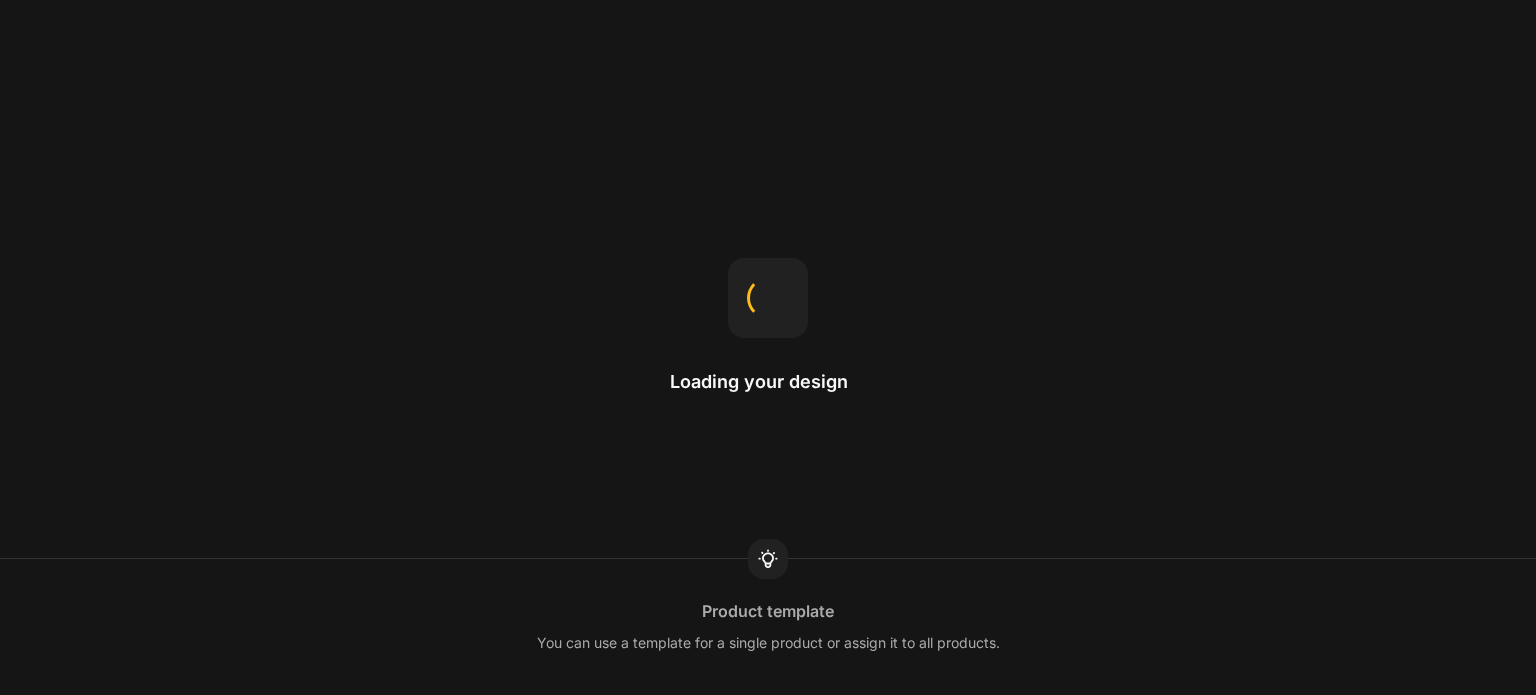 scroll, scrollTop: 0, scrollLeft: 0, axis: both 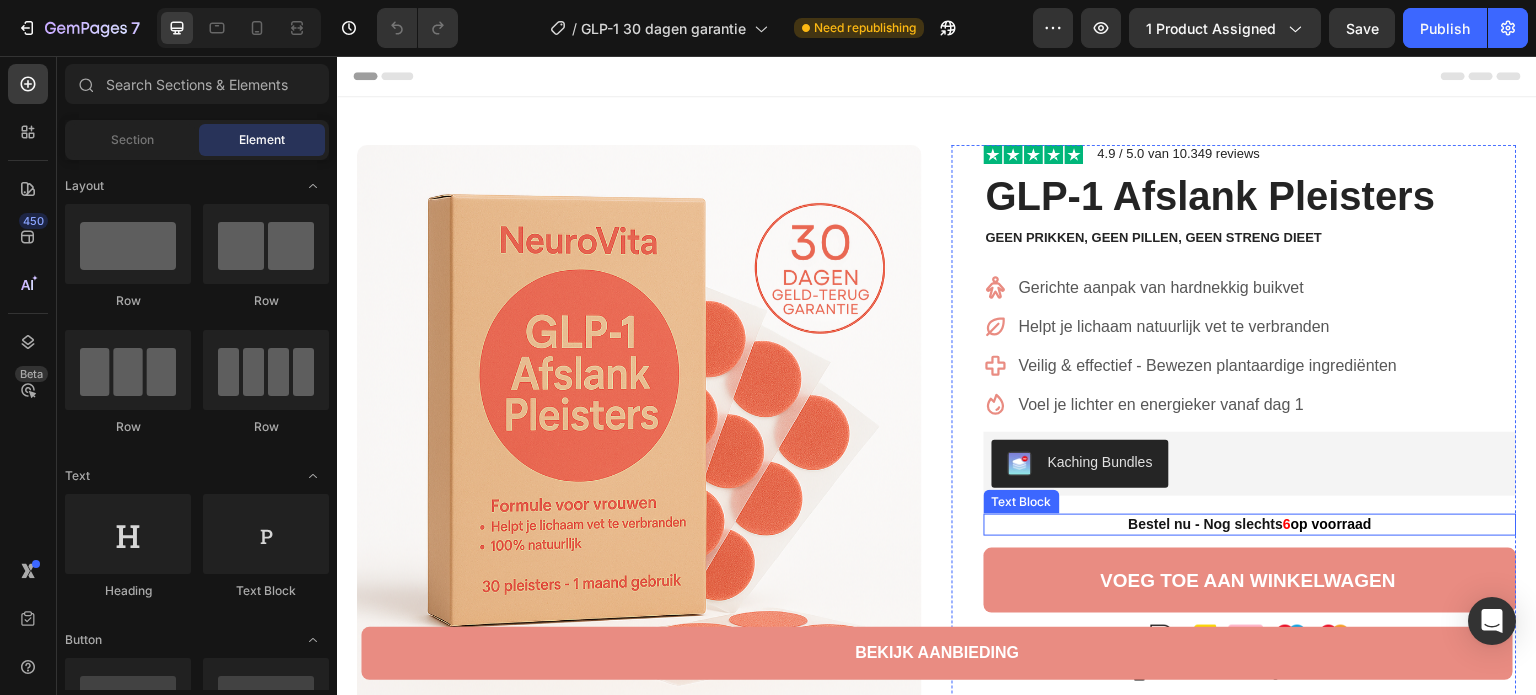 click on "6" at bounding box center [1288, 524] 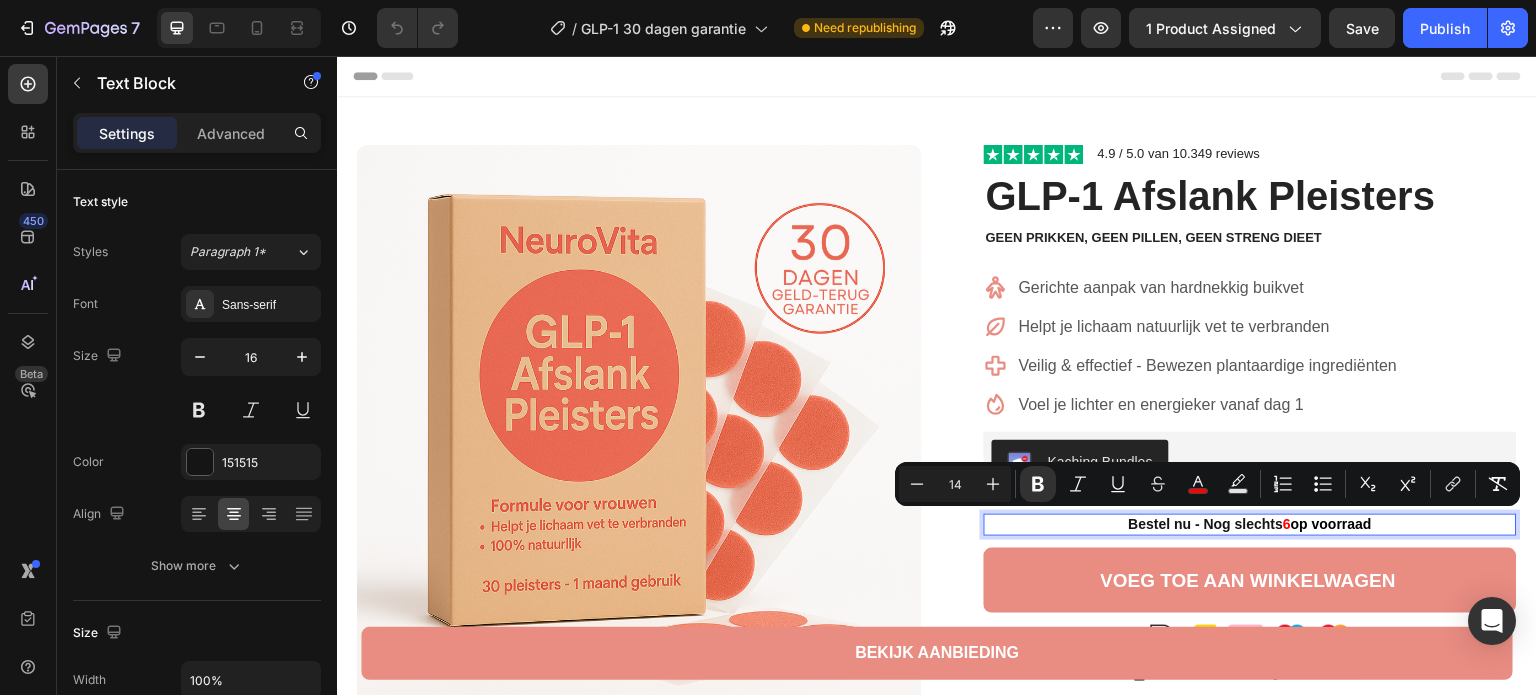 click on "6" at bounding box center [1288, 524] 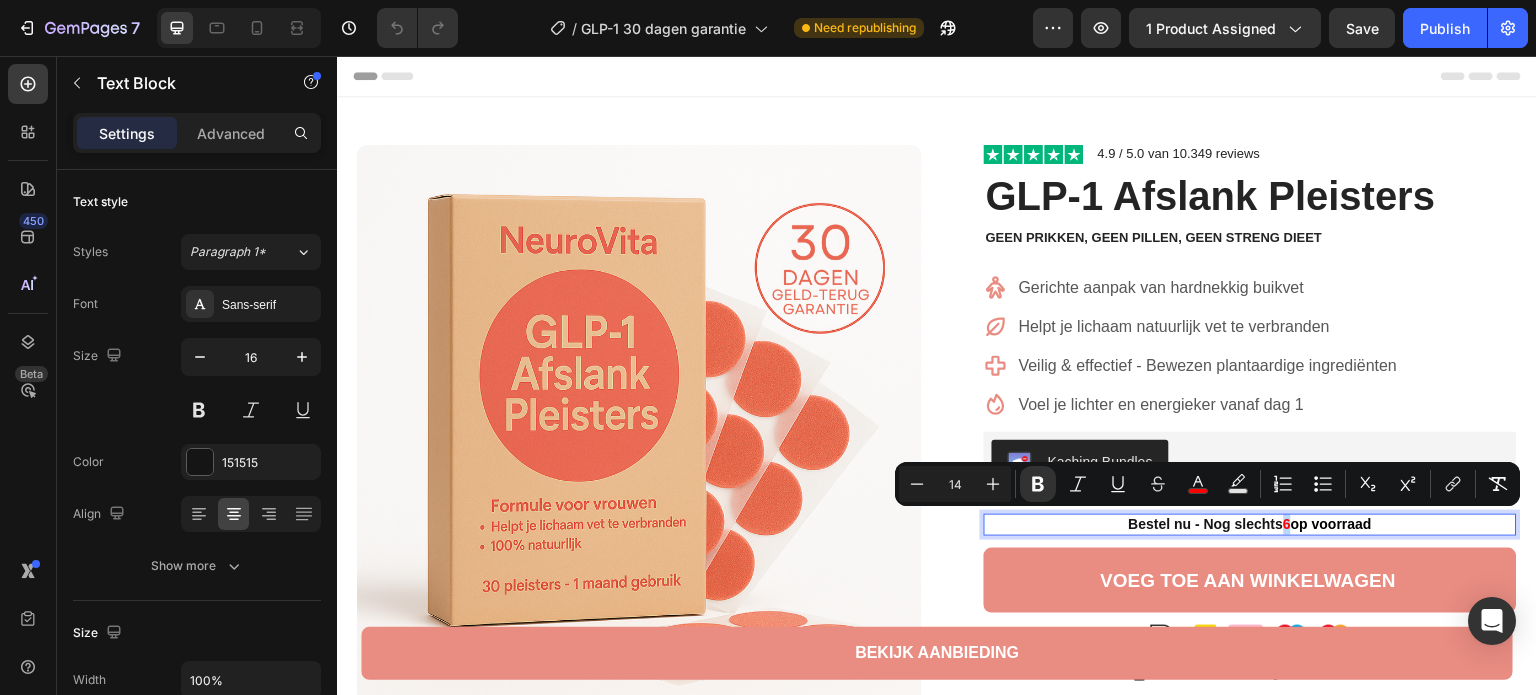 click on "6" at bounding box center [1288, 524] 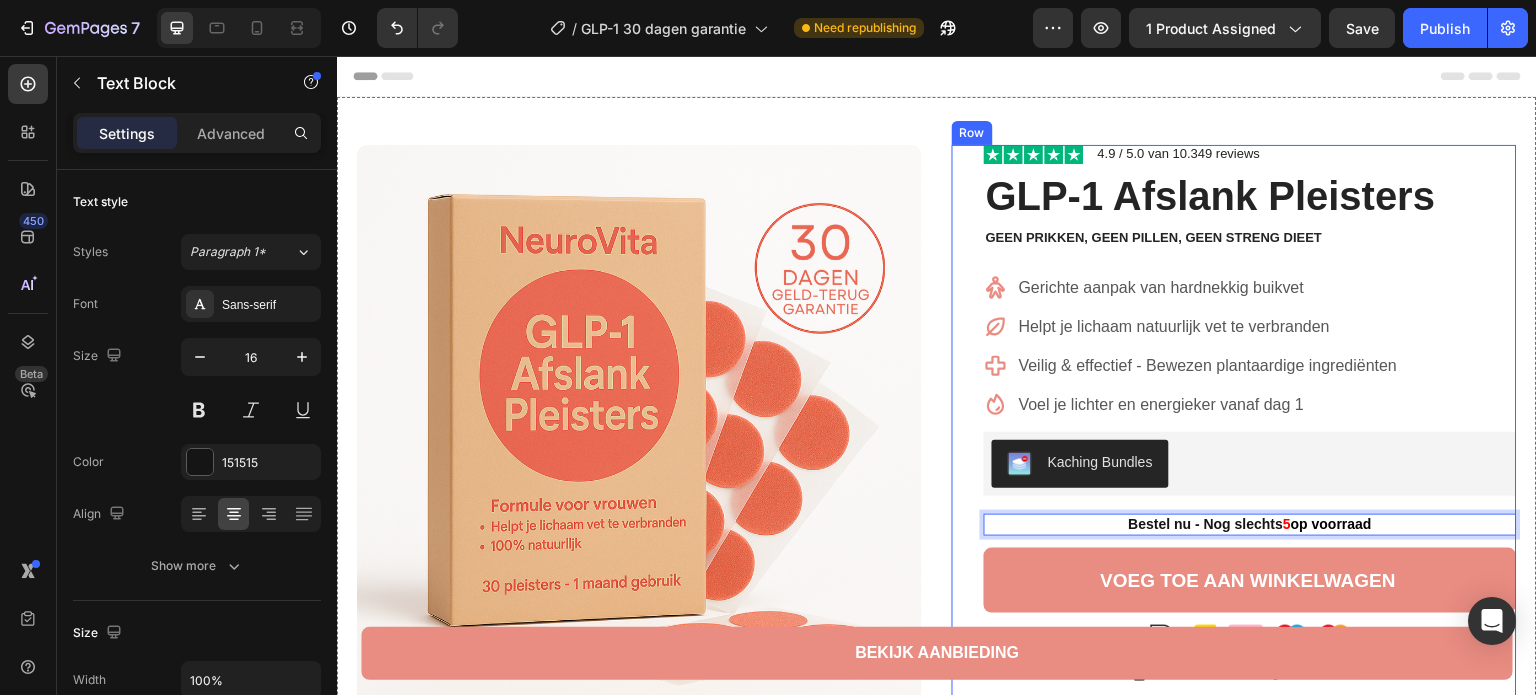 click on "Image 4.9 / 5.0 van 10.349 reviews Text Block Row GLP-1 Afslank Pleisters Product Title Geen prikken, geen pillen, geen streng dieet Text Block
Gerichte aanpak van hardnekkig buikvet
Helpt je lichaam natuurlijk vet te verbranden
Veilig & effectief - Bewezen plantaardige ingrediënten
Voel je lichter en energieker vanaf dag 1 Item List Kaching Bundles Kaching Bundles Bestel nu - Nog slechts  5  op voorraad Text Block   12 Voeg toe aan winkelwagen Add to Cart Image Image Alle transacties beveiligd en versleuteld Text Block Advanced List Image Image “Ik had mijn twijfels bij de werking van zo'n pleister, maar ben blij dat ik het geprobeerd heb. Op de eerste dag merkte ik al dat mijn eetbuien minder werden. Momenteel al 9 kg verschil op de weegschaal.” Text Block
Icon Monique N. (Utrecht, NL) Text Block Row Row
30 dagen geld-terug-garantie" at bounding box center [1250, 687] 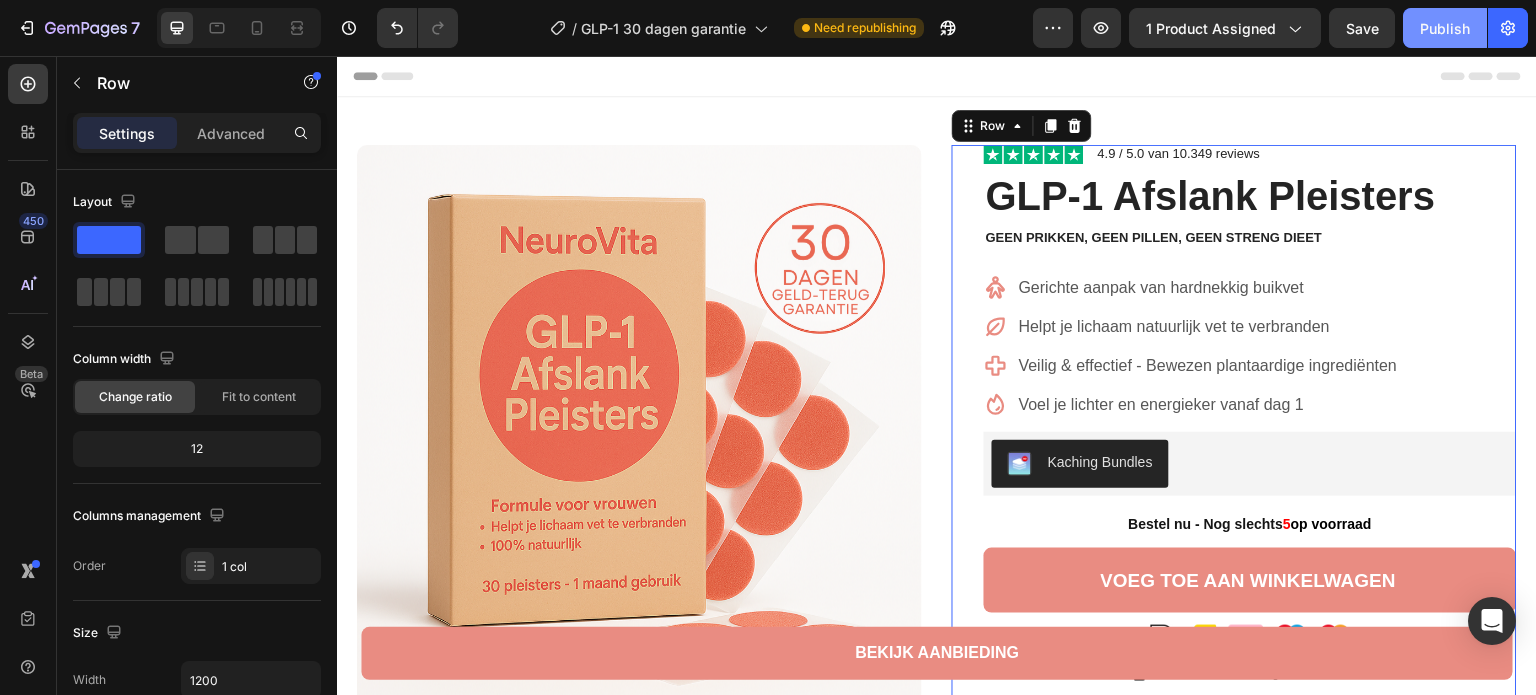 click on "Publish" at bounding box center [1445, 28] 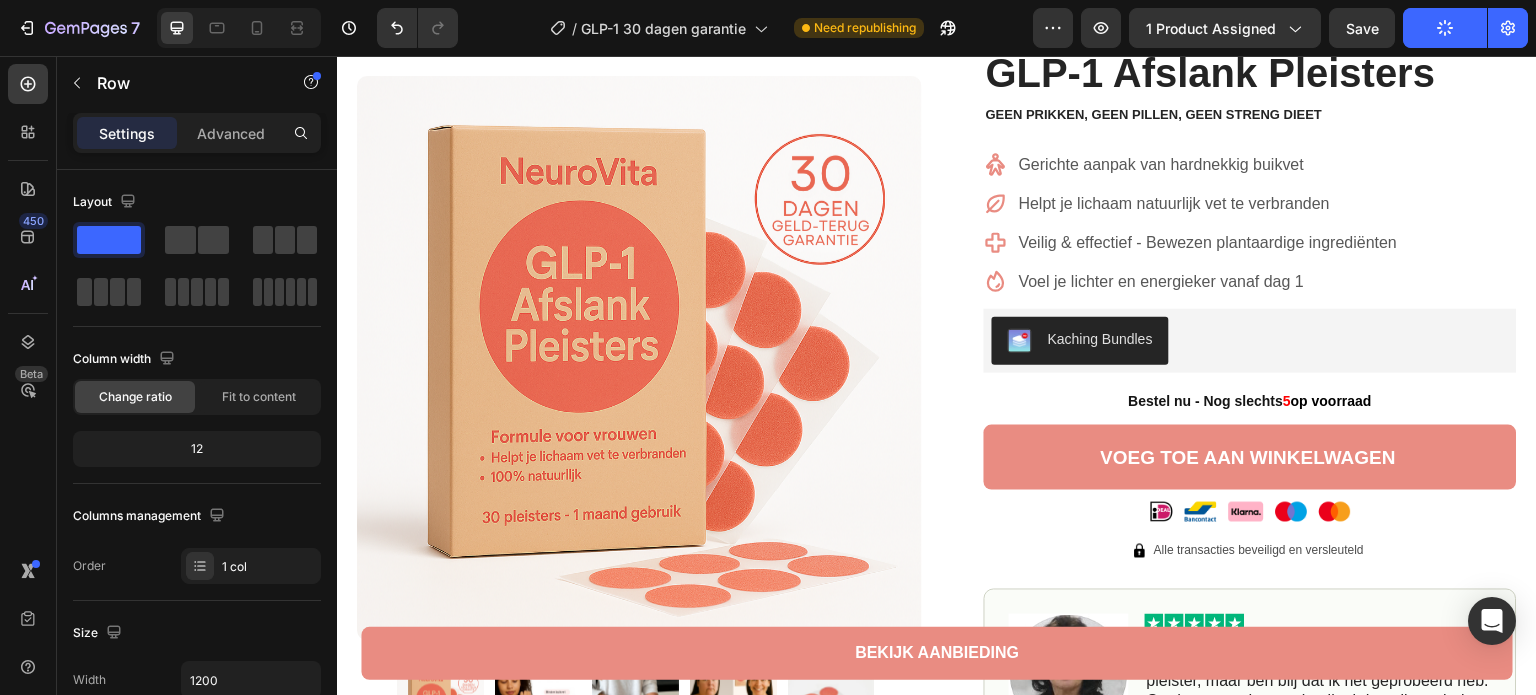 scroll, scrollTop: 0, scrollLeft: 0, axis: both 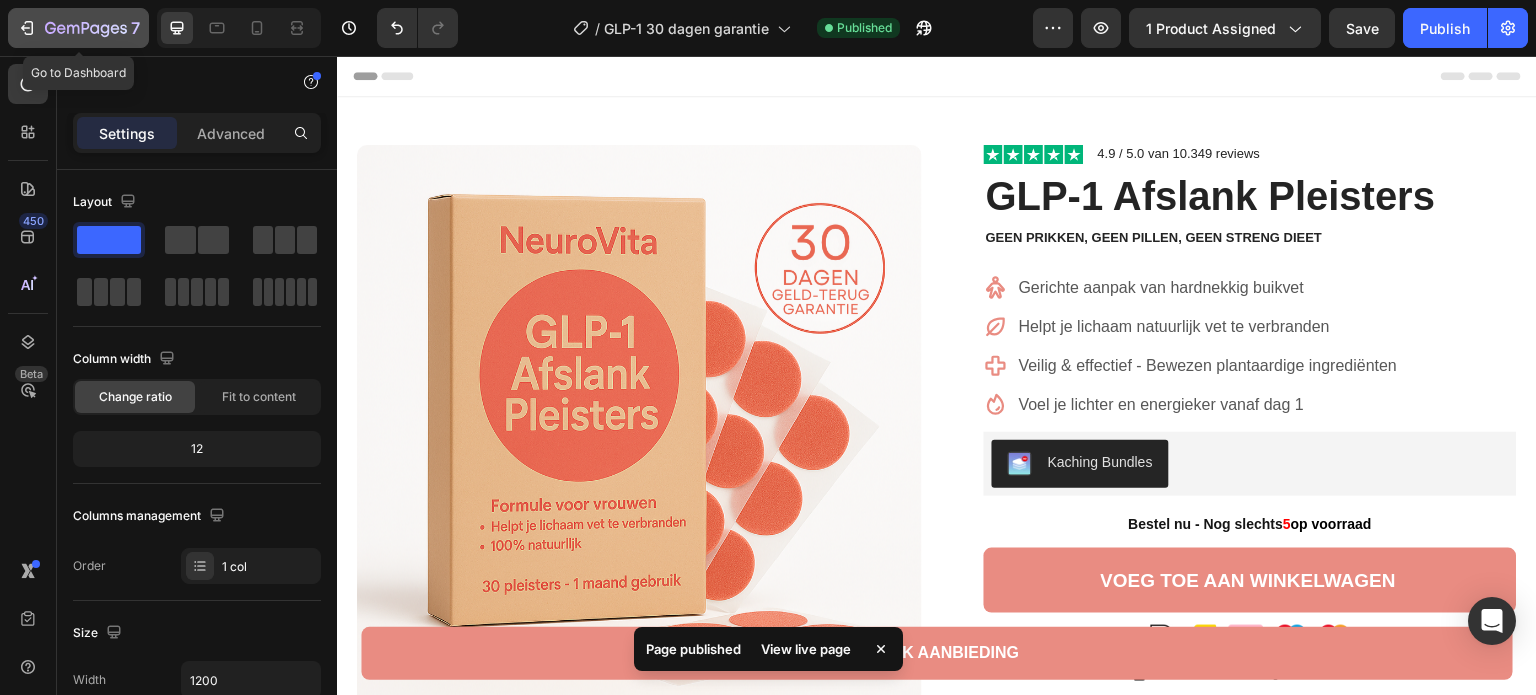 click 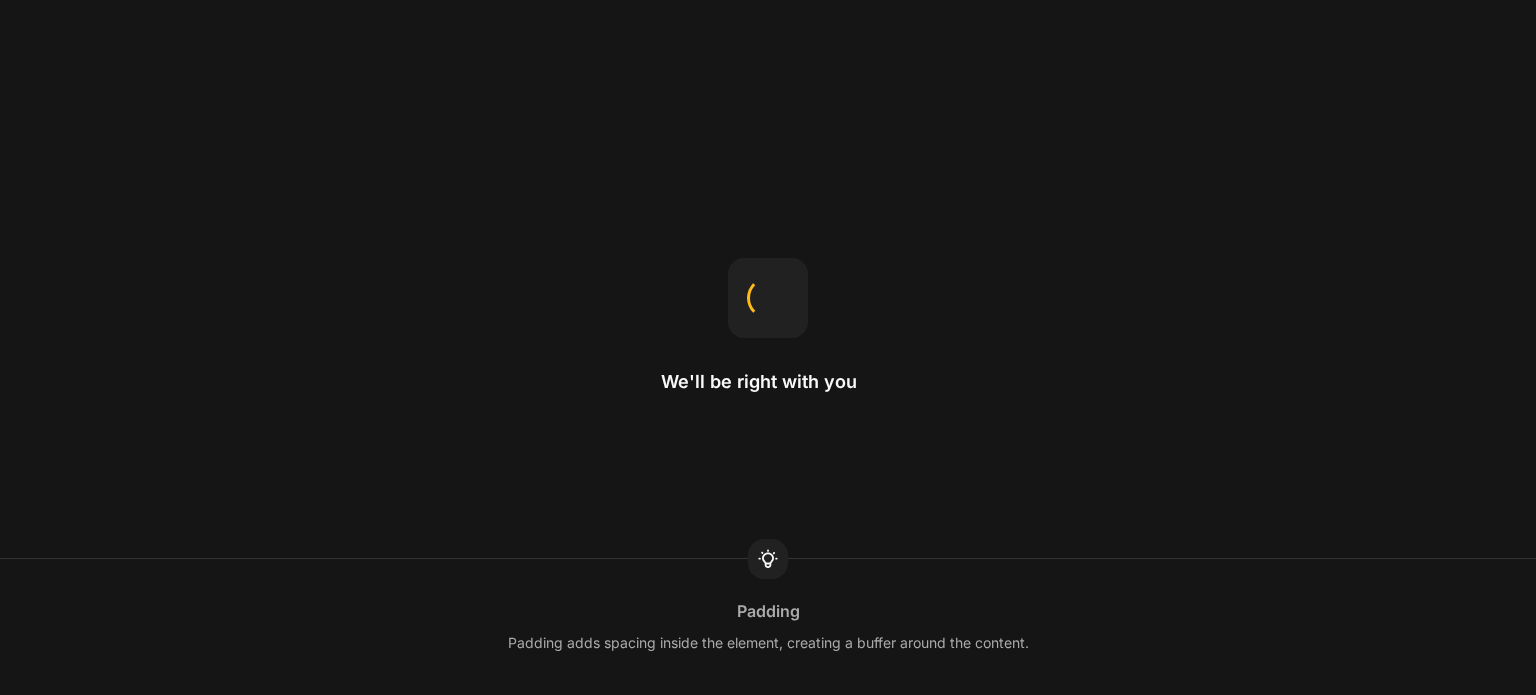 scroll, scrollTop: 0, scrollLeft: 0, axis: both 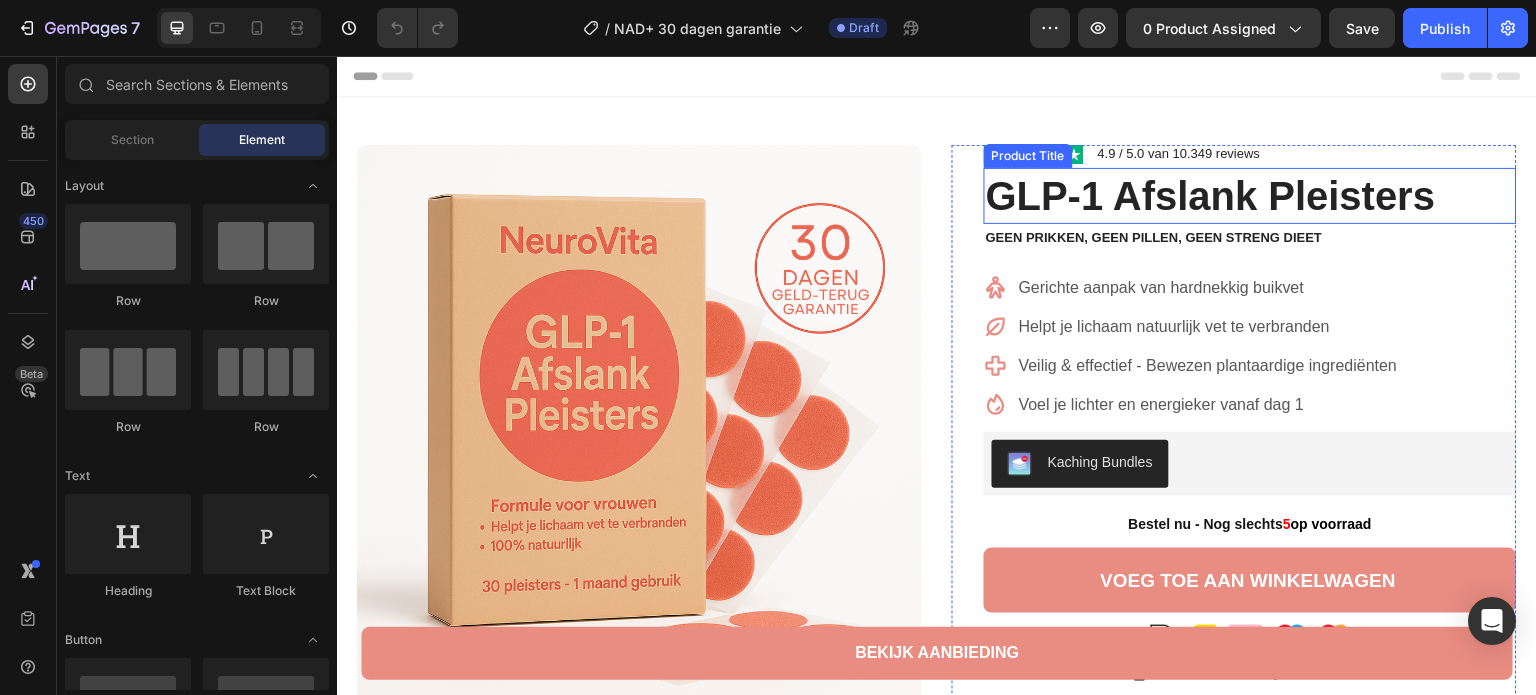 click on "GLP-1 Afslank Pleisters" at bounding box center (1250, 196) 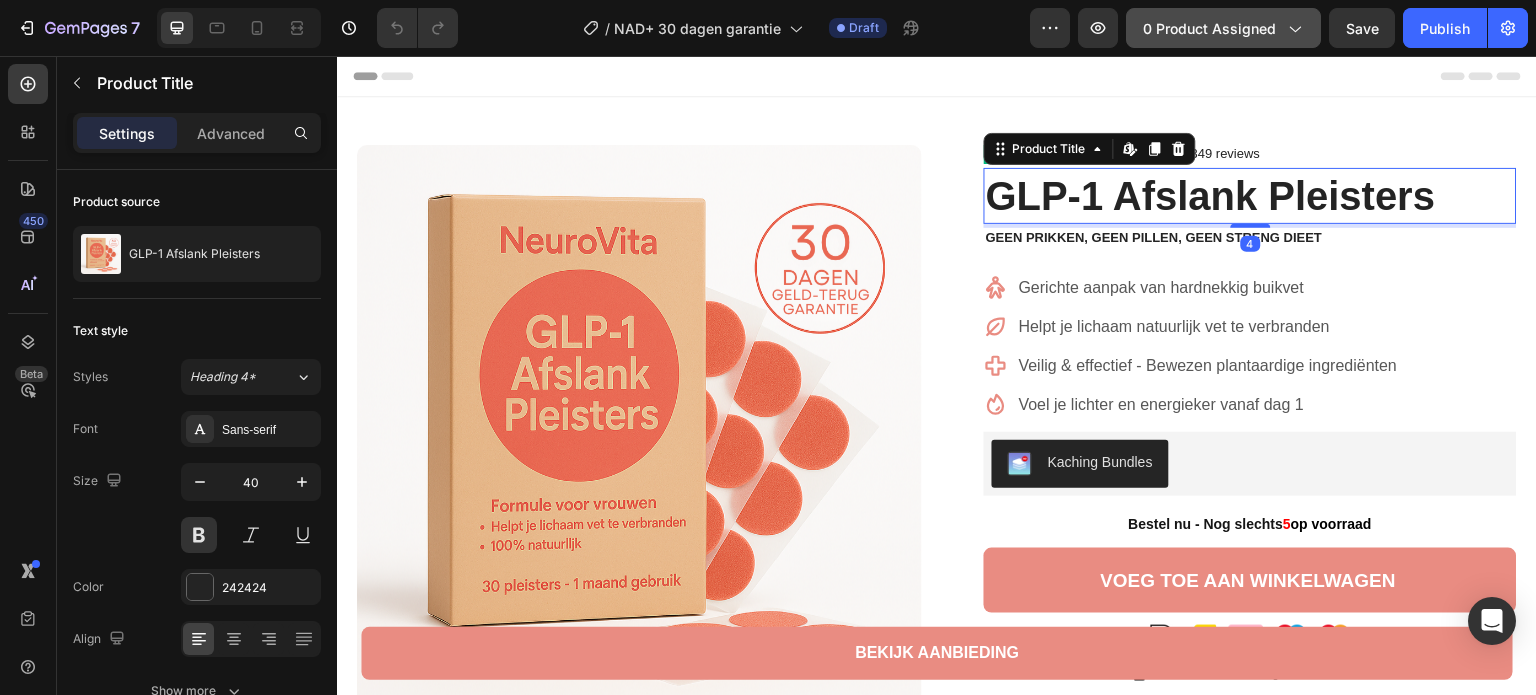 click on "0 product assigned" 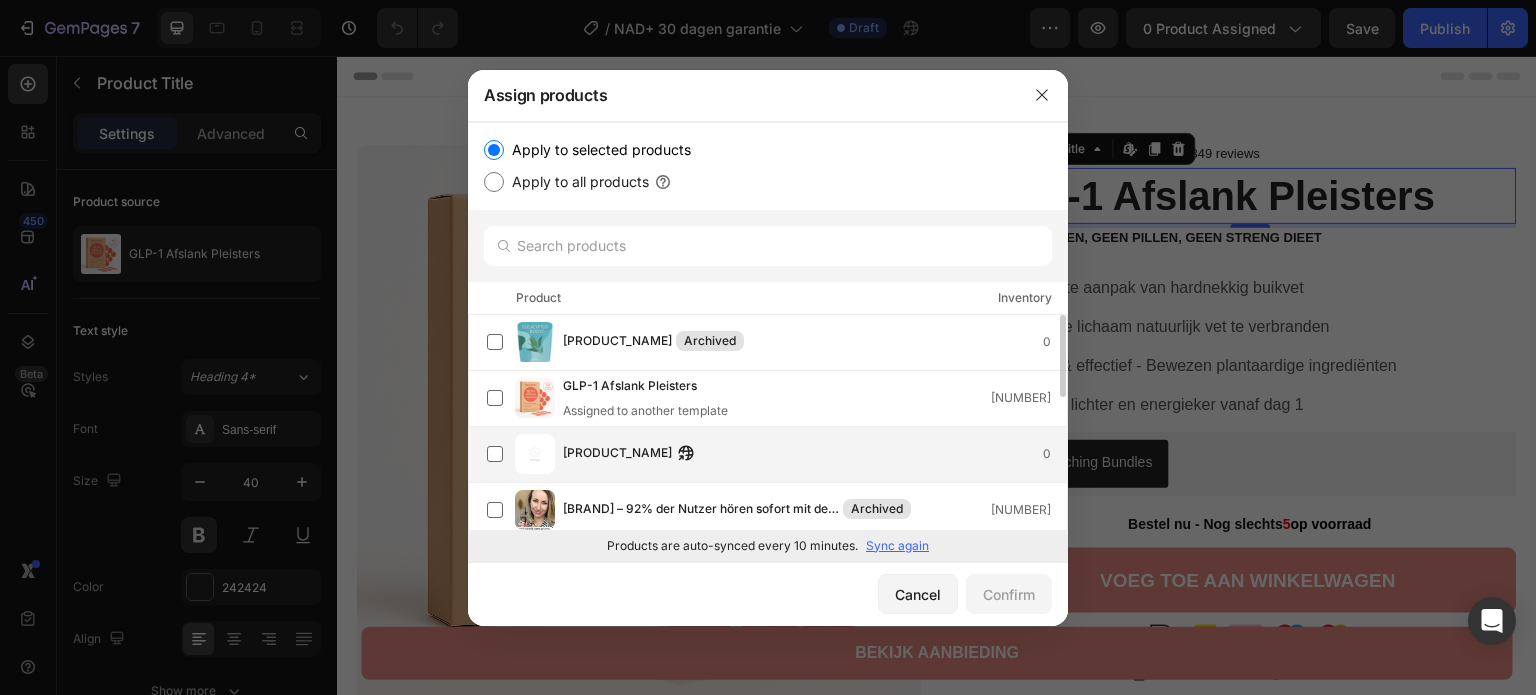 click on "NAD+ Verjonging Pleisters" at bounding box center (617, 454) 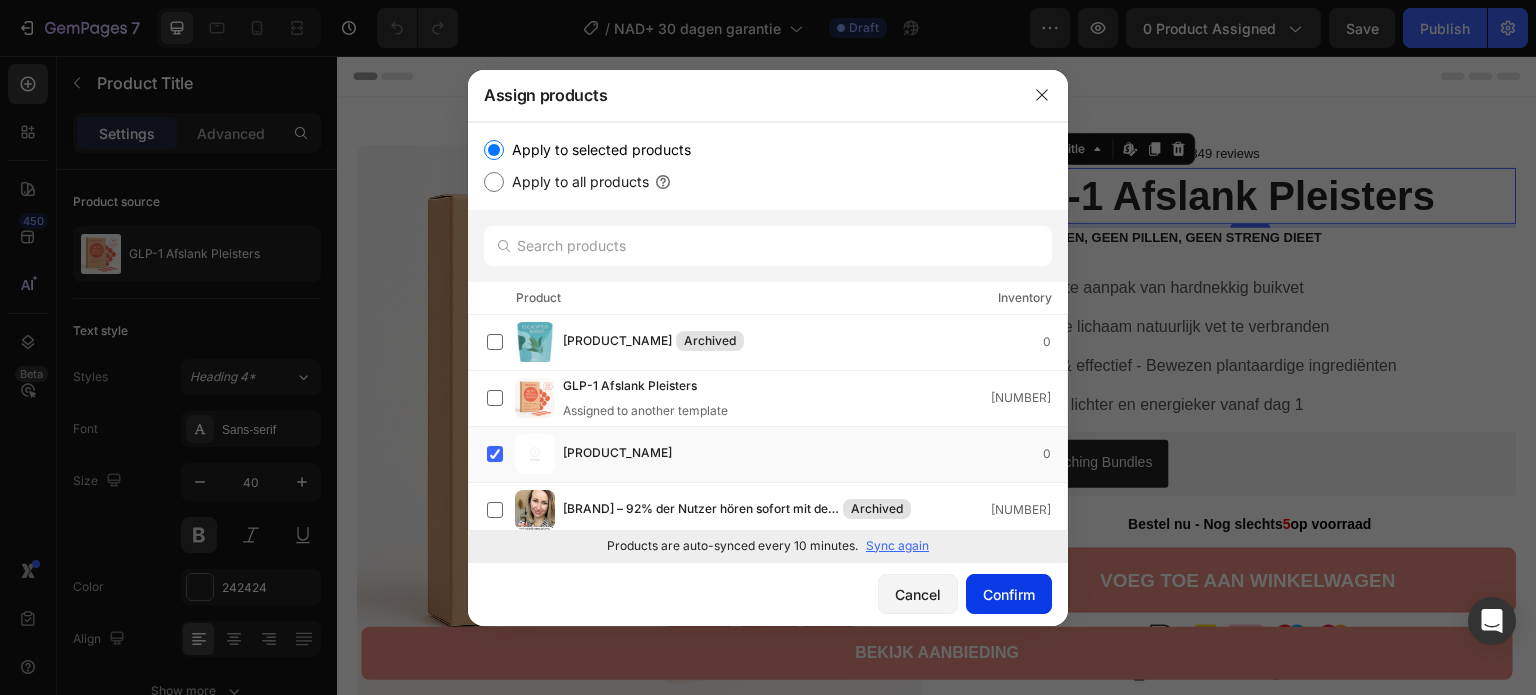 click on "Confirm" at bounding box center [1009, 594] 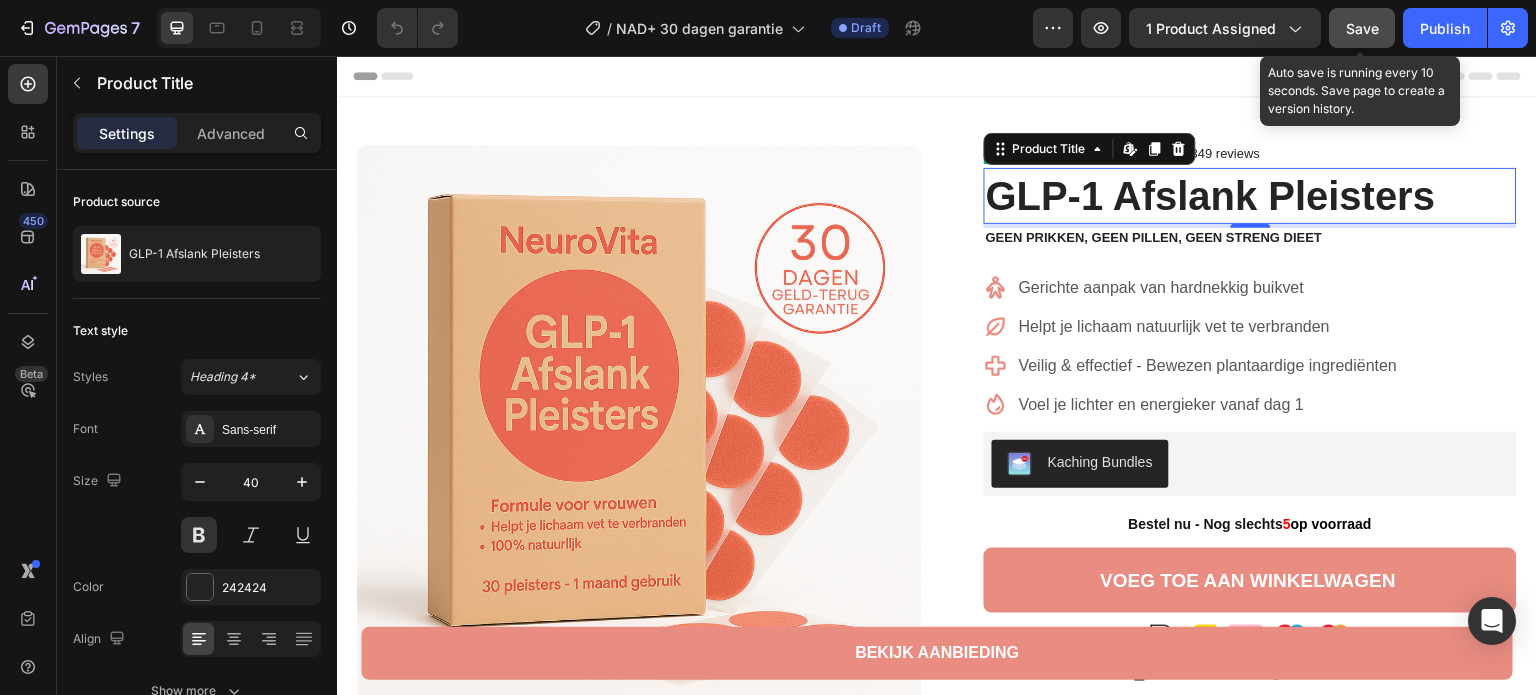 click on "Save" at bounding box center (1362, 28) 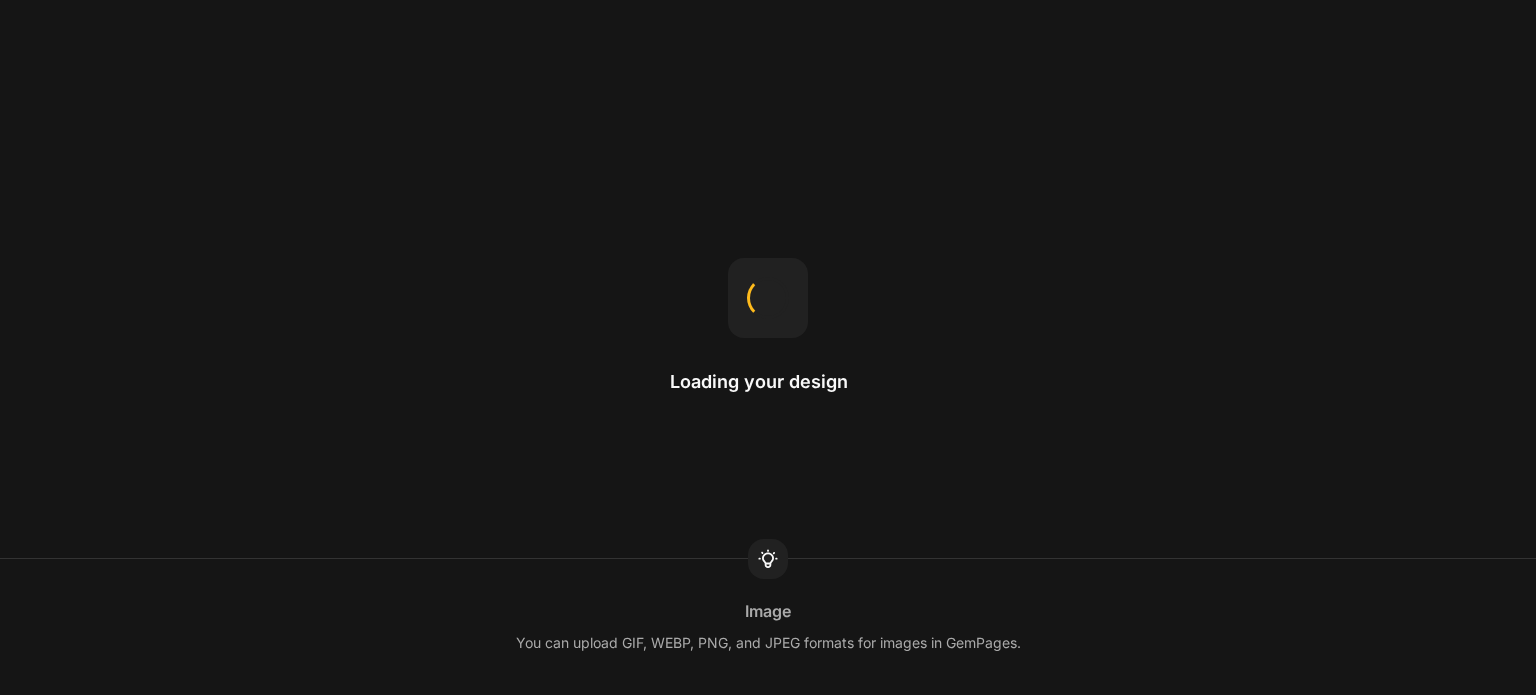 scroll, scrollTop: 0, scrollLeft: 0, axis: both 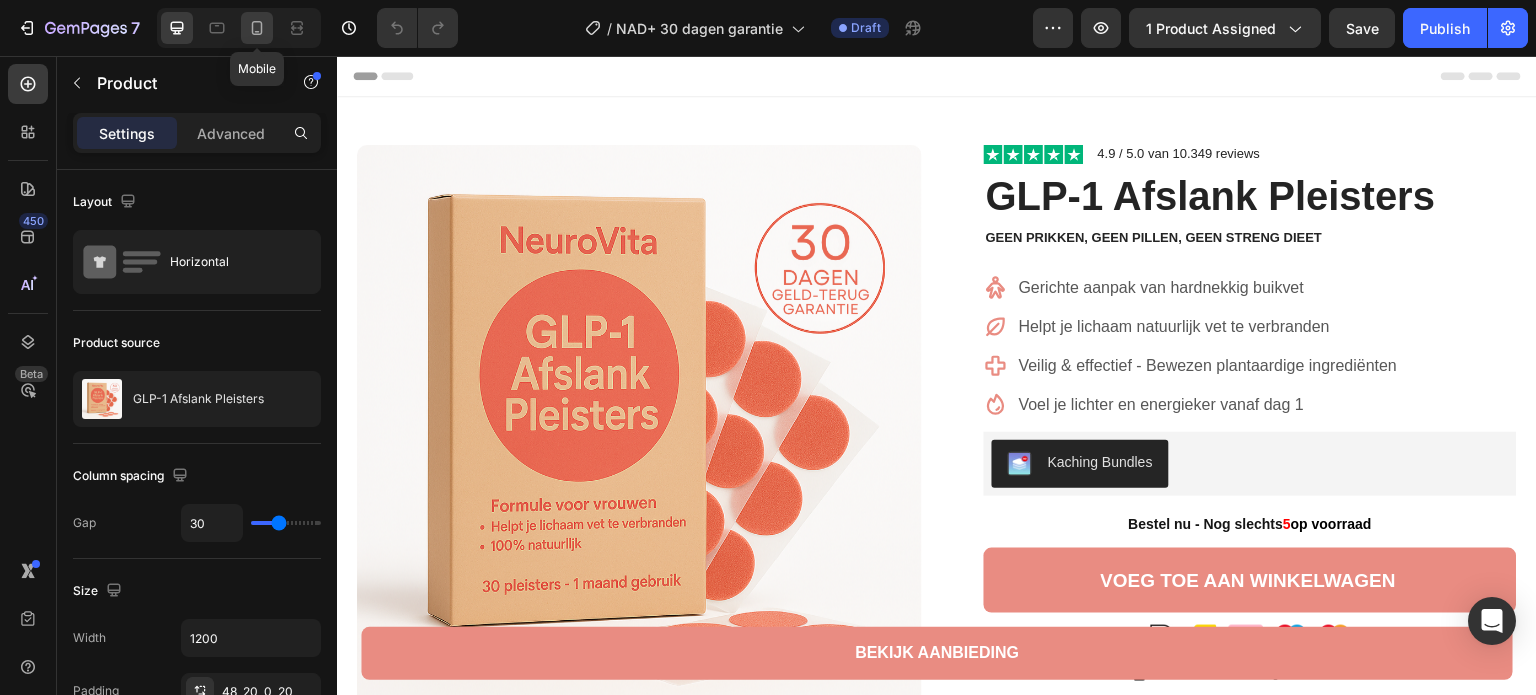 click 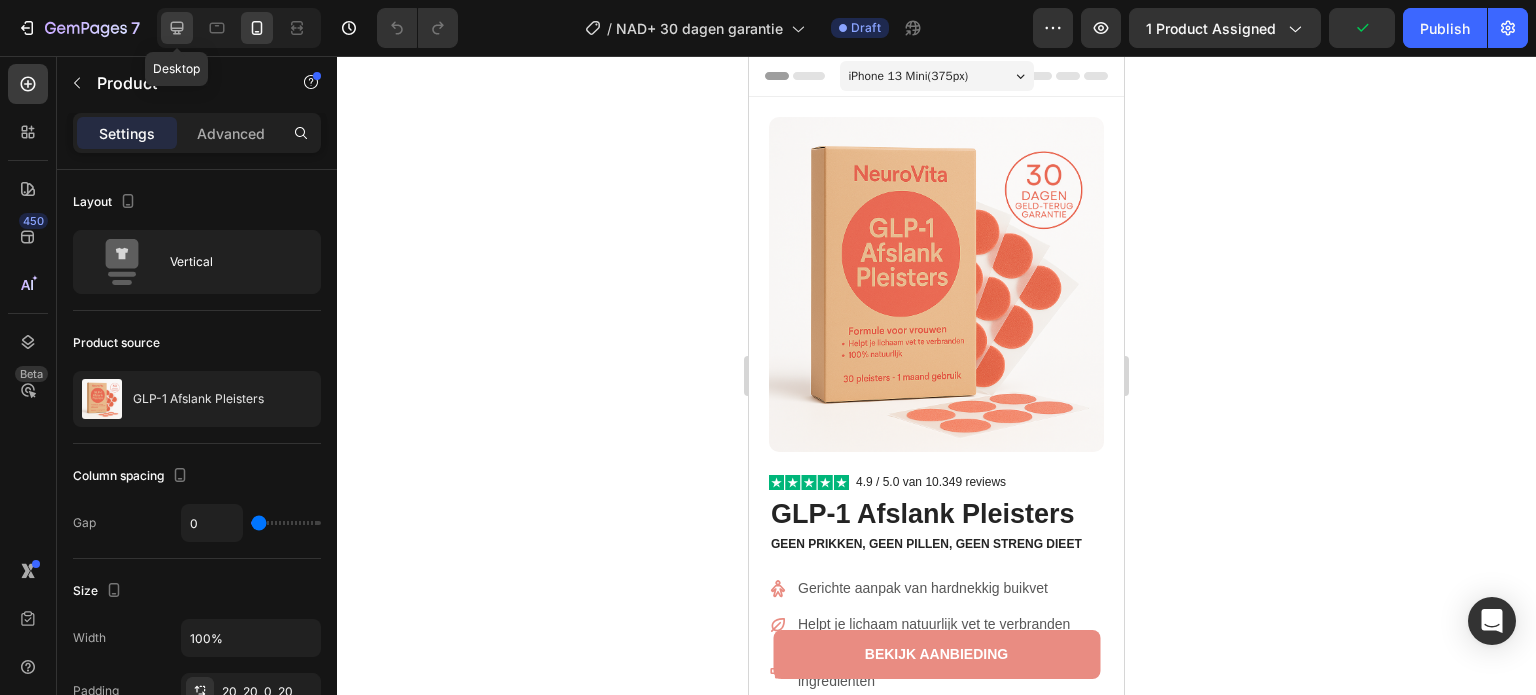 click 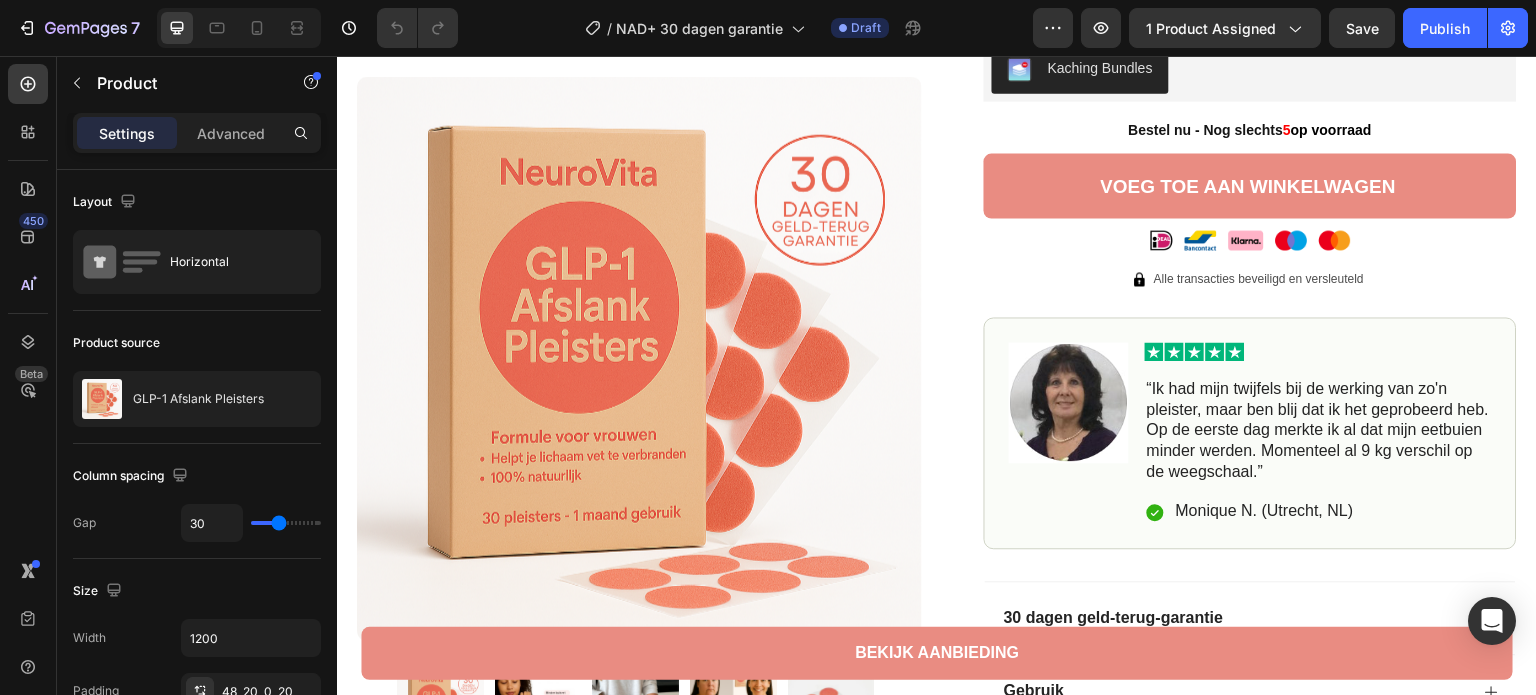 scroll, scrollTop: 0, scrollLeft: 0, axis: both 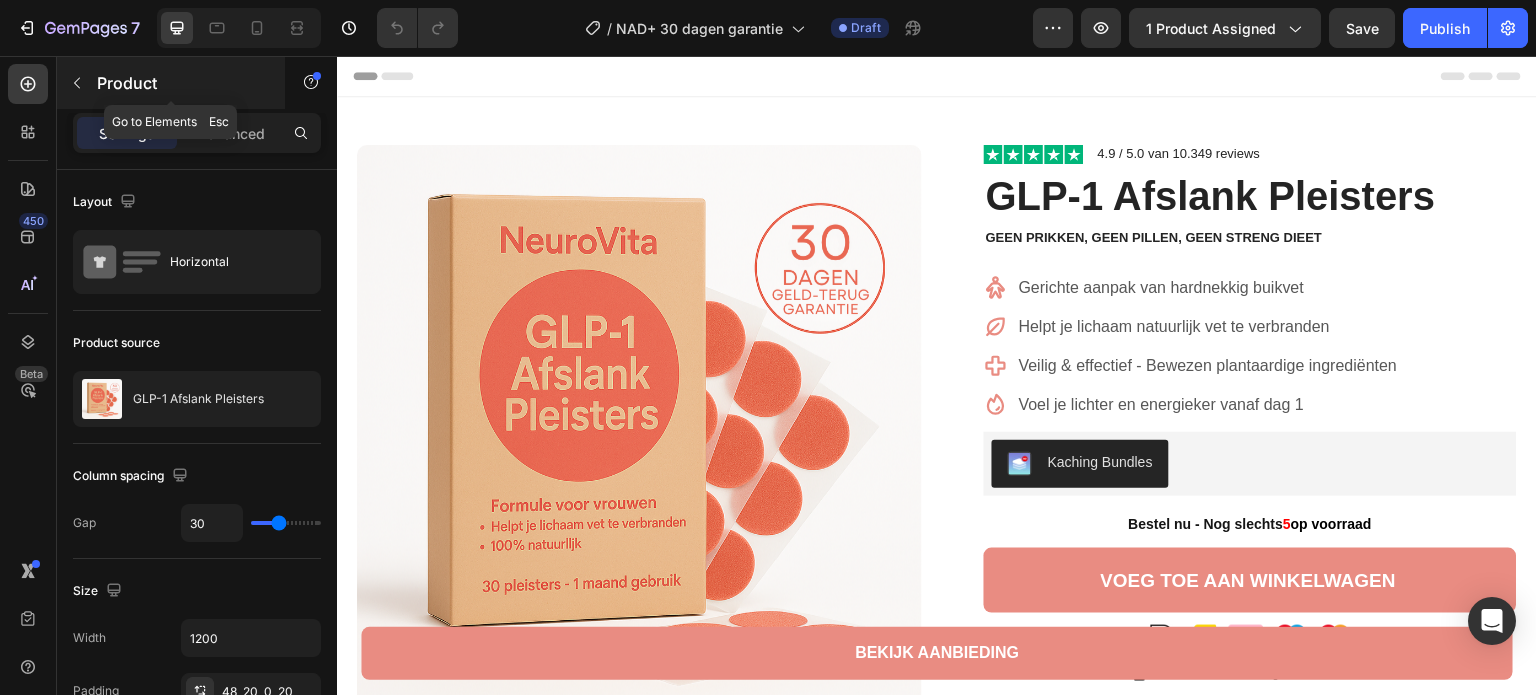 click 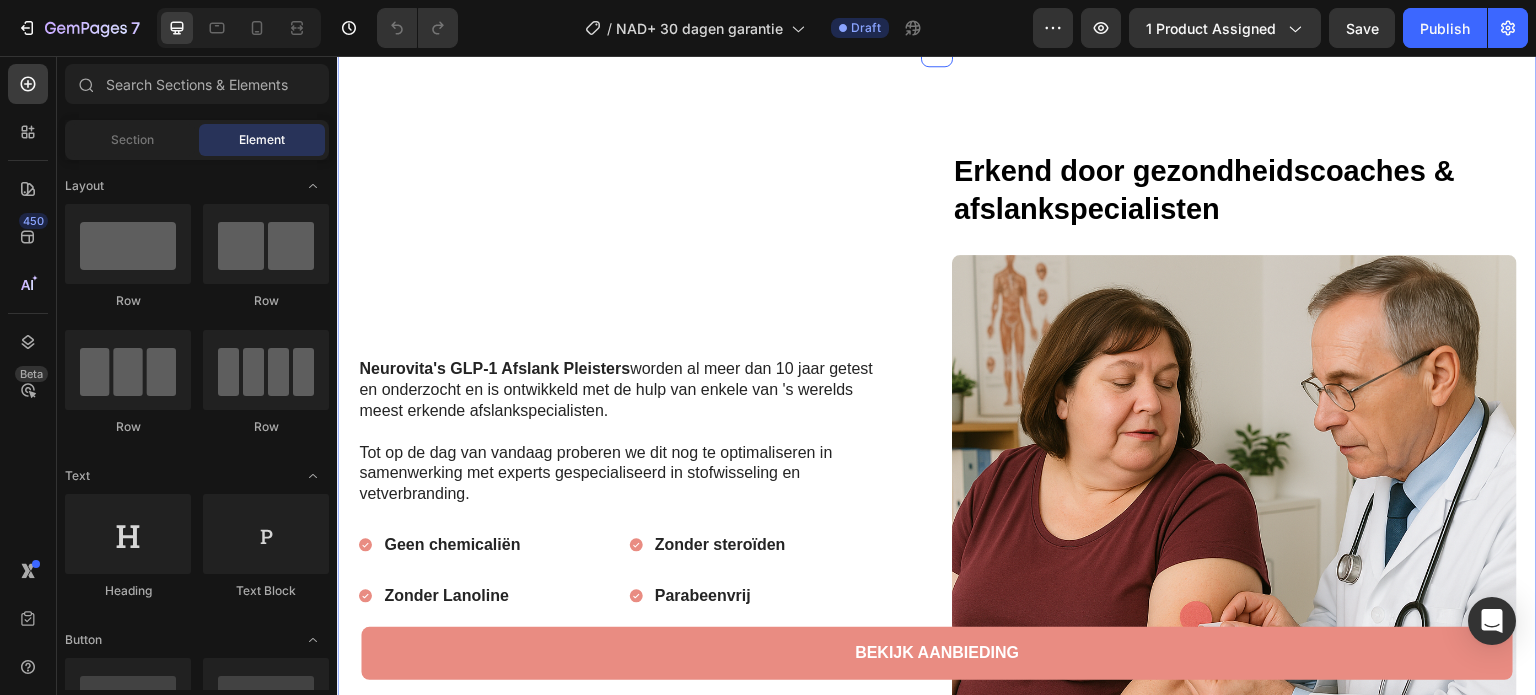 scroll, scrollTop: 1100, scrollLeft: 0, axis: vertical 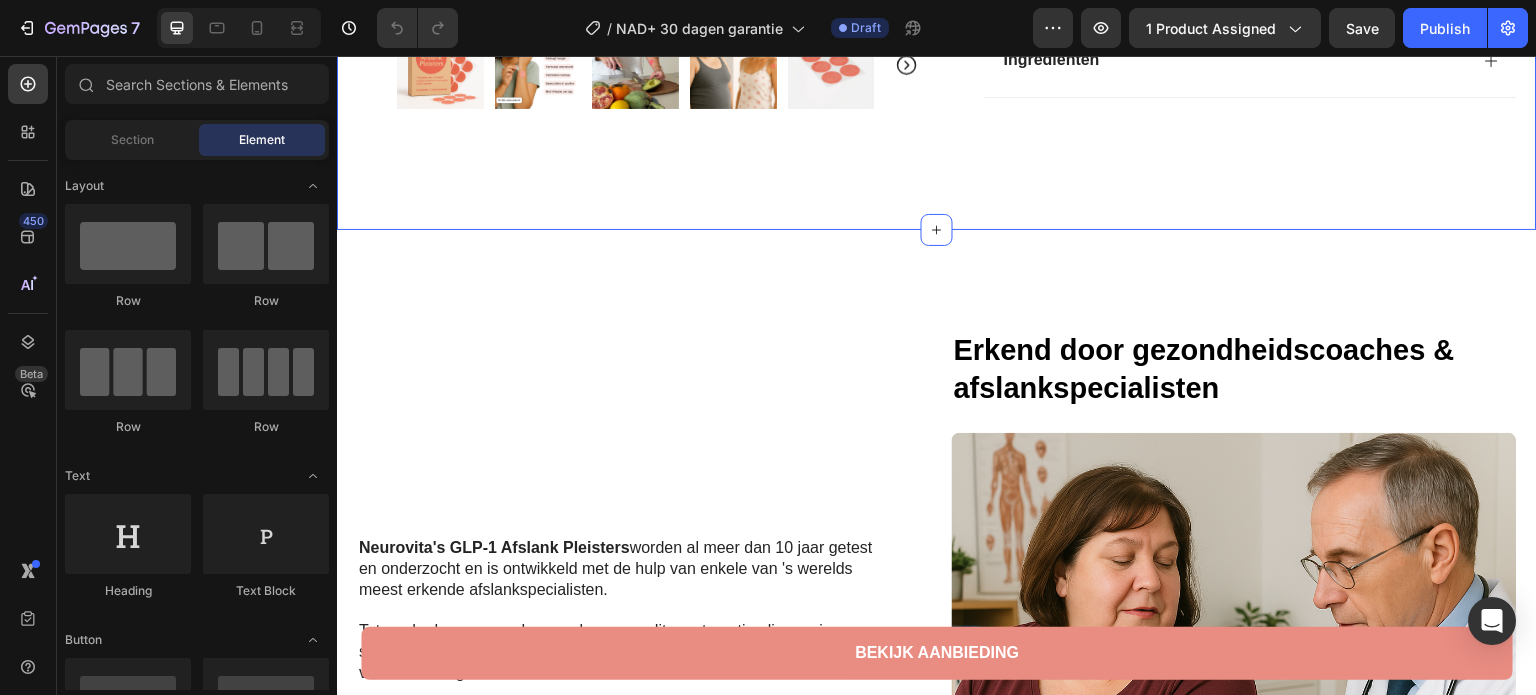 click on "Neurovita's GLP-1 Afslank Pleisters  worden al meer dan 10 jaar getest en onderzocht en is ontwikkeld met de hulp van enkele van 's werelds meest erkende afslankspecialisten.   Tot op de dag van vandaag proberen we dit nog te optimaliseren in samenwerking met experts gespecialiseerd in stofwisseling en vetverbranding. Text Block Geen chemicaliën Zonder Lanoline Item List Zonder steroïden Parabeenvrij Item List Row Row Erkend door gezondheidscoaches & afslankspecialisten Heading Image Row Section 3" at bounding box center (937, 688) 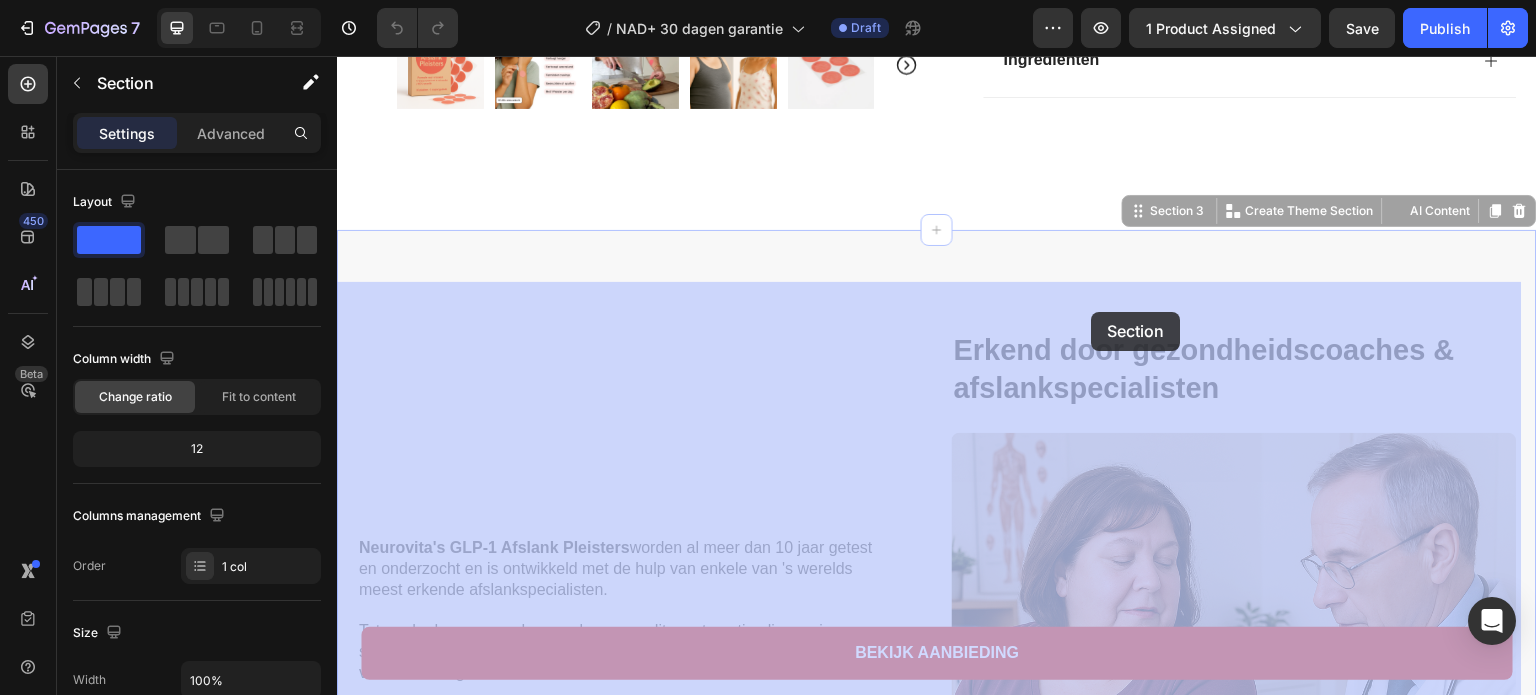 drag, startPoint x: 1142, startPoint y: 264, endPoint x: 1092, endPoint y: 312, distance: 69.31089 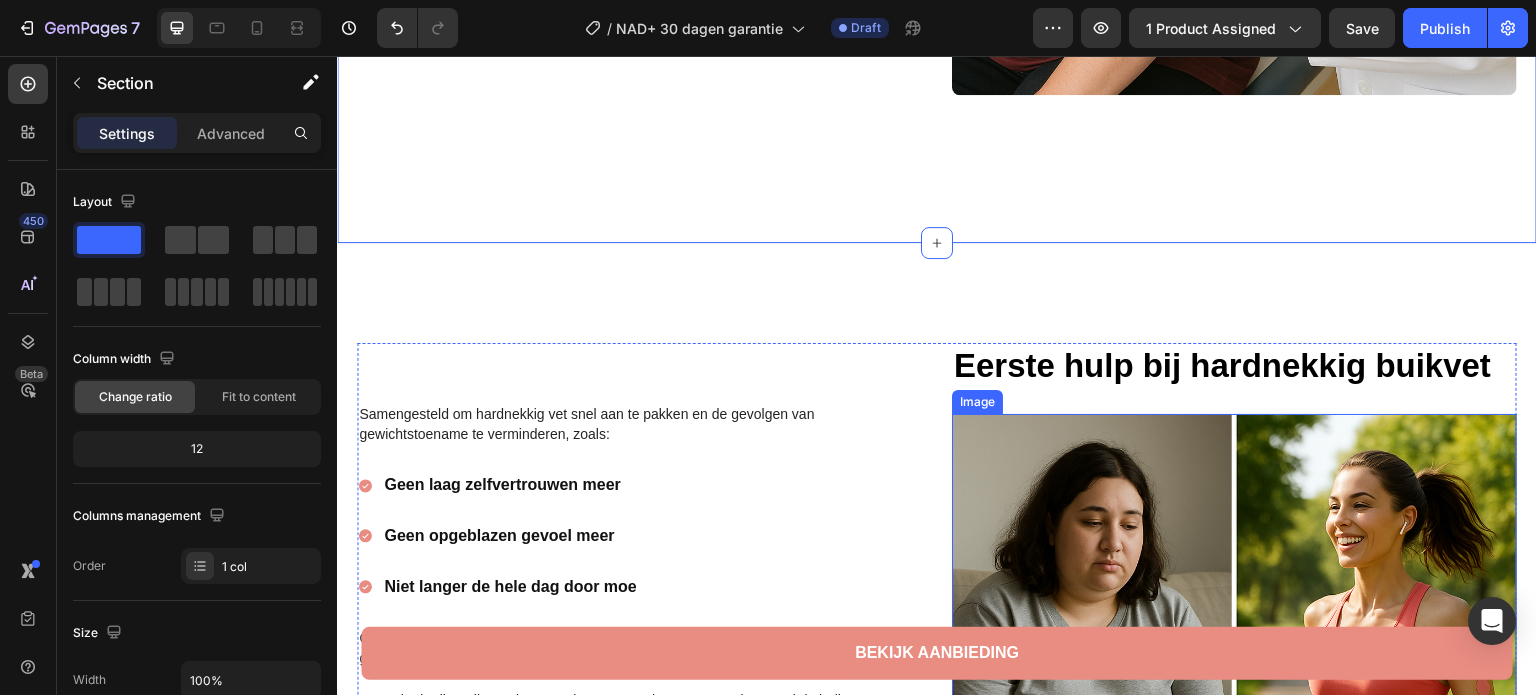 scroll, scrollTop: 2100, scrollLeft: 0, axis: vertical 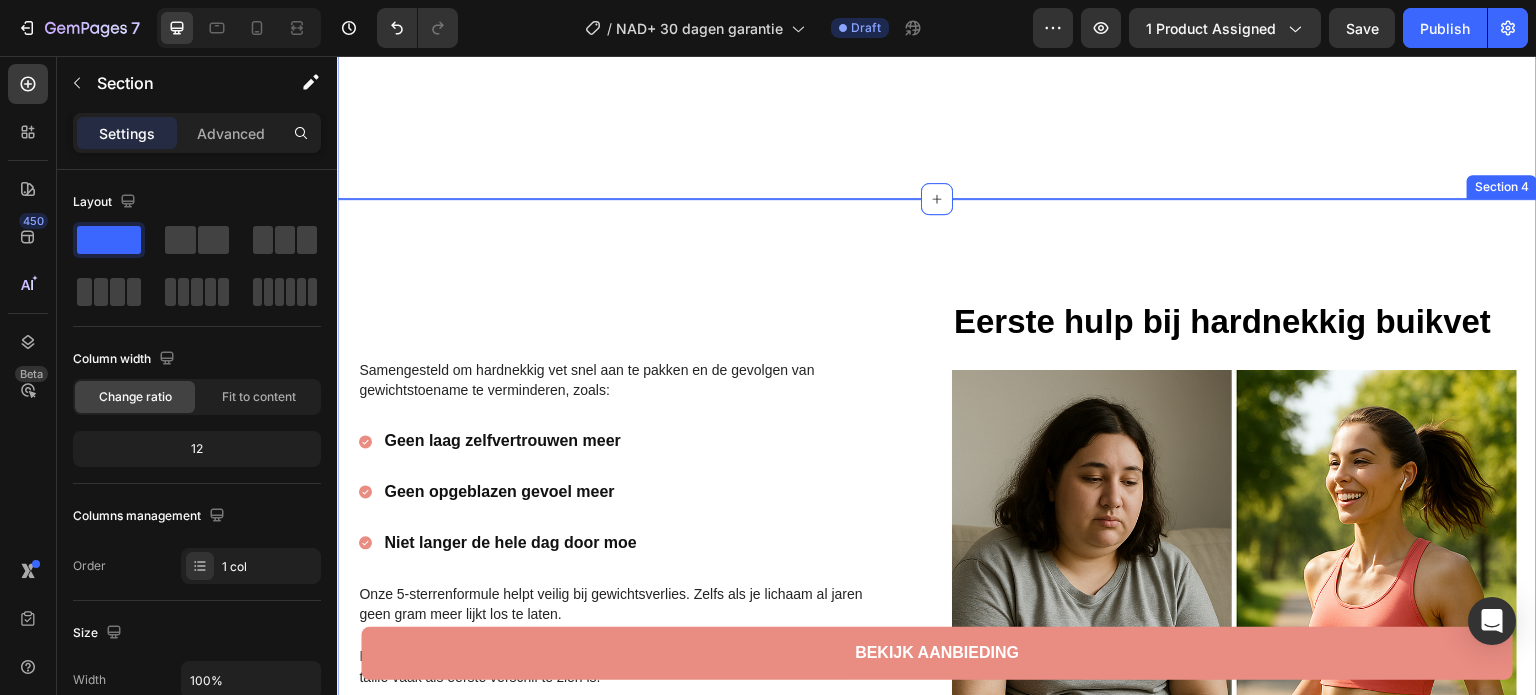 click on "Samengesteld om hardnekkig vet snel aan te pakken en de gevolgen van gewichtstoename te verminderen, zoals: Text Block Geen laag zelfvertrouwen meer Geen opgeblazen gevoel meer Niet langer de hele dag door moe Item List Row Onze 5-sterrenformule helpt veilig bij gewichtsverlies. Zelfs als je lichaam al jaren geen gram meer lijkt los te laten.   Het pakt de dieperliggende oorzaak van vetopslag aan, waardoor rond de buik en taille vaak als eerste verschil te zien is. Text Block Stimuleert de vetverbranding via een verbeterde doorbloeding Snel en voelbaar effect op hardnekkig buikvet (zonder drastische diëten of injecties zoals Ozempic) Hypoallergeen, niet-irriterend en zeer krachtig van samenstelling Item List Row Row Eerste hulp bij hardnekkig buikvet Heading Image Row Section 4" at bounding box center (937, 641) 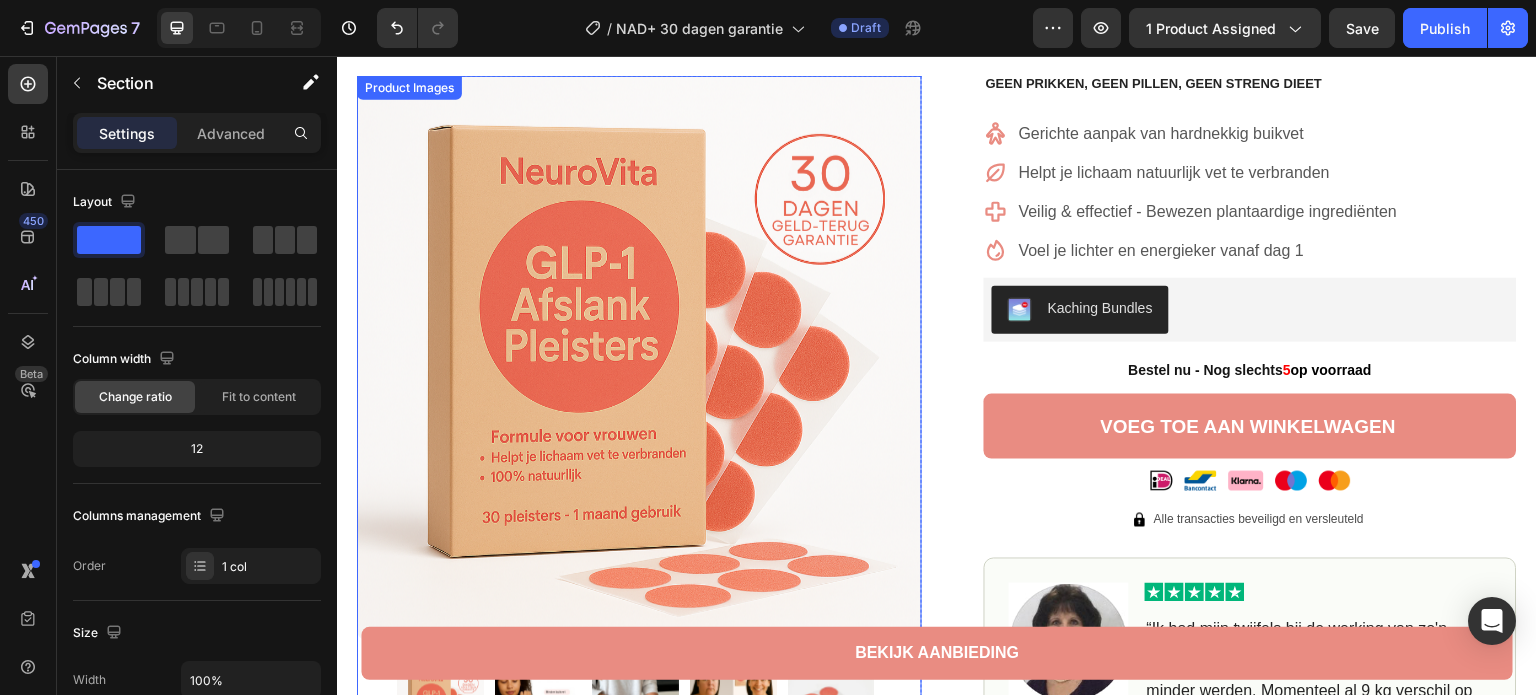 scroll, scrollTop: 0, scrollLeft: 0, axis: both 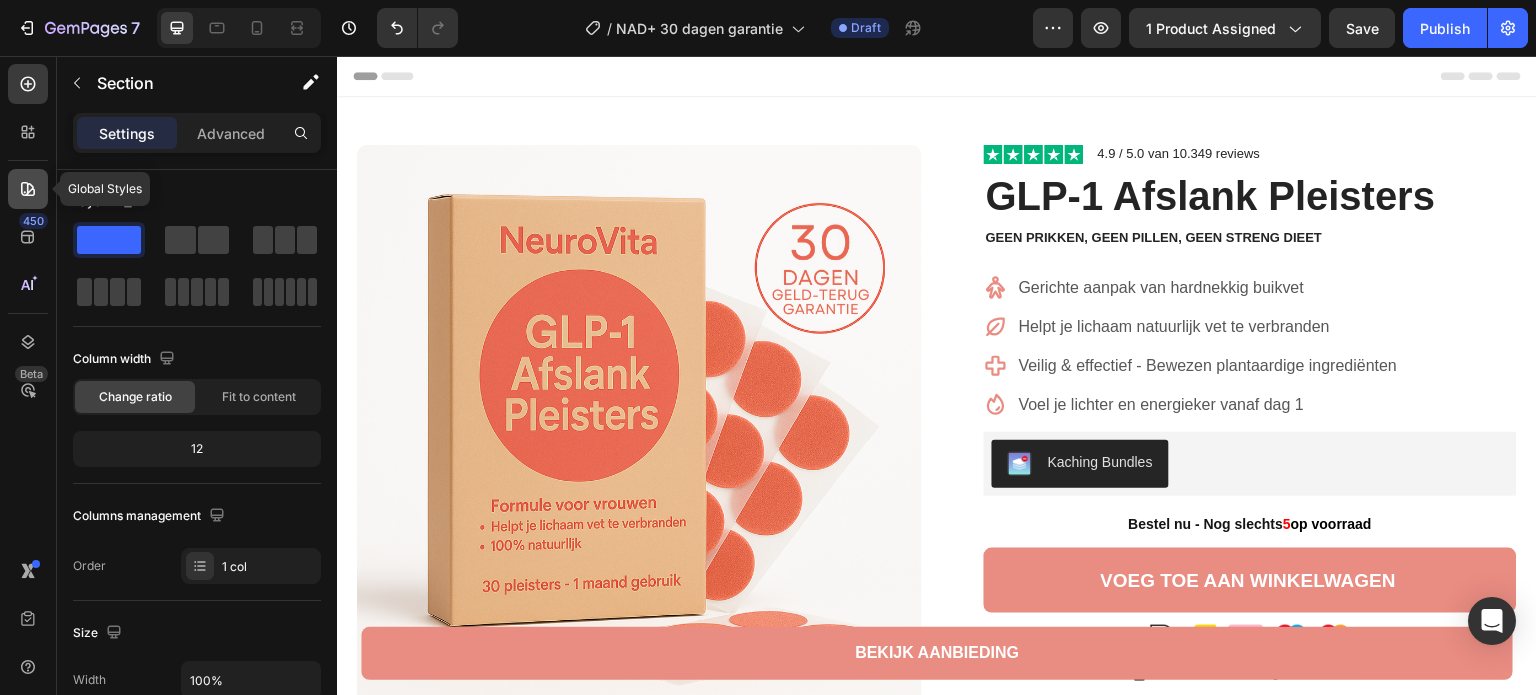click 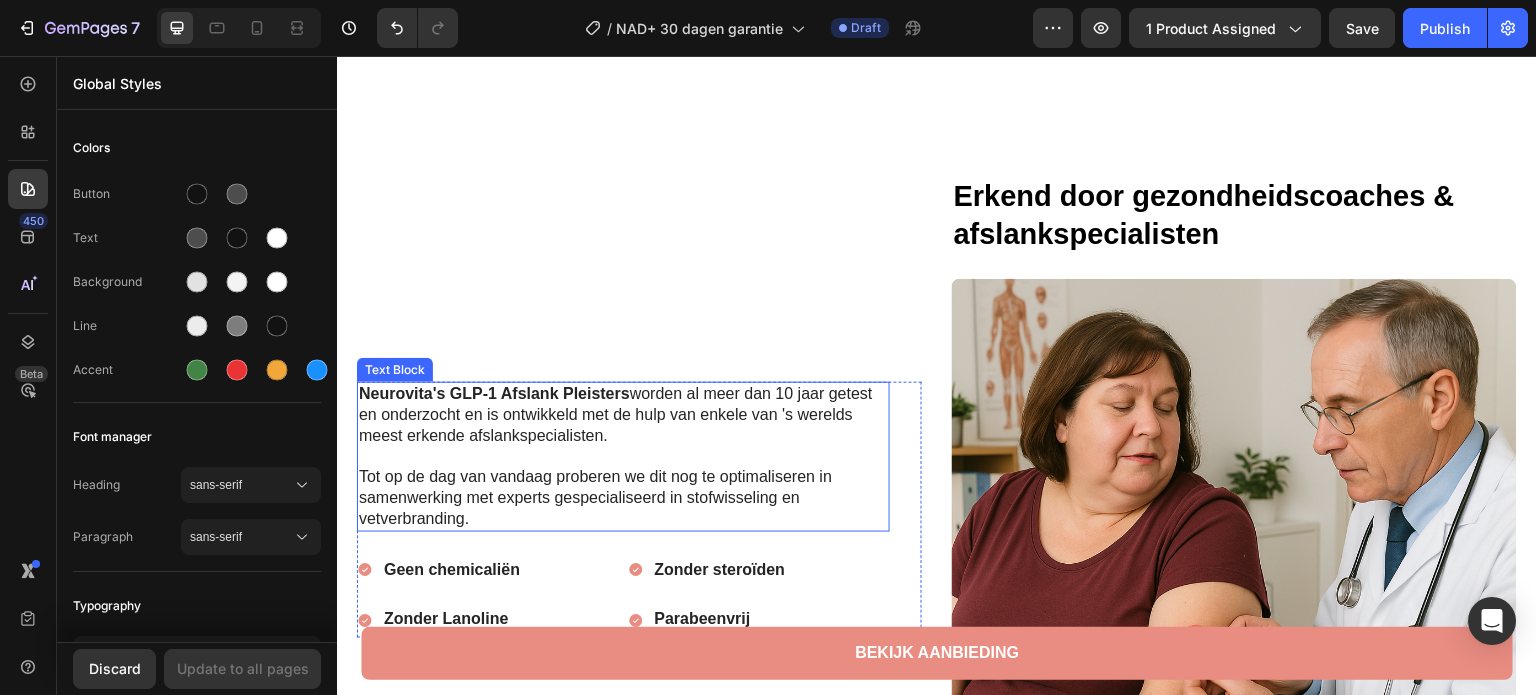 scroll, scrollTop: 1300, scrollLeft: 0, axis: vertical 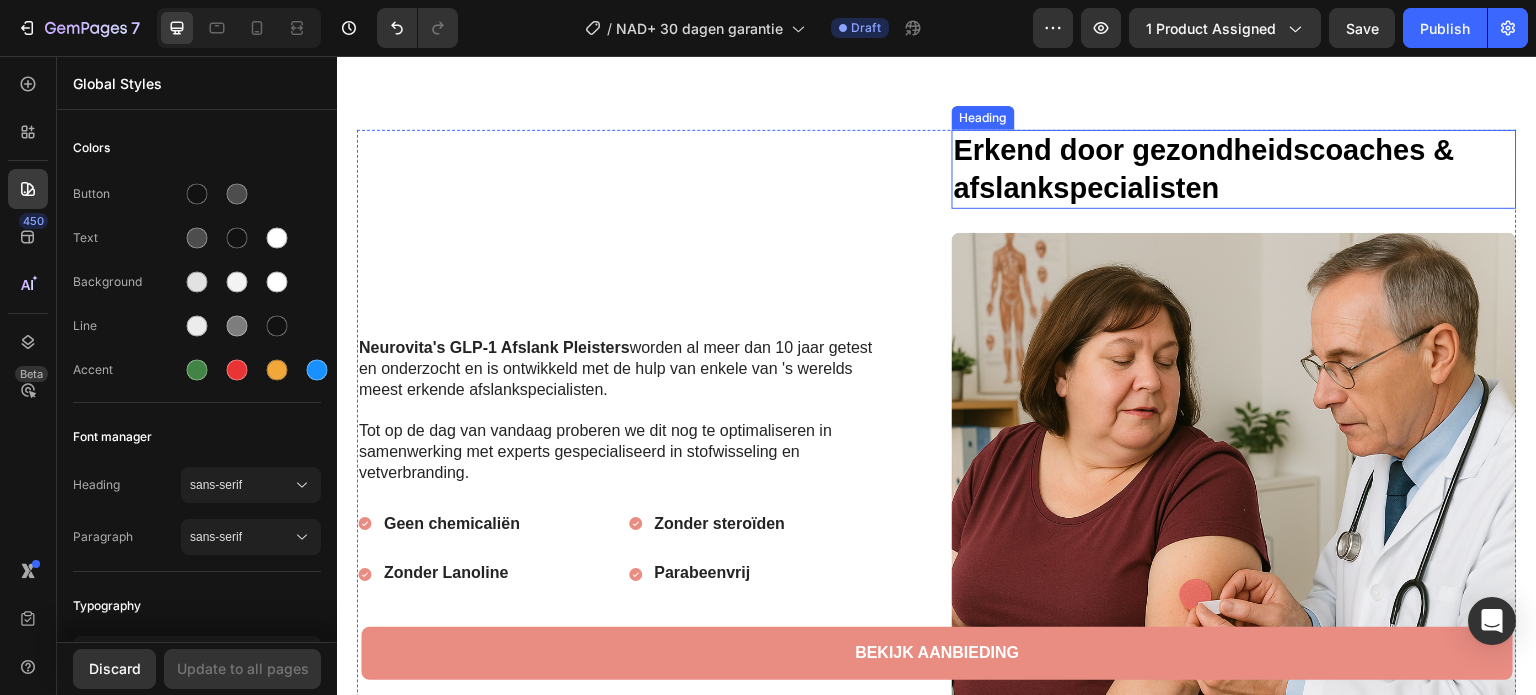click on "Erkend door gezondheidscoaches & afslankspecialisten" at bounding box center (1204, 169) 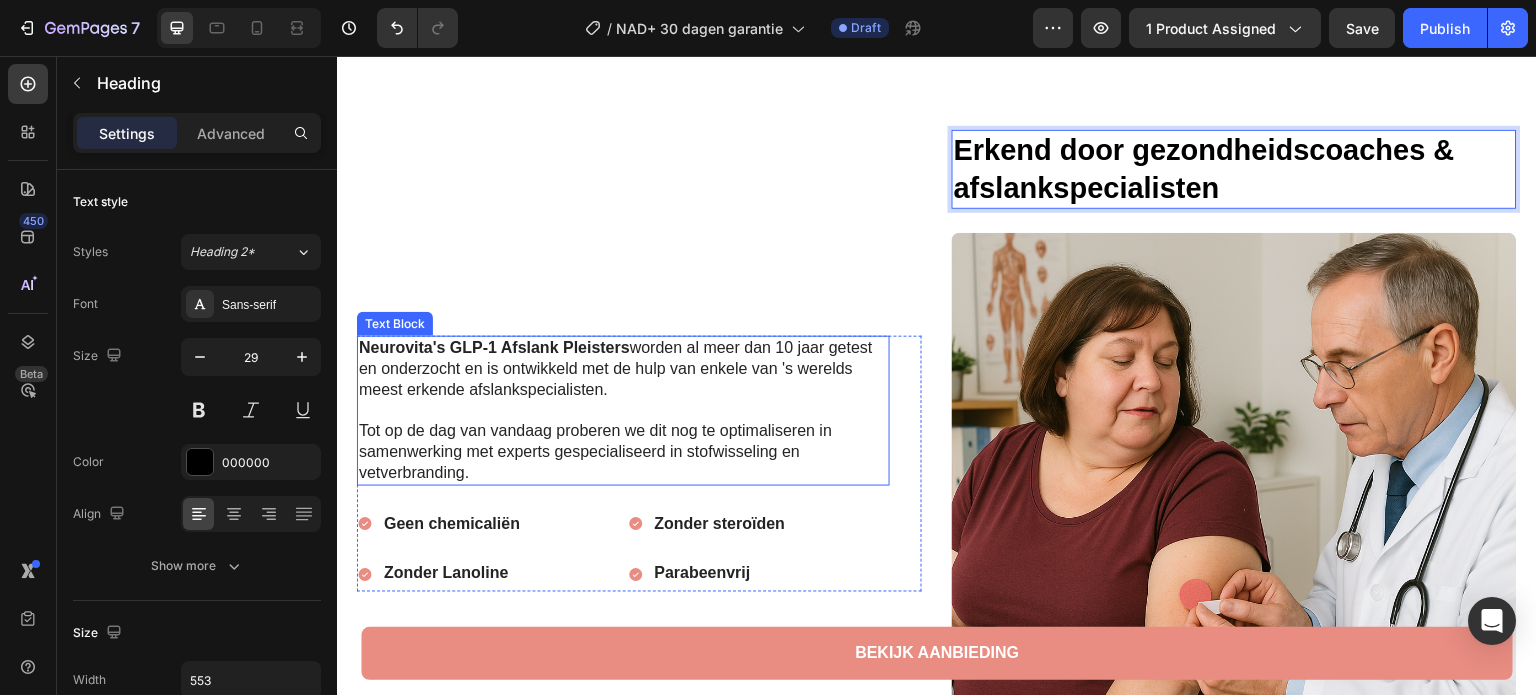 drag, startPoint x: 1106, startPoint y: 211, endPoint x: 769, endPoint y: 369, distance: 372.20023 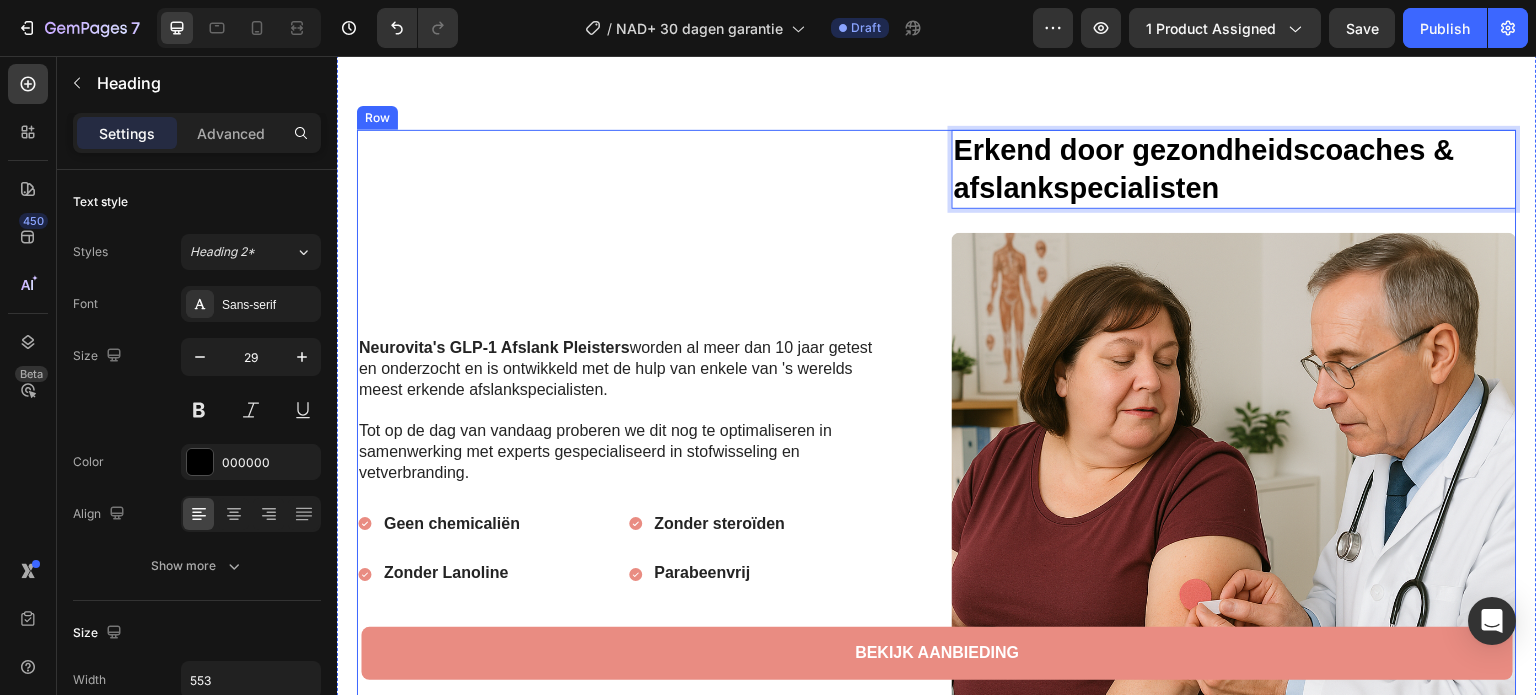 click on "Neurovita's GLP-1 Afslank Pleisters  worden al meer dan 10 jaar getest en onderzocht en is ontwikkeld met de hulp van enkele van 's werelds meest erkende afslankspecialisten.   Tot op de dag van vandaag proberen we dit nog te optimaliseren in samenwerking met experts gespecialiseerd in stofwisseling en vetverbranding. Text Block Geen chemicaliën Zonder Lanoline Item List Zonder steroïden Parabeenvrij Item List Row Row" at bounding box center (639, 464) 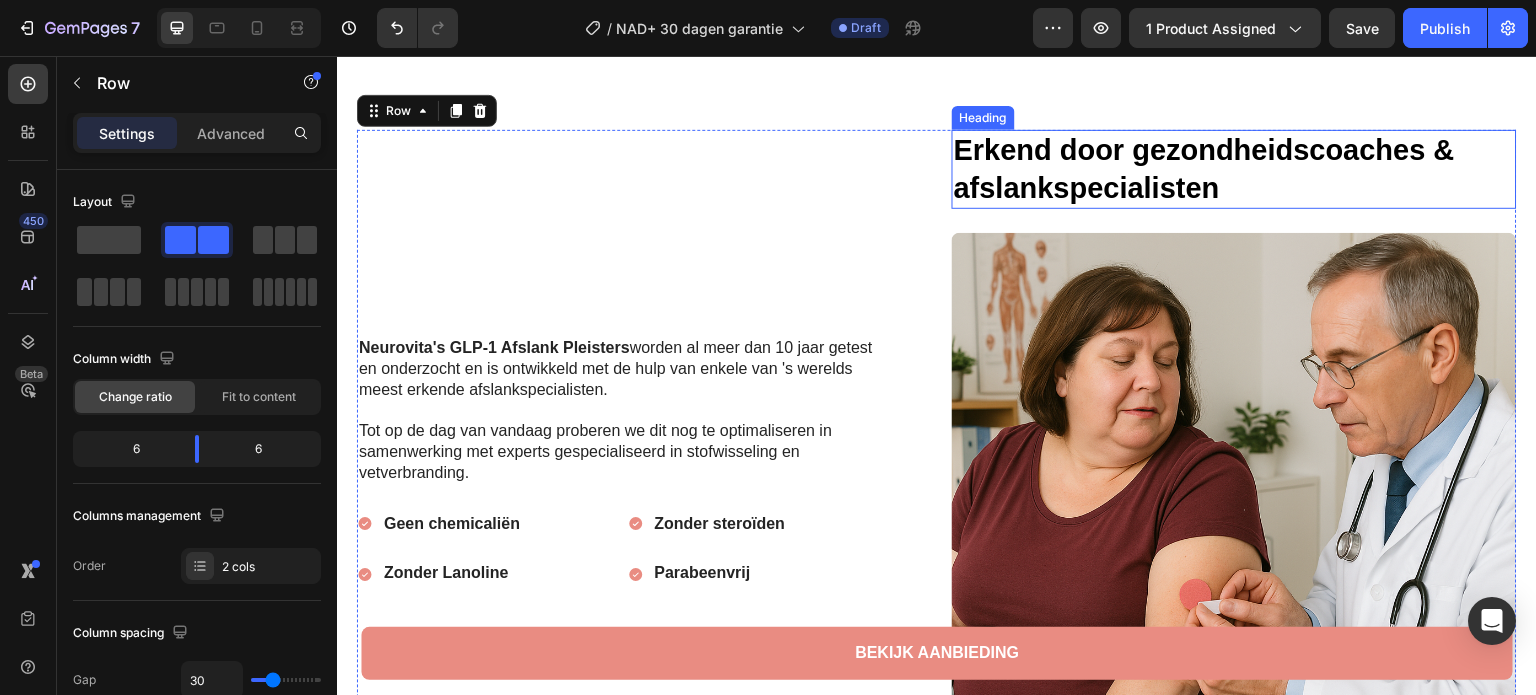 click on "Erkend door gezondheidscoaches & afslankspecialisten" at bounding box center [1204, 169] 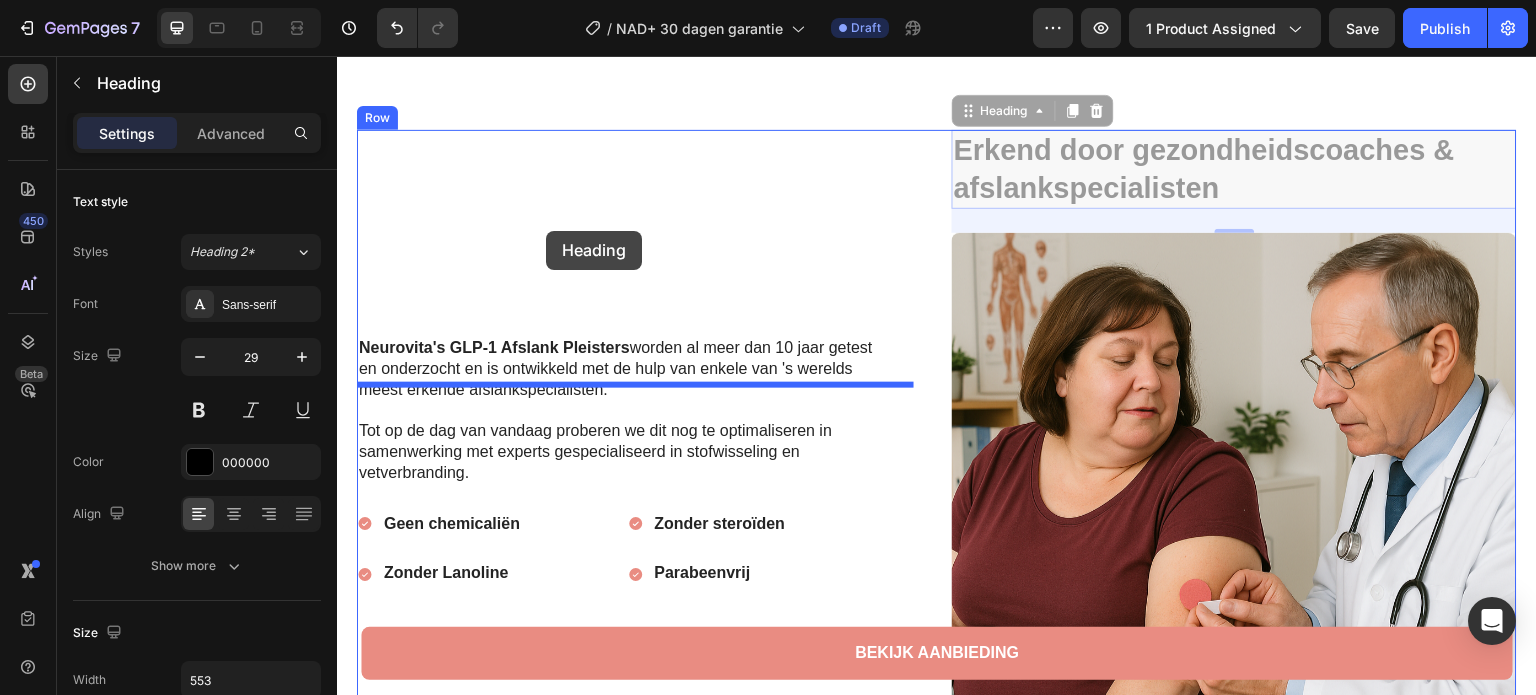 drag, startPoint x: 964, startPoint y: 155, endPoint x: 546, endPoint y: 231, distance: 424.8529 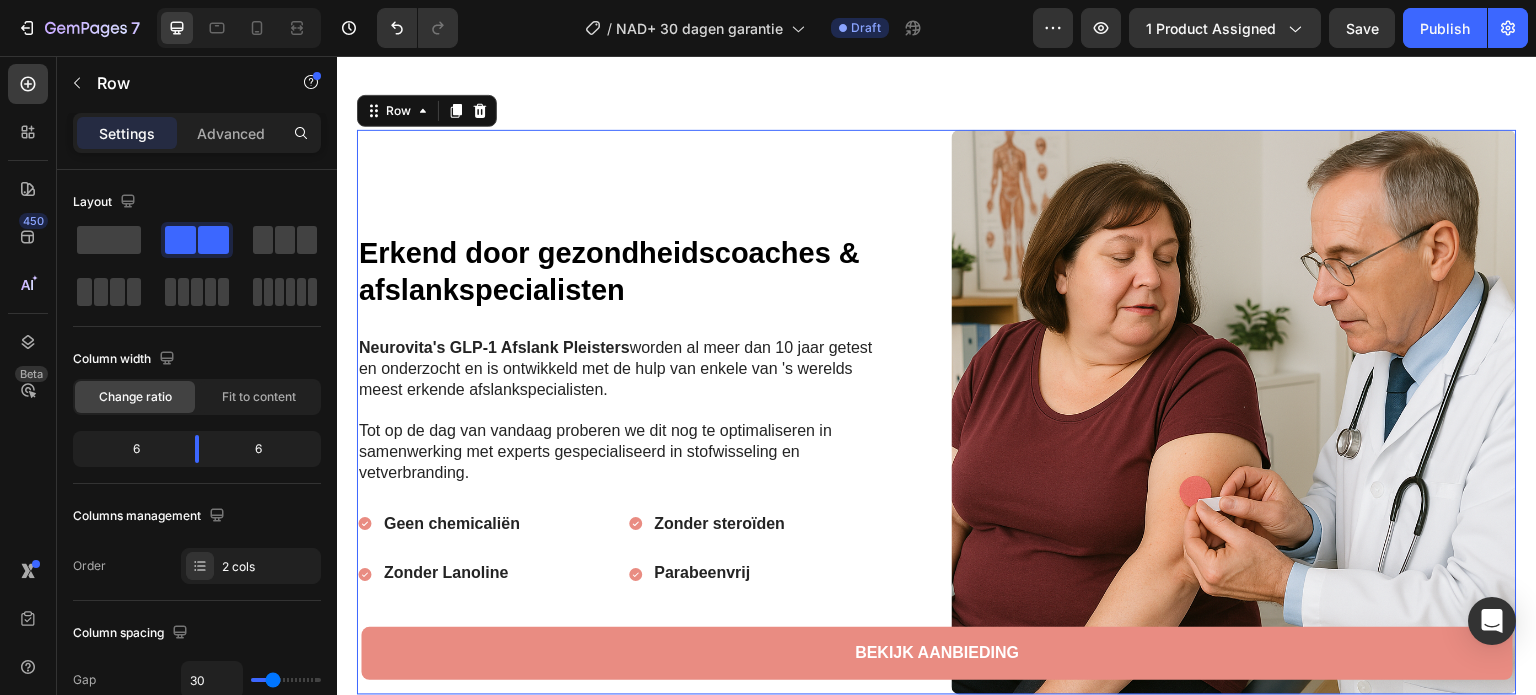 click on "Erkend door gezondheidscoaches & afslankspecialisten Heading Neurovita's GLP-1 Afslank Pleisters  worden al meer dan 10 jaar getest en onderzocht en is ontwikkeld met de hulp van enkele van 's werelds meest erkende afslankspecialisten.   Tot op de dag van vandaag proberen we dit nog te optimaliseren in samenwerking met experts gespecialiseerd in stofwisseling en vetverbranding. Text Block Geen chemicaliën Zonder Lanoline Item List Zonder steroïden Parabeenvrij Item List Row Row" at bounding box center (639, 412) 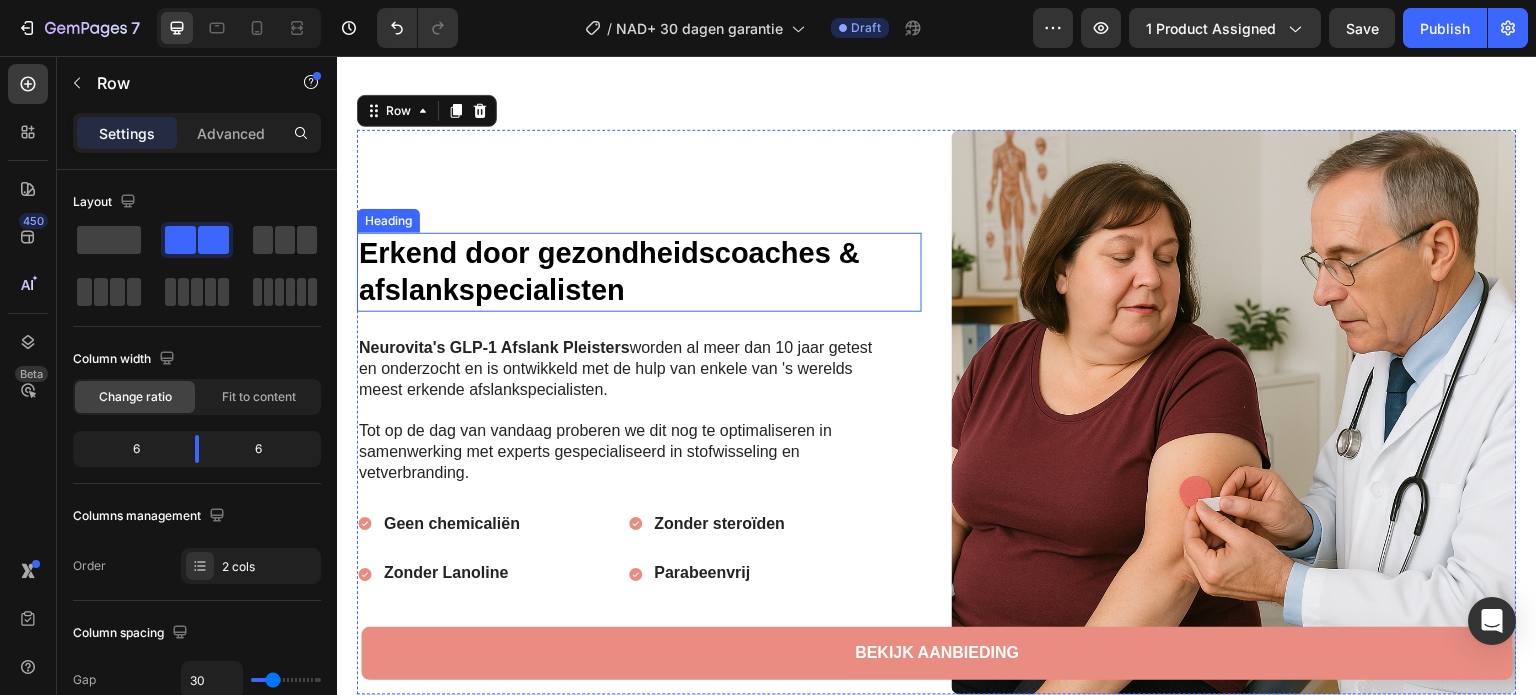 click on "Erkend door gezondheidscoaches & afslankspecialisten" at bounding box center [609, 272] 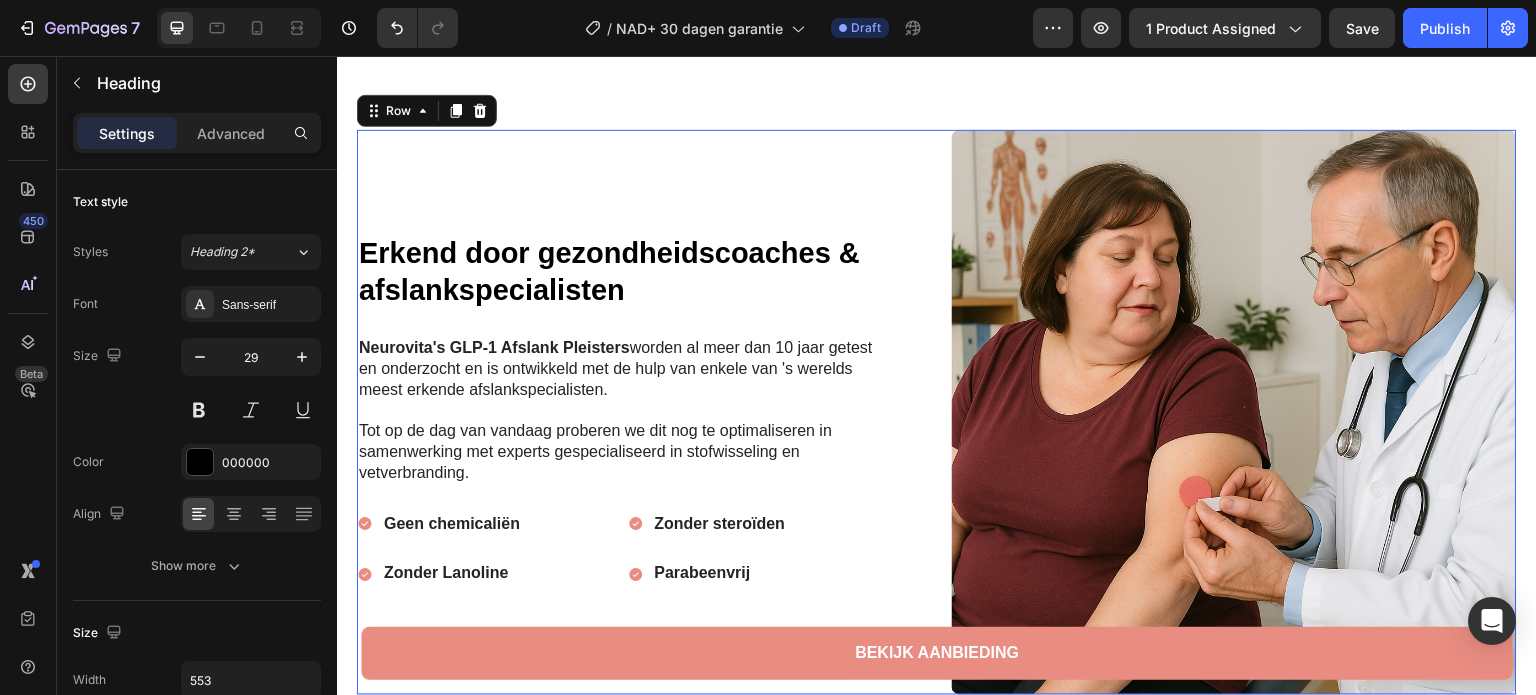click on "Erkend door gezondheidscoaches & afslankspecialisten Heading Neurovita's GLP-1 Afslank Pleisters  worden al meer dan 10 jaar getest en onderzocht en is ontwikkeld met de hulp van enkele van 's werelds meest erkende afslankspecialisten.   Tot op de dag van vandaag proberen we dit nog te optimaliseren in samenwerking met experts gespecialiseerd in stofwisseling en vetverbranding. Text Block Geen chemicaliën Zonder Lanoline Item List Zonder steroïden Parabeenvrij Item List Row Row" at bounding box center [639, 412] 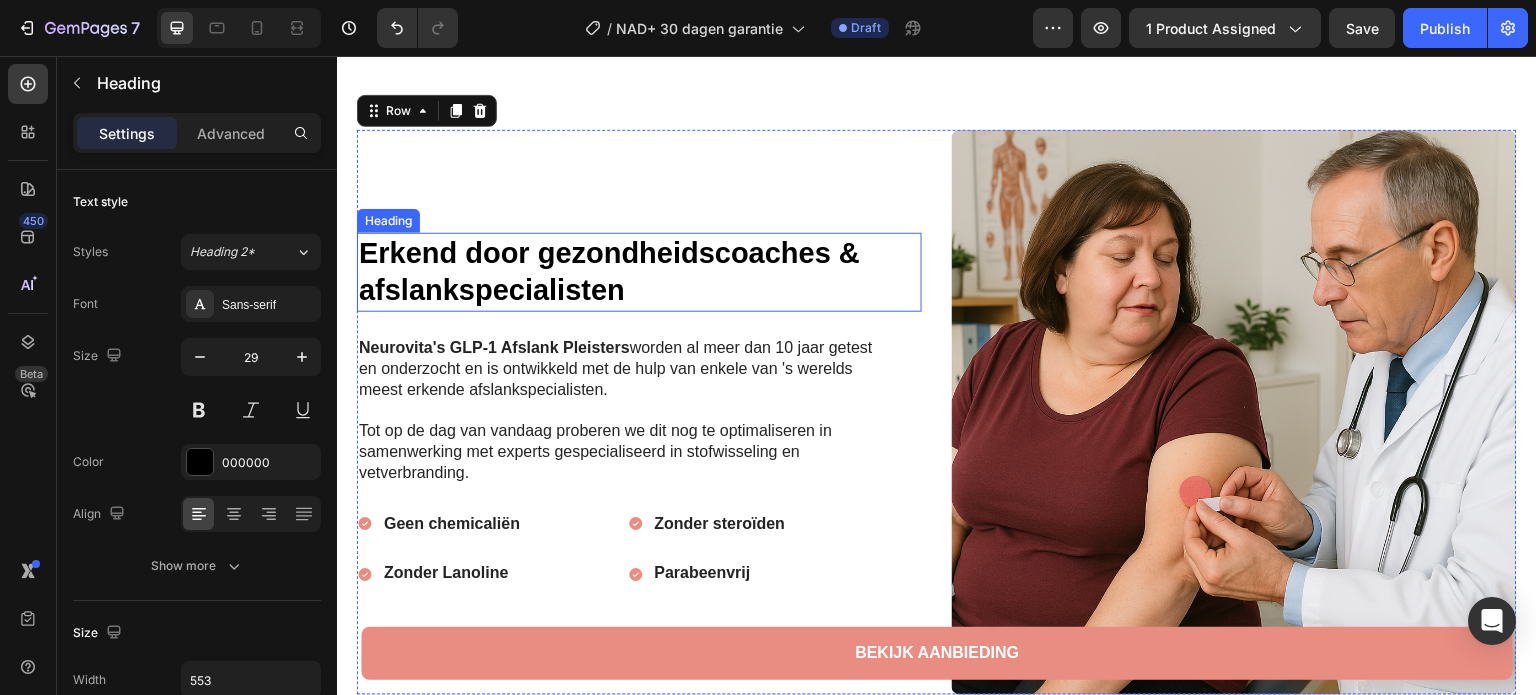 click on "Erkend door gezondheidscoaches & afslankspecialisten" at bounding box center [609, 272] 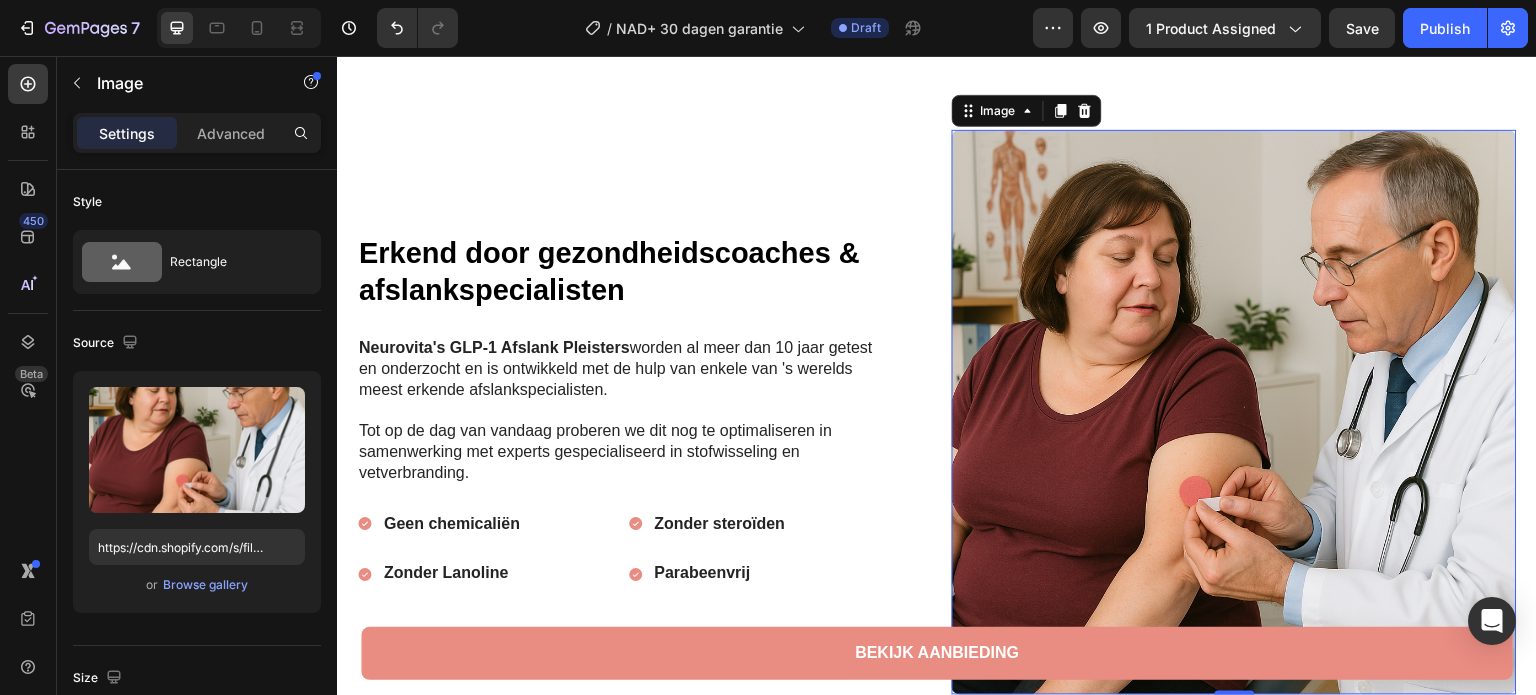 click at bounding box center [1234, 412] 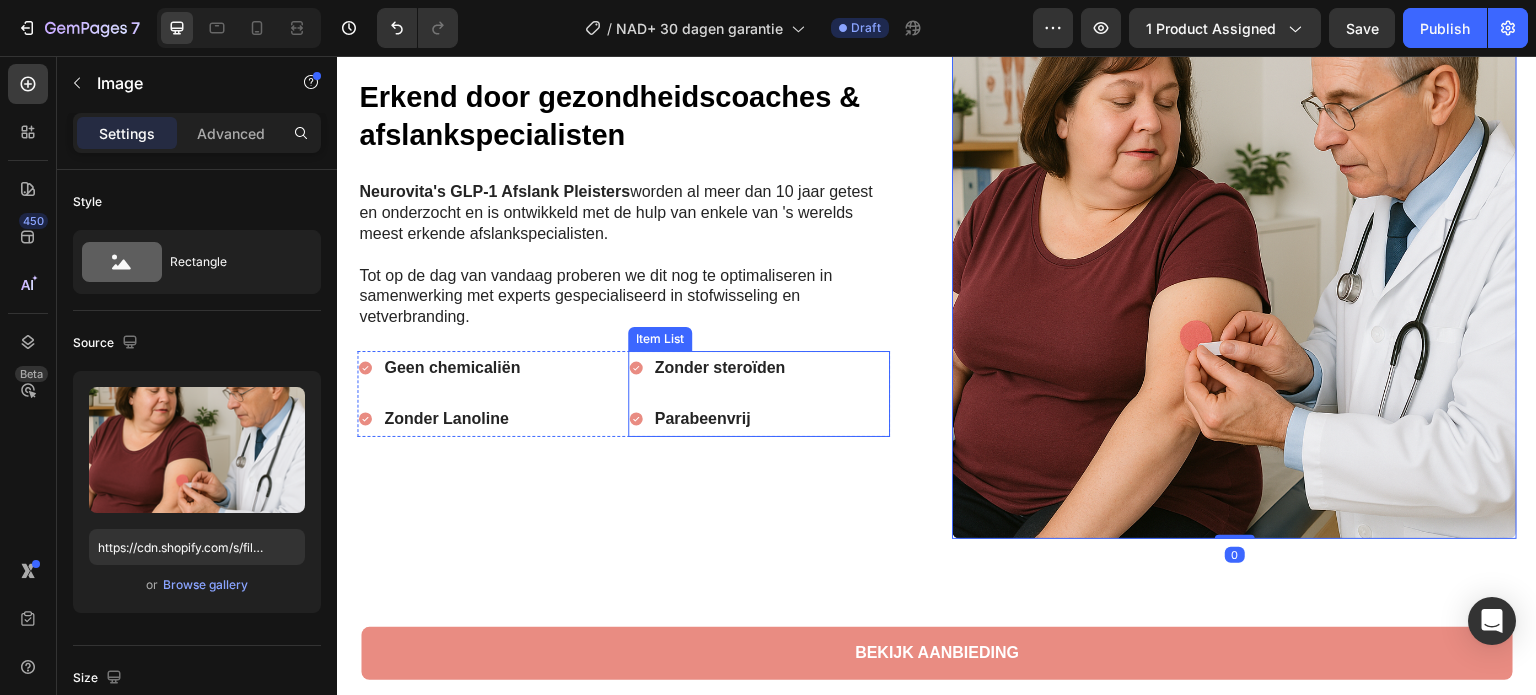 scroll, scrollTop: 1400, scrollLeft: 0, axis: vertical 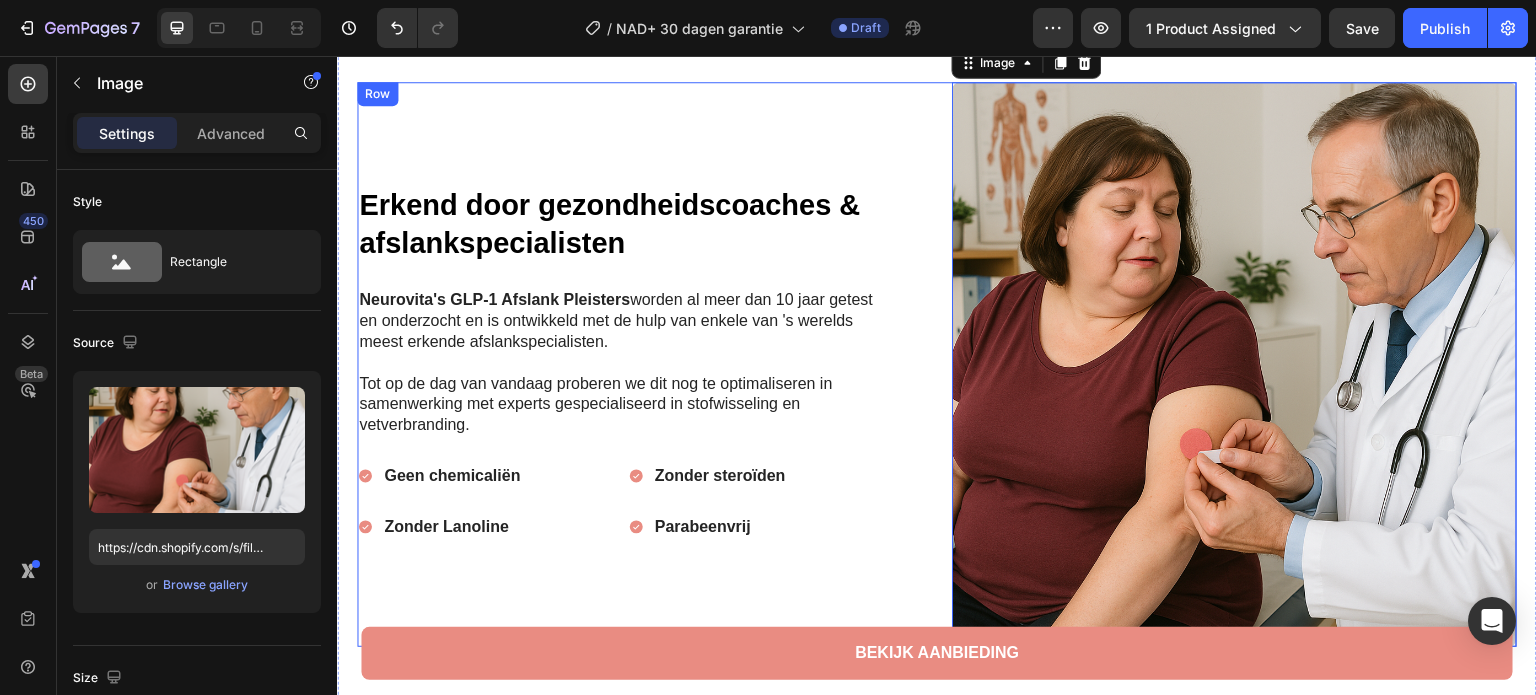 click on "Erkend door gezondheidscoaches & afslankspecialisten Heading Neurovita's GLP-1 Afslank Pleisters  worden al meer dan 10 jaar getest en onderzocht en is ontwikkeld met de hulp van enkele van 's werelds meest erkende afslankspecialisten.   Tot op de dag van vandaag proberen we dit nog te optimaliseren in samenwerking met experts gespecialiseerd in stofwisseling en vetverbranding. Text Block Geen chemicaliën Zonder Lanoline Item List Zonder steroïden Parabeenvrij Item List Row Row" at bounding box center (639, 364) 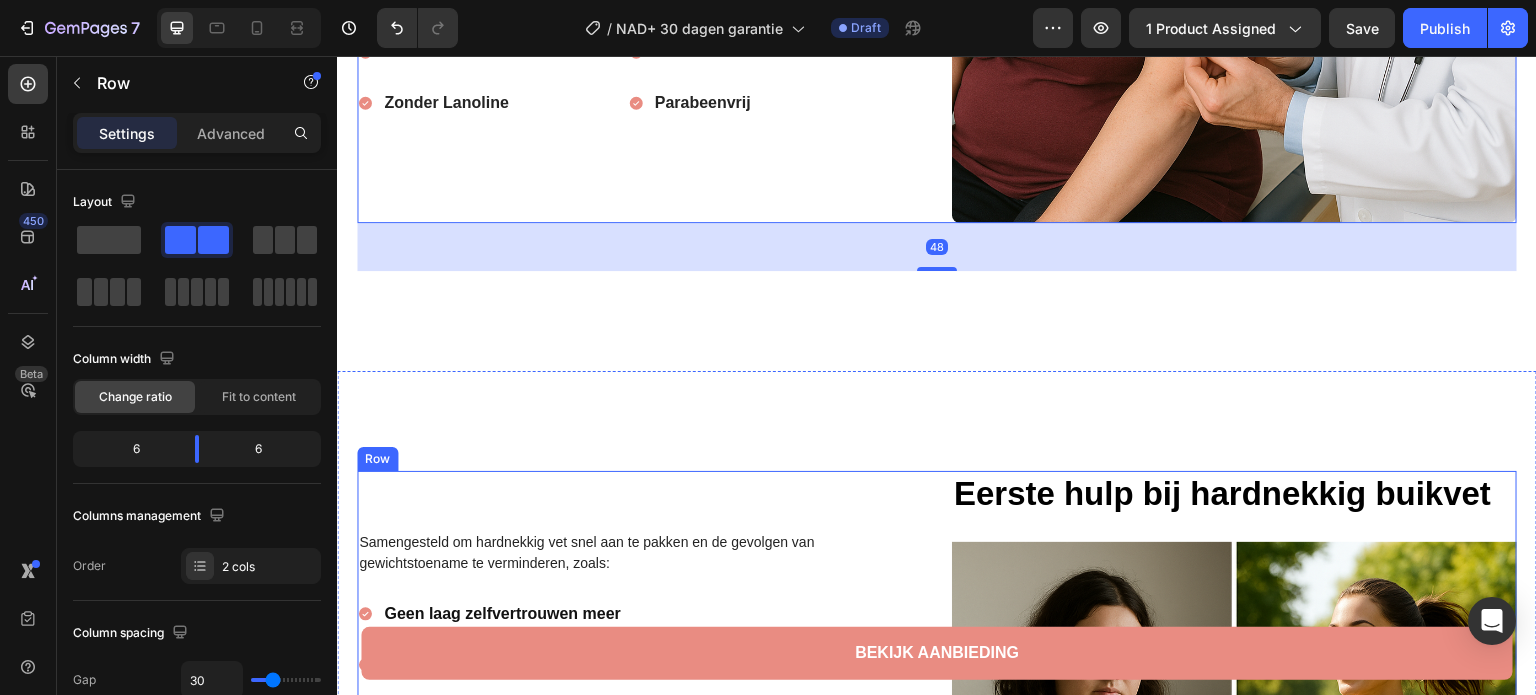 scroll, scrollTop: 1900, scrollLeft: 0, axis: vertical 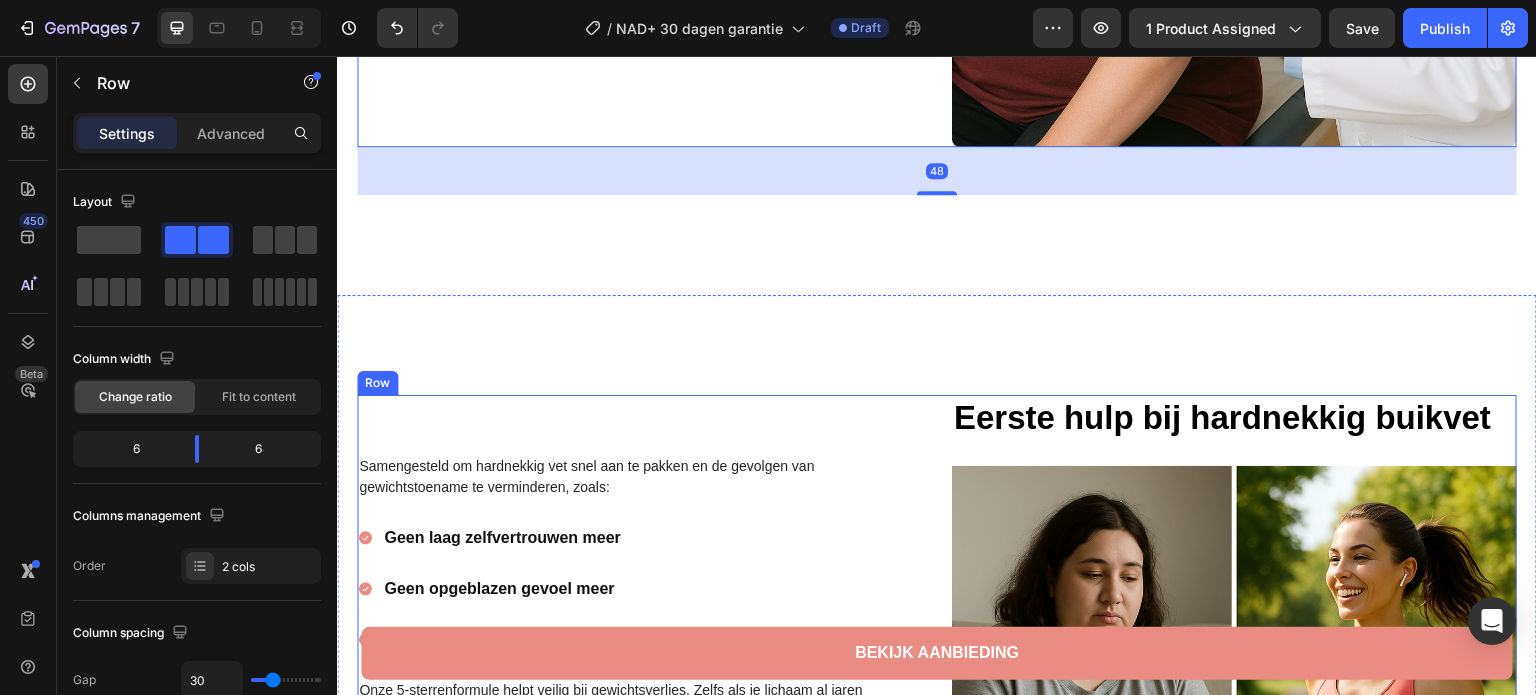 click on "Eerste hulp bij hardnekkig buikvet" at bounding box center (1222, 417) 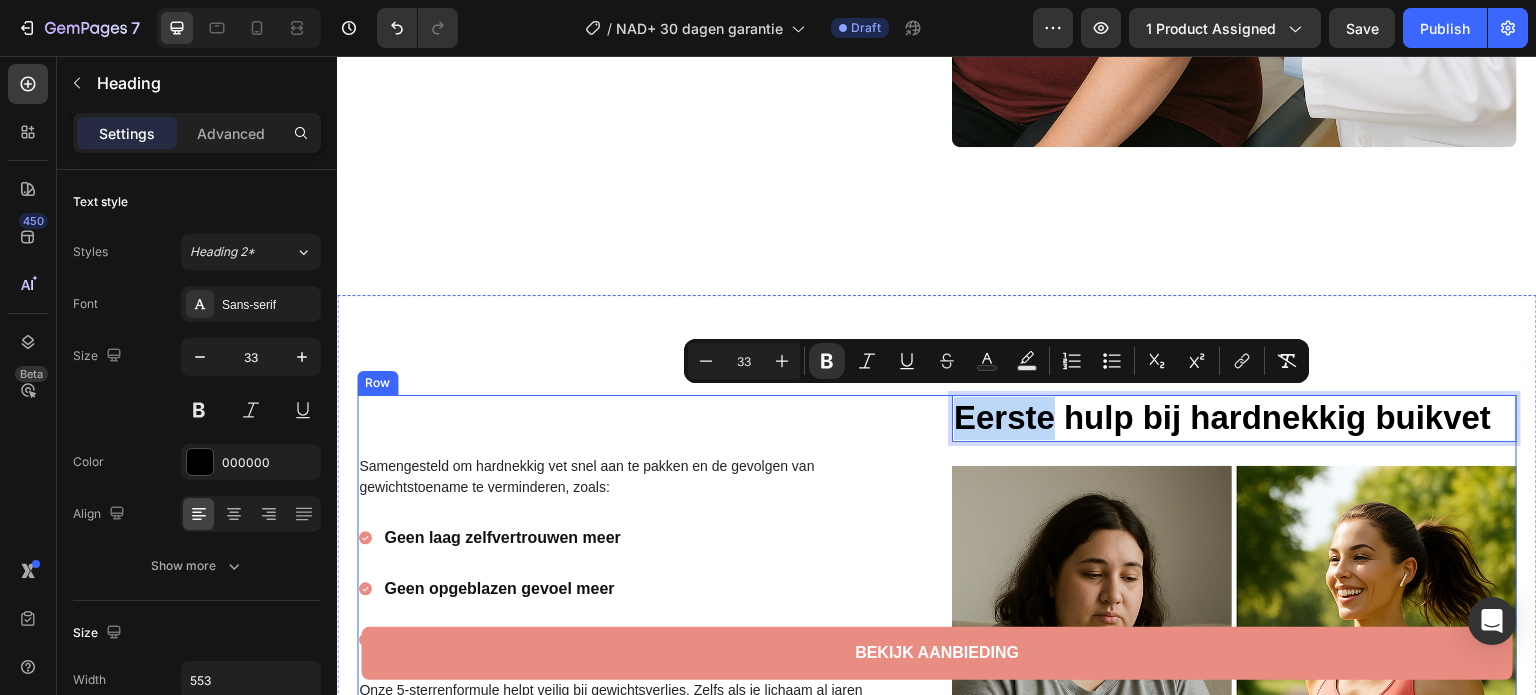 drag, startPoint x: 1048, startPoint y: 410, endPoint x: 795, endPoint y: 429, distance: 253.71243 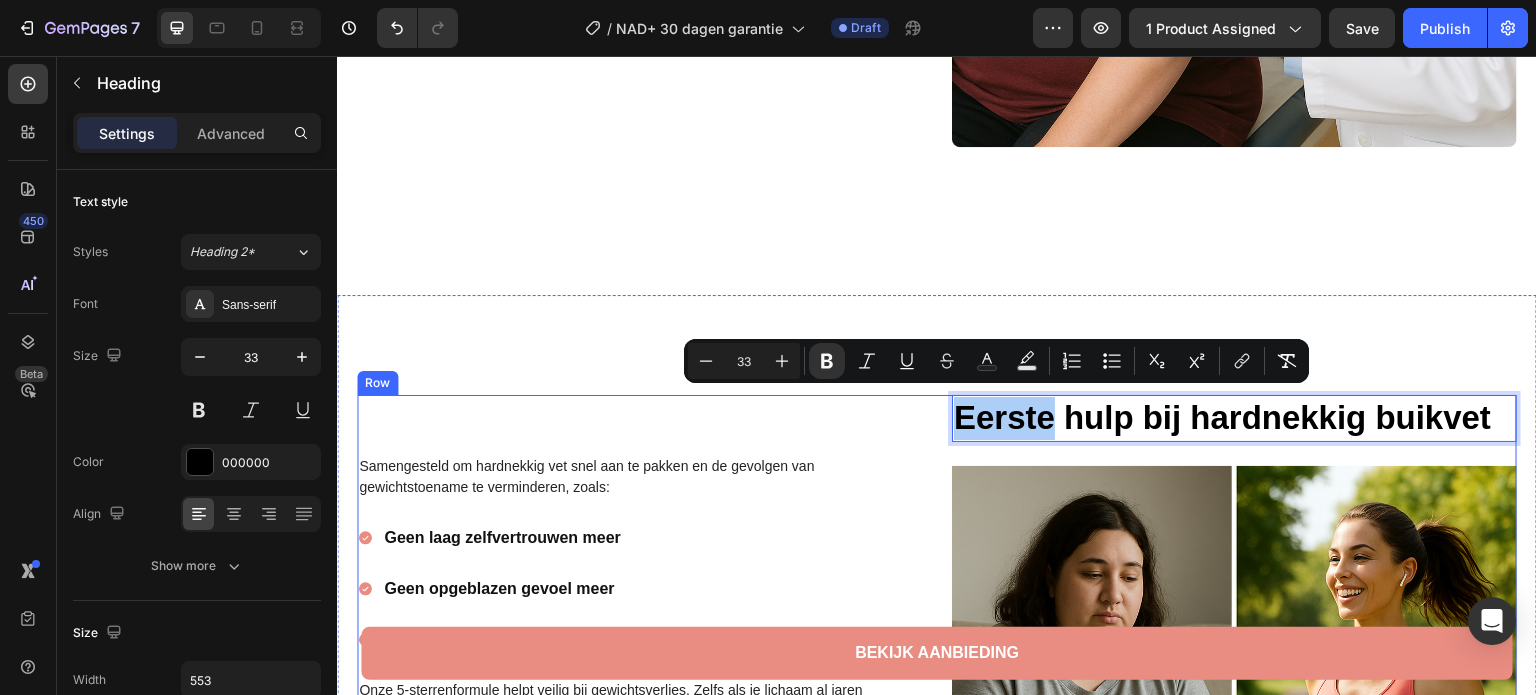 click on "Samengesteld om hardnekkig vet snel aan te pakken en de gevolgen van gewichtstoename te verminderen, zoals: Text Block Geen laag zelfvertrouwen meer Geen opgeblazen gevoel meer Niet langer de hele dag door moe Item List Row Onze 5-sterrenformule helpt veilig bij gewichtsverlies. Zelfs als je lichaam al jaren geen gram meer lijkt los te laten.   Het pakt de dieperliggende oorzaak van vetopslag aan, waardoor rond de buik en taille vaak als eerste verschil te zien is. Text Block Stimuleert de vetverbranding via een verbeterde doorbloeding Snel en voelbaar effect op hardnekkig buikvet (zonder drastische diëten of injecties zoals Ozempic) Hypoallergeen, niet-irriterend en zeer krachtig van samenstelling Item List Row Row" at bounding box center (639, 713) 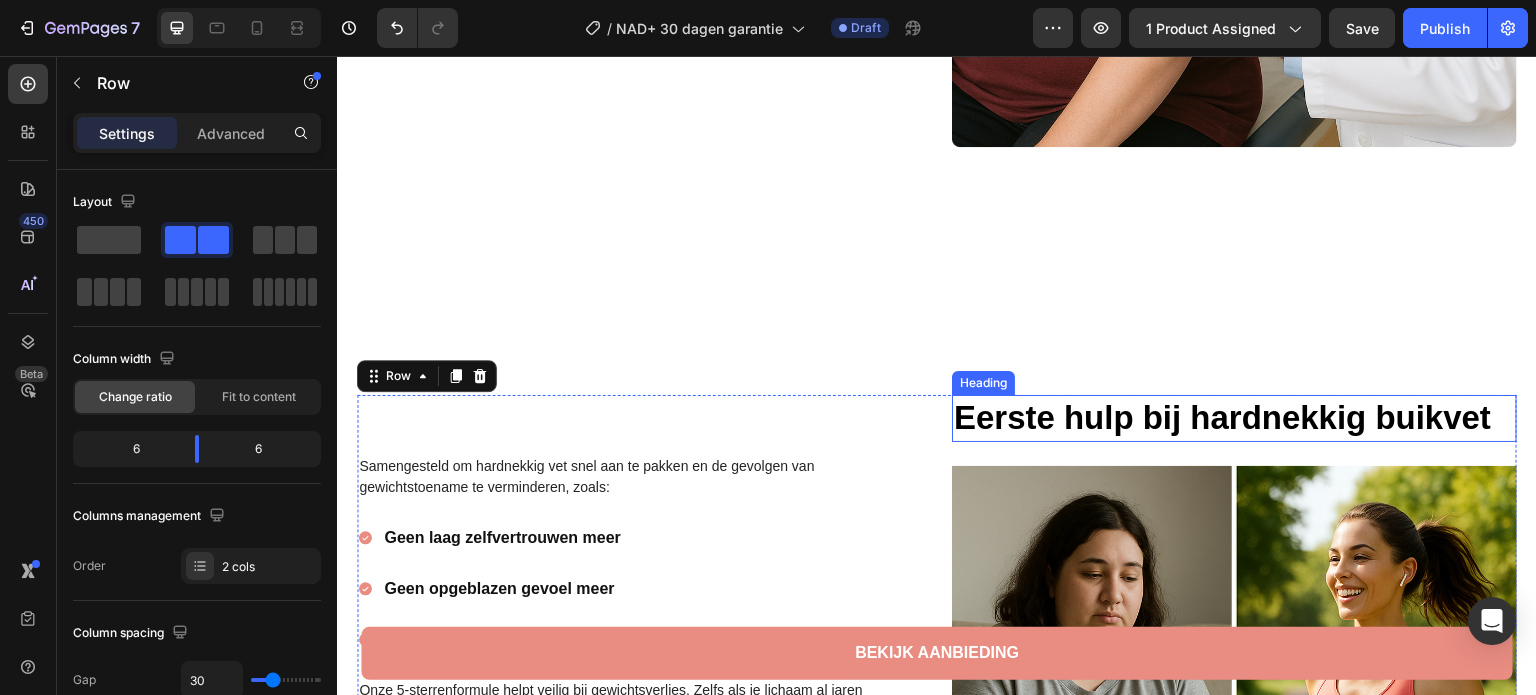 click on "Eerste hulp bij hardnekkig buikvet" at bounding box center [1222, 417] 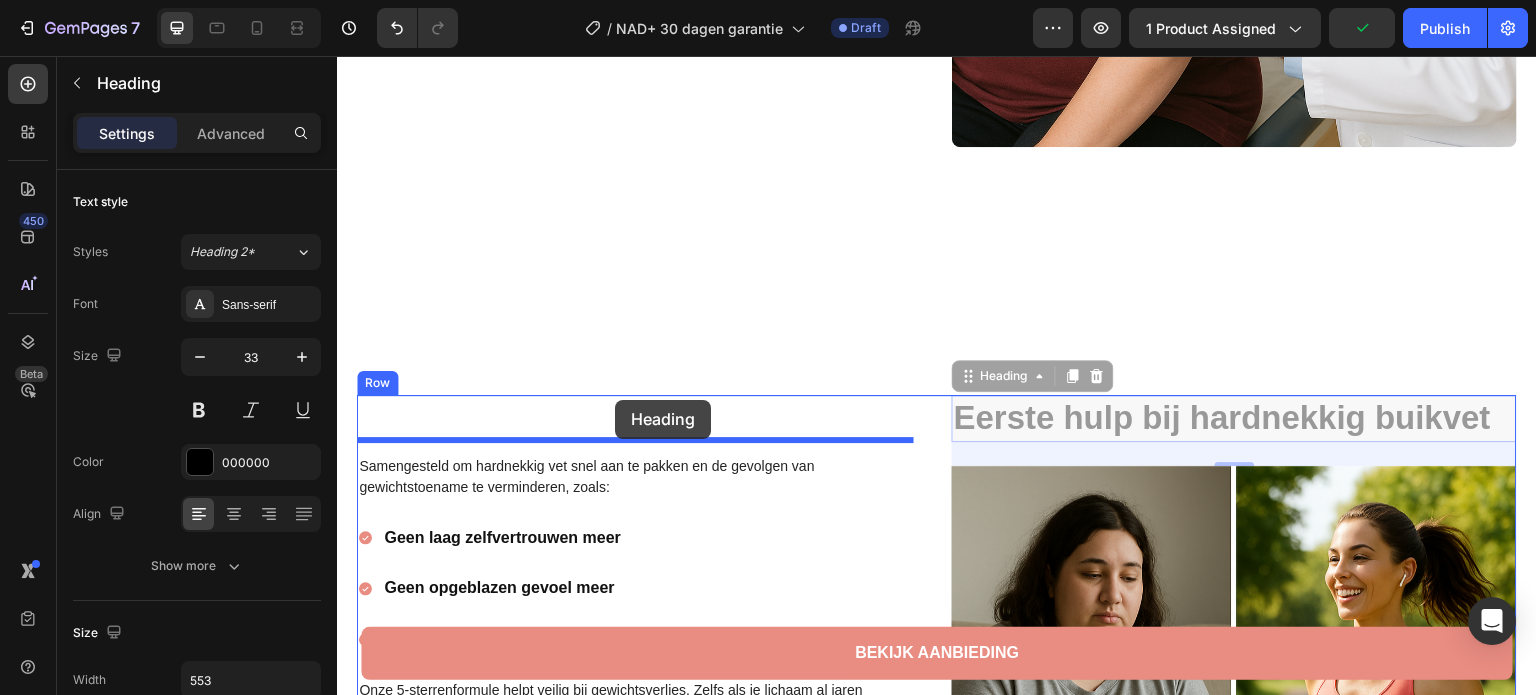 drag, startPoint x: 972, startPoint y: 367, endPoint x: 613, endPoint y: 401, distance: 360.60645 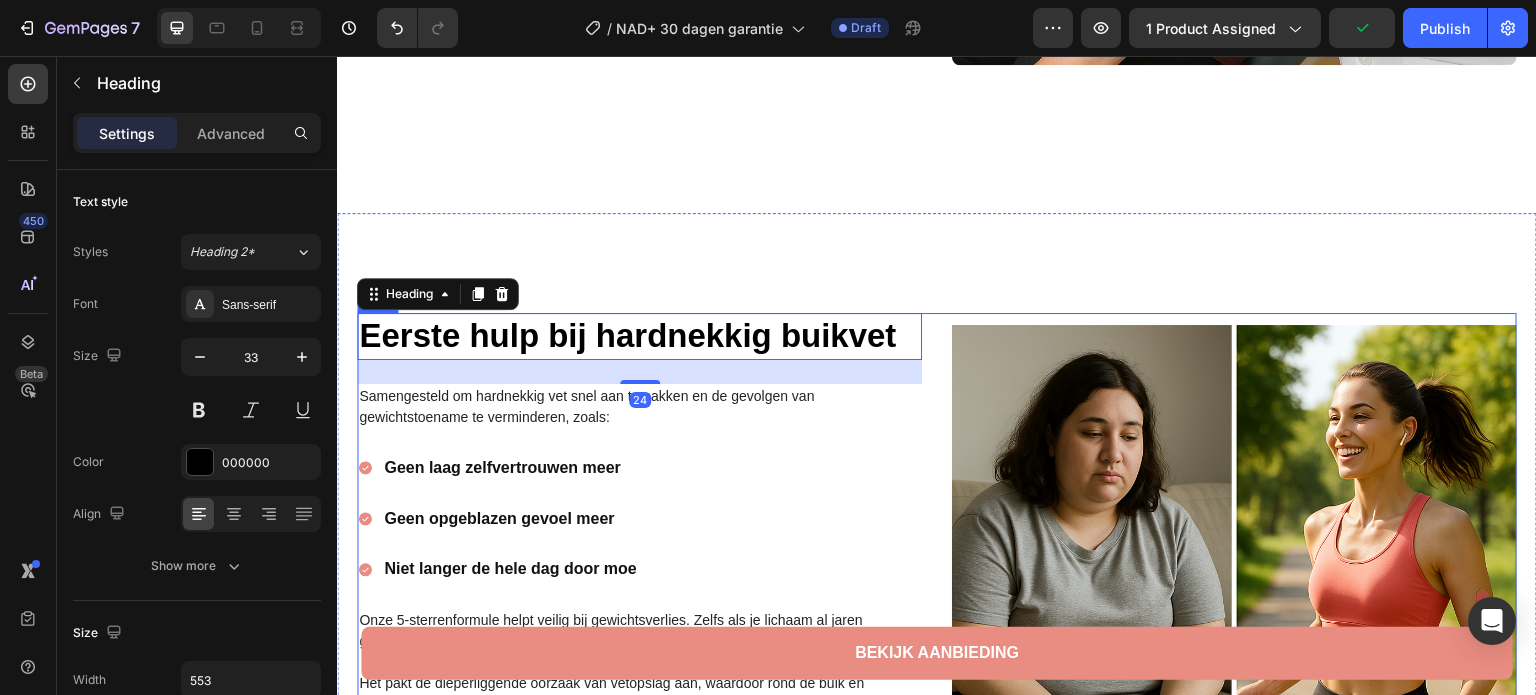 scroll, scrollTop: 2100, scrollLeft: 0, axis: vertical 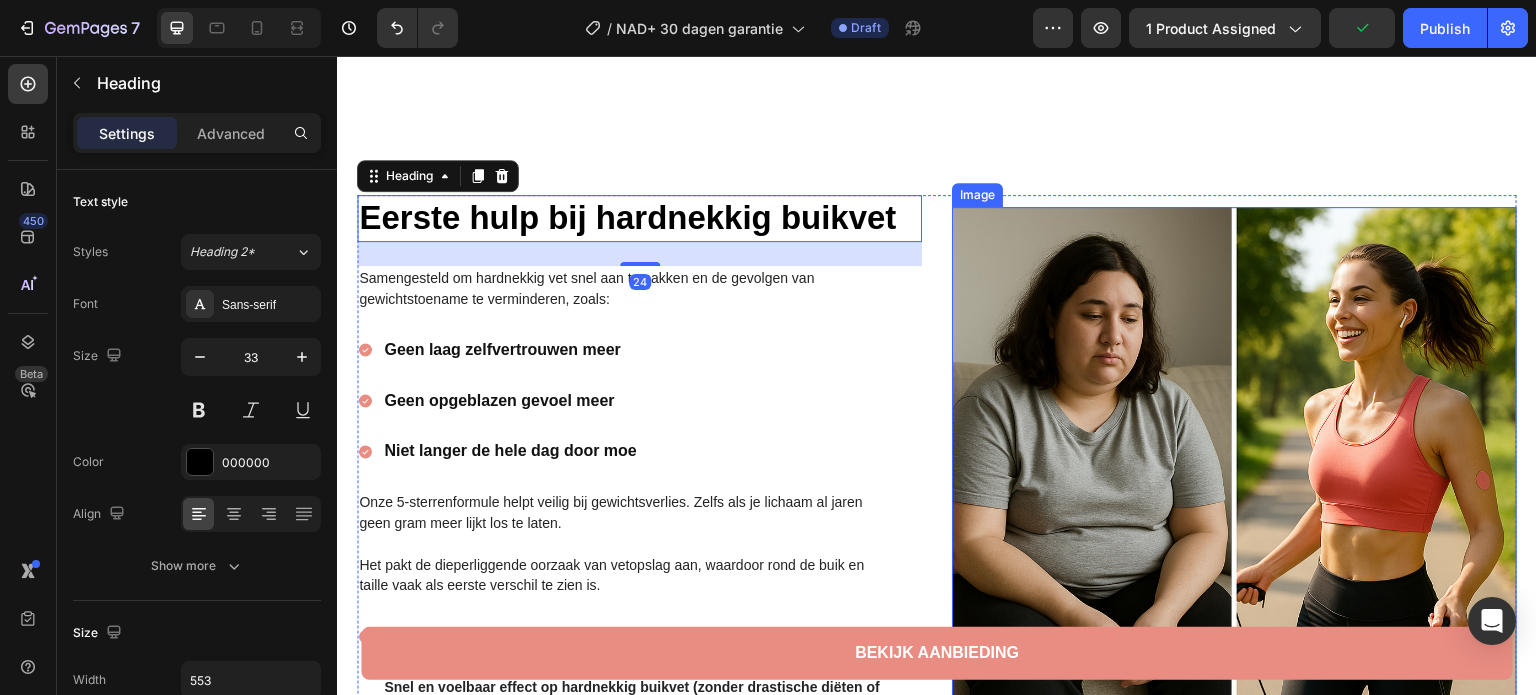 click at bounding box center [1234, 489] 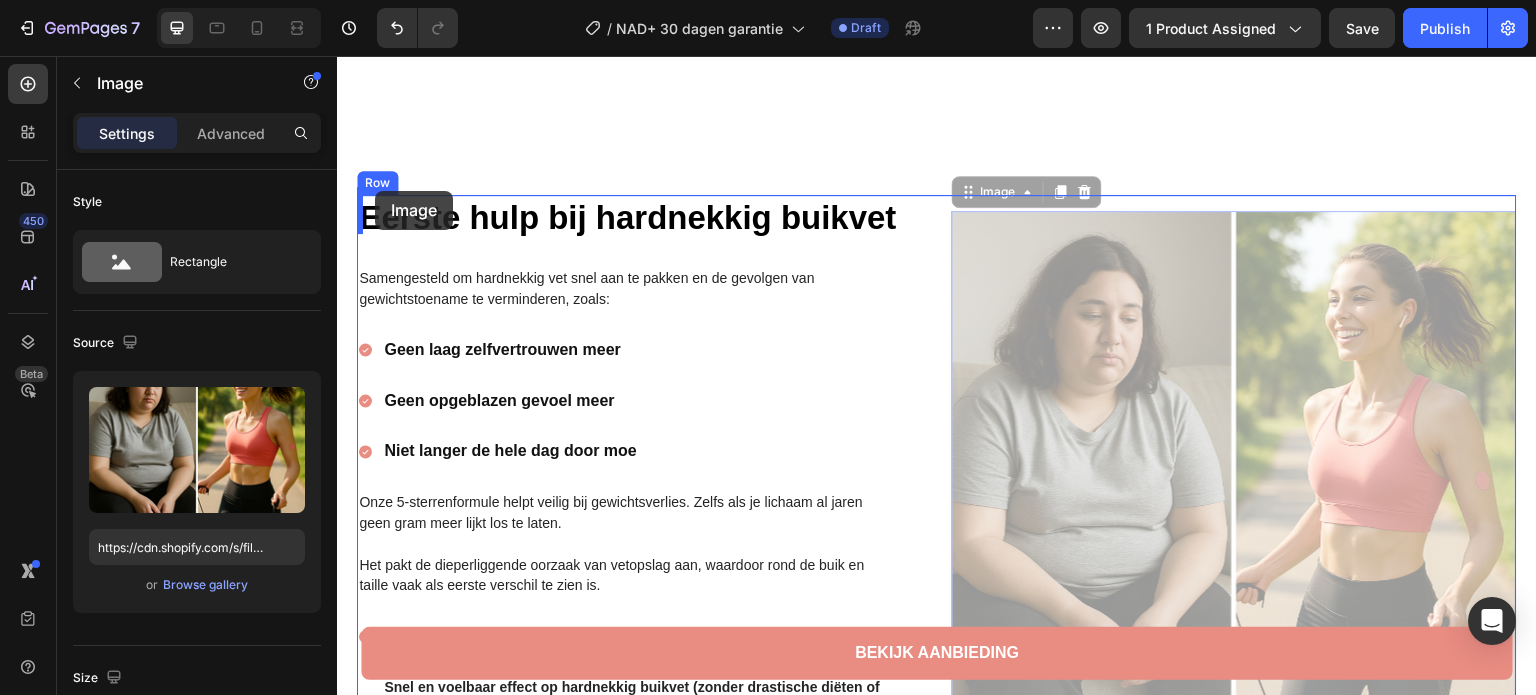 drag, startPoint x: 978, startPoint y: 187, endPoint x: 375, endPoint y: 191, distance: 603.01324 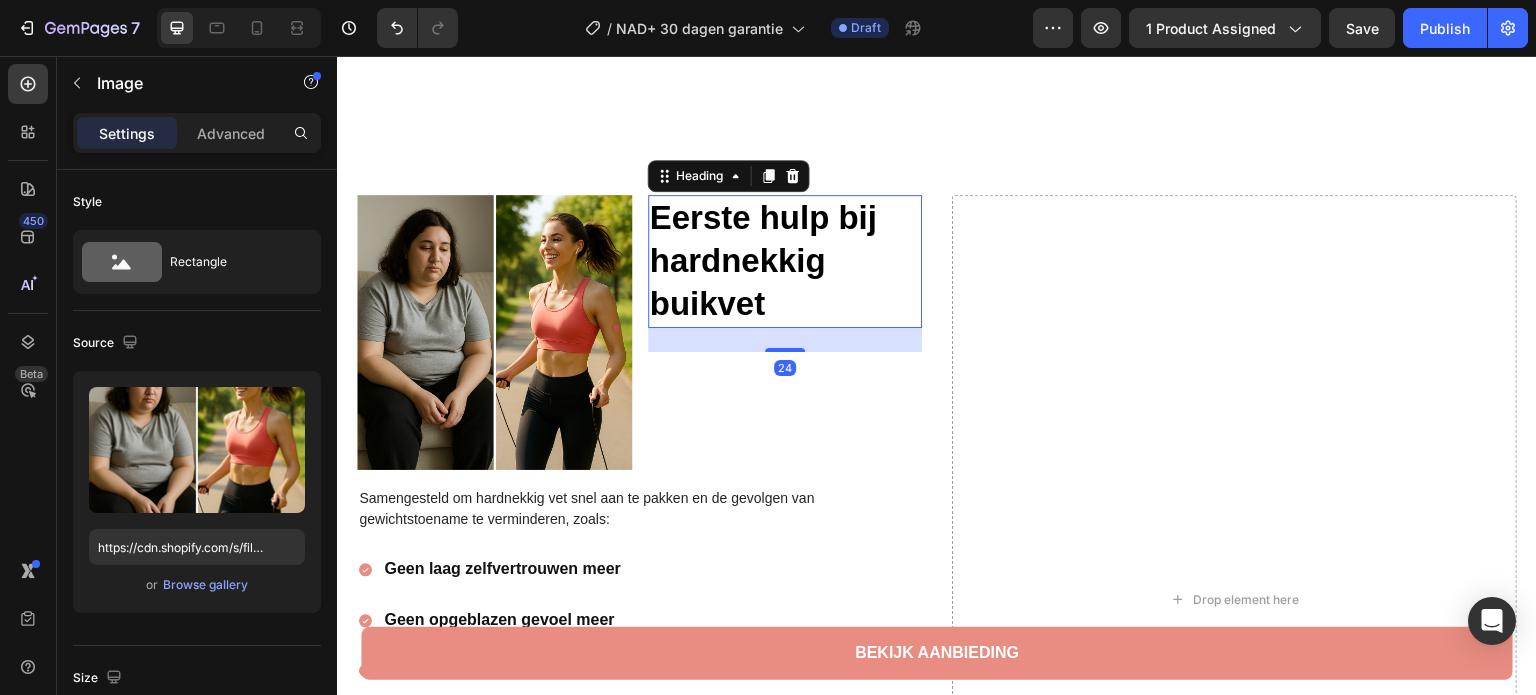 click on "Eerste hulp bij hardnekkig buikvet" at bounding box center [763, 260] 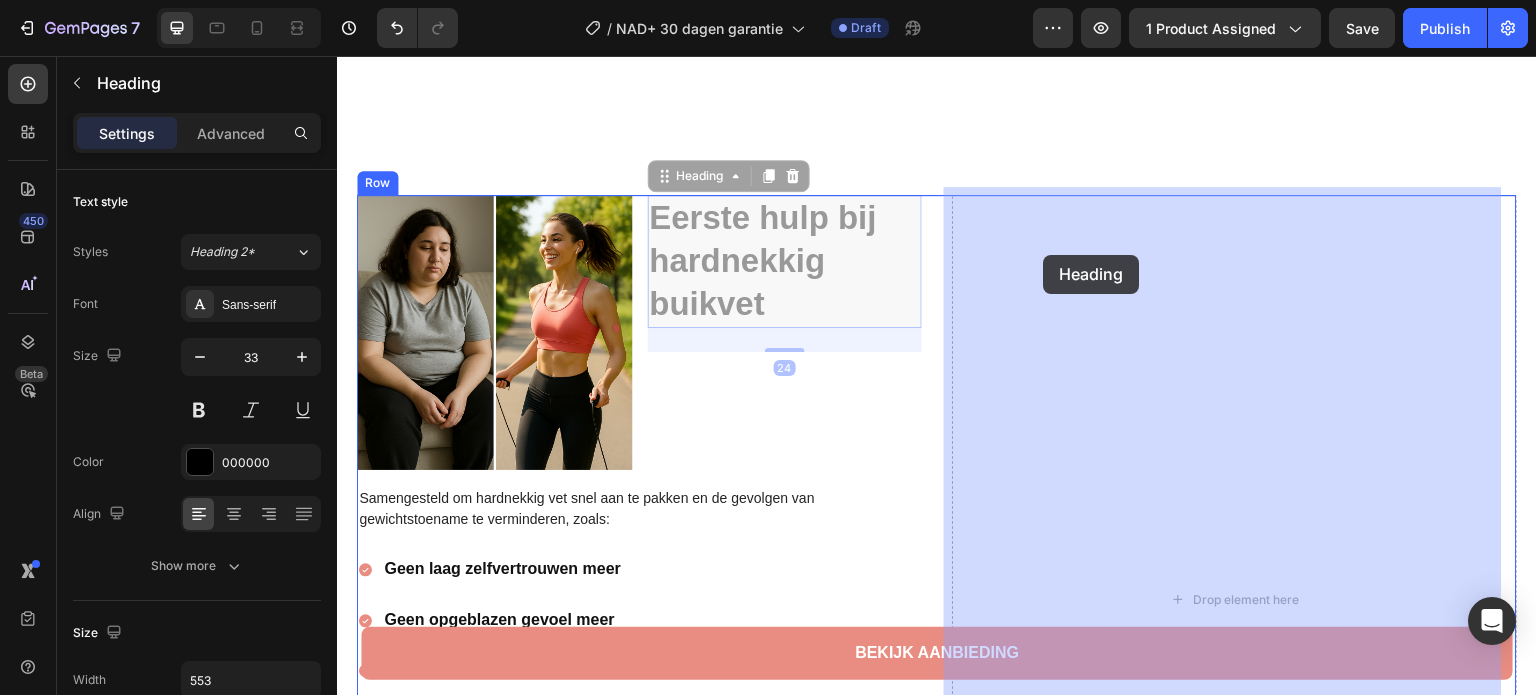 drag, startPoint x: 677, startPoint y: 169, endPoint x: 1053, endPoint y: 259, distance: 386.62128 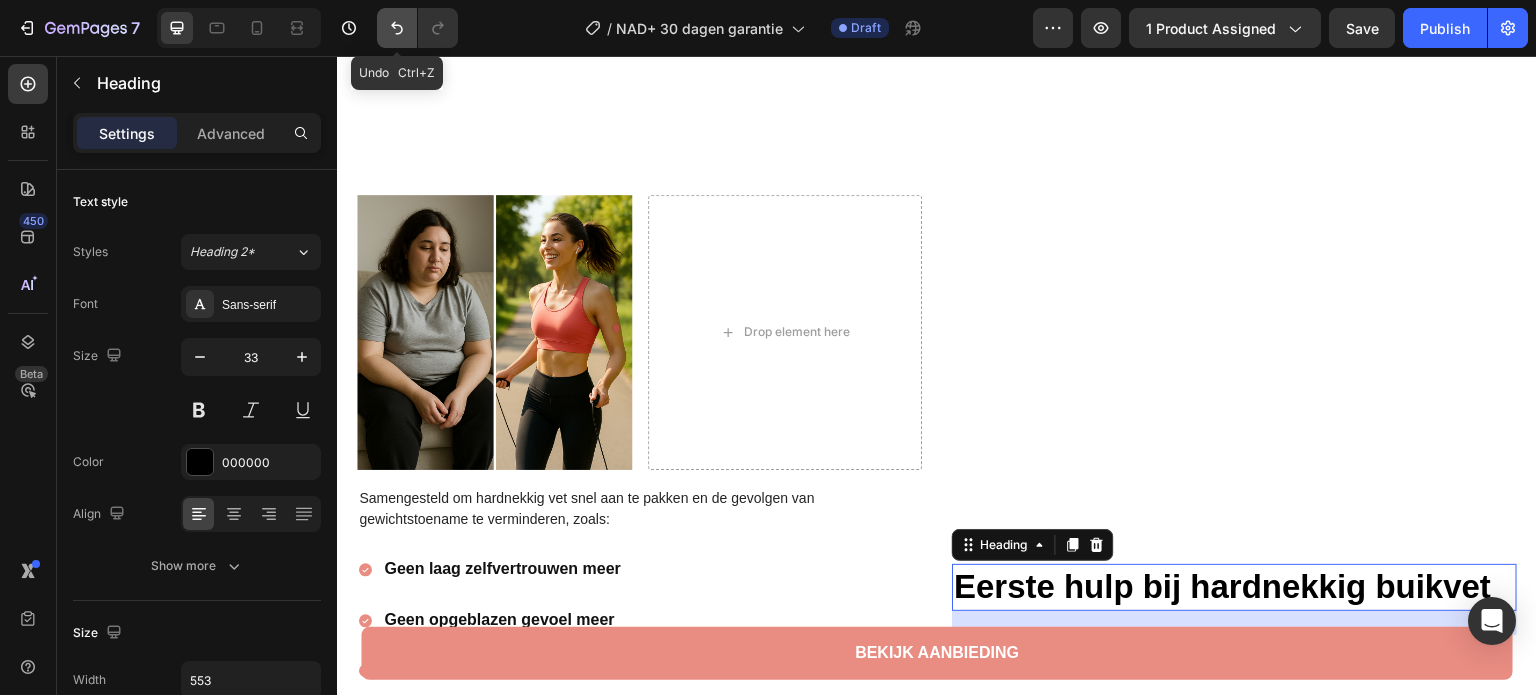 click 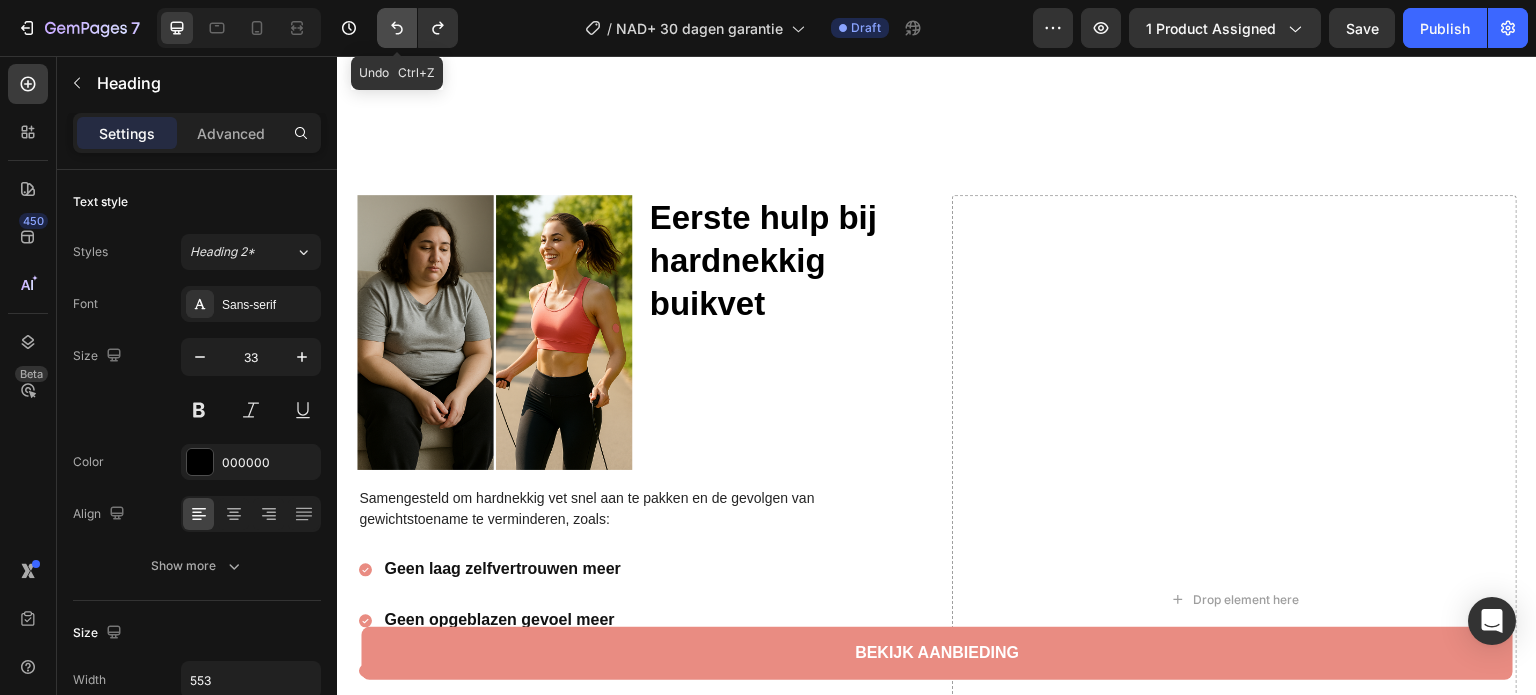 click 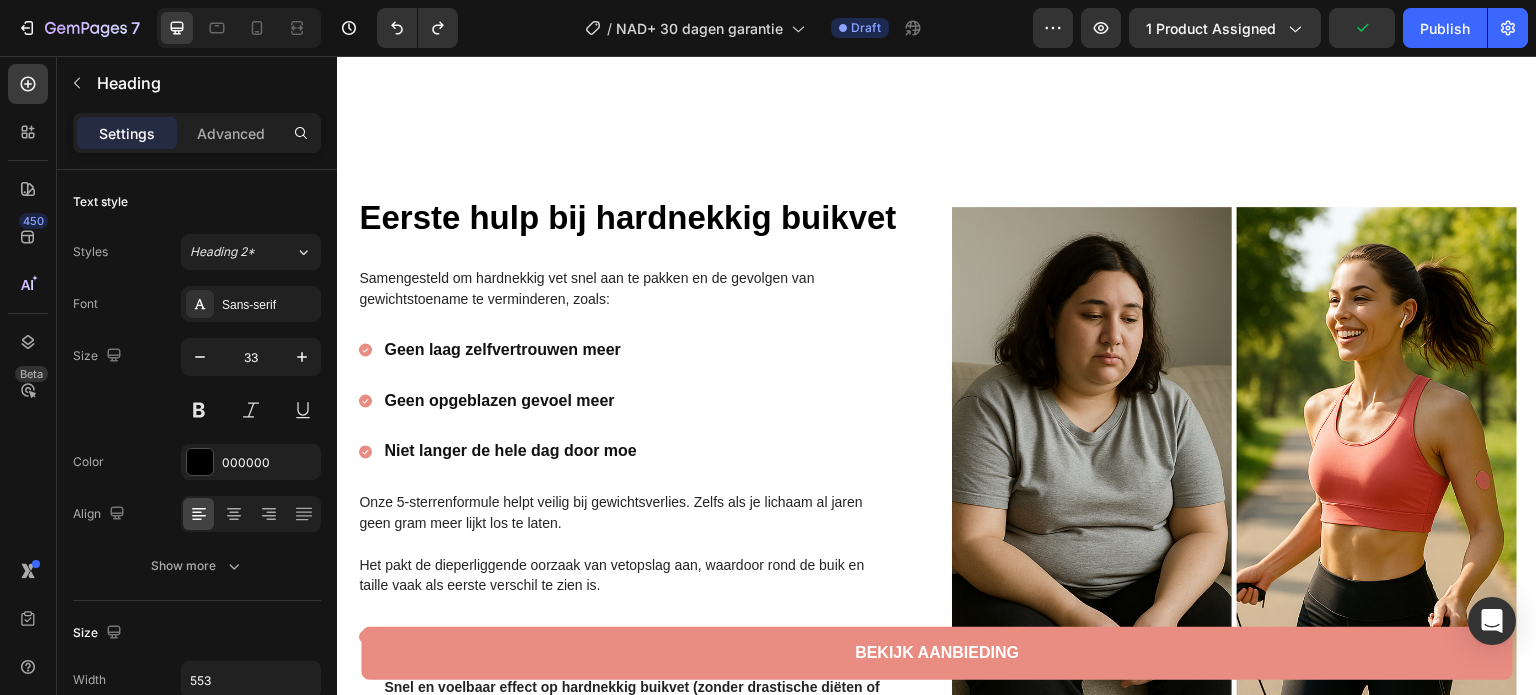 click on "Samengesteld om hardnekkig vet snel aan te pakken en de gevolgen van gewichtstoename te verminderen, zoals:" at bounding box center [623, 289] 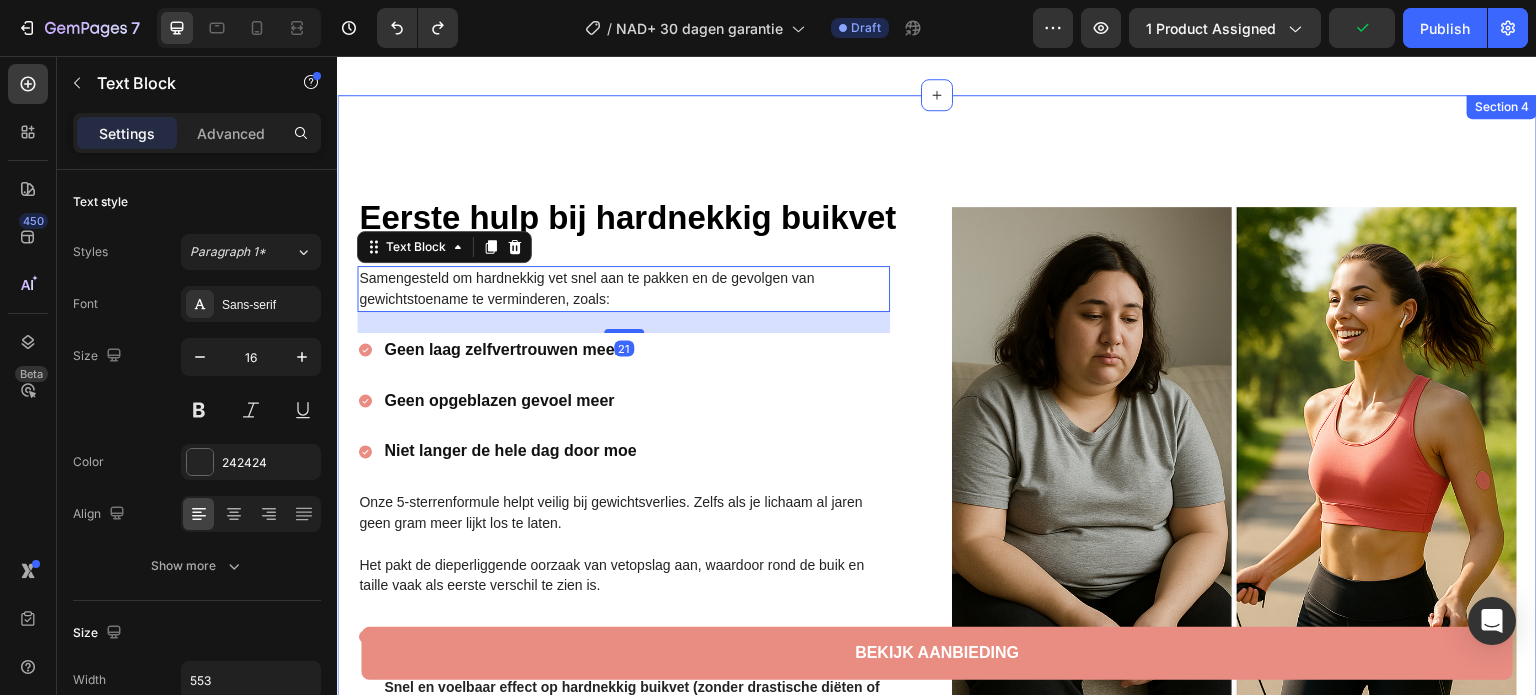 click on "⁠⁠⁠⁠⁠⁠⁠ Eerste hulp bij hardnekkig buikvet Heading Samengesteld om hardnekkig vet snel aan te pakken en de gevolgen van gewichtstoename te verminderen, zoals: Text Block   21 Geen laag zelfvertrouwen meer Geen opgeblazen gevoel meer Niet langer de hele dag door moe Item List Row Onze 5-sterrenformule helpt veilig bij gewichtsverlies. Zelfs als je lichaam al jaren geen gram meer lijkt los te laten.   Het pakt de dieperliggende oorzaak van vetopslag aan, waardoor rond de buik en taille vaak als eerste verschil te zien is. Text Block Stimuleert de vetverbranding via een verbeterde doorbloeding Snel en voelbaar effect op hardnekkig buikvet (zonder drastische diëten of injecties zoals Ozempic) Hypoallergeen, niet-irriterend en zeer krachtig van samenstelling Item List Row Row Image Row Section 4" at bounding box center (937, 513) 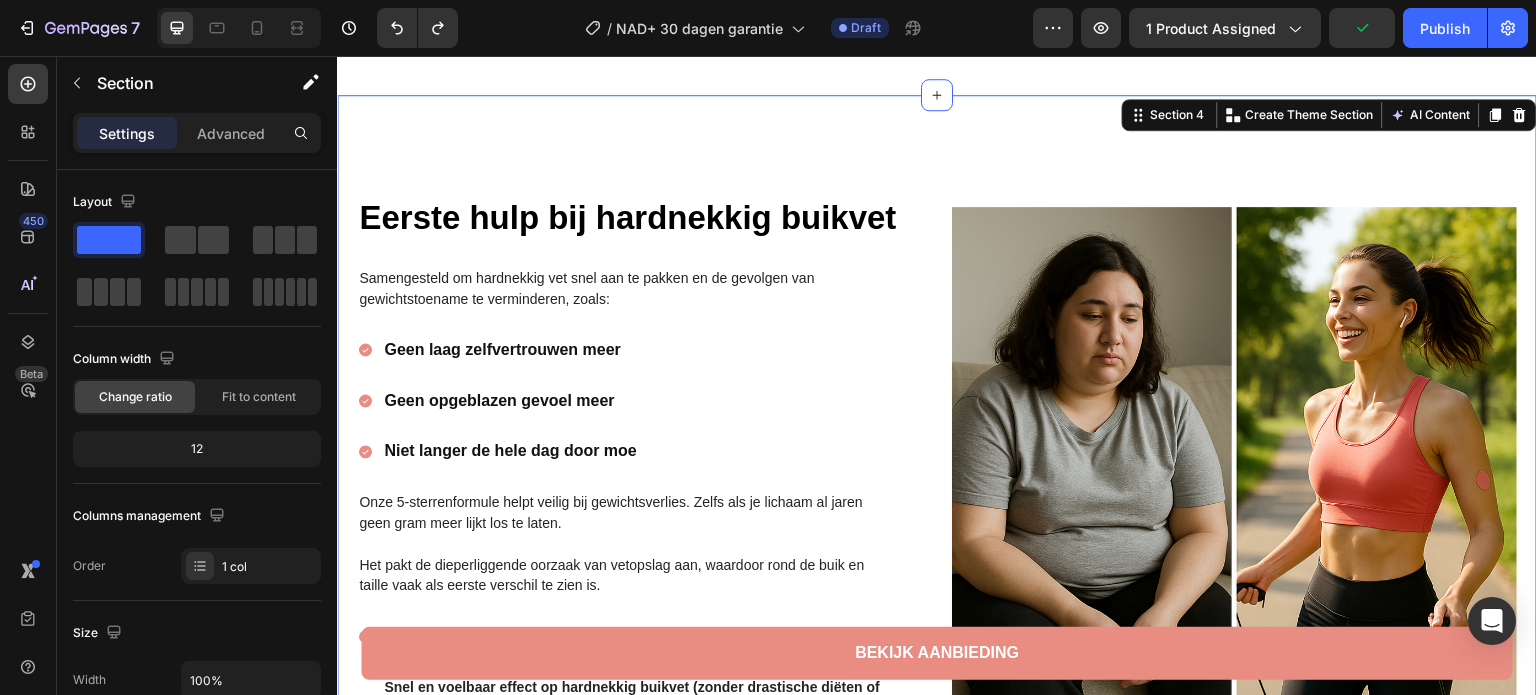 click on "Eerste hulp bij hardnekkig buikvet" at bounding box center [627, 217] 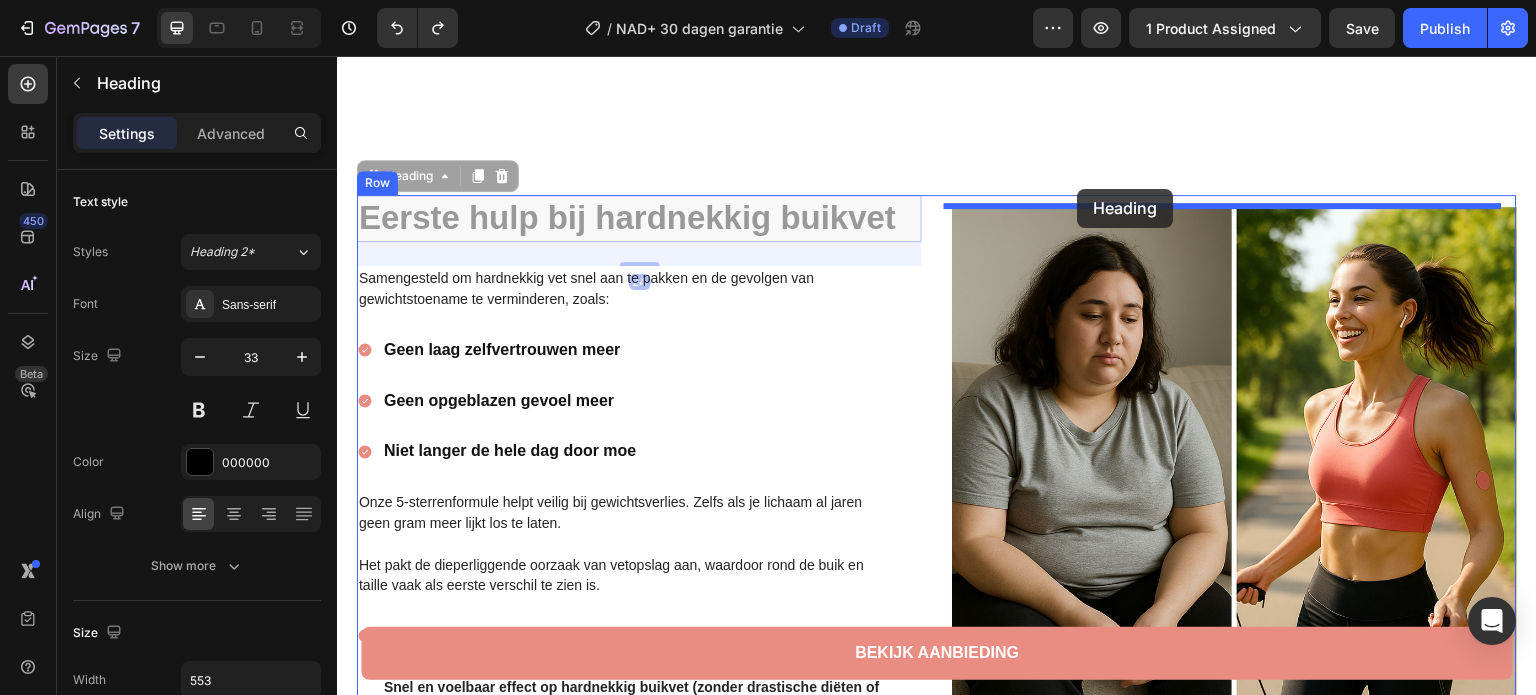 drag, startPoint x: 390, startPoint y: 170, endPoint x: 1078, endPoint y: 189, distance: 688.2623 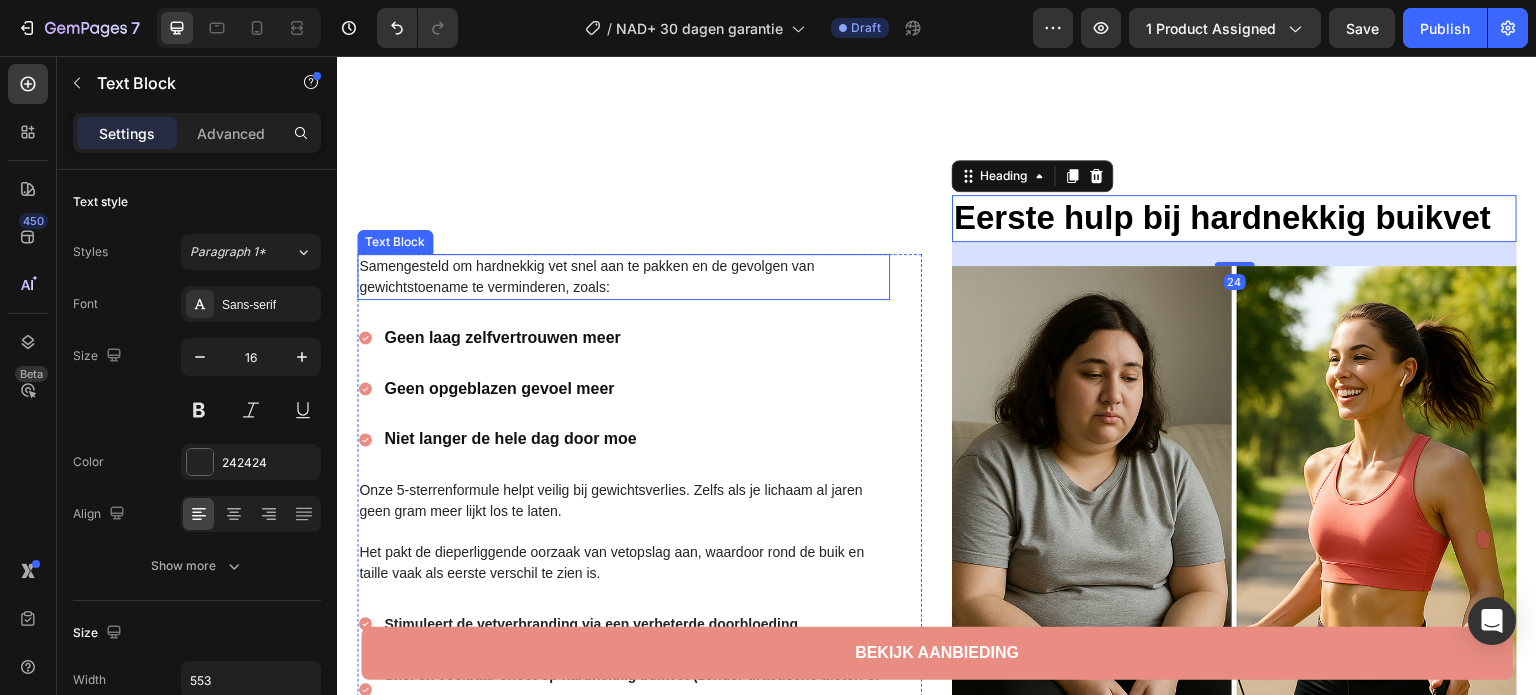 click on "Samengesteld om hardnekkig vet snel aan te pakken en de gevolgen van gewichtstoename te verminderen, zoals:" at bounding box center [586, 276] 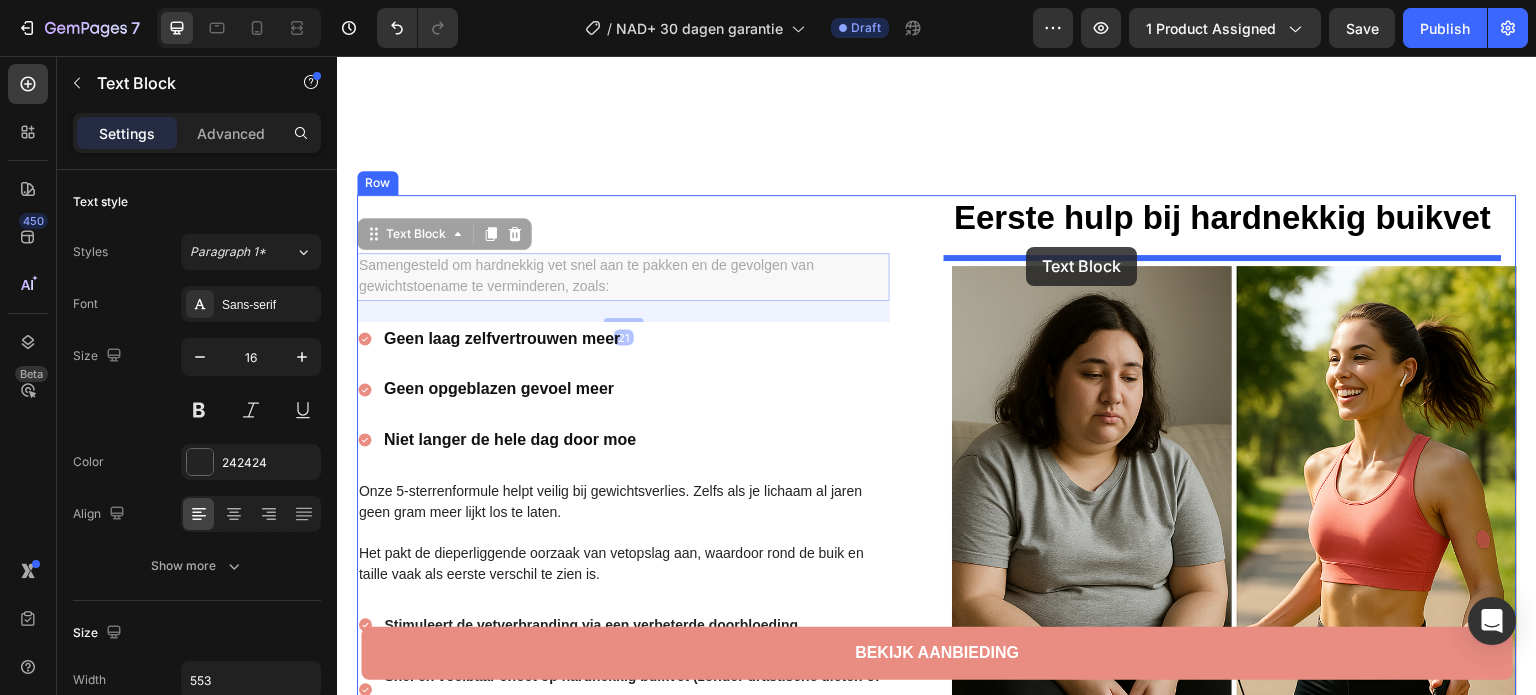 drag, startPoint x: 384, startPoint y: 219, endPoint x: 1027, endPoint y: 247, distance: 643.6094 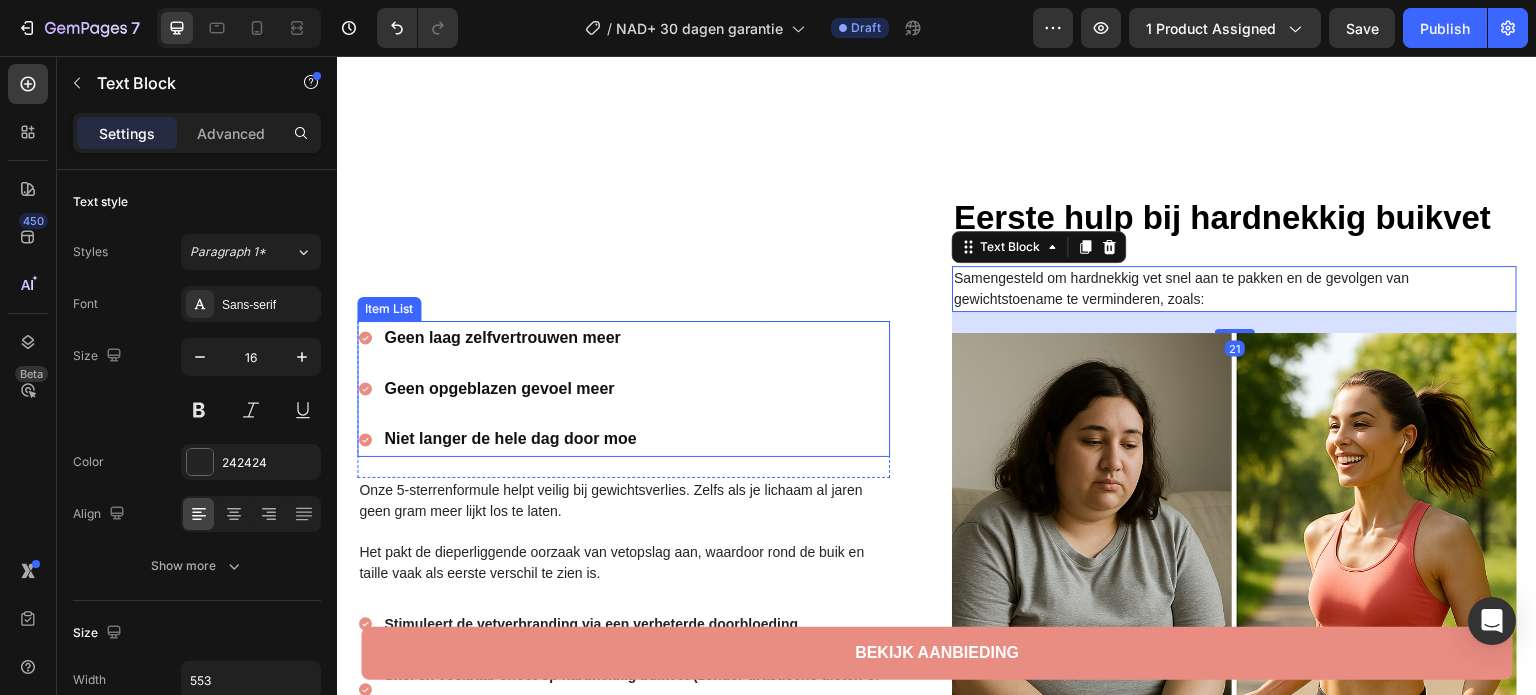 click on "Geen laag zelfvertrouwen meer" at bounding box center [502, 337] 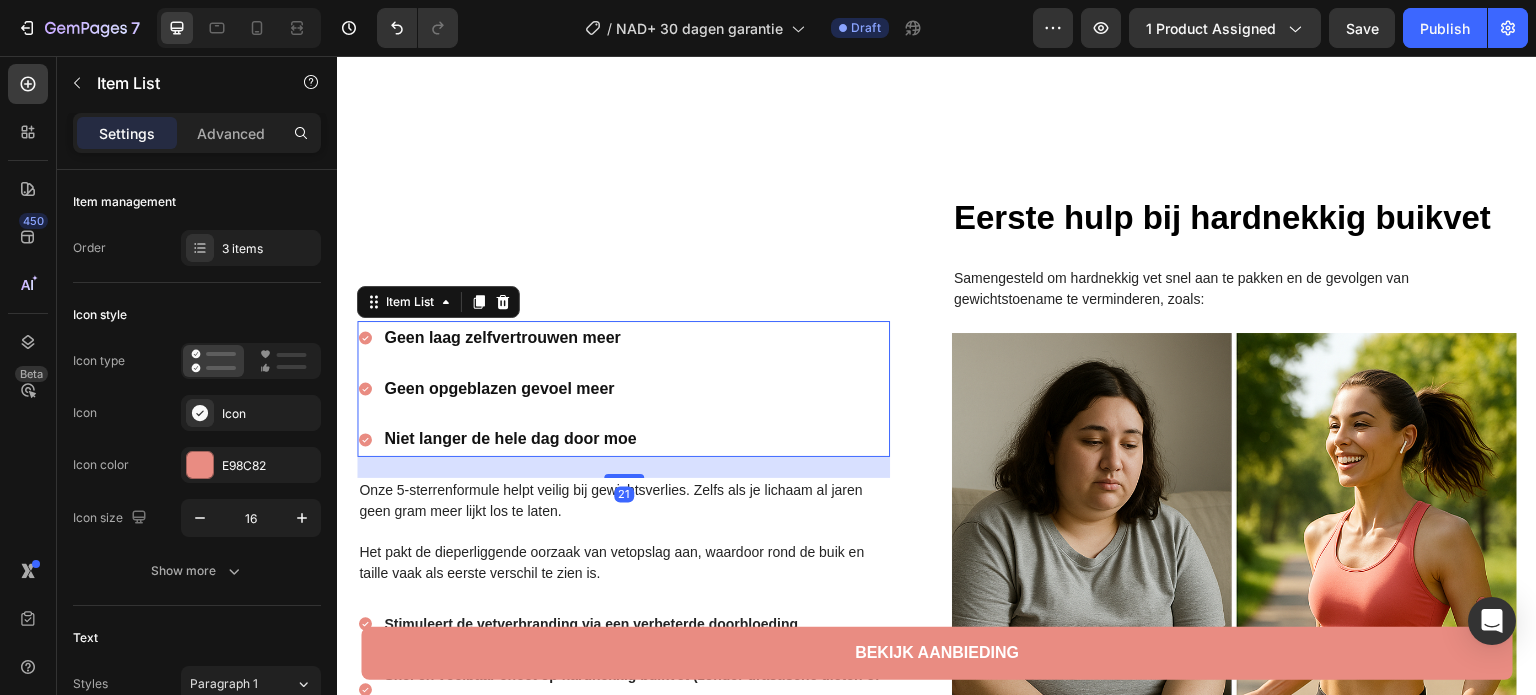 click on "Geen laag zelfvertrouwen meer Geen opgeblazen gevoel meer Niet langer de hele dag door moe" at bounding box center [623, 389] 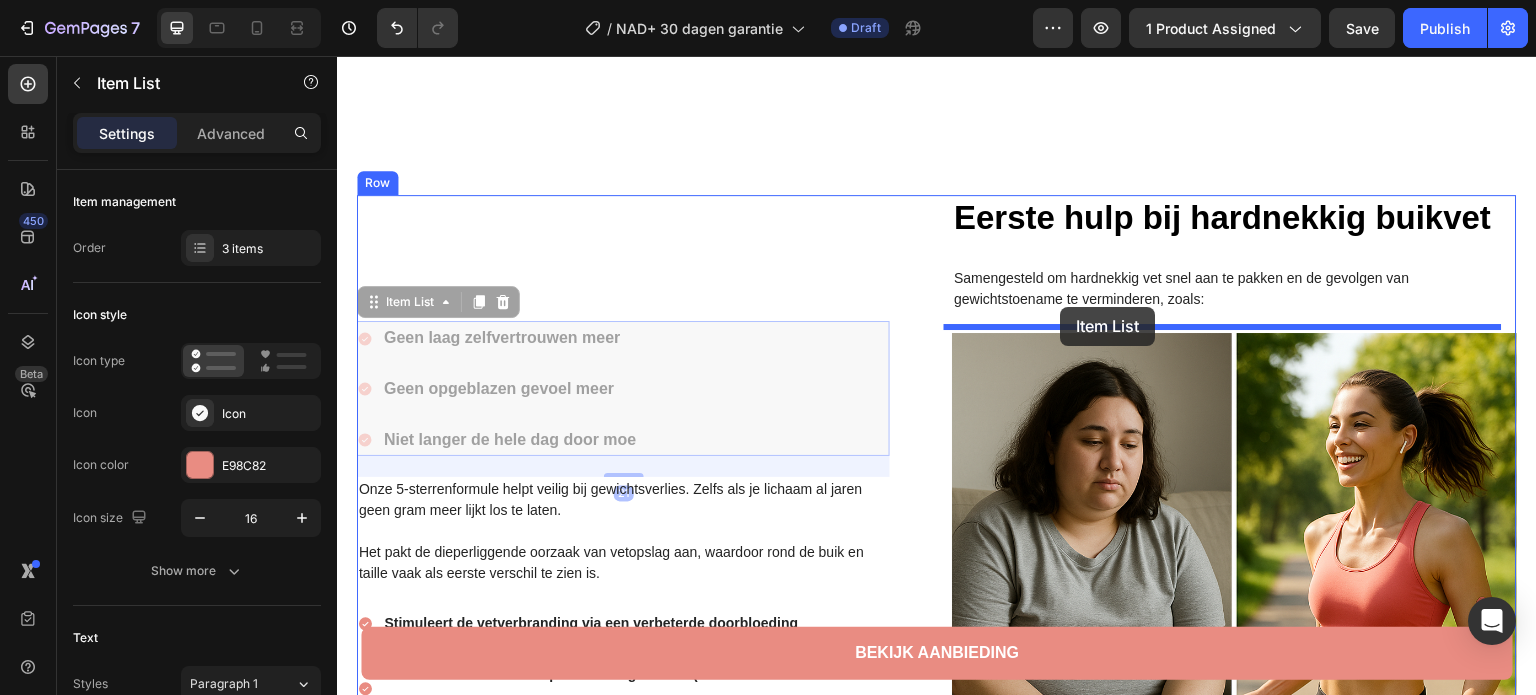 drag, startPoint x: 376, startPoint y: 293, endPoint x: 1061, endPoint y: 307, distance: 685.14307 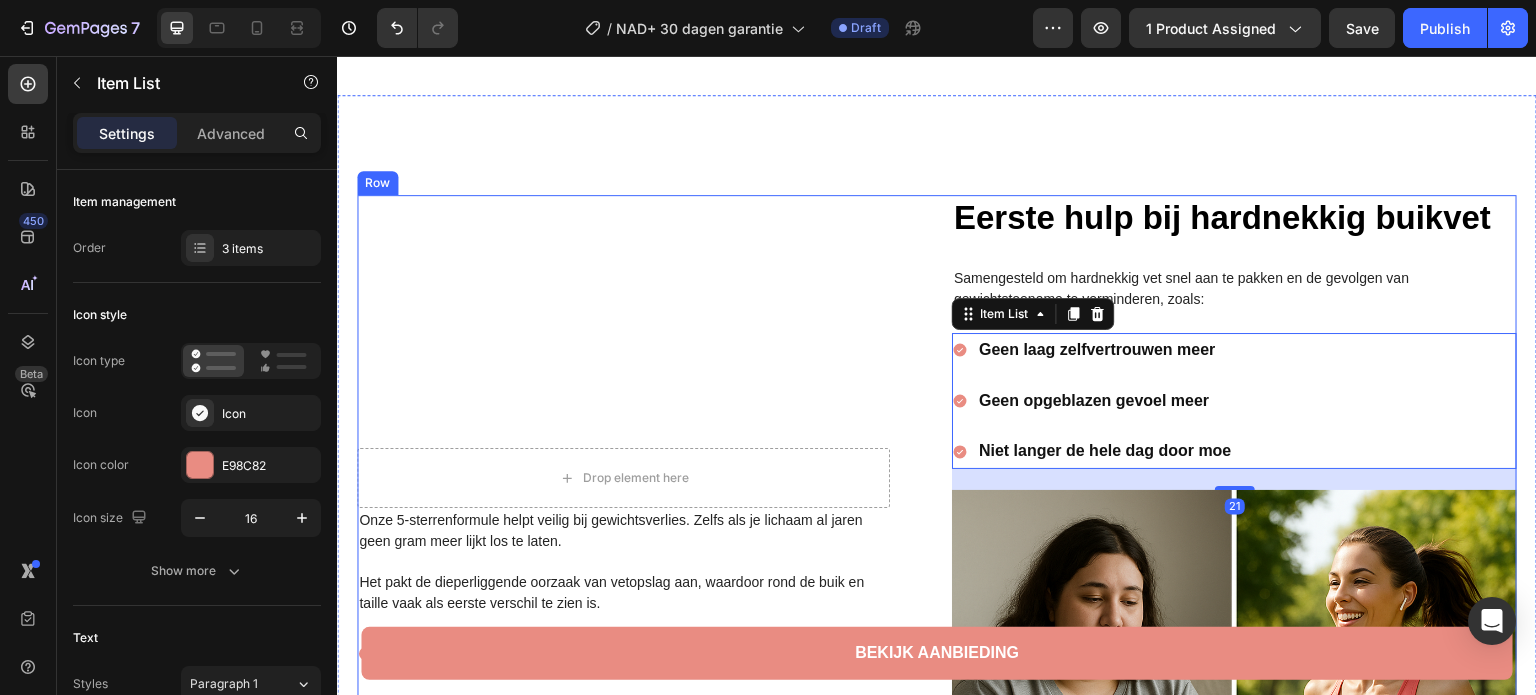 click on "Onze 5-sterrenformule helpt veilig bij gewichtsverlies. Zelfs als je lichaam al jaren geen gram meer lijkt los te laten." at bounding box center (623, 531) 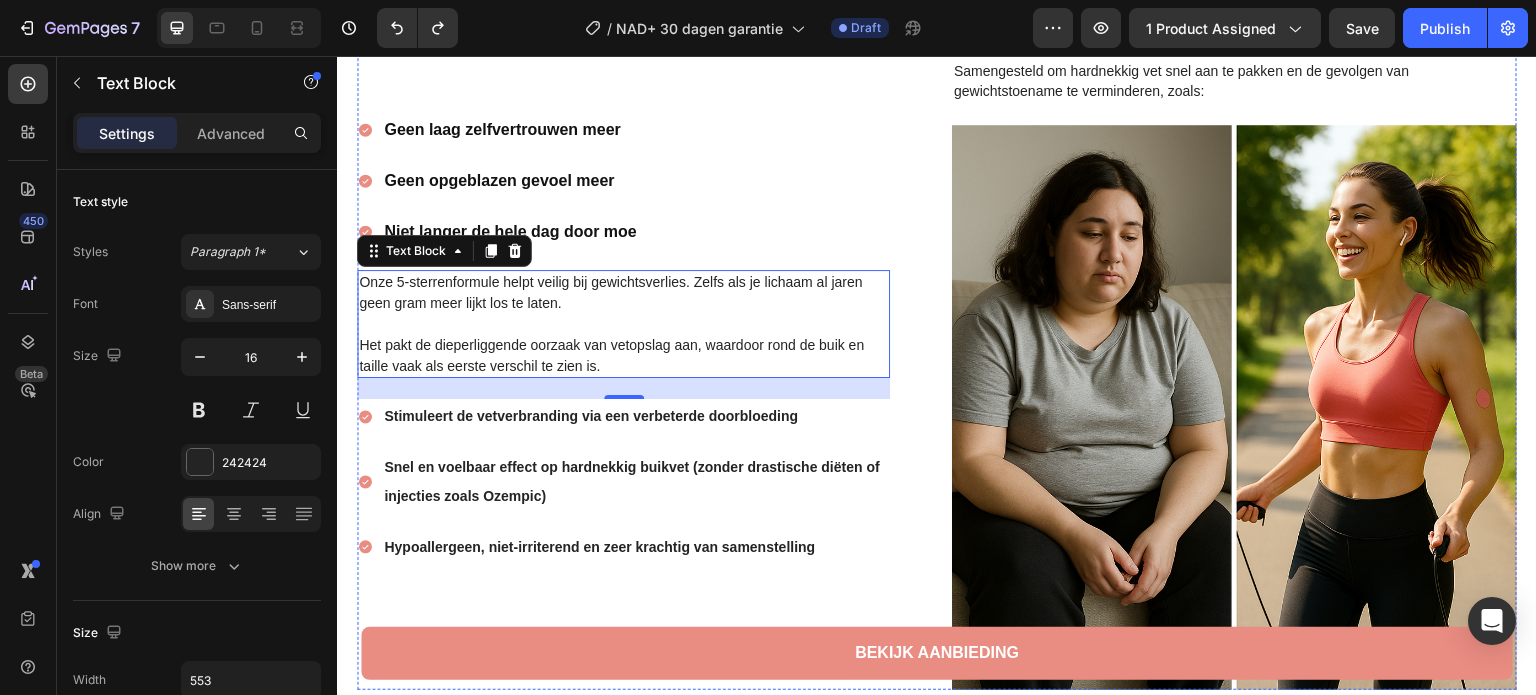 scroll, scrollTop: 2173, scrollLeft: 0, axis: vertical 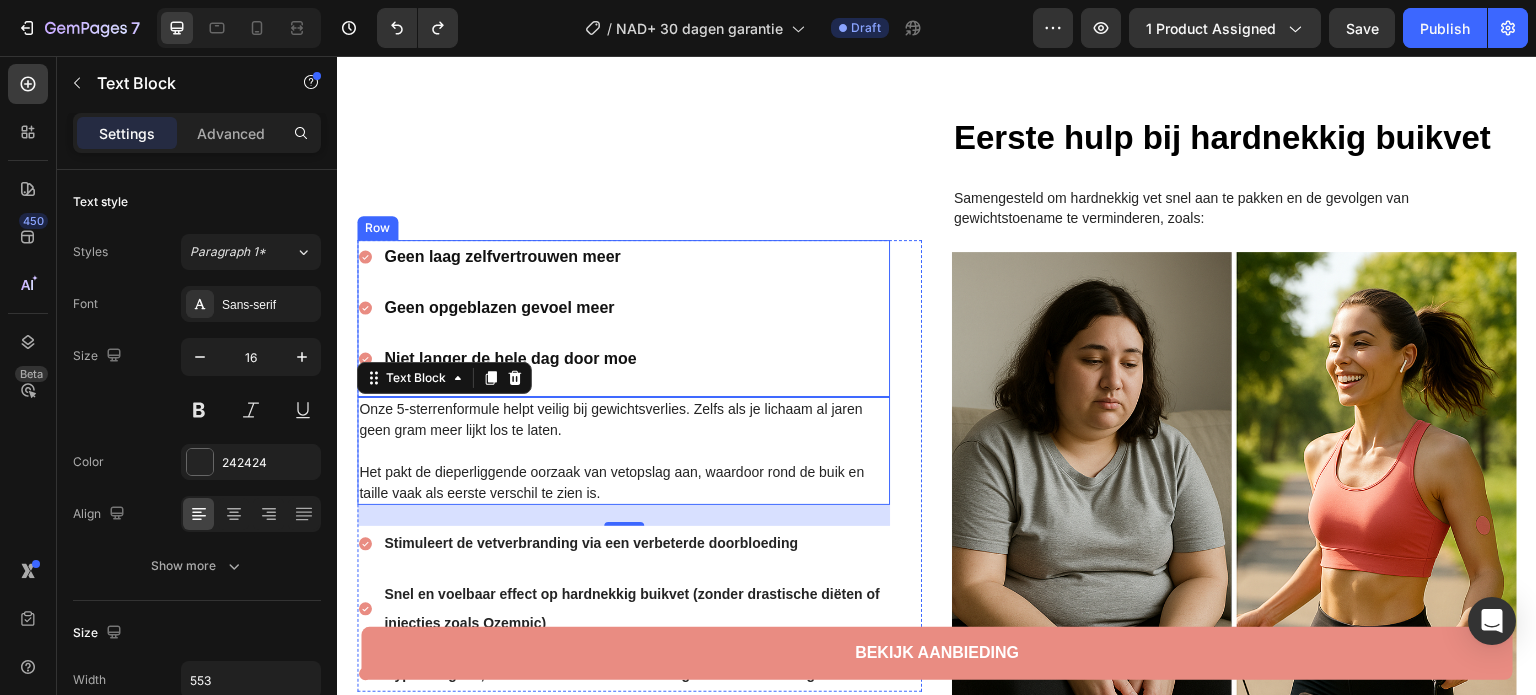 click on "Geen laag zelfvertrouwen meer Geen opgeblazen gevoel meer Niet langer de hele dag door moe Item List" at bounding box center [623, 318] 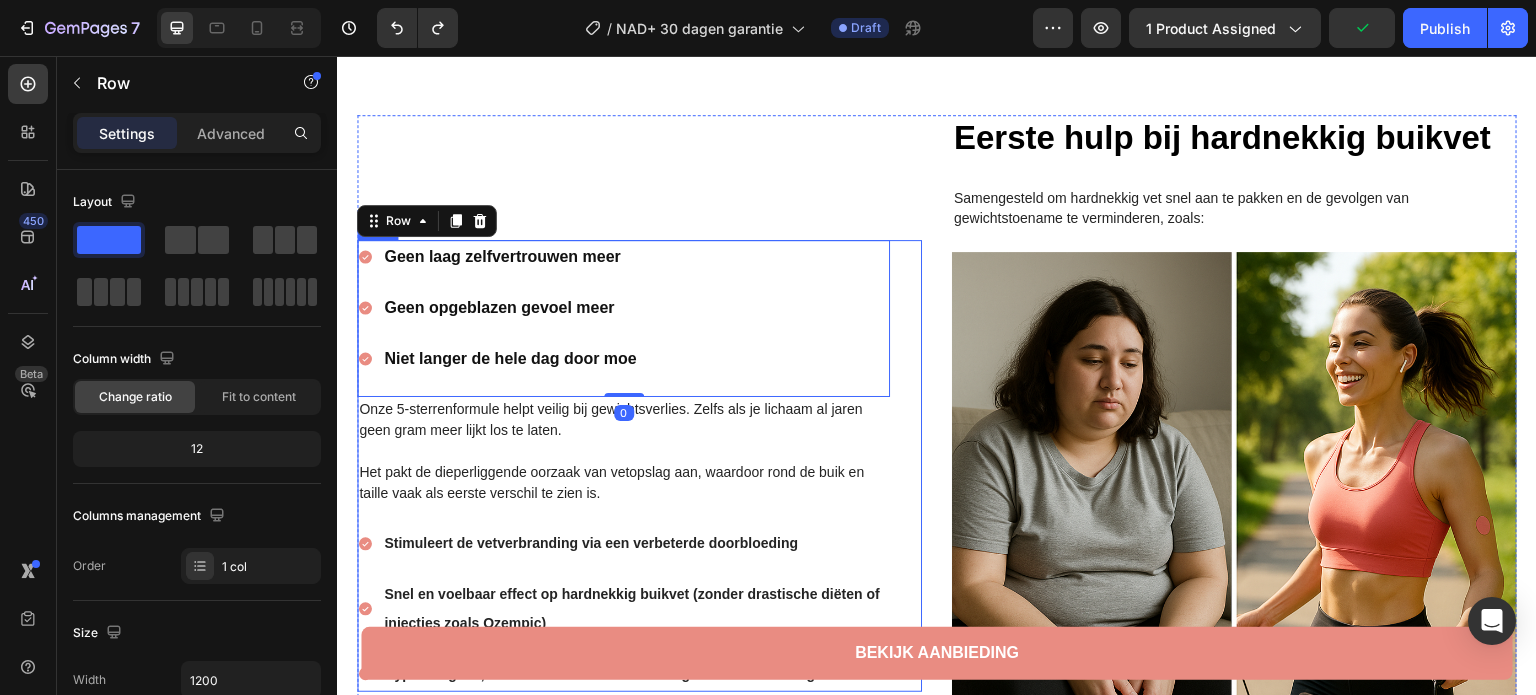 click on "Geen laag zelfvertrouwen meer Geen opgeblazen gevoel meer Niet langer de hele dag door moe Item List Row   0 Onze 5-sterrenformule helpt veilig bij gewichtsverlies. Zelfs als je lichaam al jaren geen gram meer lijkt los te laten.   Het pakt de dieperliggende oorzaak van vetopslag aan, waardoor rond de buik en taille vaak als eerste verschil te zien is. Text Block Stimuleert de vetverbranding via een verbeterde doorbloeding Snel en voelbaar effect op hardnekkig buikvet (zonder drastische diëten of injecties zoals Ozempic) Hypoallergeen, niet-irriterend en zeer krachtig van samenstelling Item List Row Row" at bounding box center (639, 466) 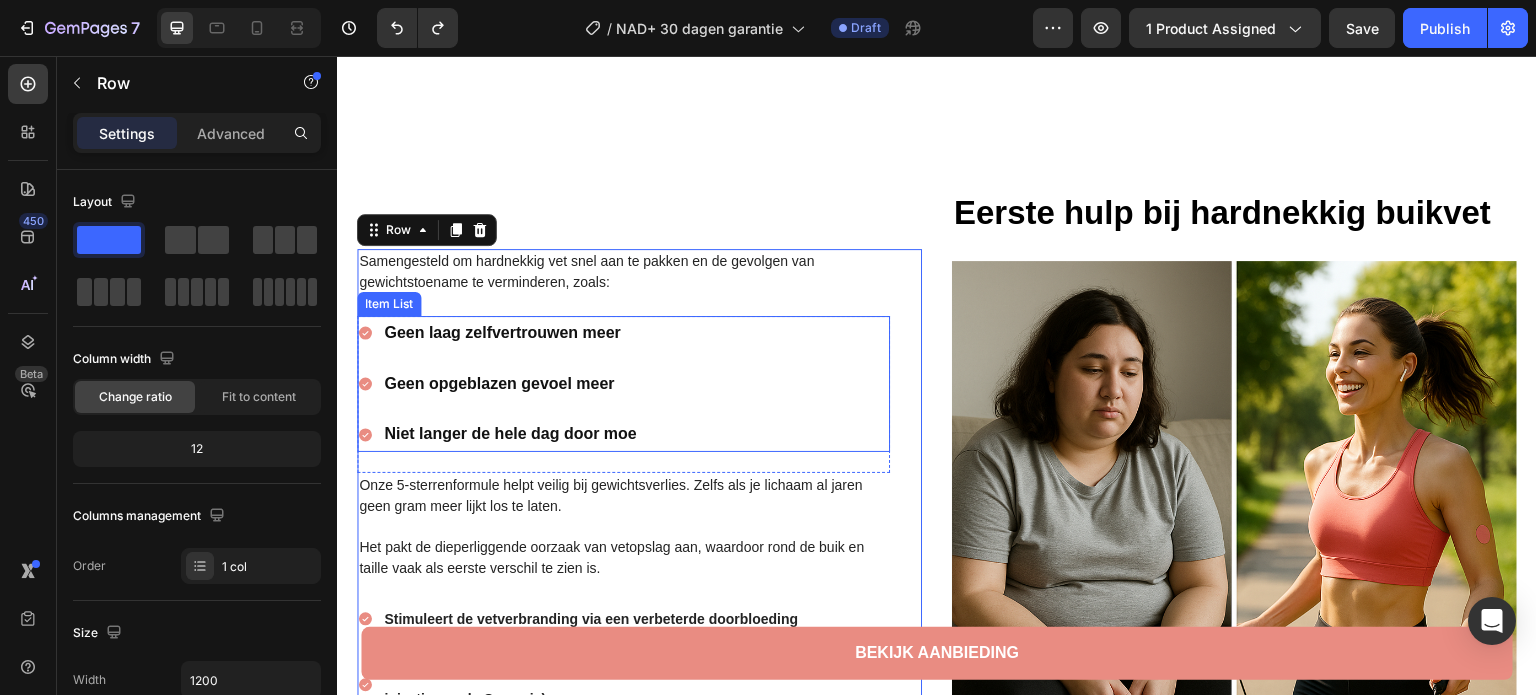 scroll, scrollTop: 2124, scrollLeft: 0, axis: vertical 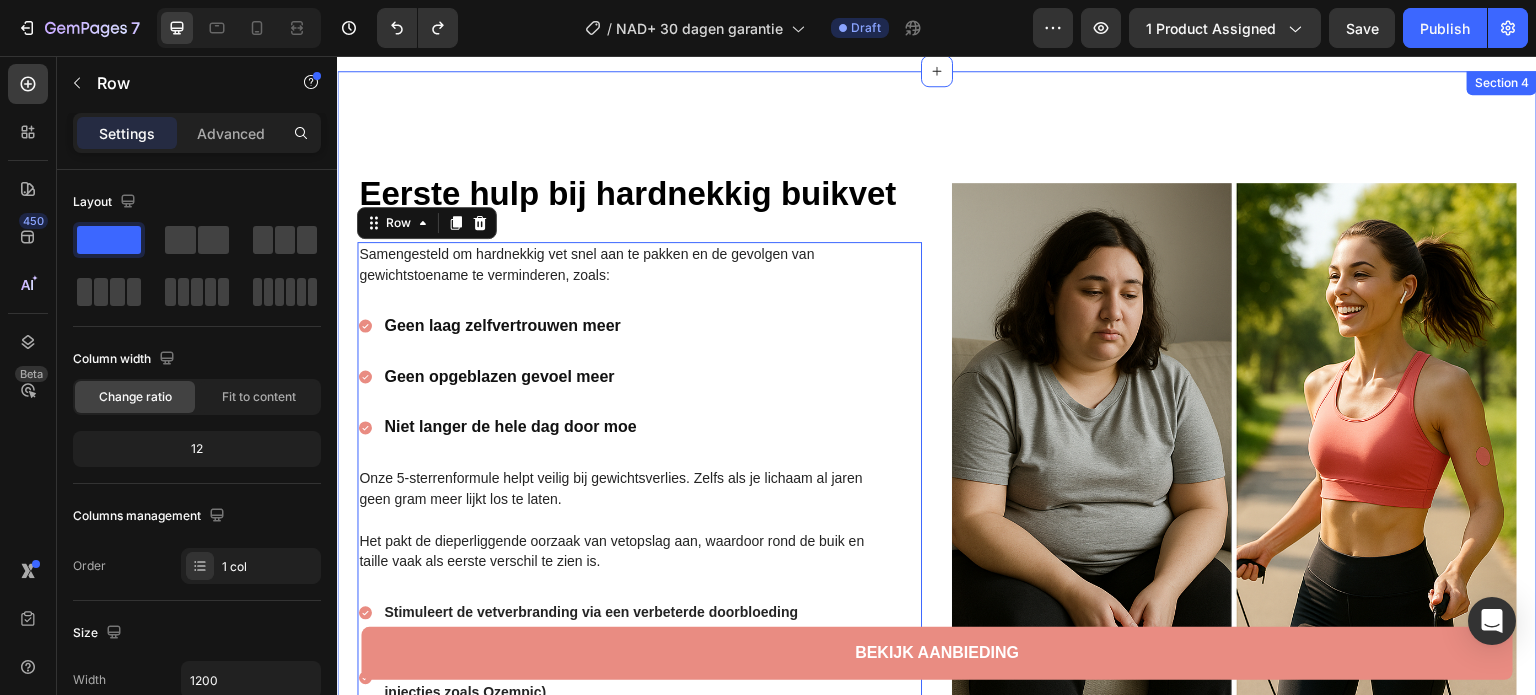click on "Eerste hulp bij hardnekkig buikvet Heading Samengesteld om hardnekkig vet snel aan te pakken en de gevolgen van gewichtstoename te verminderen, zoals: Text Block Geen laag zelfvertrouwen meer Geen opgeblazen gevoel meer Niet langer de hele dag door moe Item List Row Onze 5-sterrenformule helpt veilig bij gewichtsverlies. Zelfs als je lichaam al jaren geen gram meer lijkt los te laten.   Het pakt de dieperliggende oorzaak van vetopslag aan, waardoor rond de buik en taille vaak als eerste verschil te zien is. Text Block Stimuleert de vetverbranding via een verbeterde doorbloeding Snel en voelbaar effect op hardnekkig buikvet (zonder drastische diëten of injecties zoals Ozempic) Hypoallergeen, niet-irriterend en zeer krachtig van samenstelling Item List Row Row   0 Image Row Section 4" at bounding box center [937, 489] 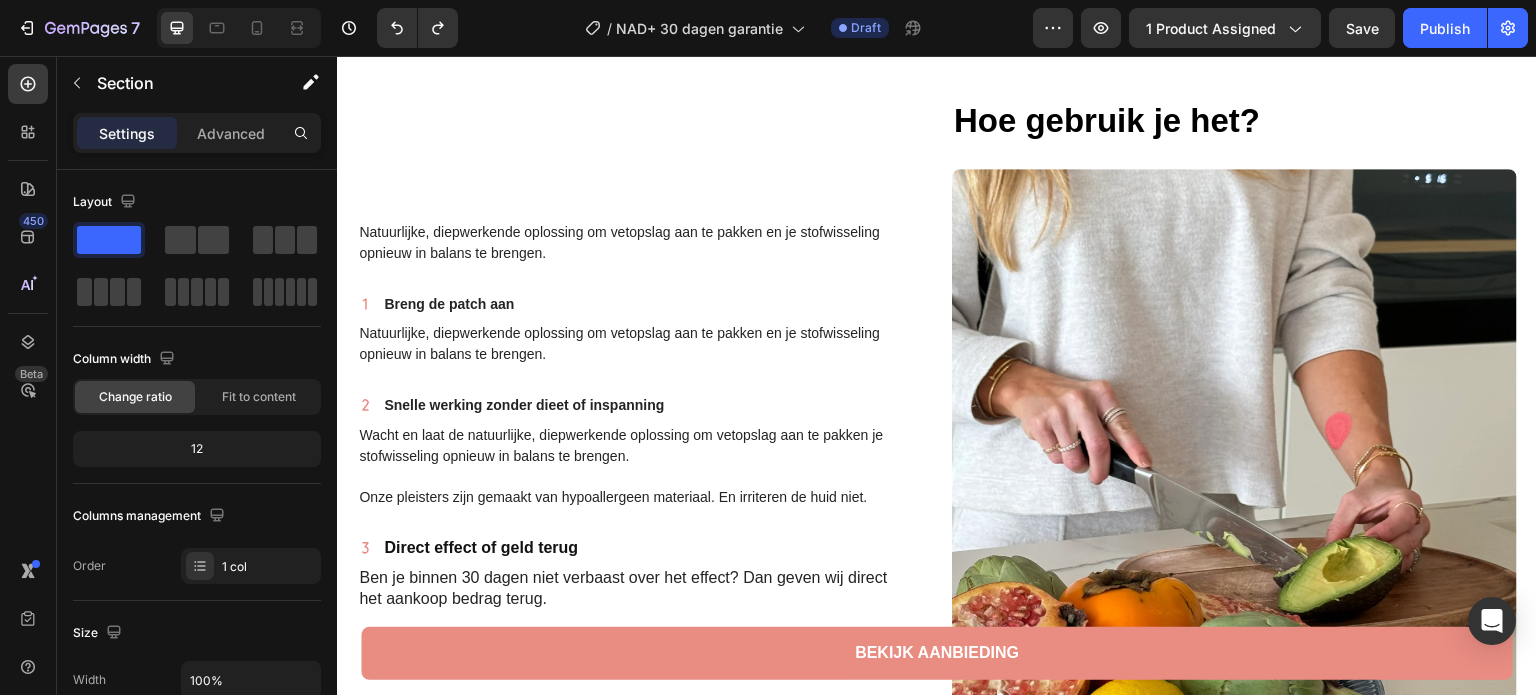 scroll, scrollTop: 2824, scrollLeft: 0, axis: vertical 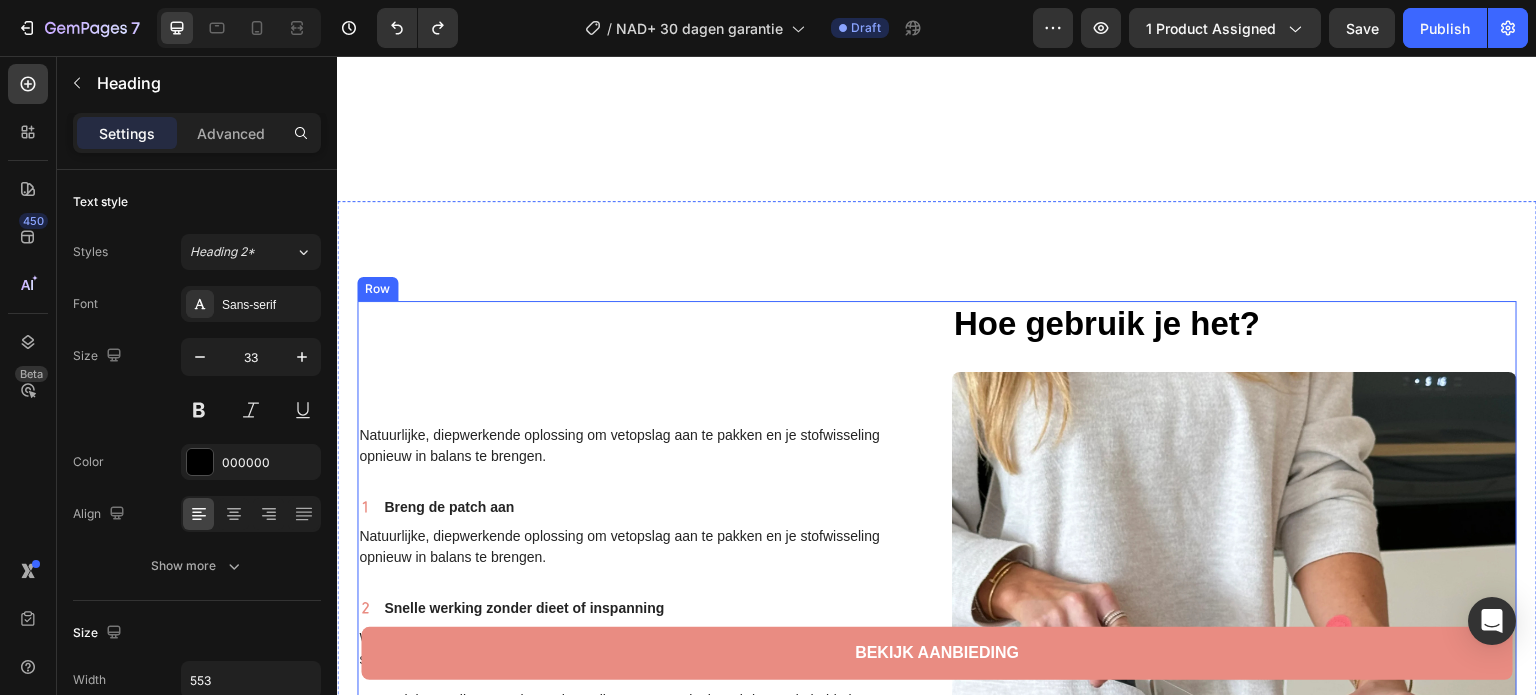 click on "Hoe gebruik je het?" at bounding box center [1107, 323] 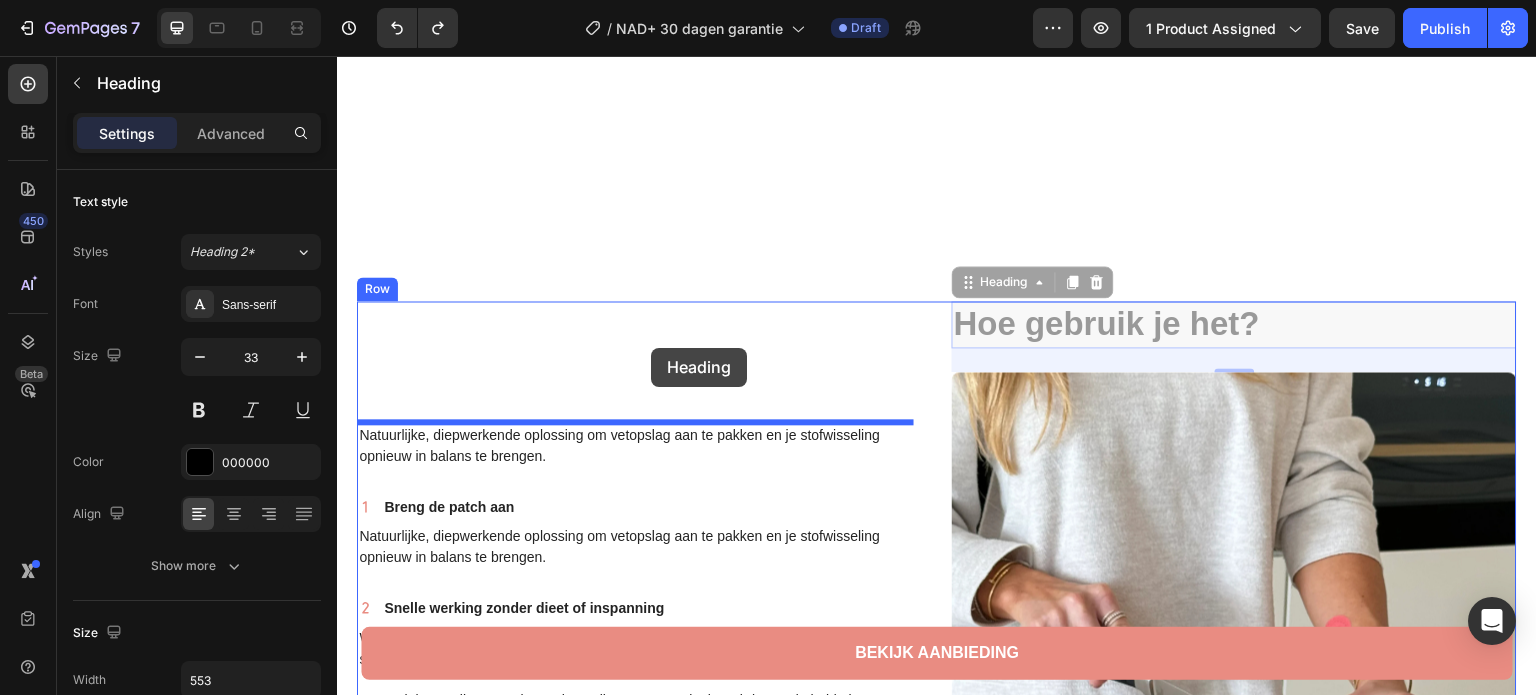drag, startPoint x: 966, startPoint y: 279, endPoint x: 650, endPoint y: 348, distance: 323.44553 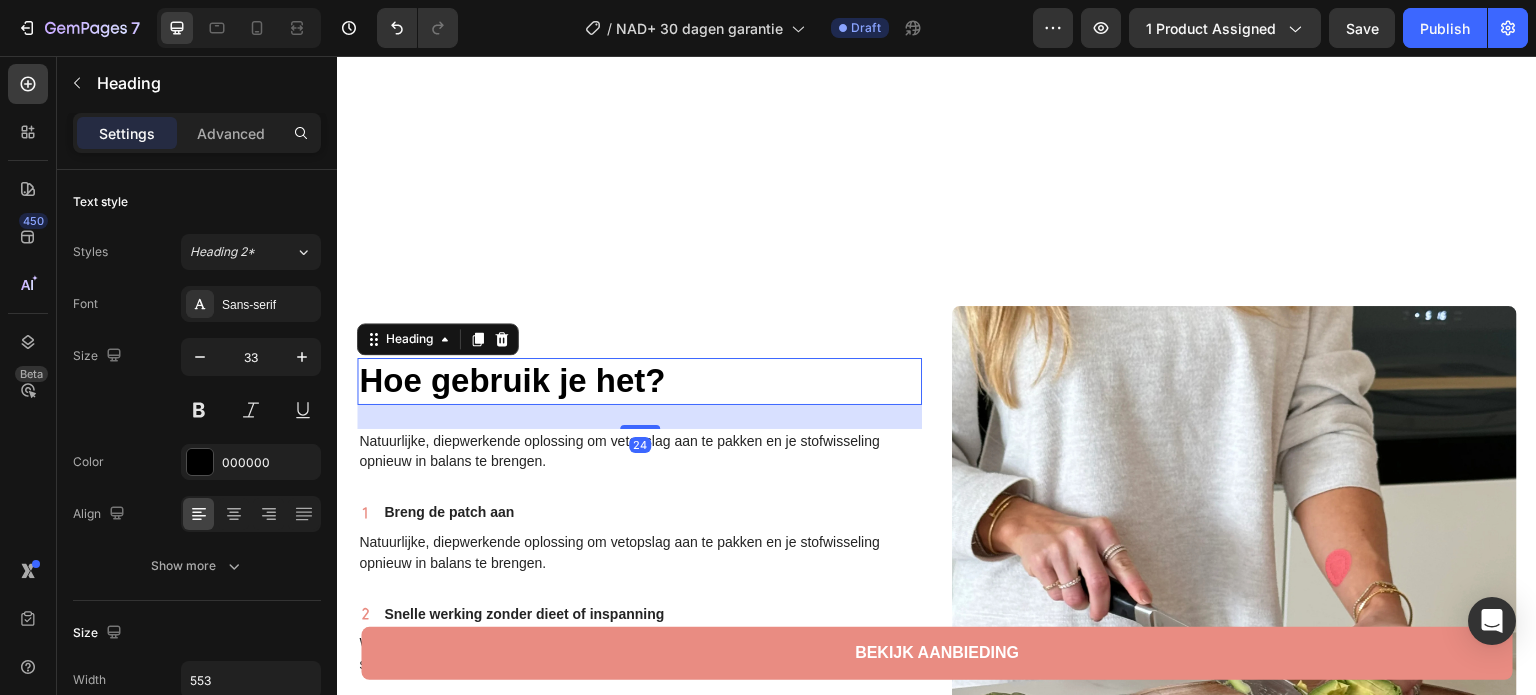 scroll, scrollTop: 3524, scrollLeft: 0, axis: vertical 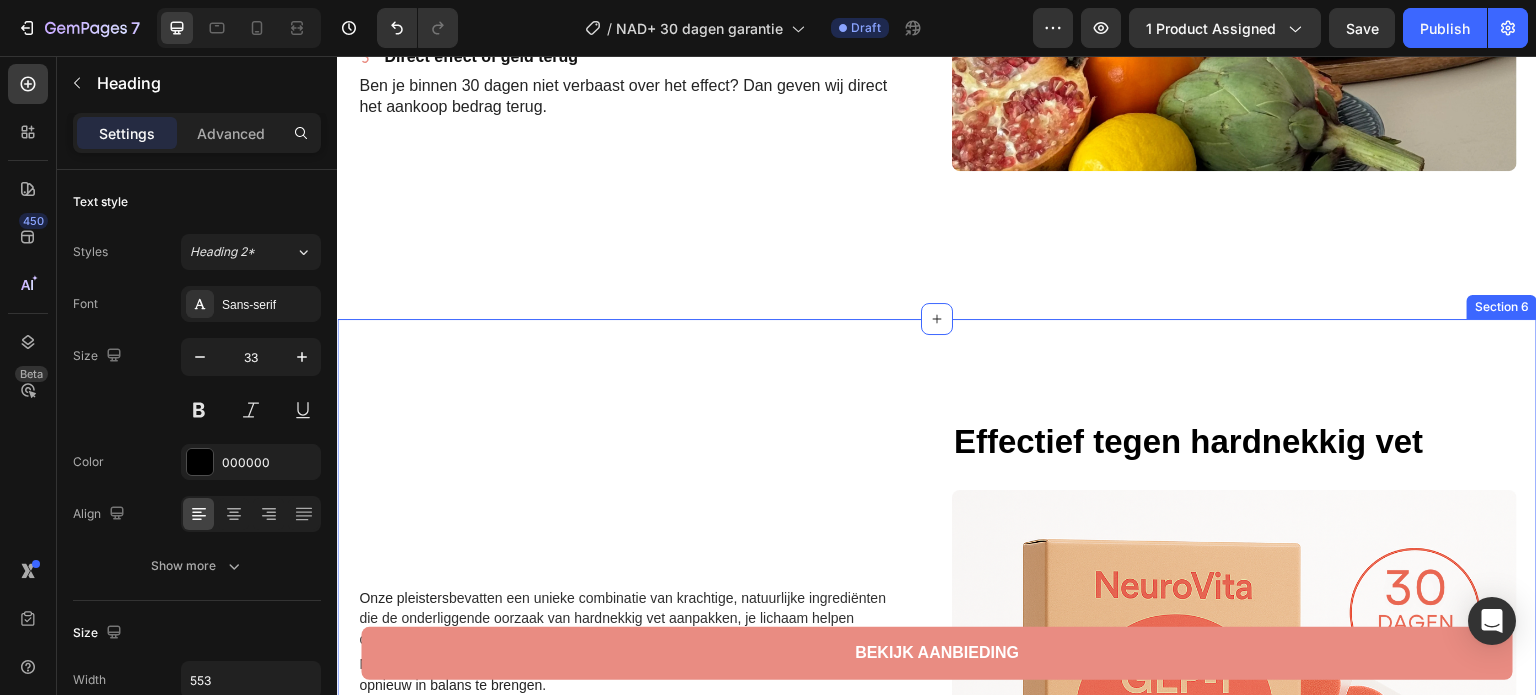 click on "Effectief tegen hardnekkig vet" at bounding box center (1188, 441) 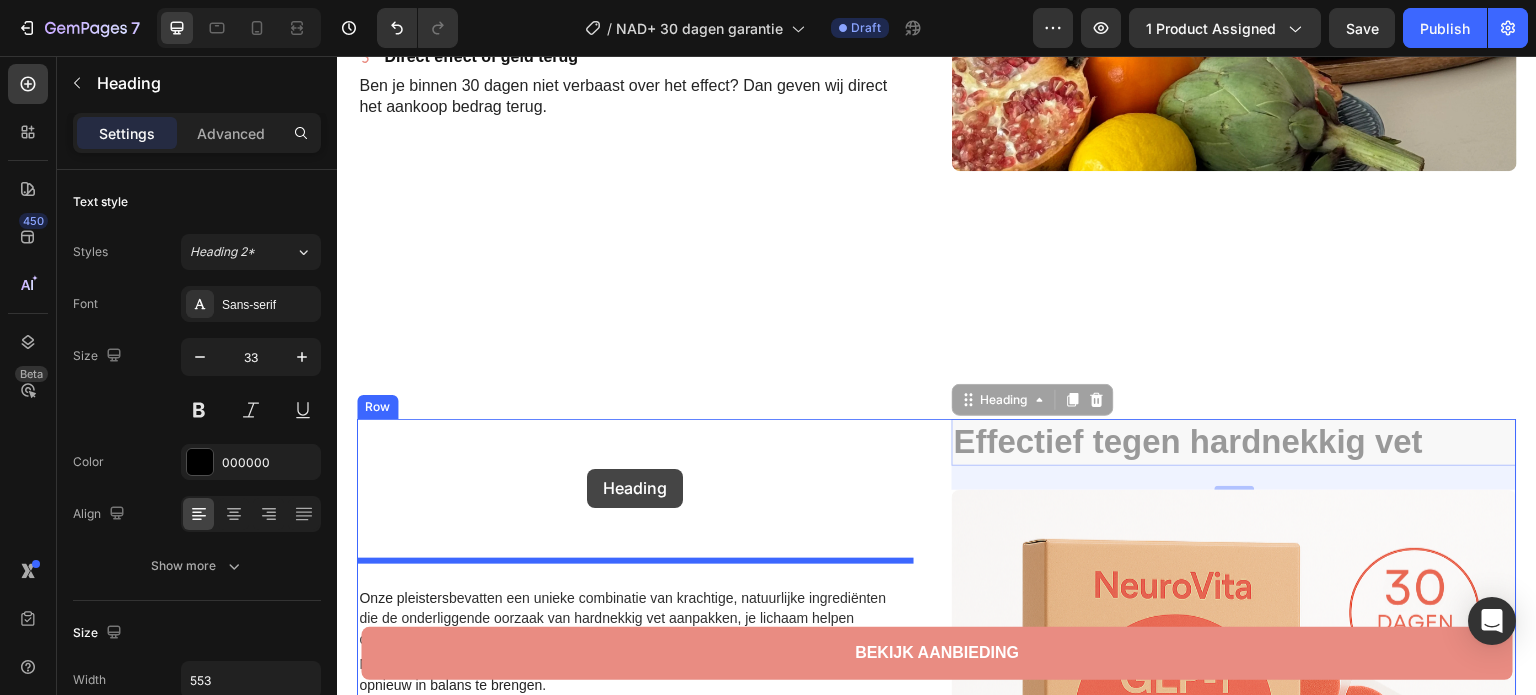 drag, startPoint x: 978, startPoint y: 393, endPoint x: 588, endPoint y: 468, distance: 397.14606 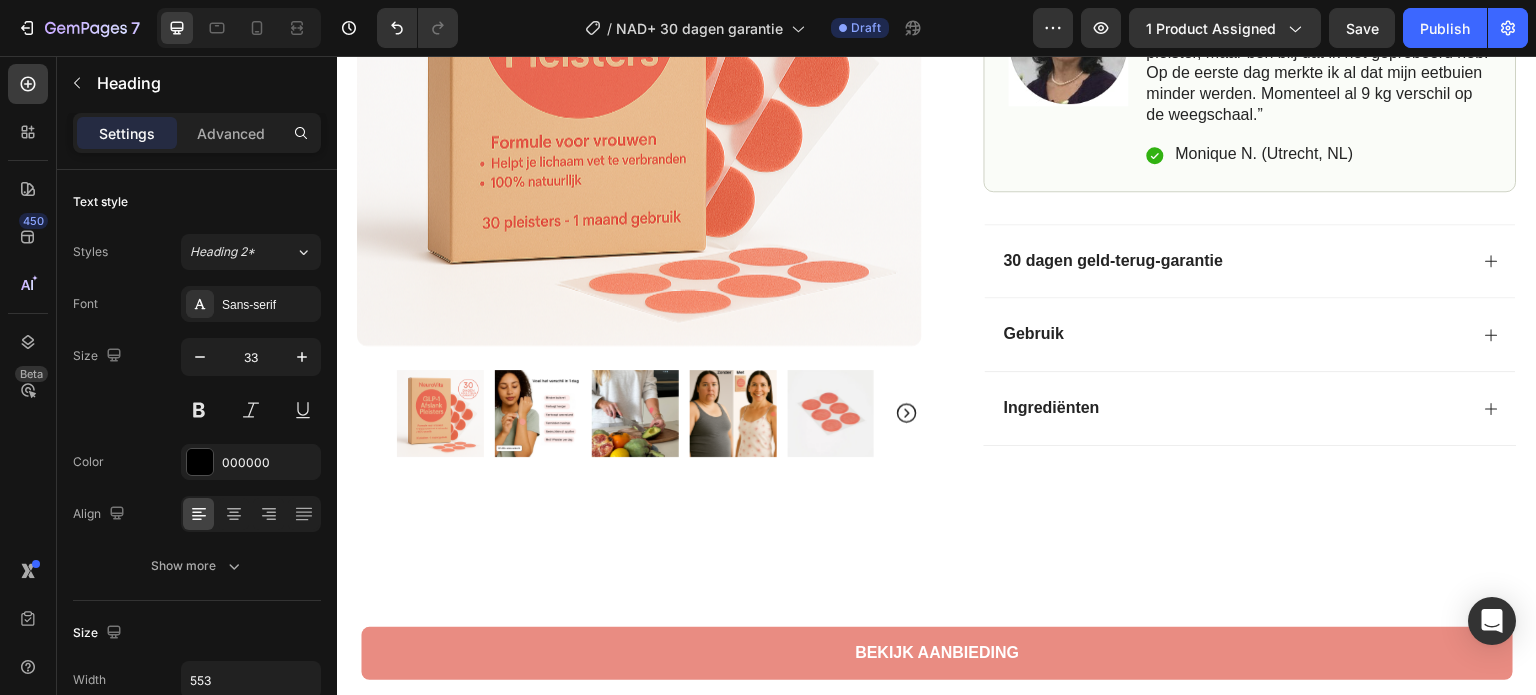 scroll, scrollTop: 500, scrollLeft: 0, axis: vertical 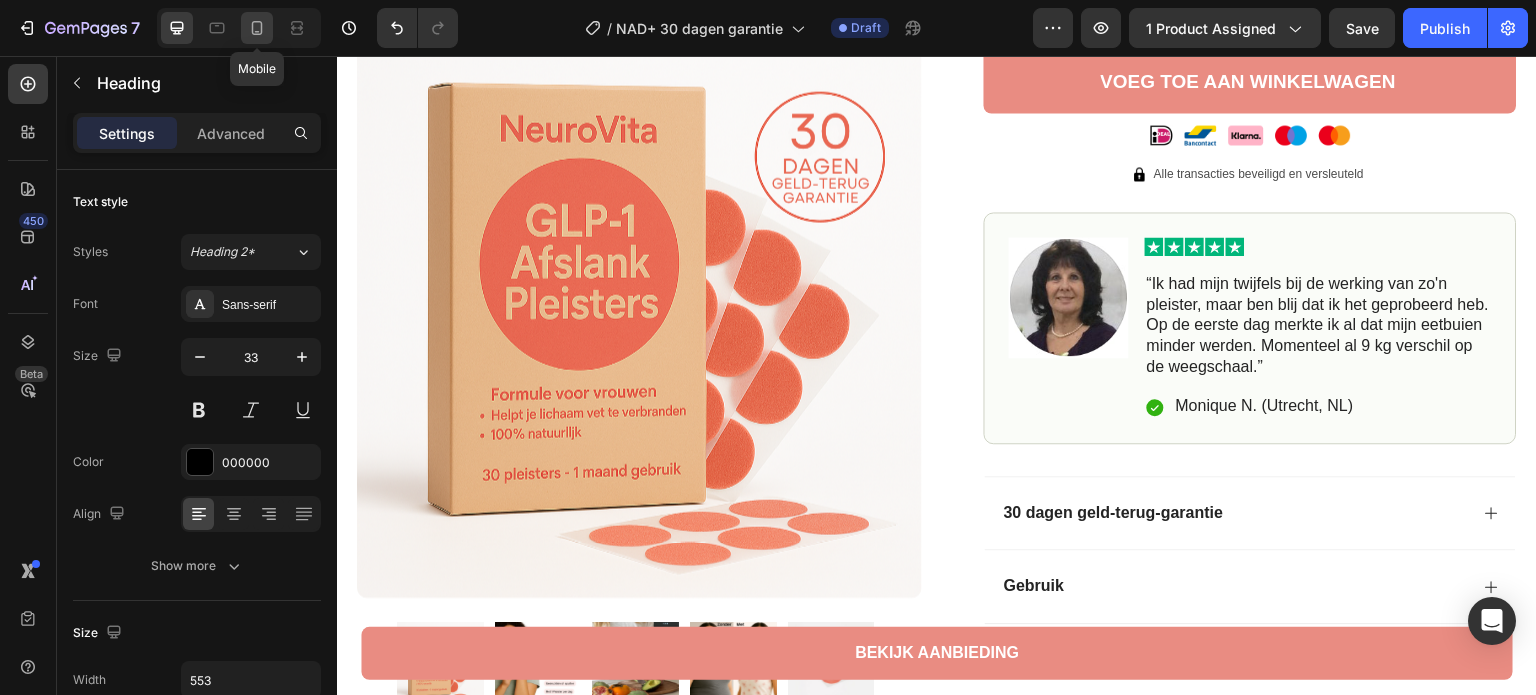 click 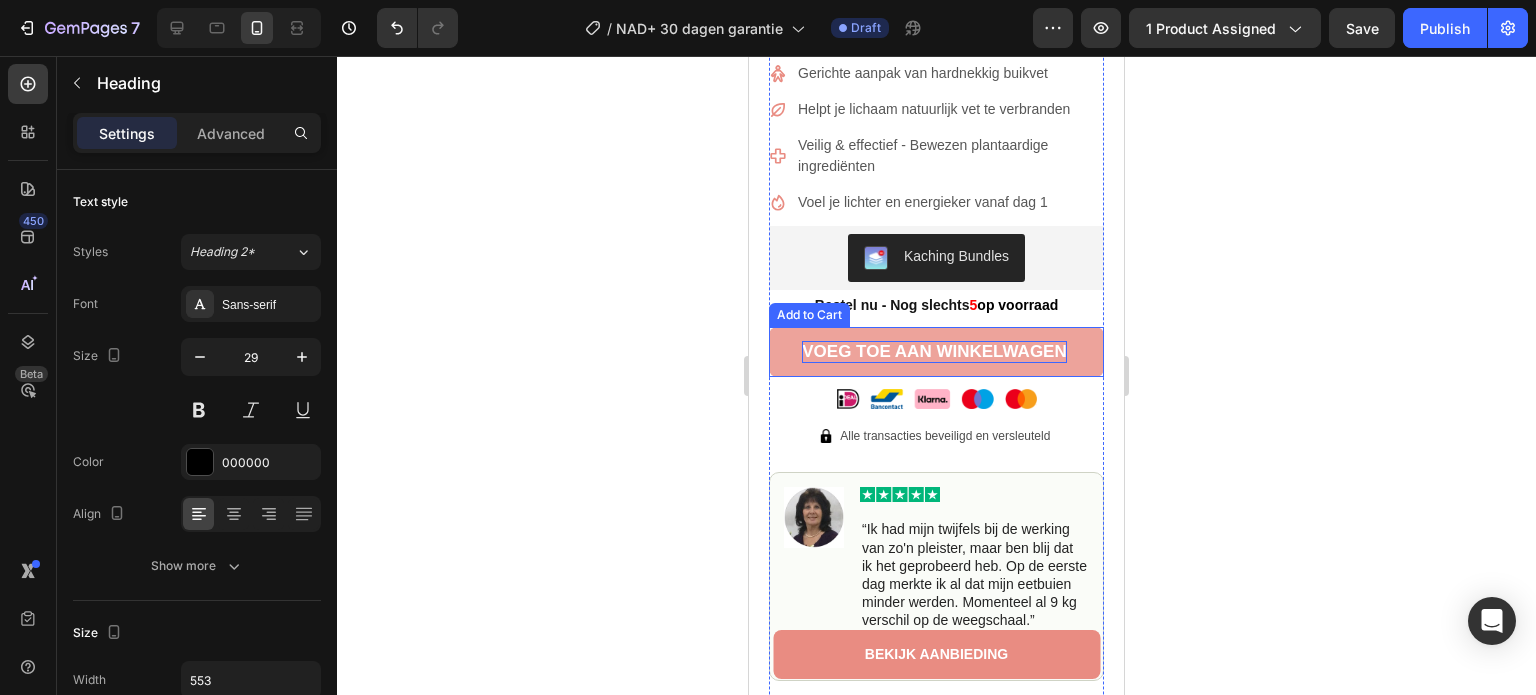 scroll, scrollTop: 500, scrollLeft: 0, axis: vertical 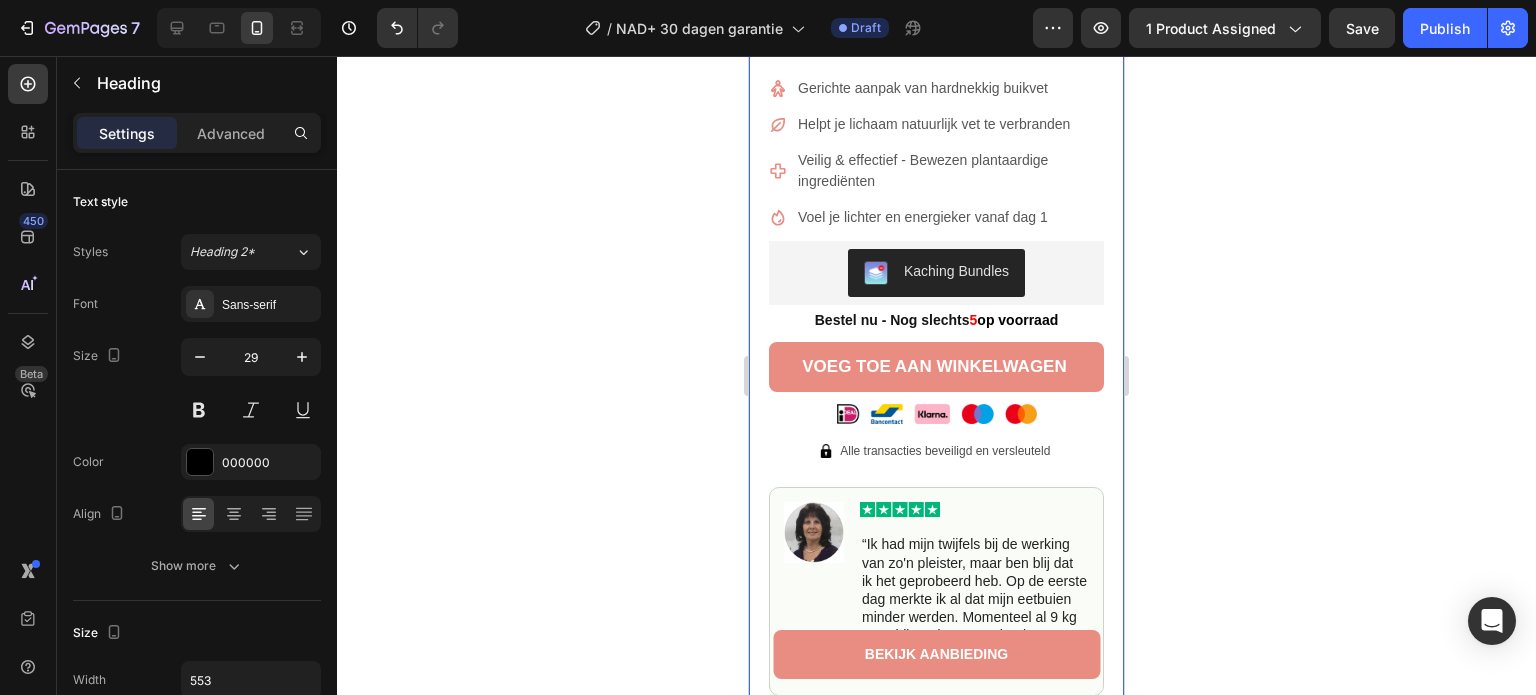 click on "Product Images Row Image 4.9 / 5.0 van 10.349 reviews Text Block Row GLP-1 Afslank Pleisters Product Title Geen prikken, geen pillen, geen streng dieet Text Block
Gerichte aanpak van hardnekkig buikvet
Helpt je lichaam natuurlijk vet te verbranden
Veilig & effectief - Bewezen plantaardige ingrediënten
Voel je lichter en energieker vanaf dag 1 Item List Kaching Bundles Kaching Bundles Bestel nu - Nog slechts  5  op voorraad Text Block Voeg toe aan winkelwagen Add to Cart Image Image Alle transacties beveiligd en versleuteld Text Block Advanced List Image Image “Ik had mijn twijfels bij de werking van zo'n pleister, maar ben blij dat ik het geprobeerd heb. Op de eerste dag merkte ik al dat mijn eetbuien minder werden. Momenteel al 9 kg verschil op de weegschaal.” Text Block
Icon Monique N. (Utrecht, NL) Text Block Row Row
30 dagen geld-terug-garantie
Row" at bounding box center [936, 265] 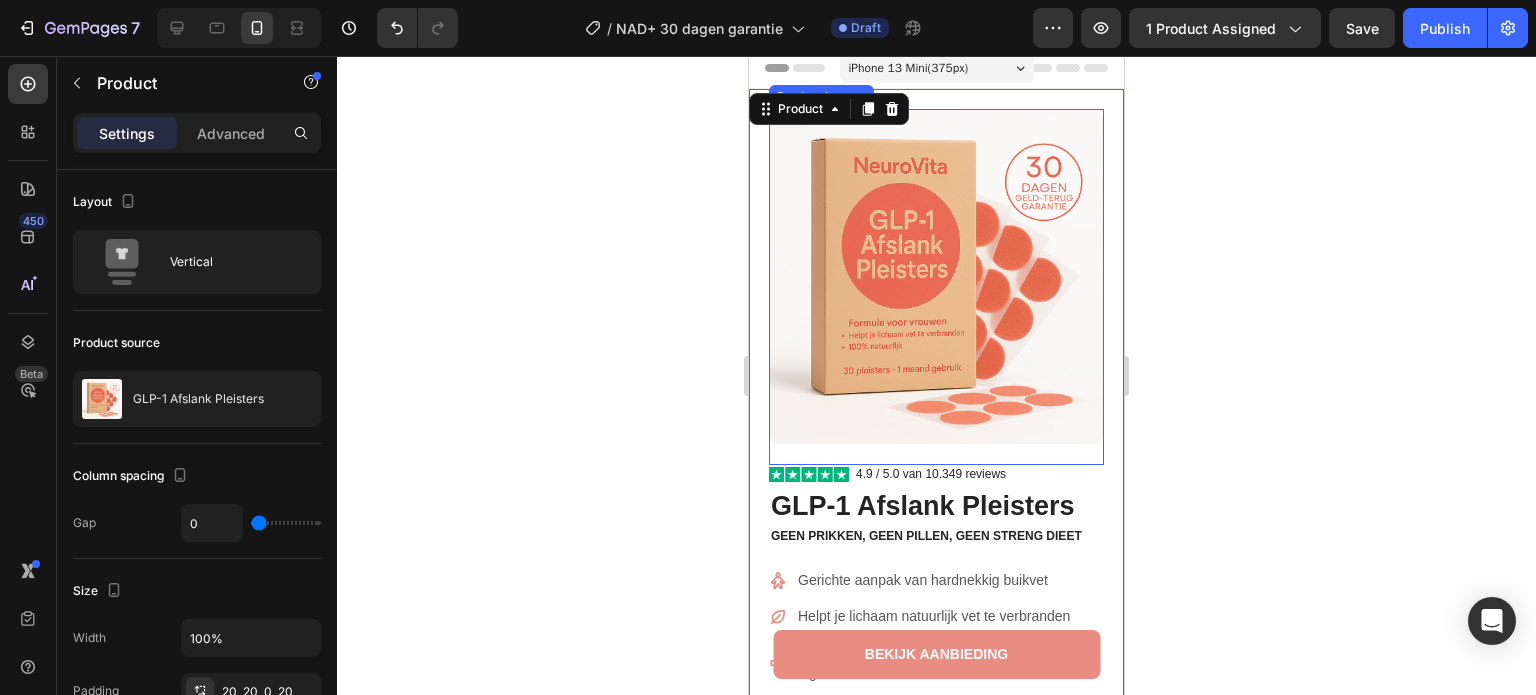 scroll, scrollTop: 0, scrollLeft: 0, axis: both 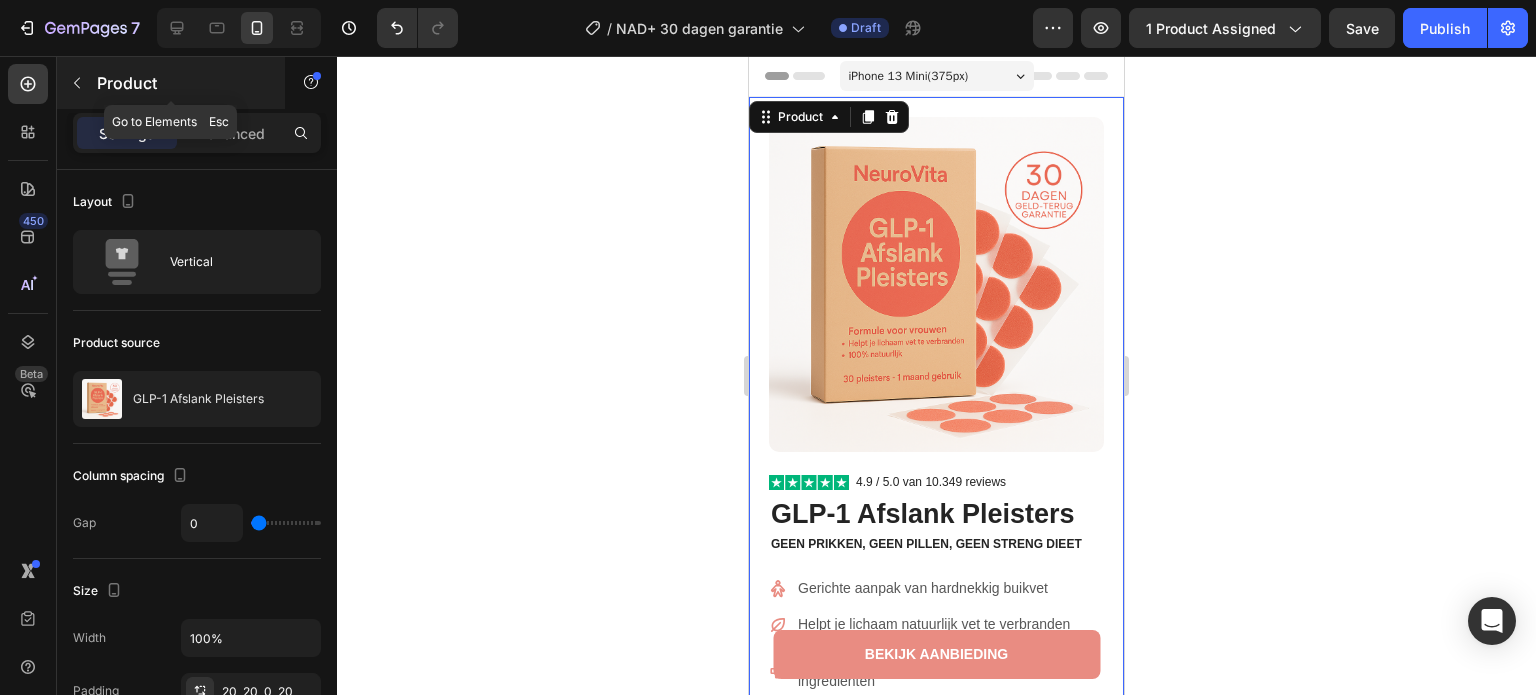 click 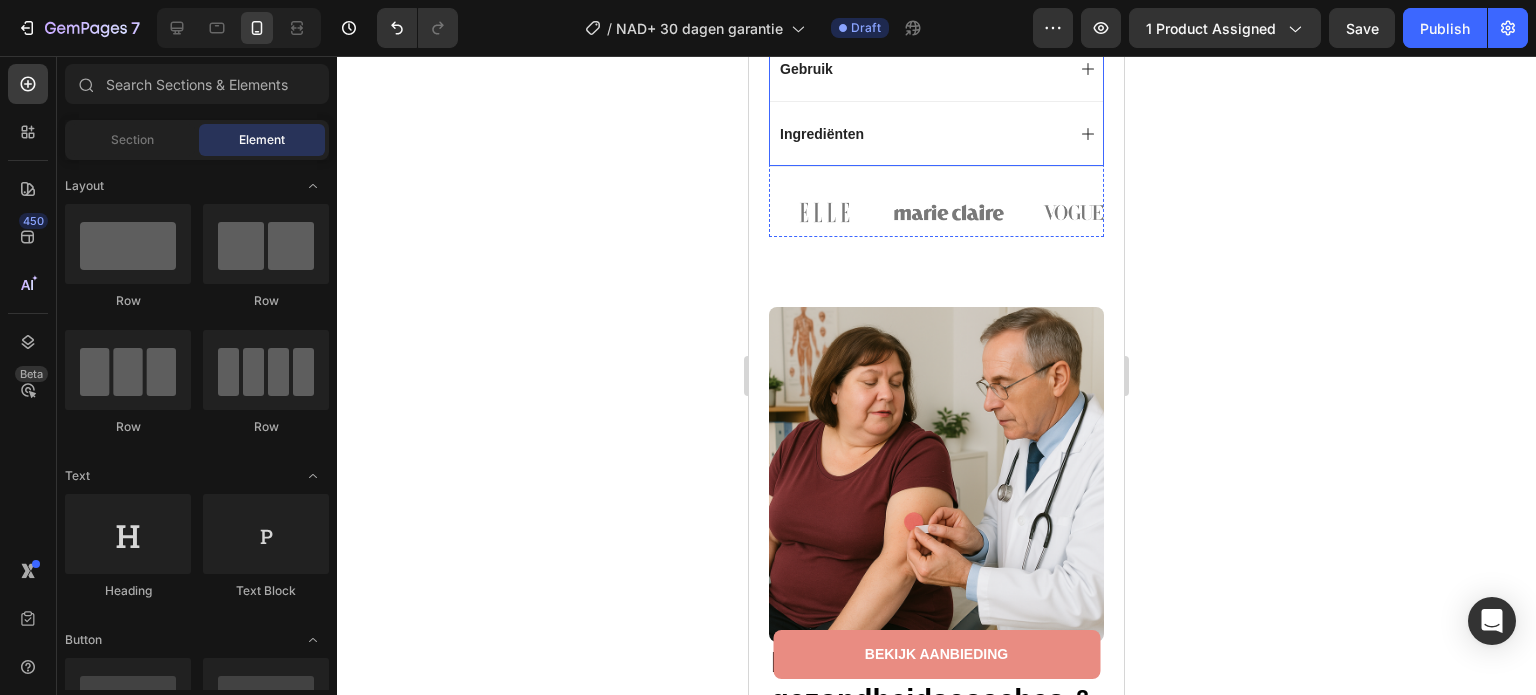 scroll, scrollTop: 1300, scrollLeft: 0, axis: vertical 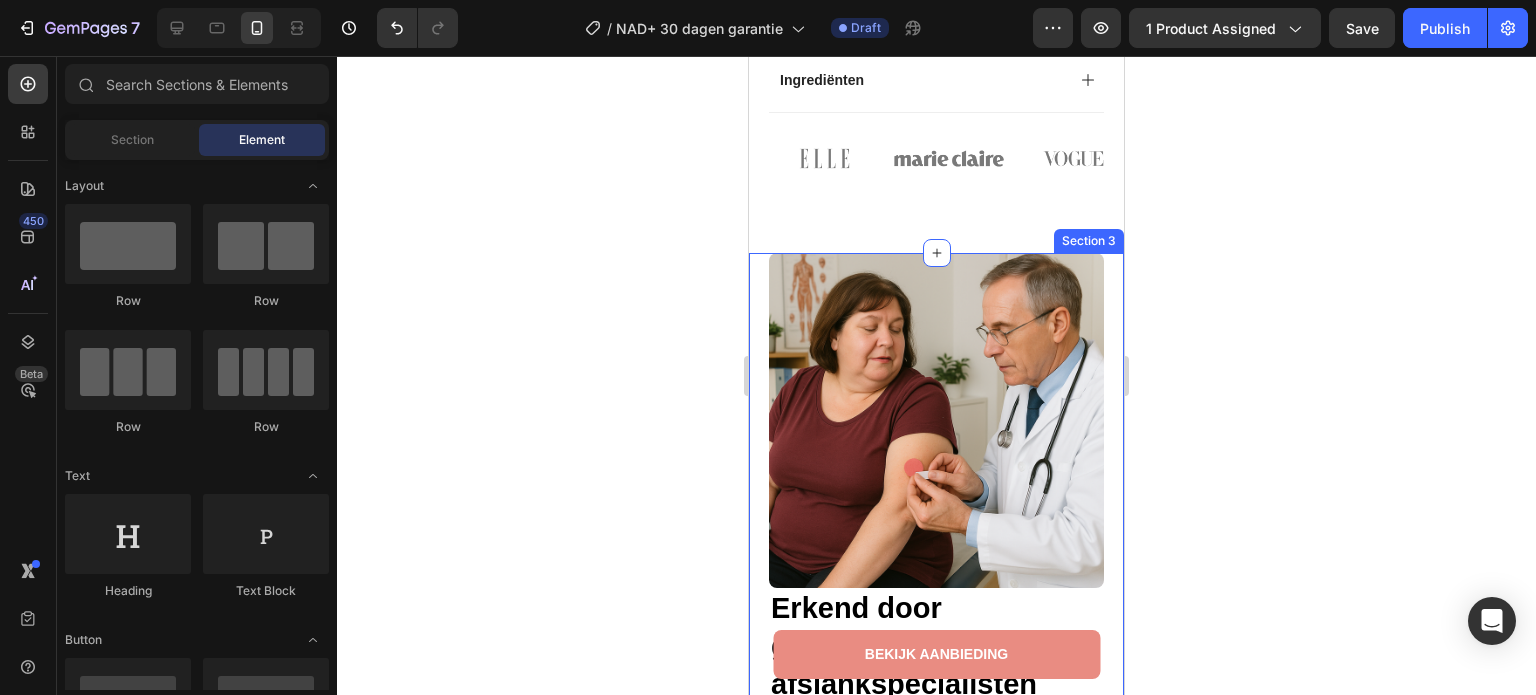 click on "Erkend door gezondheidscoaches & afslankspecialisten Heading Neurovita's GLP-1 Afslank Pleisters  worden al meer dan 10 jaar getest en onderzocht en is ontwikkeld met de hulp van enkele van 's werelds meest erkende afslankspecialisten.   Tot op de dag van vandaag proberen we dit nog te optimaliseren in samenwerking met experts gespecialiseerd in stofwisseling en vetverbranding. Text Block Geen chemicaliën Zonder Lanoline Item List Zonder steroïden Parabeenvrij Item List Row Row Image Row Section 3" at bounding box center (936, 684) 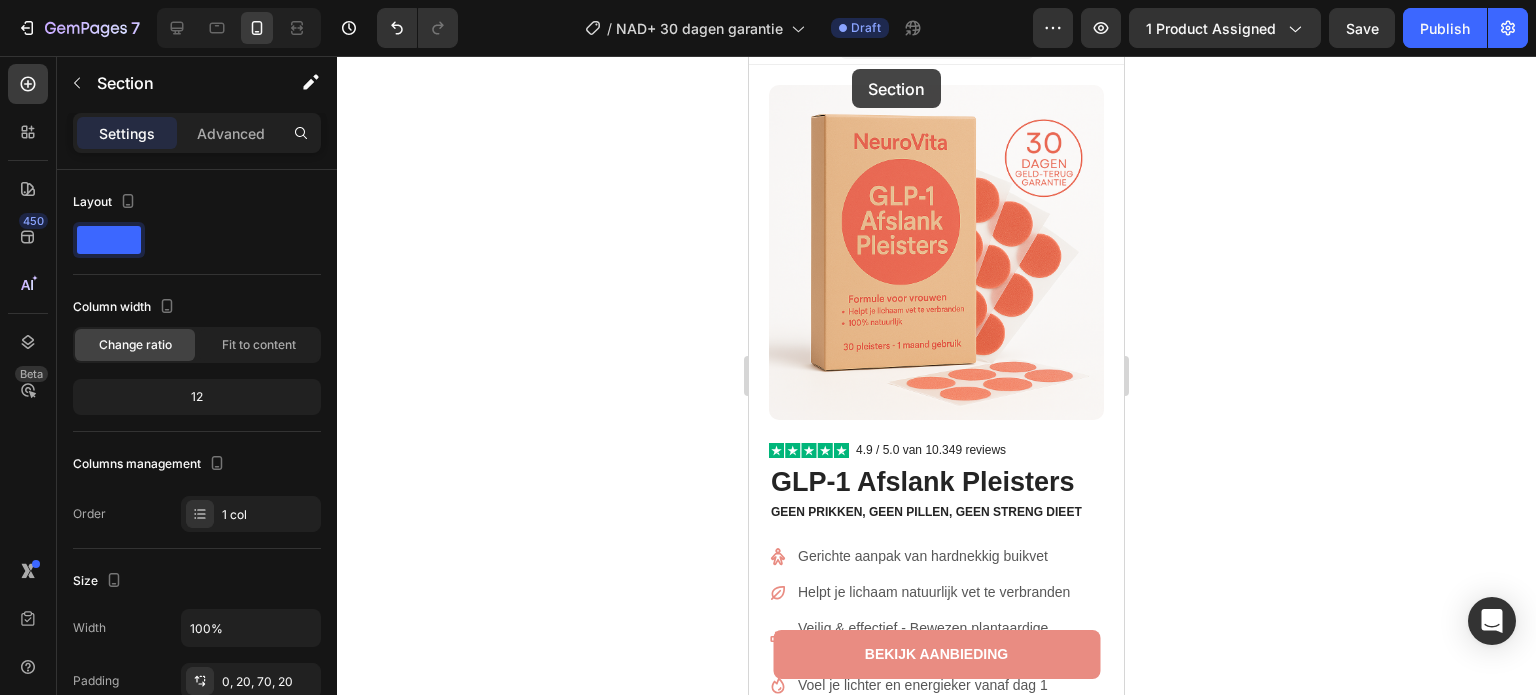scroll, scrollTop: 0, scrollLeft: 0, axis: both 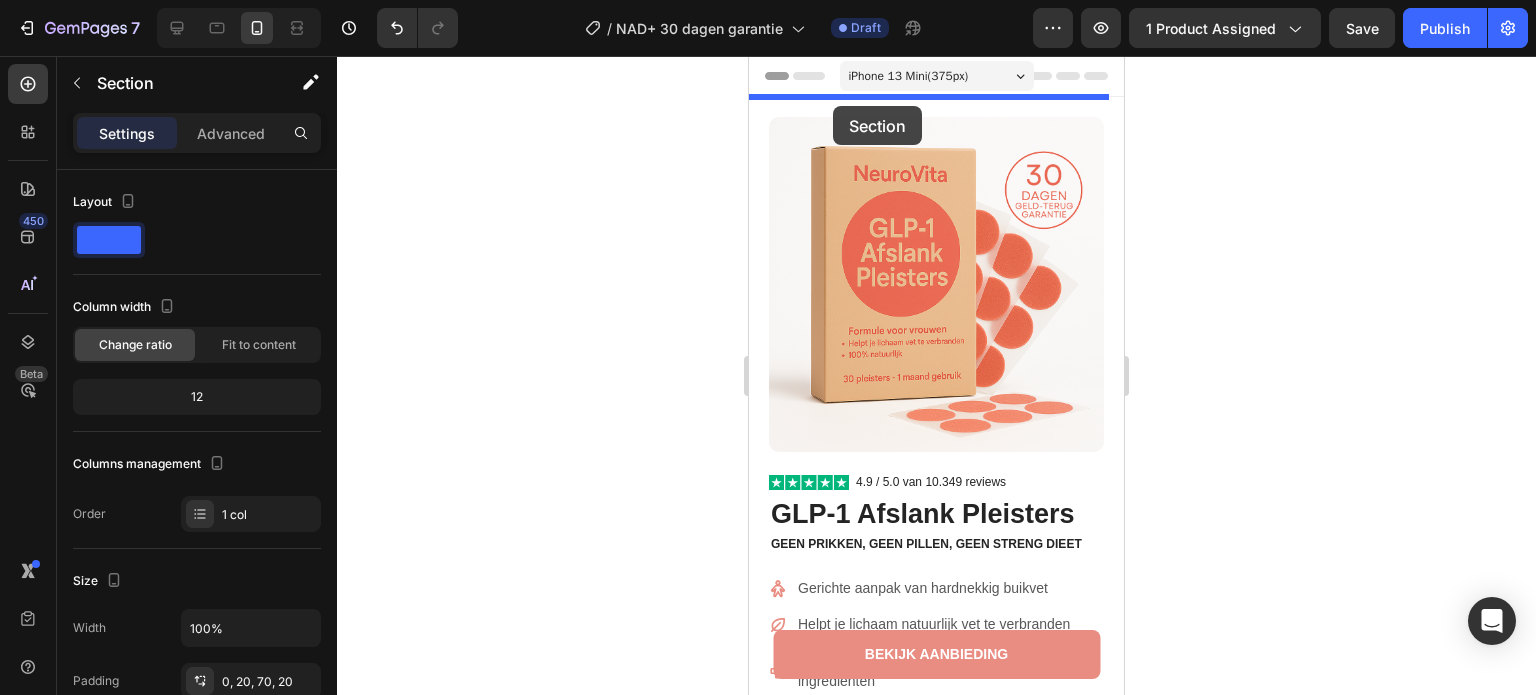 drag, startPoint x: 771, startPoint y: 231, endPoint x: 833, endPoint y: 106, distance: 139.53136 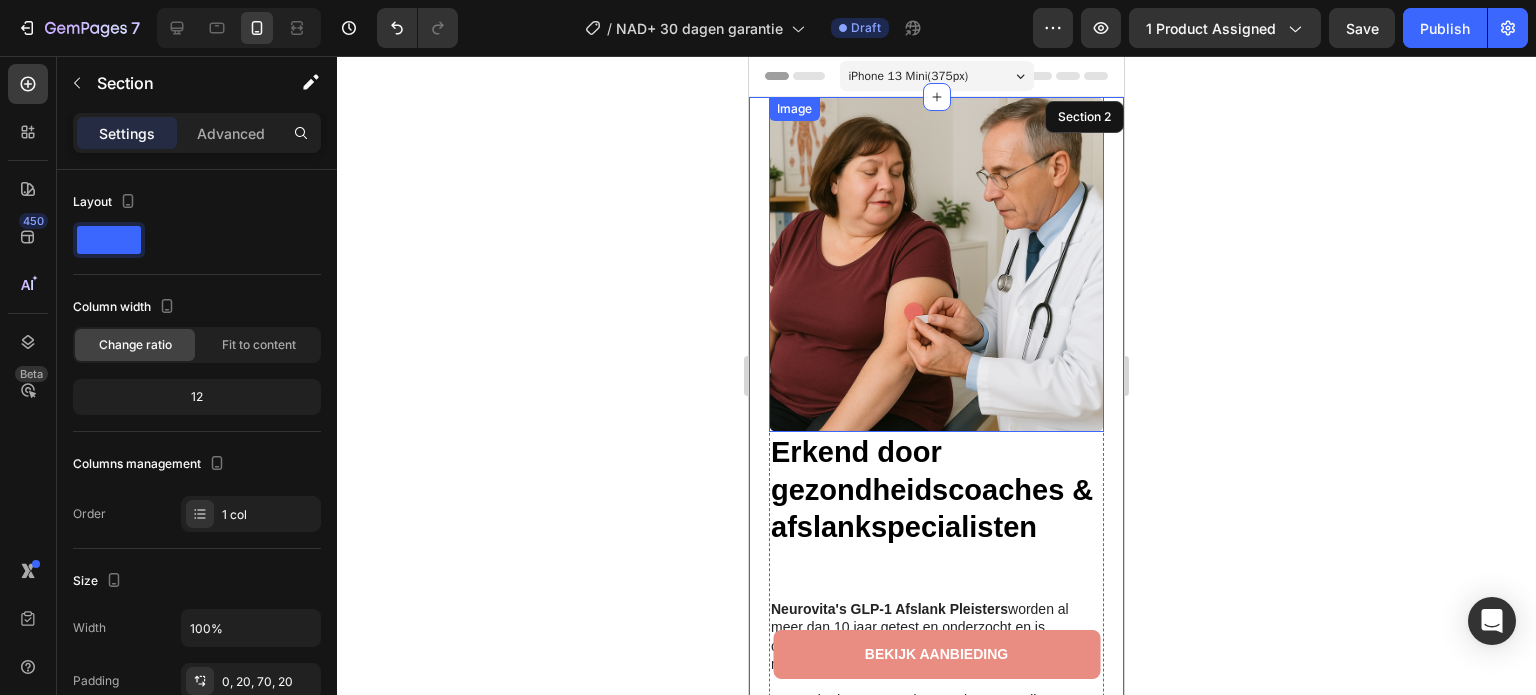 click at bounding box center (936, 264) 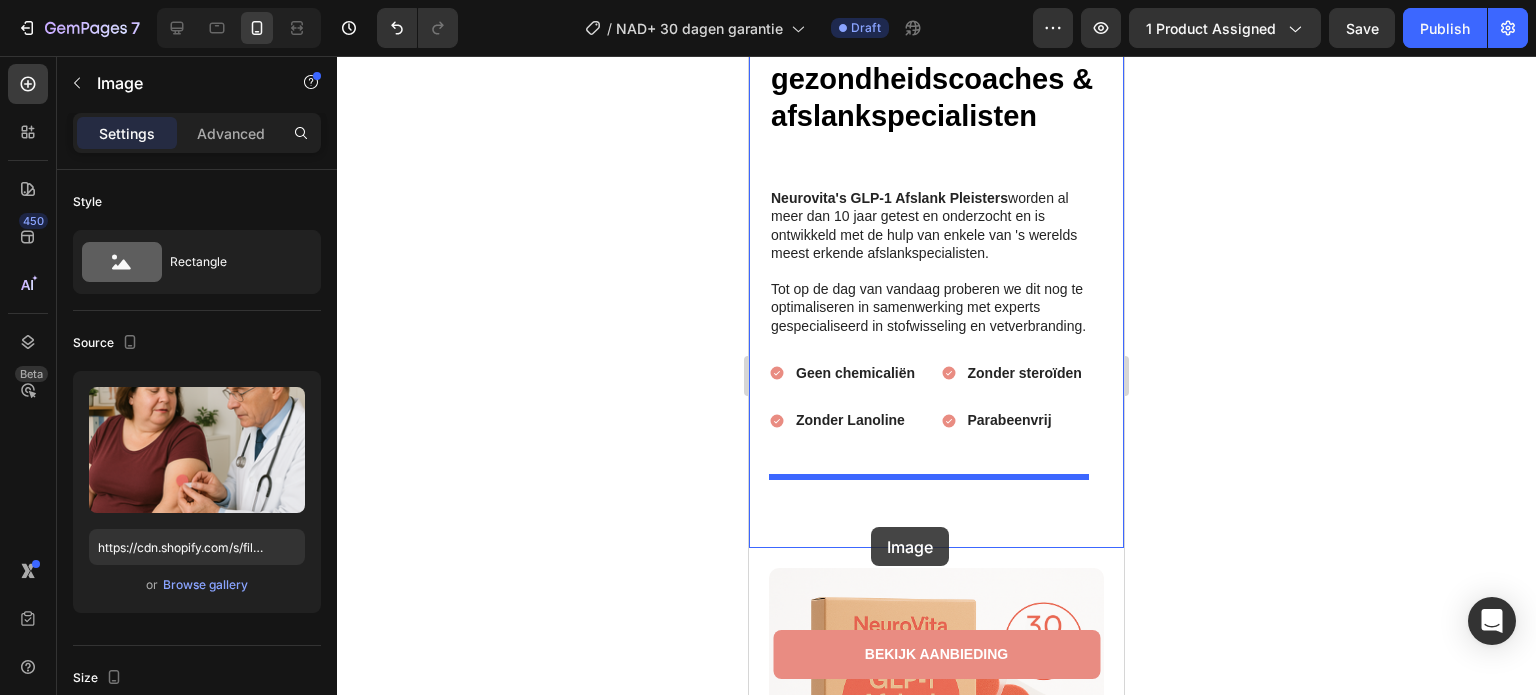 scroll, scrollTop: 500, scrollLeft: 0, axis: vertical 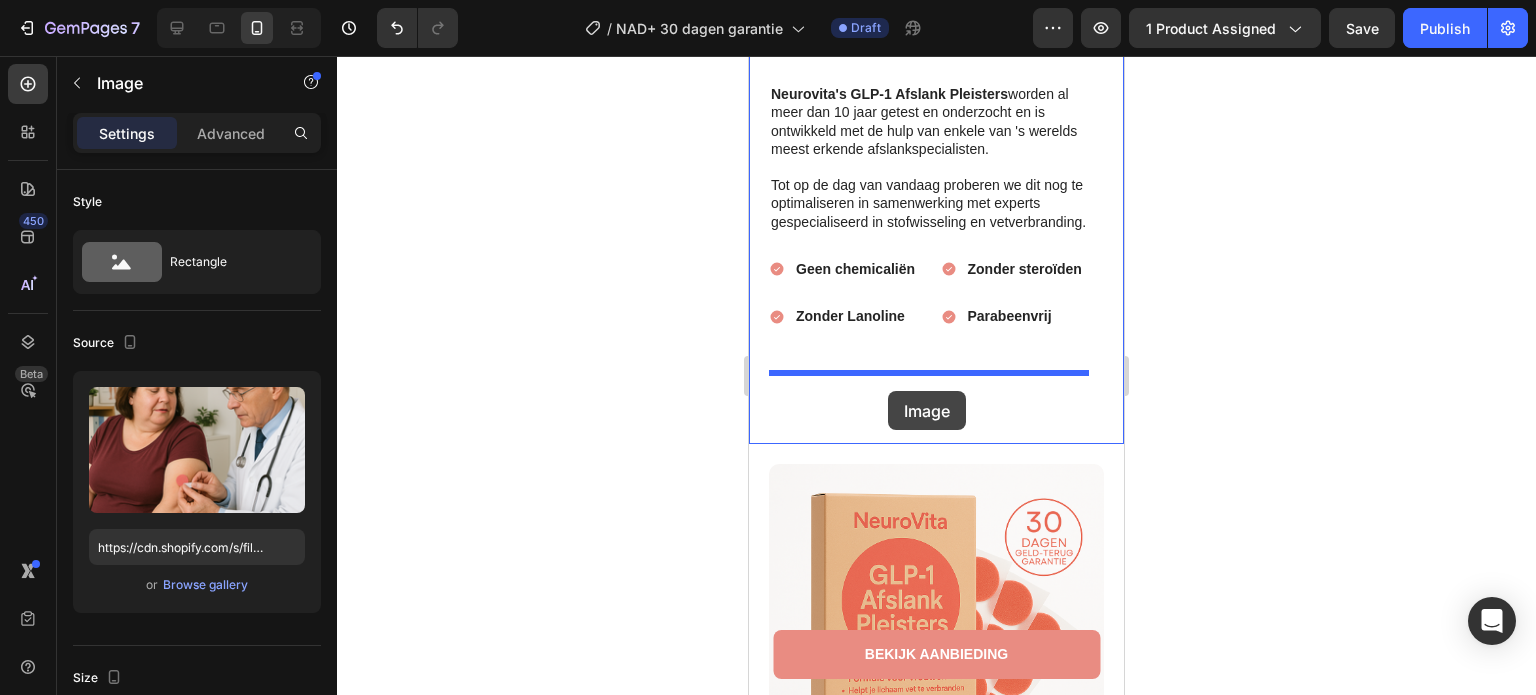 drag, startPoint x: 815, startPoint y: 115, endPoint x: 888, endPoint y: 391, distance: 285.4908 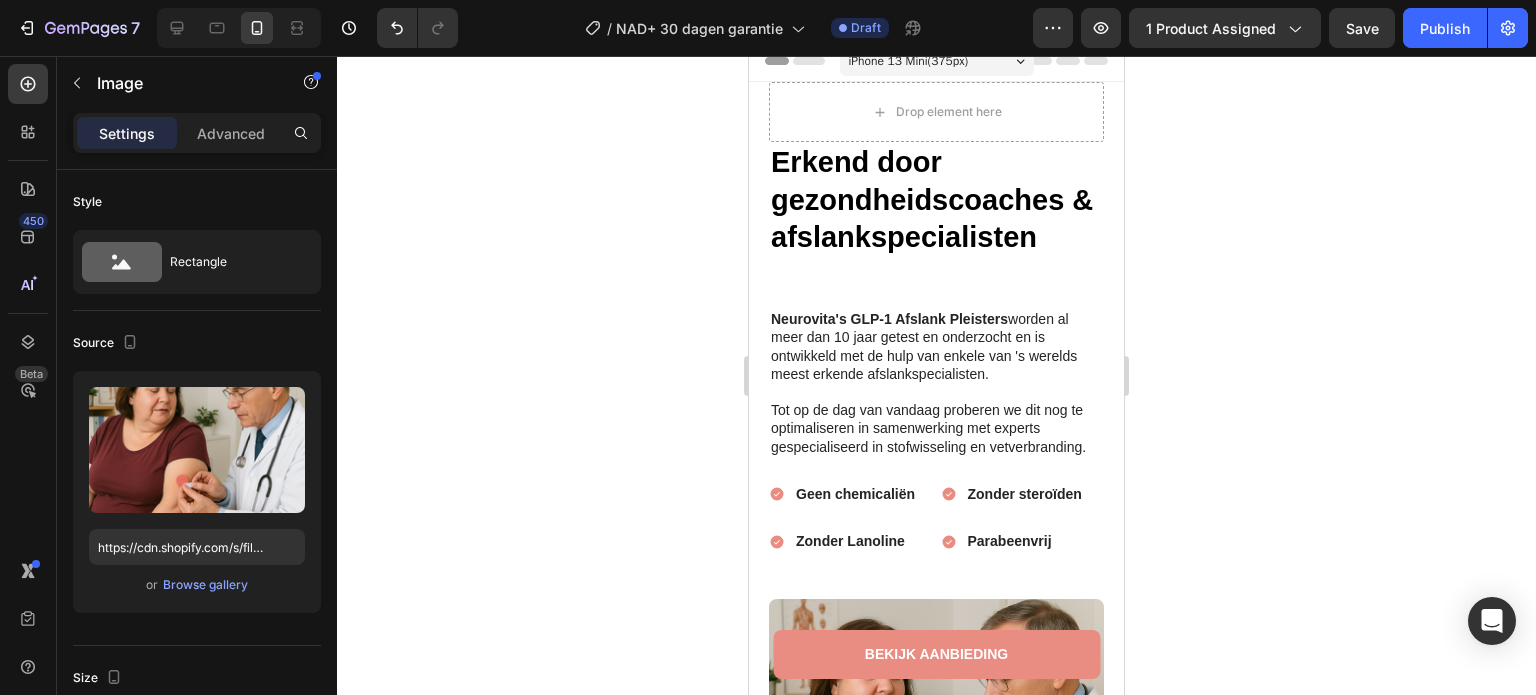 scroll, scrollTop: 0, scrollLeft: 0, axis: both 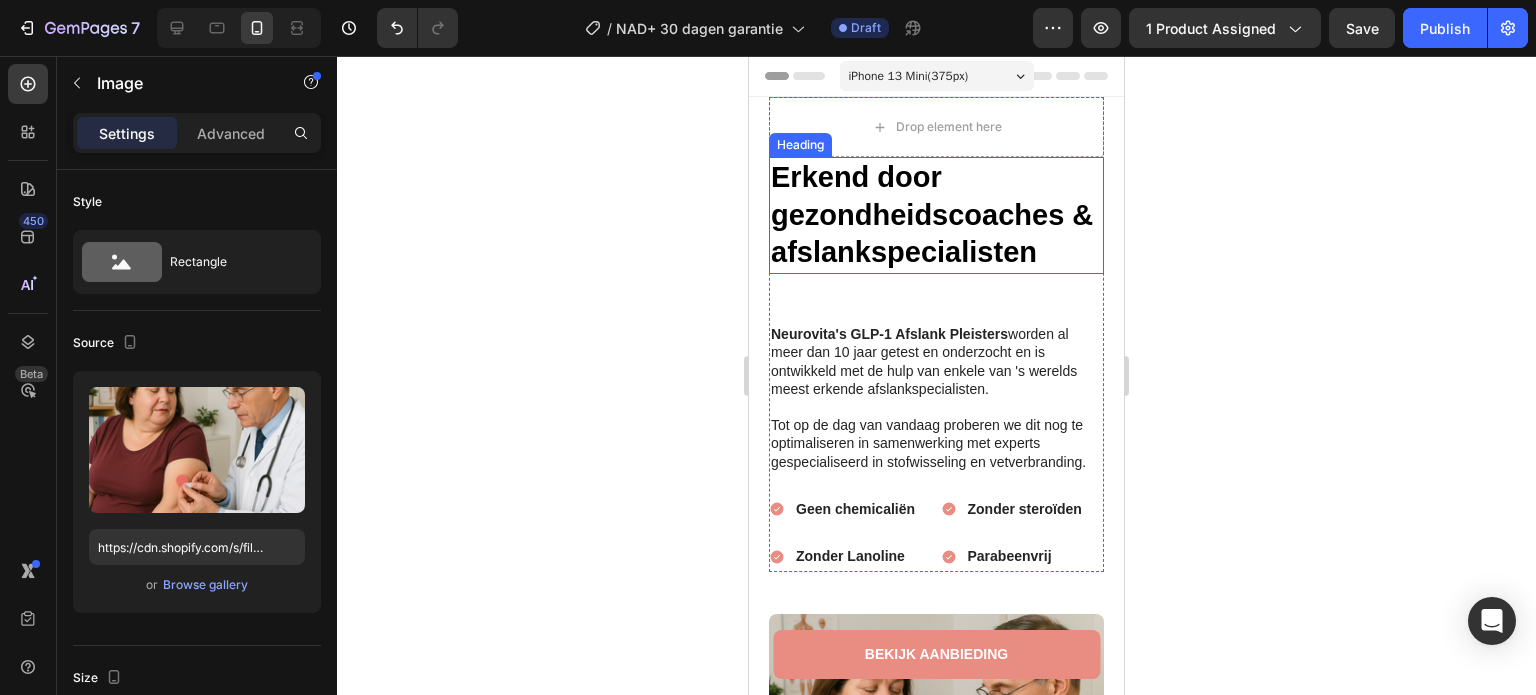 click on "Erkend door gezondheidscoaches & afslankspecialisten" at bounding box center [932, 214] 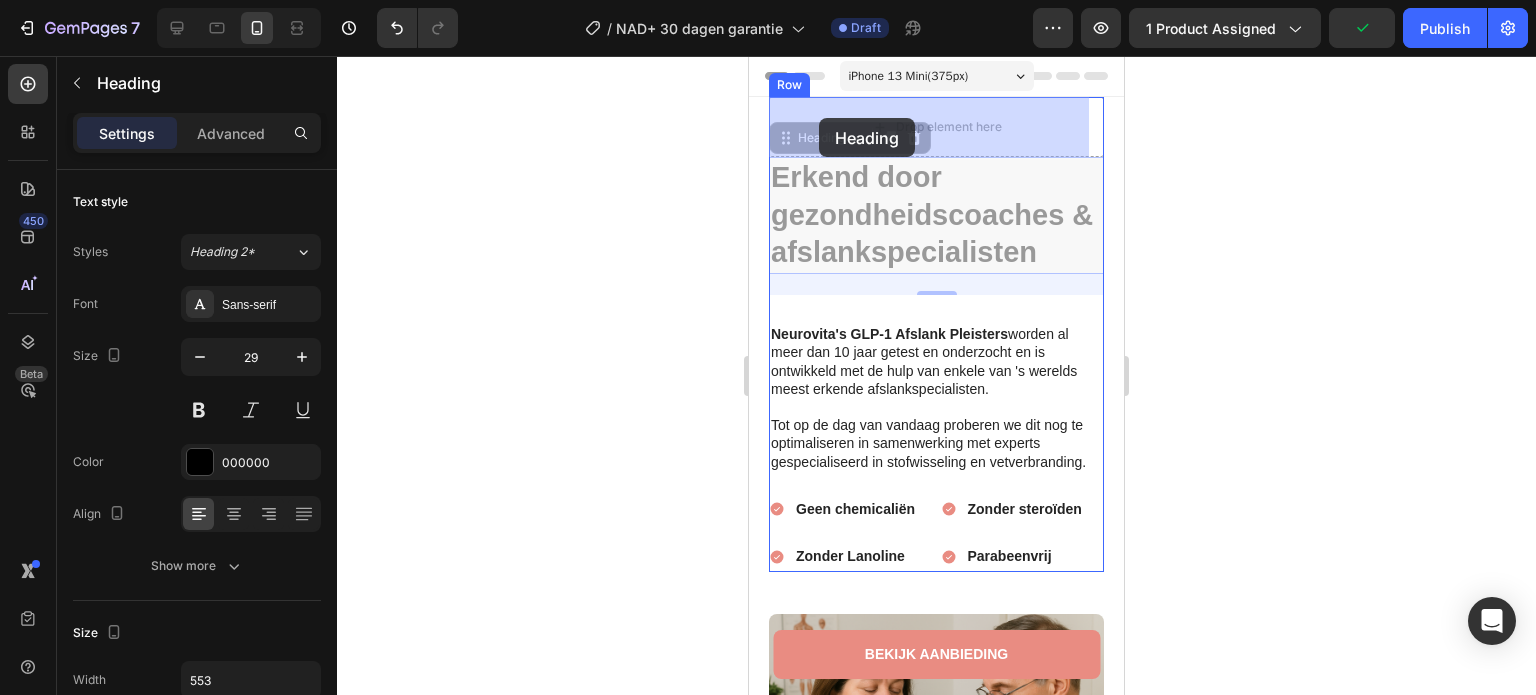 drag, startPoint x: 784, startPoint y: 132, endPoint x: 819, endPoint y: 118, distance: 37.696156 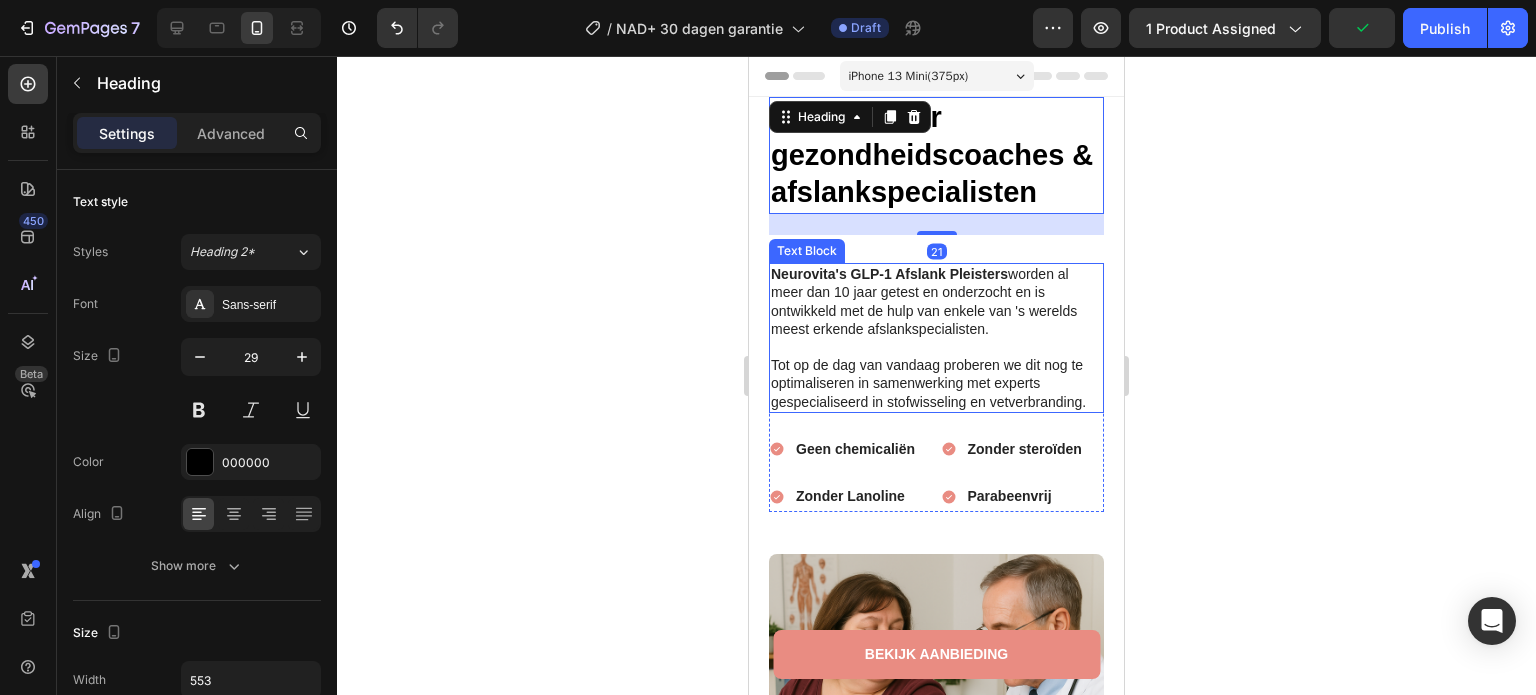 click on "Neurovita's GLP-1 Afslank Pleisters  worden al meer dan 10 jaar getest en onderzocht en is ontwikkeld met de hulp van enkele van 's werelds meest erkende afslankspecialisten." at bounding box center [924, 301] 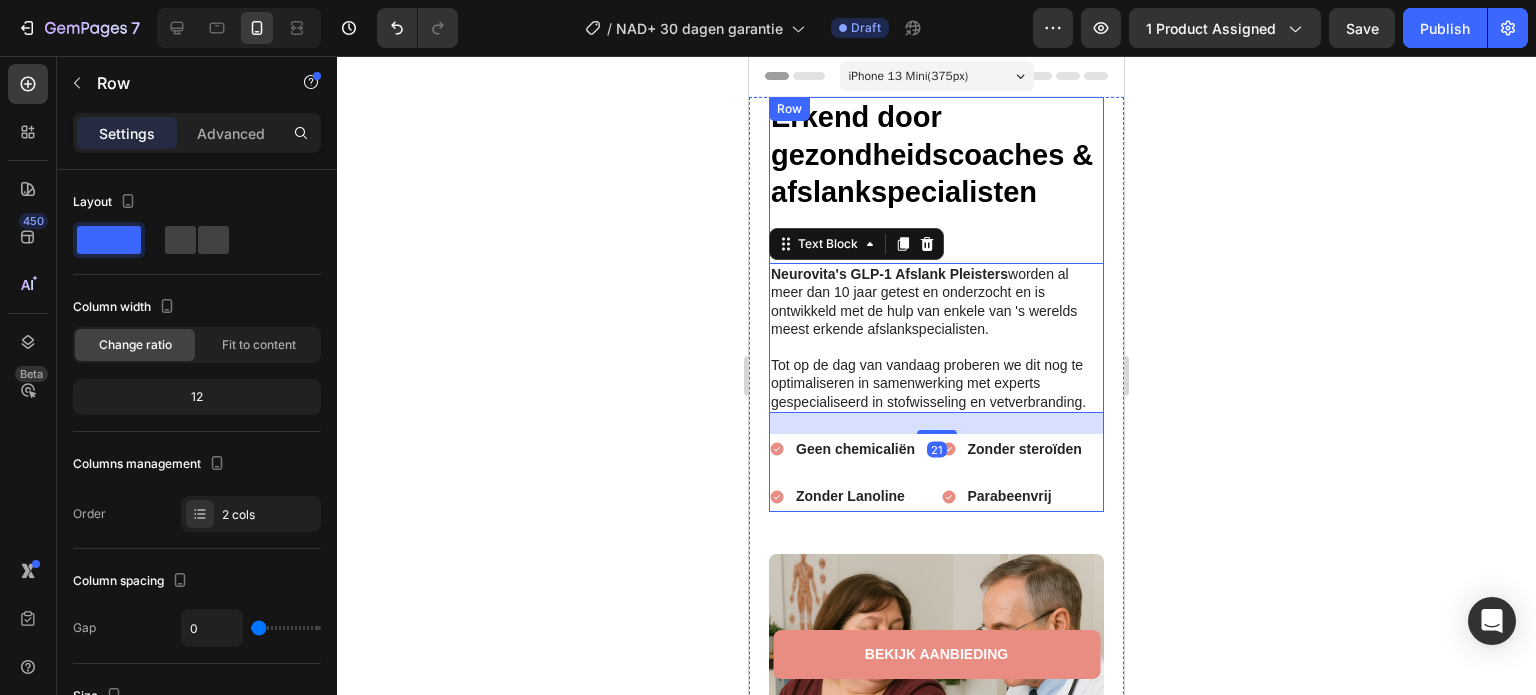 click on "Neurovita's GLP-1 Afslank Pleisters  worden al meer dan 10 jaar getest en onderzocht en is ontwikkeld met de hulp van enkele van 's werelds meest erkende afslankspecialisten.   Tot op de dag van vandaag proberen we dit nog te optimaliseren in samenwerking met experts gespecialiseerd in stofwisseling en vetverbranding. Text Block   21 Geen chemicaliën Zonder Lanoline Item List Zonder steroïden Parabeenvrij Item List Row Row" at bounding box center (936, 373) 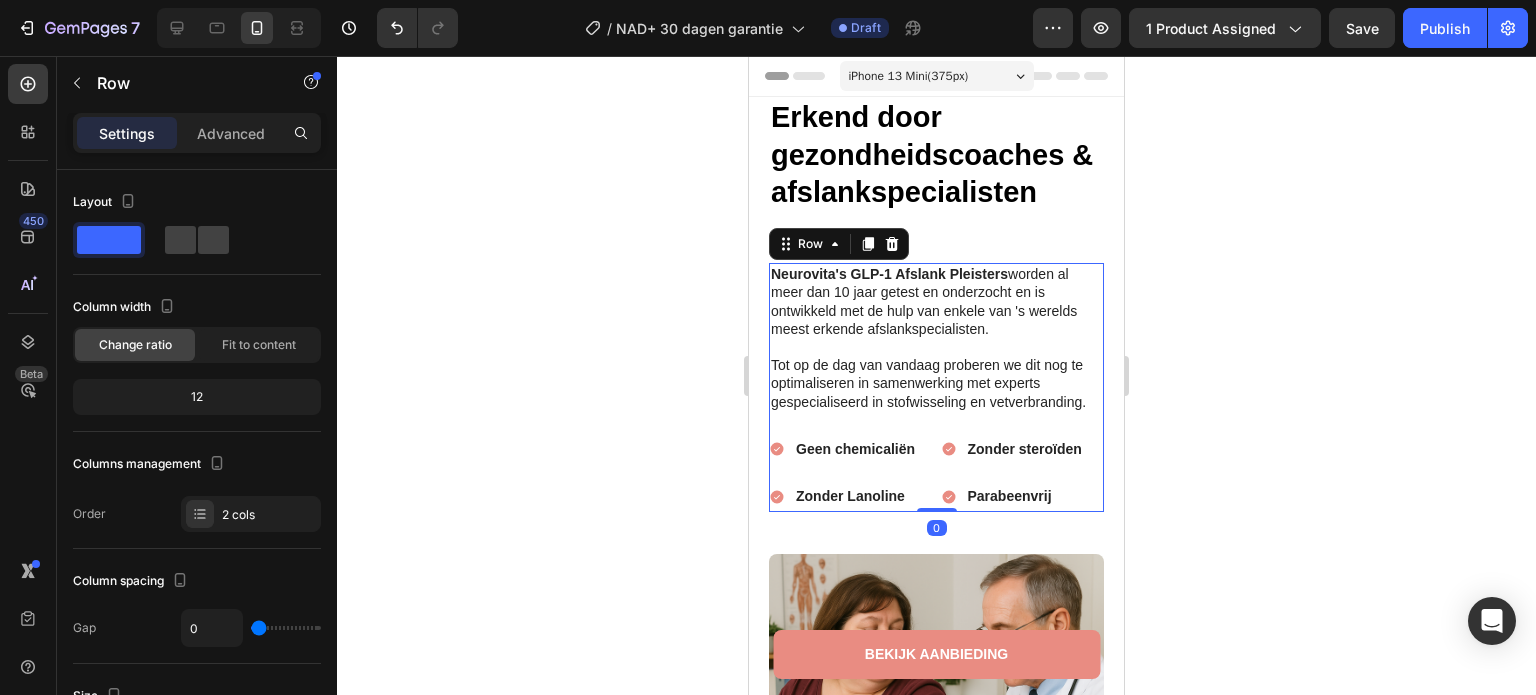 click on "Neurovita's GLP-1 Afslank Pleisters  worden al meer dan 10 jaar getest en onderzocht en is ontwikkeld met de hulp van enkele van 's werelds meest erkende afslankspecialisten.   Tot op de dag van vandaag proberen we dit nog te optimaliseren in samenwerking met experts gespecialiseerd in stofwisseling en vetverbranding. Text Block Geen chemicaliën Zonder Lanoline Item List Zonder steroïden Parabeenvrij Item List Row" at bounding box center [936, 387] 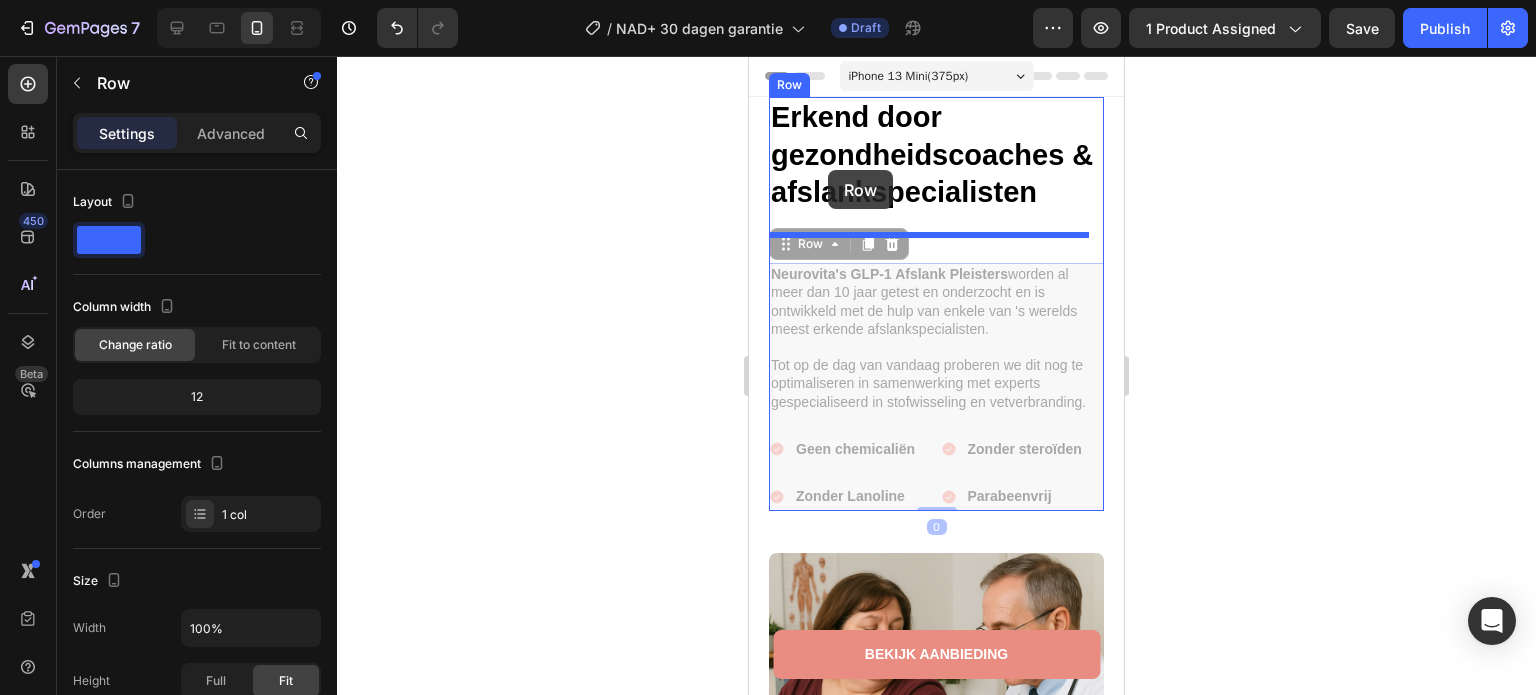drag, startPoint x: 799, startPoint y: 239, endPoint x: 825, endPoint y: 175, distance: 69.079666 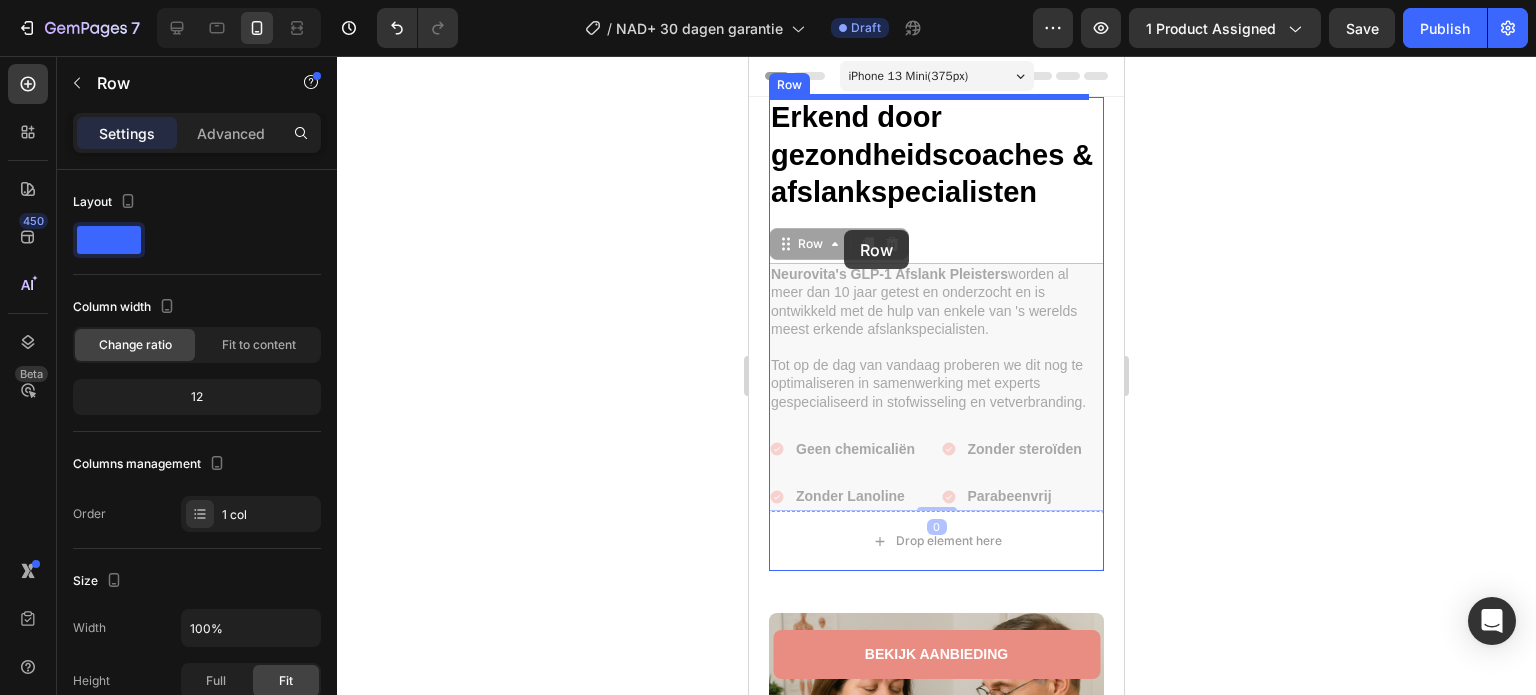 drag, startPoint x: 816, startPoint y: 234, endPoint x: 844, endPoint y: 230, distance: 28.284271 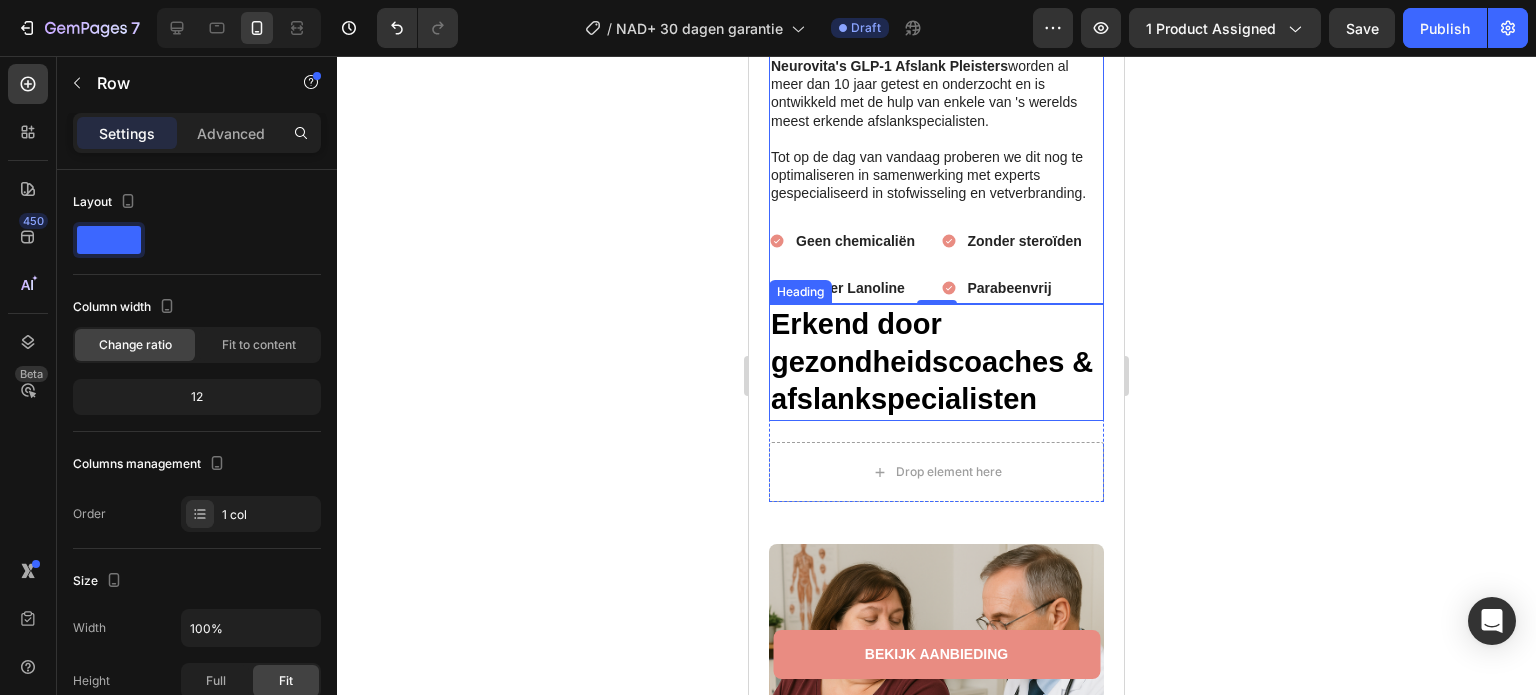 scroll, scrollTop: 100, scrollLeft: 0, axis: vertical 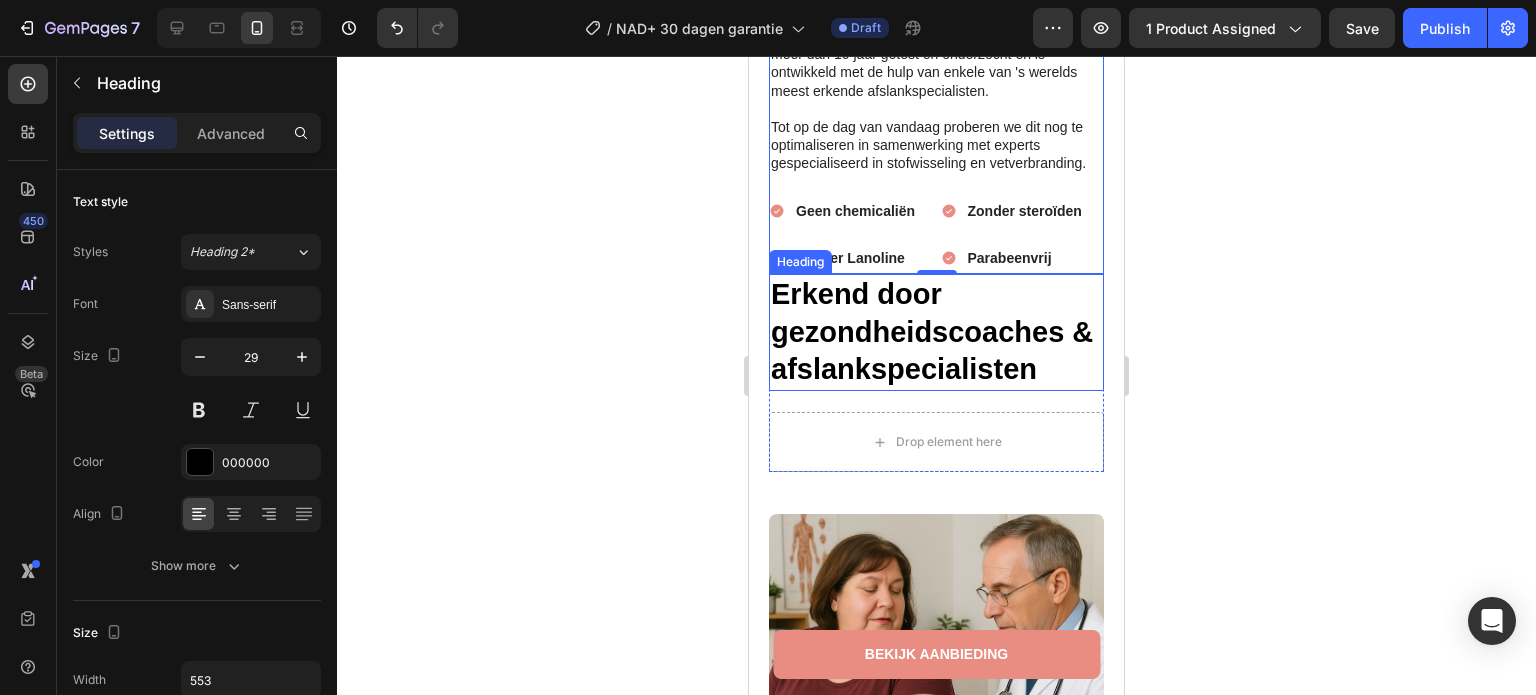 click on "Erkend door gezondheidscoaches & afslankspecialisten" at bounding box center [936, 332] 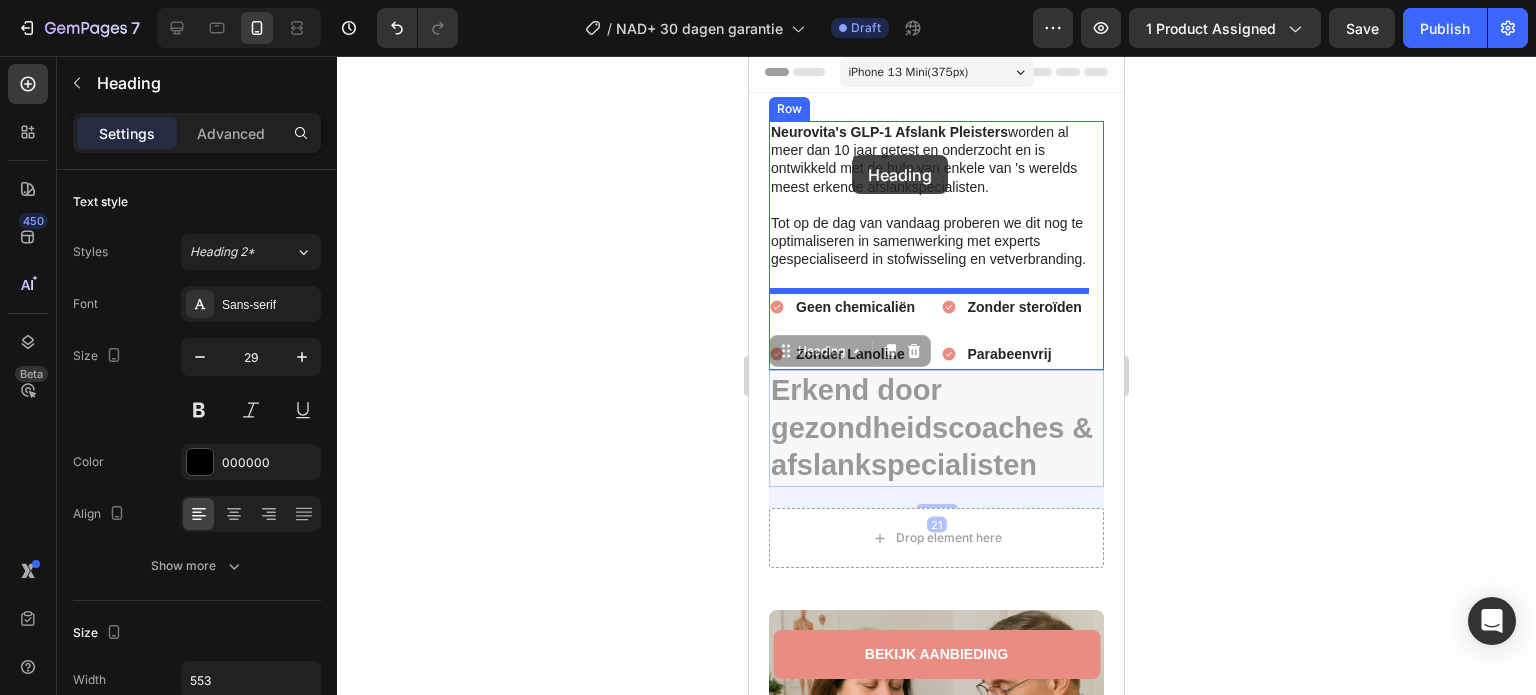 scroll, scrollTop: 0, scrollLeft: 0, axis: both 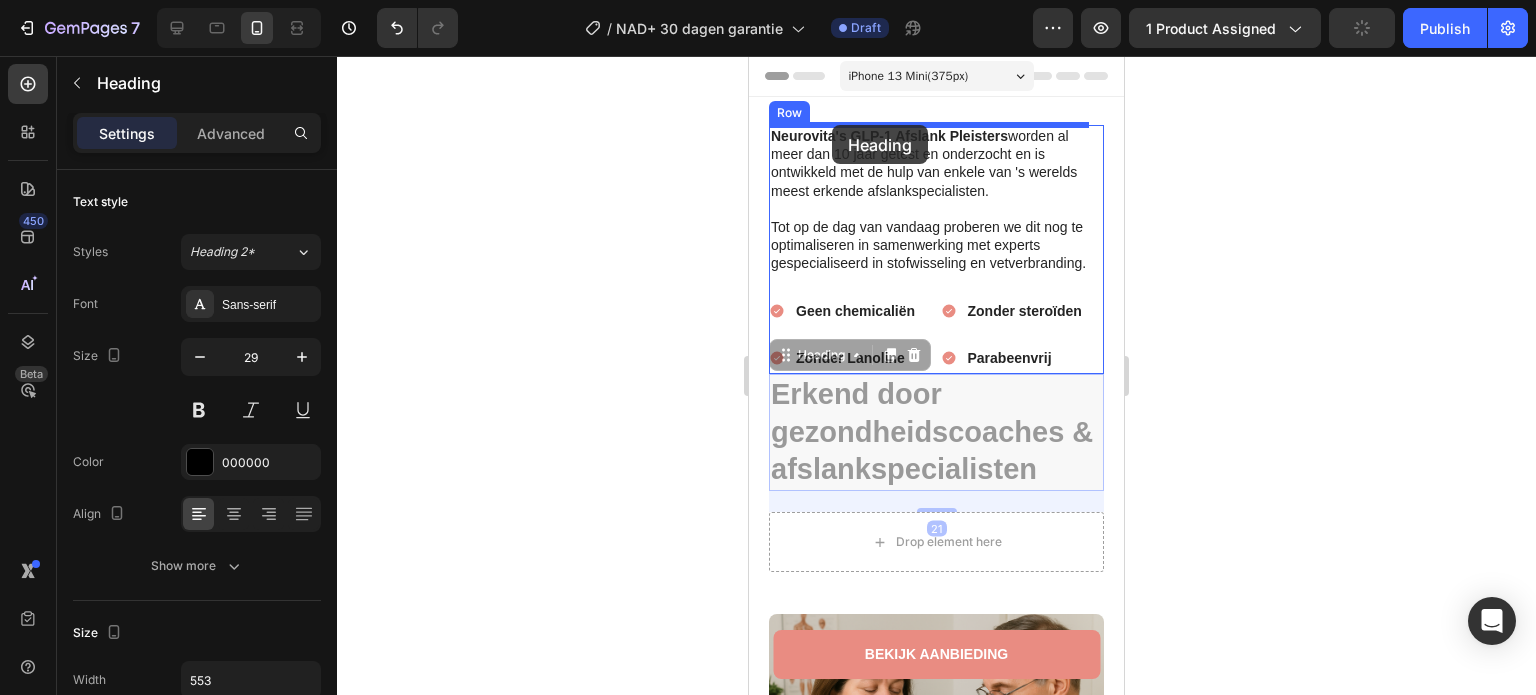 drag, startPoint x: 804, startPoint y: 252, endPoint x: 832, endPoint y: 125, distance: 130.04999 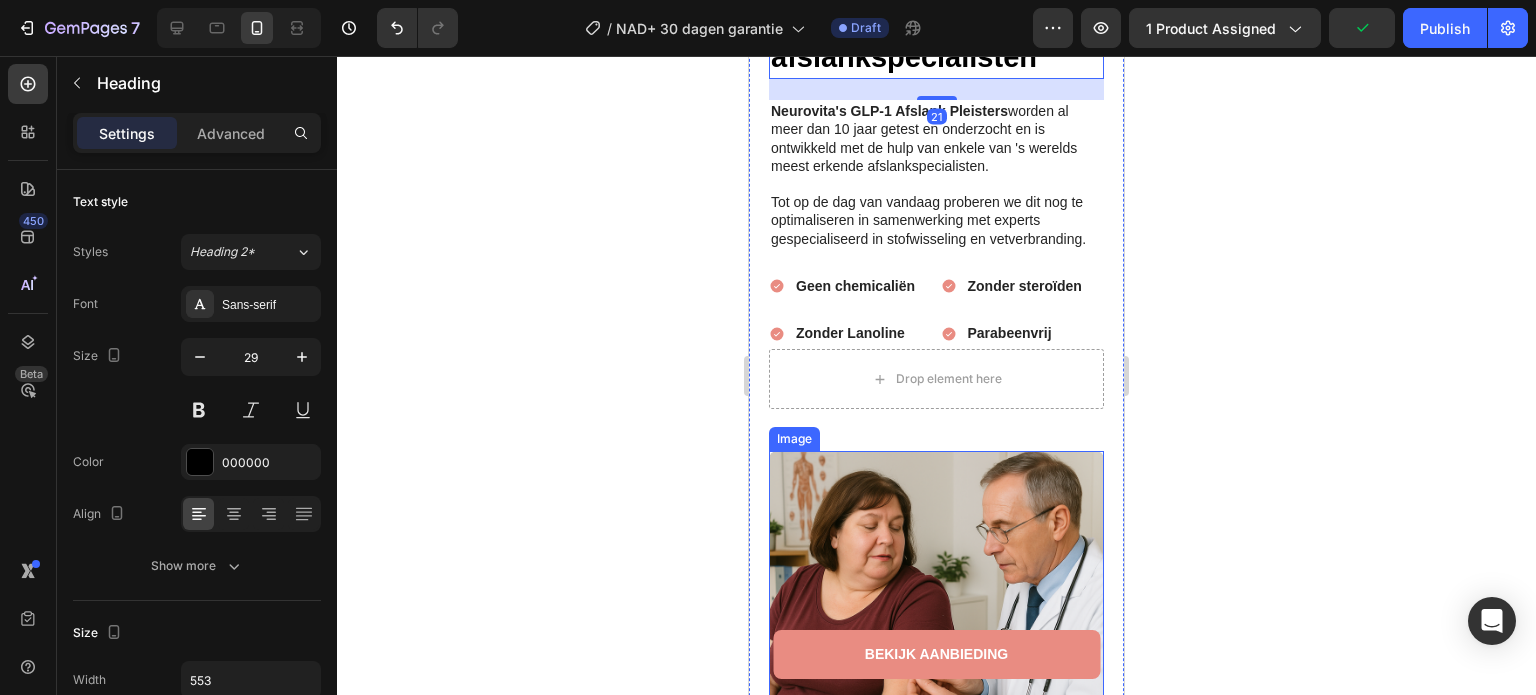scroll, scrollTop: 200, scrollLeft: 0, axis: vertical 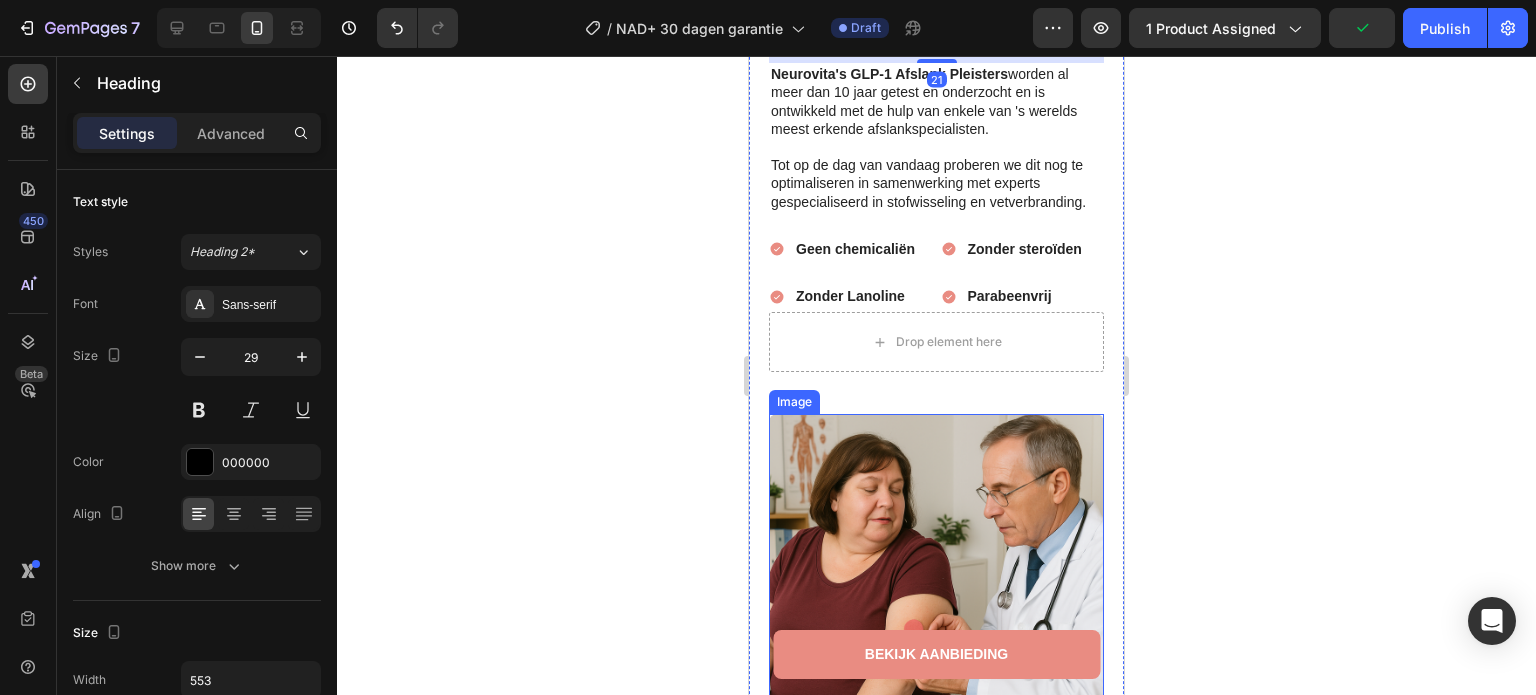 click at bounding box center [936, 581] 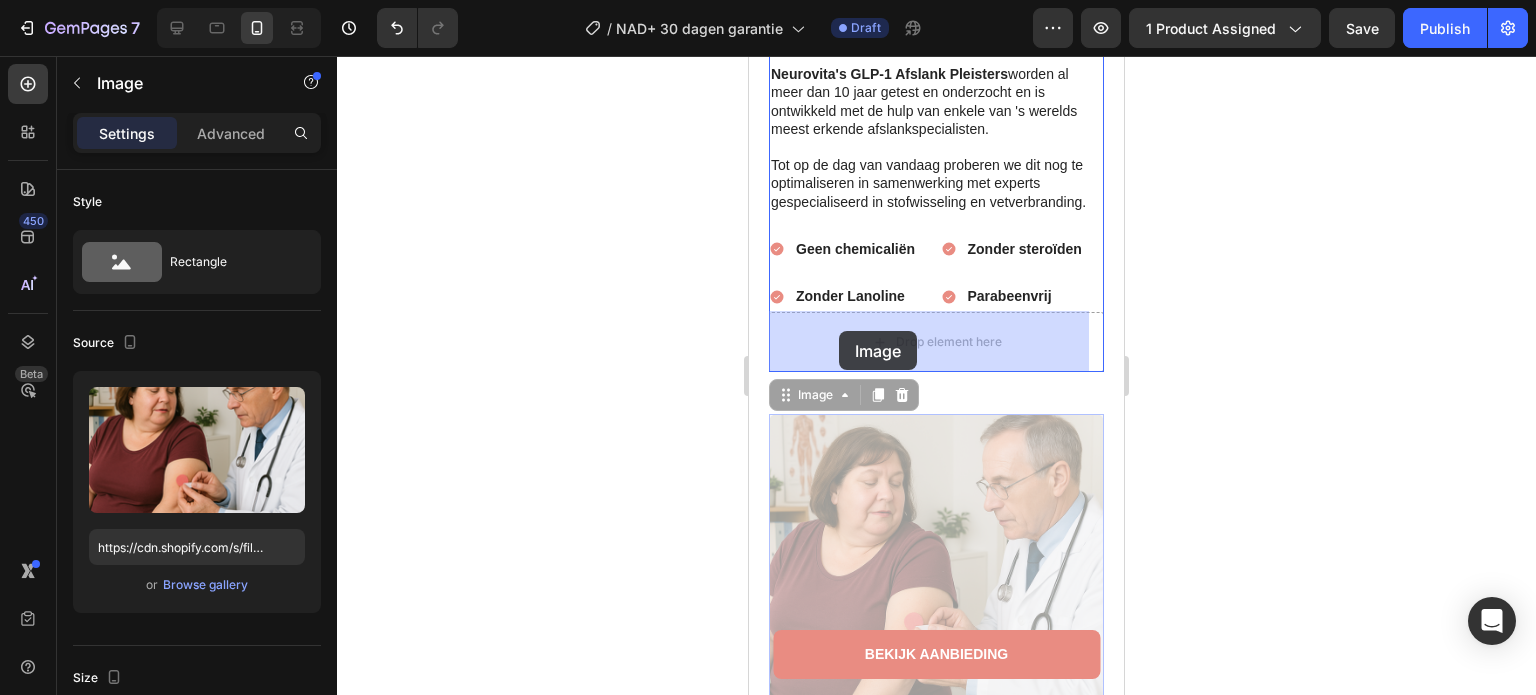 drag, startPoint x: 802, startPoint y: 394, endPoint x: 837, endPoint y: 334, distance: 69.46222 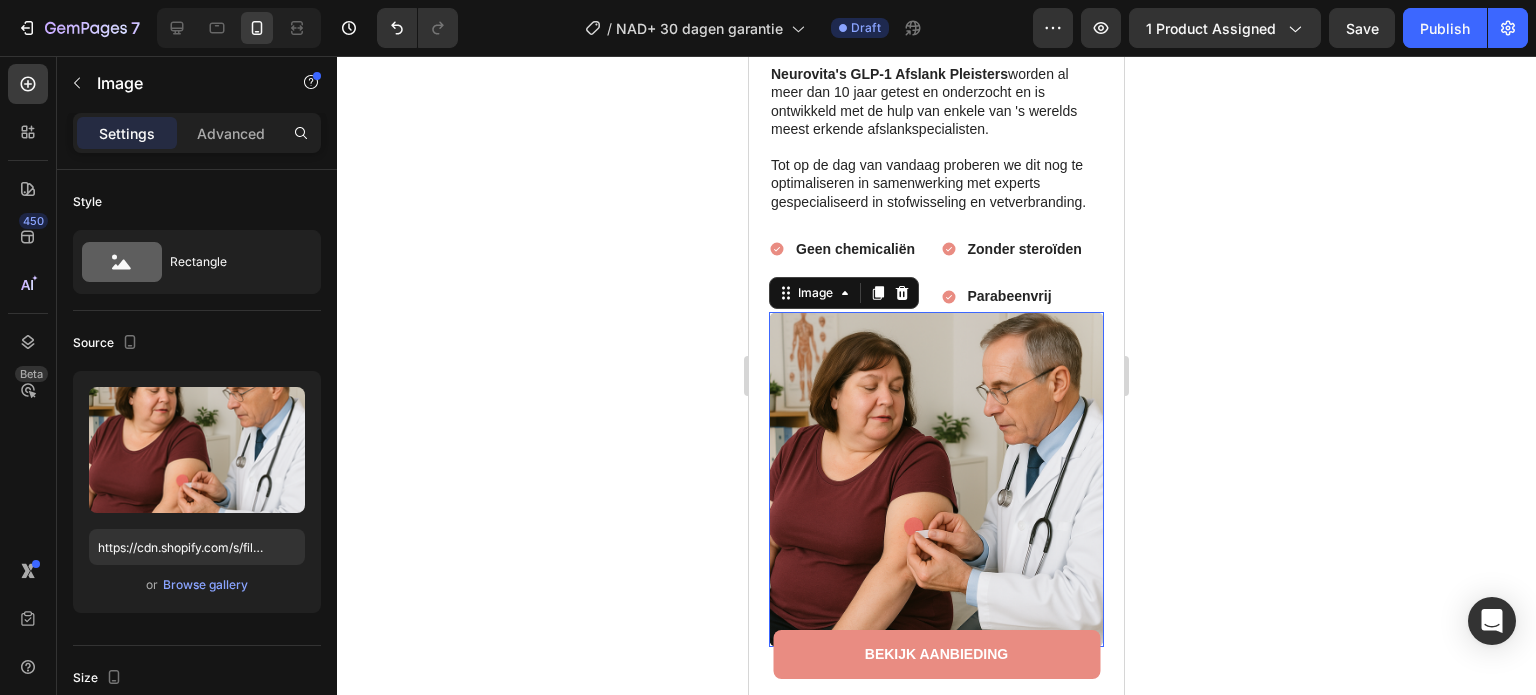 click on "Zonder steroïden" at bounding box center (1025, 249) 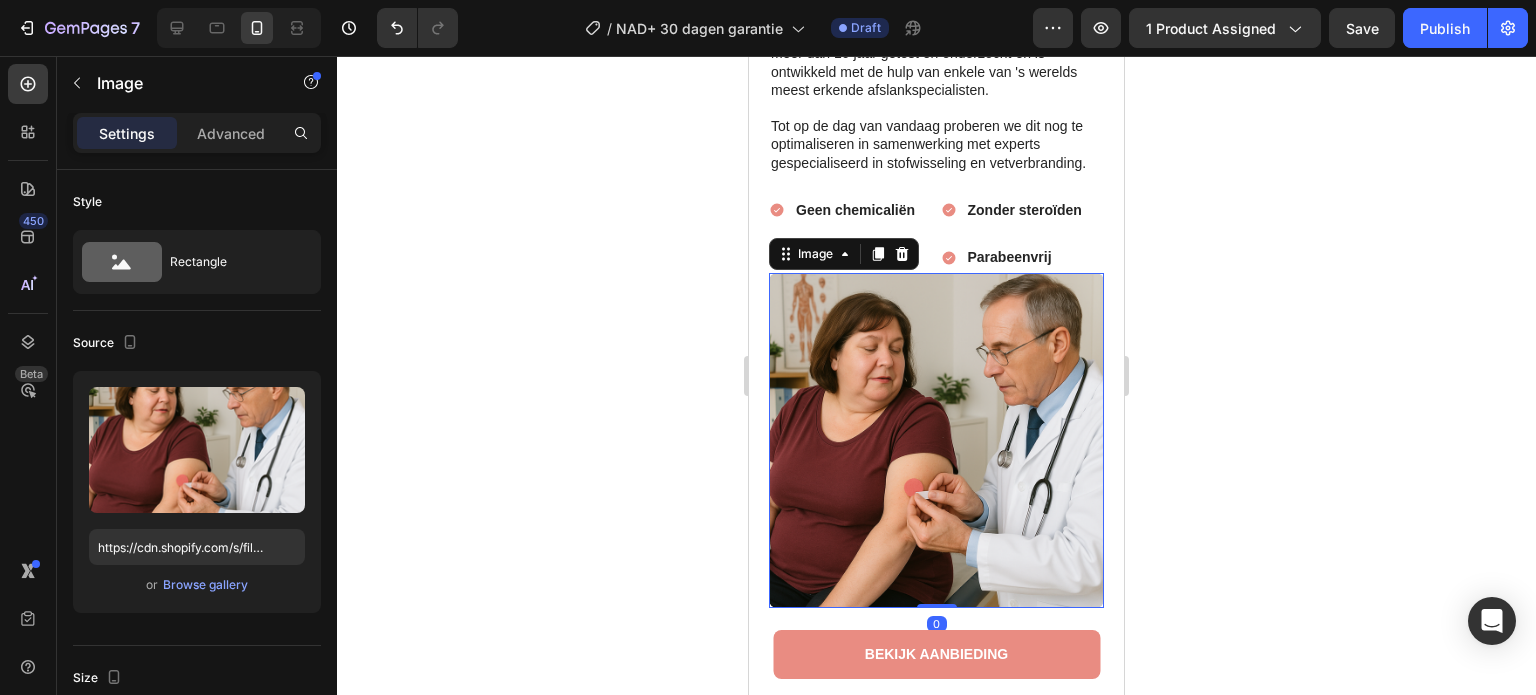 scroll, scrollTop: 600, scrollLeft: 0, axis: vertical 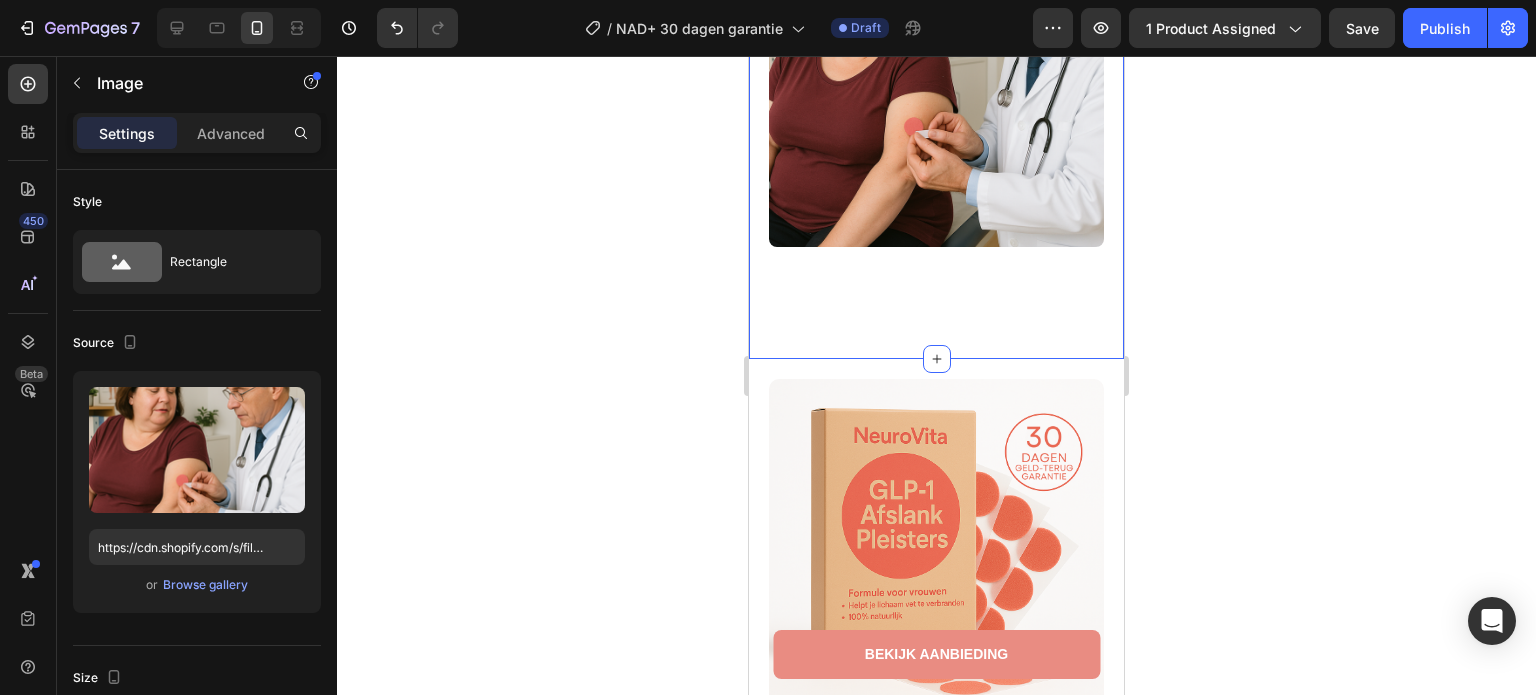 click on "Image Erkend door gezondheidscoaches & afslankspecialisten Heading Neurovita's GLP-1 Afslank Pleisters  worden al meer dan 10 jaar getest en onderzocht en is ontwikkeld met de hulp van enkele van 's werelds meest erkende afslankspecialisten.   Tot op de dag van vandaag proberen we dit nog te optimaliseren in samenwerking met experts gespecialiseerd in stofwisseling en vetverbranding. Text Block Geen chemicaliën Zonder Lanoline Item List Zonder steroïden Parabeenvrij Item List Row Row Row" at bounding box center [936, -107] 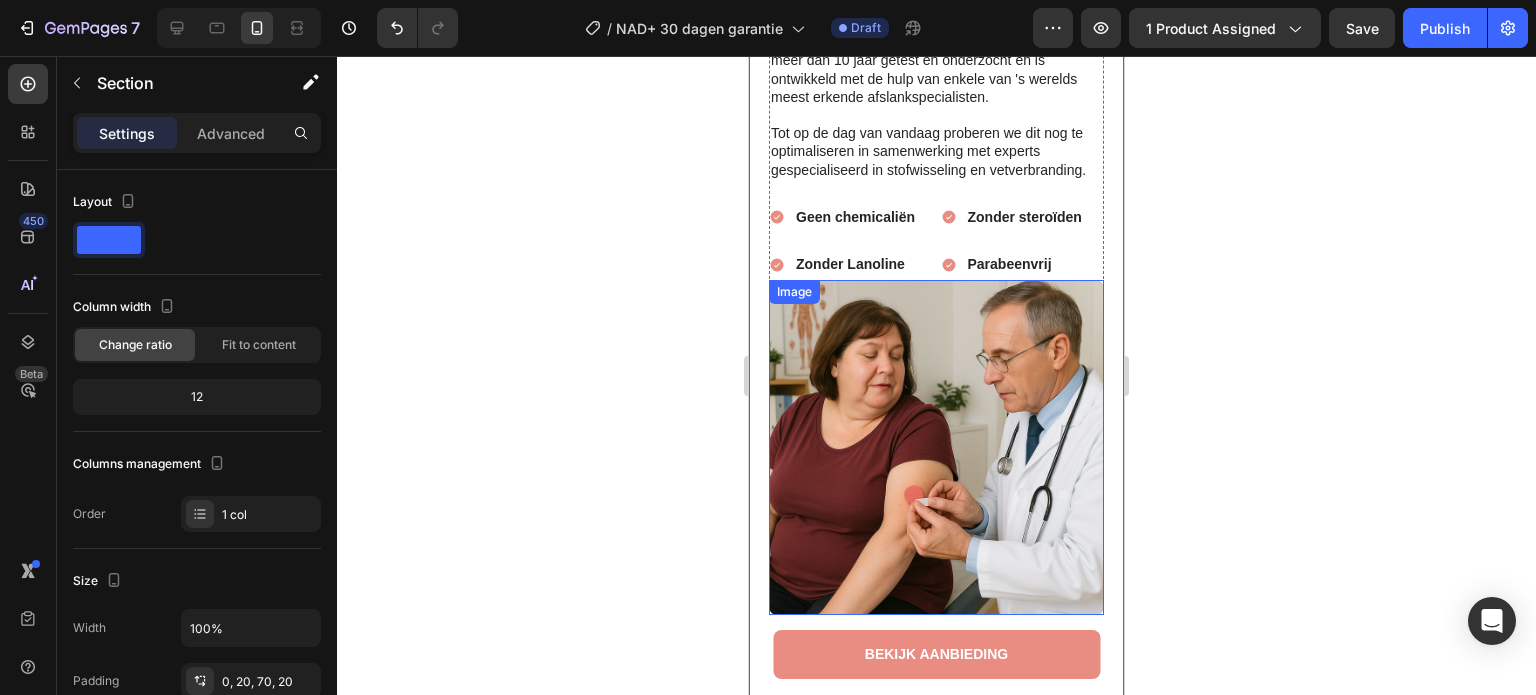 scroll, scrollTop: 200, scrollLeft: 0, axis: vertical 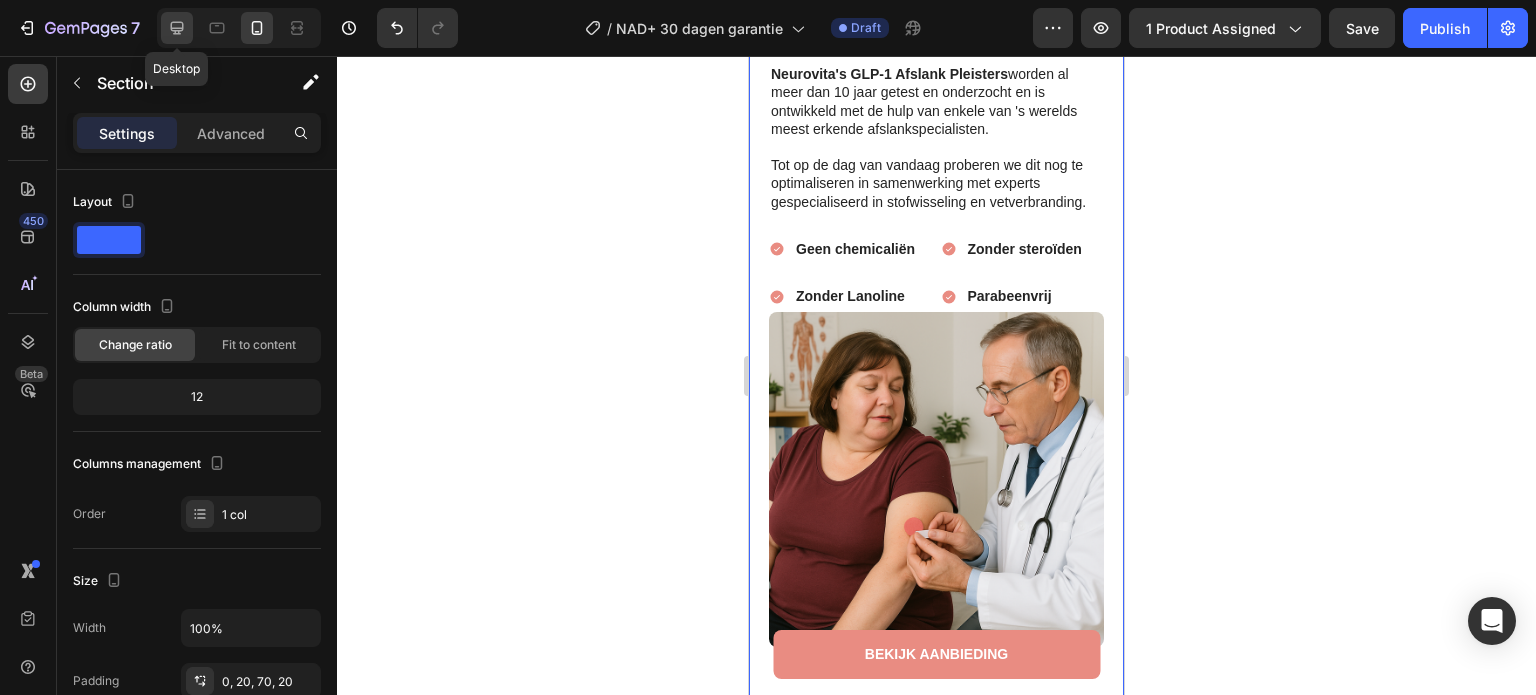click 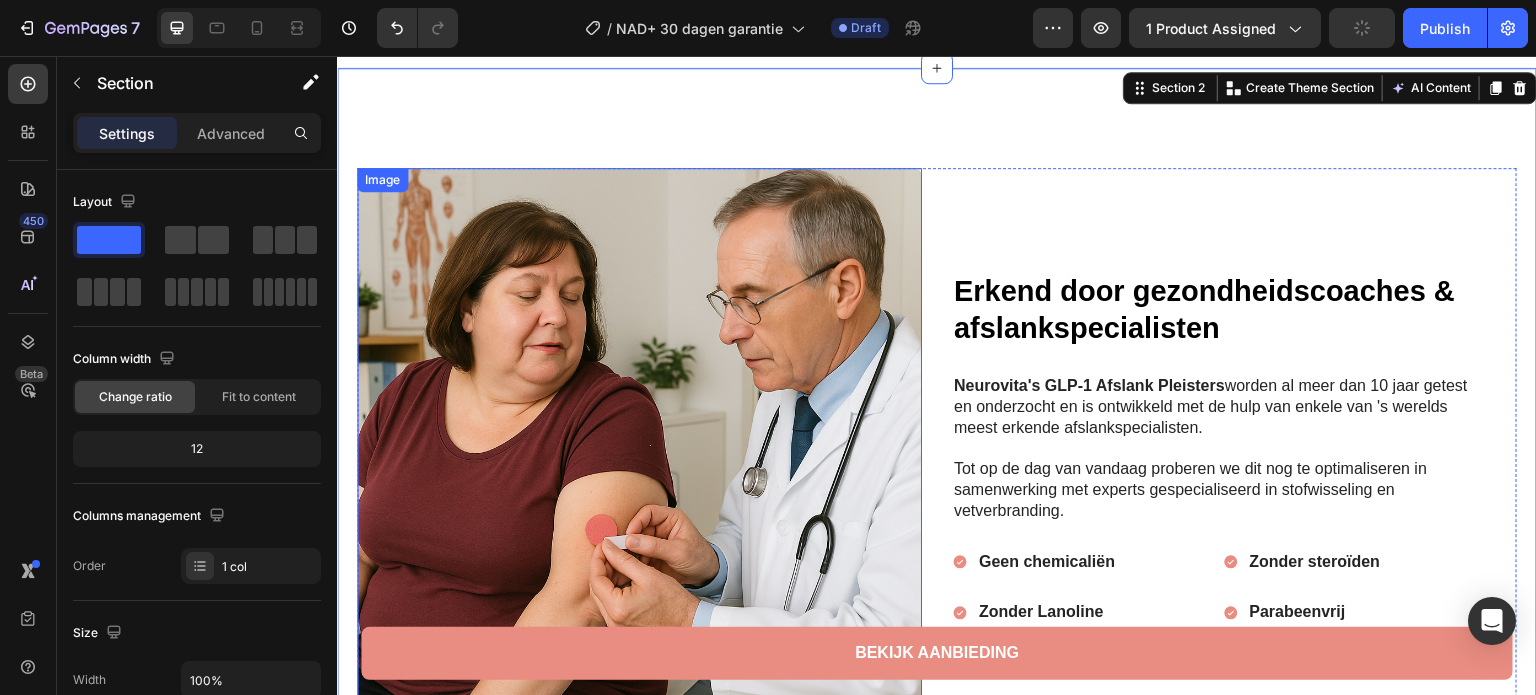 scroll, scrollTop: 0, scrollLeft: 0, axis: both 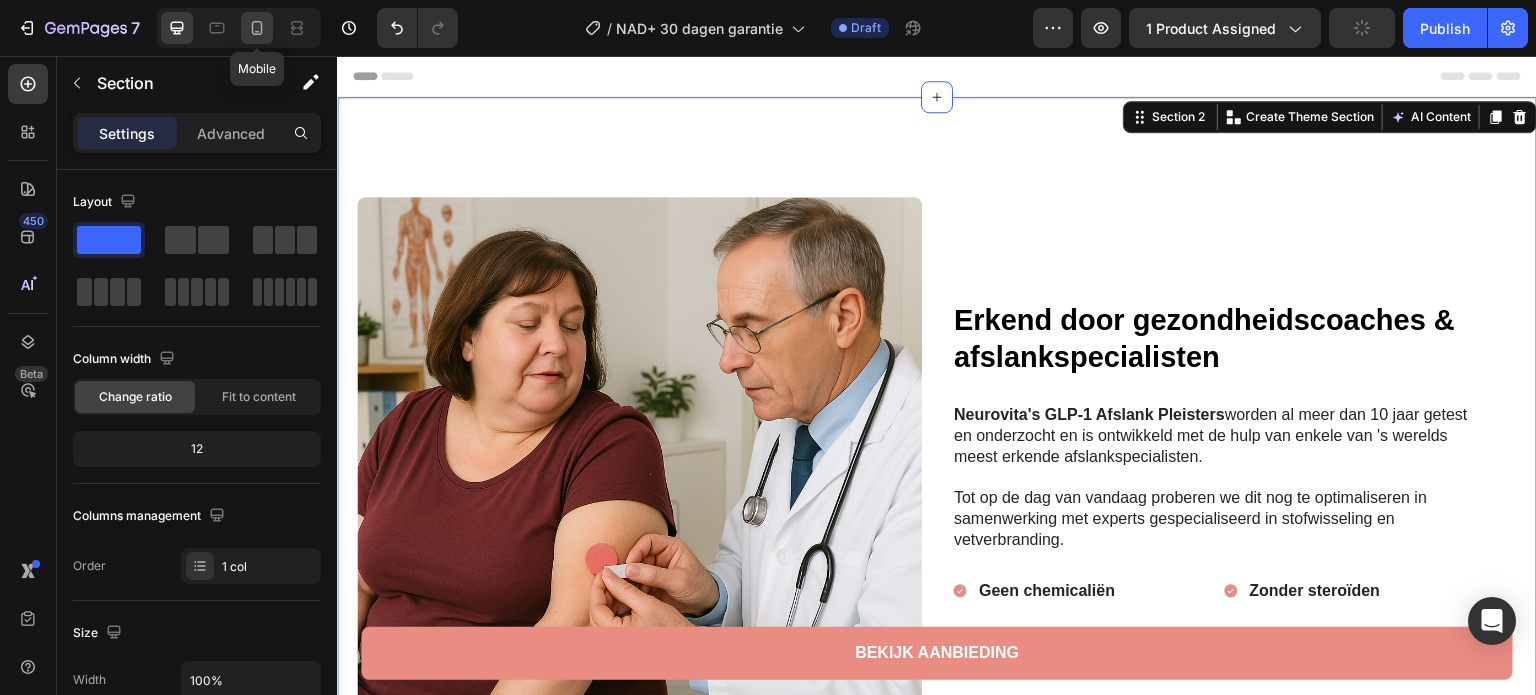 click 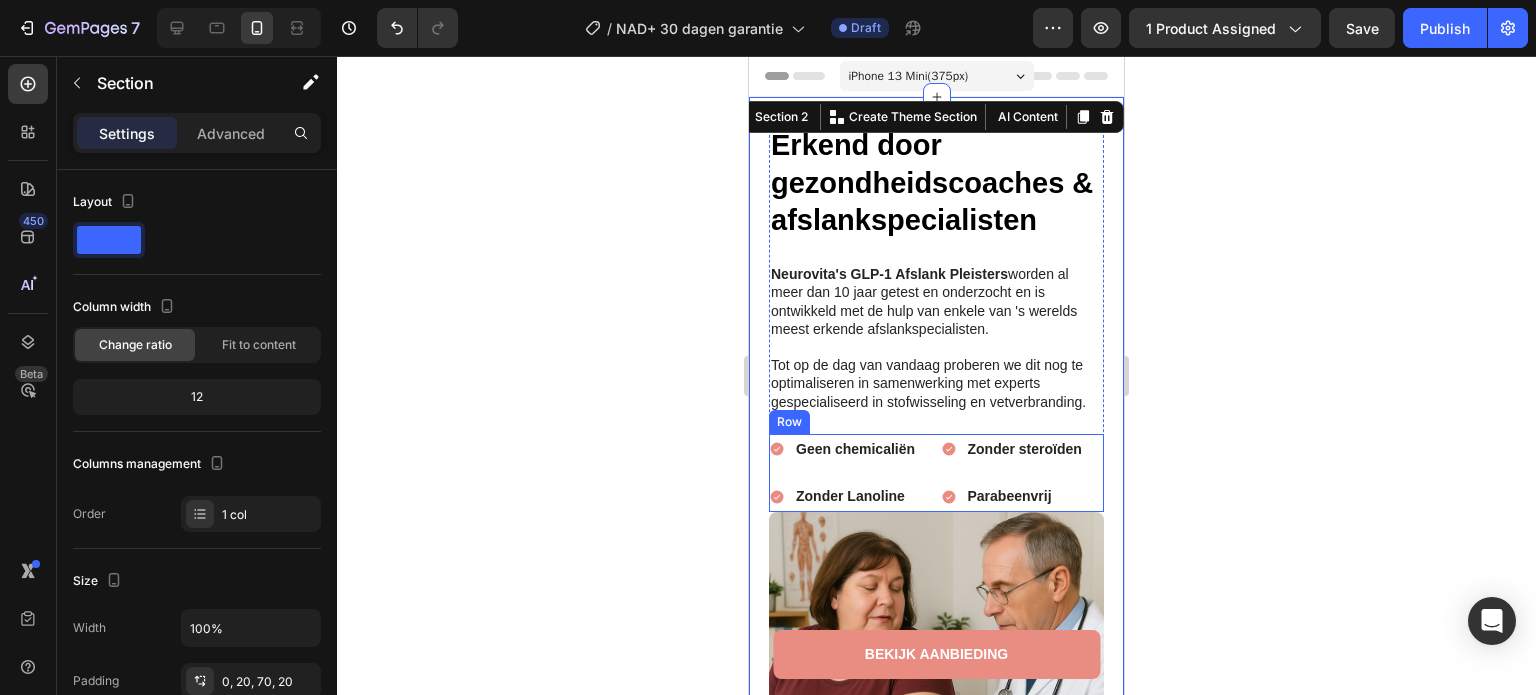 click on "Geen chemicaliën Zonder Lanoline Item List Zonder steroïden Parabeenvrij Item List Row" at bounding box center (936, 473) 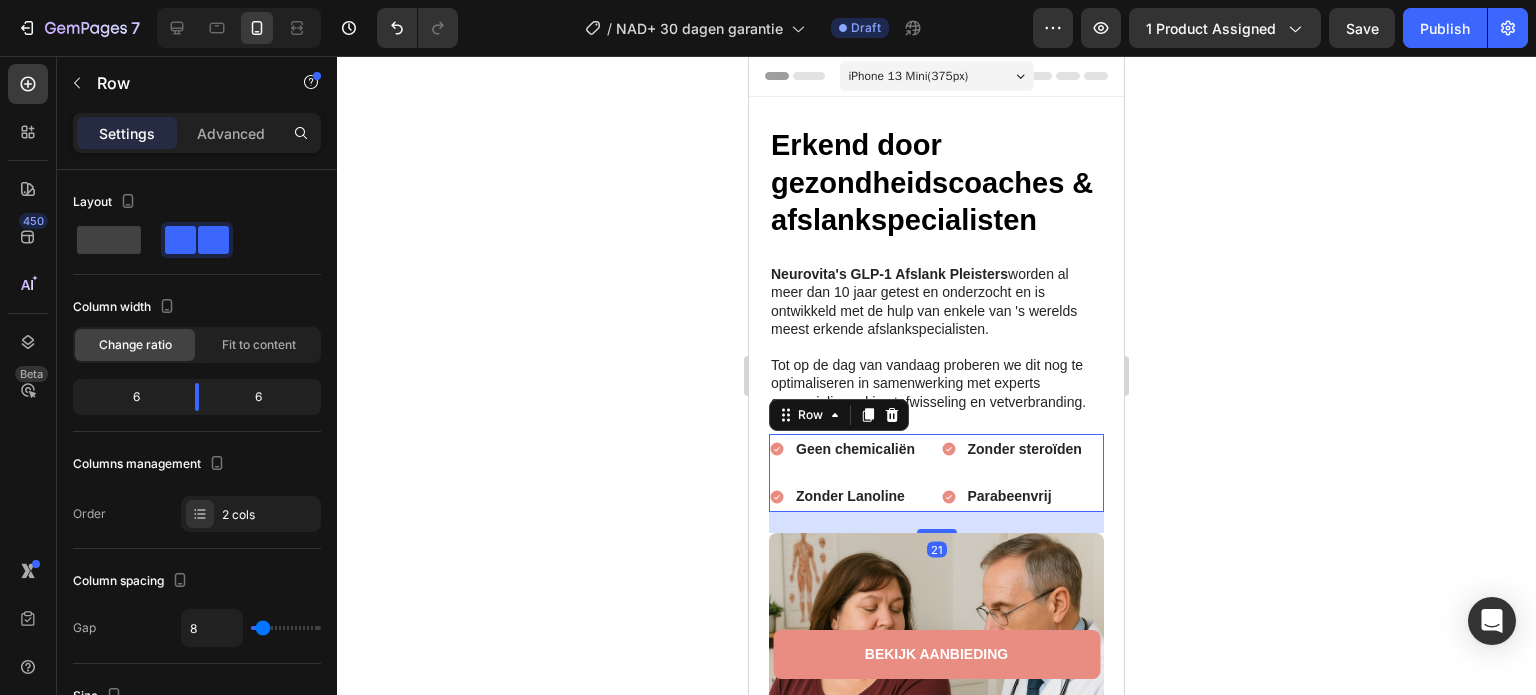 drag, startPoint x: 938, startPoint y: 509, endPoint x: 932, endPoint y: 530, distance: 21.84033 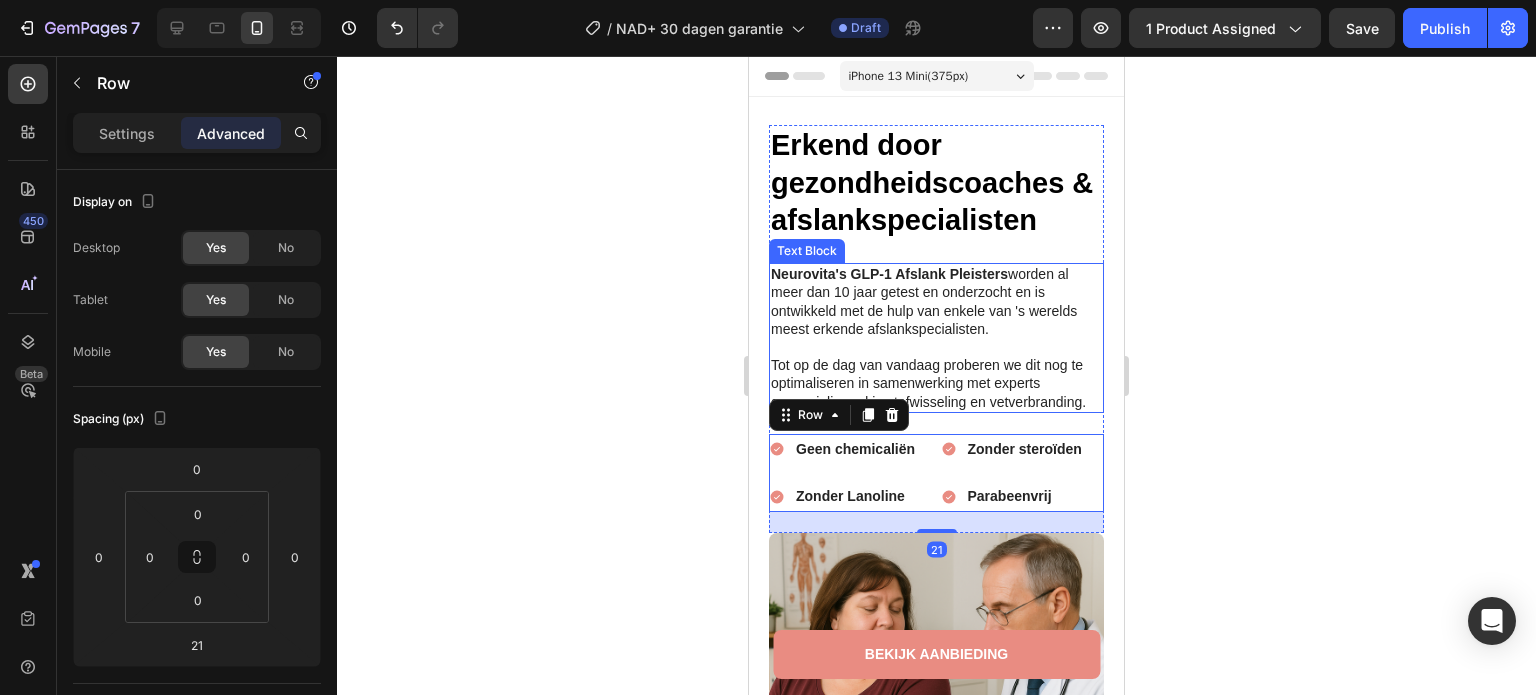 click on "Tot op de dag van vandaag proberen we dit nog te optimaliseren in samenwerking met experts gespecialiseerd in stofwisseling en vetverbranding." at bounding box center (928, 383) 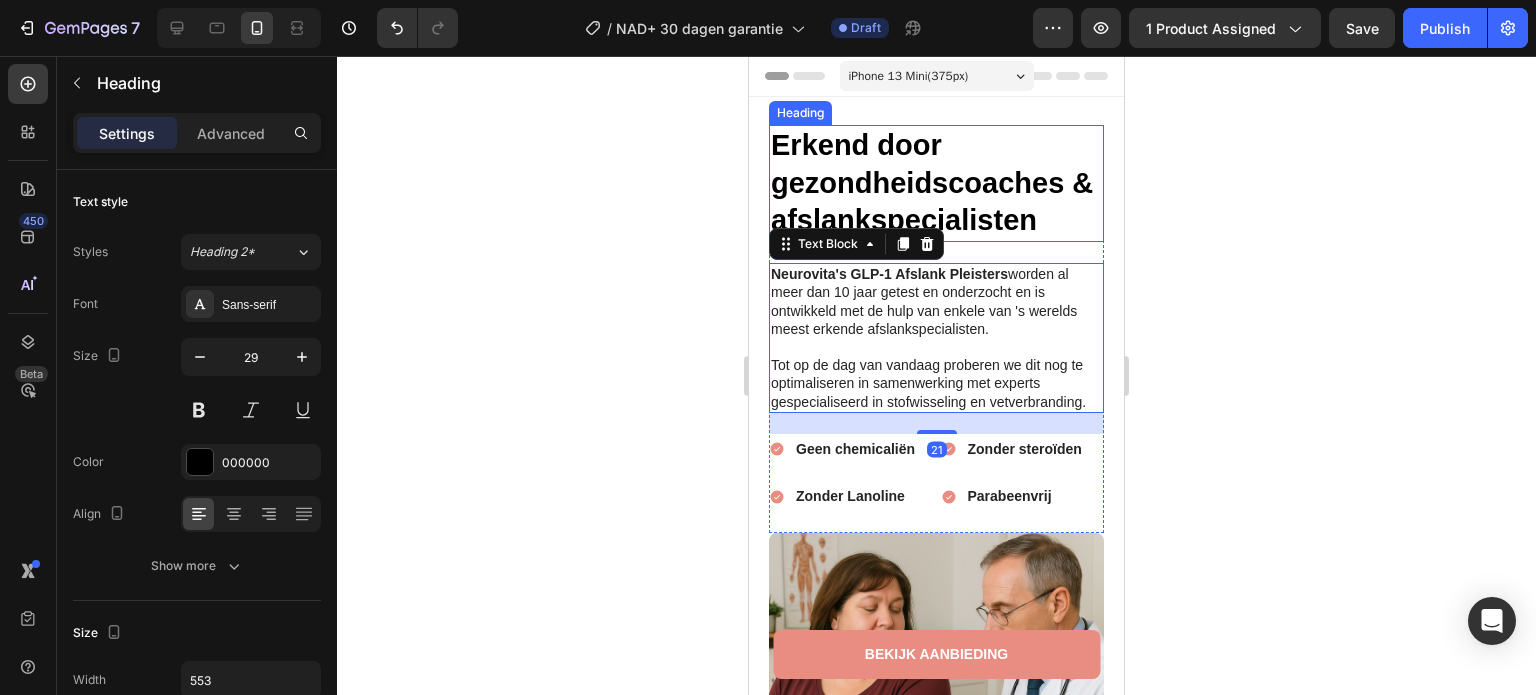 click on "Erkend door gezondheidscoaches & afslankspecialisten" at bounding box center (936, 183) 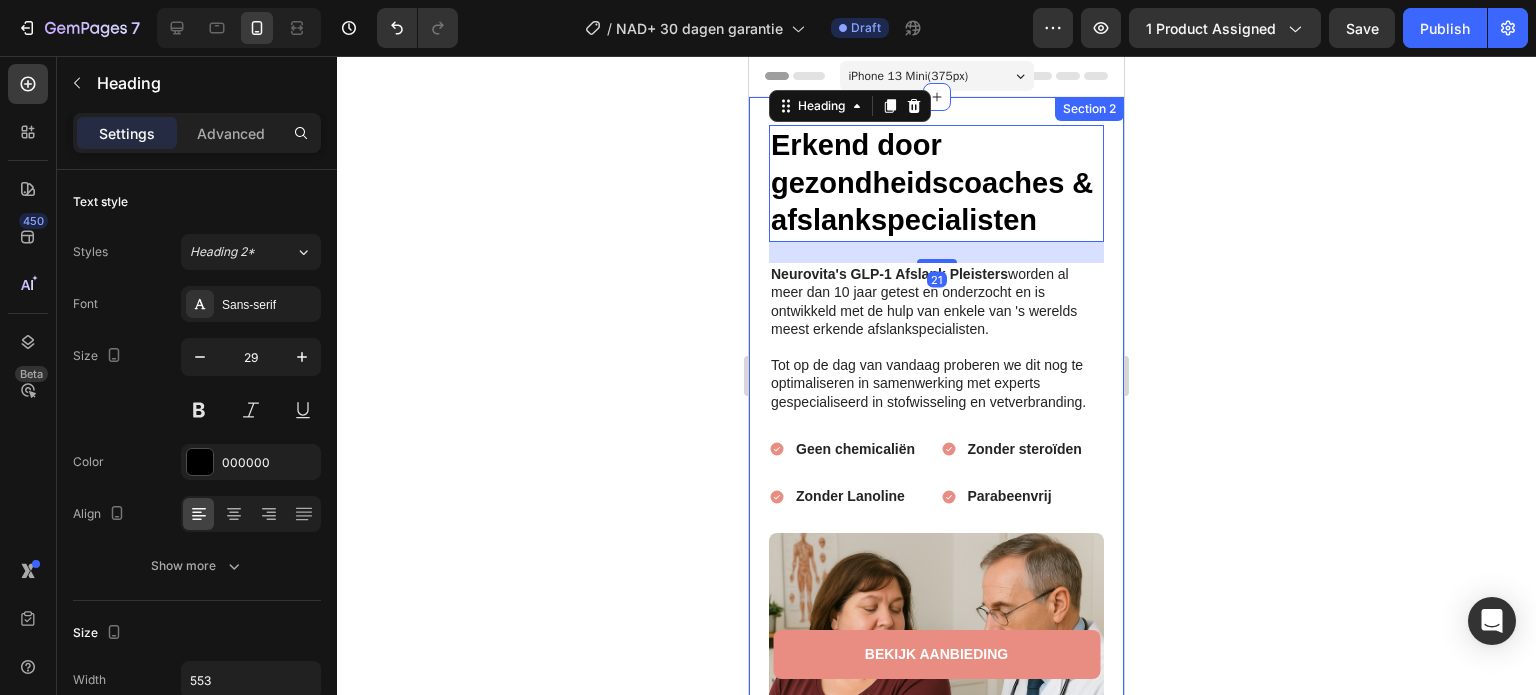 click on "Neurovita's GLP-1 Afslank Pleisters  worden al meer dan 10 jaar getest en onderzocht en is ontwikkeld met de hulp van enkele van 's werelds meest erkende afslankspecialisten." at bounding box center [924, 301] 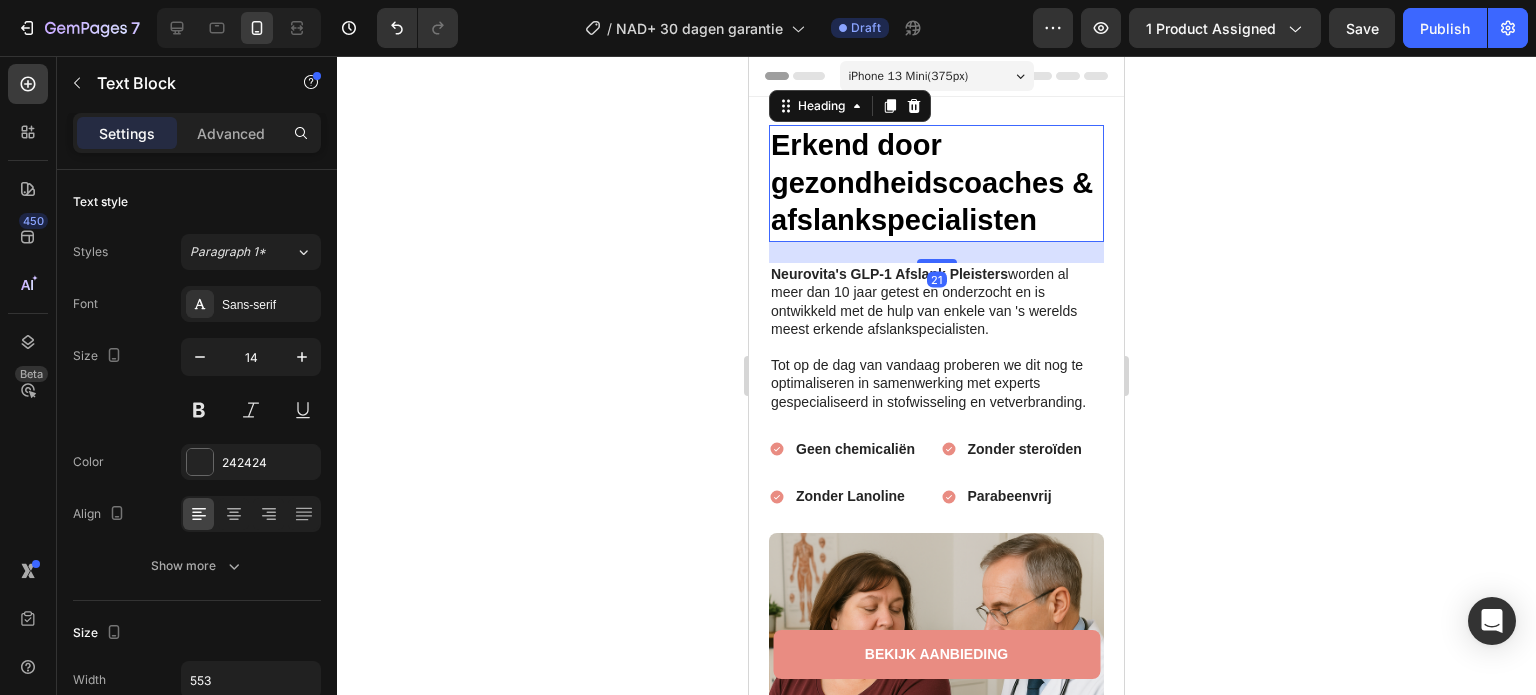 click on "Erkend door gezondheidscoaches & afslankspecialisten" at bounding box center [936, 183] 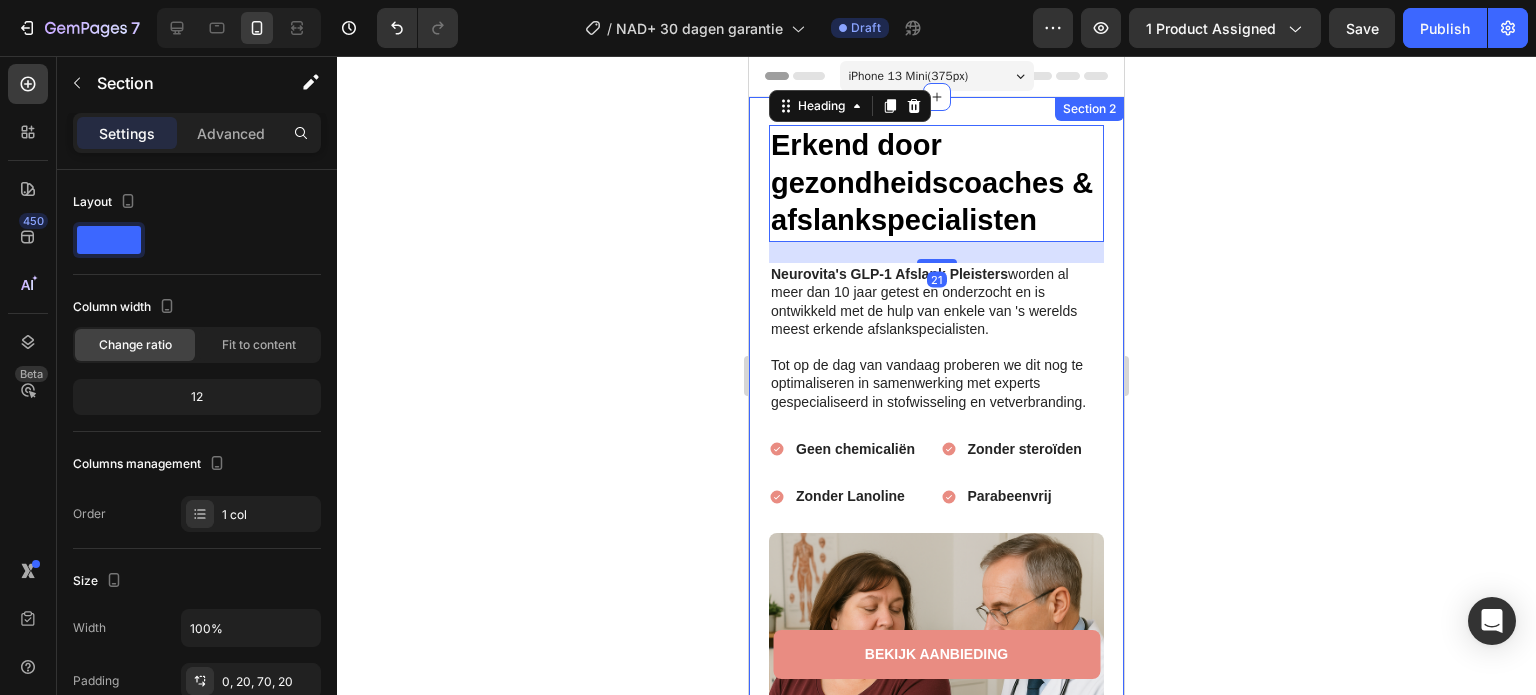 click on "Image Erkend door gezondheidscoaches & afslankspecialisten Heading   21 Neurovita's GLP-1 Afslank Pleisters  worden al meer dan 10 jaar getest en onderzocht en is ontwikkeld met de hulp van enkele van 's werelds meest erkende afslankspecialisten.   Tot op de dag van vandaag proberen we dit nog te optimaliseren in samenwerking met experts gespecialiseerd in stofwisseling en vetverbranding. Text Block Geen chemicaliën Zonder Lanoline Item List Zonder steroïden Parabeenvrij Item List Row Row Row Section 2" at bounding box center [936, 538] 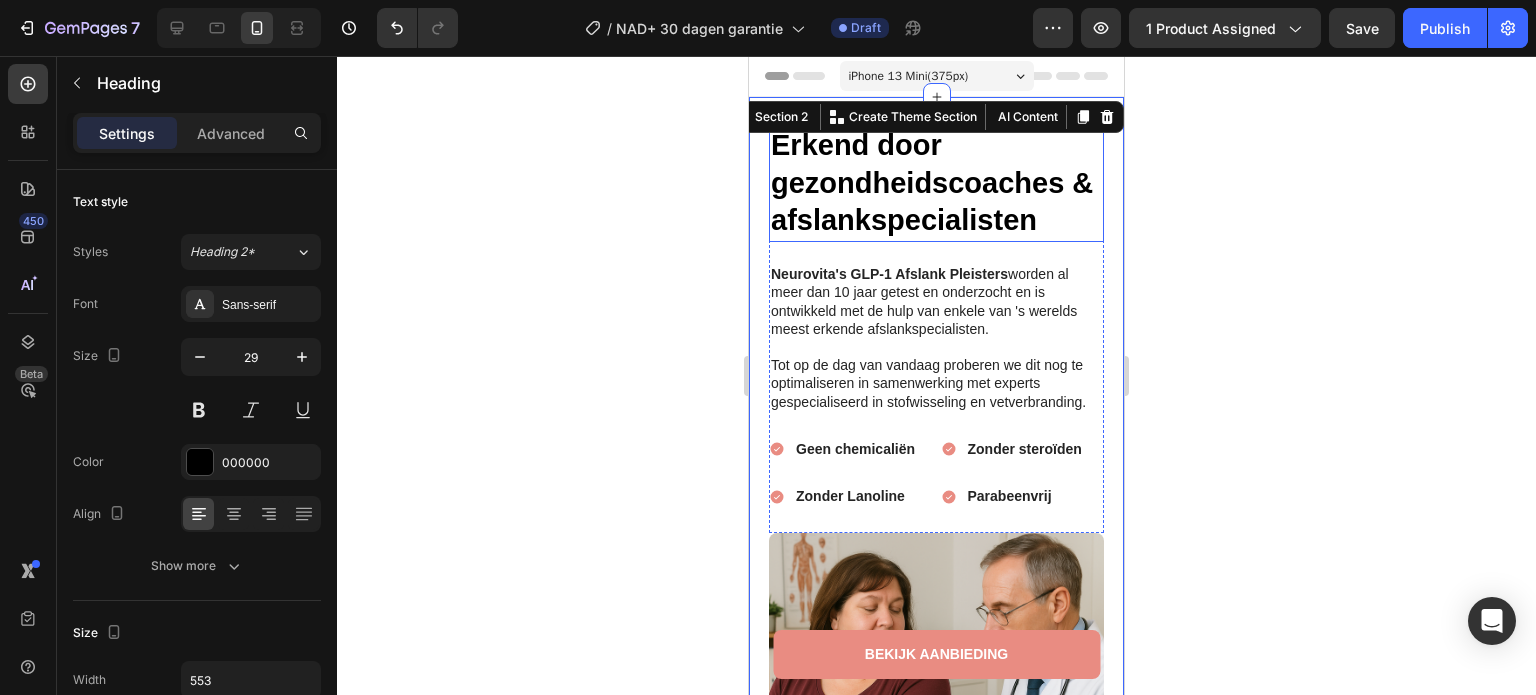 click on "Erkend door gezondheidscoaches & afslankspecialisten" at bounding box center (932, 182) 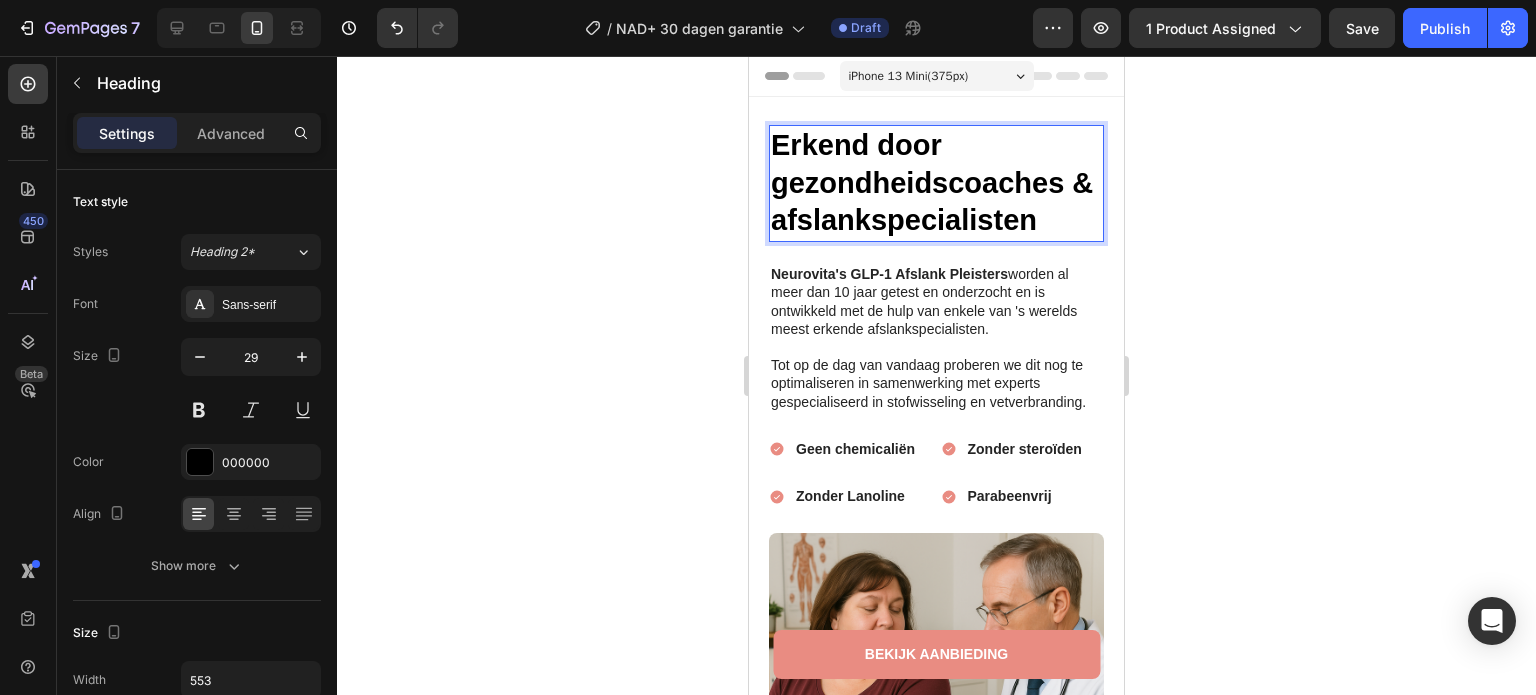 click on "Erkend door gezondheidscoaches & afslankspecialisten" at bounding box center [932, 182] 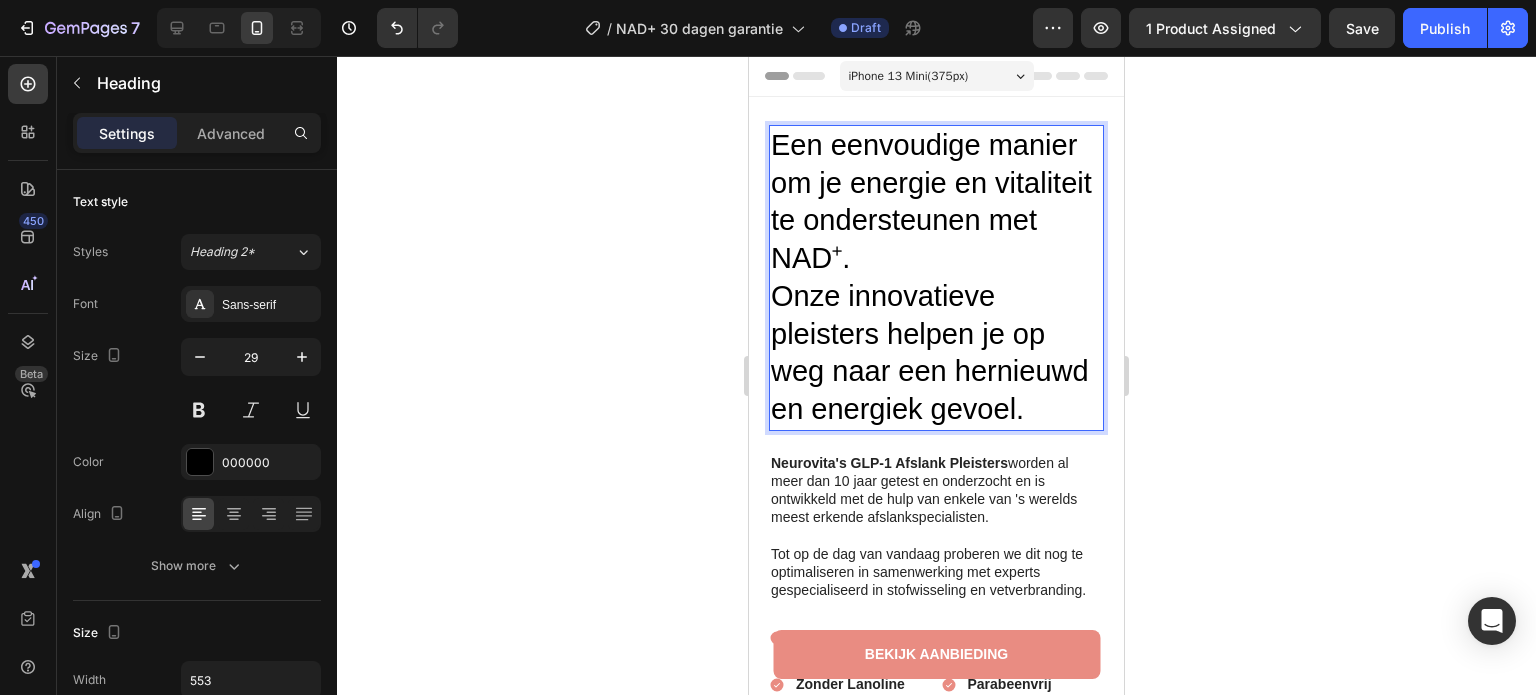 click on "Een eenvoudige manier om je energie en vitaliteit te ondersteunen met NAD⁺. Onze innovatieve pleisters helpen je op weg naar een hernieuwd en energiek gevoel." at bounding box center (936, 278) 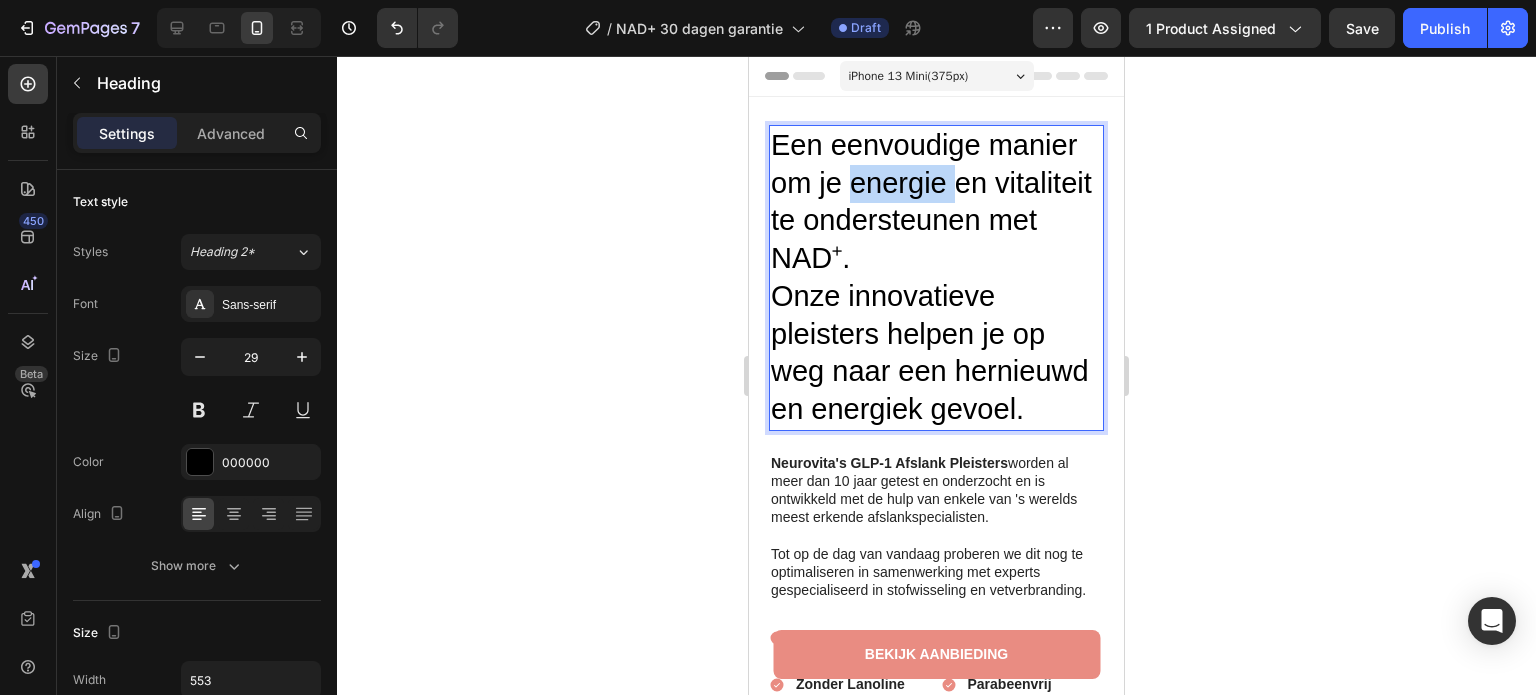 click on "Een eenvoudige manier om je energie en vitaliteit te ondersteunen met NAD⁺. Onze innovatieve pleisters helpen je op weg naar een hernieuwd en energiek gevoel." at bounding box center [936, 278] 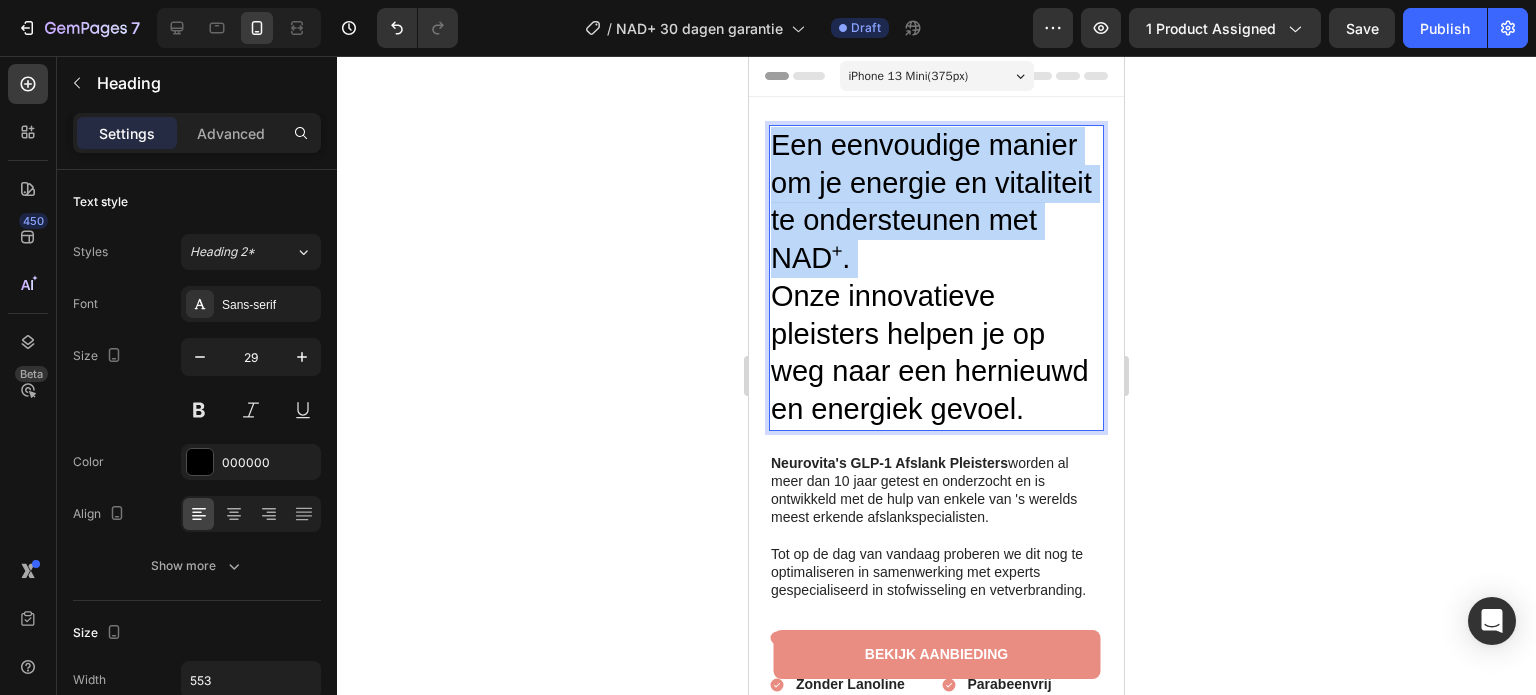 click on "Een eenvoudige manier om je energie en vitaliteit te ondersteunen met NAD⁺. Onze innovatieve pleisters helpen je op weg naar een hernieuwd en energiek gevoel." at bounding box center [936, 278] 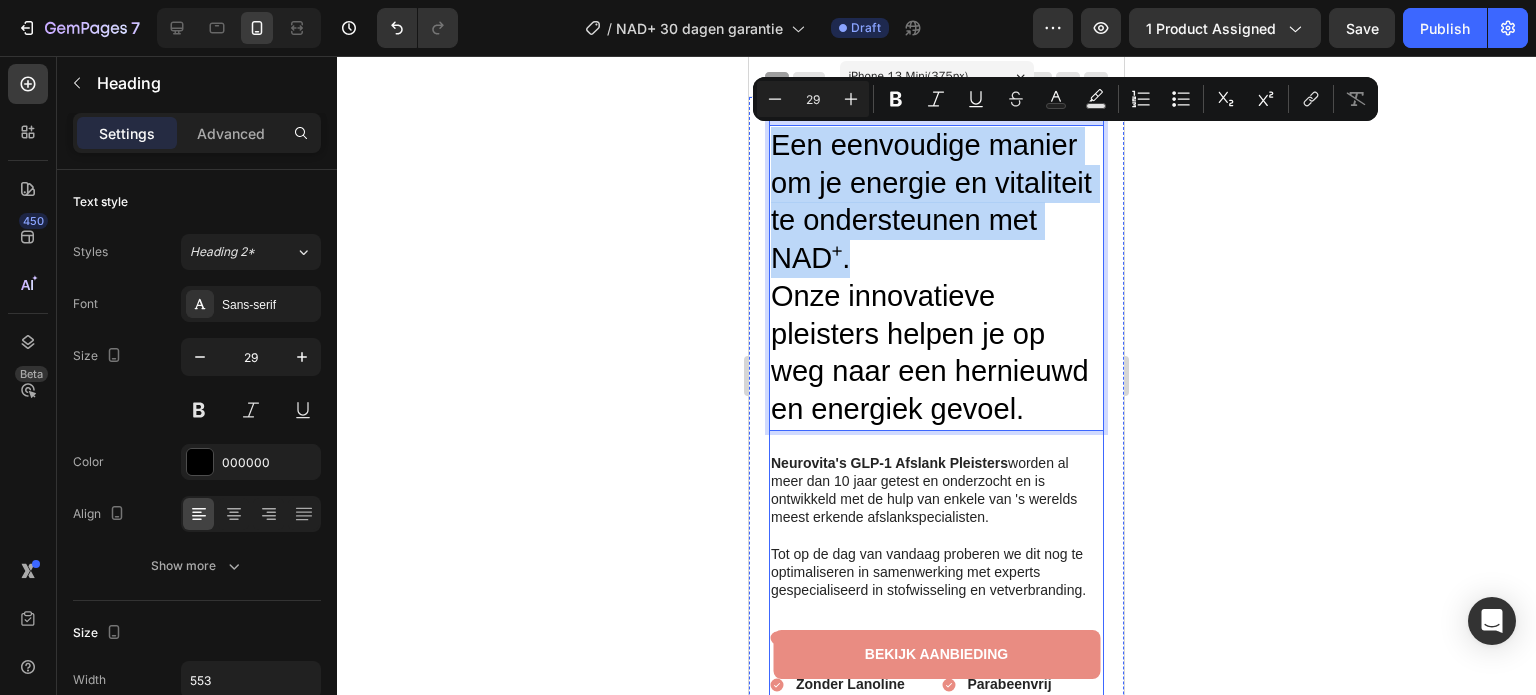 drag, startPoint x: 926, startPoint y: 256, endPoint x: 1597, endPoint y: 170, distance: 676.4887 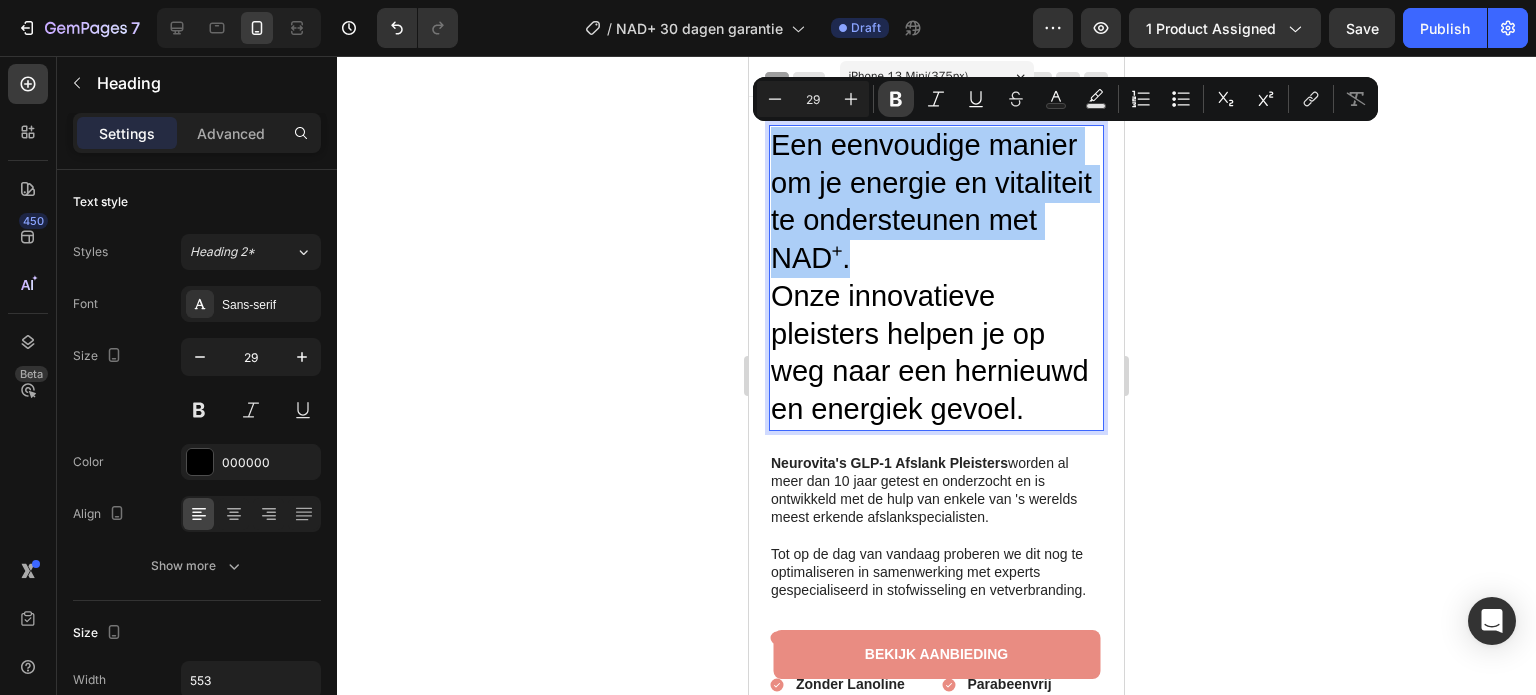 click 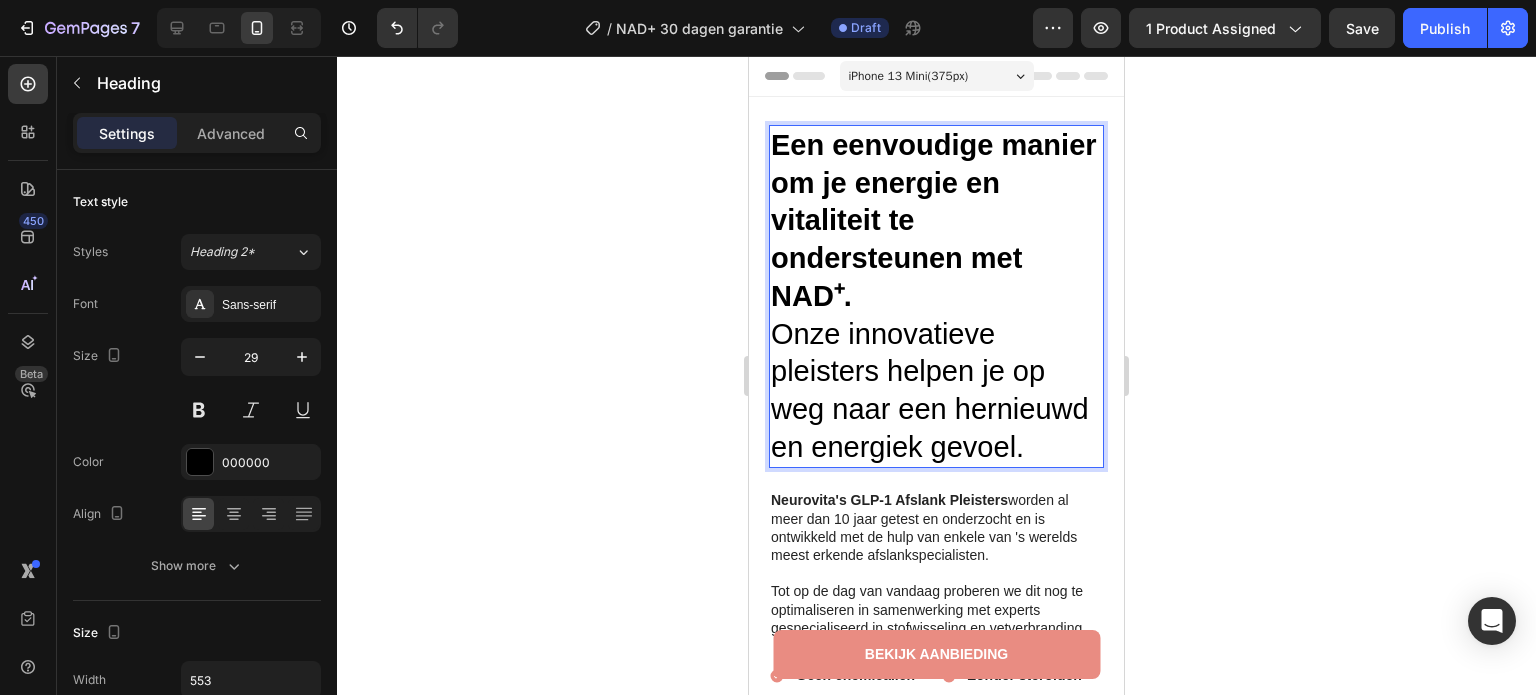 click on "Een eenvoudige manier om je energie en vitaliteit te ondersteunen met NAD⁺. Onze innovatieve pleisters helpen je op weg naar een hernieuwd en energiek gevoel." at bounding box center (936, 296) 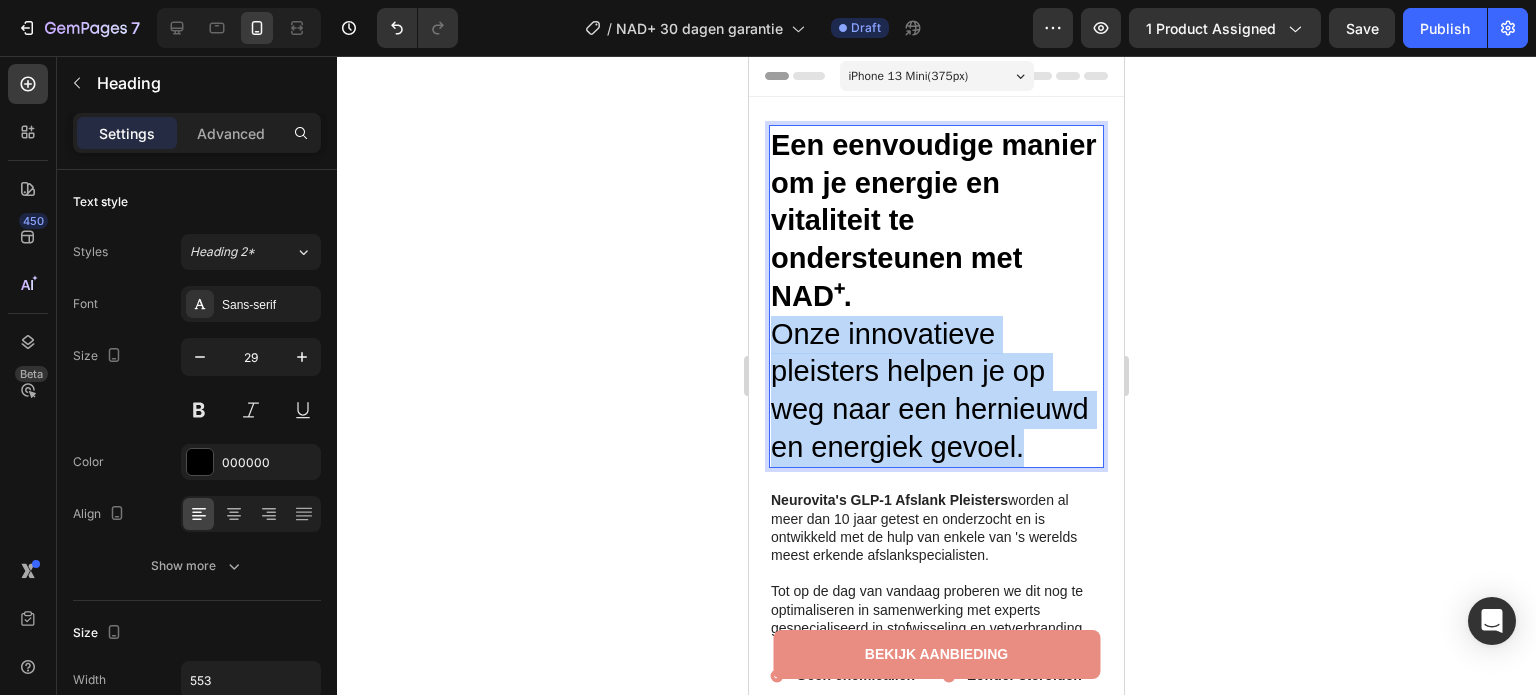 drag, startPoint x: 897, startPoint y: 489, endPoint x: 780, endPoint y: 335, distance: 193.40372 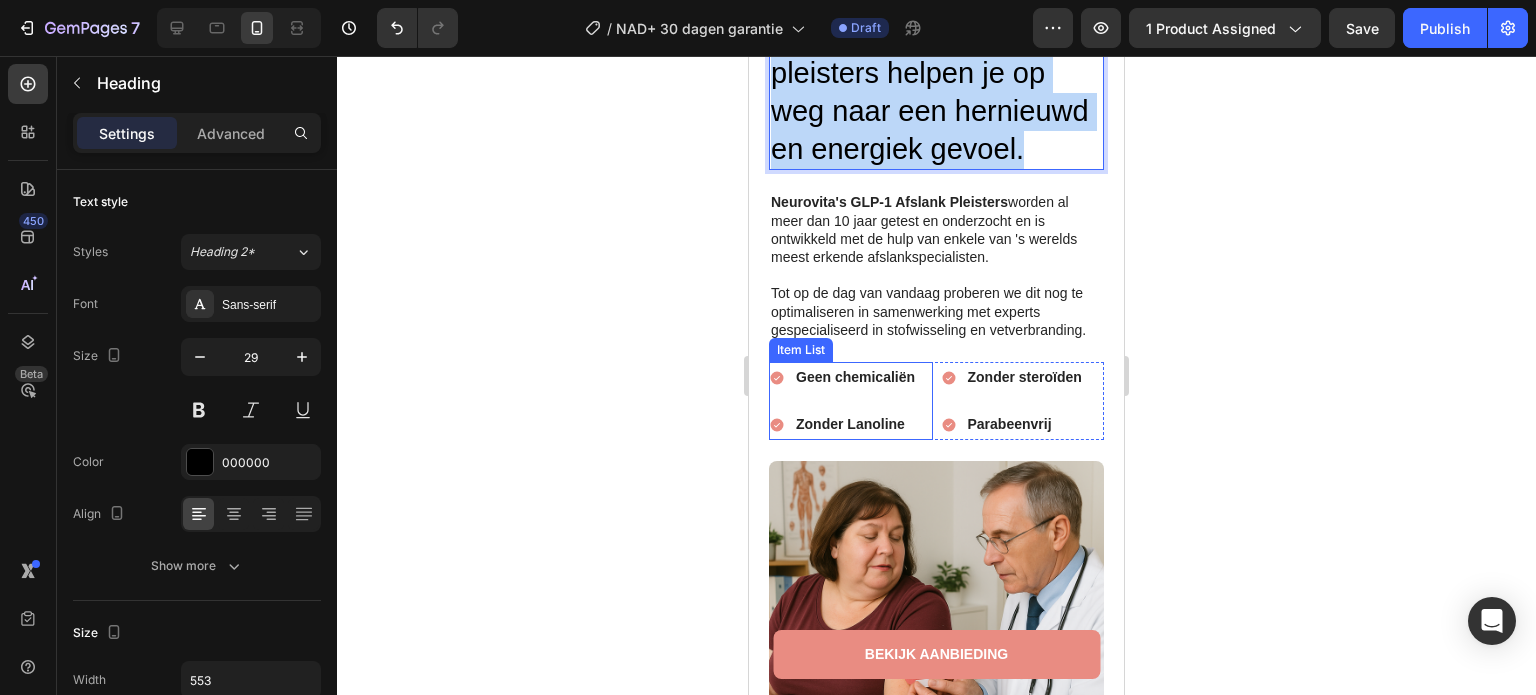 scroll, scrollTop: 300, scrollLeft: 0, axis: vertical 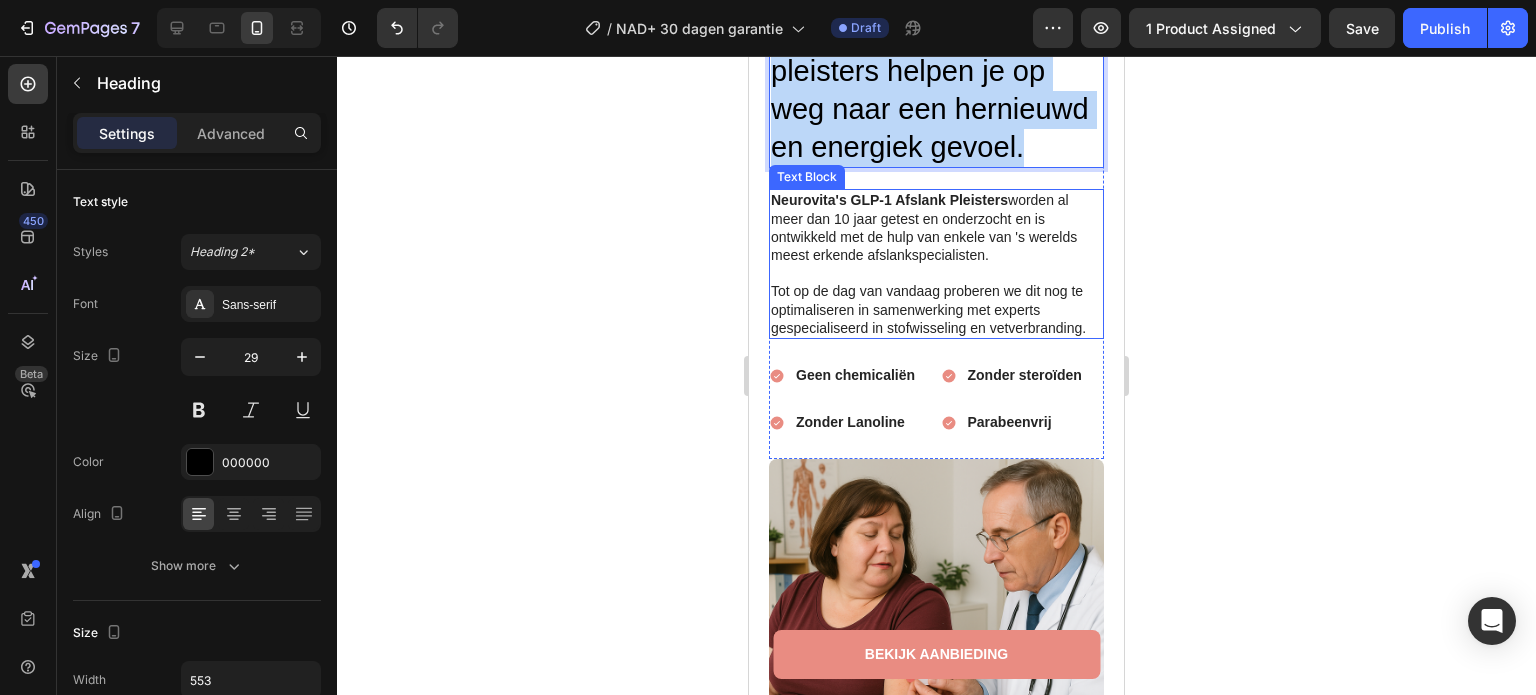 click on "Tot op de dag van vandaag proberen we dit nog te optimaliseren in samenwerking met experts gespecialiseerd in stofwisseling en vetverbranding." at bounding box center (928, 309) 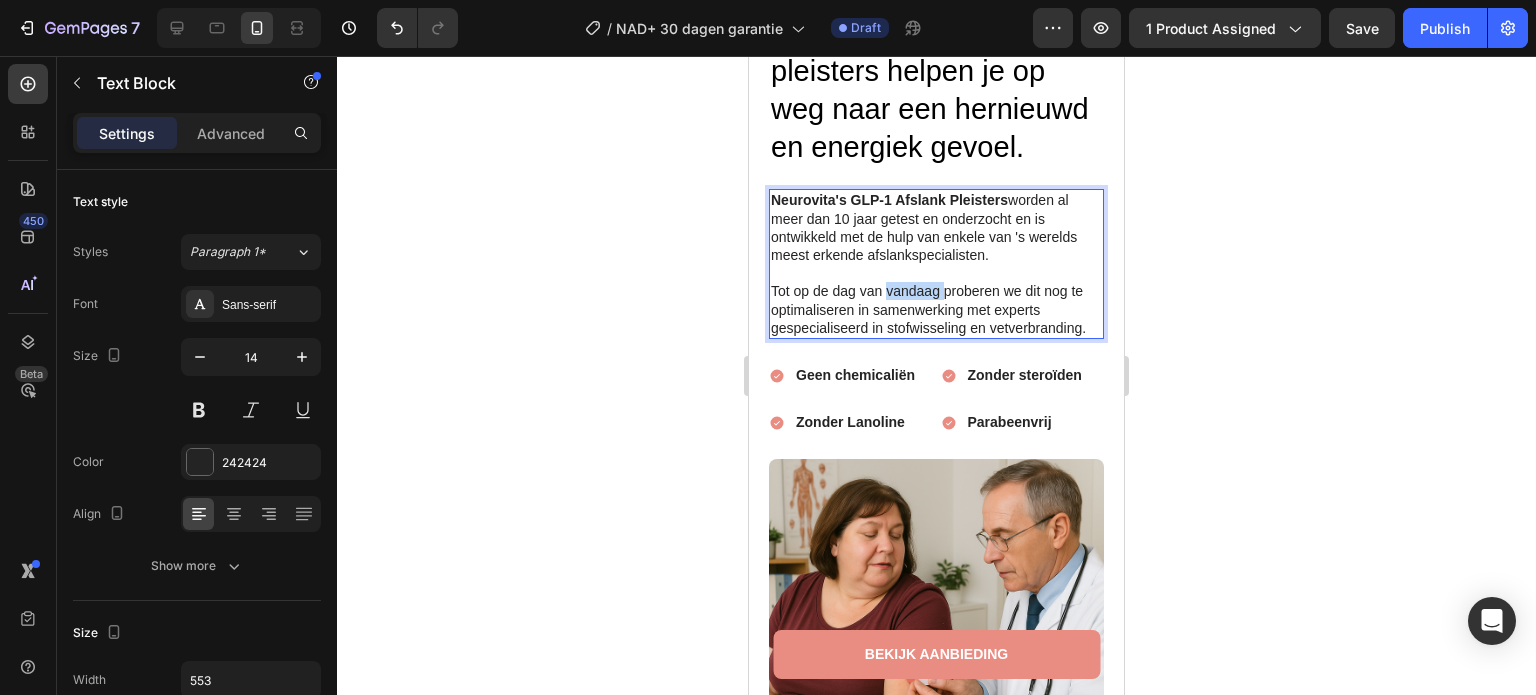 click on "Tot op de dag van vandaag proberen we dit nog te optimaliseren in samenwerking met experts gespecialiseerd in stofwisseling en vetverbranding." at bounding box center [928, 309] 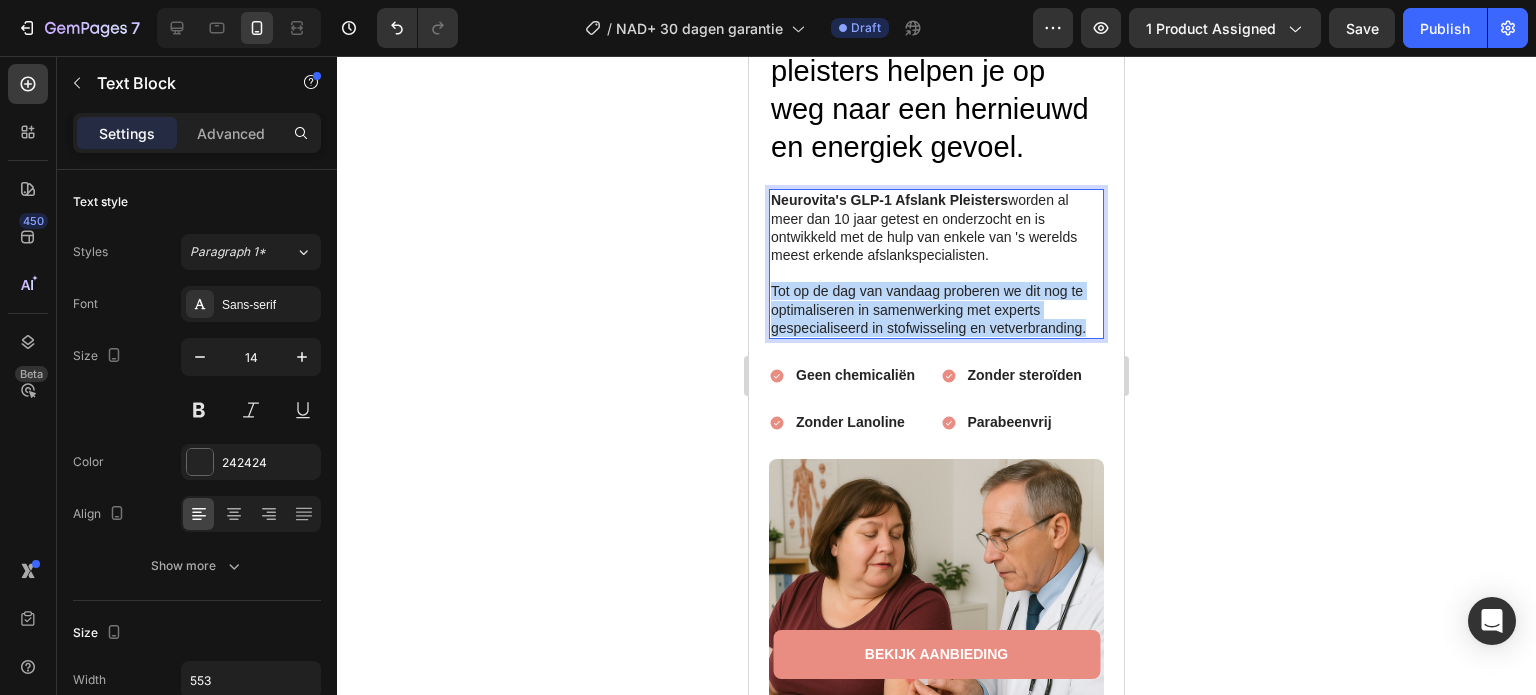 click on "Tot op de dag van vandaag proberen we dit nog te optimaliseren in samenwerking met experts gespecialiseerd in stofwisseling en vetverbranding." at bounding box center (928, 309) 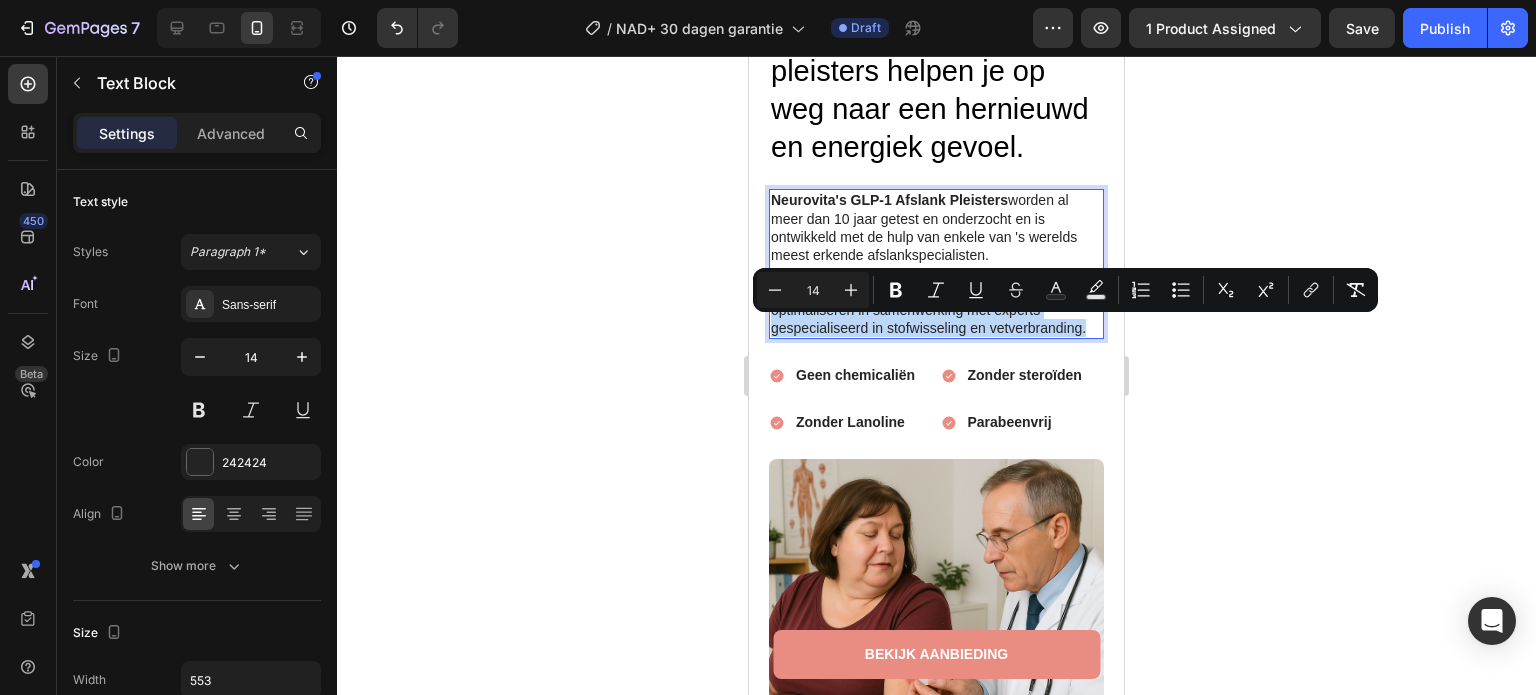 click on "Tot op de dag van vandaag proberen we dit nog te optimaliseren in samenwerking met experts gespecialiseerd in stofwisseling en vetverbranding." at bounding box center [928, 309] 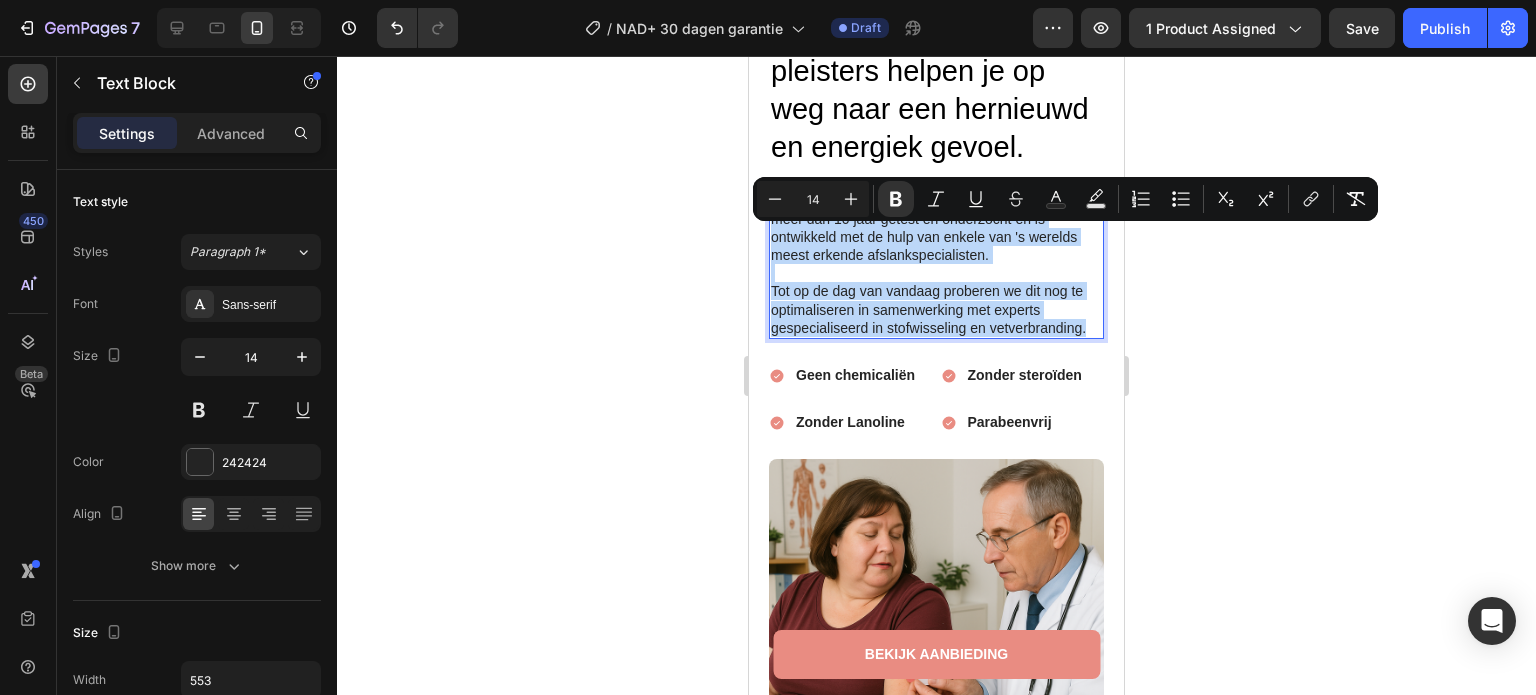 drag, startPoint x: 1085, startPoint y: 365, endPoint x: 1493, endPoint y: 291, distance: 414.6565 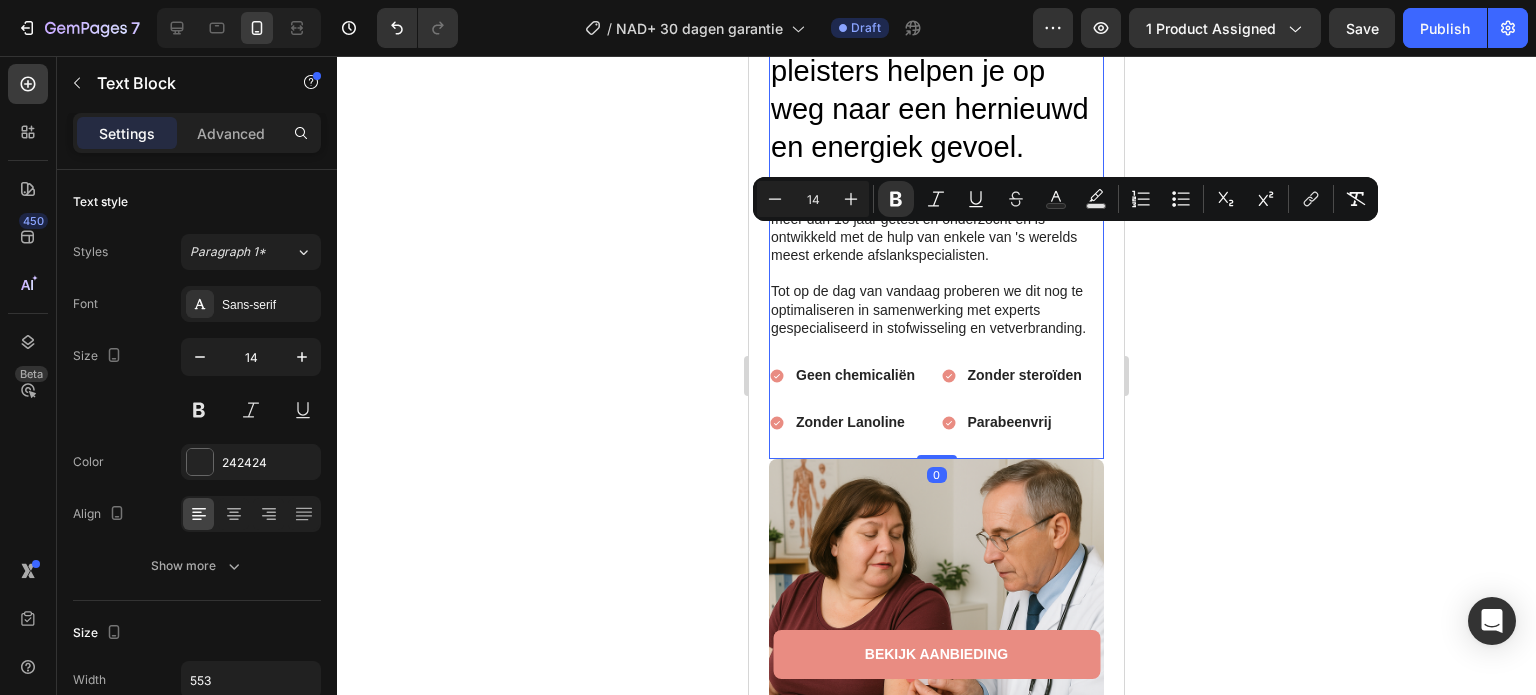 click on "⁠⁠⁠⁠⁠⁠⁠ Een eenvoudige manier om je energie en vitaliteit te ondersteunen met NAD⁺. Onze innovatieve pleisters helpen je op weg naar een hernieuwd en energiek gevoel. Heading Neurovita's GLP-1 Afslank Pleisters  worden al meer dan 10 jaar getest en onderzocht en is ontwikkeld met de hulp van enkele van 's werelds meest erkende afslankspecialisten. Tot op de dag van vandaag proberen we dit nog te optimaliseren in samenwerking met experts gespecialiseerd in stofwisseling en vetverbranding. Text Block Geen chemicaliën Zonder Lanoline Item List Zonder steroïden Parabeenvrij Item List Row" at bounding box center (936, 142) 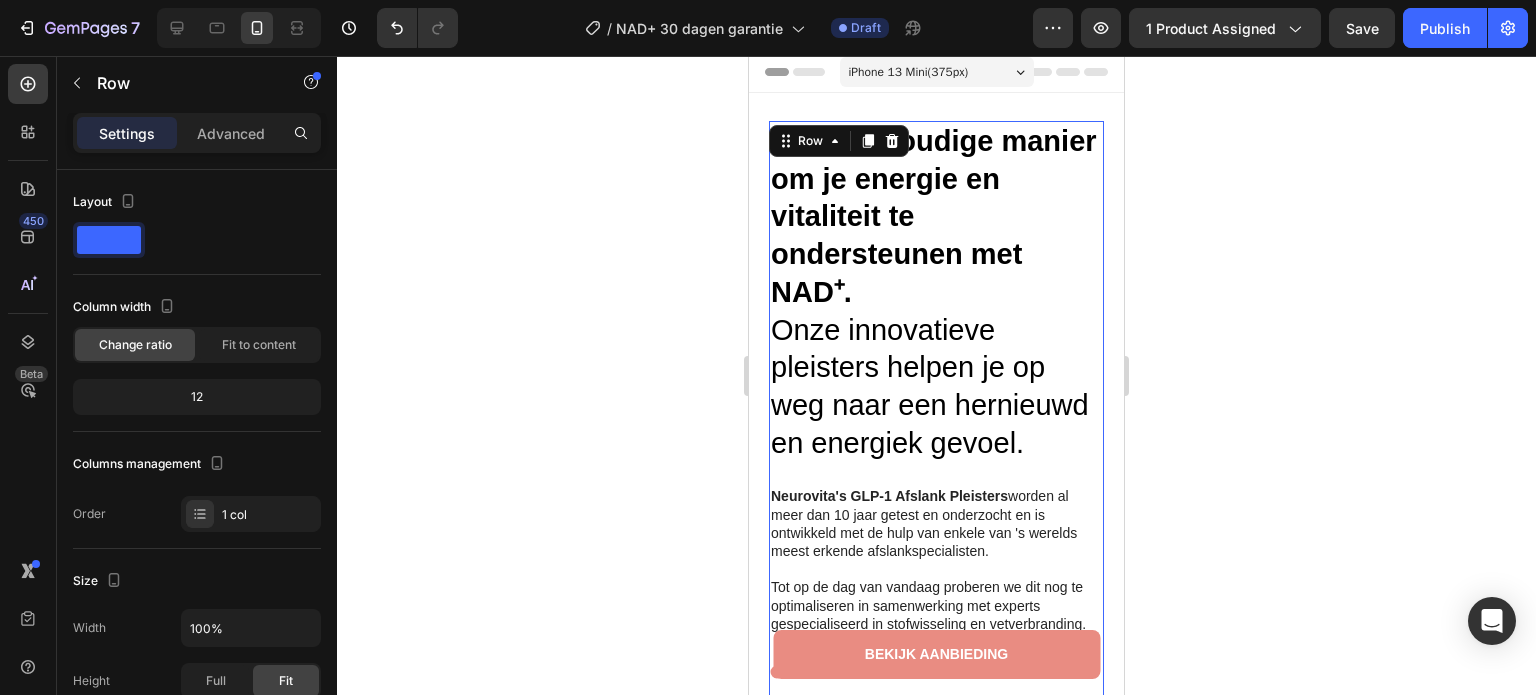 scroll, scrollTop: 0, scrollLeft: 0, axis: both 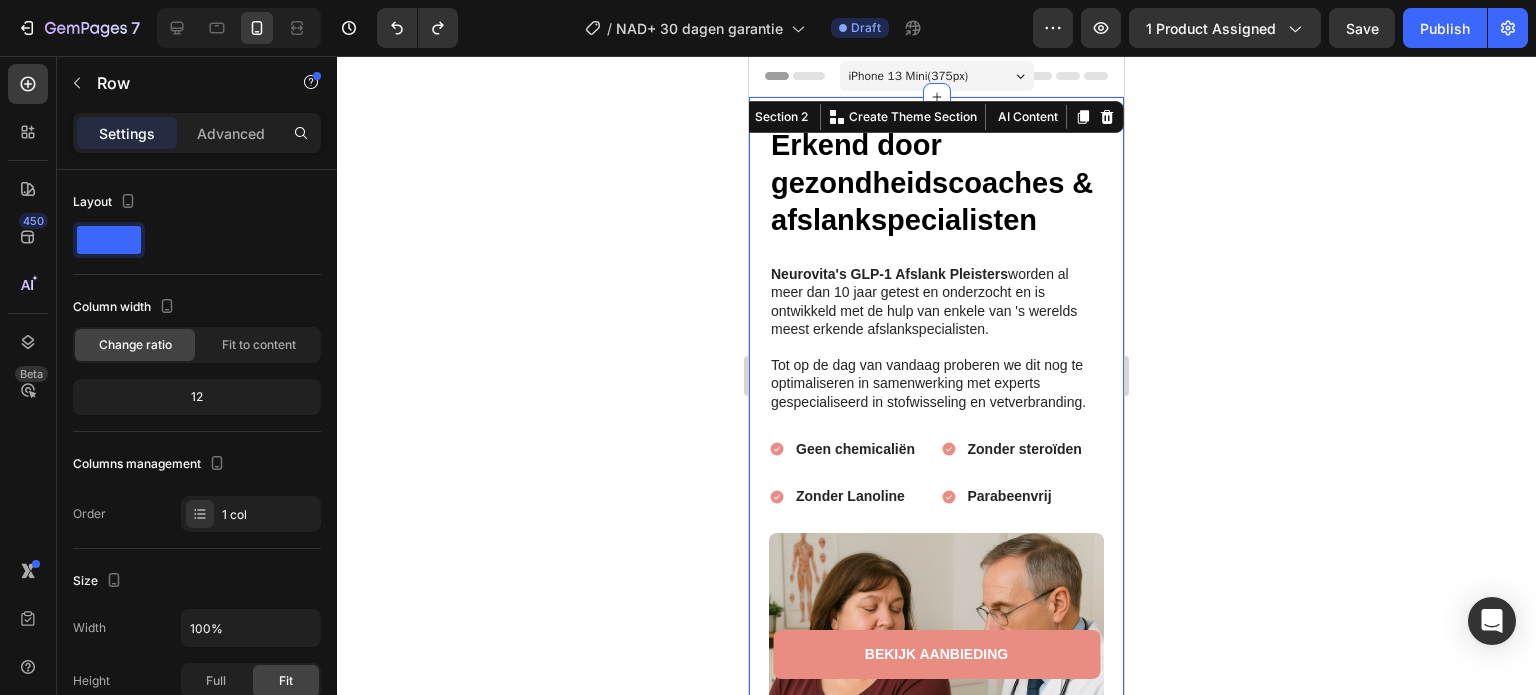 click on "Image Erkend door gezondheidscoaches & afslankspecialisten Heading Neurovita's GLP-1 Afslank Pleisters  worden al meer dan 10 jaar getest en onderzocht en is ontwikkeld met de hulp van enkele van 's werelds meest erkende afslankspecialisten. Tot op de dag van vandaag proberen we dit nog te optimaliseren in samenwerking met experts gespecialiseerd in stofwisseling en vetverbranding. Text Block Geen chemicaliën Zonder Lanoline Item List Zonder steroïden Parabeenvrij Item List Row Row Row Section 2   You can create reusable sections Create Theme Section AI Content Write with GemAI What would you like to describe here? Tone and Voice Persuasive Product NAD+ Verjonging Pleisters Show more Generate" at bounding box center (936, 538) 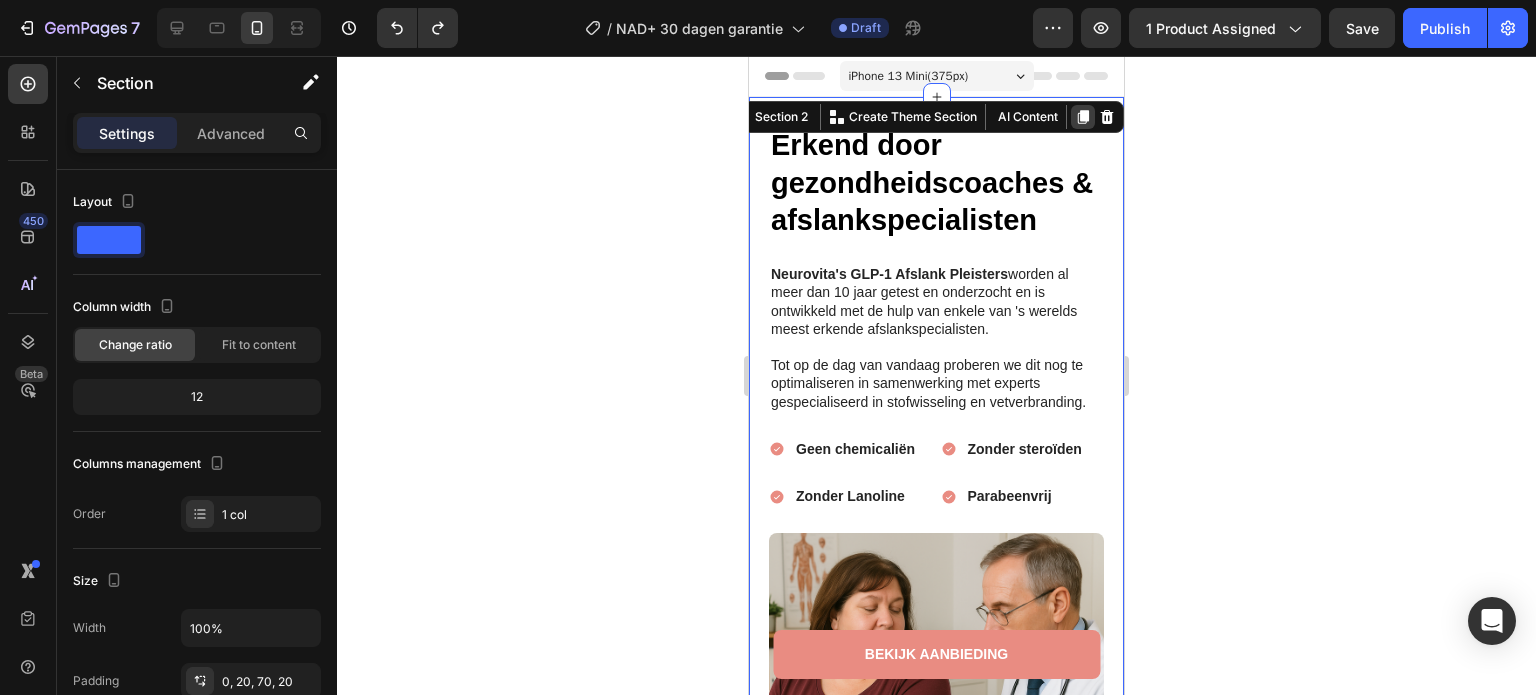 click at bounding box center (1083, 117) 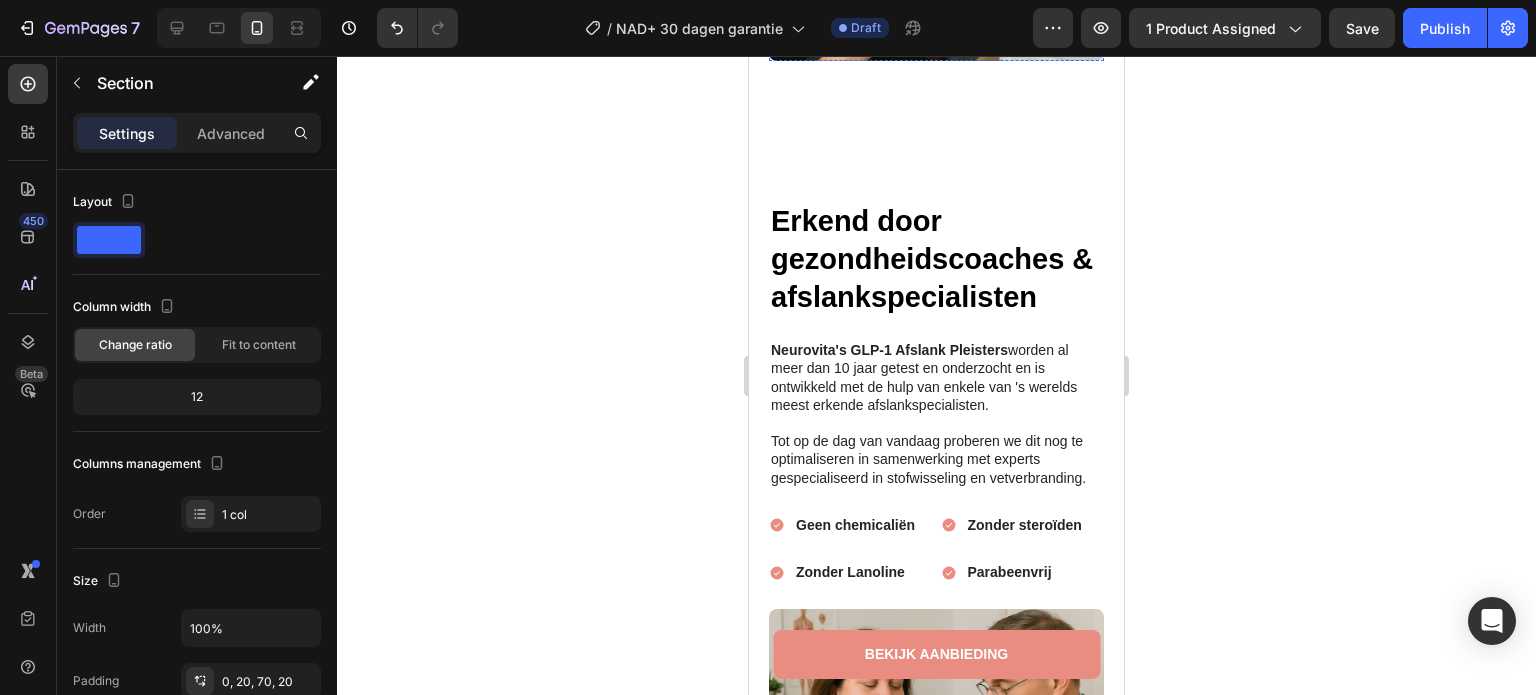 scroll, scrollTop: 838, scrollLeft: 0, axis: vertical 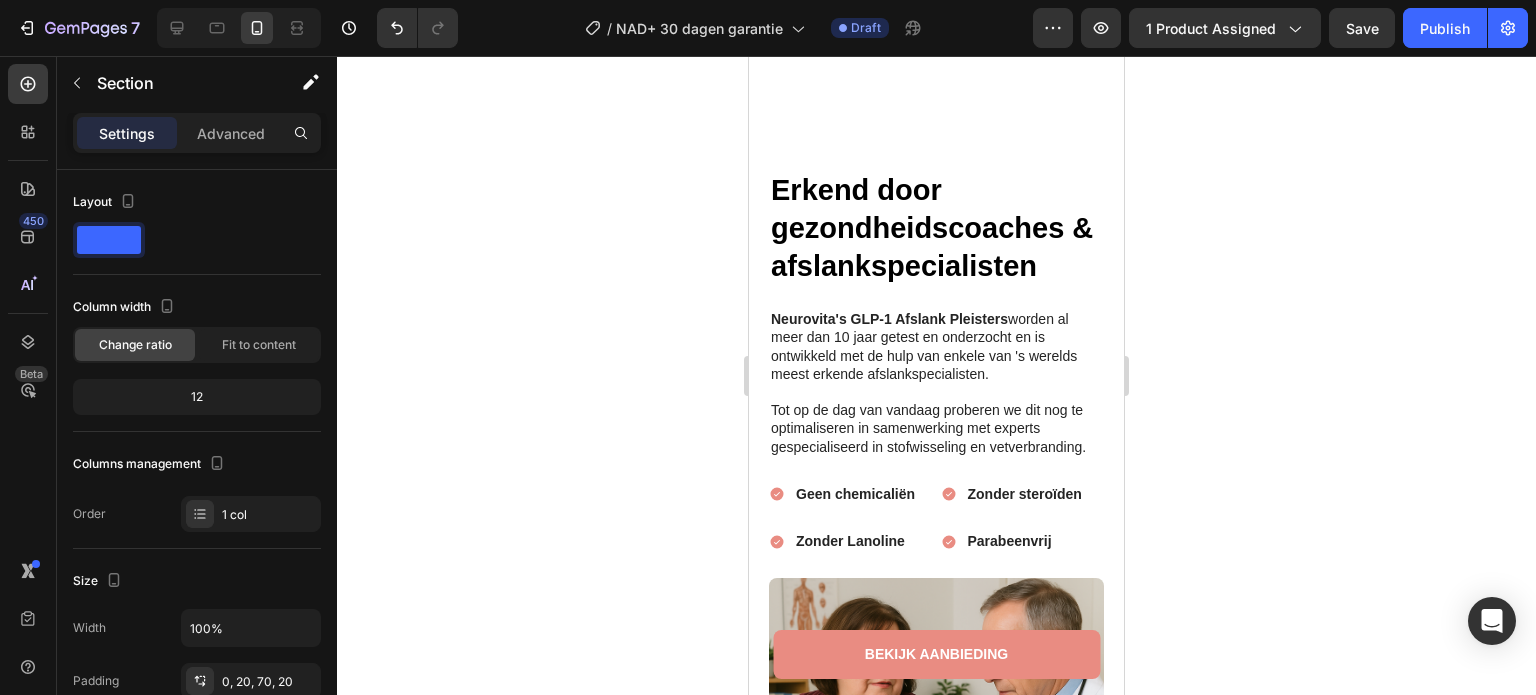 click on "Image Erkend door gezondheidscoaches & afslankspecialisten Heading Neurovita's GLP-1 Afslank Pleisters  worden al meer dan 10 jaar getest en onderzocht en is ontwikkeld met de hulp van enkele van 's werelds meest erkende afslankspecialisten.   Tot op de dag van vandaag proberen we dit nog te optimaliseren in samenwerking met experts gespecialiseerd in stofwisseling en vetverbranding. Text Block Geen chemicaliën Zonder Lanoline Item List Zonder steroïden Parabeenvrij Item List Row Row Row Section 3" at bounding box center [936, 583] 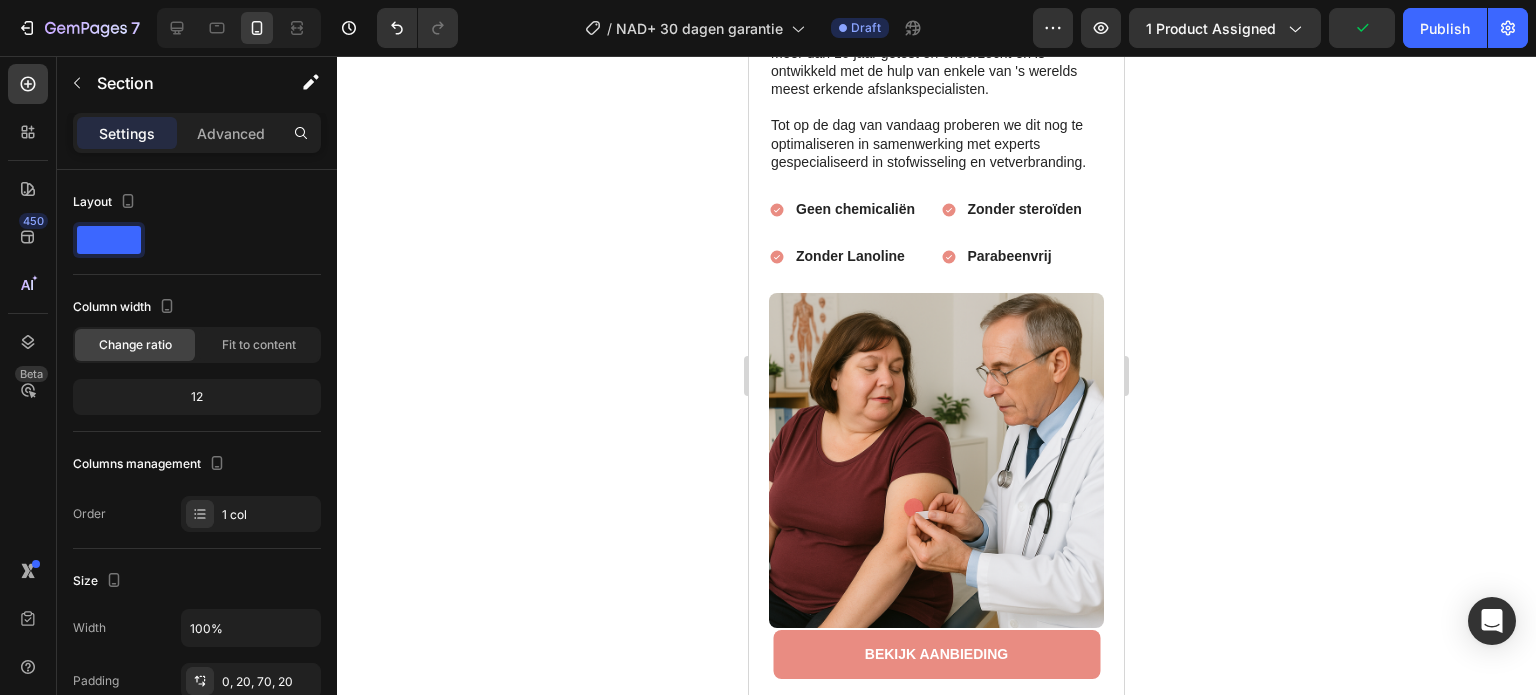 scroll, scrollTop: 1238, scrollLeft: 0, axis: vertical 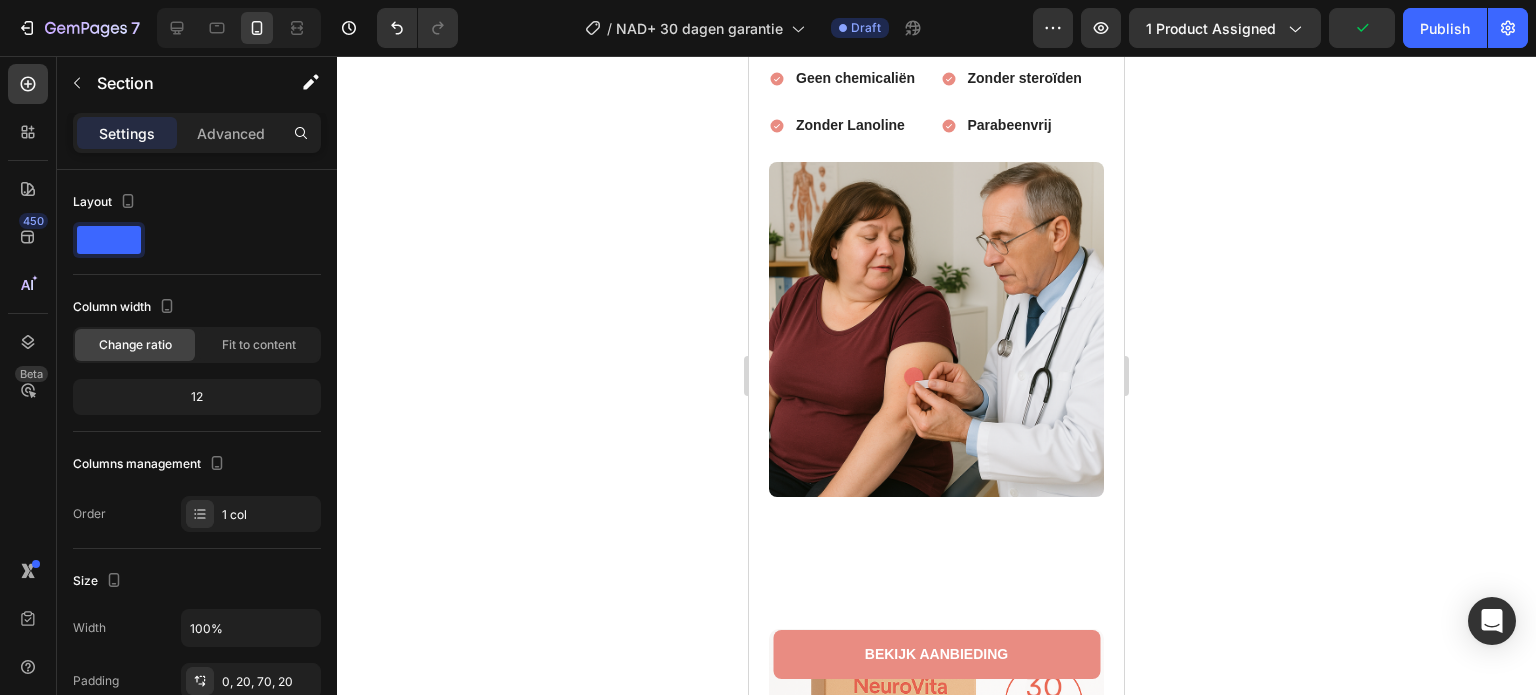 click on "Image Erkend door gezondheidscoaches & afslankspecialisten Heading Neurovita's GLP-1 Afslank Pleisters  worden al meer dan 10 jaar getest en onderzocht en is ontwikkeld met de hulp van enkele van 's werelds meest erkende afslankspecialisten.   Tot op de dag van vandaag proberen we dit nog te optimaliseren in samenwerking met experts gespecialiseerd in stofwisseling en vetverbranding. Text Block Geen chemicaliën Zonder Lanoline Item List Zonder steroïden Parabeenvrij Item List Row Row Row Section 3" at bounding box center (936, 167) 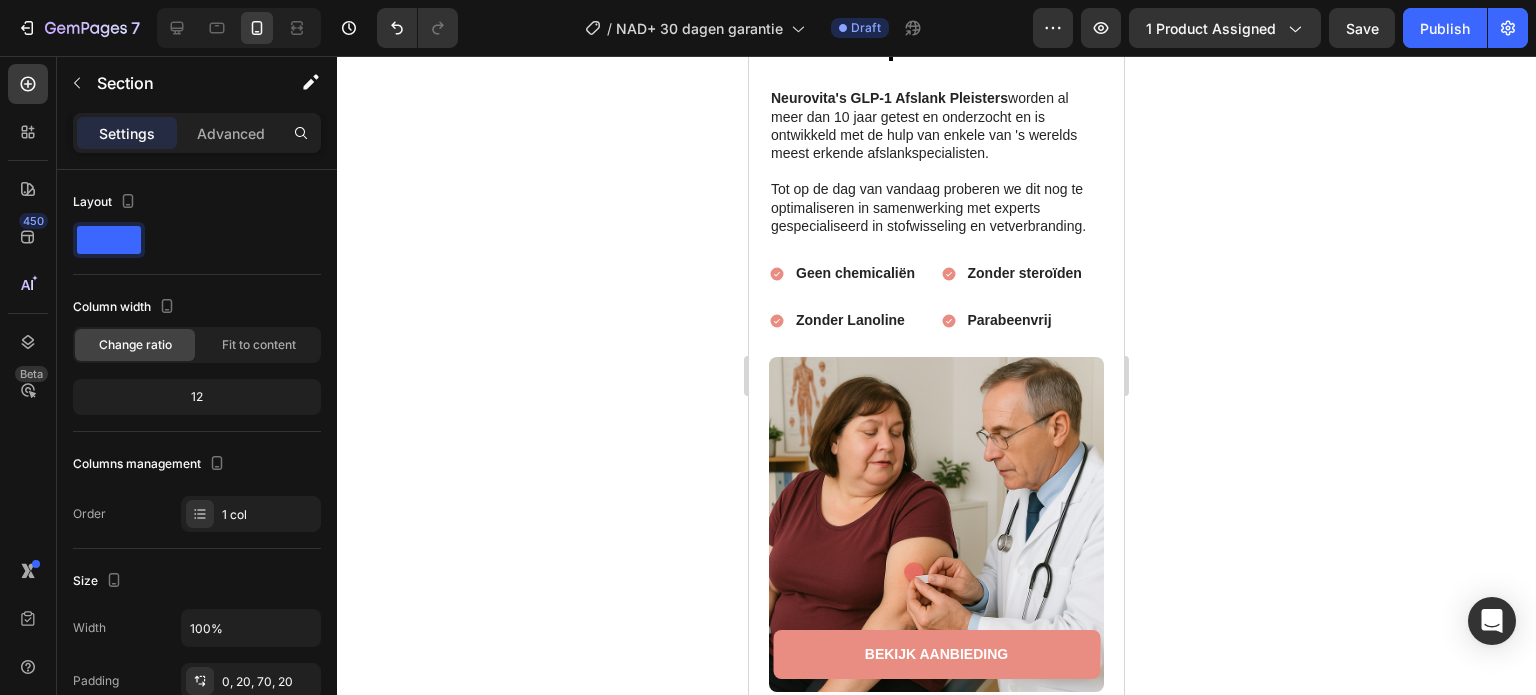 scroll, scrollTop: 1038, scrollLeft: 0, axis: vertical 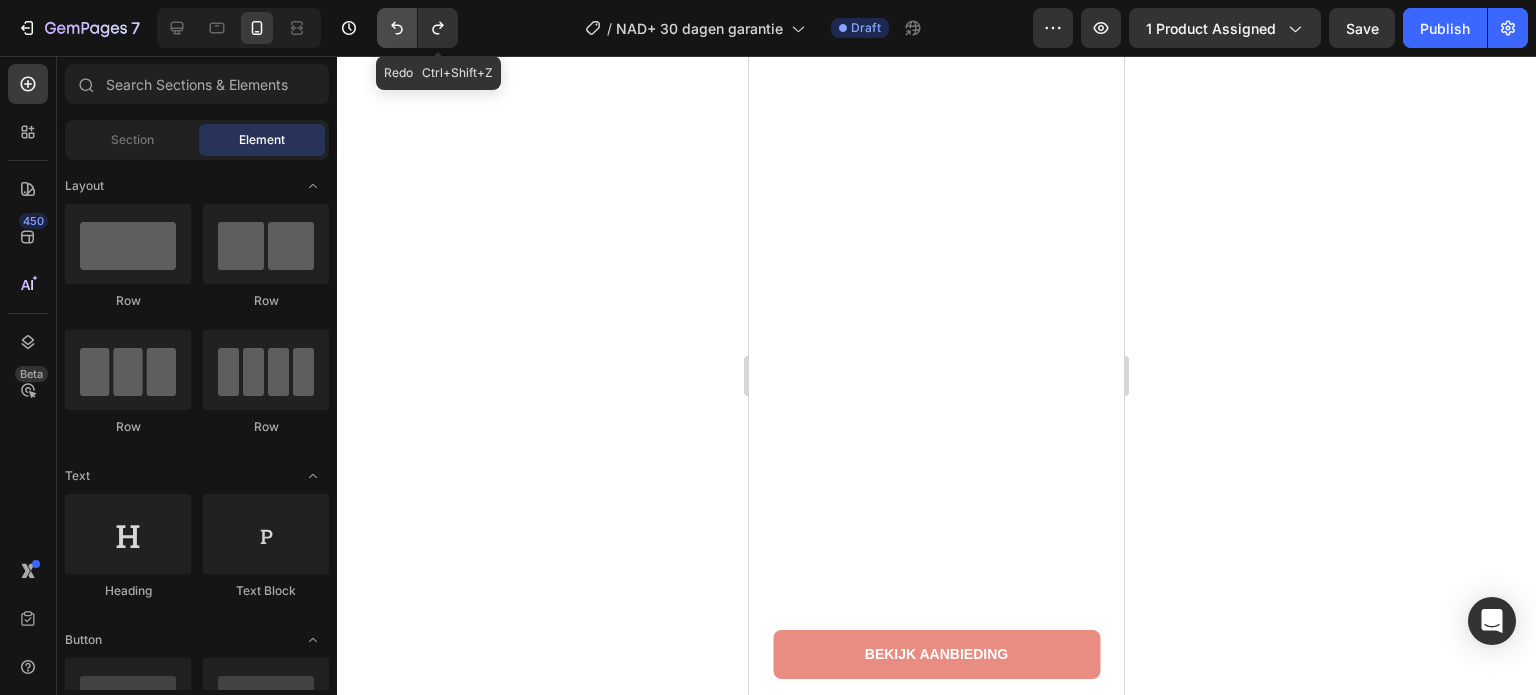 click 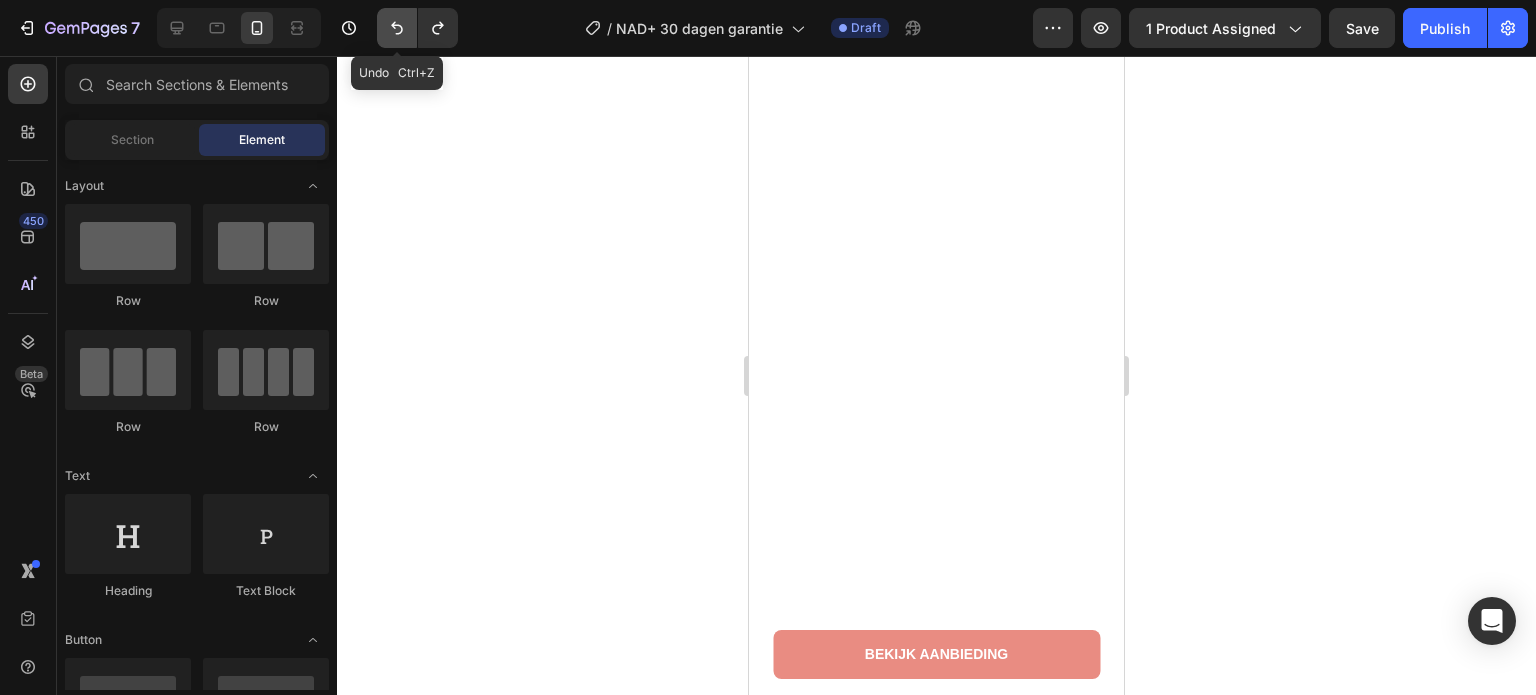 click 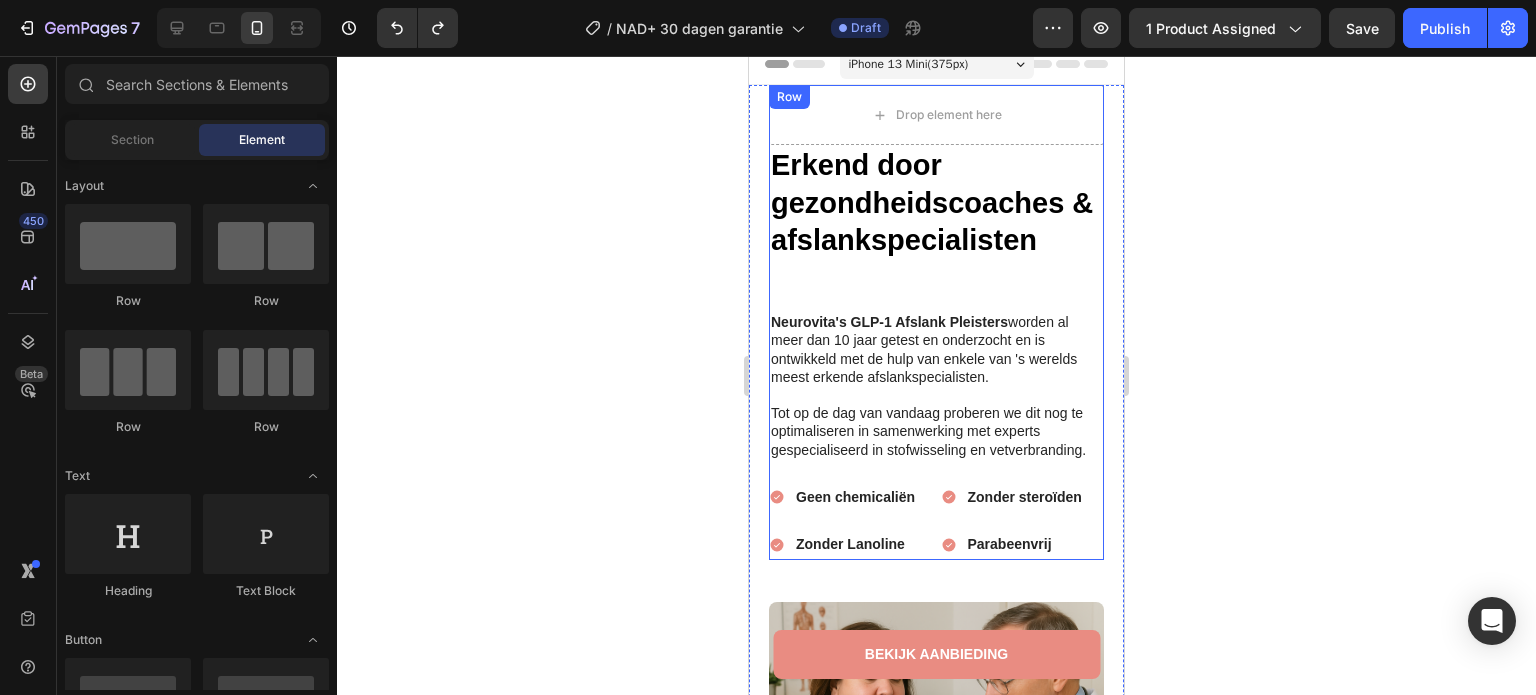 scroll, scrollTop: 0, scrollLeft: 0, axis: both 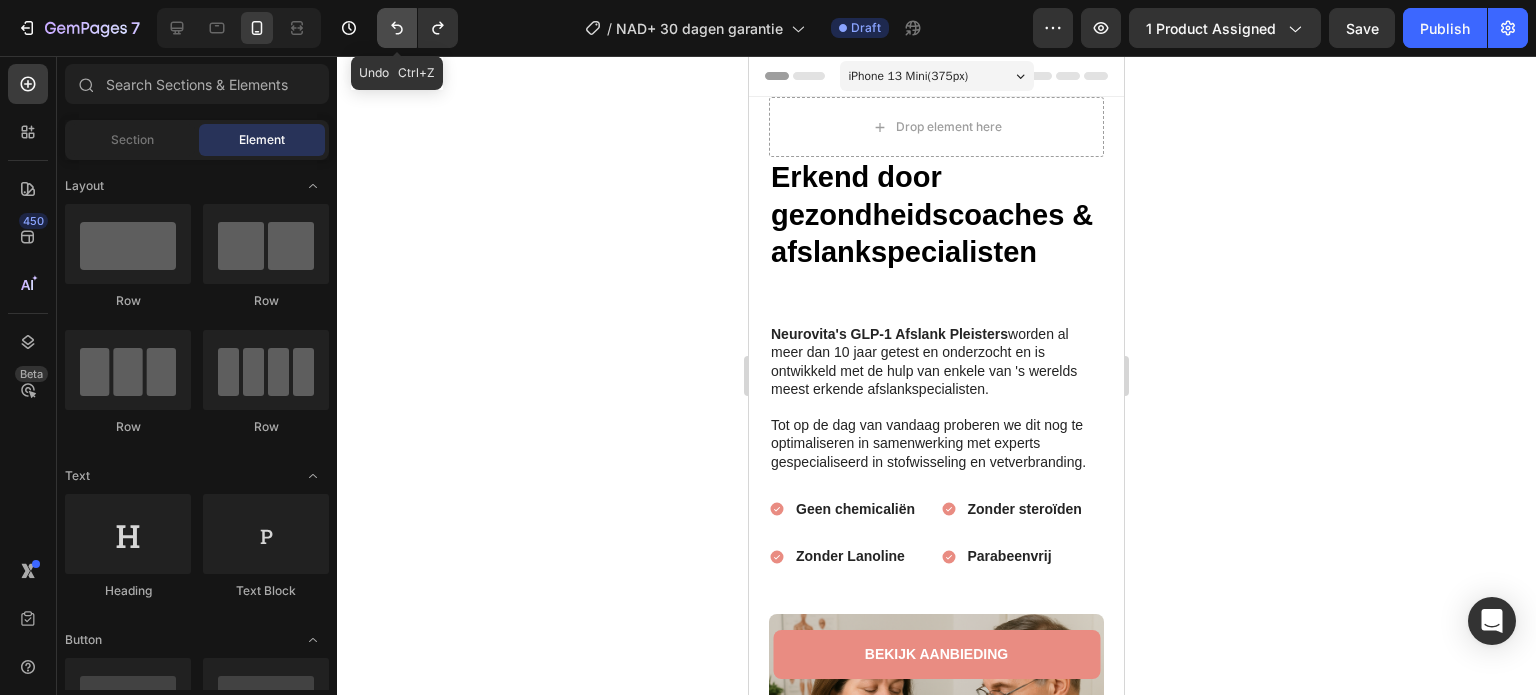 click 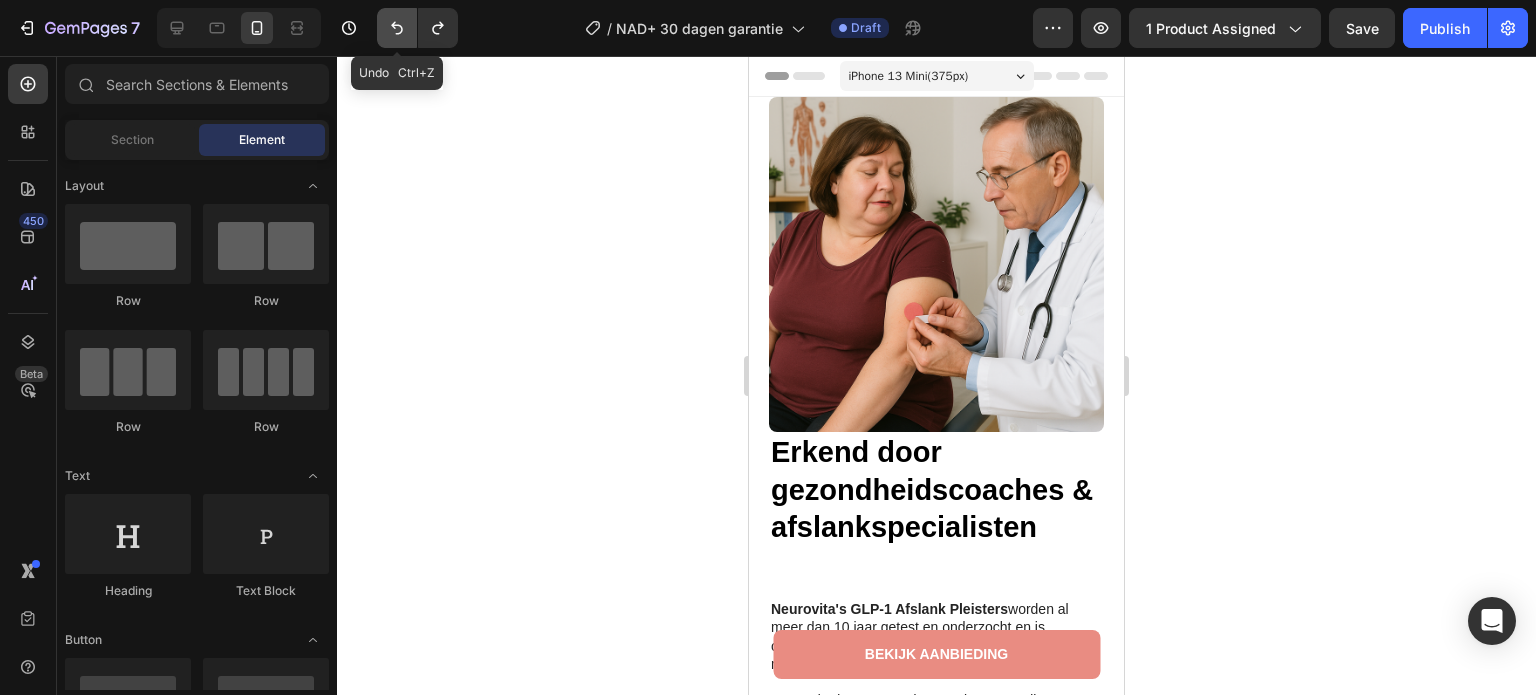 click 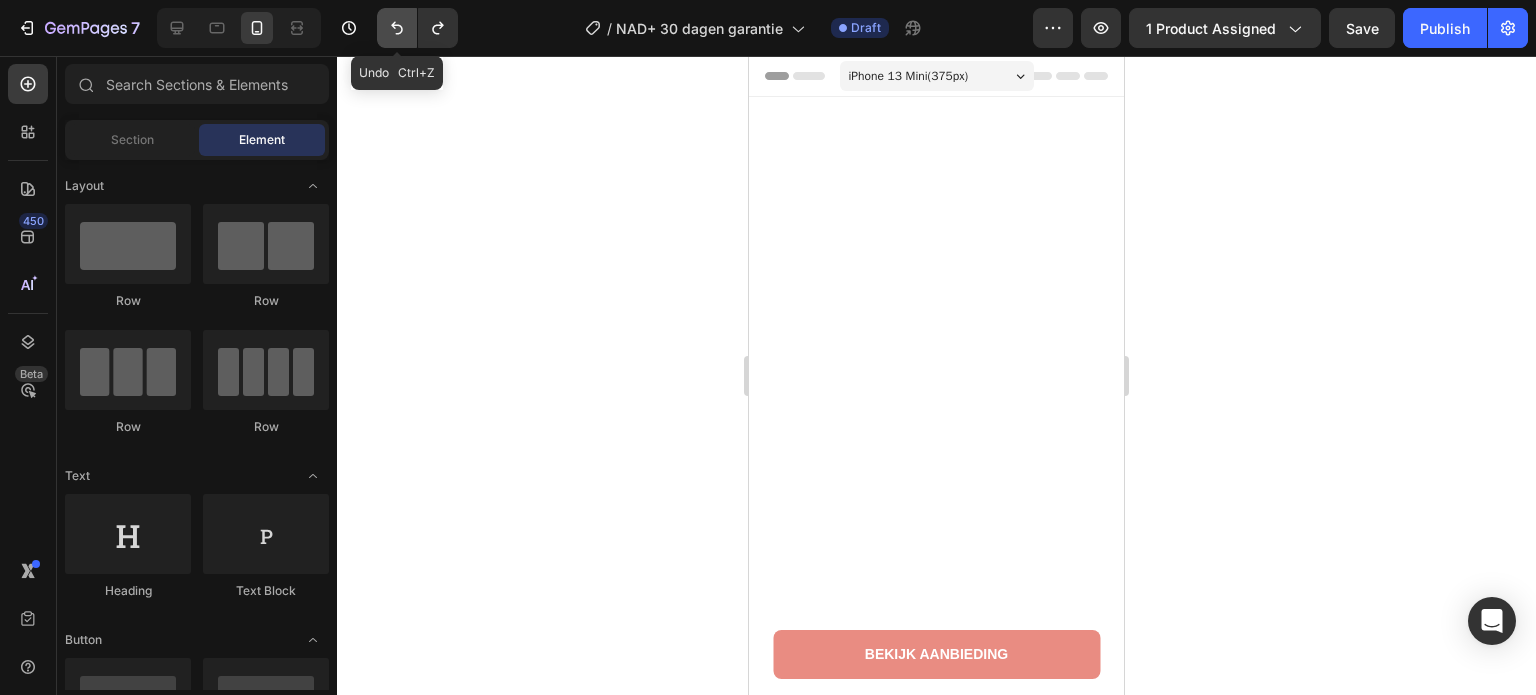 click 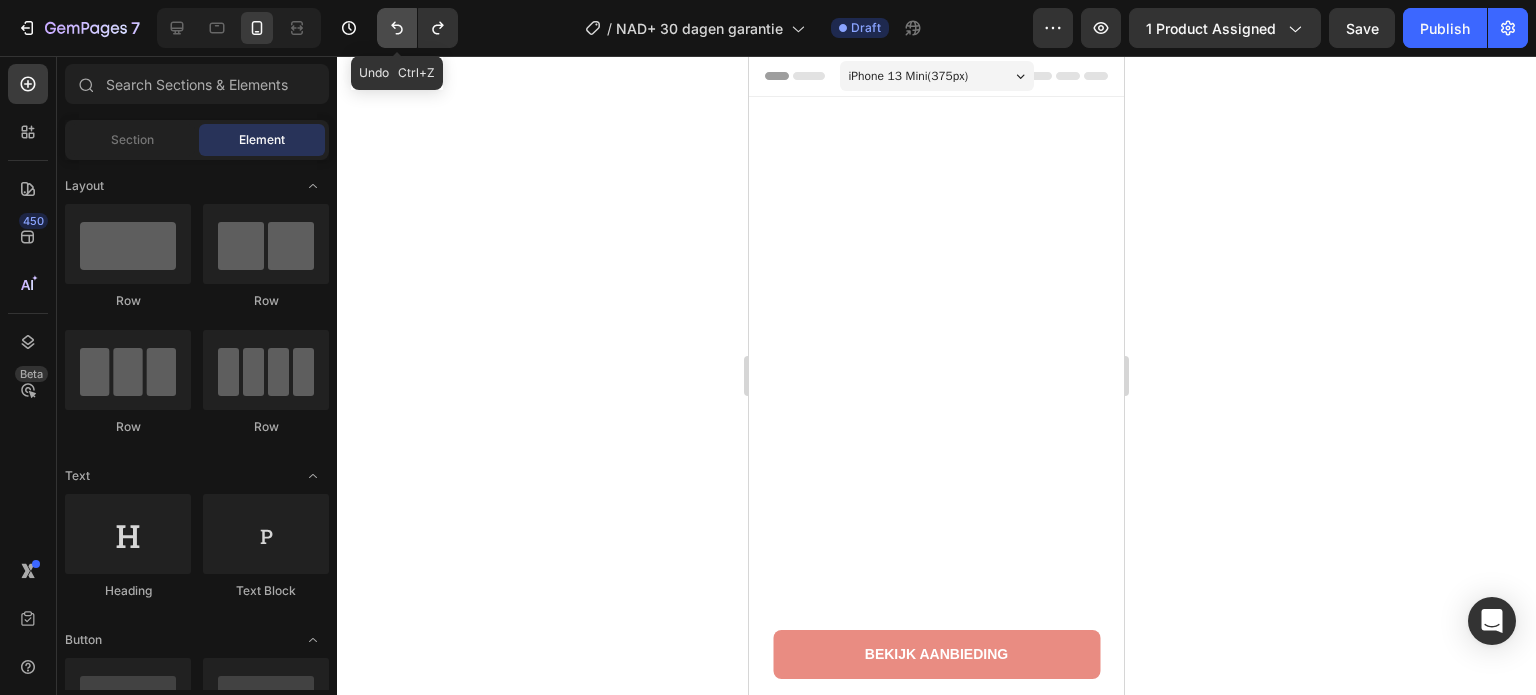 click 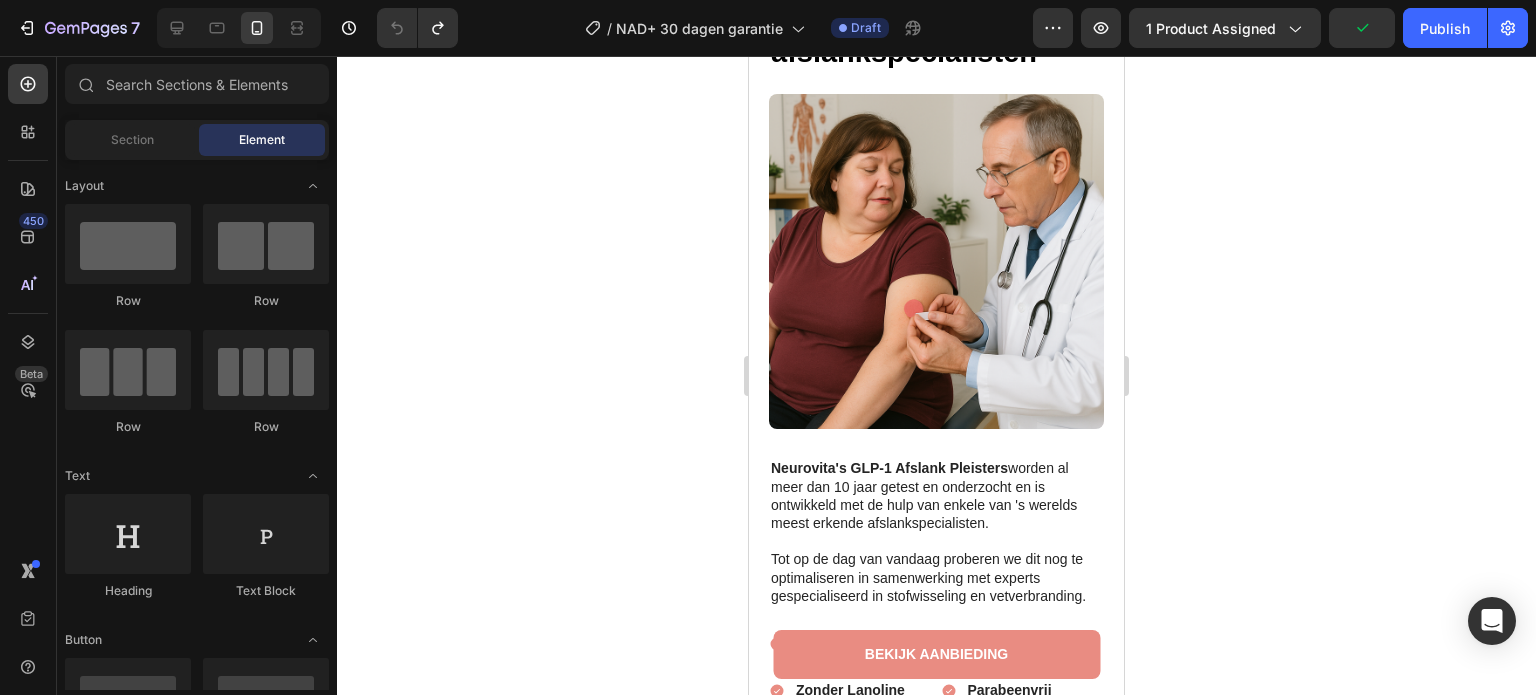 scroll, scrollTop: 1200, scrollLeft: 0, axis: vertical 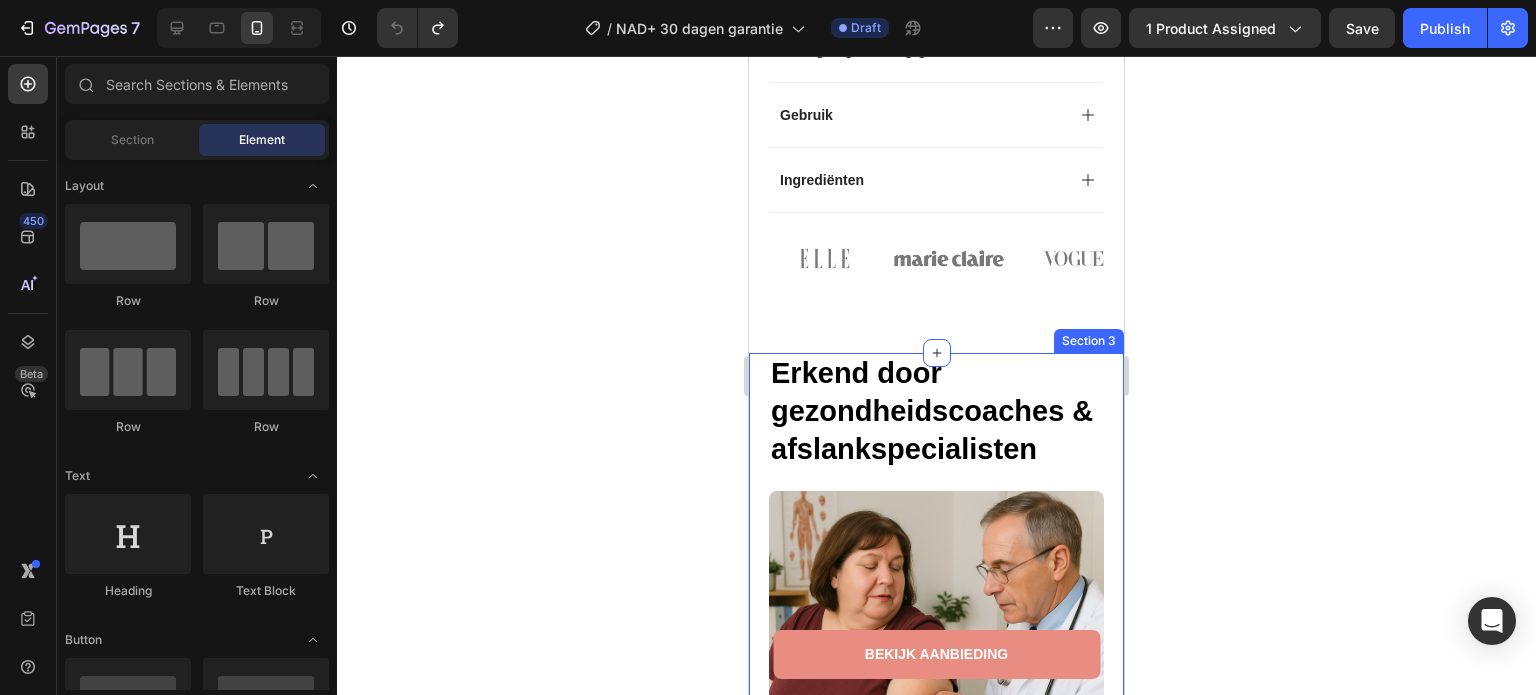 click on "Neurovita's GLP-1 Afslank Pleisters  worden al meer dan 10 jaar getest en onderzocht en is ontwikkeld met de hulp van enkele van 's werelds meest erkende afslankspecialisten.   Tot op de dag van vandaag proberen we dit nog te optimaliseren in samenwerking met experts gespecialiseerd in stofwisseling en vetverbranding. Text Block Geen chemicaliën Zonder Lanoline Item List Zonder steroïden Parabeenvrij Item List Row Row Erkend door gezondheidscoaches & afslankspecialisten Heading Image Row Section 3" at bounding box center (936, 784) 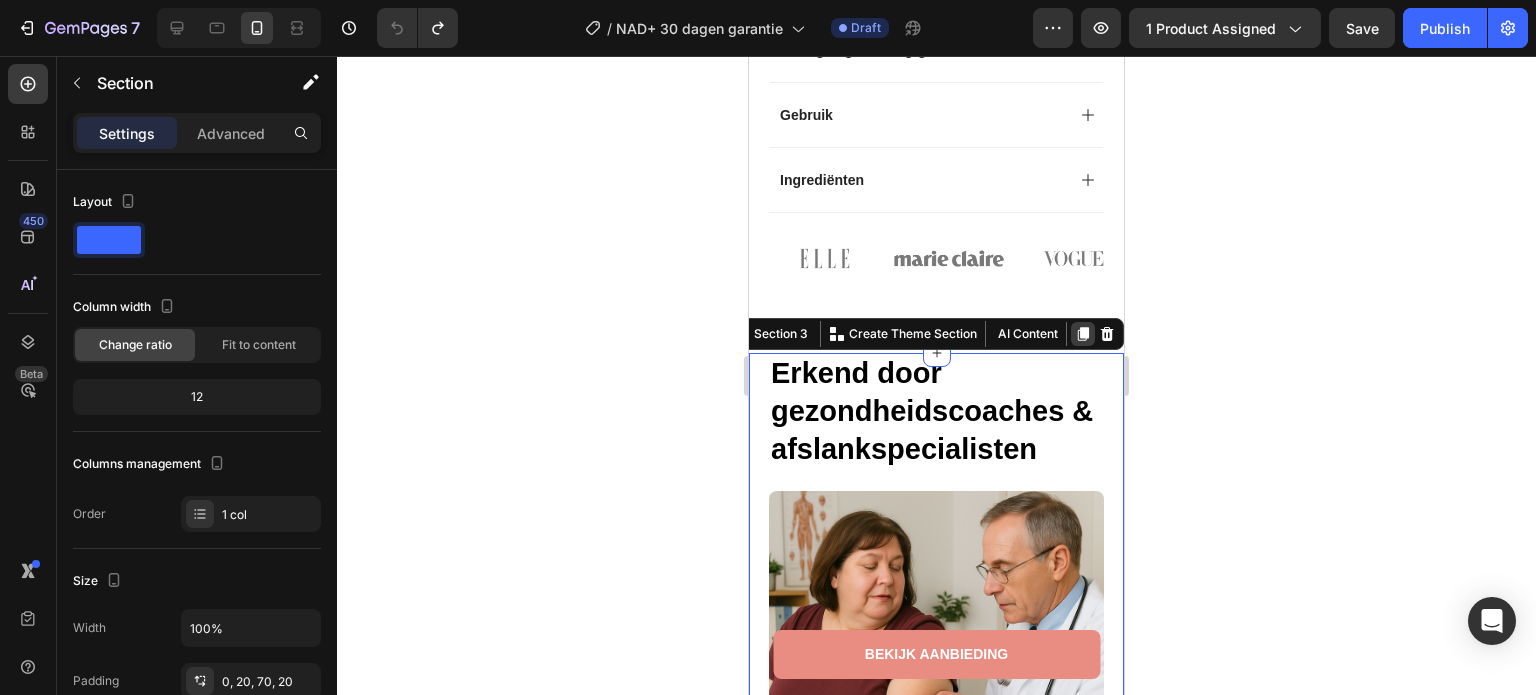 click 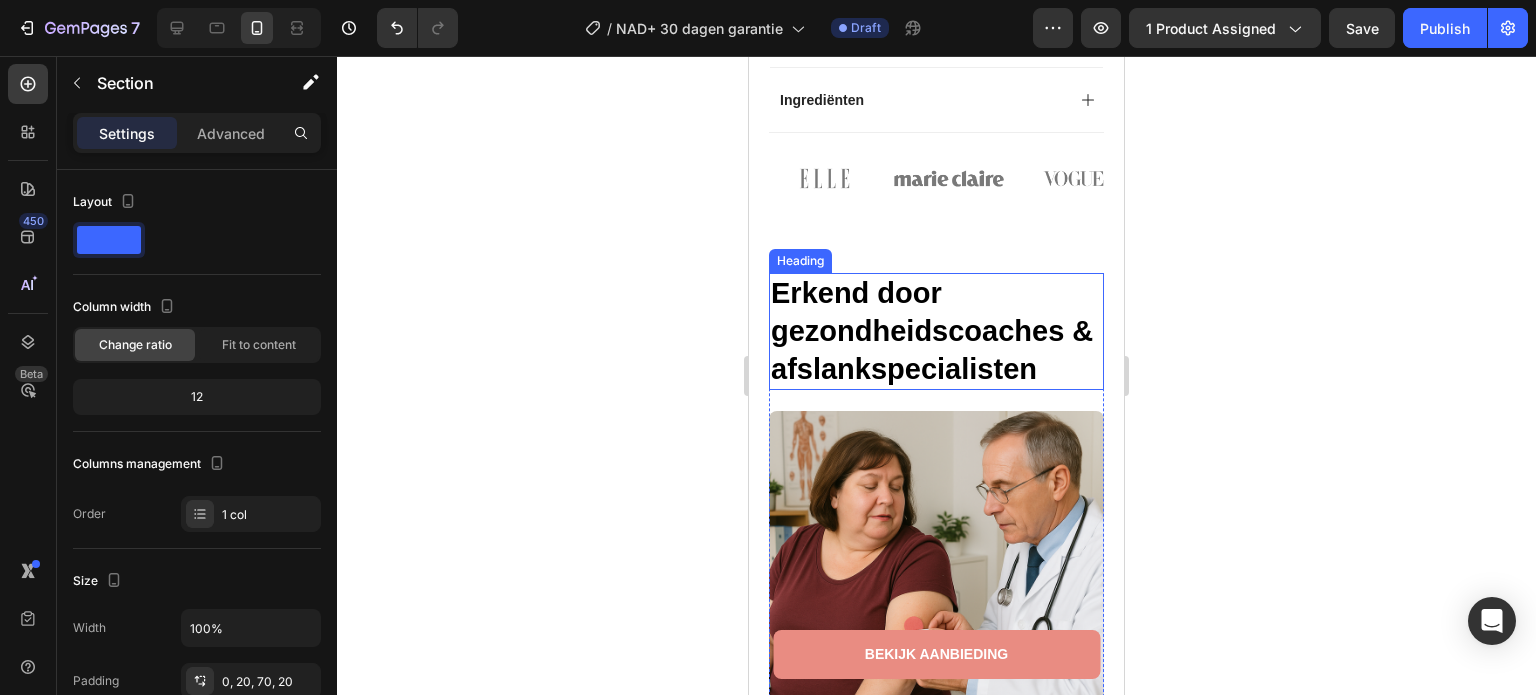 scroll, scrollTop: 1267, scrollLeft: 0, axis: vertical 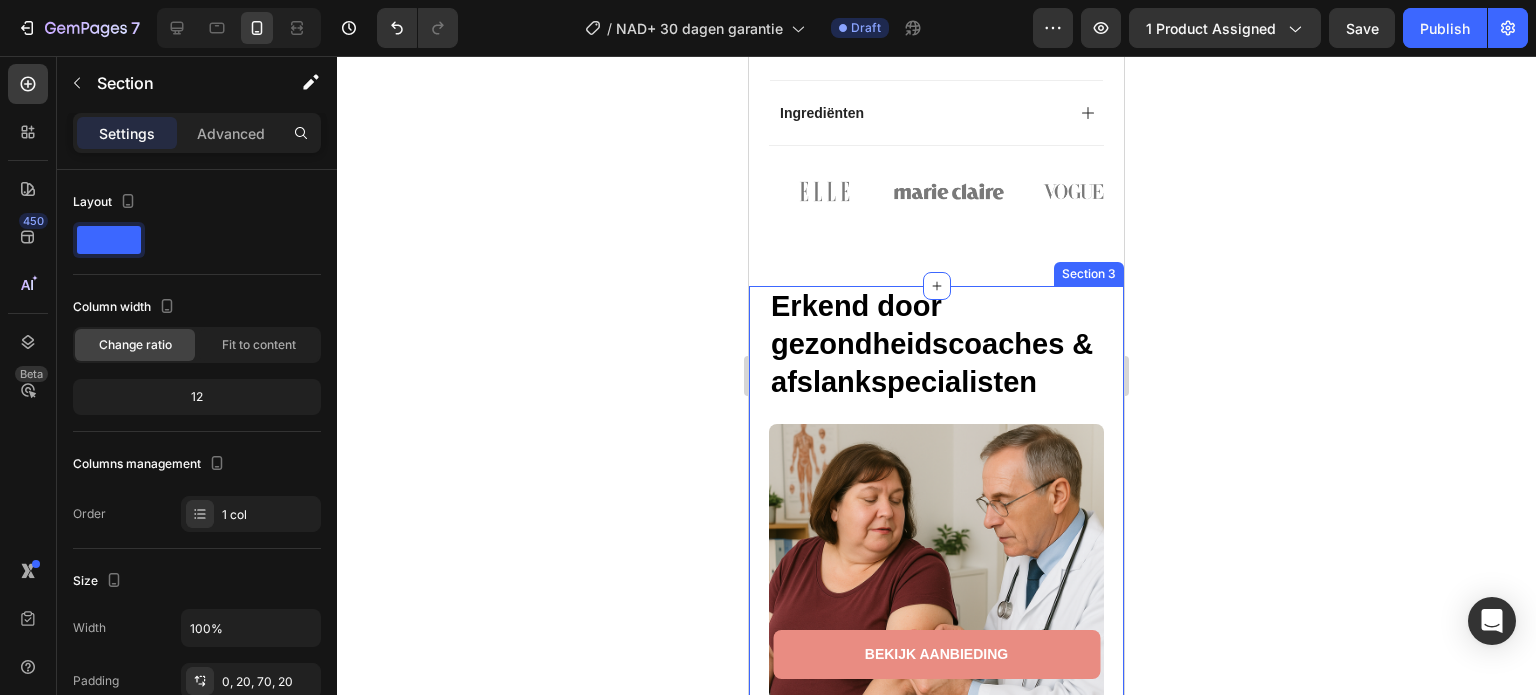 click on "Neurovita's GLP-1 Afslank Pleisters  worden al meer dan 10 jaar getest en onderzocht en is ontwikkeld met de hulp van enkele van 's werelds meest erkende afslankspecialisten.   Tot op de dag van vandaag proberen we dit nog te optimaliseren in samenwerking met experts gespecialiseerd in stofwisseling en vetverbranding. Text Block Geen chemicaliën Zonder Lanoline Item List Zonder steroïden Parabeenvrij Item List Row Row Erkend door gezondheidscoaches & afslankspecialisten Heading Image Row Section 3" at bounding box center [936, 717] 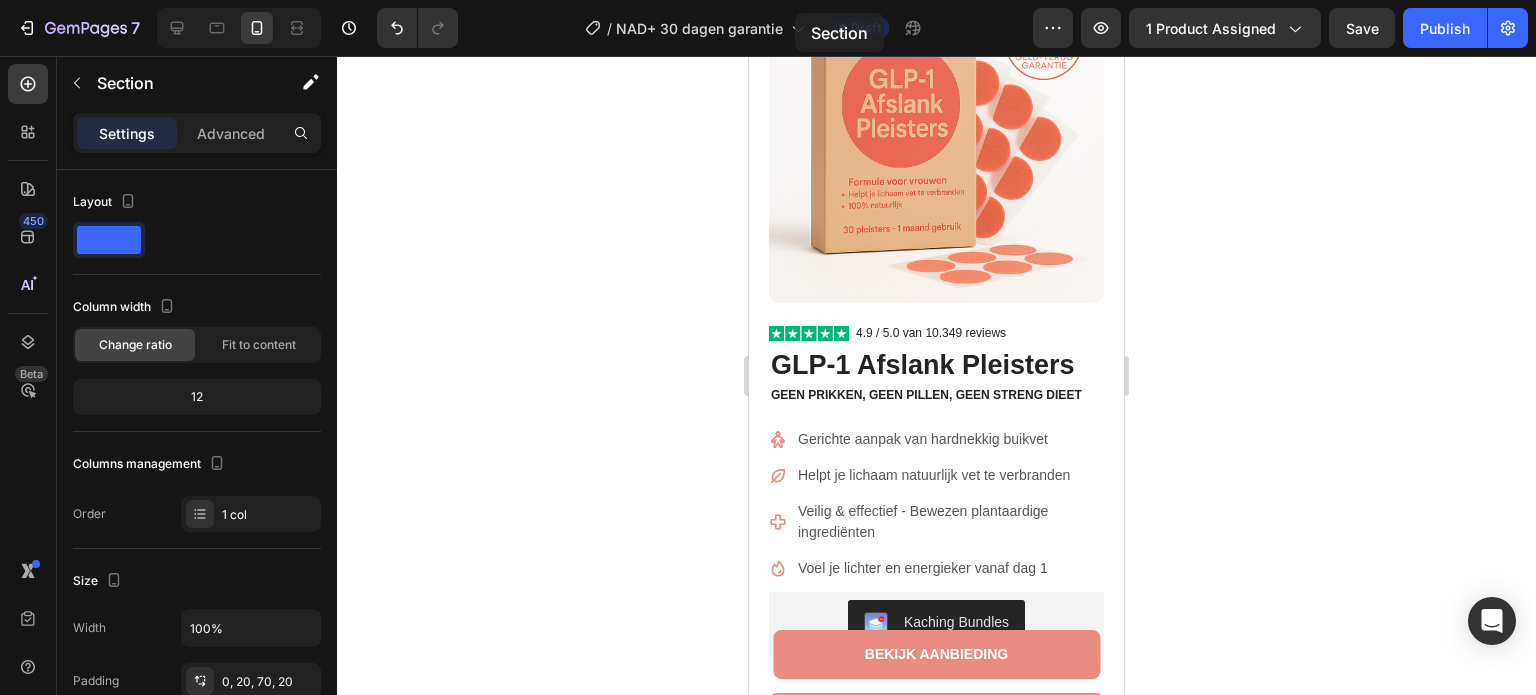 scroll, scrollTop: 0, scrollLeft: 0, axis: both 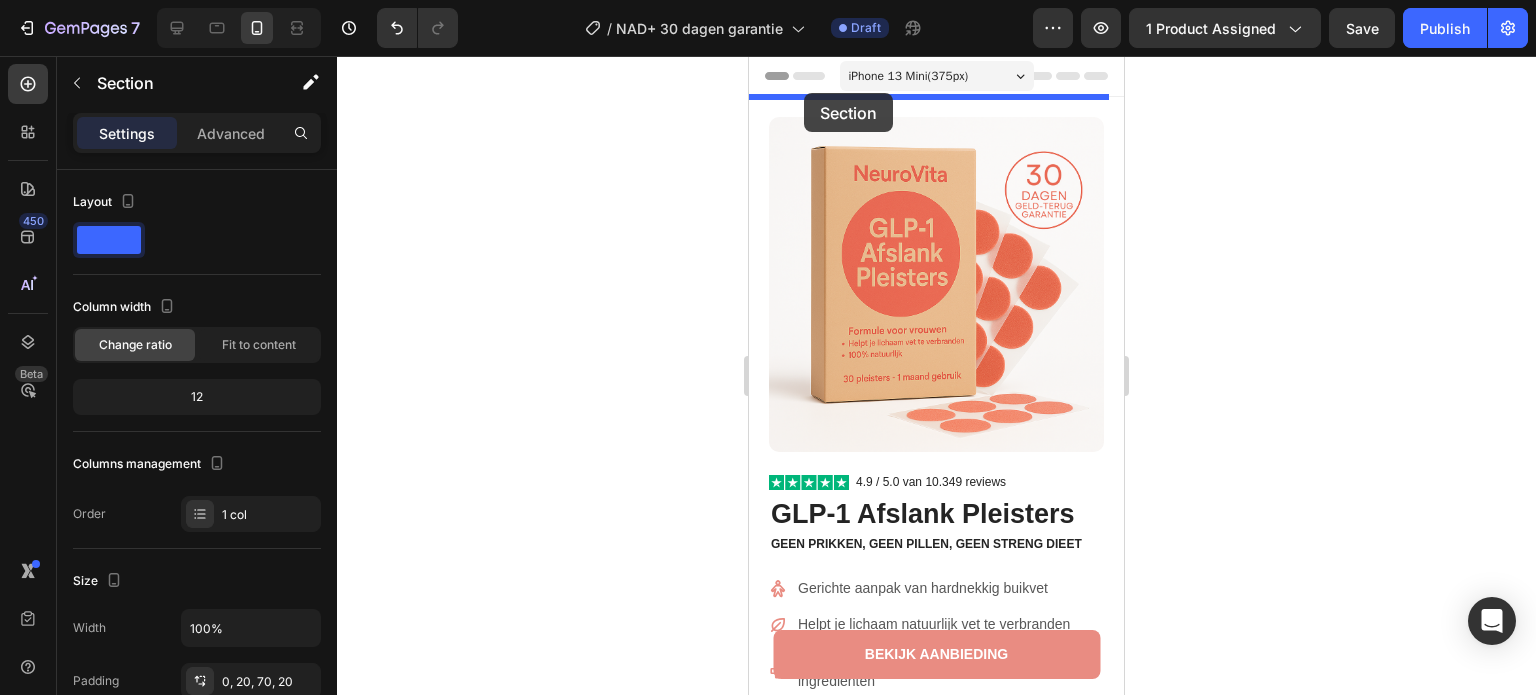drag, startPoint x: 768, startPoint y: 267, endPoint x: 804, endPoint y: 91, distance: 179.64409 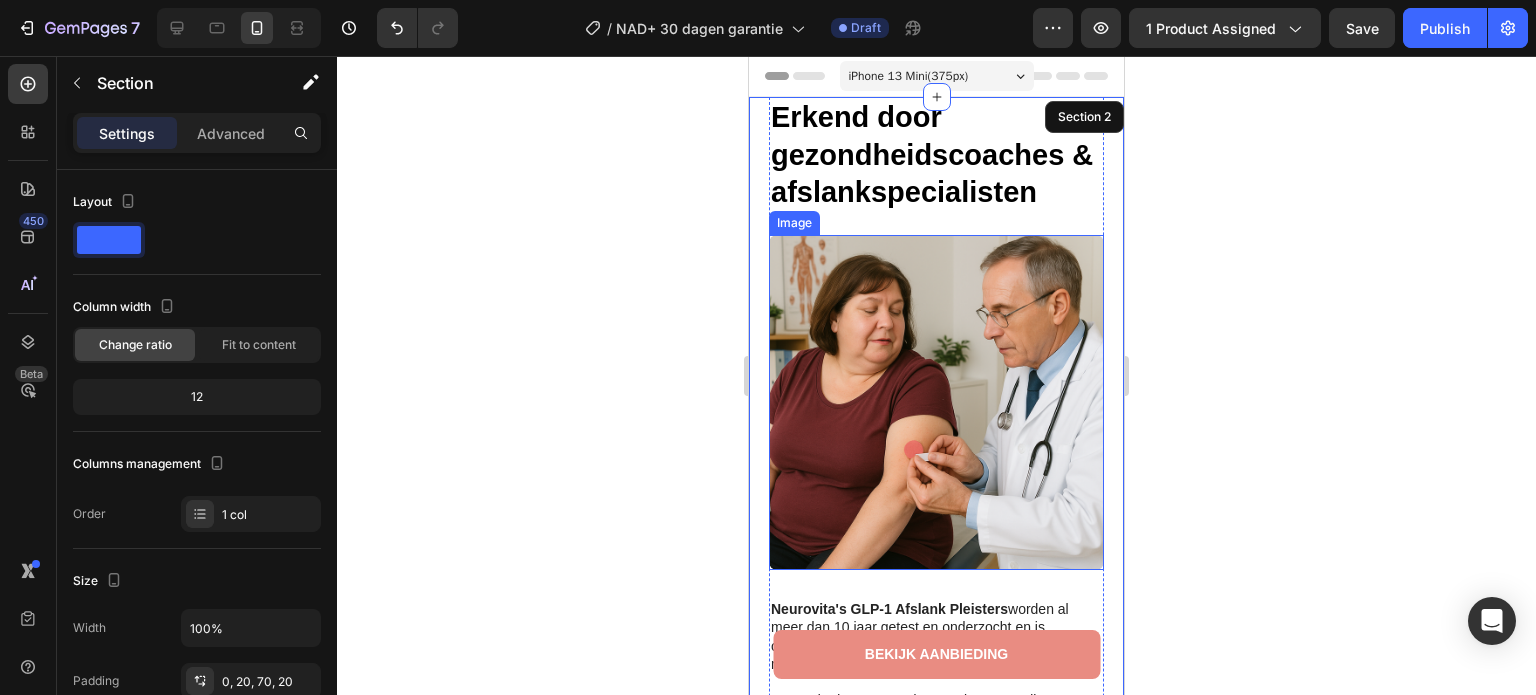 click at bounding box center (936, 402) 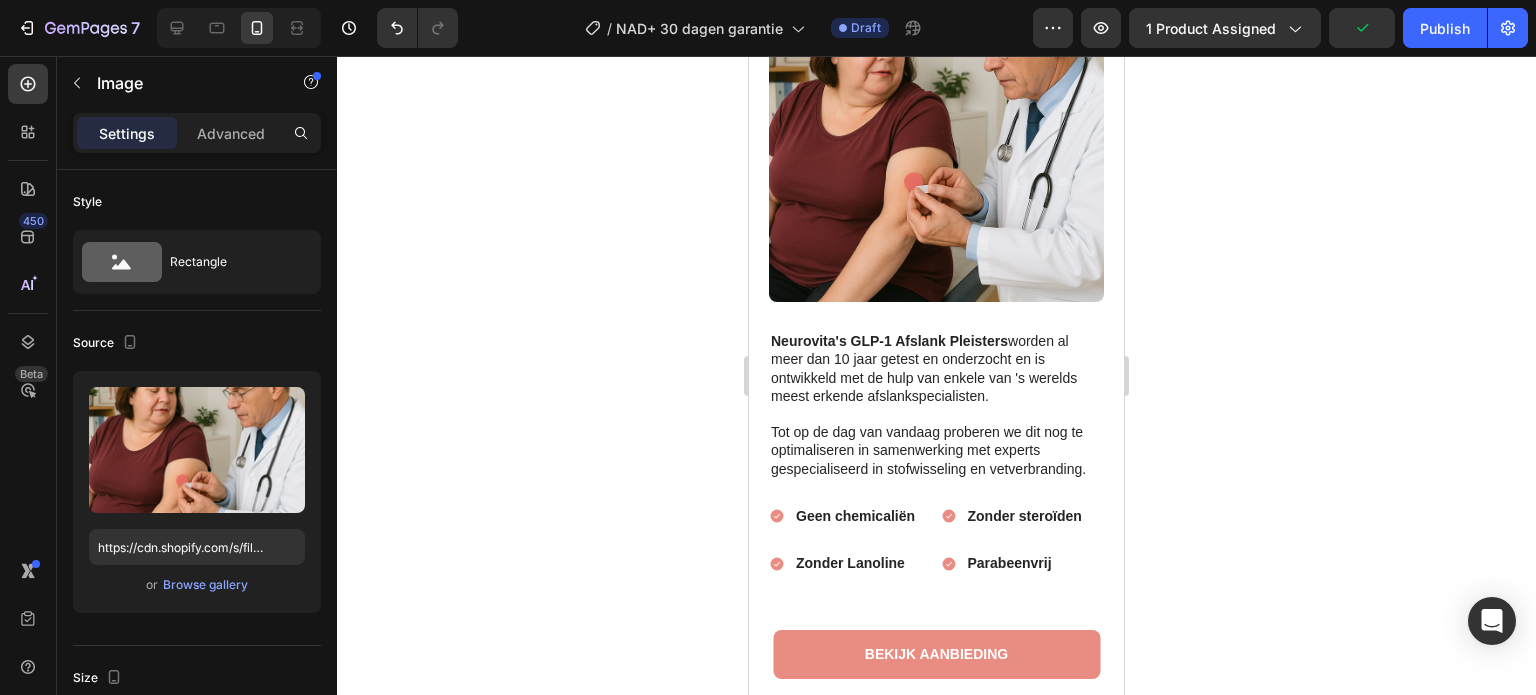 scroll, scrollTop: 0, scrollLeft: 0, axis: both 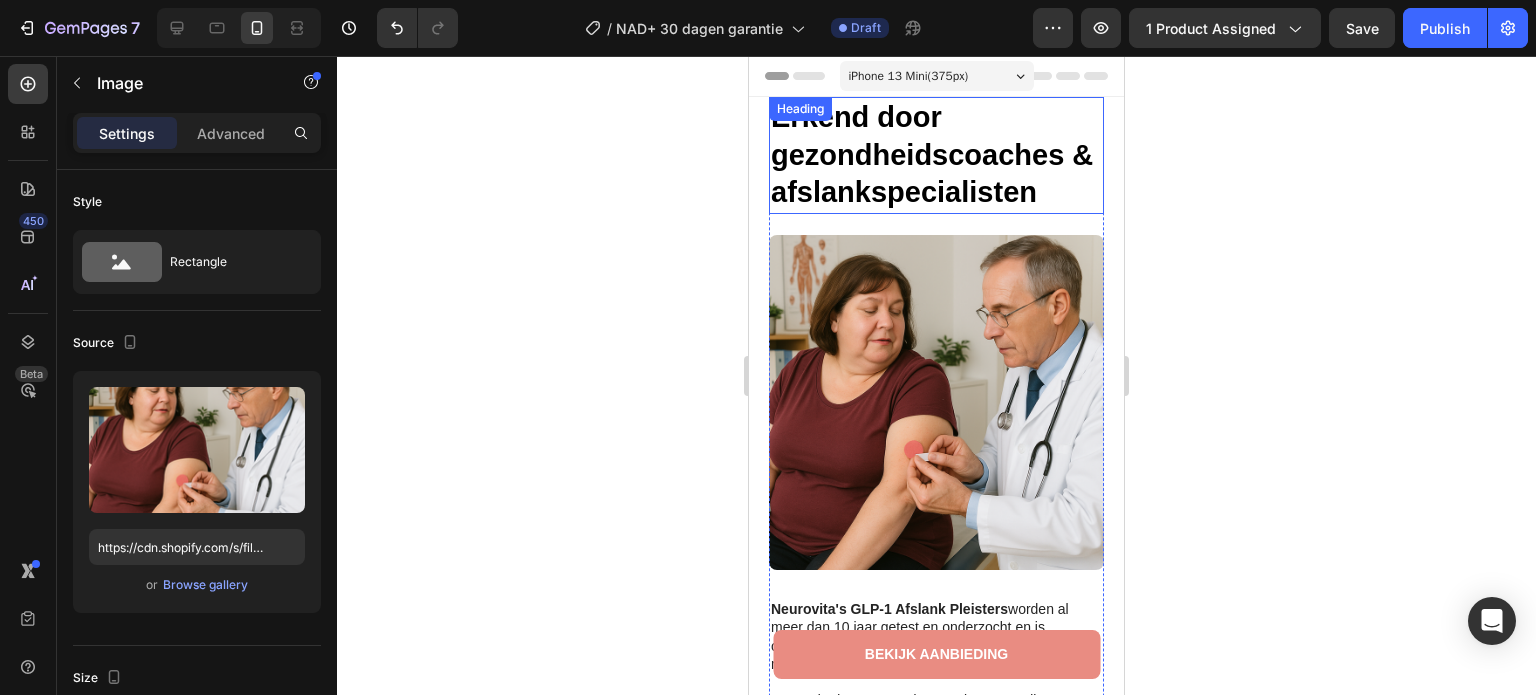 click on "Erkend door gezondheidscoaches & afslankspecialisten" at bounding box center (932, 154) 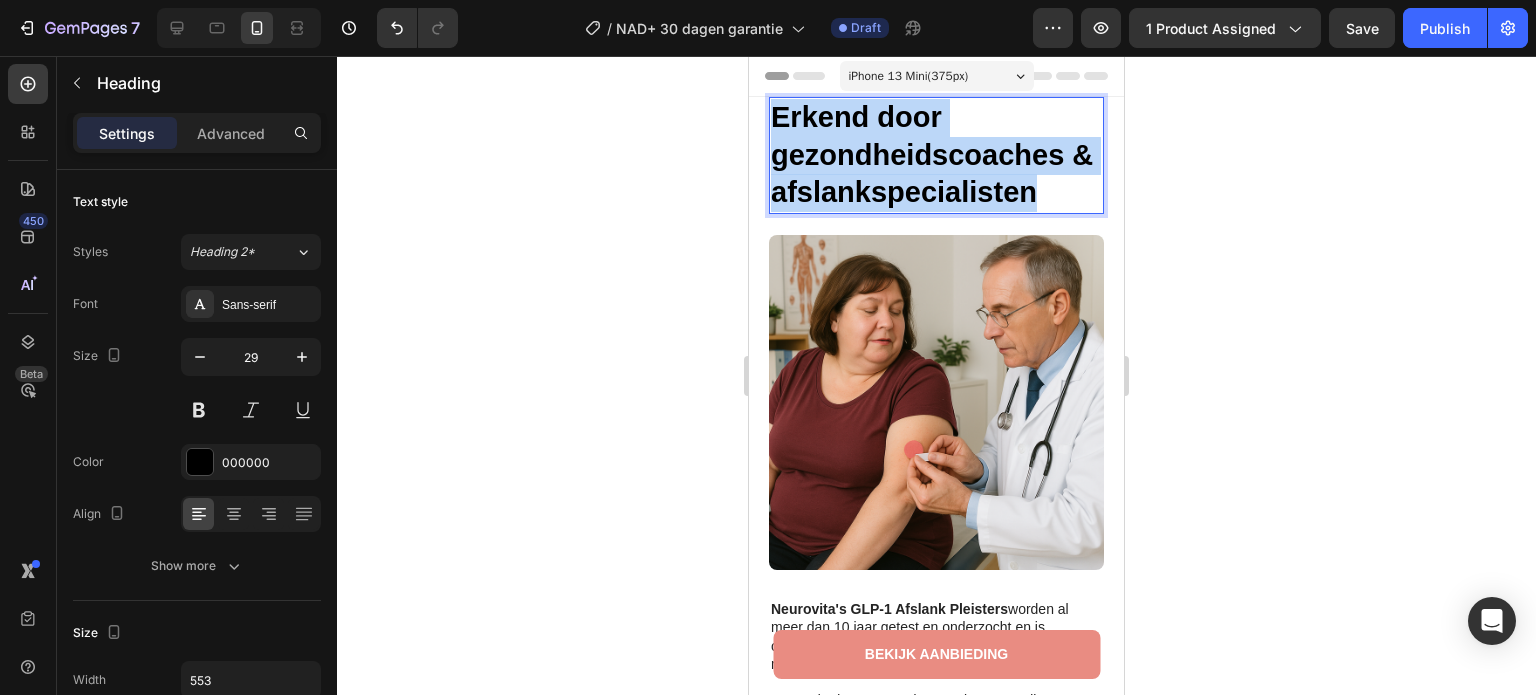 click on "Erkend door gezondheidscoaches & afslankspecialisten" at bounding box center (932, 154) 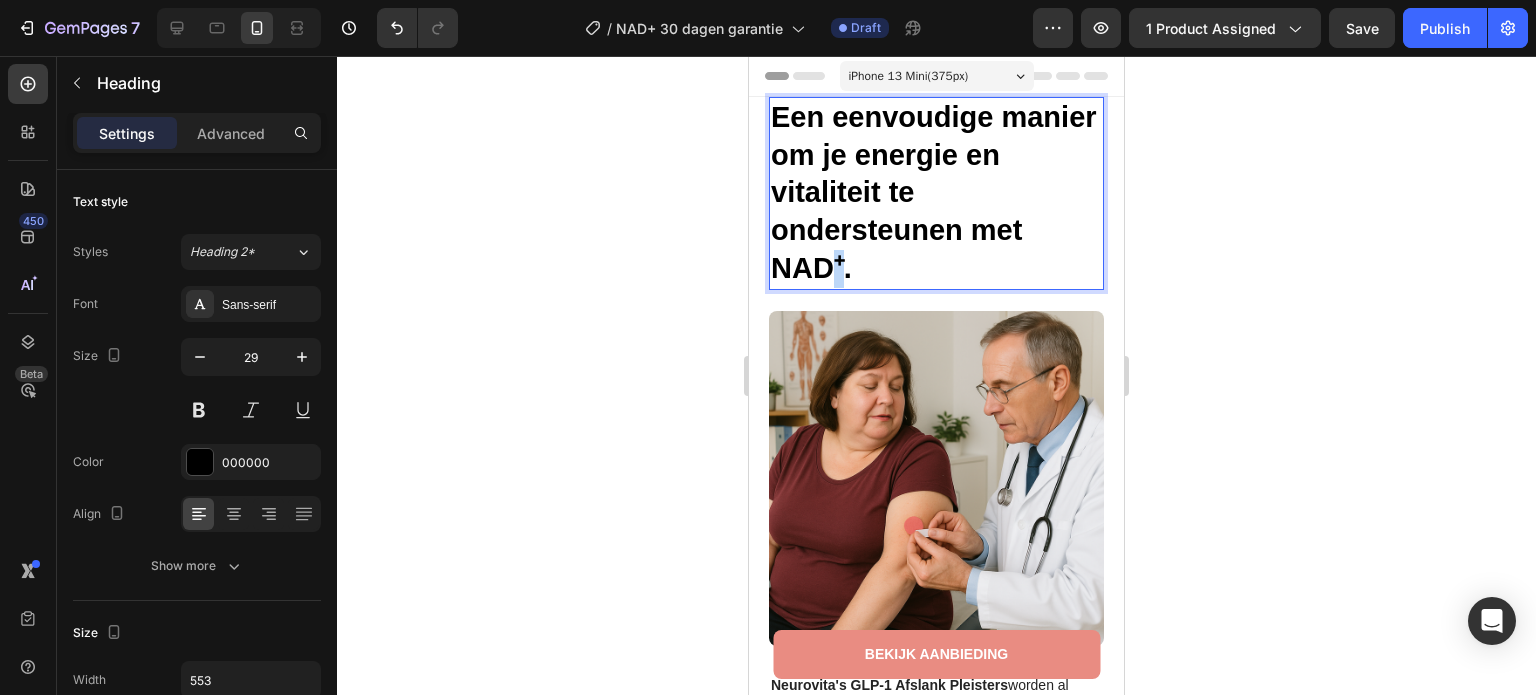 click on "Een eenvoudige manier om je energie en vitaliteit te ondersteunen met NAD⁺." at bounding box center [934, 192] 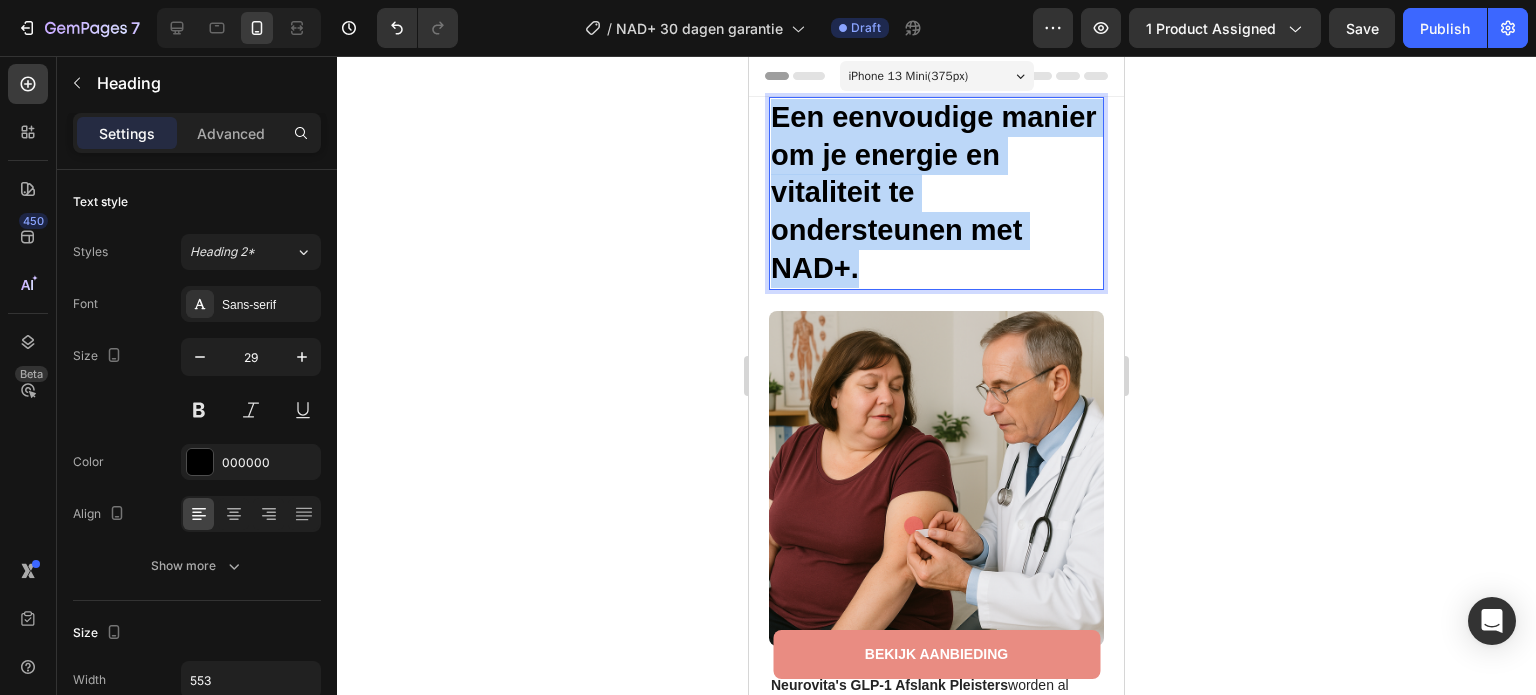 drag, startPoint x: 919, startPoint y: 271, endPoint x: 1475, endPoint y: 126, distance: 574.5964 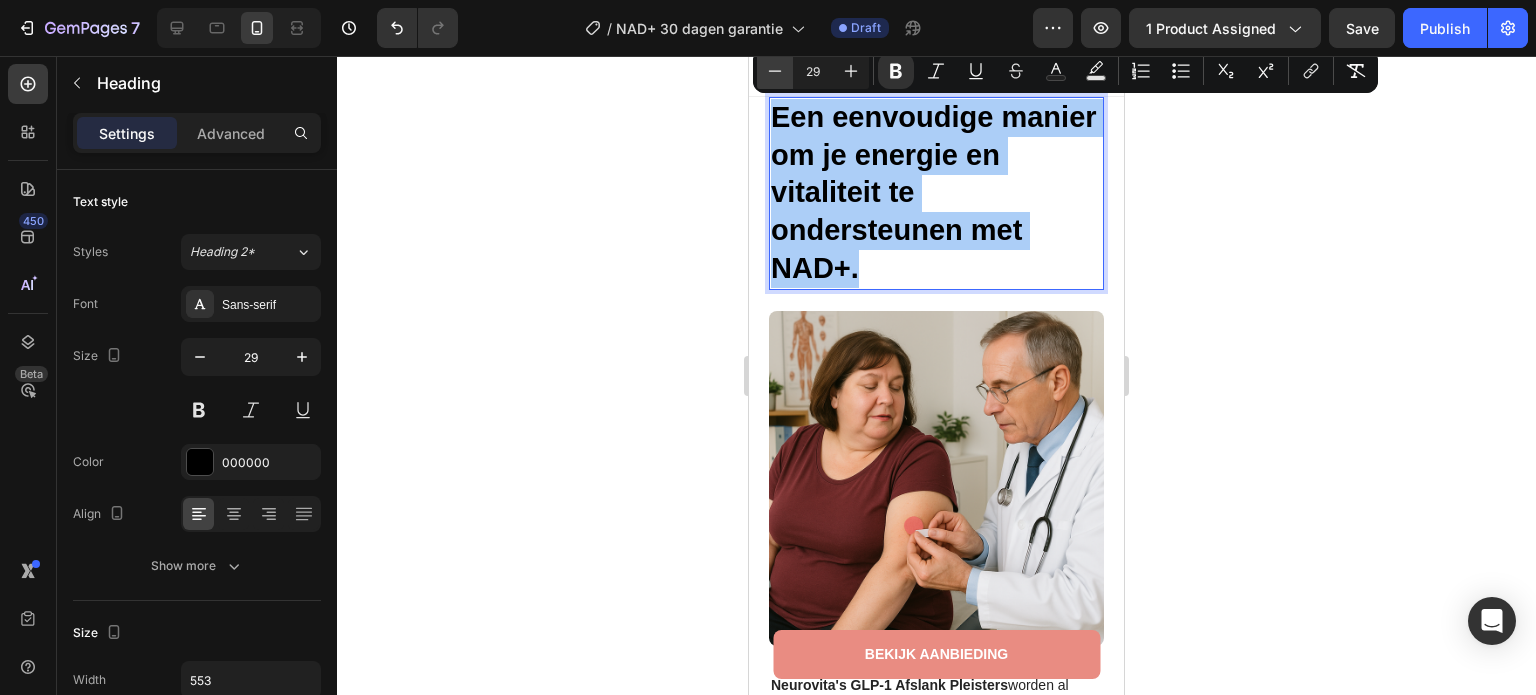 click 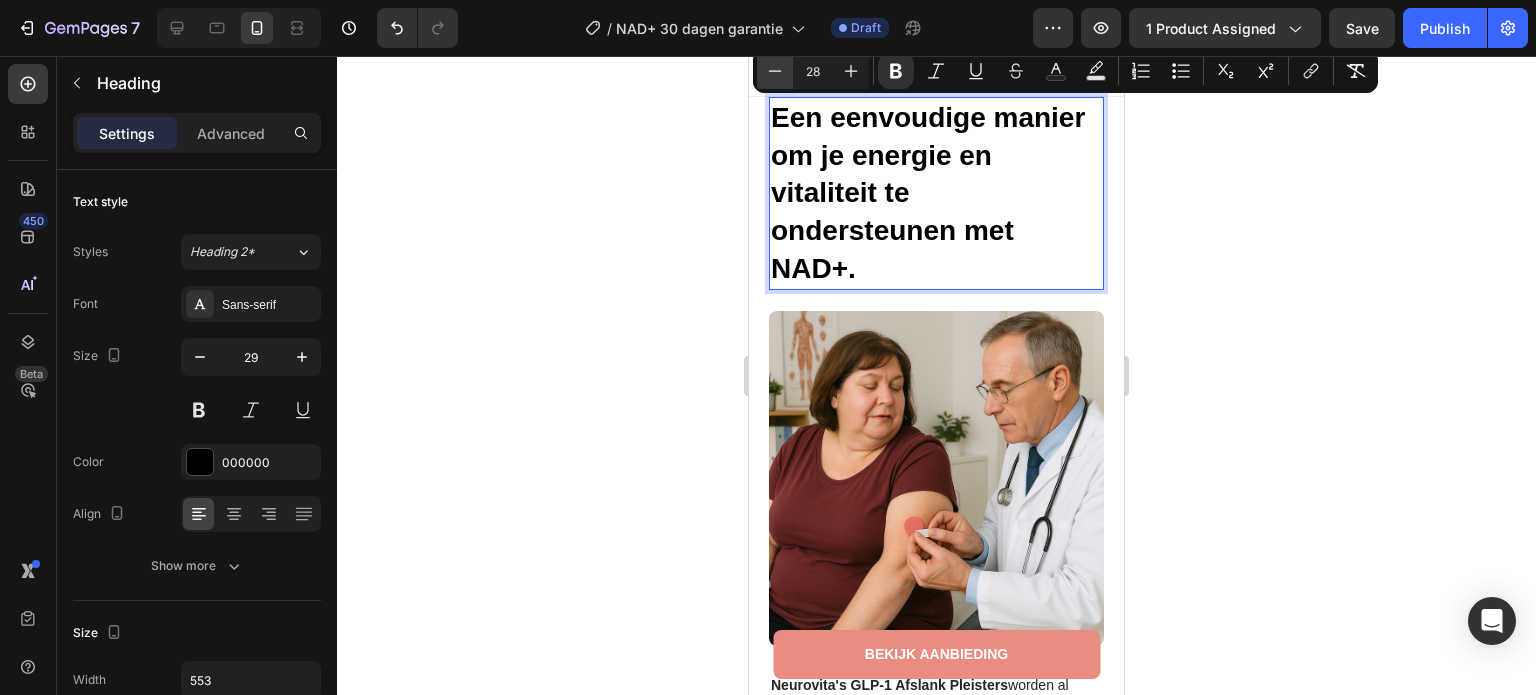 click 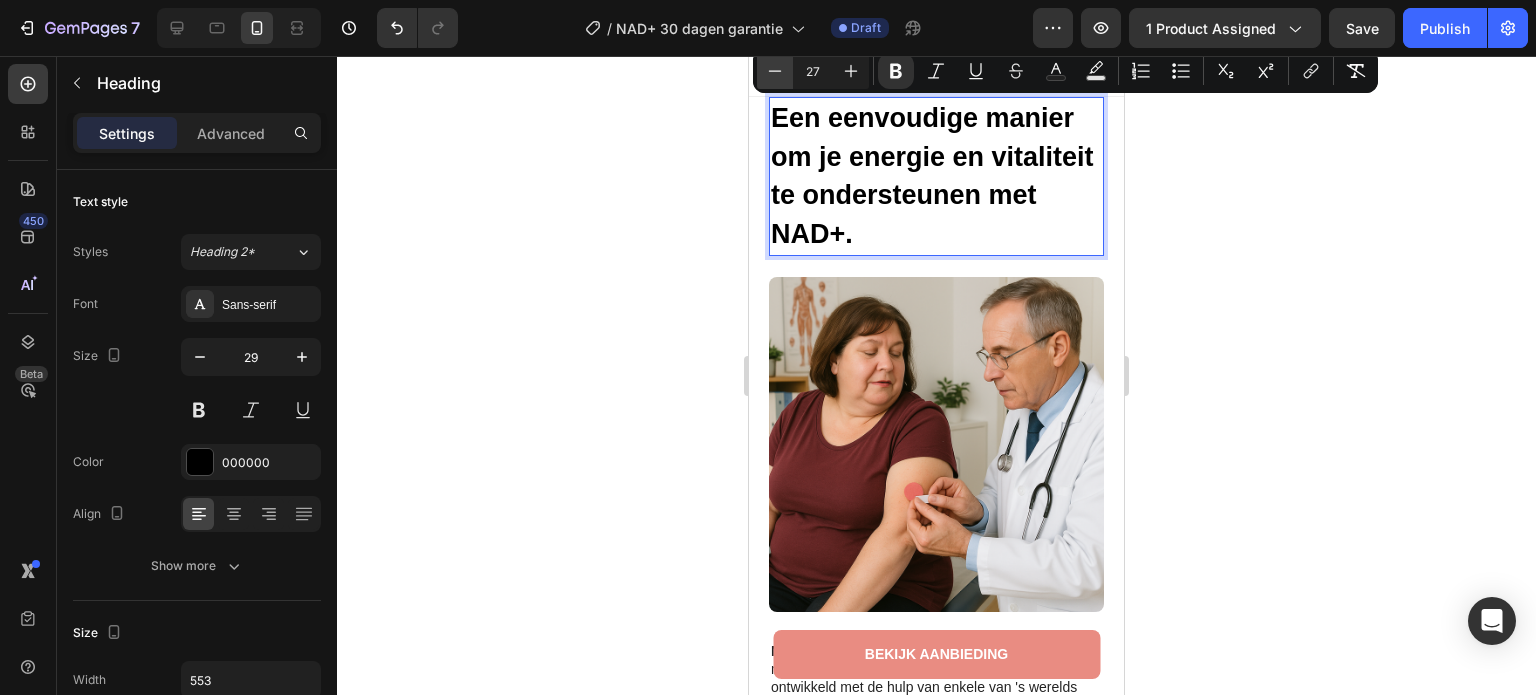 click 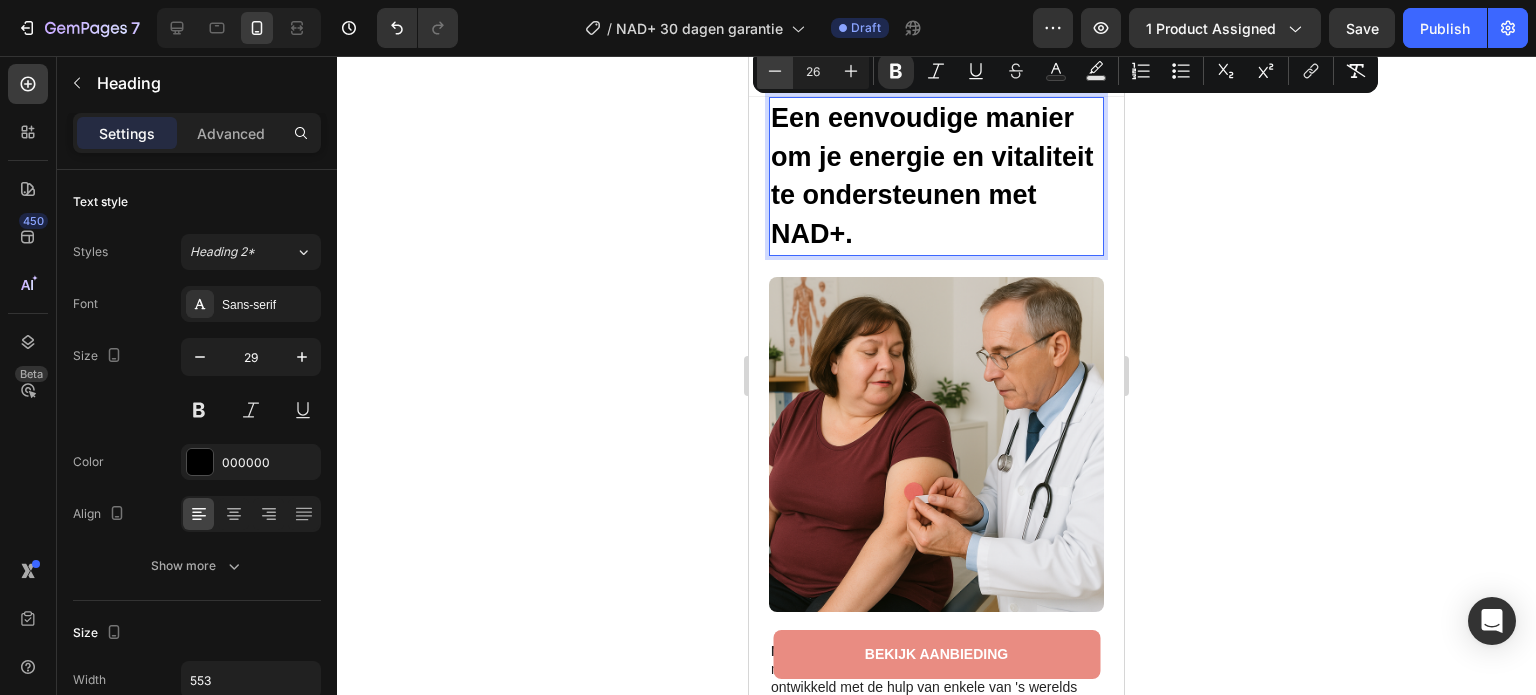 click 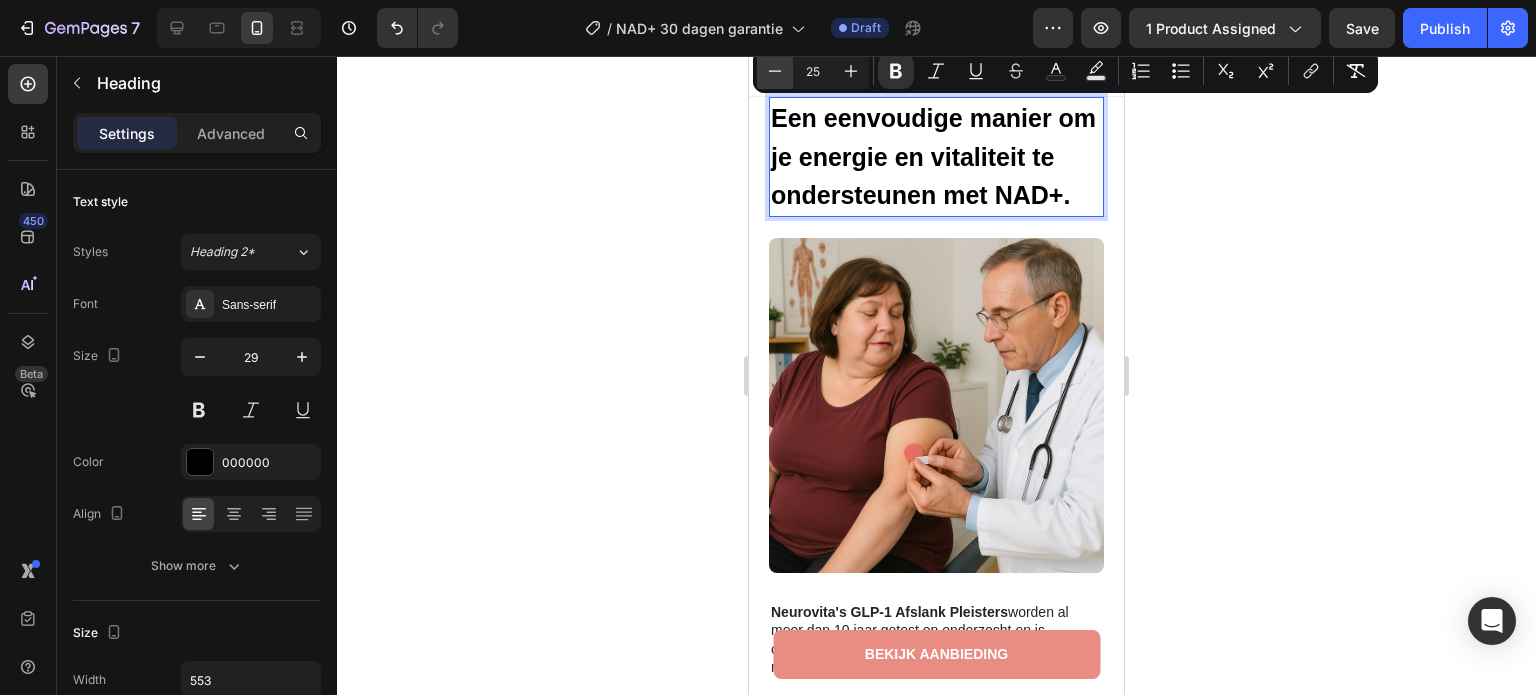 click 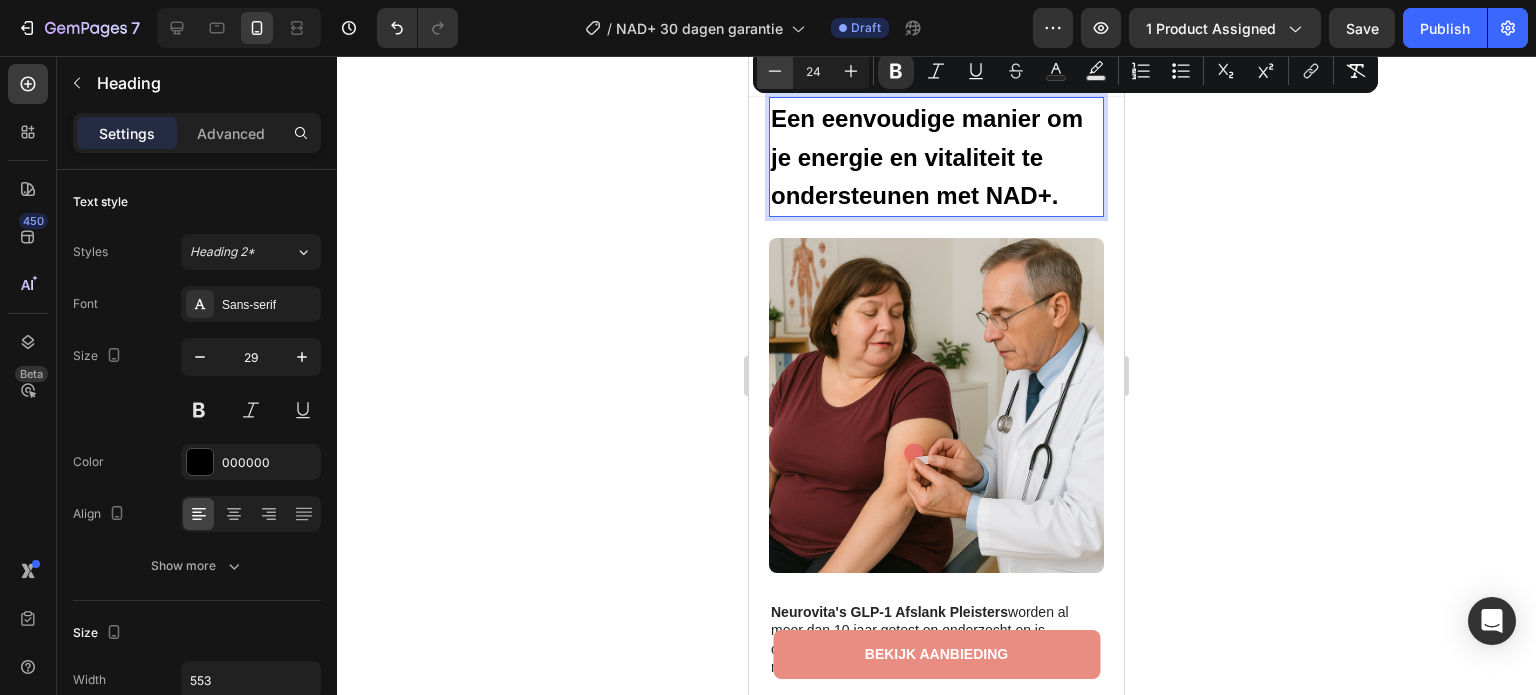click 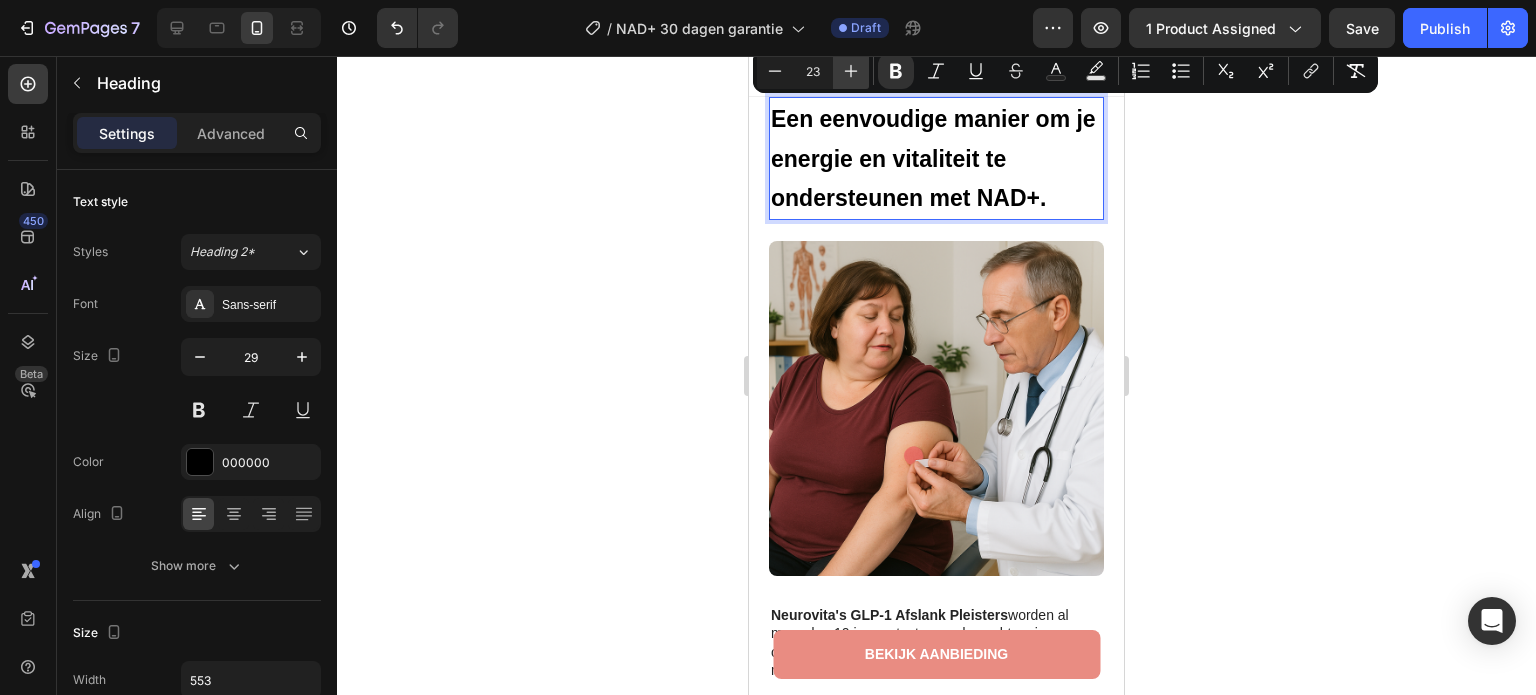 click 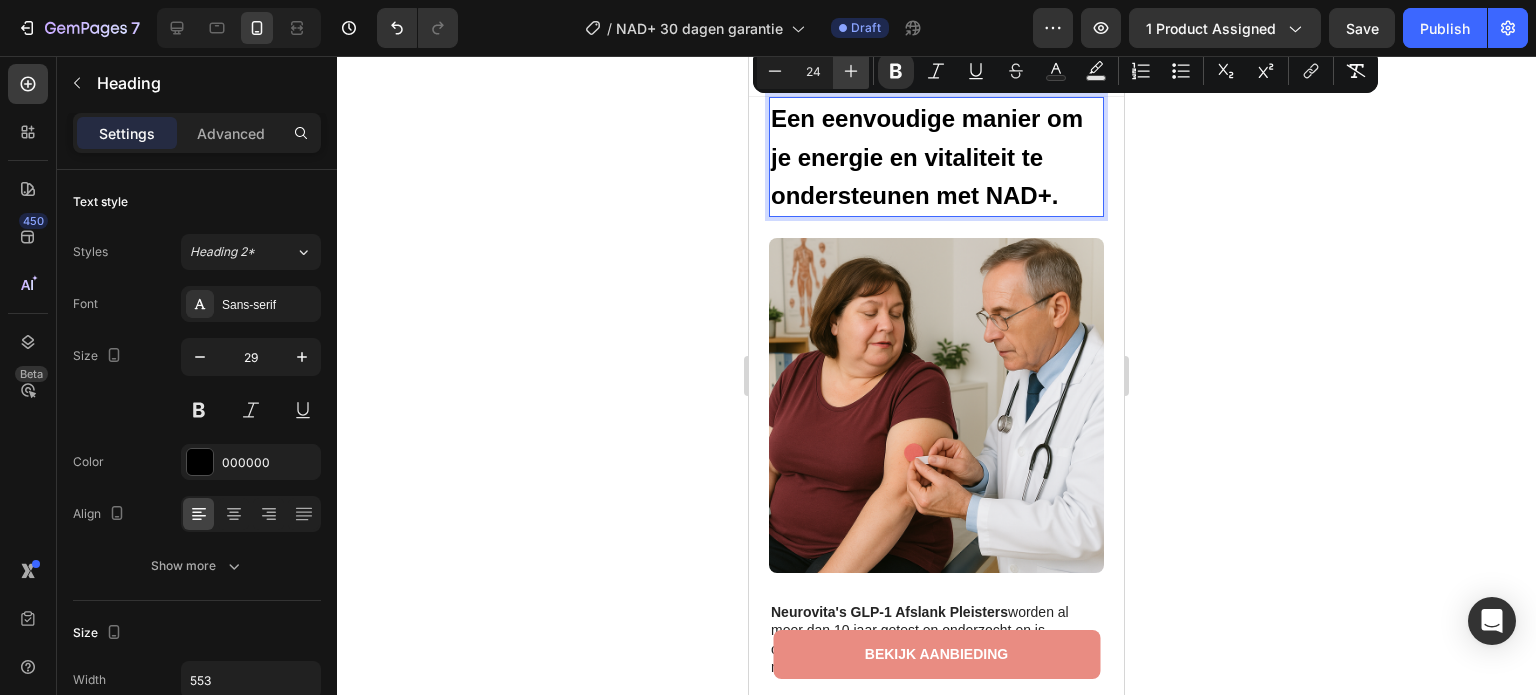 click 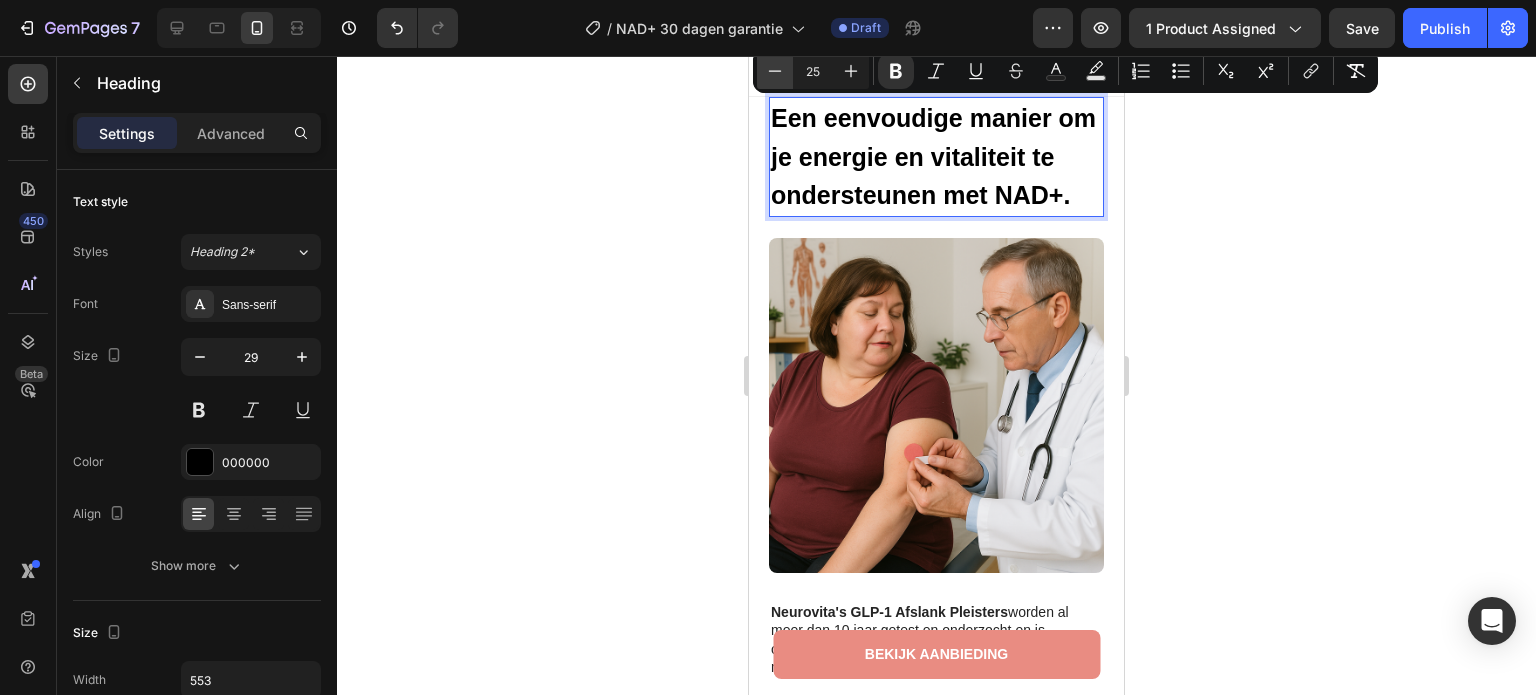 click 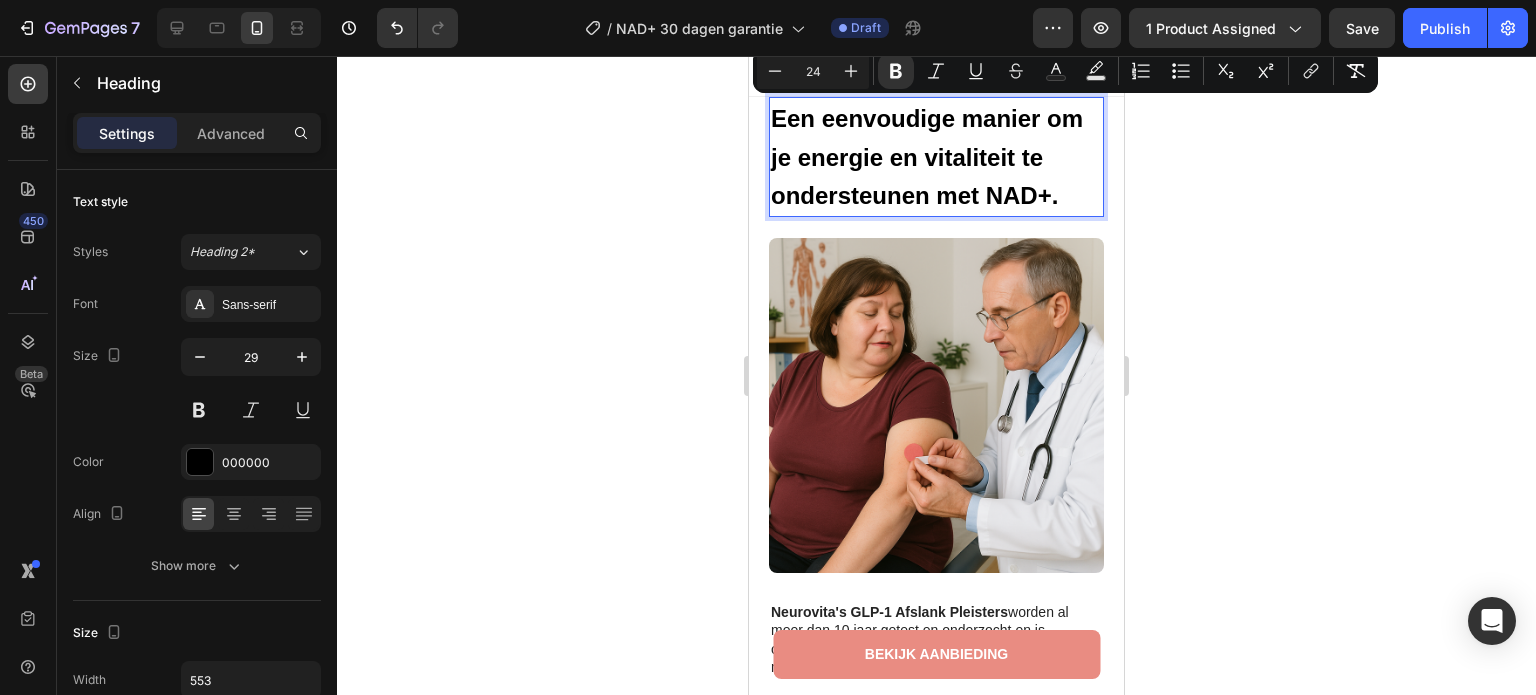 click 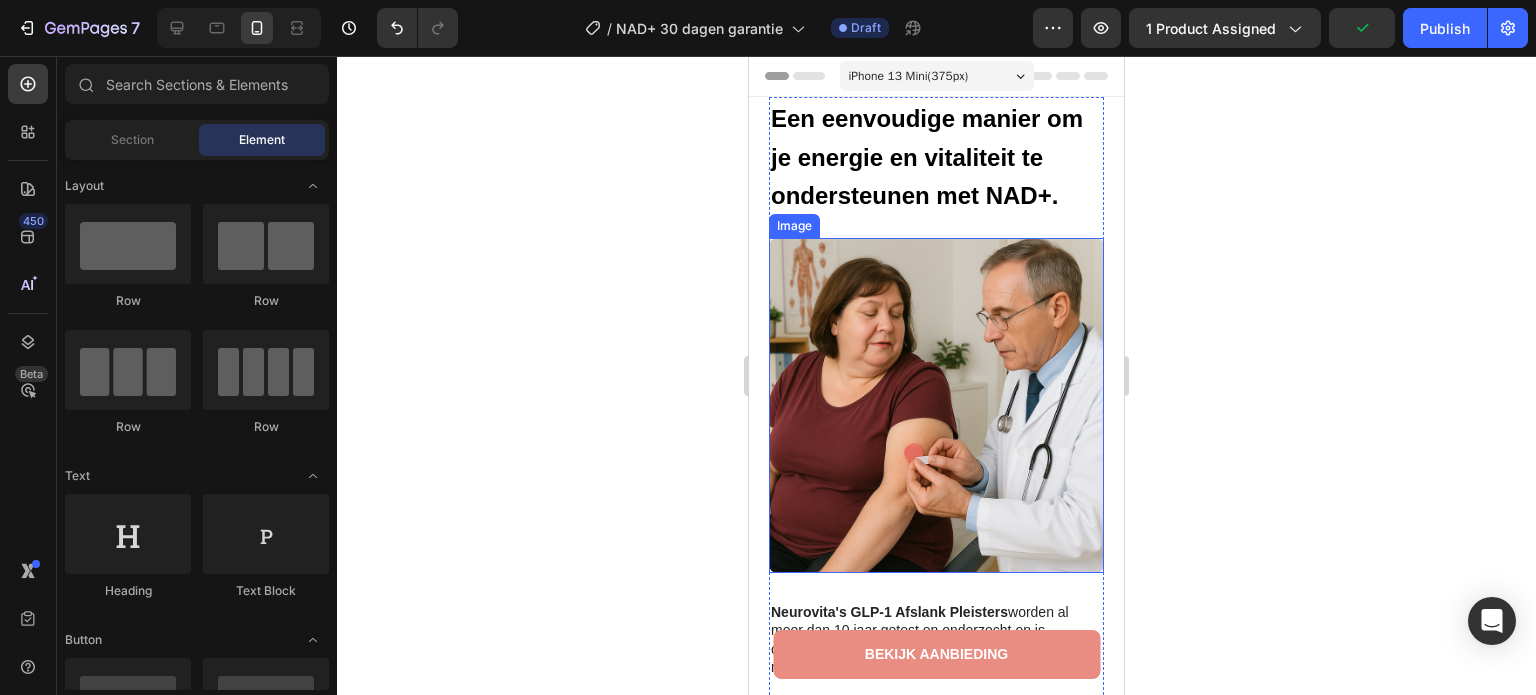 click at bounding box center [936, 405] 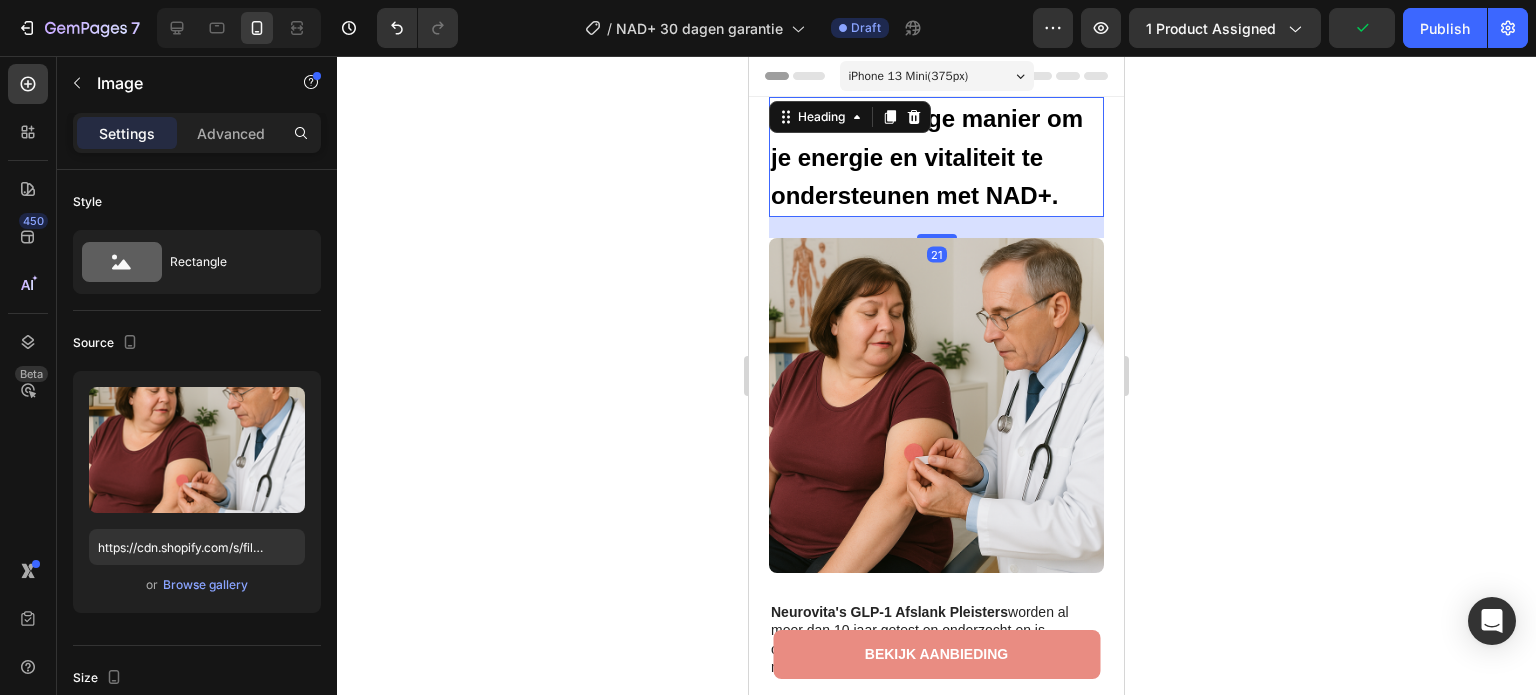 click on "⁠⁠⁠⁠⁠⁠⁠ Een eenvoudige manier om je energie en vitaliteit te ondersteunen met NAD+." at bounding box center (936, 157) 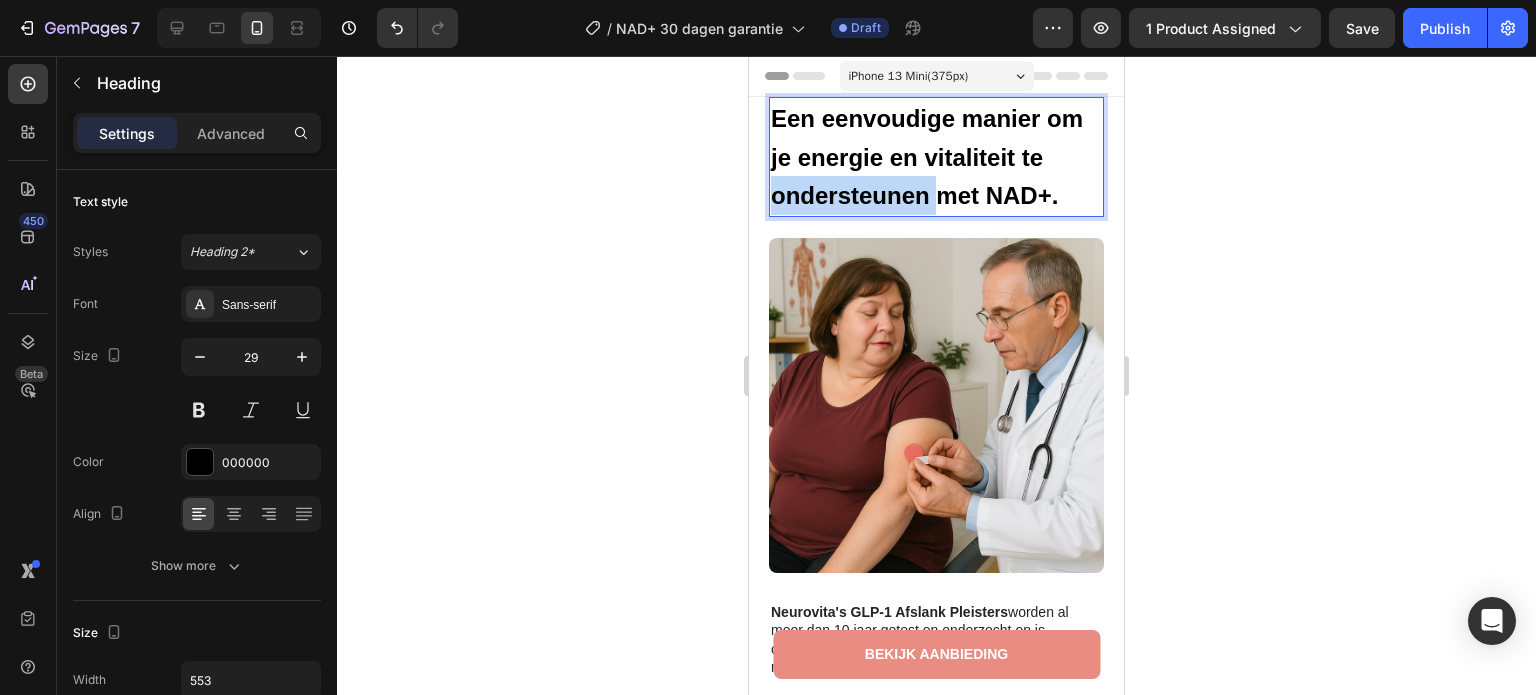click on "Een eenvoudige manier om je energie en vitaliteit te ondersteunen met NAD+." at bounding box center (927, 157) 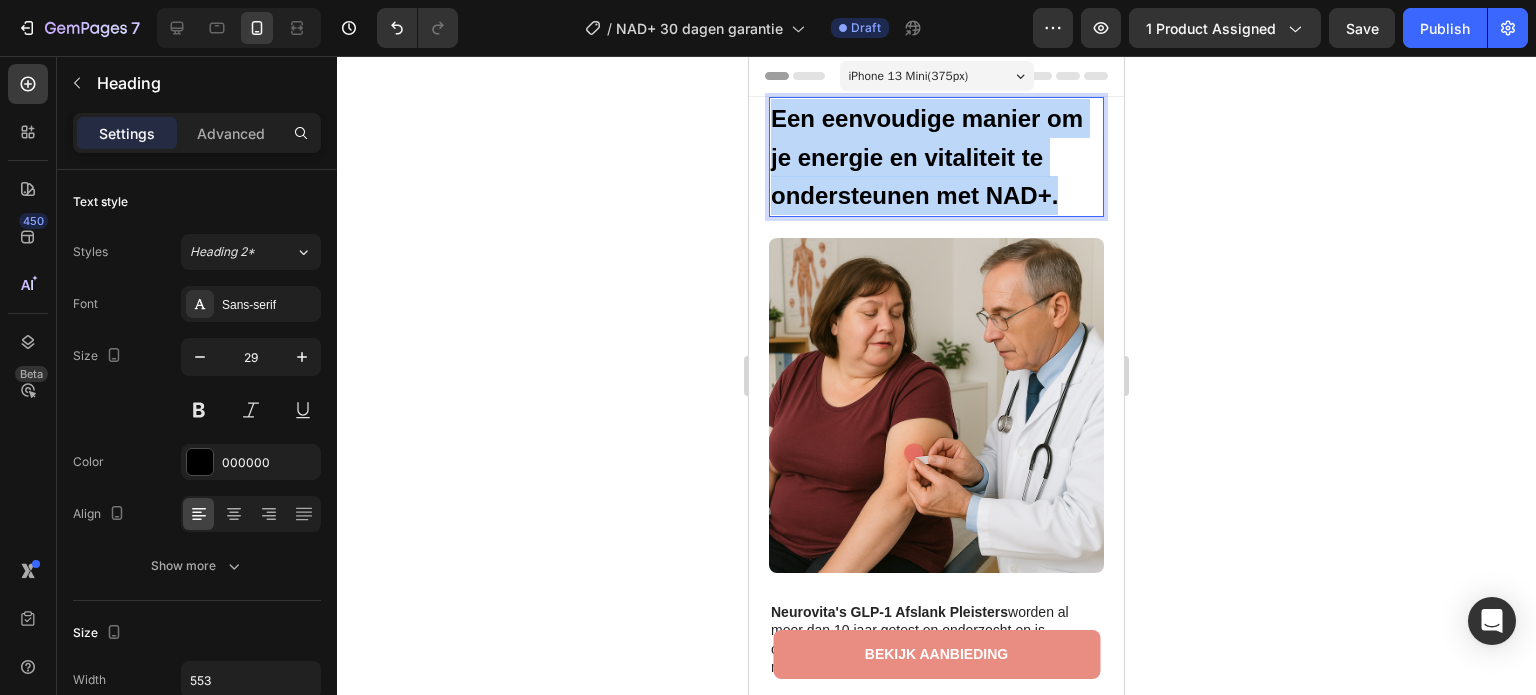 click on "Een eenvoudige manier om je energie en vitaliteit te ondersteunen met NAD+." at bounding box center [927, 157] 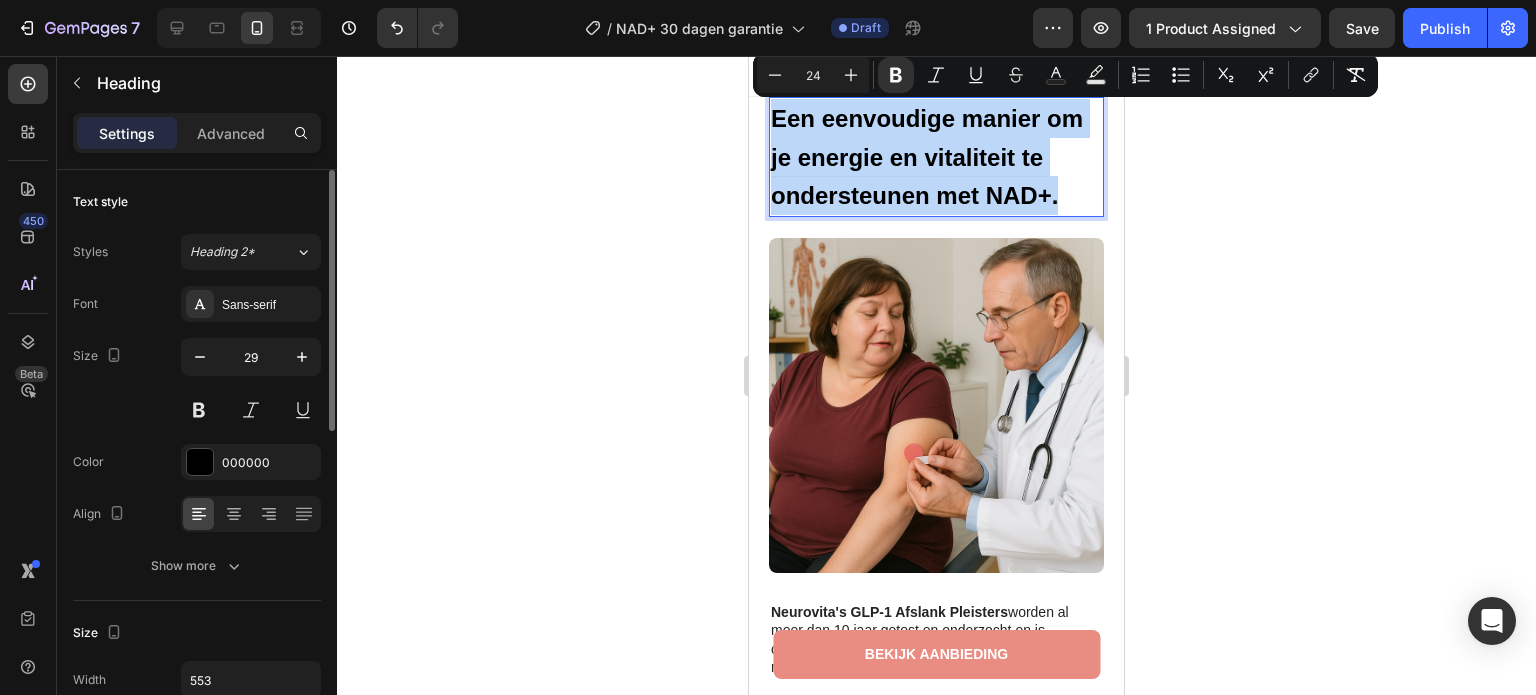 scroll, scrollTop: 100, scrollLeft: 0, axis: vertical 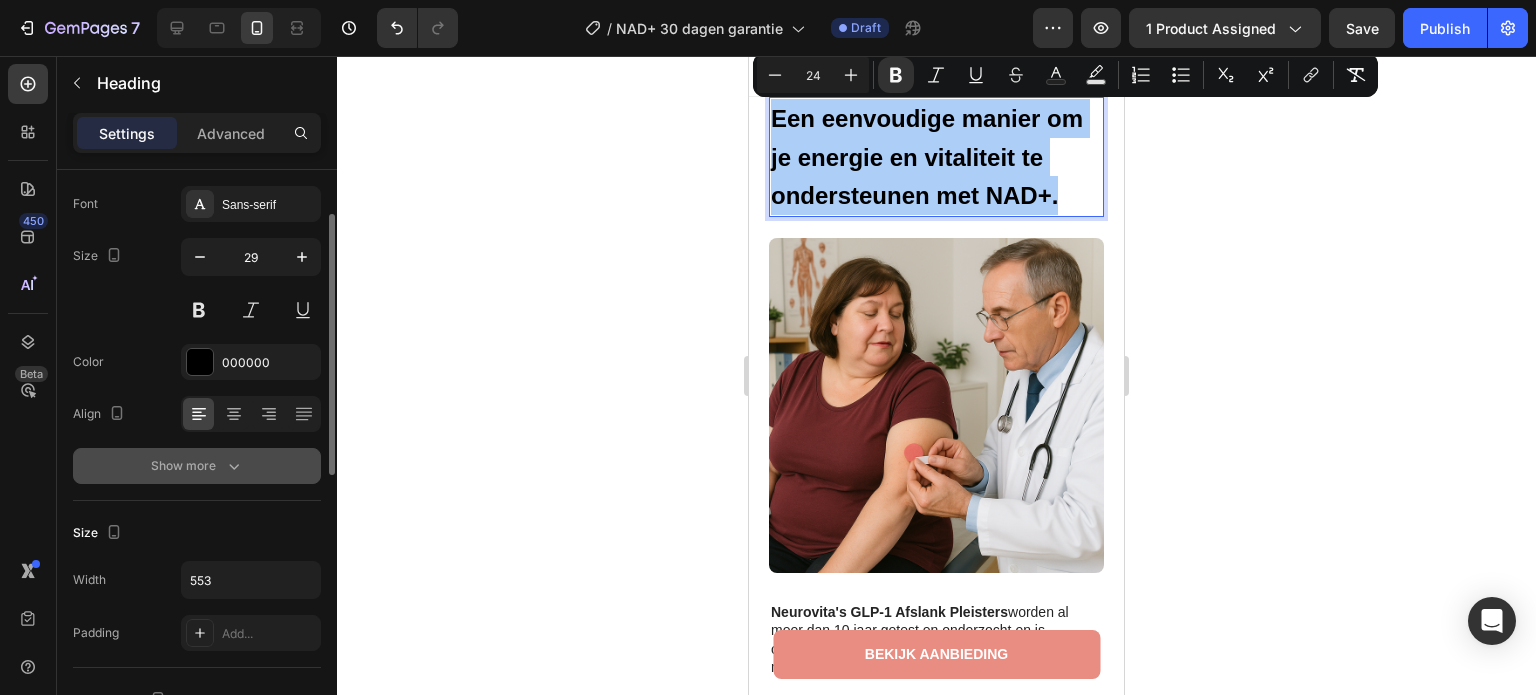 click on "Show more" at bounding box center [197, 466] 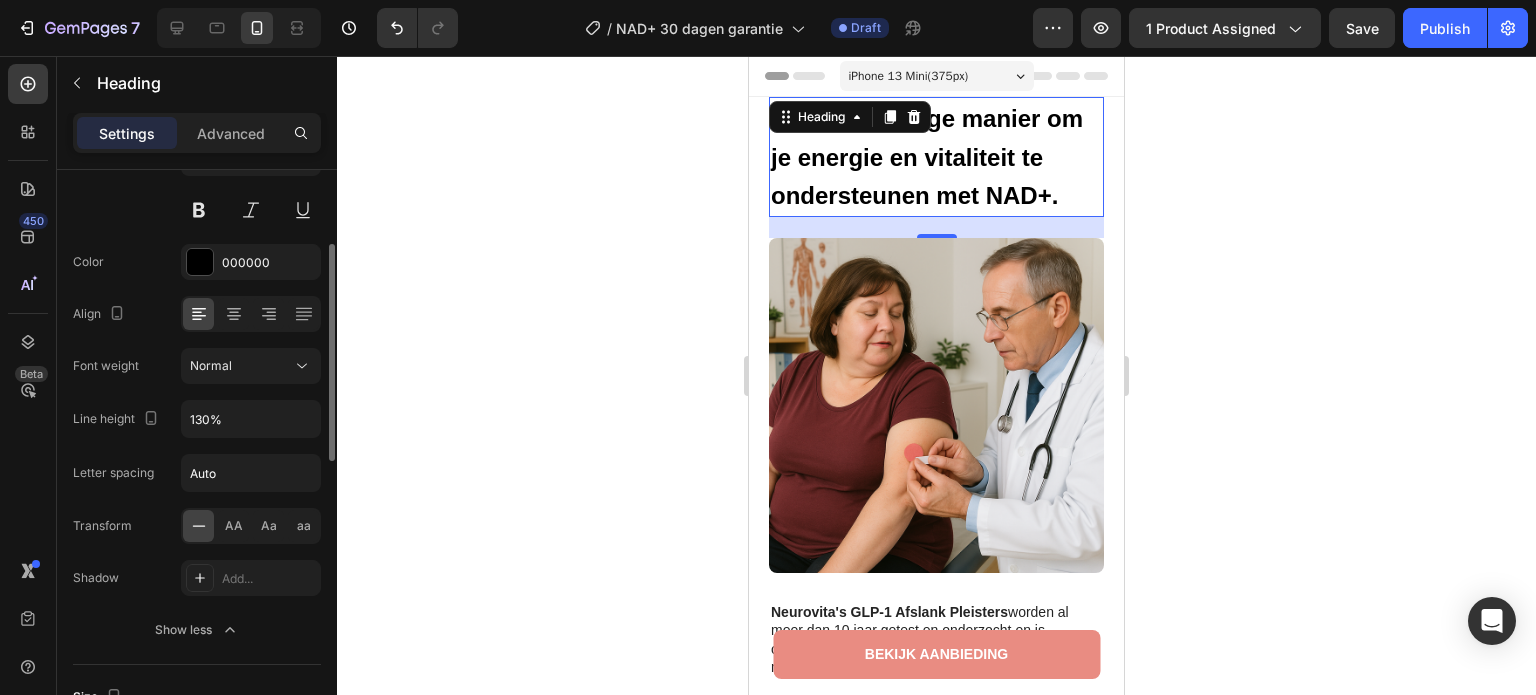 scroll, scrollTop: 300, scrollLeft: 0, axis: vertical 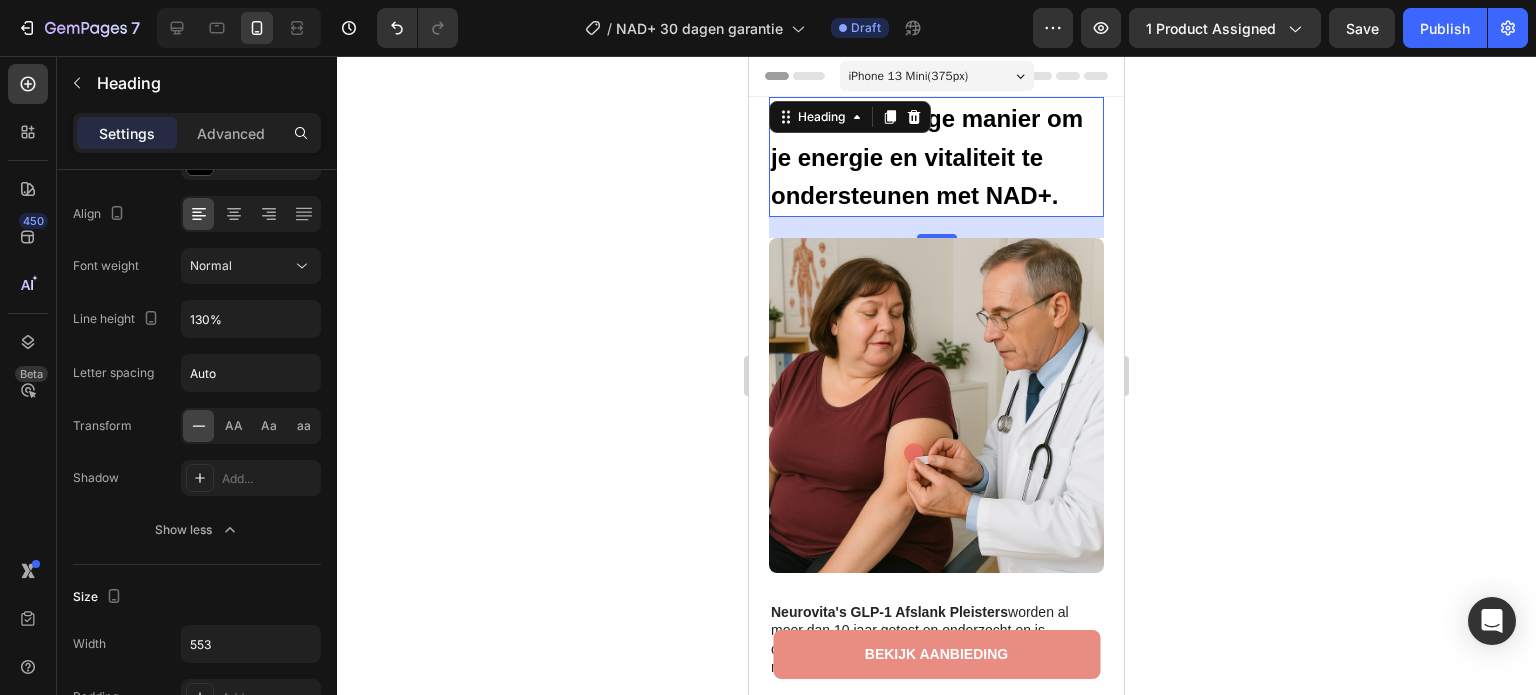 click 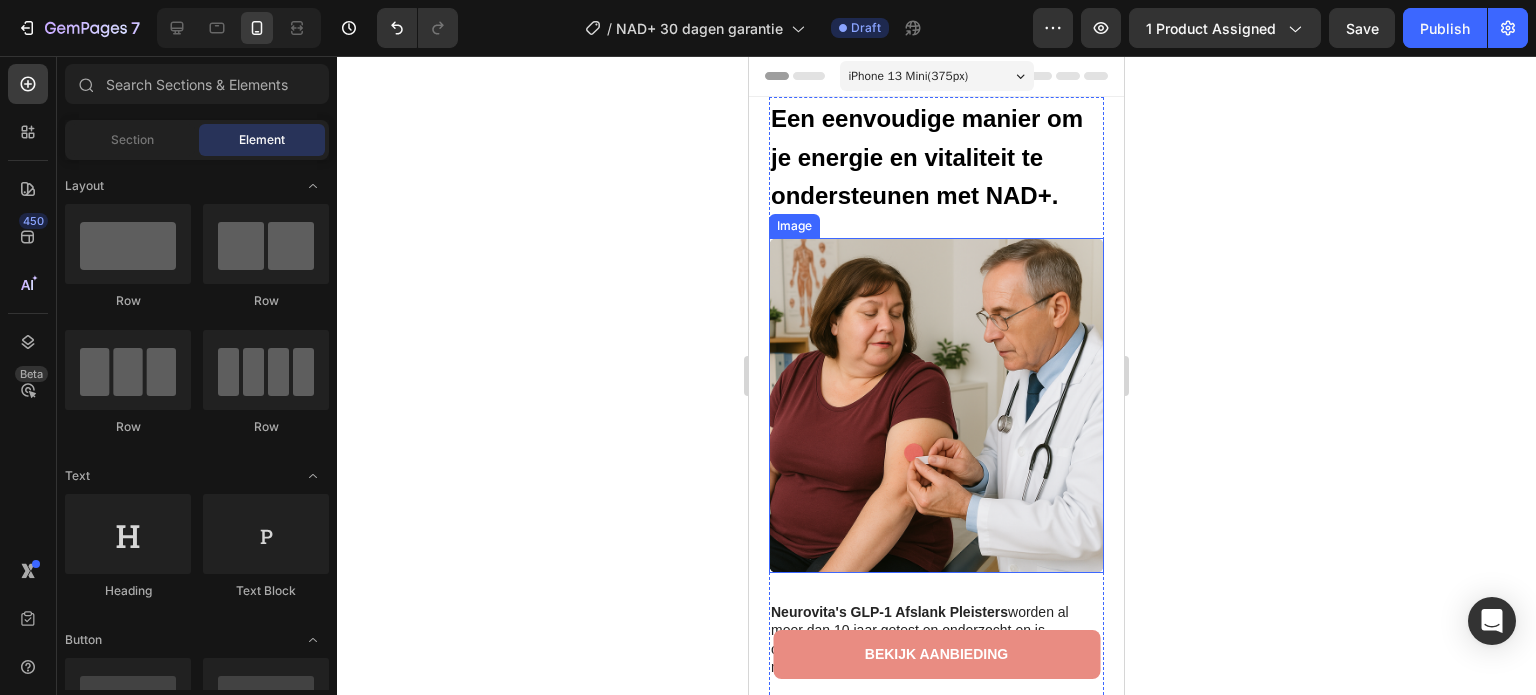 click at bounding box center (936, 405) 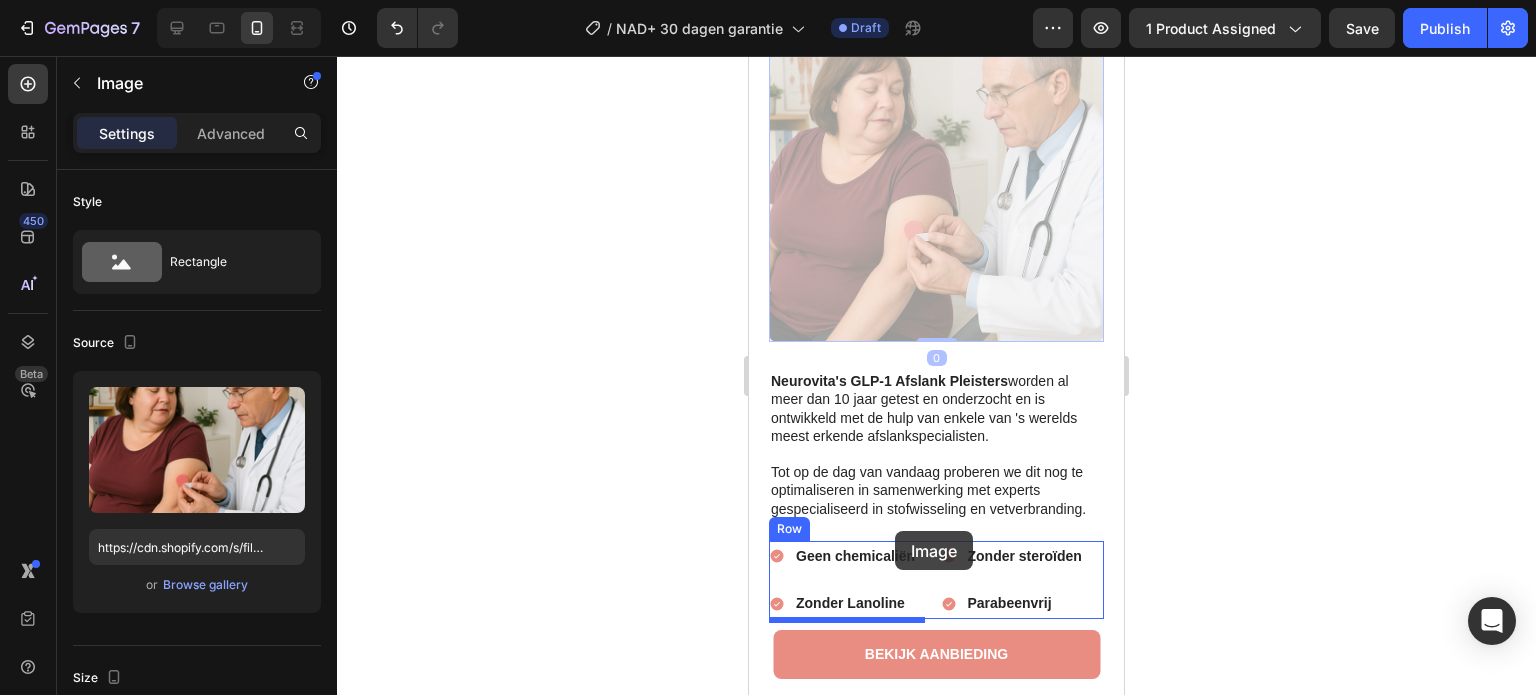 scroll, scrollTop: 400, scrollLeft: 0, axis: vertical 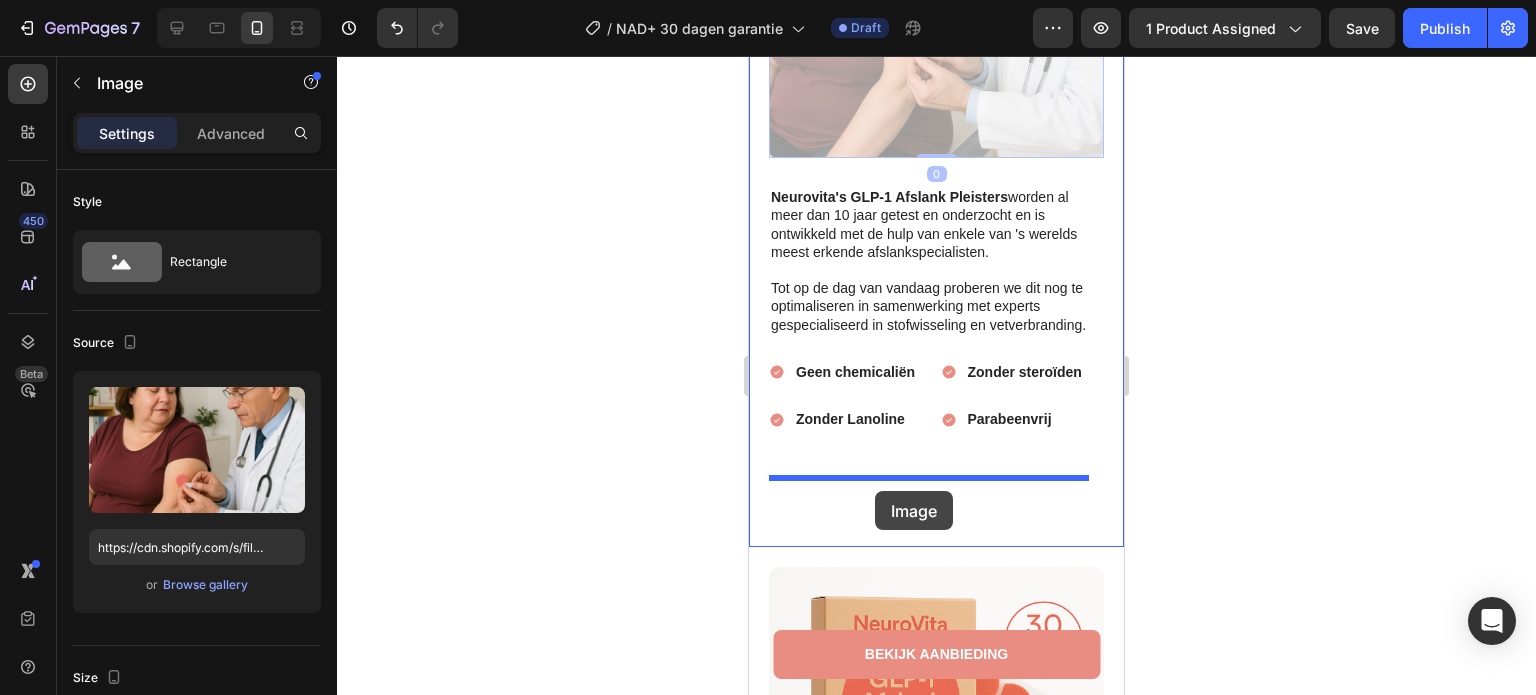 drag, startPoint x: 794, startPoint y: 216, endPoint x: 875, endPoint y: 491, distance: 286.681 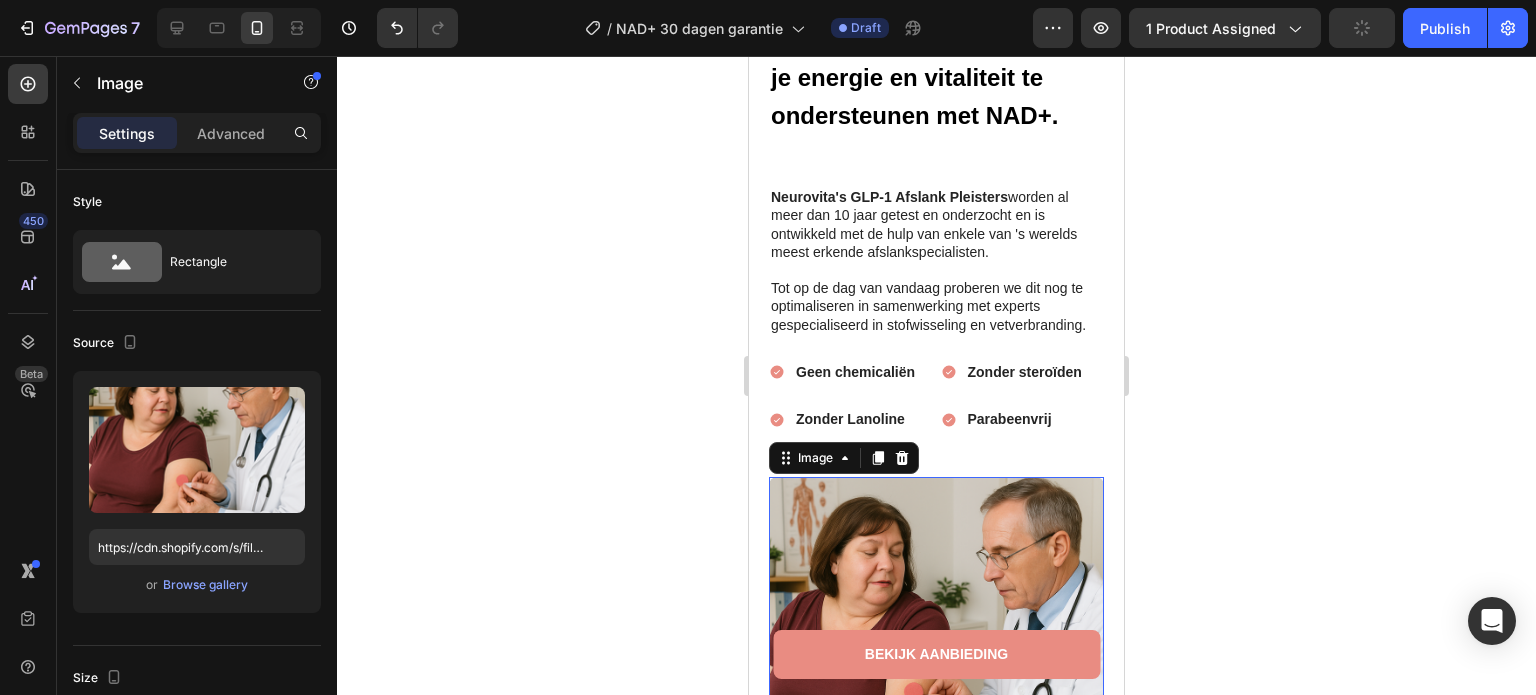 scroll, scrollTop: 0, scrollLeft: 0, axis: both 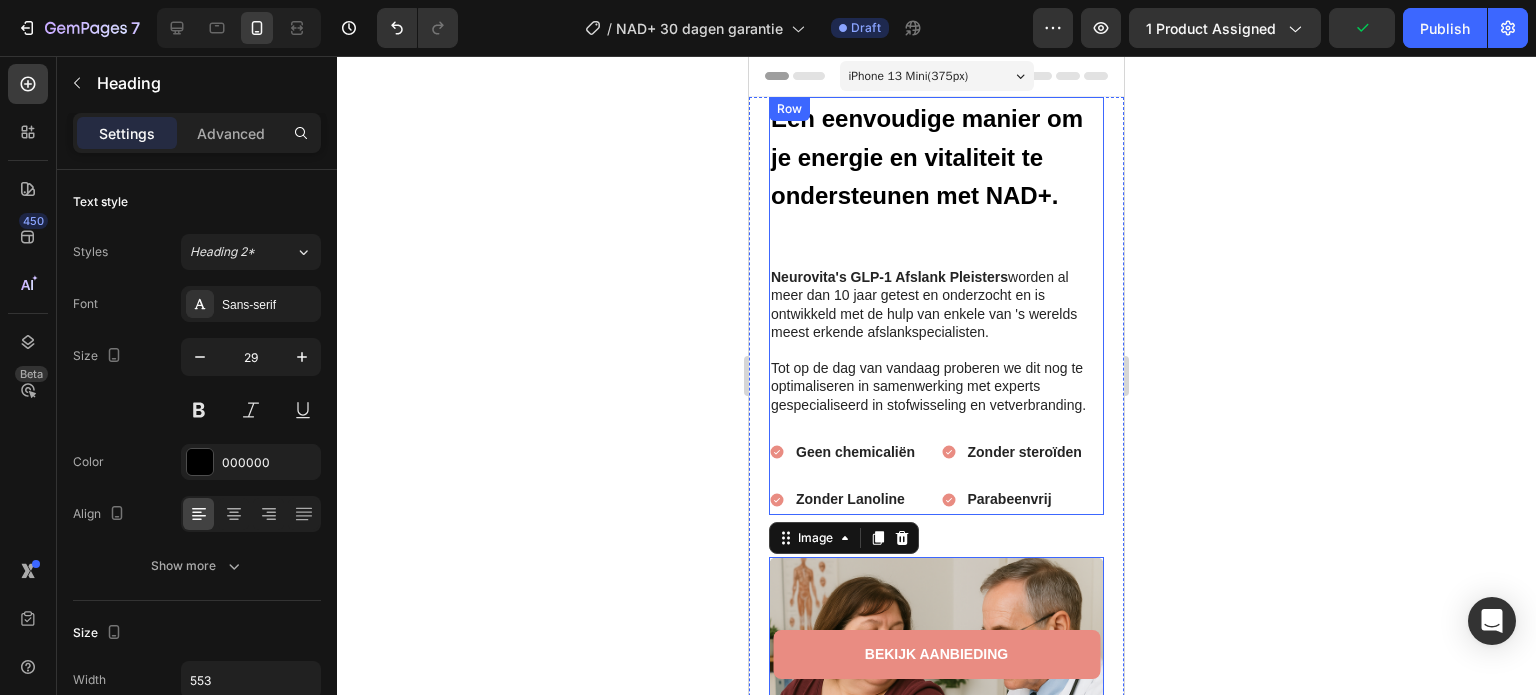 click on "Een eenvoudige manier om je energie en vitaliteit te ondersteunen met NAD+." at bounding box center [927, 157] 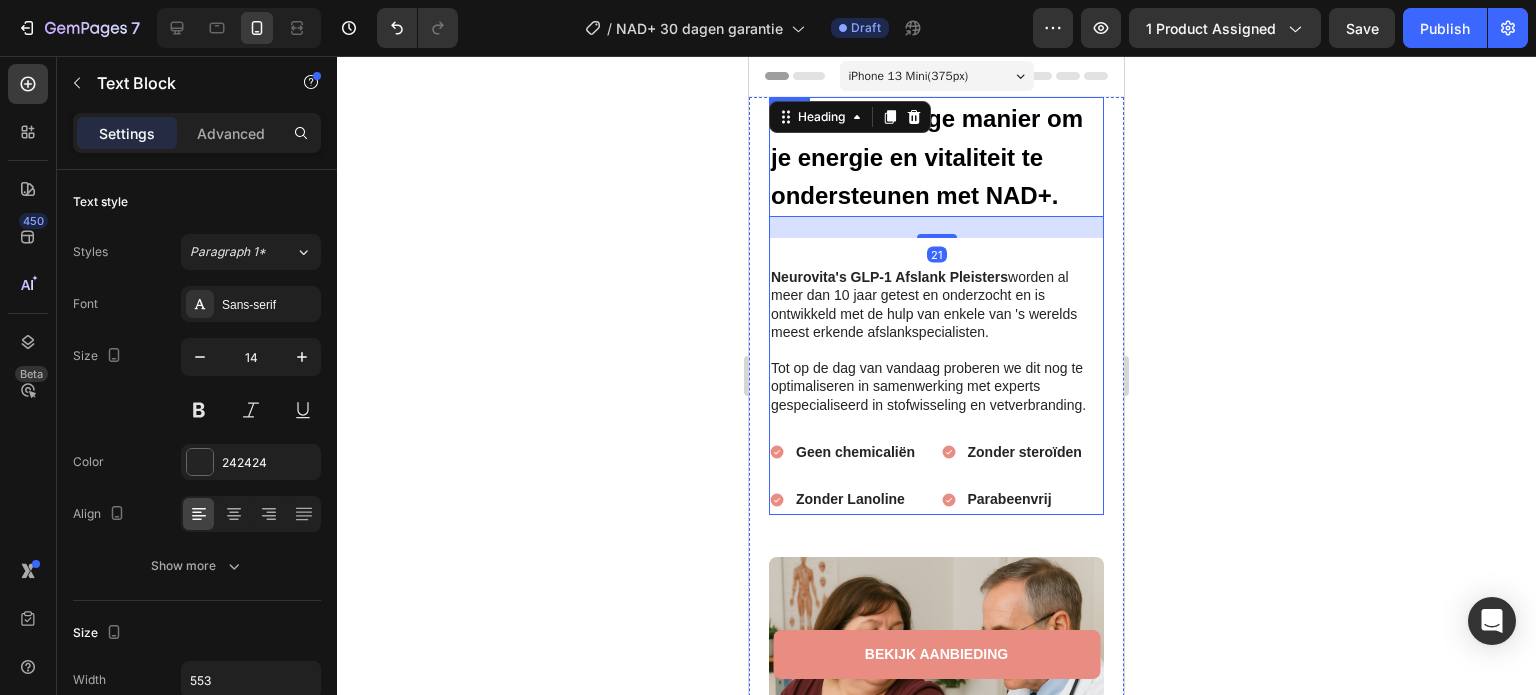 click on "Neurovita's GLP-1 Afslank Pleisters" at bounding box center [889, 277] 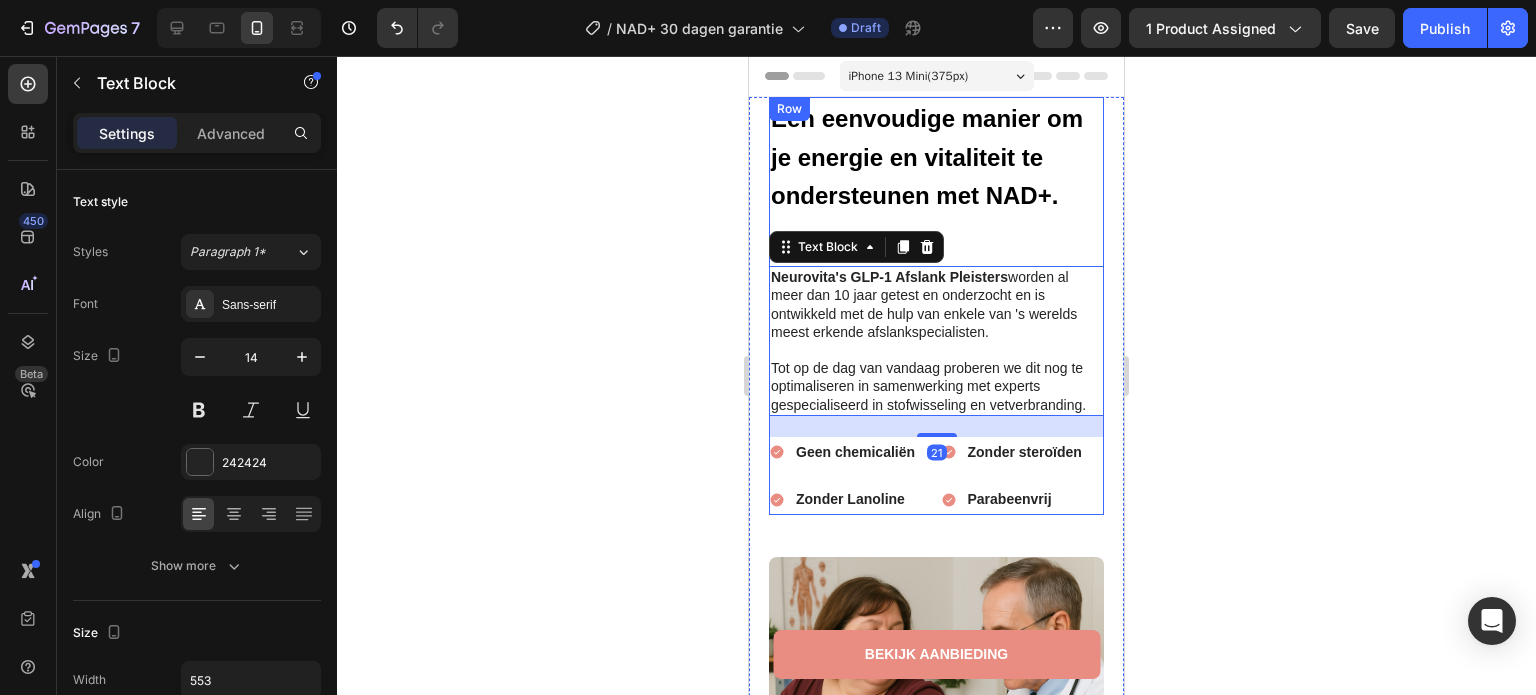 click on "Neurovita's GLP-1 Afslank Pleisters  worden al meer dan 10 jaar getest en onderzocht en is ontwikkeld met de hulp van enkele van 's werelds meest erkende afslankspecialisten.   Tot op de dag van vandaag proberen we dit nog te optimaliseren in samenwerking met experts gespecialiseerd in stofwisseling en vetverbranding. Text Block   21 Geen chemicaliën Zonder Lanoline Item List Zonder steroïden Parabeenvrij Item List Row Row" at bounding box center [936, 376] 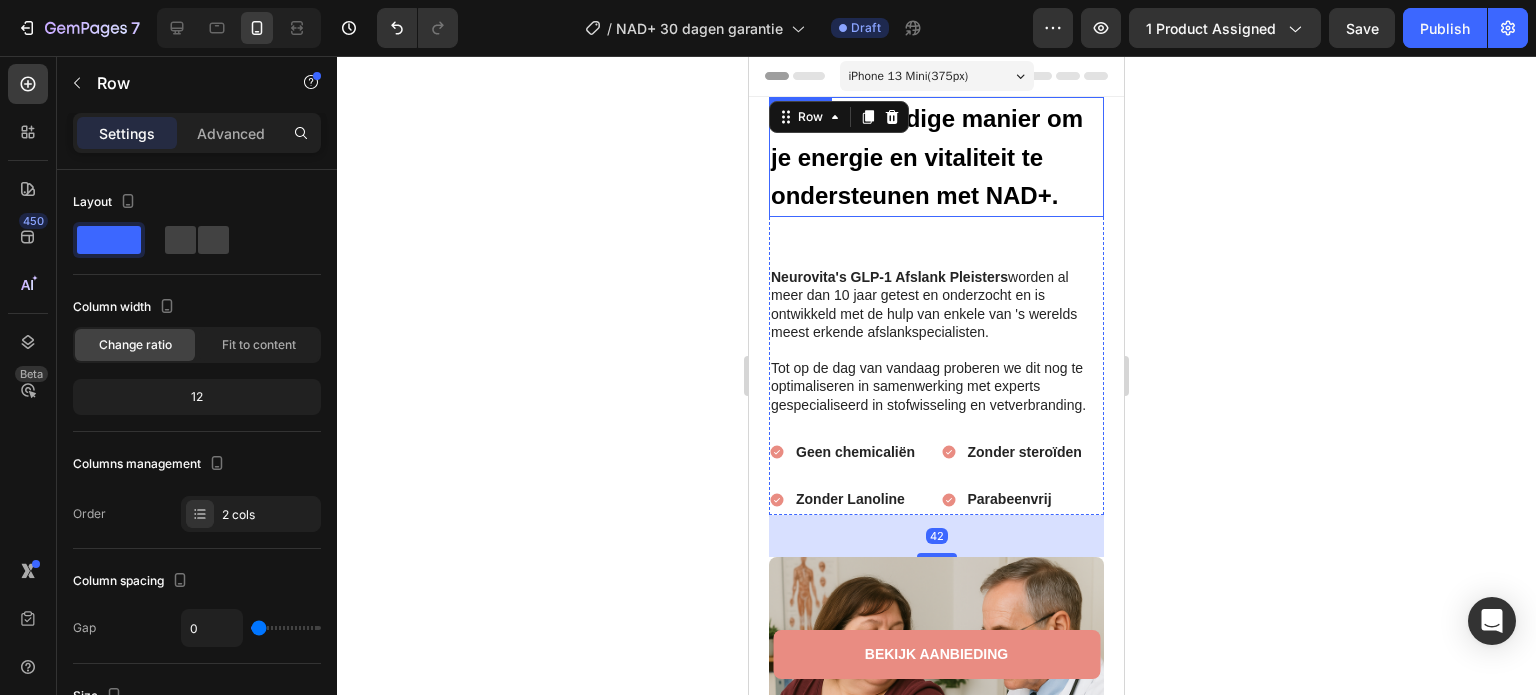 click on "Een eenvoudige manier om je energie en vitaliteit te ondersteunen met NAD+." at bounding box center (927, 157) 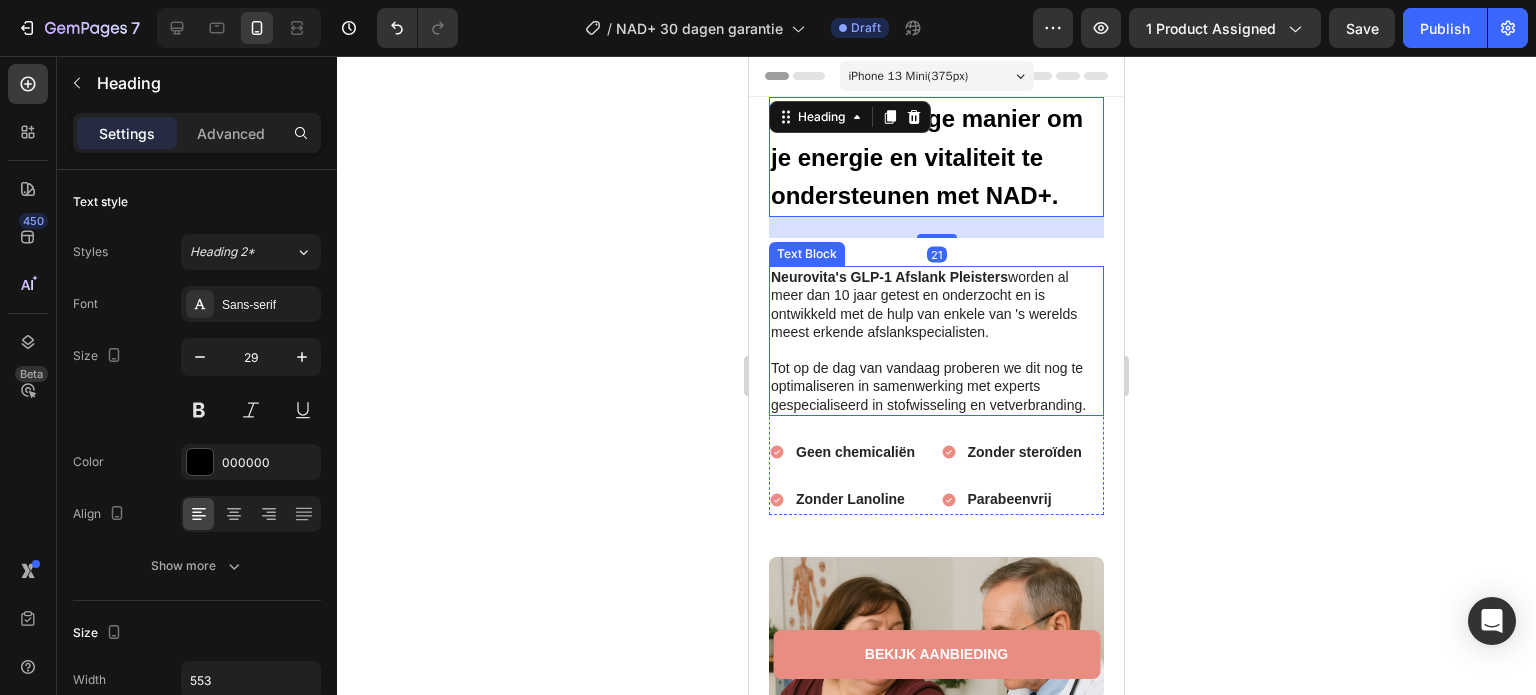 click on "Neurovita's GLP-1 Afslank Pleisters  worden al meer dan 10 jaar getest en onderzocht en is ontwikkeld met de hulp van enkele van 's werelds meest erkende afslankspecialisten." at bounding box center [924, 304] 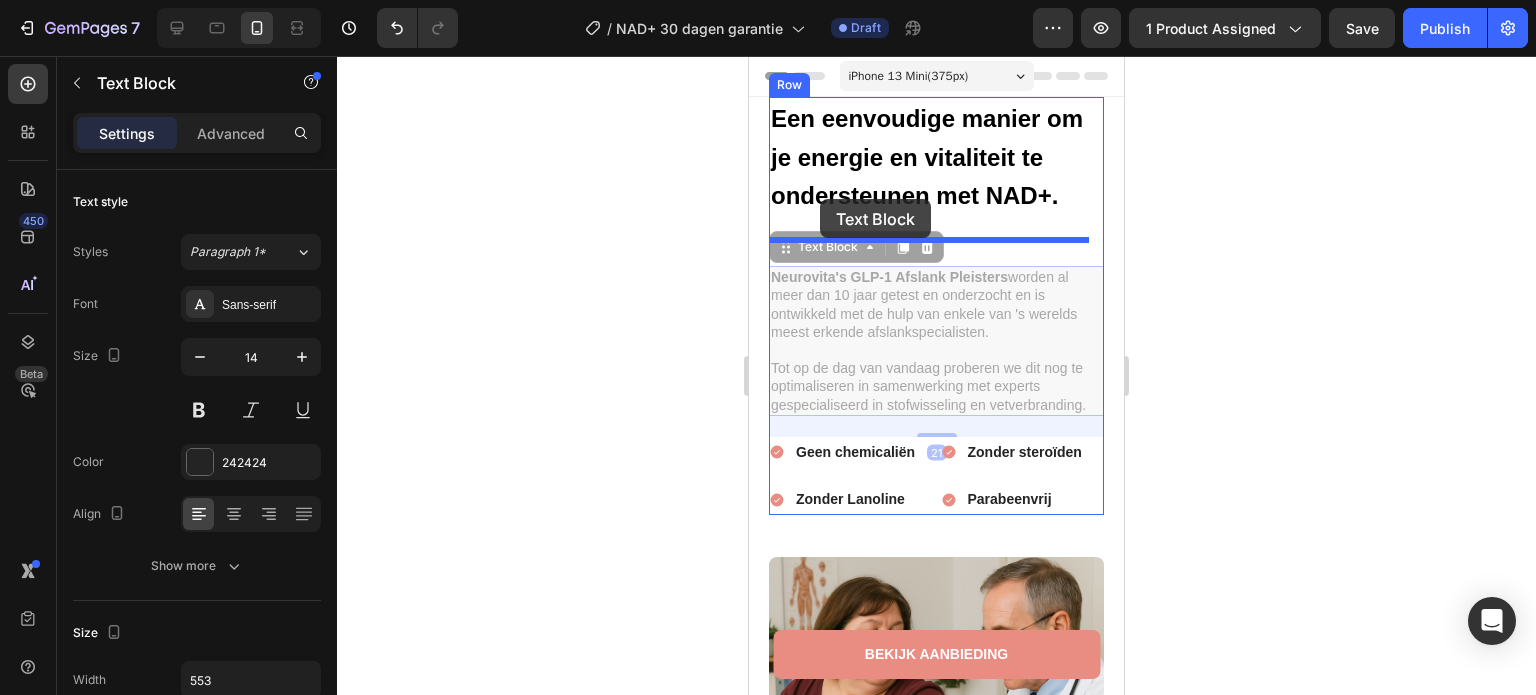 drag, startPoint x: 797, startPoint y: 247, endPoint x: 820, endPoint y: 199, distance: 53.225933 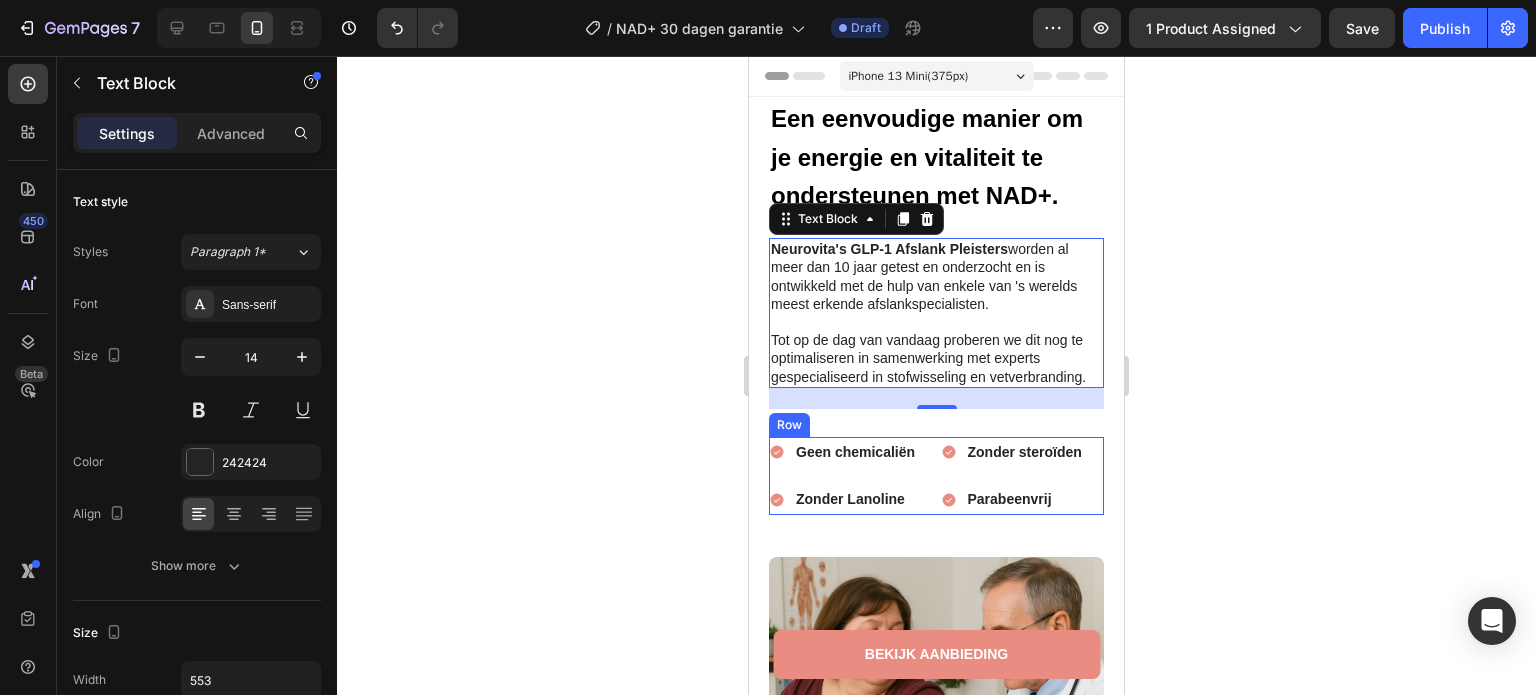 click on "Geen chemicaliën Zonder Lanoline Item List Zonder steroïden Parabeenvrij Item List Row" at bounding box center [936, 476] 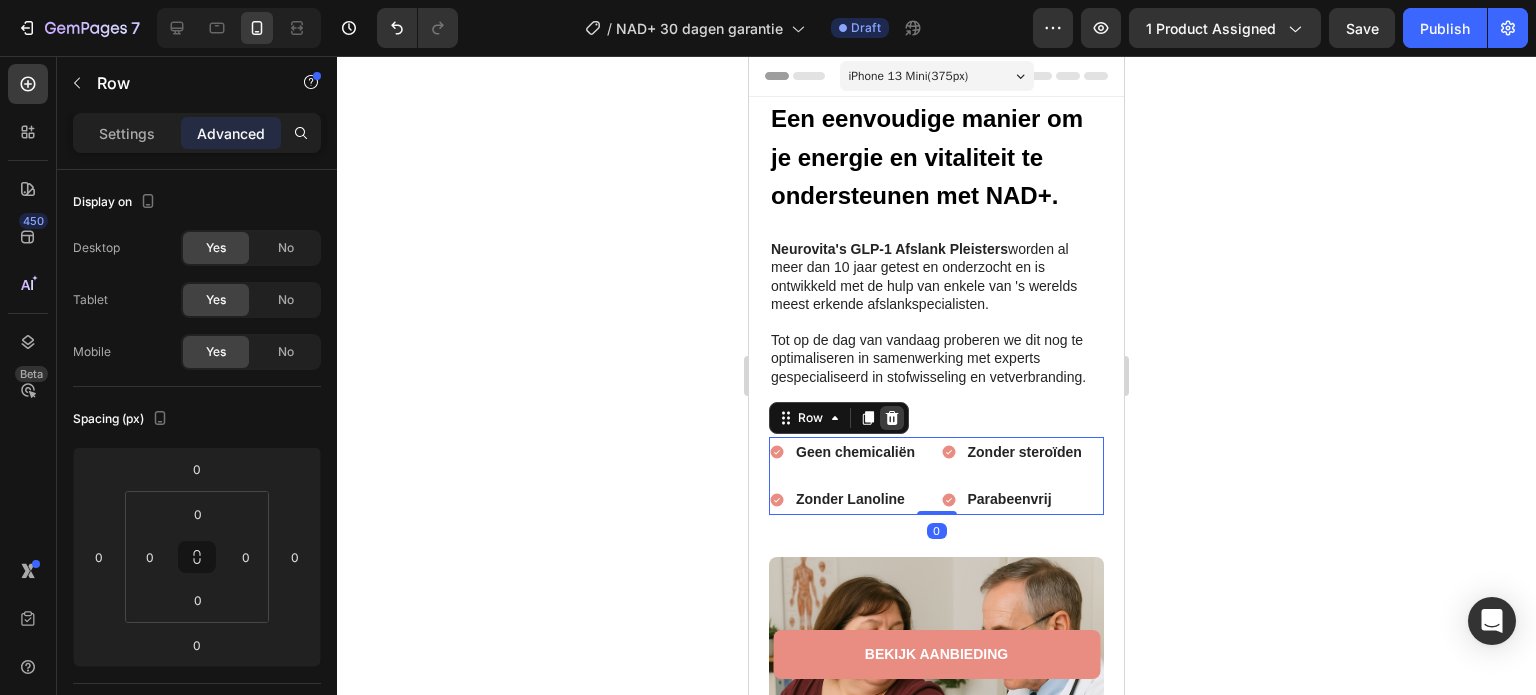 click 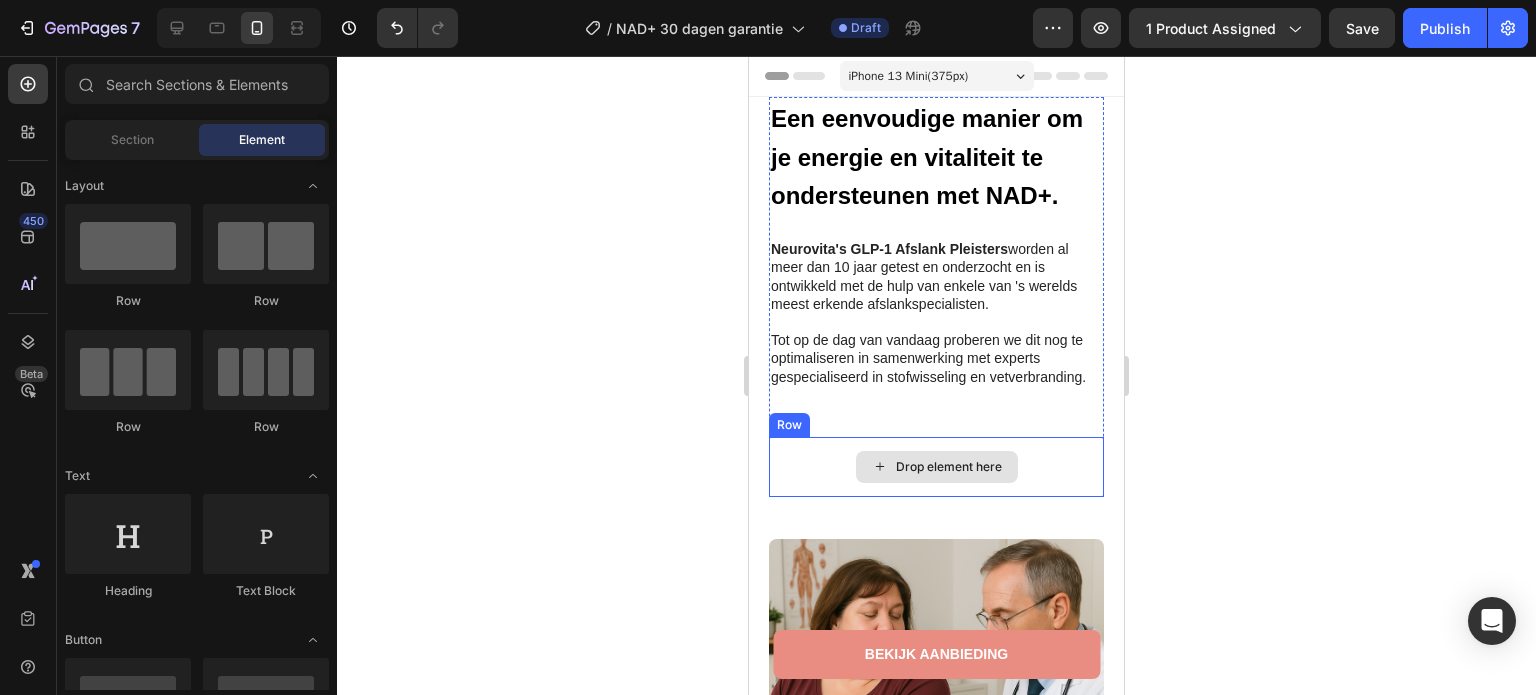 click on "Drop element here" at bounding box center (936, 467) 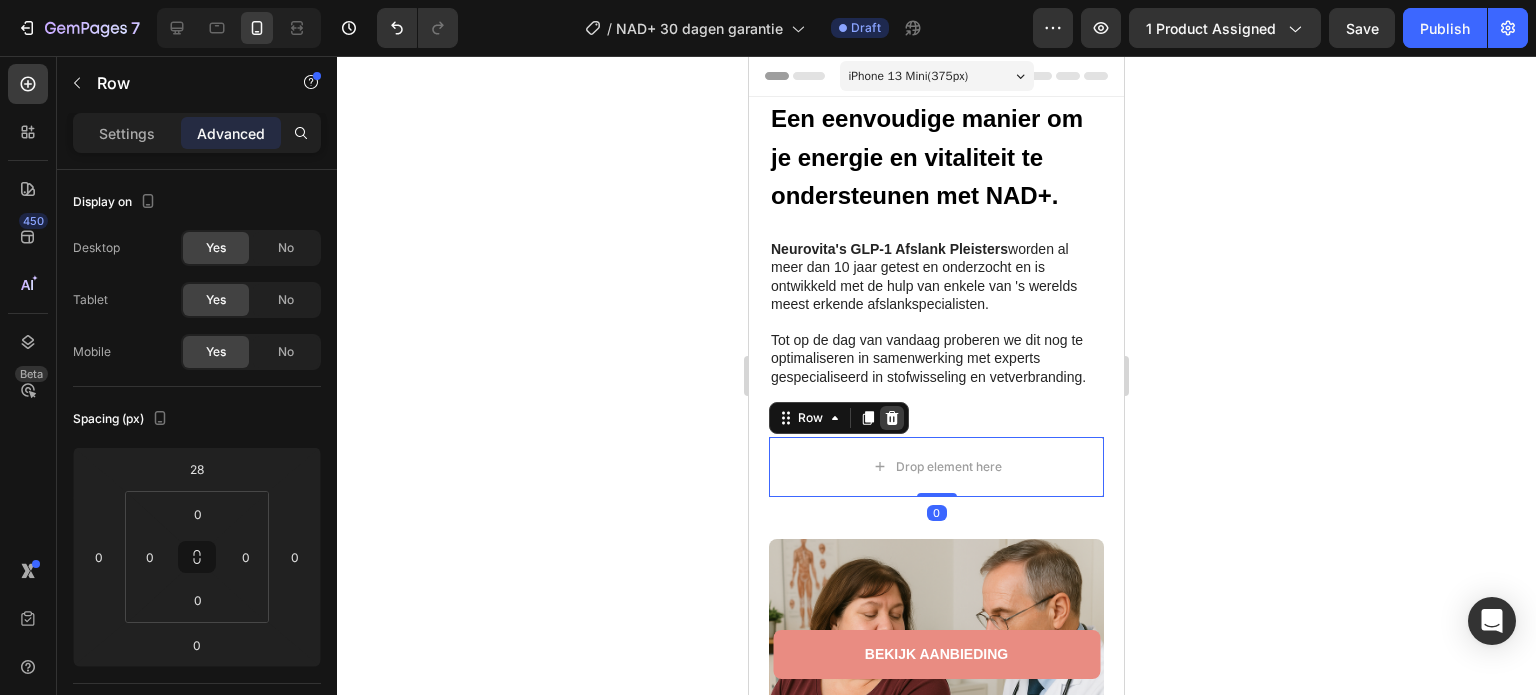 click 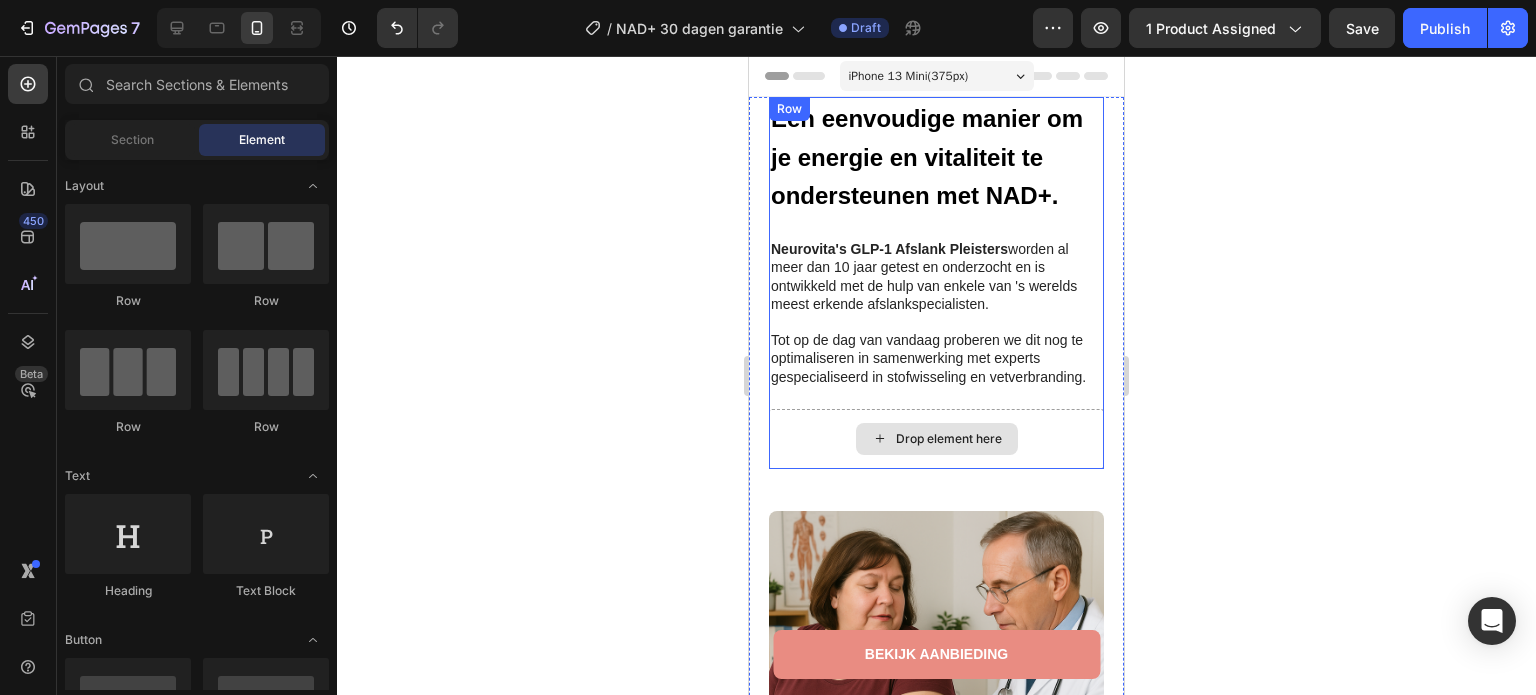 click on "Drop element here" at bounding box center (936, 439) 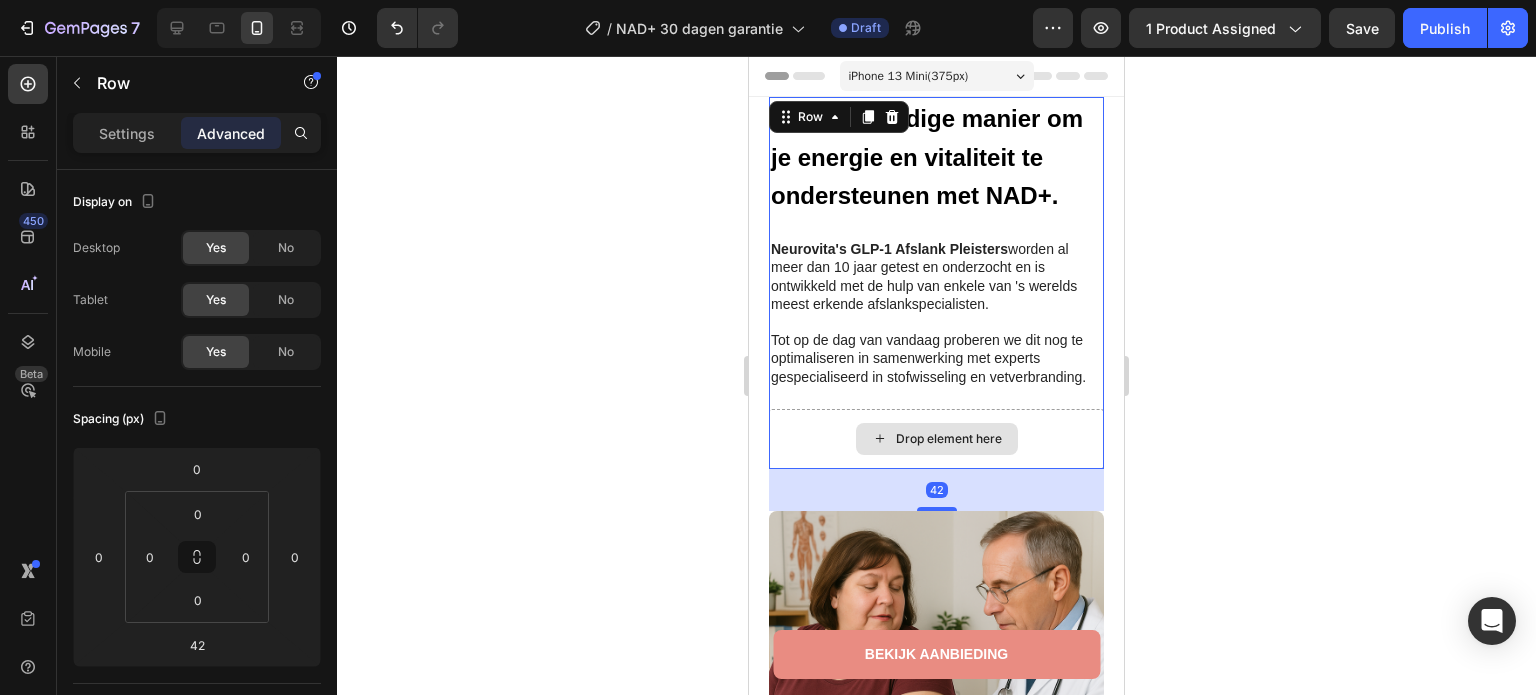 click on "Drop element here" at bounding box center (936, 439) 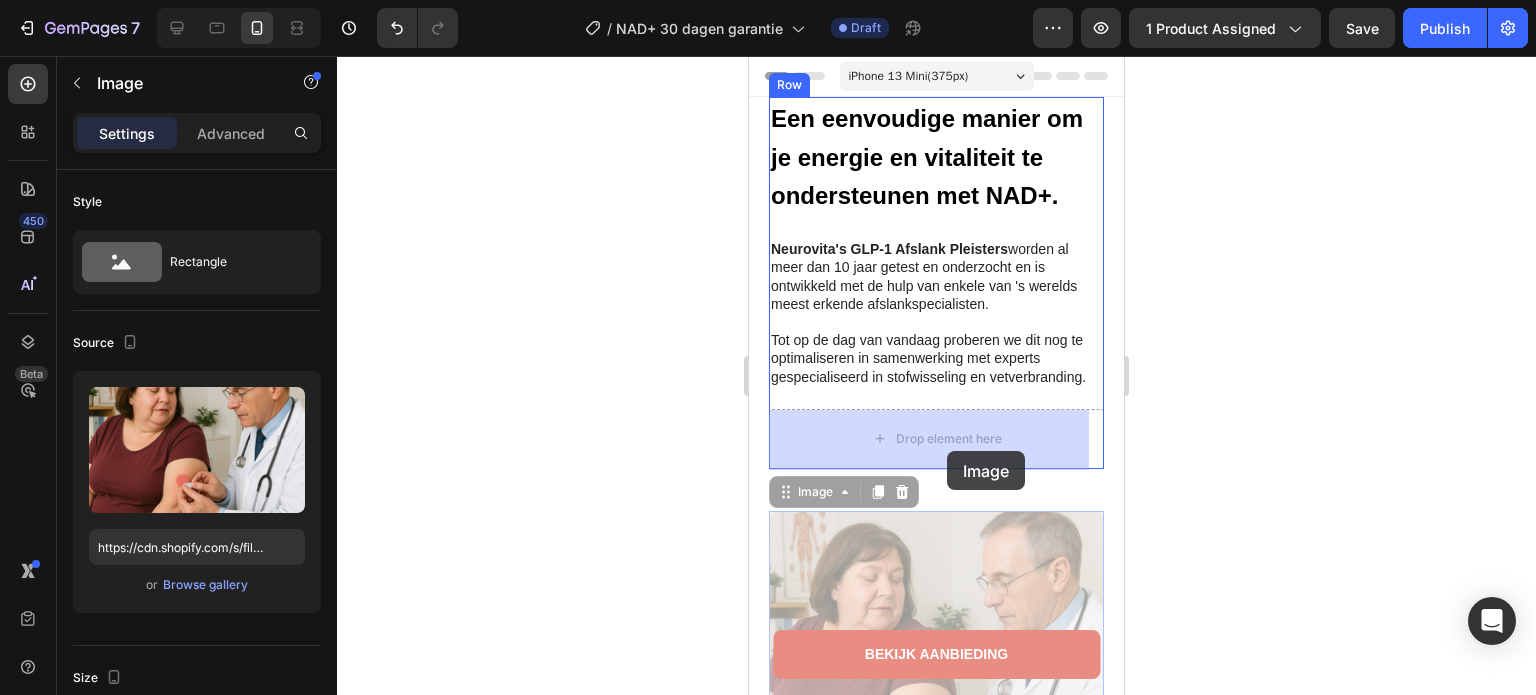drag, startPoint x: 968, startPoint y: 571, endPoint x: 949, endPoint y: 444, distance: 128.41339 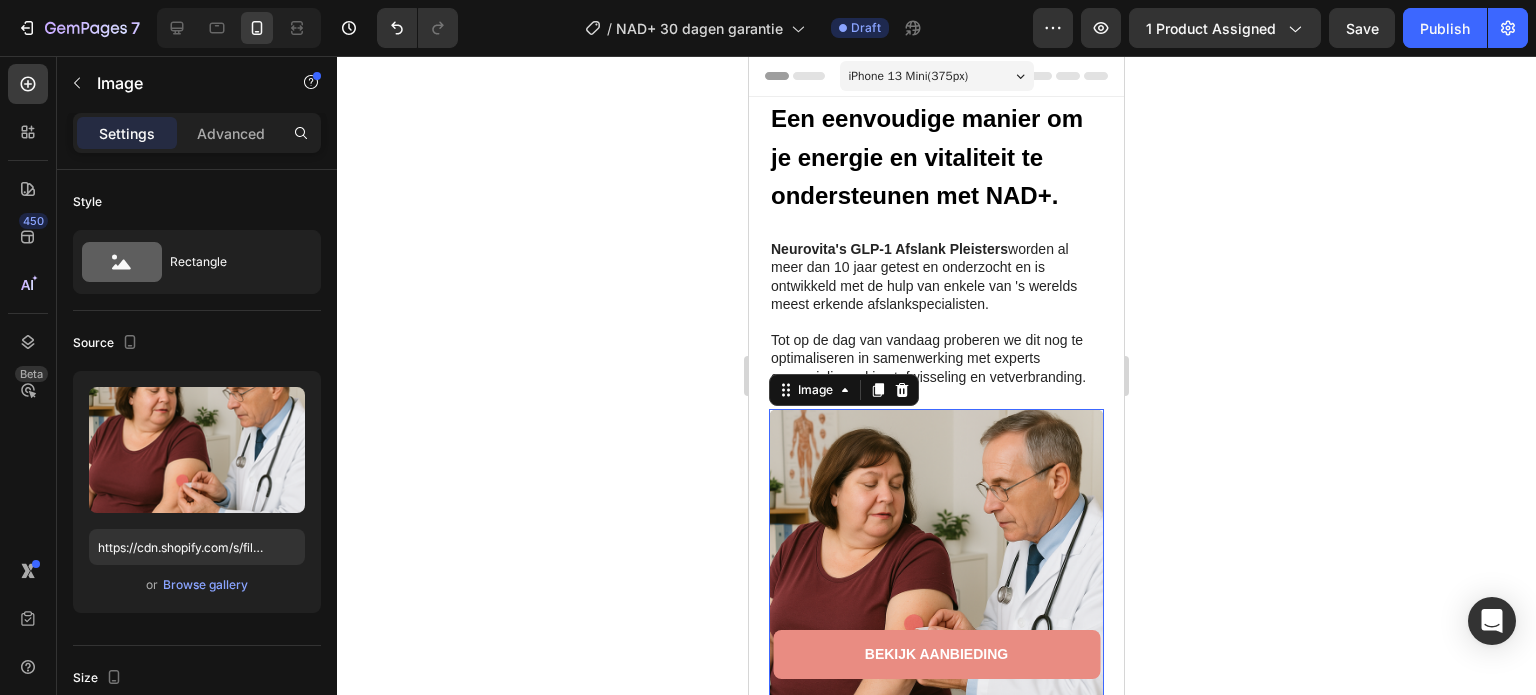click on "Tot op de dag van vandaag proberen we dit nog te optimaliseren in samenwerking met experts gespecialiseerd in stofwisseling en vetverbranding." at bounding box center (928, 358) 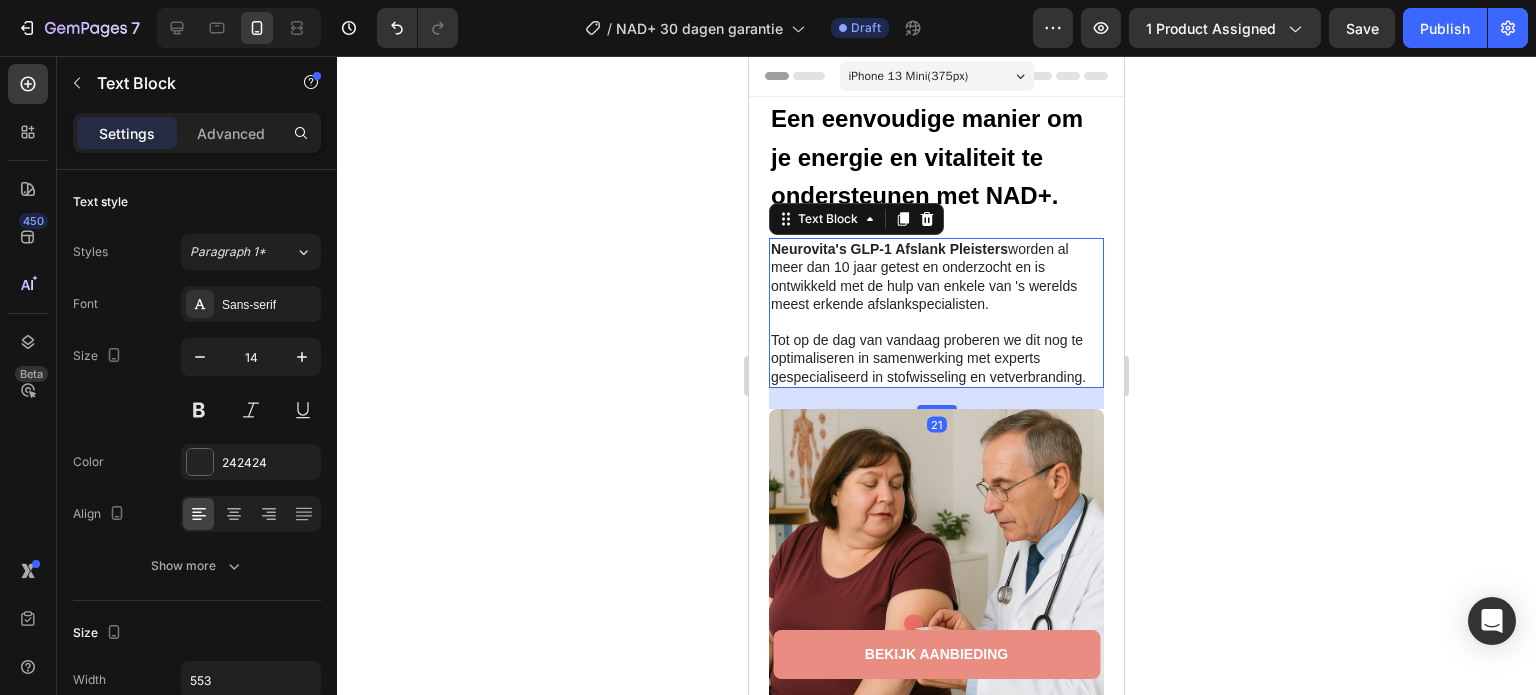 click on "Een eenvoudige manier om je energie en vitaliteit te ondersteunen met NAD+. Heading Neurovita's GLP-1 Afslank Pleisters  worden al meer dan 10 jaar getest en onderzocht en is ontwikkeld met de hulp van enkele van 's werelds meest erkende afslankspecialisten.   Tot op de dag van vandaag proberen we dit nog te optimaliseren in samenwerking met experts gespecialiseerd in stofwisseling en vetverbranding. Text Block   21" at bounding box center [936, 253] 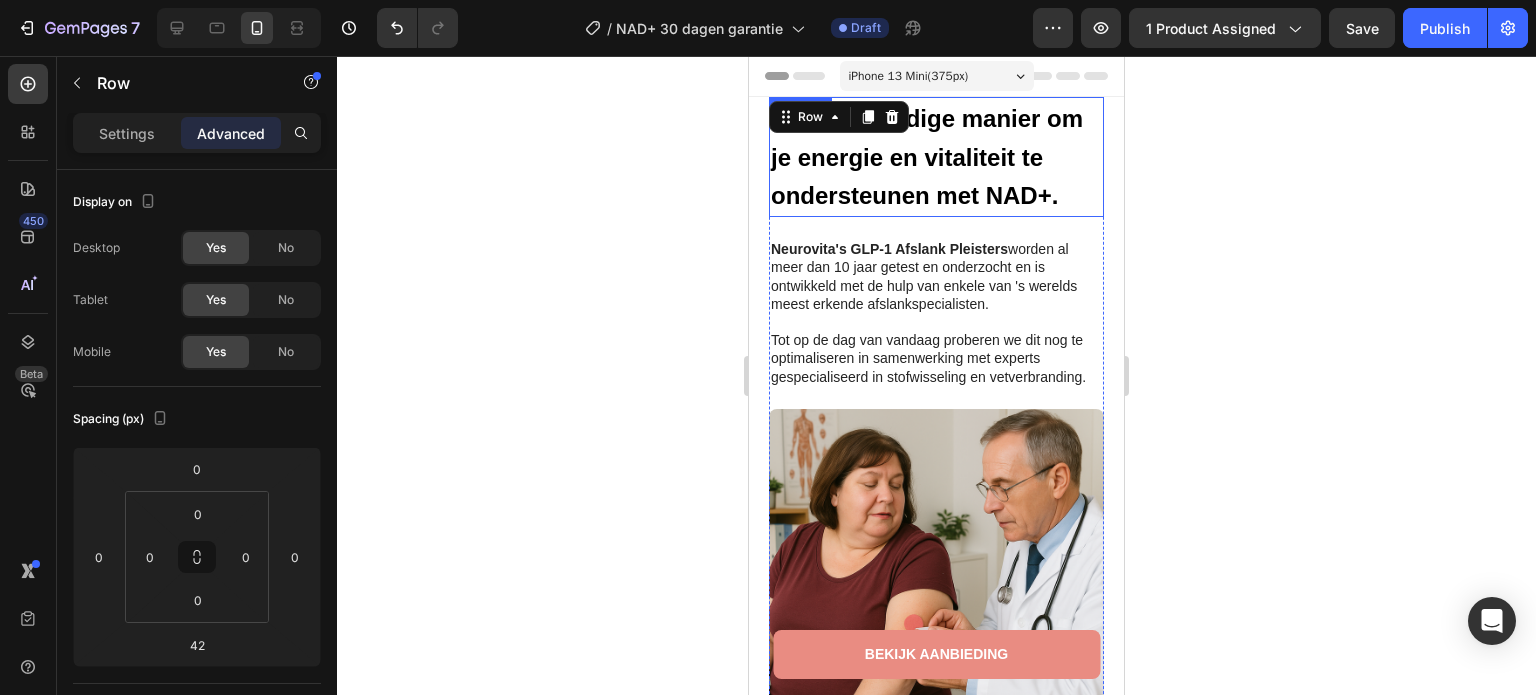 click on "Een eenvoudige manier om je energie en vitaliteit te ondersteunen met NAD+." at bounding box center [927, 157] 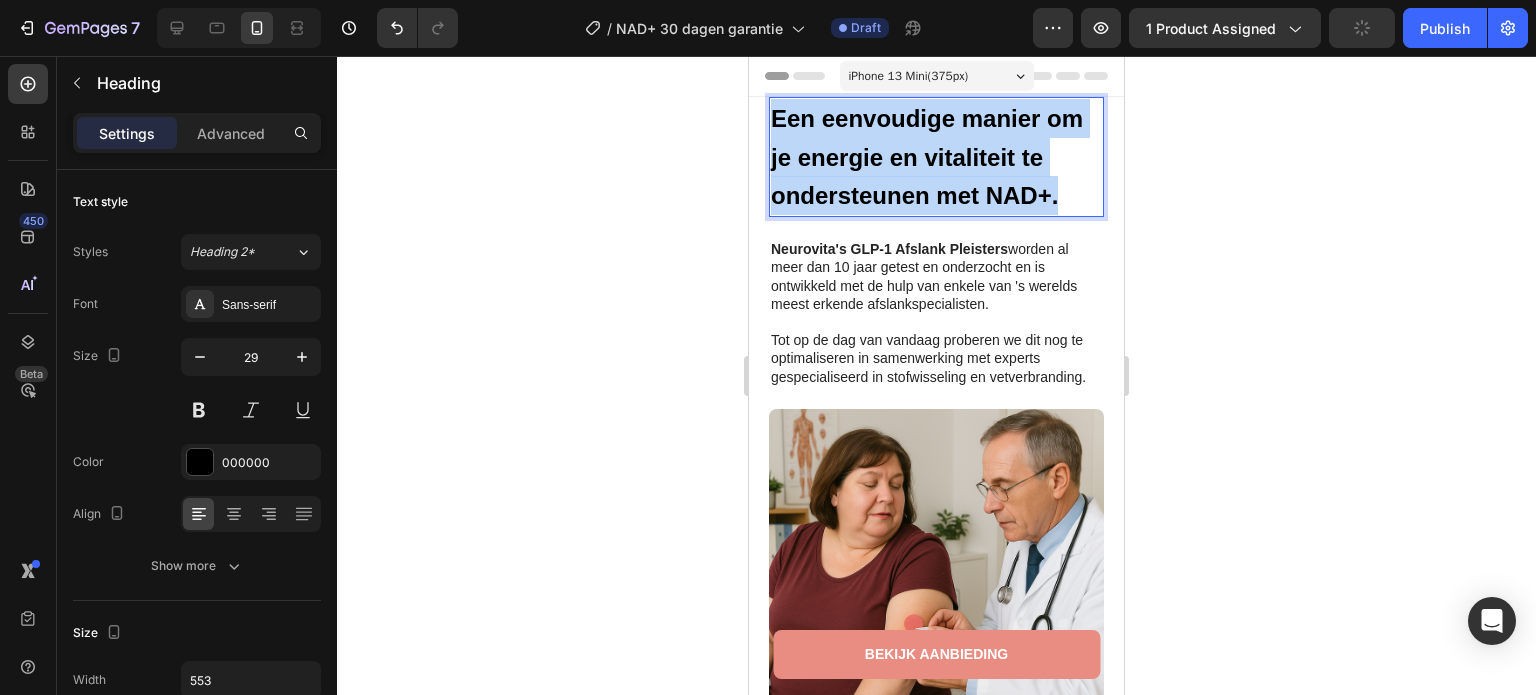 click on "Een eenvoudige manier om je energie en vitaliteit te ondersteunen met NAD+." at bounding box center [927, 157] 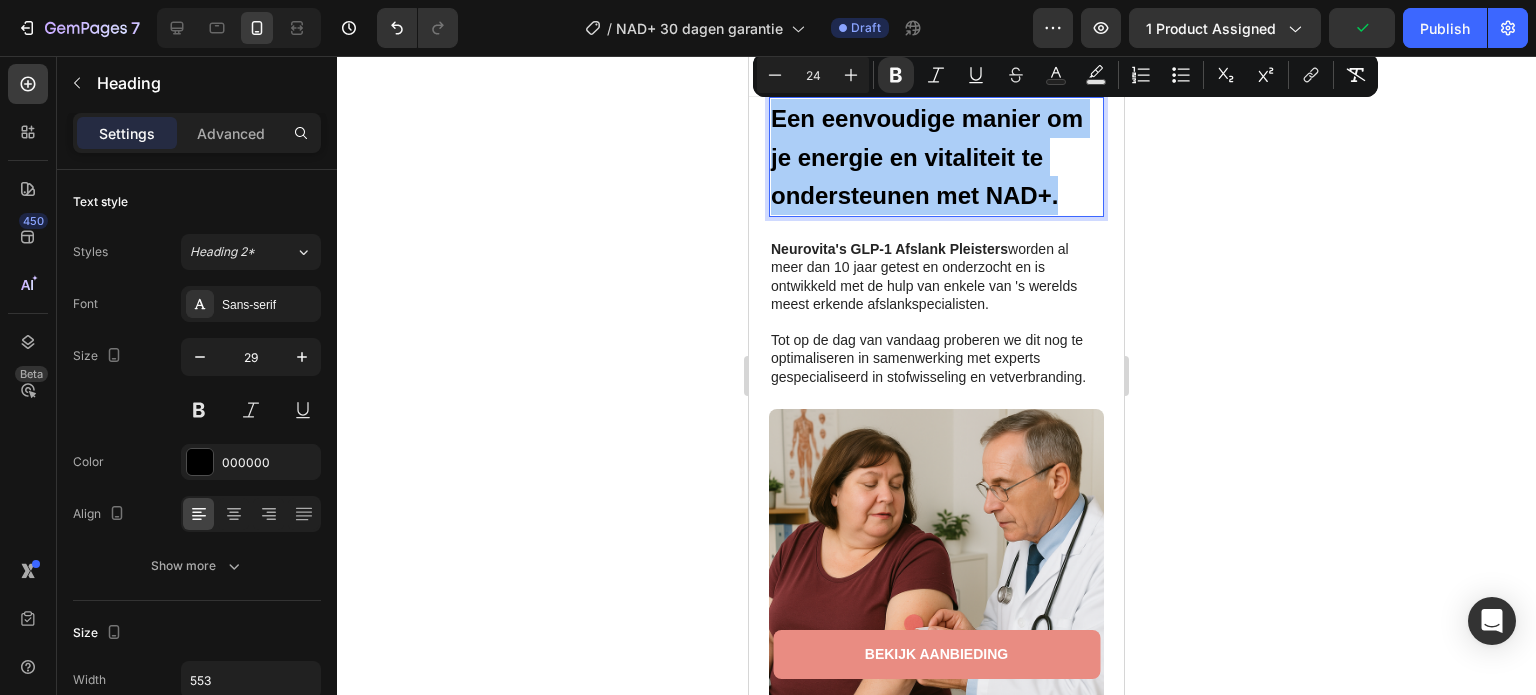 click on "Neurovita's GLP-1 Afslank Pleisters  worden al meer dan 10 jaar getest en onderzocht en is ontwikkeld met de hulp van enkele van 's werelds meest erkende afslankspecialisten." at bounding box center [924, 276] 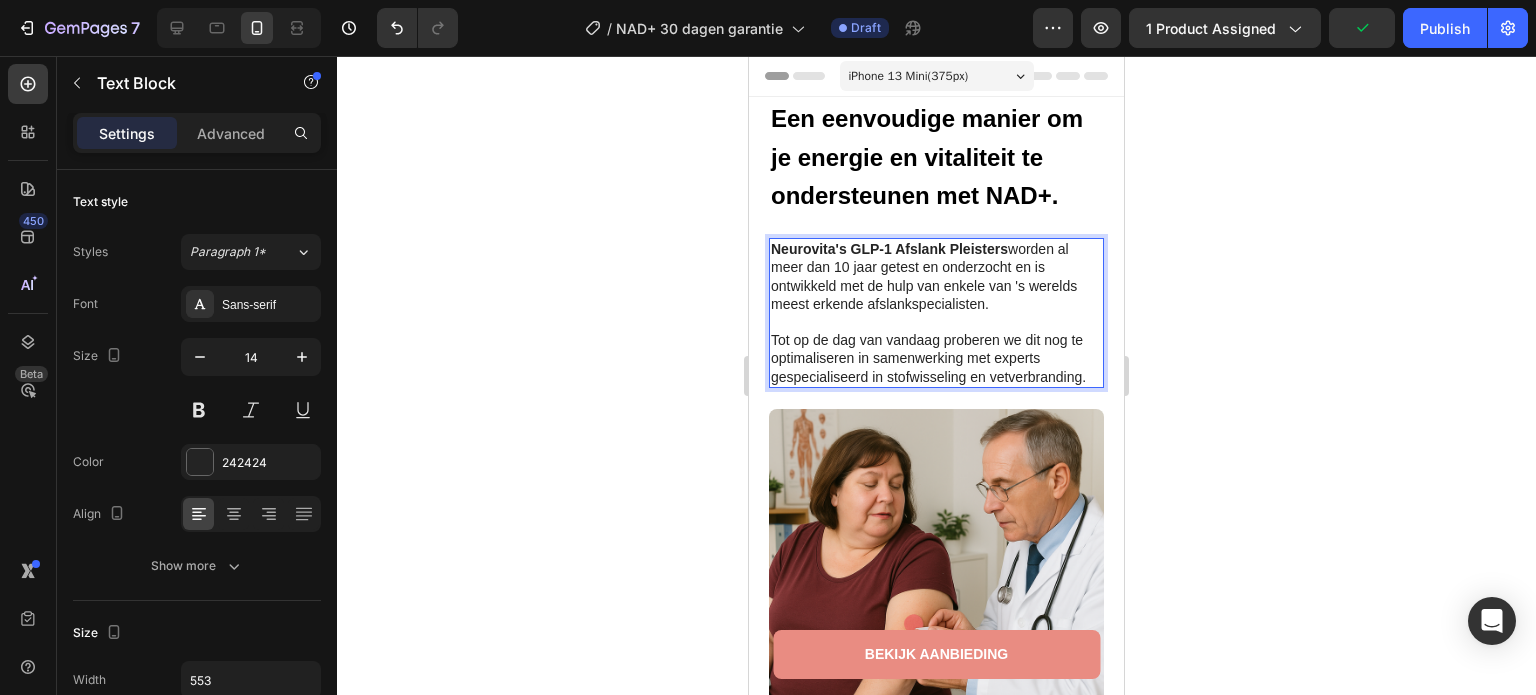 click on "Neurovita's GLP-1 Afslank Pleisters  worden al meer dan 10 jaar getest en onderzocht en is ontwikkeld met de hulp van enkele van 's werelds meest erkende afslankspecialisten." at bounding box center [924, 276] 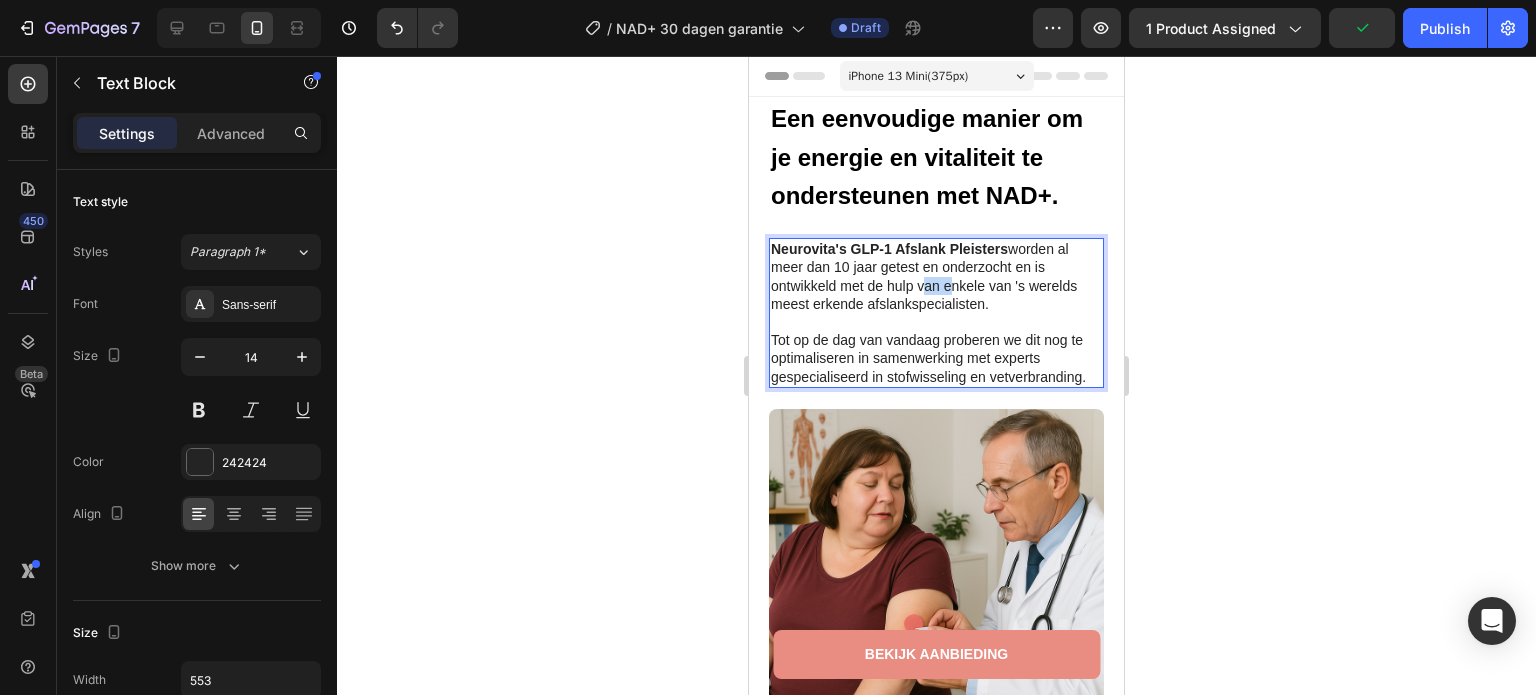 click on "Neurovita's GLP-1 Afslank Pleisters  worden al meer dan 10 jaar getest en onderzocht en is ontwikkeld met de hulp van enkele van 's werelds meest erkende afslankspecialisten." at bounding box center [924, 276] 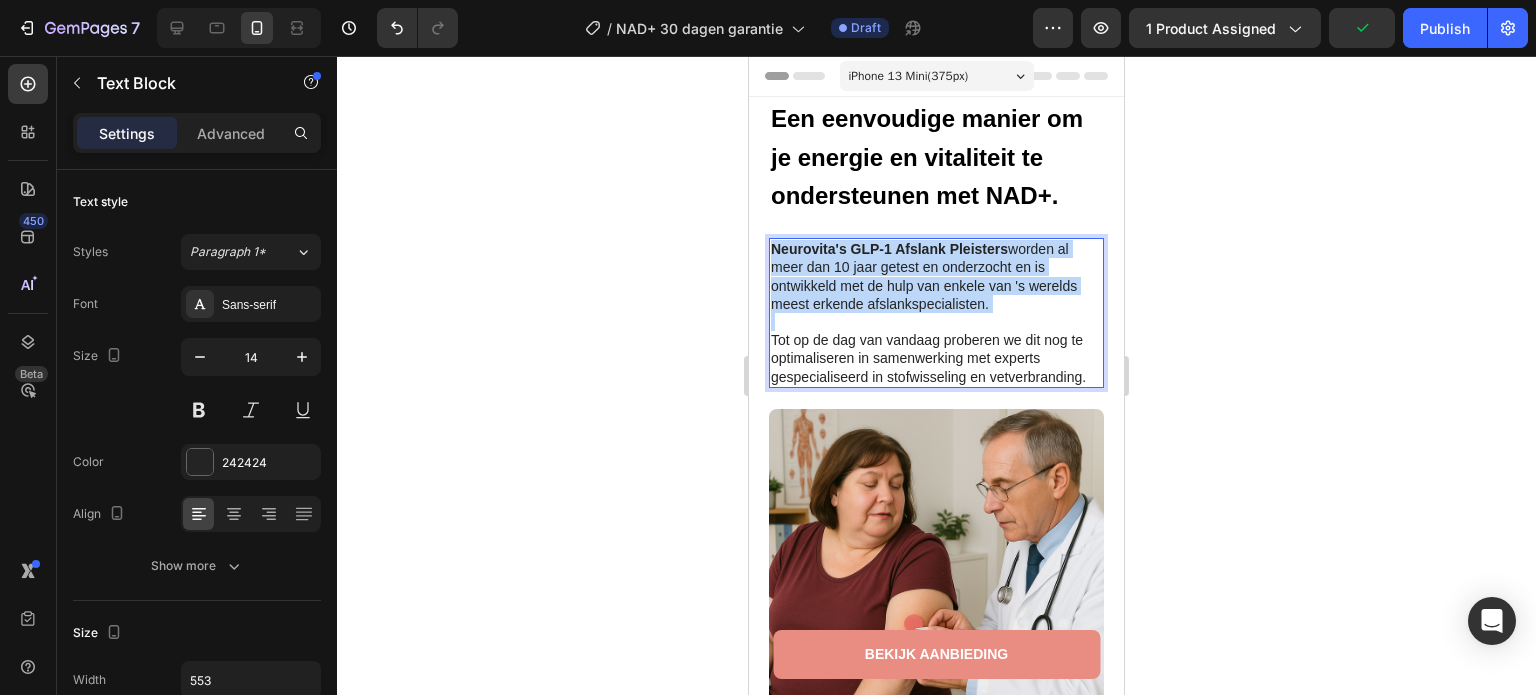 click on "Neurovita's GLP-1 Afslank Pleisters  worden al meer dan 10 jaar getest en onderzocht en is ontwikkeld met de hulp van enkele van 's werelds meest erkende afslankspecialisten." at bounding box center [924, 276] 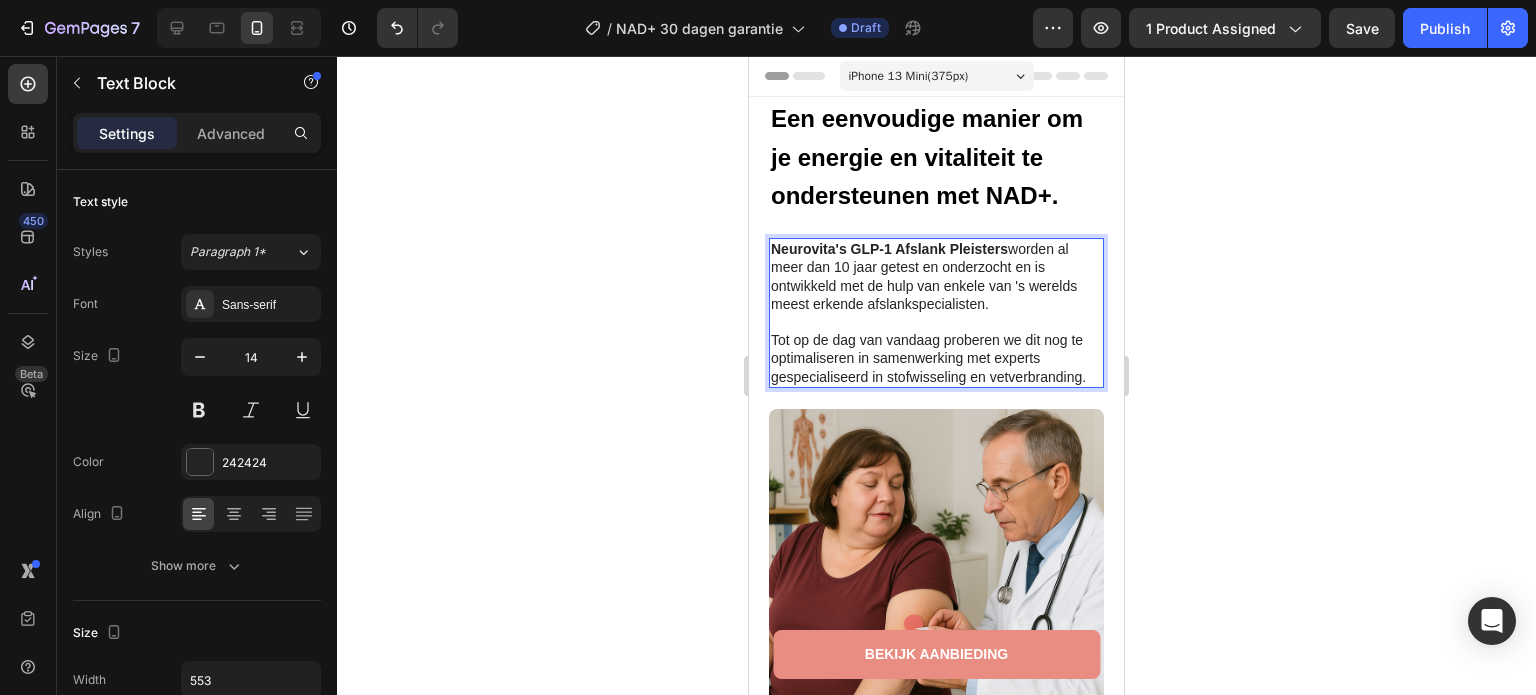 click on "Tot op de dag van vandaag proberen we dit nog te optimaliseren in samenwerking met experts gespecialiseerd in stofwisseling en vetverbranding." at bounding box center (928, 358) 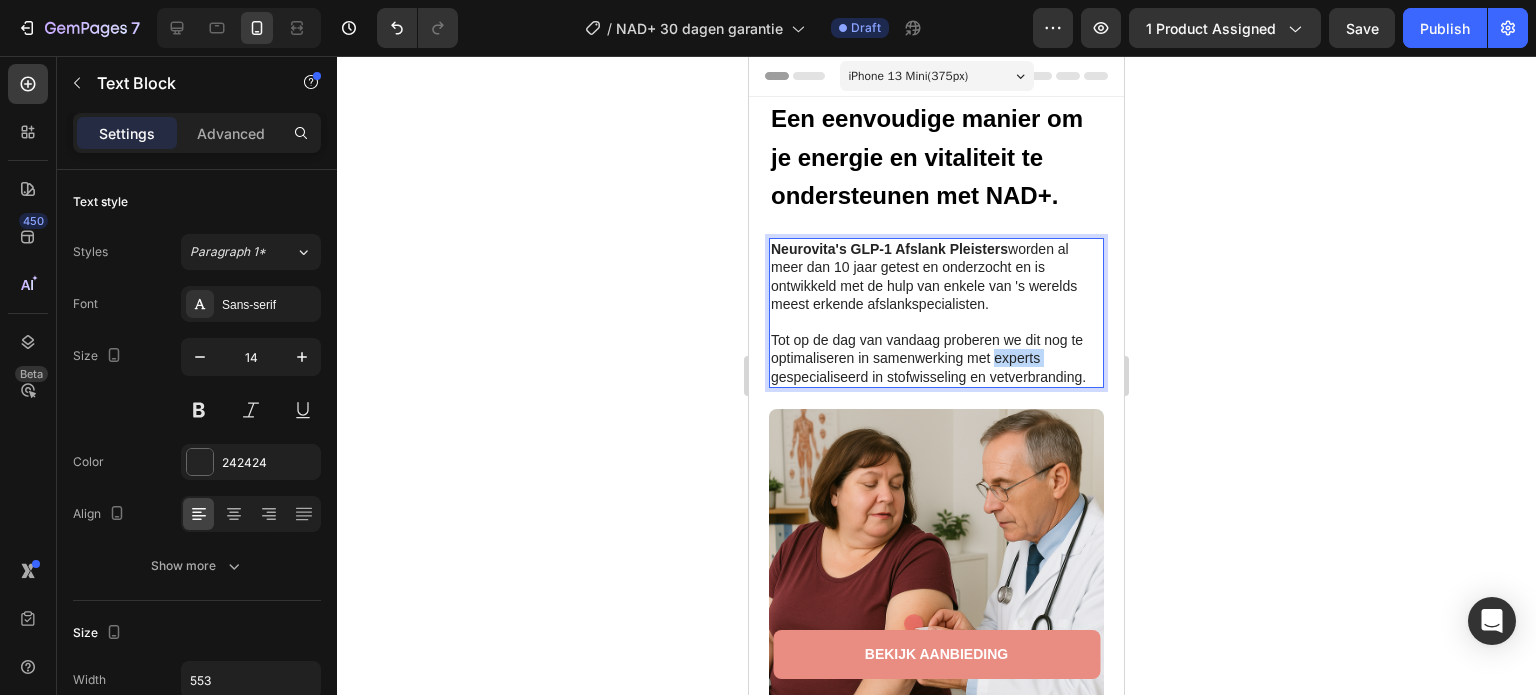 click on "Tot op de dag van vandaag proberen we dit nog te optimaliseren in samenwerking met experts gespecialiseerd in stofwisseling en vetverbranding." at bounding box center [928, 358] 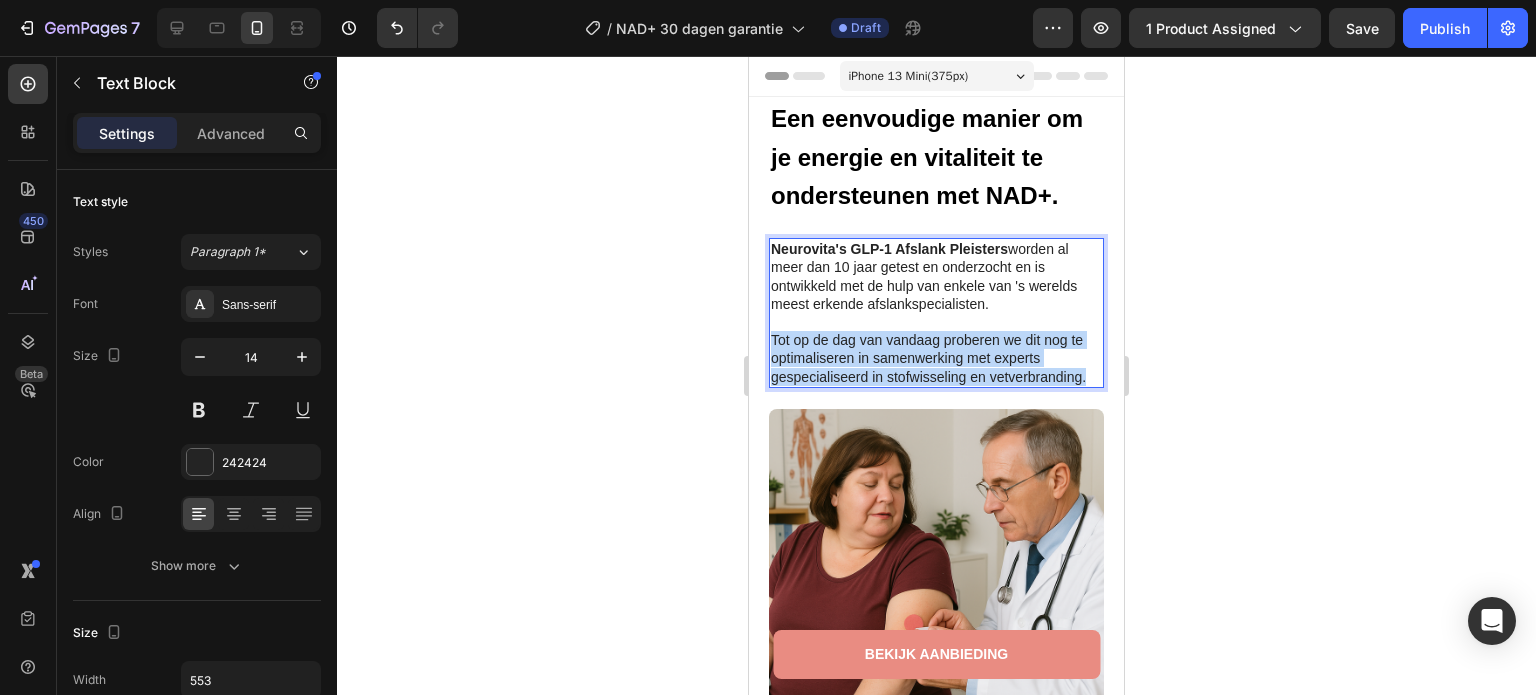 click on "Tot op de dag van vandaag proberen we dit nog te optimaliseren in samenwerking met experts gespecialiseerd in stofwisseling en vetverbranding." at bounding box center (928, 358) 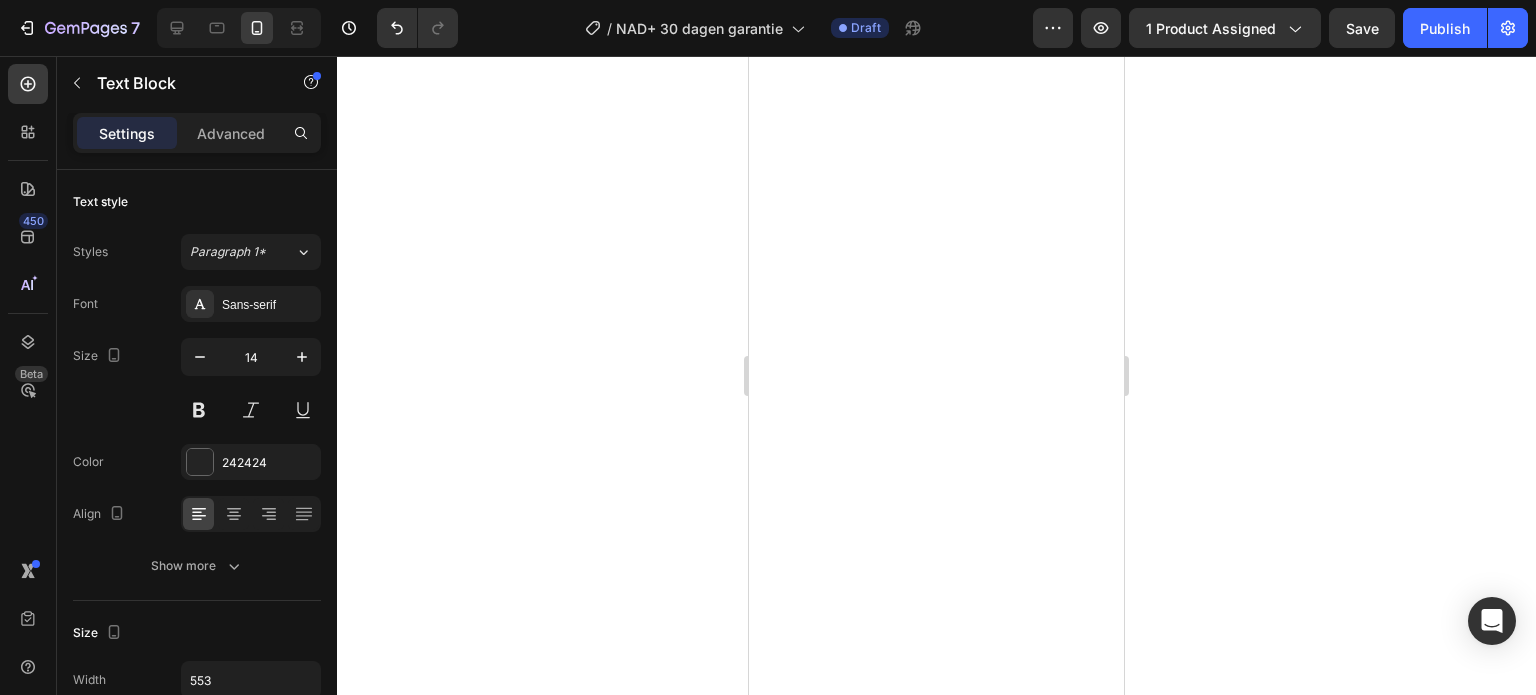 scroll, scrollTop: 0, scrollLeft: 0, axis: both 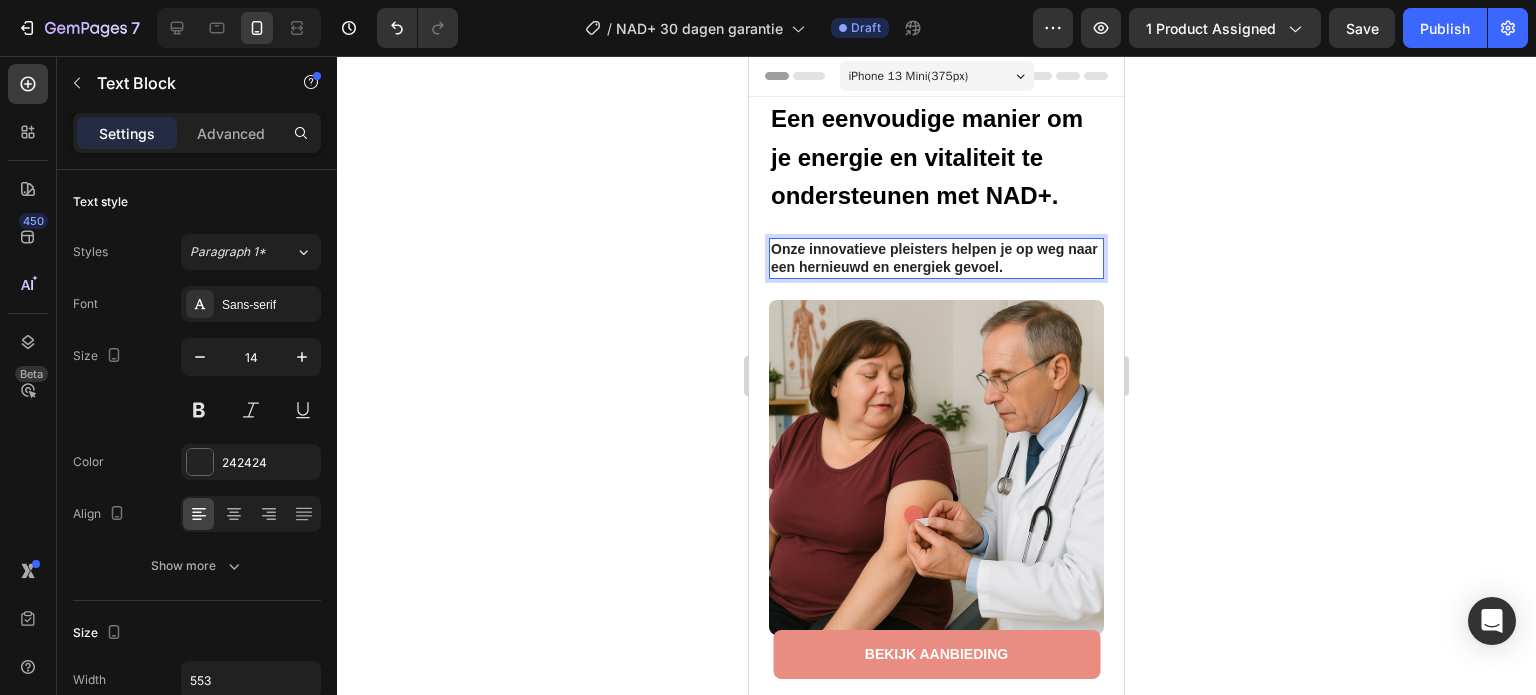 click on "Onze innovatieve pleisters helpen je op weg naar een hernieuwd en energiek gevoel." at bounding box center (934, 258) 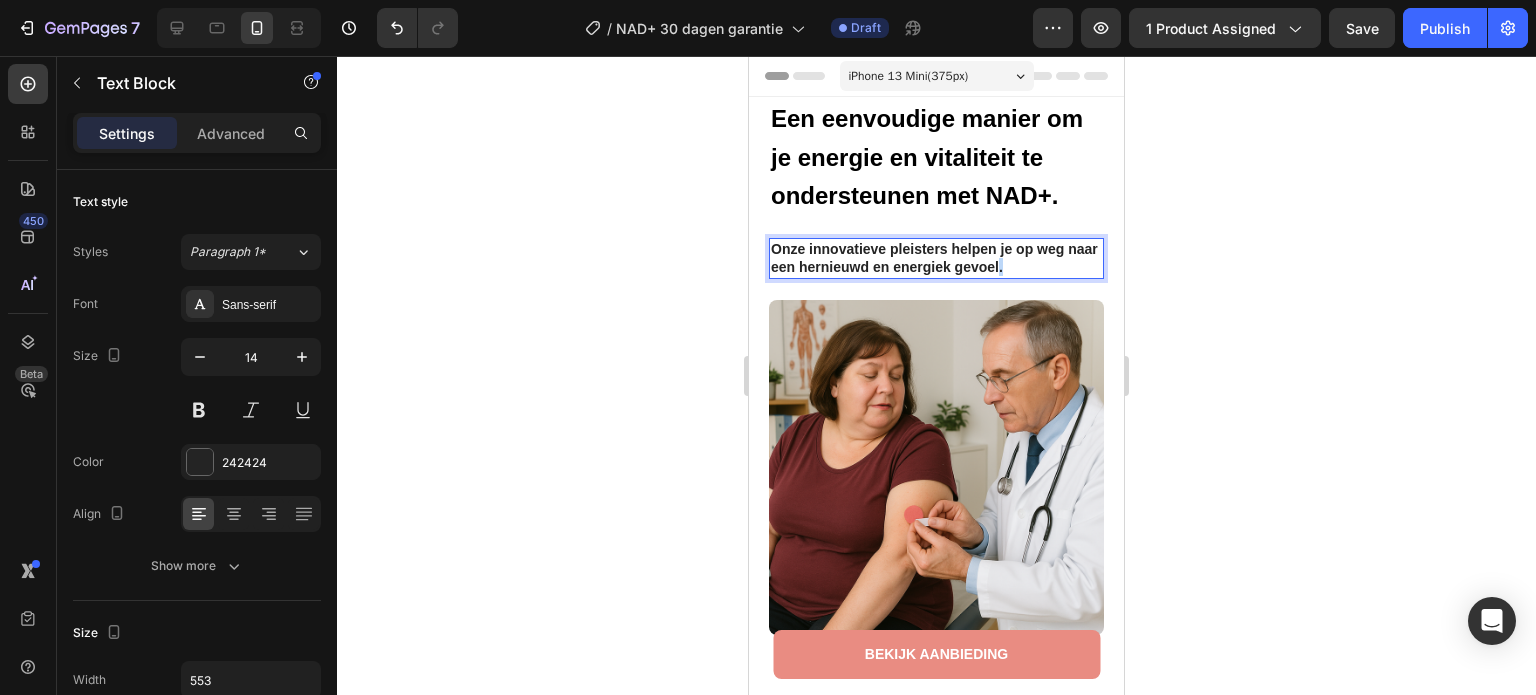 click on "Onze innovatieve pleisters helpen je op weg naar een hernieuwd en energiek gevoel." at bounding box center (934, 258) 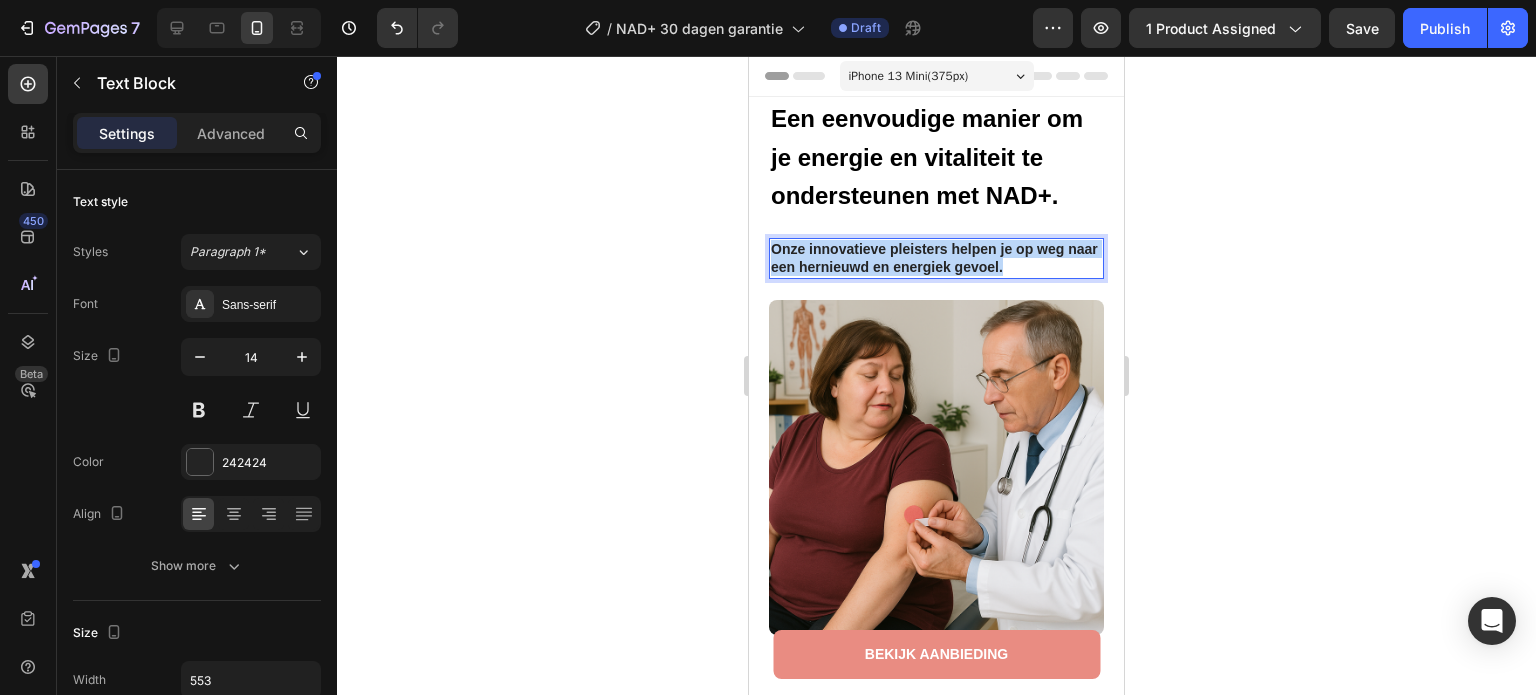 click on "Onze innovatieve pleisters helpen je op weg naar een hernieuwd en energiek gevoel." at bounding box center [934, 258] 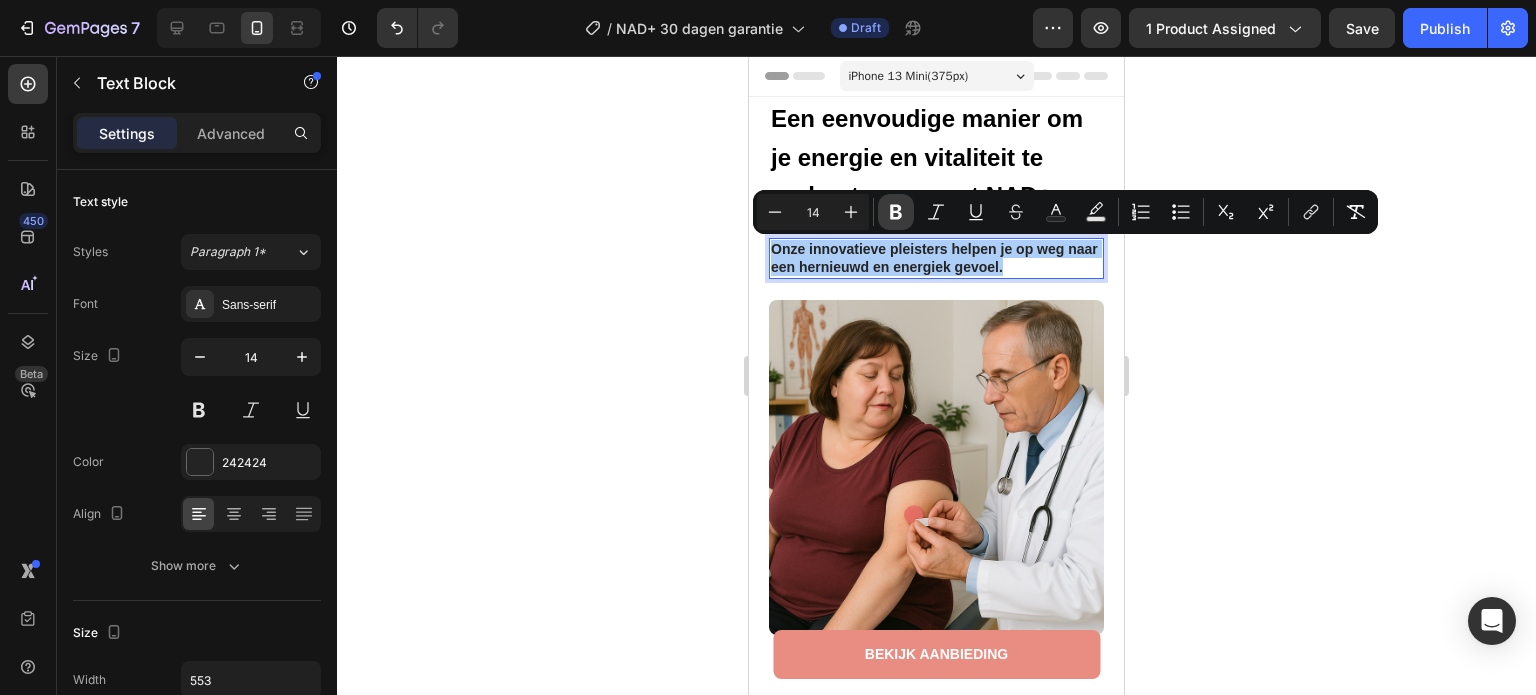 click on "Bold" at bounding box center [896, 212] 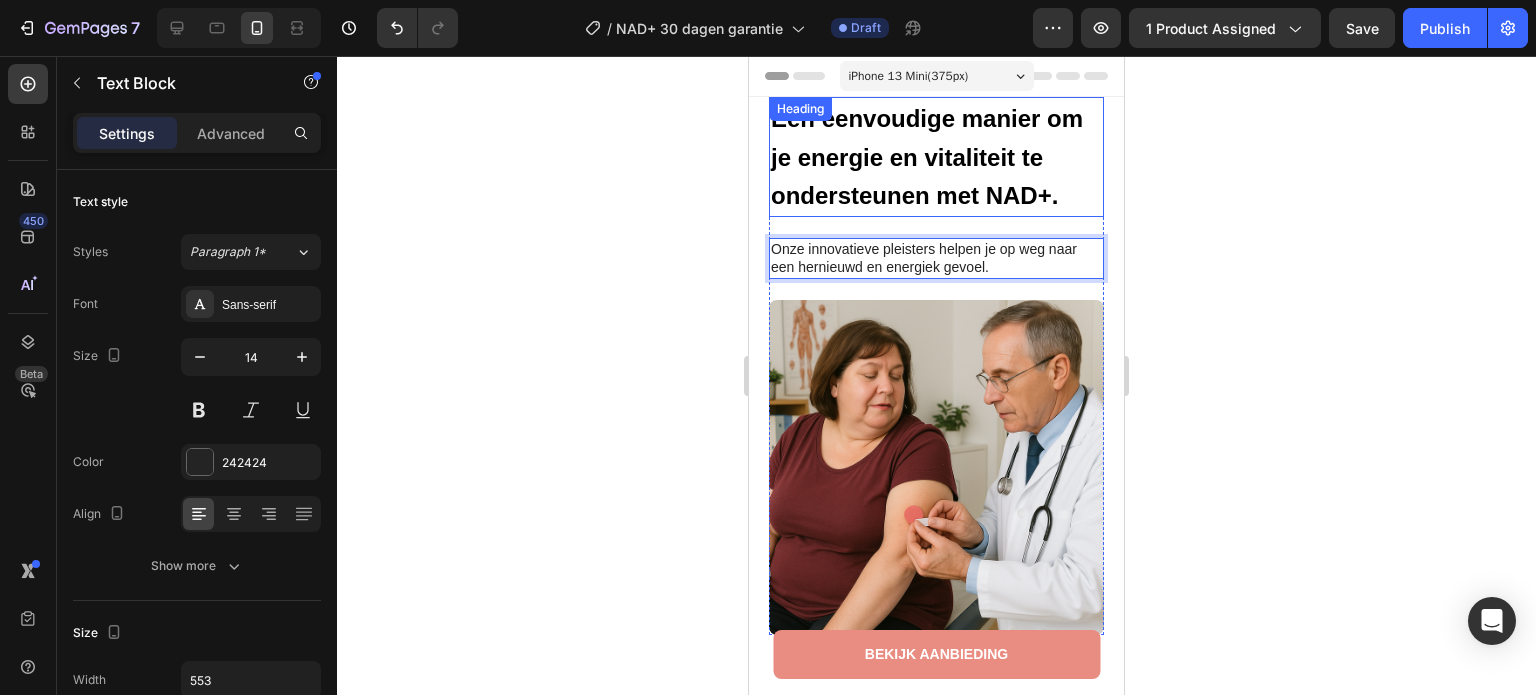 click on "Een eenvoudige manier om je energie en vitaliteit te ondersteunen met NAD+." at bounding box center (927, 157) 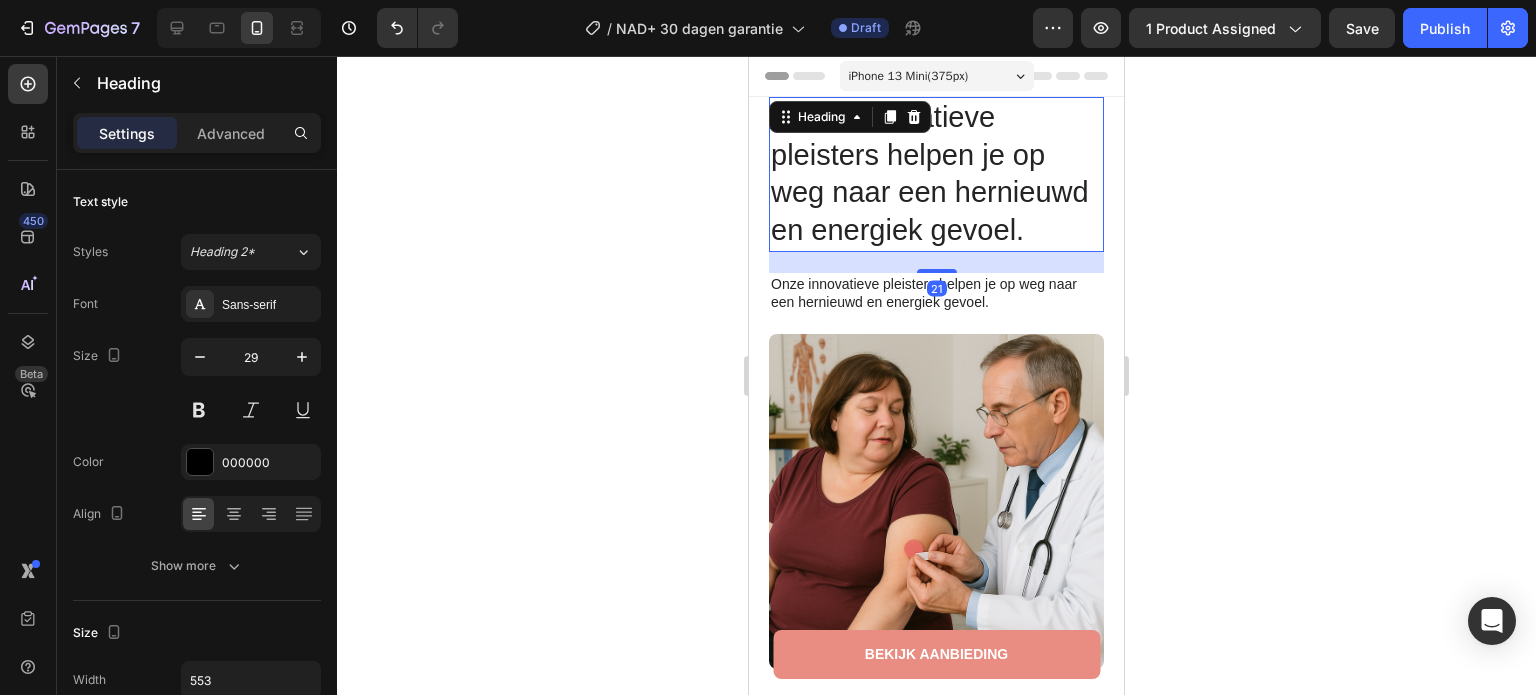 click on "Onze innovatieve pleisters helpen je op weg naar een hernieuwd en energiek gevoel." at bounding box center [936, 174] 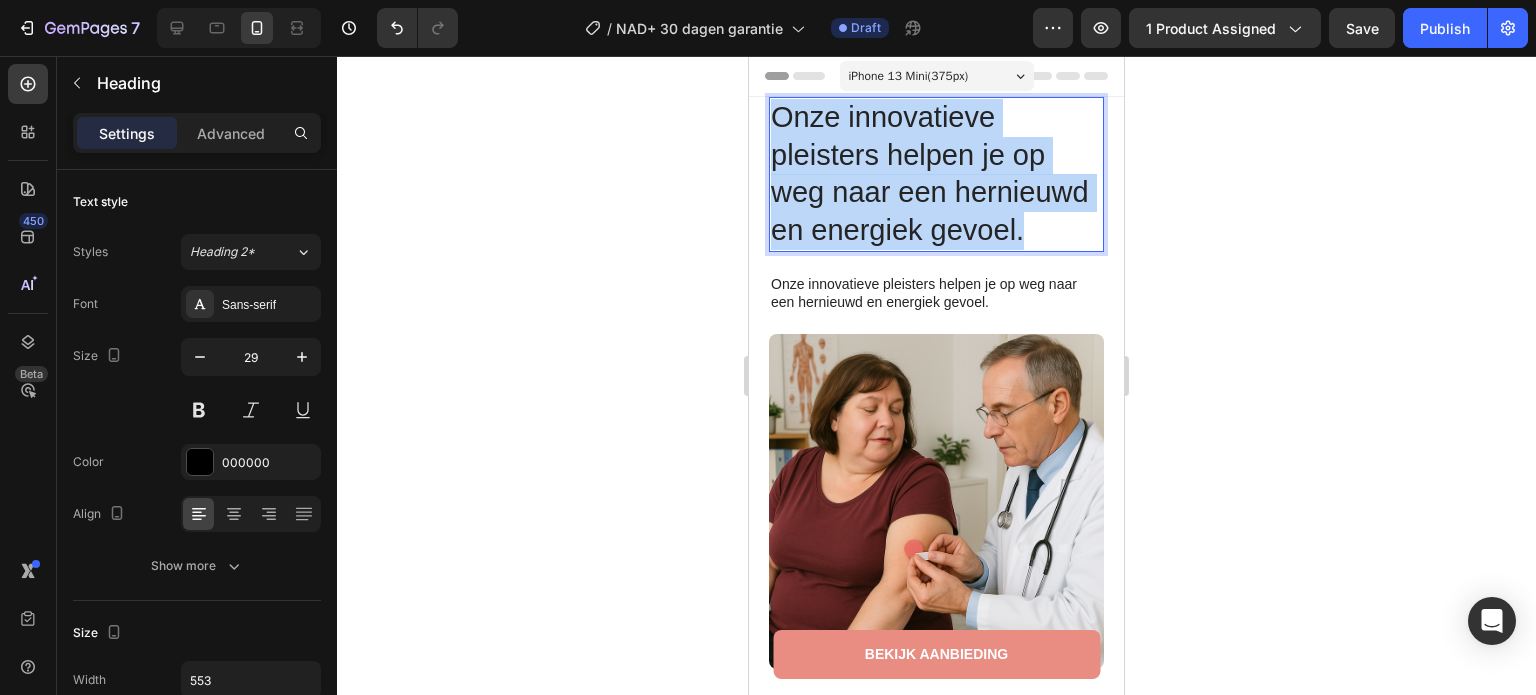click on "Onze innovatieve pleisters helpen je op weg naar een hernieuwd en energiek gevoel." at bounding box center [936, 174] 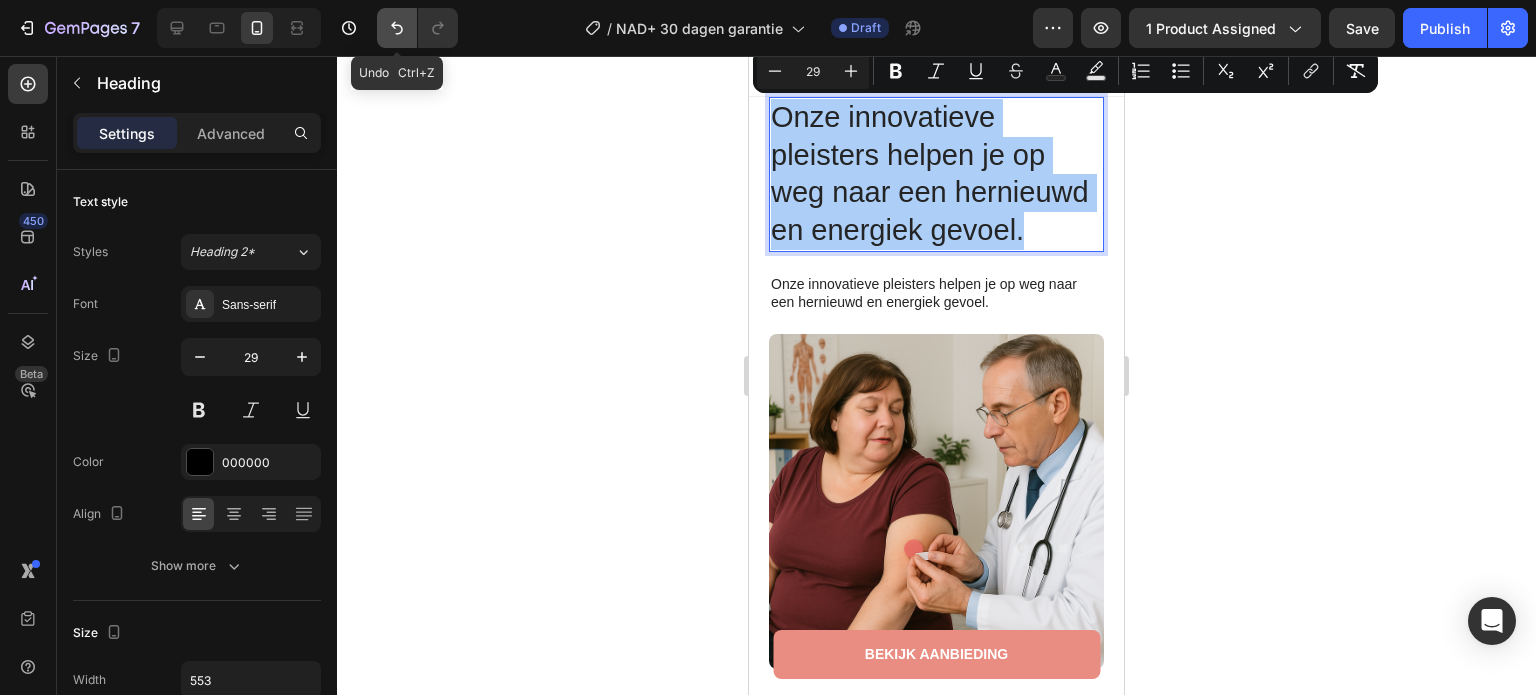 click 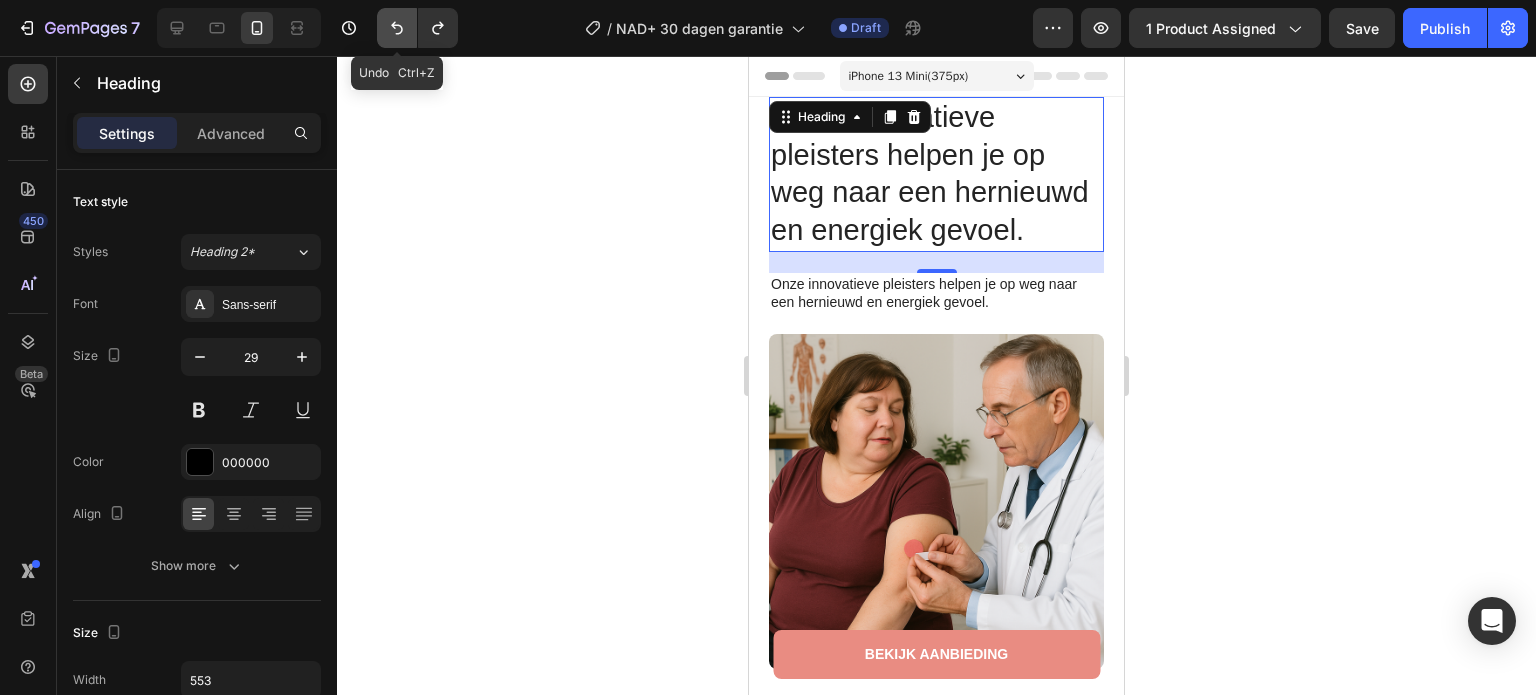 click 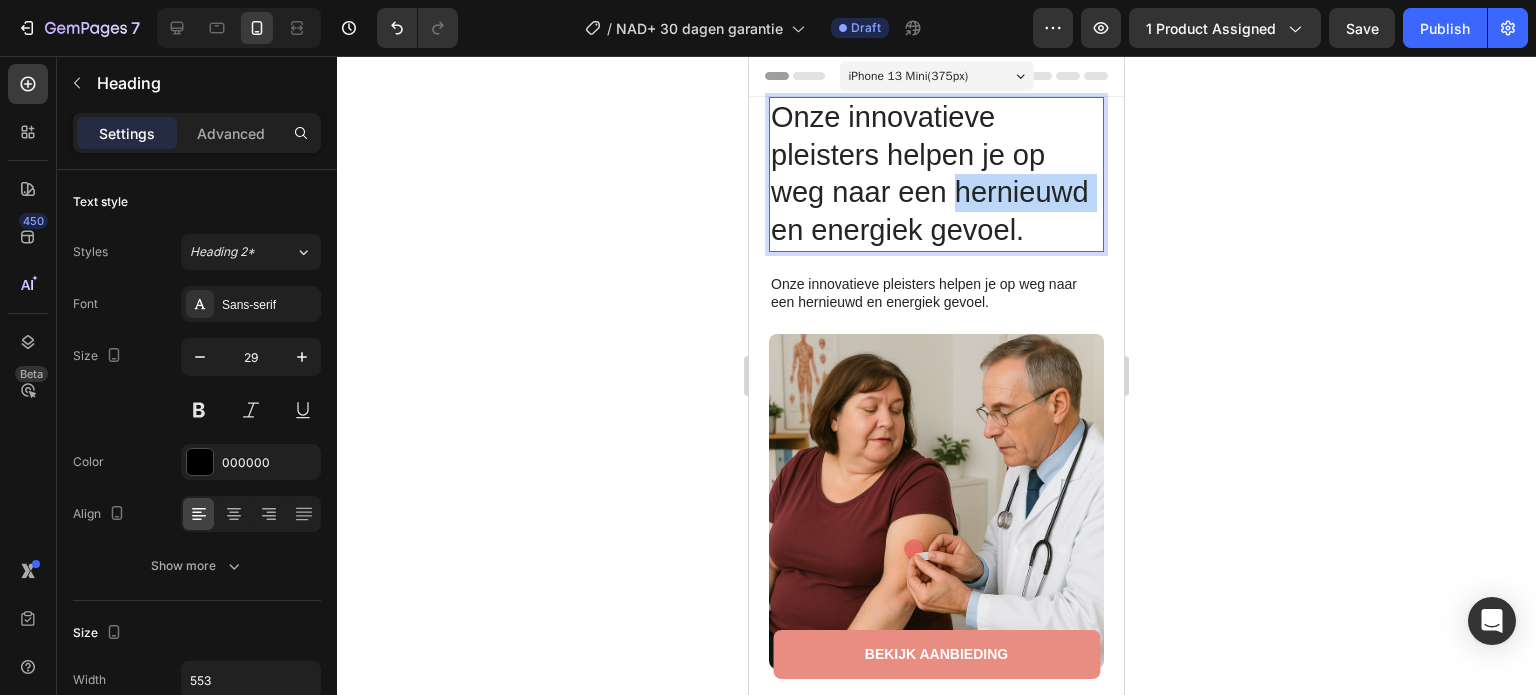 click on "Onze innovatieve pleisters helpen je op weg naar een hernieuwd en energiek gevoel." at bounding box center [930, 173] 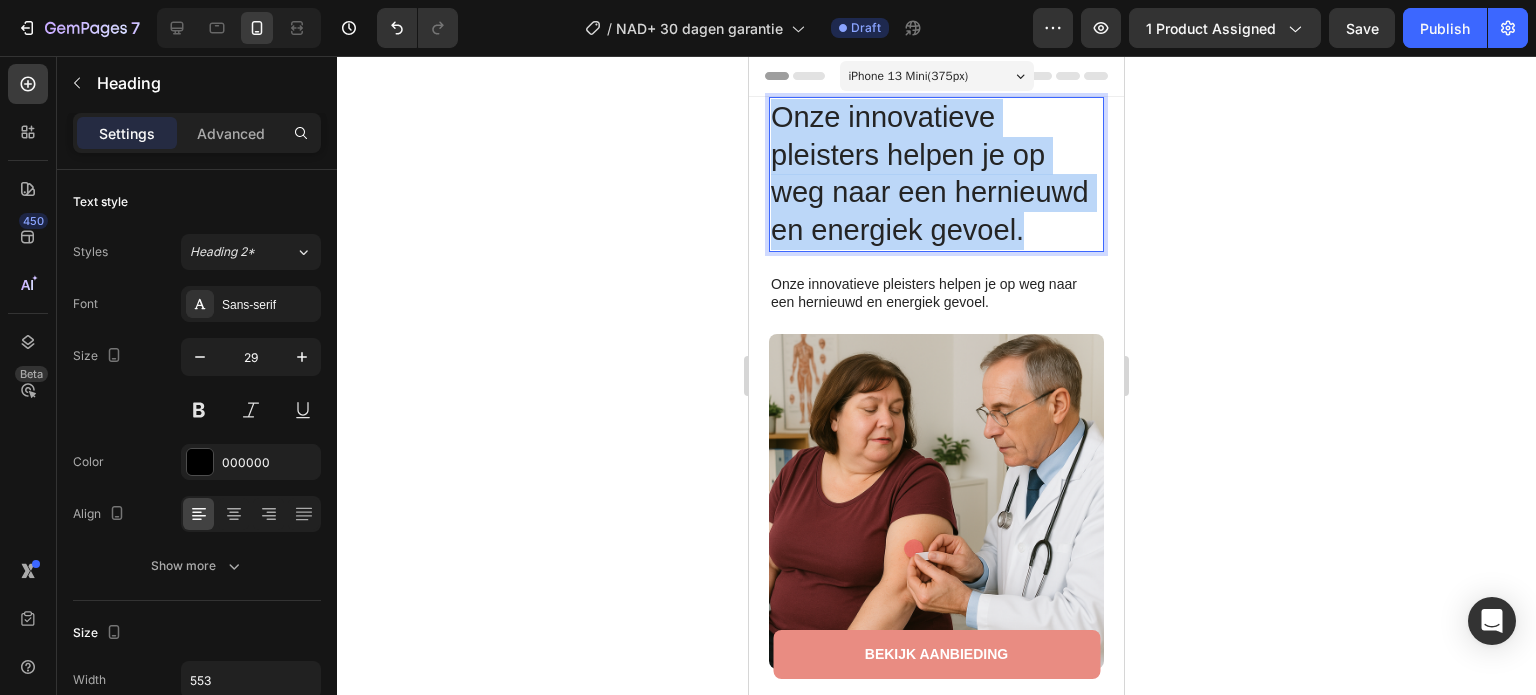 click on "Onze innovatieve pleisters helpen je op weg naar een hernieuwd en energiek gevoel." at bounding box center (930, 173) 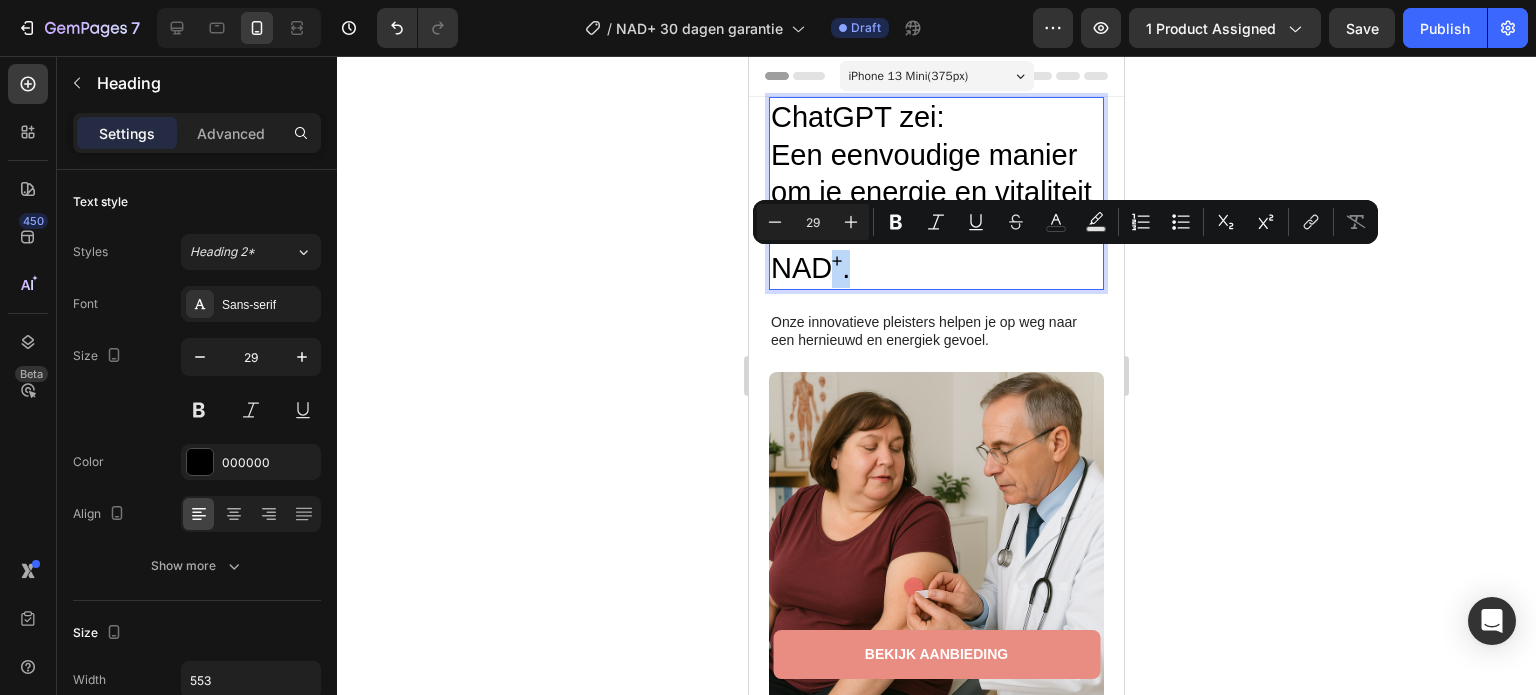 drag, startPoint x: 912, startPoint y: 268, endPoint x: 883, endPoint y: 268, distance: 29 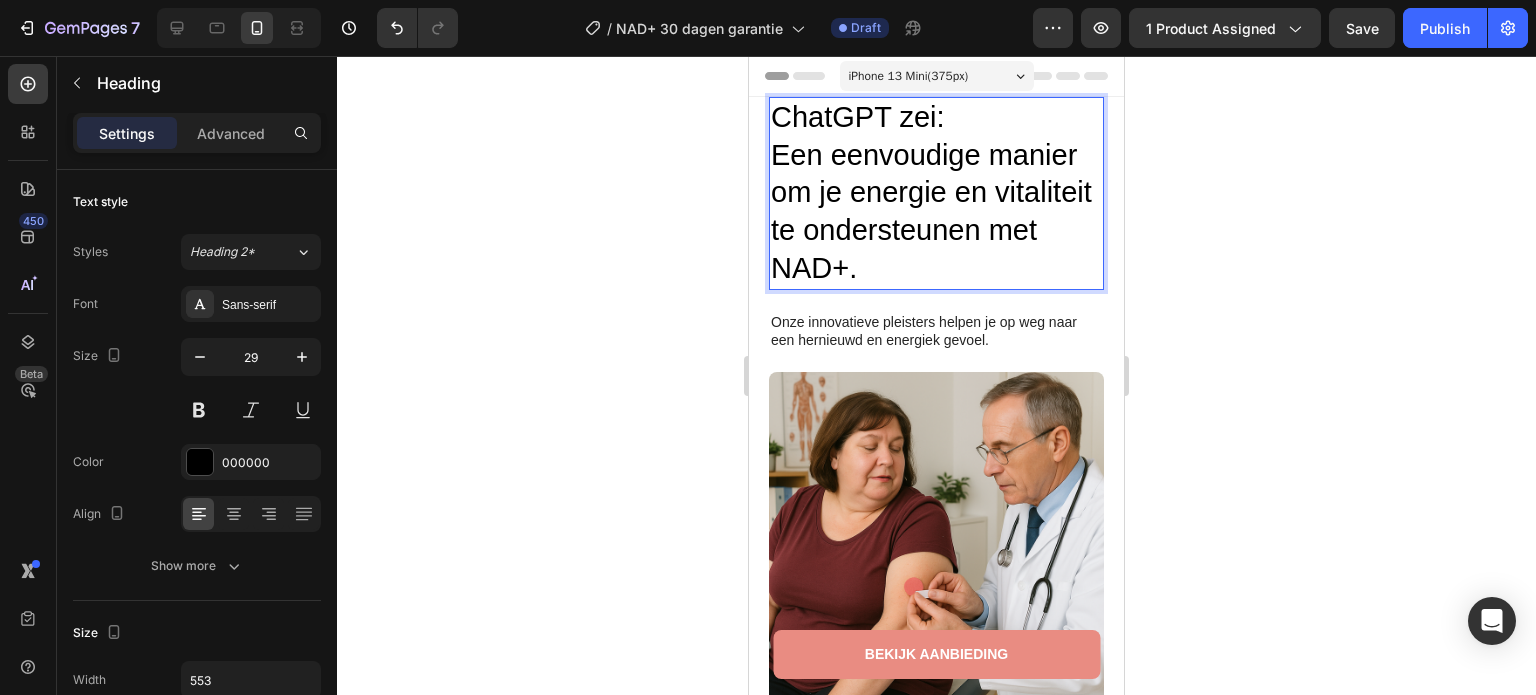click on "Een eenvoudige manier om je energie en vitaliteit te ondersteunen met NAD+." at bounding box center [936, 212] 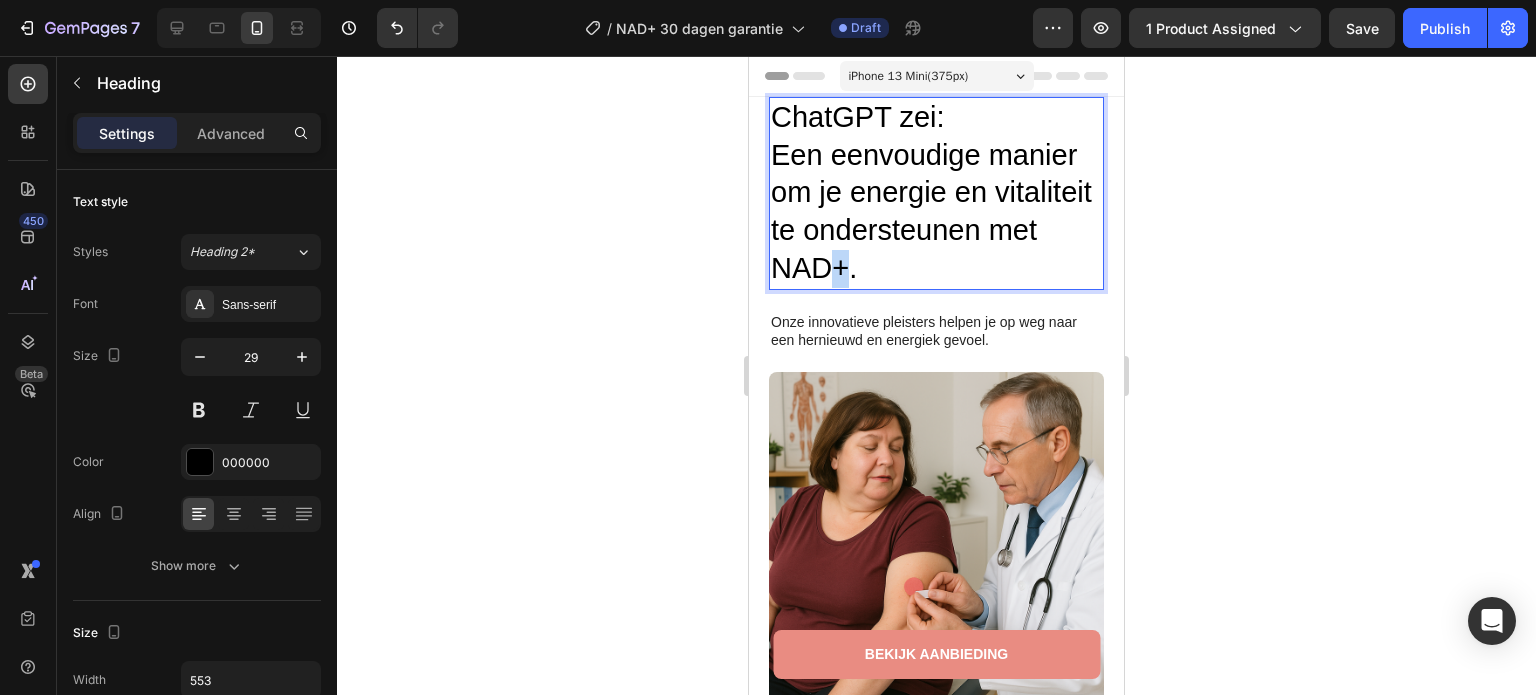 click on "Een eenvoudige manier om je energie en vitaliteit te ondersteunen met NAD+." at bounding box center (936, 212) 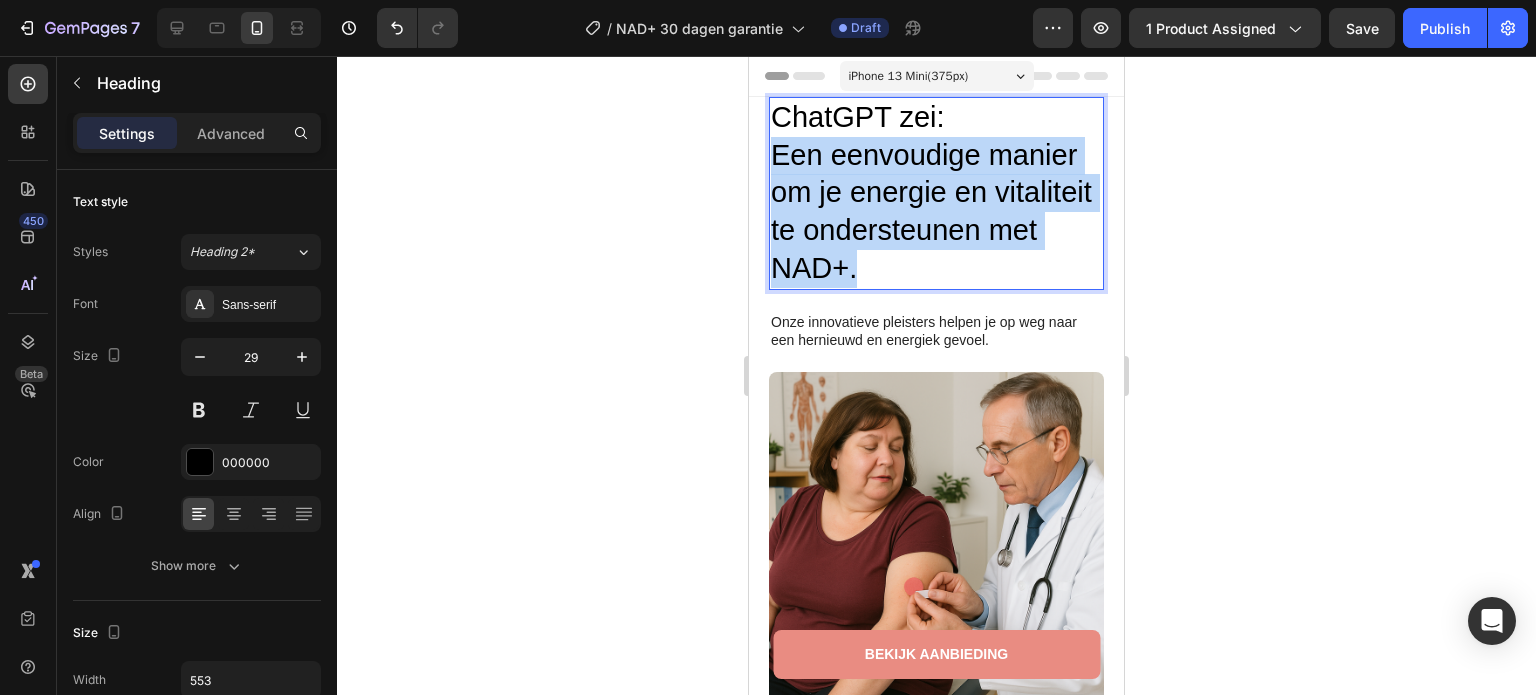 click on "Een eenvoudige manier om je energie en vitaliteit te ondersteunen met NAD+." at bounding box center (936, 212) 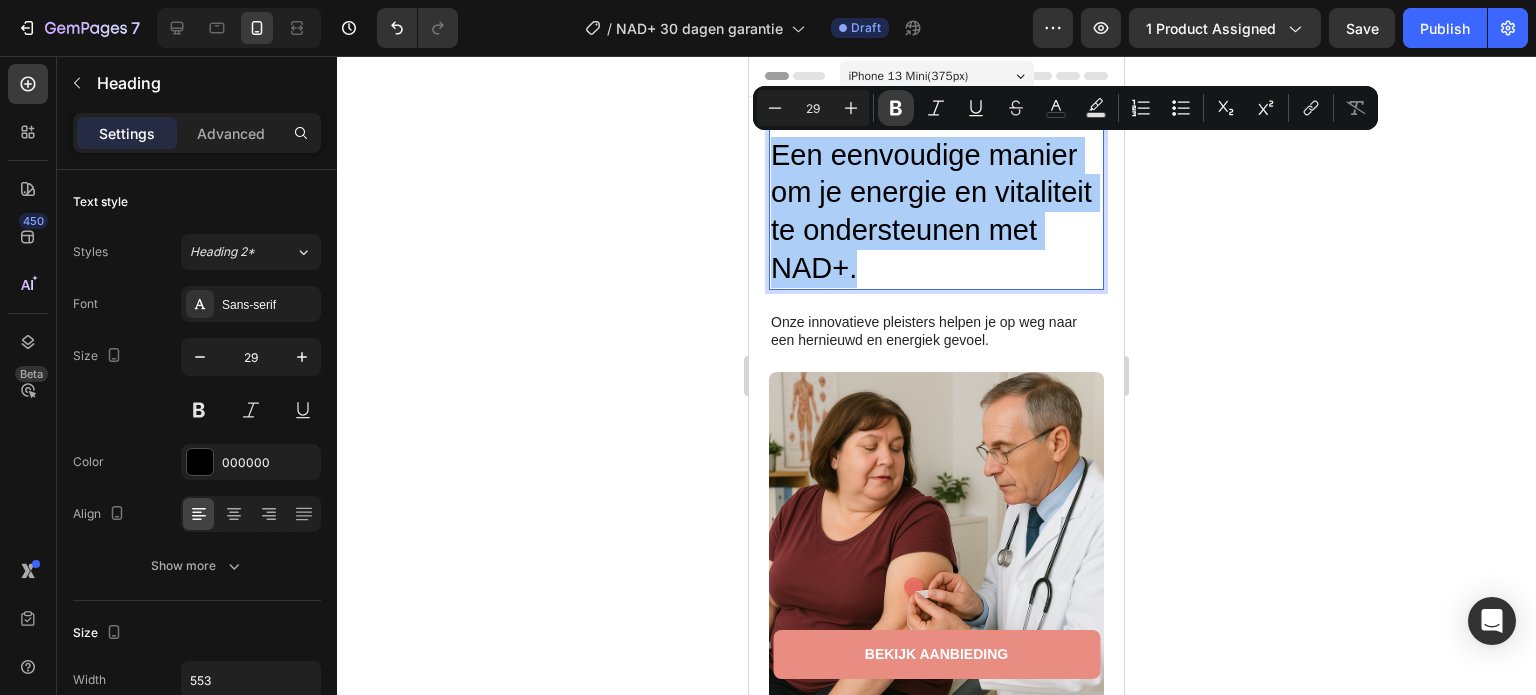 click 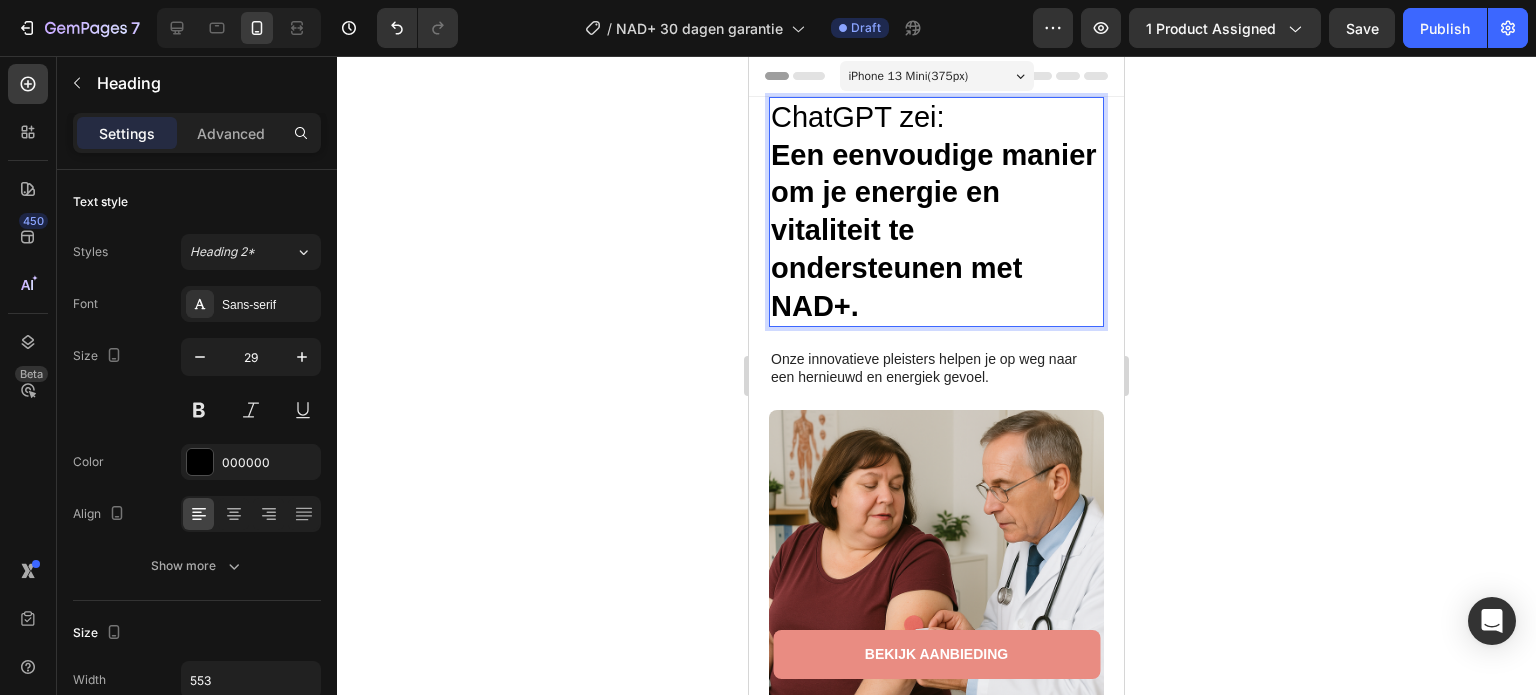 click on "ChatGPT zei:" at bounding box center (936, 118) 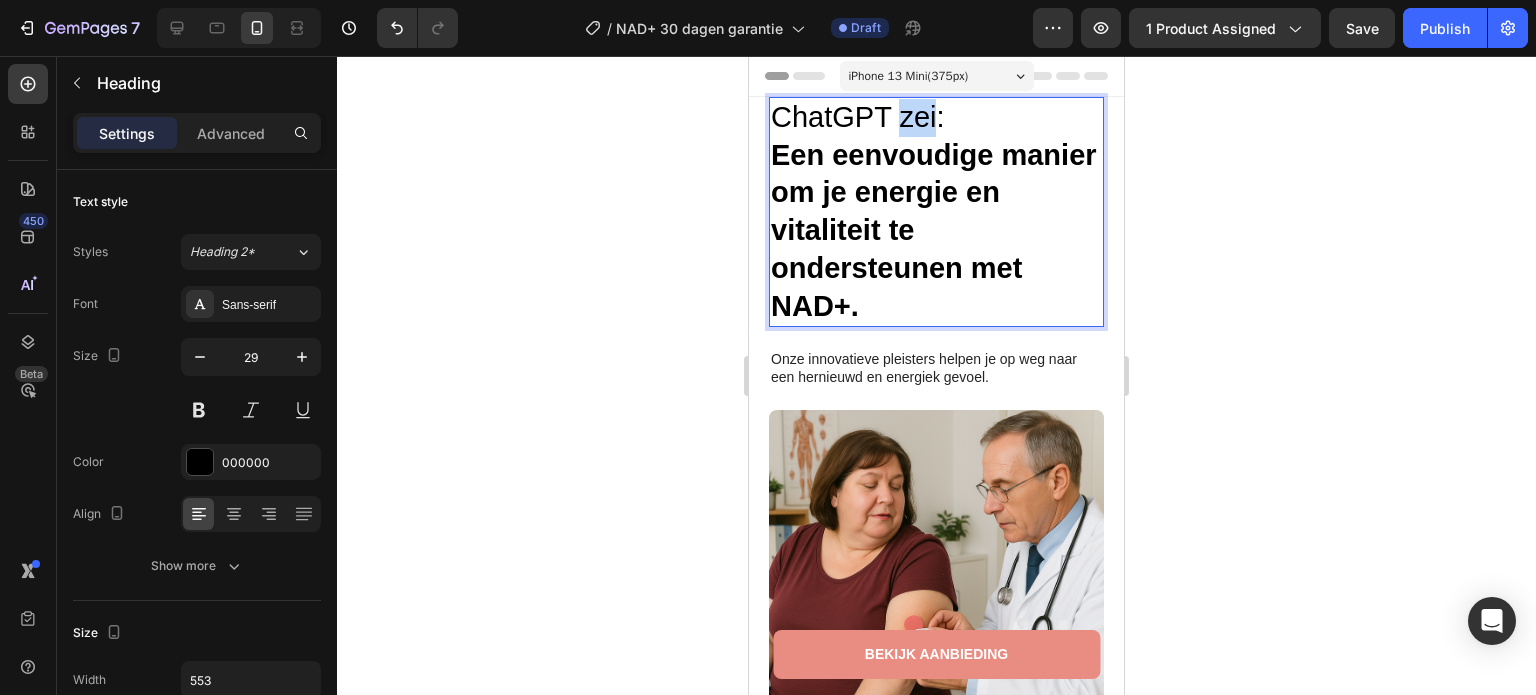 click on "ChatGPT zei:" at bounding box center [936, 118] 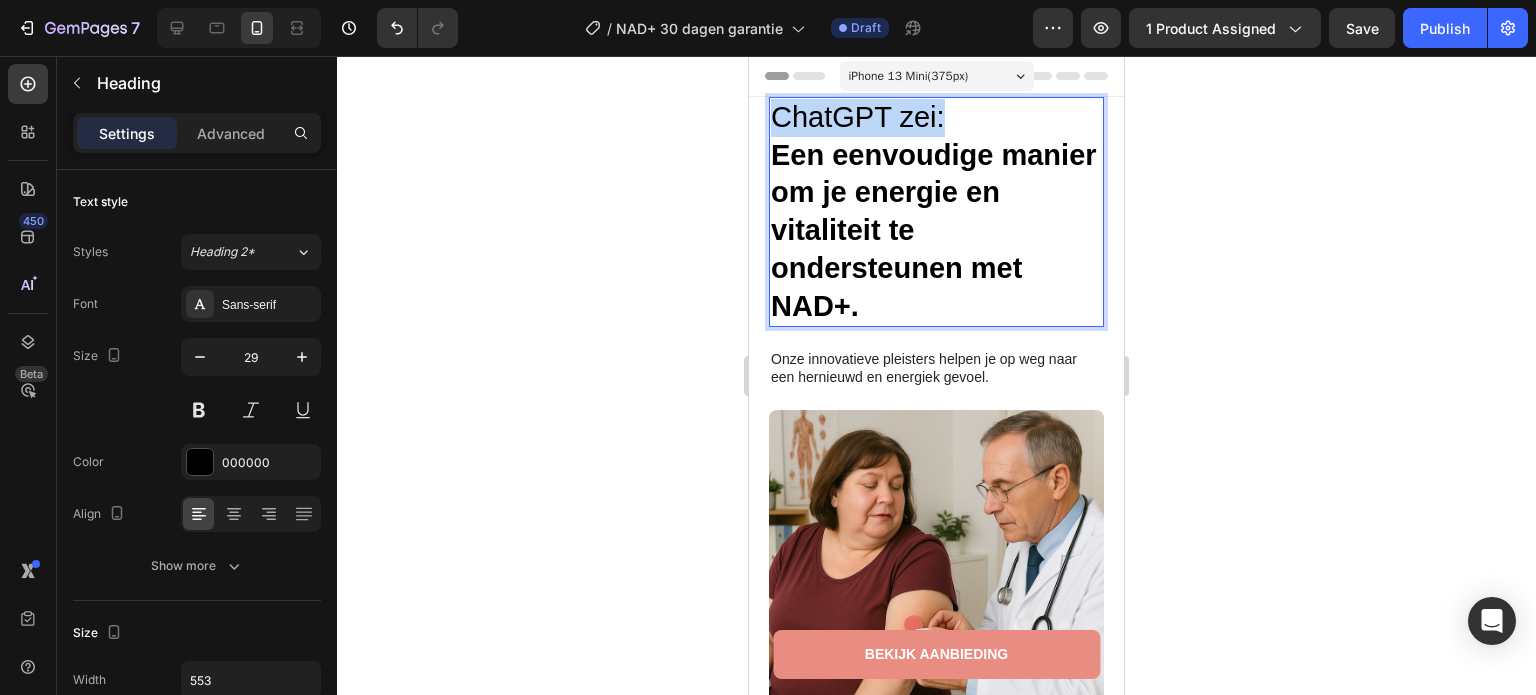 click on "ChatGPT zei:" at bounding box center (936, 118) 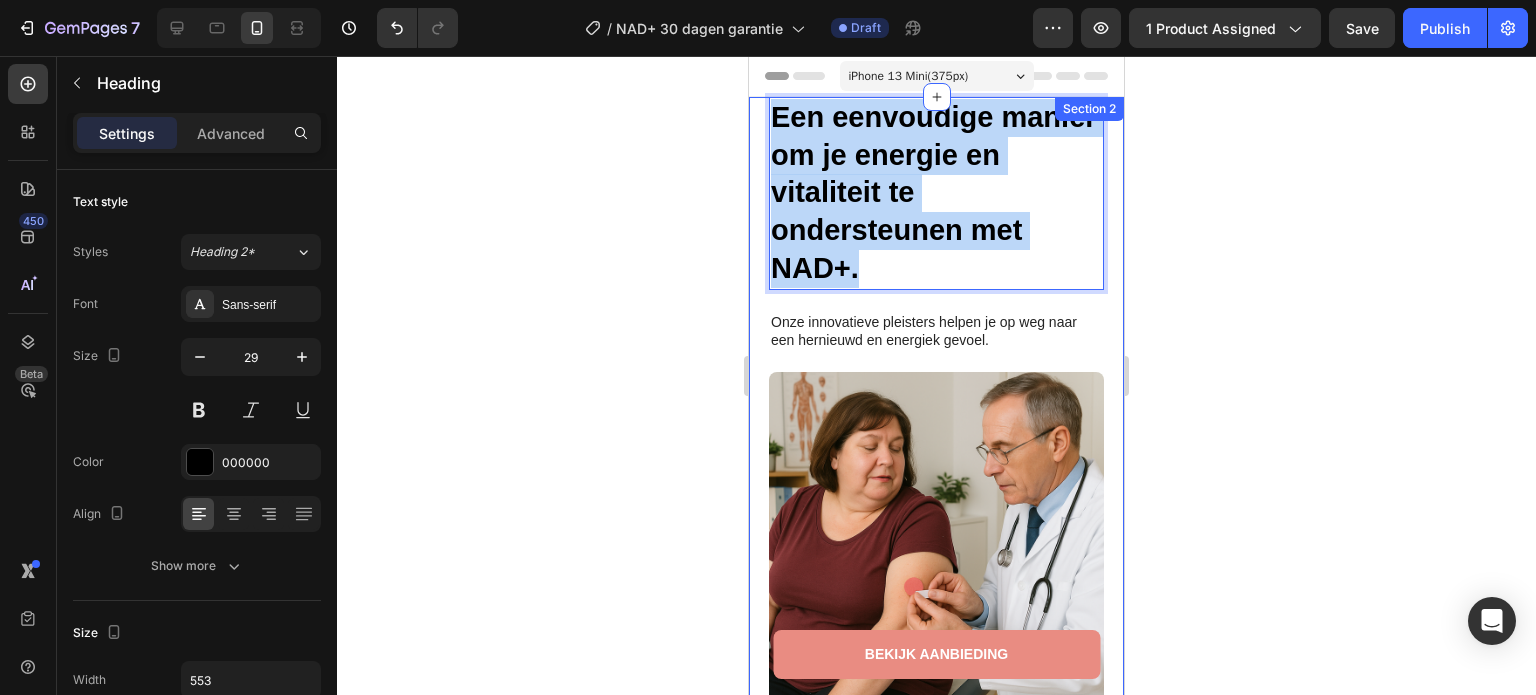 drag, startPoint x: 920, startPoint y: 264, endPoint x: 744, endPoint y: 91, distance: 246.78938 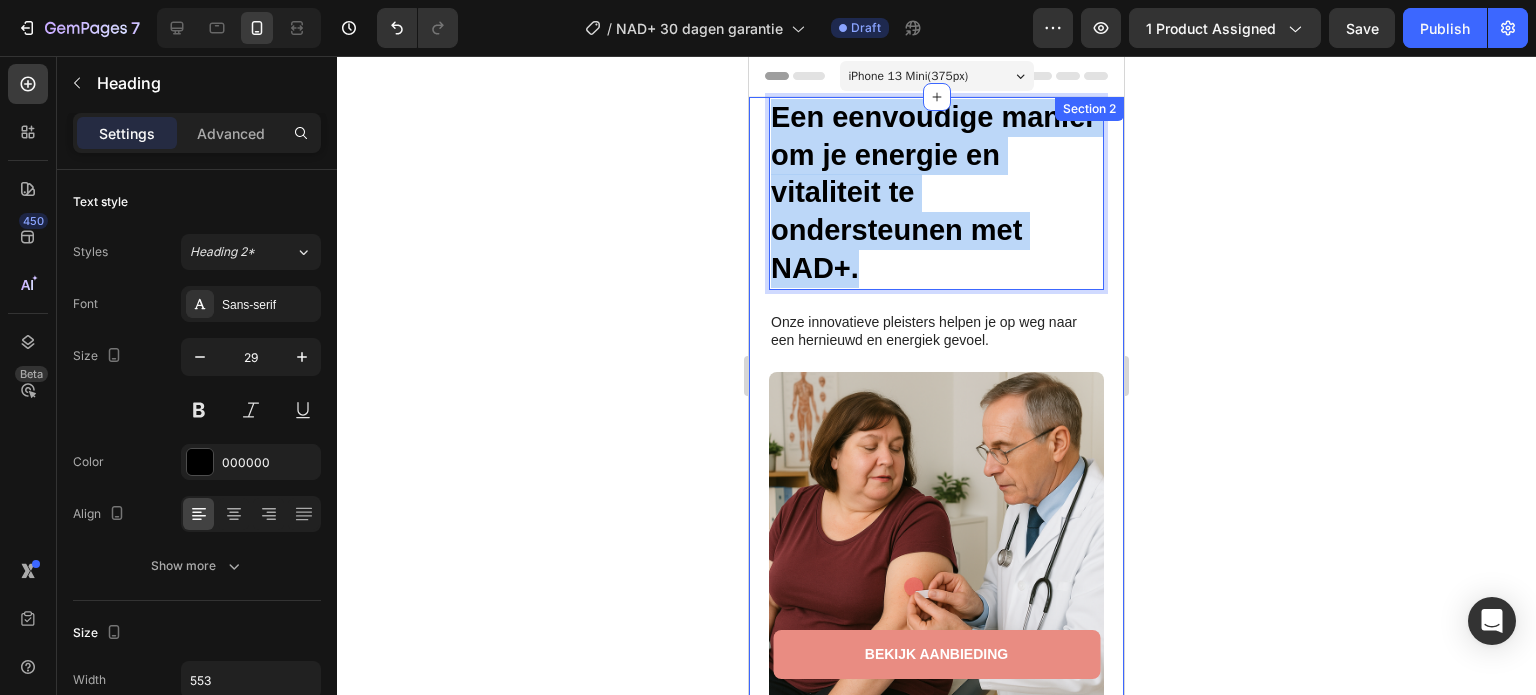 click on "iPhone 13 Mini  ( 375 px) iPhone 13 Mini iPhone 13 Pro iPhone 11 Pro Max iPhone 15 Pro Max Pixel 7 Galaxy S8+ Galaxy S20 Ultra iPad Mini iPad Air iPad Pro Header Bekijk aanbieding Button Sticky Image Een eenvoudige manier om je energie en vitaliteit te ondersteunen met NAD+. Heading   21 Onze innovatieve pleisters helpen je op weg naar een hernieuwd en energiek gevoel. Text Block Row Section 2 Root Start with Sections from sidebar Add sections Add elements Start with Generating from URL or image Add section Choose templates inspired by CRO experts Generate layout from URL or image Add blank section then drag & drop elements Footer" at bounding box center (936, 3397) 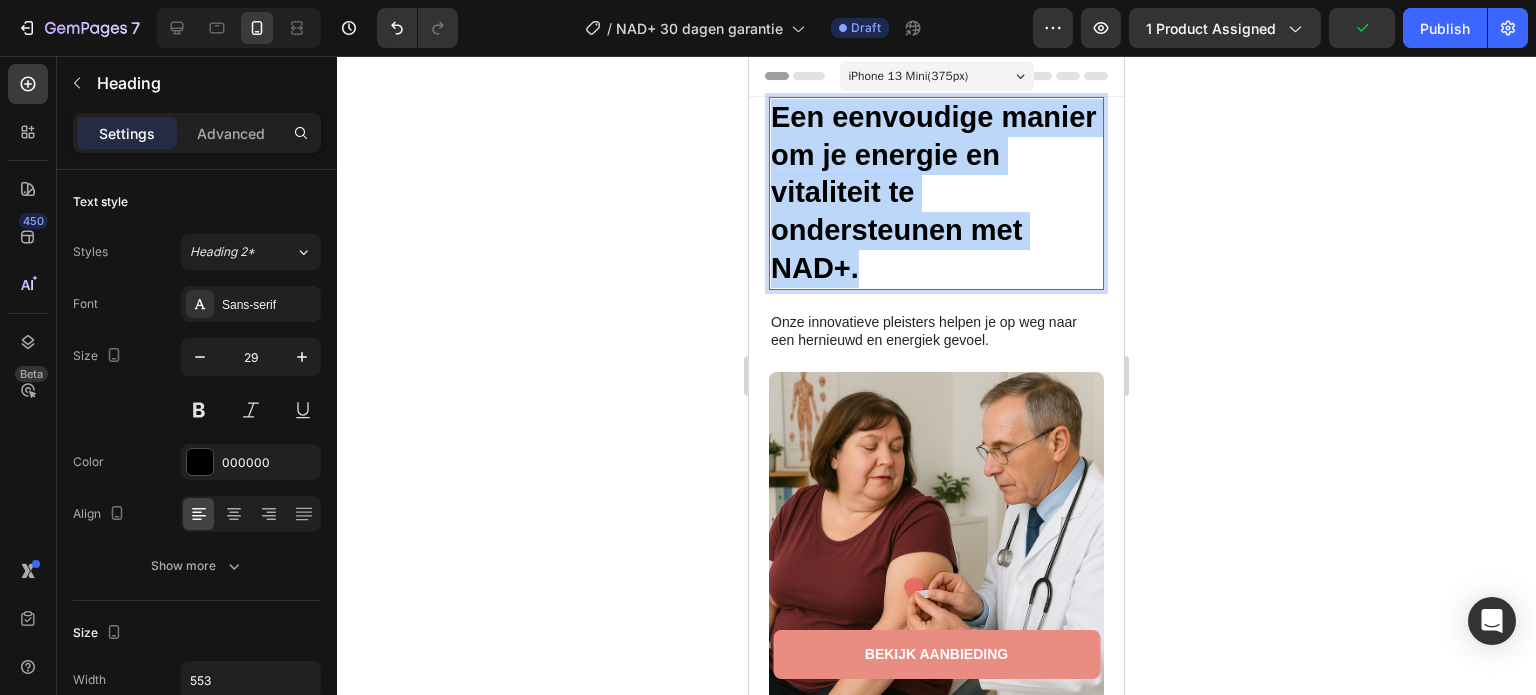 click on "Een eenvoudige manier om je energie en vitaliteit te ondersteunen met NAD+." at bounding box center (934, 192) 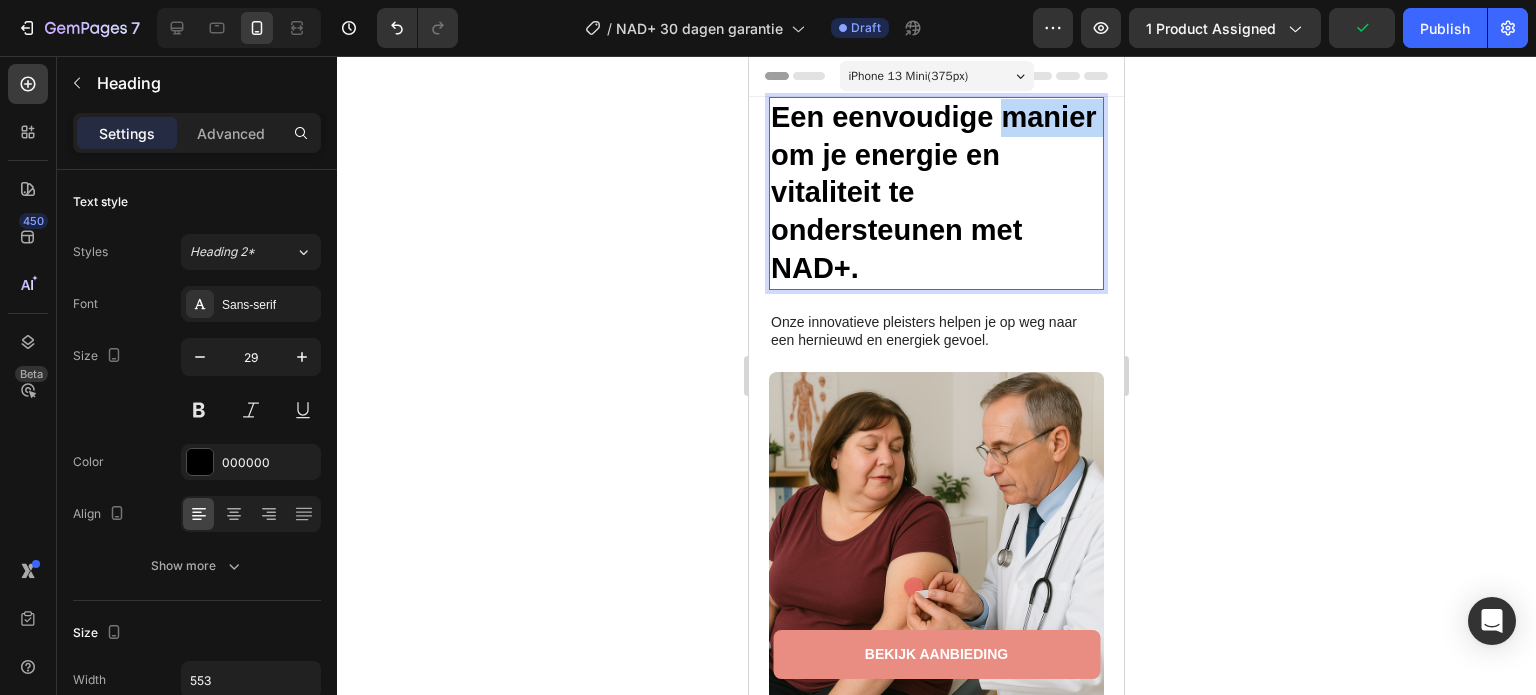 click on "Een eenvoudige manier om je energie en vitaliteit te ondersteunen met NAD+." at bounding box center (934, 192) 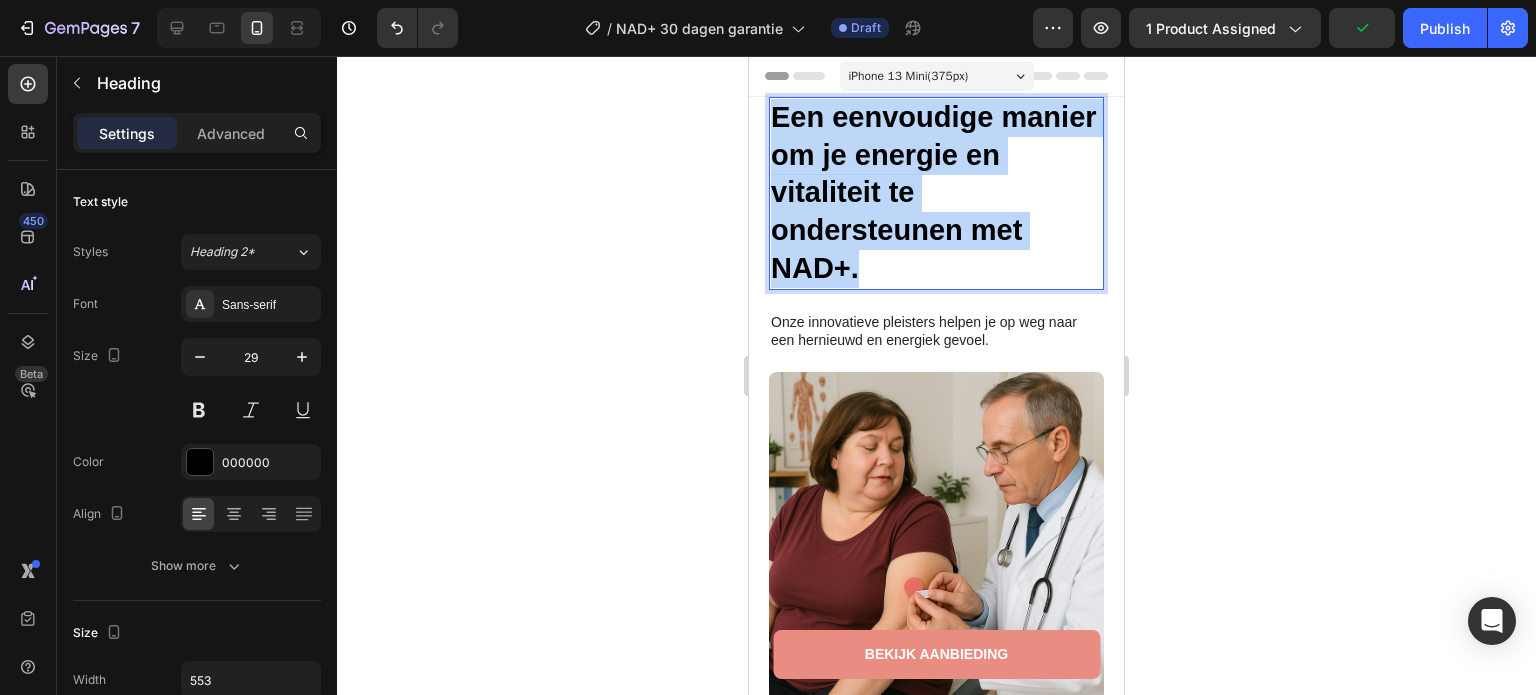 click on "Een eenvoudige manier om je energie en vitaliteit te ondersteunen met NAD+." at bounding box center [934, 192] 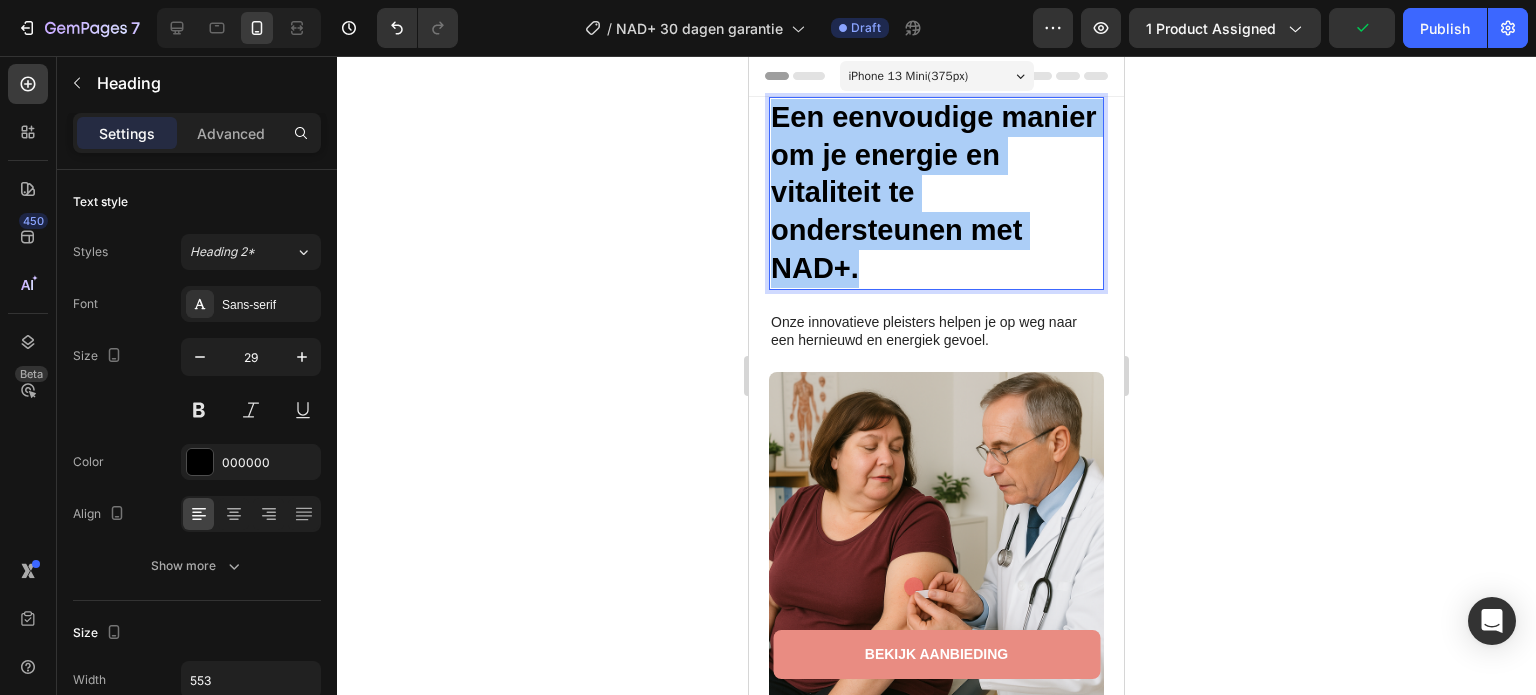 click 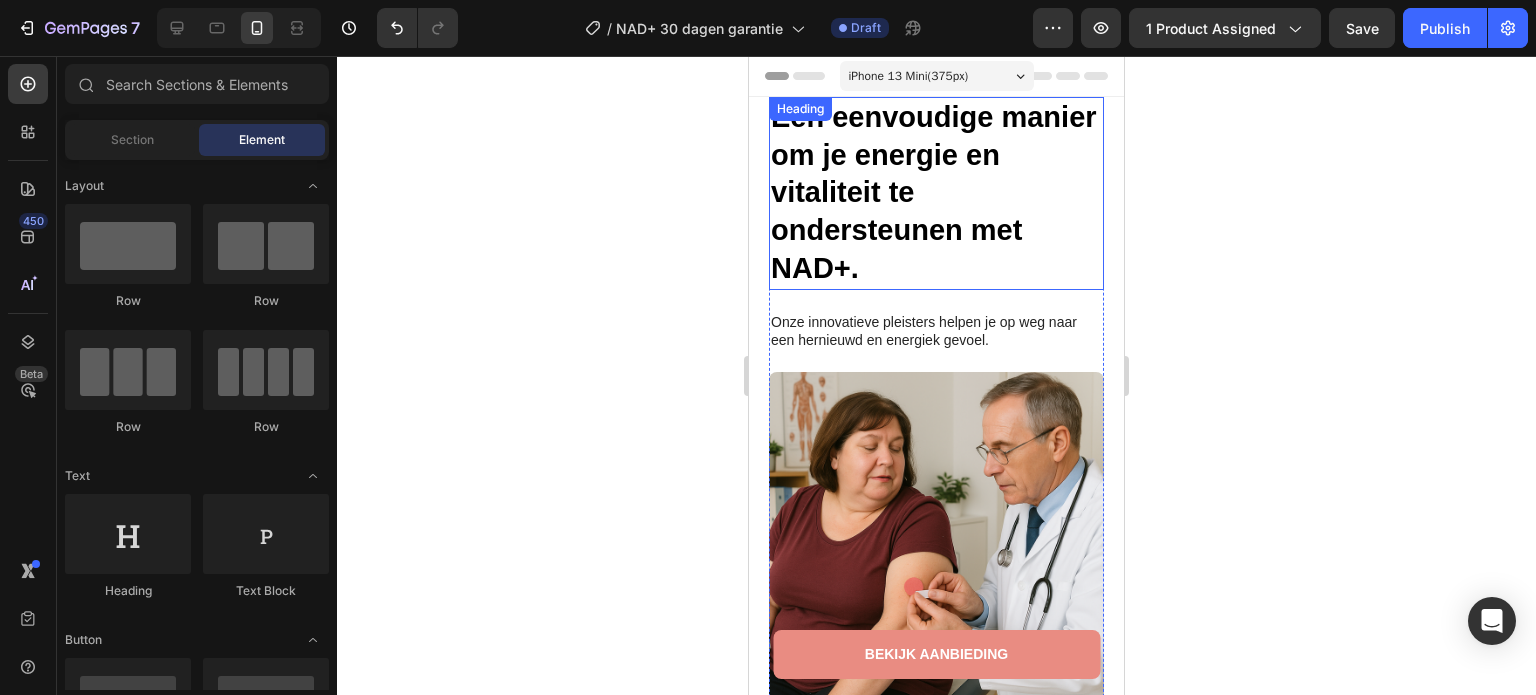click on "⁠⁠⁠⁠⁠⁠⁠ Een eenvoudige manier om je energie en vitaliteit te ondersteunen met NAD+." at bounding box center (936, 193) 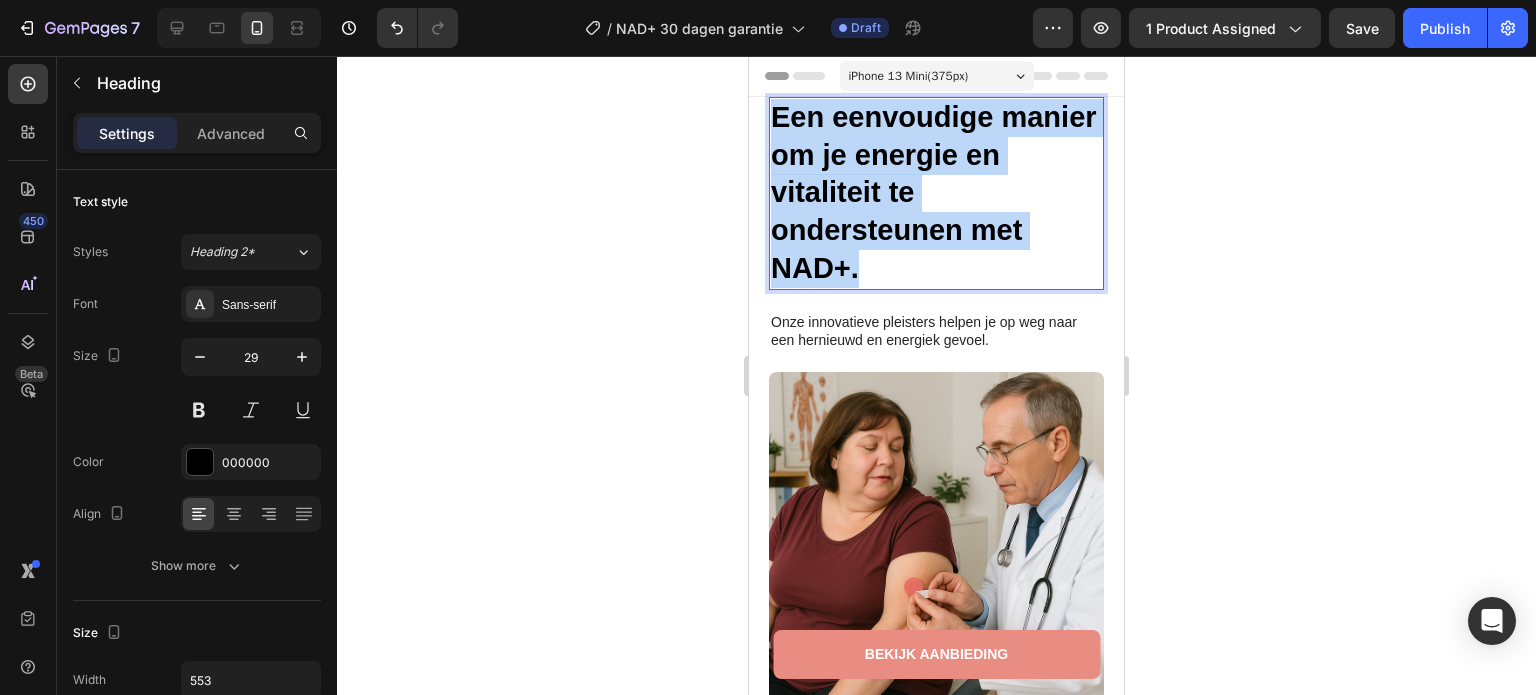 click on "Een eenvoudige manier om je energie en vitaliteit te ondersteunen met NAD+." at bounding box center [936, 193] 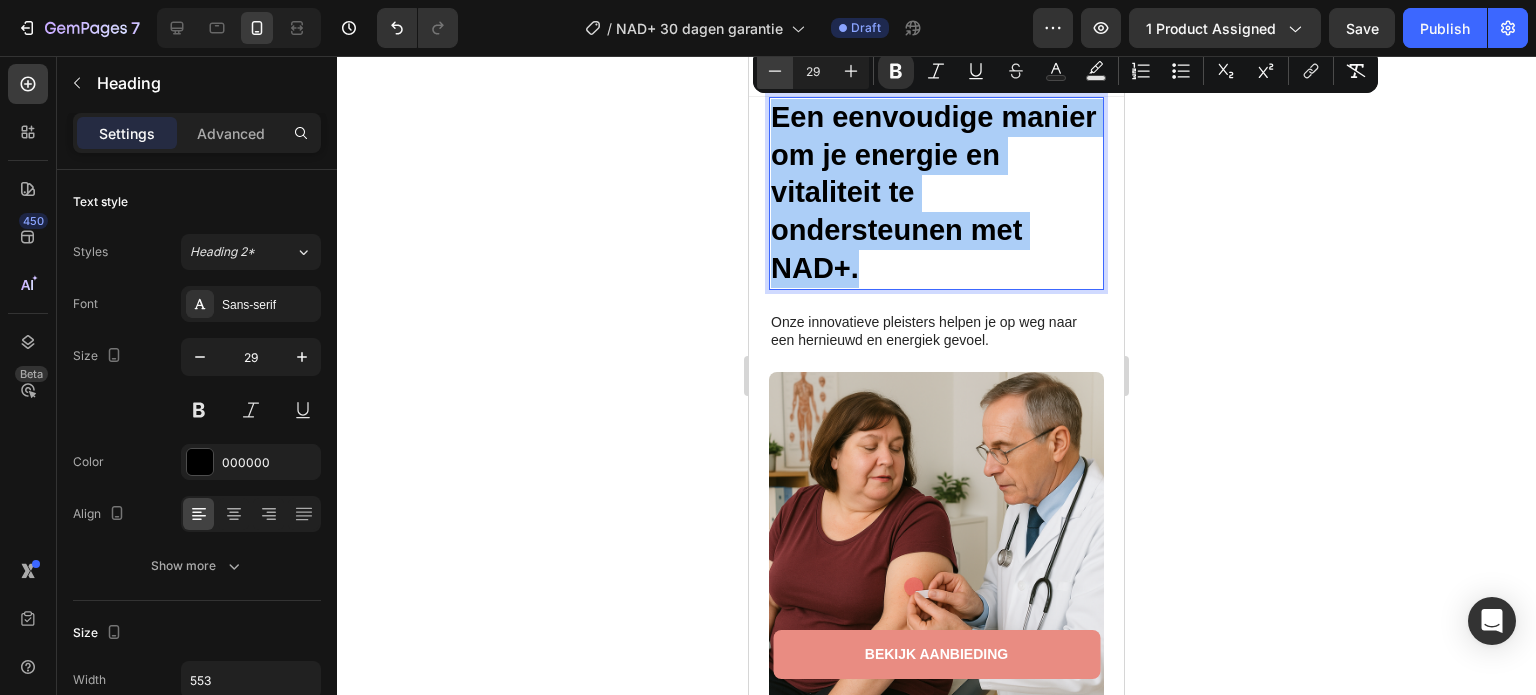 click 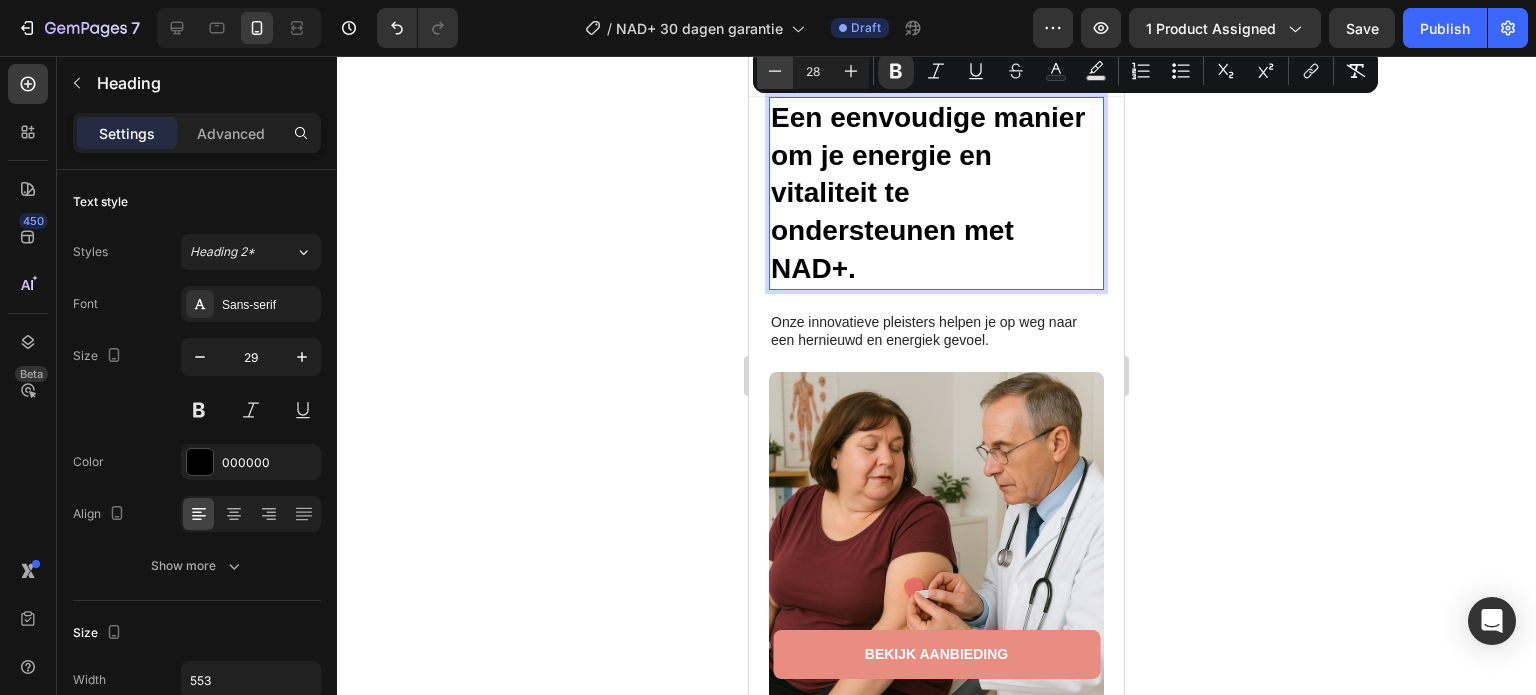 click 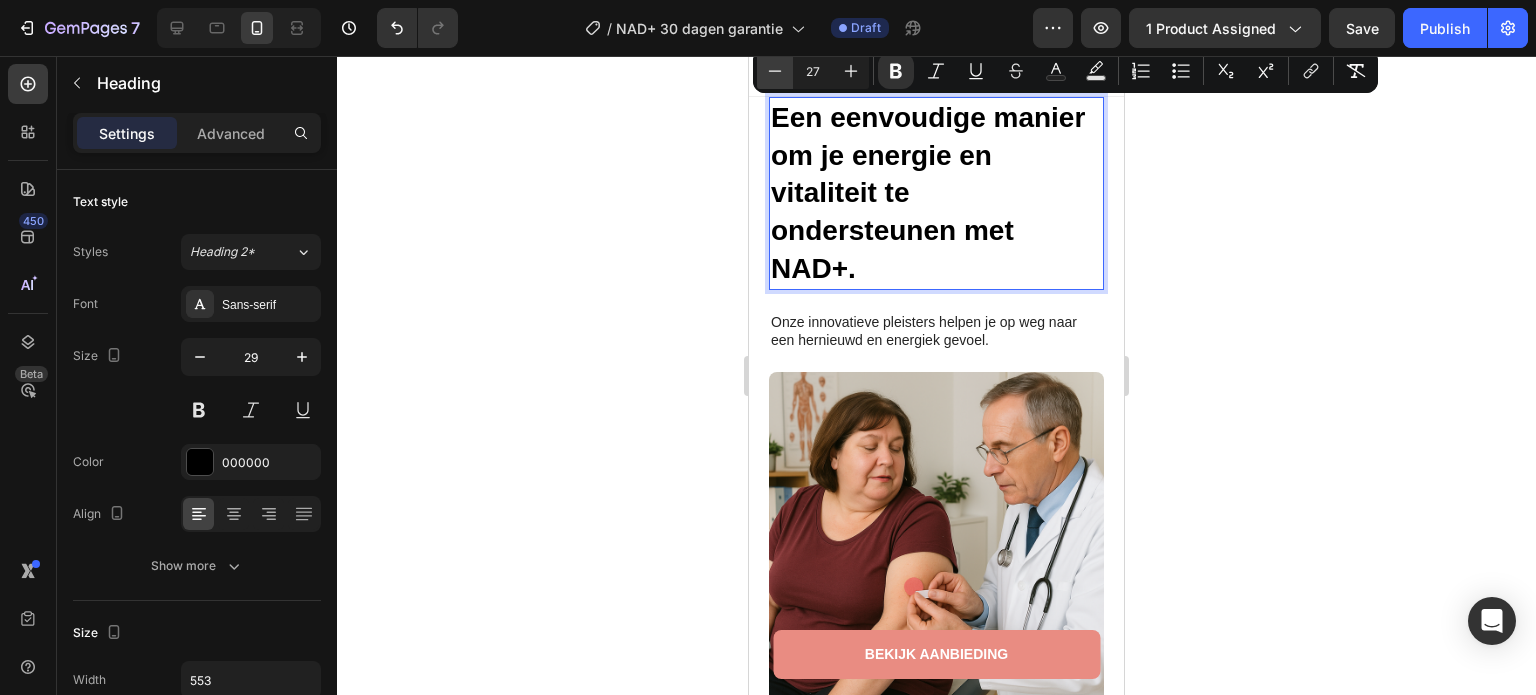 click 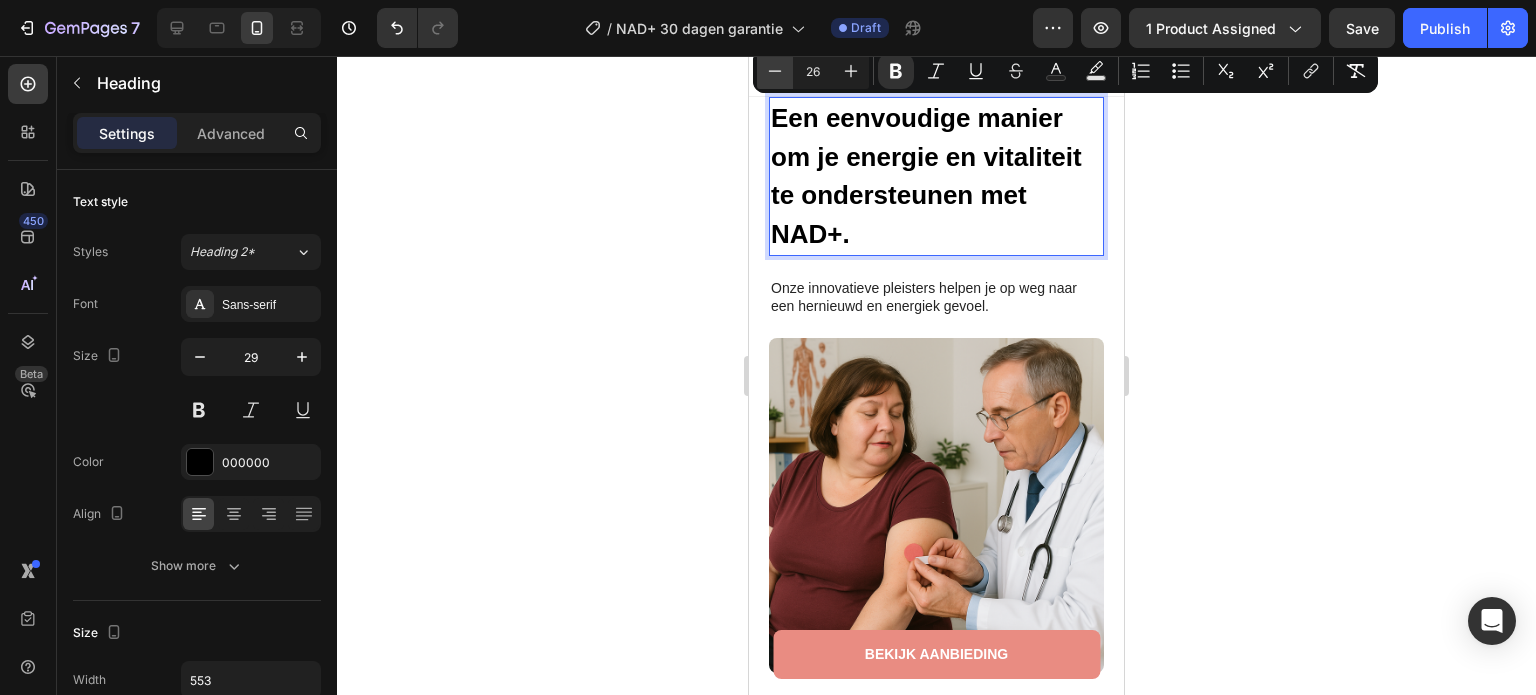 click 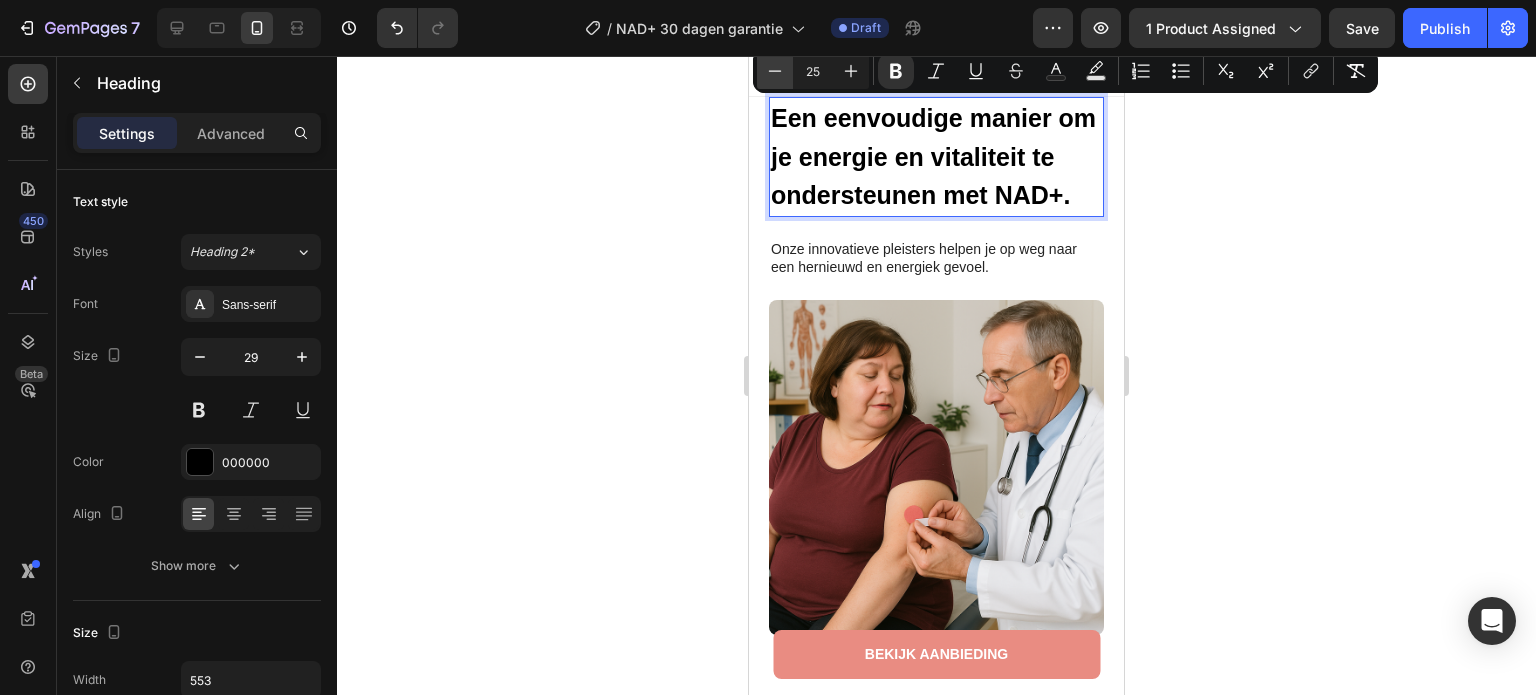 click 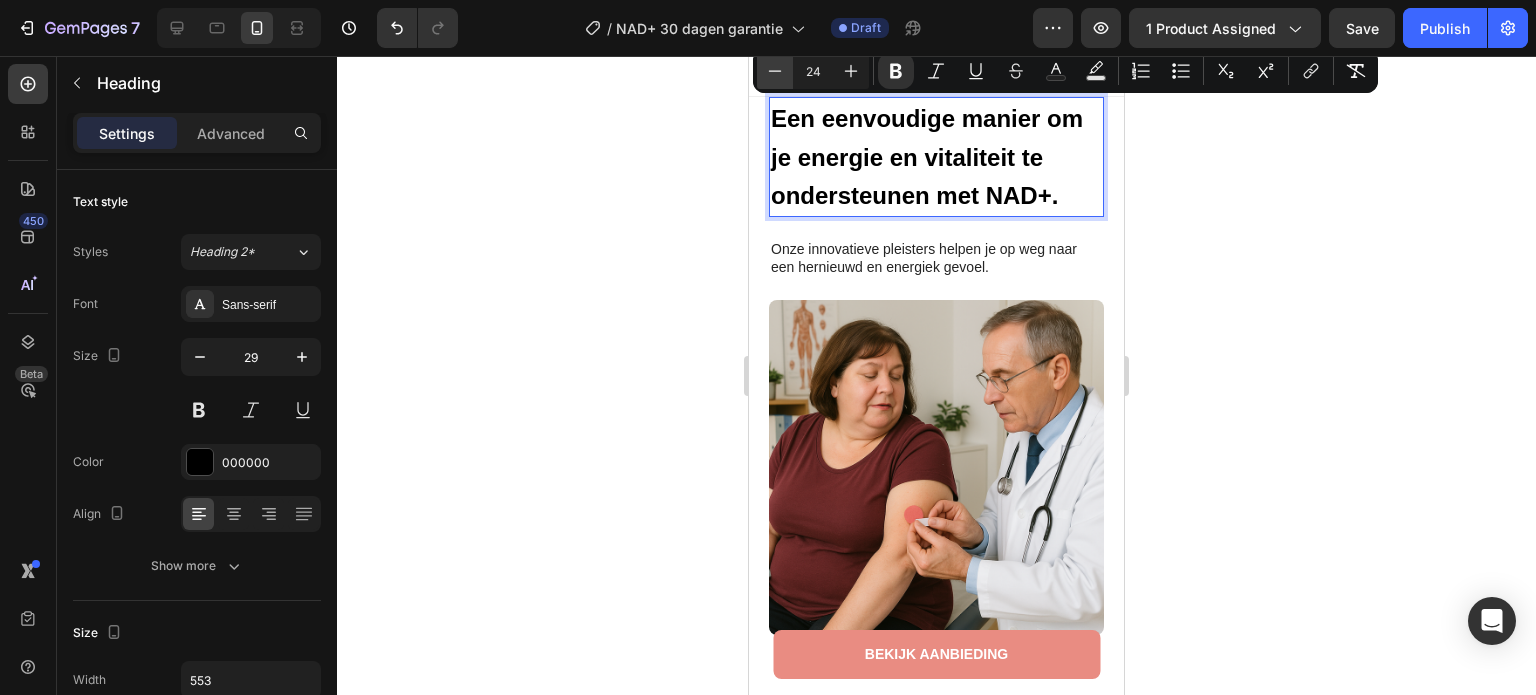 click 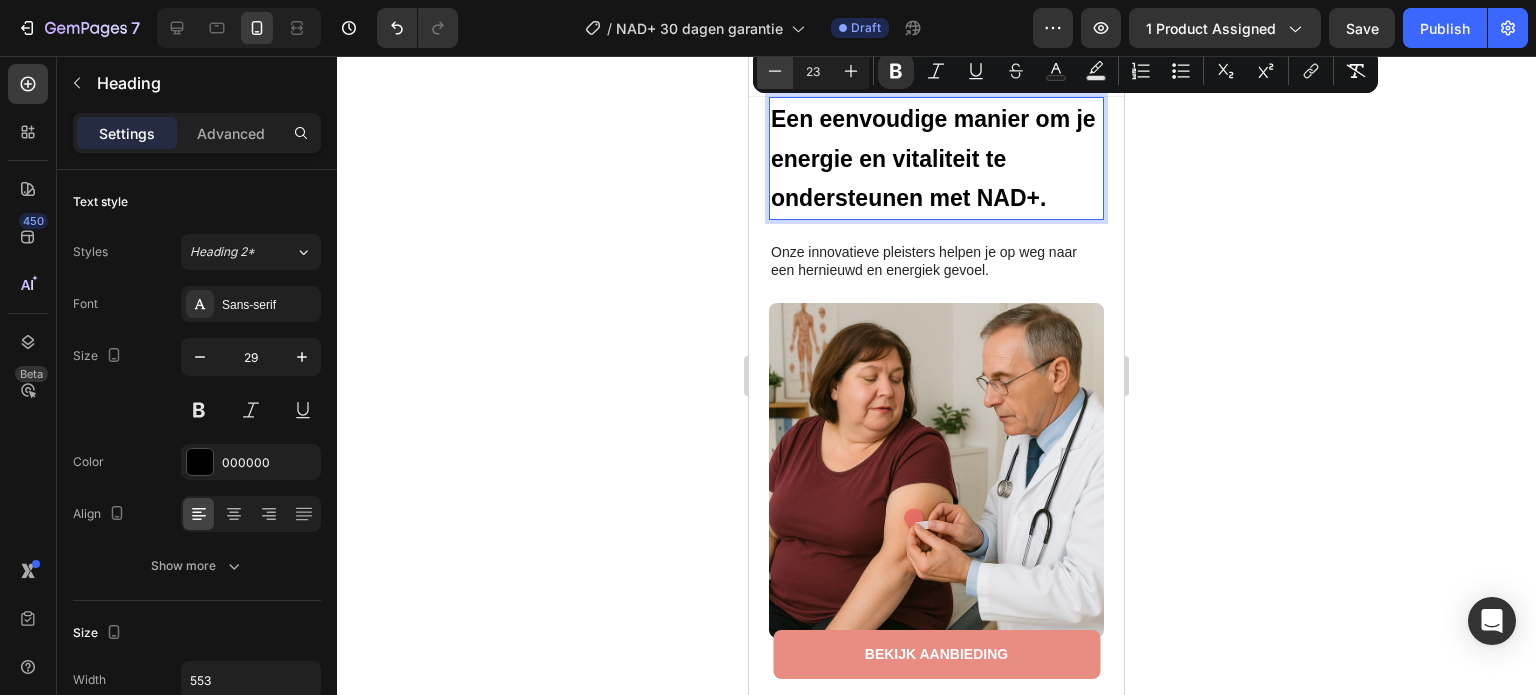click 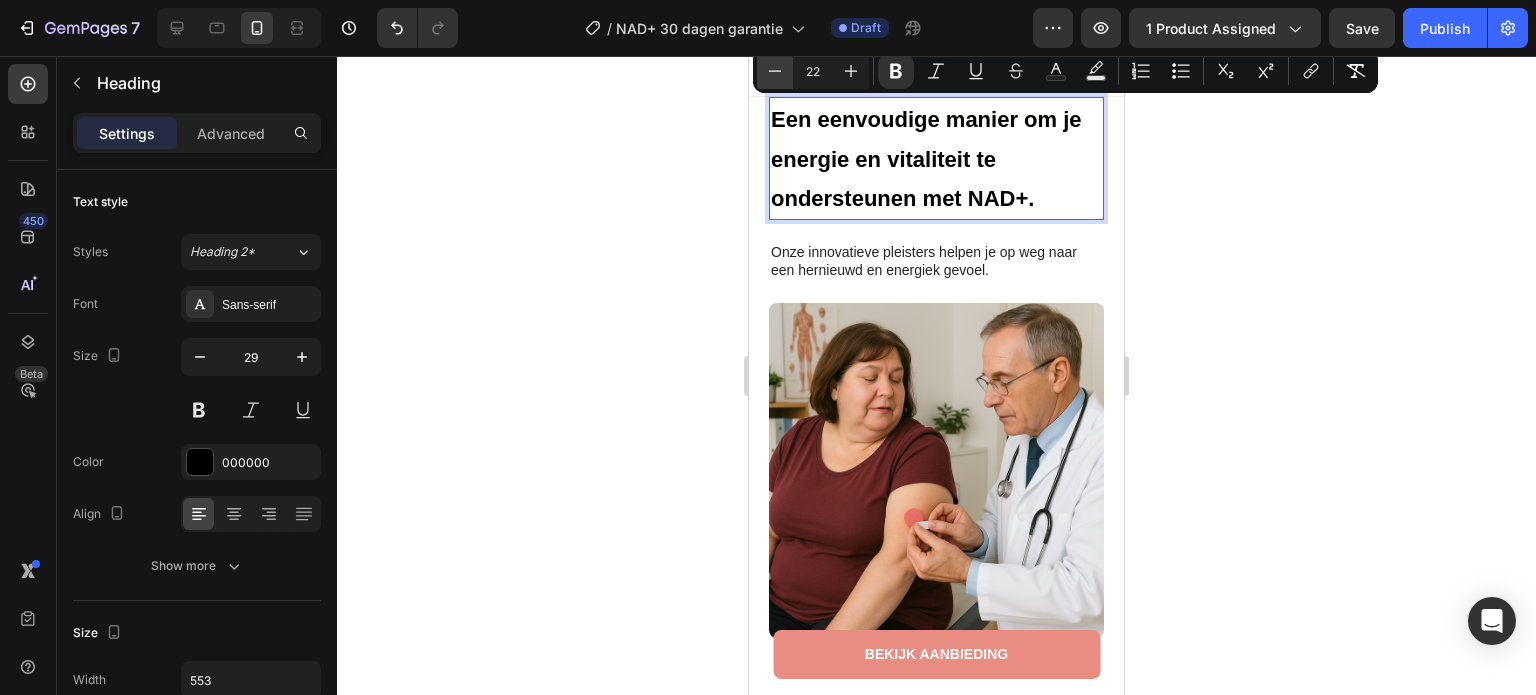 click 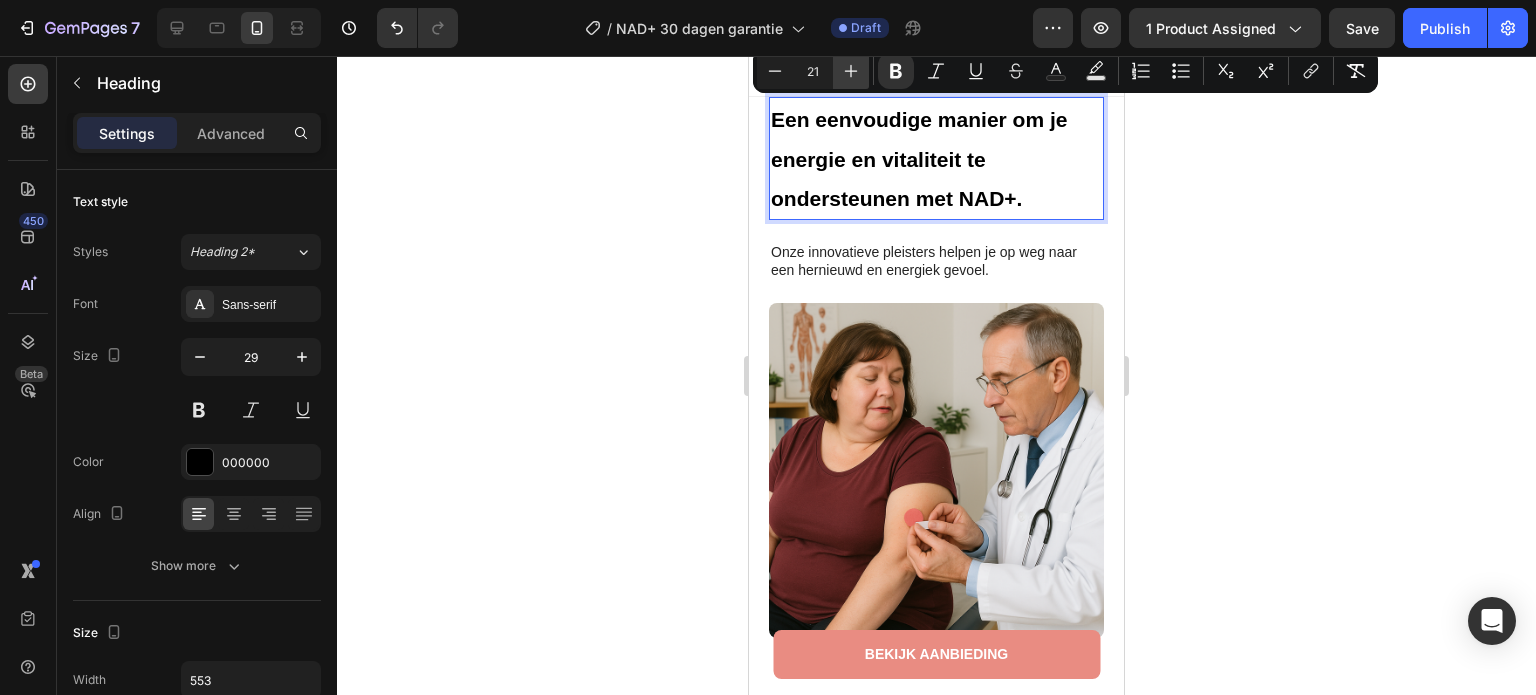 click 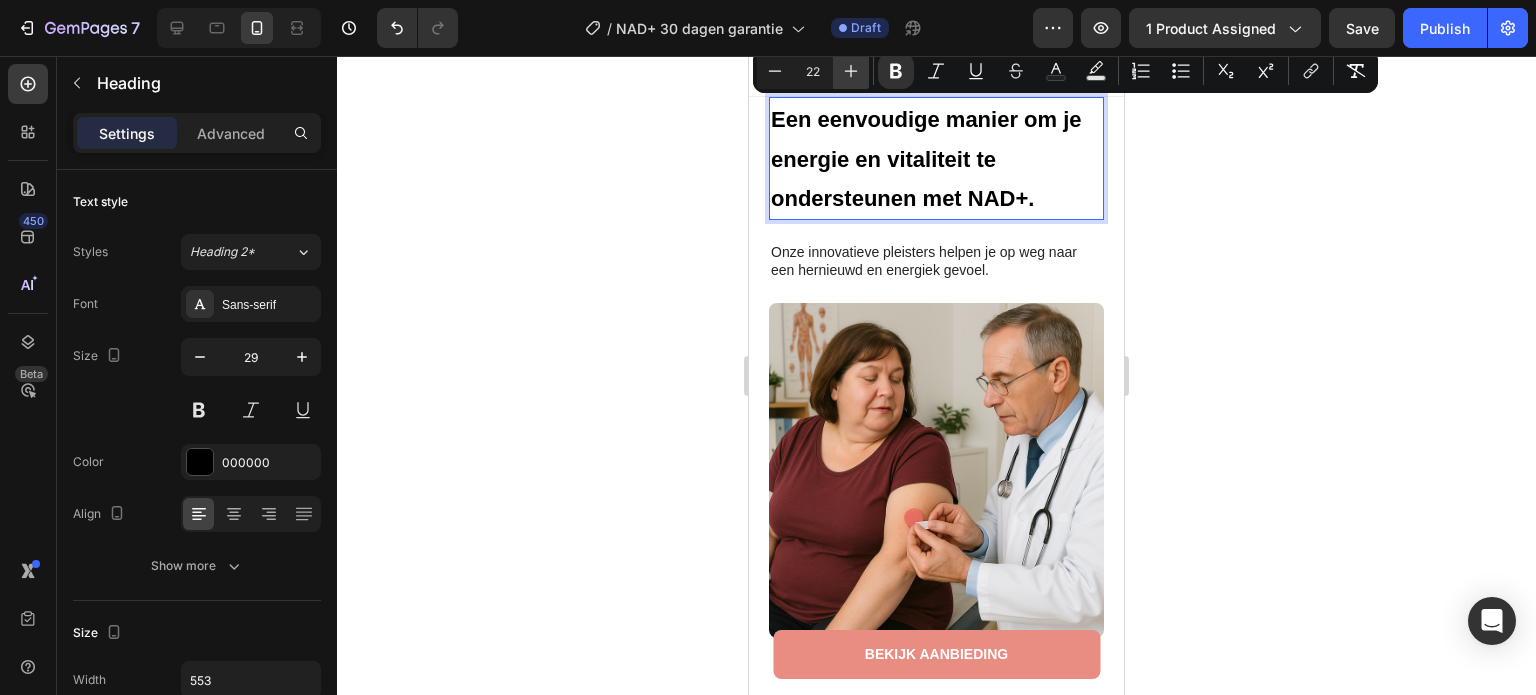 click 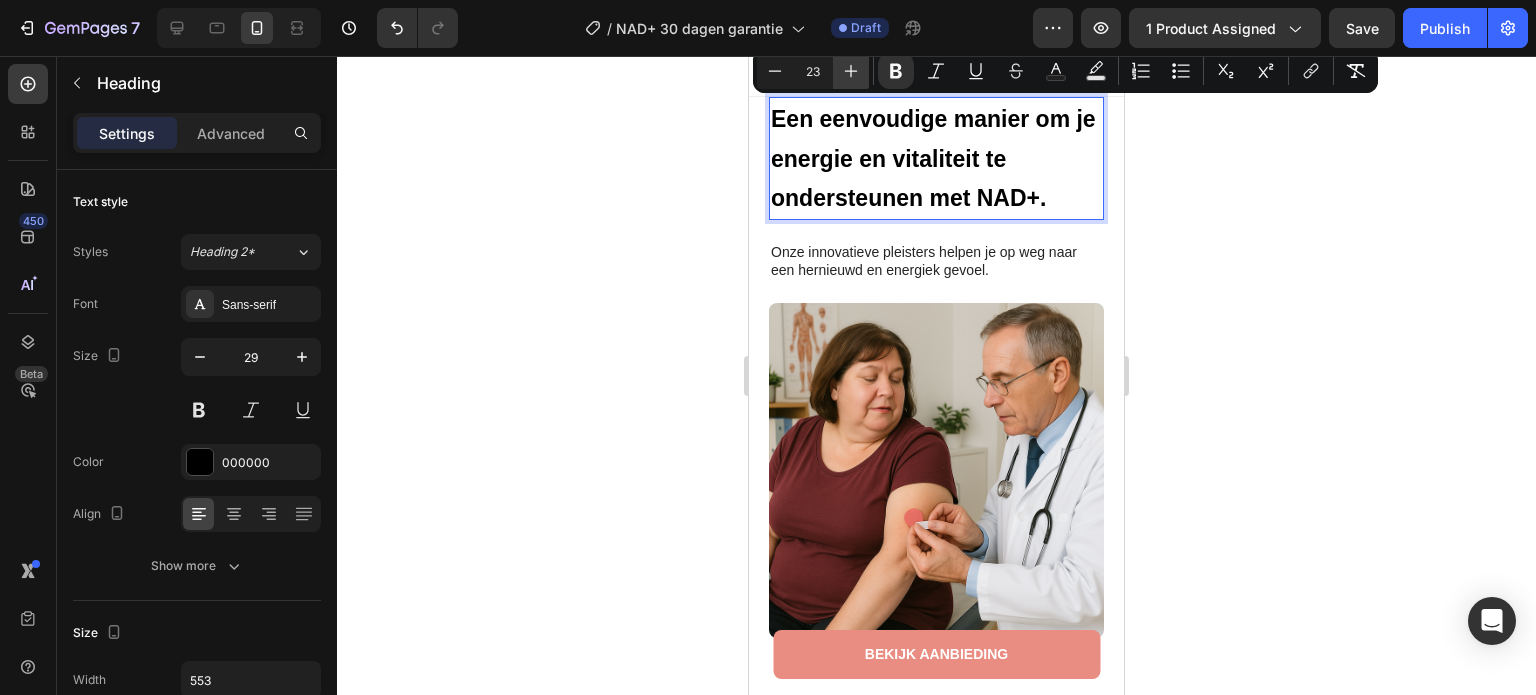click 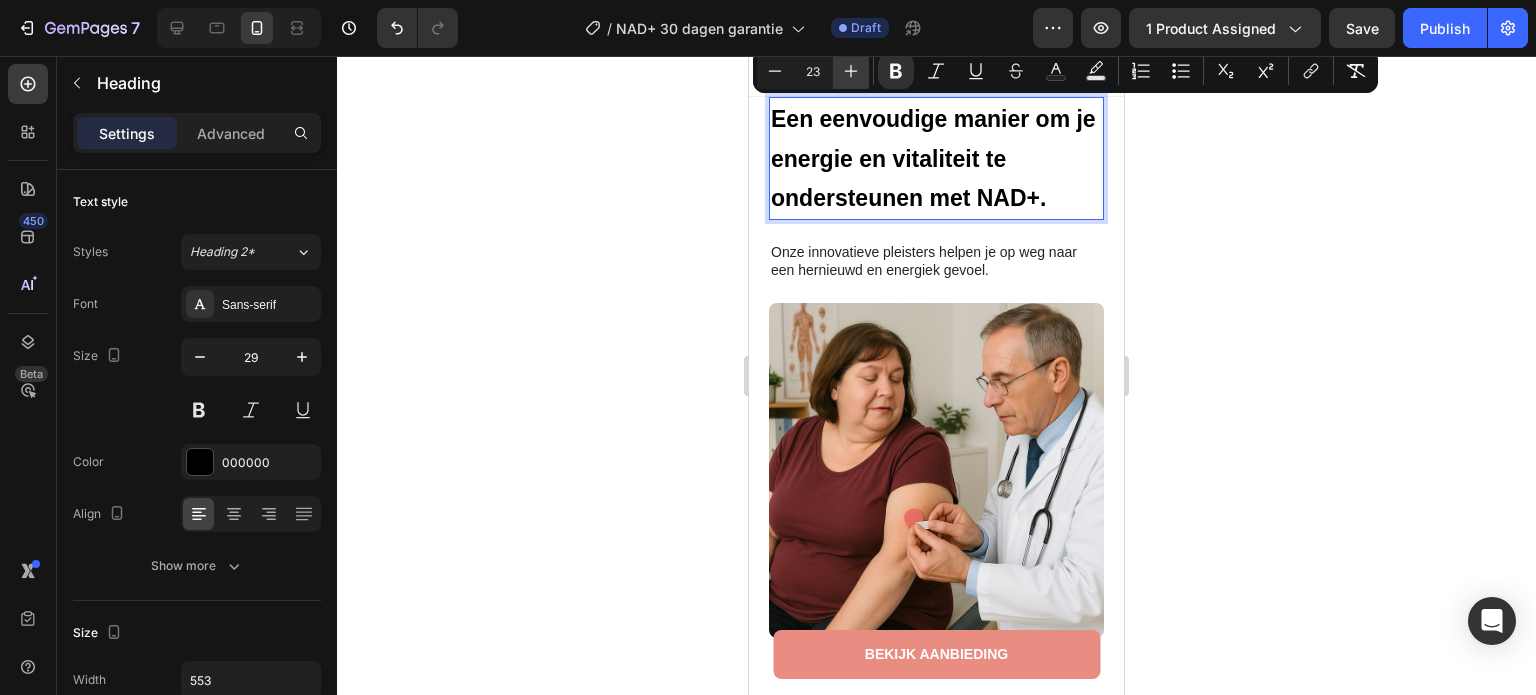 type on "24" 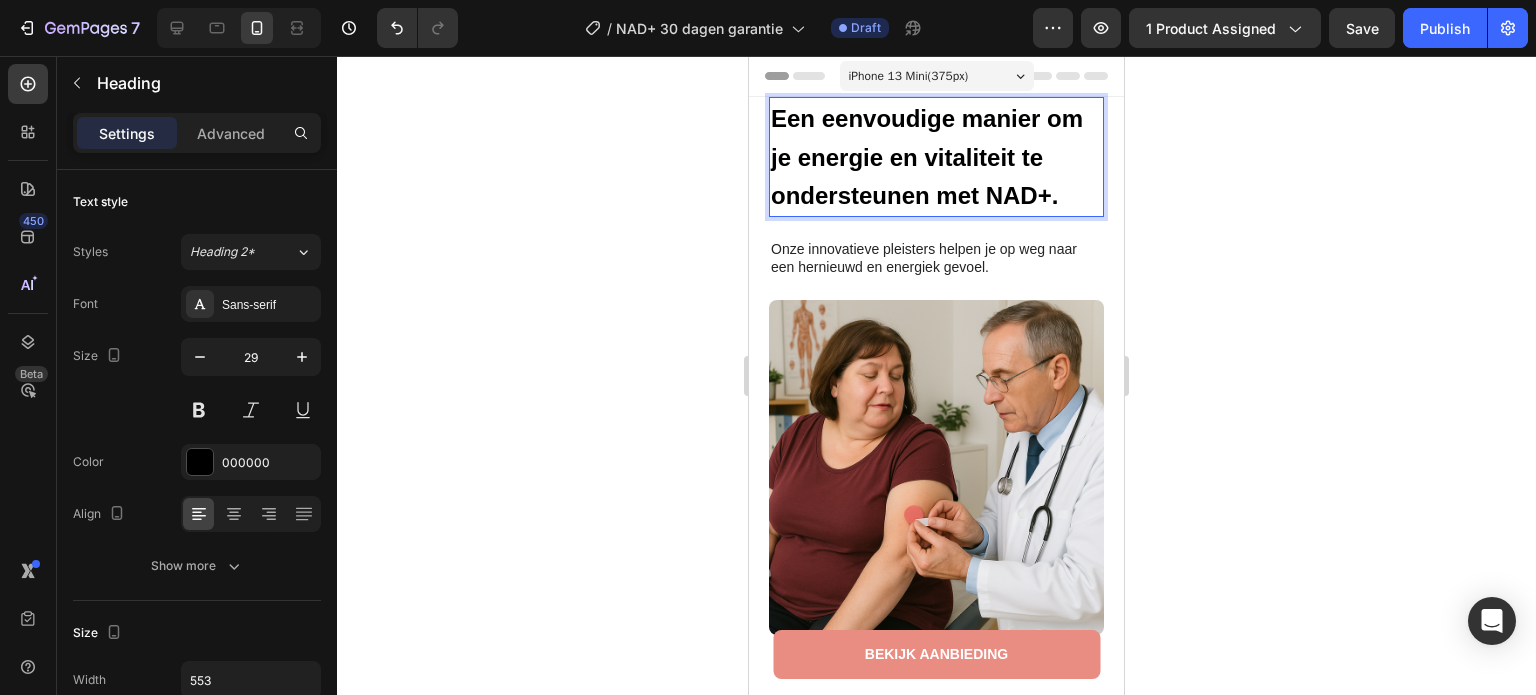 click 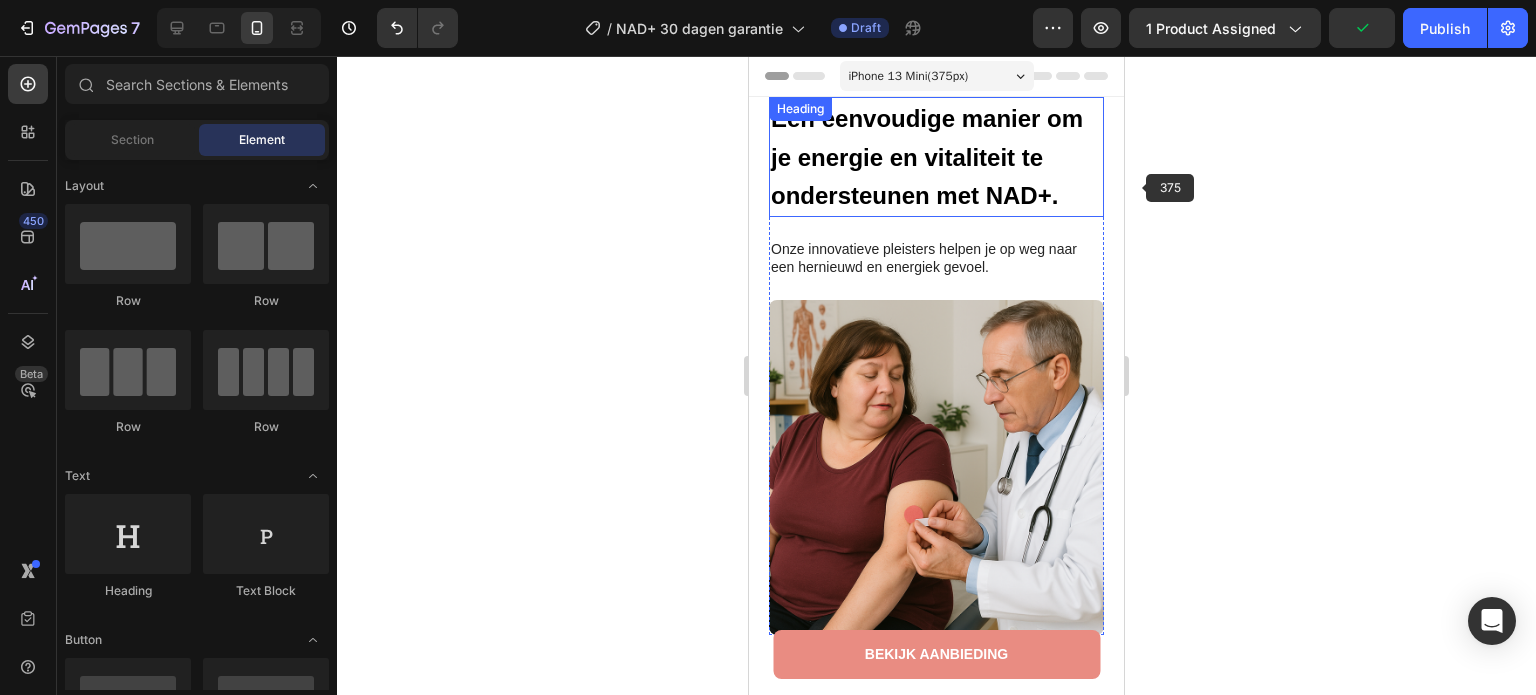 click on "⁠⁠⁠⁠⁠⁠⁠ Een eenvoudige manier om je energie en vitaliteit te ondersteunen met NAD+." at bounding box center [936, 157] 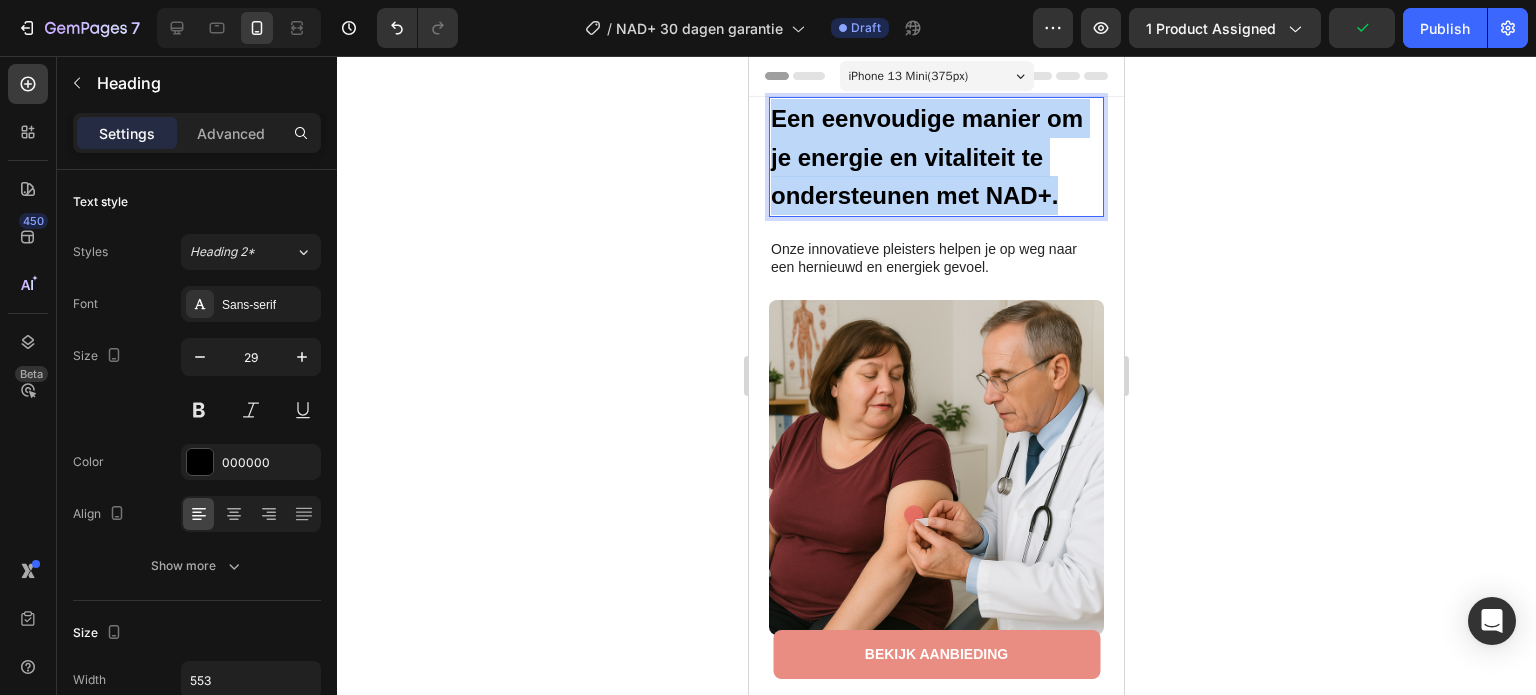 click on "Een eenvoudige manier om je energie en vitaliteit te ondersteunen met NAD+." at bounding box center (936, 157) 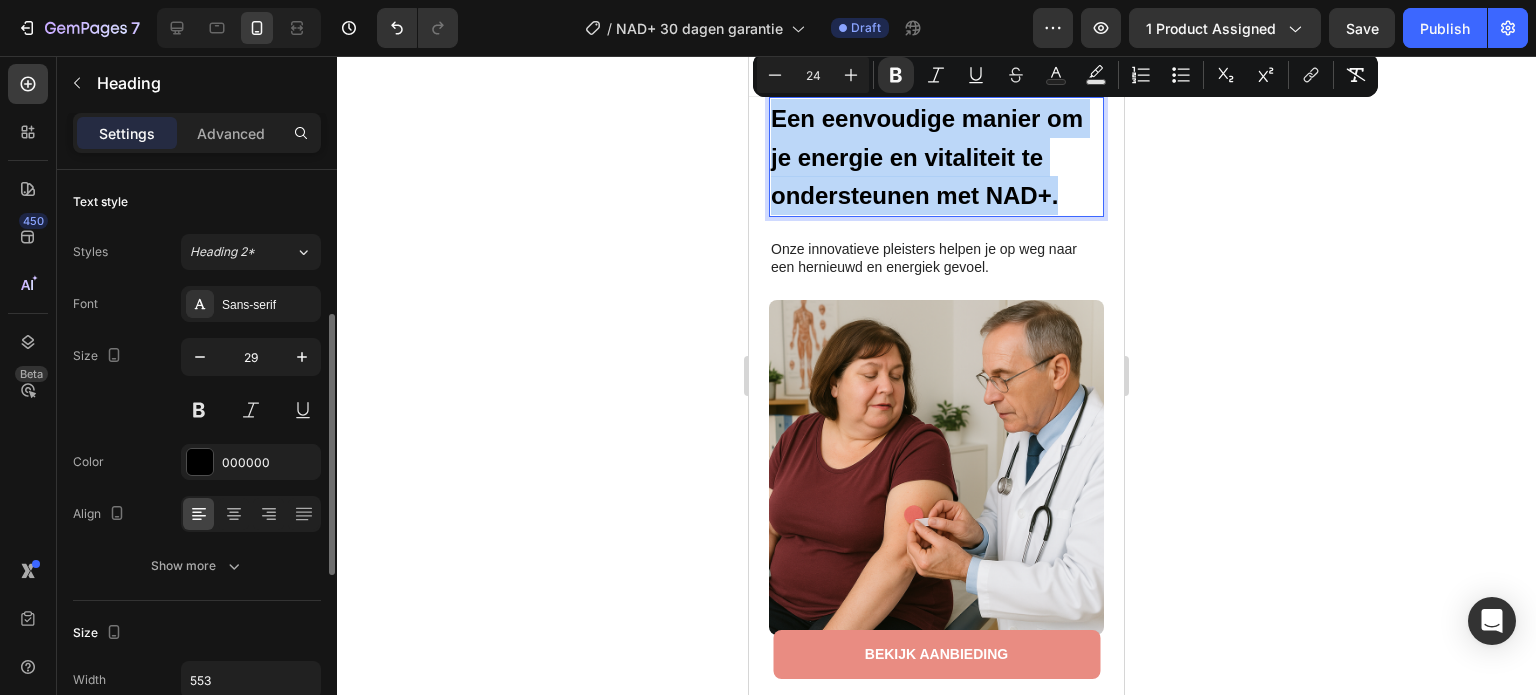 scroll, scrollTop: 100, scrollLeft: 0, axis: vertical 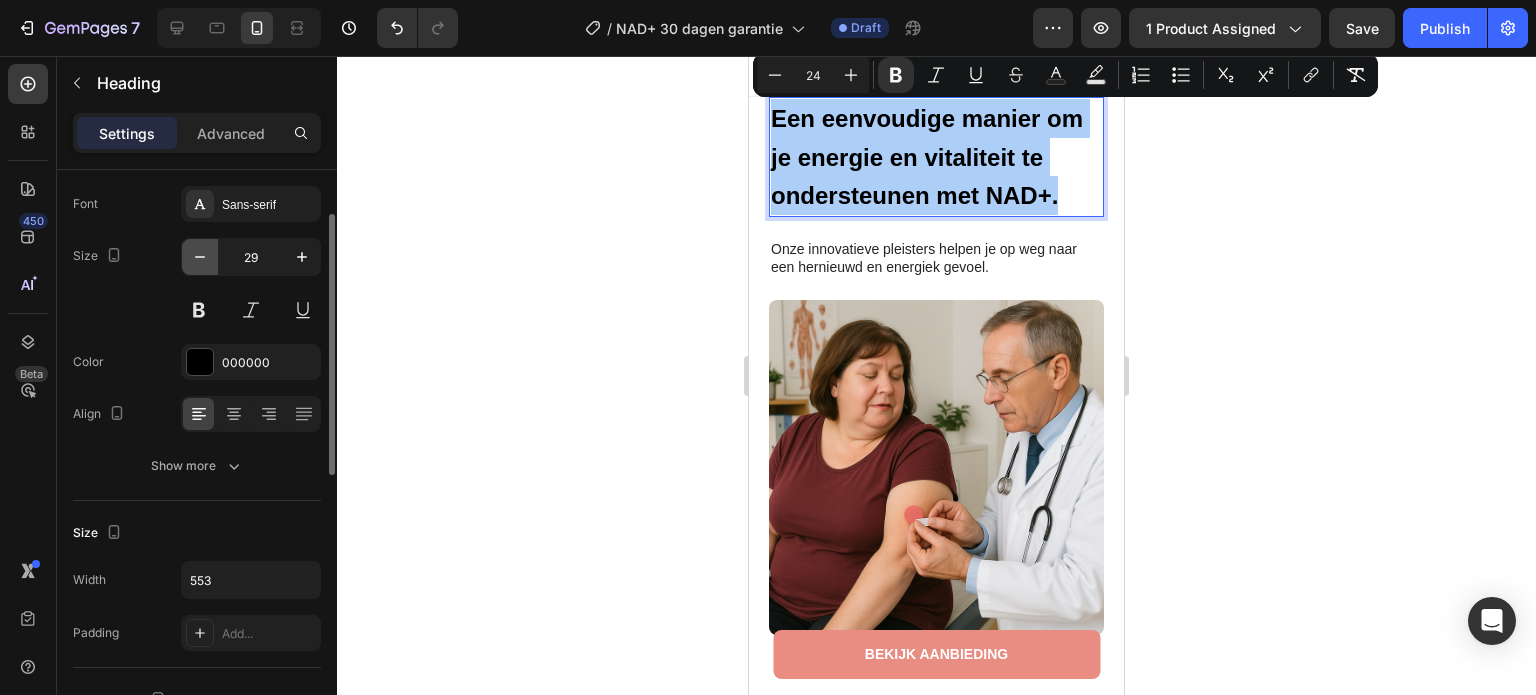 click 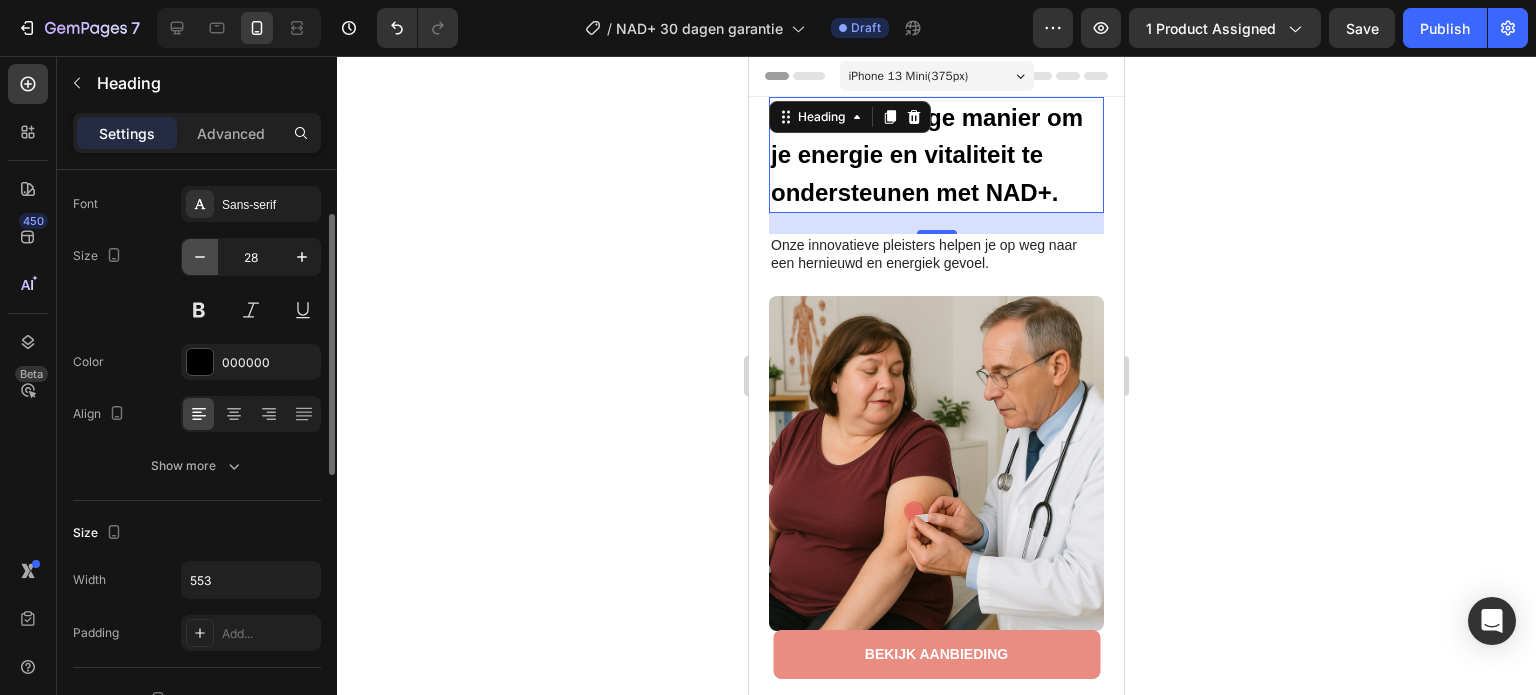 click 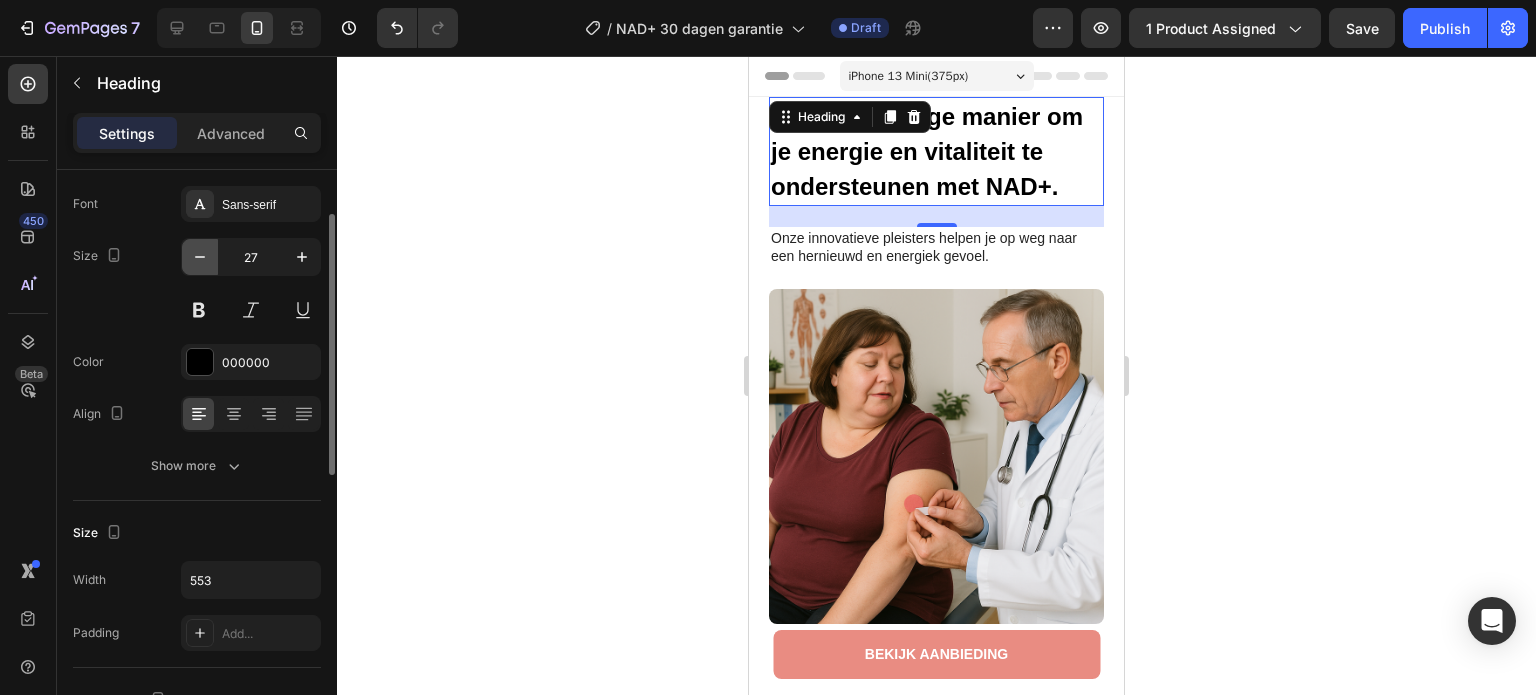 click 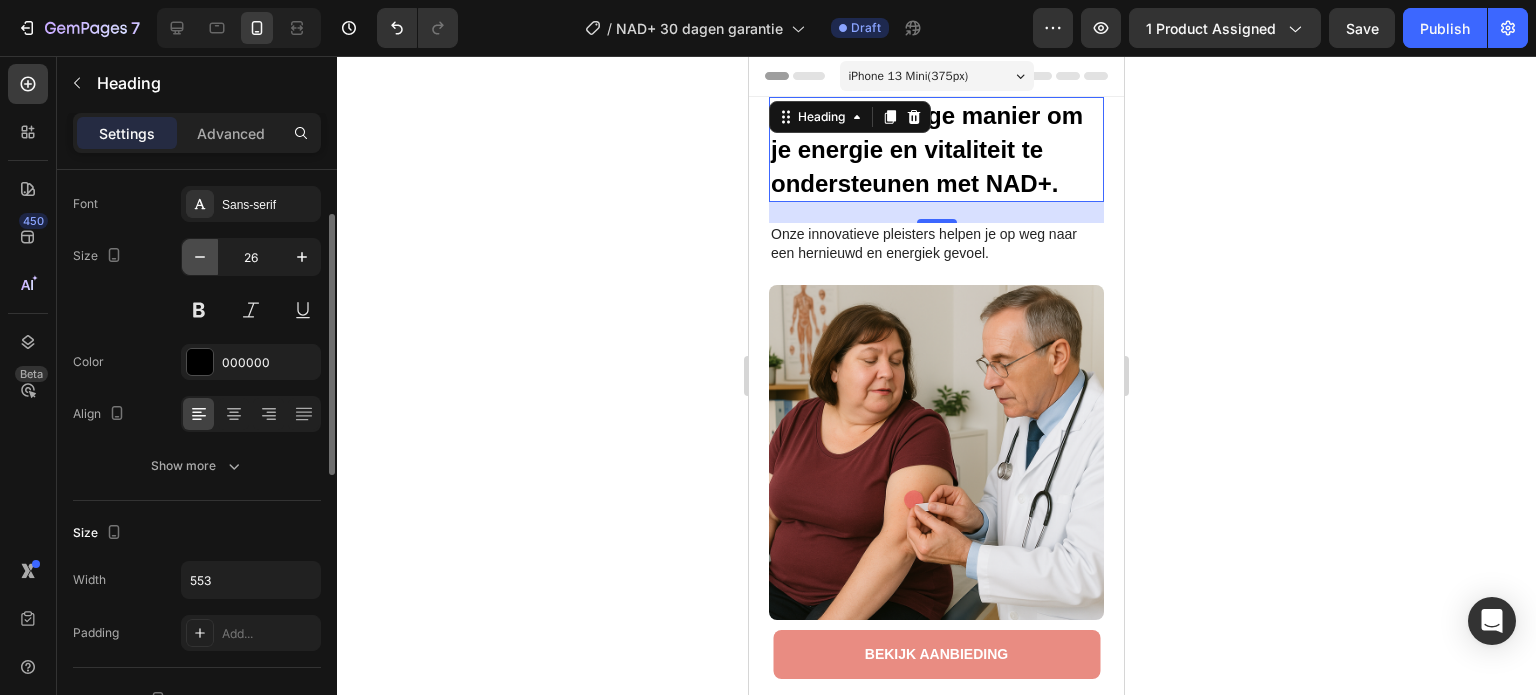 click 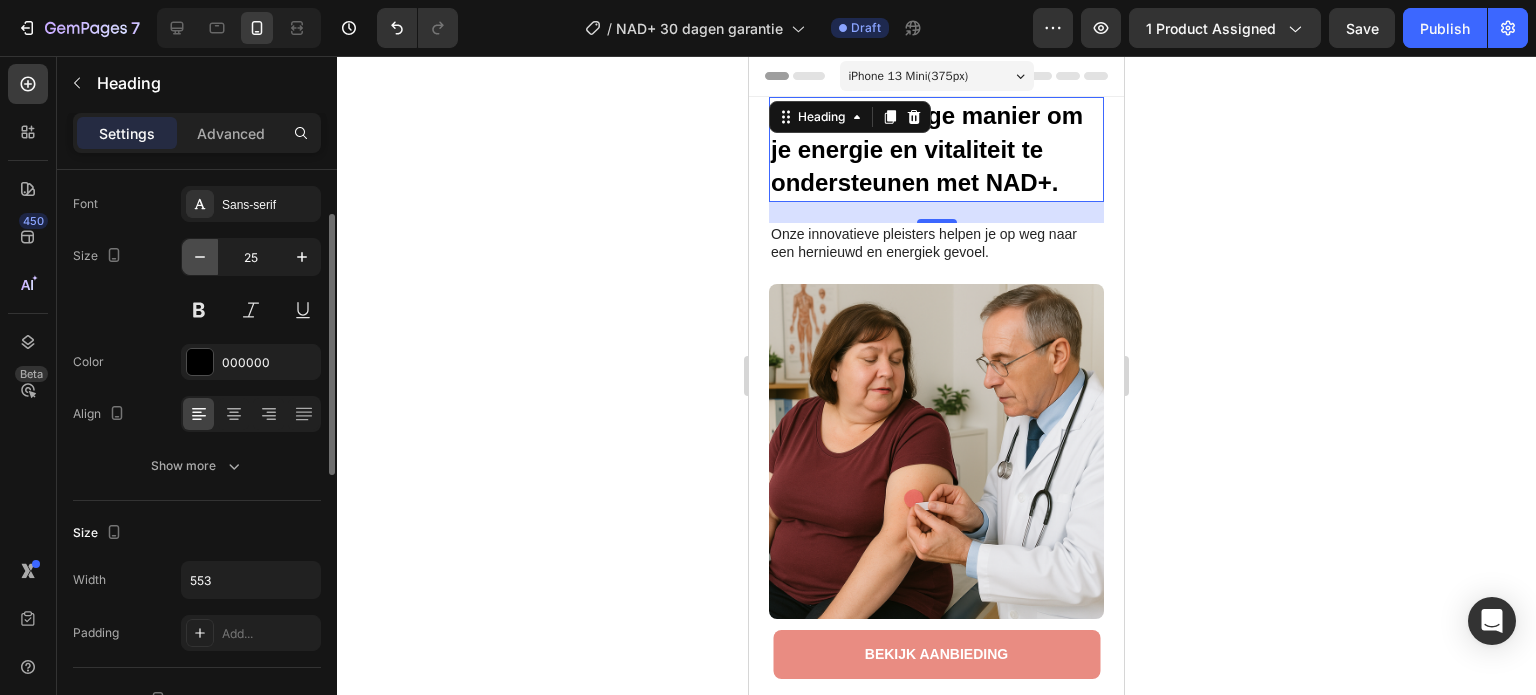 click 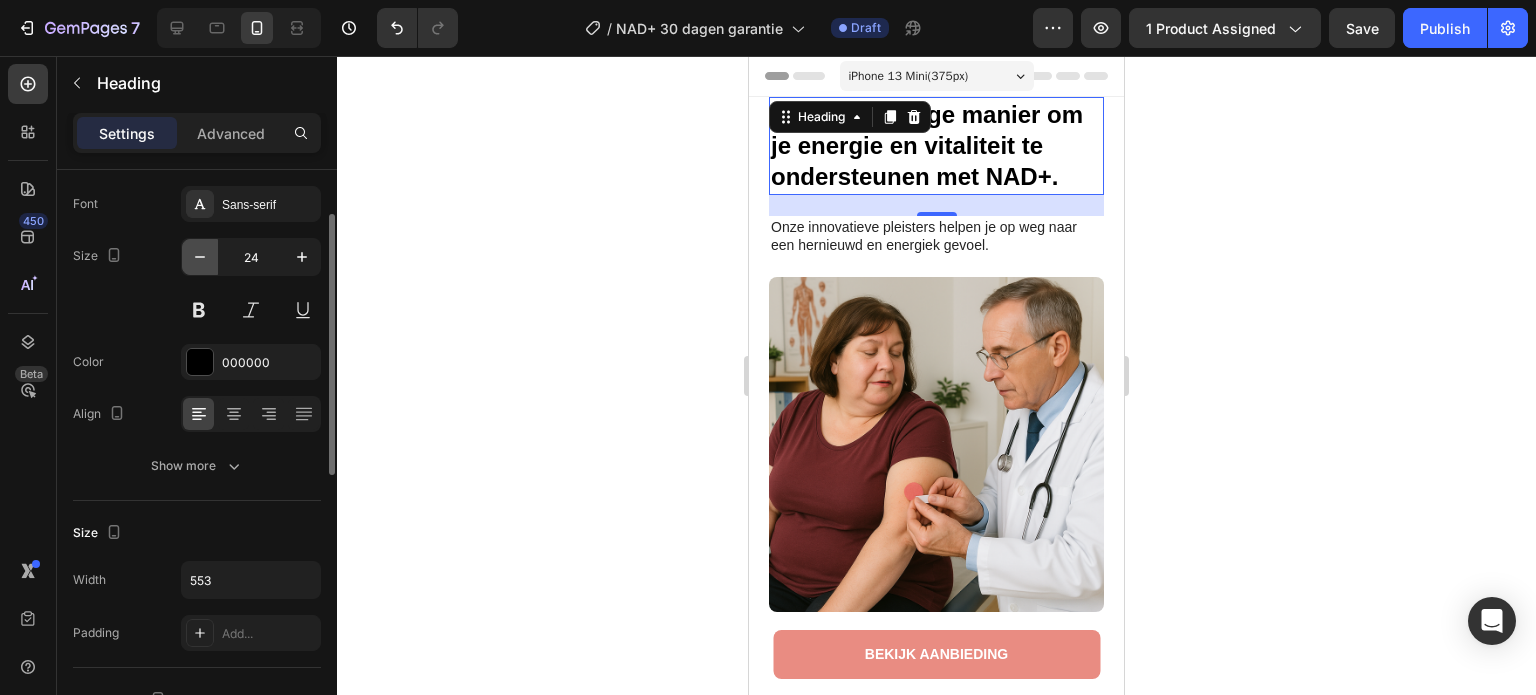 click 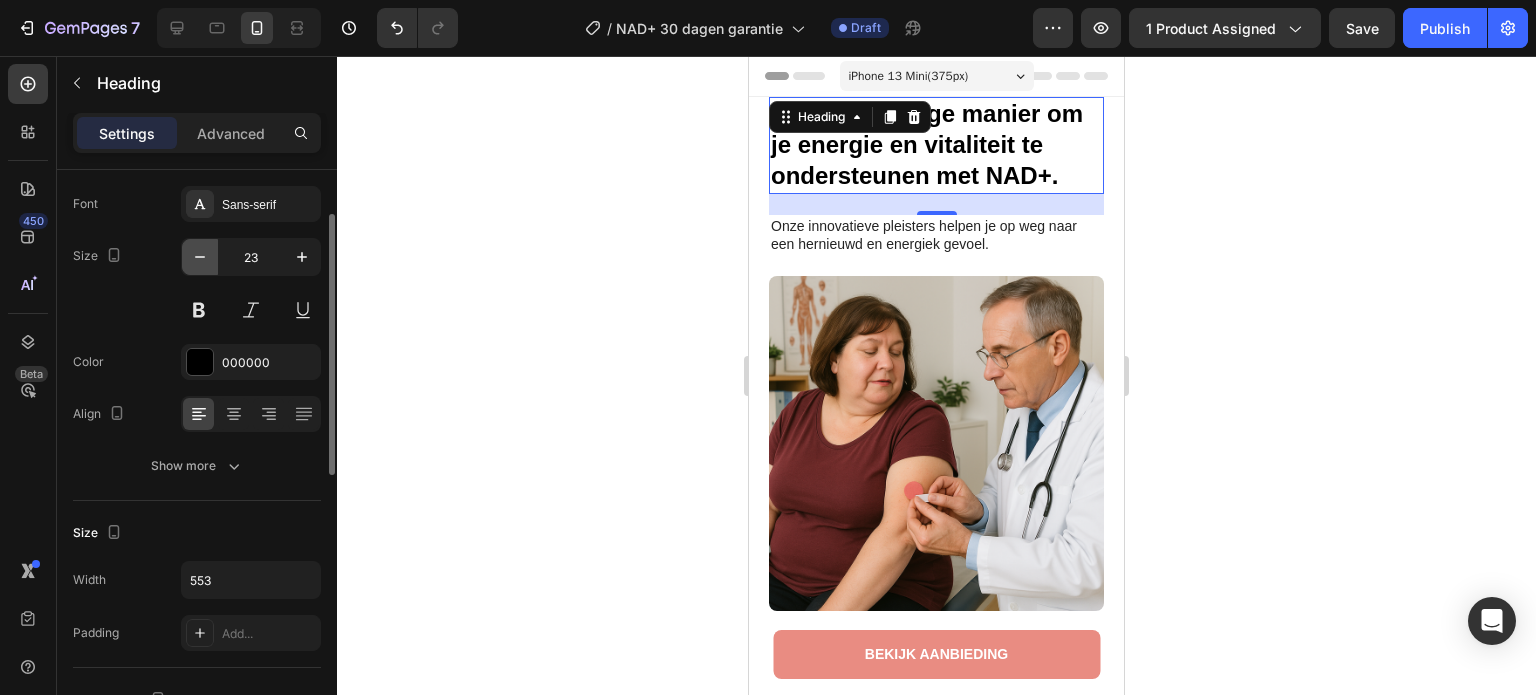 click 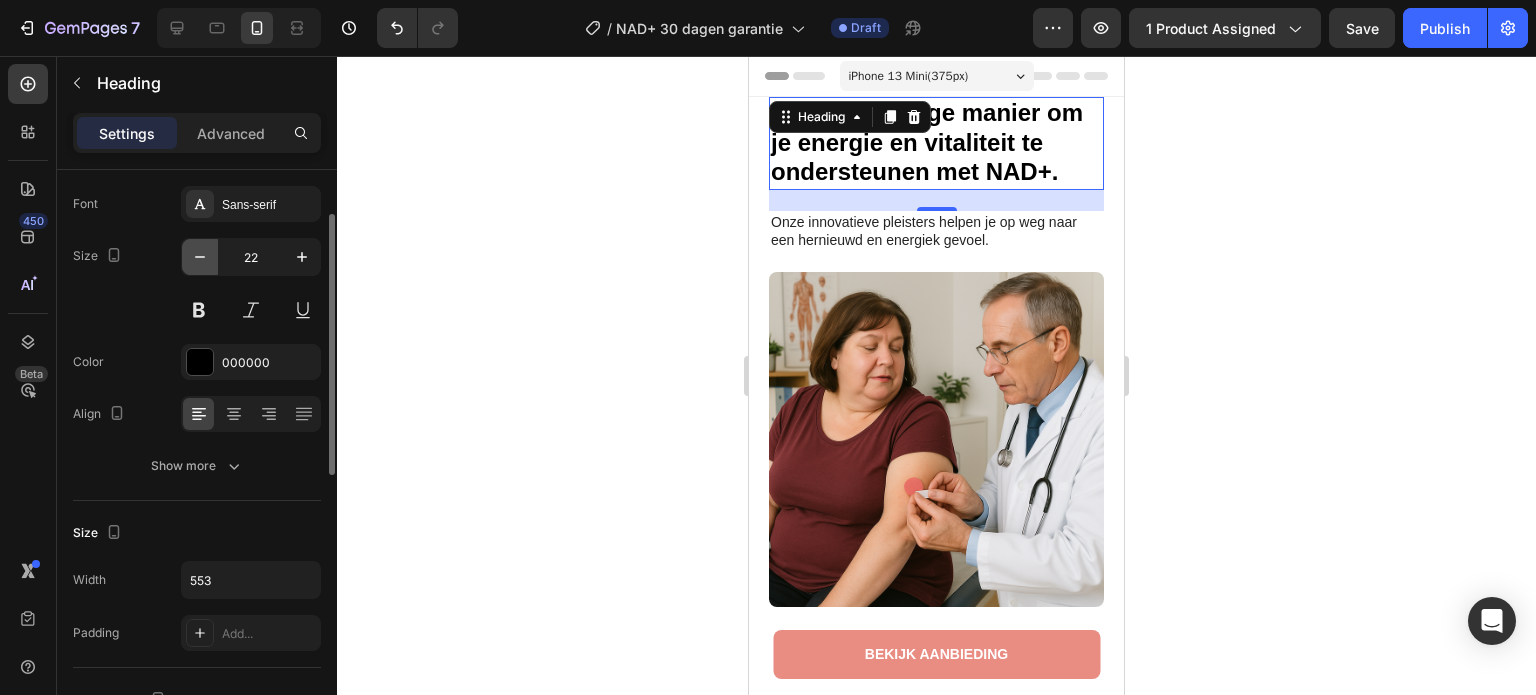 click 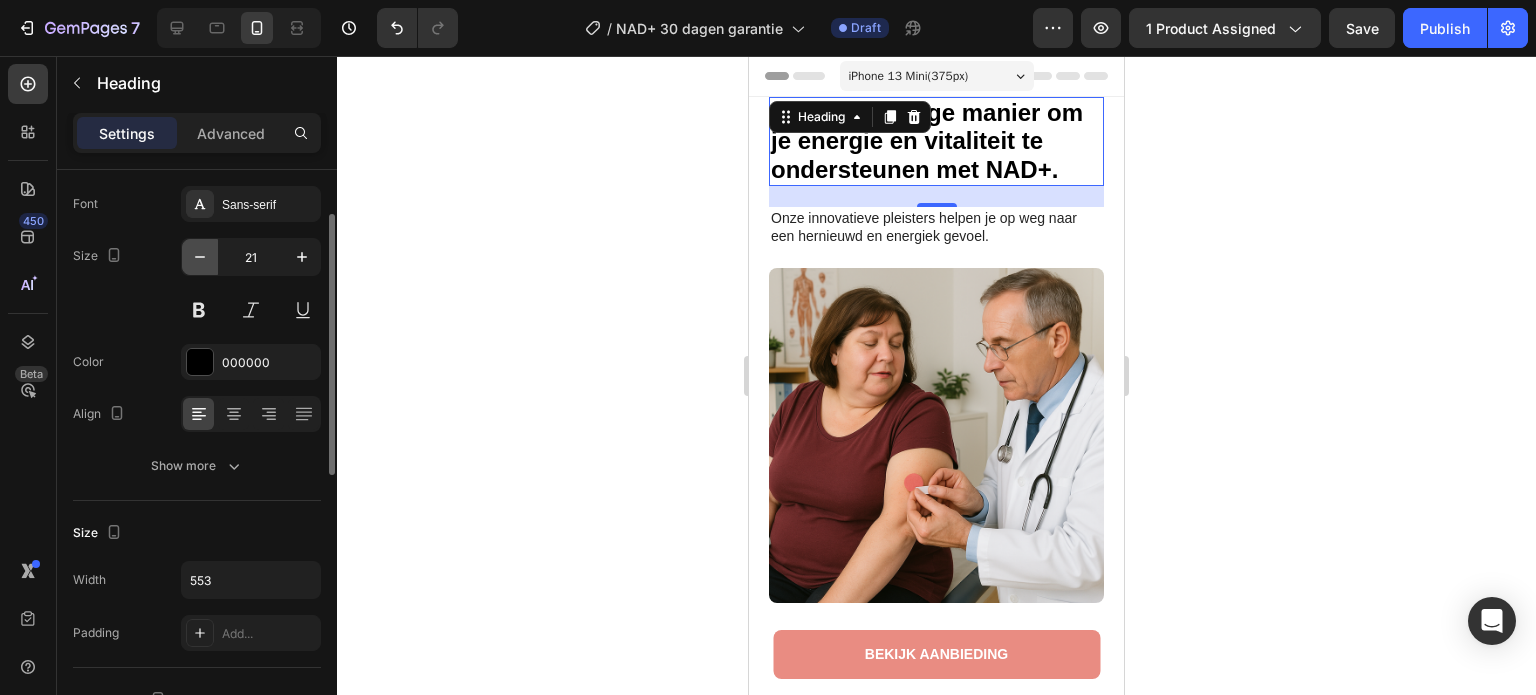 click 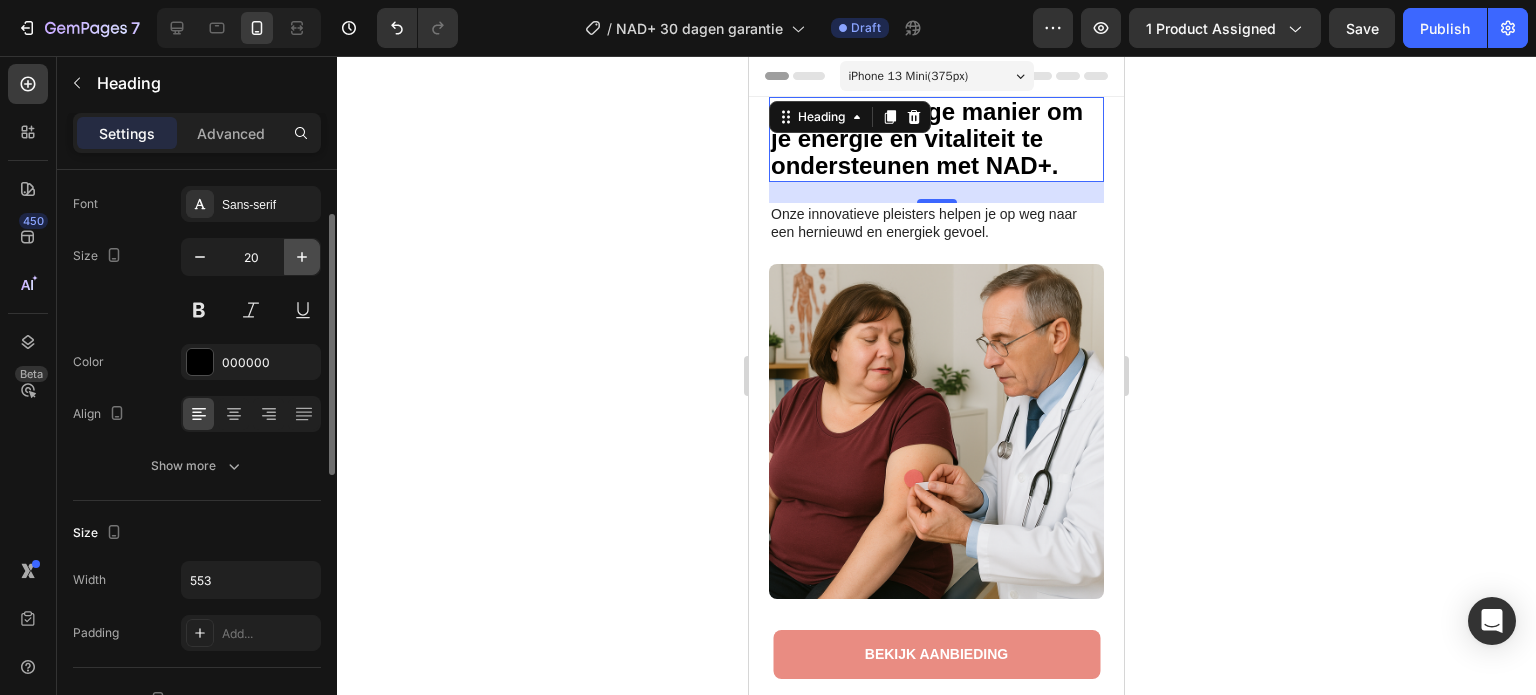 click 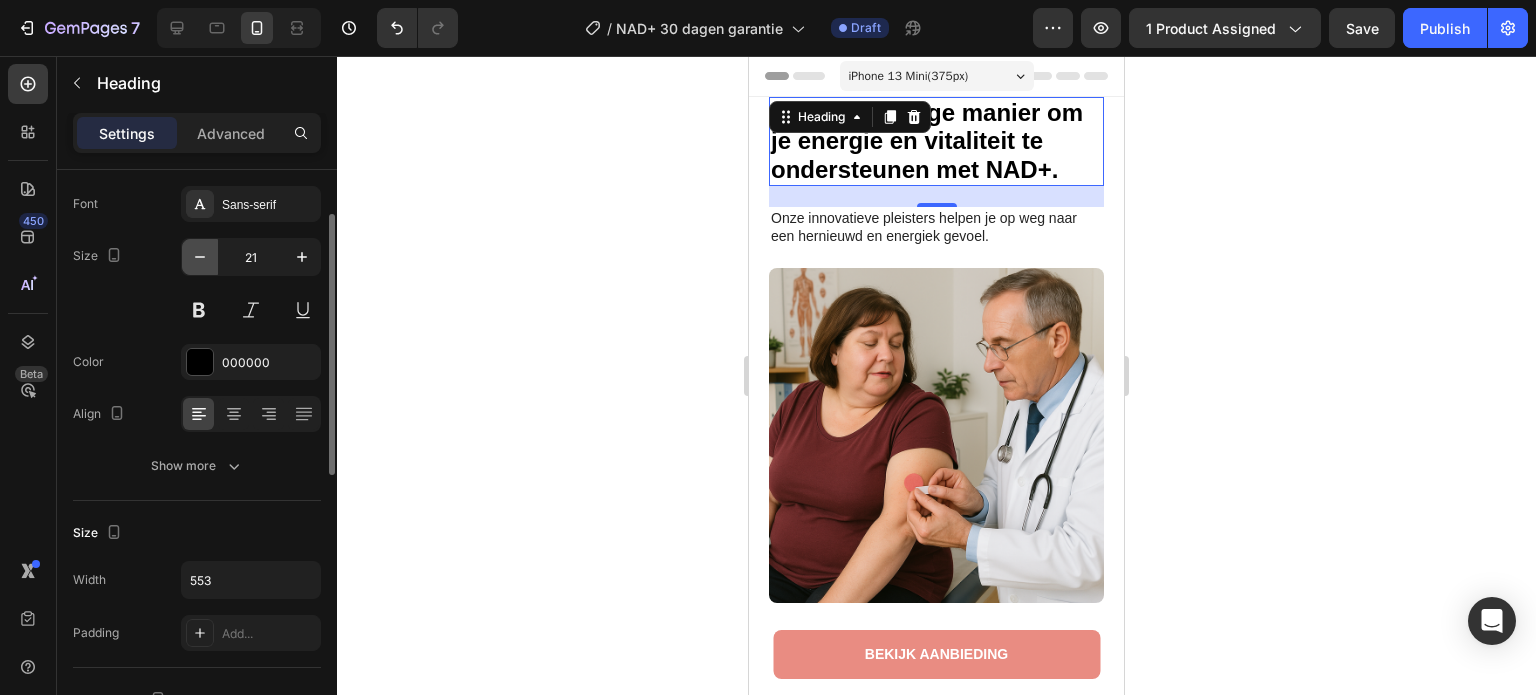 click at bounding box center (200, 257) 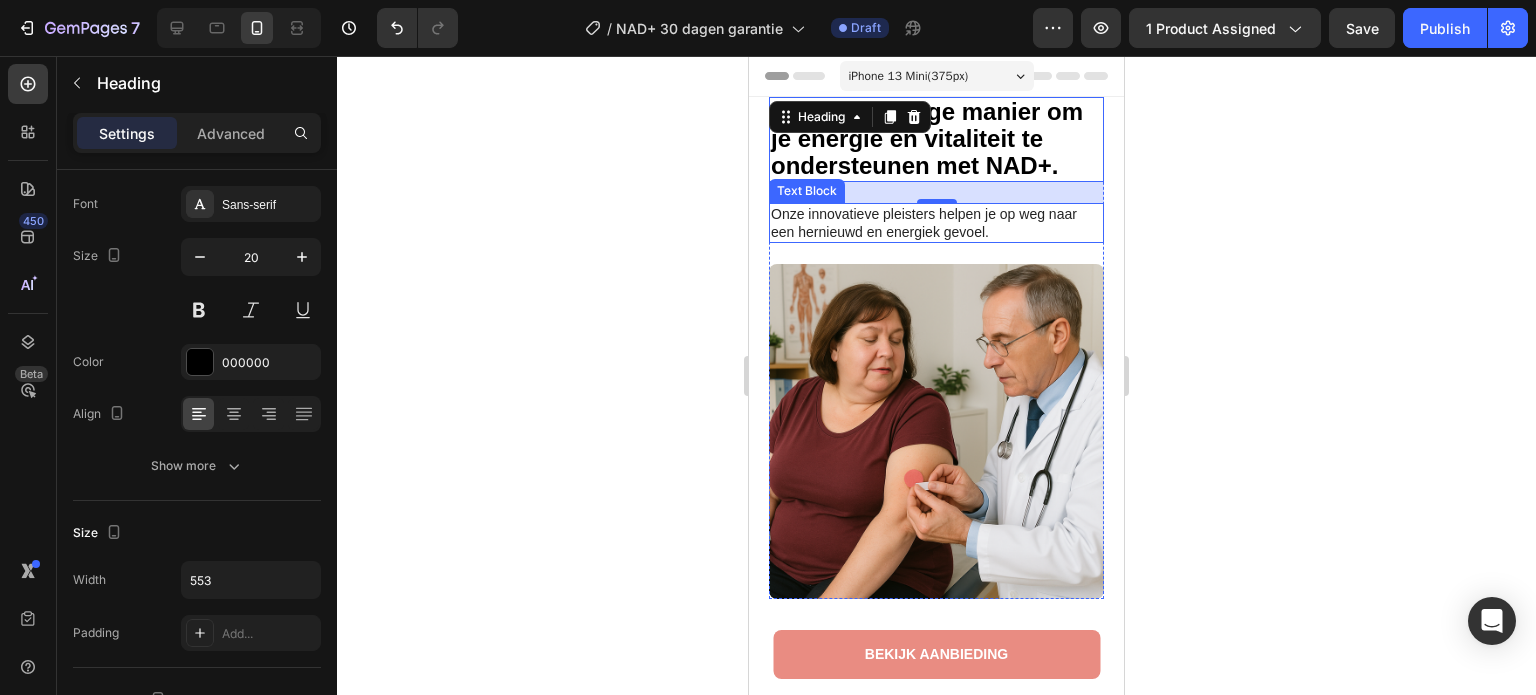 click on "Onze innovatieve pleisters helpen je op weg naar een hernieuwd en energiek gevoel." at bounding box center [924, 223] 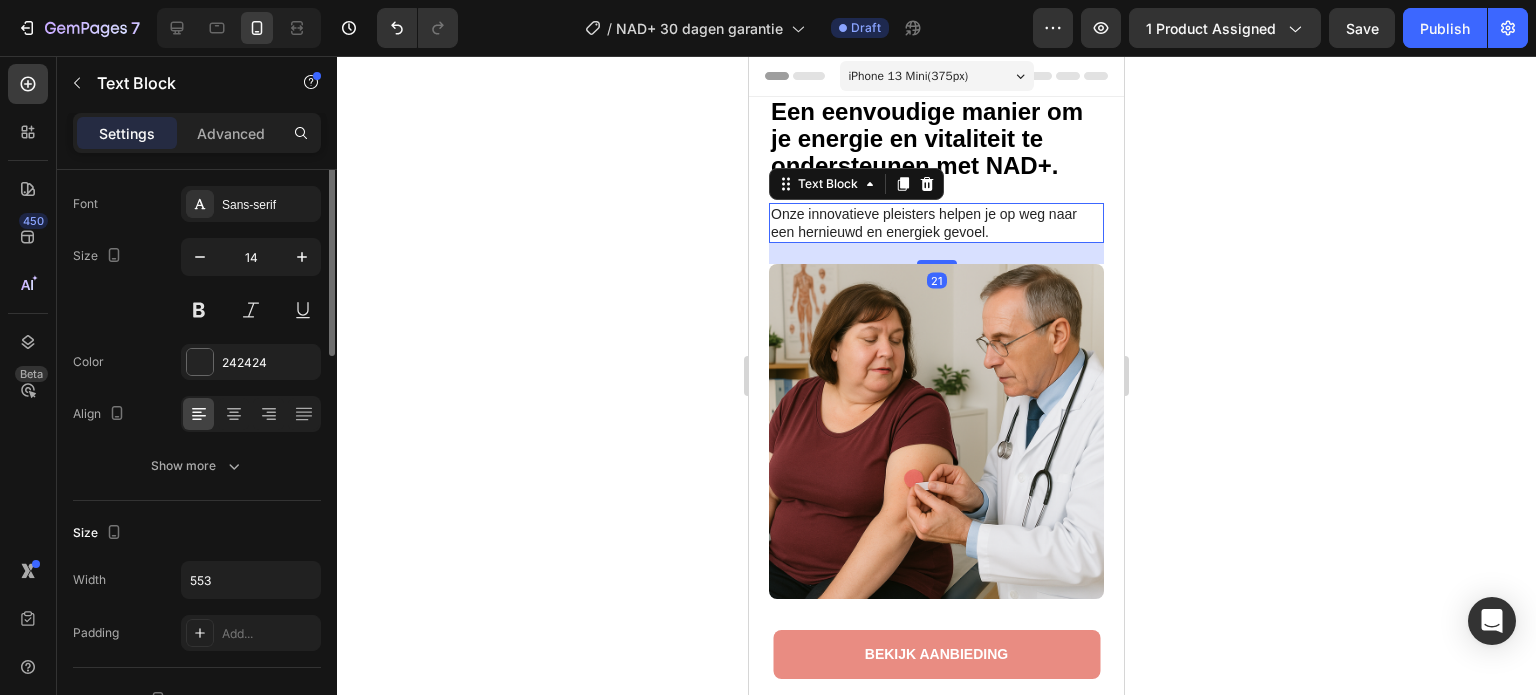 scroll, scrollTop: 0, scrollLeft: 0, axis: both 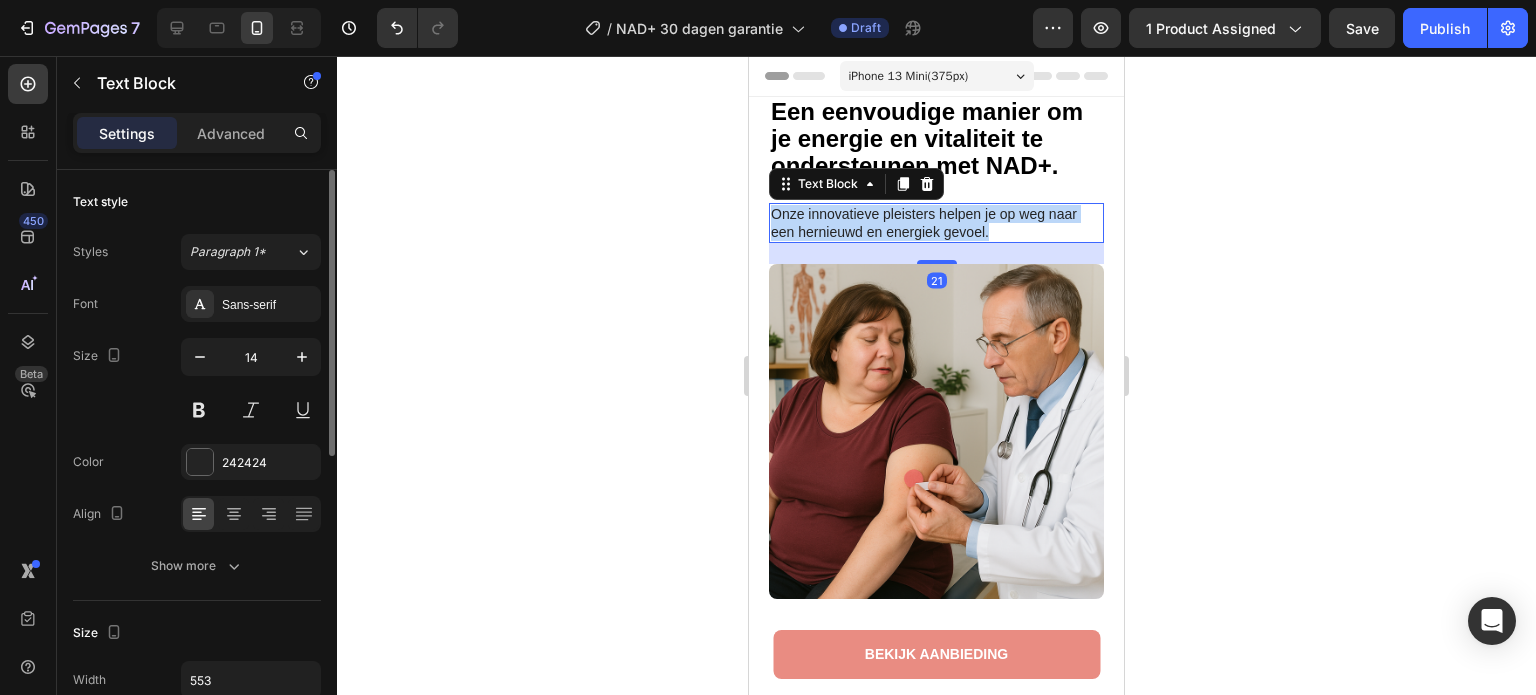 click on "Onze innovatieve pleisters helpen je op weg naar een hernieuwd en energiek gevoel." at bounding box center (924, 223) 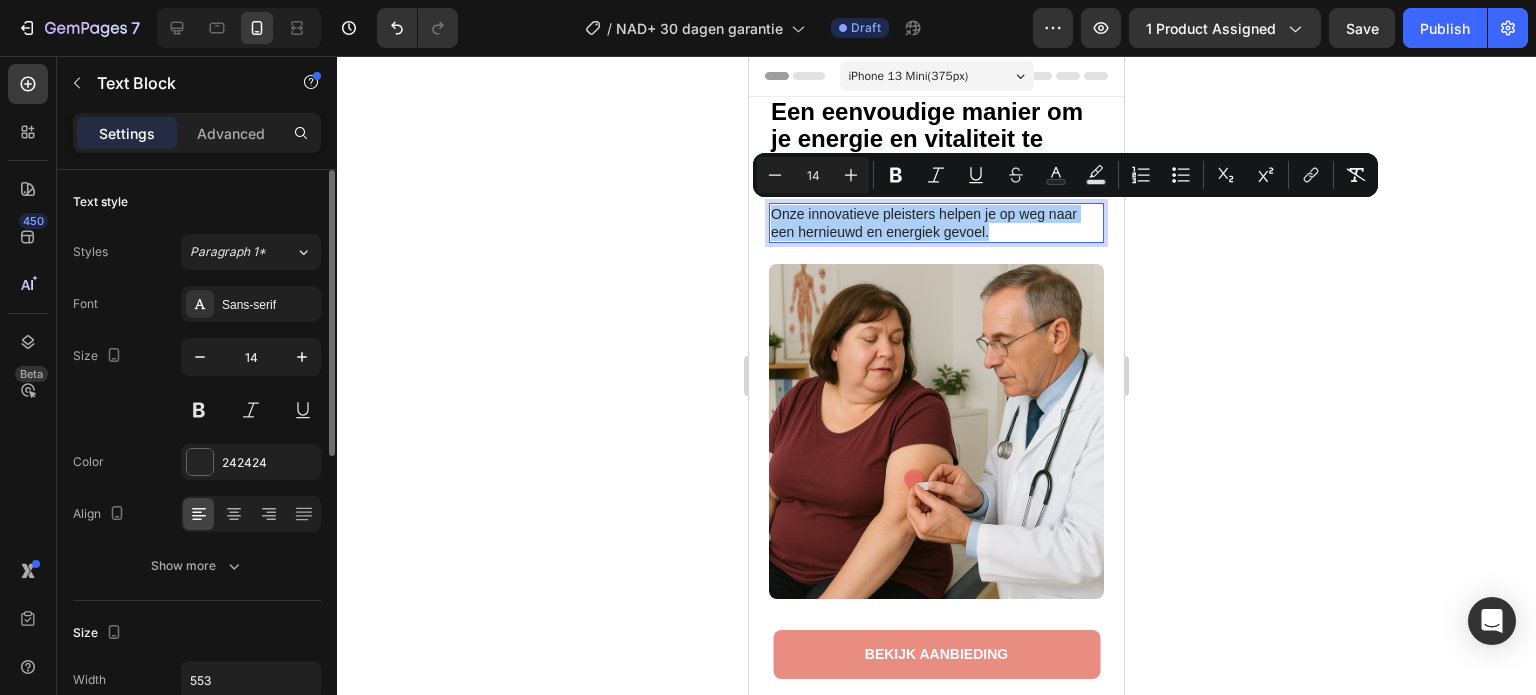 click 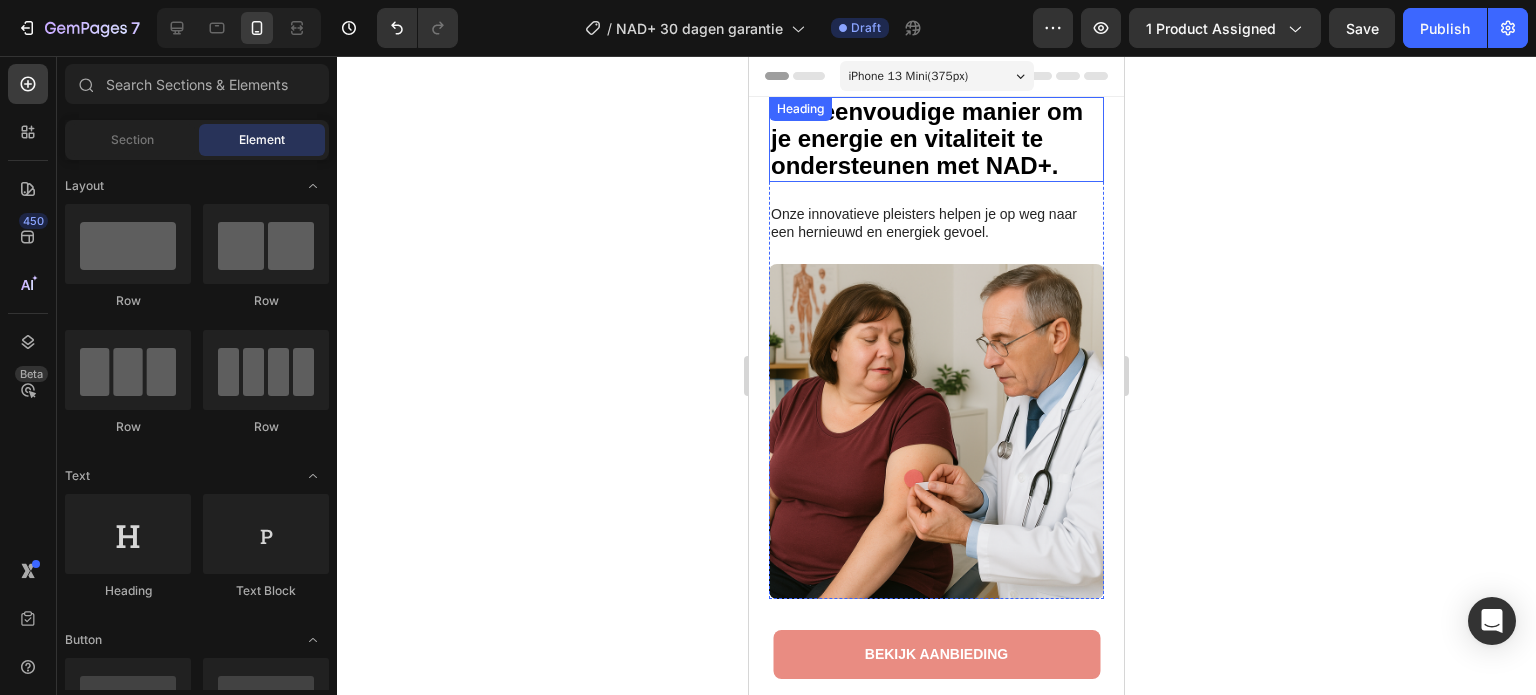click on "Een eenvoudige manier om je energie en vitaliteit te ondersteunen met NAD+." at bounding box center (927, 138) 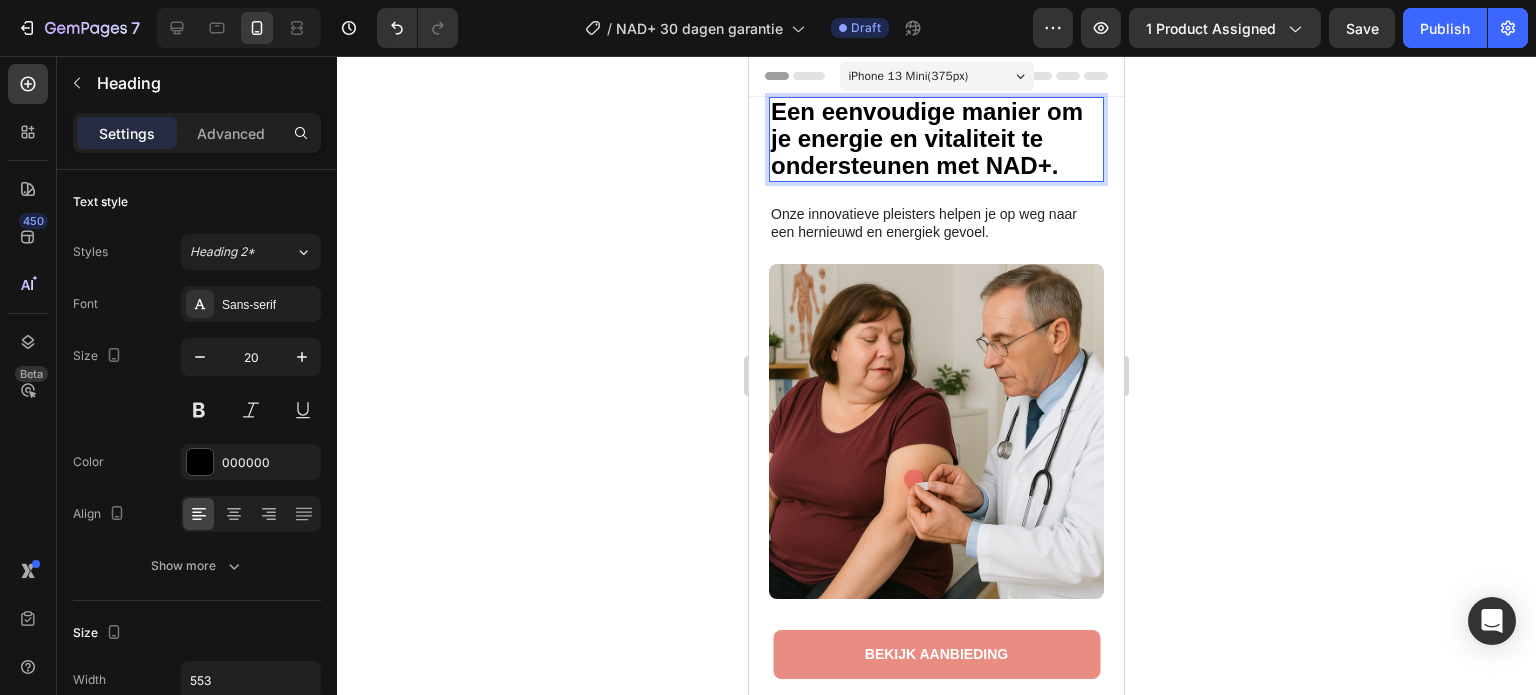 click on "Een eenvoudige manier om je energie en vitaliteit te ondersteunen met NAD+." at bounding box center (927, 138) 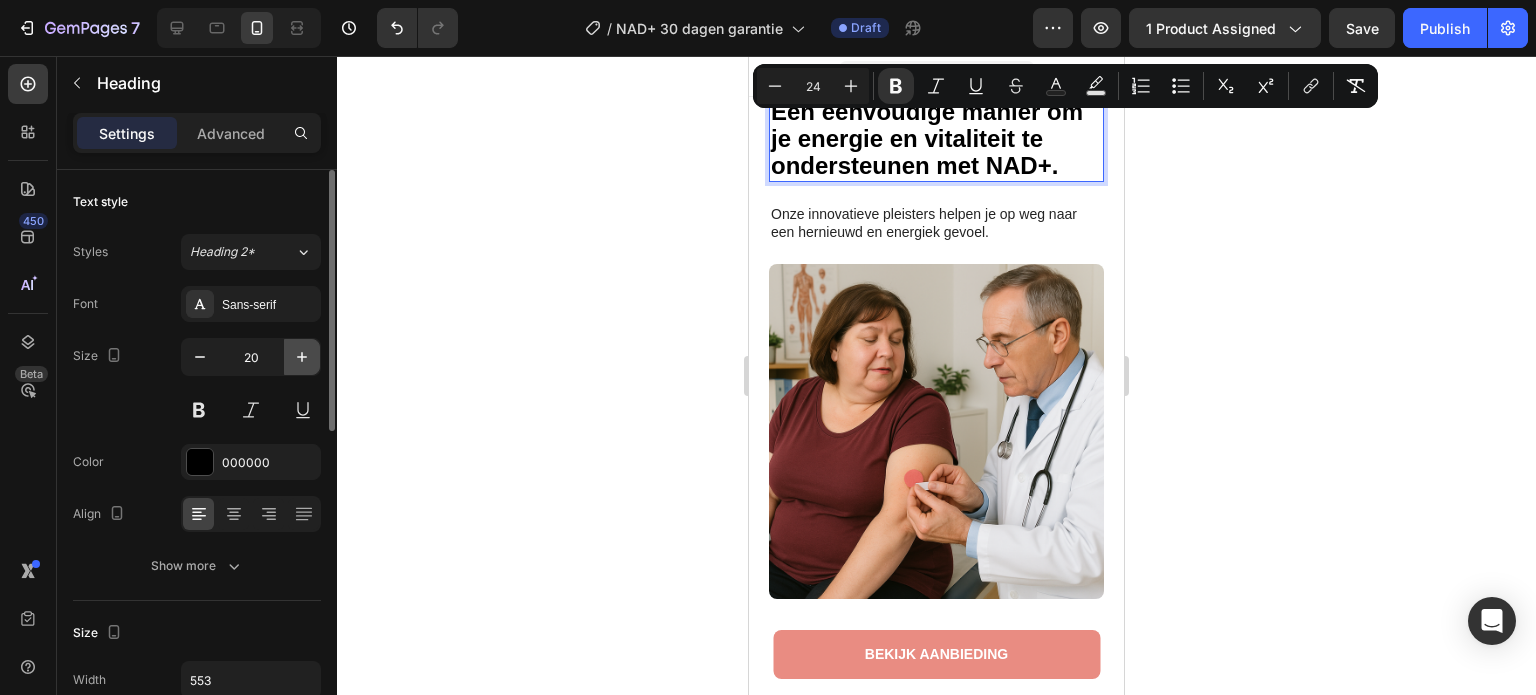 click 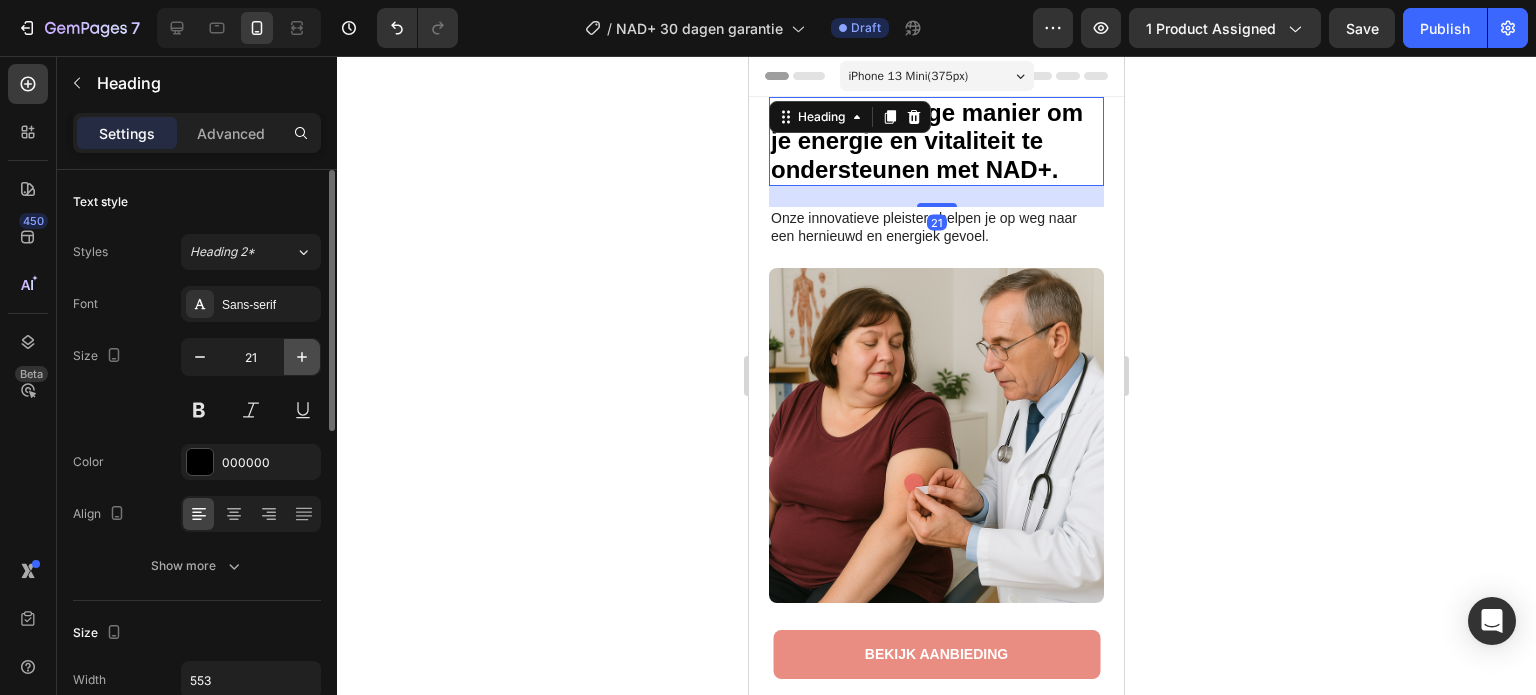 click 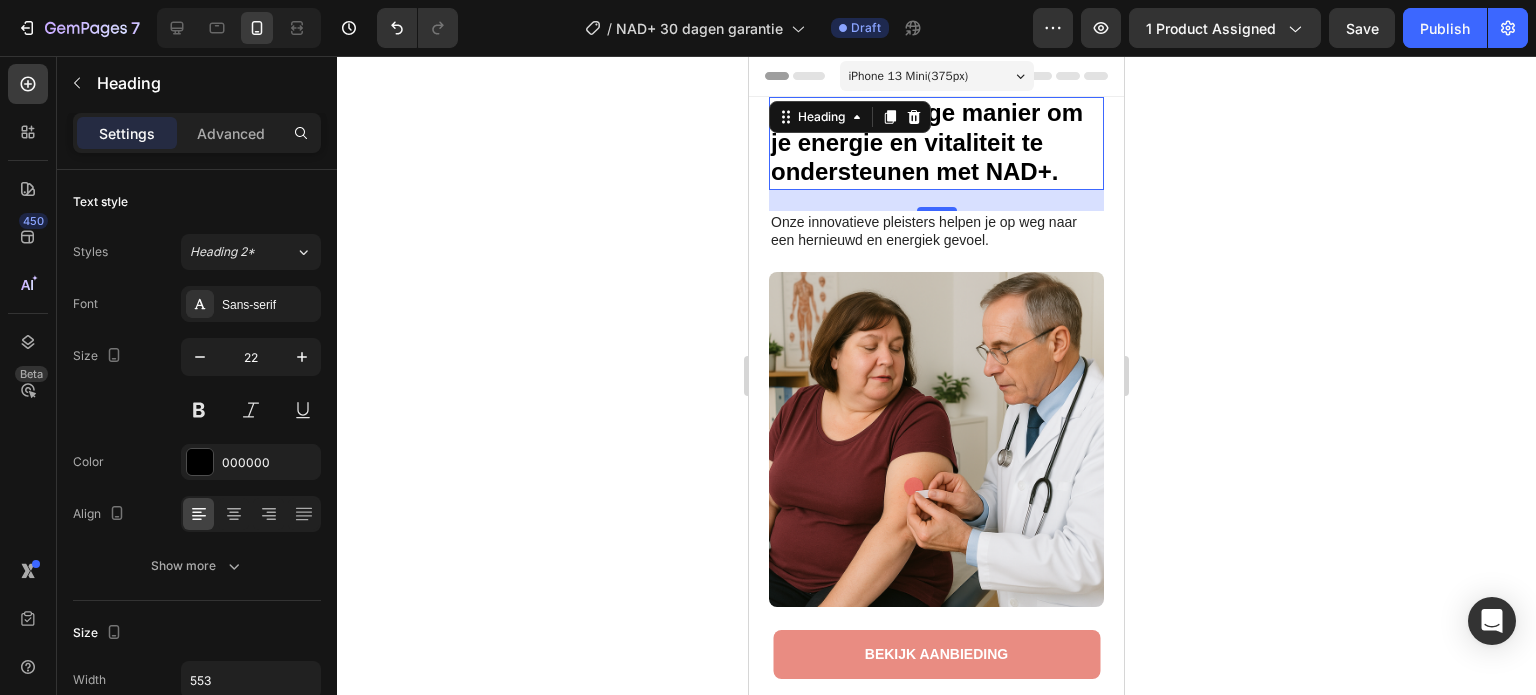 click 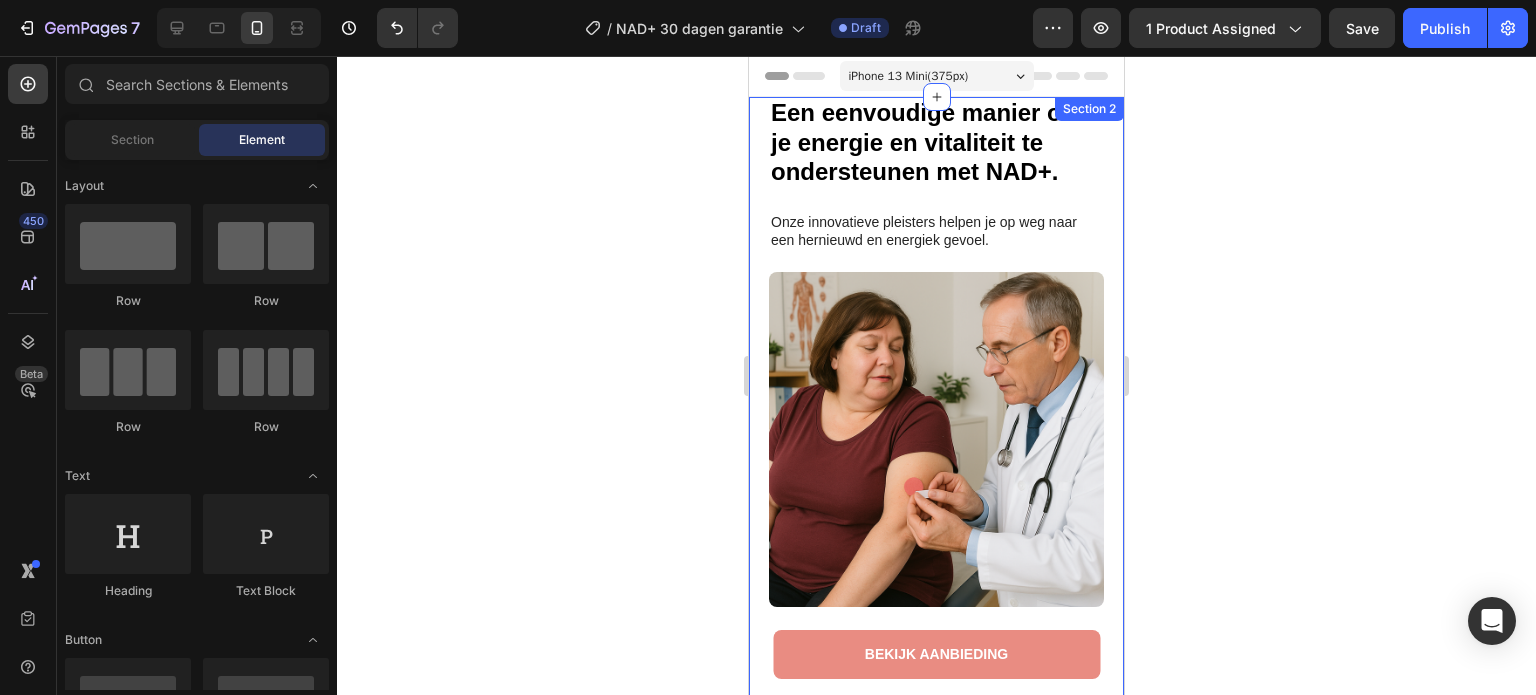 click on "Een eenvoudige manier om je energie en vitaliteit te ondersteunen met NAD+." at bounding box center [927, 142] 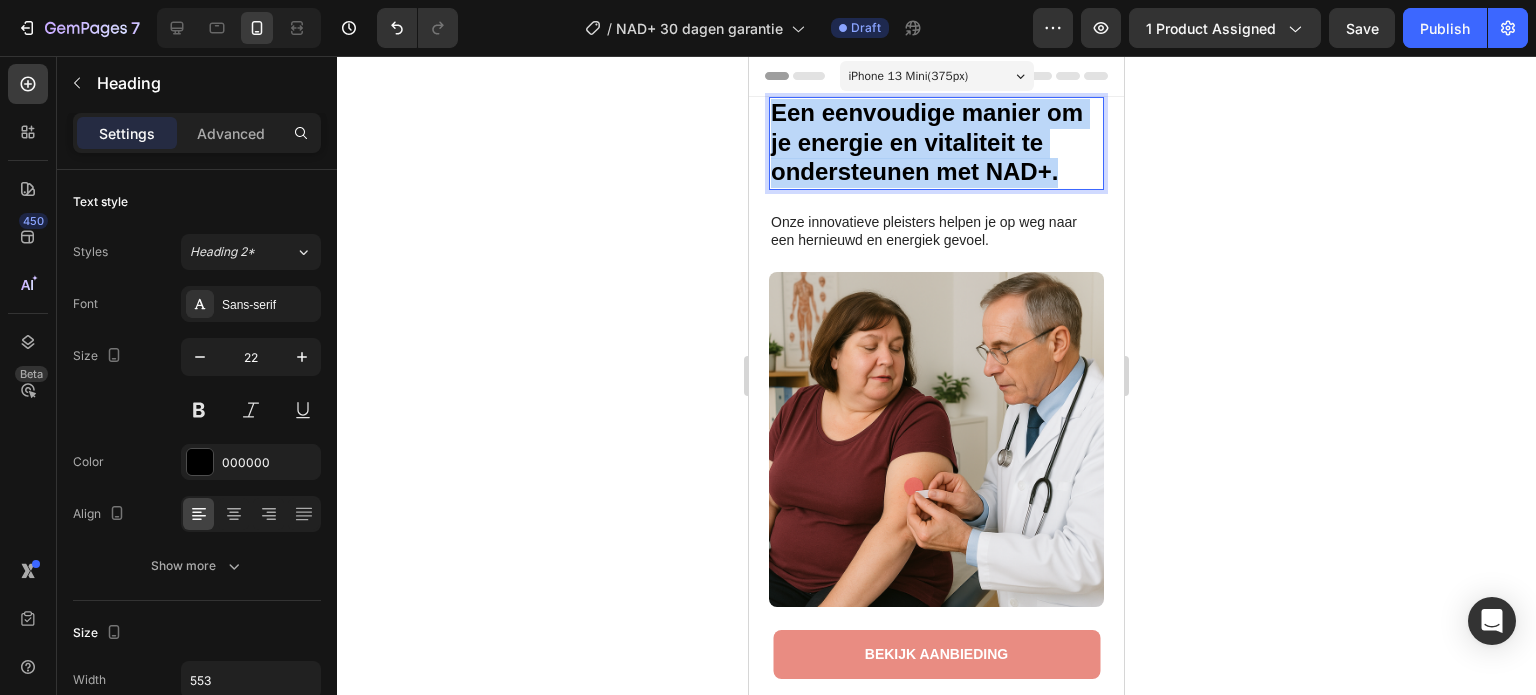 click on "Een eenvoudige manier om je energie en vitaliteit te ondersteunen met NAD+." at bounding box center (927, 142) 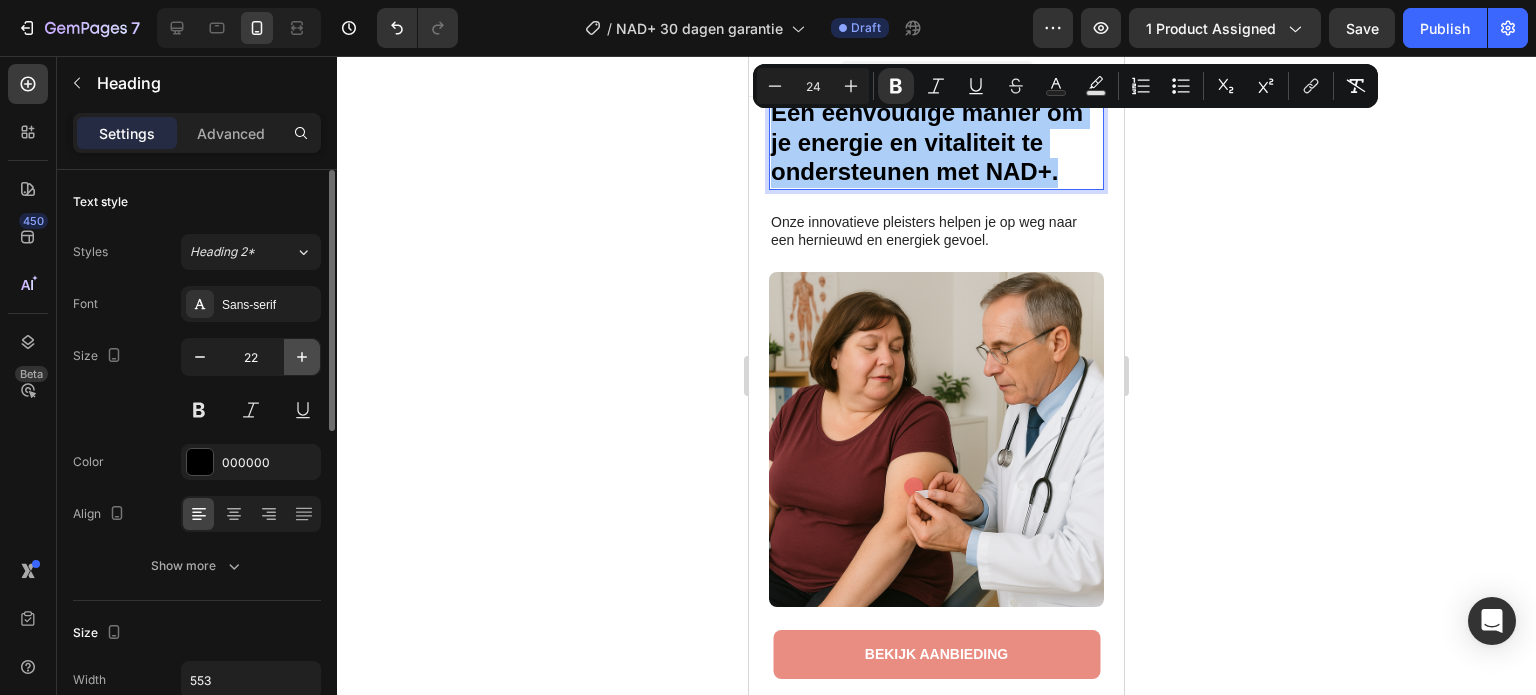 click at bounding box center [302, 357] 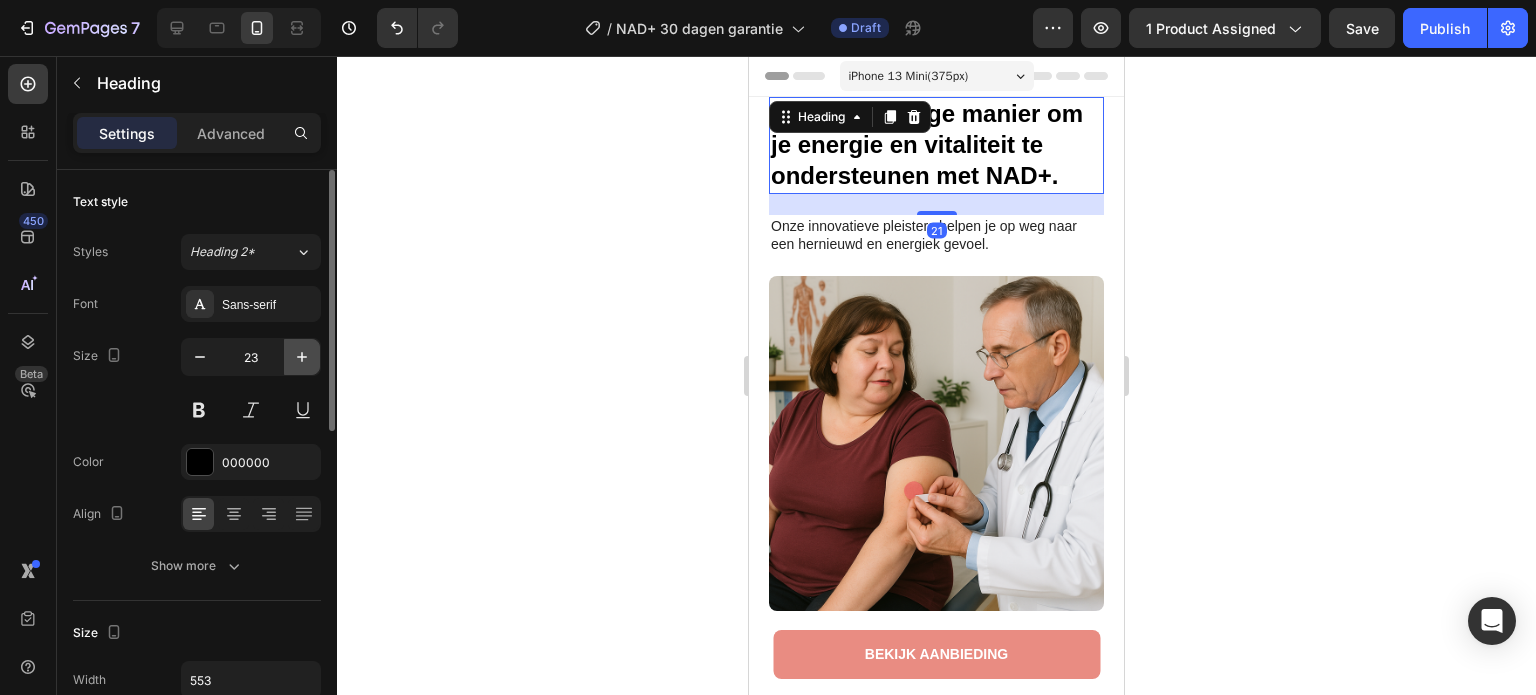click at bounding box center [302, 357] 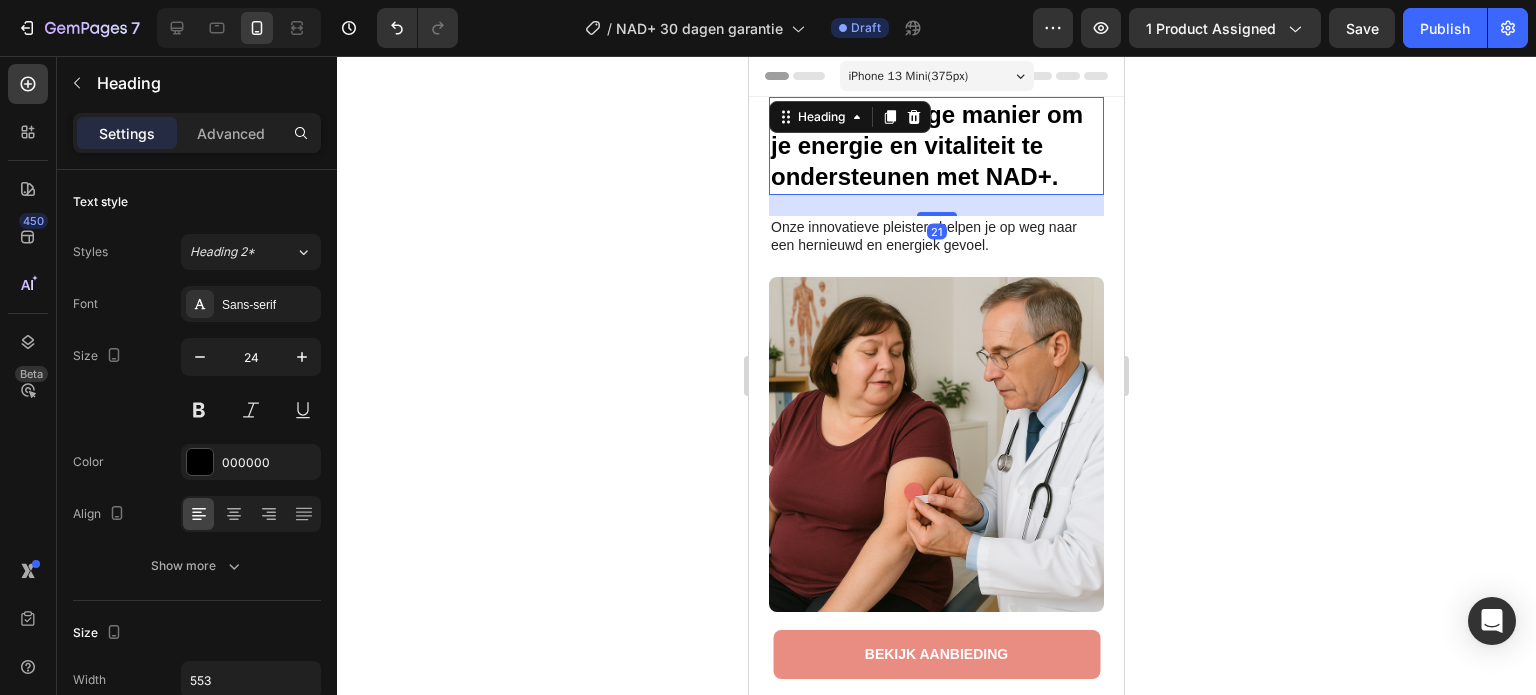 click 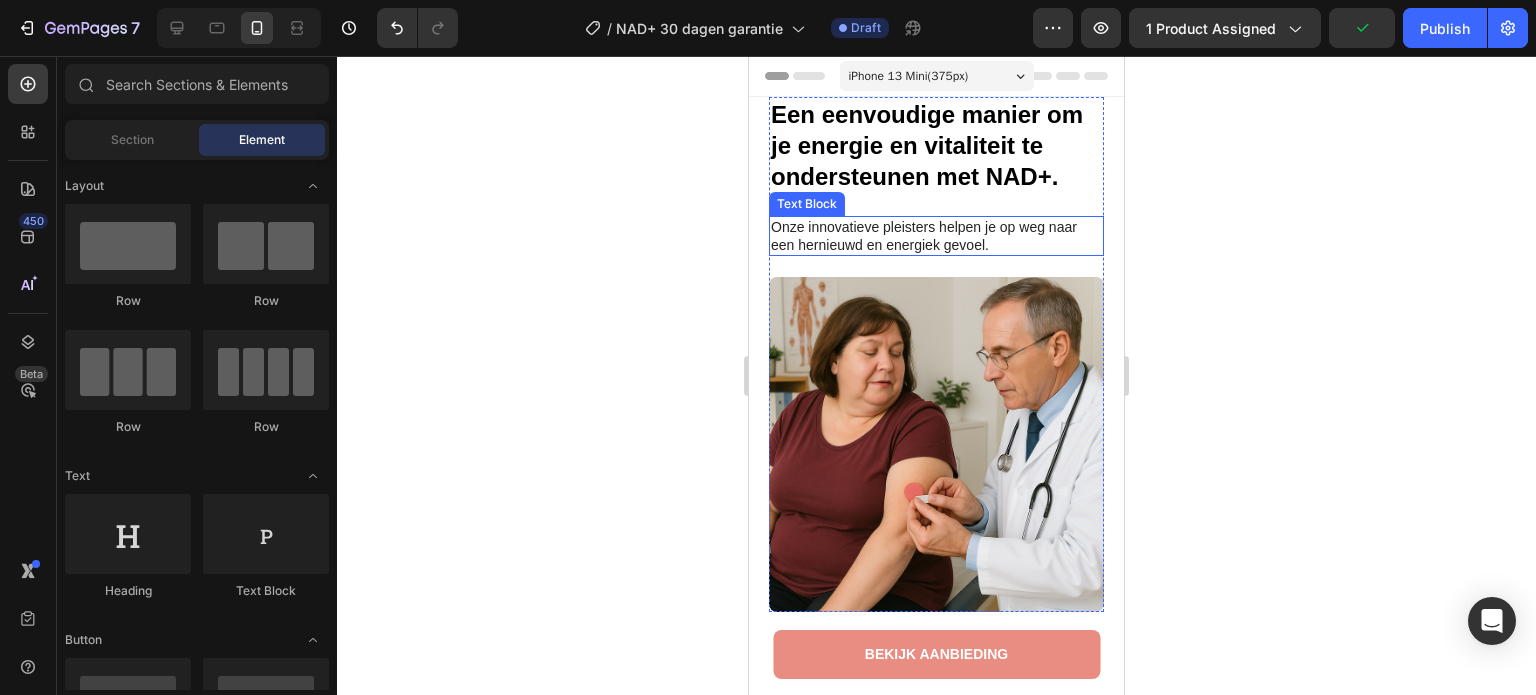 click on "Onze innovatieve pleisters helpen je op weg naar een hernieuwd en energiek gevoel." at bounding box center (924, 236) 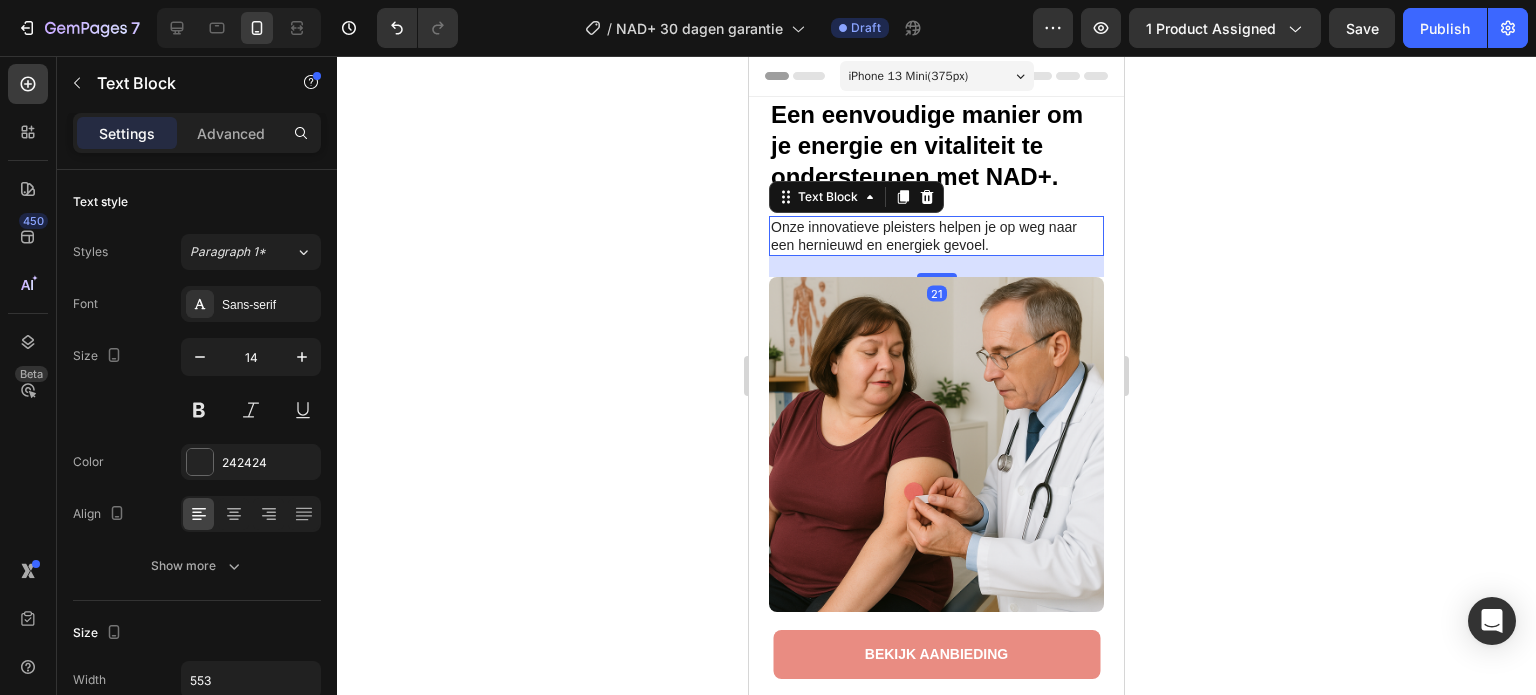 click on "Een eenvoudige manier om je energie en vitaliteit te ondersteunen met NAD+." at bounding box center (927, 145) 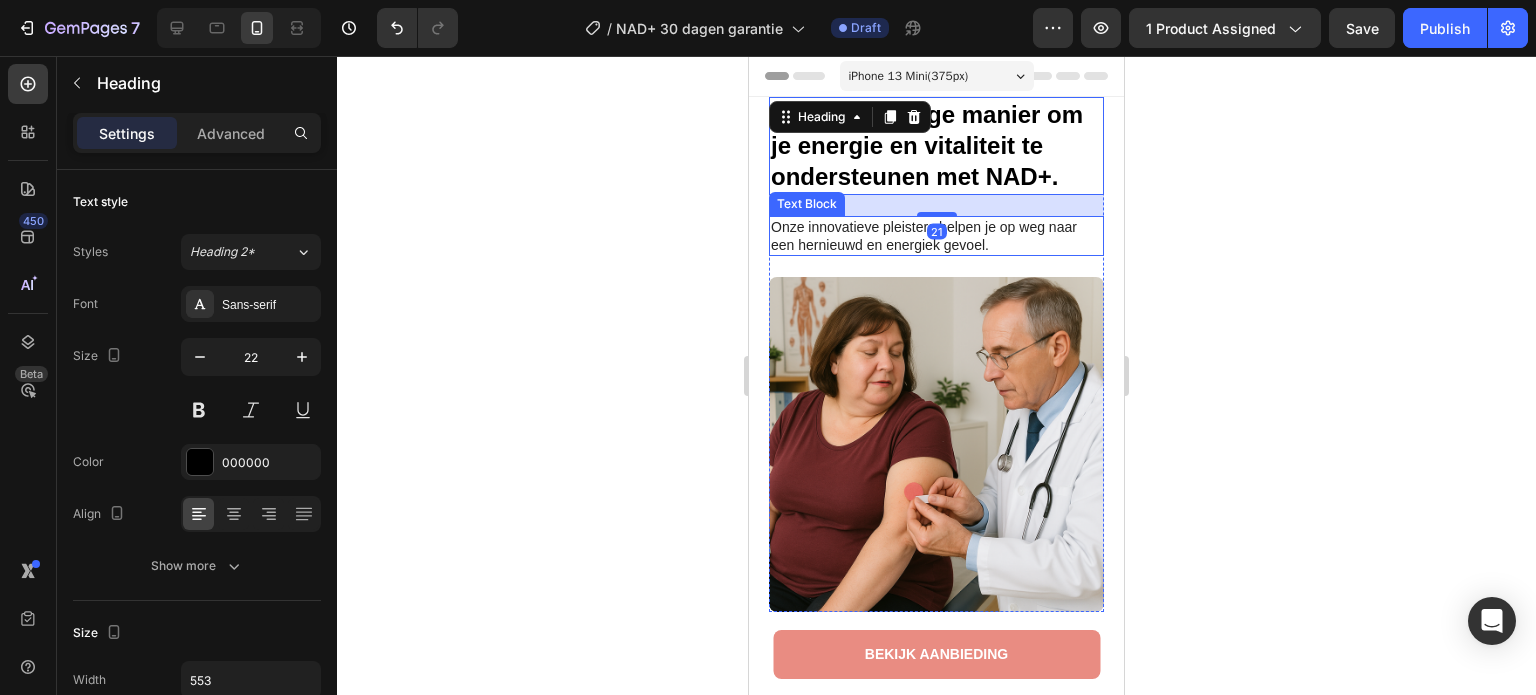 click on "Image ⁠⁠⁠⁠⁠⁠⁠ Een eenvoudige manier om je energie en vitaliteit te ondersteunen met NAD+. Heading   21 Onze innovatieve pleisters helpen je op weg naar een hernieuwd en energiek gevoel. Text Block Row Section 2" at bounding box center (936, 410) 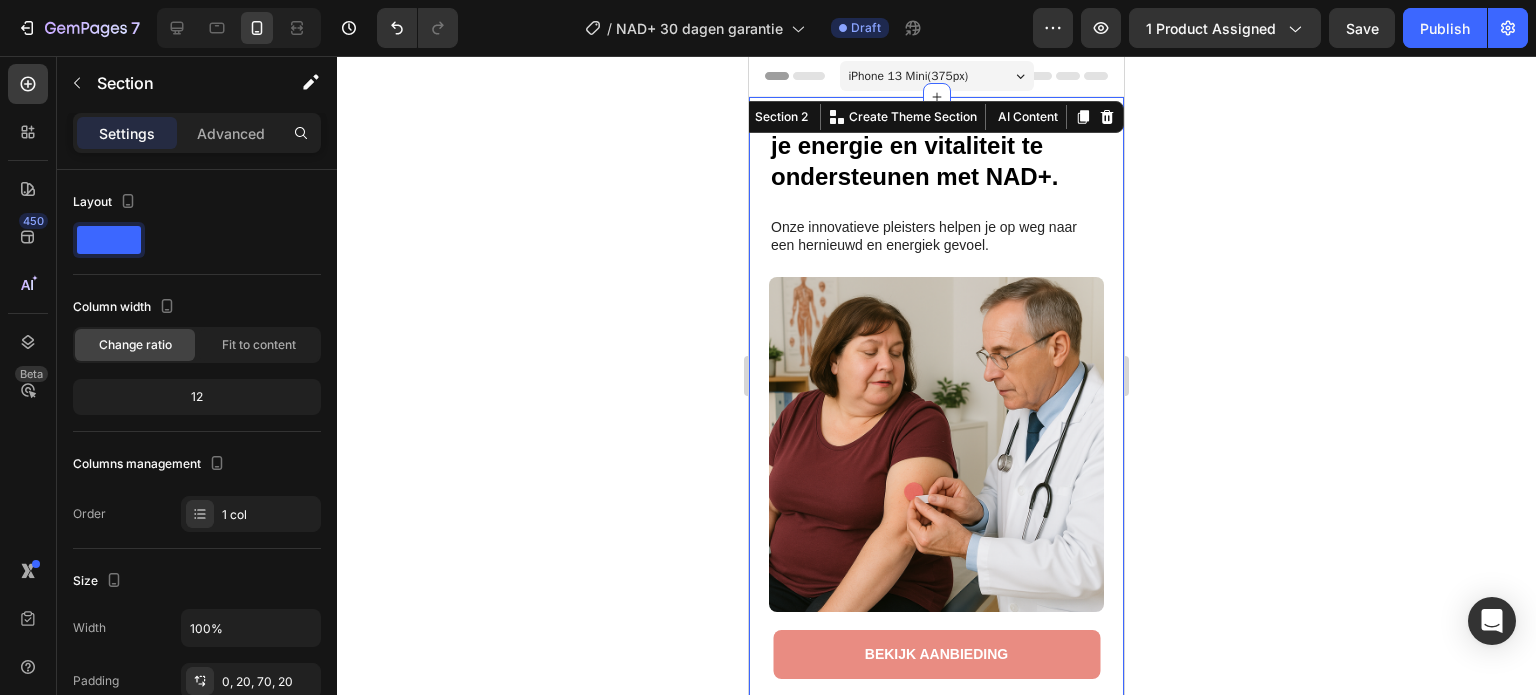 click 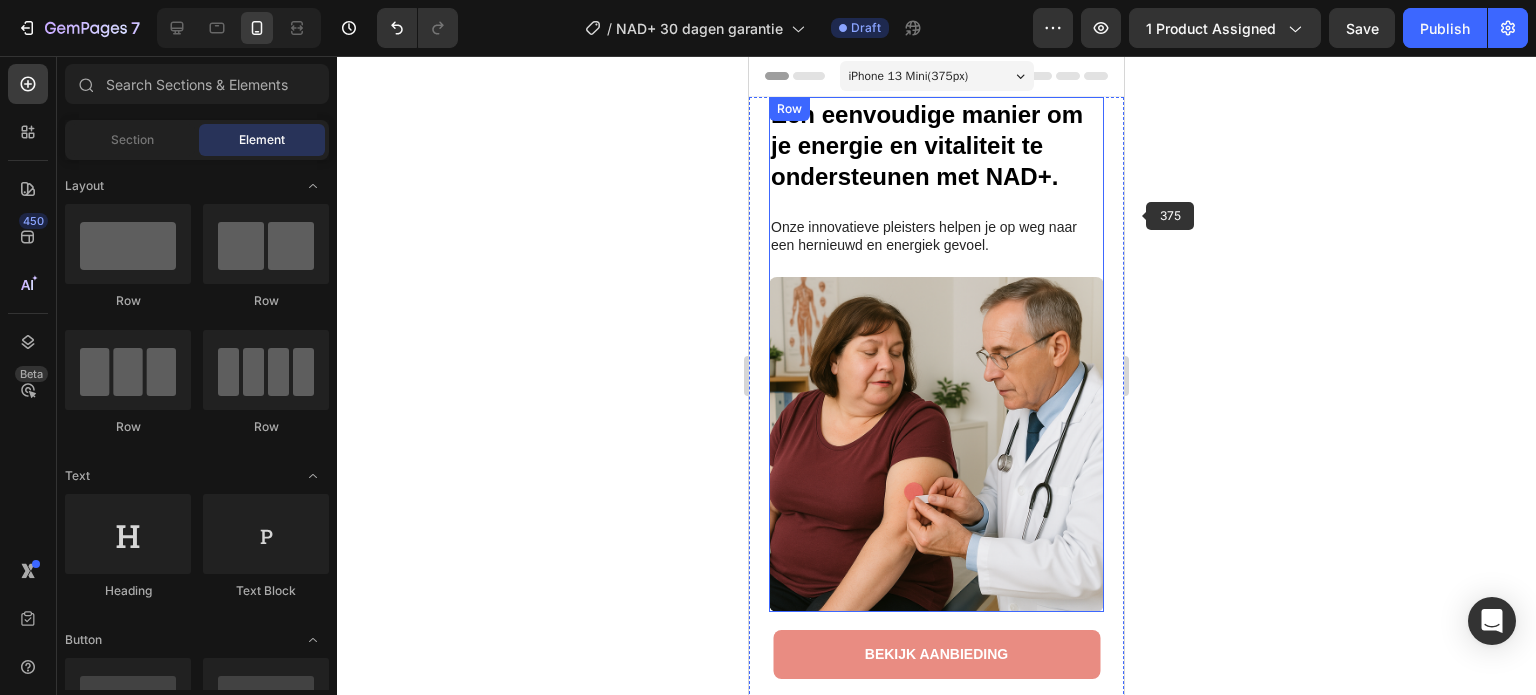click on "Een eenvoudige manier om je energie en vitaliteit te ondersteunen met NAD+." at bounding box center (927, 145) 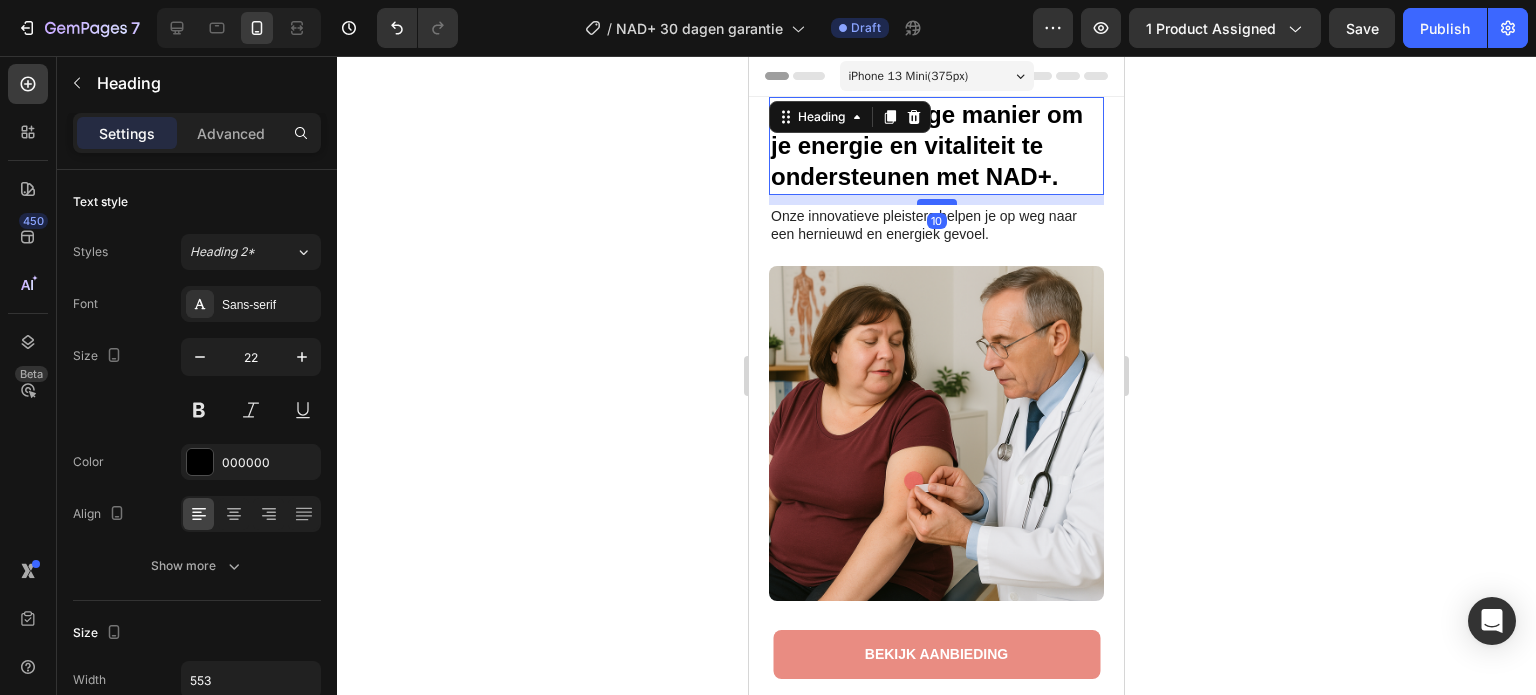 drag, startPoint x: 927, startPoint y: 212, endPoint x: 940, endPoint y: 201, distance: 17.029387 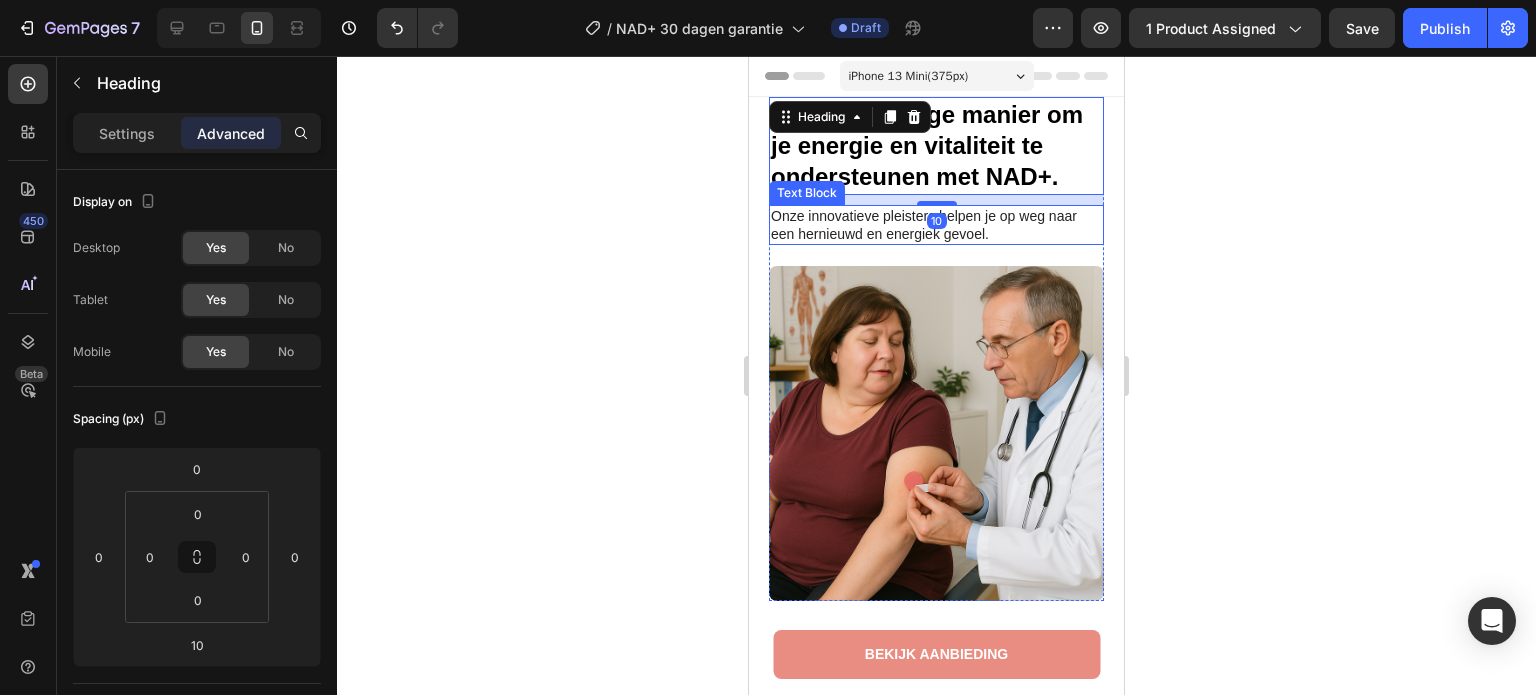 click 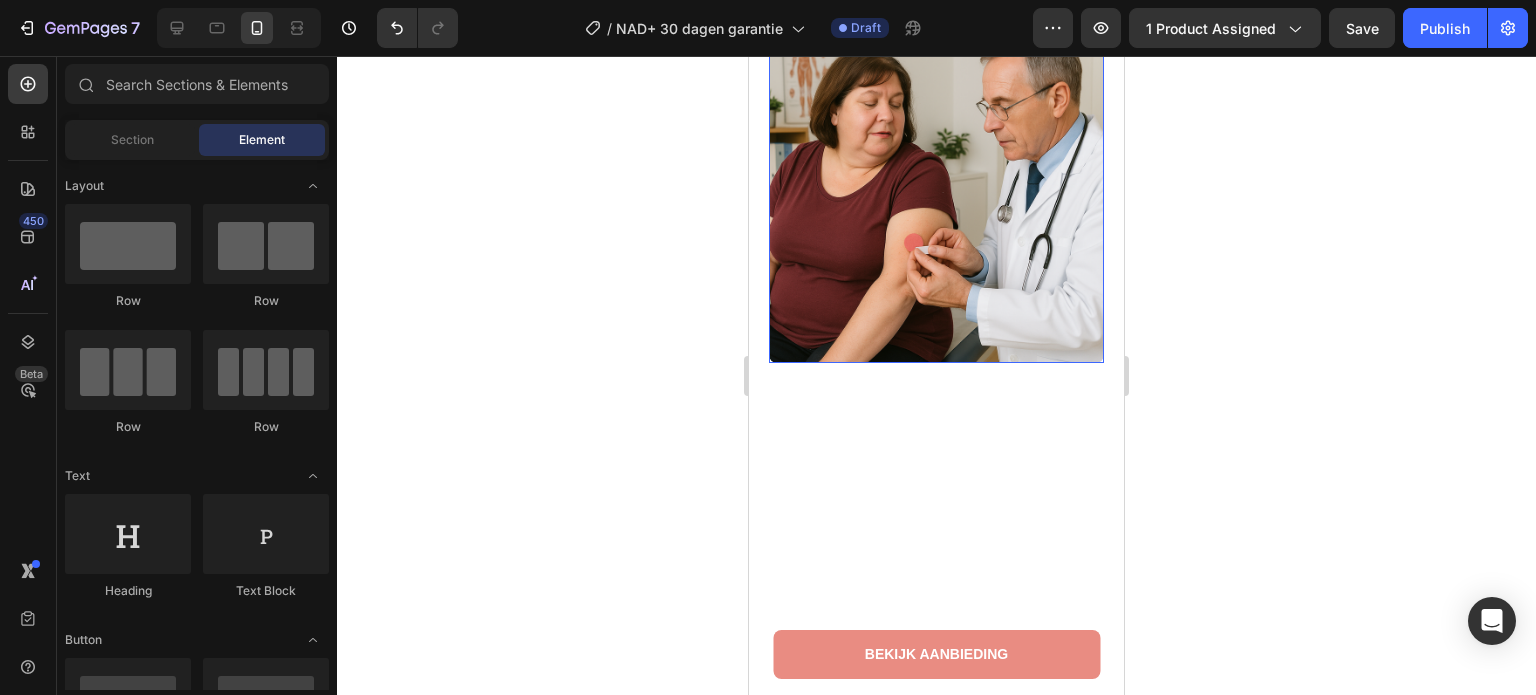 scroll, scrollTop: 300, scrollLeft: 0, axis: vertical 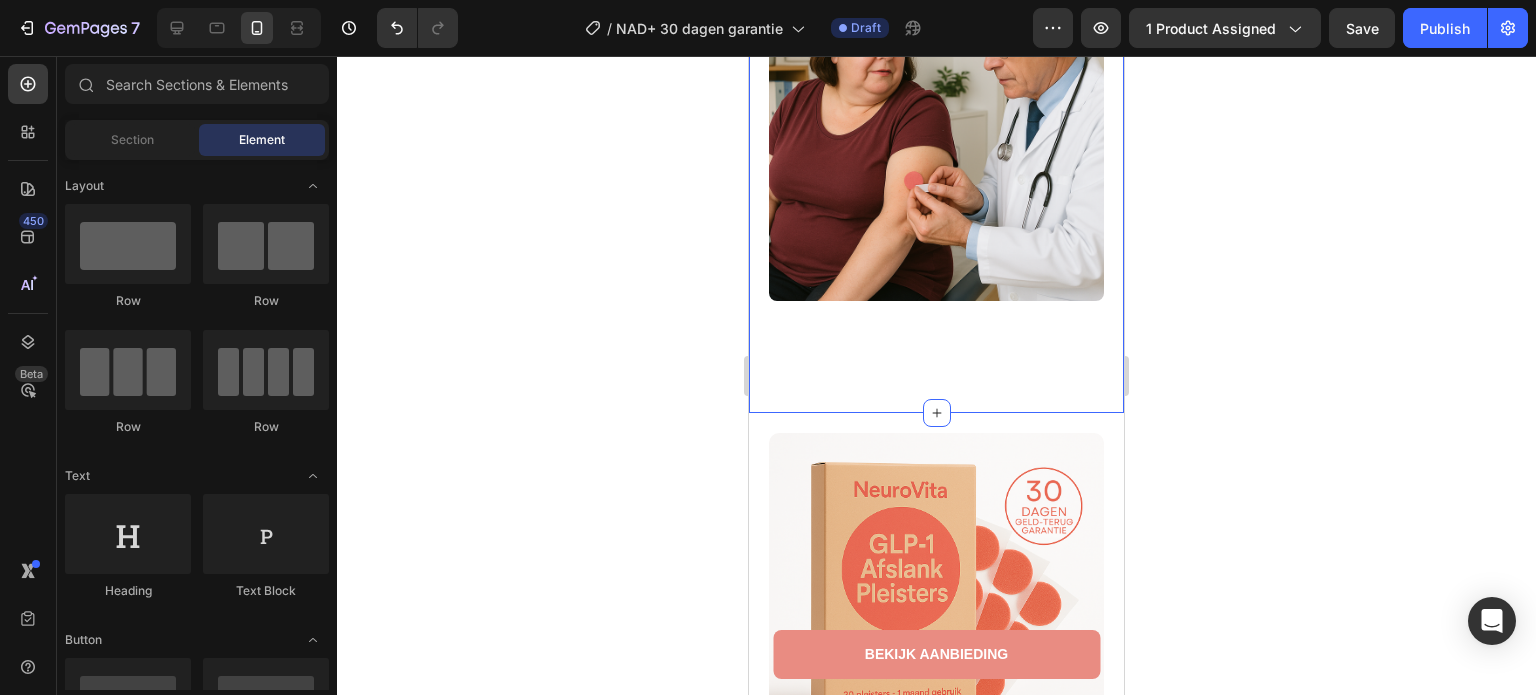 click on "Image ⁠⁠⁠⁠⁠⁠⁠ Een eenvoudige manier om je energie en vitaliteit te ondersteunen met NAD+. Heading Onze innovatieve pleisters helpen je op weg naar een hernieuwd en energiek gevoel. Text Block Row Section 2" at bounding box center (936, 105) 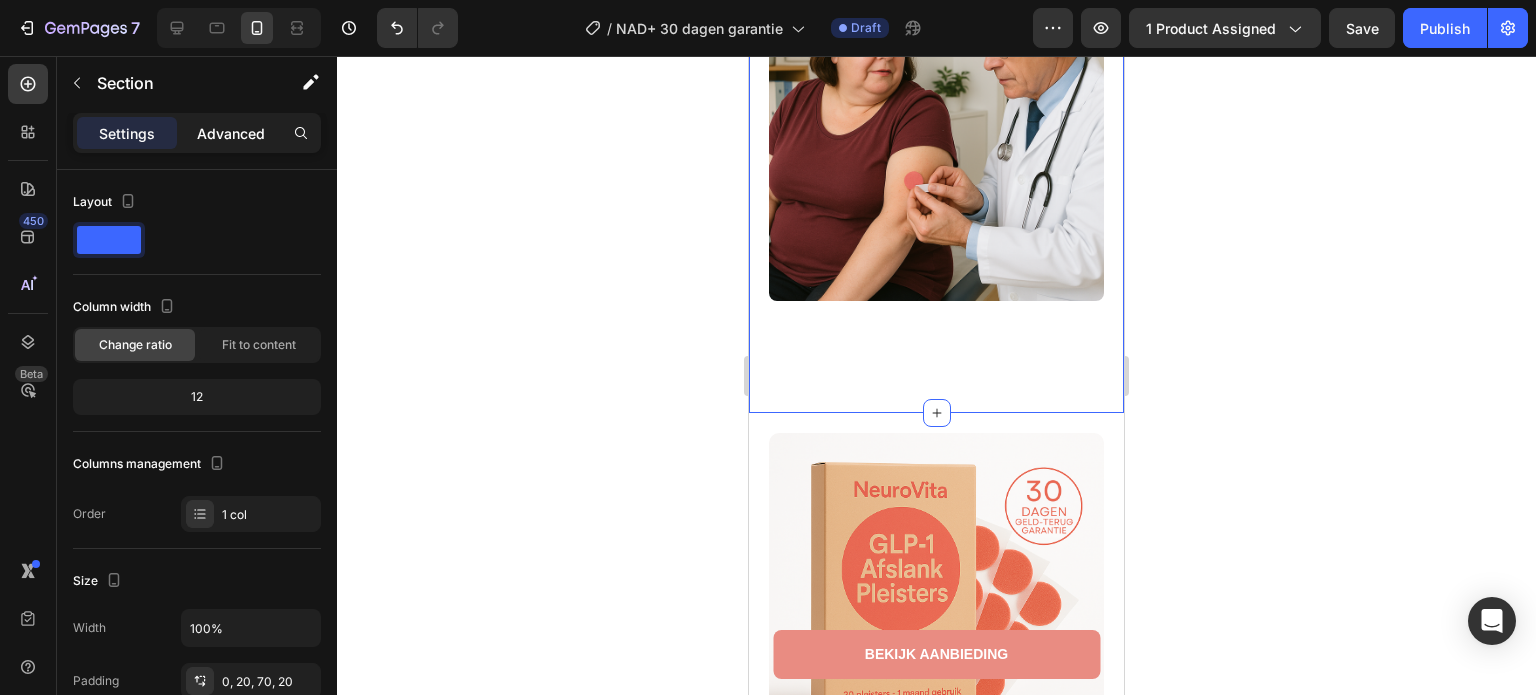 click on "Advanced" at bounding box center [231, 133] 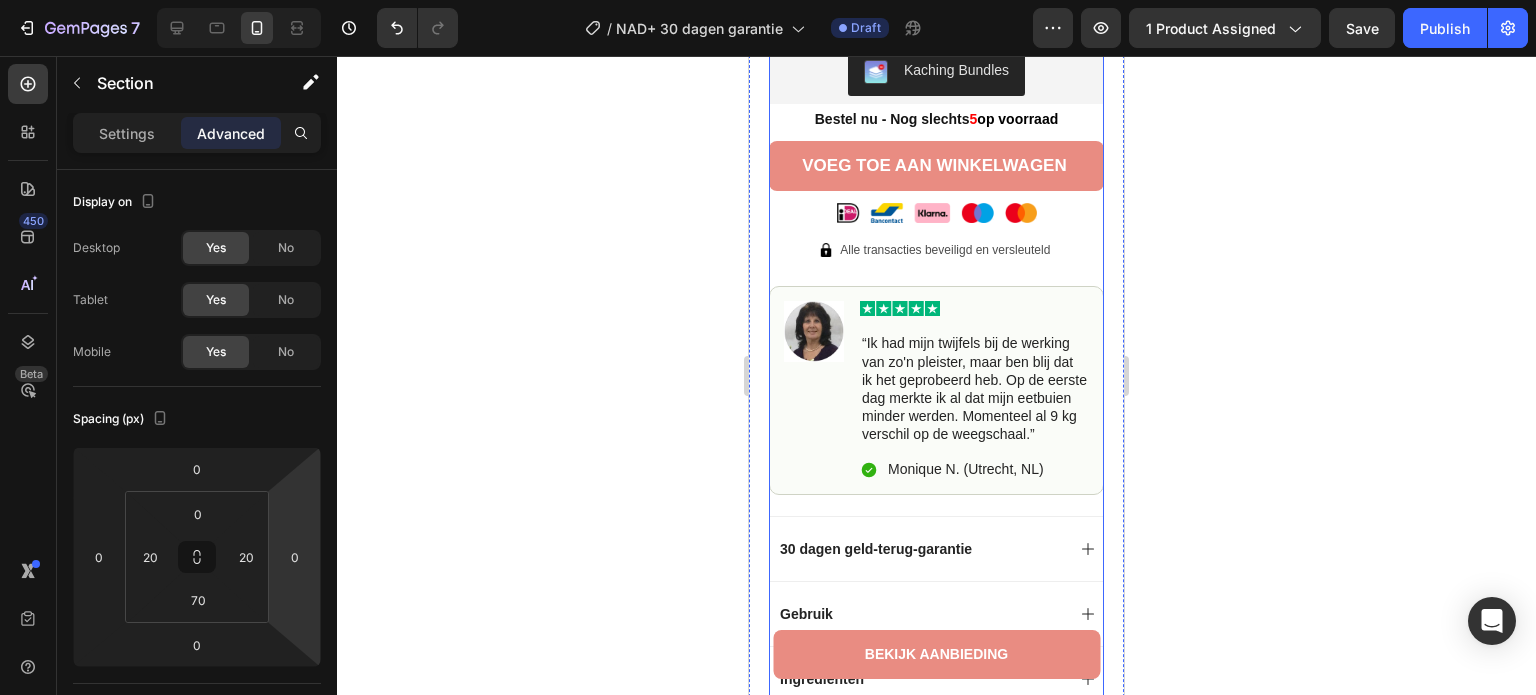 scroll, scrollTop: 1300, scrollLeft: 0, axis: vertical 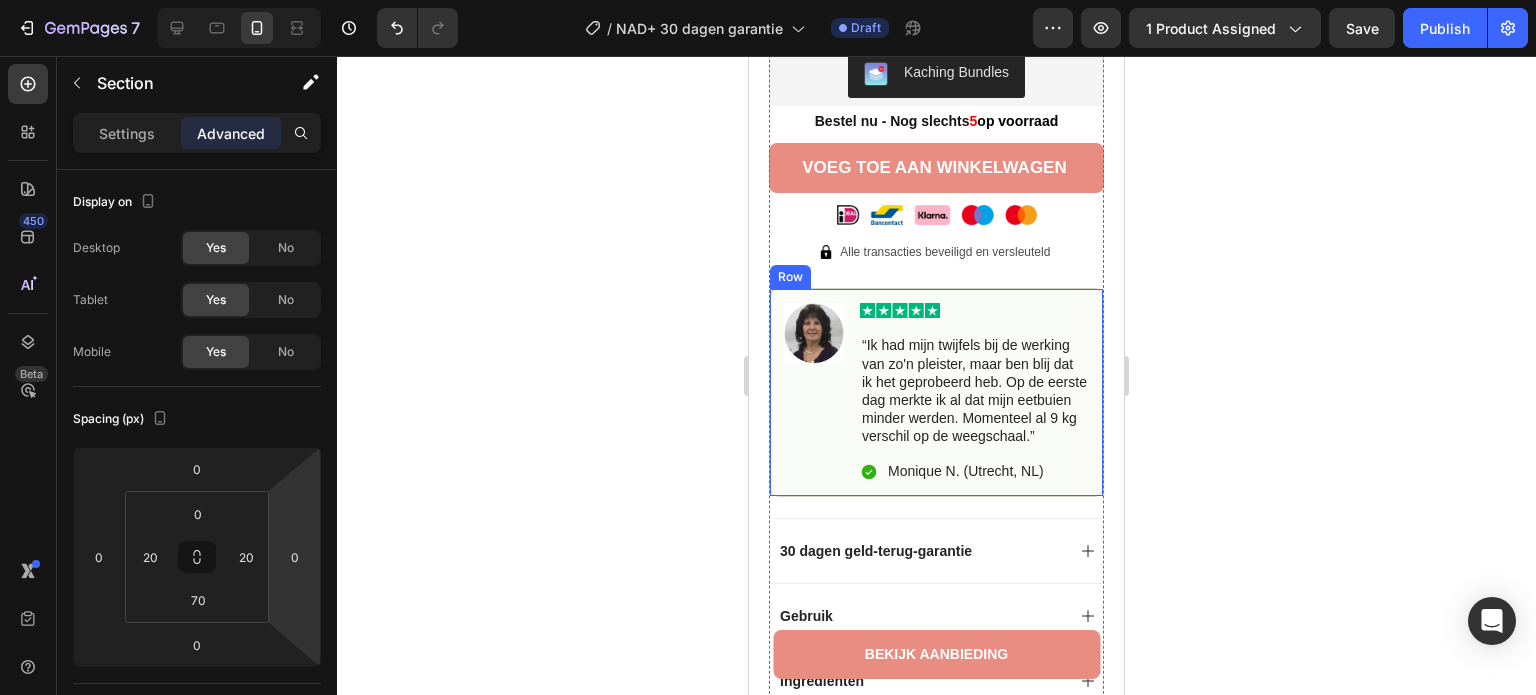 click on "Image" at bounding box center [814, 392] 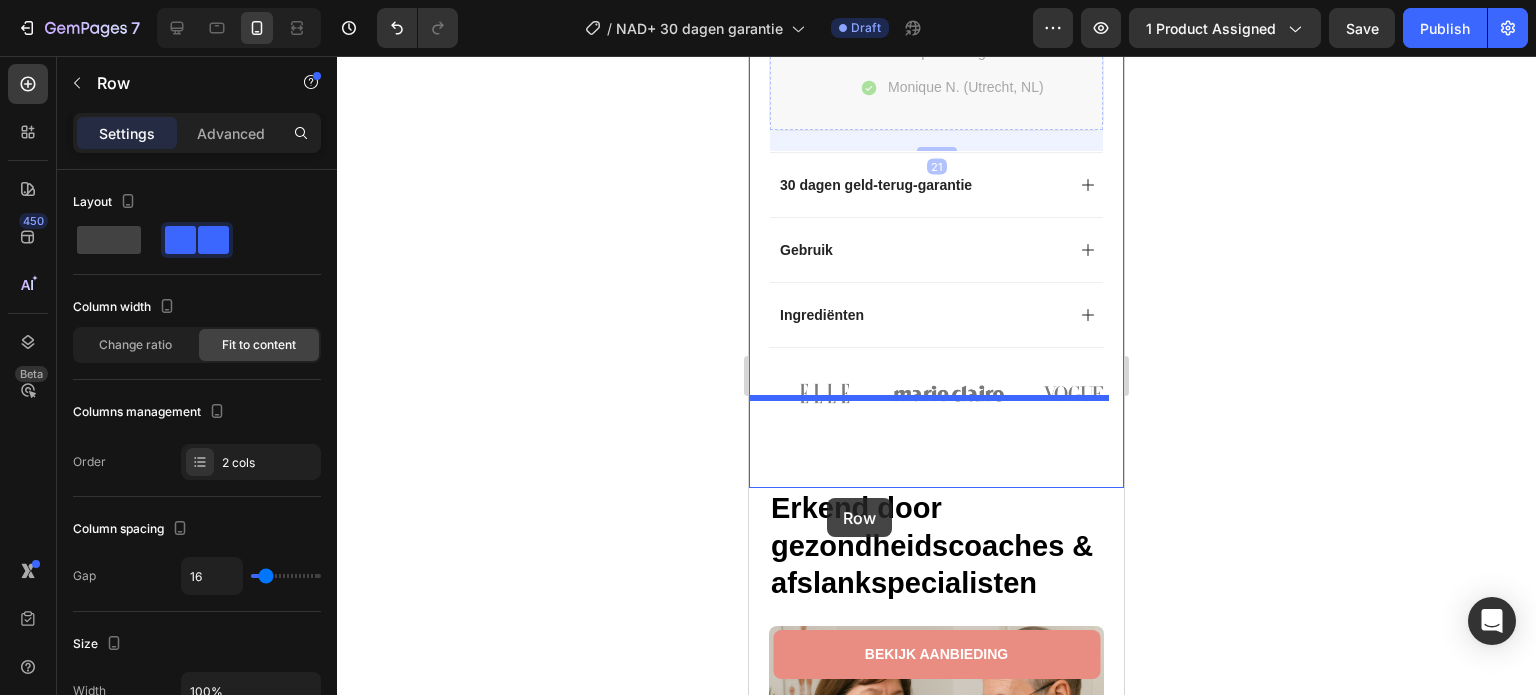 scroll, scrollTop: 1700, scrollLeft: 0, axis: vertical 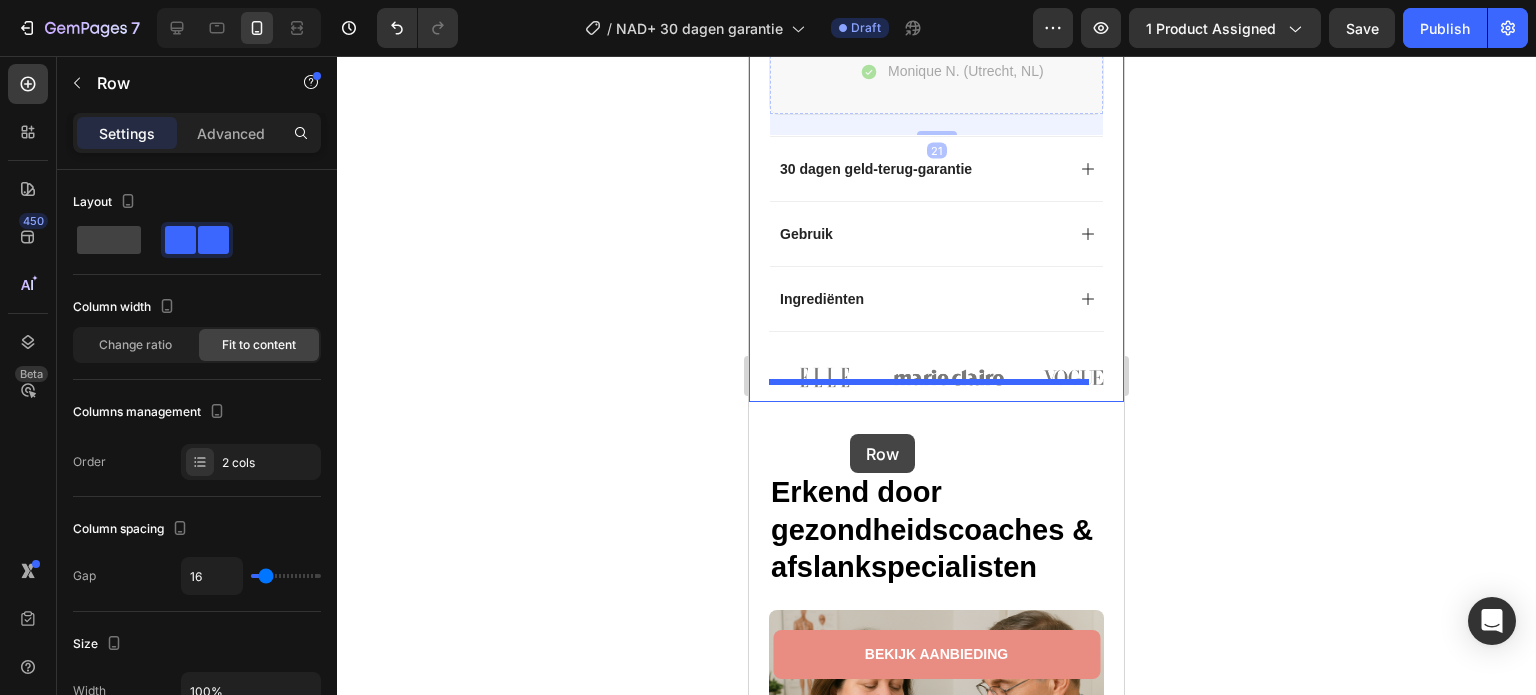 drag, startPoint x: 791, startPoint y: 250, endPoint x: 854, endPoint y: 426, distance: 186.93582 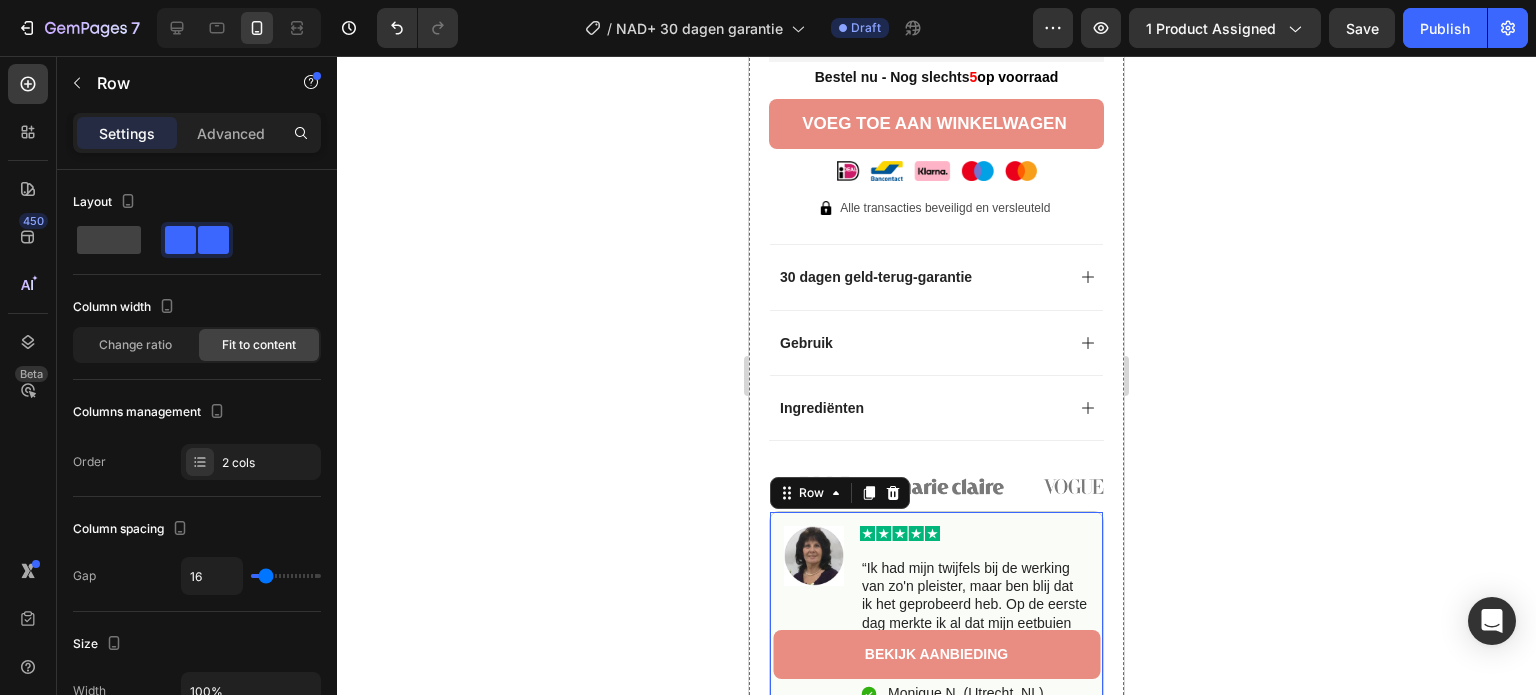 scroll, scrollTop: 1352, scrollLeft: 0, axis: vertical 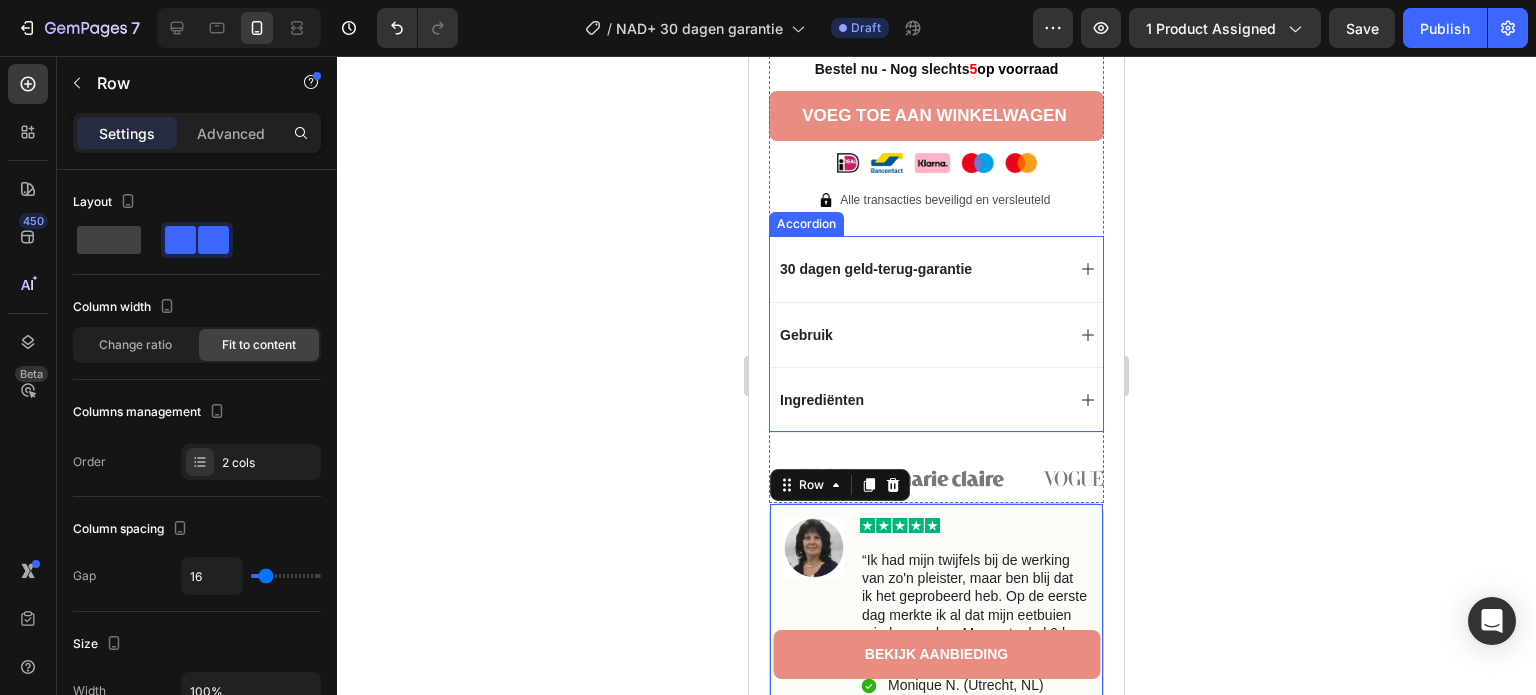 click 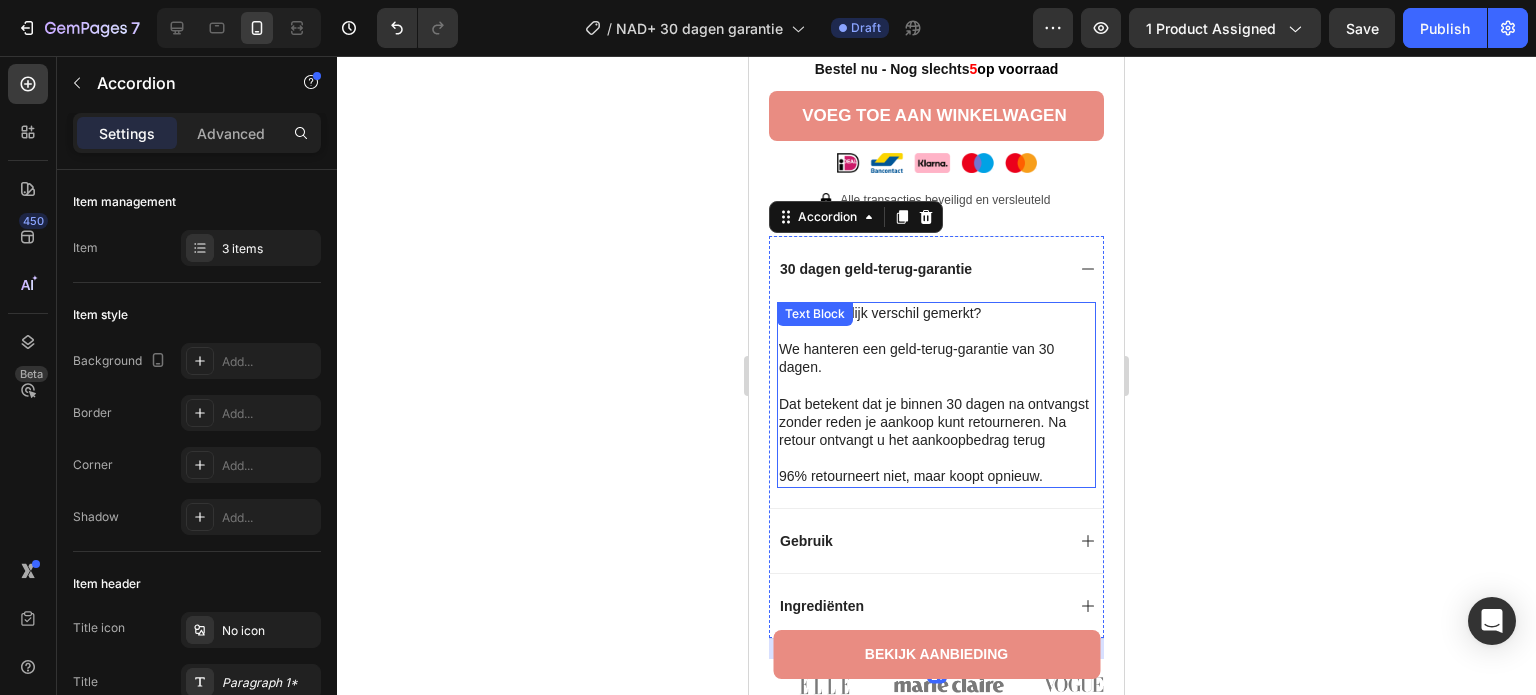 click on "We hanteren een geld-terug-garantie van 30 dagen." at bounding box center [936, 358] 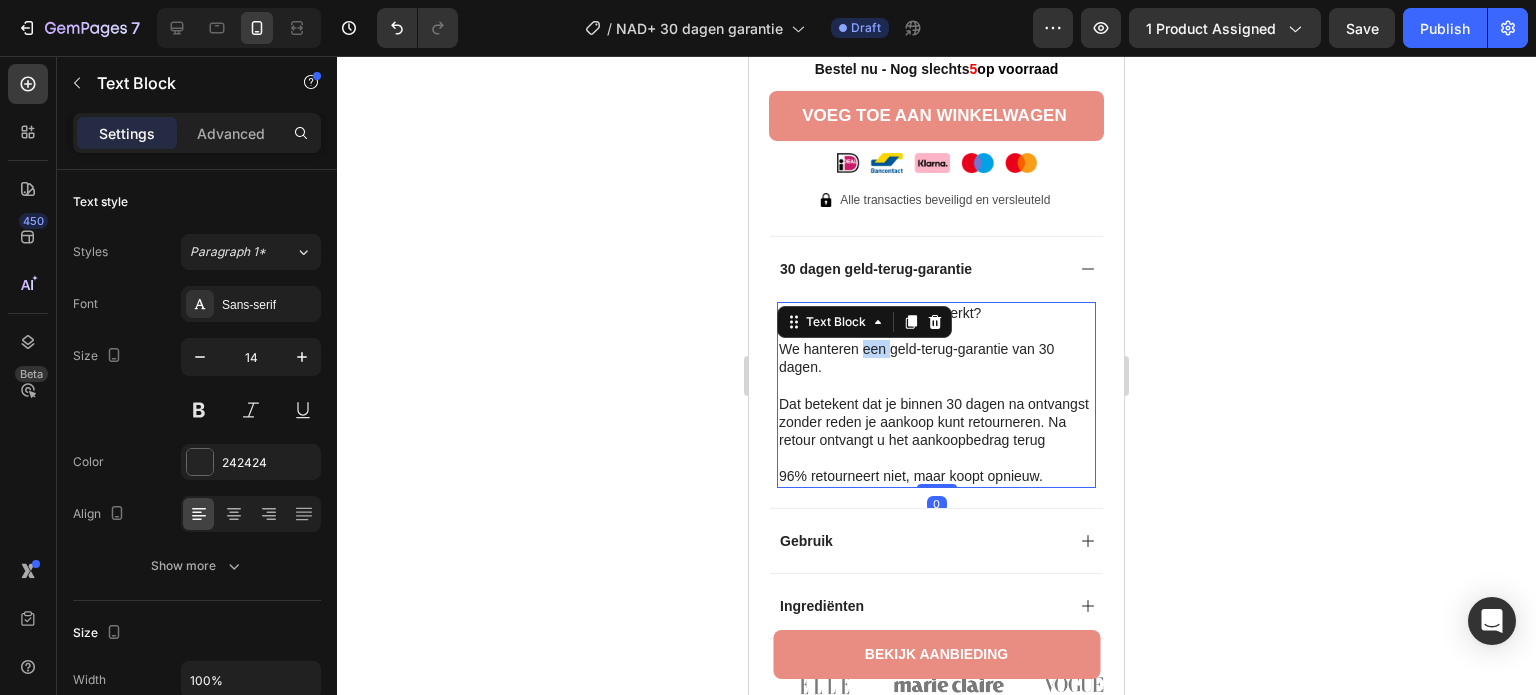 click on "We hanteren een geld-terug-garantie van 30 dagen." at bounding box center [936, 358] 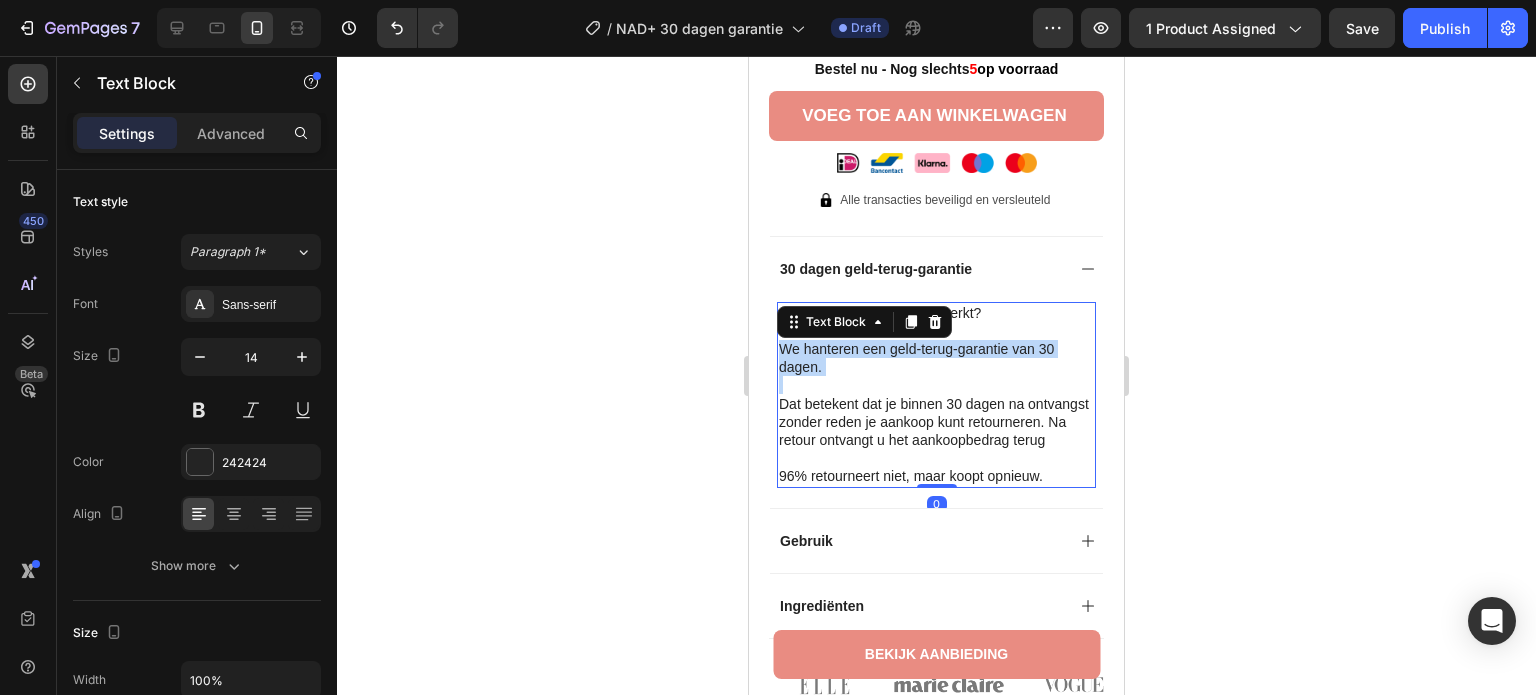 click on "We hanteren een geld-terug-garantie van 30 dagen." at bounding box center (936, 358) 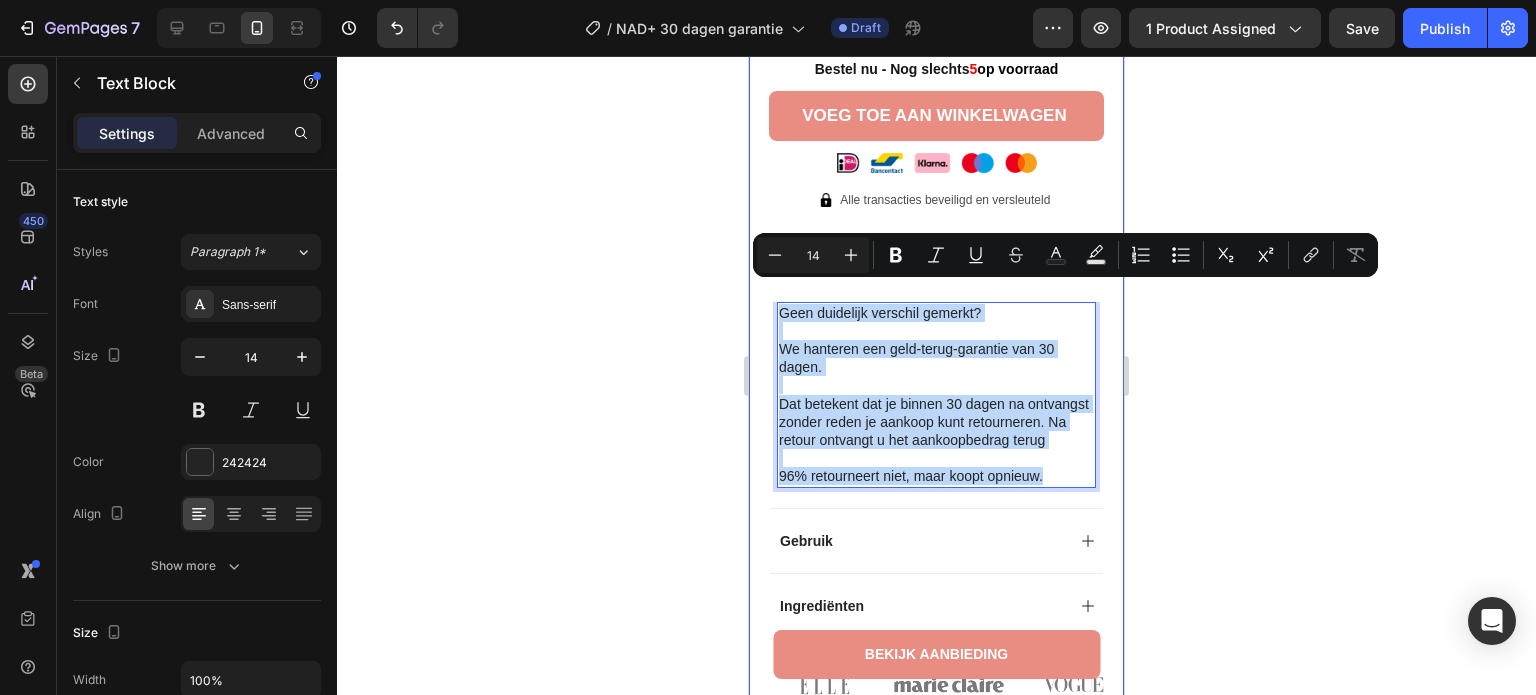 drag, startPoint x: 1053, startPoint y: 483, endPoint x: 754, endPoint y: 294, distance: 353.7259 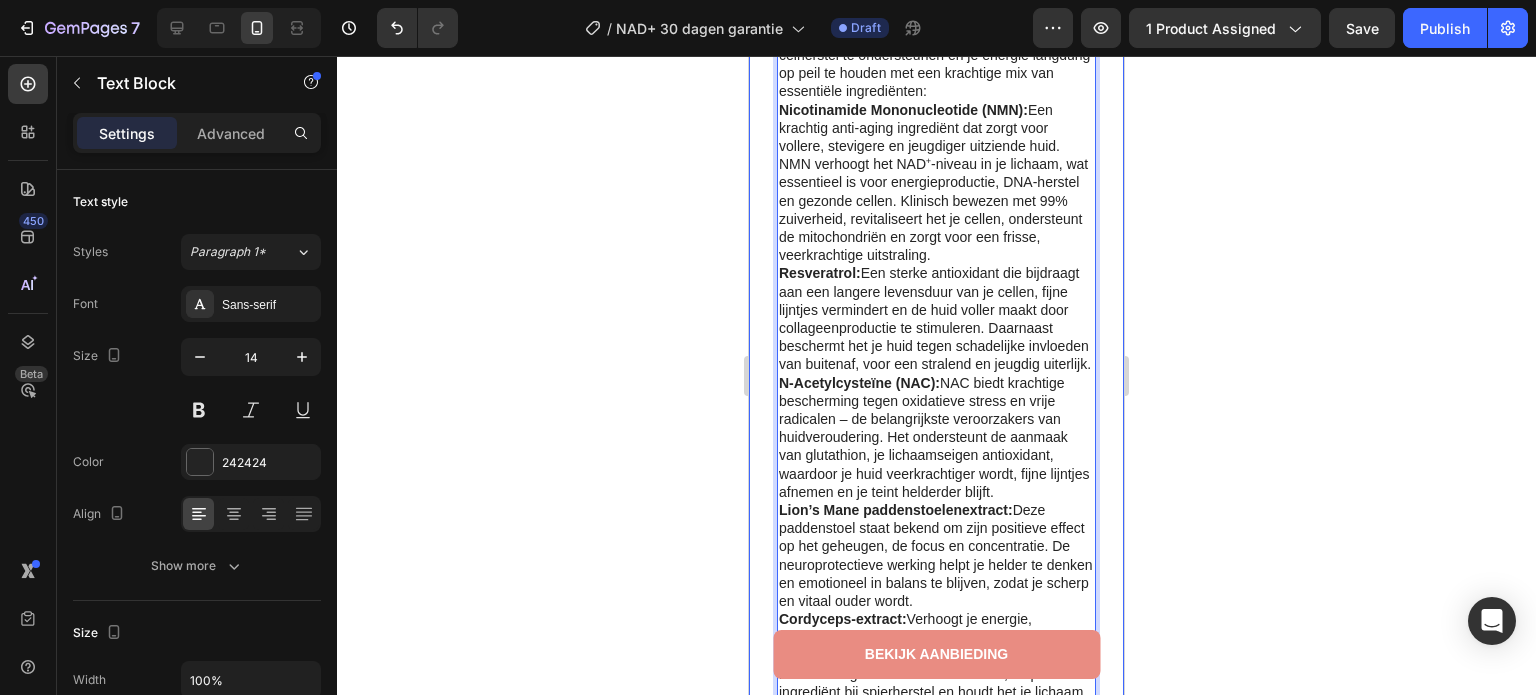 scroll, scrollTop: 1707, scrollLeft: 0, axis: vertical 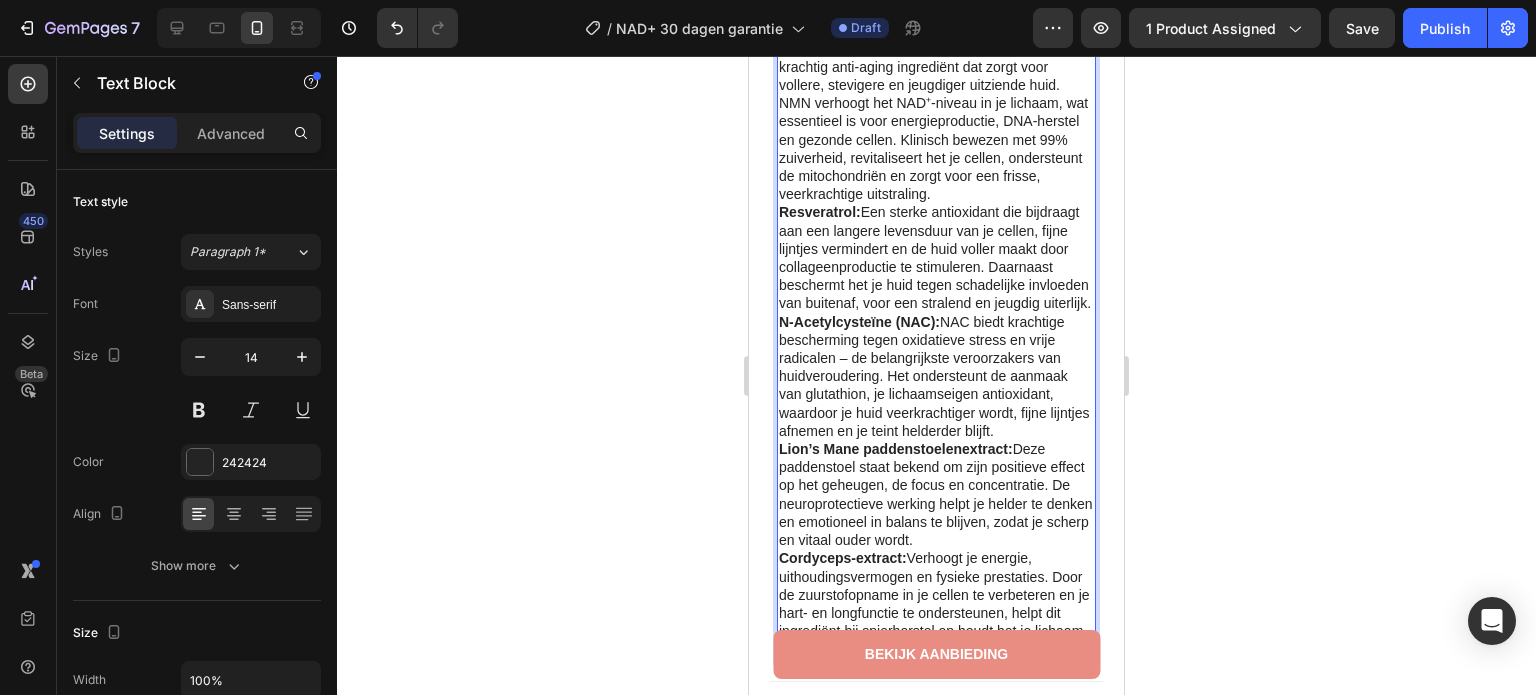 click on "Resveratrol:  Een sterke antioxidant die bijdraagt aan een langere levensduur van je cellen, fijne lijntjes vermindert en de huid voller maakt door collageenproductie te stimuleren. Daarnaast beschermt het je huid tegen schadelijke invloeden van buitenaf, voor een stralend en jeugdig uiterlijk." at bounding box center (936, 257) 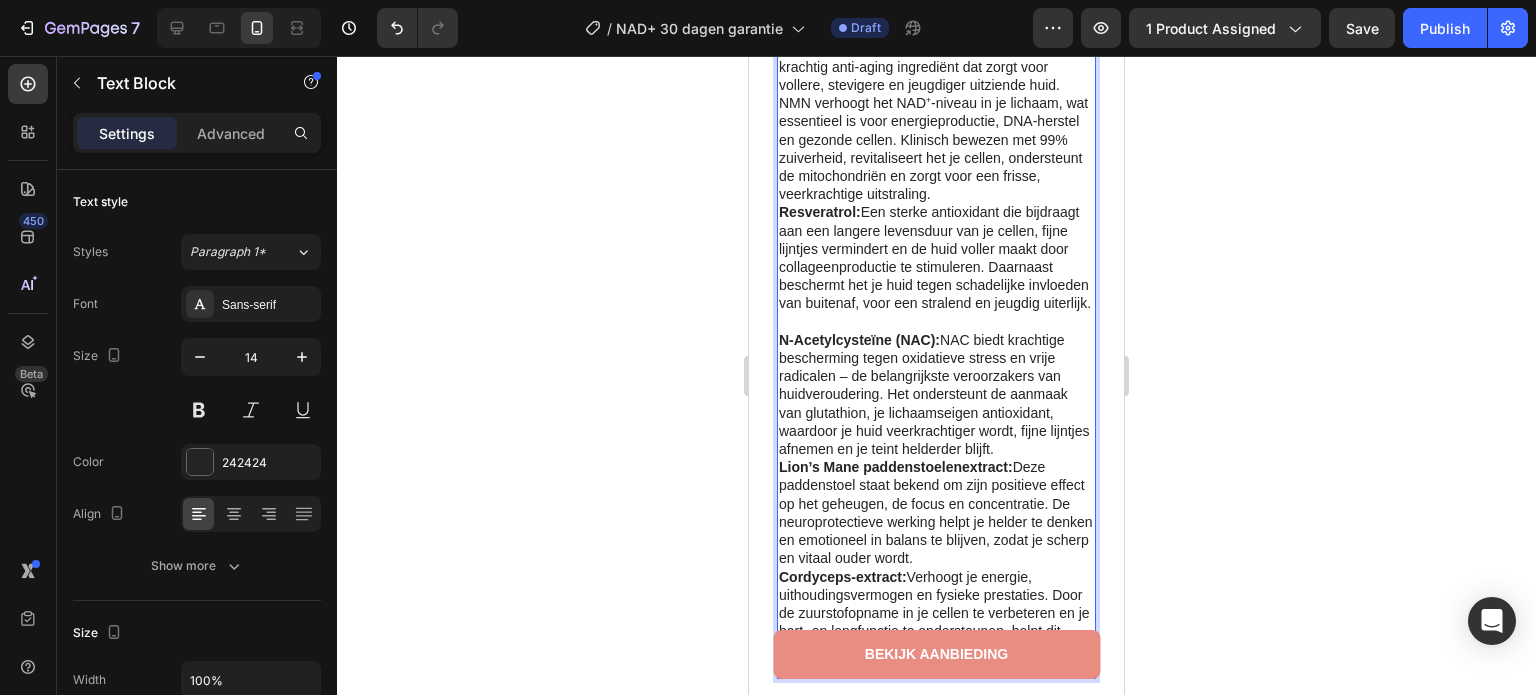 click on "N-Acetylcysteïne (NAC):  NAC biedt krachtige bescherming tegen oxidatieve stress en vrije radicalen – de belangrijkste veroorzakers van huidveroudering. Het ondersteunt de aanmaak van glutathion, je lichaamseigen antioxidant, waardoor je huid veerkrachtiger wordt, fijne lijntjes afnemen en je teint helderder blijft." at bounding box center (936, 394) 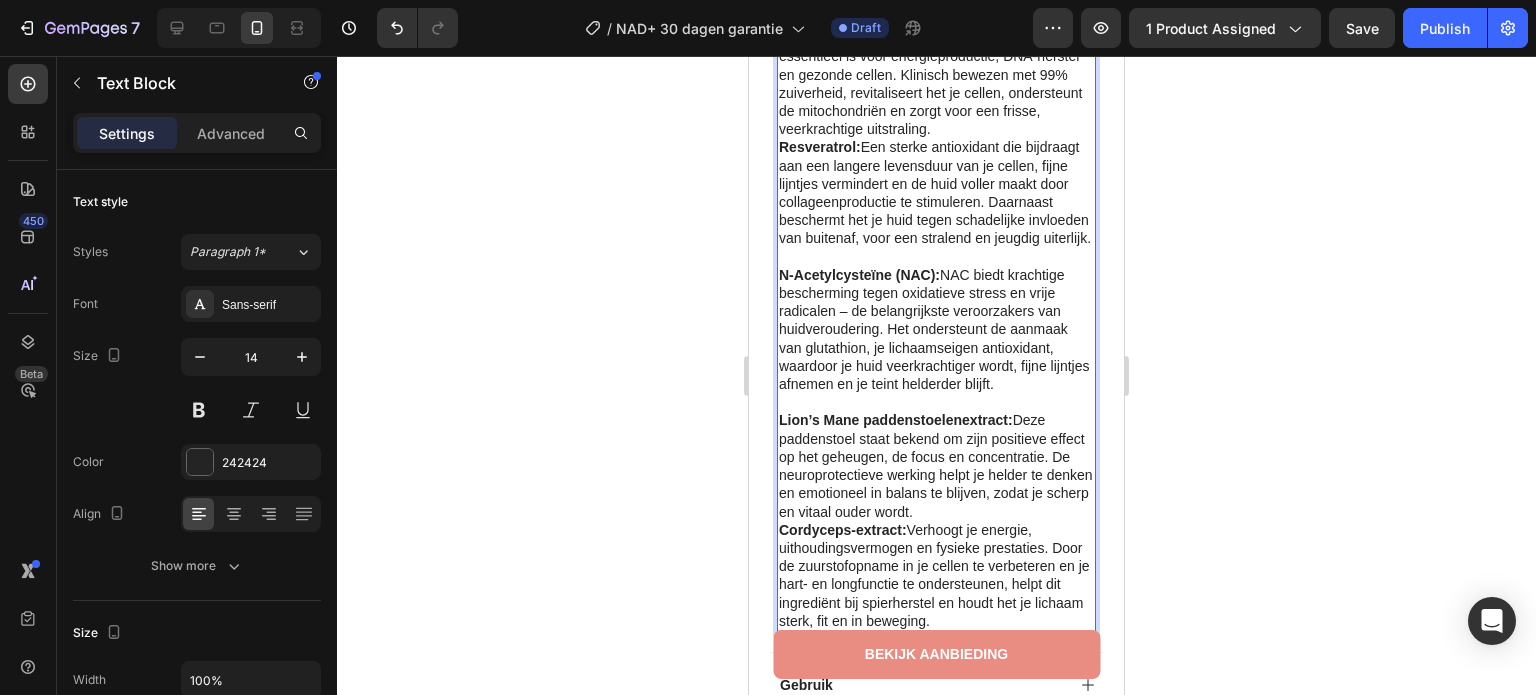 scroll, scrollTop: 1807, scrollLeft: 0, axis: vertical 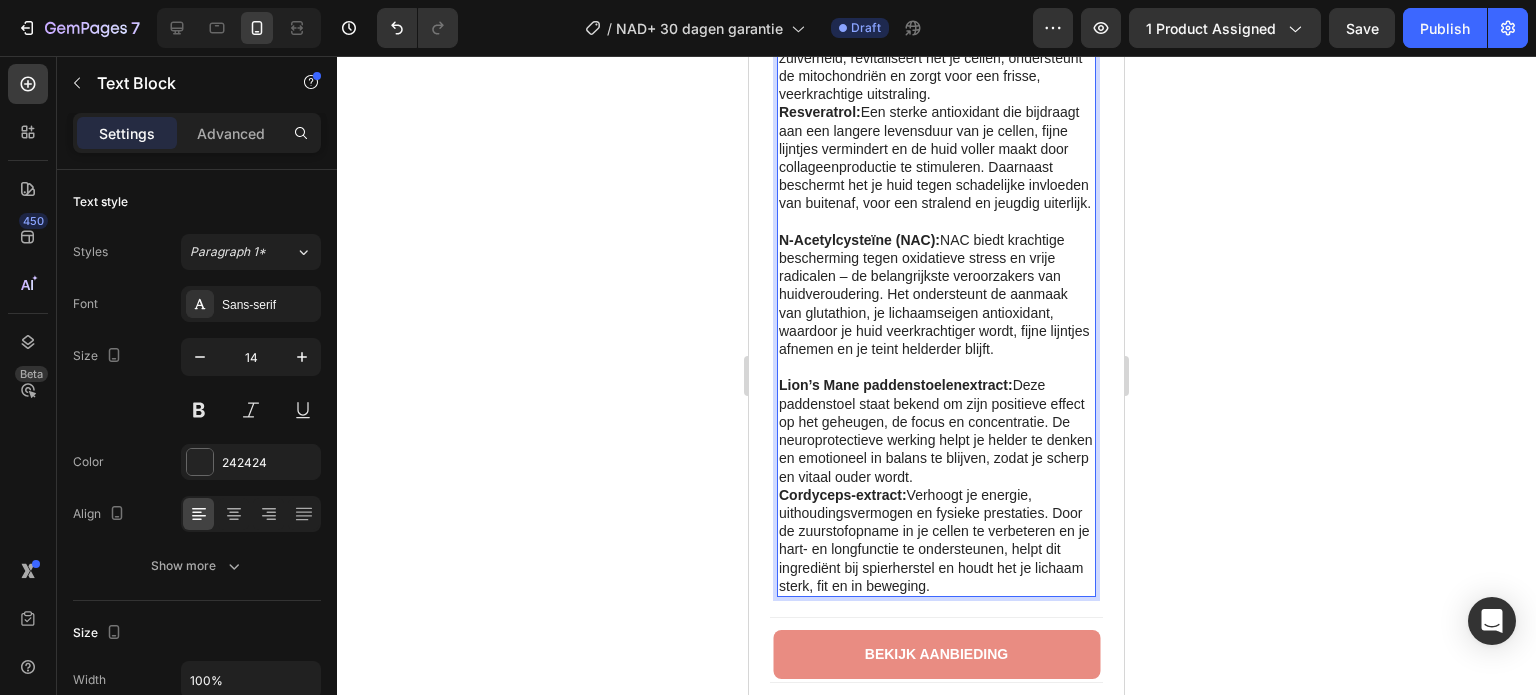 click on "Lion’s Mane paddenstoelenextract:  Deze paddenstoel staat bekend om zijn positieve effect op het geheugen, de focus en concentratie. De neuroprotectieve werking helpt je helder te denken en emotioneel in balans te blijven, zodat je scherp en vitaal ouder wordt." at bounding box center (936, 430) 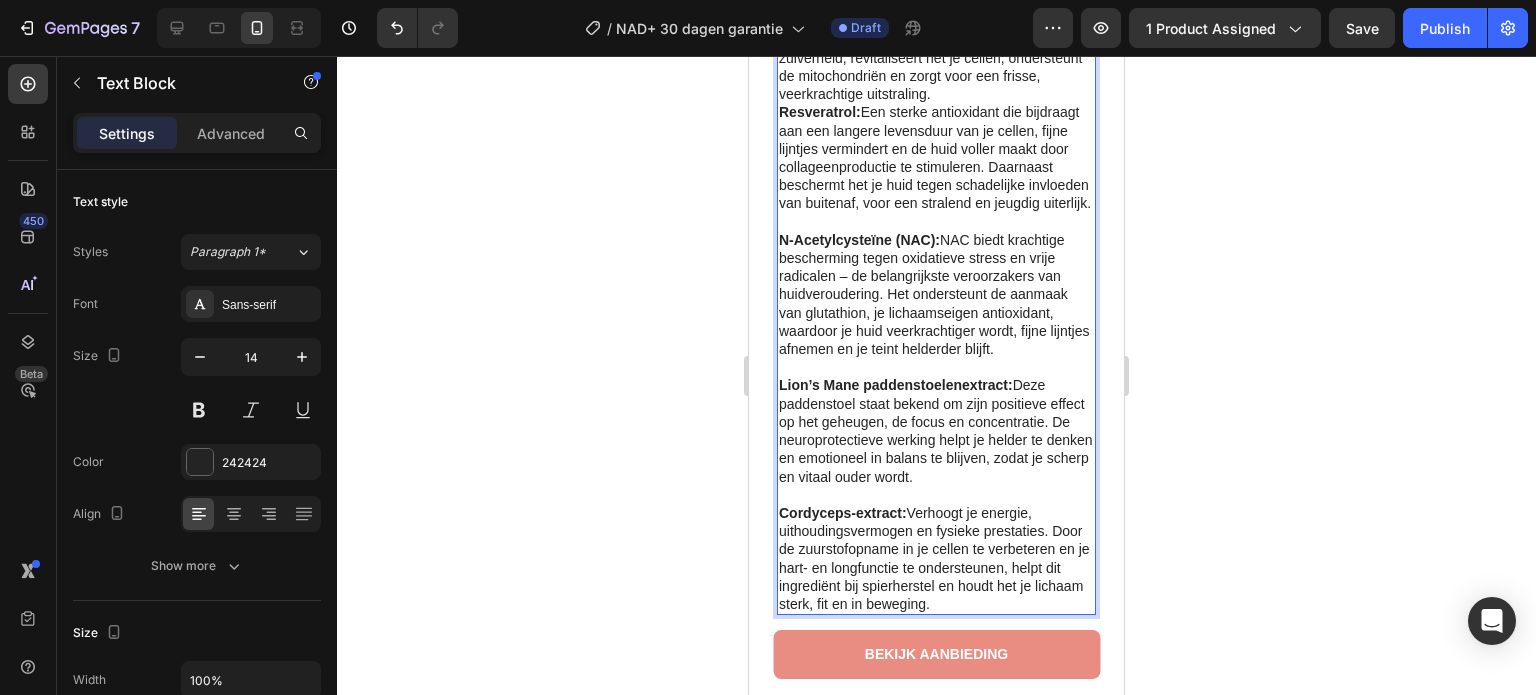 scroll, scrollTop: 1507, scrollLeft: 0, axis: vertical 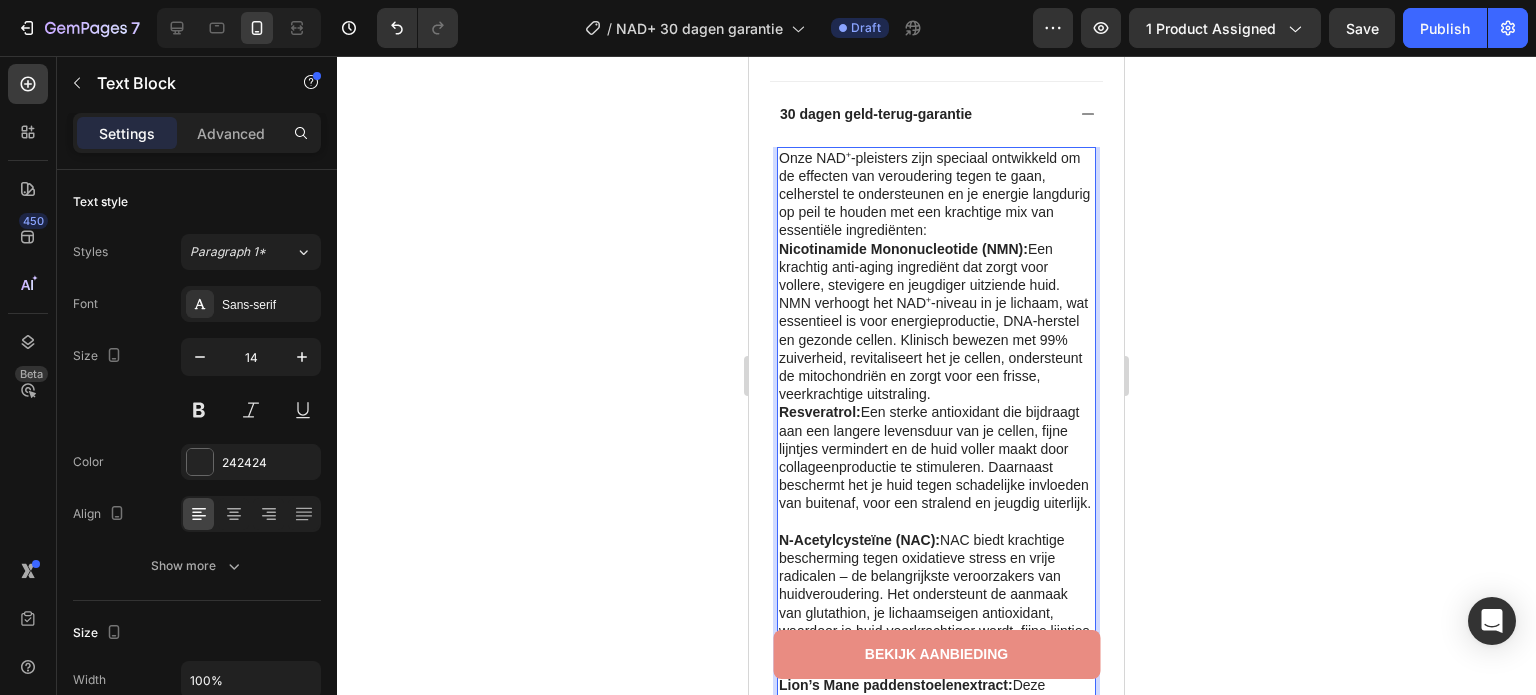 click on "Onze NAD⁺-pleisters zijn speciaal ontwikkeld om de effecten van veroudering tegen te gaan, celherstel te ondersteunen en je energie langdurig op peil te houden met een krachtige mix van essentiële ingrediënten:" at bounding box center [936, 194] 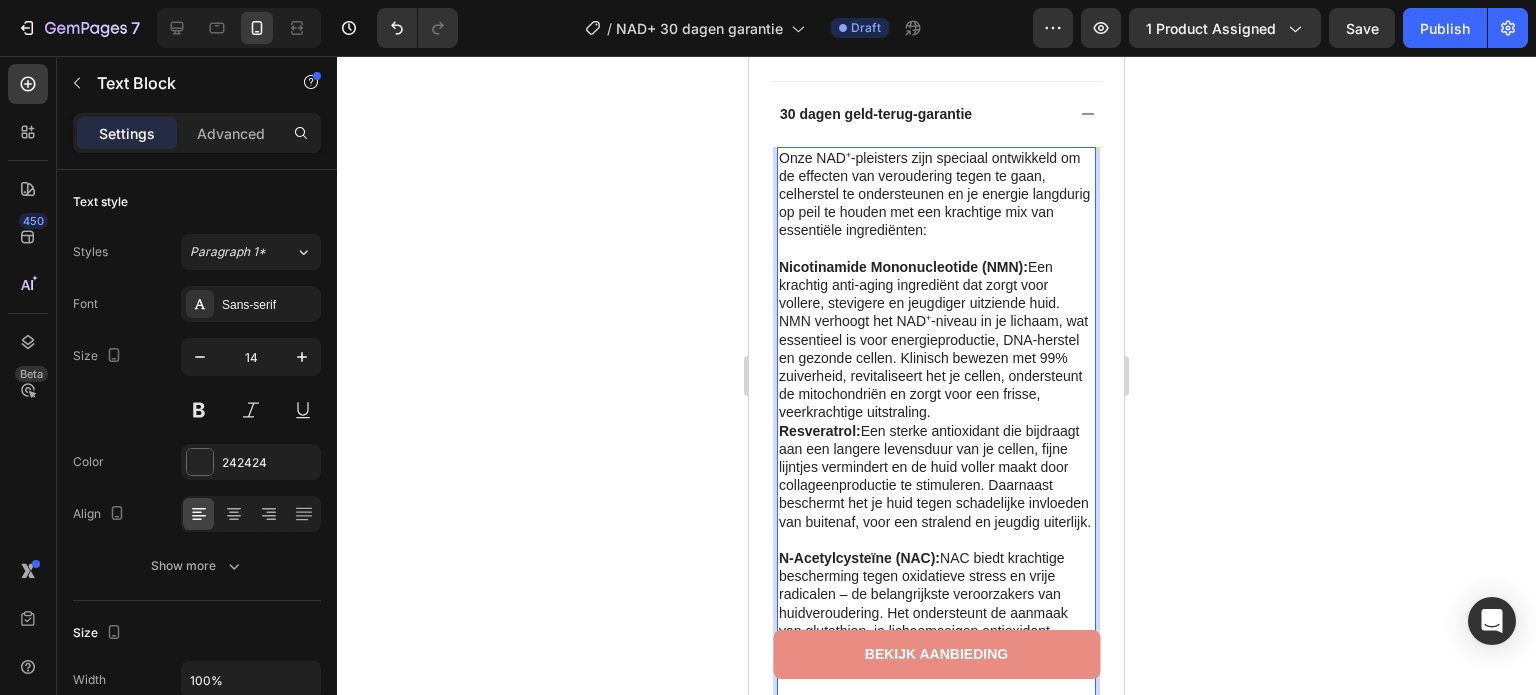 click on "Onze NAD⁺-pleisters zijn speciaal ontwikkeld om de effecten van veroudering tegen te gaan, celherstel te ondersteunen en je energie langdurig op peil te houden met een krachtige mix van essentiële ingrediënten:" at bounding box center [936, 194] 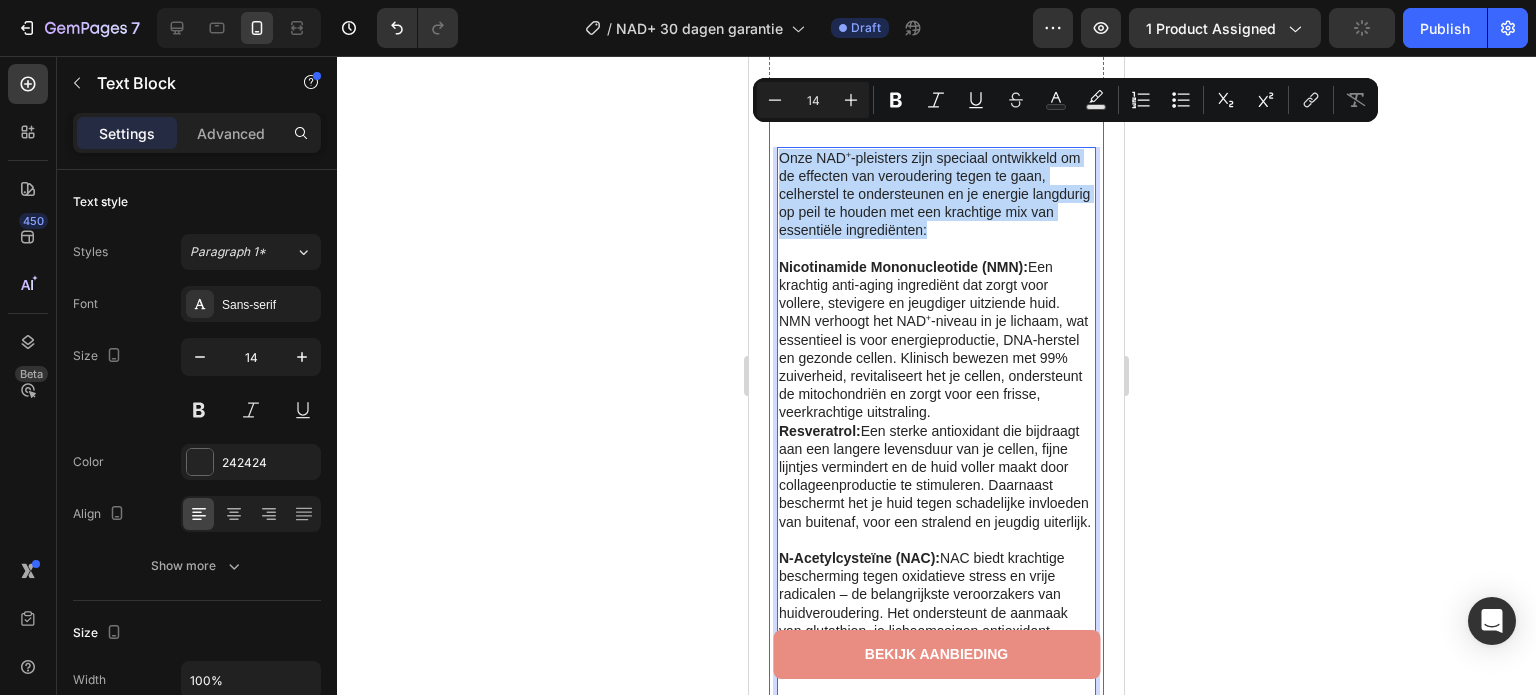 drag, startPoint x: 984, startPoint y: 209, endPoint x: 781, endPoint y: 127, distance: 218.93607 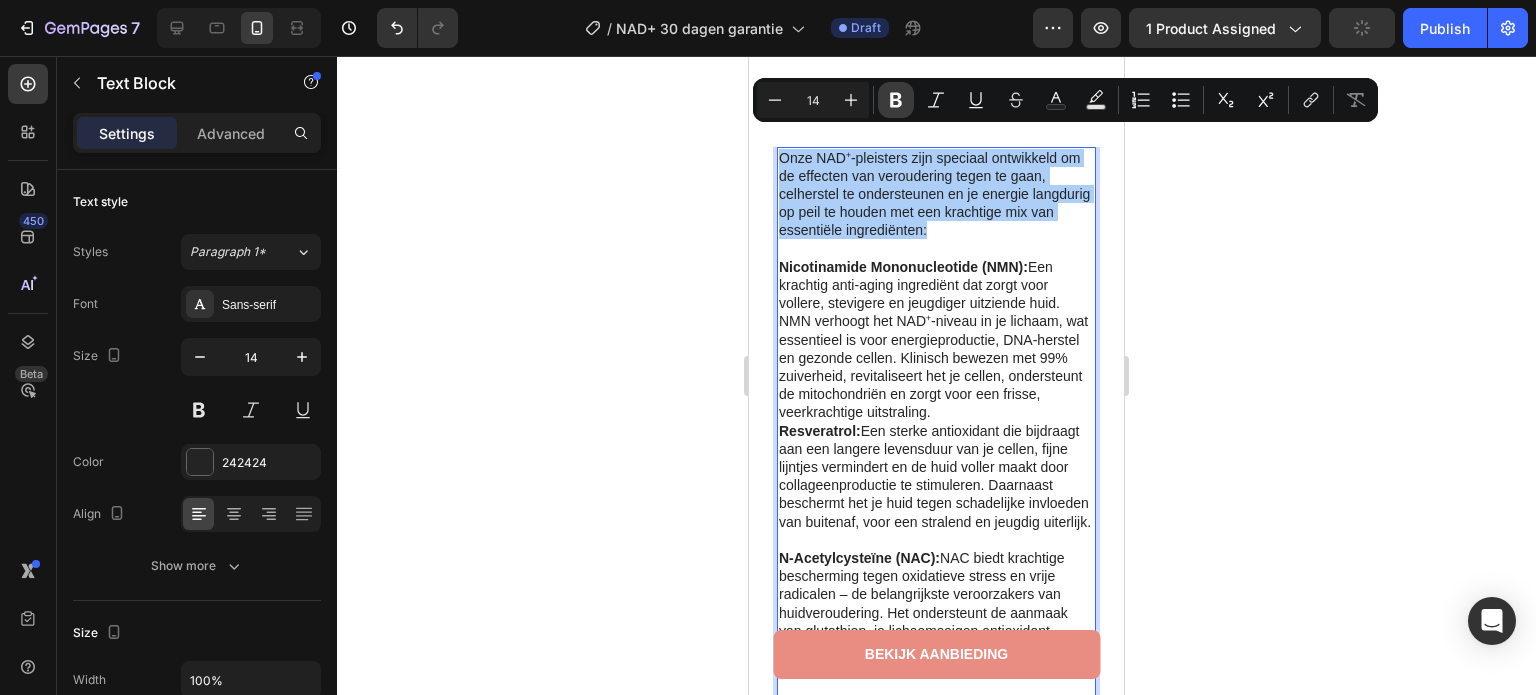 click 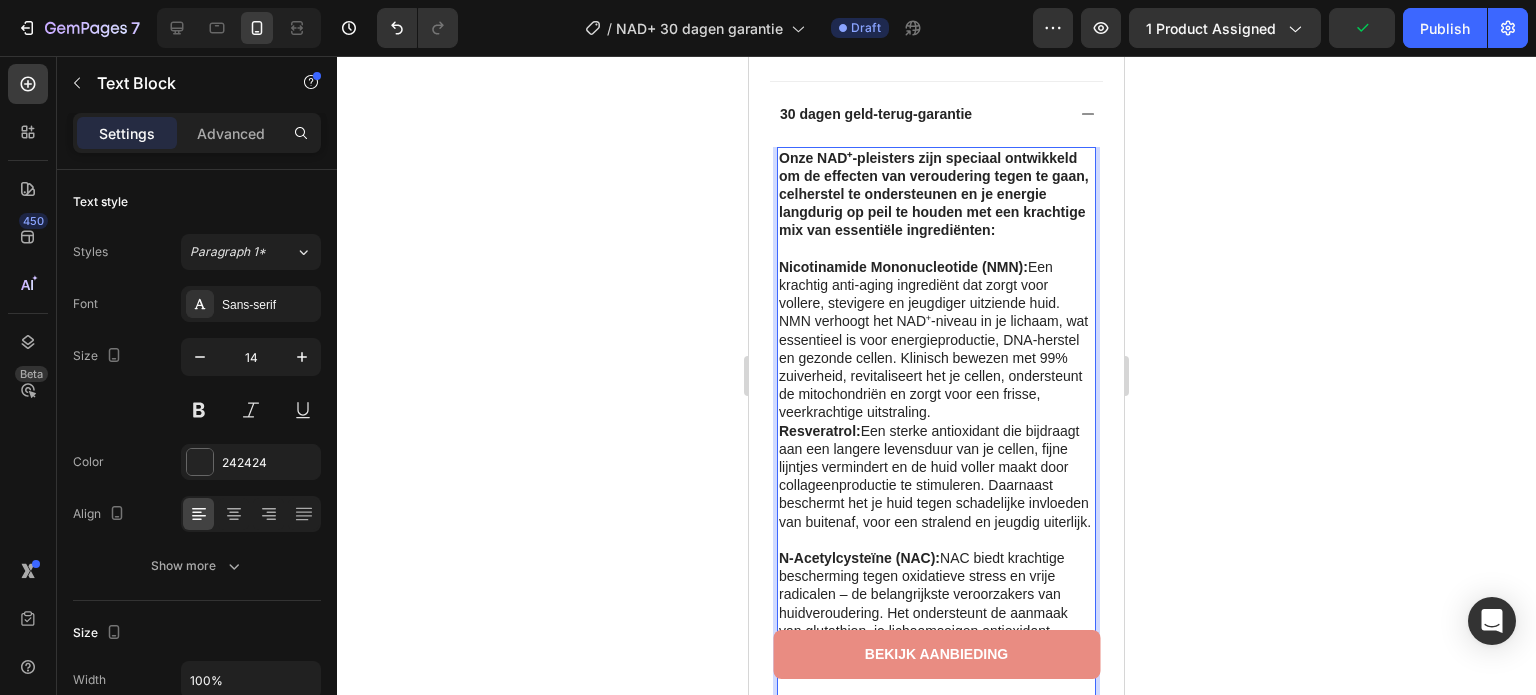 click on "Product Images Row Image 4.9 / 5.0 van 10.349 reviews Text Block Row GLP-1 Afslank Pleisters Product Title Geen prikken, geen pillen, geen streng dieet Text Block
Gerichte aanpak van hardnekkig buikvet
Helpt je lichaam natuurlijk vet te verbranden
Veilig & effectief - Bewezen plantaardige ingrediënten
Voel je lichter en energieker vanaf dag 1 Item List Kaching Bundles Kaching Bundles Bestel nu - Nog slechts  5  op voorraad Text Block Voeg toe aan winkelwagen Add to Cart Image Image Alle transacties beveiligd en versleuteld Text Block Advanced List
30 dagen geld-terug-garantie Onze NAD⁺-pleisters zijn speciaal ontwikkeld om de effecten van veroudering tegen te gaan, celherstel te ondersteunen en je energie langdurig op peil te houden met een krachtige mix van essentiële ingrediënten: Nicotinamide Mononucleotide (NMN): Resveratrol: N-Acetylcysteïne (NAC): Lion’s Mane paddenstoelenextract:   0 Row" at bounding box center (936, 287) 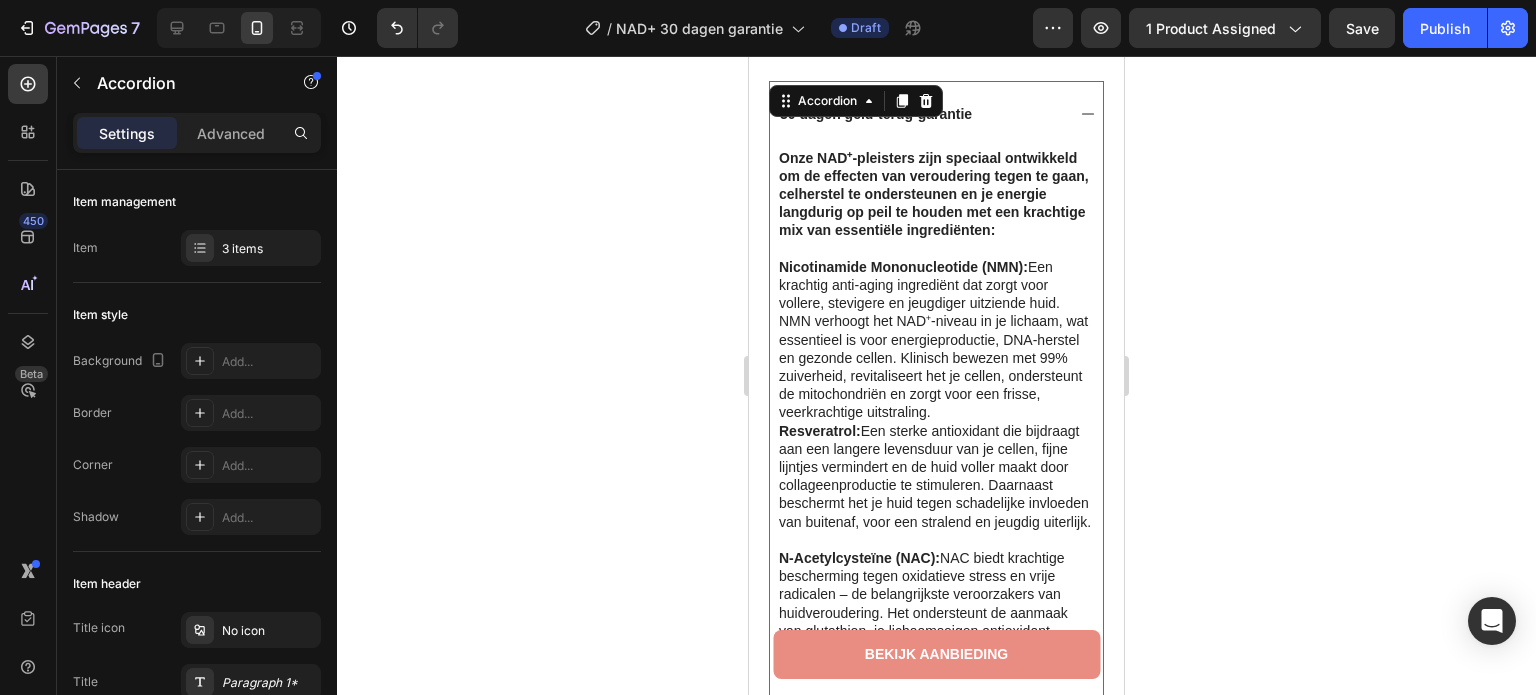 click 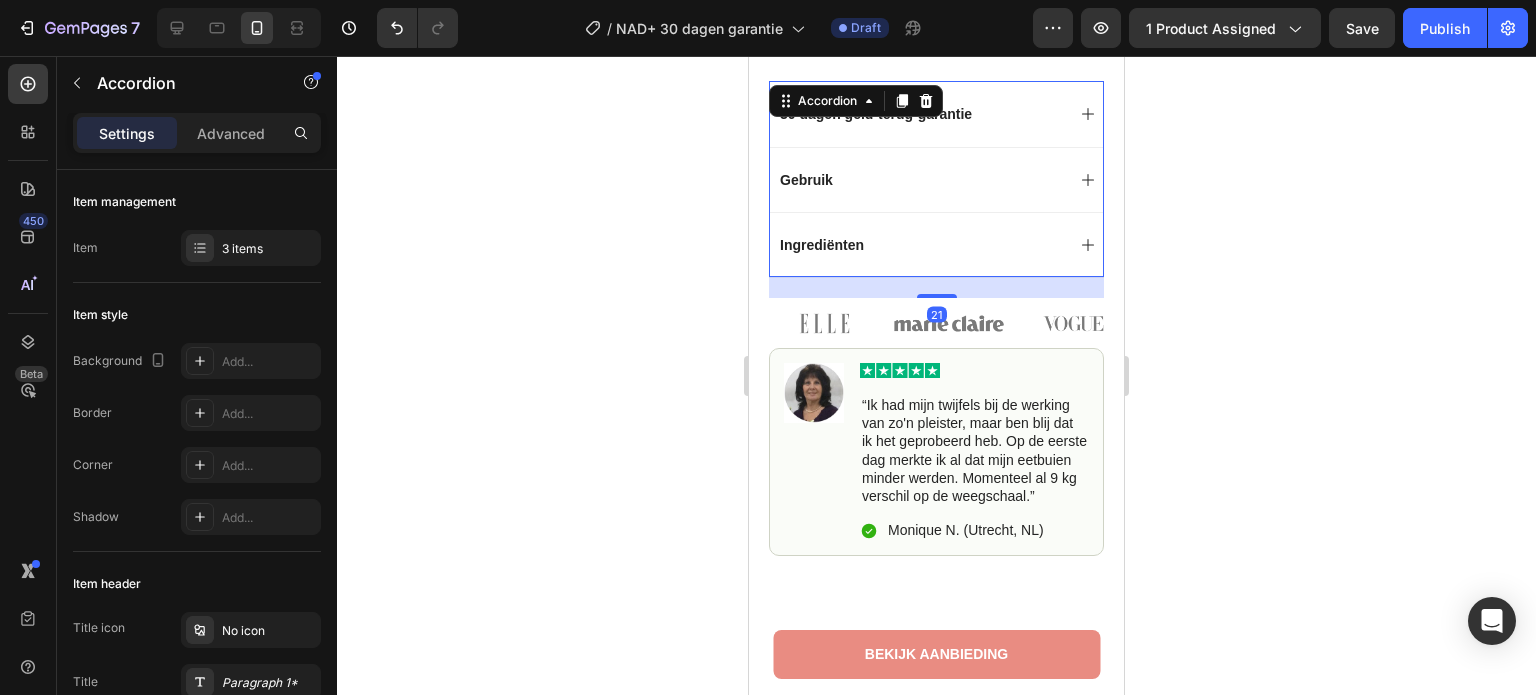 click 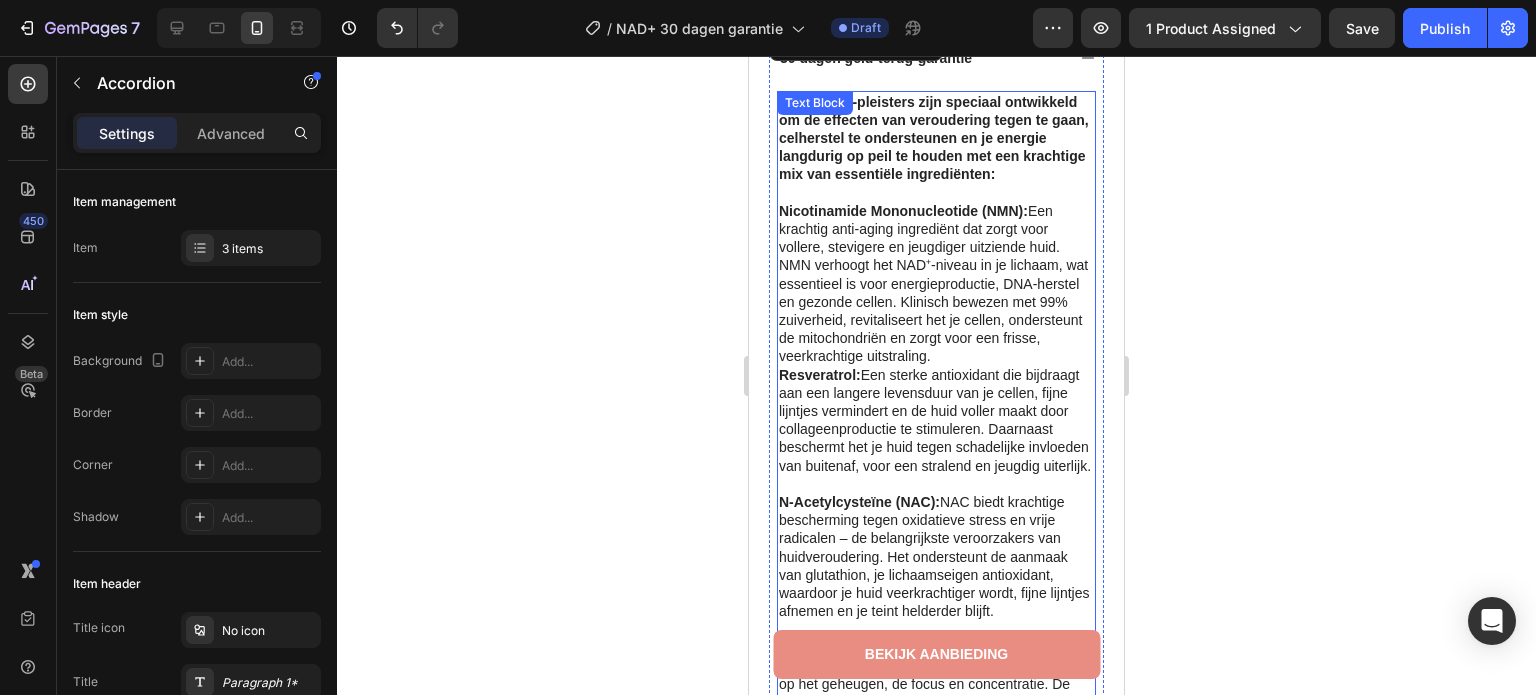 scroll, scrollTop: 1407, scrollLeft: 0, axis: vertical 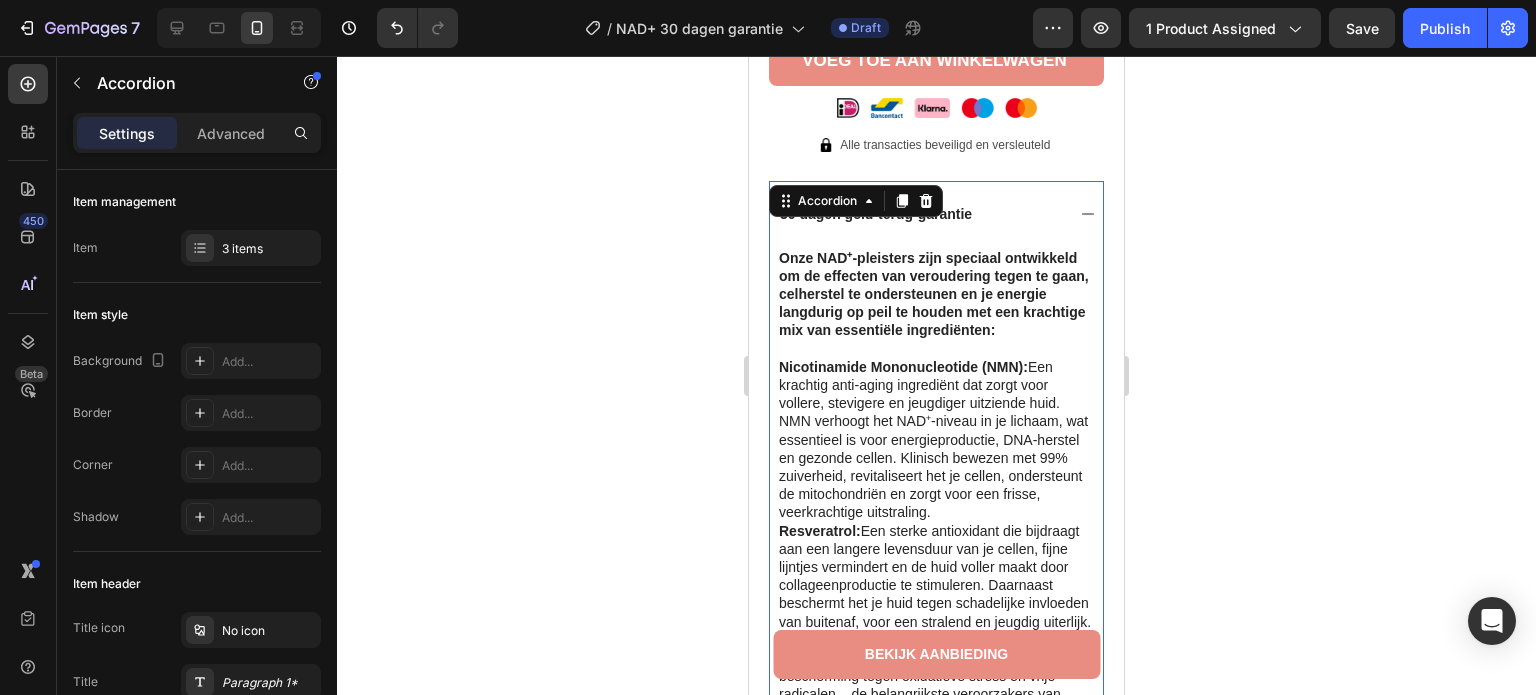 click 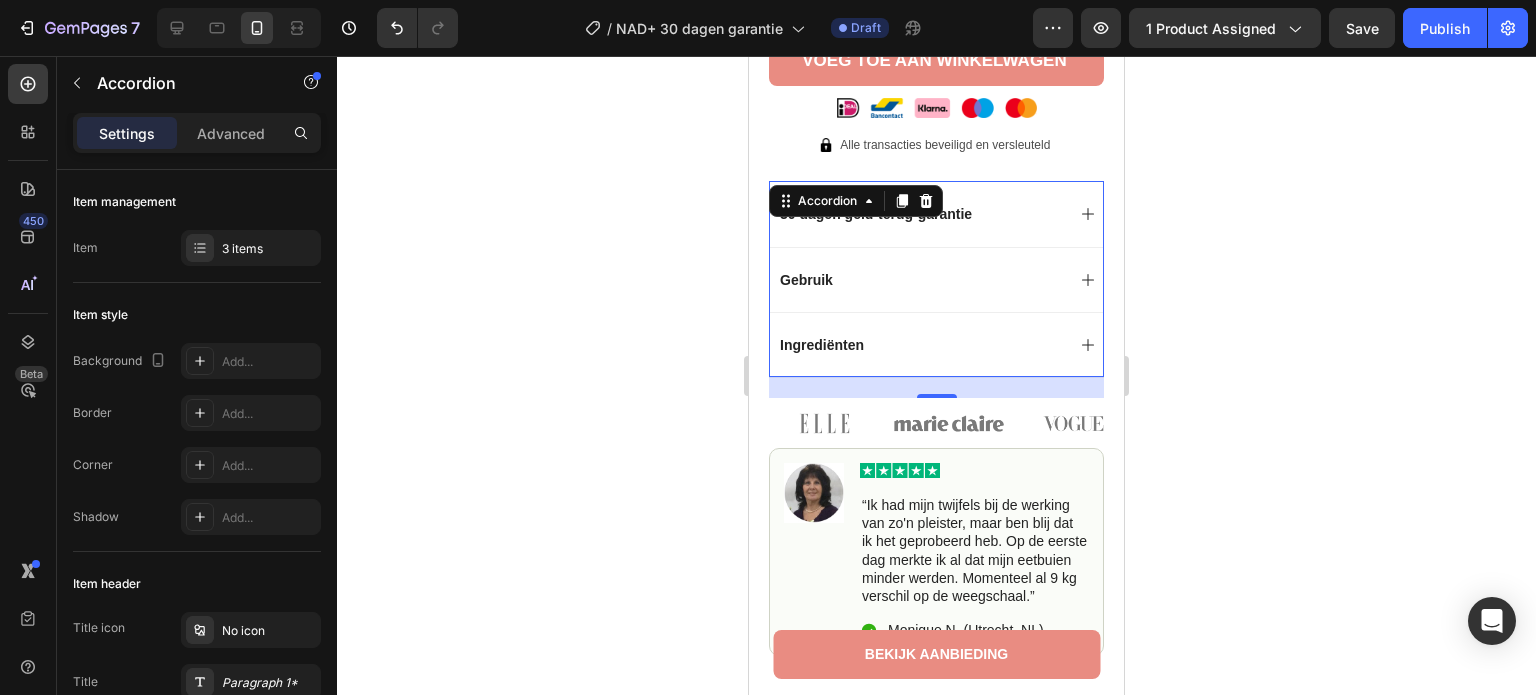 click on "30 dagen geld-terug-garantie" at bounding box center [920, 214] 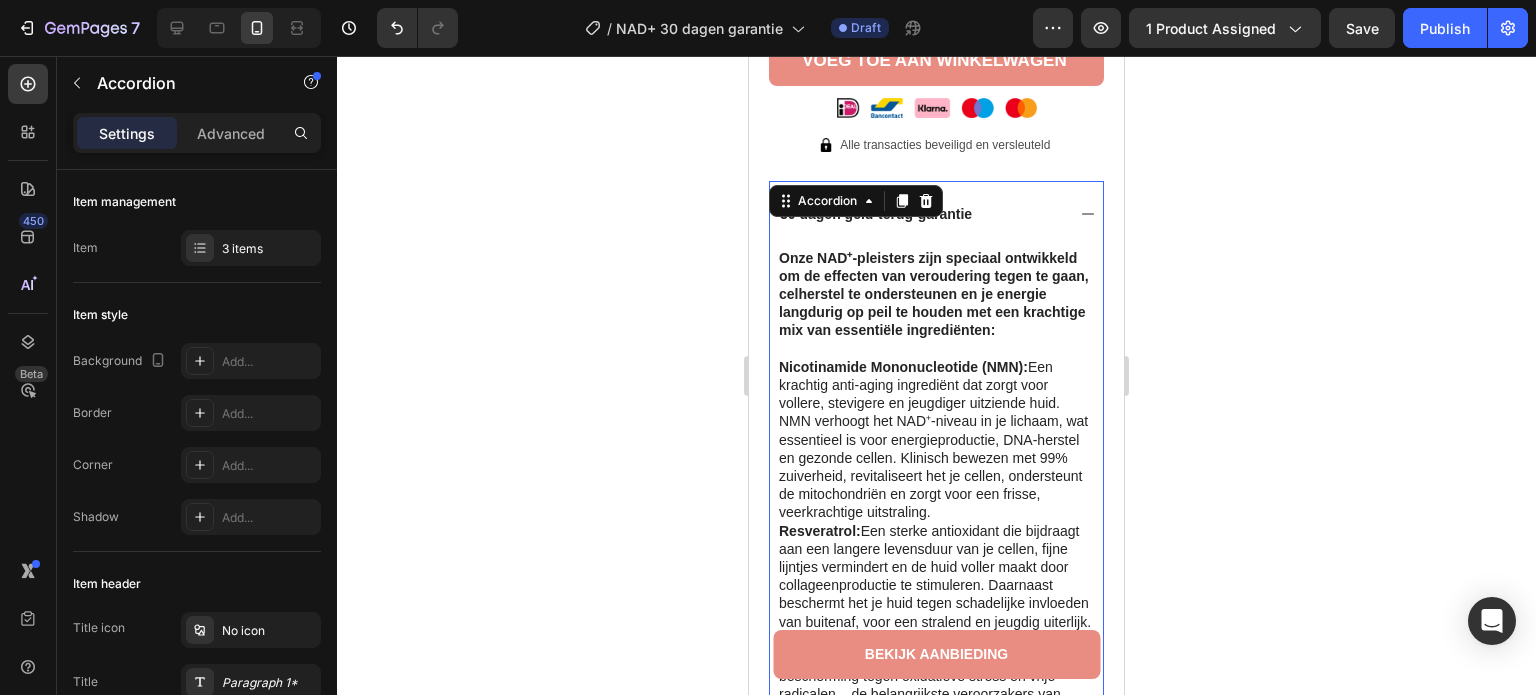 click on "30 dagen geld-terug-garantie" at bounding box center (876, 214) 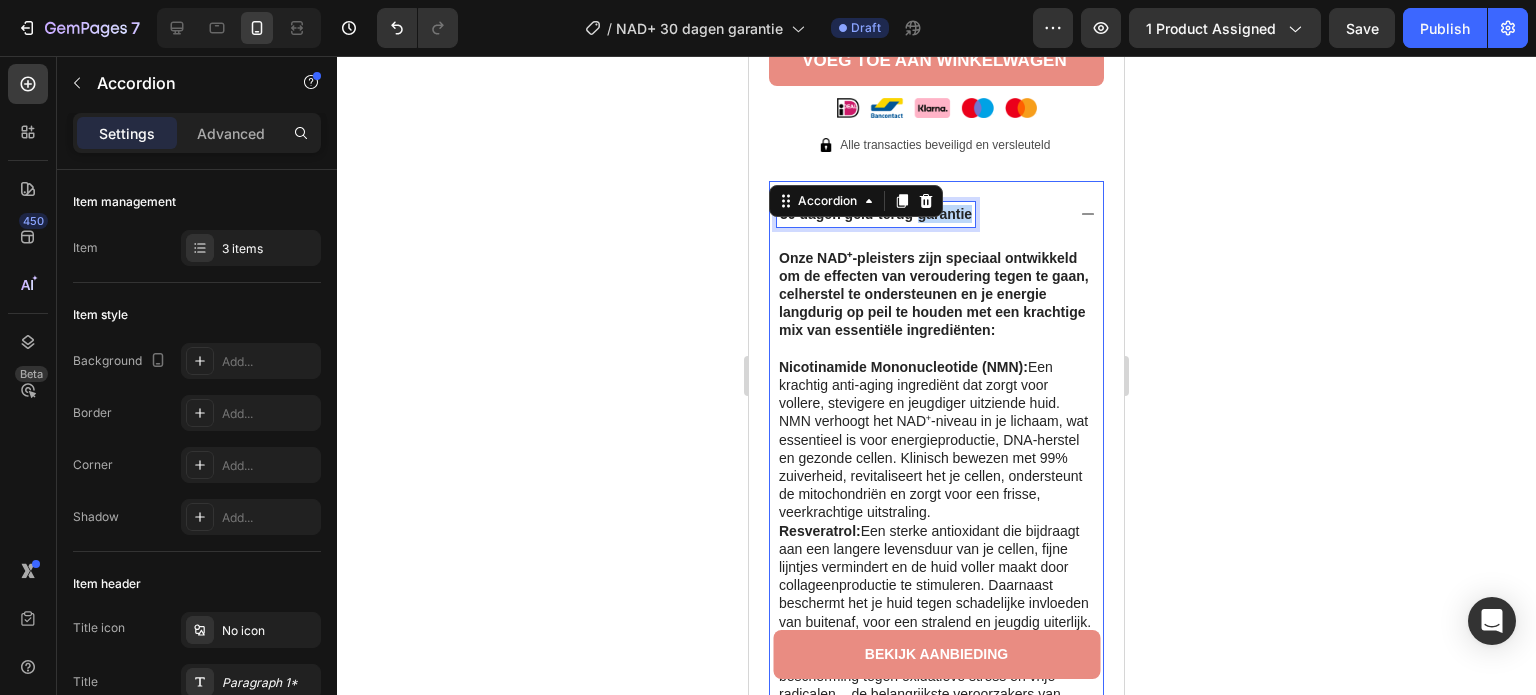 click on "30 dagen geld-terug-garantie" at bounding box center [876, 214] 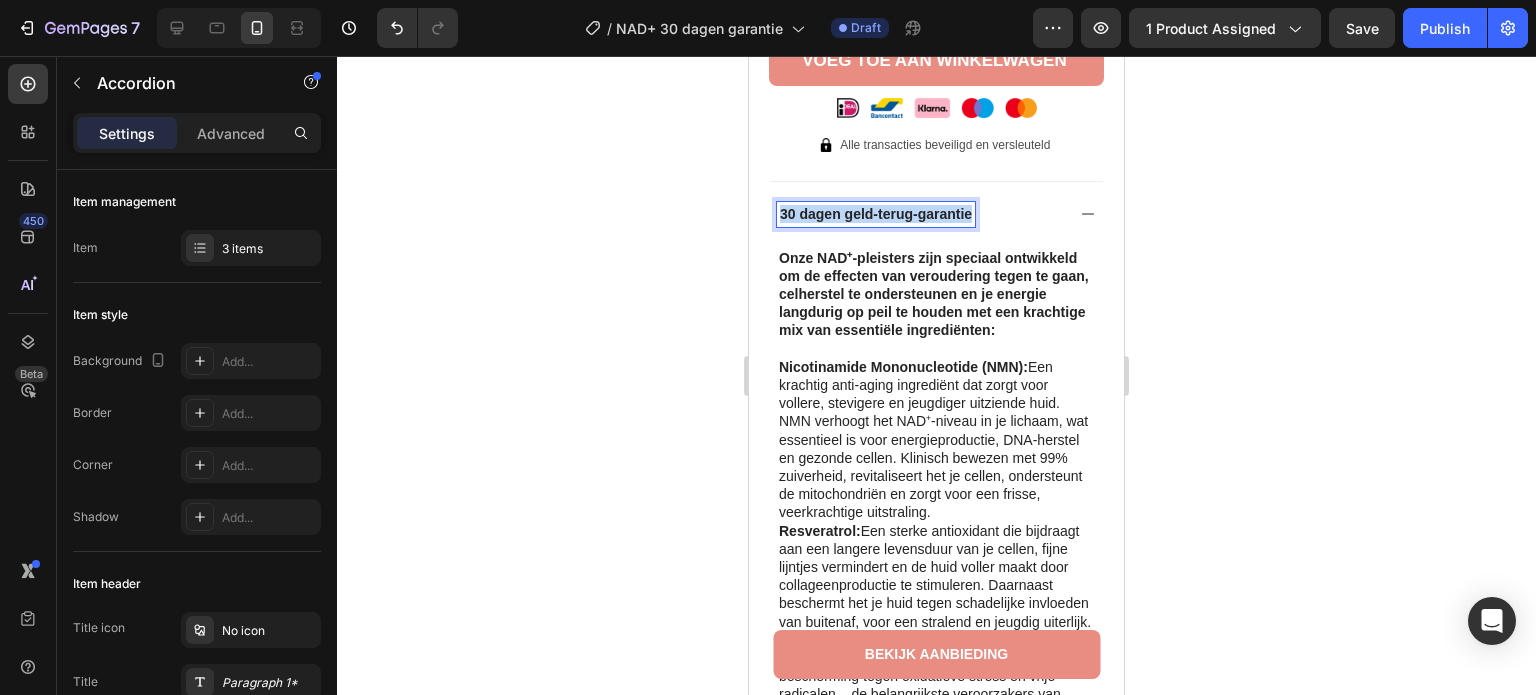click on "30 dagen geld-terug-garantie" at bounding box center (876, 214) 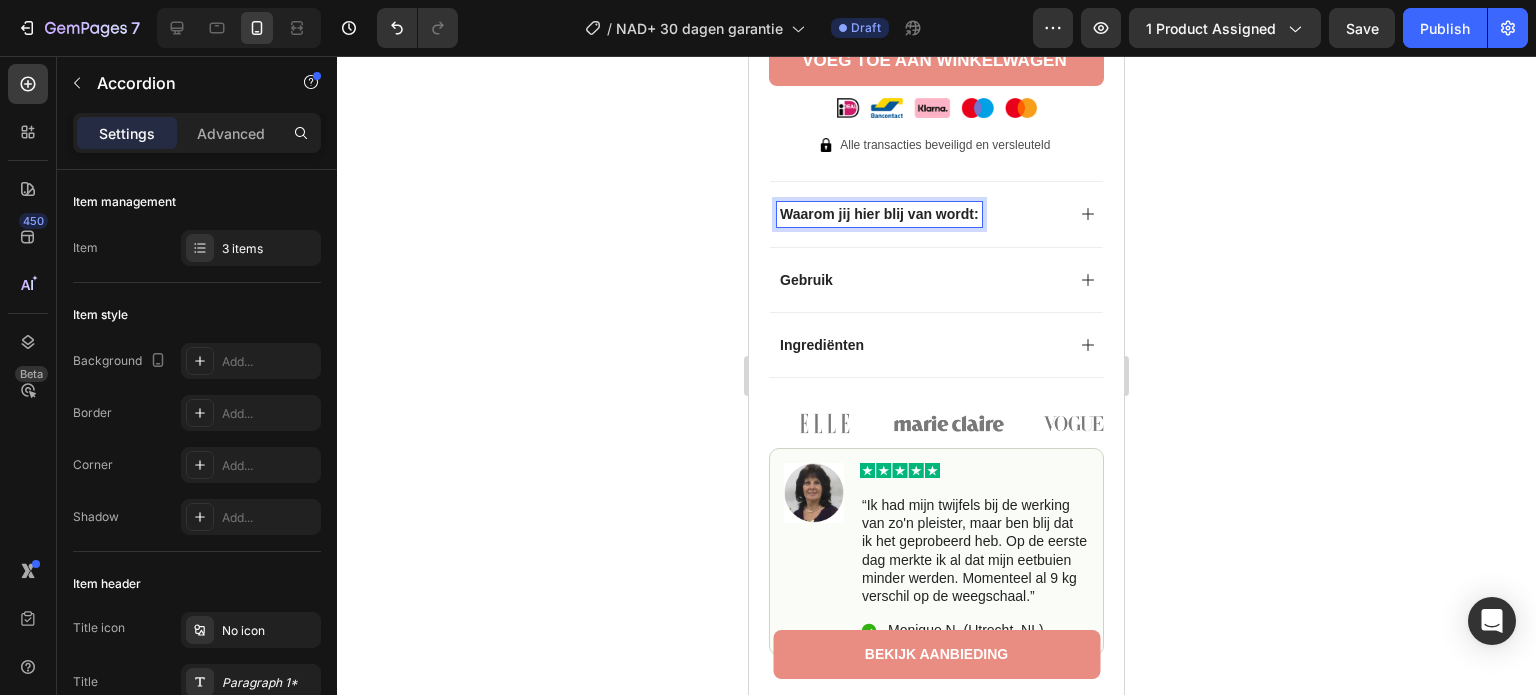 click on "Waarom jij hier blij van wordt:" at bounding box center [936, 213] 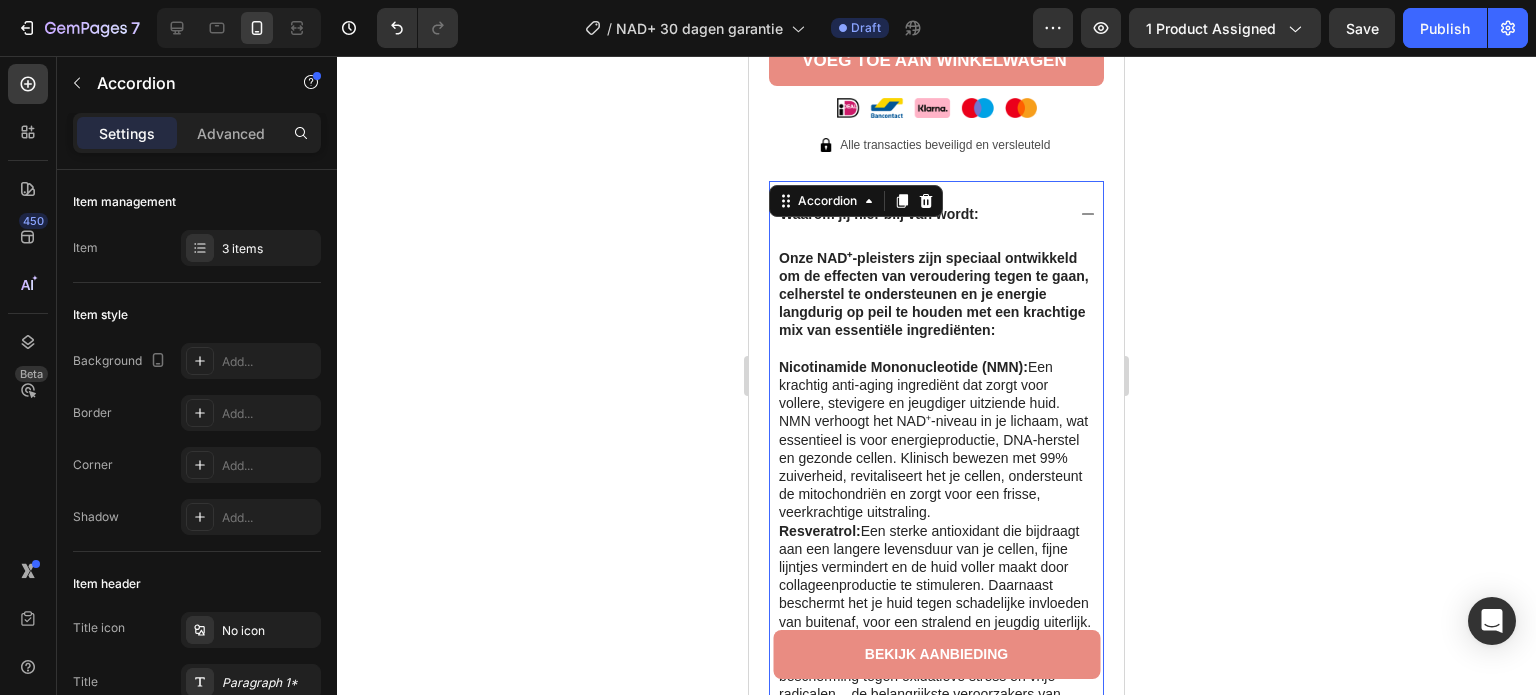 click on "Waarom jij hier blij van wordt:" at bounding box center (936, 213) 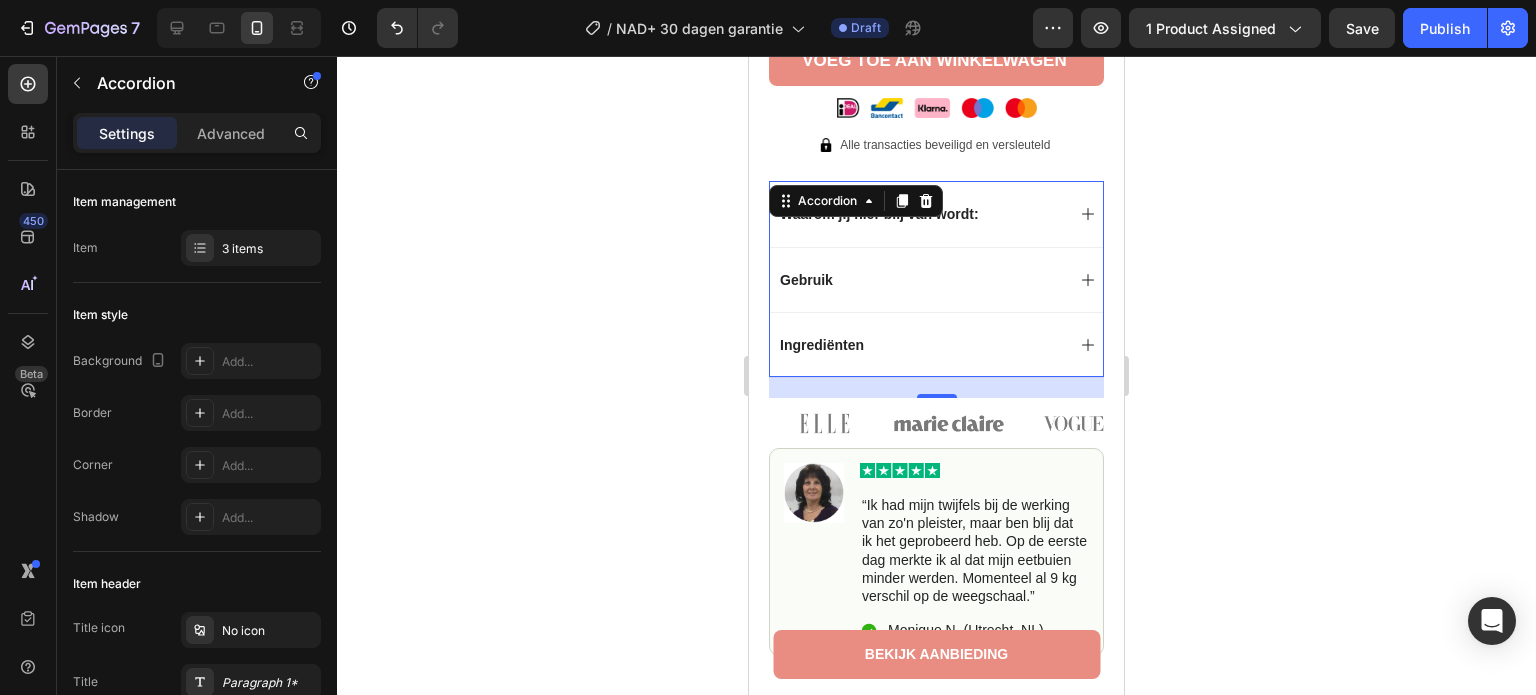 click 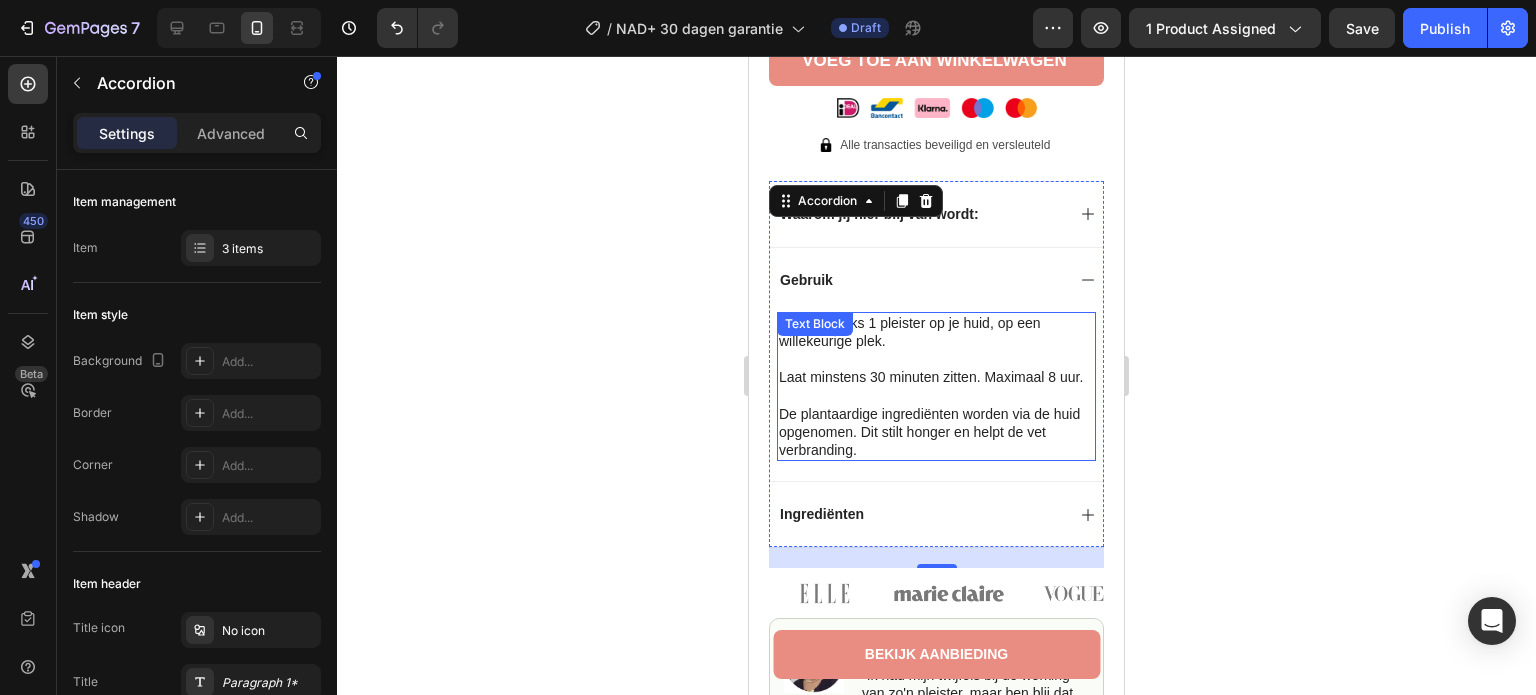 click at bounding box center [936, 359] 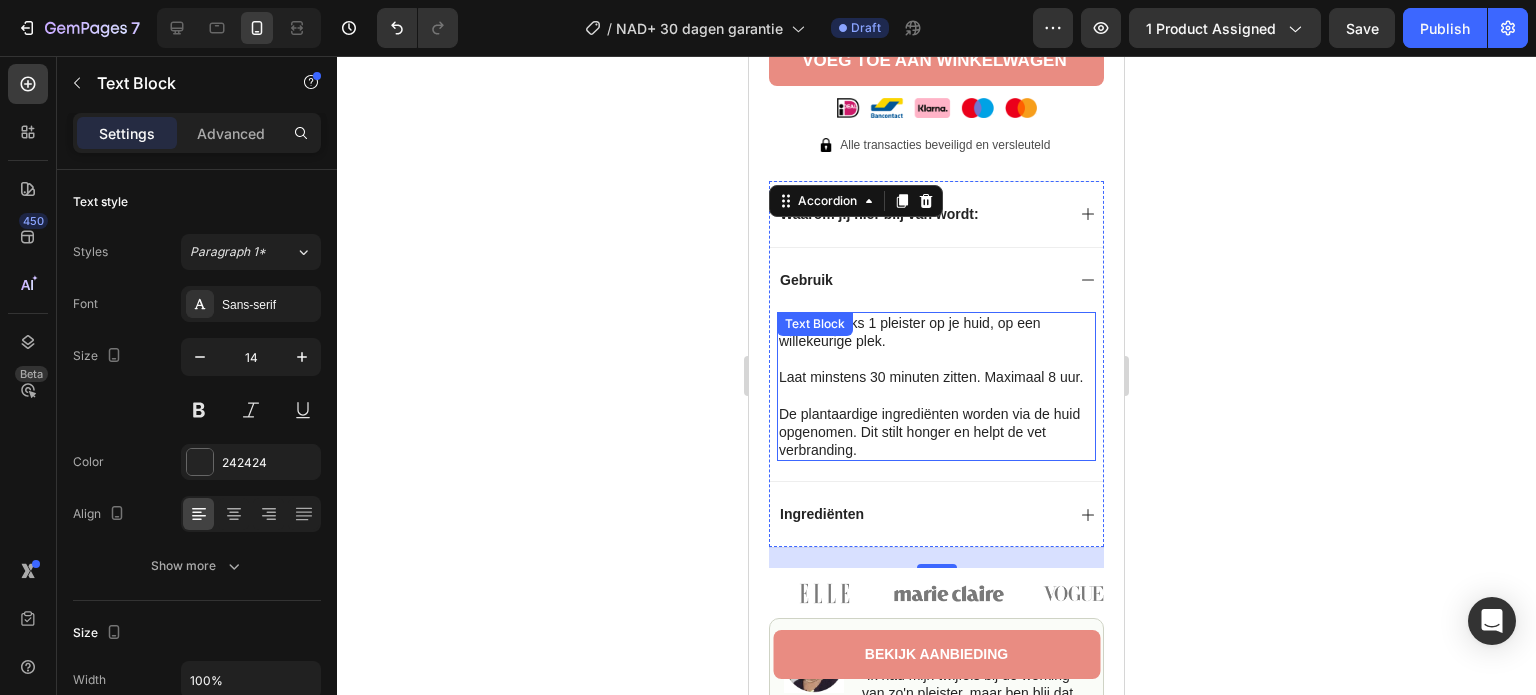 click at bounding box center [936, 359] 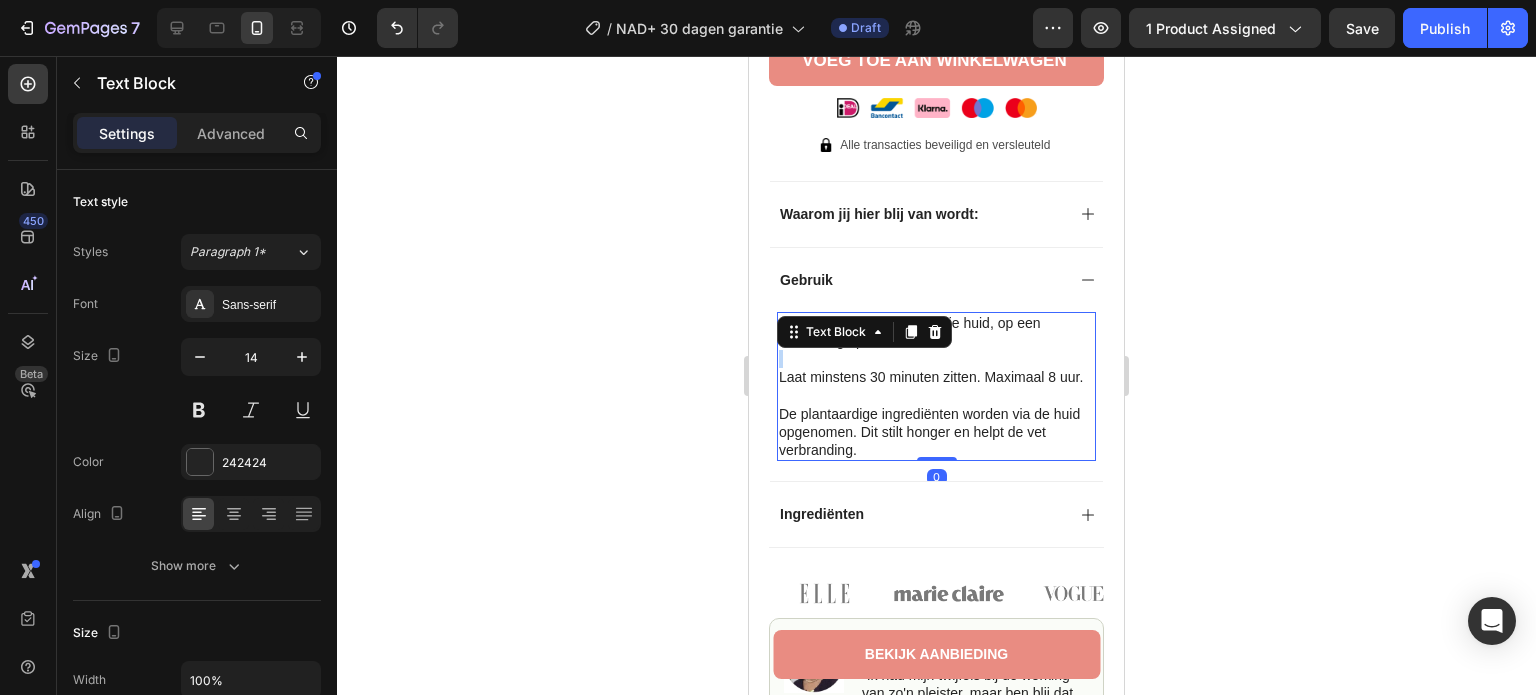 click at bounding box center [936, 359] 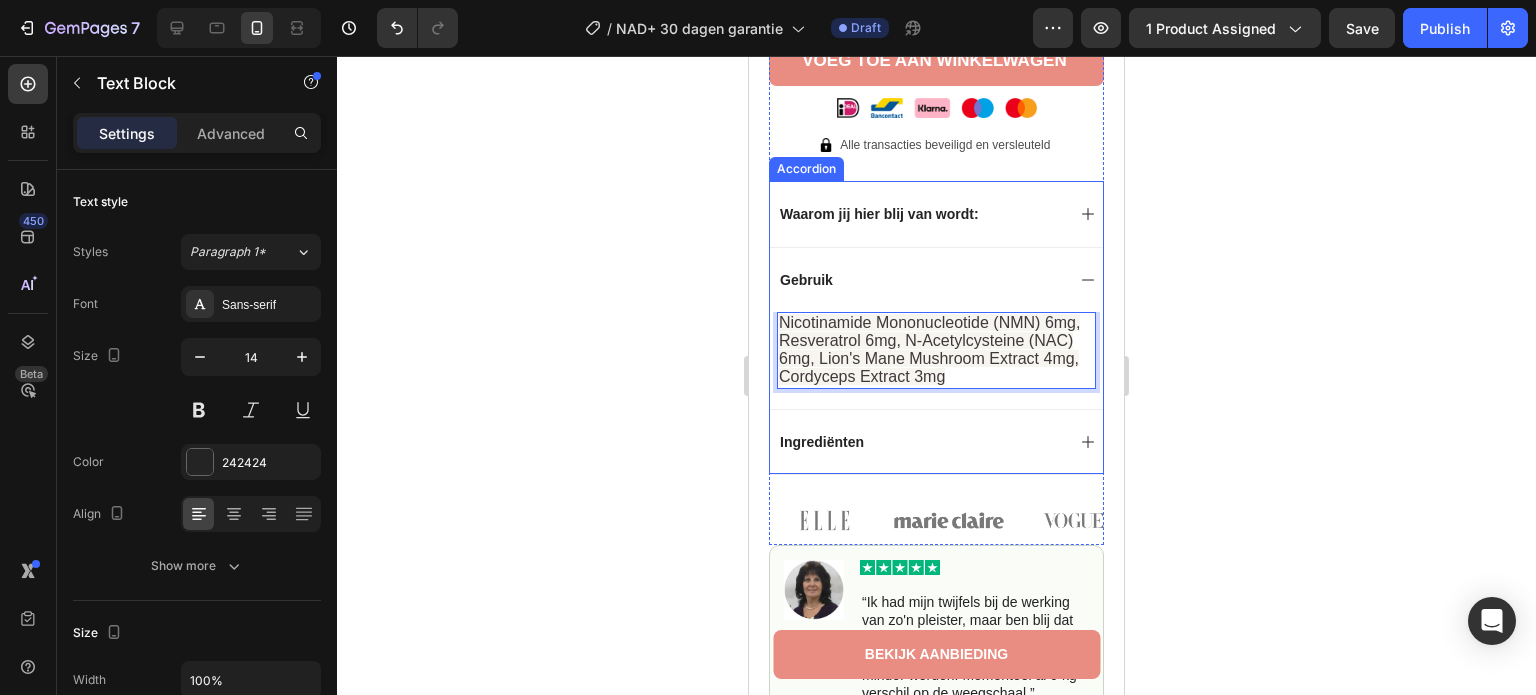 click on "Gebruik" at bounding box center (806, 280) 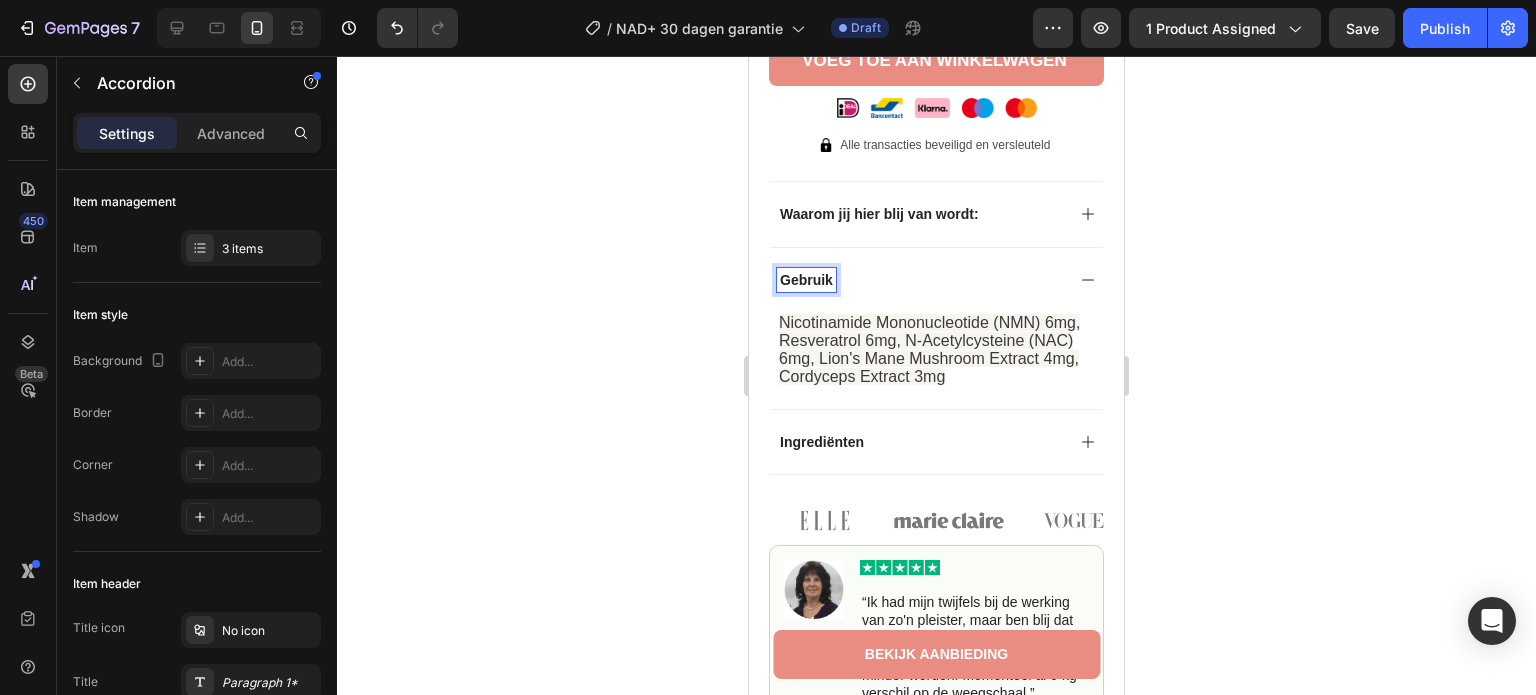 click on "Gebruik" at bounding box center [806, 280] 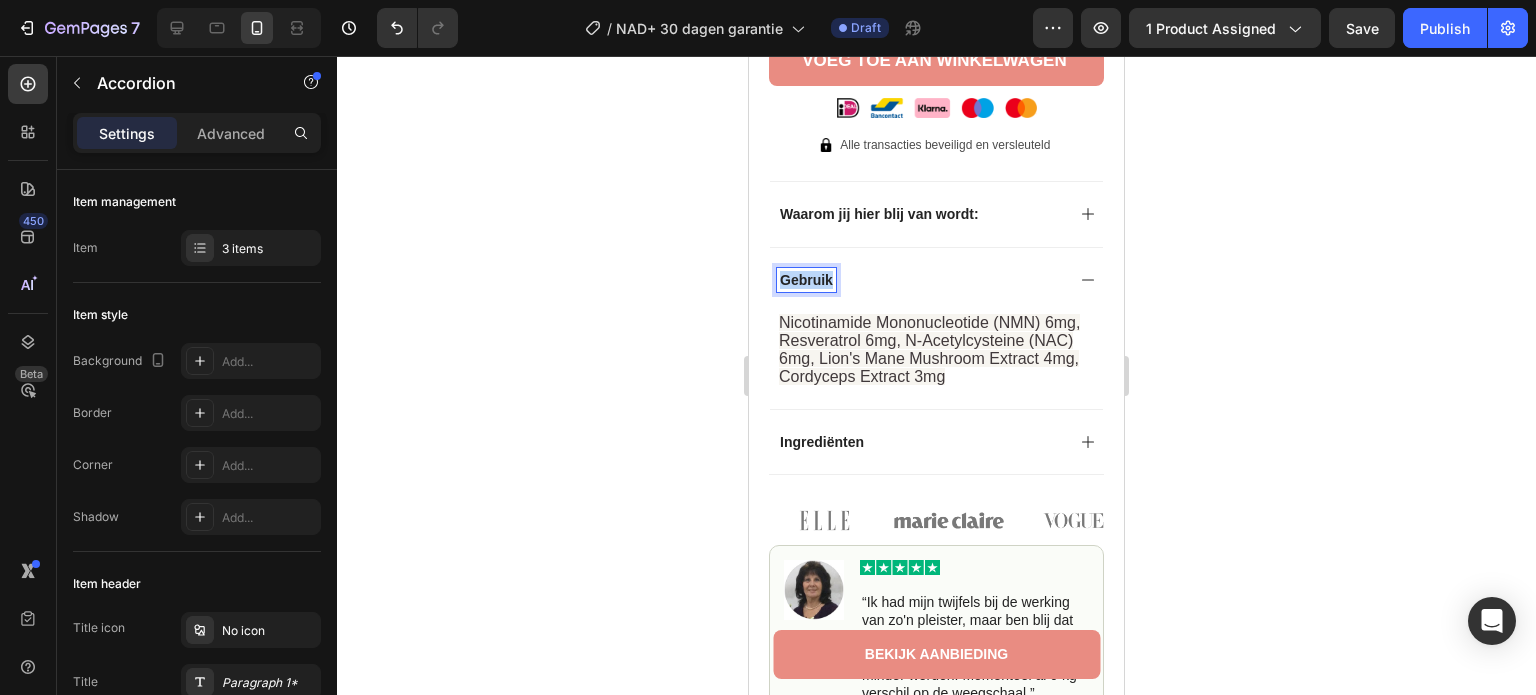 click on "Gebruik" at bounding box center [806, 280] 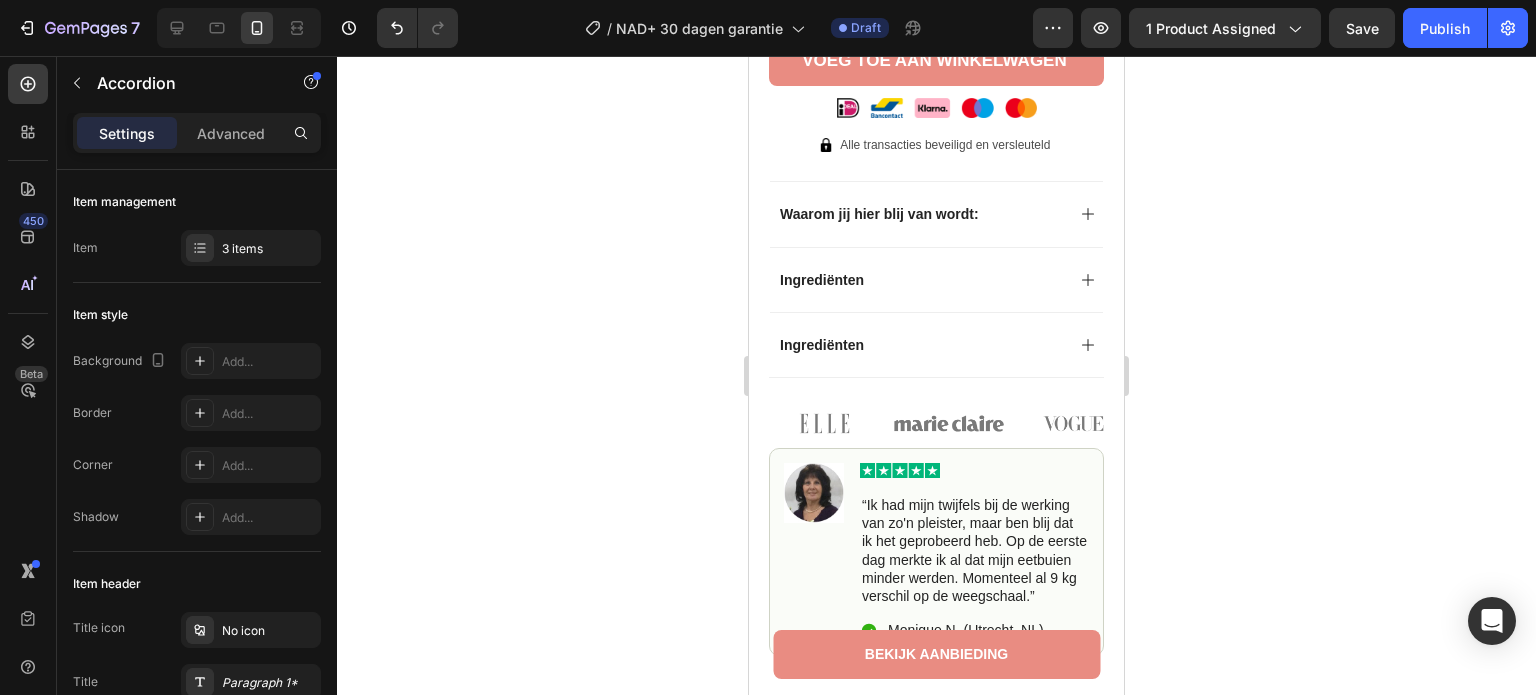 click on "Ingrediënten" at bounding box center [936, 279] 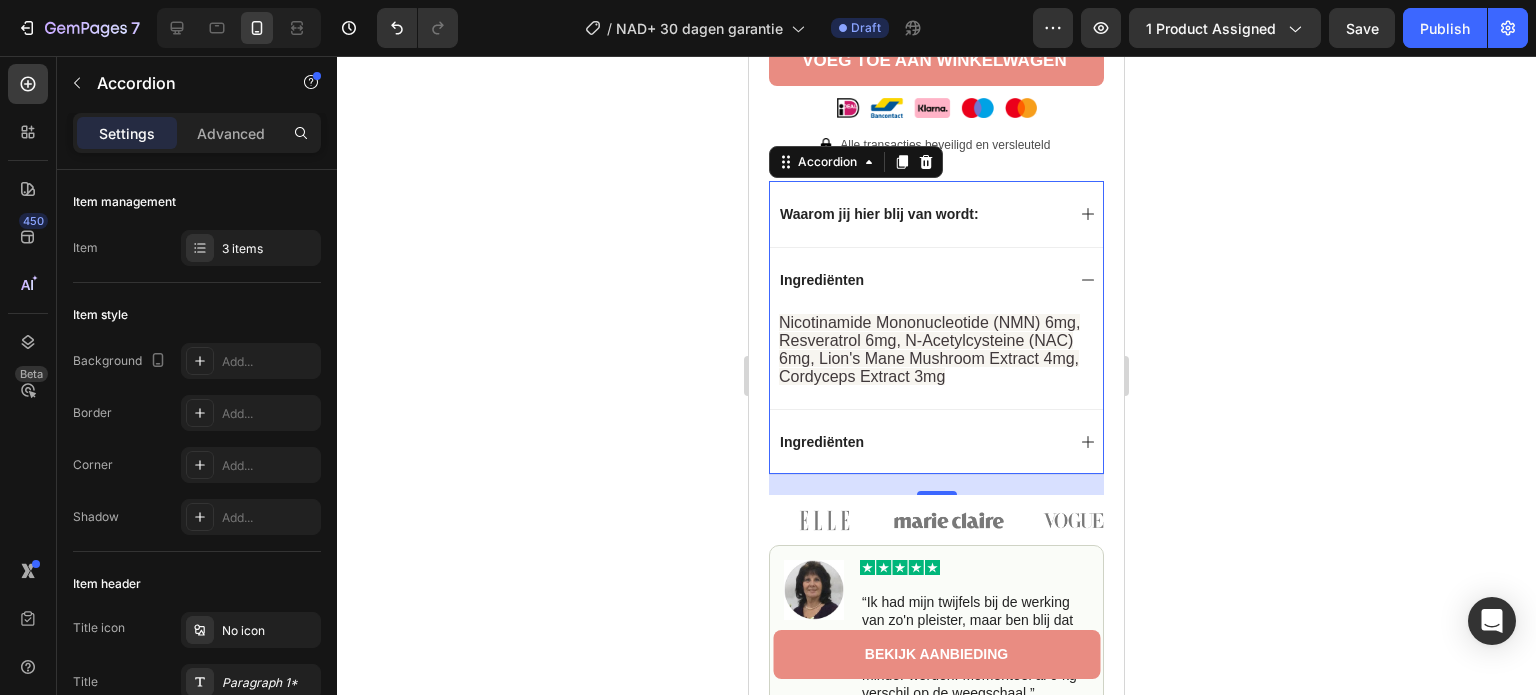 click on "Ingrediënten" at bounding box center (822, 442) 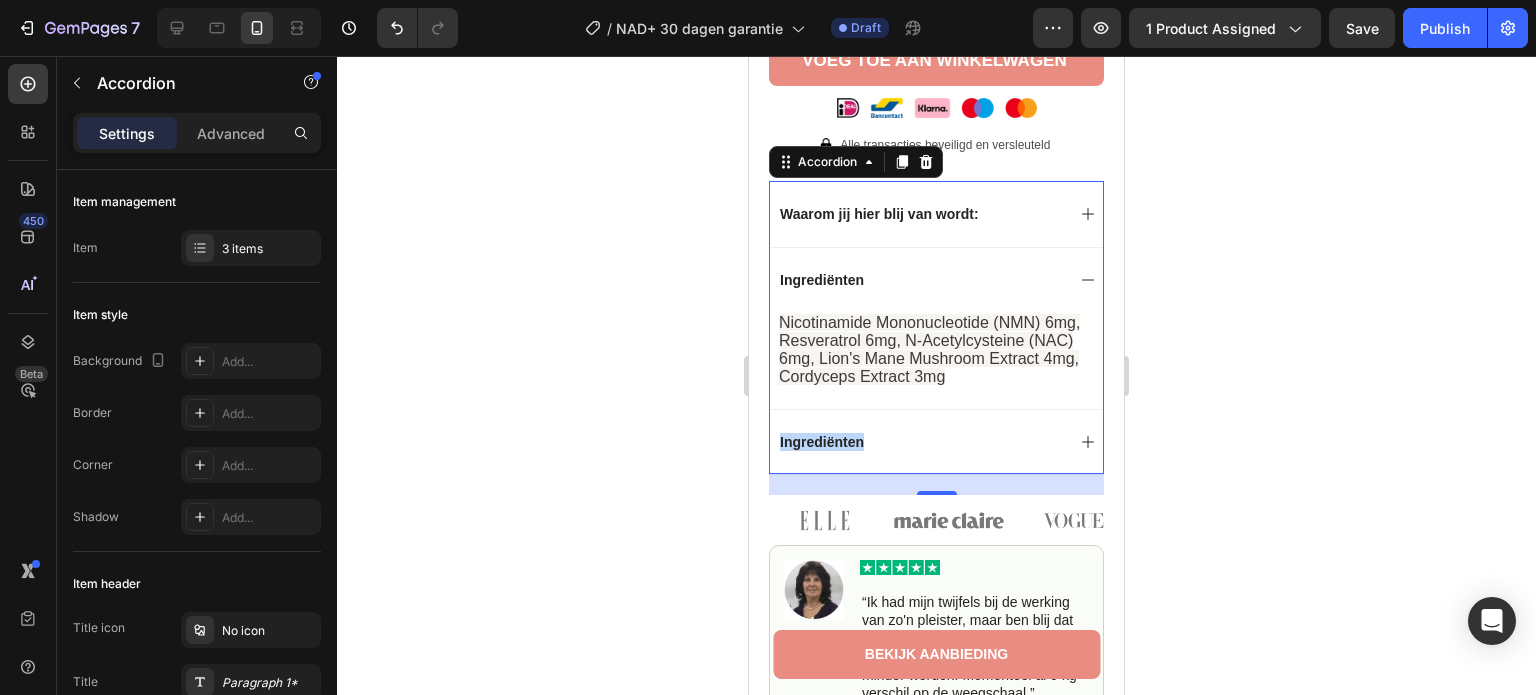 click on "Ingrediënten" at bounding box center (822, 442) 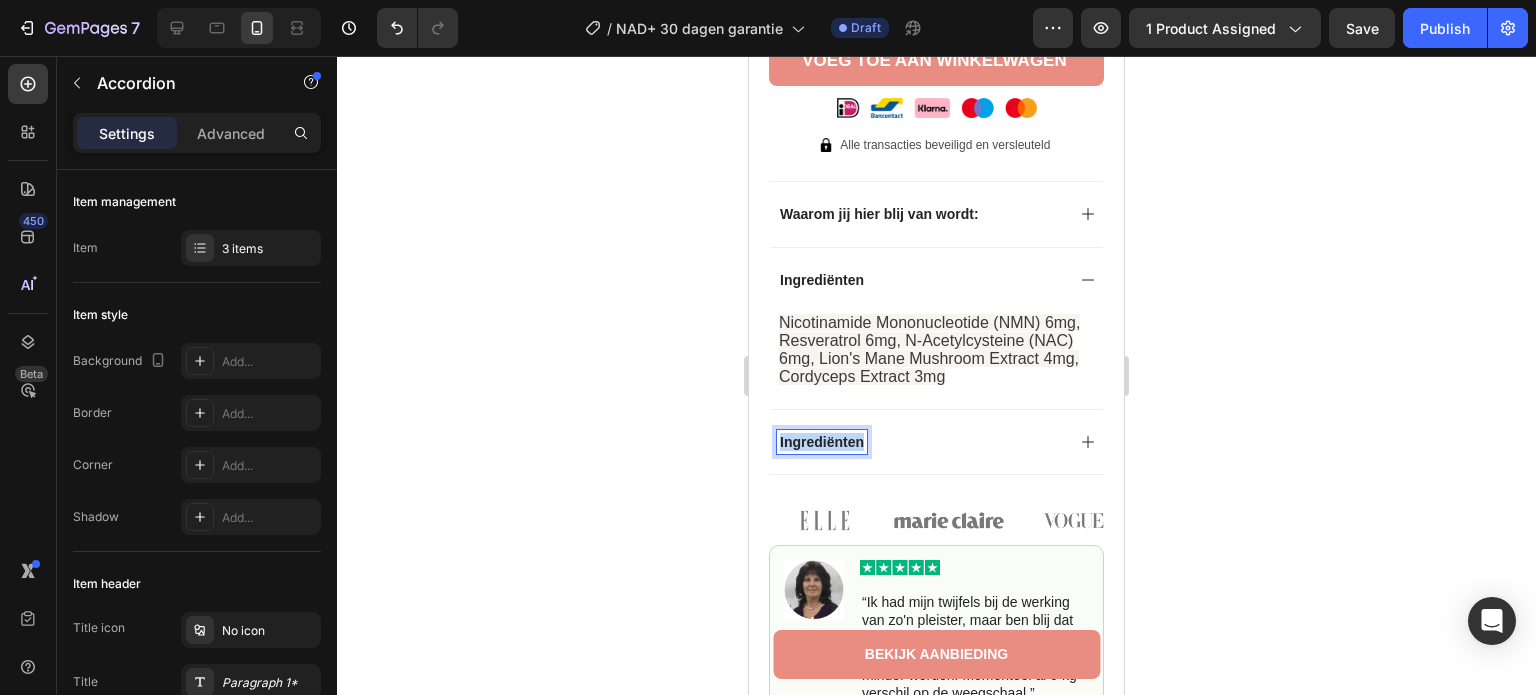 click on "Ingrediënten" at bounding box center [822, 442] 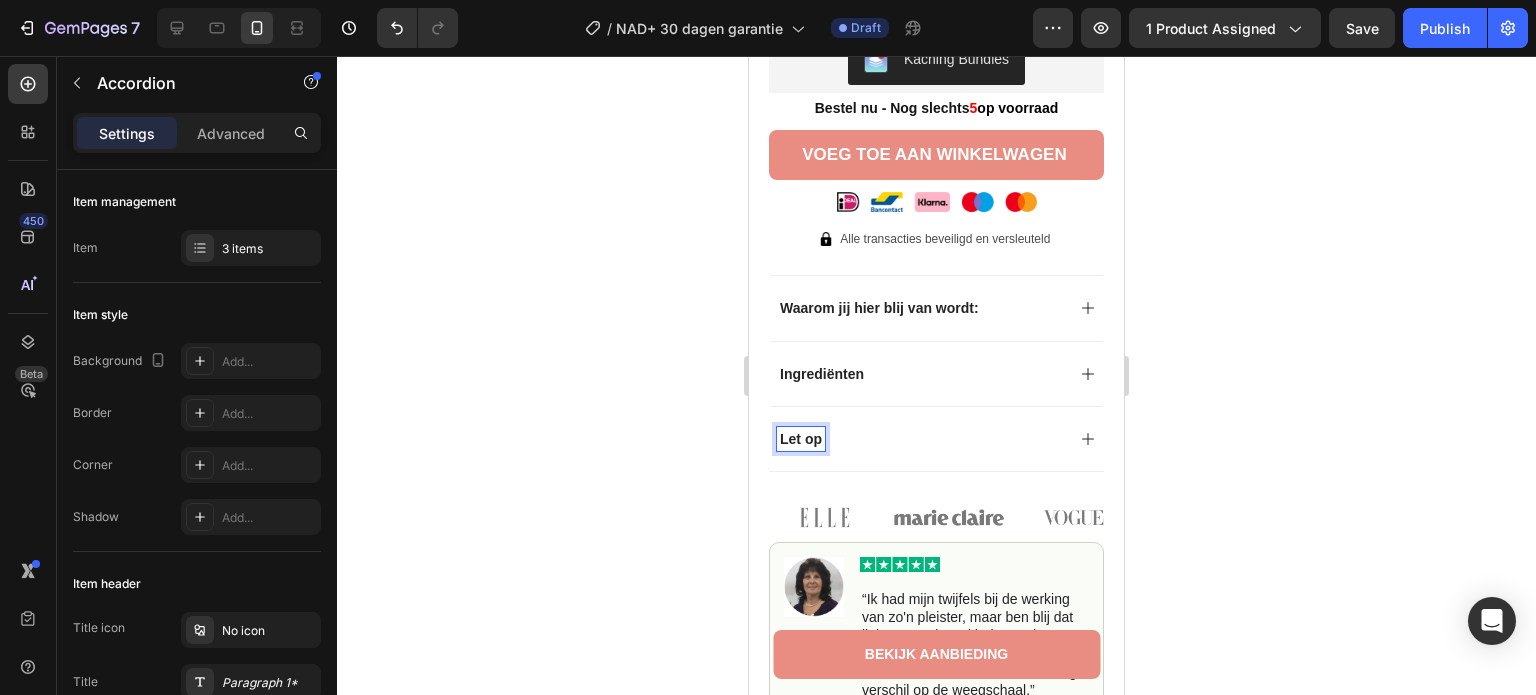 scroll, scrollTop: 1307, scrollLeft: 0, axis: vertical 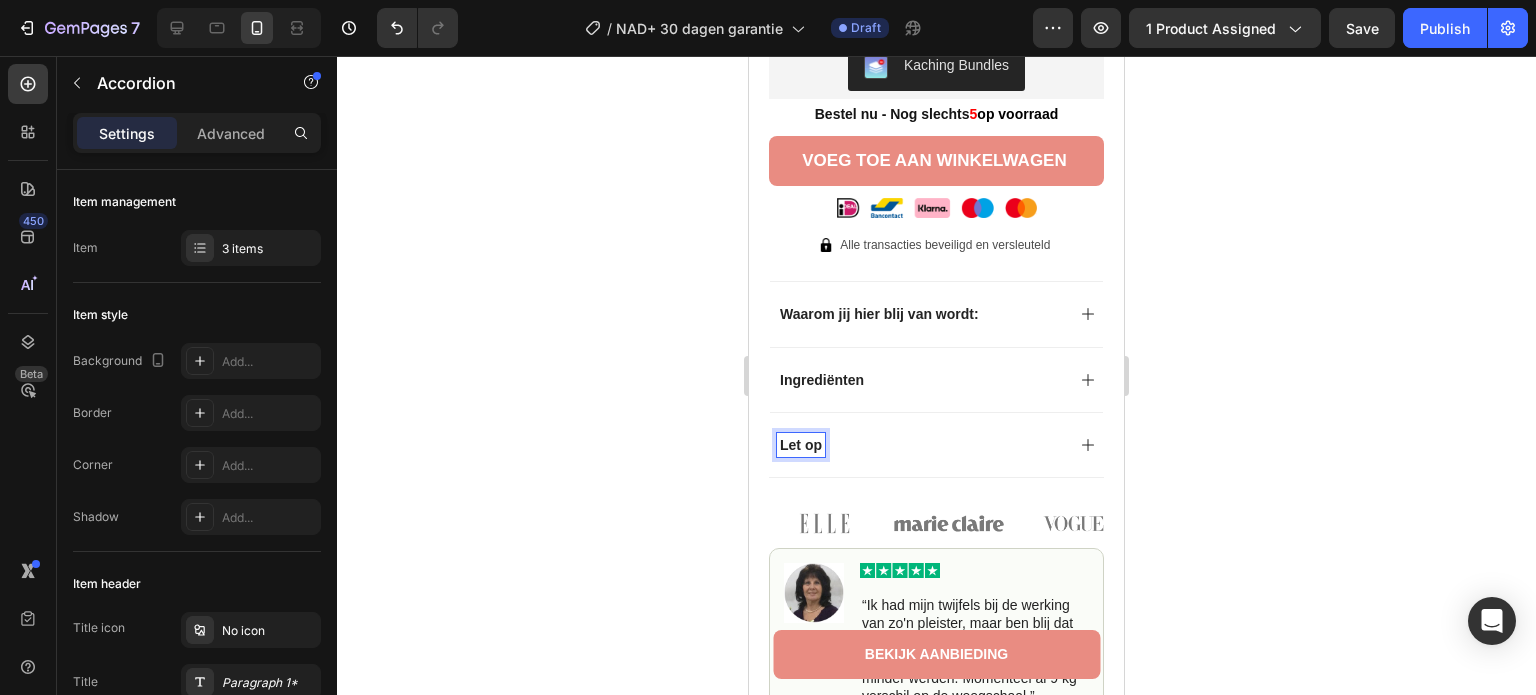click 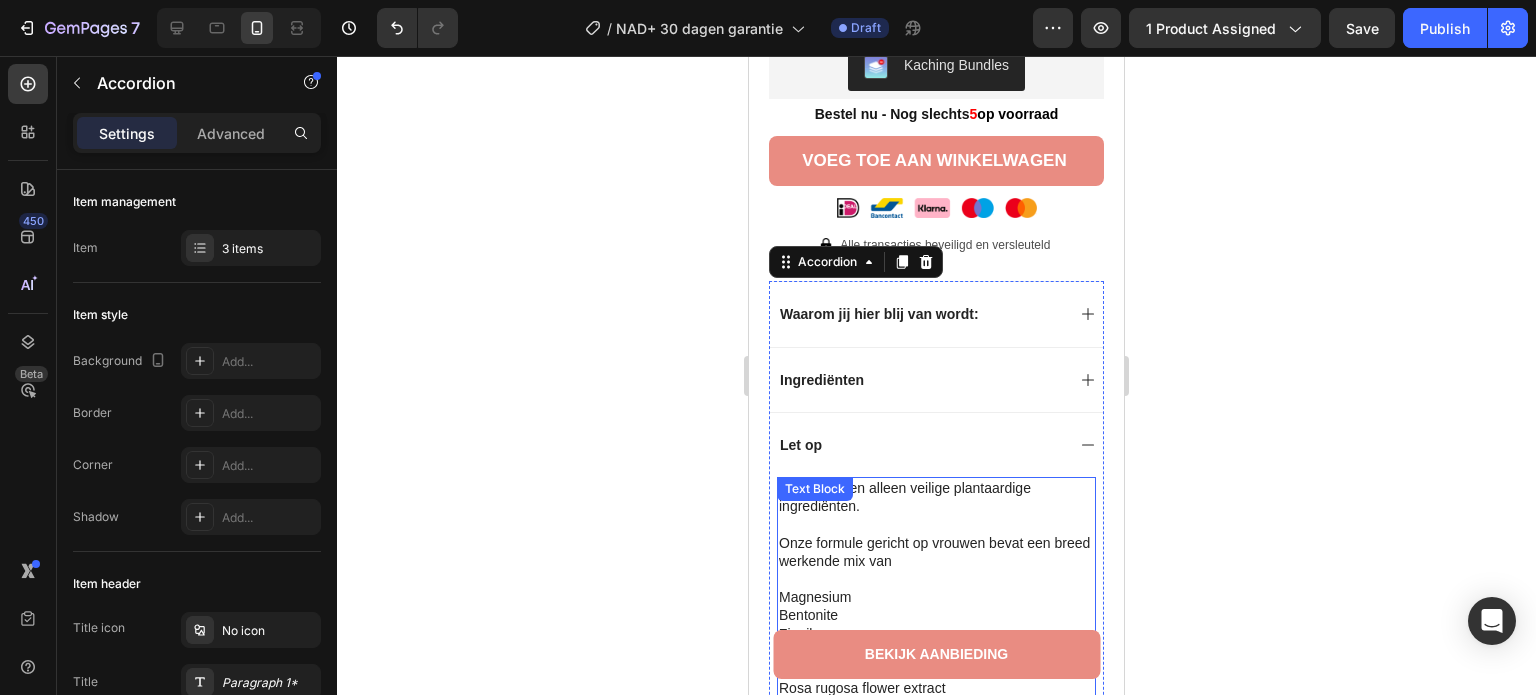 click on "Onze formule gericht op vrouwen bevat een breed werkende mix van" at bounding box center (936, 552) 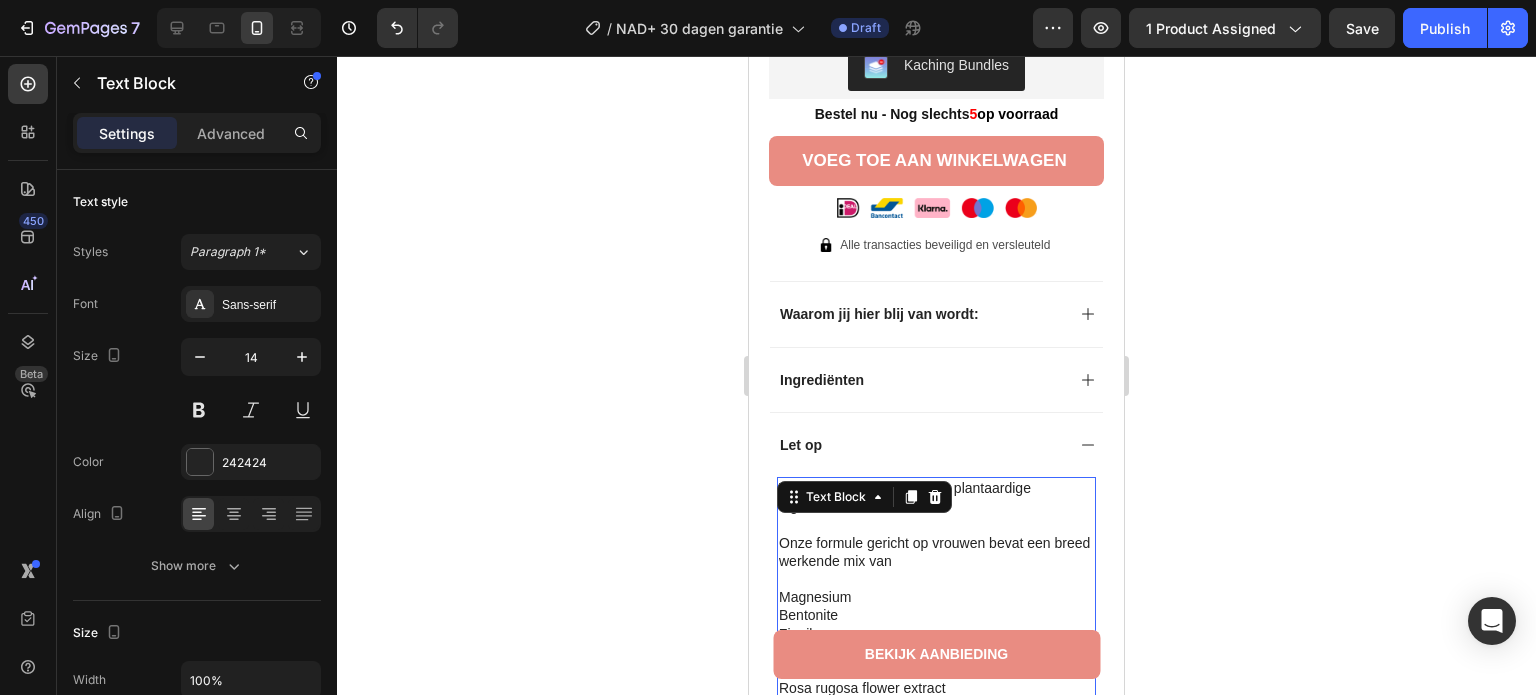 click on "Onze formule gericht op vrouwen bevat een breed werkende mix van" at bounding box center [936, 552] 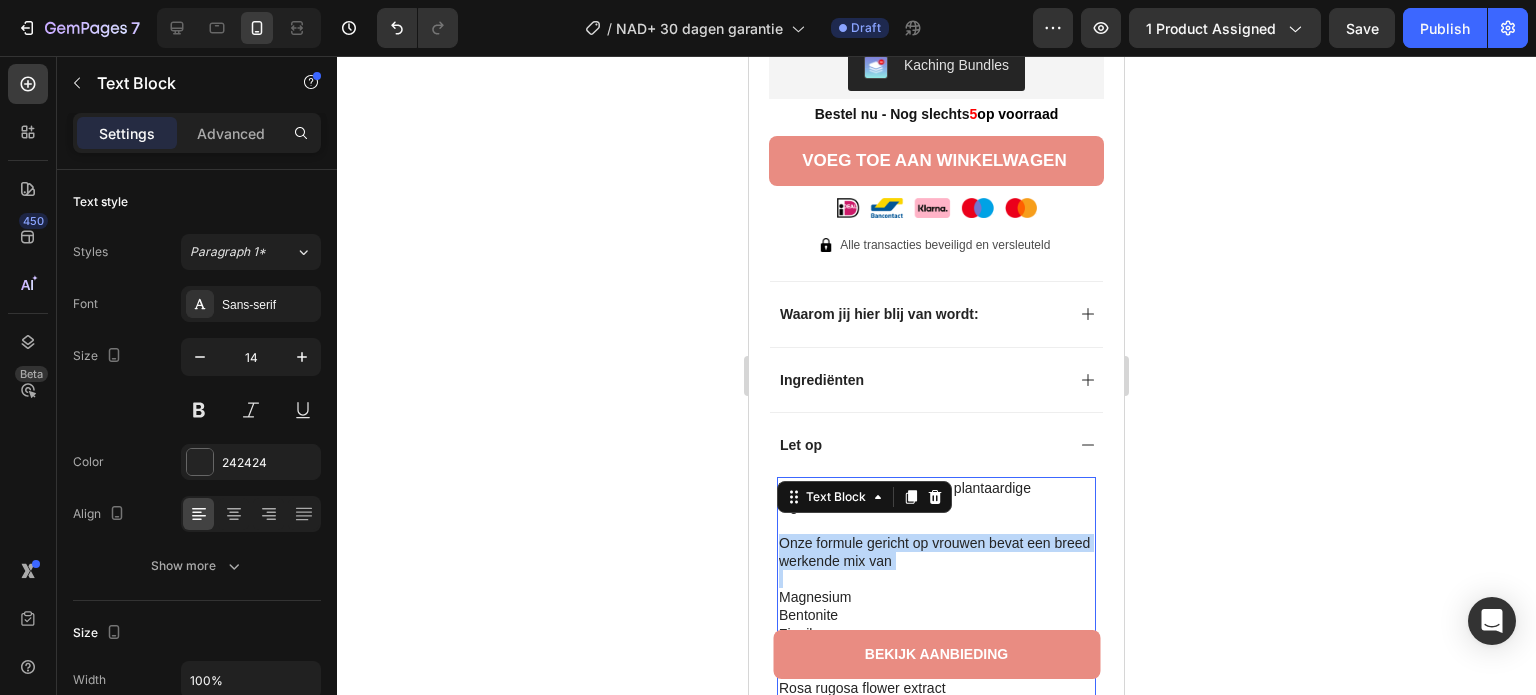 click on "Onze formule gericht op vrouwen bevat een breed werkende mix van" at bounding box center (936, 552) 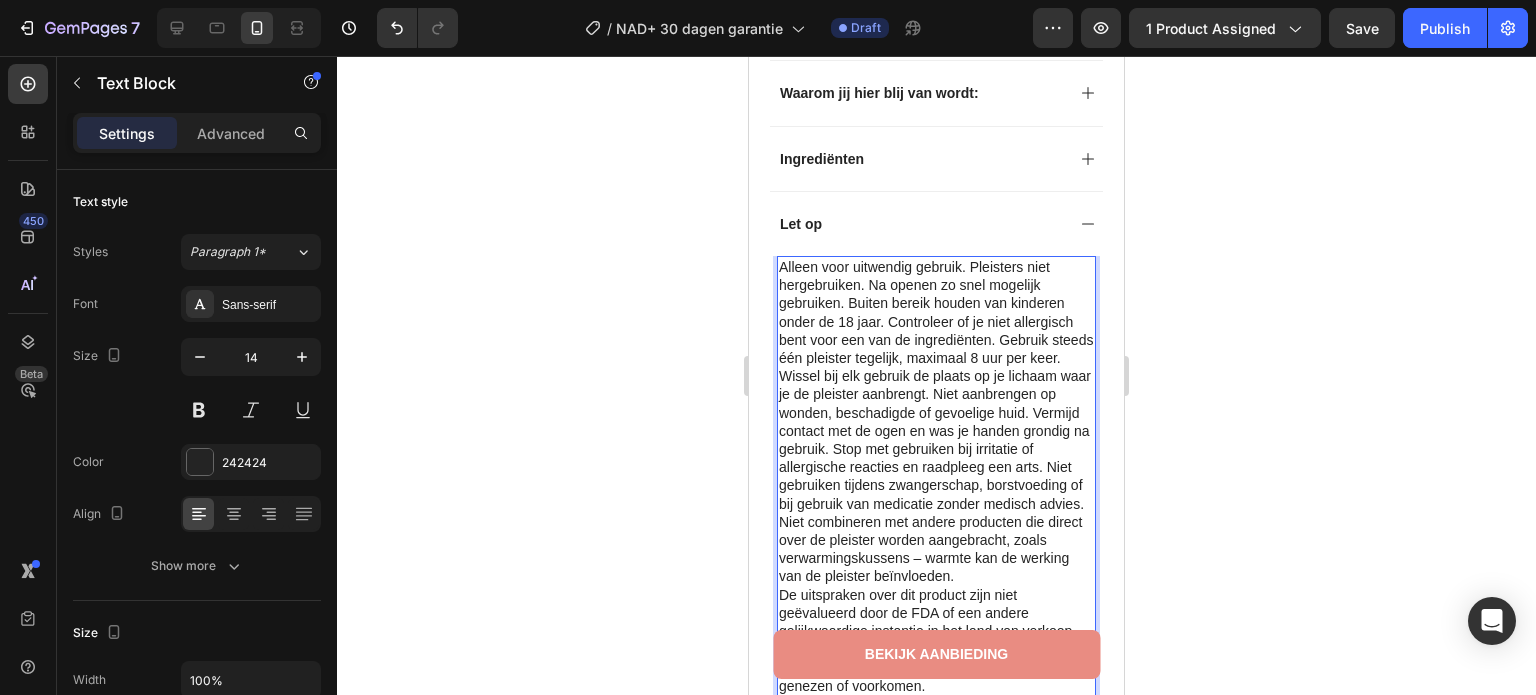 scroll, scrollTop: 1544, scrollLeft: 0, axis: vertical 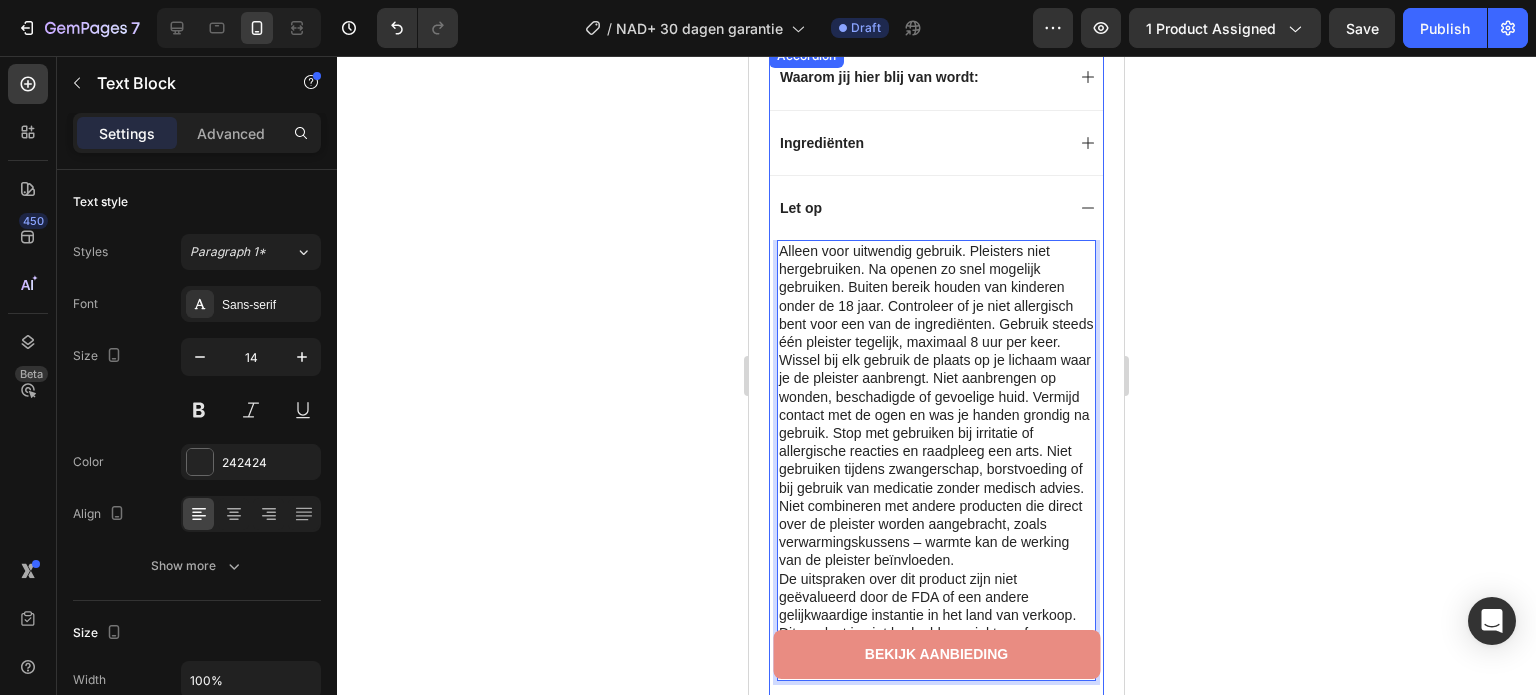 click on "Waarom jij hier blij van wordt:
Ingrediënten
Let op Alleen voor uitwendig gebruik. Pleisters niet hergebruiken. Na openen zo snel mogelijk gebruiken. Buiten bereik houden van kinderen onder de 18 jaar. Controleer of je niet allergisch bent voor een van de ingrediënten. Gebruik steeds één pleister tegelijk, maximaal 8 uur per keer. Wissel bij elk gebruik de plaats op je lichaam waar je de pleister aanbrengt. Niet aanbrengen op wonden, beschadigde of gevoelige huid. Vermijd contact met de ogen en was je handen grondig na gebruik. Stop met gebruiken bij irritatie of allergische reacties en raadpleeg een arts. Niet gebruiken tijdens zwangerschap, borstvoeding of bij gebruik van medicatie zonder medisch advies. Niet combineren met andere producten die direct over de pleister worden aangebracht, zoals verwarmingskussens – warmte kan de werking van de pleister beïnvloeden.   0" at bounding box center (936, 372) 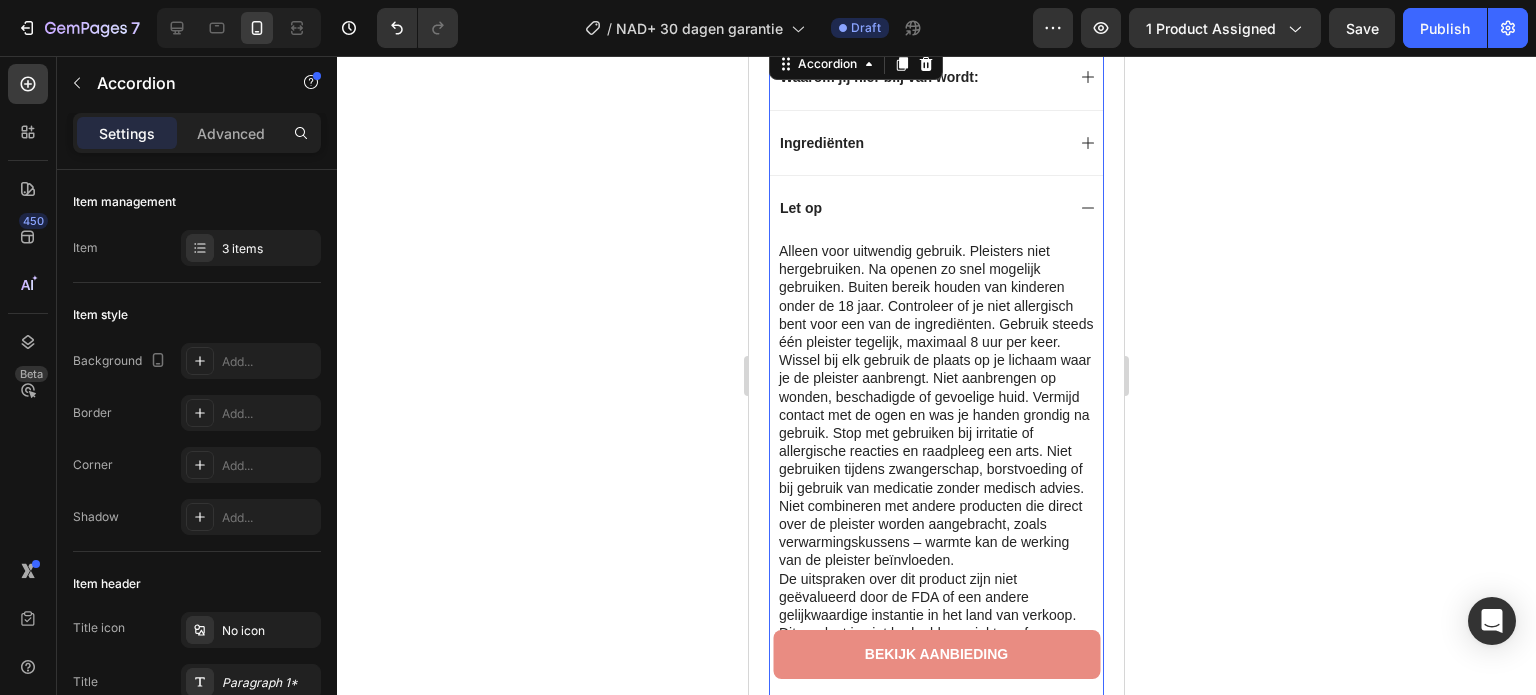click 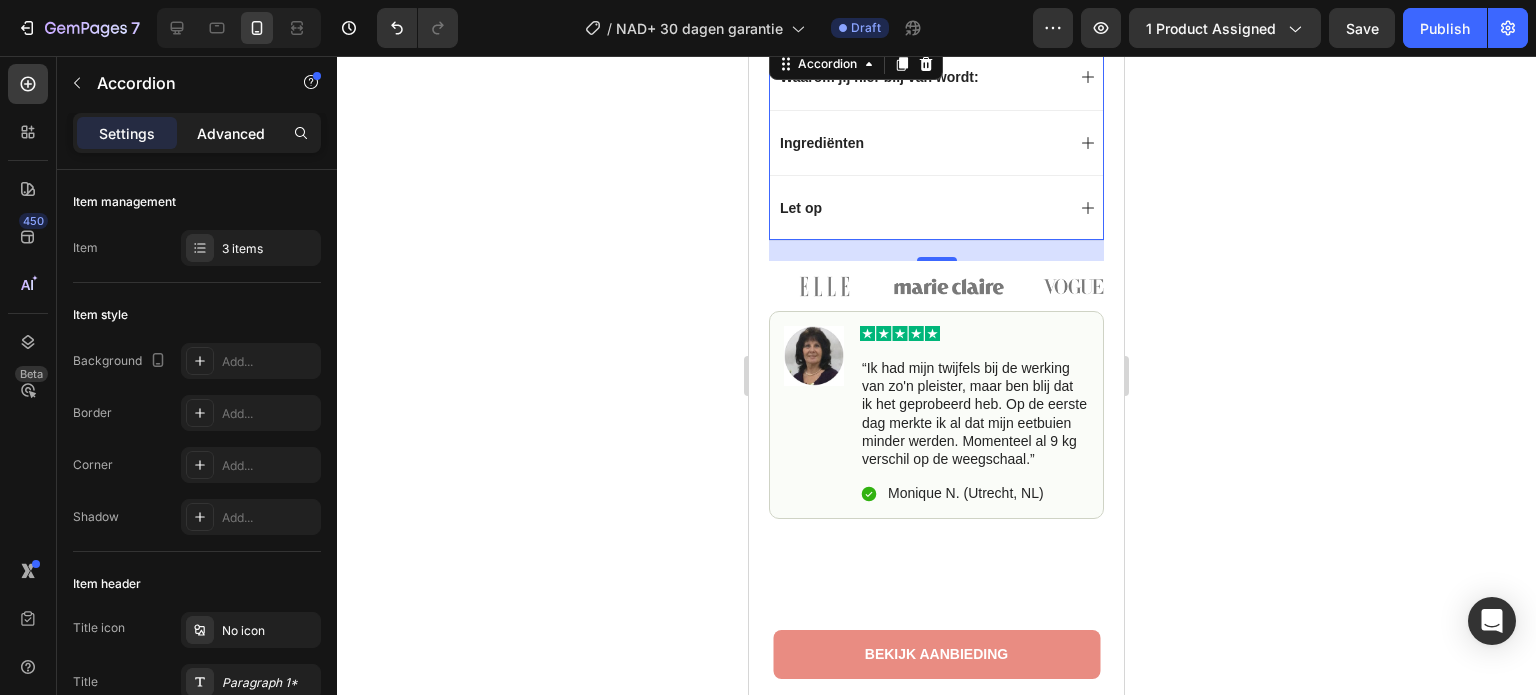 click on "Advanced" at bounding box center (231, 133) 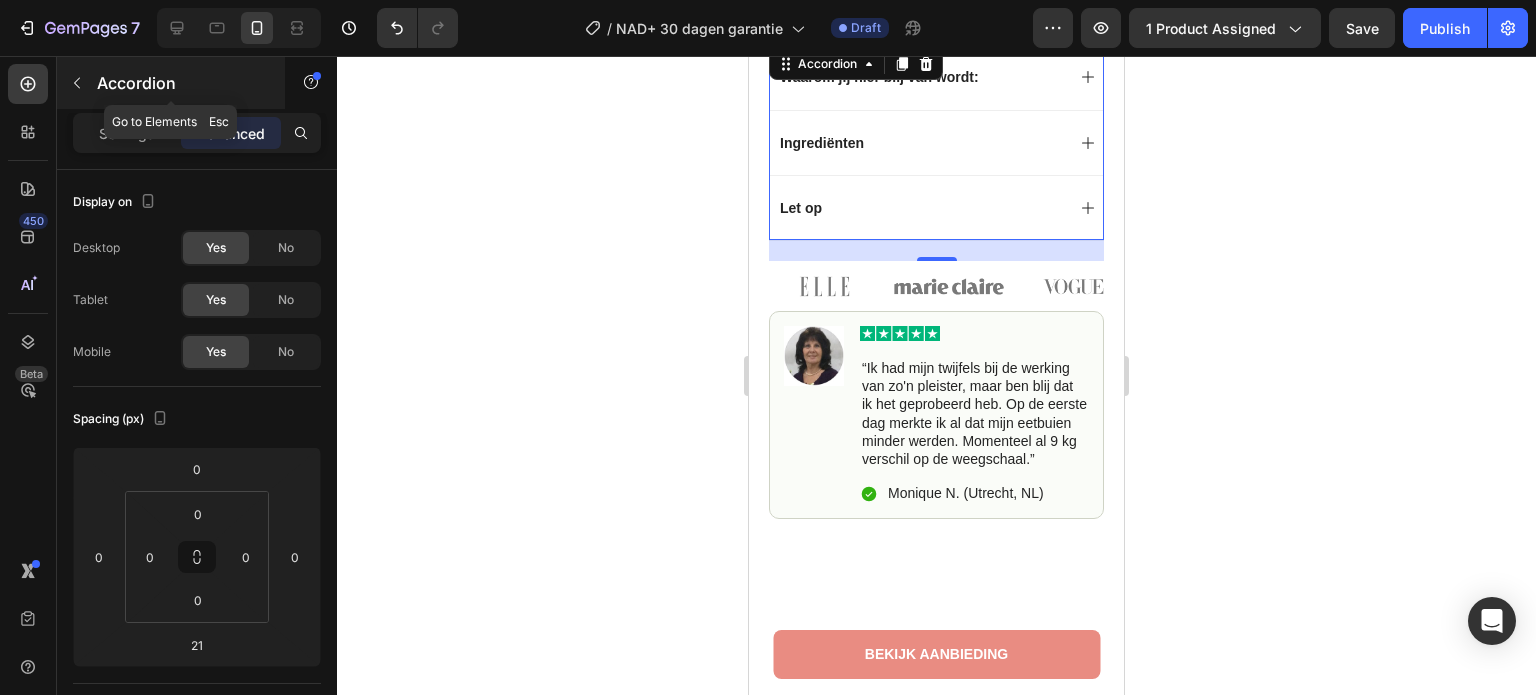 click 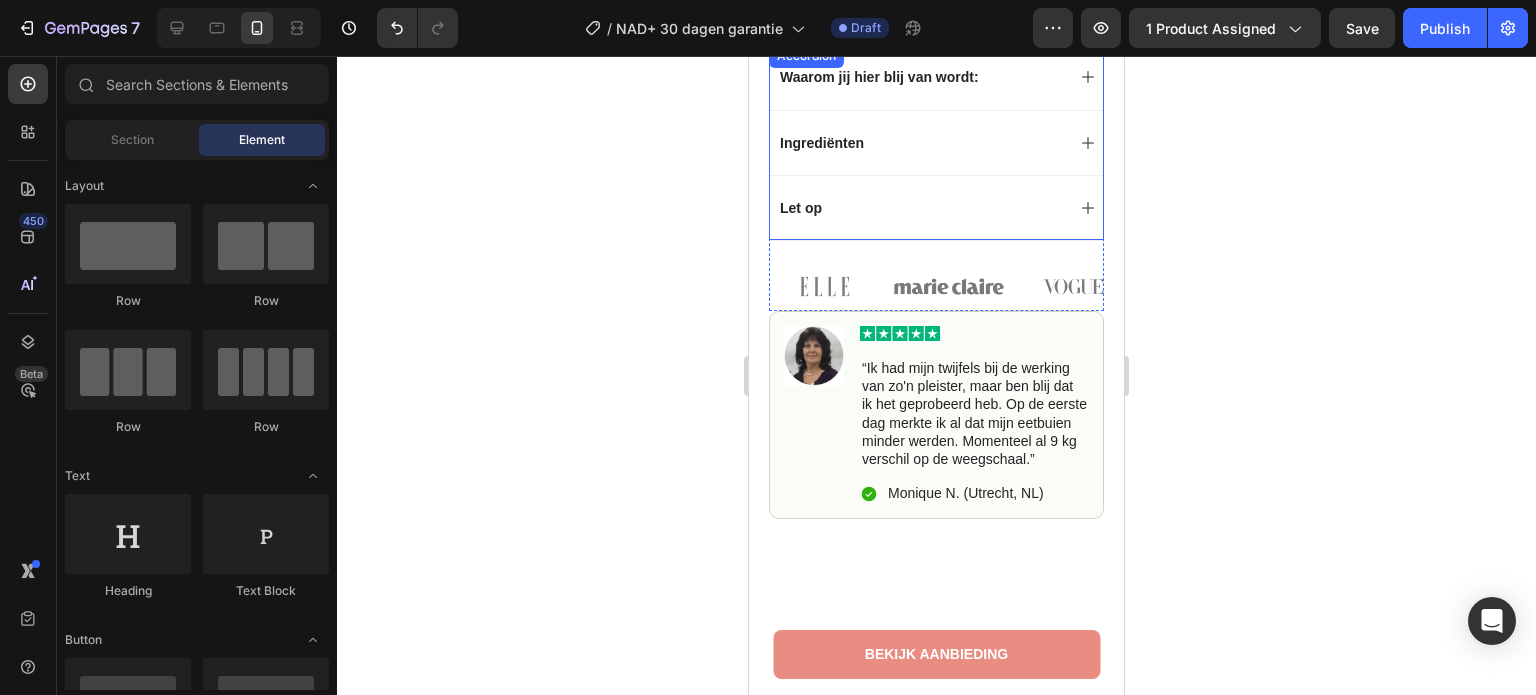 click on "Let op" at bounding box center (801, 208) 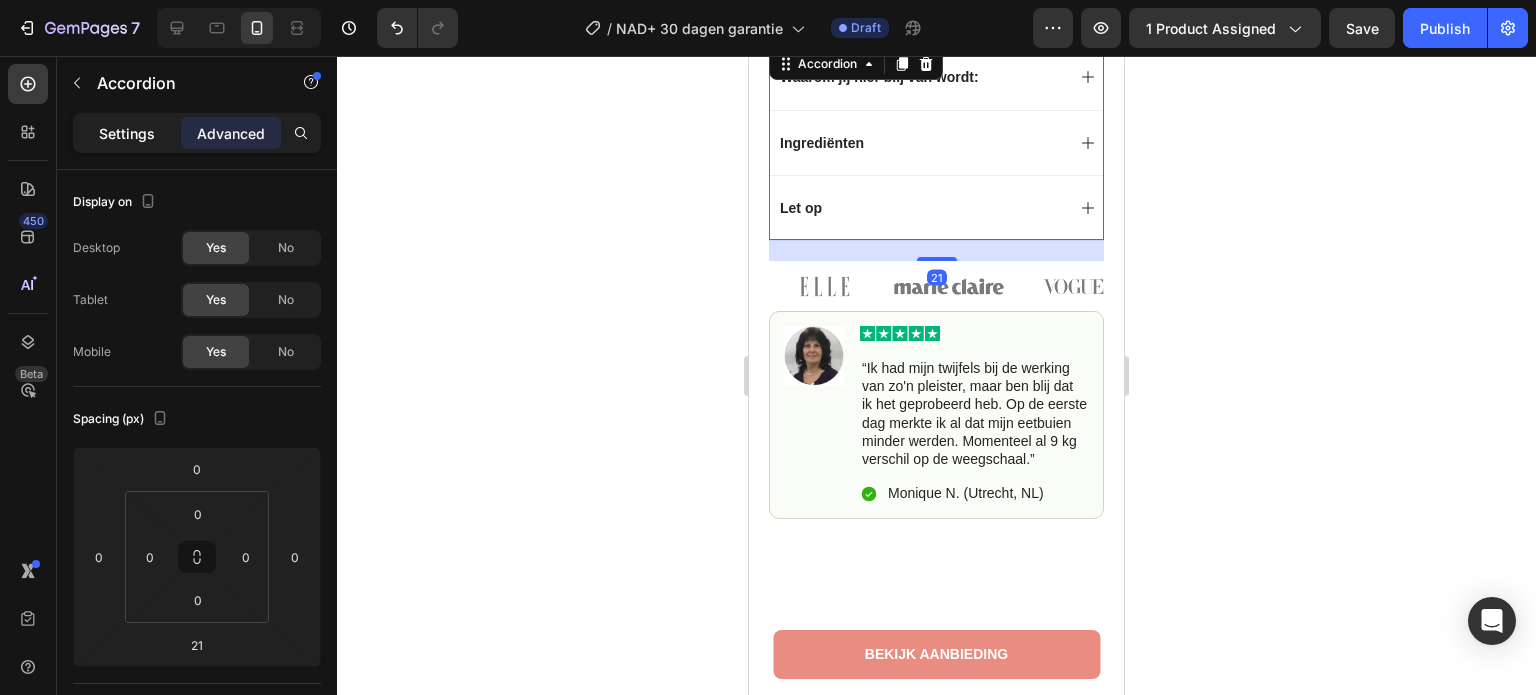 click on "Settings" at bounding box center [127, 133] 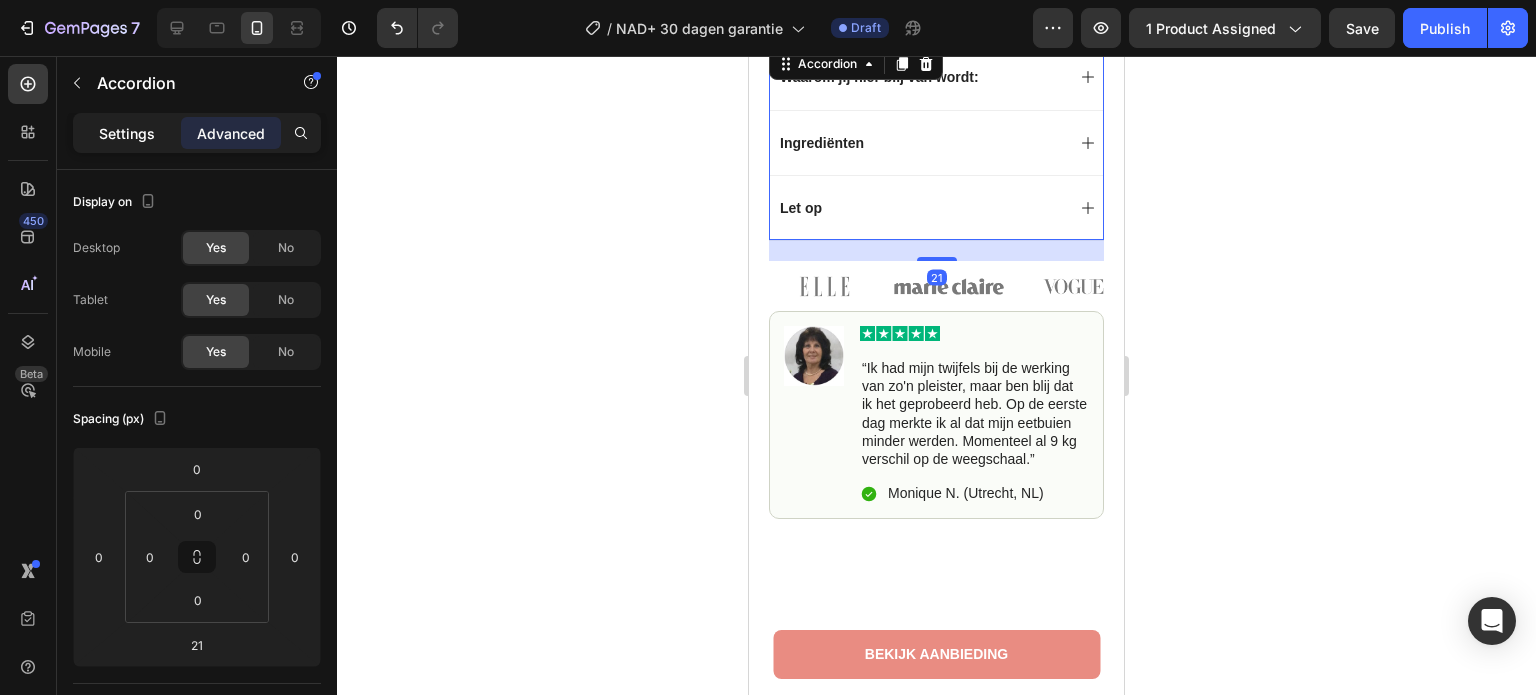 type on "0" 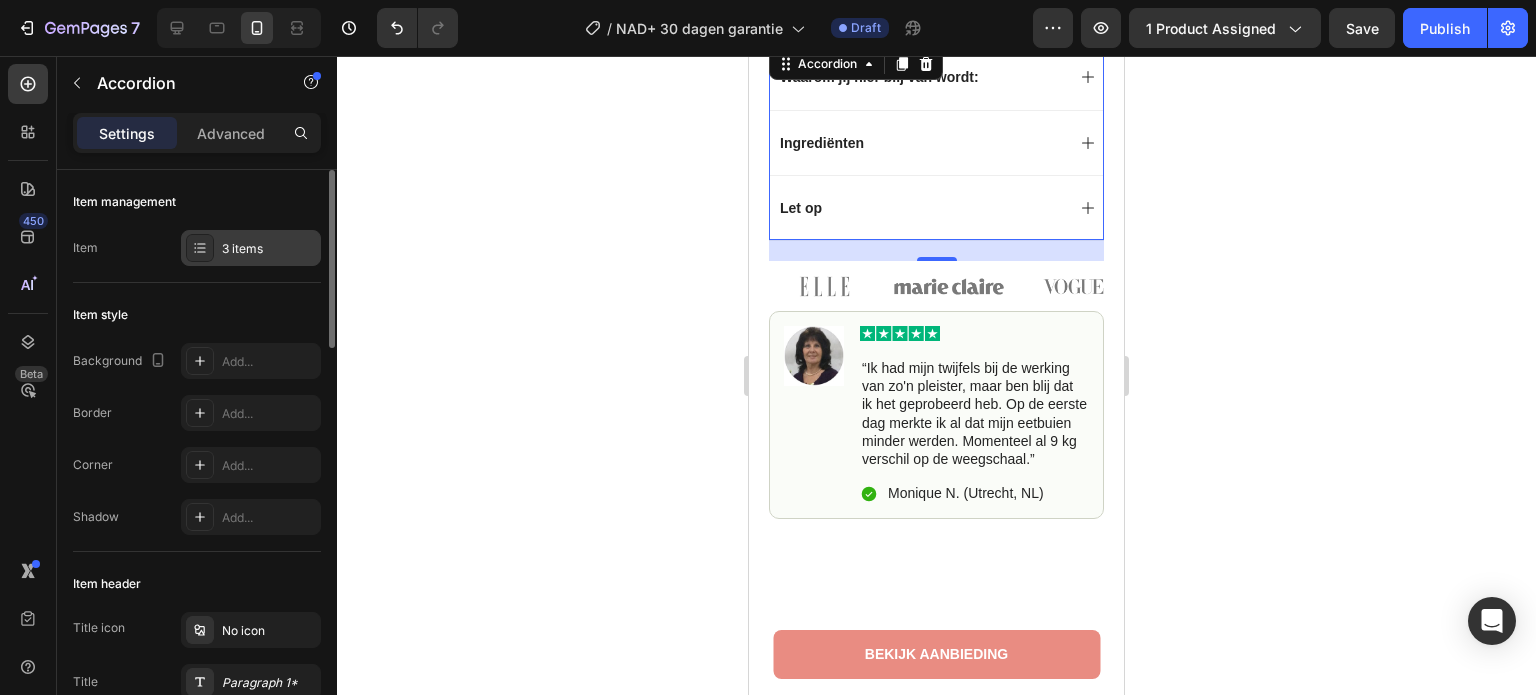 click on "3 items" at bounding box center [269, 249] 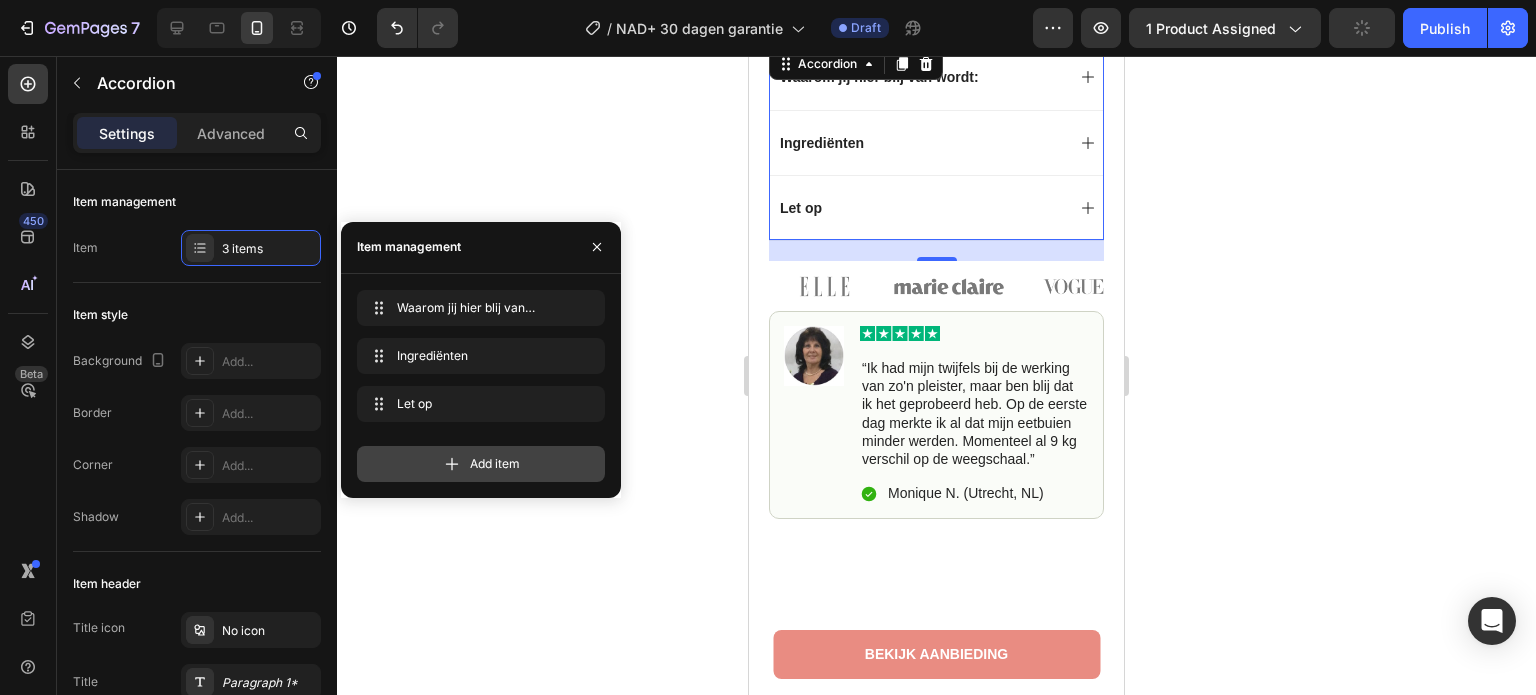 click on "Add item" at bounding box center [495, 464] 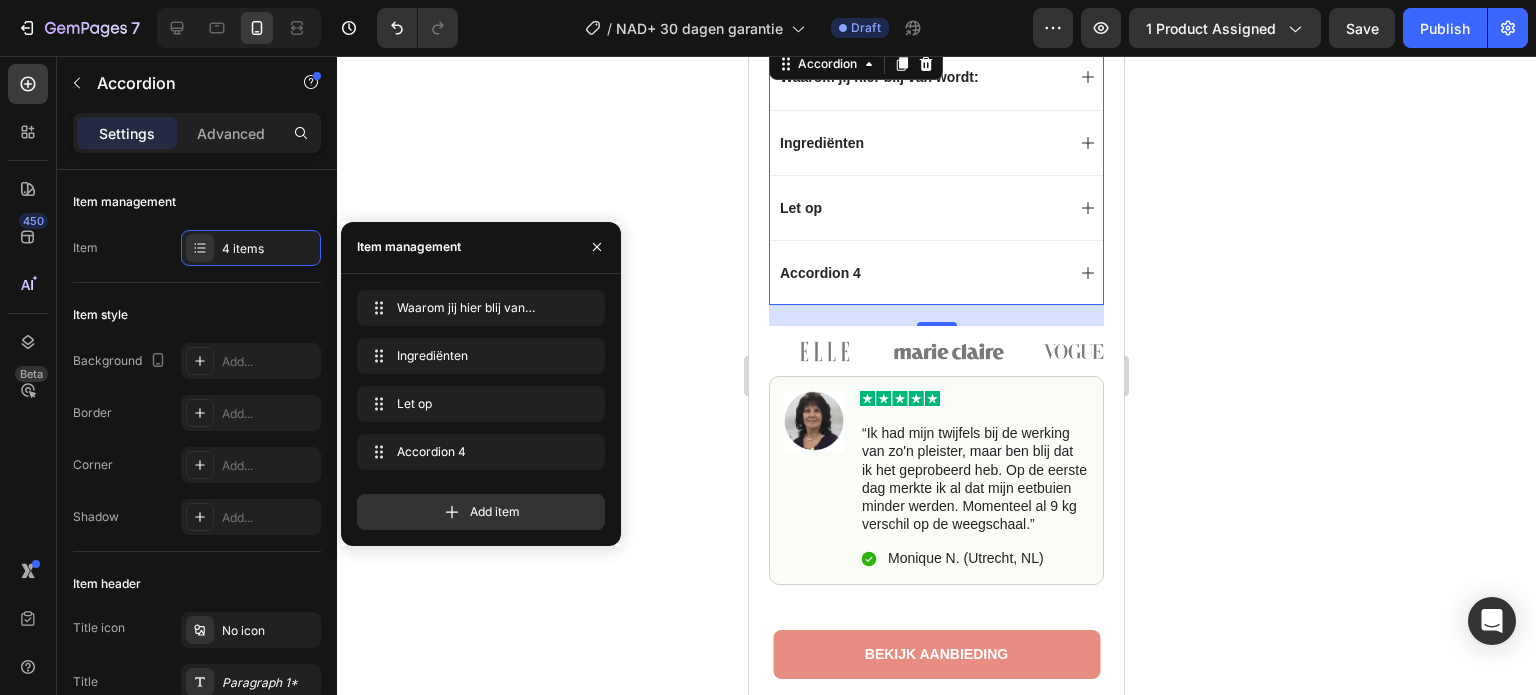 click on "Accordion 4" at bounding box center (820, 273) 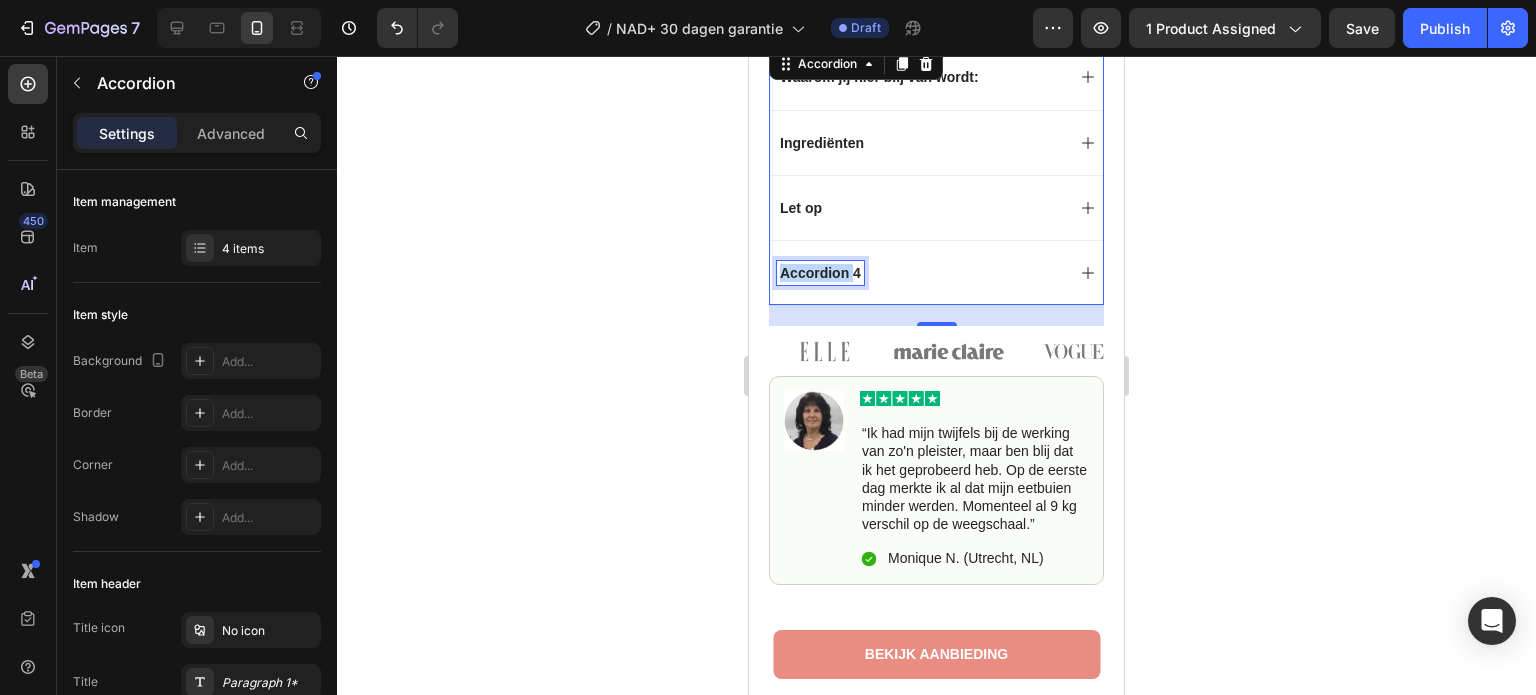 click on "Accordion 4" at bounding box center (820, 273) 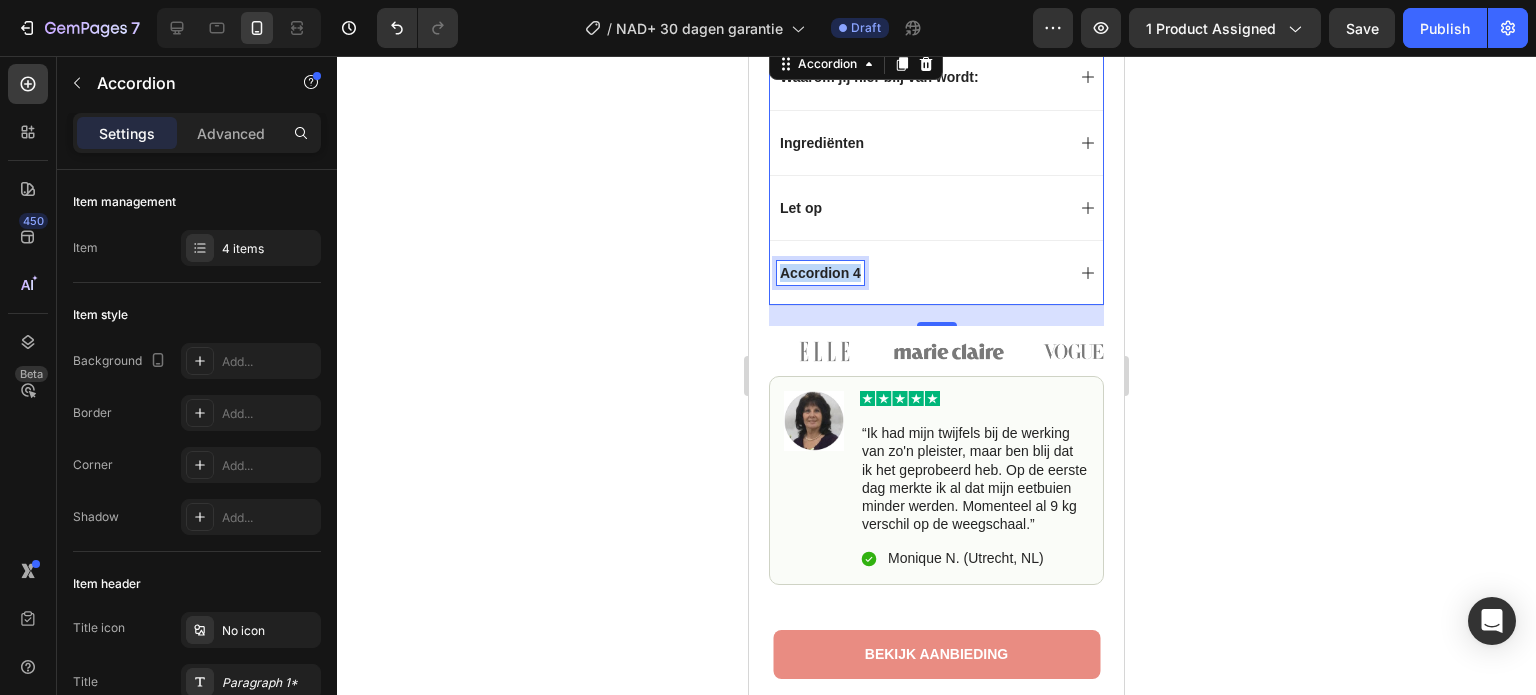 click on "Accordion 4" at bounding box center (820, 273) 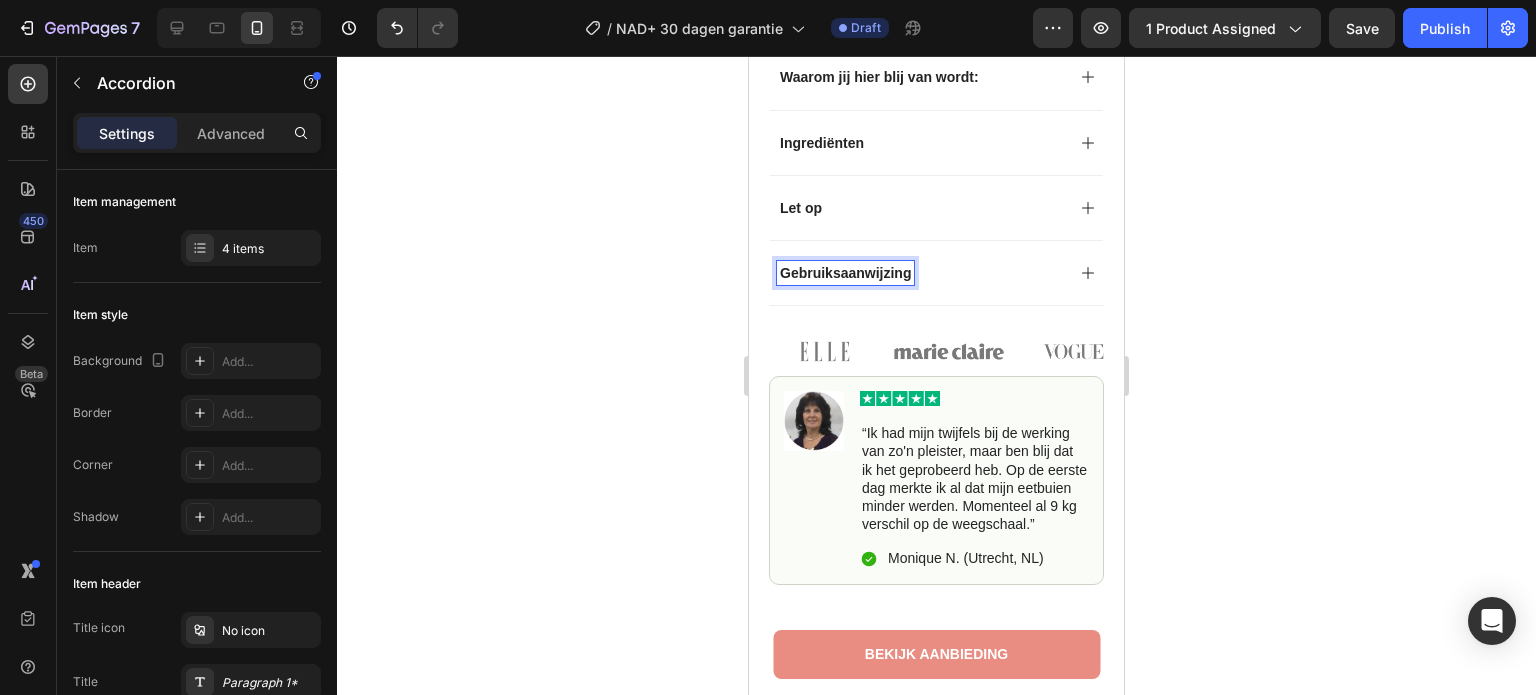 click 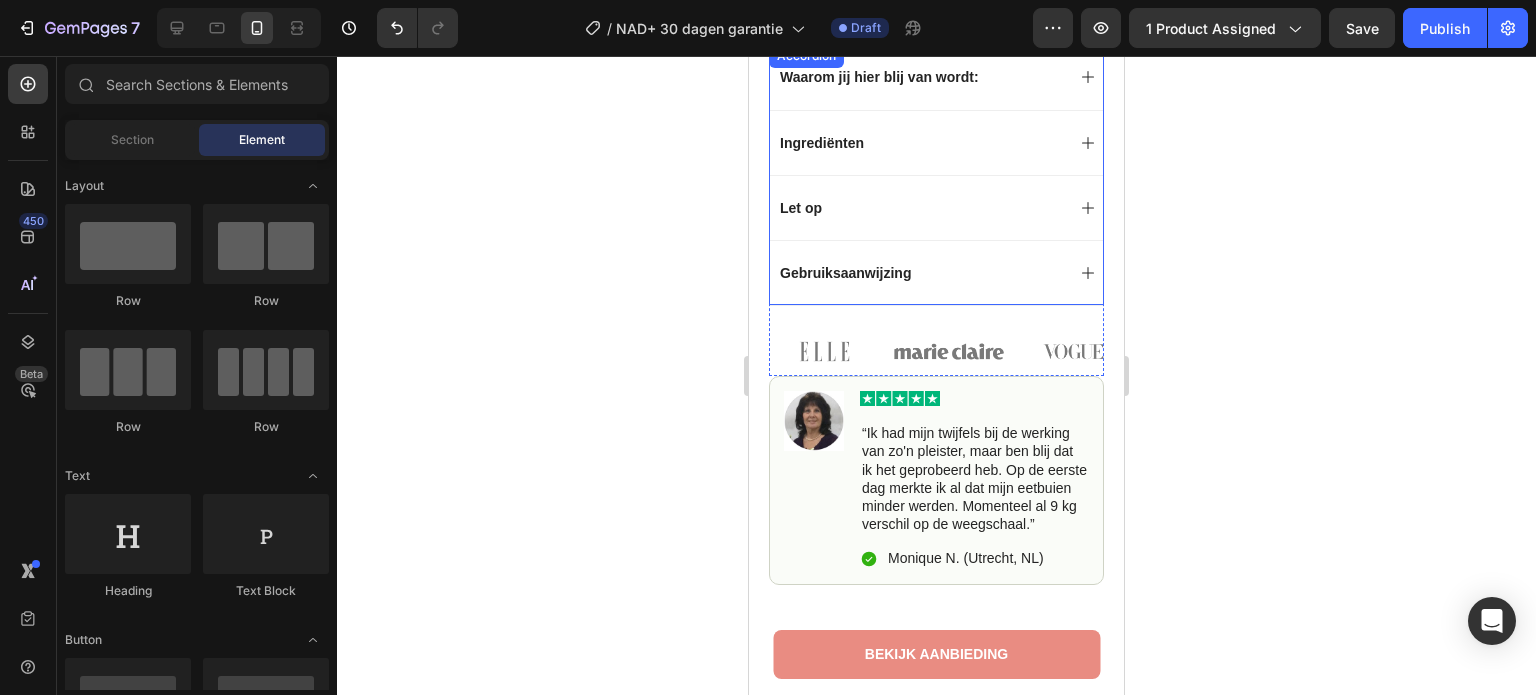 click 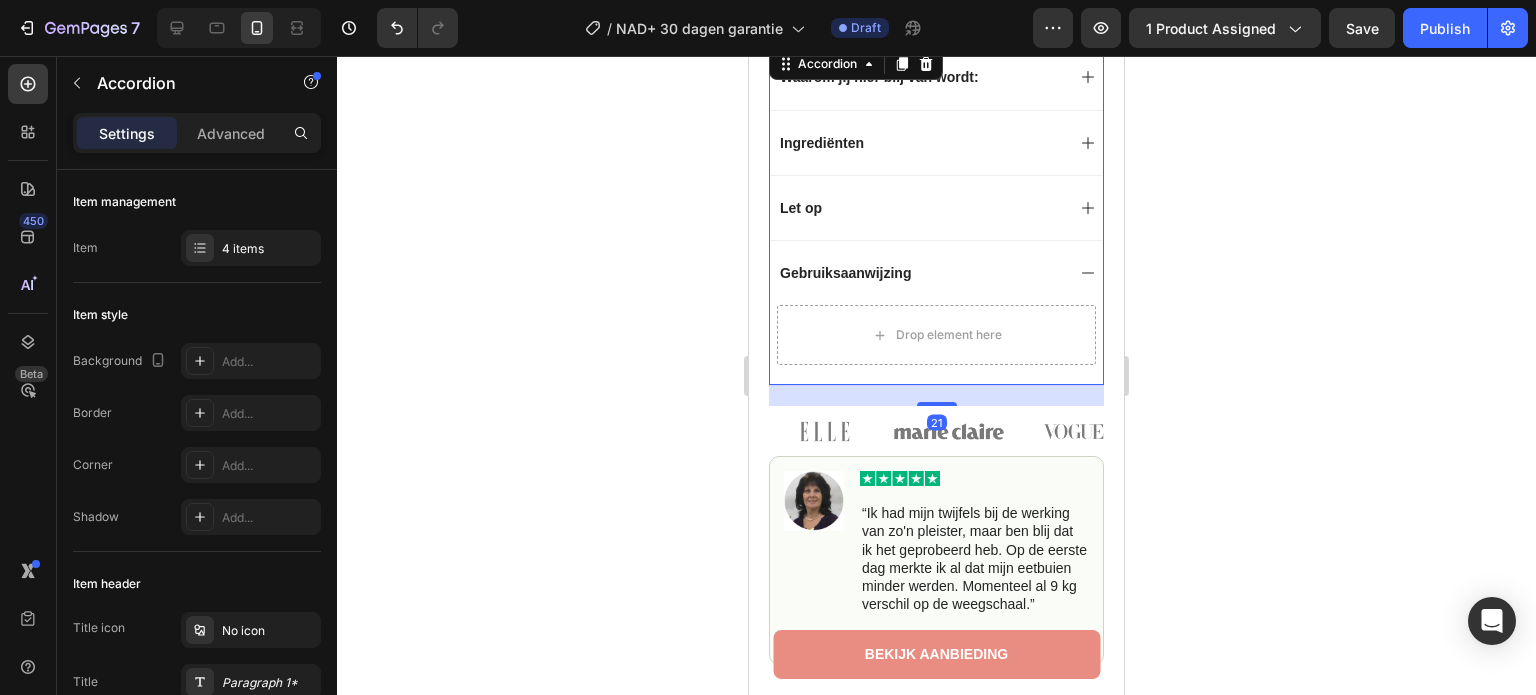 click on "Let op" at bounding box center [936, 207] 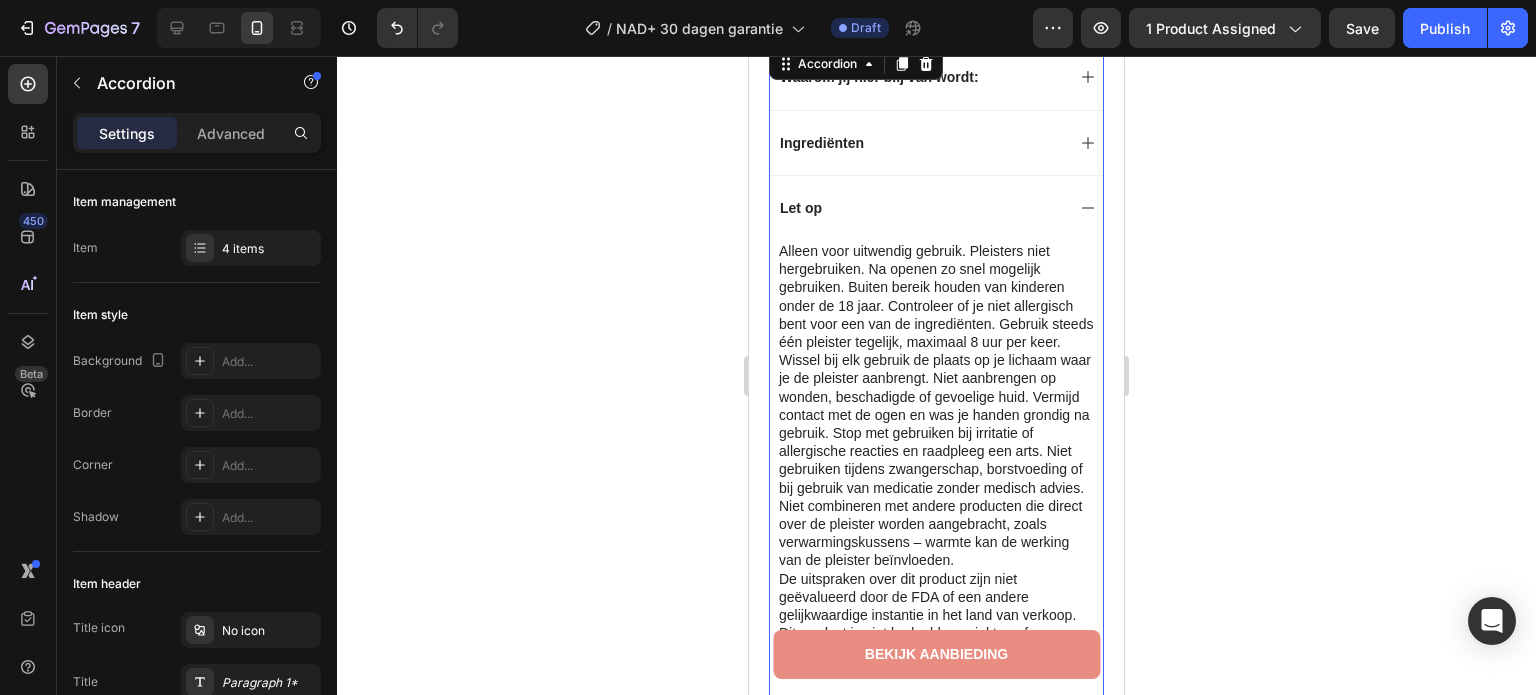 click on "Alleen voor uitwendig gebruik. Pleisters niet hergebruiken. Na openen zo snel mogelijk gebruiken. Buiten bereik houden van kinderen onder de 18 jaar. Controleer of je niet allergisch bent voor een van de ingrediënten. Gebruik steeds één pleister tegelijk, maximaal 8 uur per keer. Wissel bij elk gebruik de plaats op je lichaam waar je de pleister aanbrengt. Niet aanbrengen op wonden, beschadigde of gevoelige huid. Vermijd contact met de ogen en was je handen grondig na gebruik. Stop met gebruiken bij irritatie of allergische reacties en raadpleeg een arts. Niet gebruiken tijdens zwangerschap, borstvoeding of bij gebruik van medicatie zonder medisch advies. Niet combineren met andere producten die direct over de pleister worden aangebracht, zoals verwarmingskussens – warmte kan de werking van de pleister beïnvloeden." at bounding box center [936, 460] 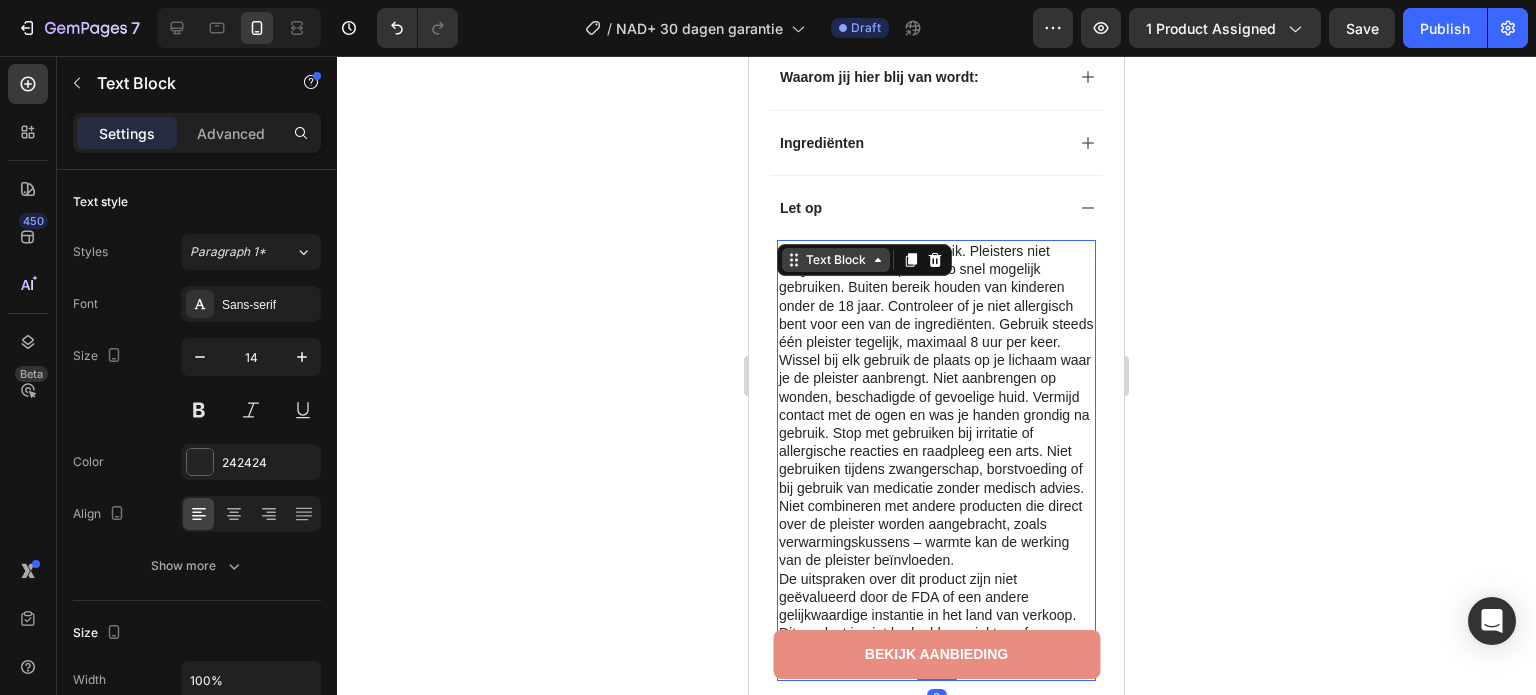 click on "Text Block" at bounding box center [836, 260] 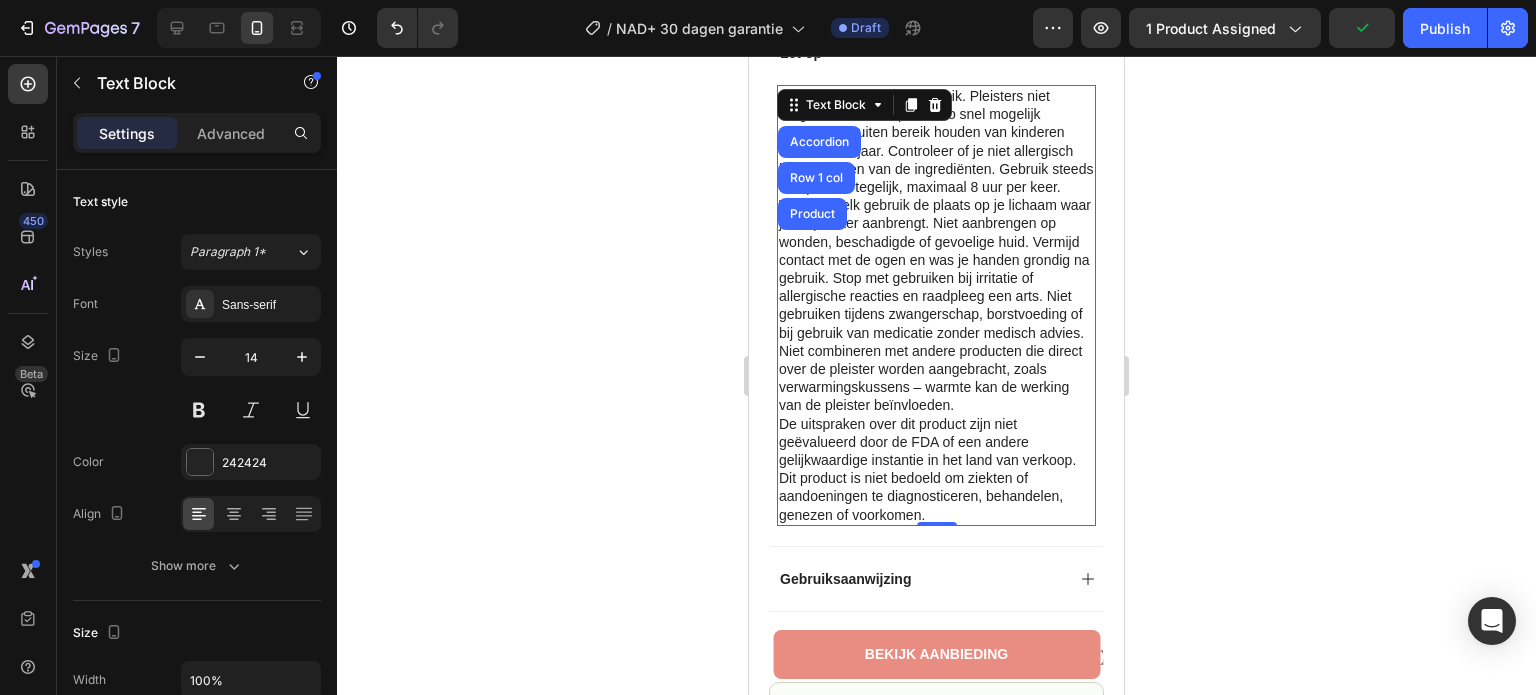 scroll, scrollTop: 1744, scrollLeft: 0, axis: vertical 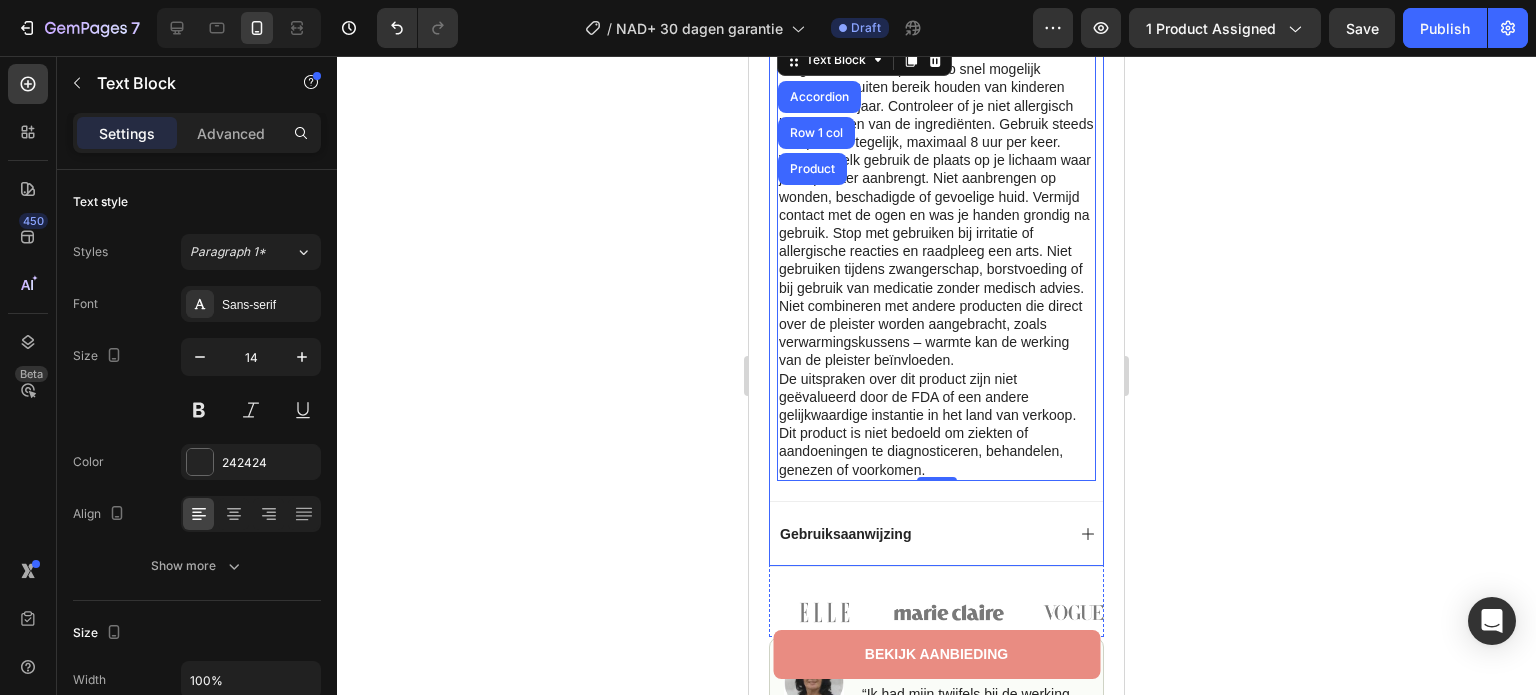 click 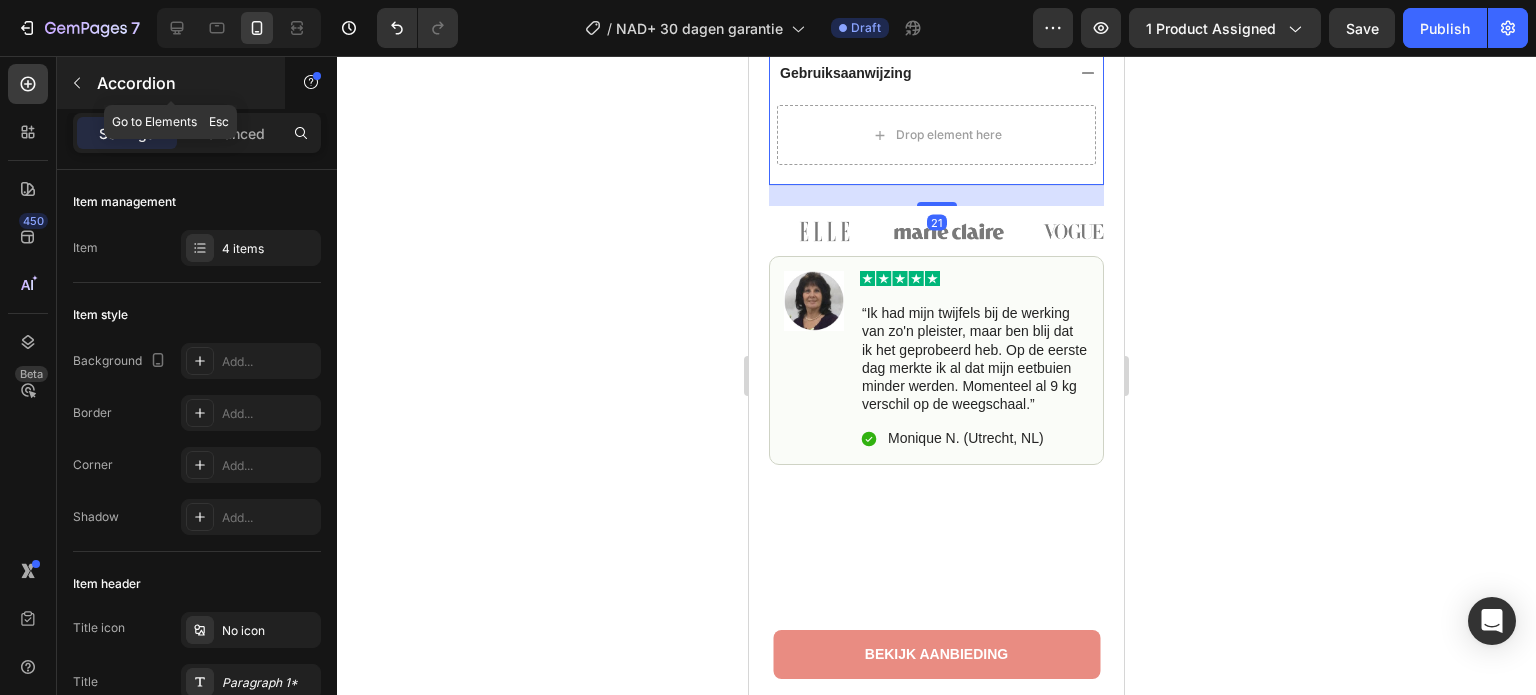 click 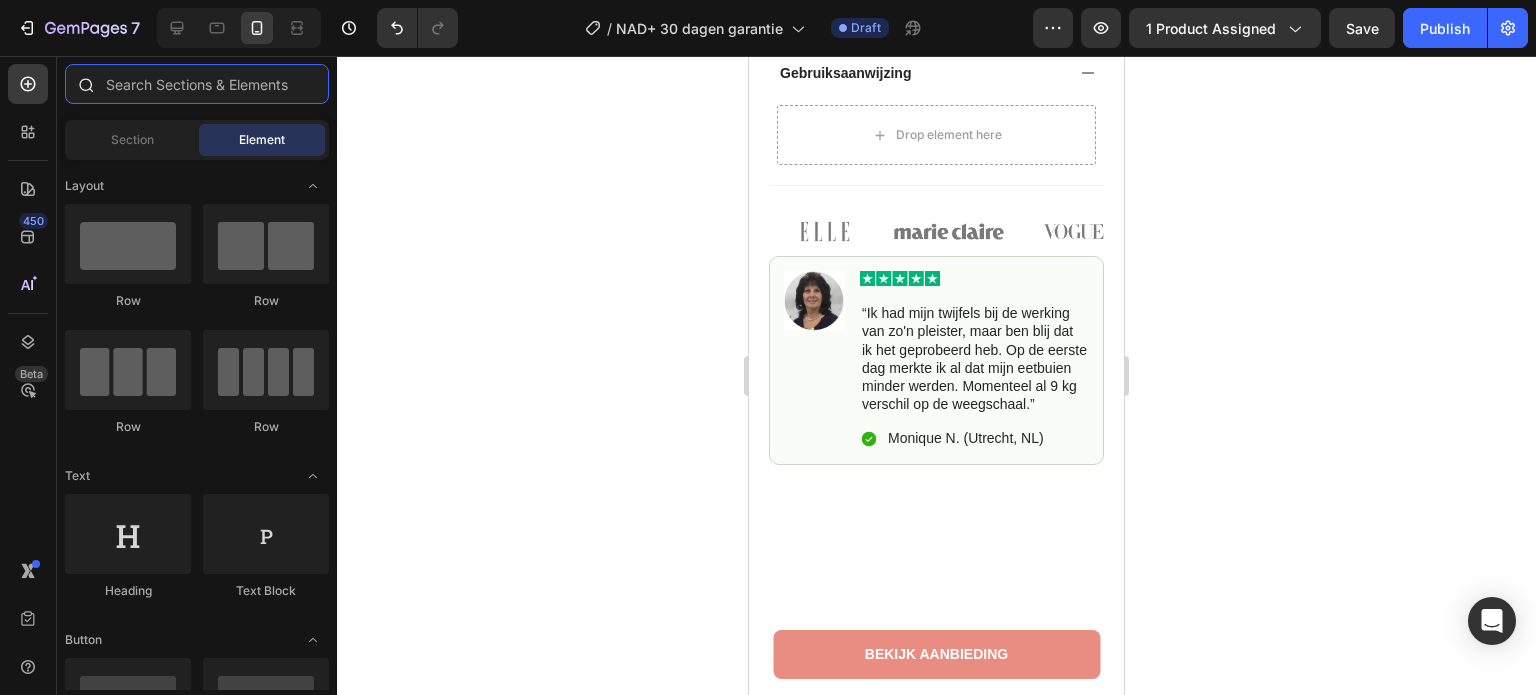 click at bounding box center (197, 84) 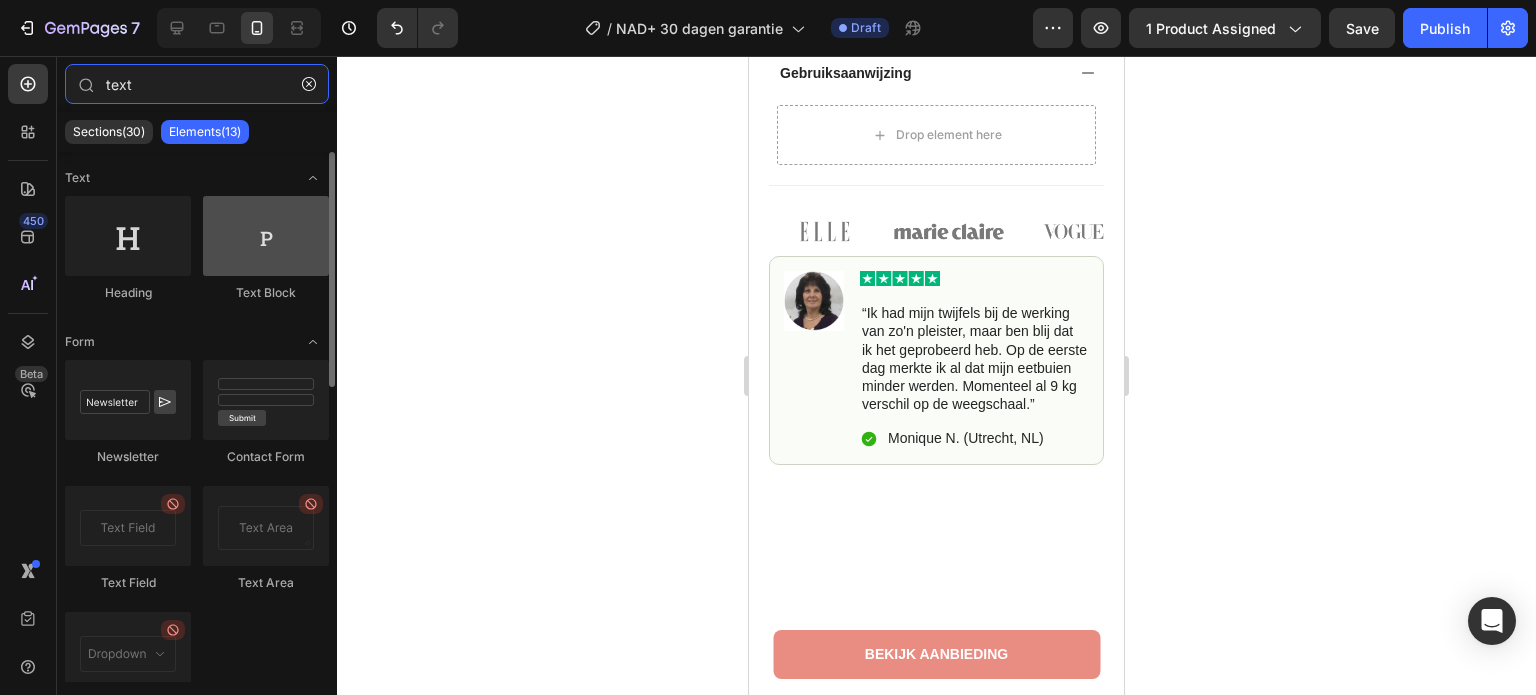 type on "text" 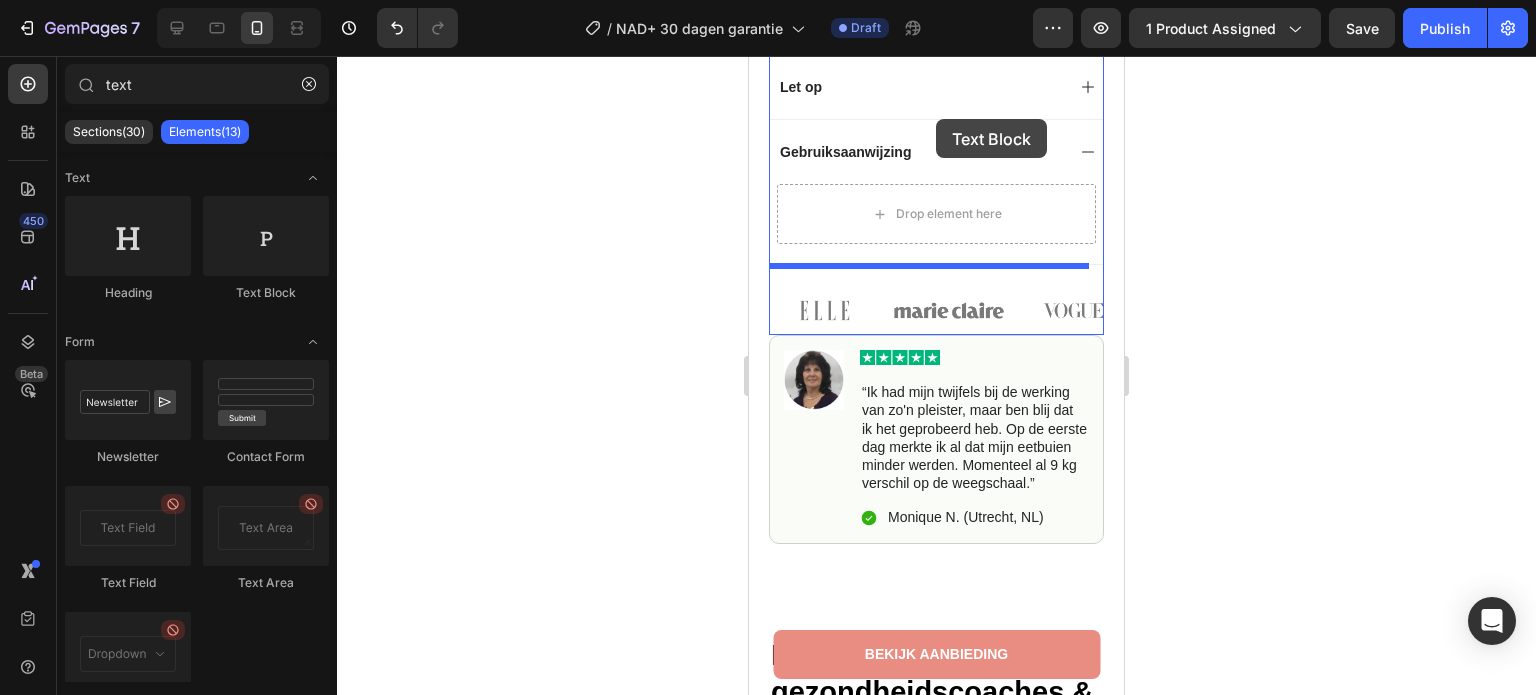 scroll, scrollTop: 1644, scrollLeft: 0, axis: vertical 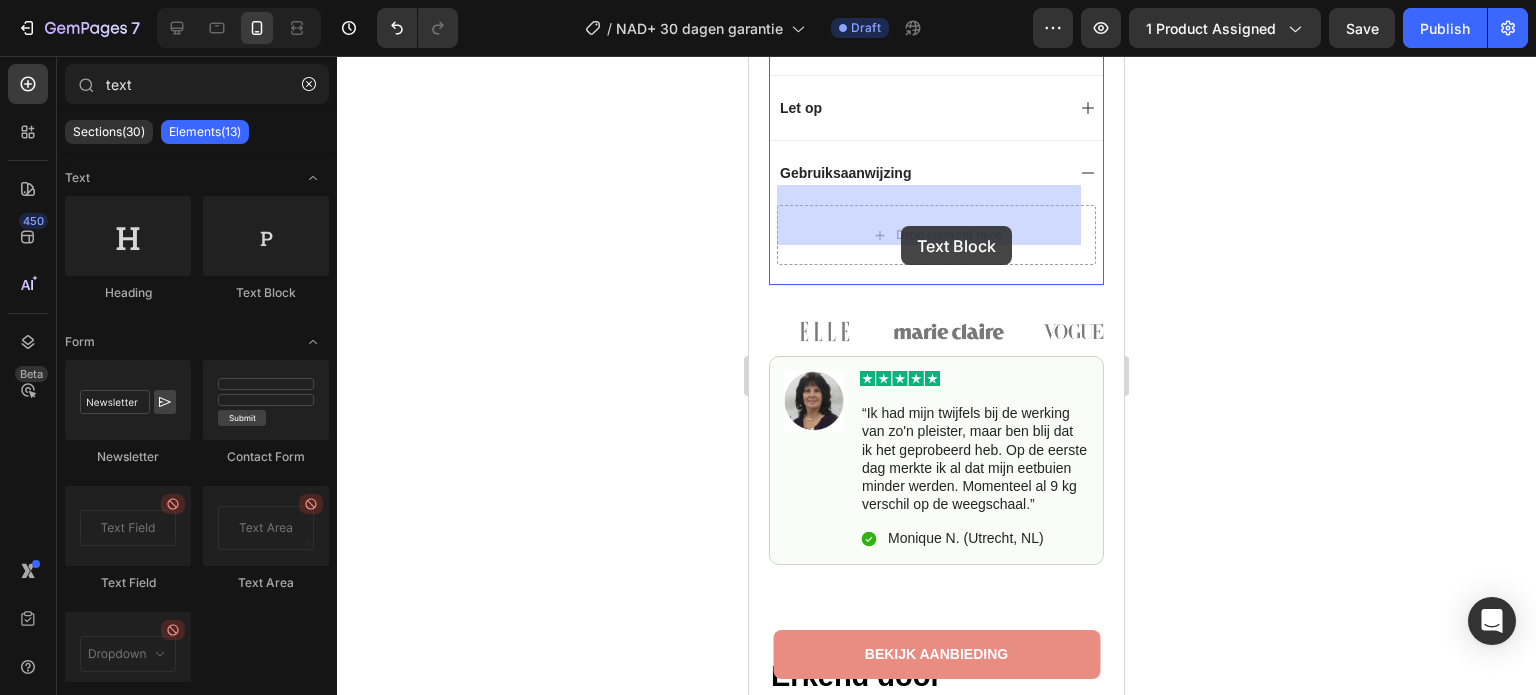 drag, startPoint x: 1021, startPoint y: 315, endPoint x: 901, endPoint y: 226, distance: 149.40215 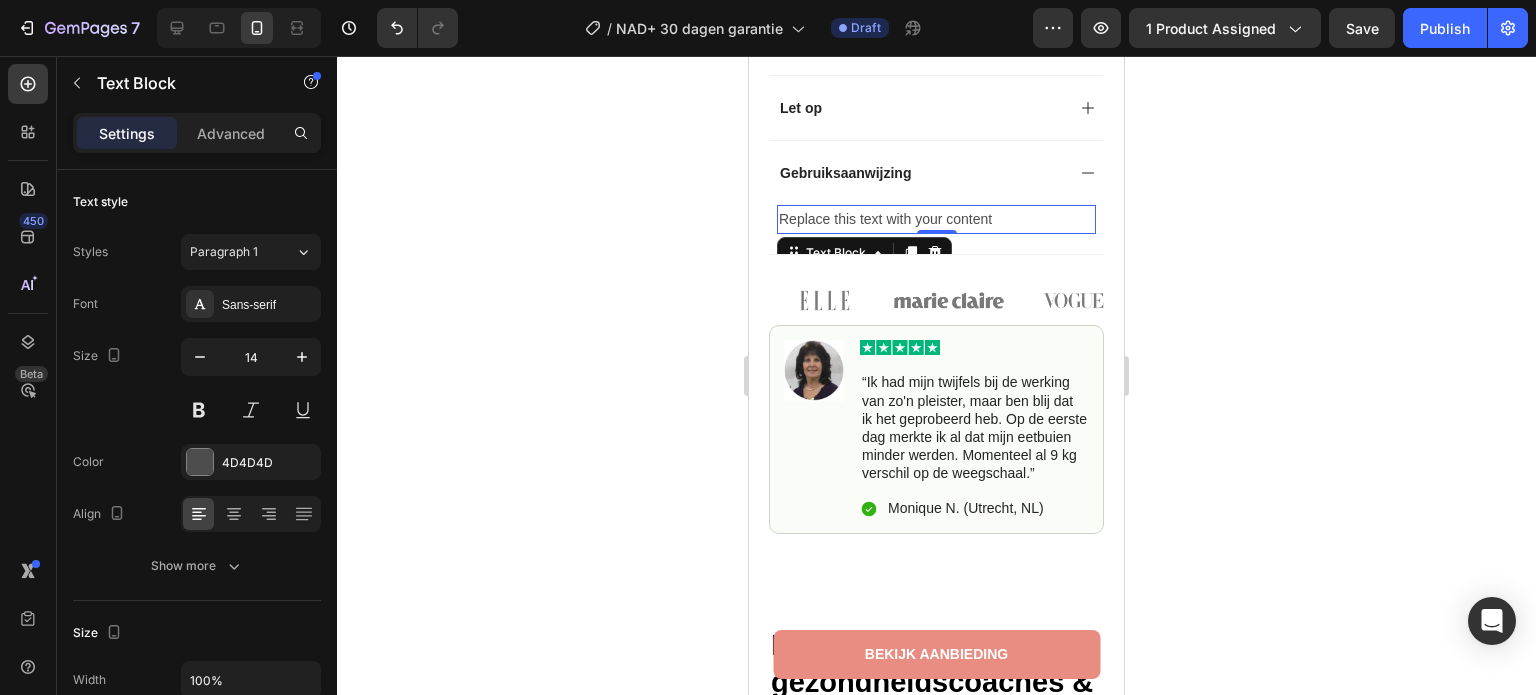 click on "Replace this text with your content" at bounding box center (936, 219) 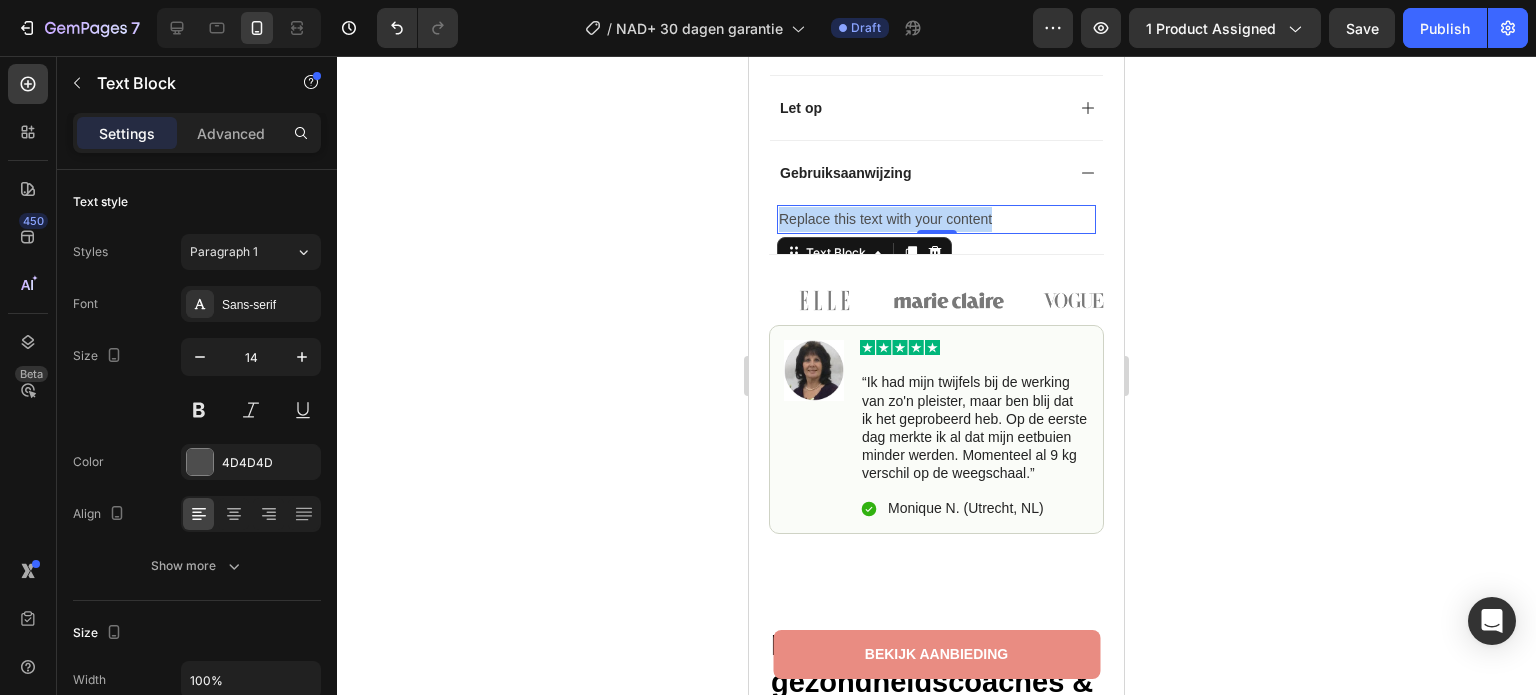 click on "Replace this text with your content" at bounding box center (936, 219) 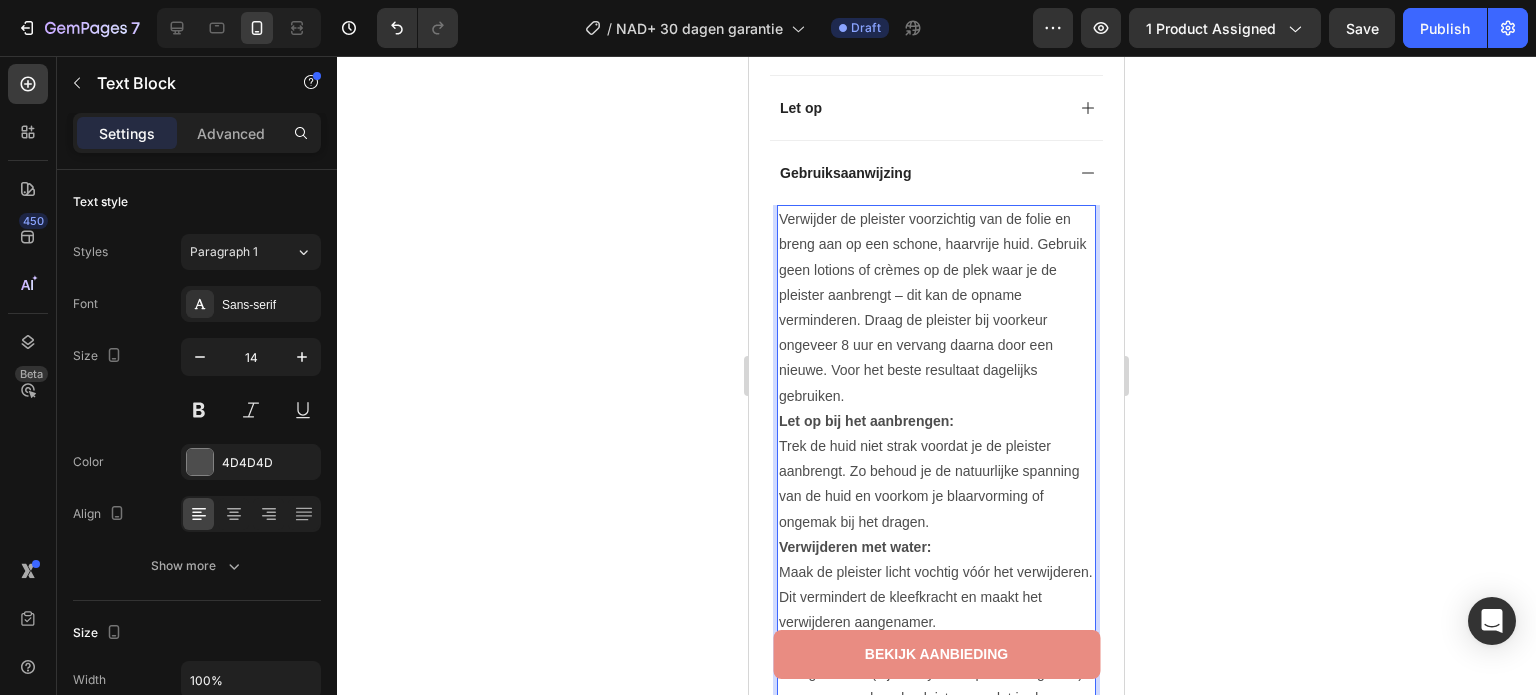 scroll, scrollTop: 1730, scrollLeft: 0, axis: vertical 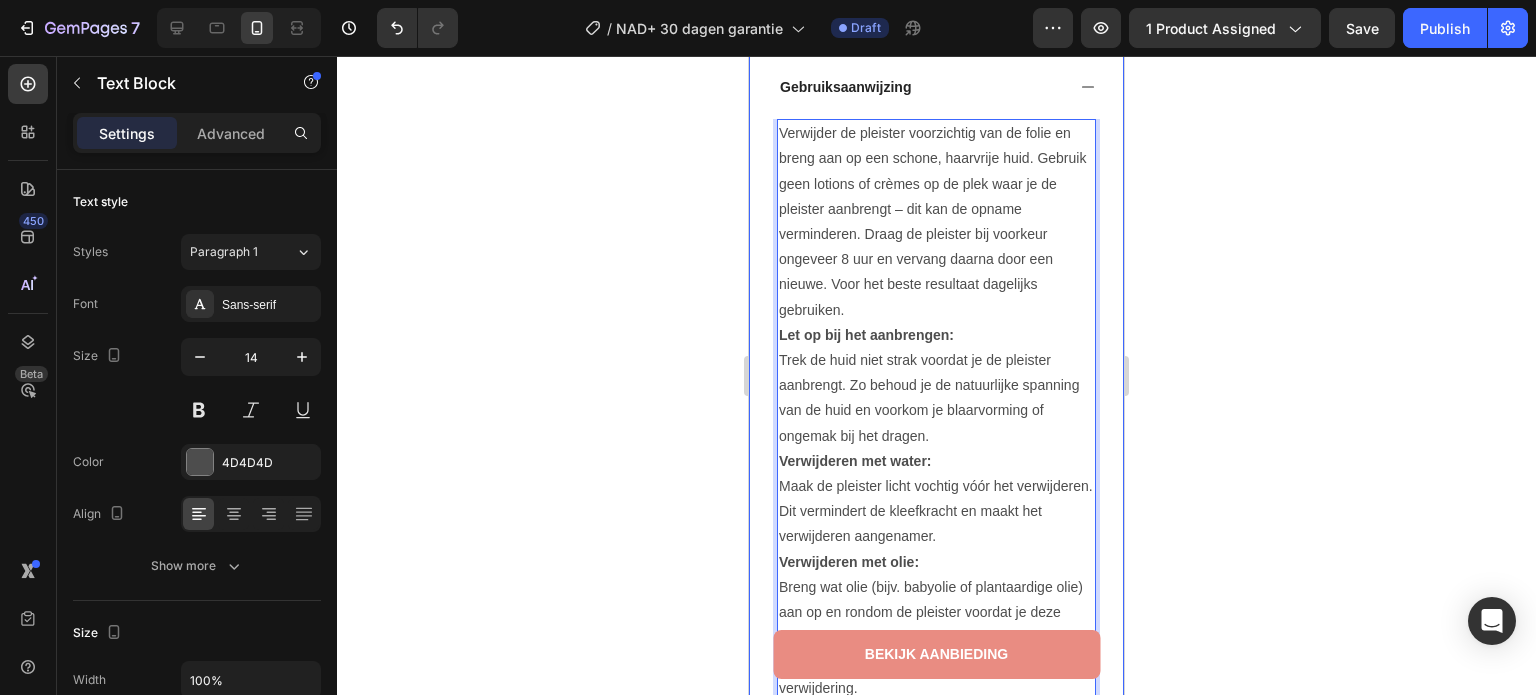 click on "Product Images Row Image 4.9 / 5.0 van 10.349 reviews Text Block Row GLP-1 Afslank Pleisters Product Title Geen prikken, geen pillen, geen streng dieet Text Block
Gerichte aanpak van hardnekkig buikvet
Helpt je lichaam natuurlijk vet te verbranden
Veilig & effectief - Bewezen plantaardige ingrediënten
Voel je lichter en energieker vanaf dag 1 Item List Kaching Bundles Kaching Bundles Bestel nu - Nog slechts  5  op voorraad Text Block Voeg toe aan winkelwagen Add to Cart Image Image Alle transacties beveiligd en versleuteld Text Block Advanced List
Waarom jij hier blij van wordt:
Ingrediënten
Let op
Gebruiksaanwijzing Let op bij het aanbrengen: Verwijderen met water: Verwijderen met olie: Text Block   0 Accordion Image Image Image Image Image Carousel Row Image Image Icon" at bounding box center [936, -5] 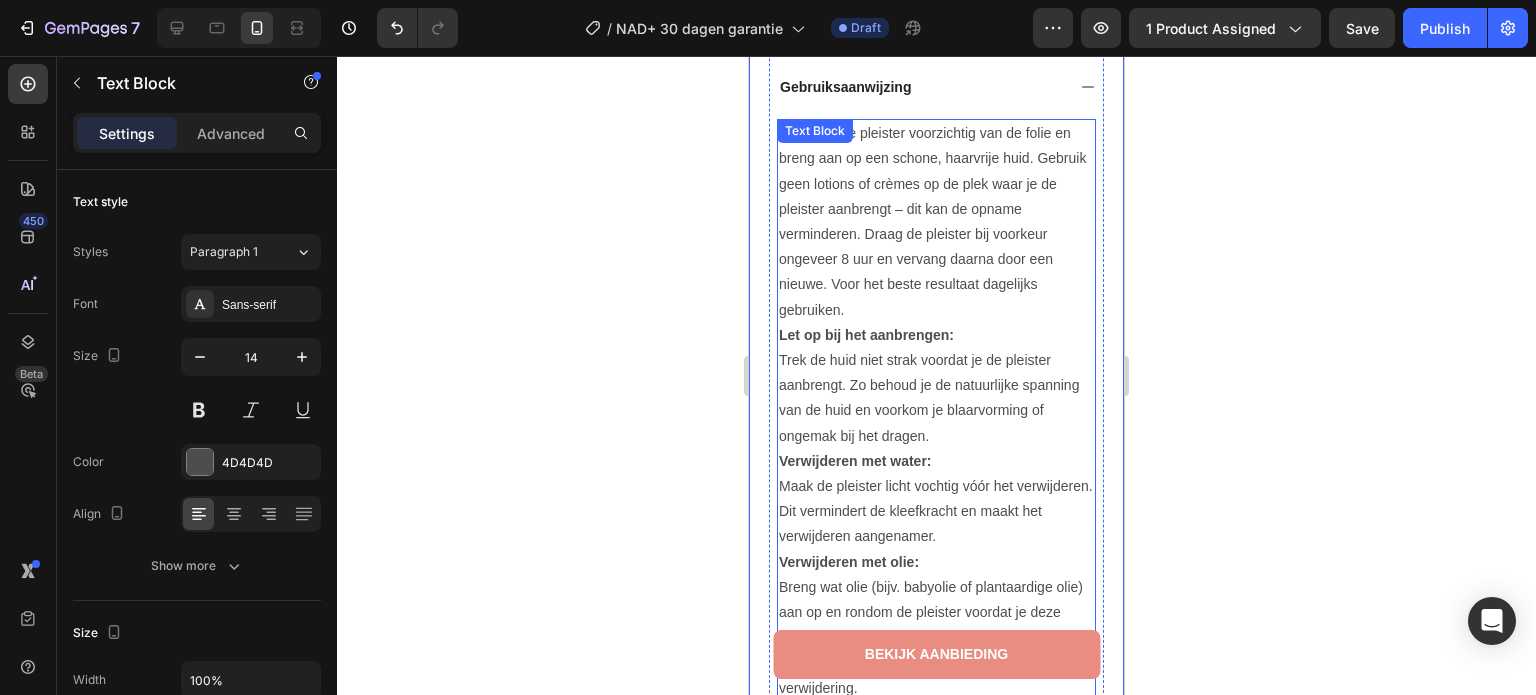 click on "Verwijder de pleister voorzichtig van de folie en breng aan op een schone, haarvrije huid. Gebruik geen lotions of crèmes op de plek waar je de pleister aanbrengt – dit kan de opname verminderen. Draag de pleister bij voorkeur ongeveer 8 uur en vervang daarna door een nieuwe. Voor het beste resultaat dagelijks gebruiken." at bounding box center (936, 222) 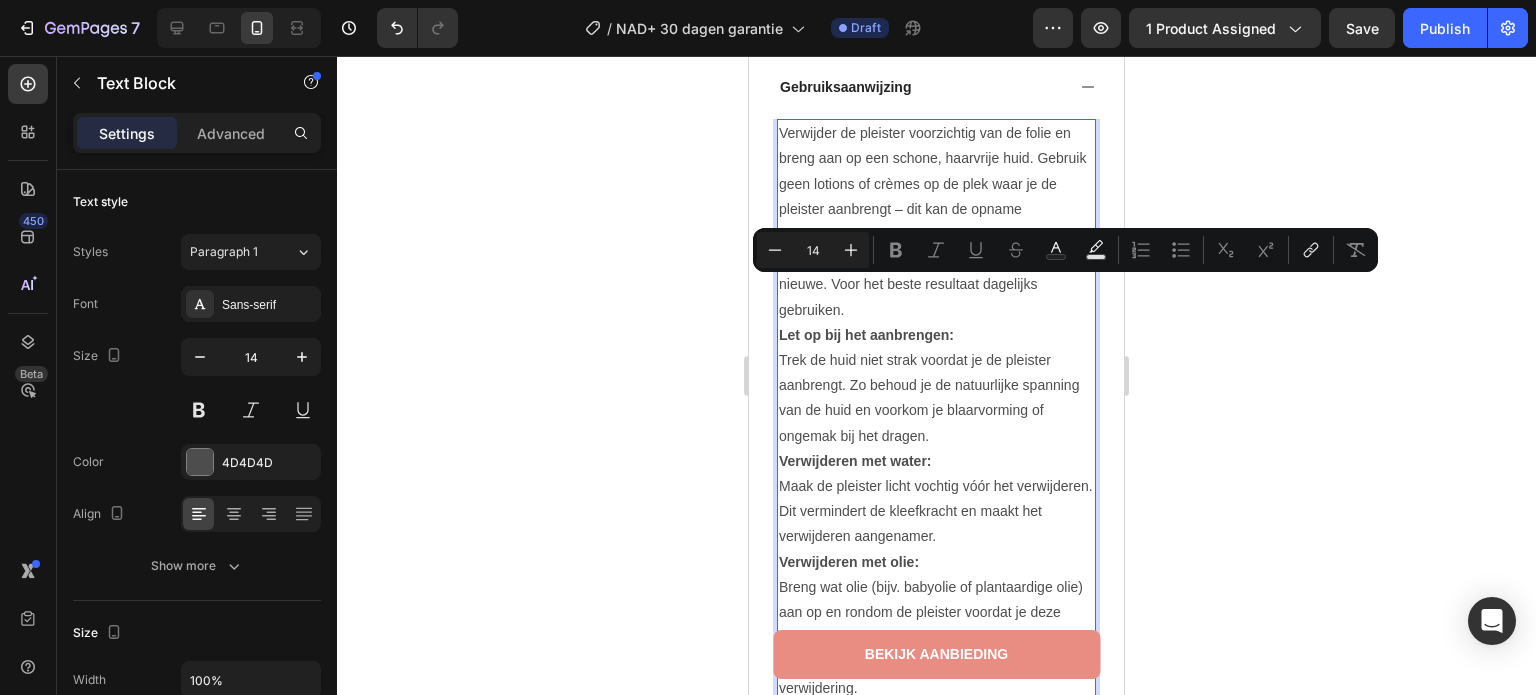 click on "Let op bij het aanbrengen: Trek de huid niet strak voordat je de pleister aanbrengt. Zo behoud je de natuurlijke spanning van de huid en voorkom je blaarvorming of ongemak bij het dragen." at bounding box center [936, 386] 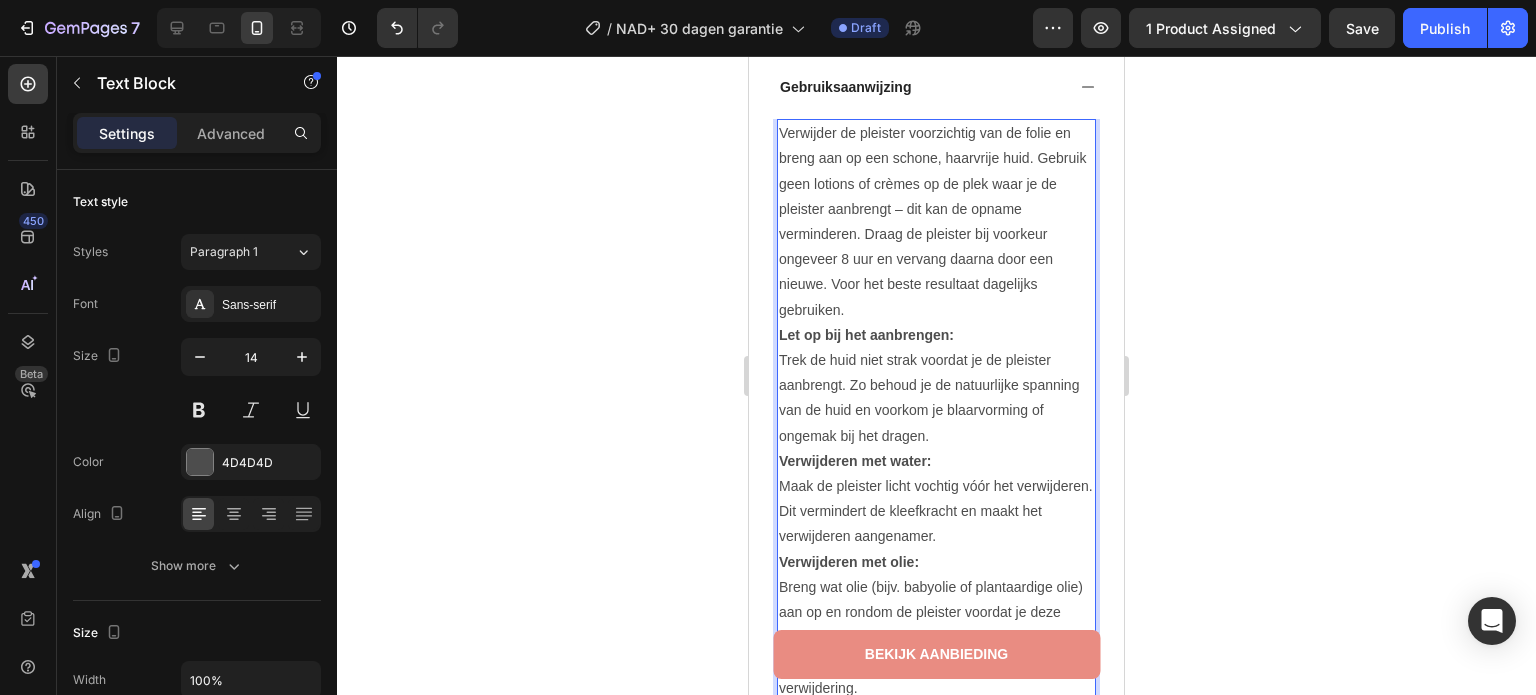 click on "Verwijder de pleister voorzichtig van de folie en breng aan op een schone, haarvrije huid. Gebruik geen lotions of crèmes op de plek waar je de pleister aanbrengt – dit kan de opname verminderen. Draag de pleister bij voorkeur ongeveer 8 uur en vervang daarna door een nieuwe. Voor het beste resultaat dagelijks gebruiken." at bounding box center (936, 222) 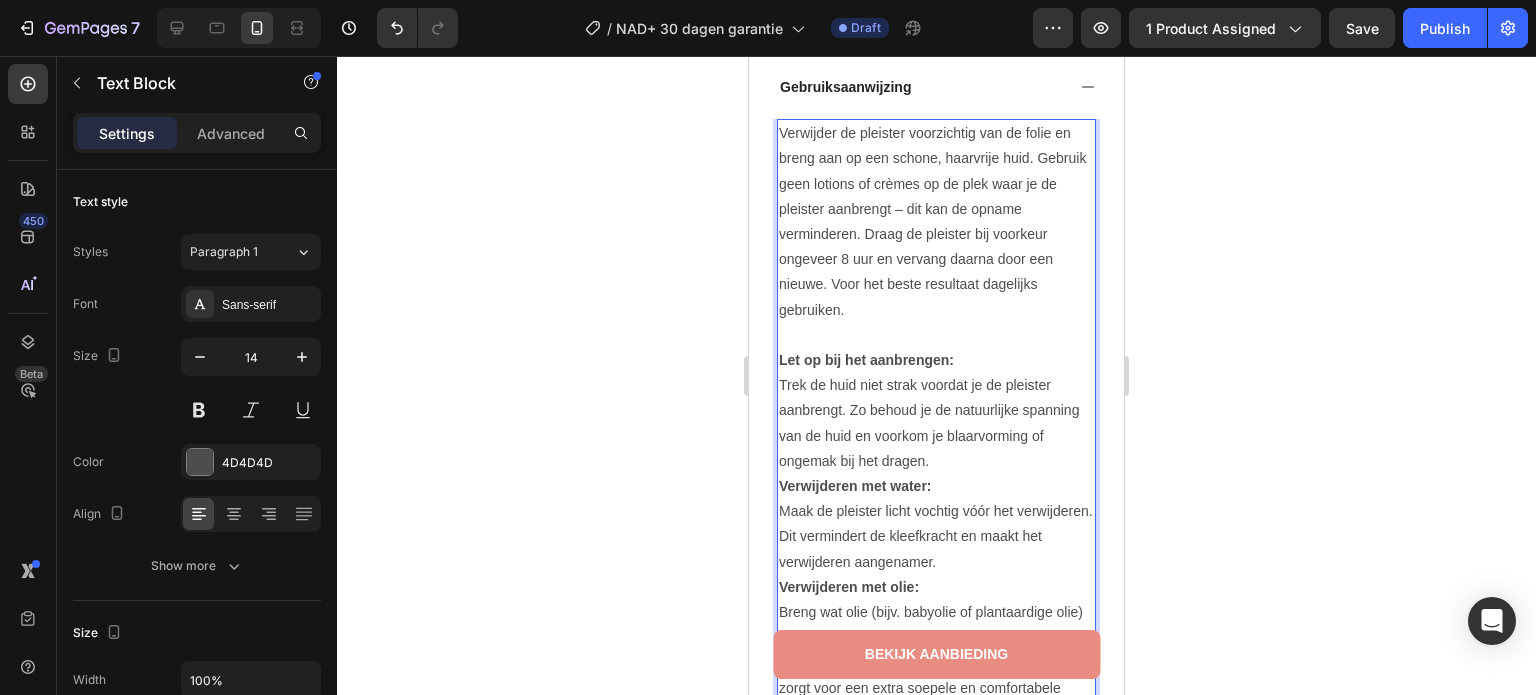 click on "Let op bij het aanbrengen: Trek de huid niet strak voordat je de pleister aanbrengt. Zo behoud je de natuurlijke spanning van de huid en voorkom je blaarvorming of ongemak bij het dragen." at bounding box center (936, 411) 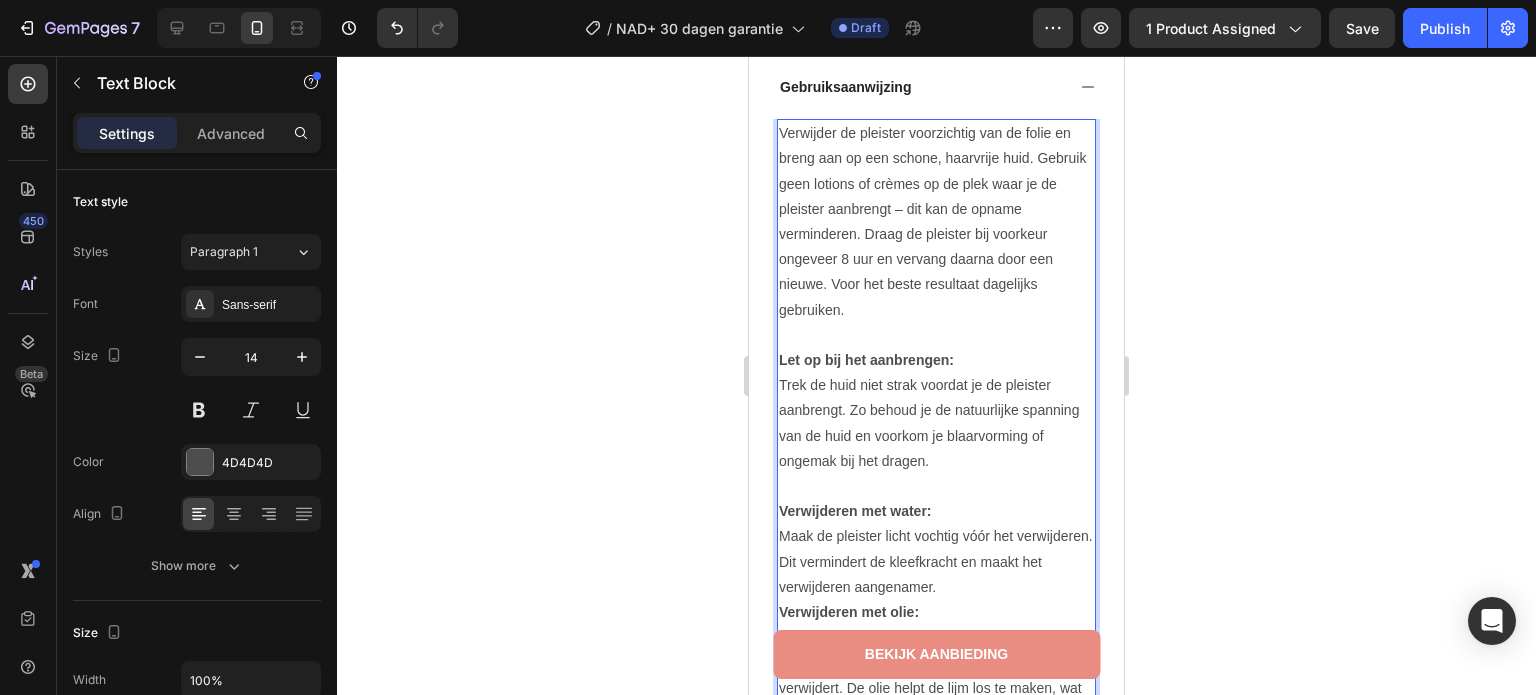click on "Verwijderen met olie: Breng wat olie (bijv. babyolie of plantaardige olie) aan op en rondom de pleister voordat je deze verwijdert. De olie helpt de lijm los te maken, wat zorgt voor een extra soepele en comfortabele verwijdering." at bounding box center (936, 675) 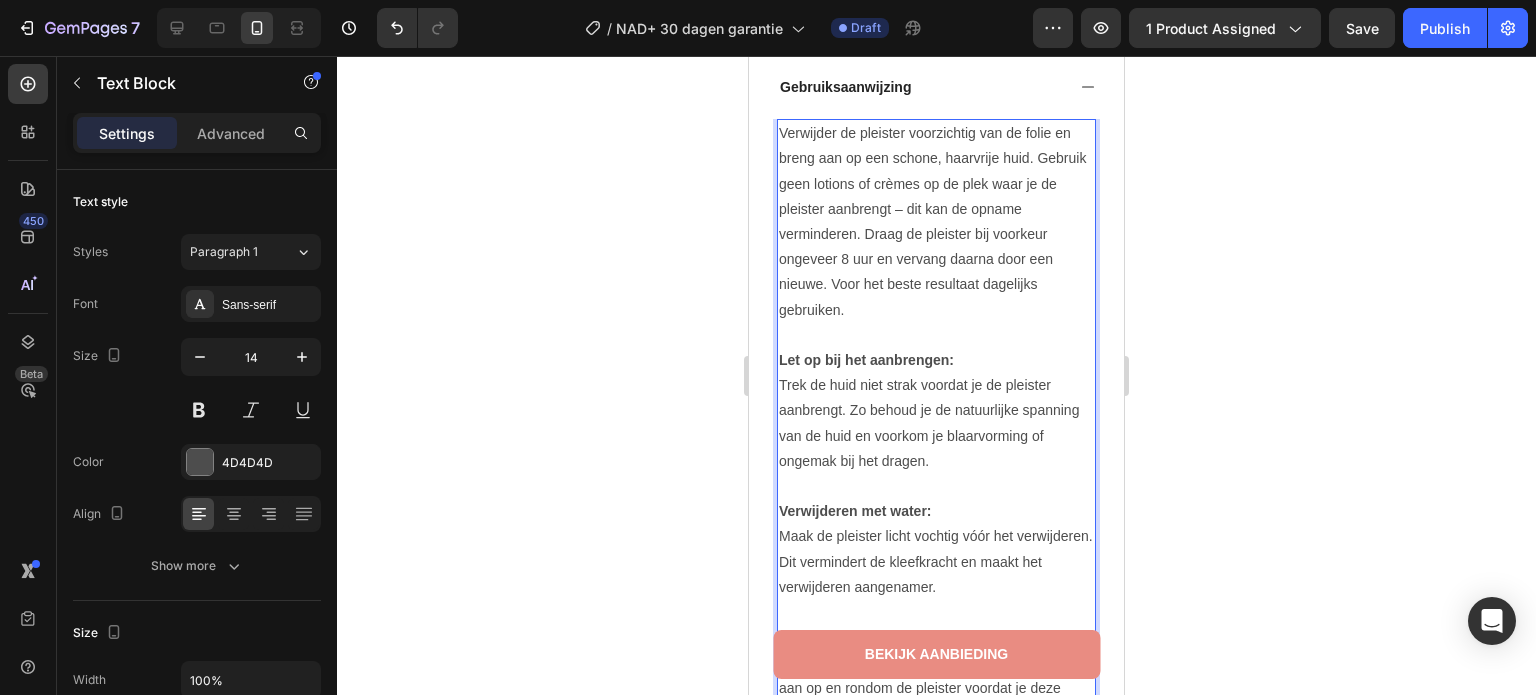 click on "Product Images Row Image 4.9 / 5.0 van 10.349 reviews Text Block Row GLP-1 Afslank Pleisters Product Title Geen prikken, geen pillen, geen streng dieet Text Block
Gerichte aanpak van hardnekkig buikvet
Helpt je lichaam natuurlijk vet te verbranden
Veilig & effectief - Bewezen plantaardige ingrediënten
Voel je lichter en energieker vanaf dag 1 Item List Kaching Bundles Kaching Bundles Bestel nu - Nog slechts  5  op voorraad Text Block Voeg toe aan winkelwagen Add to Cart Image Image Alle transacties beveiligd en versleuteld Text Block Advanced List
Waarom jij hier blij van wordt:
Ingrediënten
Let op
Gebruiksaanwijzing Let op bij het aanbrengen: Verwijderen met water: Verwijderen met olie: Text Block   0 Accordion Image Image Image Image Image Carousel Row Image Image Icon" at bounding box center [936, 33] 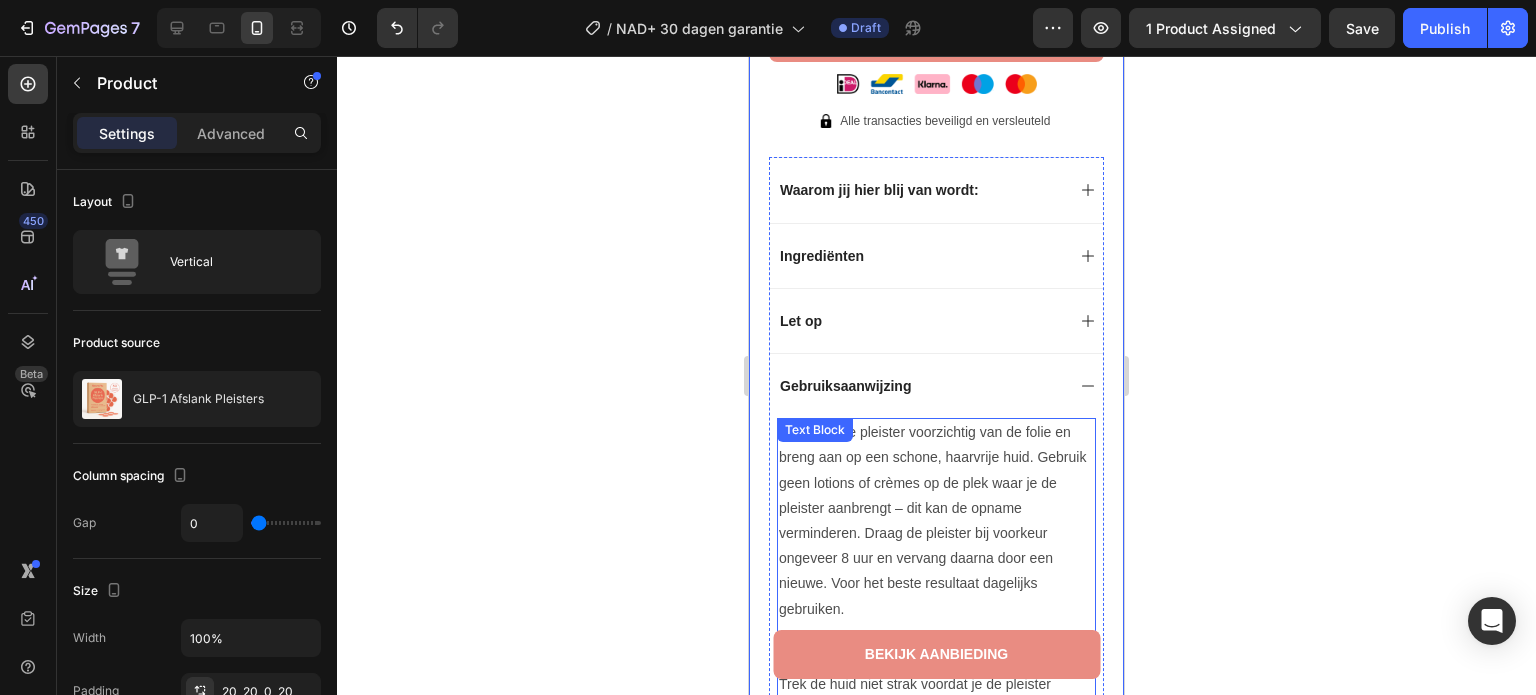 scroll, scrollTop: 1430, scrollLeft: 0, axis: vertical 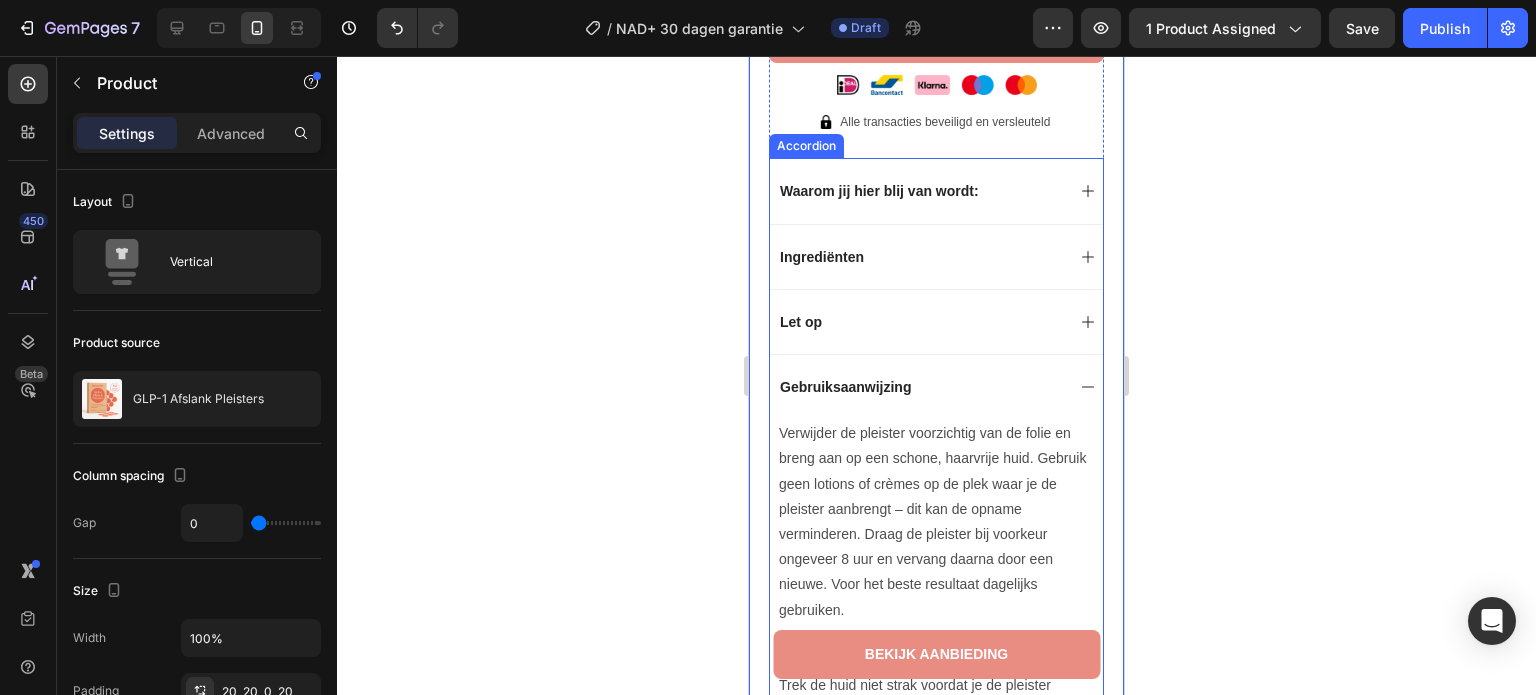 click 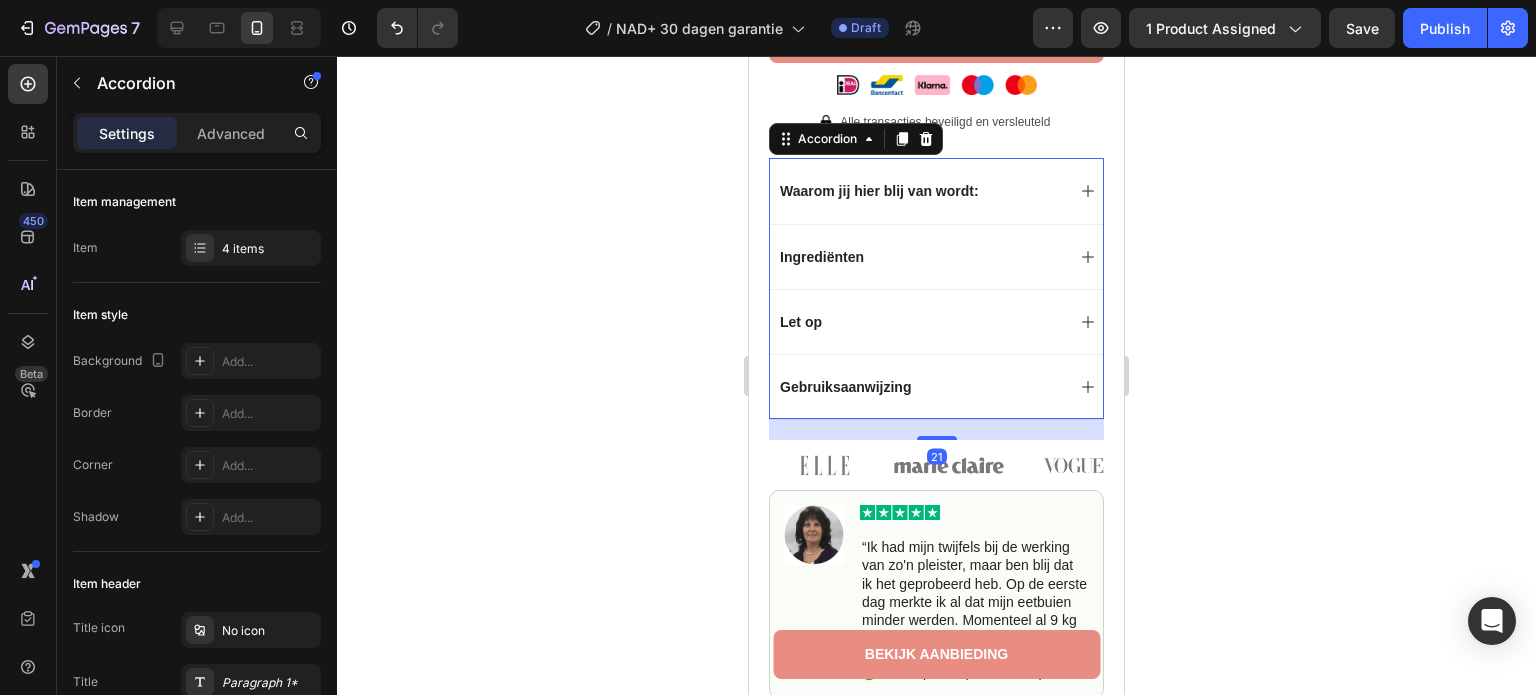 click 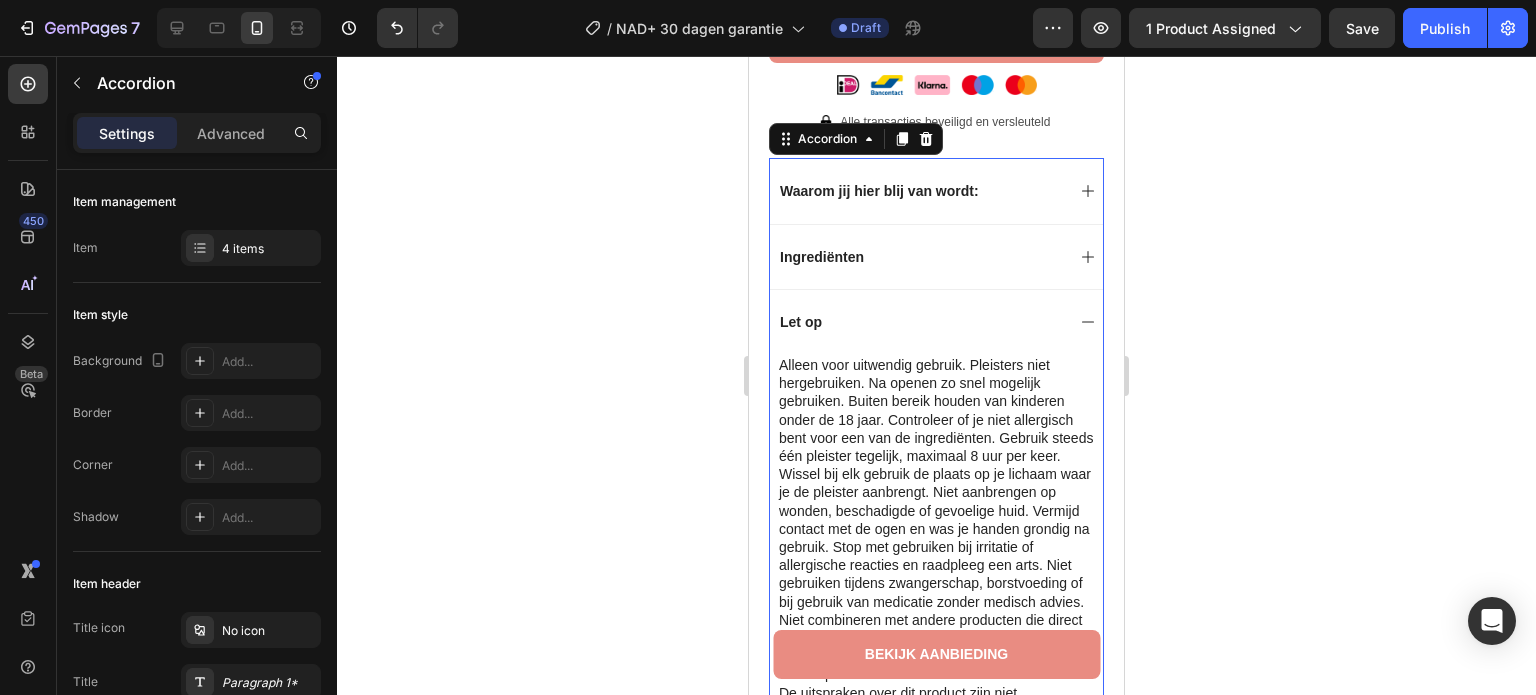 click 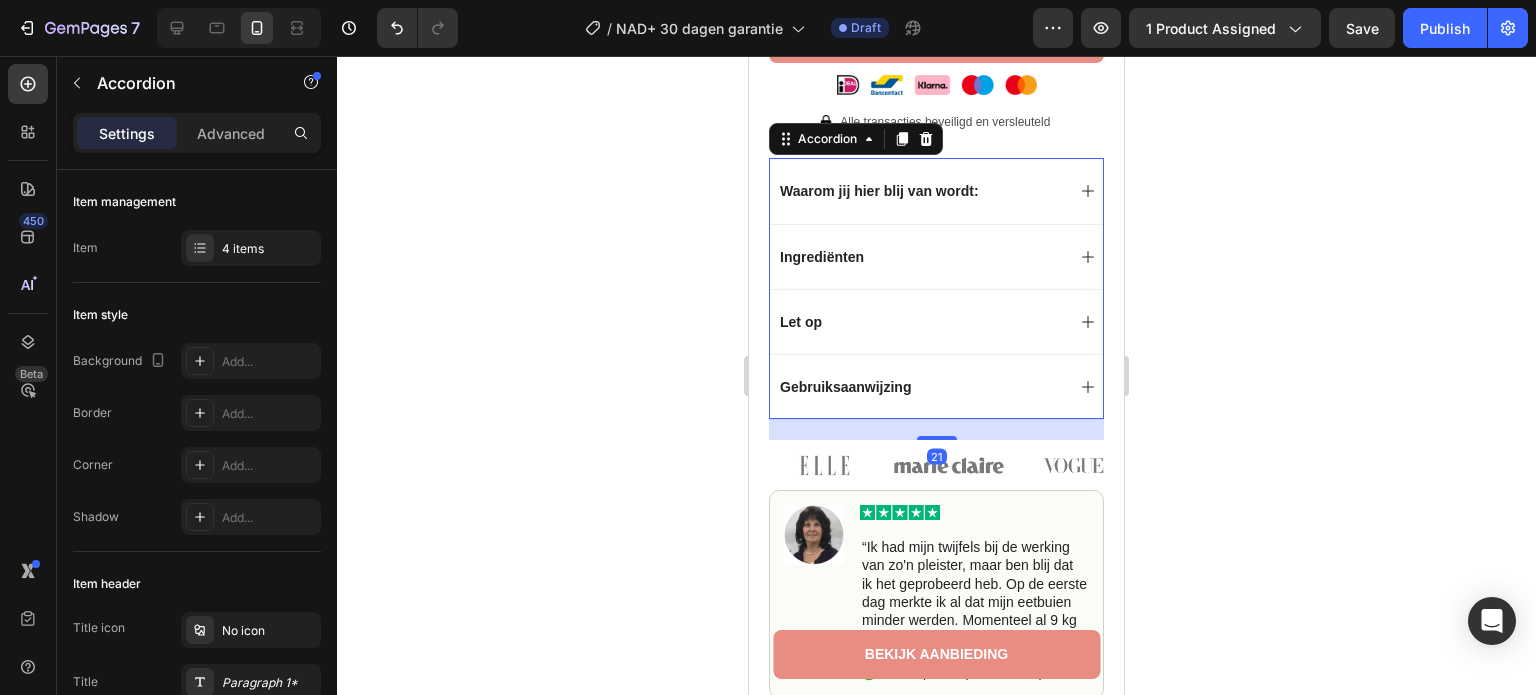 click 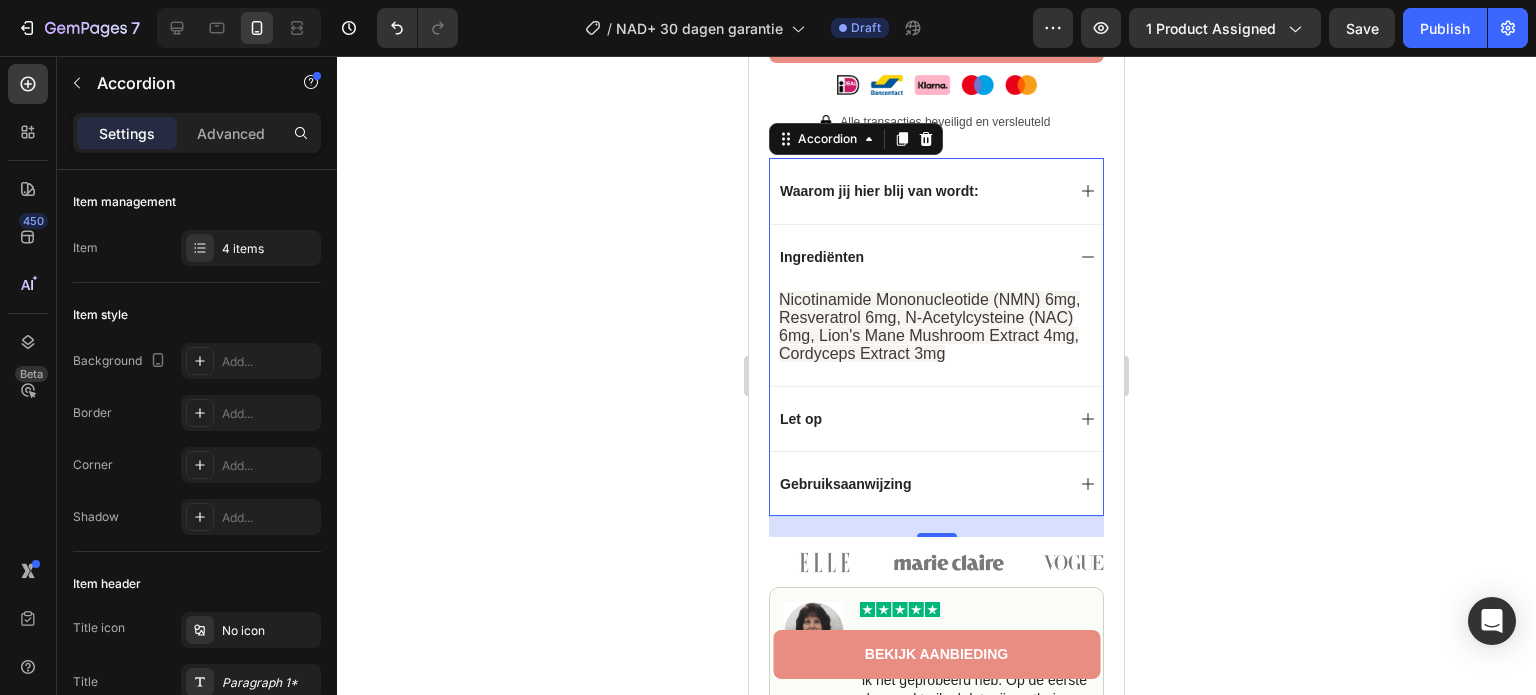 click 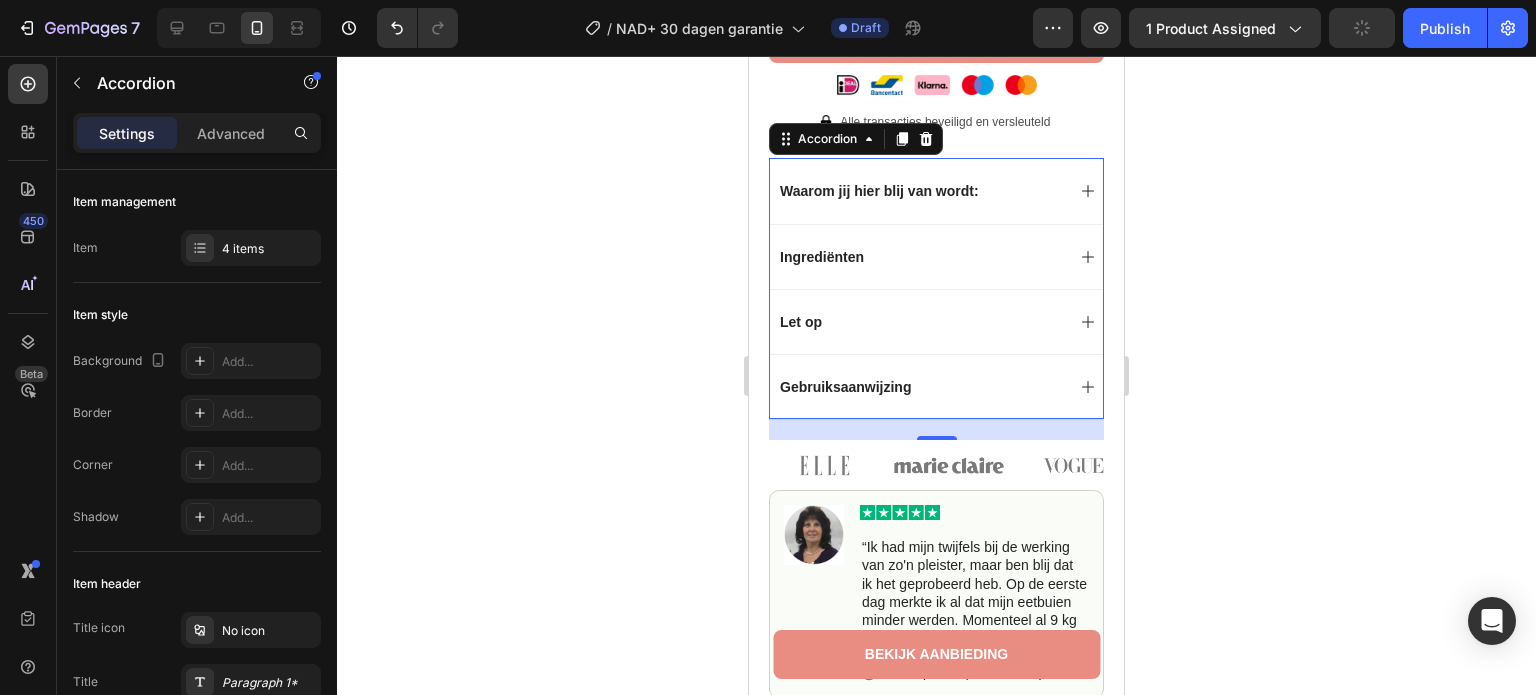 click on "Product Images Row Image 4.9 / 5.0 van 10.349 reviews Text Block Row GLP-1 Afslank Pleisters Product Title Geen prikken, geen pillen, geen streng dieet Text Block
Gerichte aanpak van hardnekkig buikvet
Helpt je lichaam natuurlijk vet te verbranden
Veilig & effectief - Bewezen plantaardige ingrediënten
Voel je lichter en energieker vanaf dag 1 Item List Kaching Bundles Kaching Bundles Bestel nu - Nog slechts  5  op voorraad Text Block Voeg toe aan winkelwagen Add to Cart Image Image Alle transacties beveiligd en versleuteld Text Block Advanced List
Waarom jij hier blij van wordt:
Ingrediënten
Let op
Gebruiksaanwijzing Accordion   21 Image Image Image Image Image Carousel Row Image Image Text Block
Icon Monique N. (Utrecht, NL) Text Block Row Row Product" at bounding box center [936, -6] 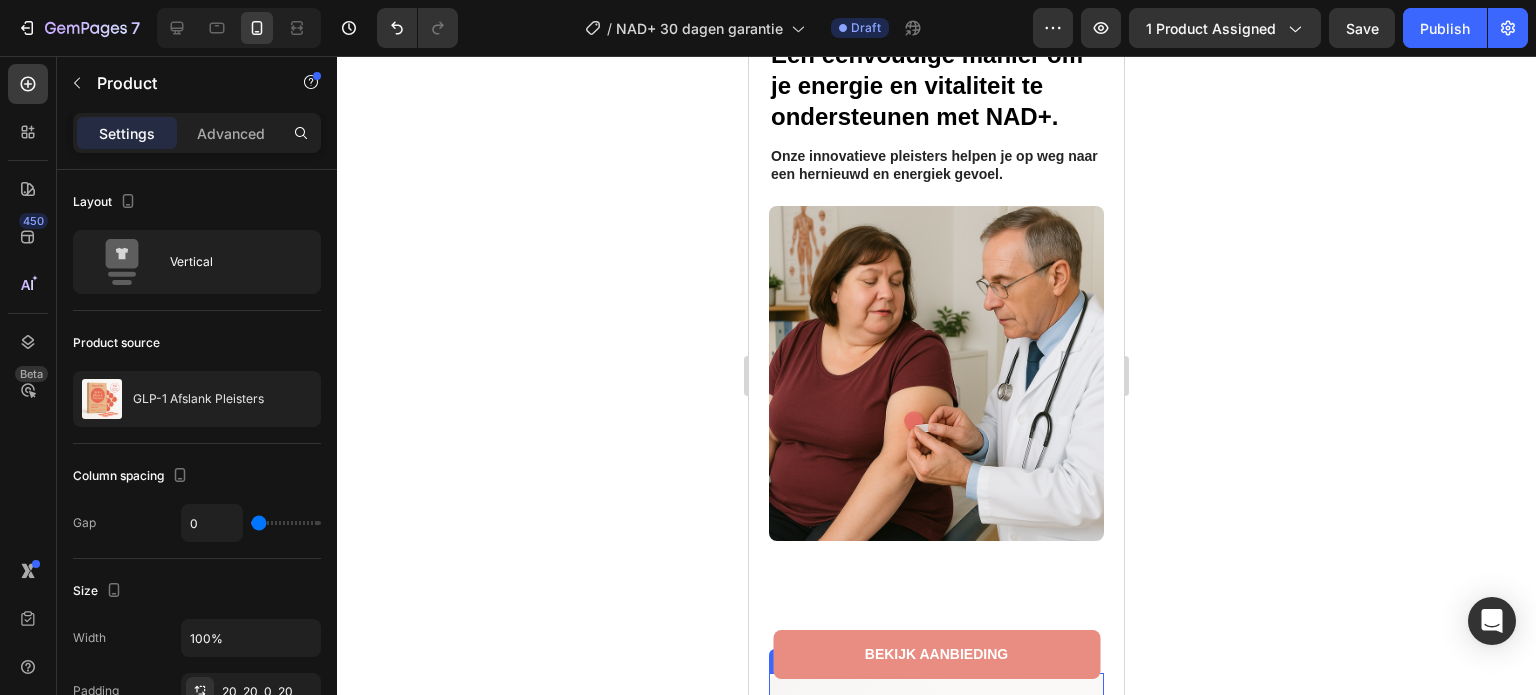 scroll, scrollTop: 0, scrollLeft: 0, axis: both 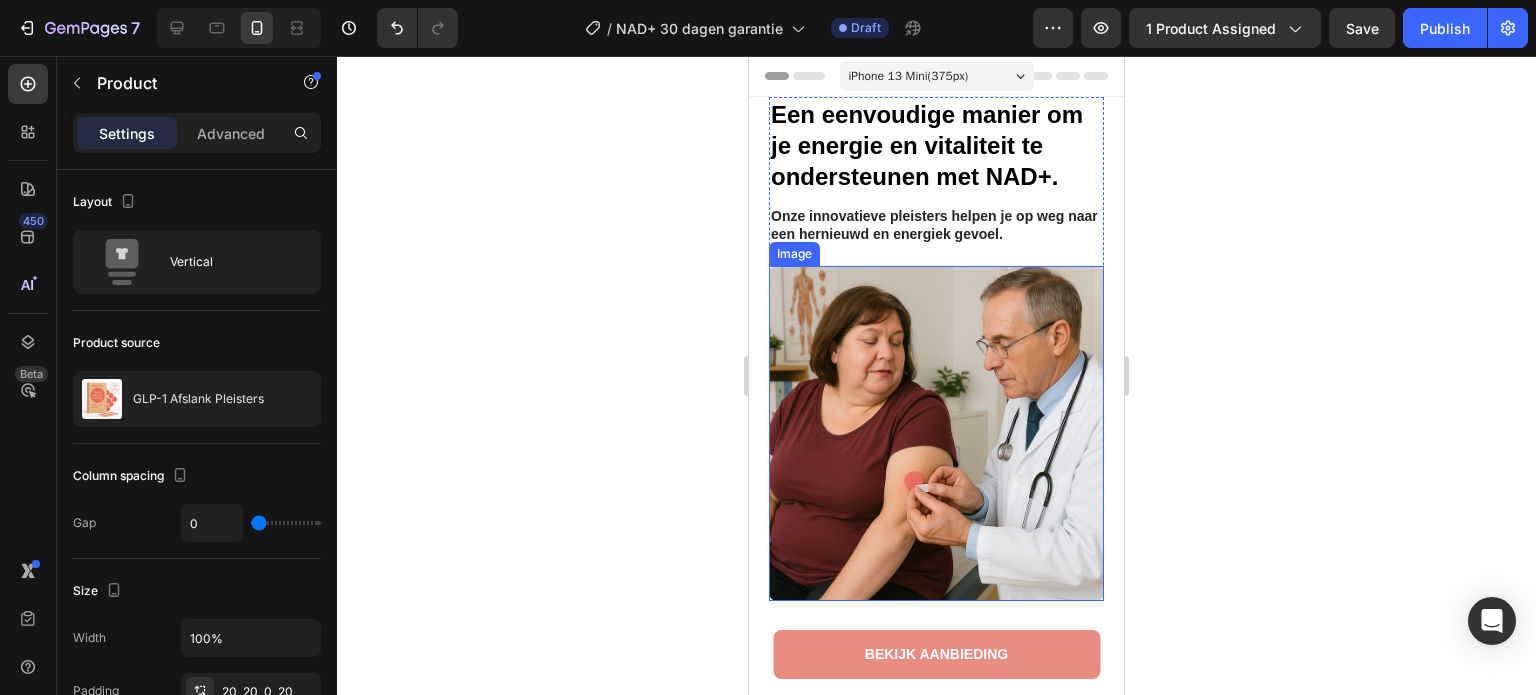click at bounding box center [936, 433] 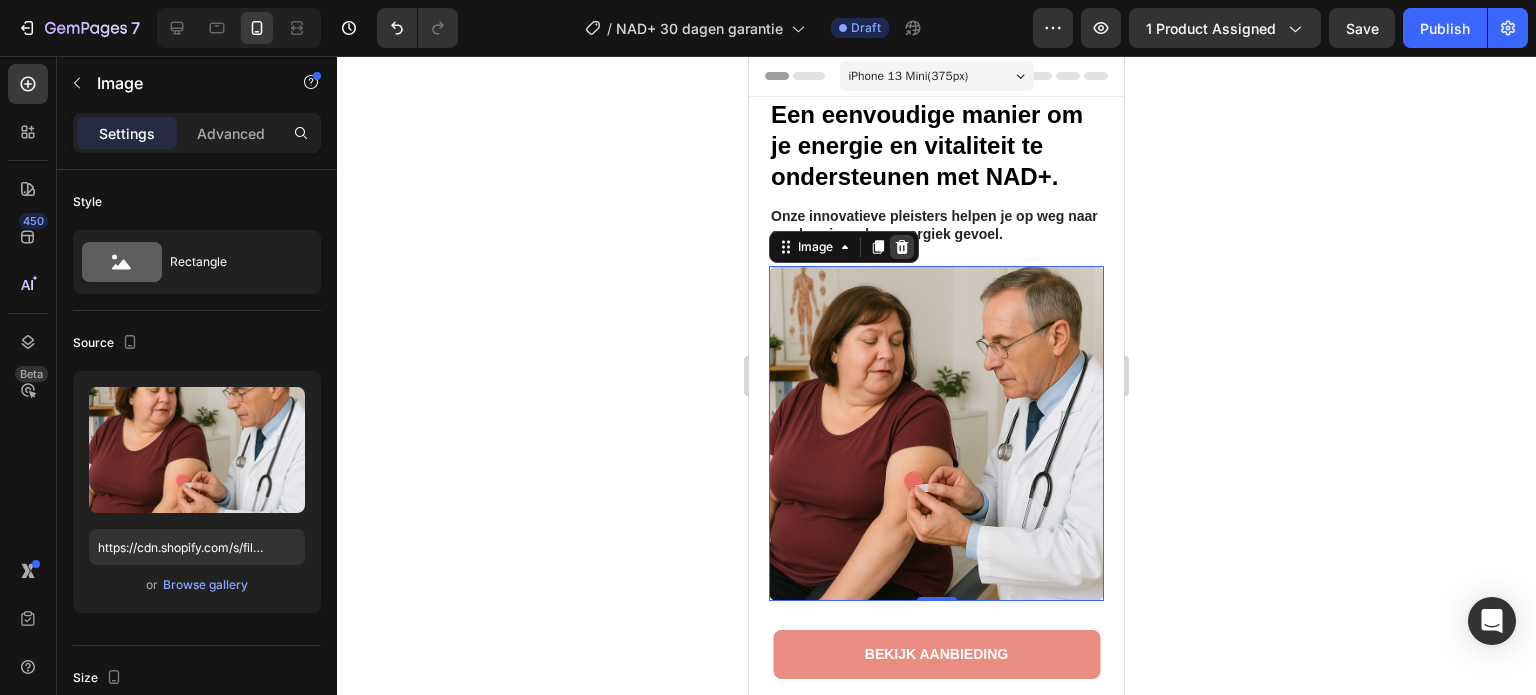 click 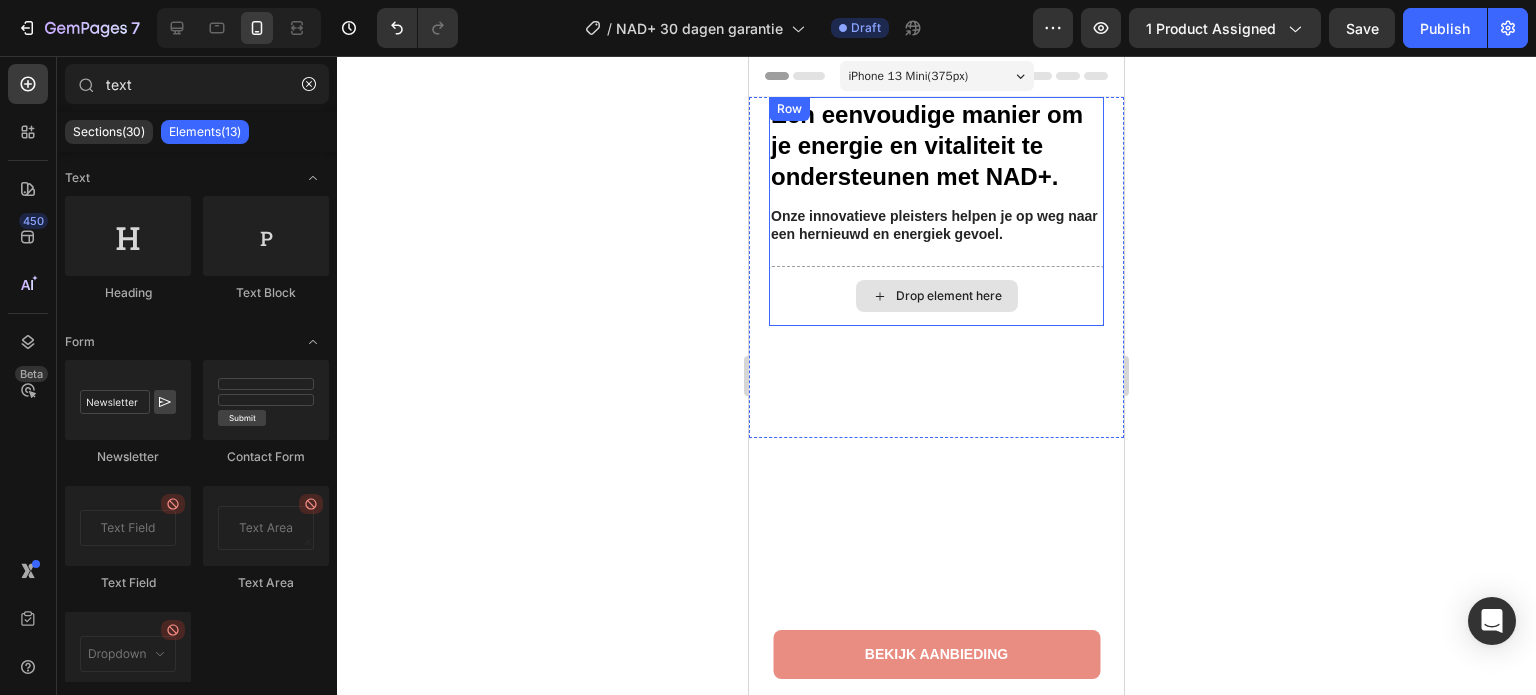 click on "Drop element here" at bounding box center [936, 296] 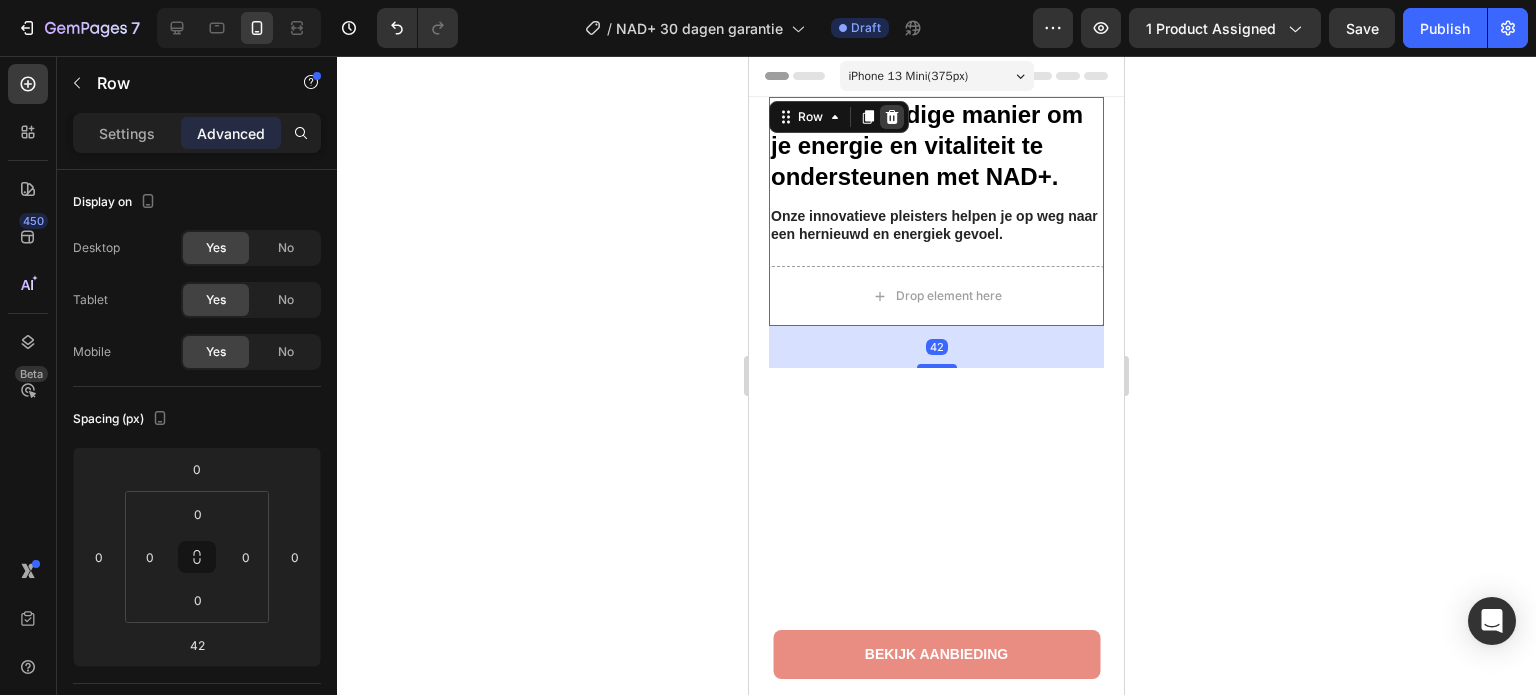 click 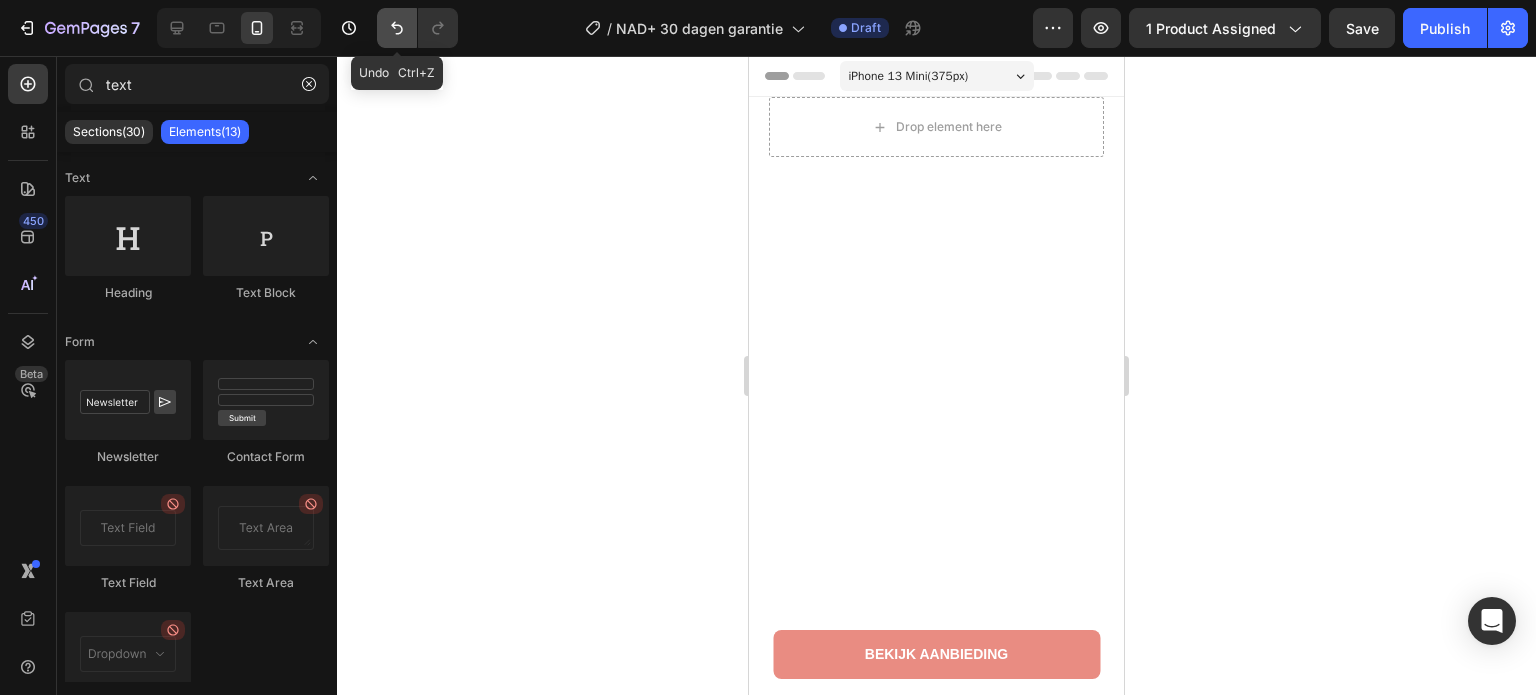 click 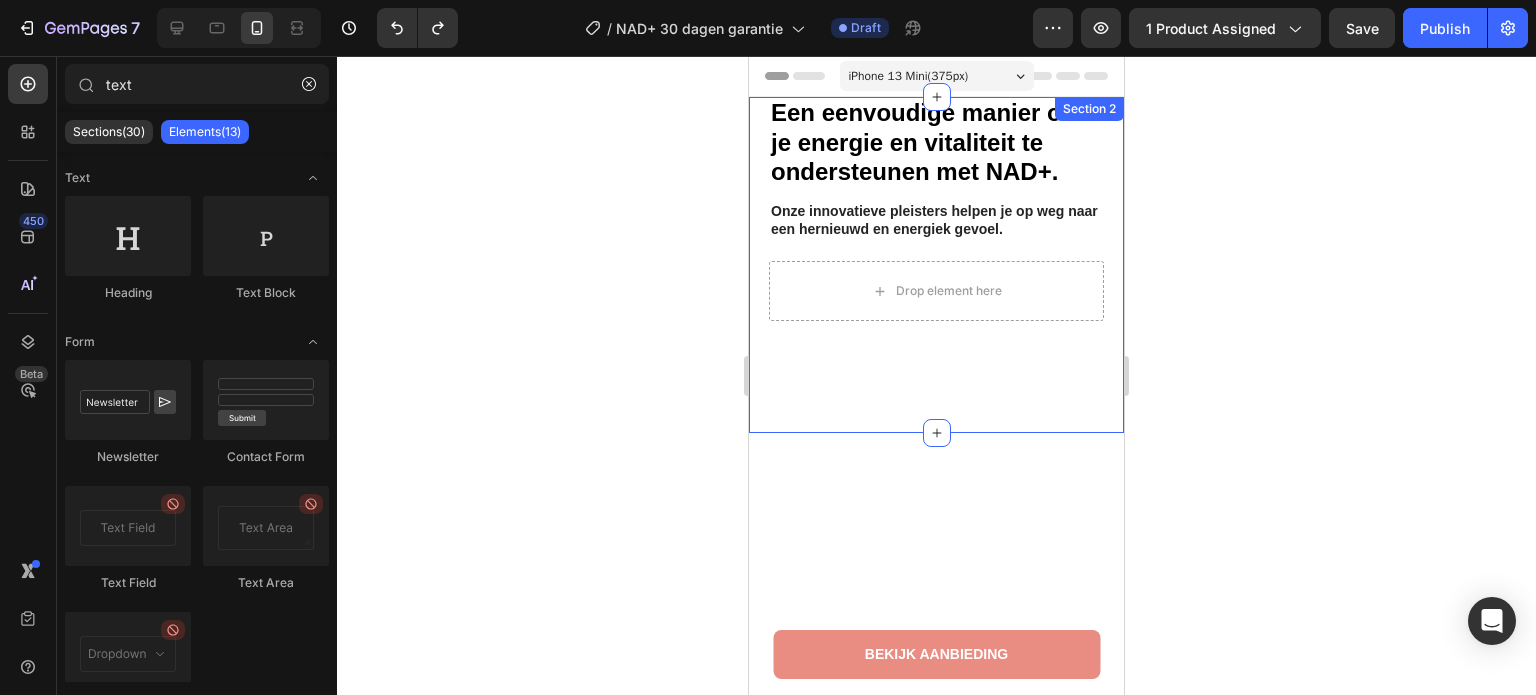 click on "Drop element here Een eenvoudige manier om je energie en vitaliteit te ondersteunen met NAD+. Heading Onze innovatieve pleisters helpen je op weg naar een hernieuwd en energiek gevoel. Text Block Row Section 2" at bounding box center (936, 265) 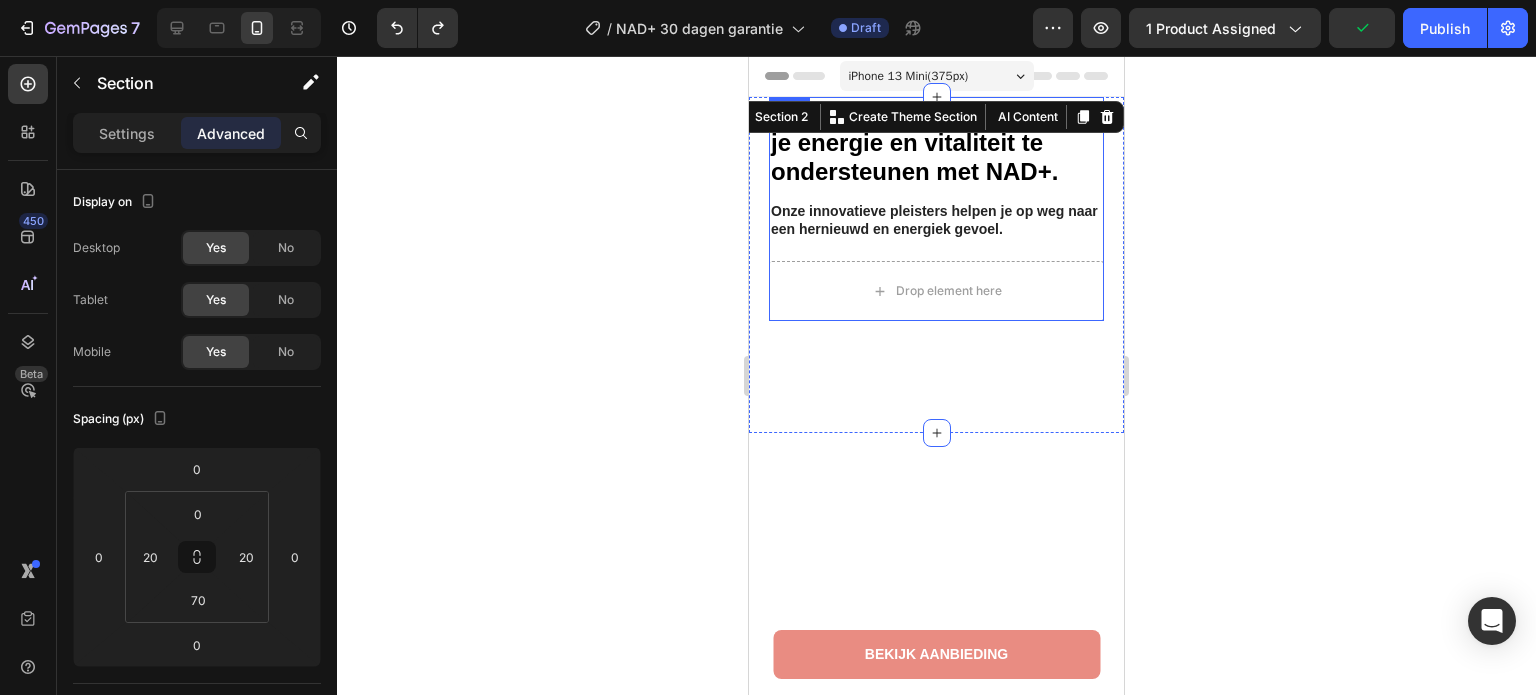 click on "Een eenvoudige manier om je energie en vitaliteit te ondersteunen met NAD+. Heading Onze innovatieve pleisters helpen je op weg naar een hernieuwd en energiek gevoel. Text Block" at bounding box center [936, 179] 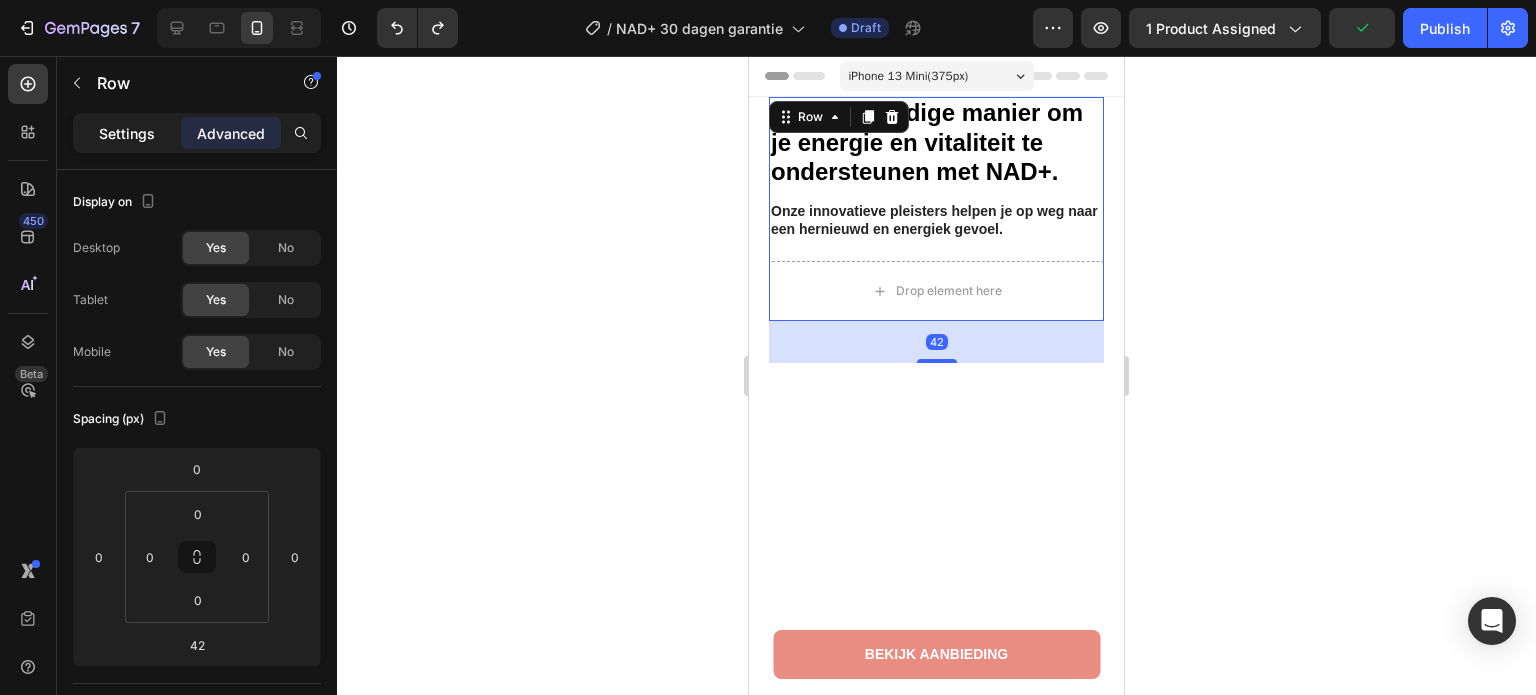 click on "Settings" at bounding box center [127, 133] 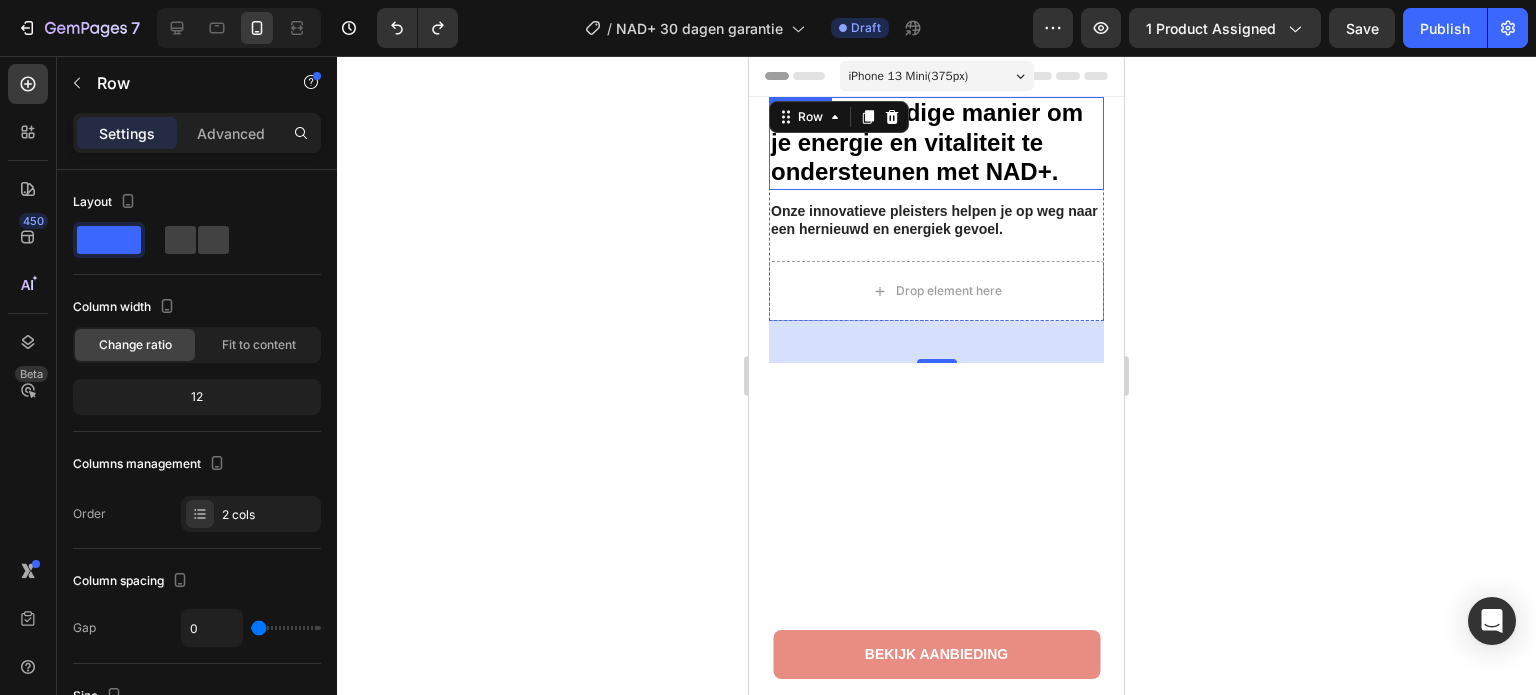 click on "Een eenvoudige manier om je energie en vitaliteit te ondersteunen met NAD+." at bounding box center [927, 142] 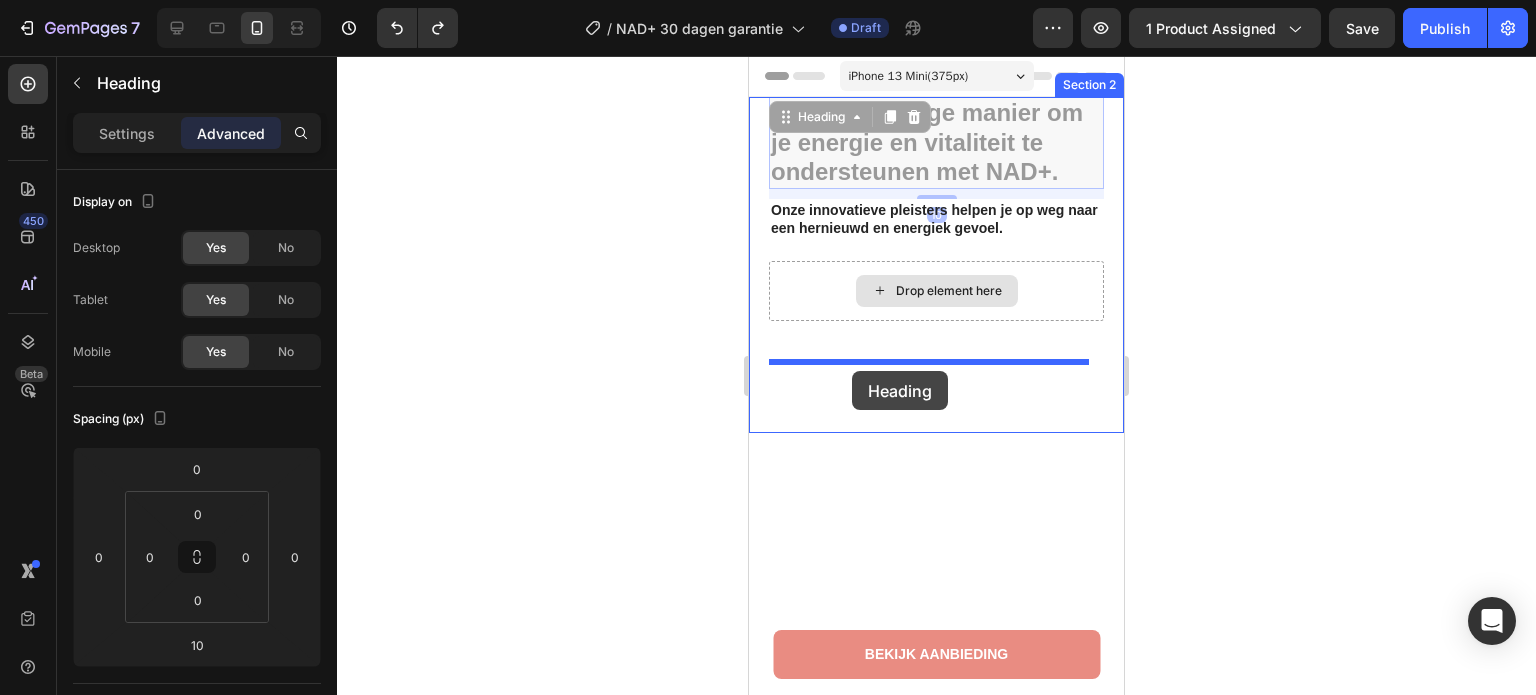 drag, startPoint x: 808, startPoint y: 124, endPoint x: 852, endPoint y: 371, distance: 250.88843 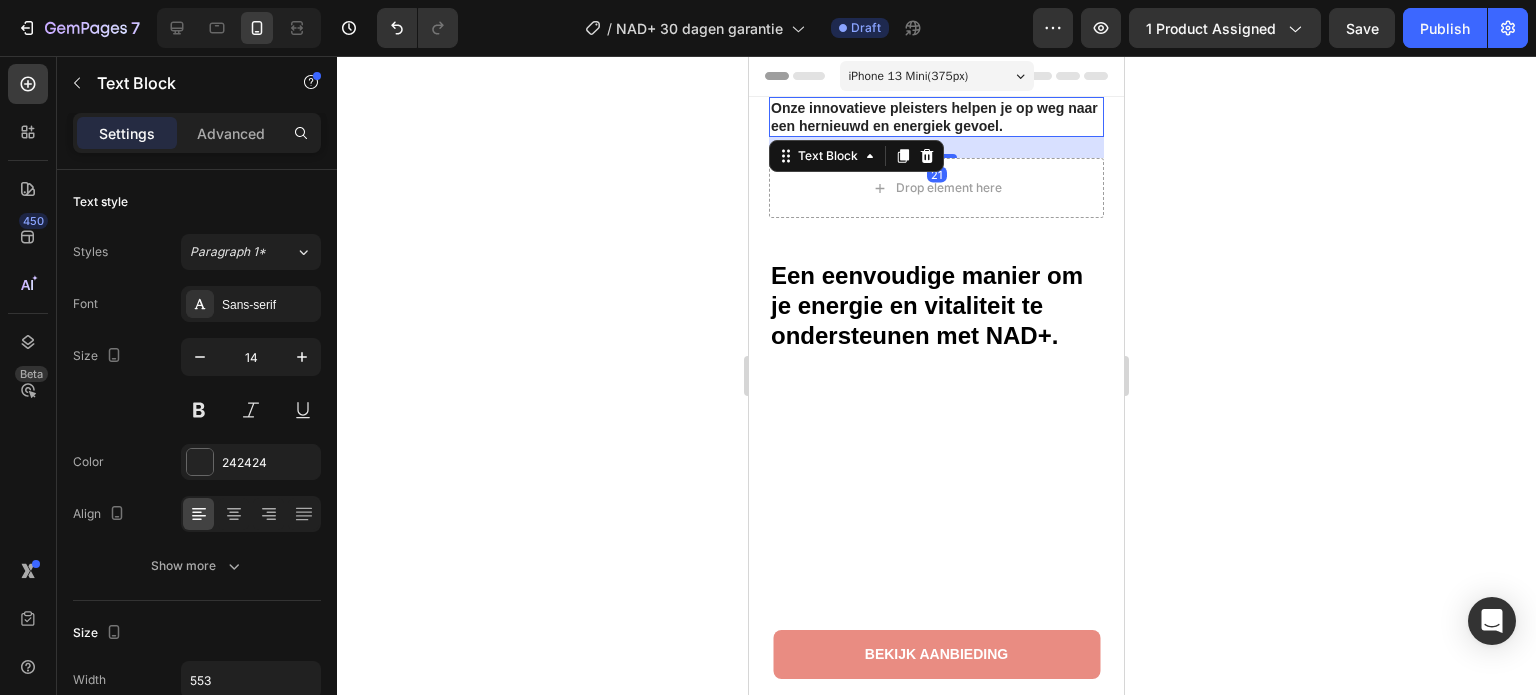 click on "Onze innovatieve pleisters helpen je op weg naar een hernieuwd en energiek gevoel." at bounding box center [934, 117] 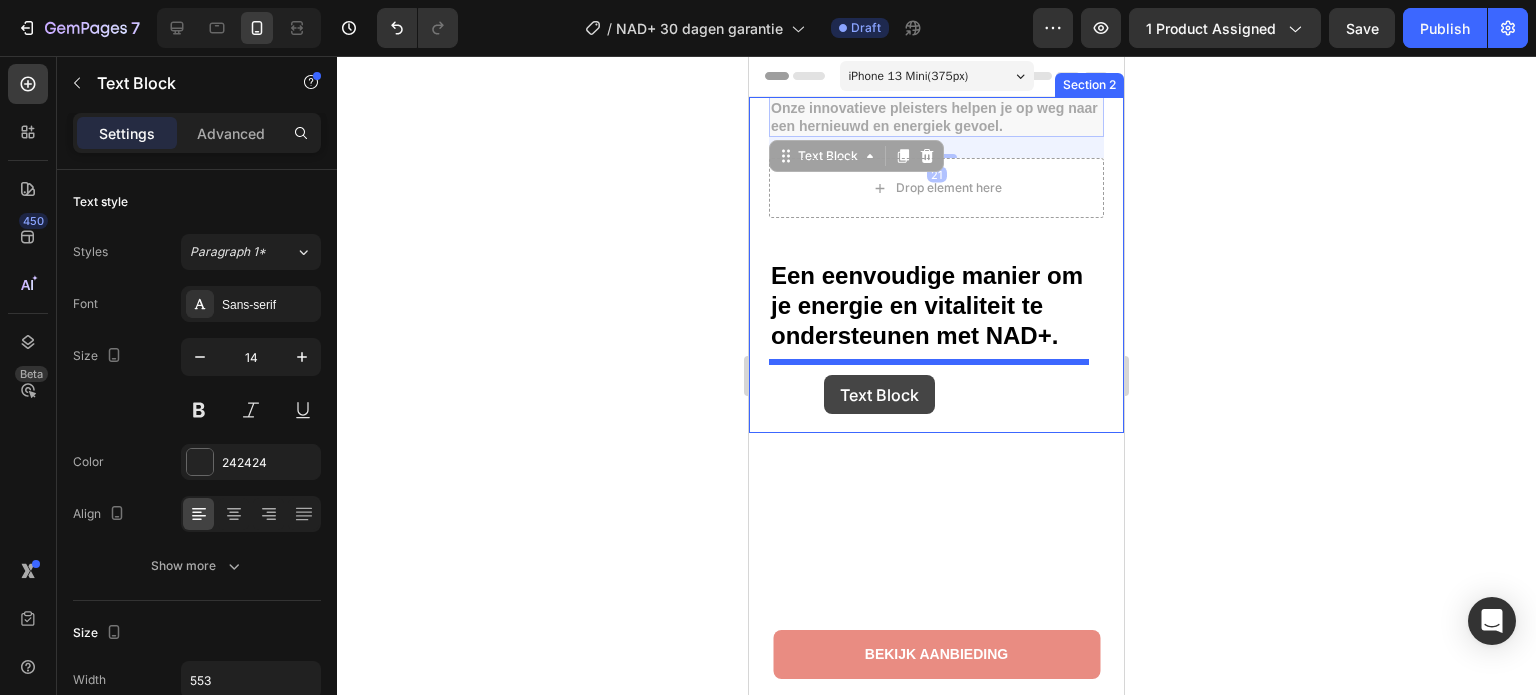 drag, startPoint x: 803, startPoint y: 155, endPoint x: 824, endPoint y: 375, distance: 221 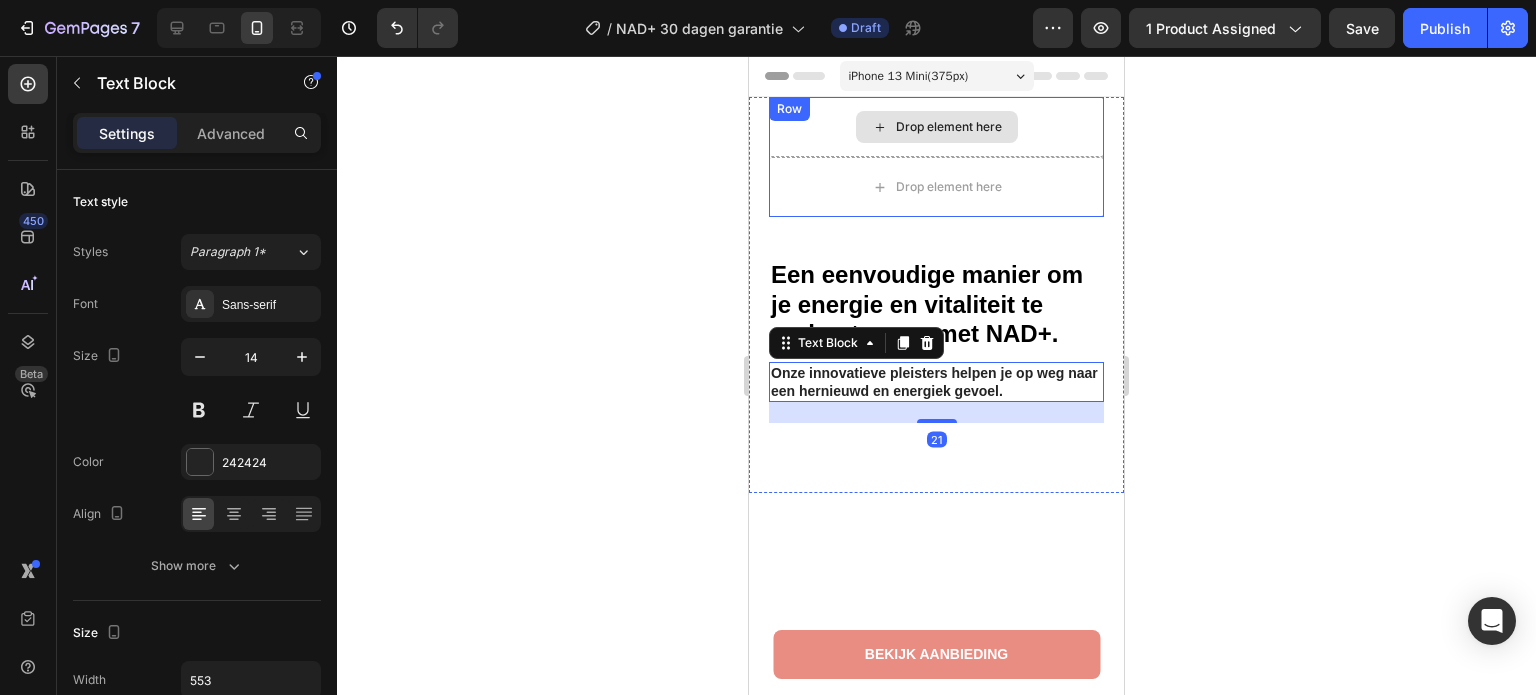 click on "Drop element here" at bounding box center (936, 127) 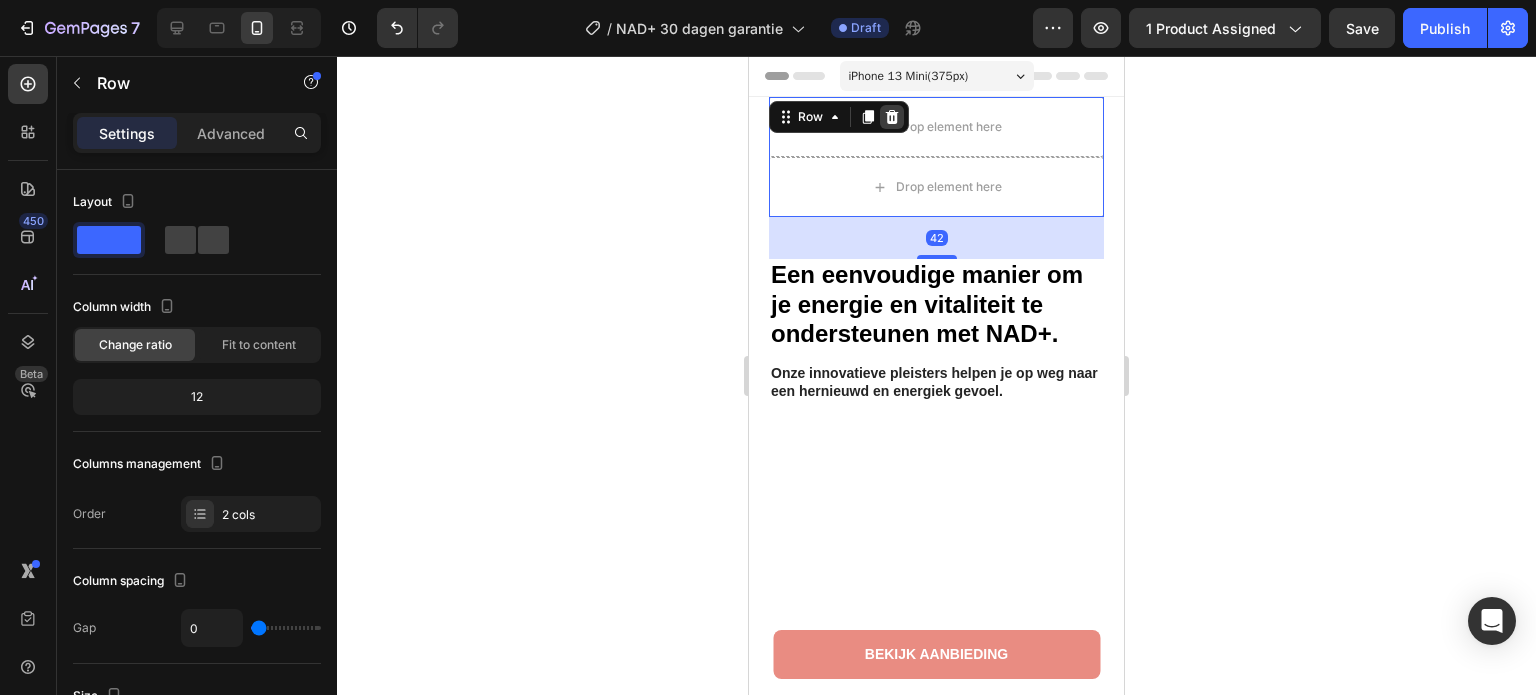 click 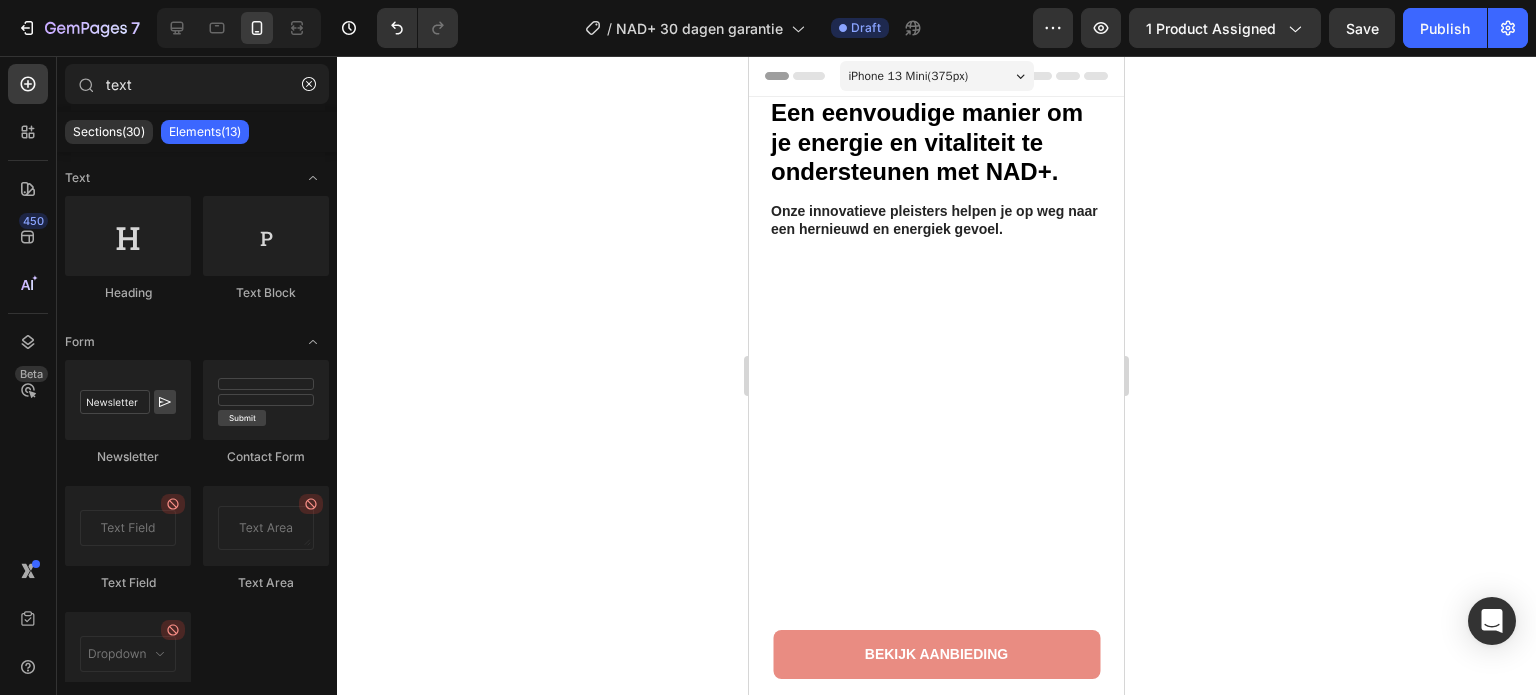 click at bounding box center (936, 1055) 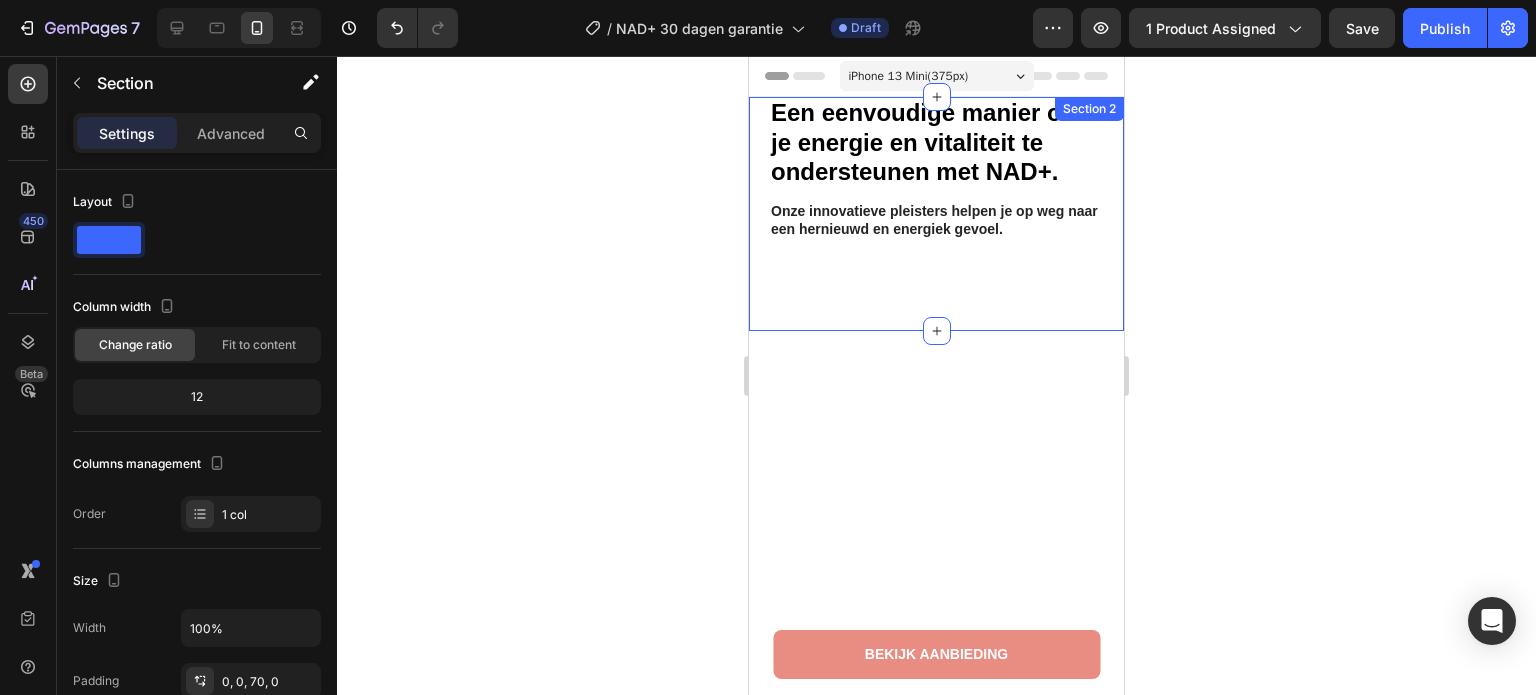 click on "Een eenvoudige manier om je energie en vitaliteit te ondersteunen met NAD+. Heading Onze innovatieve pleisters helpen je op weg naar een hernieuwd en energiek gevoel. Text Block Section 2" at bounding box center [936, 214] 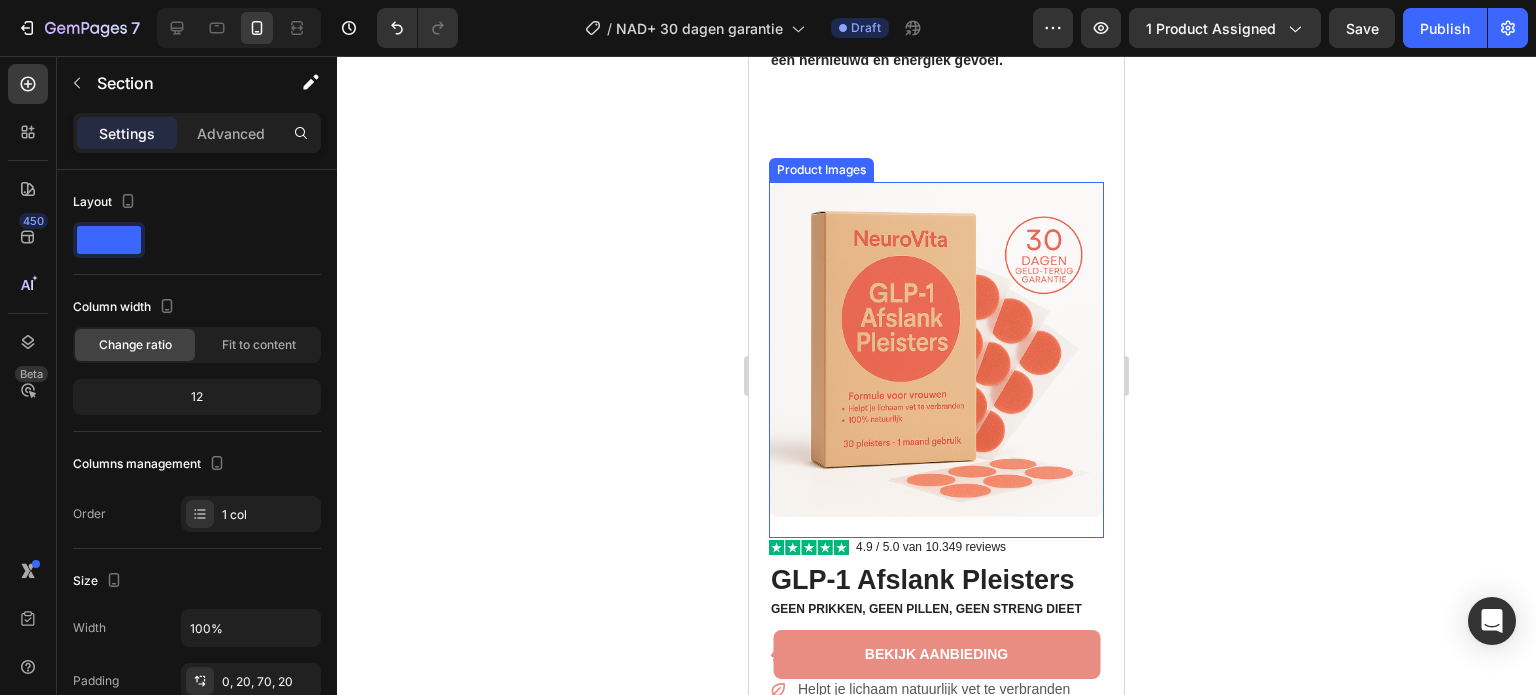 scroll, scrollTop: 0, scrollLeft: 0, axis: both 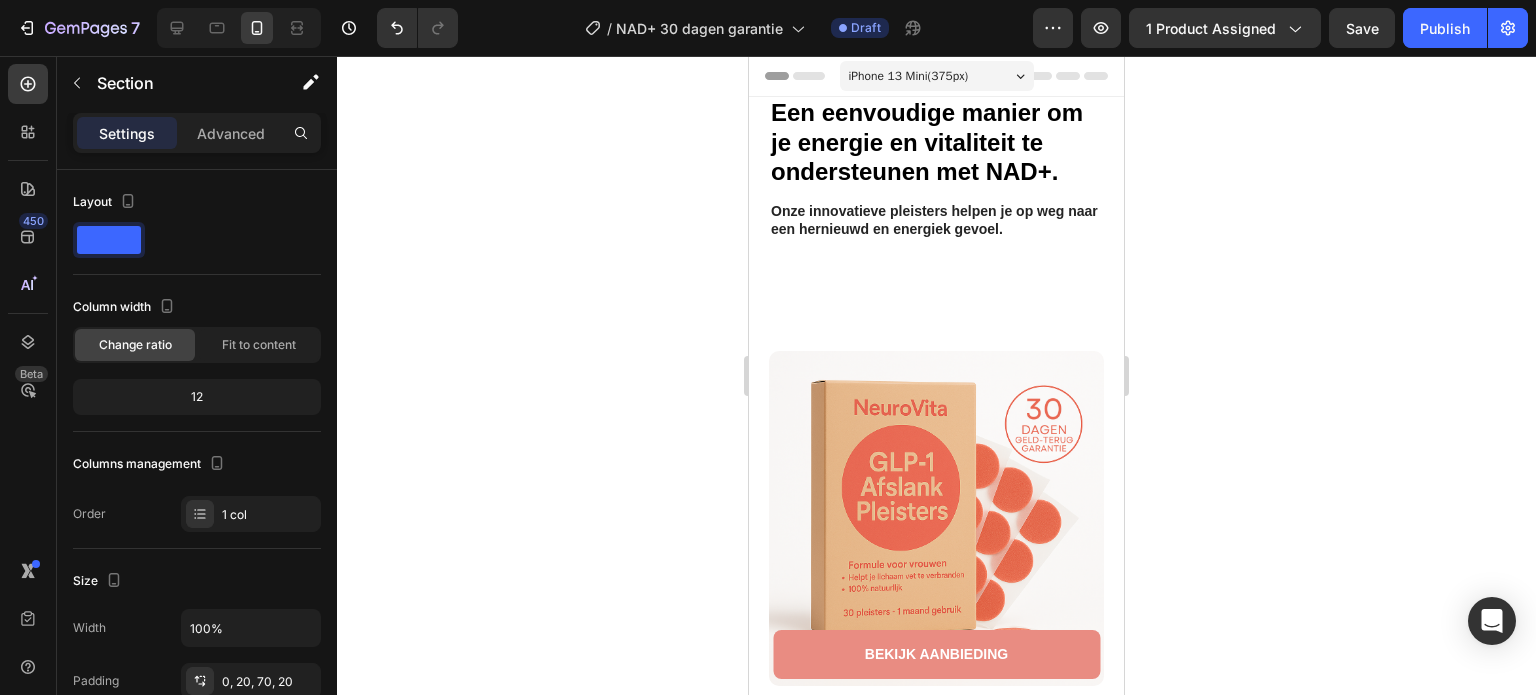 click on "Een eenvoudige manier om je energie en vitaliteit te ondersteunen met NAD+. Heading Onze innovatieve pleisters helpen je op weg naar een hernieuwd en energiek gevoel. Text Block Section 2" at bounding box center (936, 214) 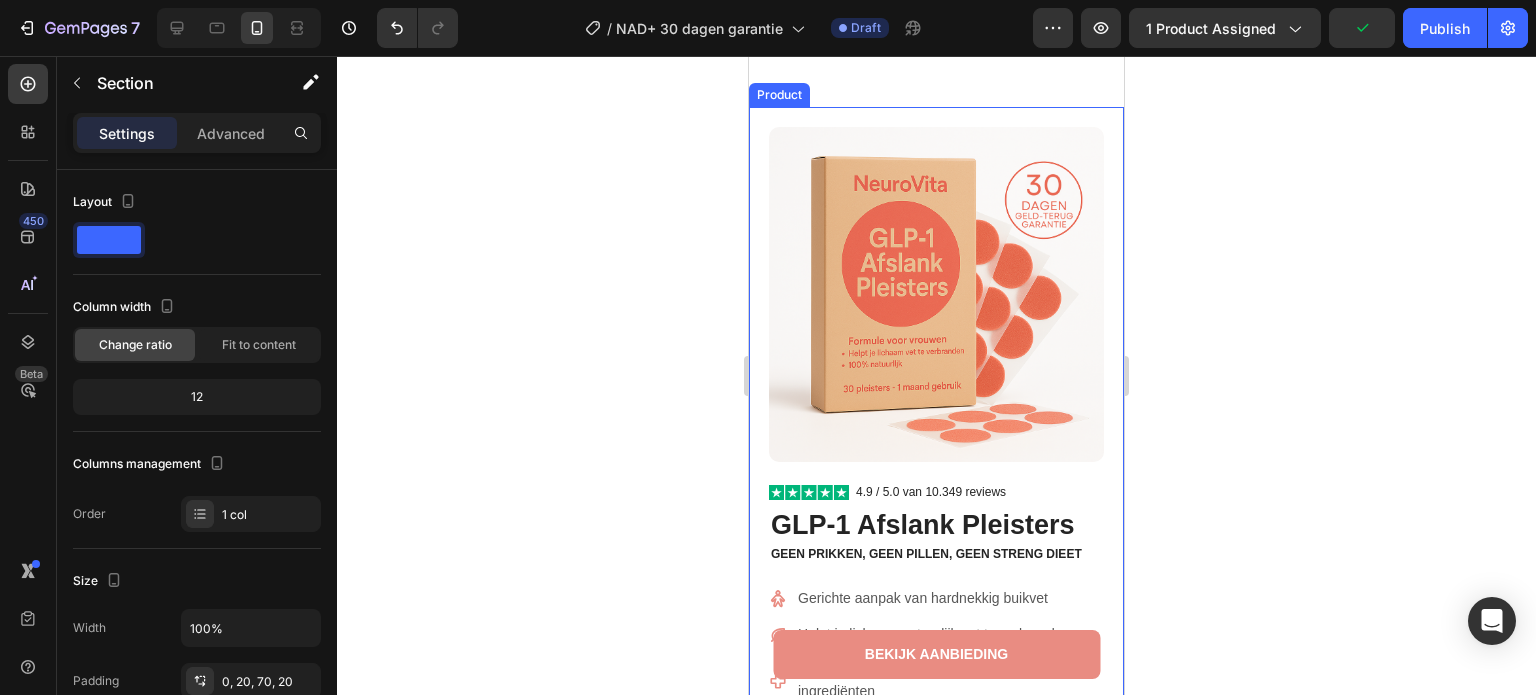scroll, scrollTop: 0, scrollLeft: 0, axis: both 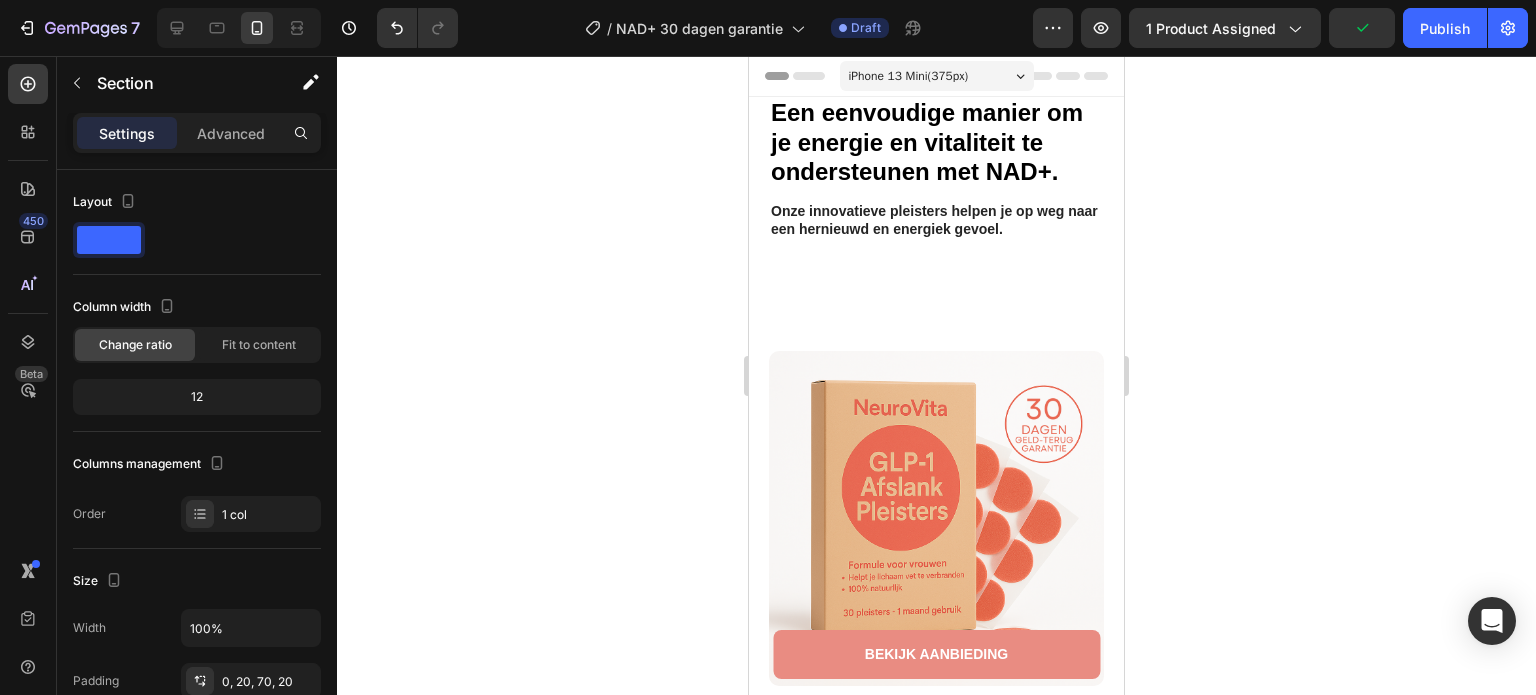 click on "Een eenvoudige manier om je energie en vitaliteit te ondersteunen met NAD+. Heading Onze innovatieve pleisters helpen je op weg naar een hernieuwd en energiek gevoel. Text Block Section 2" at bounding box center [936, 214] 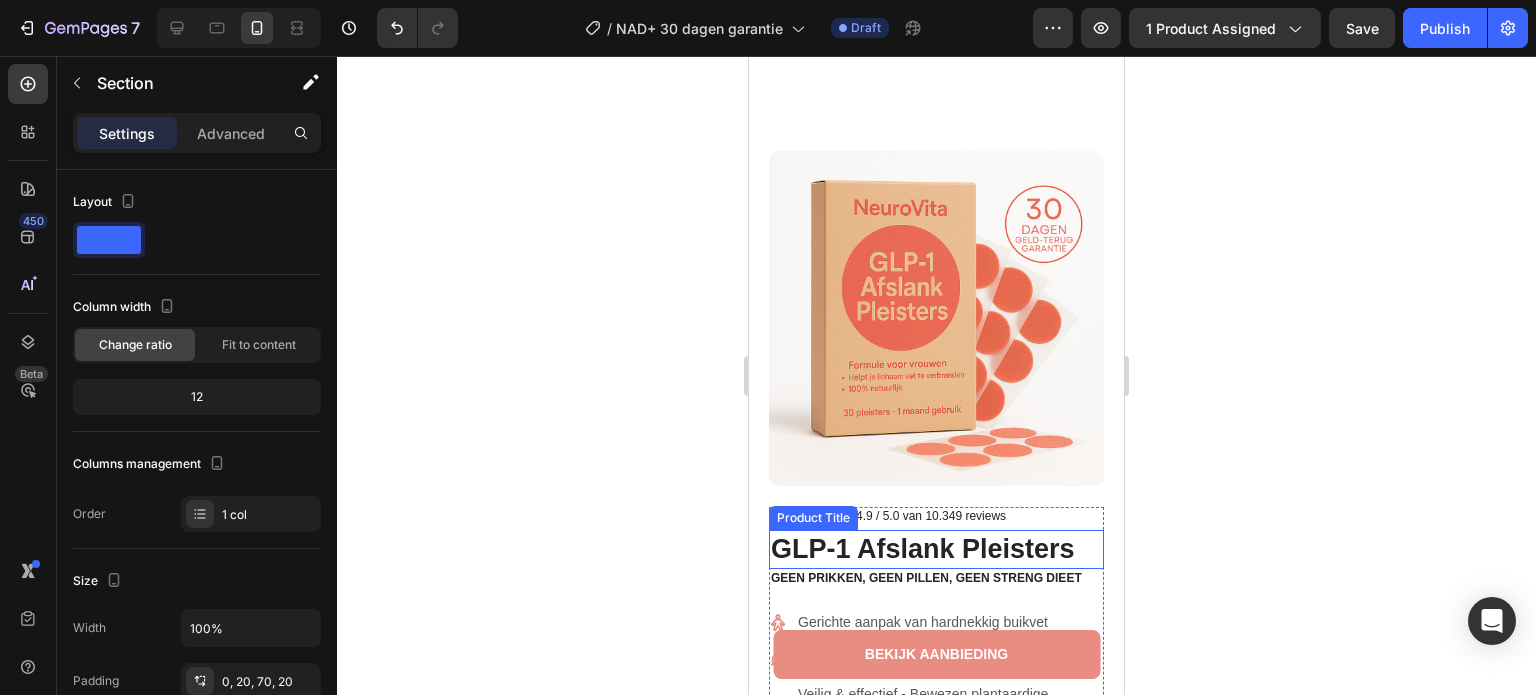 scroll, scrollTop: 400, scrollLeft: 0, axis: vertical 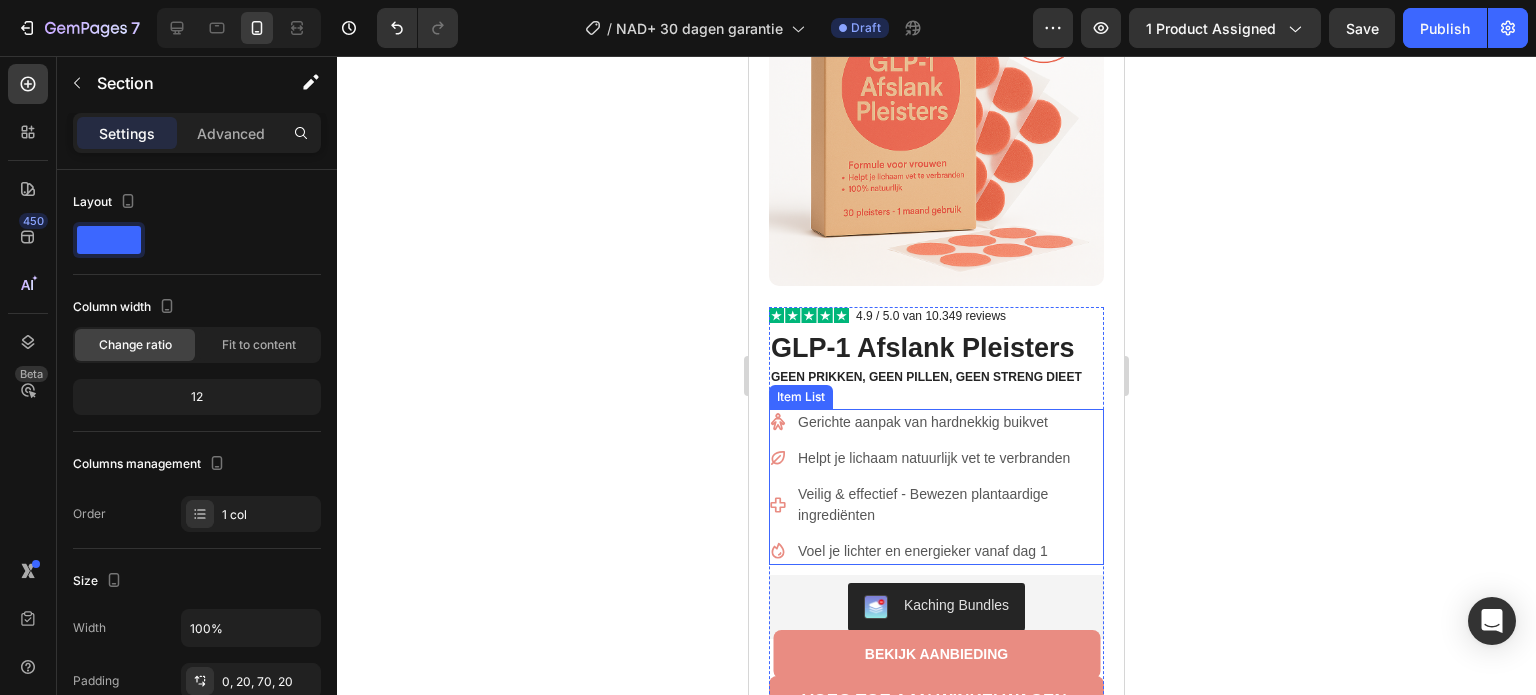 click on "Gerichte aanpak van hardnekkig buikvet" at bounding box center [949, 422] 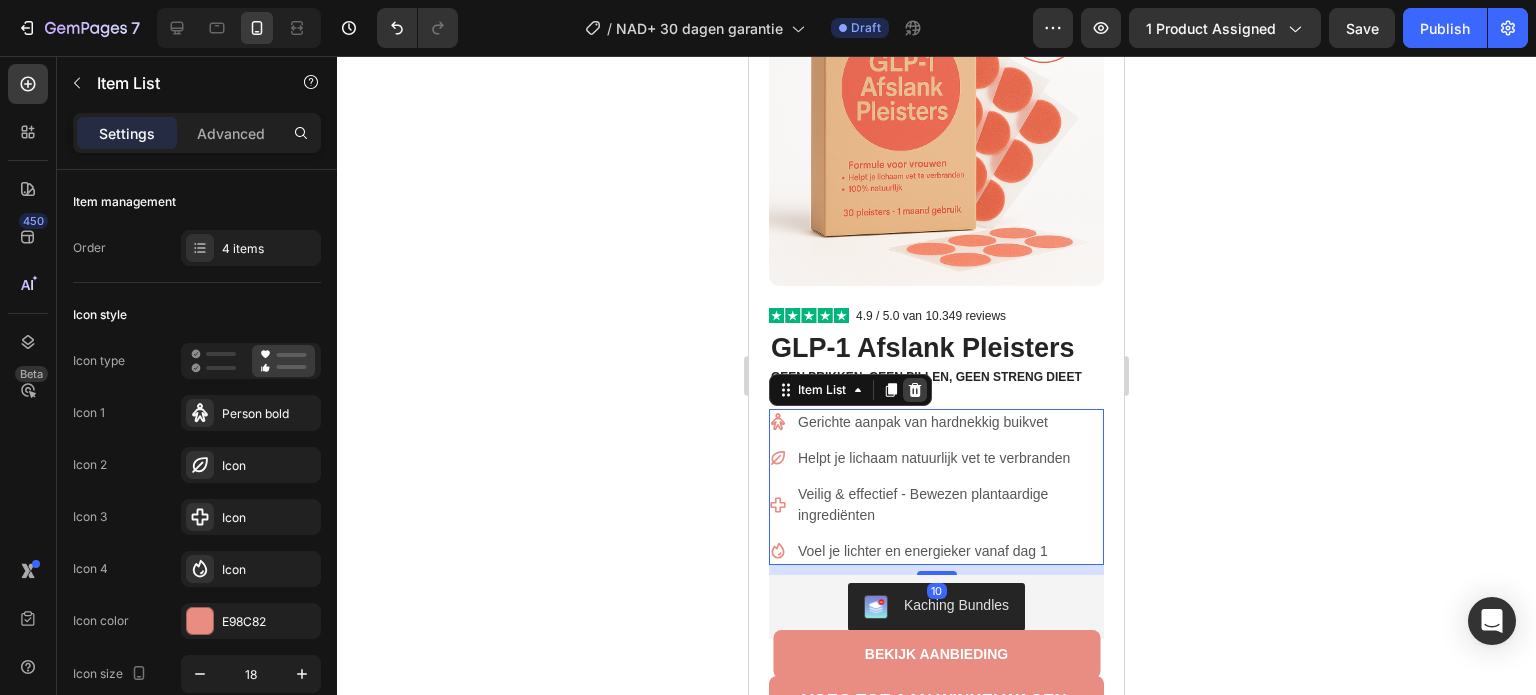 click 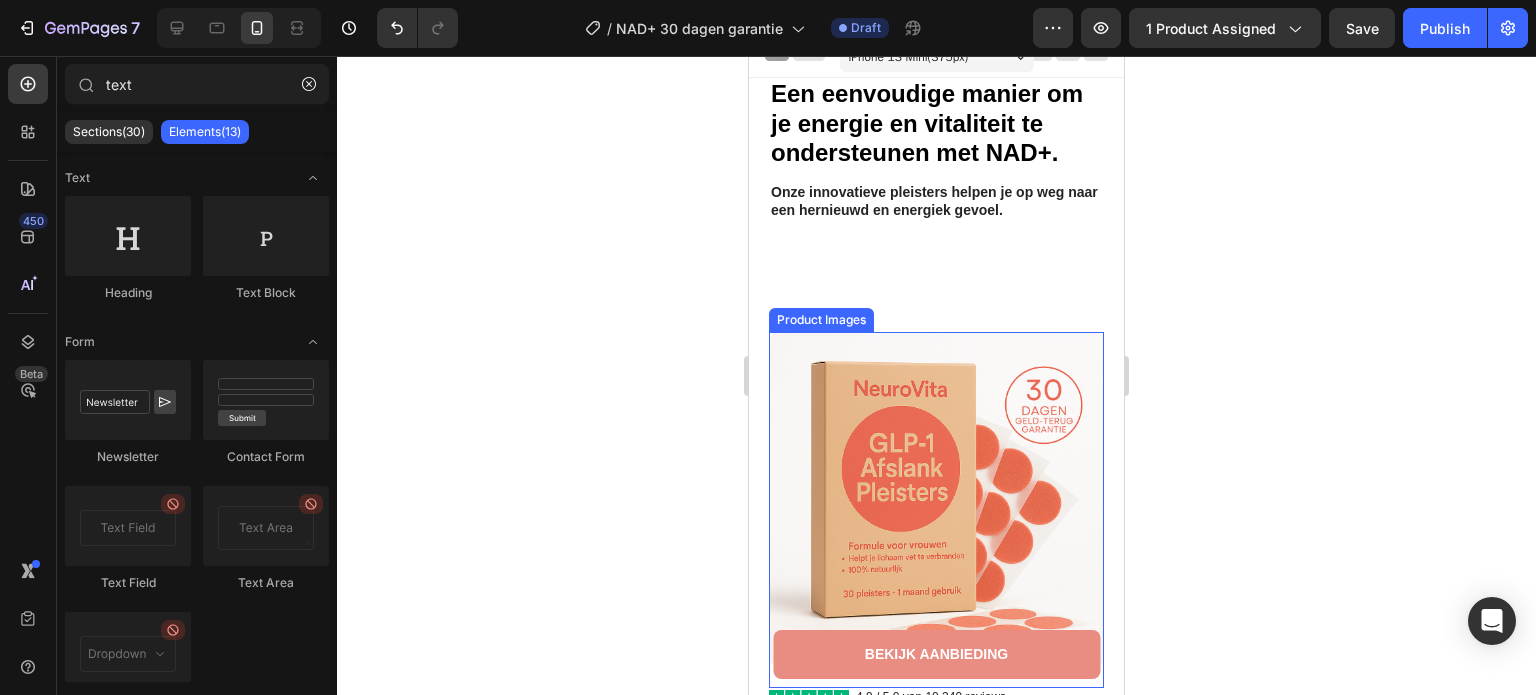 scroll, scrollTop: 0, scrollLeft: 0, axis: both 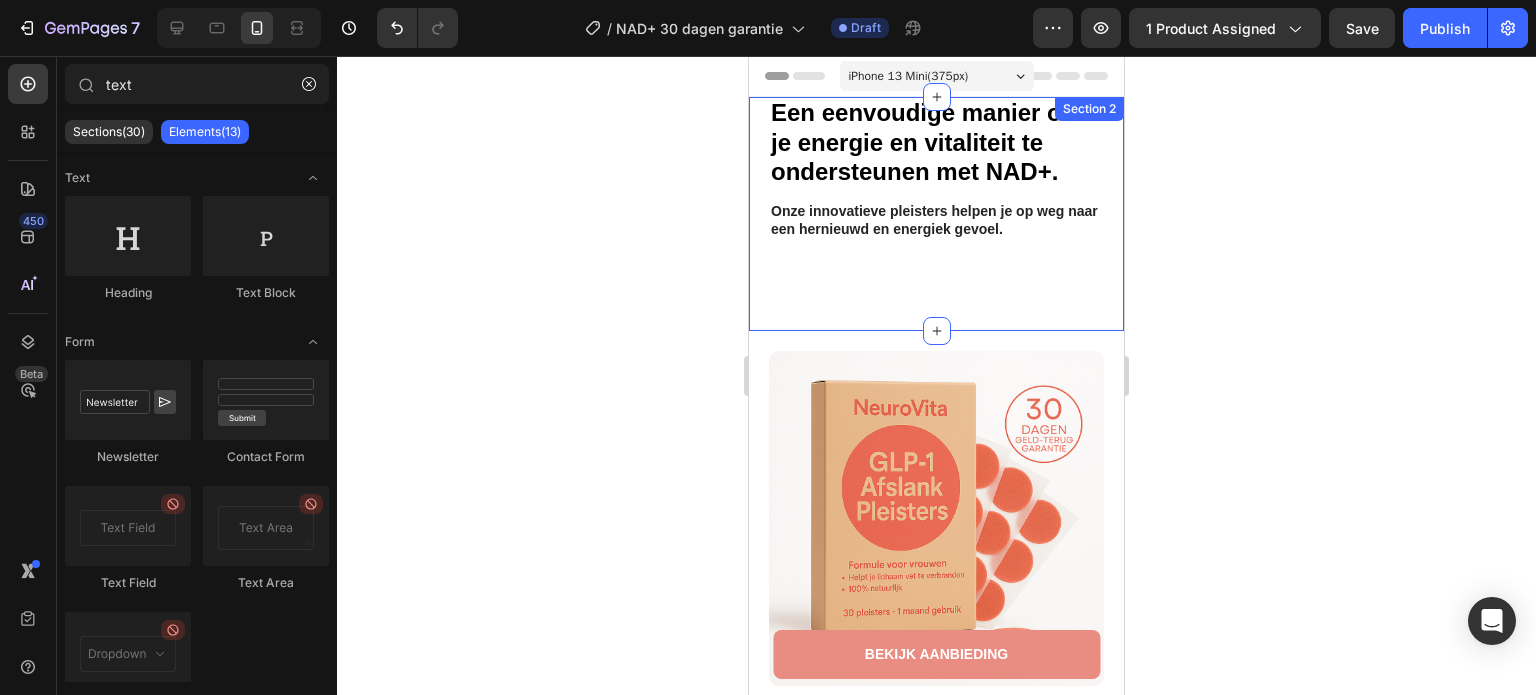 click on "Een eenvoudige manier om je energie en vitaliteit te ondersteunen met NAD+. Heading Onze innovatieve pleisters helpen je op weg naar een hernieuwd en energiek gevoel. Text Block Section 2" at bounding box center (936, 214) 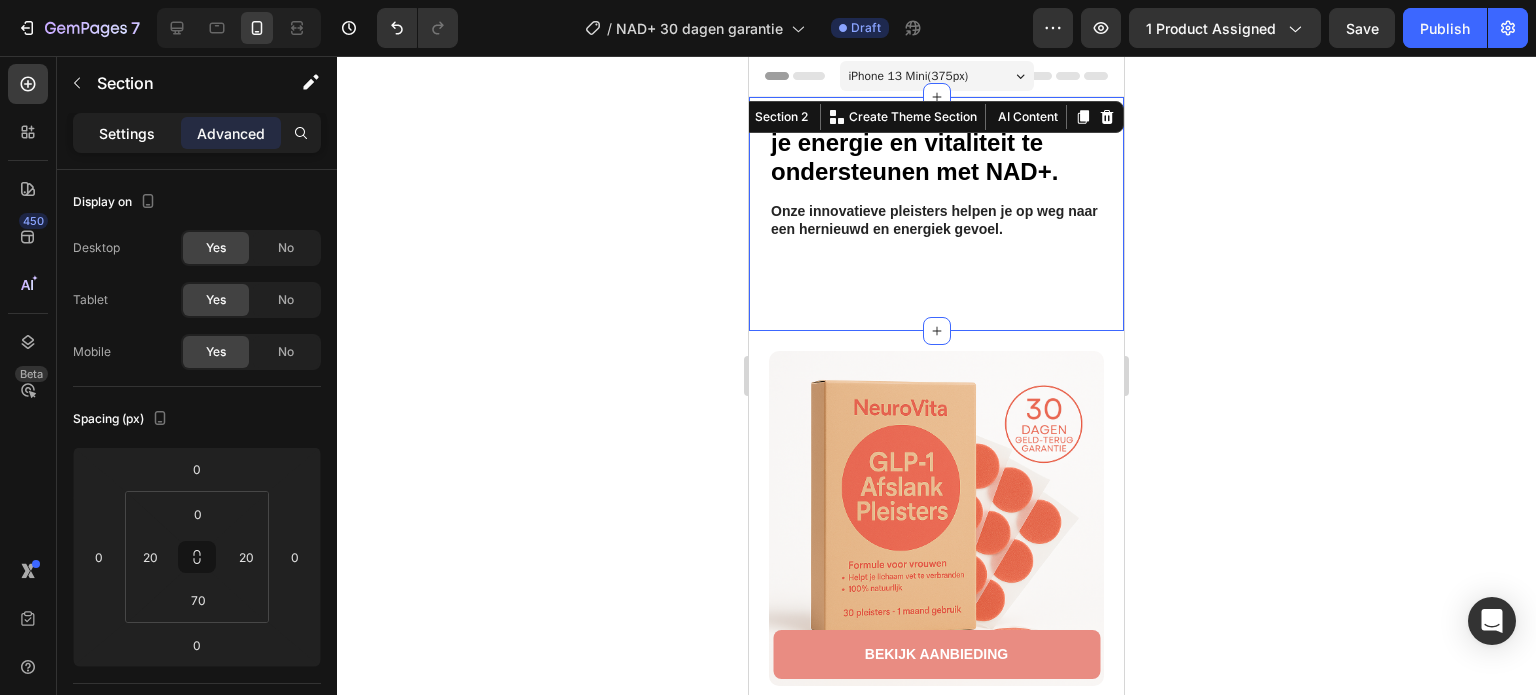 click on "Settings" at bounding box center (127, 133) 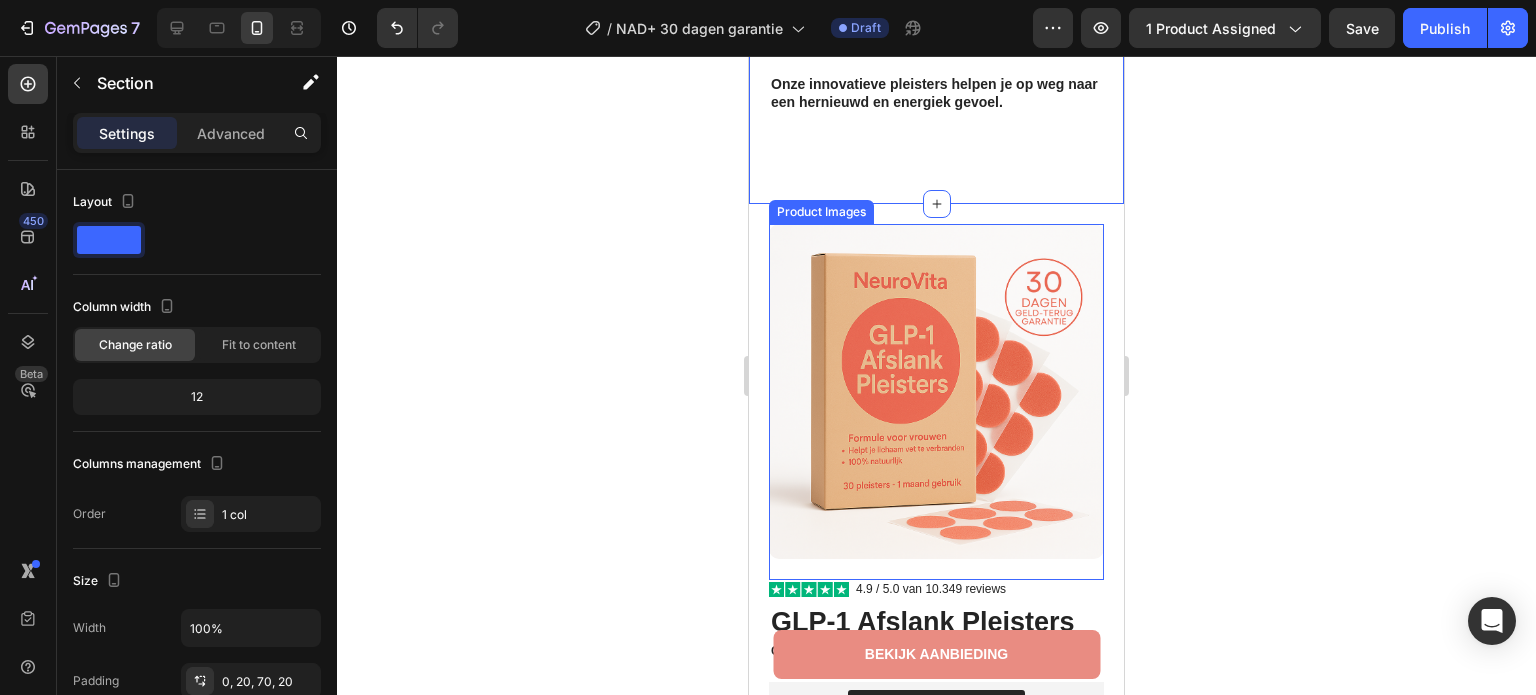 scroll, scrollTop: 300, scrollLeft: 0, axis: vertical 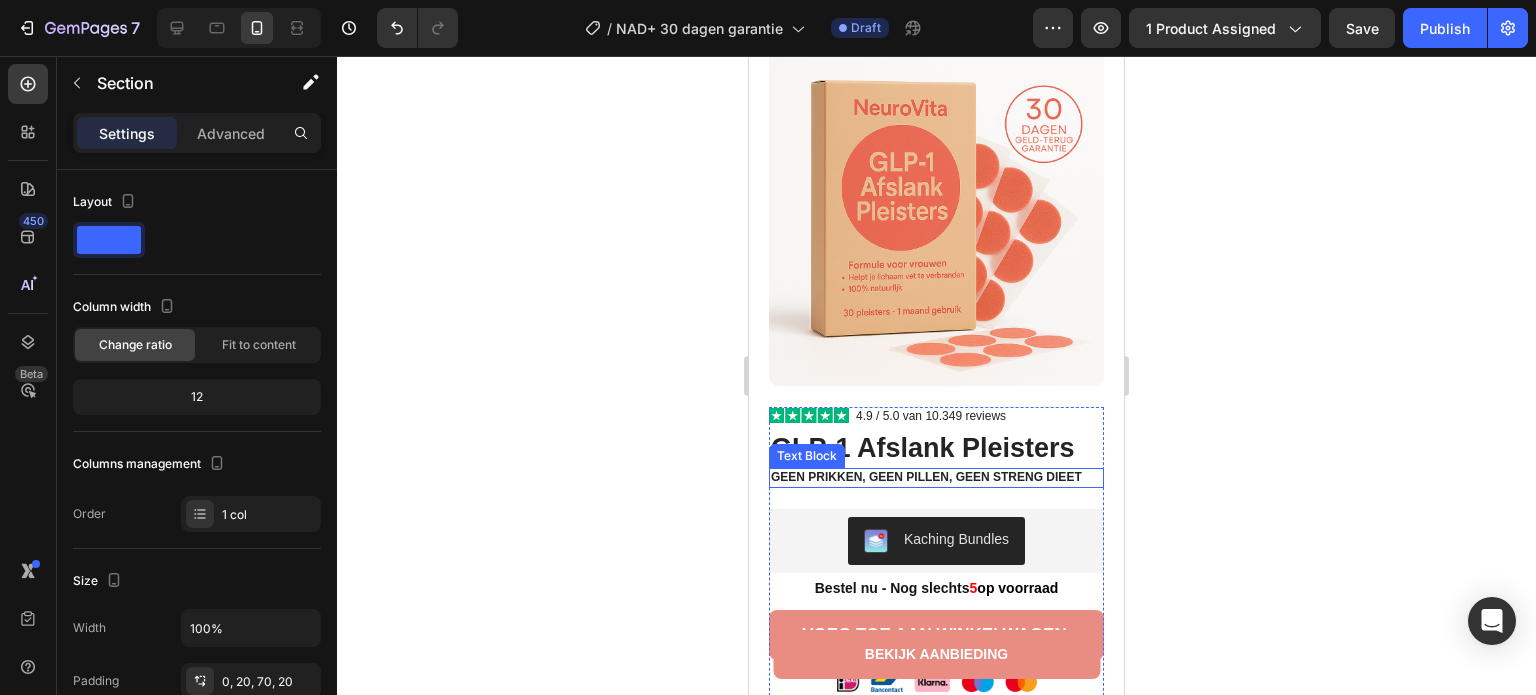 click on "Geen prikken, geen pillen, geen streng dieet" at bounding box center (936, 478) 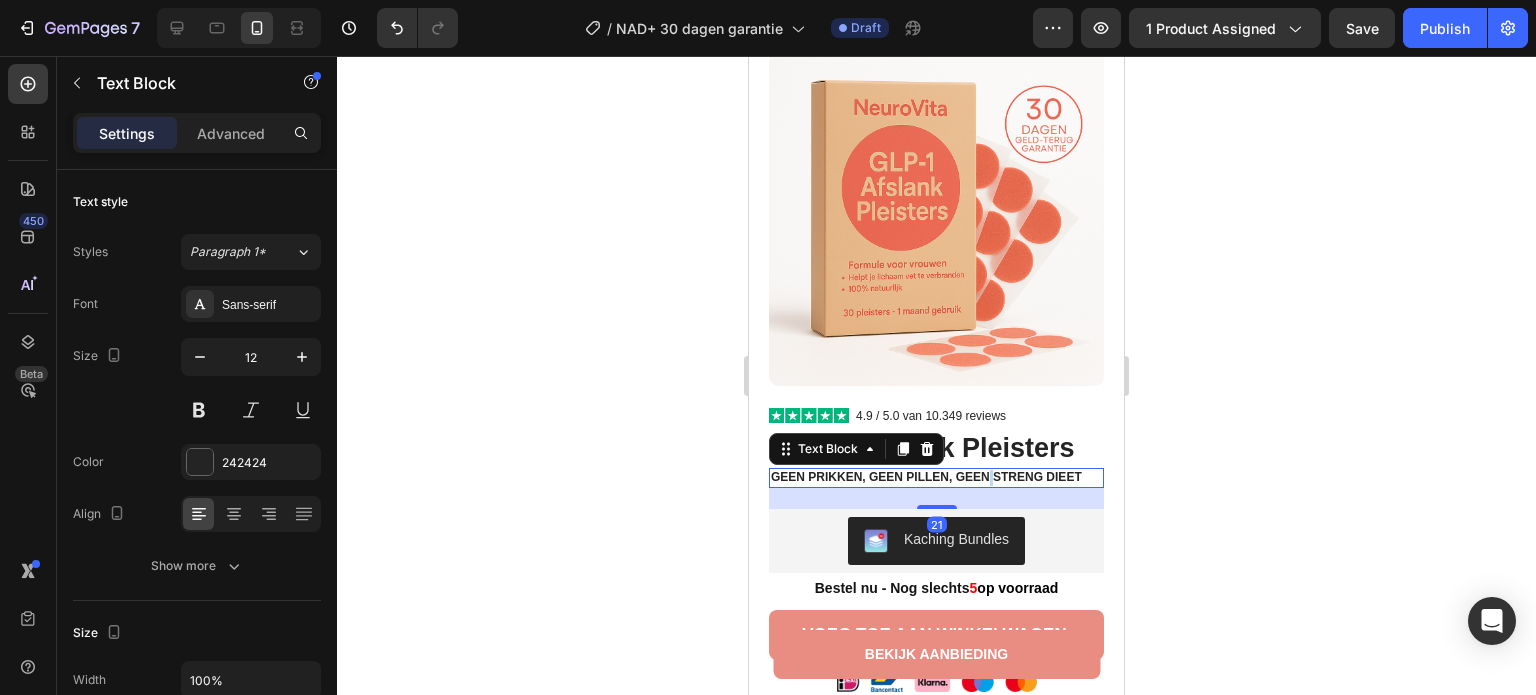 click on "Geen prikken, geen pillen, geen streng dieet" at bounding box center [936, 478] 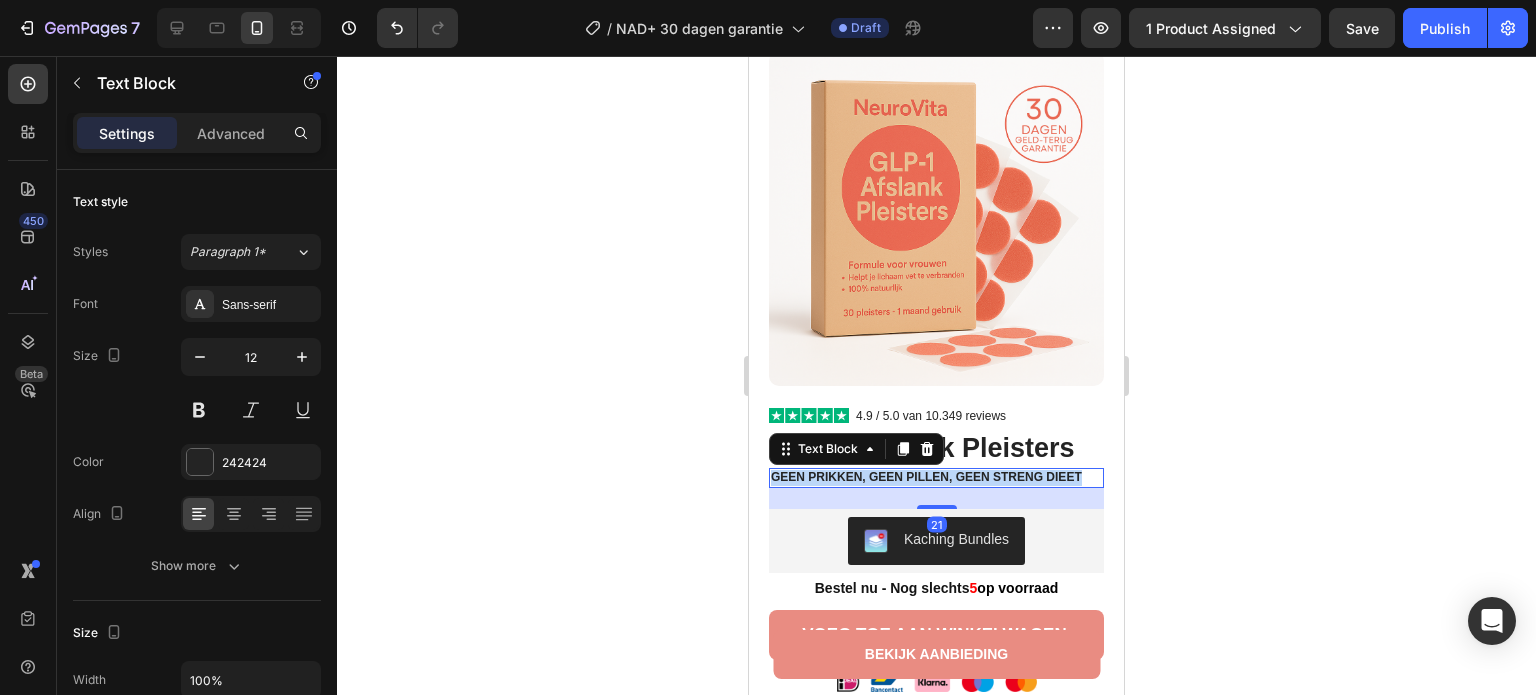 click on "Geen prikken, geen pillen, geen streng dieet" at bounding box center (936, 478) 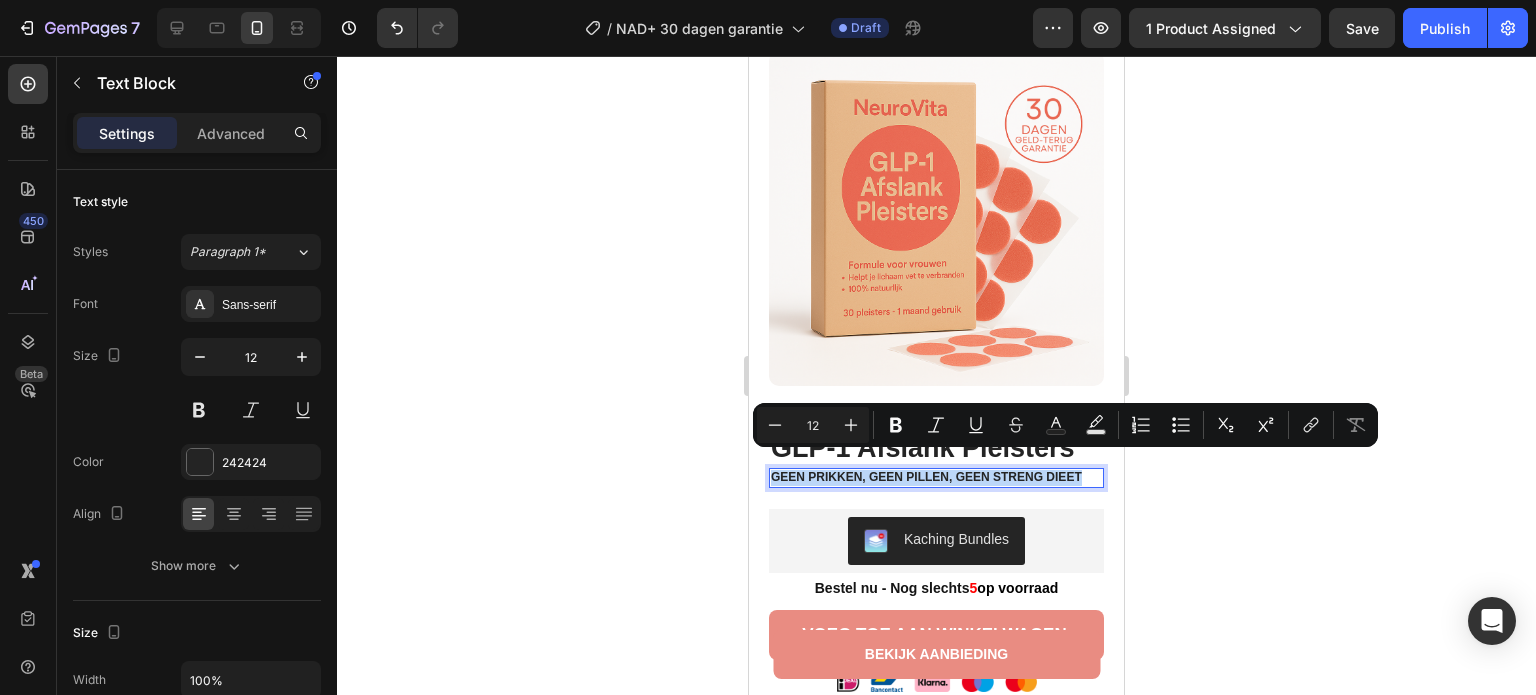 click on "Geen prikken, geen pillen, geen streng dieet" at bounding box center [936, 478] 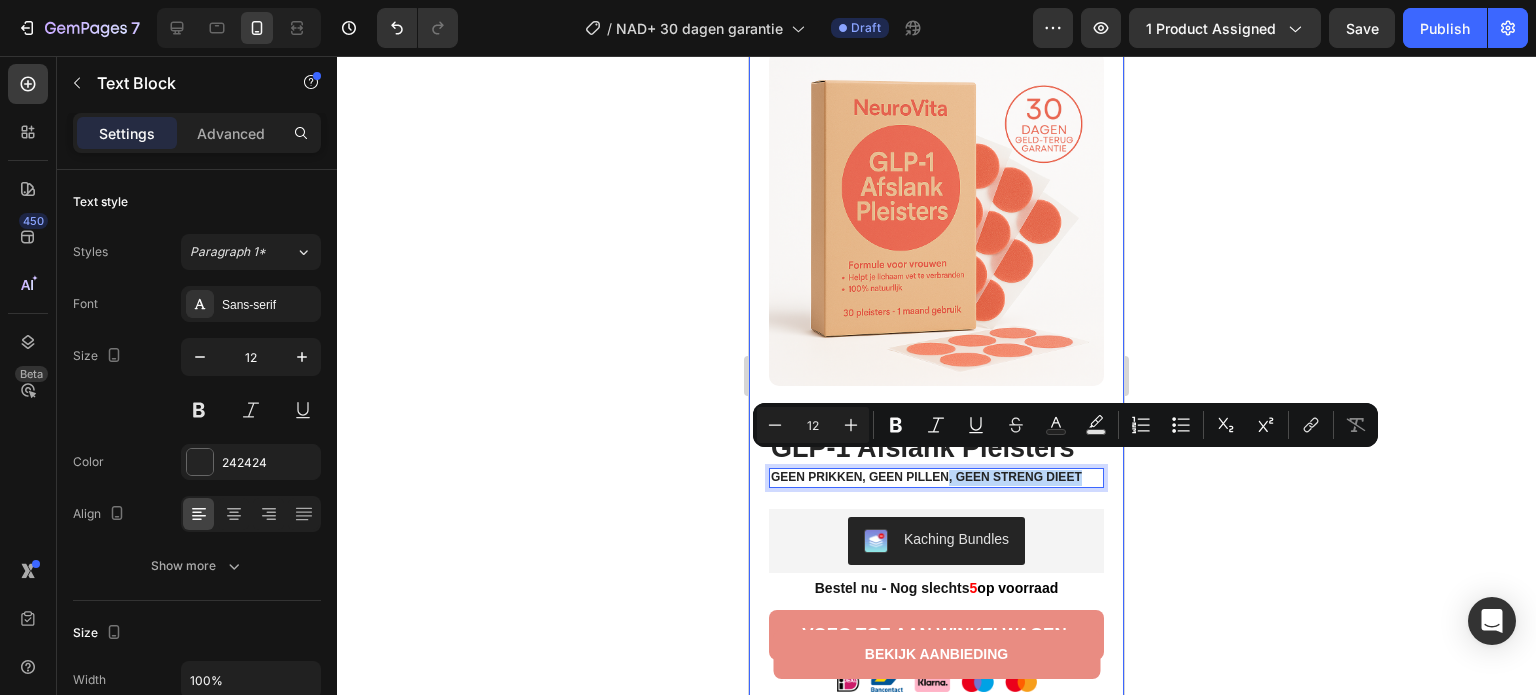 drag, startPoint x: 950, startPoint y: 463, endPoint x: 1091, endPoint y: 465, distance: 141.01419 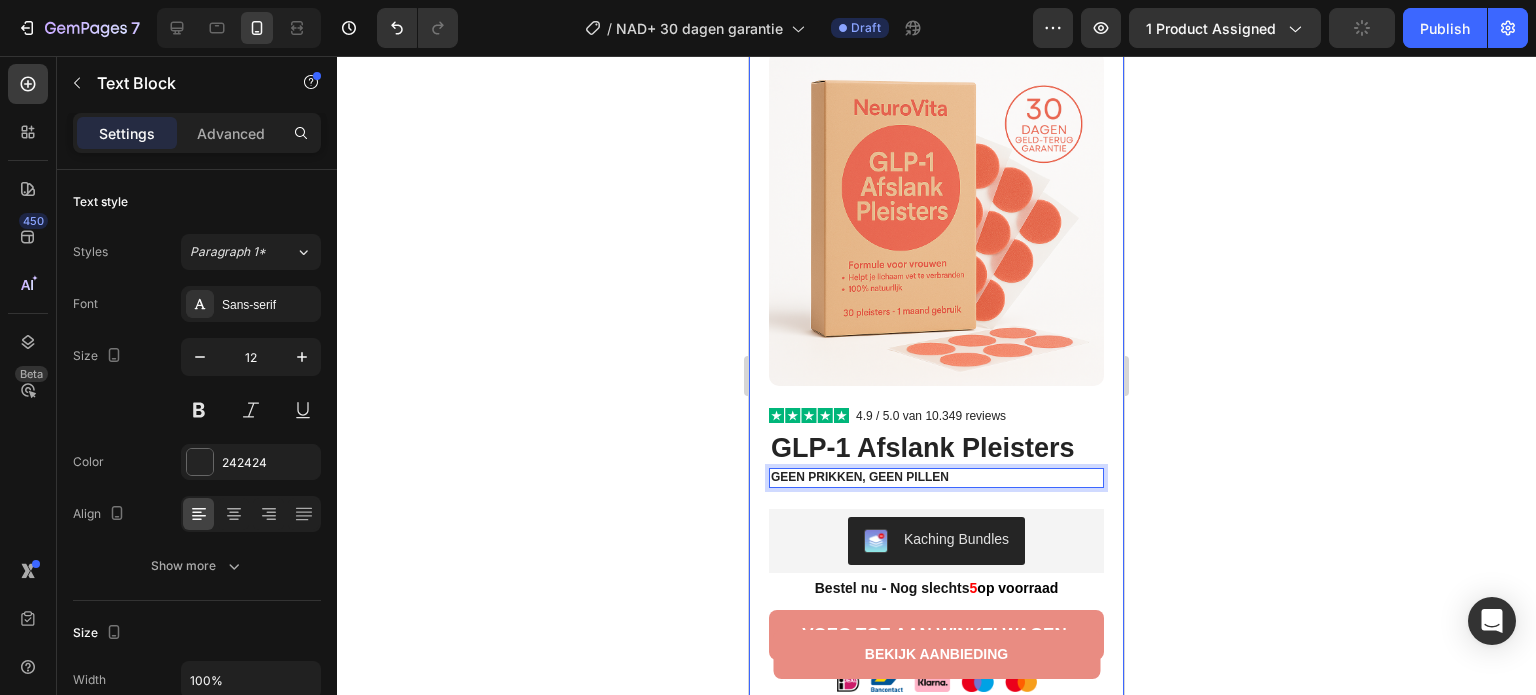 click on "Product Images Row Image 4.9 / 5.0 van 10.349 reviews Text Block Row GLP-1 Afslank Pleisters Product Title Geen prikken, geen pillen Text Block   21 Kaching Bundles Kaching Bundles Bestel nu - Nog slechts  5  op voorraad Text Block Voeg toe aan winkelwagen Add to Cart Image Image Alle transacties beveiligd en versleuteld Text Block Advanced List
Waarom jij hier blij van wordt:
Ingrediënten
Let op
Gebruiksaanwijzing Accordion Image Image Image Image Image Carousel Row Image Image “Ik had mijn twijfels bij de werking van zo'n pleister, maar ben blij dat ik het geprobeerd heb. Op de eerste dag merkte ik al dat mijn eetbuien minder werden. Momenteel al 9 kg verschil op de weegschaal.” Text Block
Icon Monique N. (Utrecht, NL) Text Block Row Row Product" at bounding box center [936, 674] 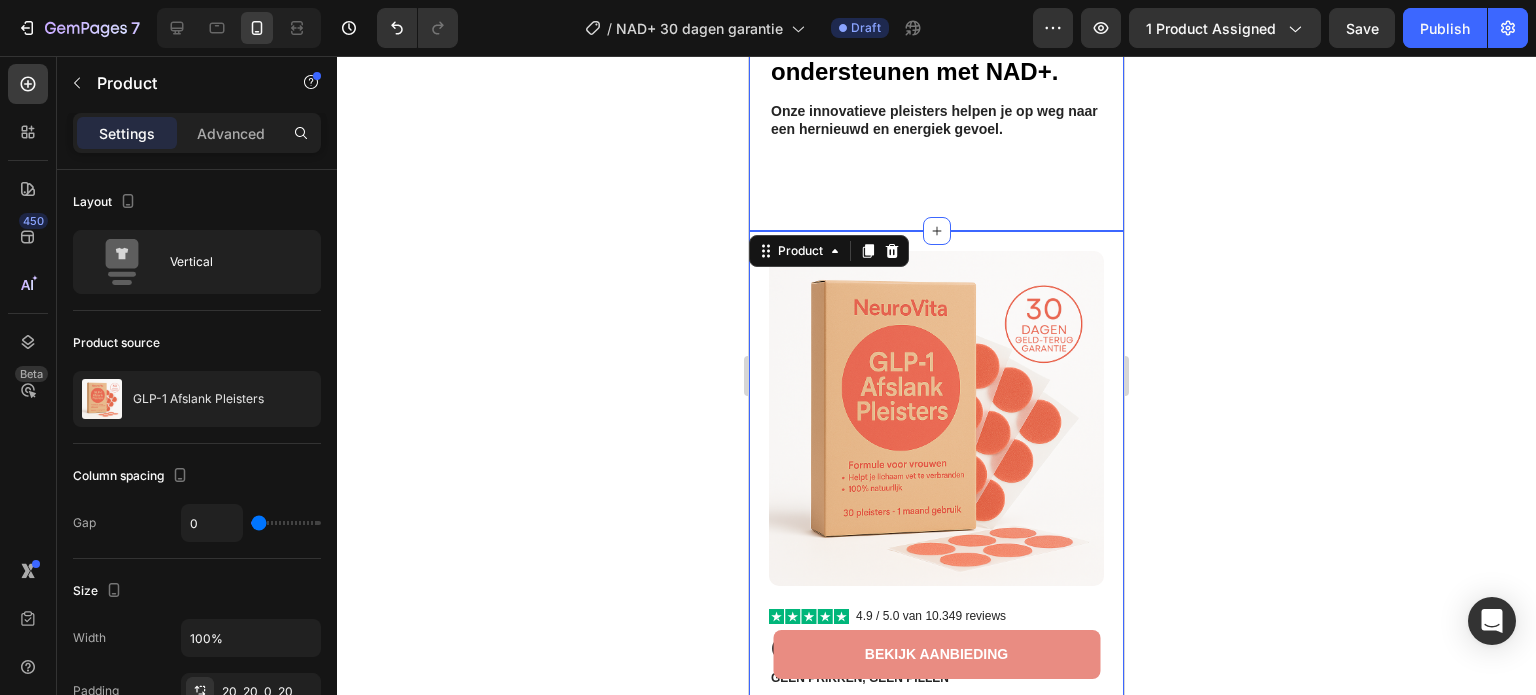 scroll, scrollTop: 0, scrollLeft: 0, axis: both 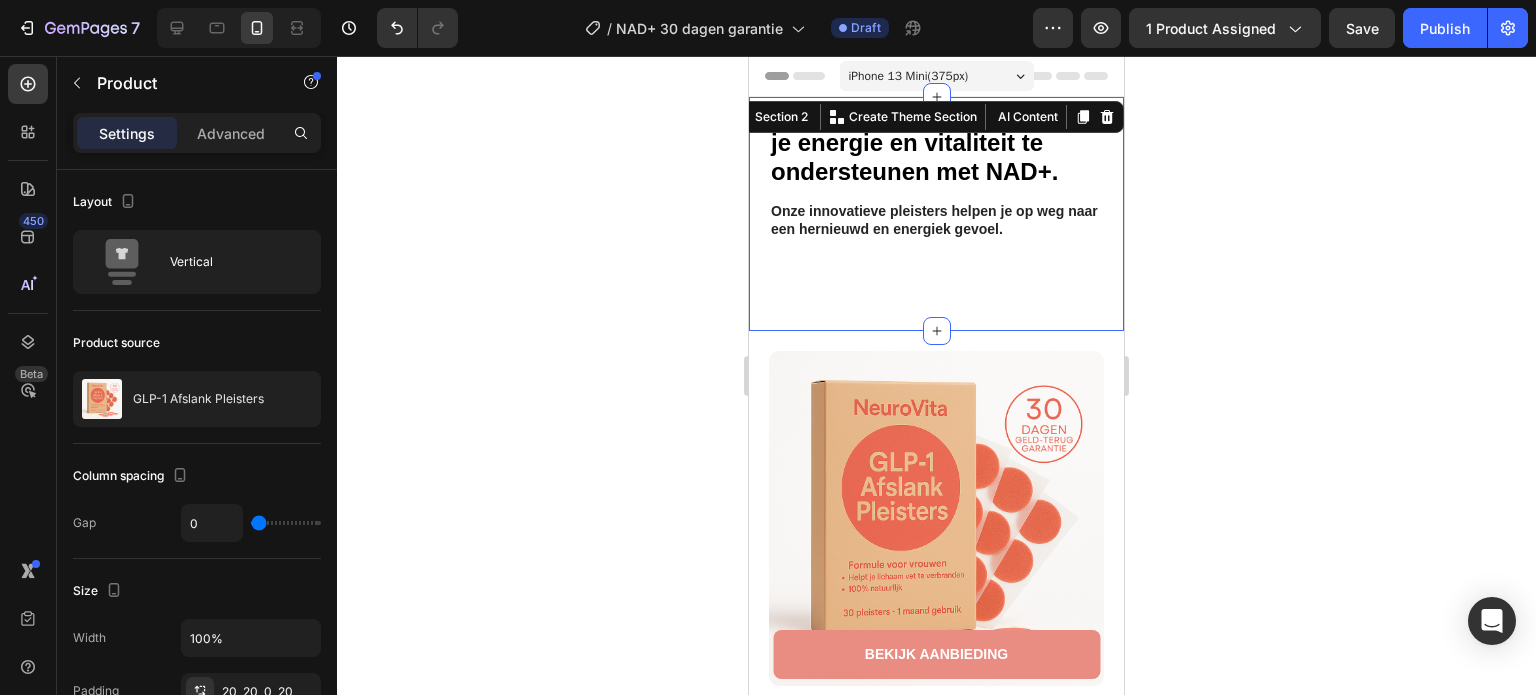 click on "Een eenvoudige manier om je energie en vitaliteit te ondersteunen met NAD+. Heading Onze innovatieve pleisters helpen je op weg naar een hernieuwd en energiek gevoel. Text Block Section 2   You can create reusable sections Create Theme Section AI Content Write with GemAI What would you like to describe here? Tone and Voice Persuasive Product Show more Generate" at bounding box center (936, 214) 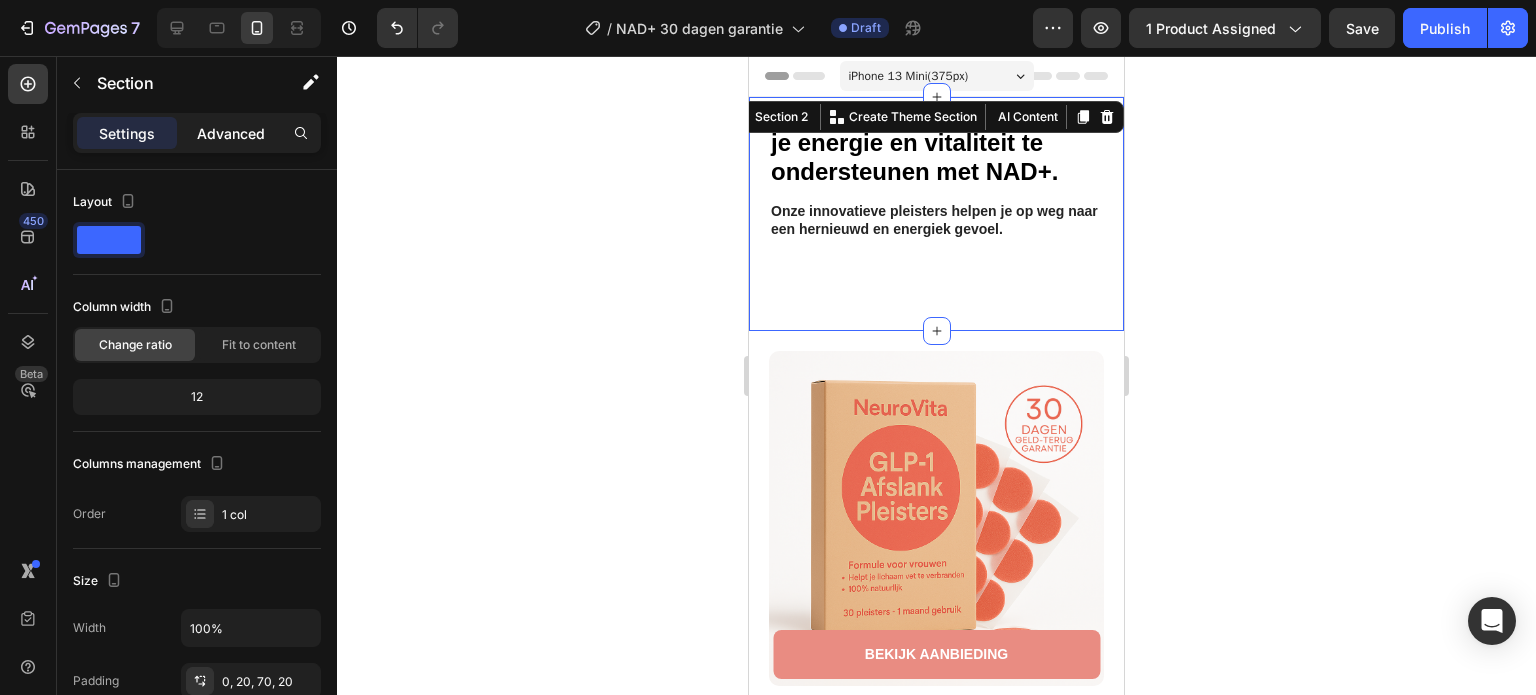 click on "Advanced" at bounding box center [231, 133] 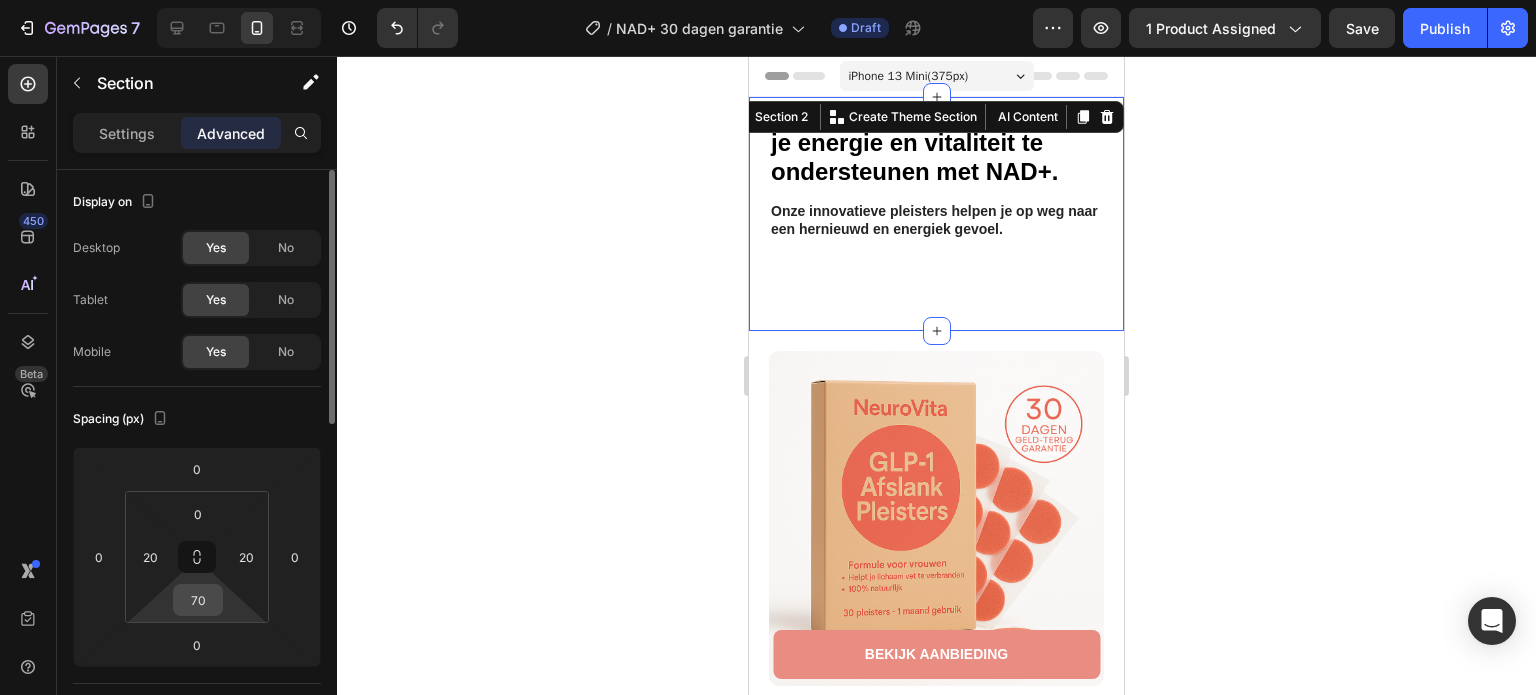 click on "70" at bounding box center (198, 600) 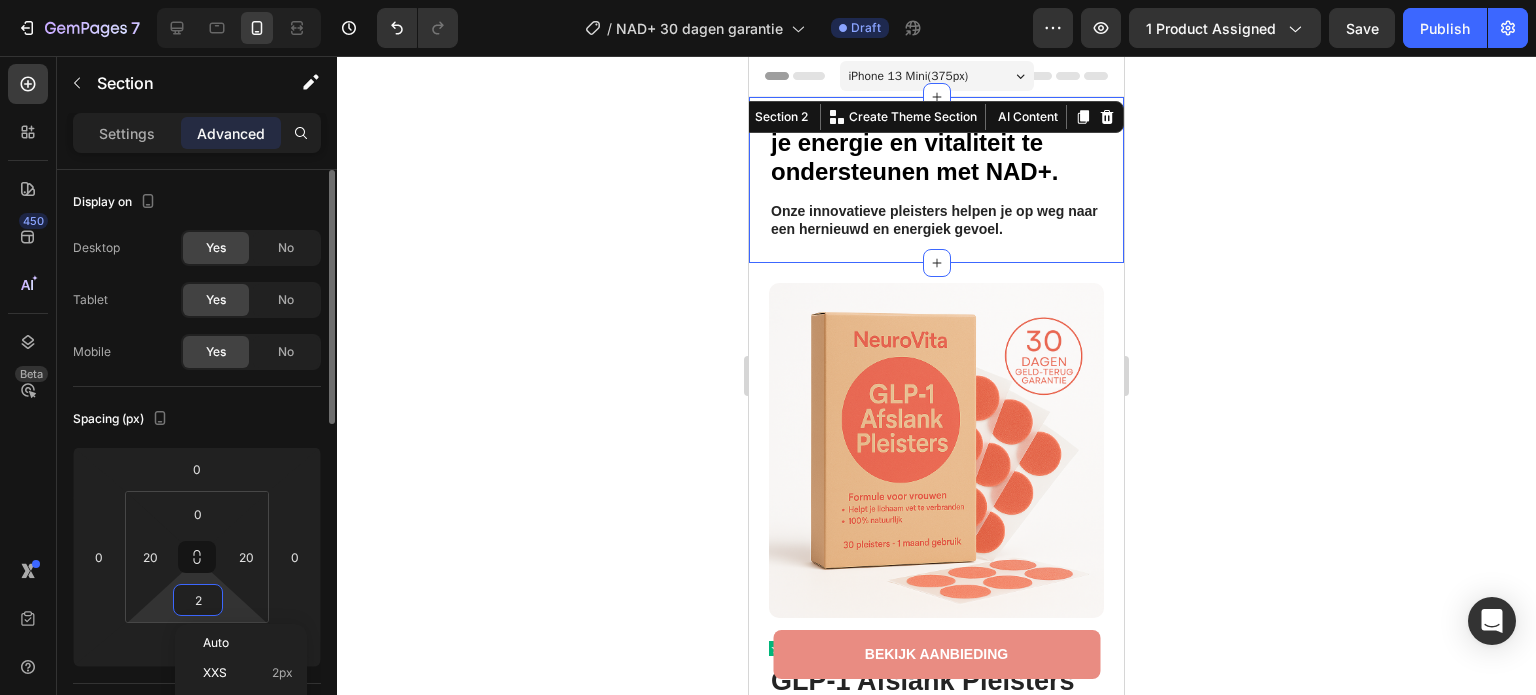 type on "21" 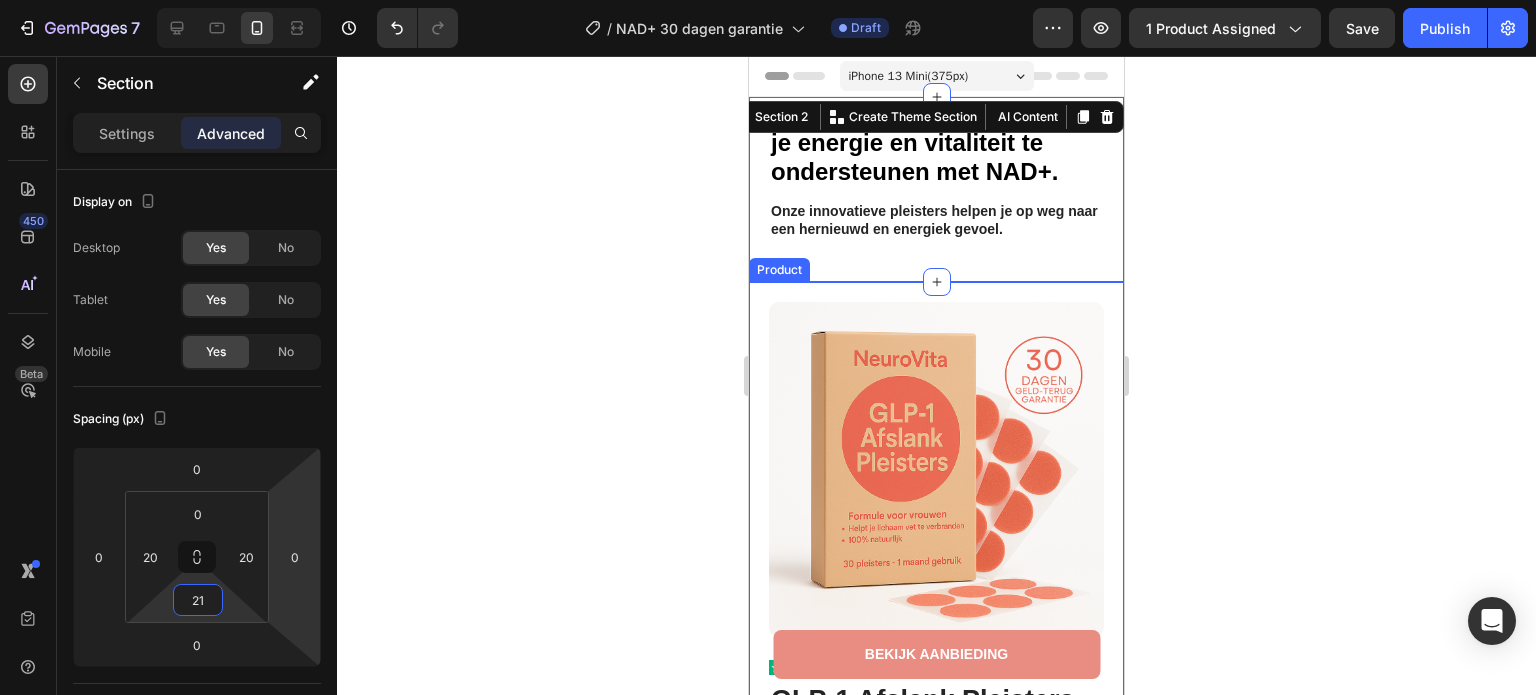 click on "Product Images Row Image 4.9 / 5.0 van 10.349 reviews Text Block Row GLP-1 Afslank Pleisters Product Title Geen prikken, geen pillen Text Block Kaching Bundles Kaching Bundles Bestel nu - Nog slechts  5  op voorraad Text Block Voeg toe aan winkelwagen Add to Cart Image Image Alle transacties beveiligd en versleuteld Text Block Advanced List
Waarom jij hier blij van wordt:
Ingrediënten
Let op
Gebruiksaanwijzing Accordion Image Image Image Image Image Carousel Row Image Image “Ik had mijn twijfels bij de werking van zo'n pleister, maar ben blij dat ik het geprobeerd heb. Op de eerste dag merkte ik al dat mijn eetbuien minder werden. Momenteel al 9 kg verschil op de weegschaal.” Text Block
Icon Monique N. (Utrecht, NL) Text Block Row Row Product" at bounding box center (936, 925) 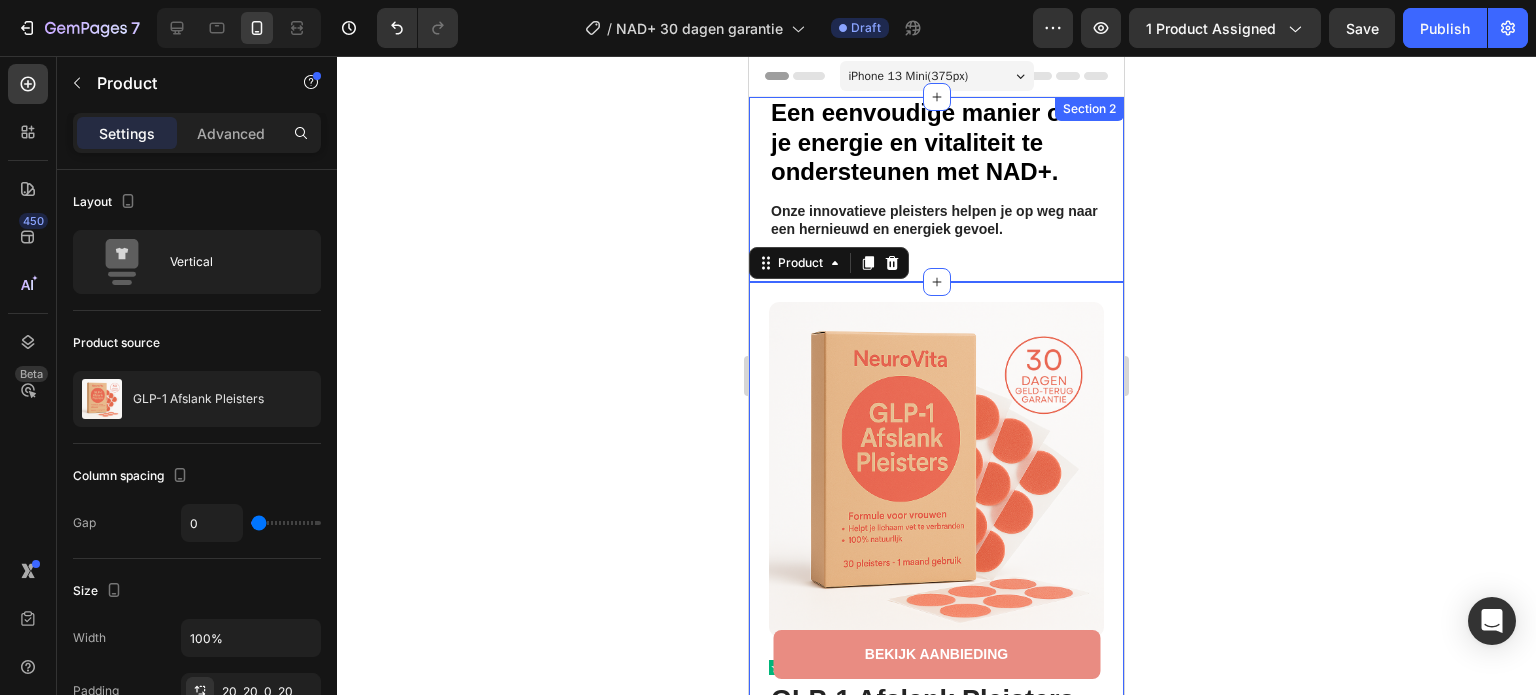 click on "Een eenvoudige manier om je energie en vitaliteit te ondersteunen met NAD+. Heading Onze innovatieve pleisters helpen je op weg naar een hernieuwd en energiek gevoel. Text Block Section 2" at bounding box center [936, 189] 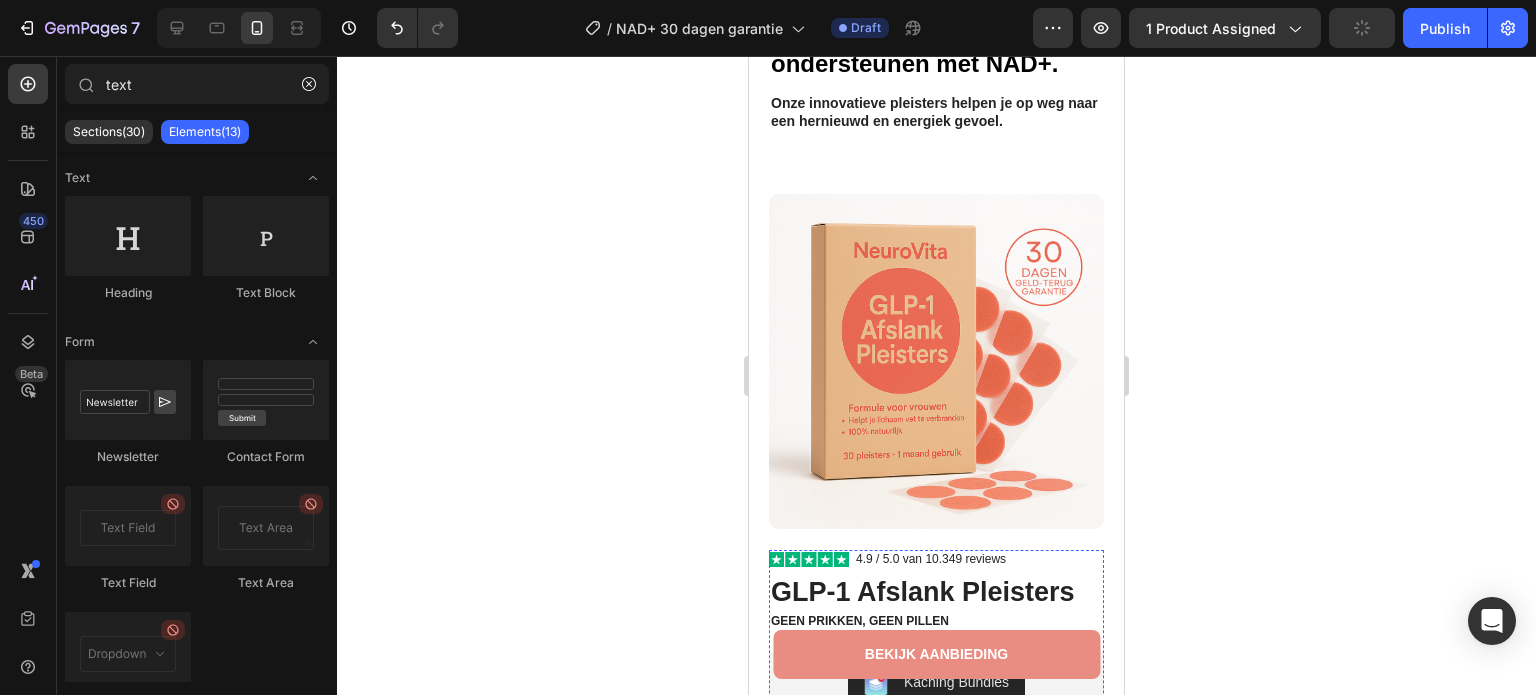 scroll, scrollTop: 0, scrollLeft: 0, axis: both 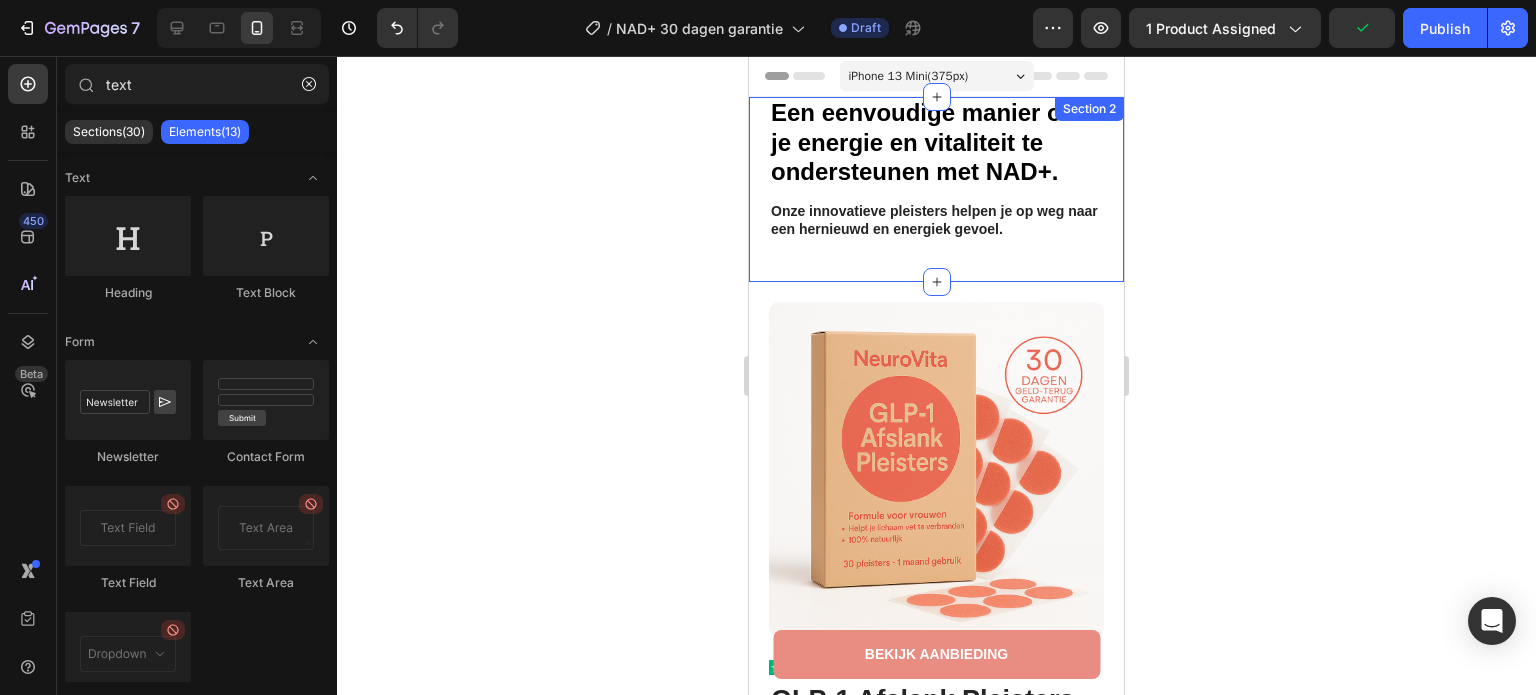 click on "Een eenvoudige manier om je energie en vitaliteit te ondersteunen met NAD+. Heading Onze innovatieve pleisters helpen je op weg naar een hernieuwd en energiek gevoel. Text Block Section 2" at bounding box center [936, 189] 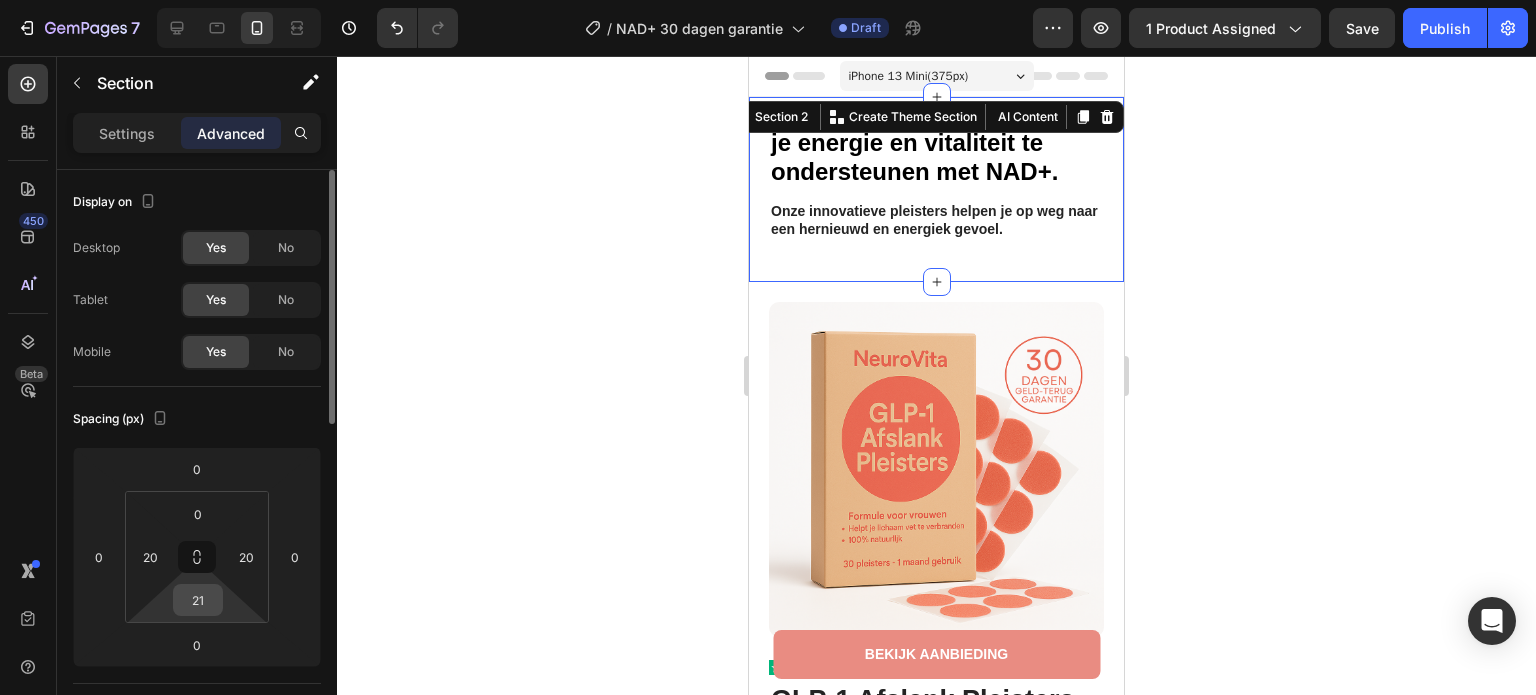 click on "21" at bounding box center [198, 600] 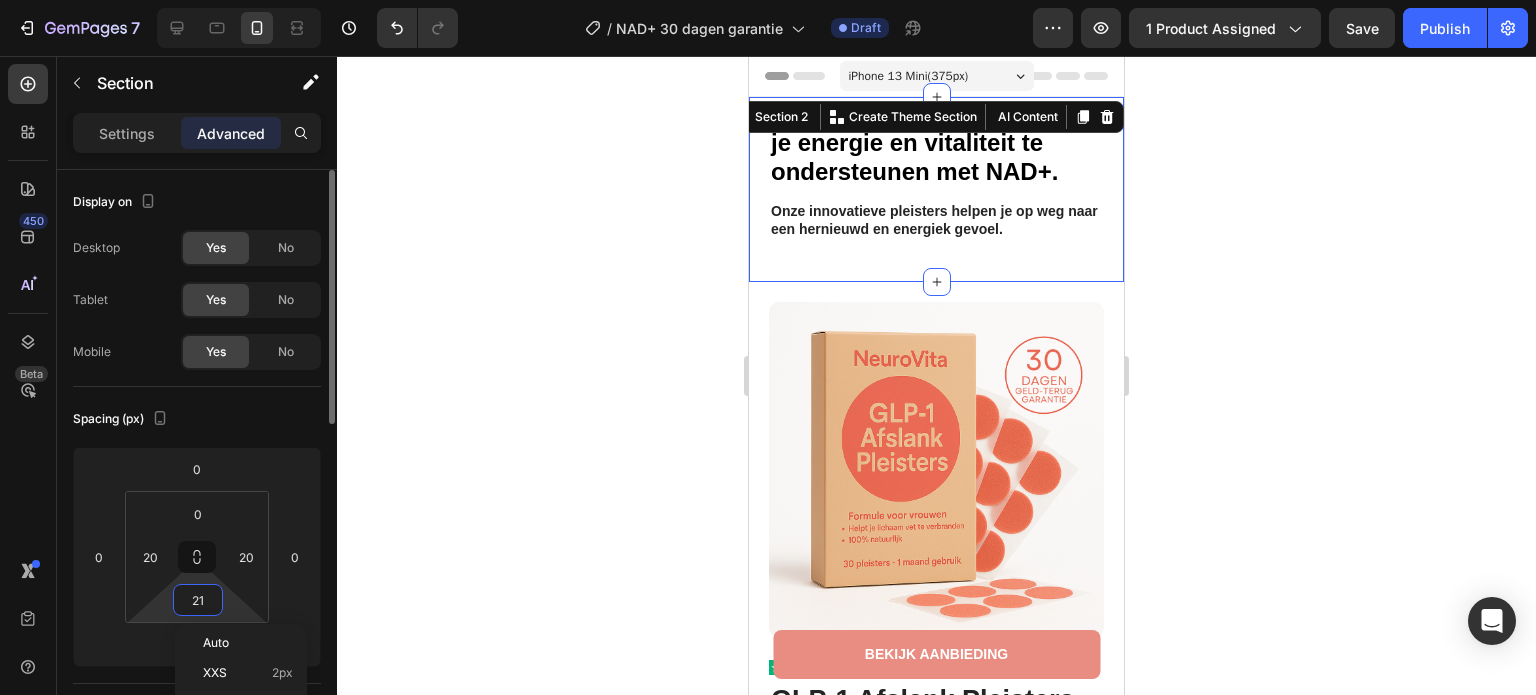 type on "0" 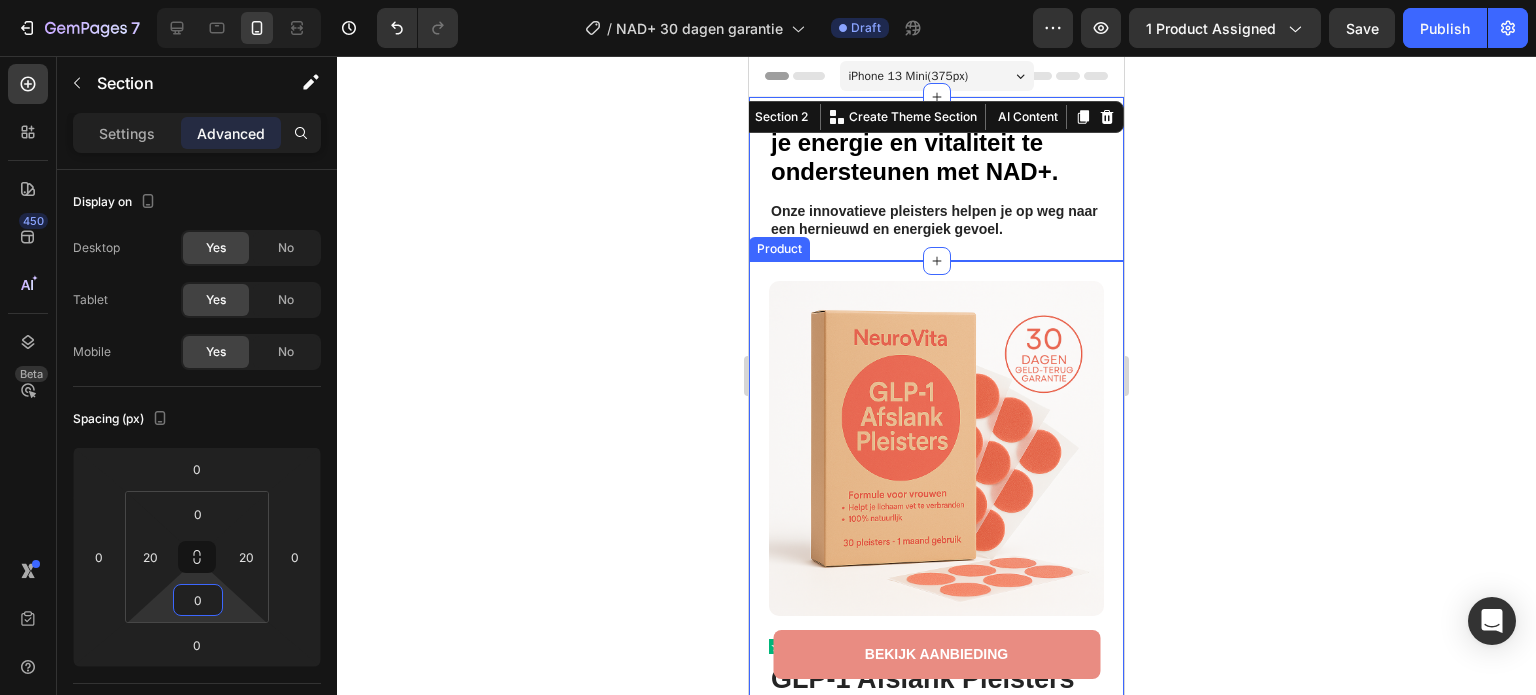 click on "Product Images Row Image 4.9 / 5.0 van 10.349 reviews Text Block Row GLP-1 Afslank Pleisters Product Title Geen prikken, geen pillen Text Block Kaching Bundles Kaching Bundles Bestel nu - Nog slechts  5  op voorraad Text Block Voeg toe aan winkelwagen Add to Cart Image Image Alle transacties beveiligd en versleuteld Text Block Advanced List
Waarom jij hier blij van wordt:
Ingrediënten
Let op
Gebruiksaanwijzing Accordion Image Image Image Image Image Carousel Row Image Image “Ik had mijn twijfels bij de werking van zo'n pleister, maar ben blij dat ik het geprobeerd heb. Op de eerste dag merkte ik al dat mijn eetbuien minder werden. Momenteel al 9 kg verschil op de weegschaal.” Text Block
Icon Monique N. (Utrecht, NL) Text Block Row Row Product" at bounding box center [936, 904] 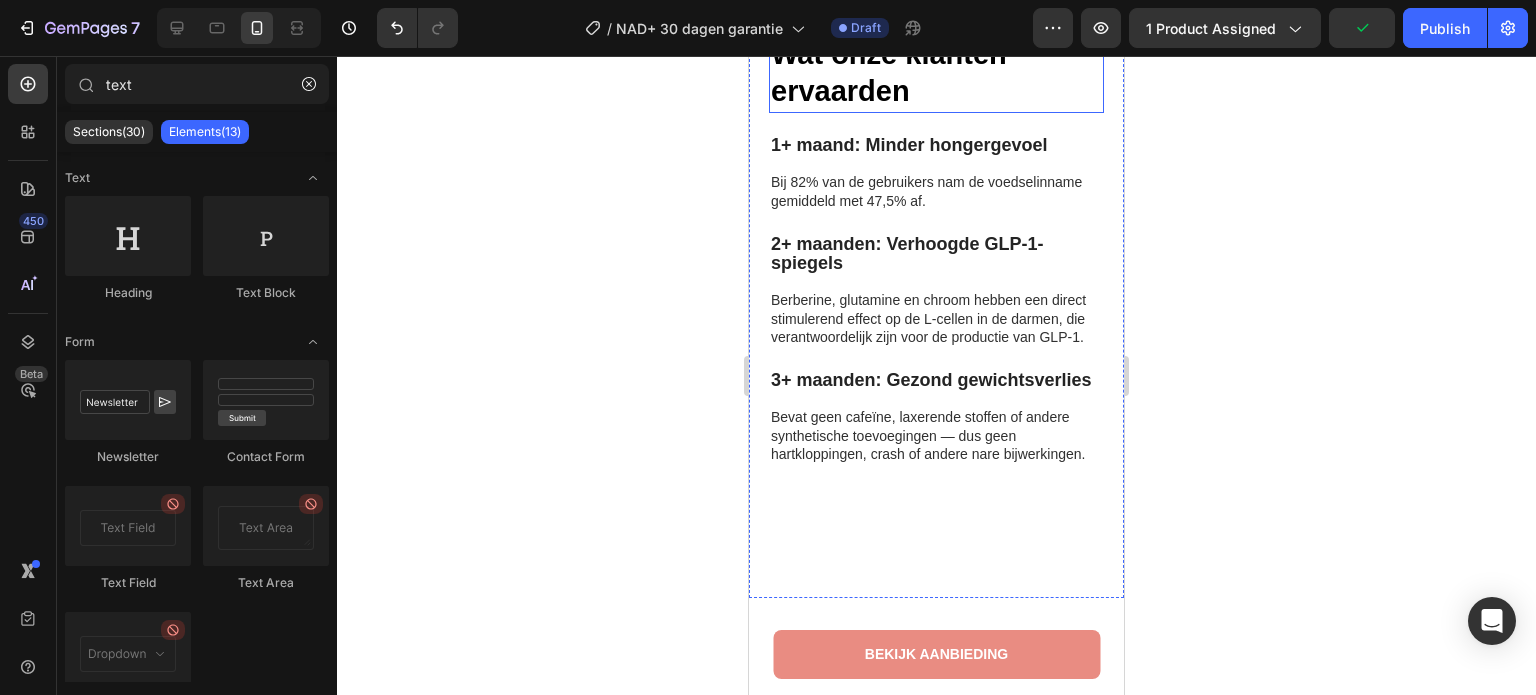 scroll, scrollTop: 5259, scrollLeft: 0, axis: vertical 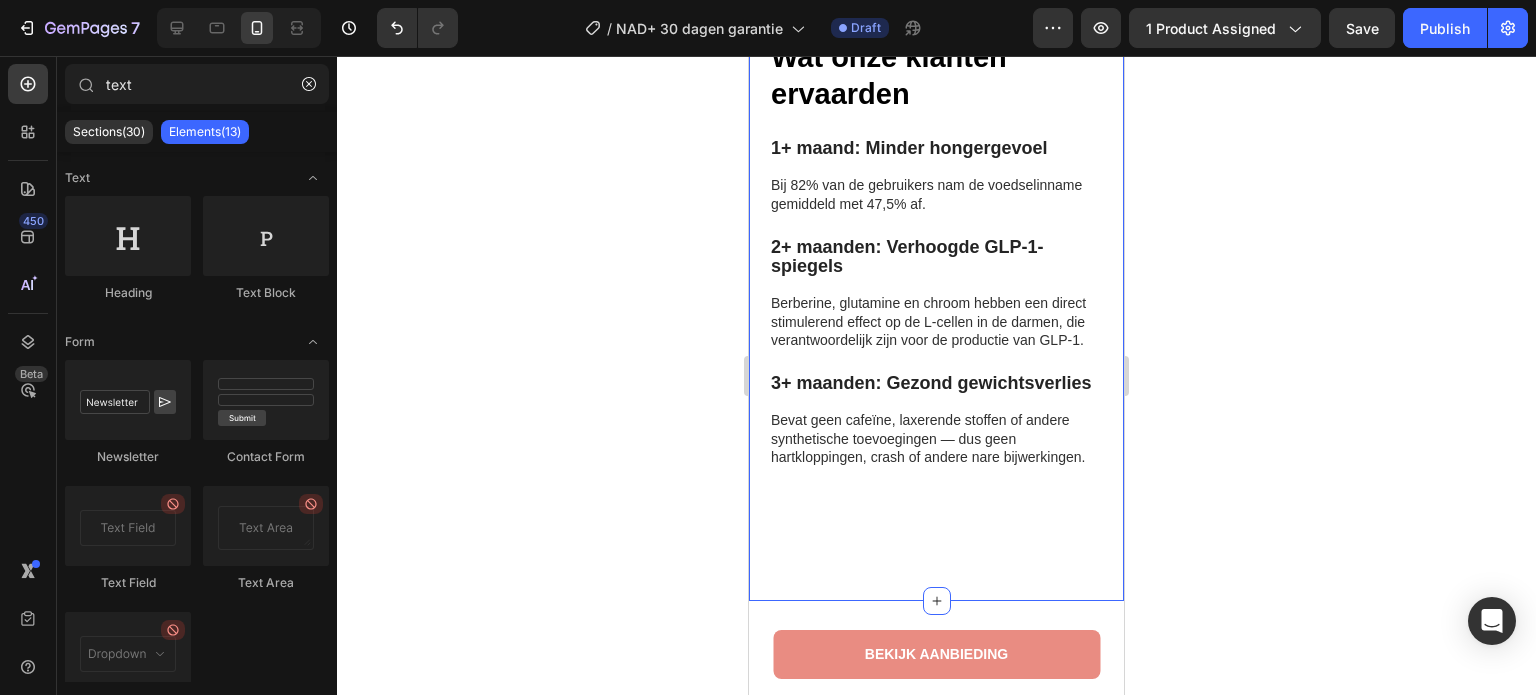 click on "Wat onze klanten ervaarden Heading 1+ maand: Minder hongergevoel   Bij 82% van de gebruikers nam de voedselinname gemiddeld met 47,5% af. Text Block 2+ maanden: Verhoogde GLP-1-spiegels   Berberine, glutamine en chroom hebben een direct stimulerend effect op de L‑cellen in de darmen, die verantwoordelijk zijn voor de productie van GLP‑1. Text Block 3+ maanden: Gezond gewichtsverlies   Bevat geen cafeïne, laxerende stoffen of andere synthetische toevoegingen — dus geen hartkloppingen, crash of andere nare bijwerkingen. Text Block Row Section 8" at bounding box center (936, 319) 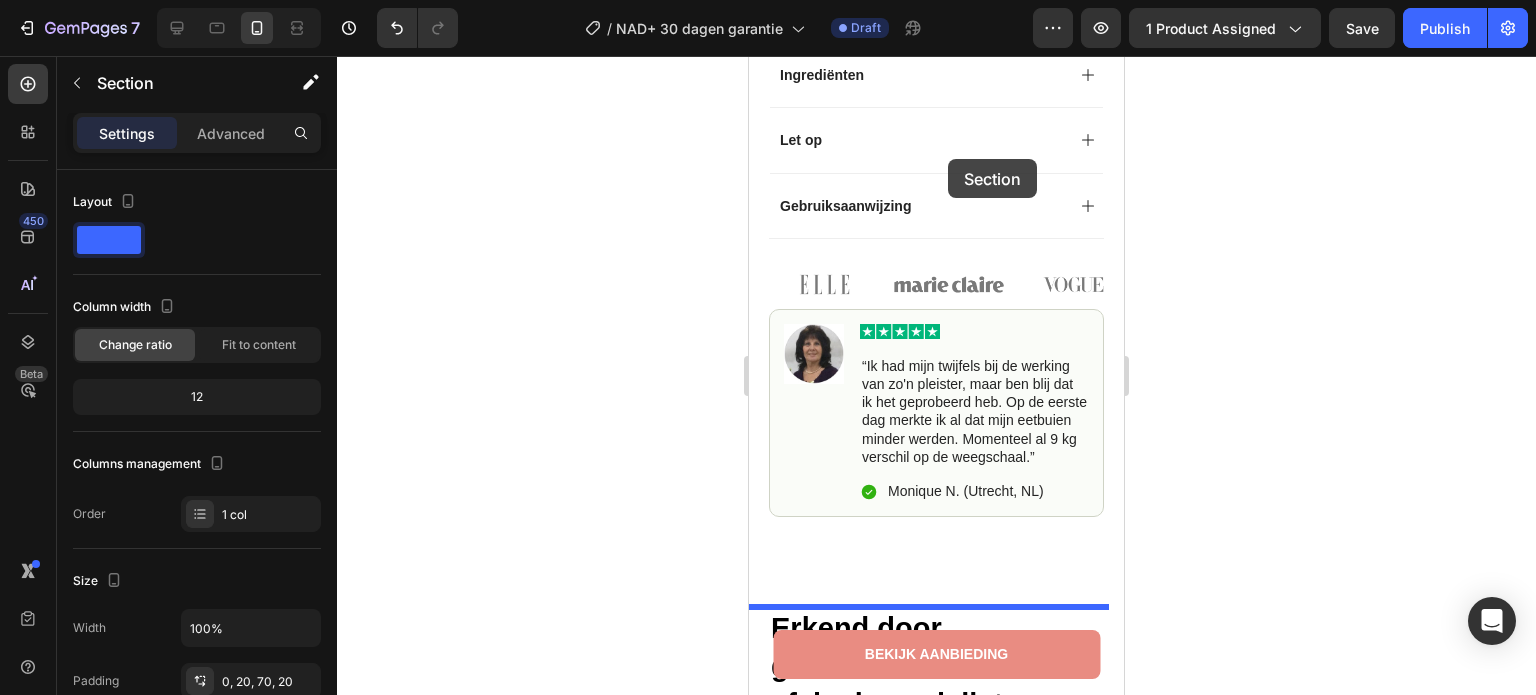 scroll, scrollTop: 995, scrollLeft: 0, axis: vertical 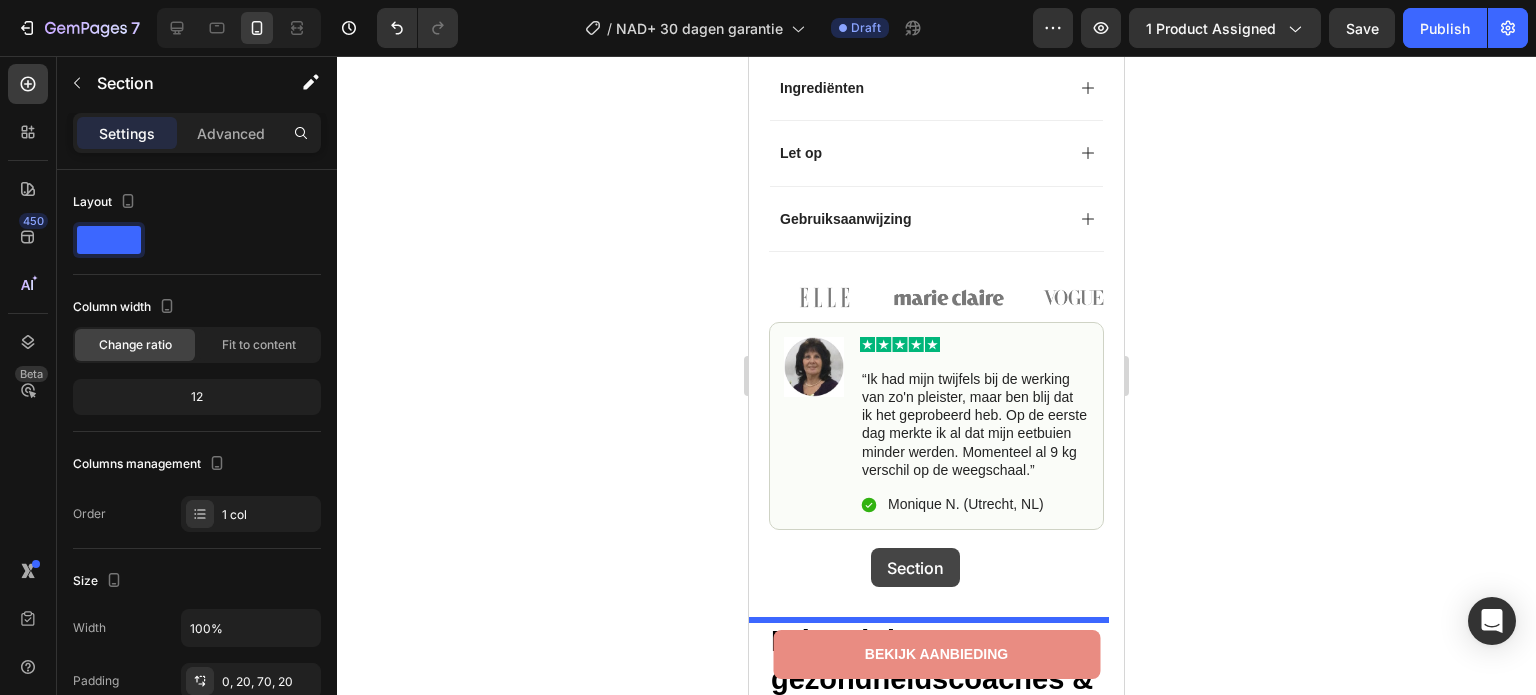 drag, startPoint x: 772, startPoint y: 339, endPoint x: 871, endPoint y: 548, distance: 231.26175 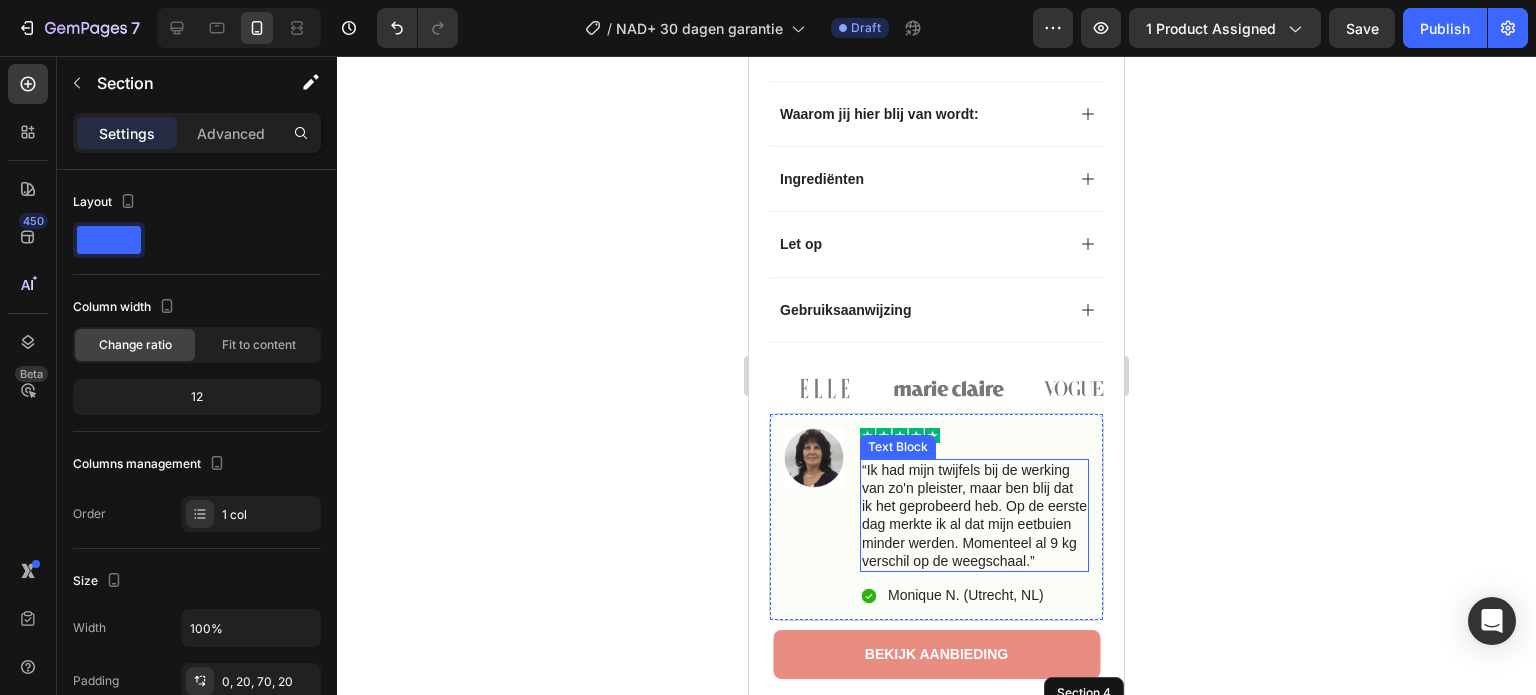 scroll, scrollTop: 895, scrollLeft: 0, axis: vertical 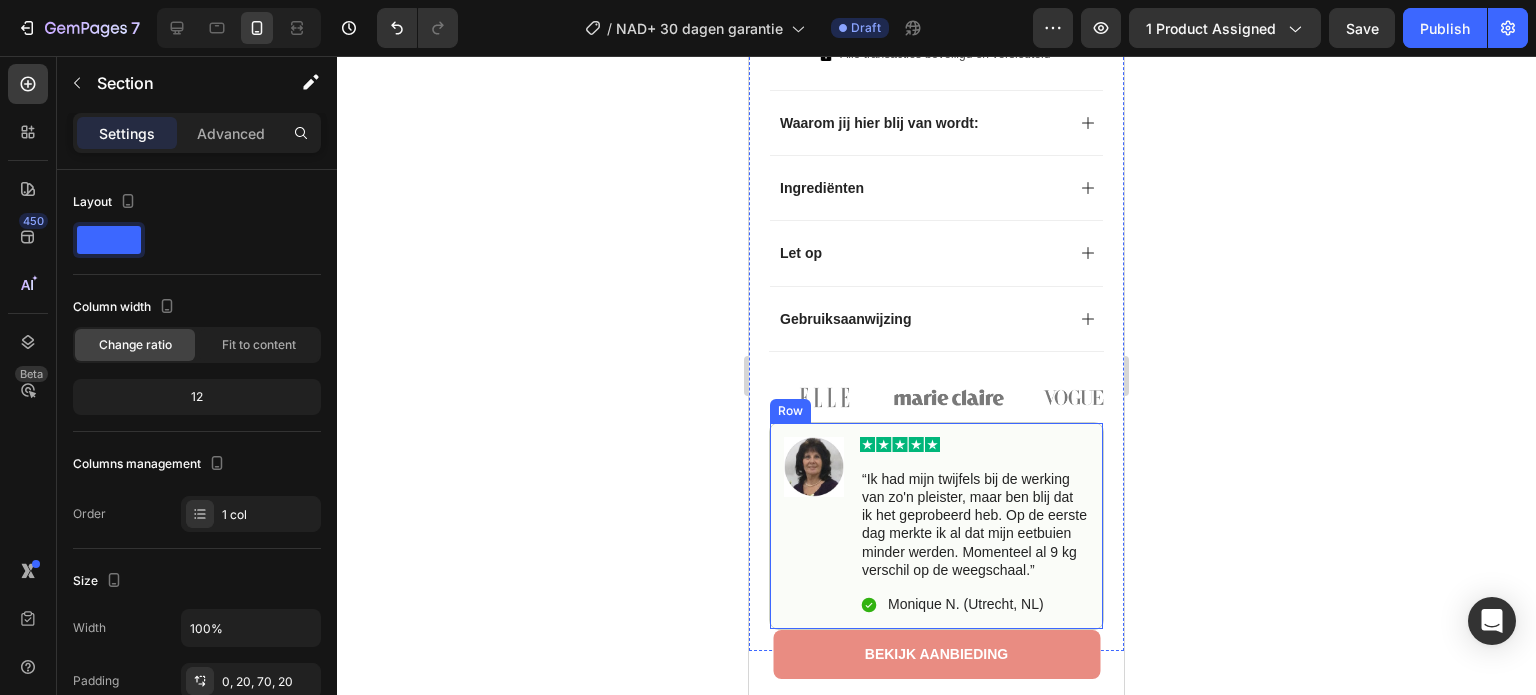 click on "Image" at bounding box center [814, 526] 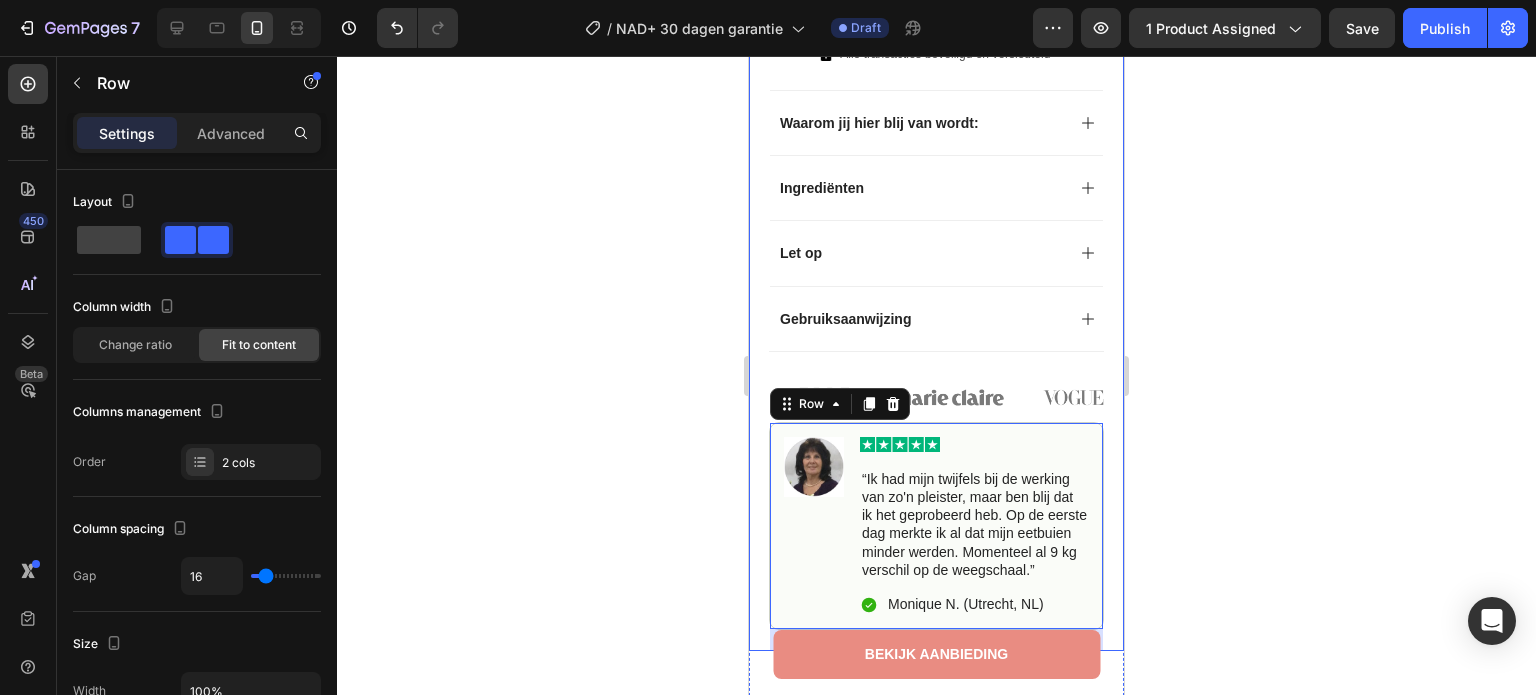 click on "Product Images Row Image 4.9 / 5.0 van 10.349 reviews Text Block Row GLP-1 Afslank Pleisters Product Title Geen prikken, geen pillen Text Block Kaching Bundles Kaching Bundles Bestel nu - Nog slechts  5  op voorraad Text Block Voeg toe aan winkelwagen Add to Cart Image Image Alle transacties beveiligd en versleuteld Text Block Advanced List
Waarom jij hier blij van wordt:
Ingrediënten
Let op
Gebruiksaanwijzing Accordion Image Image Image Image Image Carousel Row Image Image “Ik had mijn twijfels bij de werking van zo'n pleister, maar ben blij dat ik het geprobeerd heb. Op de eerste dag merkte ik al dat mijn eetbuien minder werden. Momenteel al 9 kg verschil op de weegschaal.” Text Block
Icon Monique N. (Utrecht, NL) Text Block Row Row   21 Product" at bounding box center [936, 9] 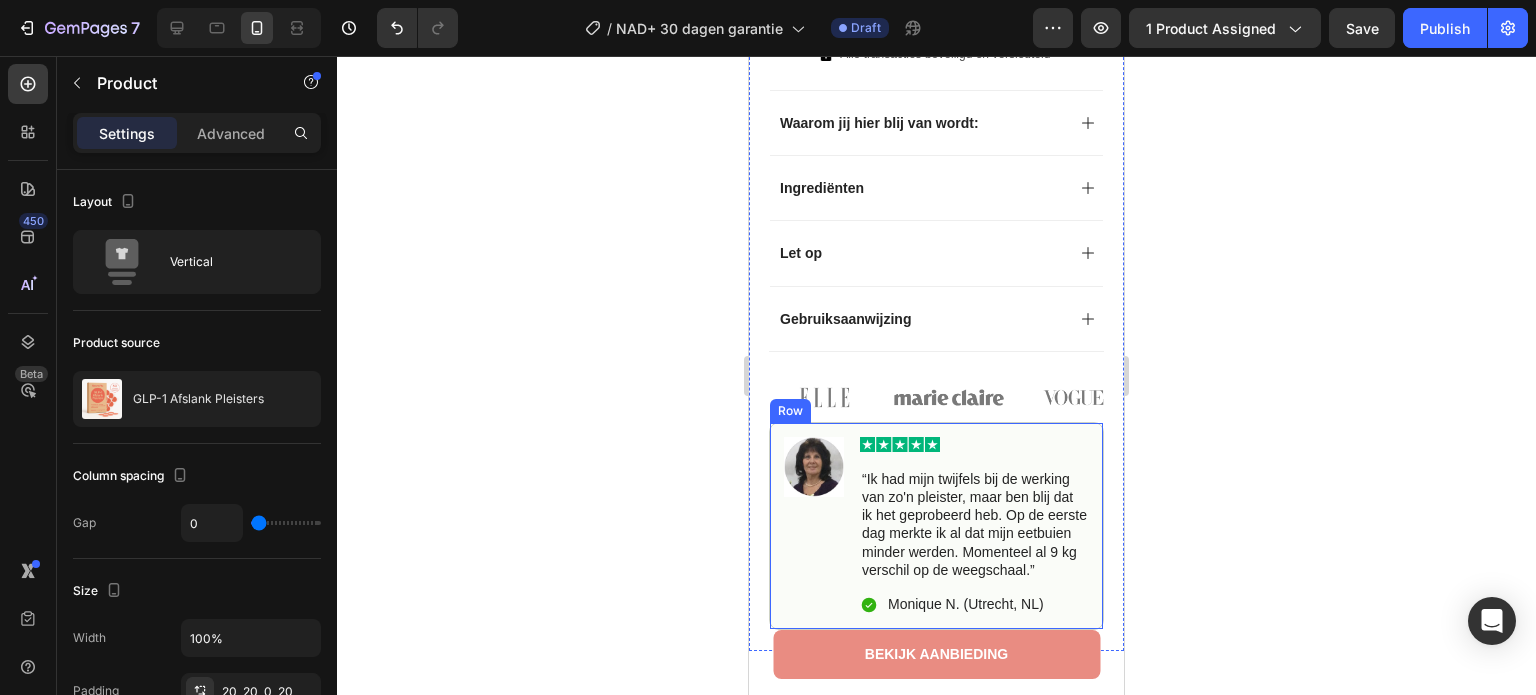 click on "Image" at bounding box center (814, 526) 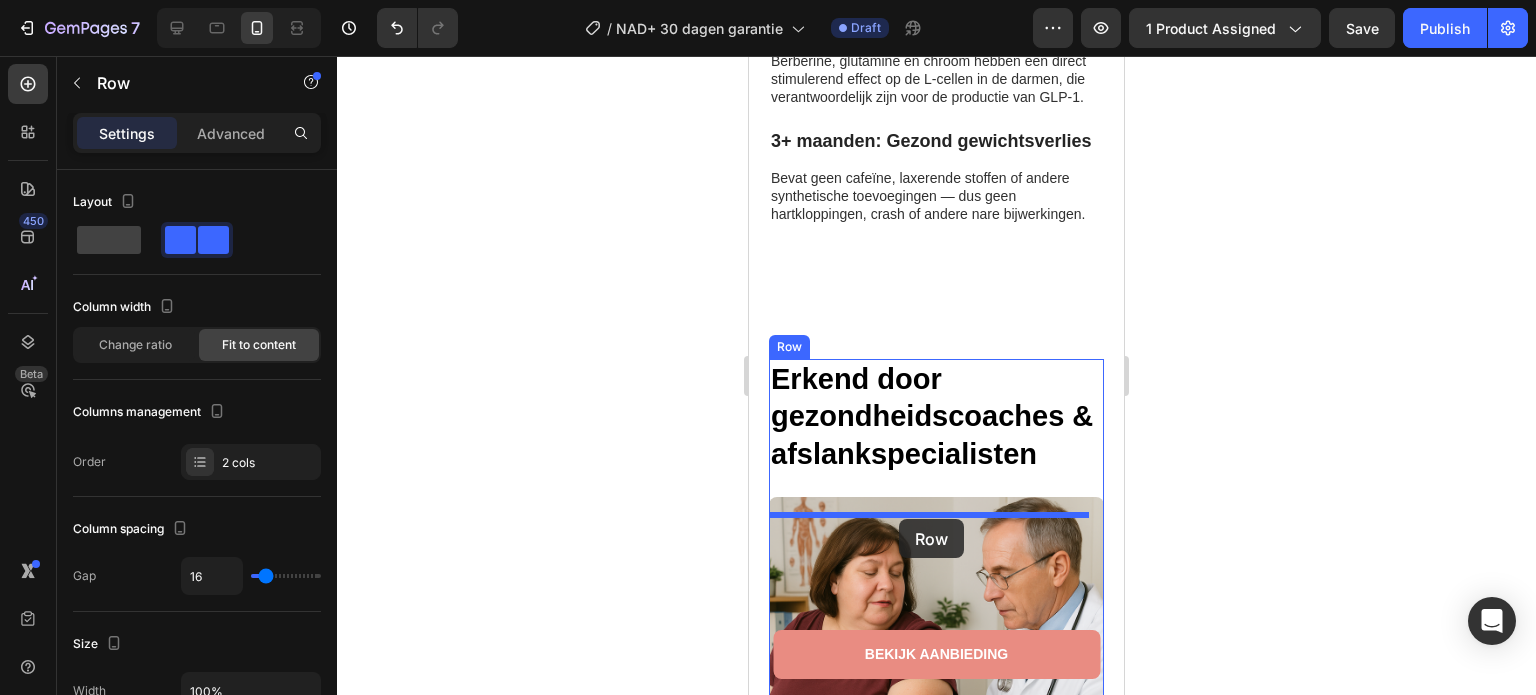 scroll, scrollTop: 1795, scrollLeft: 0, axis: vertical 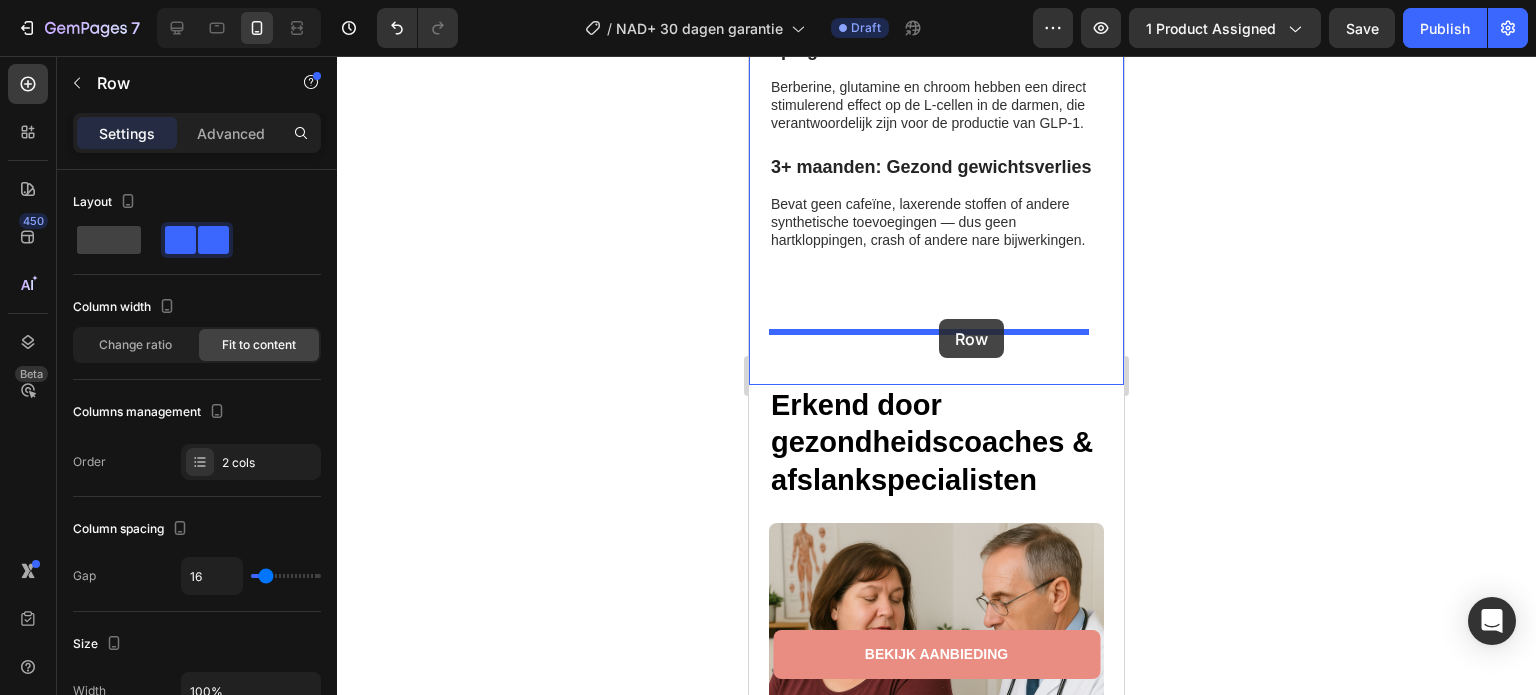 drag, startPoint x: 804, startPoint y: 391, endPoint x: 939, endPoint y: 319, distance: 153 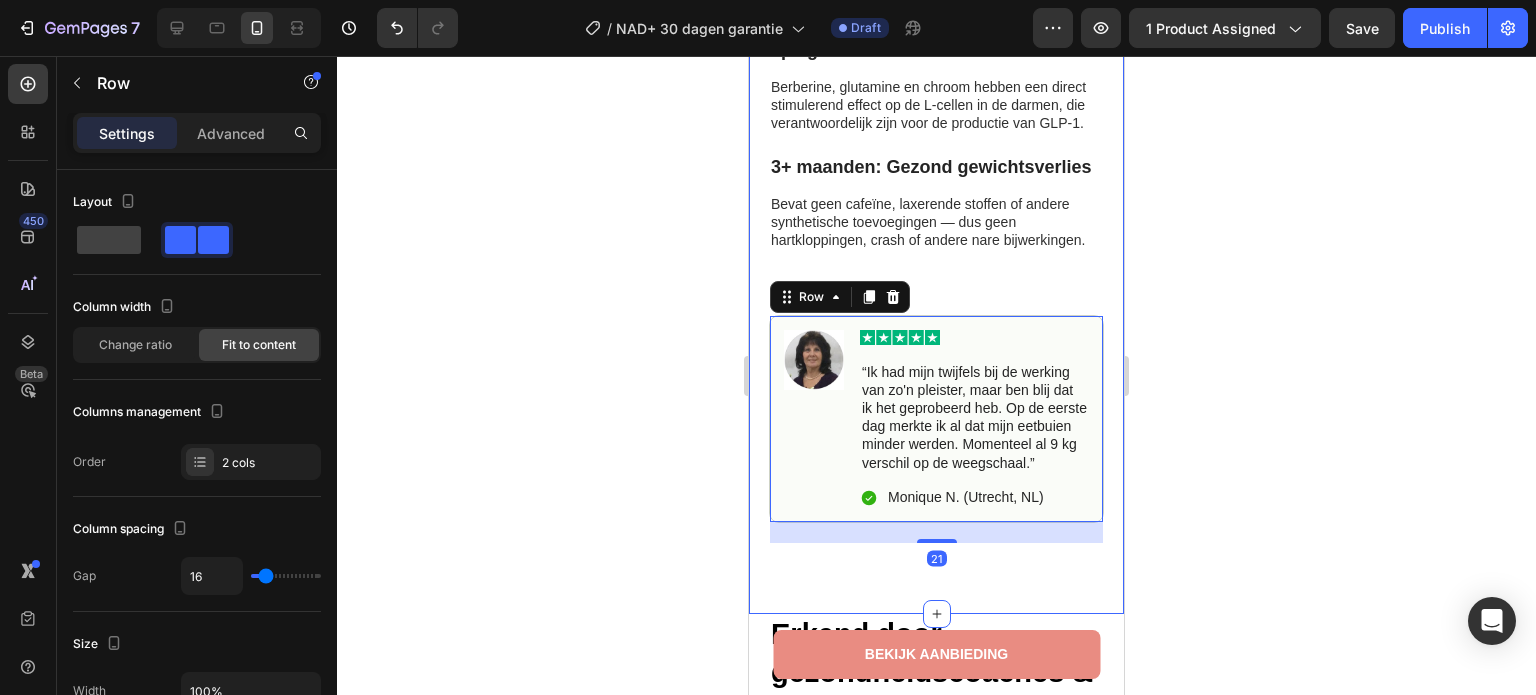 click on "Wat onze klanten ervaarden Heading 1+ maand: Minder hongergevoel   Bij 82% van de gebruikers nam de voedselinname gemiddeld met 47,5% af. Text Block 2+ maanden: Verhoogde GLP-1-spiegels   Berberine, glutamine en chroom hebben een direct stimulerend effect op de L‑cellen in de darmen, die verantwoordelijk zijn voor de productie van GLP‑1. Text Block 3+ maanden: Gezond gewichtsverlies   Bevat geen cafeïne, laxerende stoffen of andere synthetische toevoegingen — dus geen hartkloppingen, crash of andere nare bijwerkingen. Text Block Row Image Image “Ik had mijn twijfels bij de werking van zo'n pleister, maar ben blij dat ik het geprobeerd heb. Op de eerste dag merkte ik al dat mijn eetbuien minder werden. Momenteel al 9 kg verschil op de weegschaal.” Text Block
Icon Monique N. (Utrecht, NL) Text Block Row Row   21" at bounding box center [936, 182] 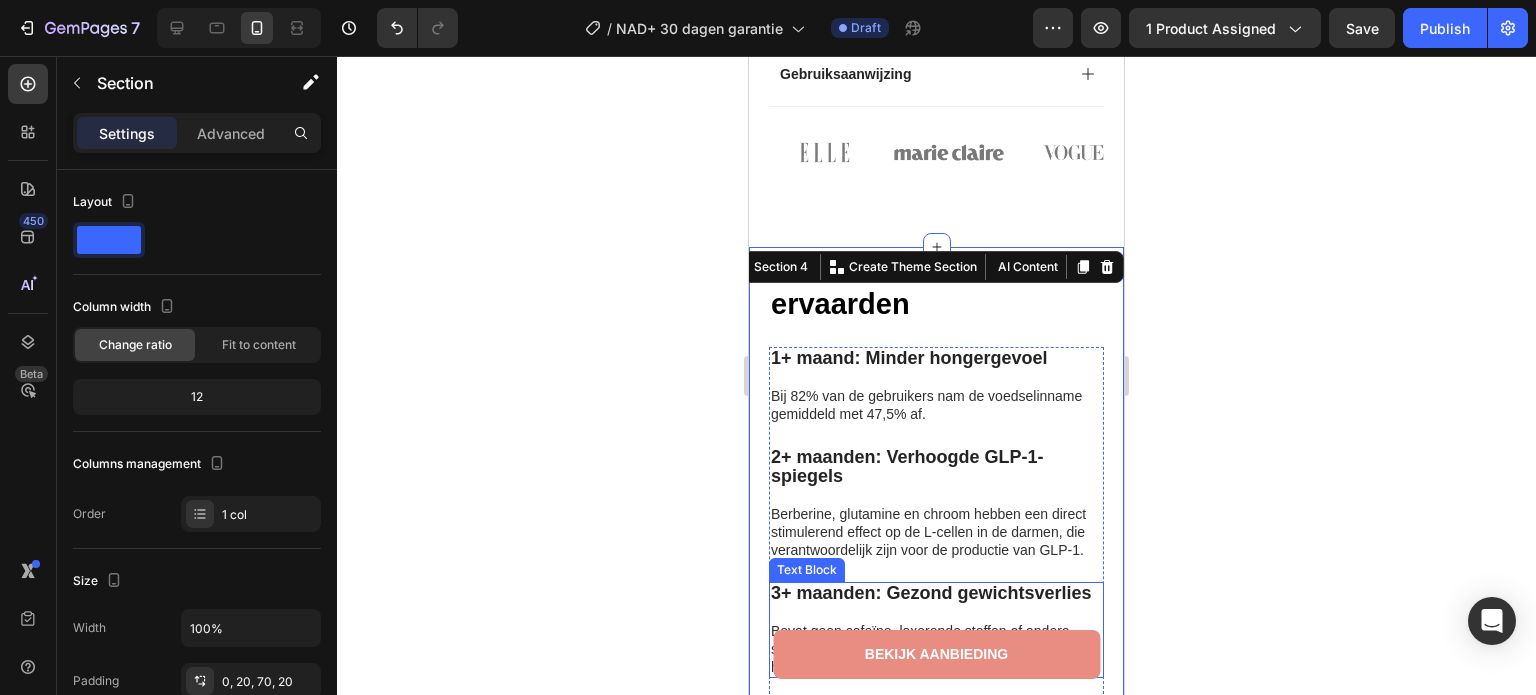 scroll, scrollTop: 1095, scrollLeft: 0, axis: vertical 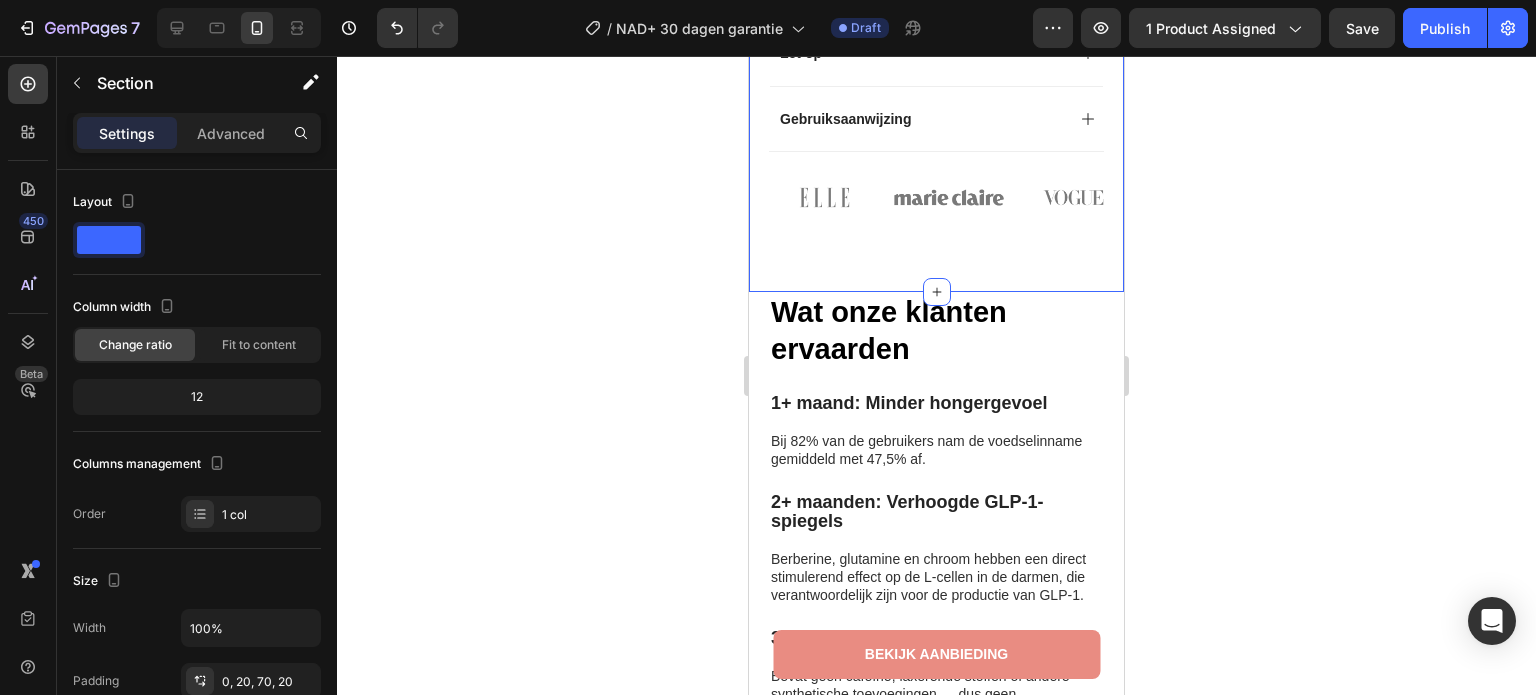 click on "Product Images Row Image 4.9 / 5.0 van 10.349 reviews Text Block Row GLP-1 Afslank Pleisters Product Title Geen prikken, geen pillen Text Block Kaching Bundles Kaching Bundles Bestel nu - Nog slechts  5  op voorraad Text Block Voeg toe aan winkelwagen Add to Cart Image Image Alle transacties beveiligd en versleuteld Text Block Advanced List
Waarom jij hier blij van wordt:
Ingrediënten
Let op
Gebruiksaanwijzing Accordion Image Image Image Image Image Carousel Row Product Section 3   You can create reusable sections Create Theme Section AI Content Write with GemAI What would you like to describe here? Tone and Voice Persuasive Product NAD+ Verjonging Pleisters Show more Generate" at bounding box center (936, -271) 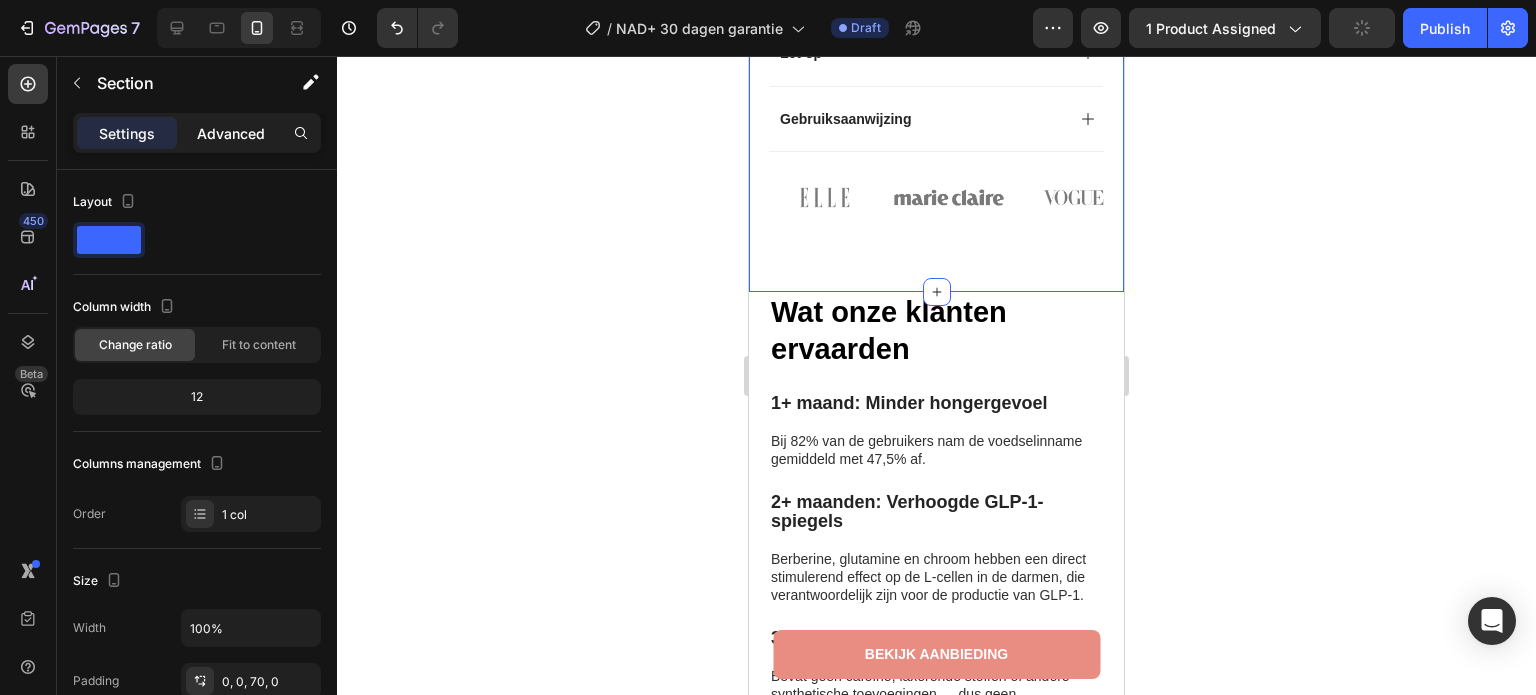 click on "Advanced" at bounding box center (231, 133) 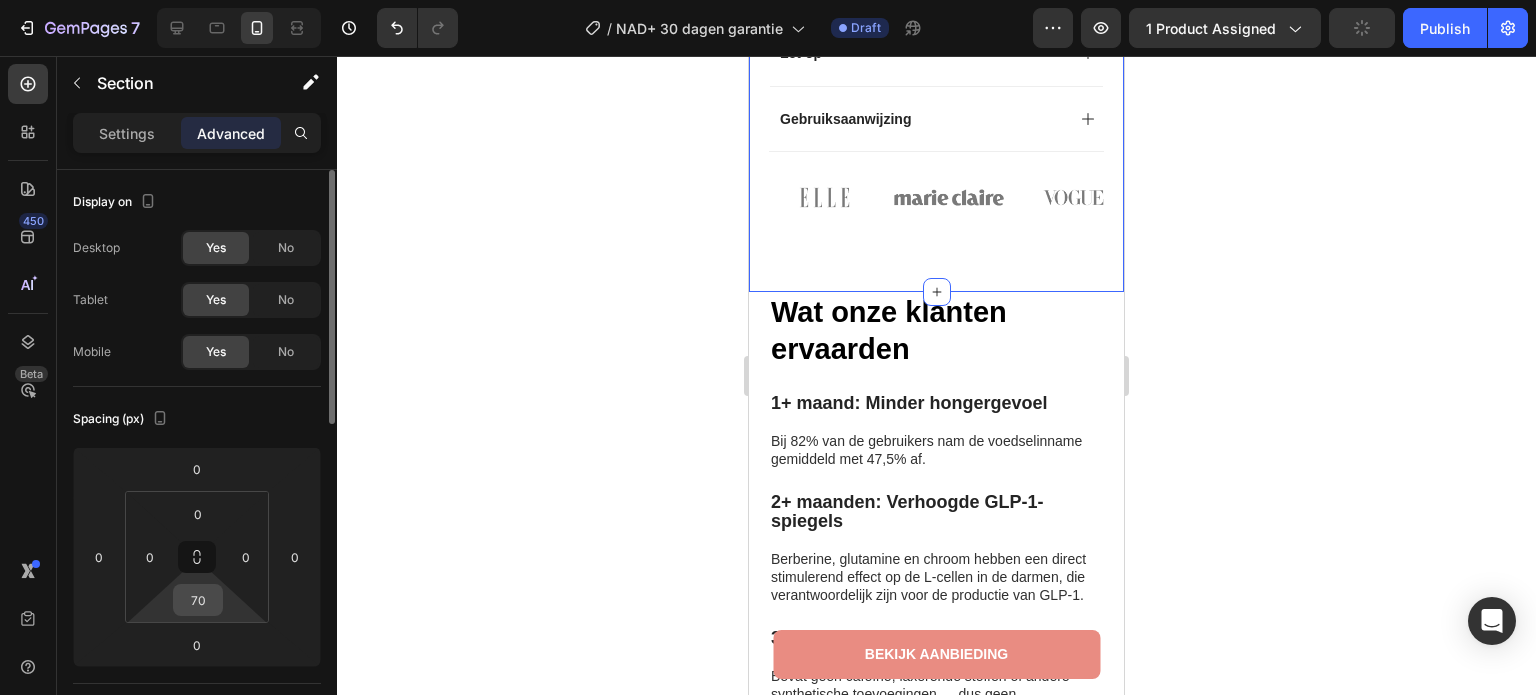 click on "70" at bounding box center (198, 600) 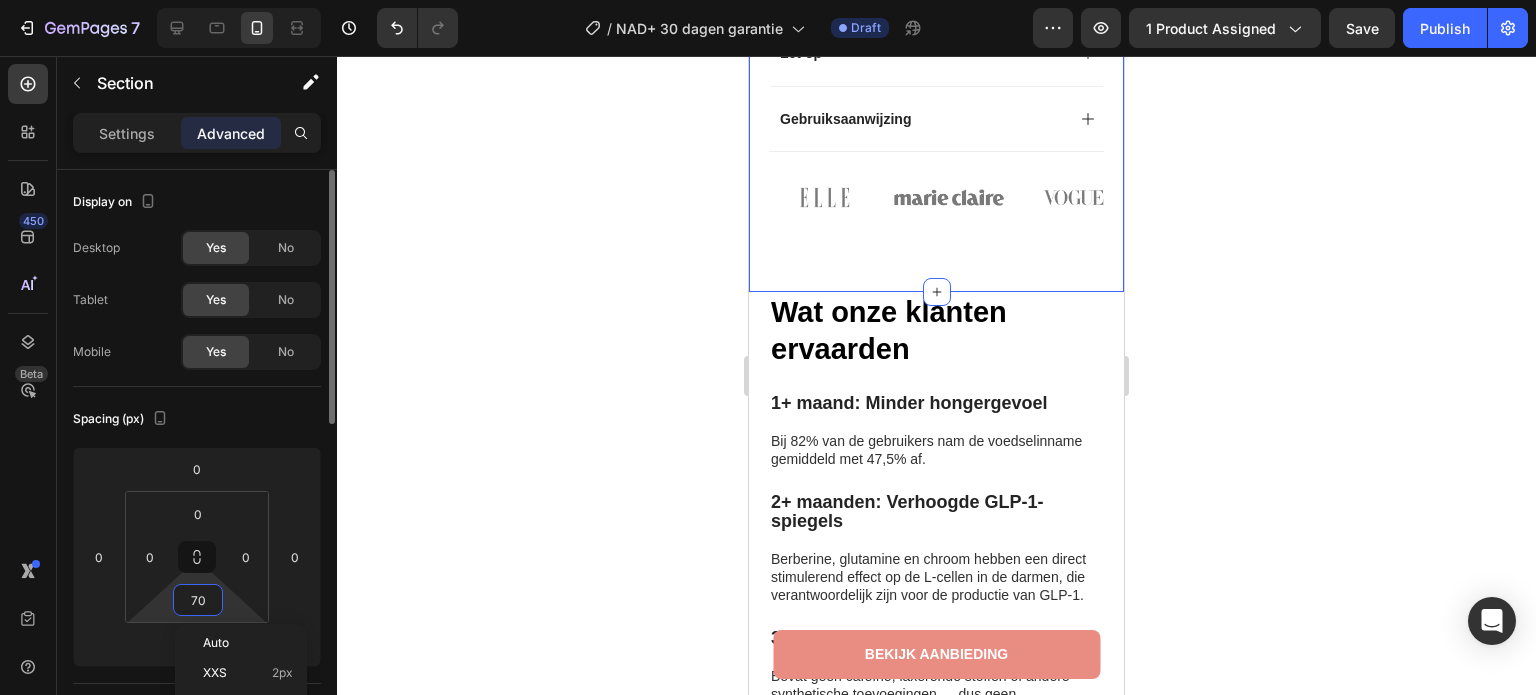 type on "0" 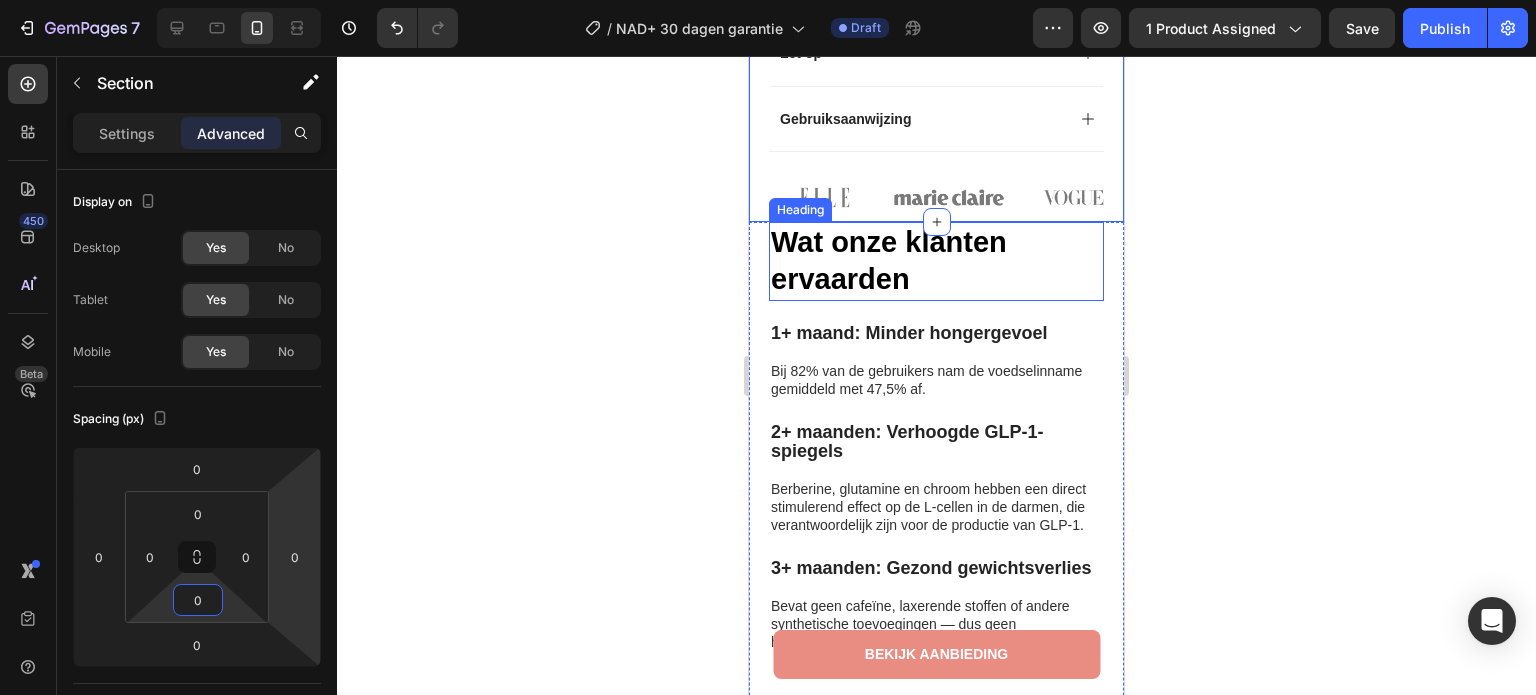click on "Wat onze klanten ervaarden" at bounding box center [936, 261] 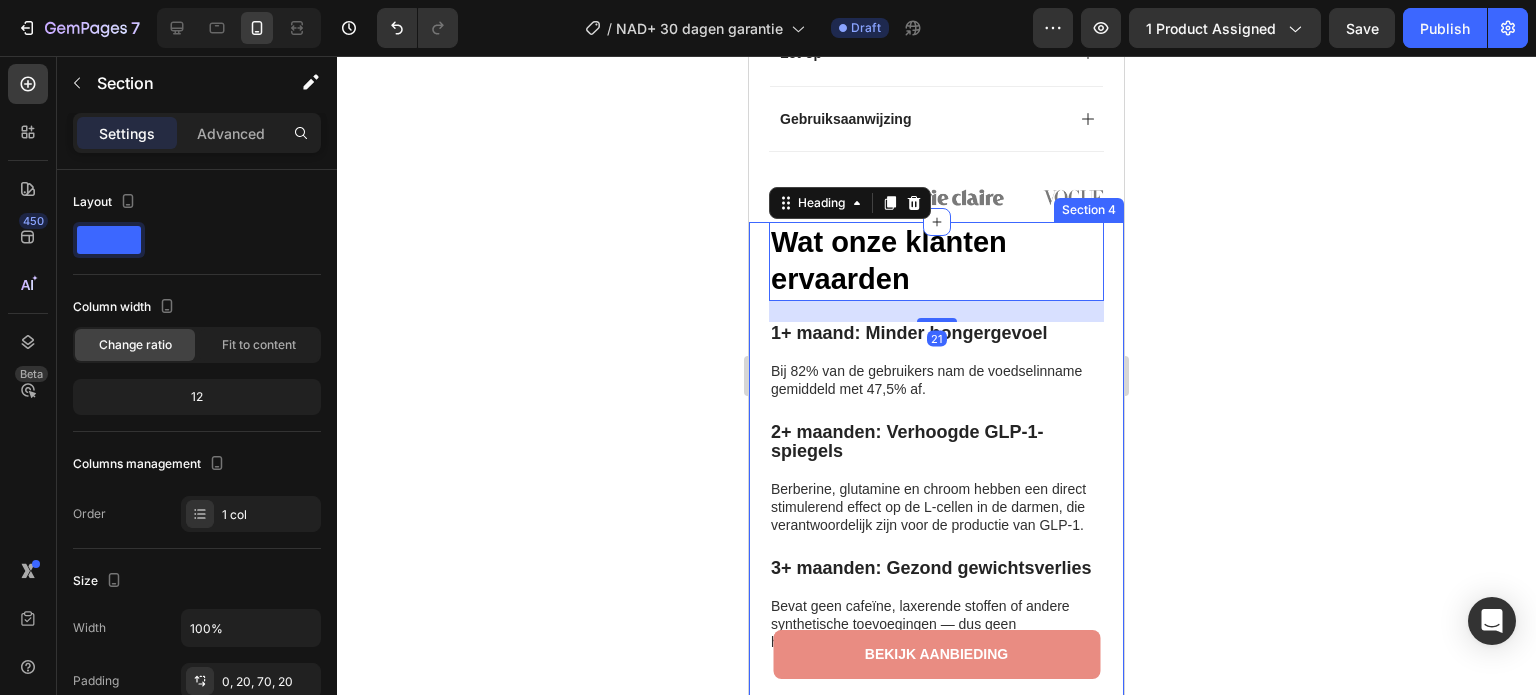 click on "Wat onze klanten ervaarden Heading   21 1+ maand: Minder hongergevoel   Bij 82% van de gebruikers nam de voedselinname gemiddeld met 47,5% af. Text Block 2+ maanden: Verhoogde GLP-1-spiegels   Berberine, glutamine en chroom hebben een direct stimulerend effect op de L‑cellen in de darmen, die verantwoordelijk zijn voor de productie van GLP‑1. Text Block 3+ maanden: Gezond gewichtsverlies   Bevat geen cafeïne, laxerende stoffen of andere synthetische toevoegingen — dus geen hartkloppingen, crash of andere nare bijwerkingen. Text Block Row Image Image “Ik had mijn twijfels bij de werking van zo'n pleister, maar ben blij dat ik het geprobeerd heb. Op de eerste dag merkte ik al dat mijn eetbuien minder werden. Momenteel al 9 kg verschil op de weegschaal.” Text Block
Icon Monique N. (Utrecht, NL) Text Block Row Row Section 4" at bounding box center (936, 619) 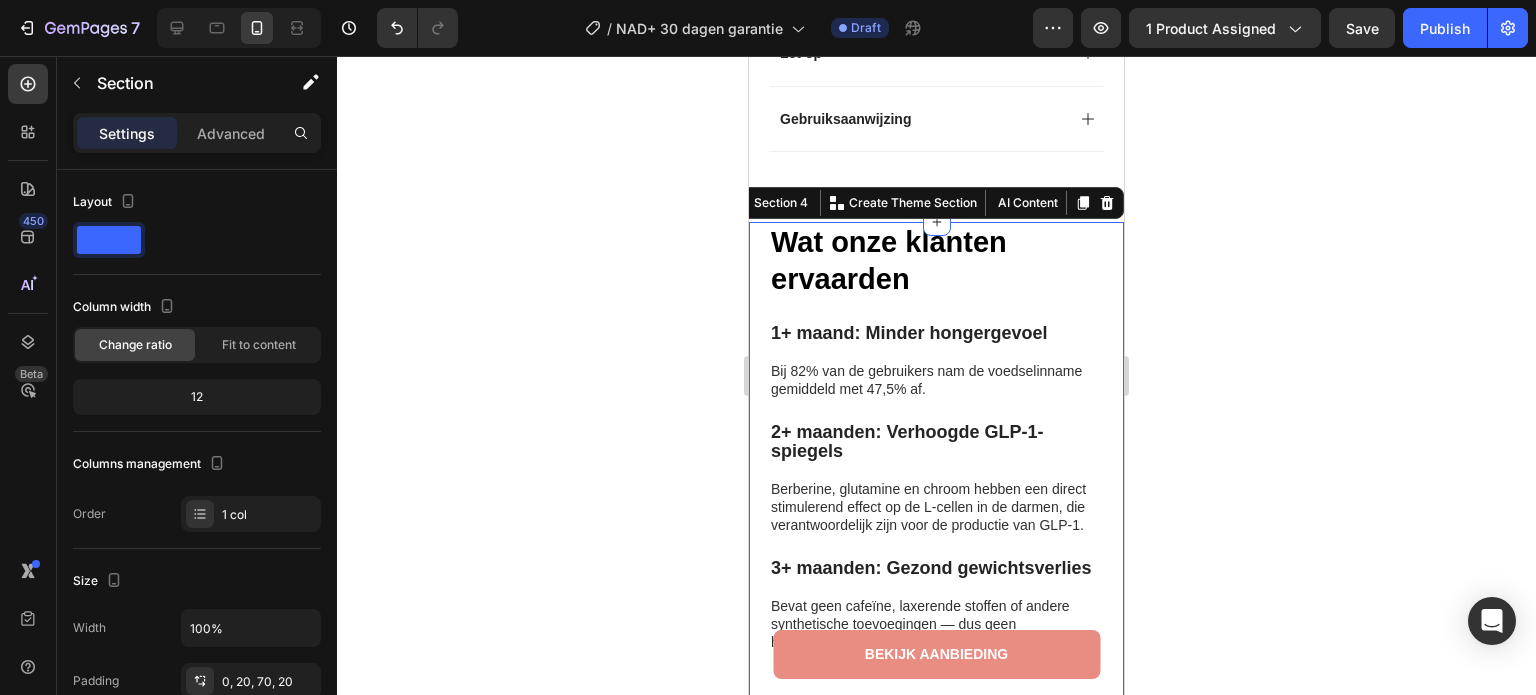 click 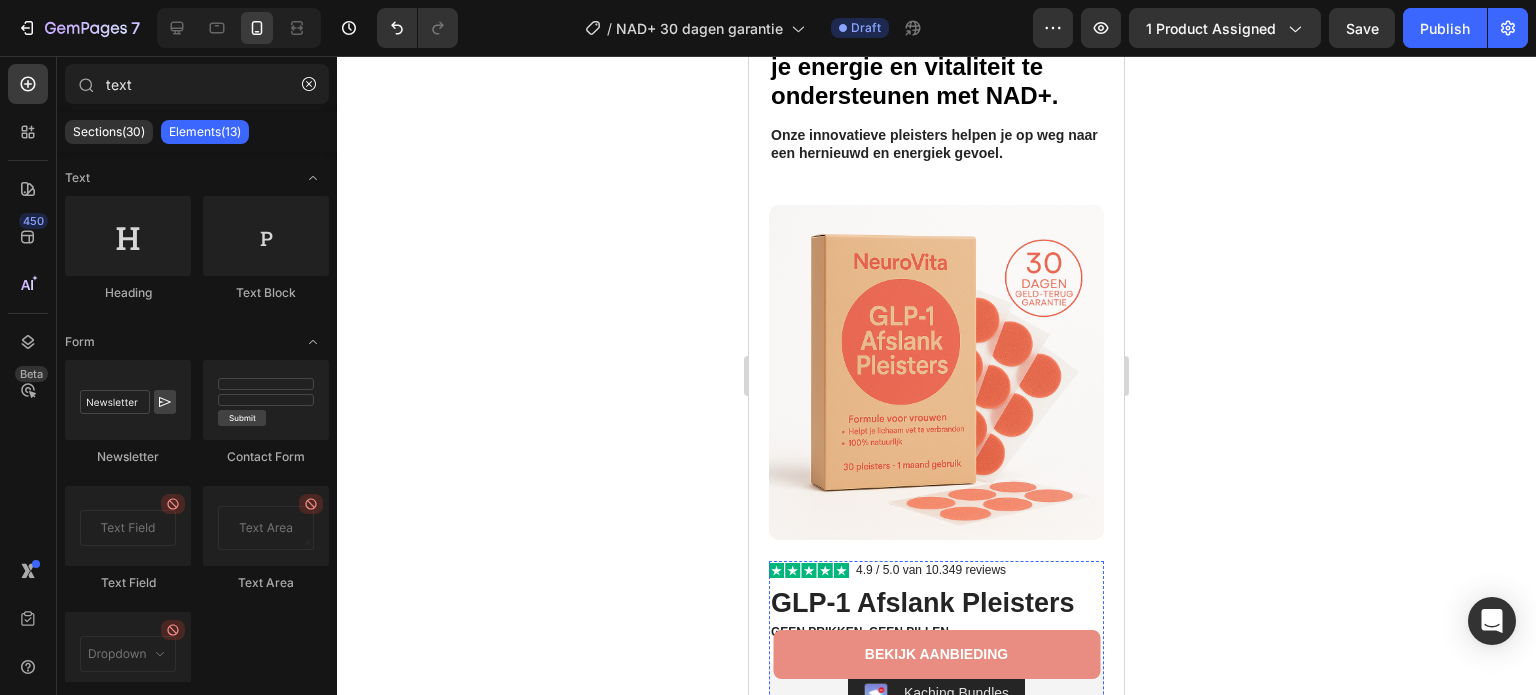 scroll, scrollTop: 0, scrollLeft: 0, axis: both 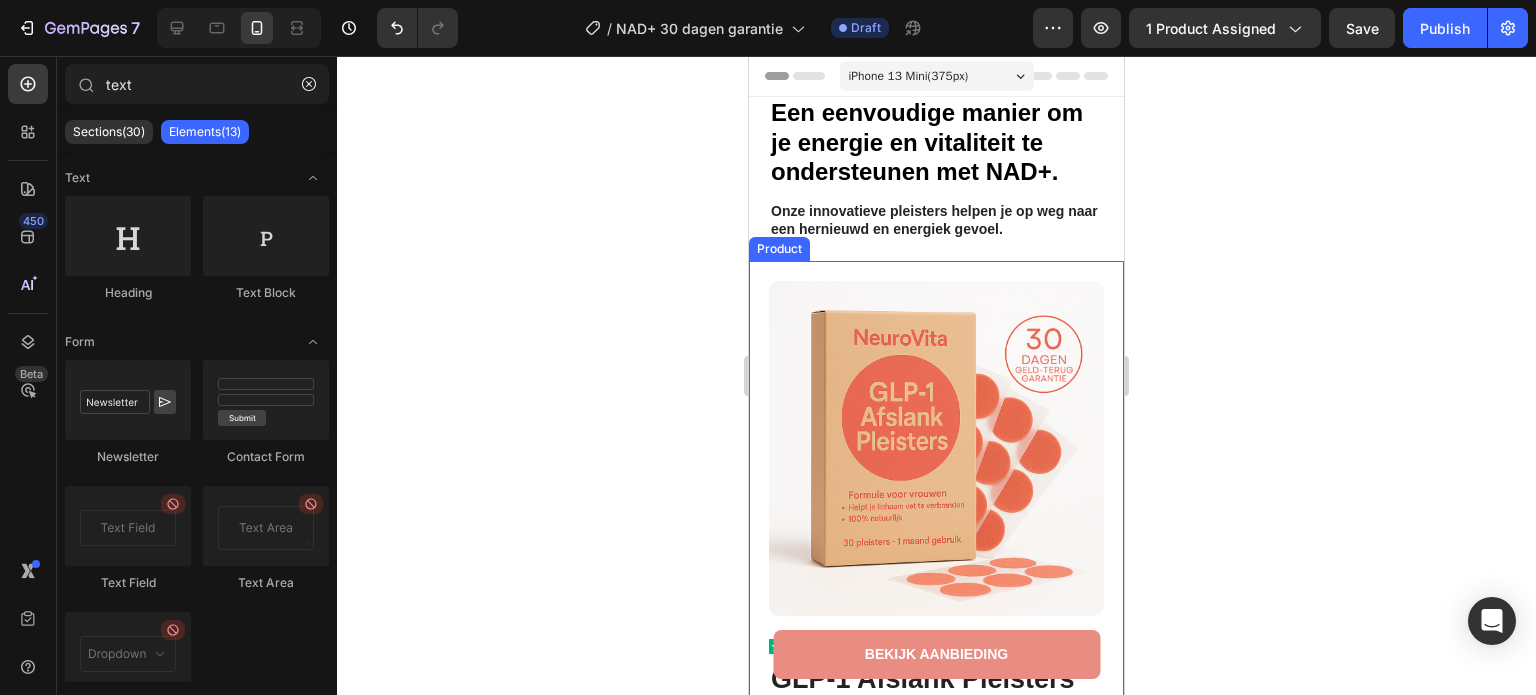 click on "Product Images Row Image 4.9 / 5.0 van 10.349 reviews Text Block Row GLP-1 Afslank Pleisters Product Title Geen prikken, geen pillen Text Block Kaching Bundles Kaching Bundles Bestel nu - Nog slechts  5  op voorraad Text Block Voeg toe aan winkelwagen Add to Cart Image Image Alle transacties beveiligd en versleuteld Text Block Advanced List
Waarom jij hier blij van wordt:
Ingrediënten
Let op
Gebruiksaanwijzing Accordion Image Image Image Image Image Carousel Row Product" at bounding box center [936, 789] 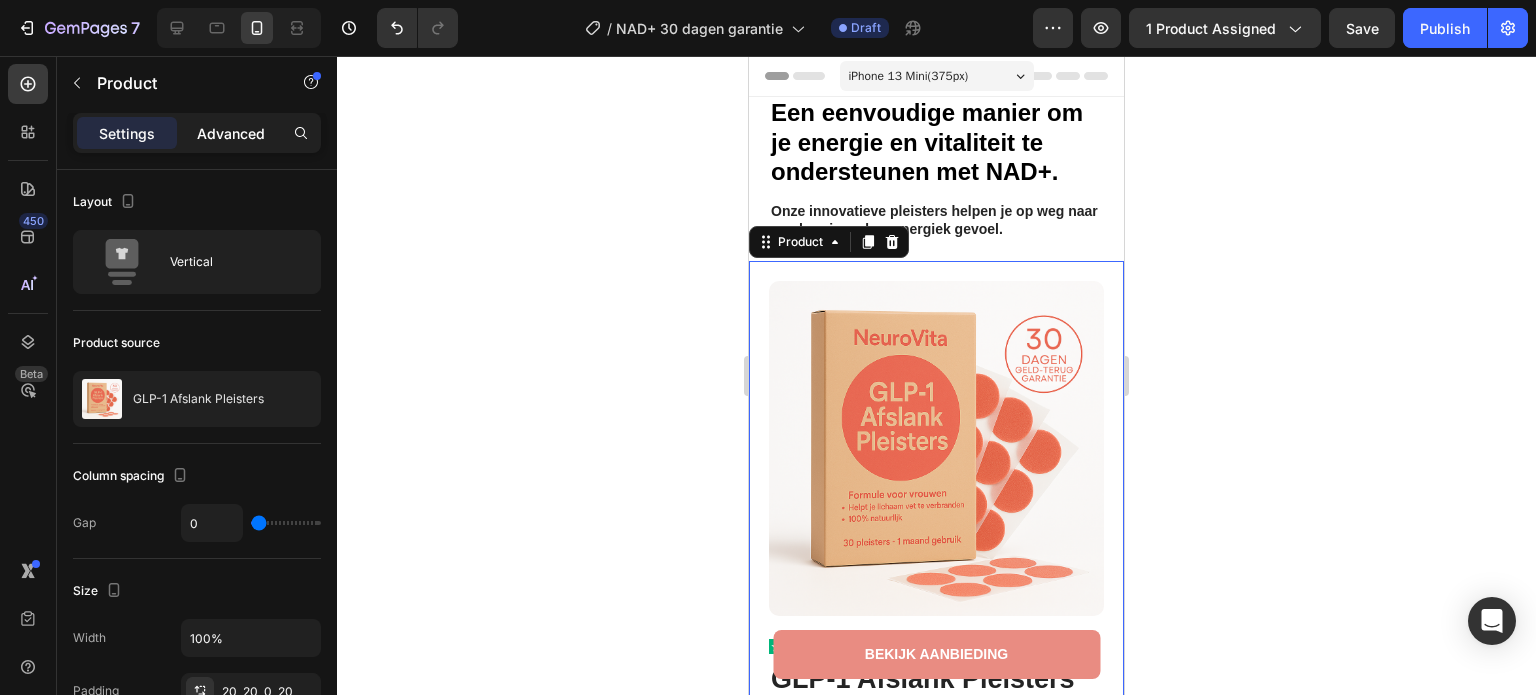 click on "Advanced" at bounding box center (231, 133) 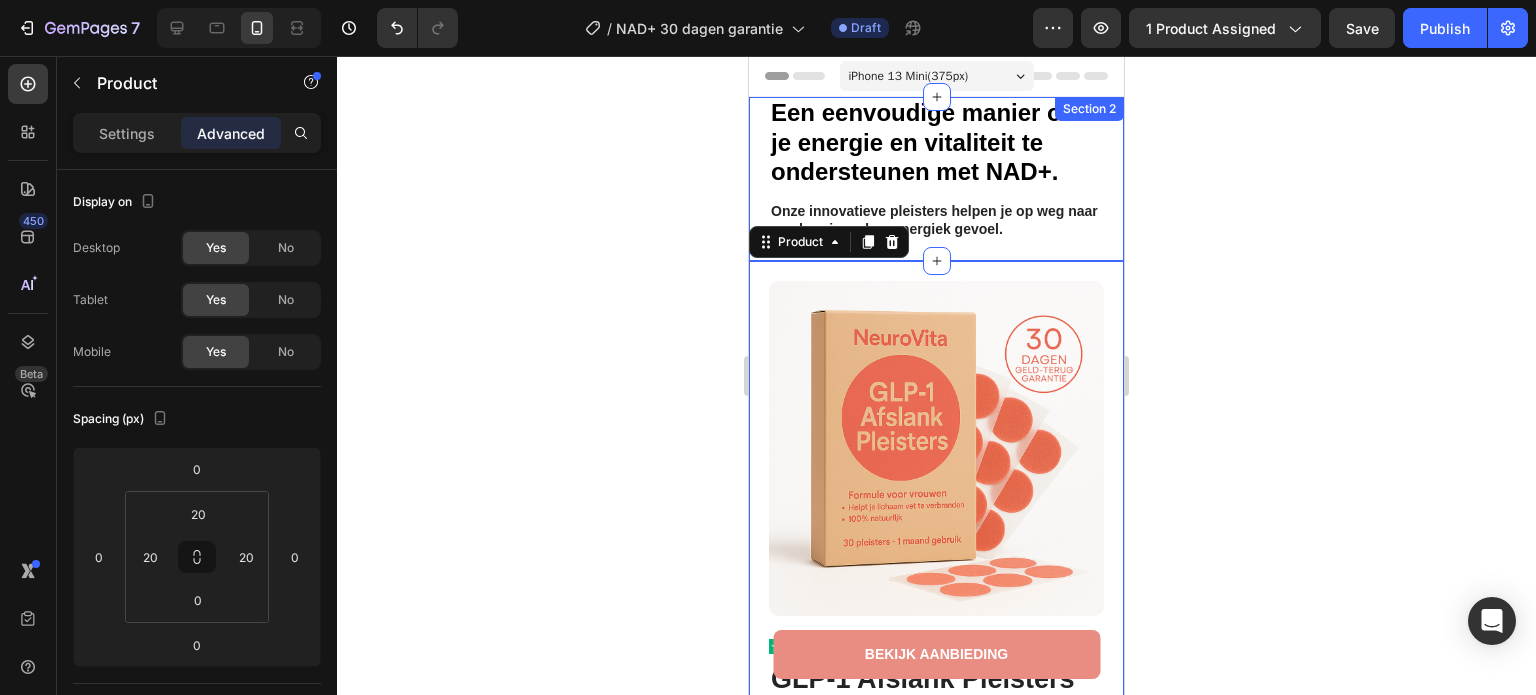 click on "Een eenvoudige manier om je energie en vitaliteit te ondersteunen met NAD+. Heading Onze innovatieve pleisters helpen je op weg naar een hernieuwd en energiek gevoel. Text Block" at bounding box center (936, 179) 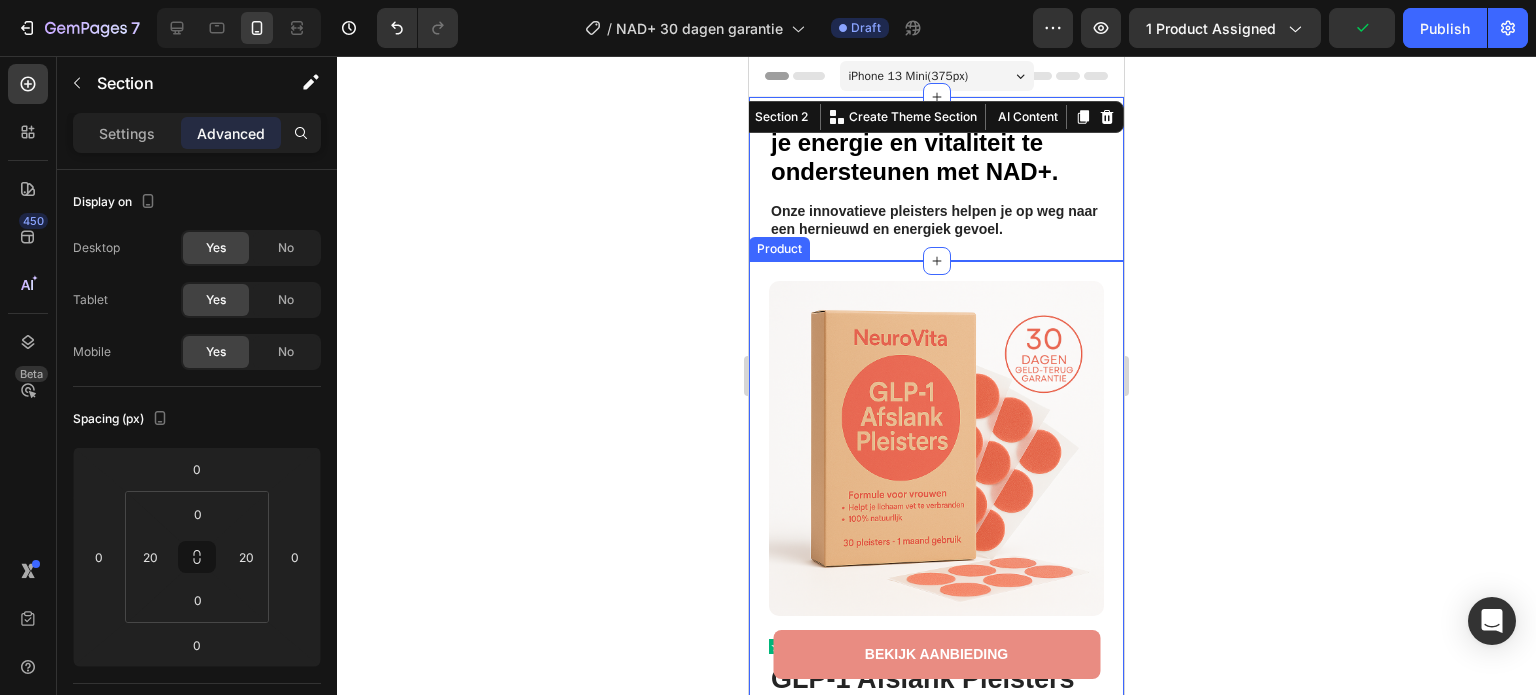 click on "Product Images Row Image 4.9 / 5.0 van 10.349 reviews Text Block Row GLP-1 Afslank Pleisters Product Title Geen prikken, geen pillen Text Block Kaching Bundles Kaching Bundles Bestel nu - Nog slechts  5  op voorraad Text Block Voeg toe aan winkelwagen Add to Cart Image Image Alle transacties beveiligd en versleuteld Text Block Advanced List
Waarom jij hier blij van wordt:
Ingrediënten
Let op
Gebruiksaanwijzing Accordion Image Image Image Image Image Carousel Row Product" at bounding box center [936, 789] 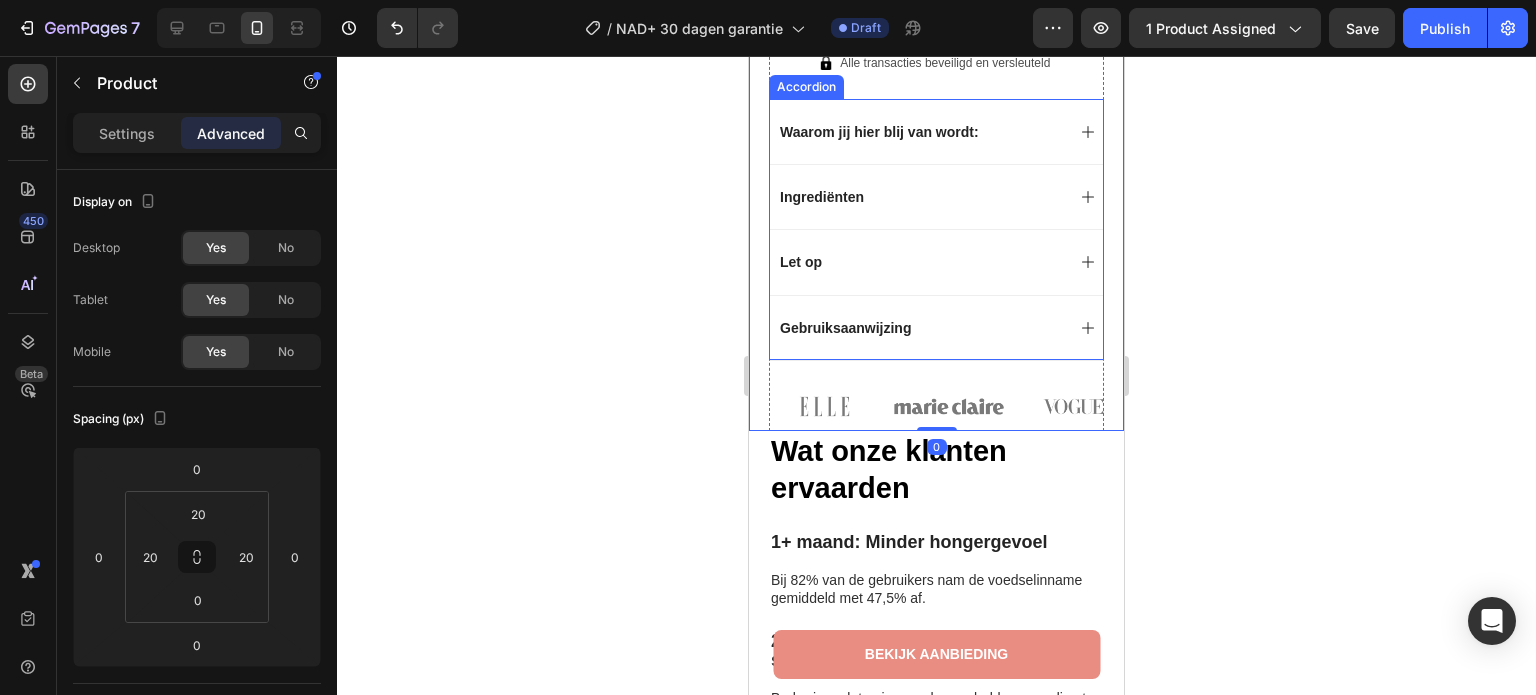scroll, scrollTop: 900, scrollLeft: 0, axis: vertical 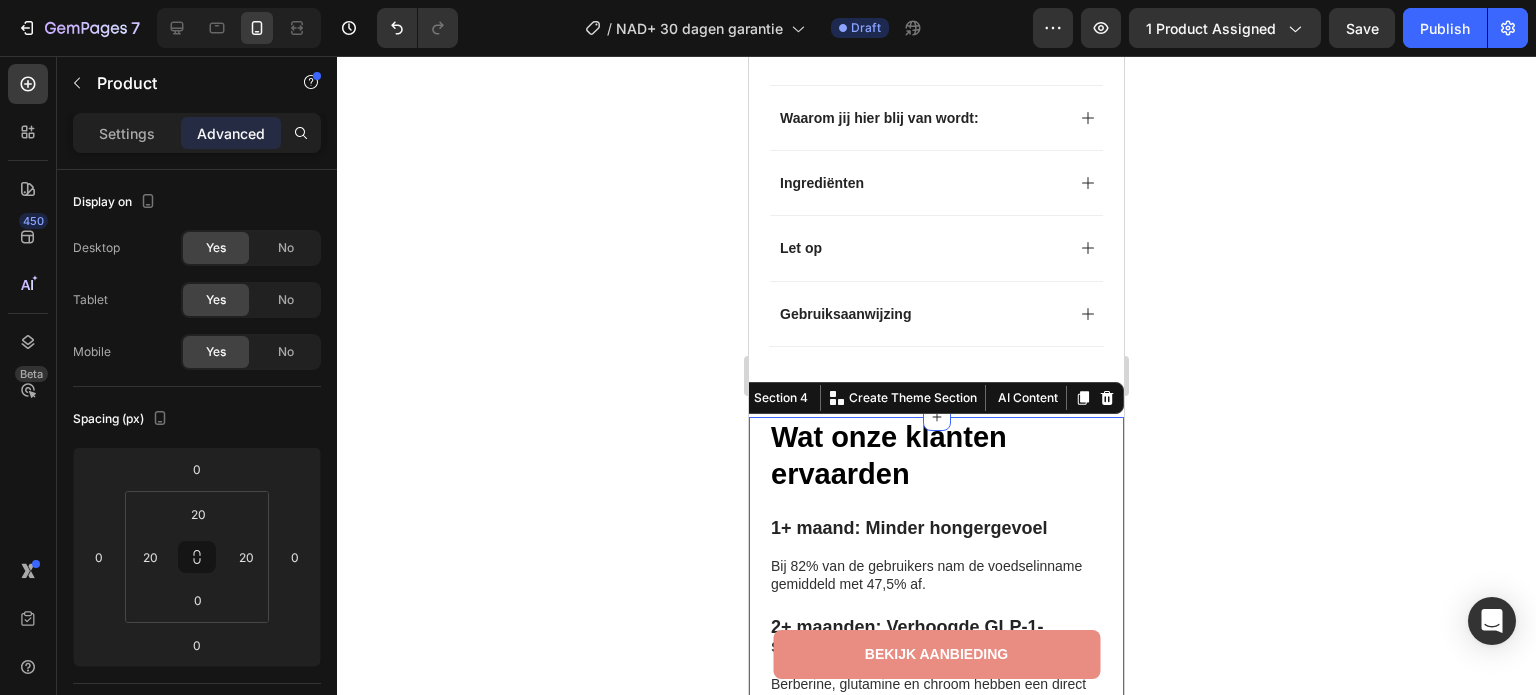 click on "Wat onze klanten ervaarden Heading 1+ maand: Minder hongergevoel   Bij 82% van de gebruikers nam de voedselinname gemiddeld met 47,5% af. Text Block 2+ maanden: Verhoogde GLP-1-spiegels   Berberine, glutamine en chroom hebben een direct stimulerend effect op de L‑cellen in de darmen, die verantwoordelijk zijn voor de productie van GLP‑1. Text Block 3+ maanden: Gezond gewichtsverlies   Bevat geen cafeïne, laxerende stoffen of andere synthetische toevoegingen — dus geen hartkloppingen, crash of andere nare bijwerkingen. Text Block Row Image Image “Ik had mijn twijfels bij de werking van zo'n pleister, maar ben blij dat ik het geprobeerd heb. Op de eerste dag merkte ik al dat mijn eetbuien minder werden. Momenteel al 9 kg verschil op de weegschaal.” Text Block
Icon Monique N. (Utrecht, NL) Text Block Row Row Section 4   You can create reusable sections Create Theme Section AI Content Write with GemAI What would you like to describe here? Tone and Voice Persuasive Product Show more" at bounding box center (936, 814) 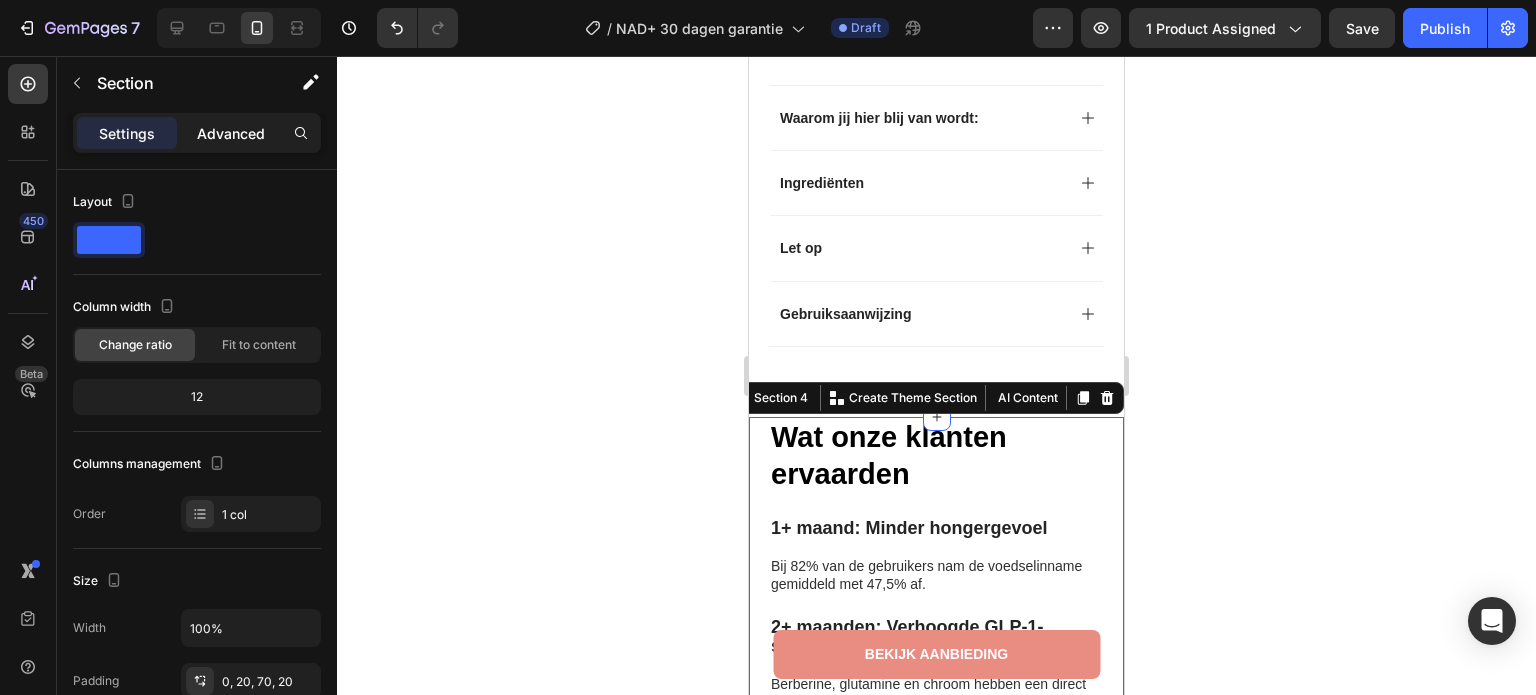 click on "Advanced" at bounding box center [231, 133] 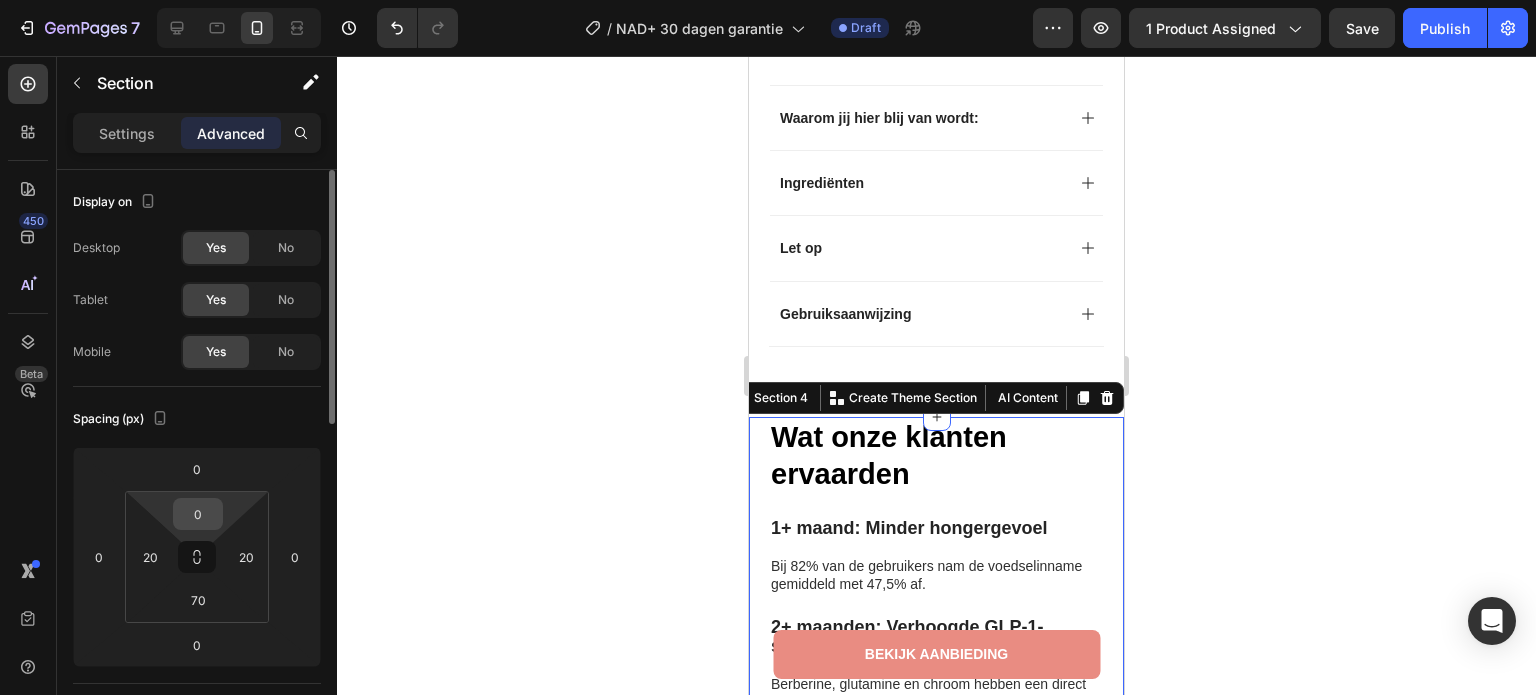 click on "0" at bounding box center [198, 514] 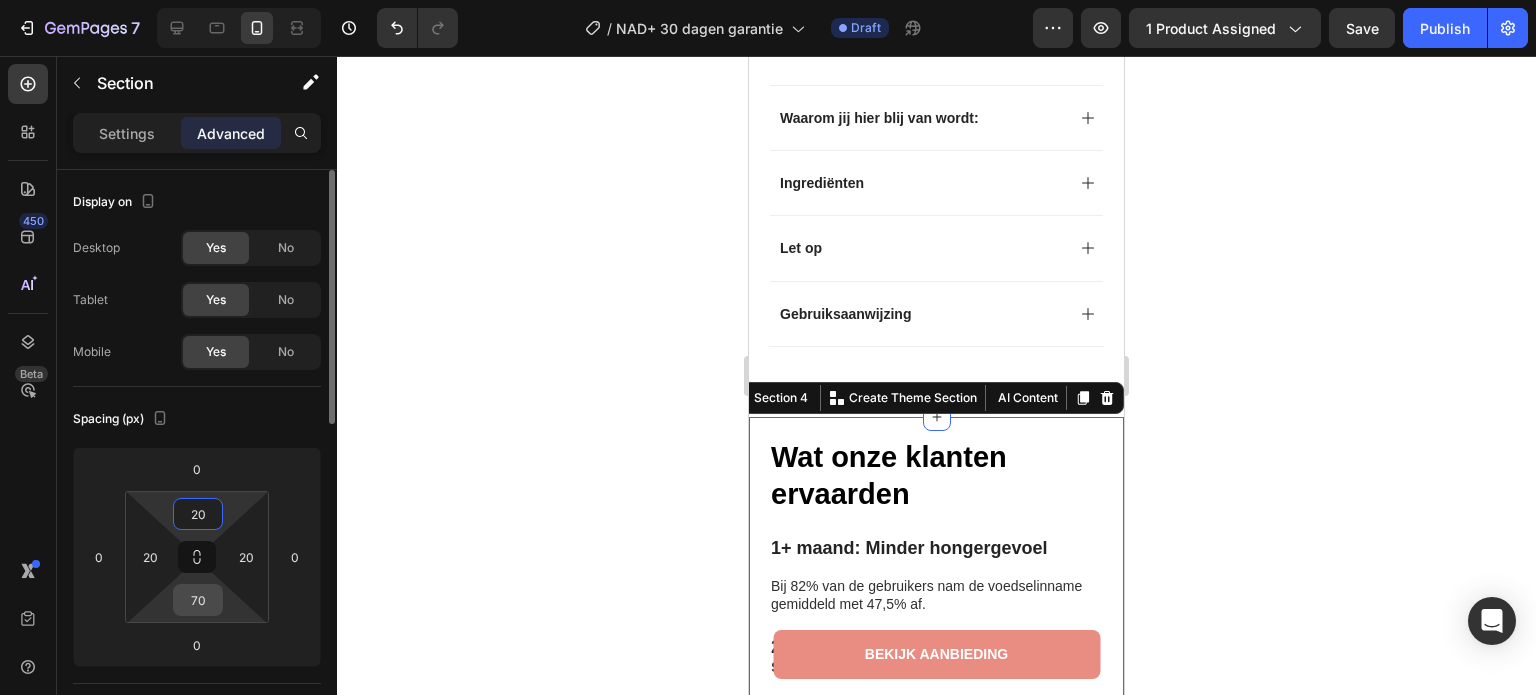 type on "20" 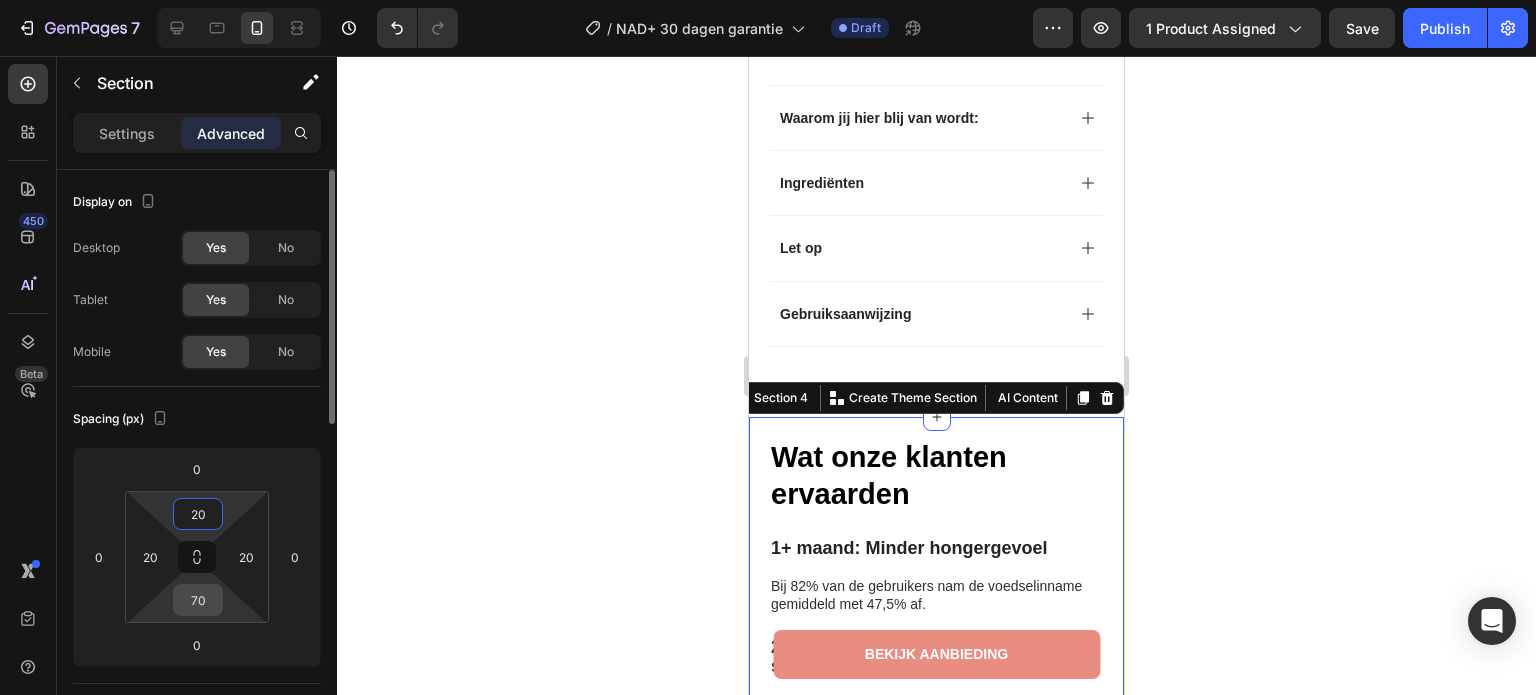 click on "70" at bounding box center [198, 600] 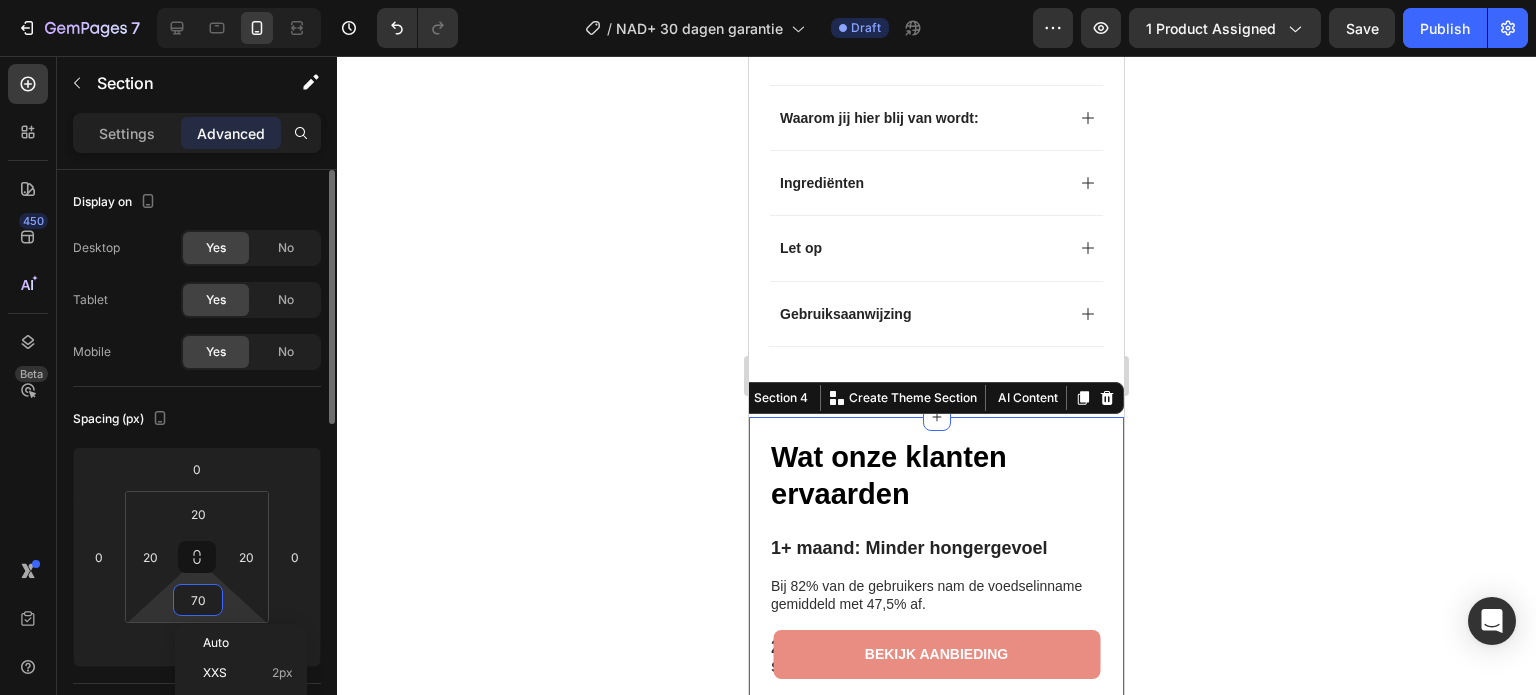 type on "0" 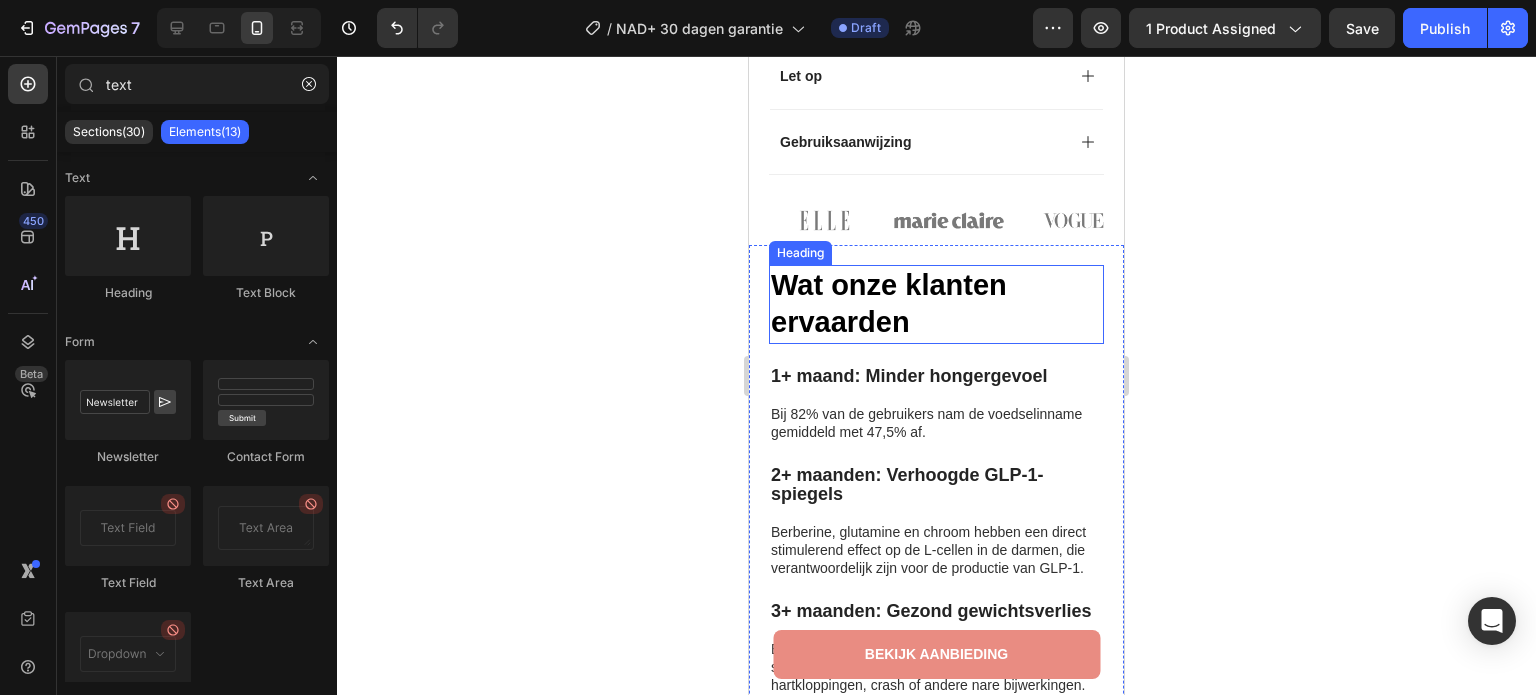 scroll, scrollTop: 1159, scrollLeft: 0, axis: vertical 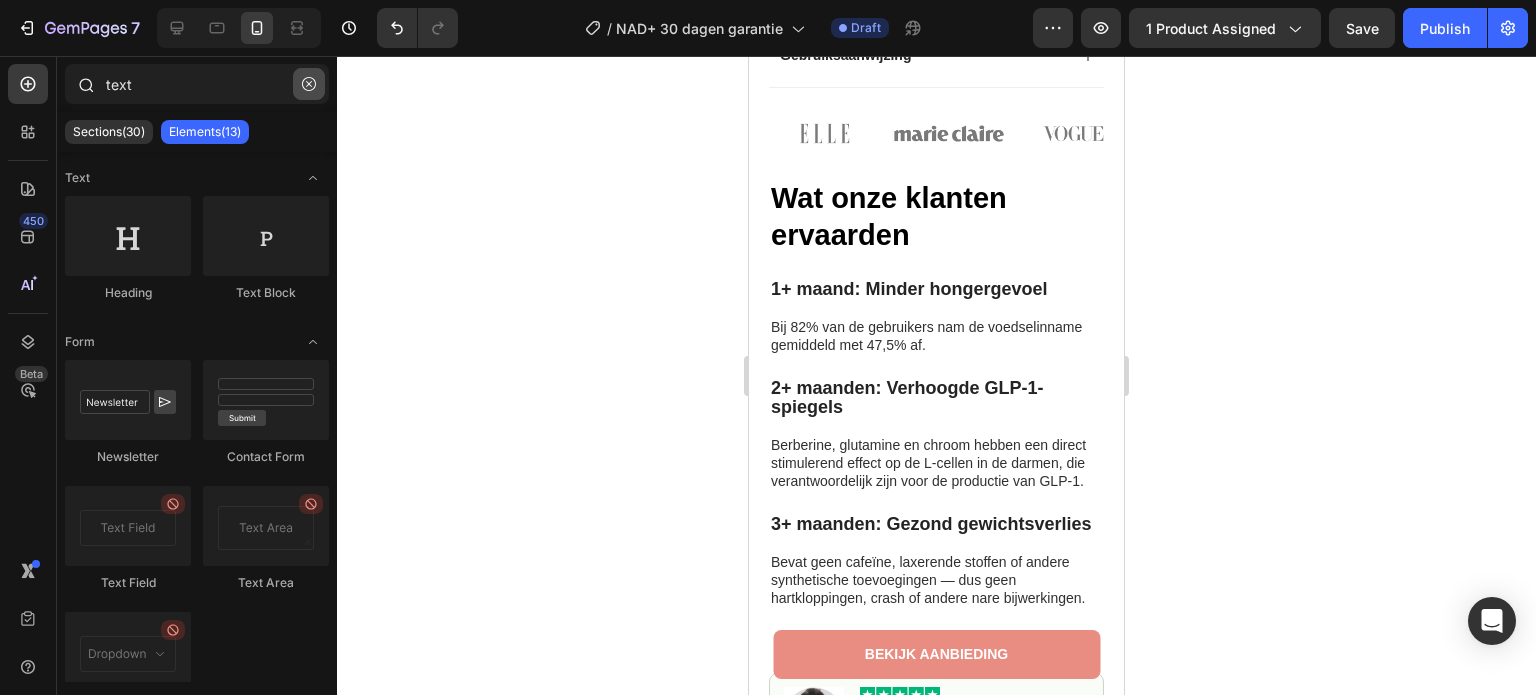 click 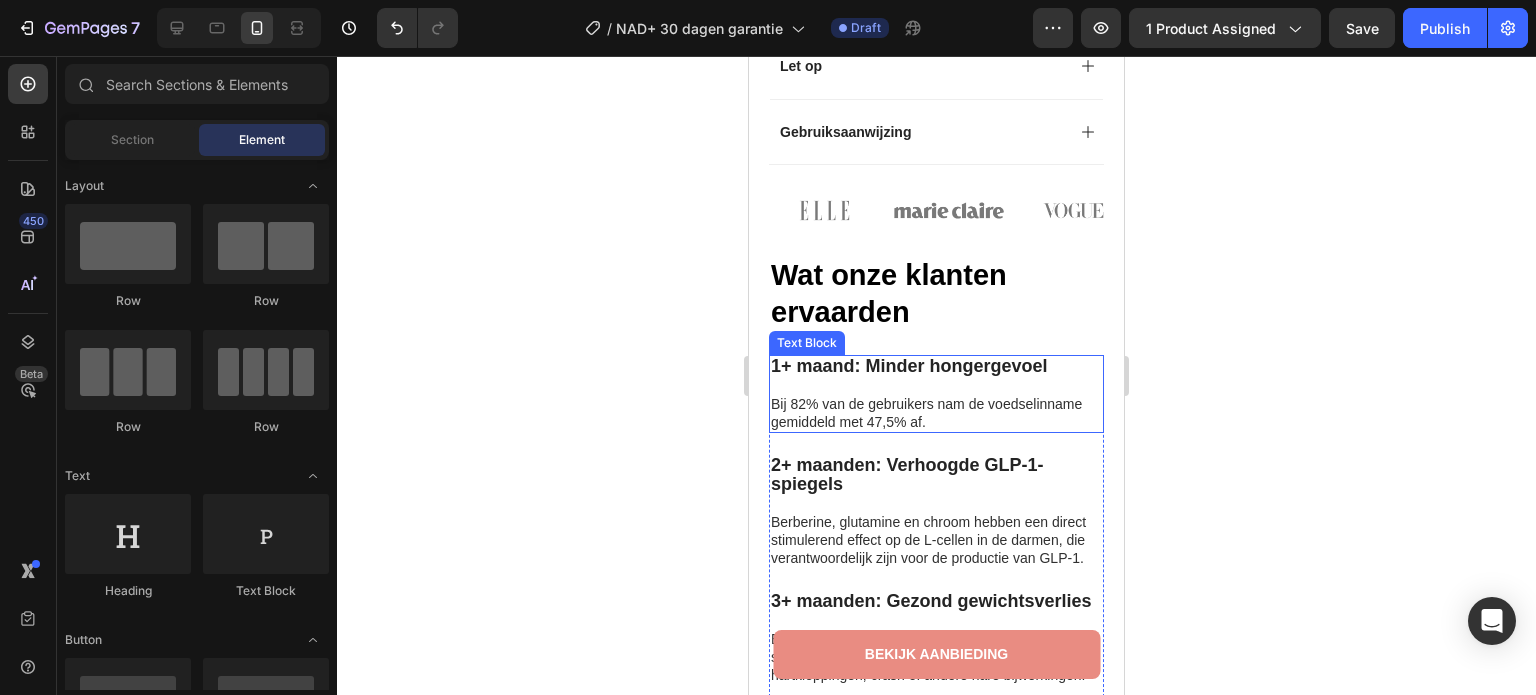 scroll, scrollTop: 959, scrollLeft: 0, axis: vertical 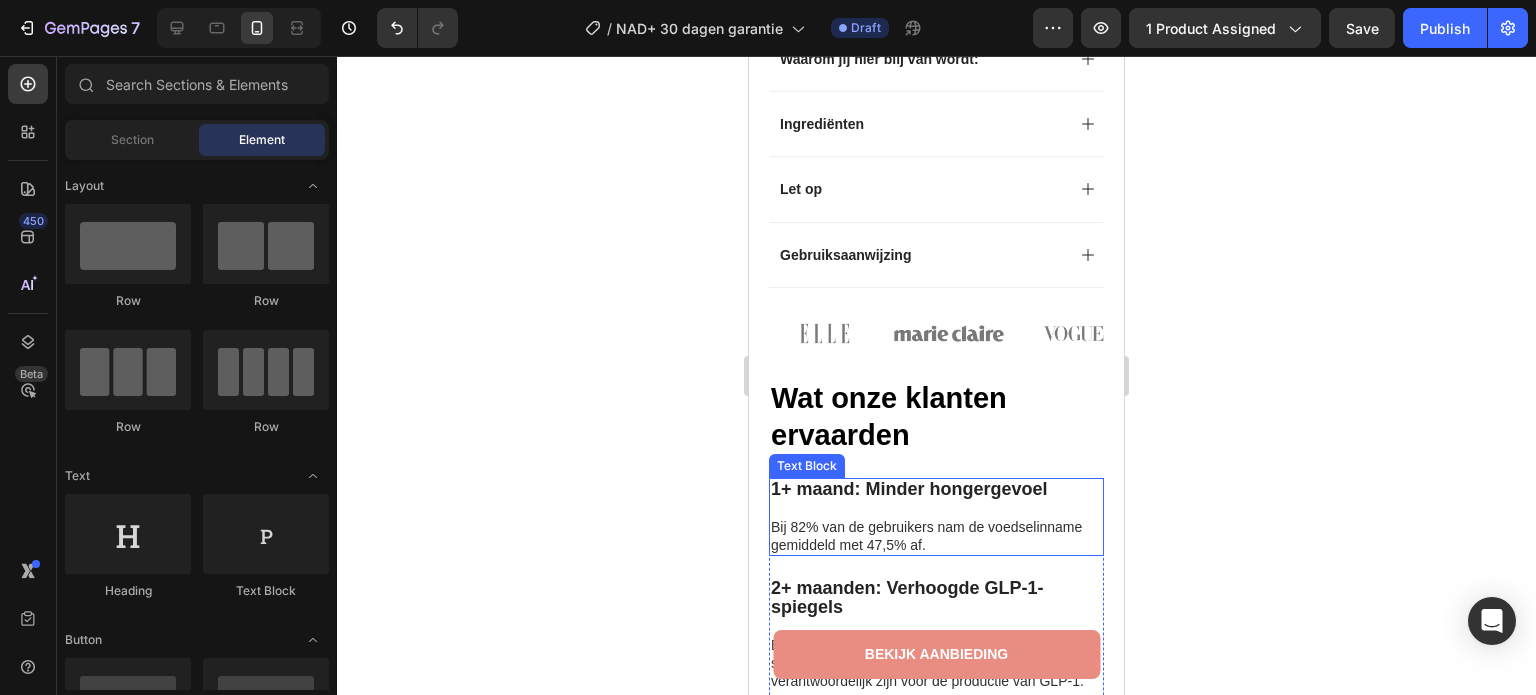 click on "1+ maand: Minder hongergevoel" at bounding box center (909, 489) 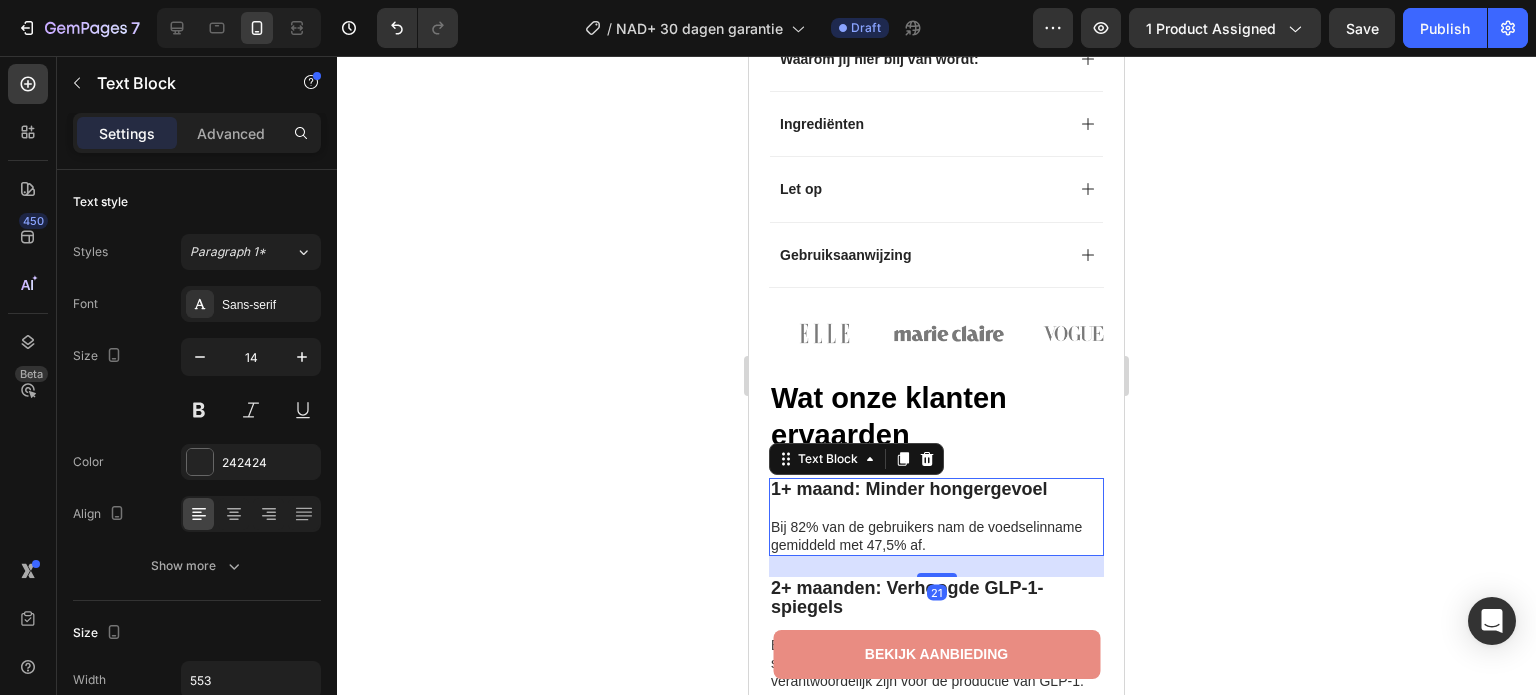 click on "1+ maand: Minder hongergevoel" at bounding box center [909, 489] 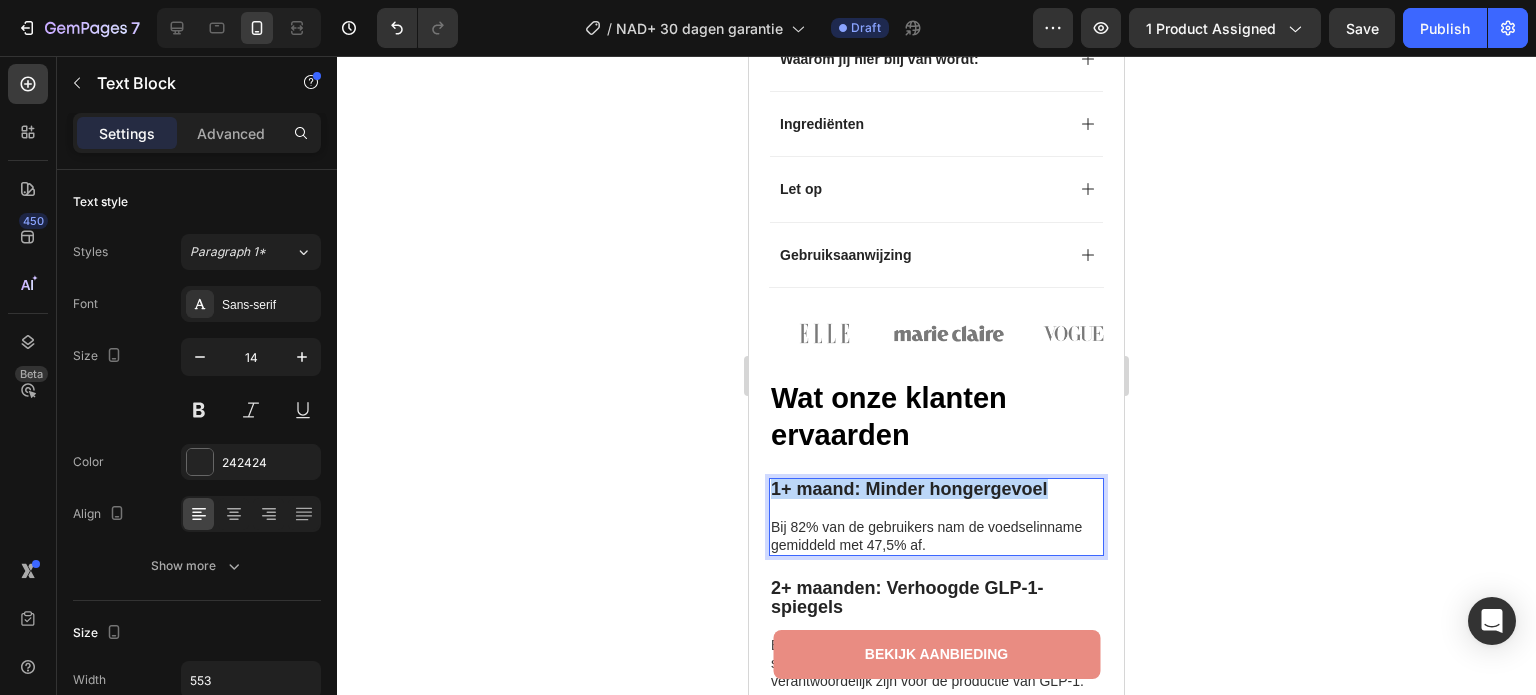 click on "1+ maand: Minder hongergevoel" at bounding box center (909, 489) 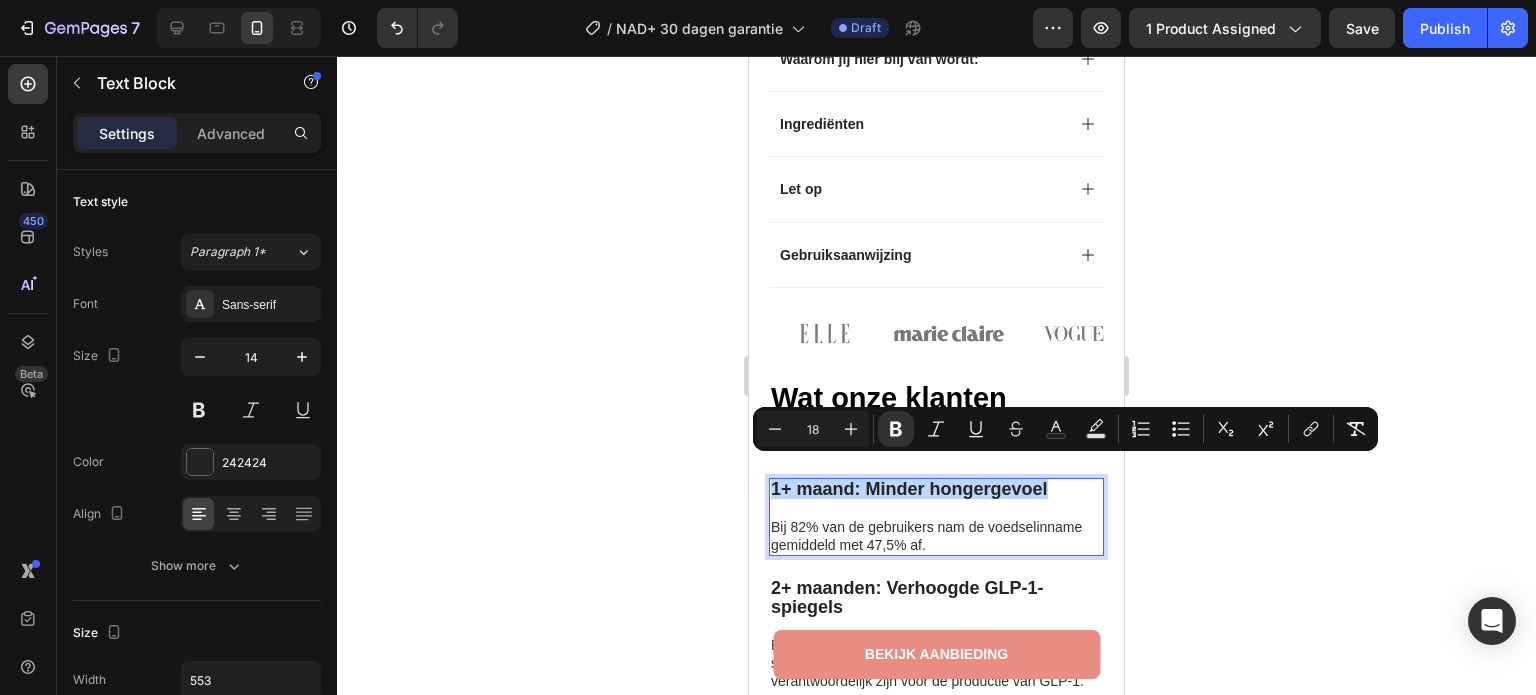 click on "1+ maand: Minder hongergevoel" at bounding box center (909, 489) 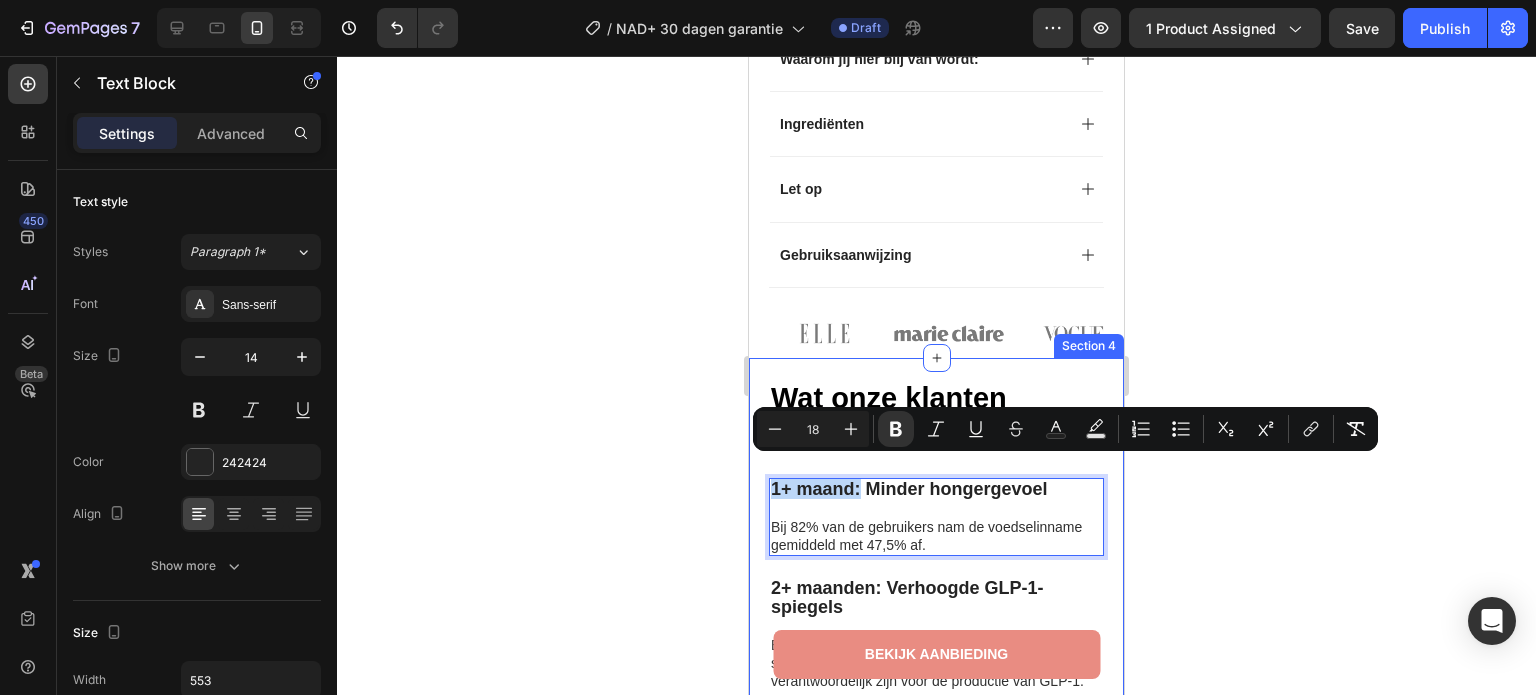 drag, startPoint x: 861, startPoint y: 471, endPoint x: 756, endPoint y: 473, distance: 105.01904 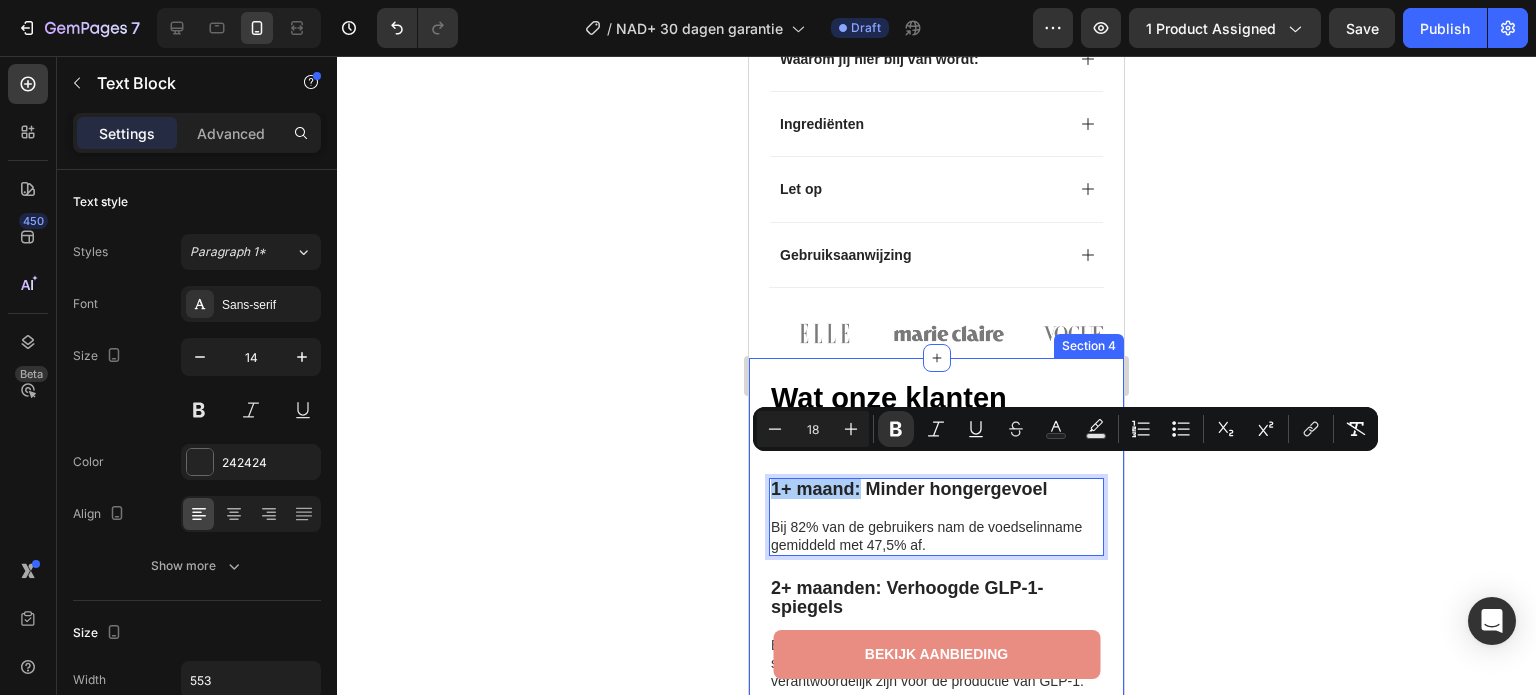 click on "Wat onze klanten ervaarden Heading 1+ maand: Minder hongergevoel Bij 82% van de gebruikers nam de voedselinname gemiddeld met 47,5% af. Text Block   21 2+ maanden: Verhoogde GLP-1-spiegels   Berberine, glutamine en chroom hebben een direct stimulerend effect op de L‑cellen in de darmen, die verantwoordelijk zijn voor de productie van GLP‑1. Text Block 3+ maanden: Gezond gewichtsverlies   Bevat geen cafeïne, laxerende stoffen of andere synthetische toevoegingen — dus geen hartkloppingen, crash of andere nare bijwerkingen. Text Block Row Image Image “Ik had mijn twijfels bij de werking van zo'n pleister, maar ben blij dat ik het geprobeerd heb. Op de eerste dag merkte ik al dat mijn eetbuien minder werden. Momenteel al 9 kg verschil op de weegschaal.” Text Block
Icon Monique N. (Utrecht, NL) Text Block Row Row Section 4" at bounding box center (936, 730) 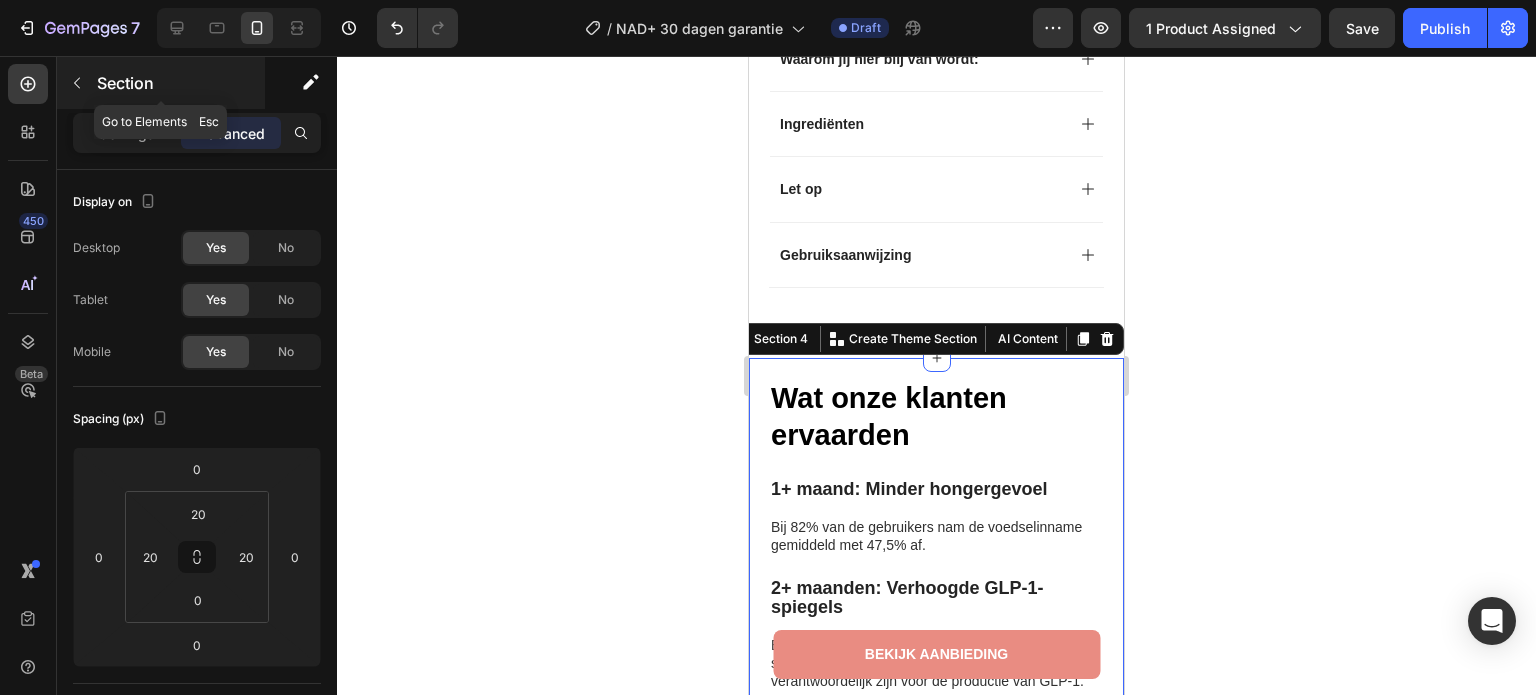 click 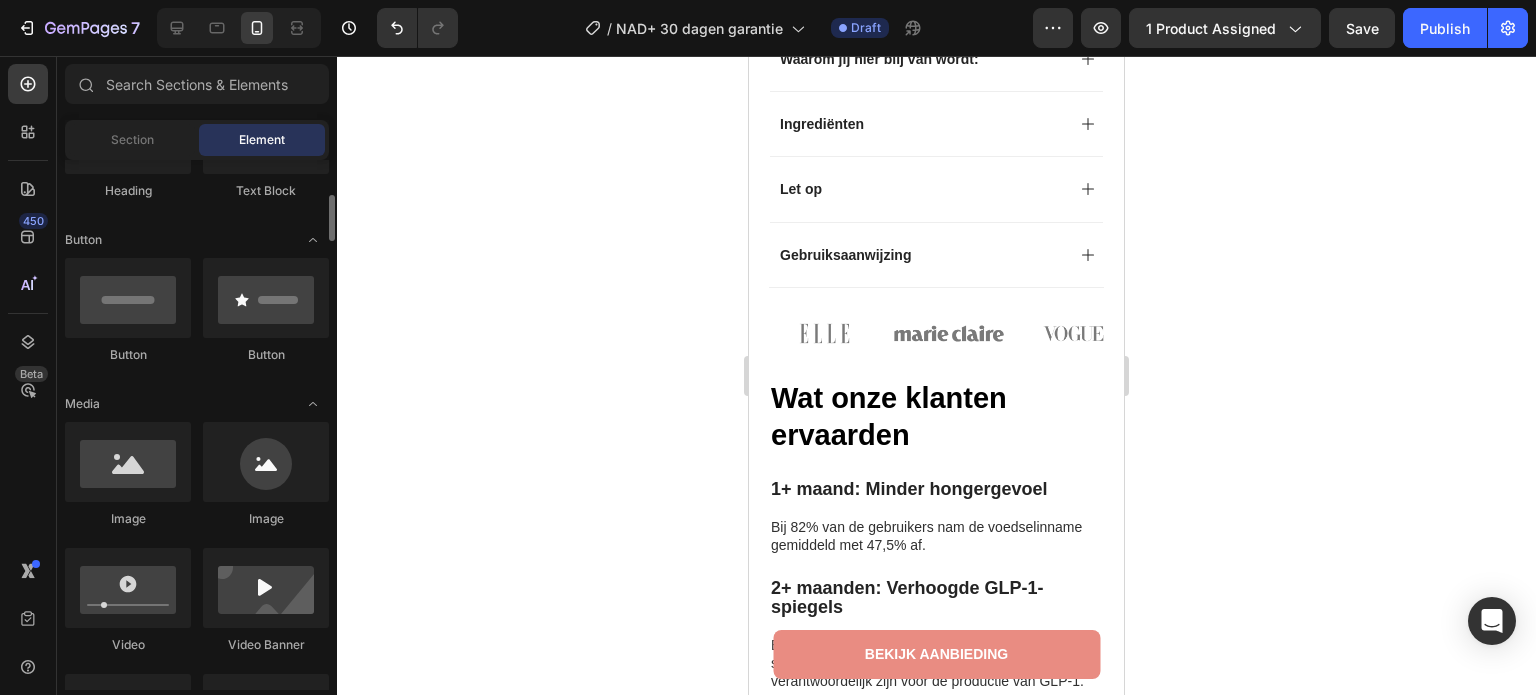 scroll, scrollTop: 0, scrollLeft: 0, axis: both 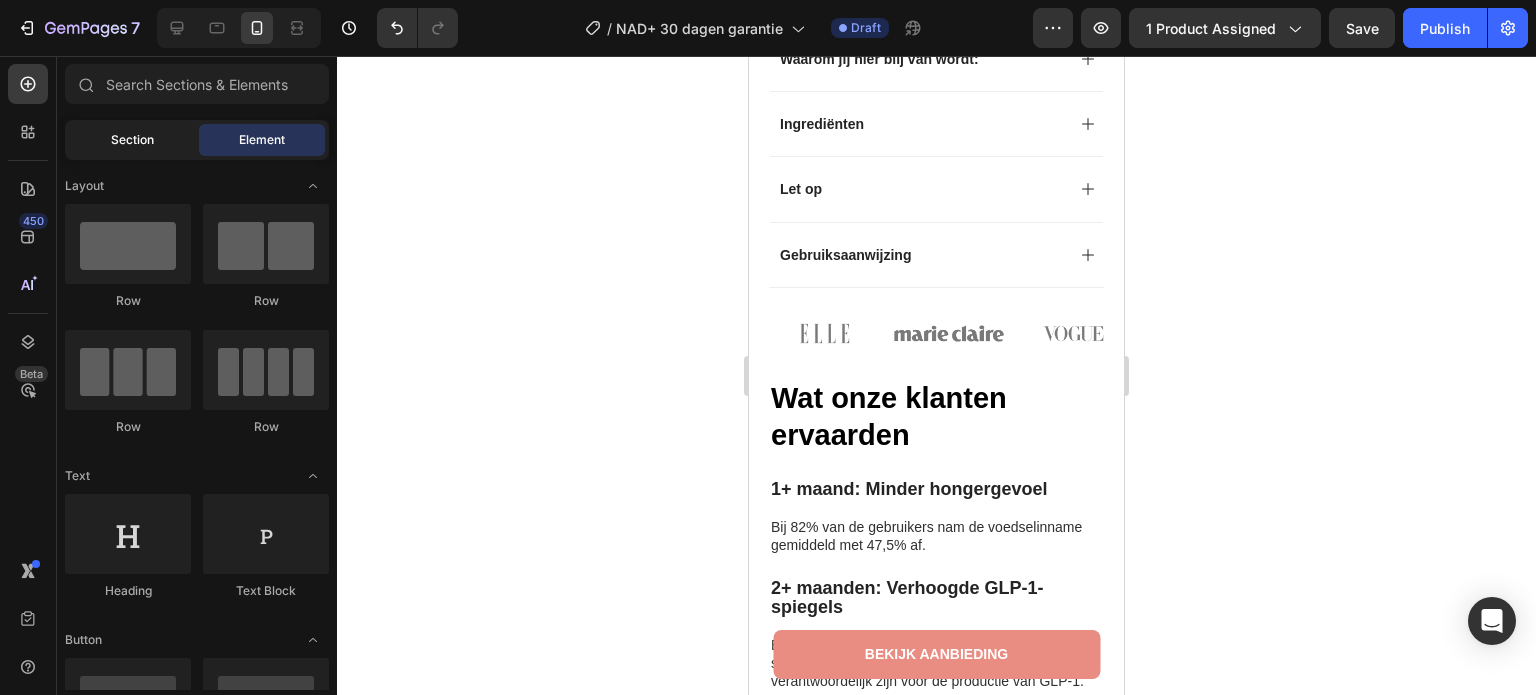 click on "Section" 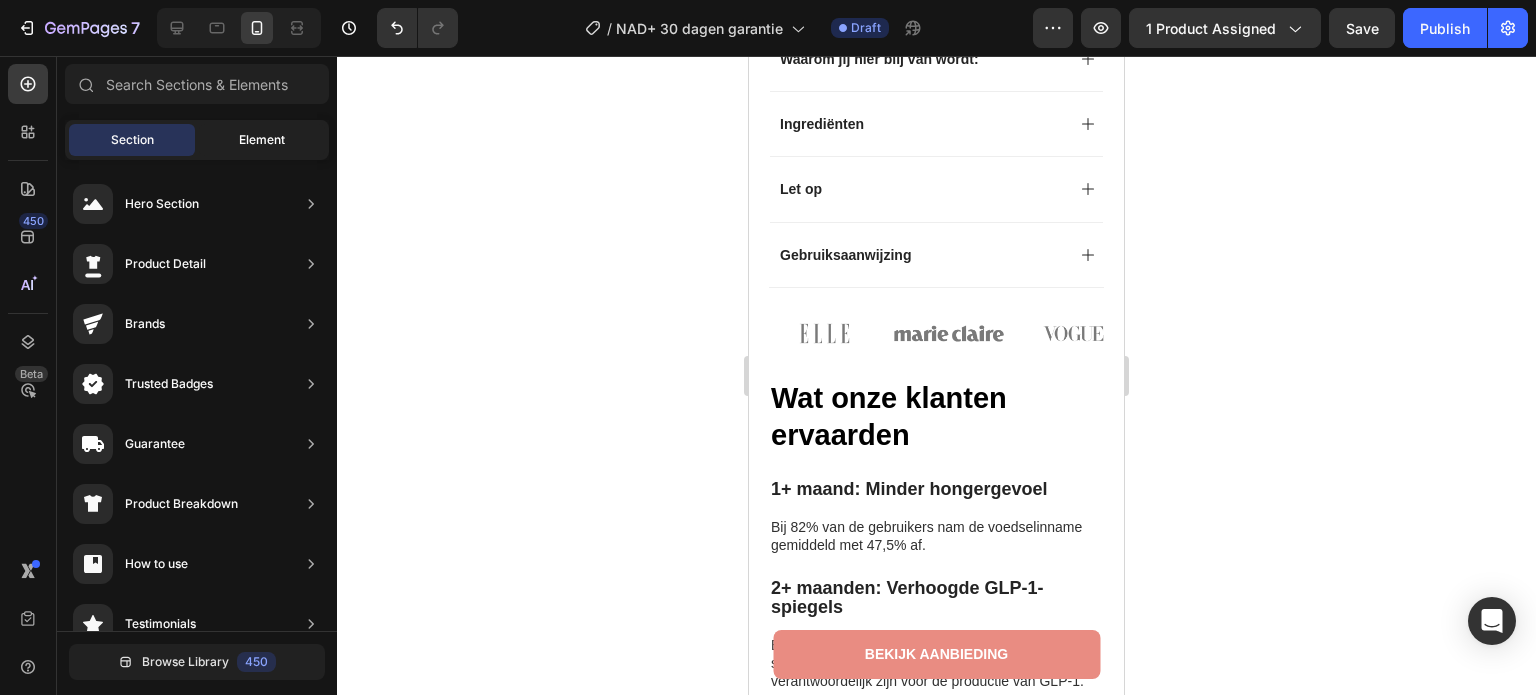 click on "Element" at bounding box center (262, 140) 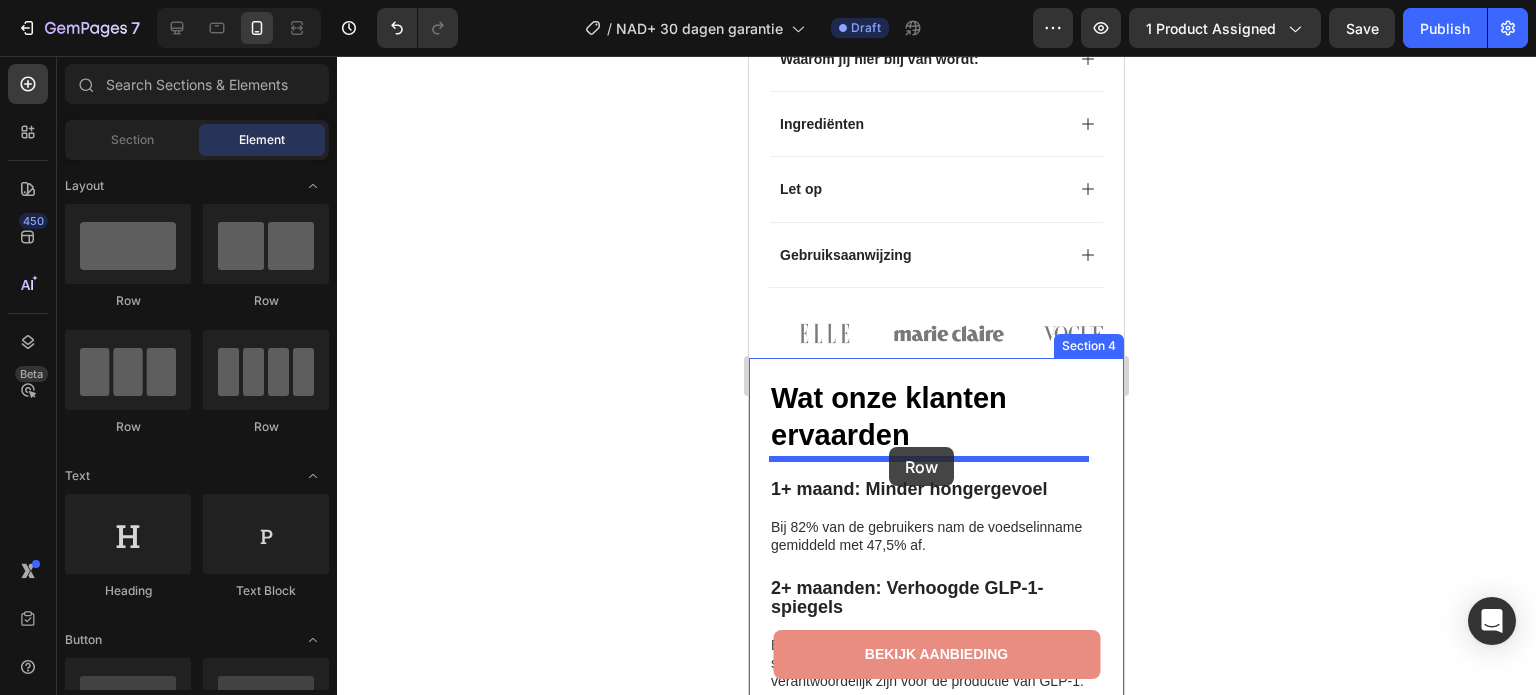 drag, startPoint x: 900, startPoint y: 323, endPoint x: 889, endPoint y: 447, distance: 124.486946 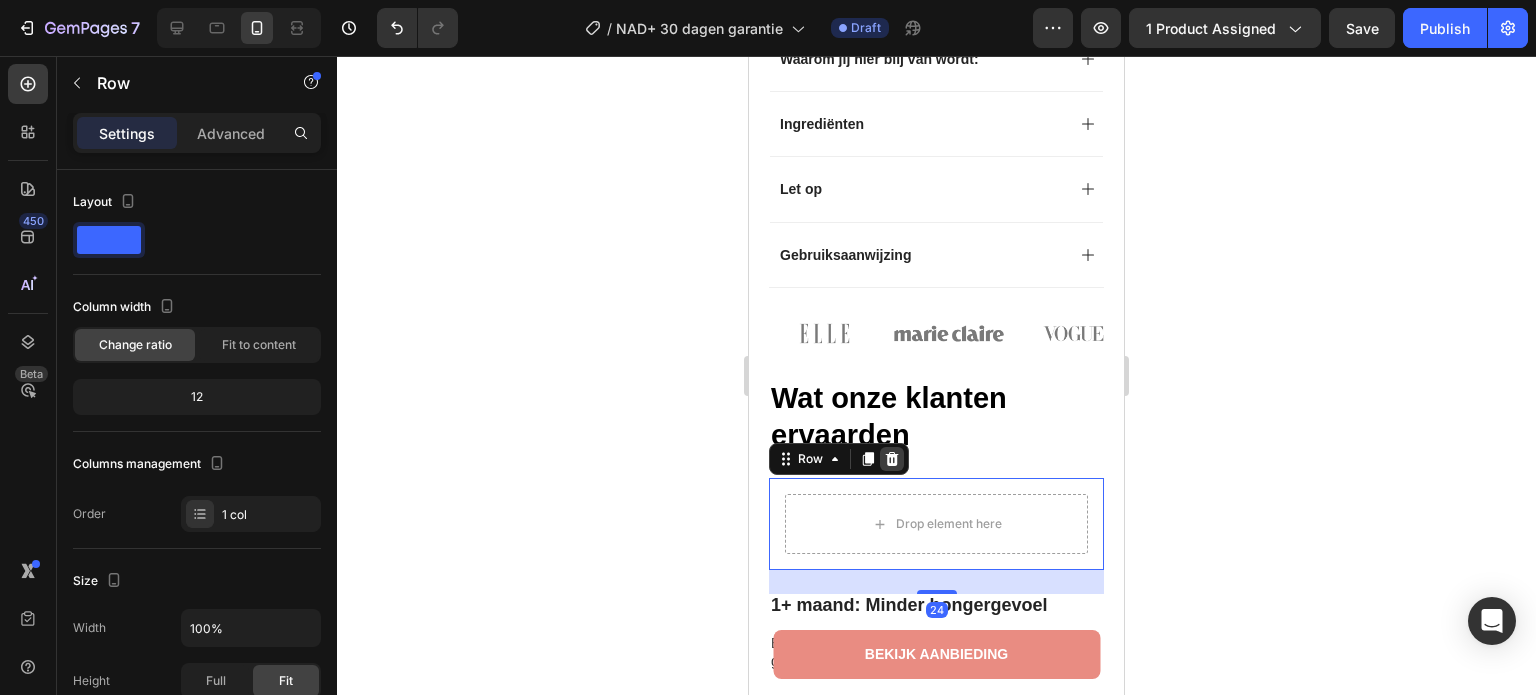 click 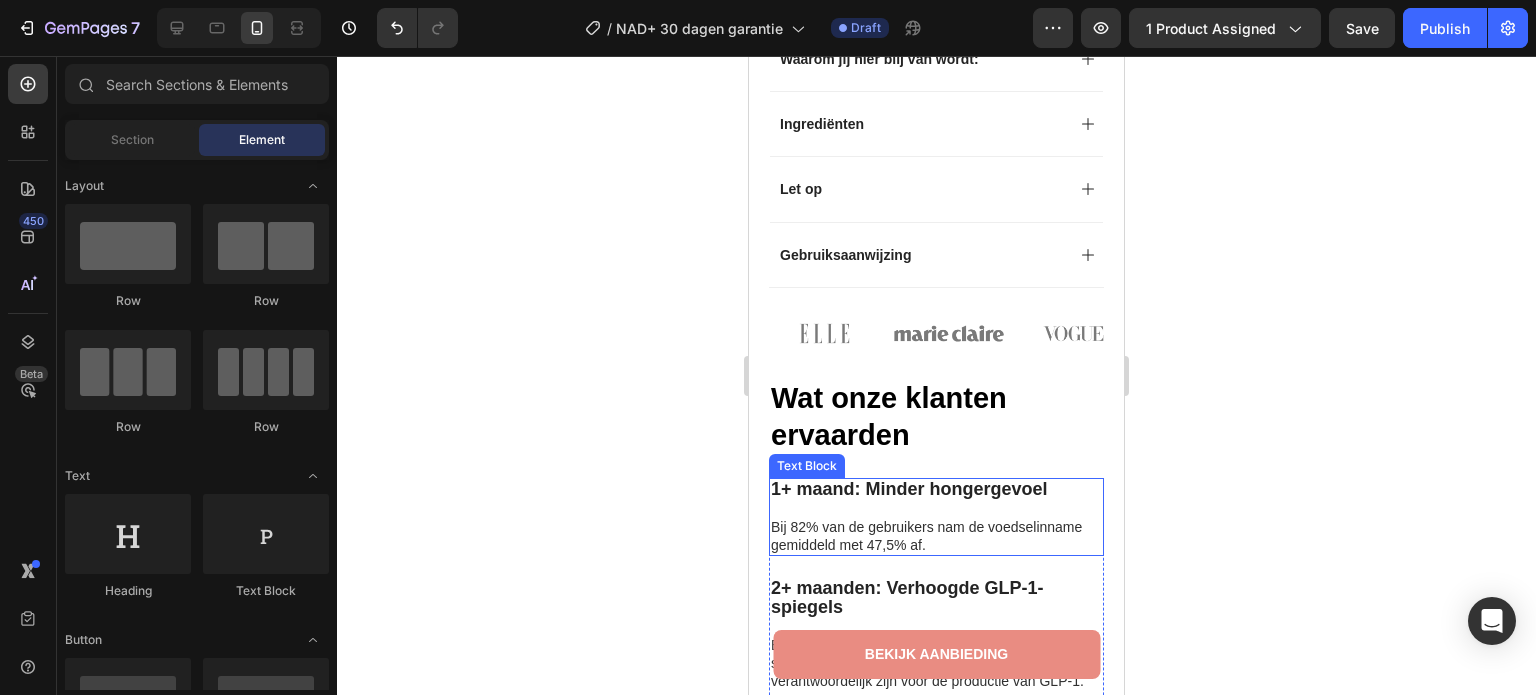 click on "1+ maand: Minder hongergevoel" at bounding box center [909, 489] 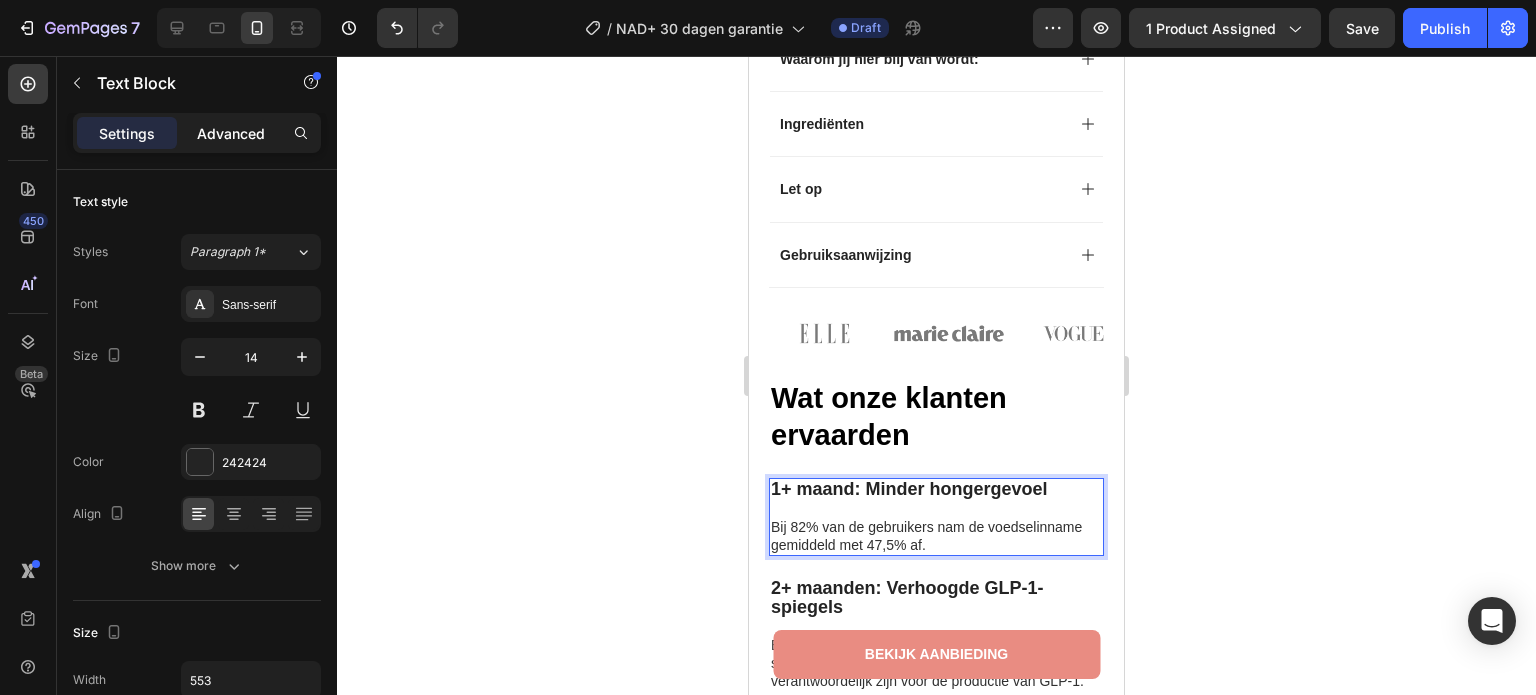 click on "Advanced" at bounding box center [231, 133] 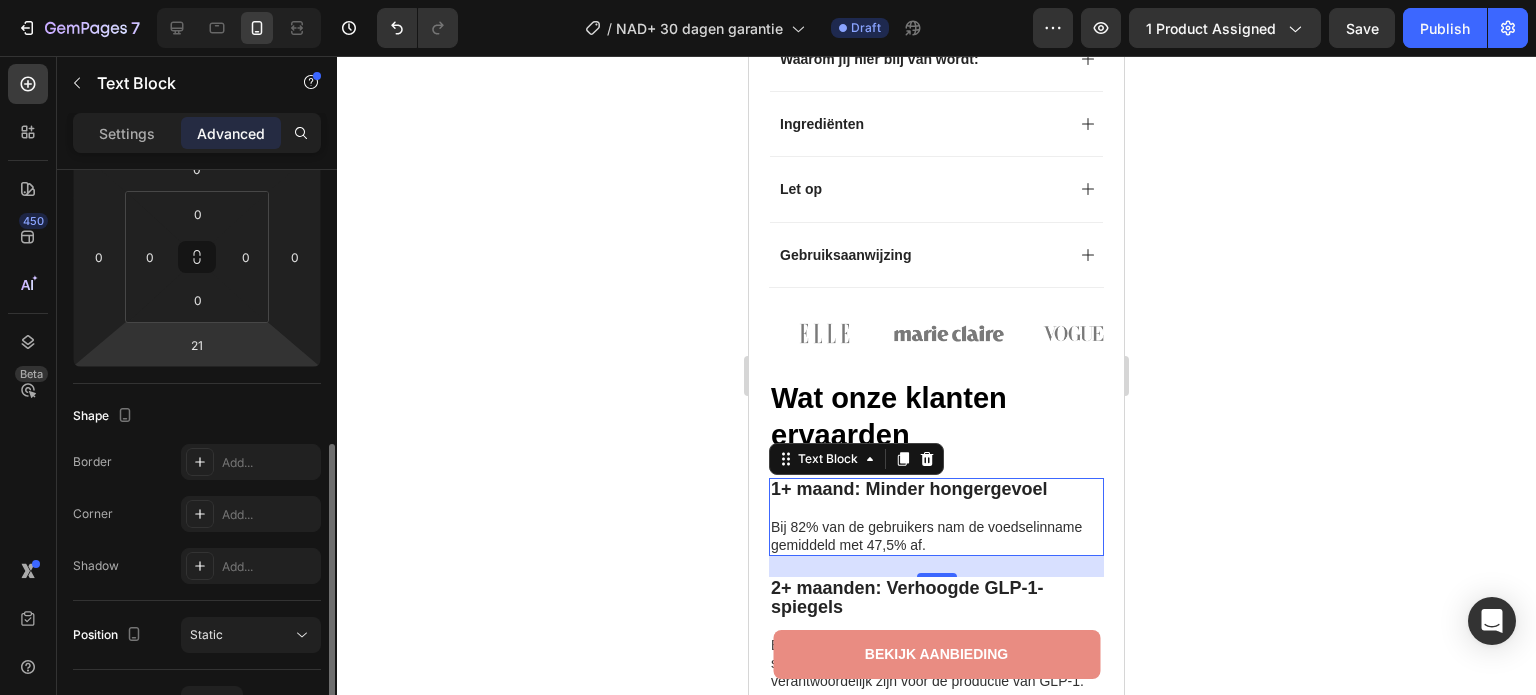 scroll, scrollTop: 500, scrollLeft: 0, axis: vertical 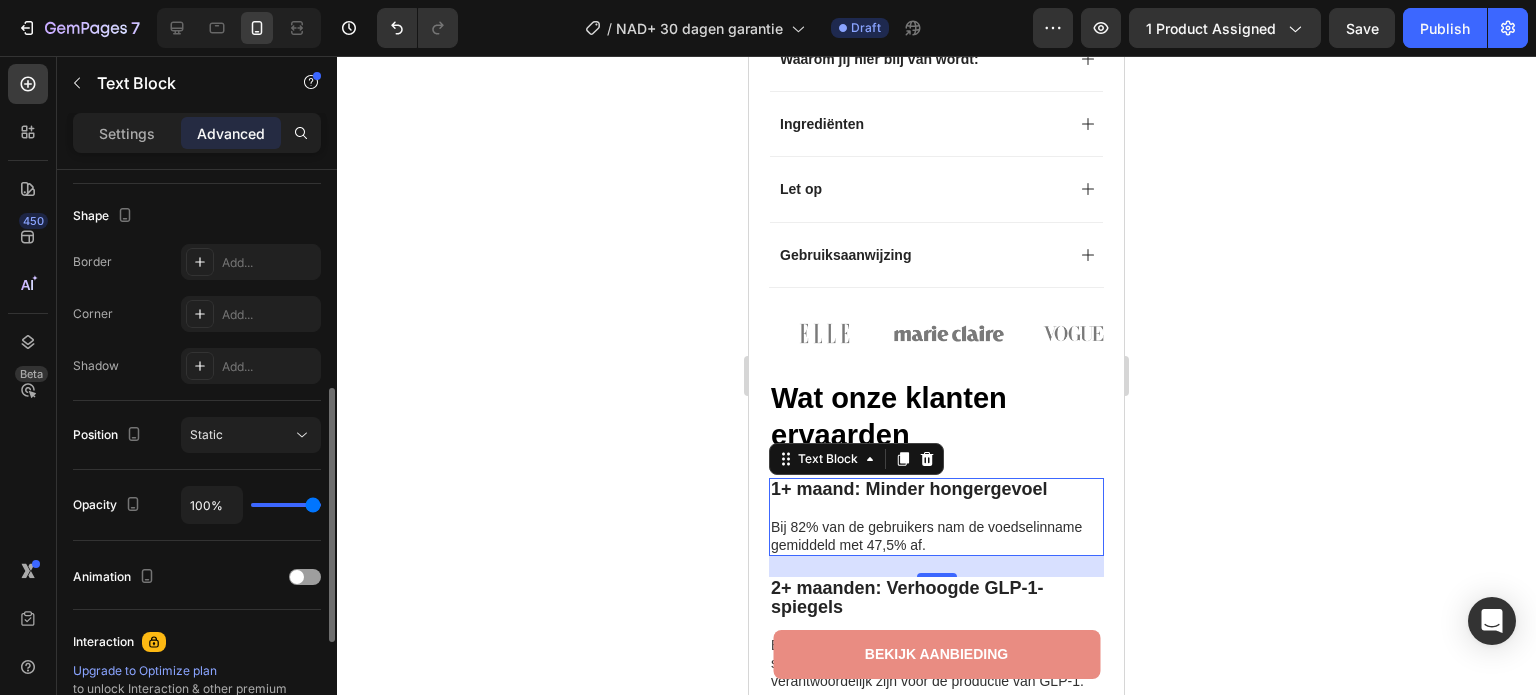 click 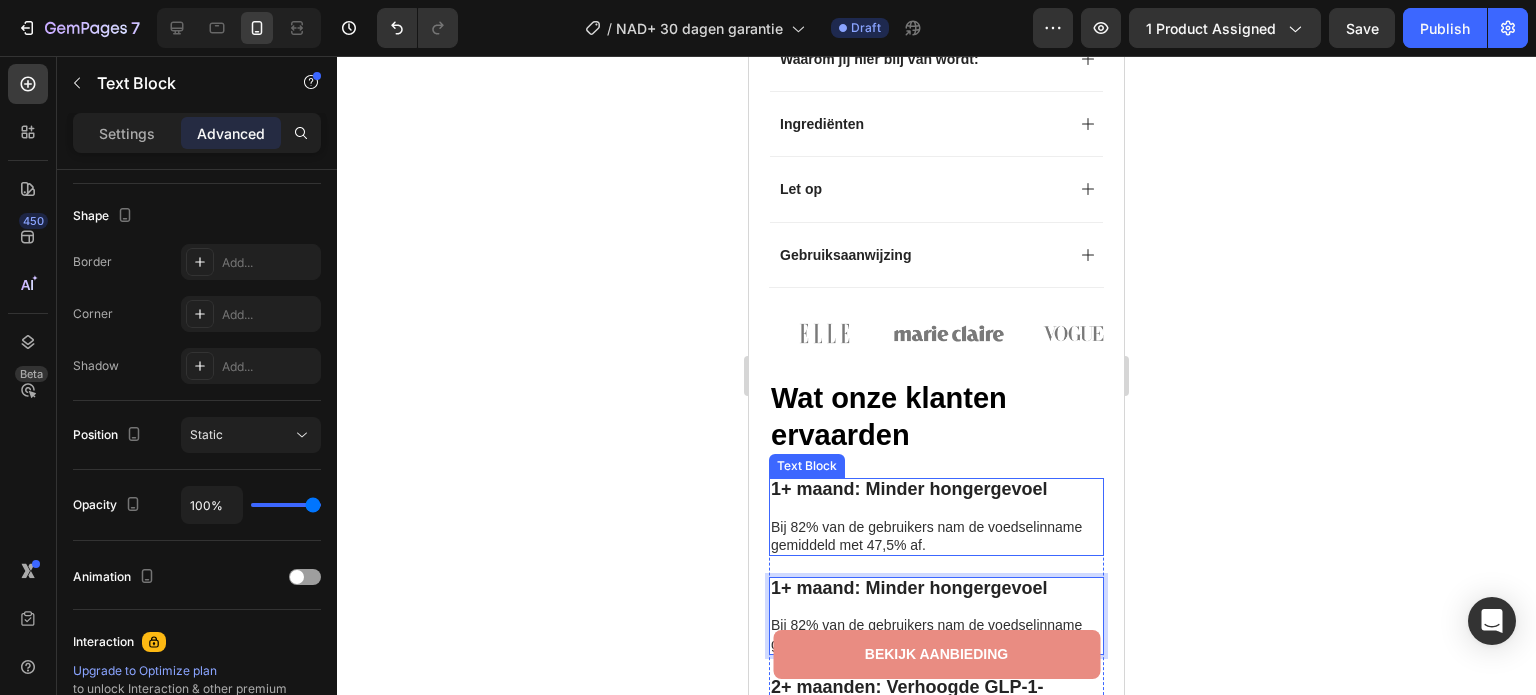 click at bounding box center (936, 508) 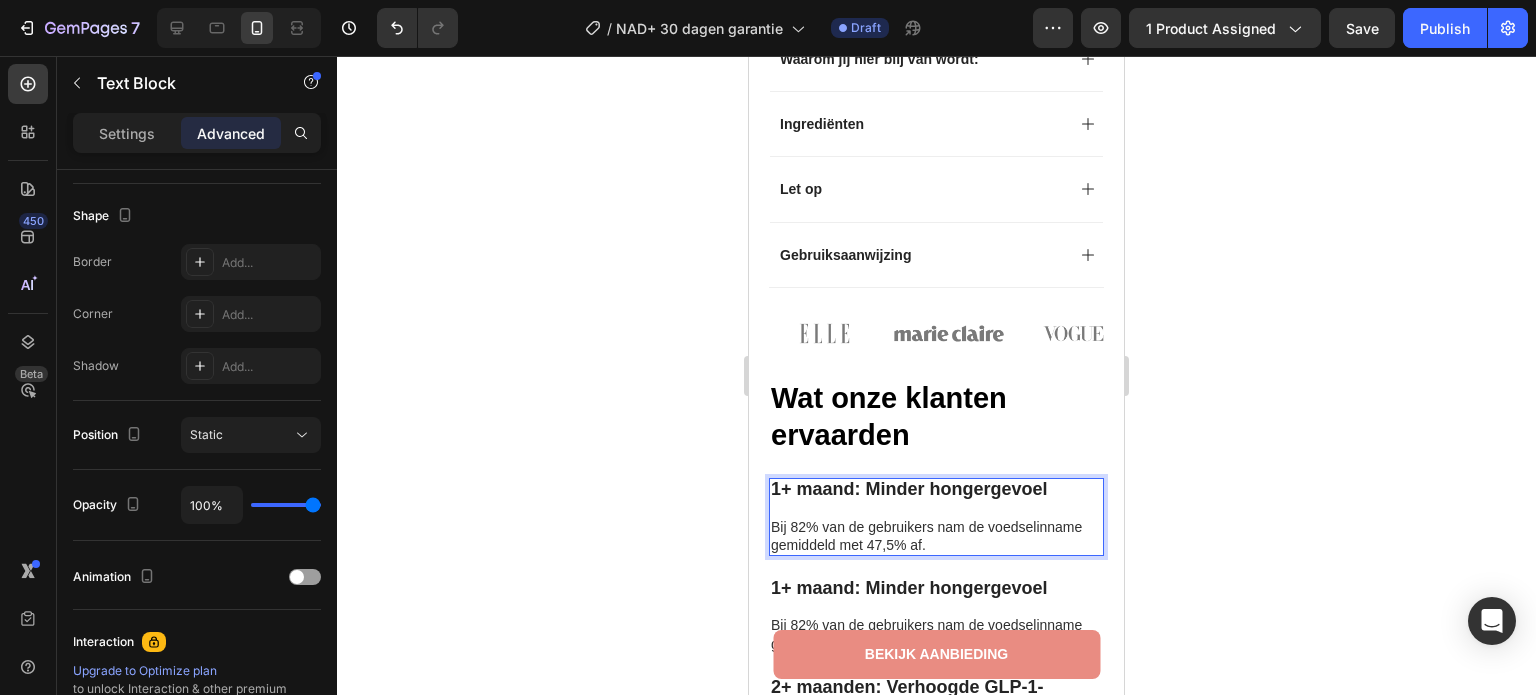 click on "Bij 82% van de gebruikers nam de voedselinname gemiddeld met 47,5% af." at bounding box center (936, 536) 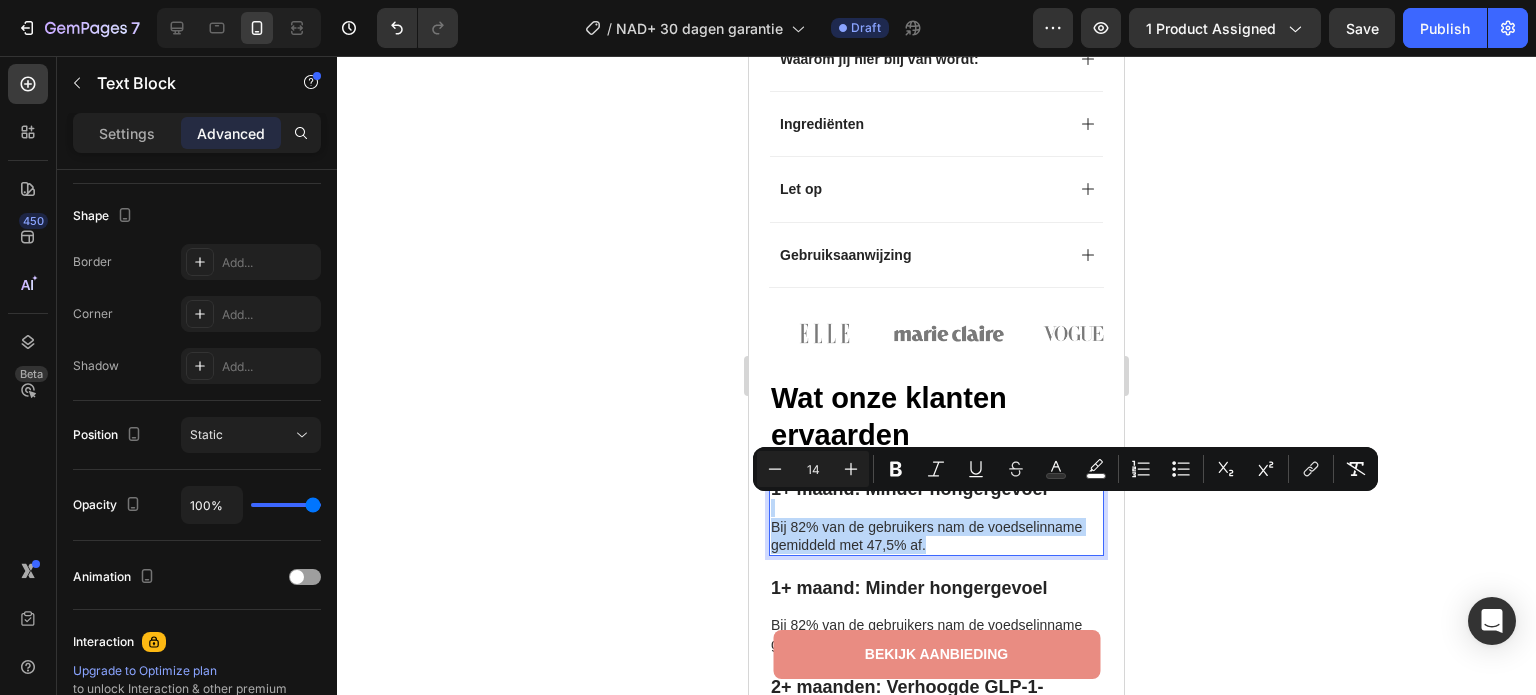 drag, startPoint x: 942, startPoint y: 524, endPoint x: 783, endPoint y: 491, distance: 162.38843 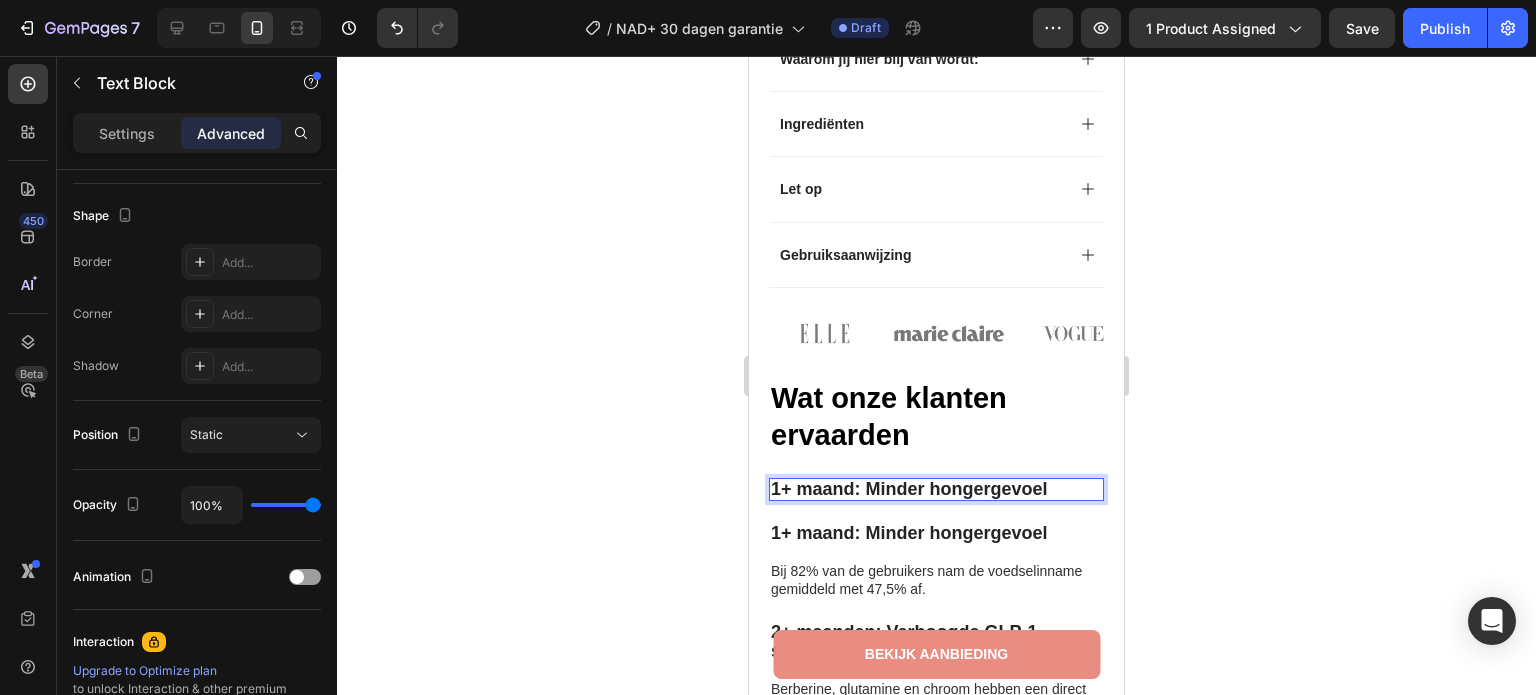 click on "1+ maand: Minder hongergevoel" at bounding box center [909, 489] 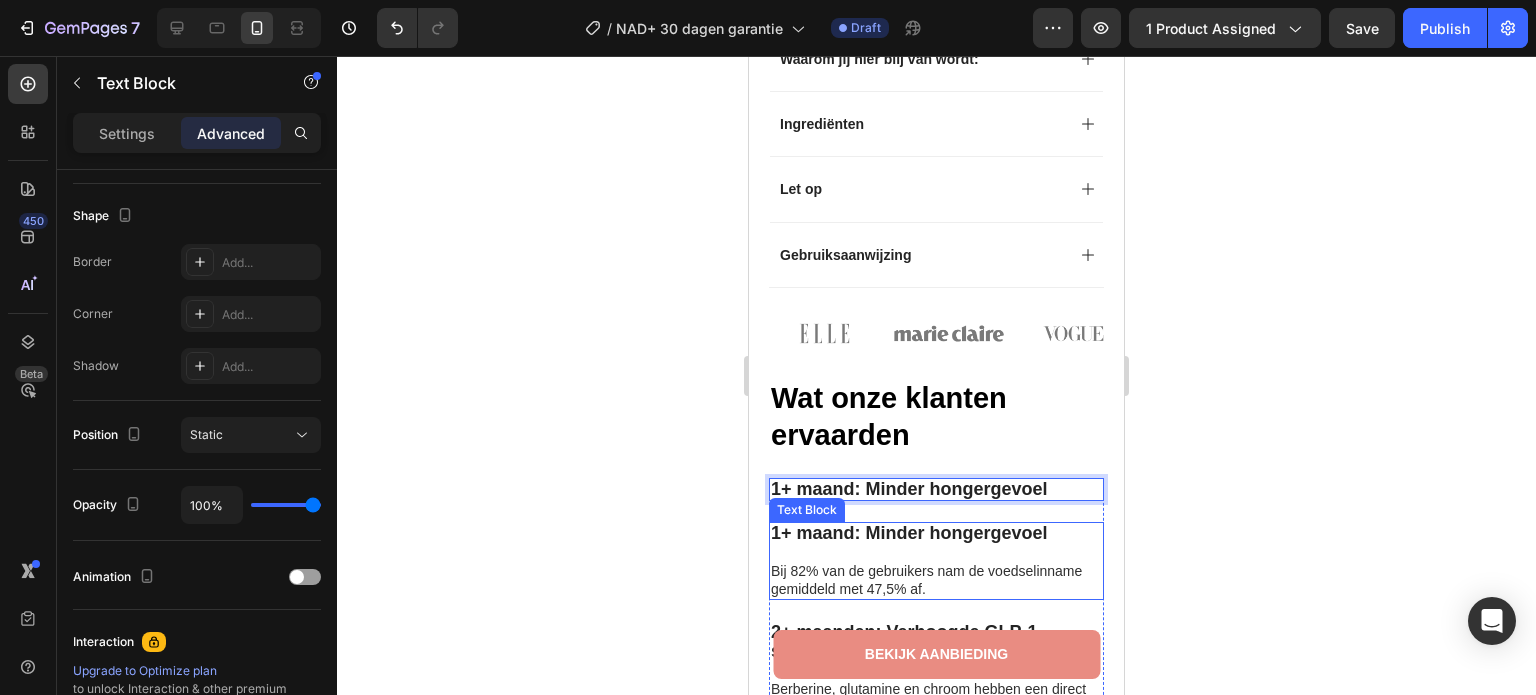 click on "1+ maand: Minder hongergevoel" at bounding box center [909, 533] 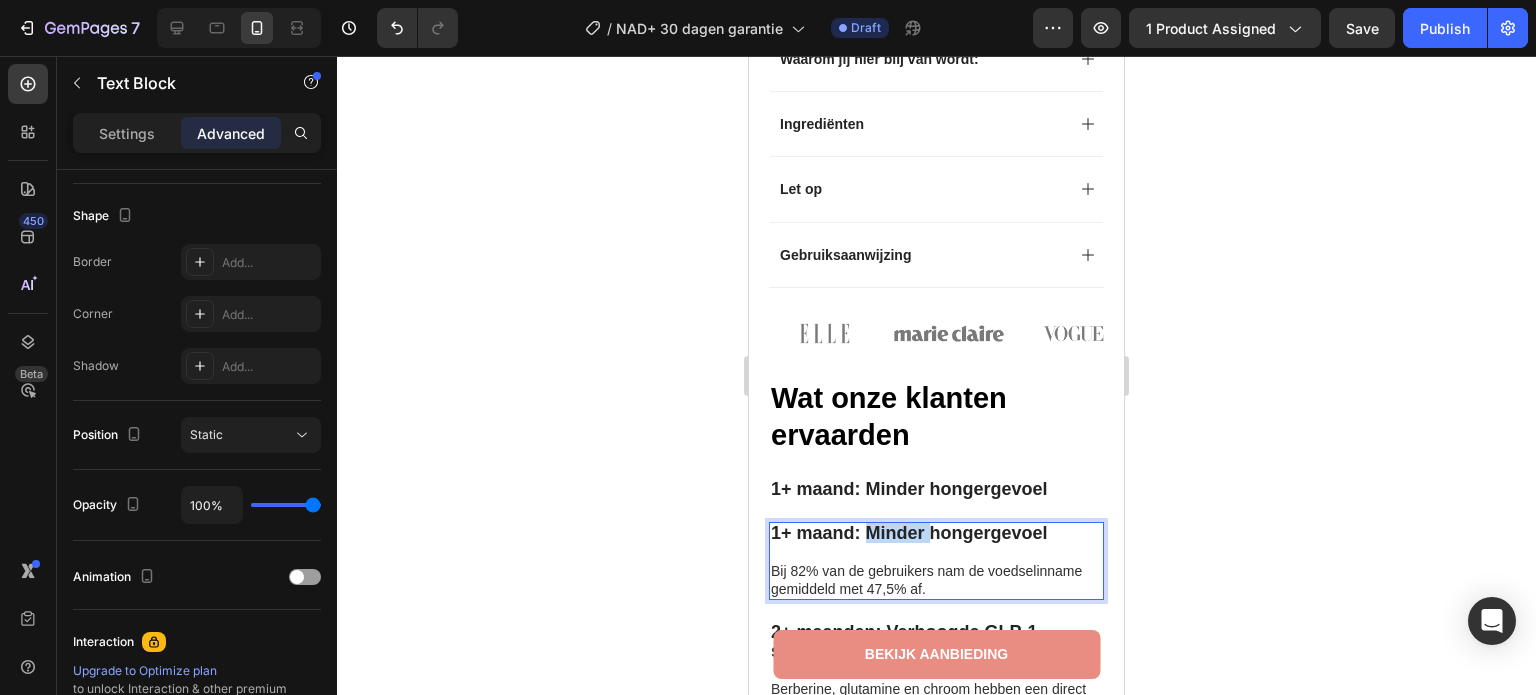 click on "1+ maand: Minder hongergevoel" at bounding box center (909, 533) 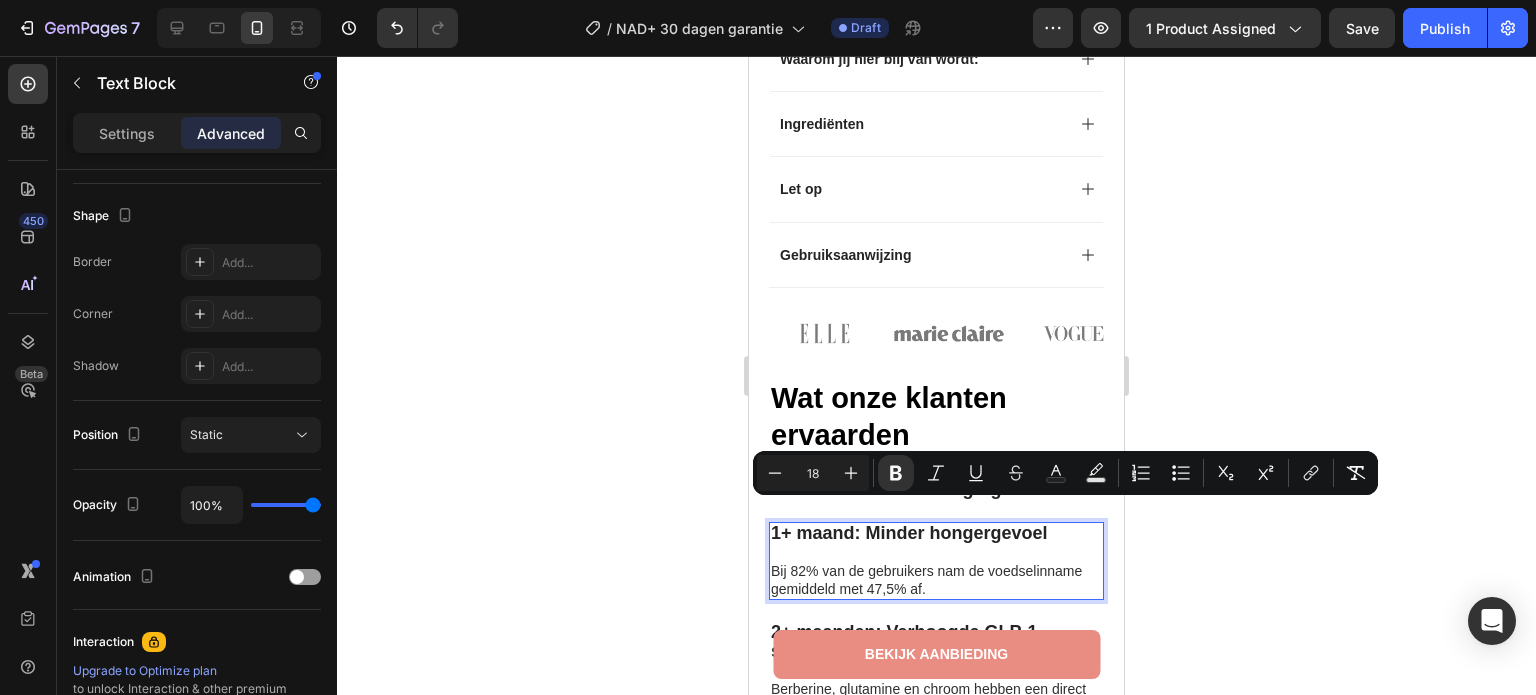 click on "1+ maand: Minder hongergevoel" at bounding box center [909, 533] 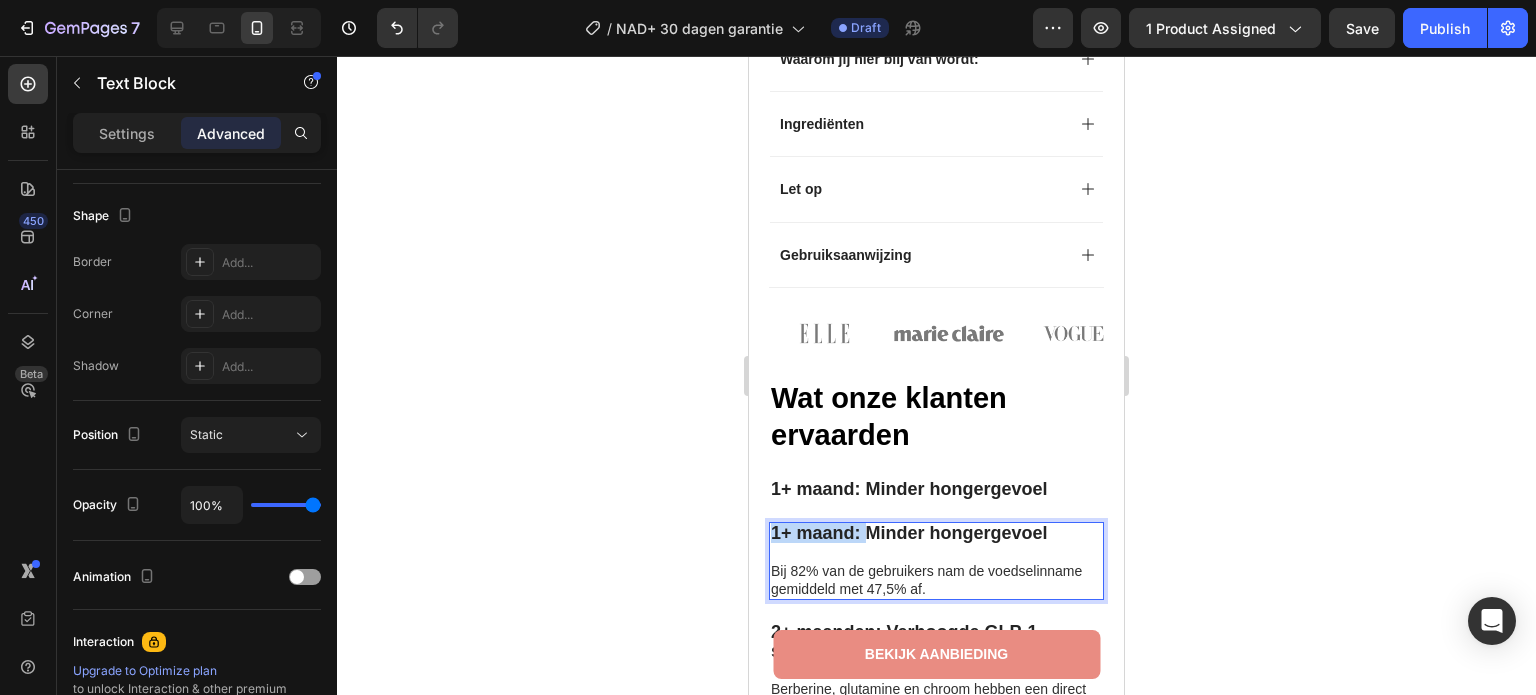drag, startPoint x: 868, startPoint y: 514, endPoint x: 1493, endPoint y: 568, distance: 627.3285 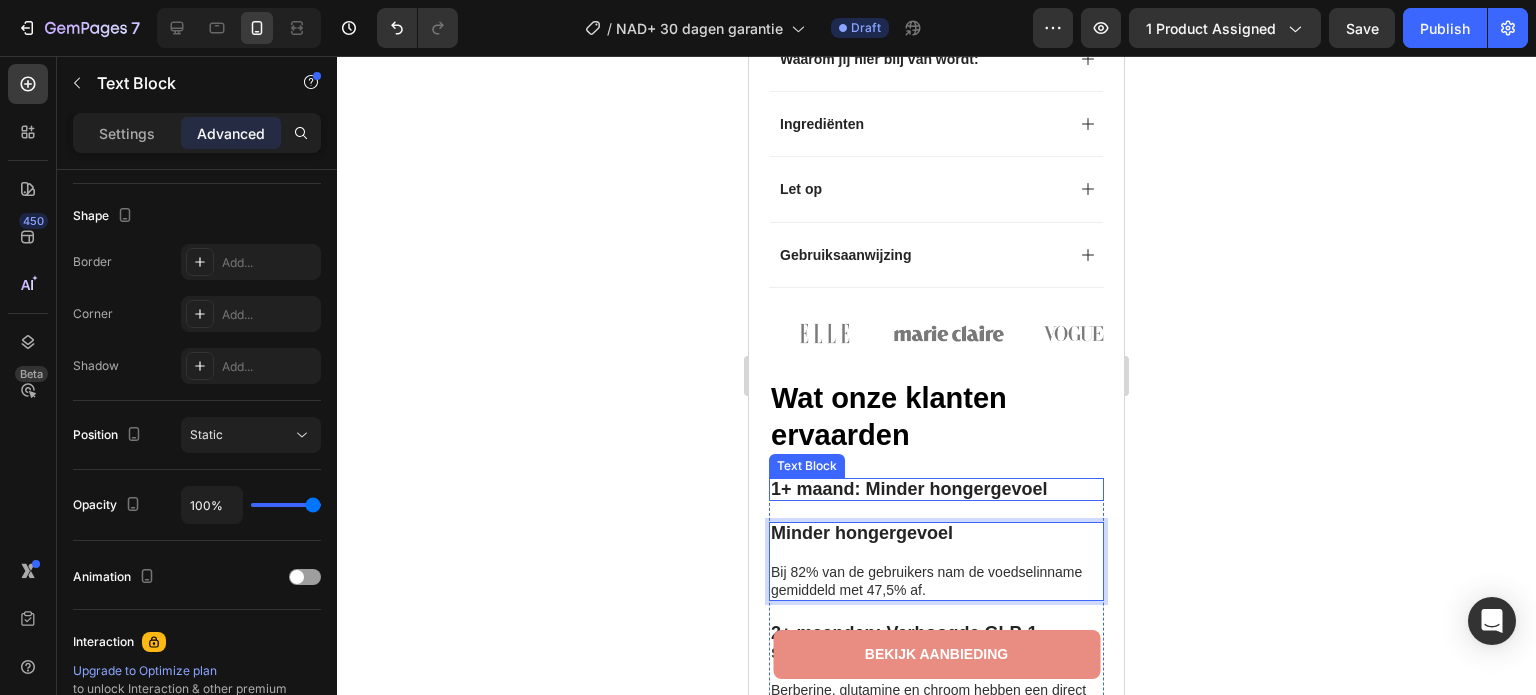 click on "1+ maand: Minder hongergevoel" at bounding box center (909, 489) 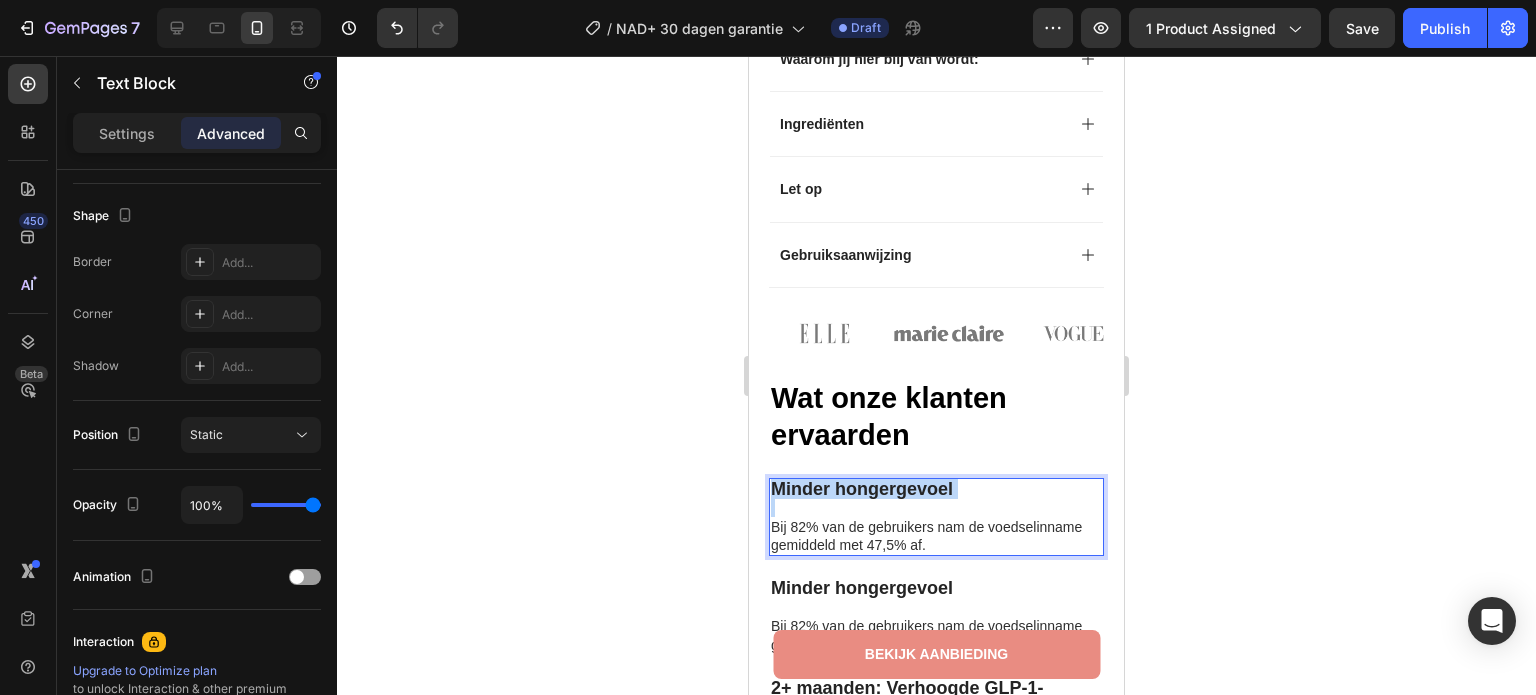 click on "Minder hongergevoel" at bounding box center (862, 489) 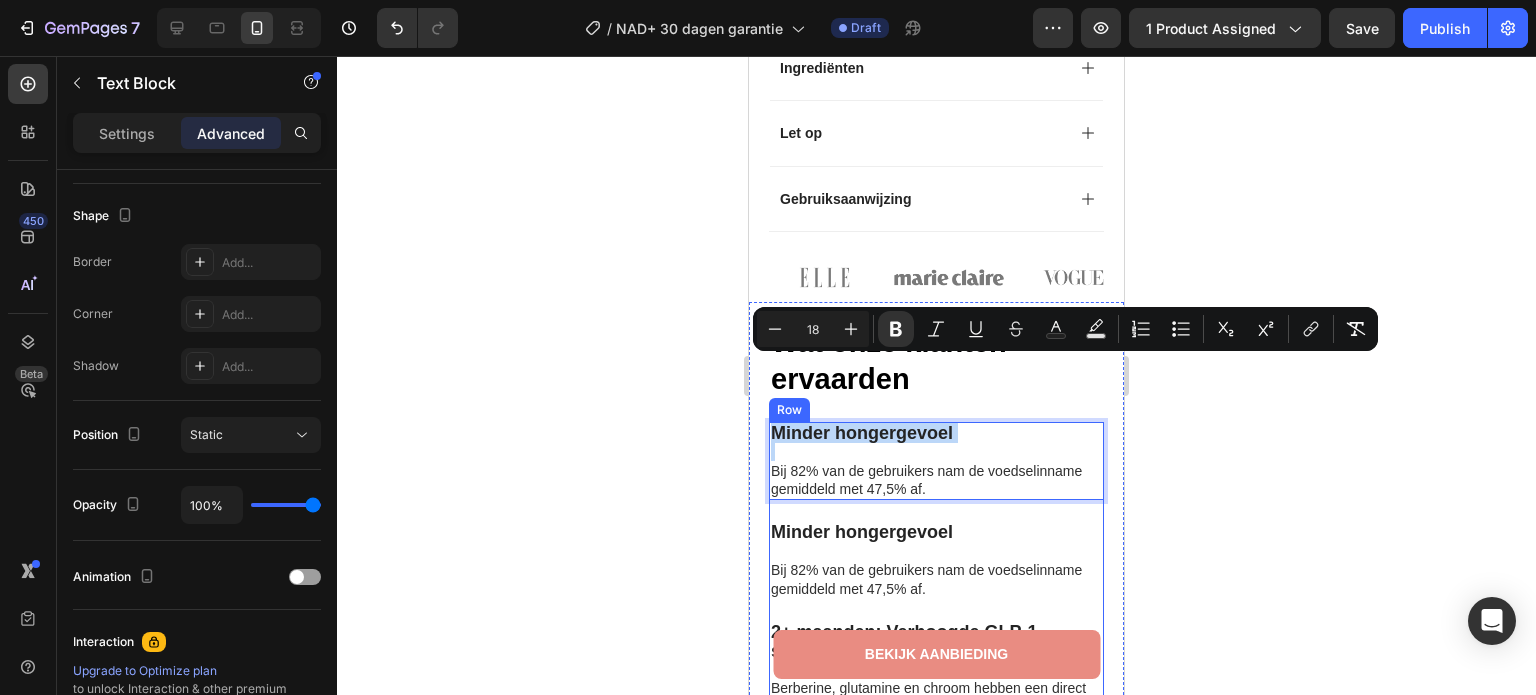scroll, scrollTop: 1059, scrollLeft: 0, axis: vertical 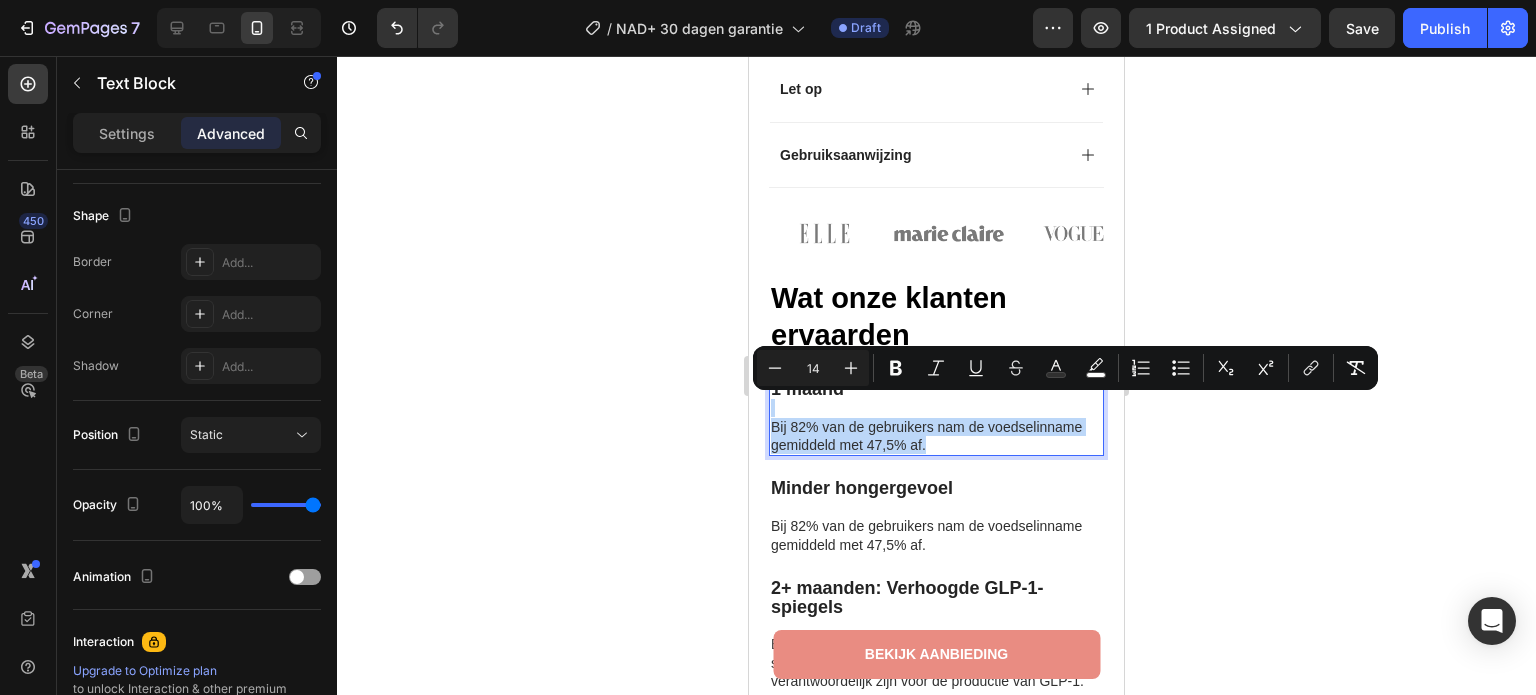 drag, startPoint x: 946, startPoint y: 432, endPoint x: 775, endPoint y: 391, distance: 175.84653 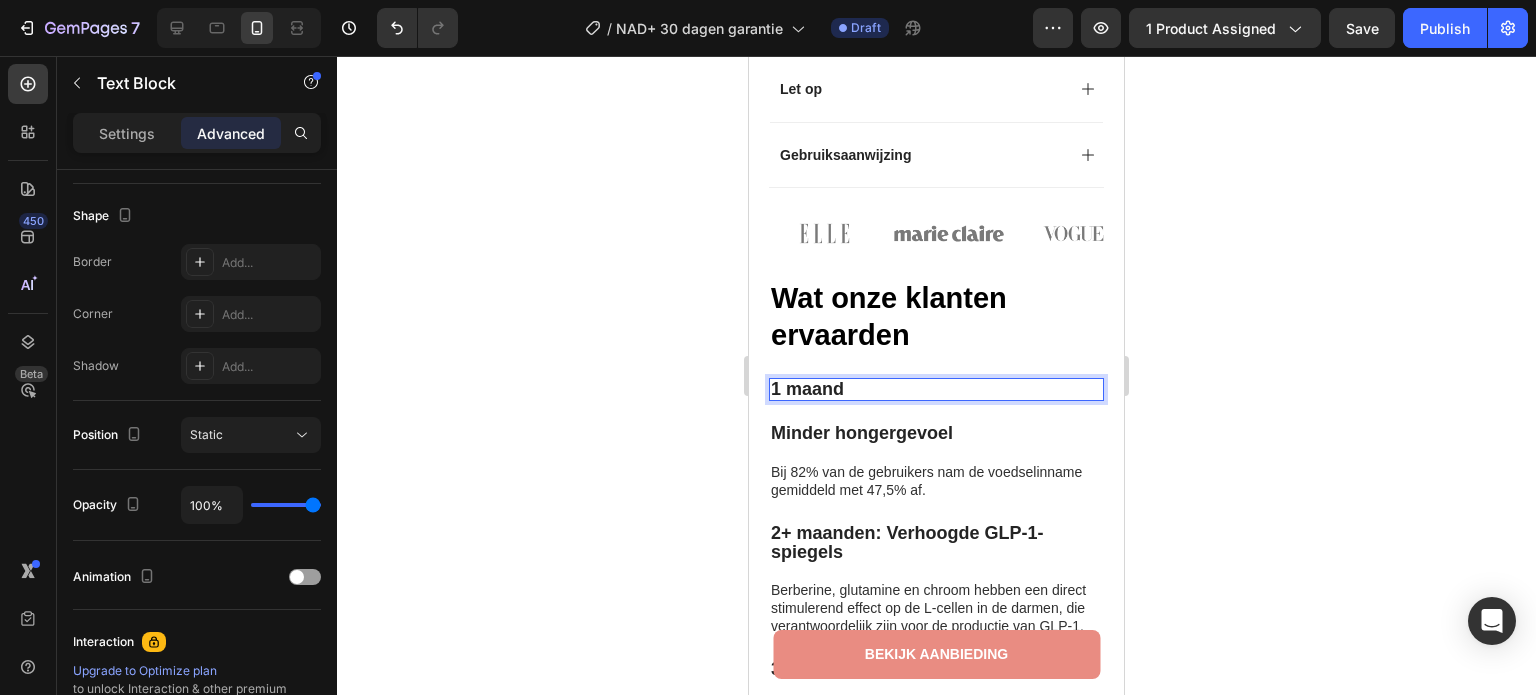 click on "Wat onze klanten ervaarden Heading 1 maand Text Block   21 Minder hongergevoel Bij 82% van de gebruikers nam de voedselinname gemiddeld met 47,5% af. Text Block 2+ maanden: Verhoogde GLP-1-spiegels   Berberine, glutamine en chroom hebben een direct stimulerend effect op de L‑cellen in de darmen, die verantwoordelijk zijn voor de productie van GLP‑1. Text Block 3+ maanden: Gezond gewichtsverlies   Bevat geen cafeïne, laxerende stoffen of andere synthetische toevoegingen — dus geen hartkloppingen, crash of andere nare bijwerkingen. Text Block Row Image Image “Ik had mijn twijfels bij de werking van zo'n pleister, maar ben blij dat ik het geprobeerd heb. Op de eerste dag merkte ik al dat mijn eetbuien minder werden. Momenteel al 9 kg verschil op de weegschaal.” Text Block
Icon Monique N. (Utrecht, NL) Text Block Row Row" at bounding box center (936, 662) 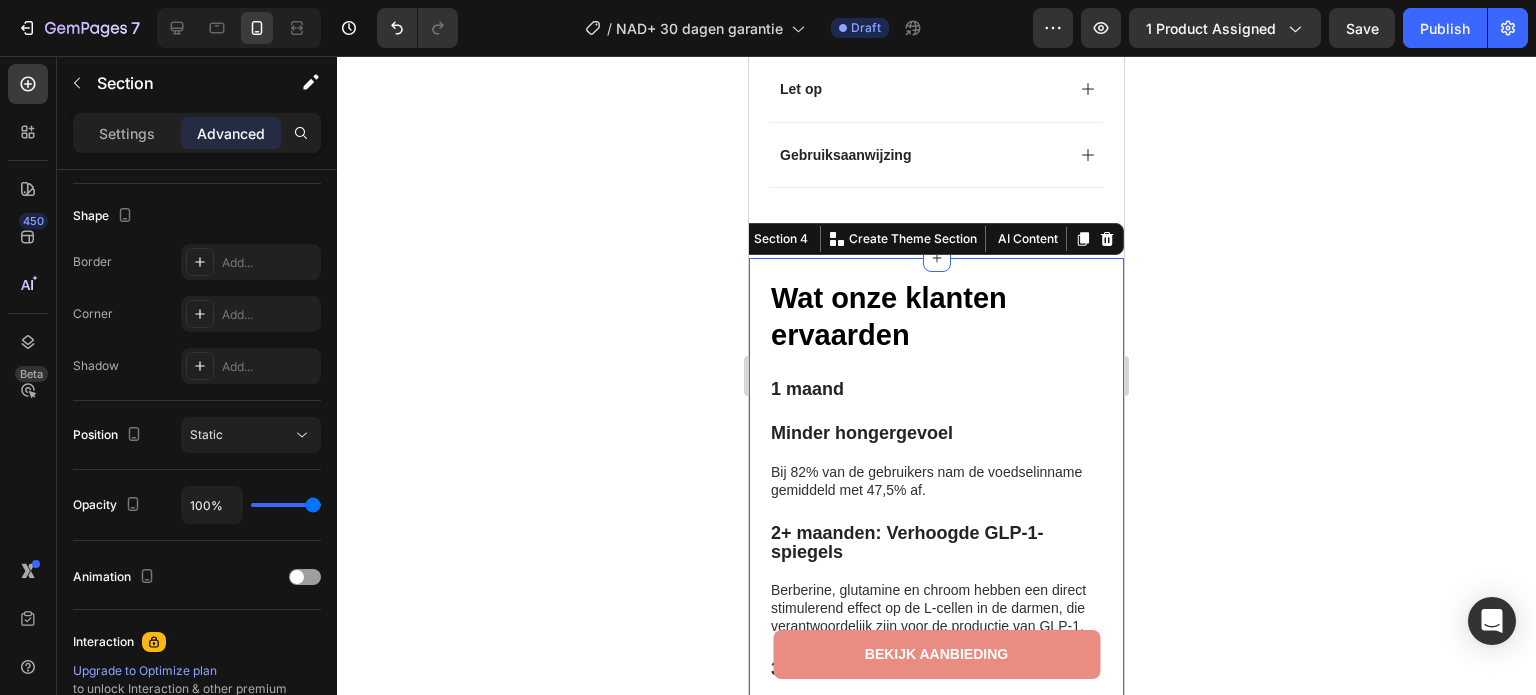 scroll, scrollTop: 0, scrollLeft: 0, axis: both 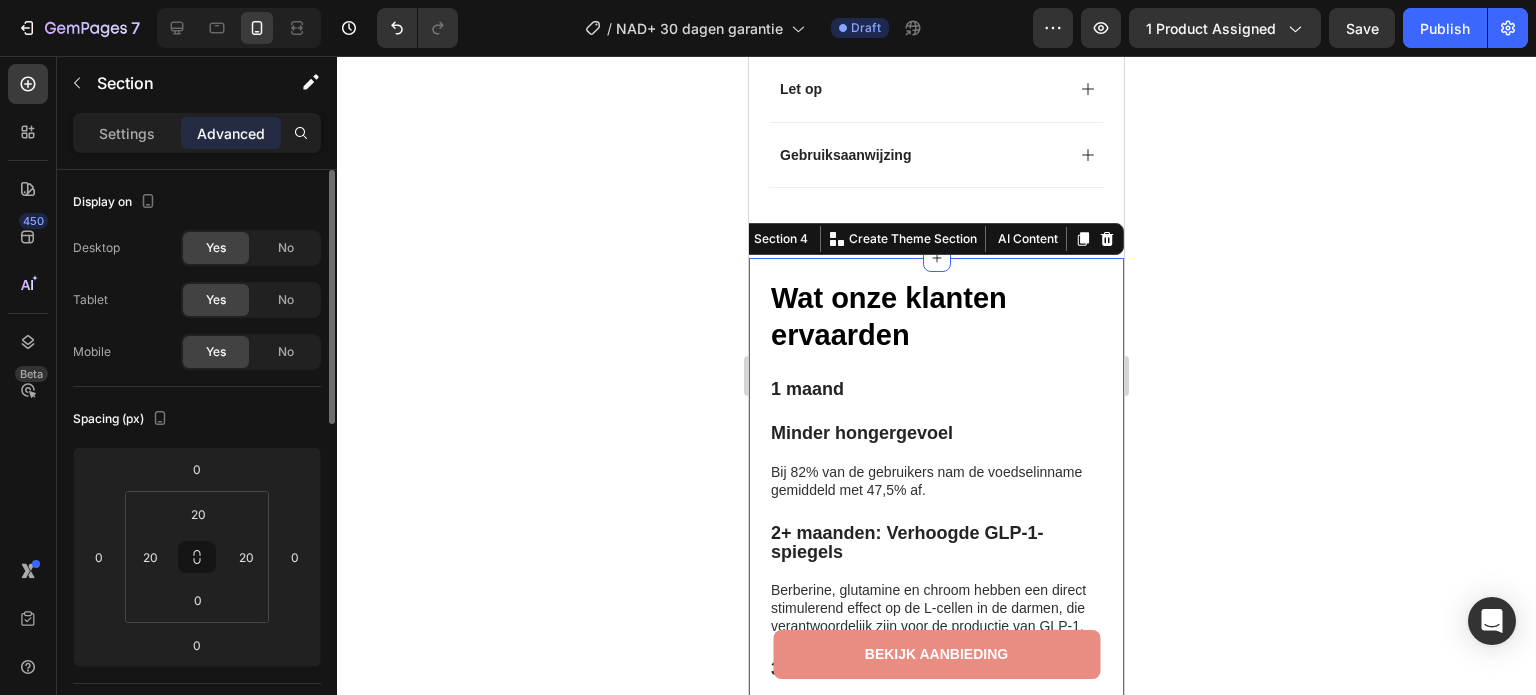 click on "1 maand" at bounding box center [936, 389] 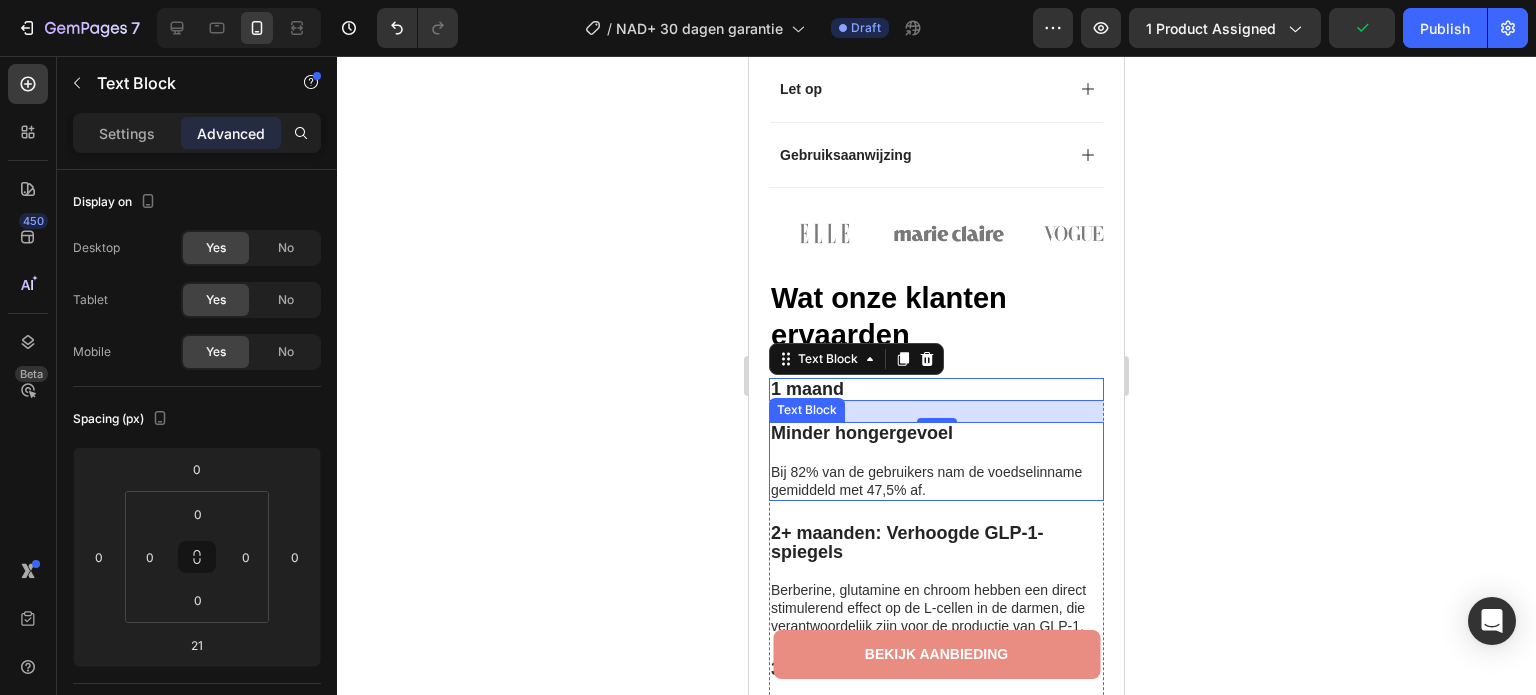 click at bounding box center (936, 453) 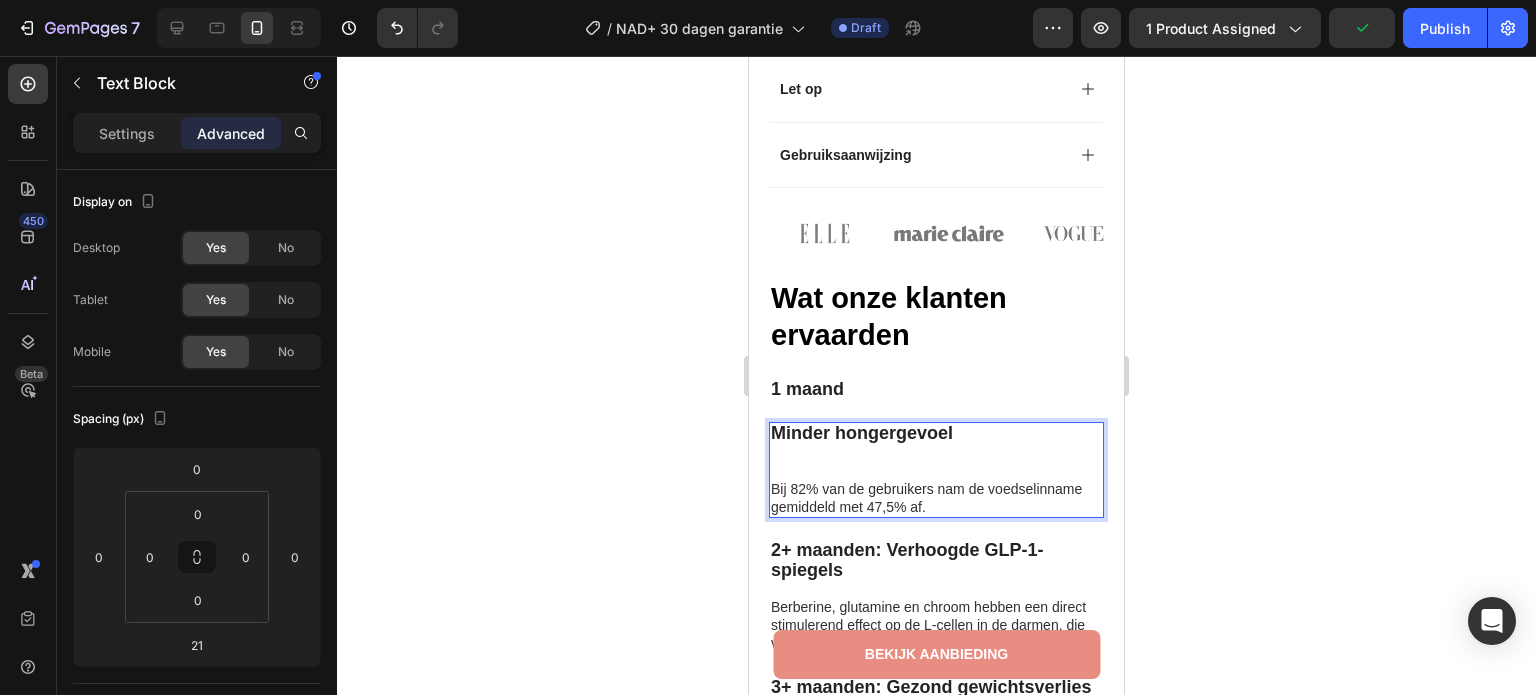 click on "⁠⁠⁠⁠⁠⁠⁠" at bounding box center (936, 462) 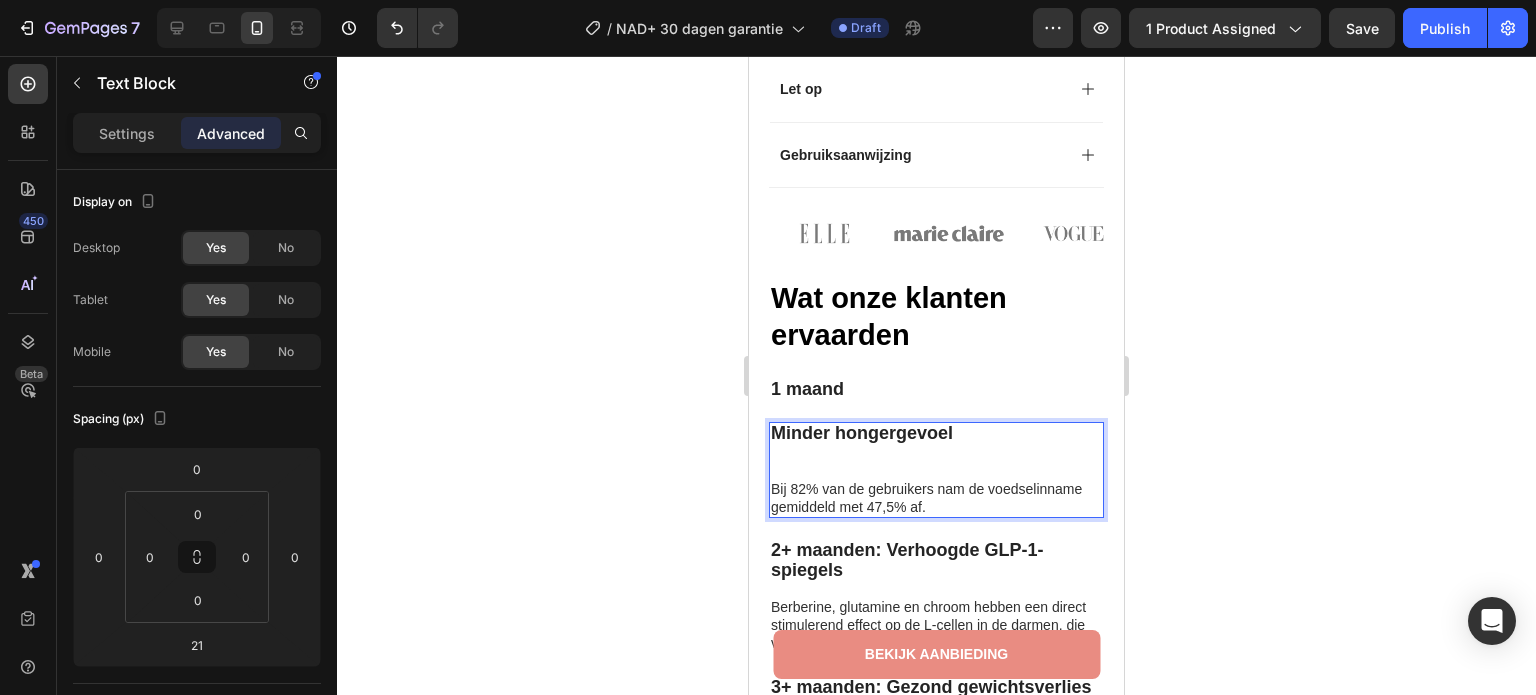click on "Wat onze klanten ervaarden Heading 1 maand Text Block Minder hongergevoel Bij 82% van de gebruikers nam de voedselinname gemiddeld met 47,5% af. Text Block   21 2+ maanden: Verhoogde GLP-1-spiegels   Berberine, glutamine en chroom hebben een direct stimulerend effect op de L‑cellen in de darmen, die verantwoordelijk zijn voor de productie van GLP‑1. Text Block 3+ maanden: Gezond gewichtsverlies   Bevat geen cafeïne, laxerende stoffen of andere synthetische toevoegingen — dus geen hartkloppingen, crash of andere nare bijwerkingen. Text Block Row Image Image “Ik had mijn twijfels bij de werking van zo'n pleister, maar ben blij dat ik het geprobeerd heb. Op de eerste dag merkte ik al dat mijn eetbuien minder werden. Momenteel al 9 kg verschil op de weegschaal.” Text Block
Icon Monique N. (Utrecht, NL) Text Block Row Row Section 4" at bounding box center [936, 661] 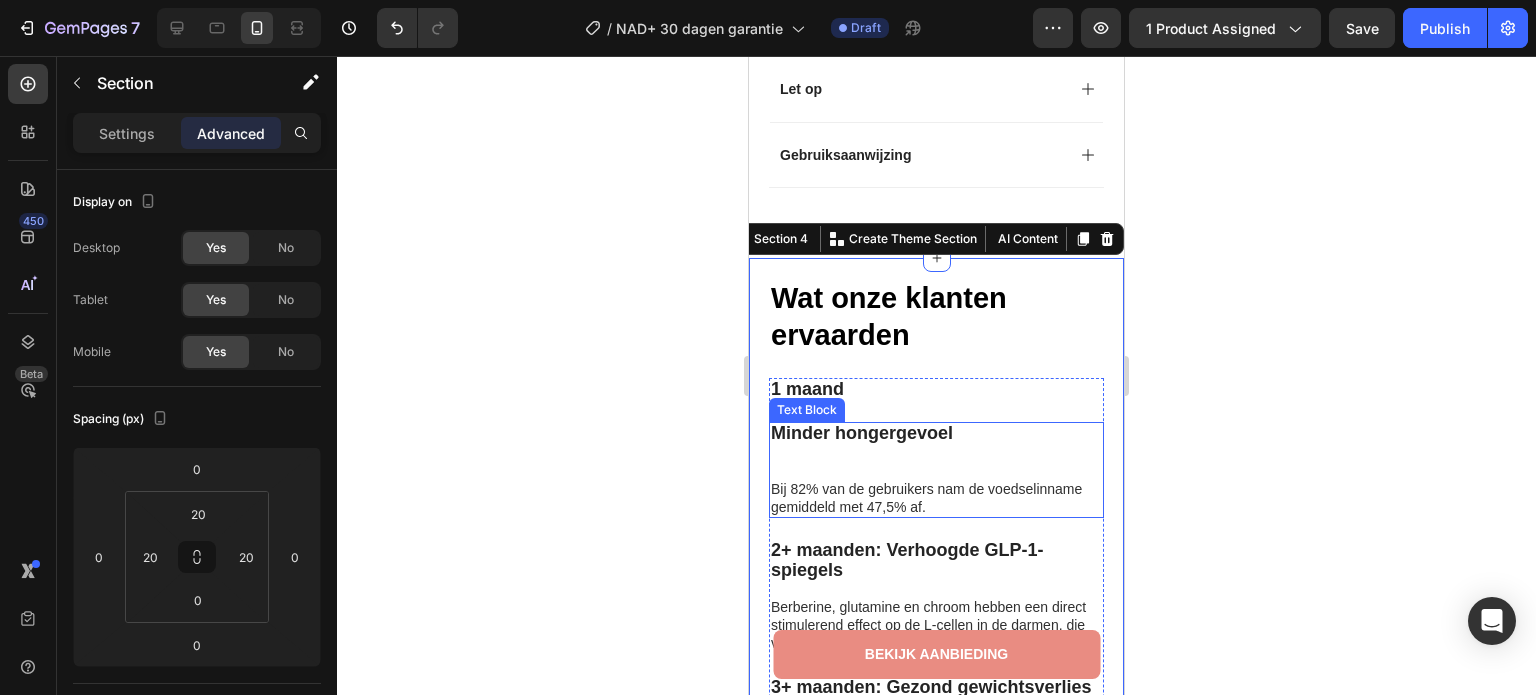 click at bounding box center [936, 462] 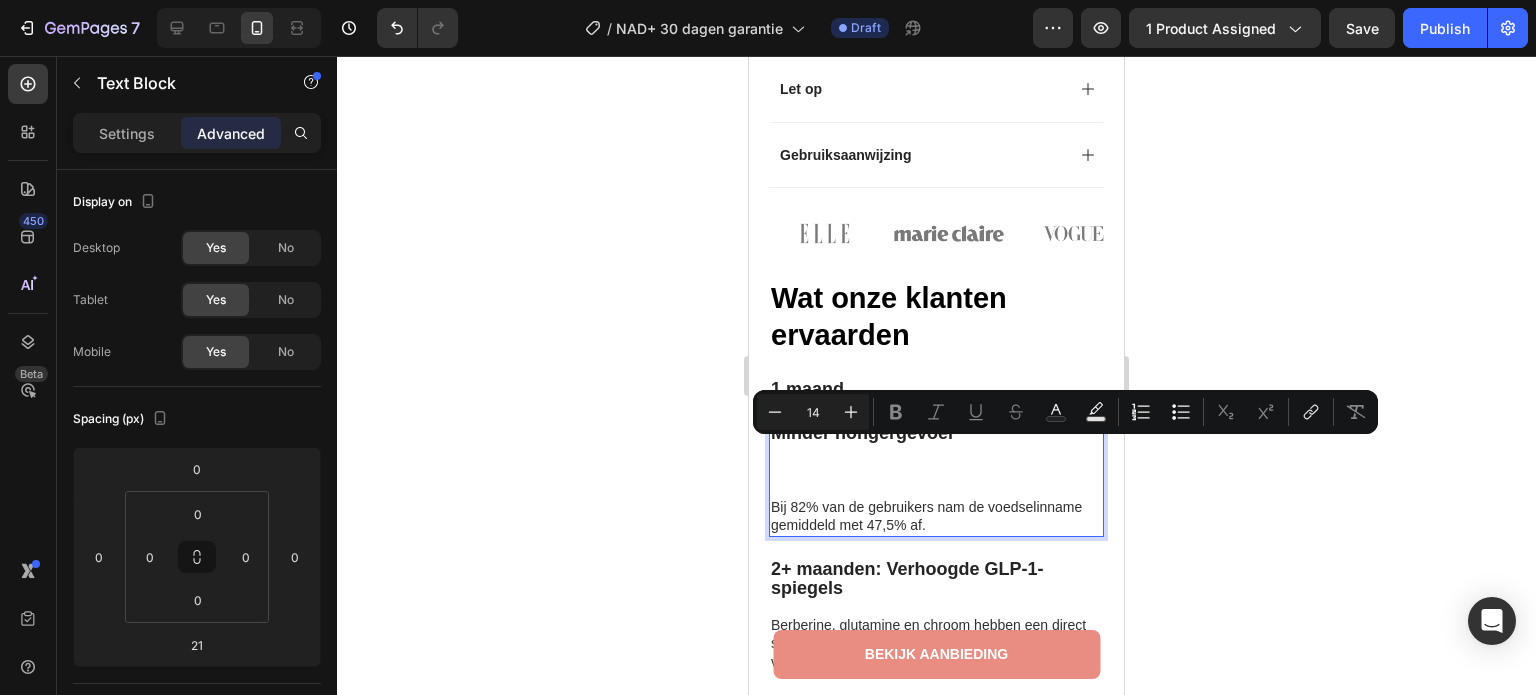 click at bounding box center [936, 471] 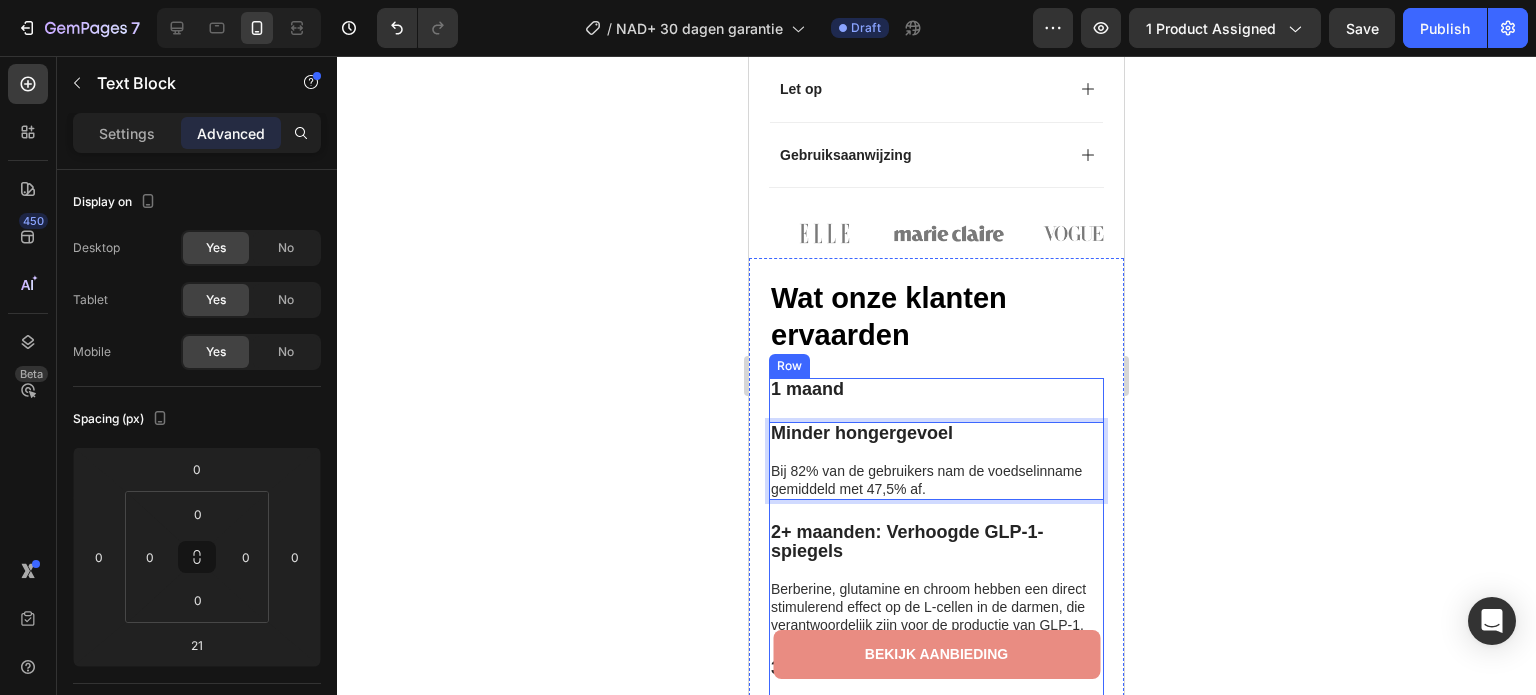click on "1 maand Text Block Minder hongergevoel Bij 82% van de gebruikers nam de voedselinname gemiddeld met 47,5% af. Text Block   21" at bounding box center (936, 449) 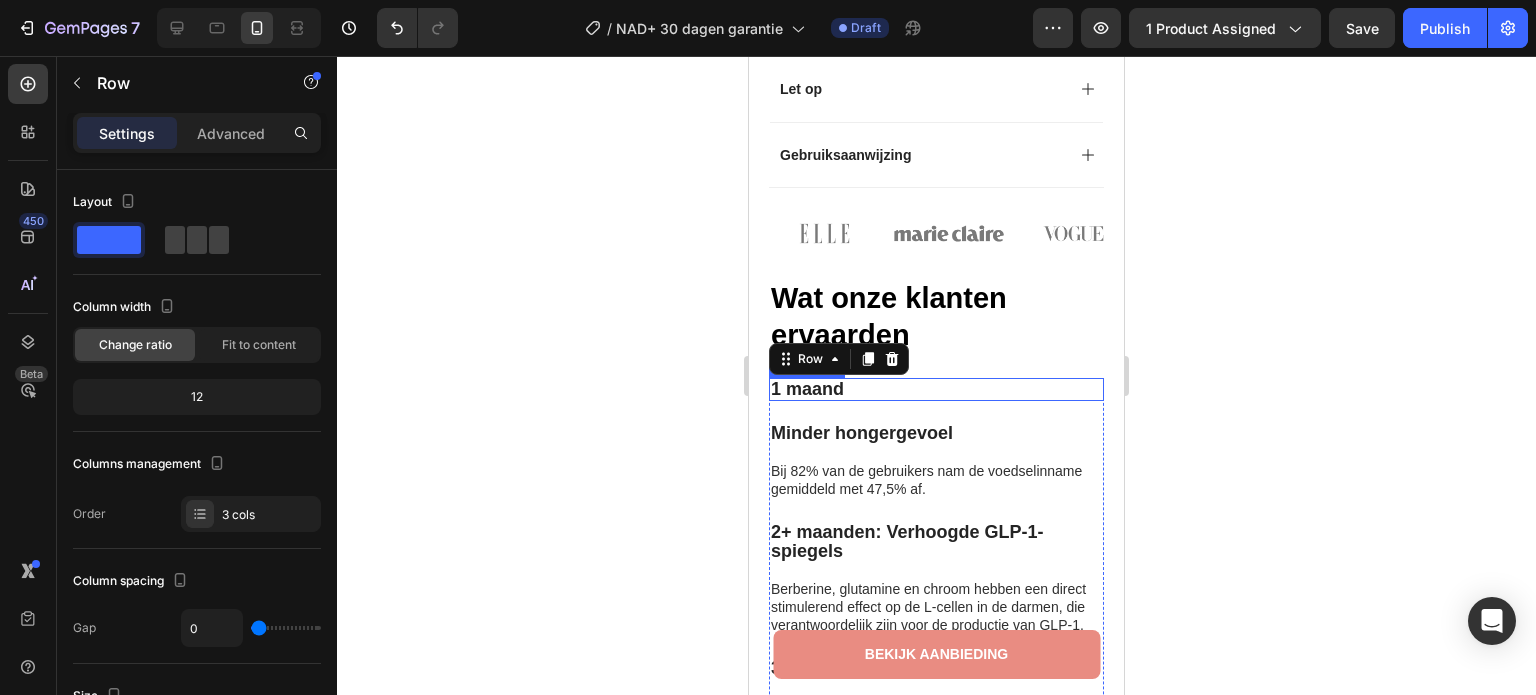 click on "1 maand" at bounding box center (807, 389) 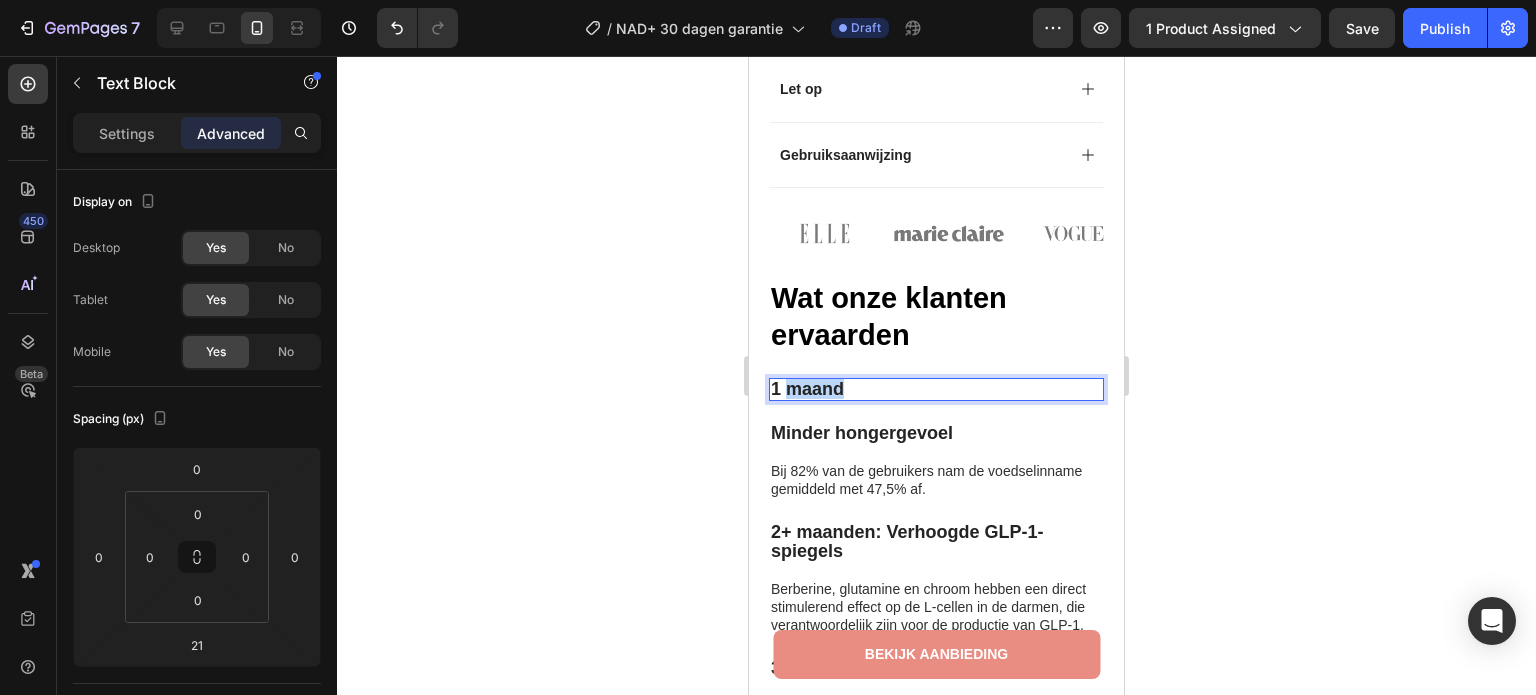 click on "1 maand" at bounding box center (807, 389) 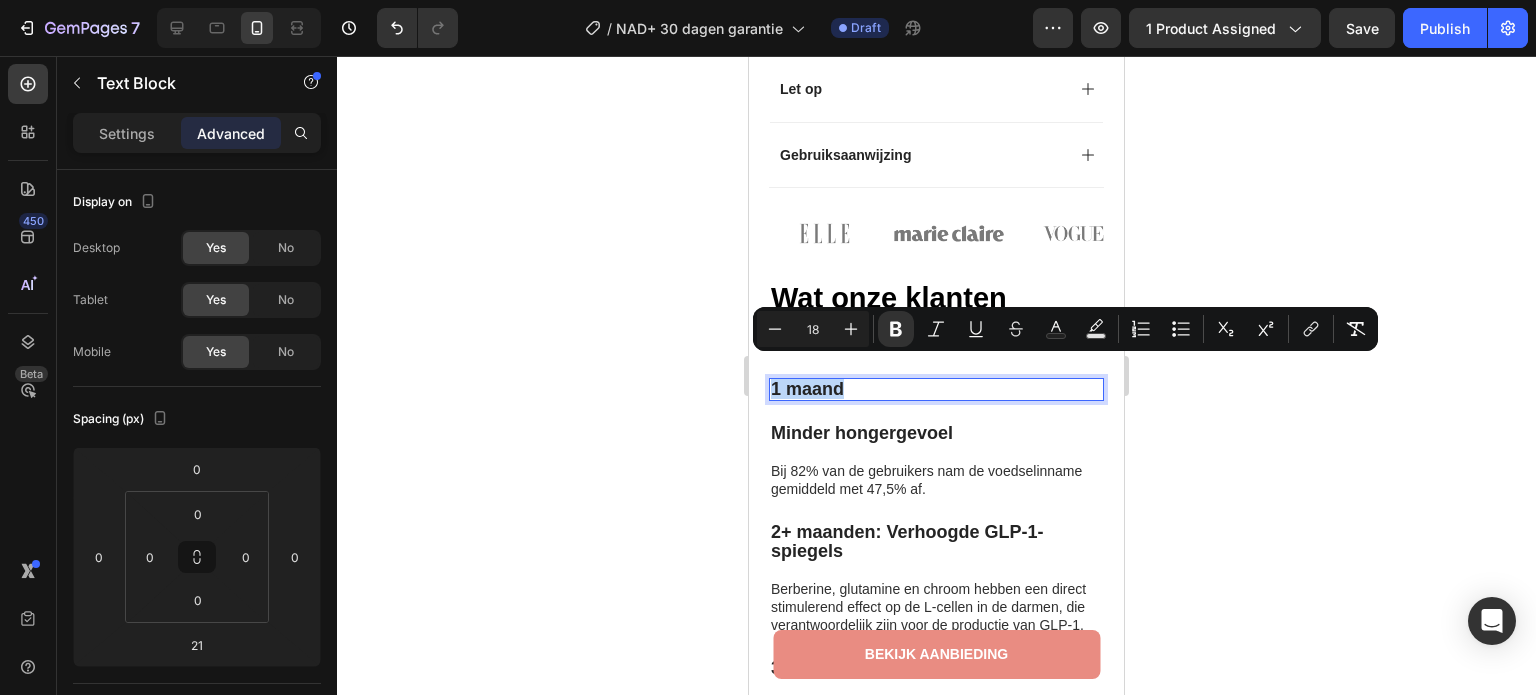 click on "1 maand" at bounding box center [807, 389] 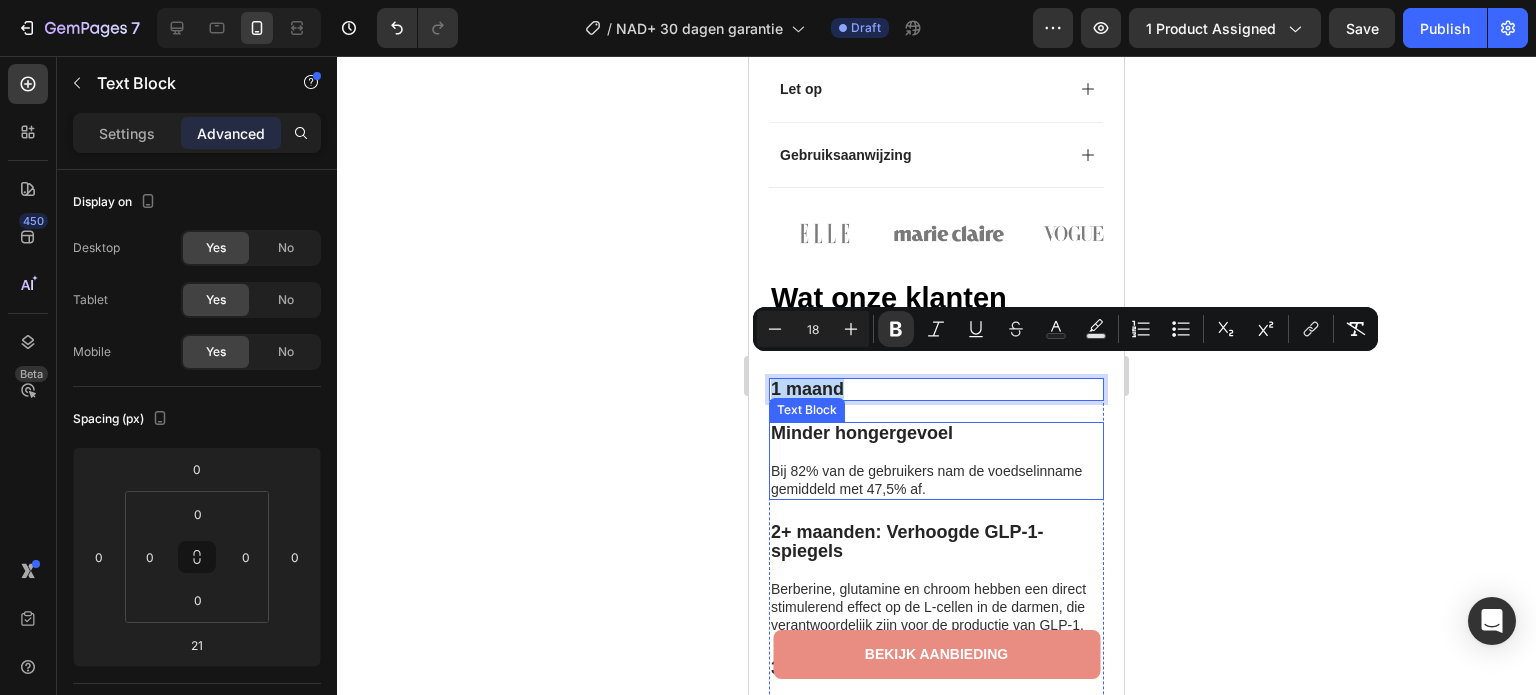 click on "Minder hongergevoel" at bounding box center [862, 433] 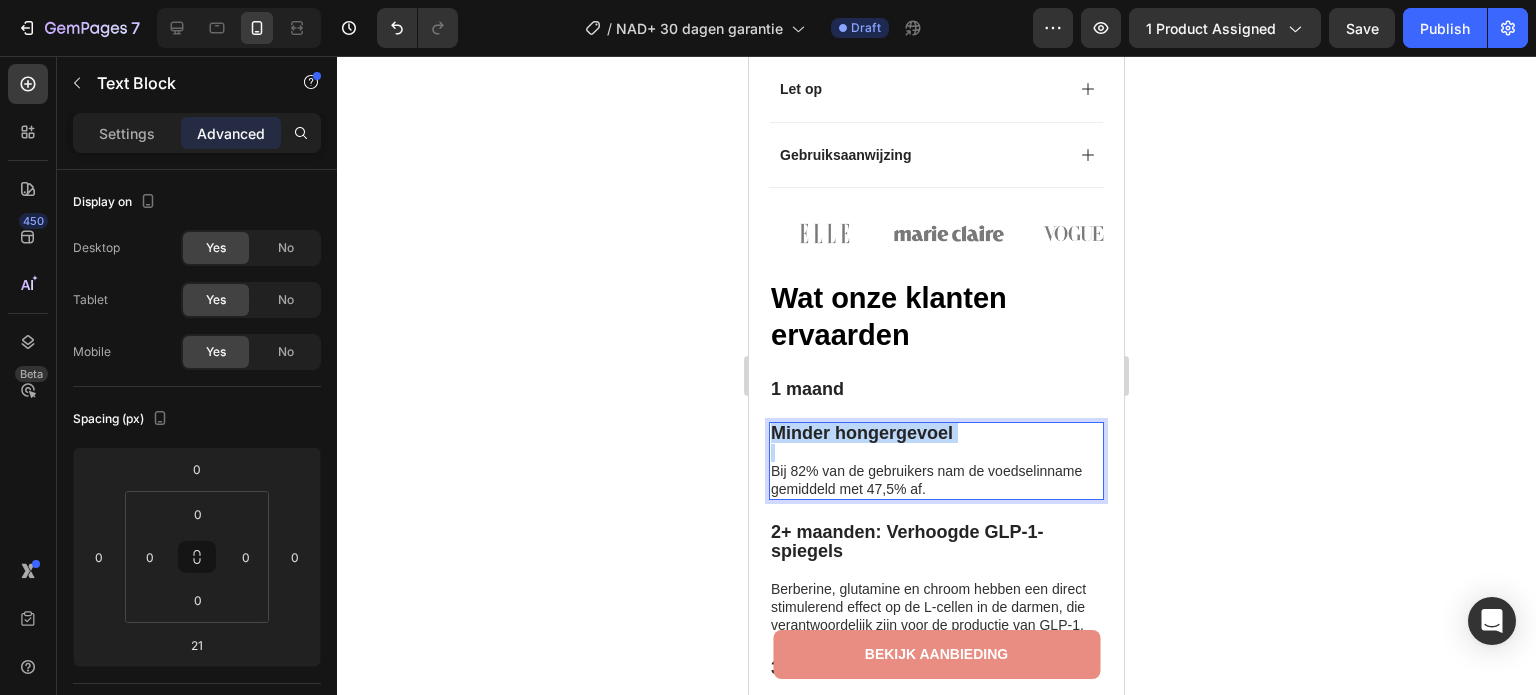 click on "Minder hongergevoel" at bounding box center (862, 433) 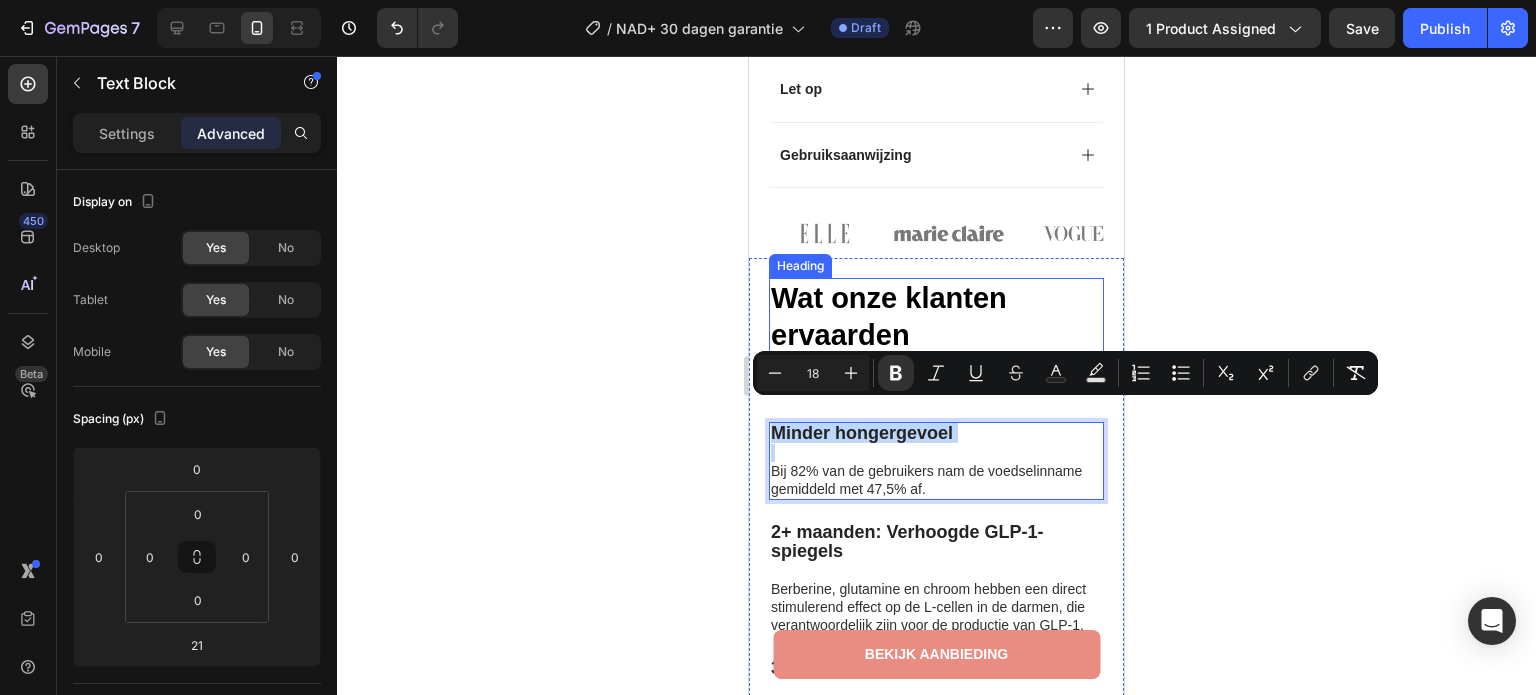 click on "Wat onze klanten ervaarden" at bounding box center (889, 317) 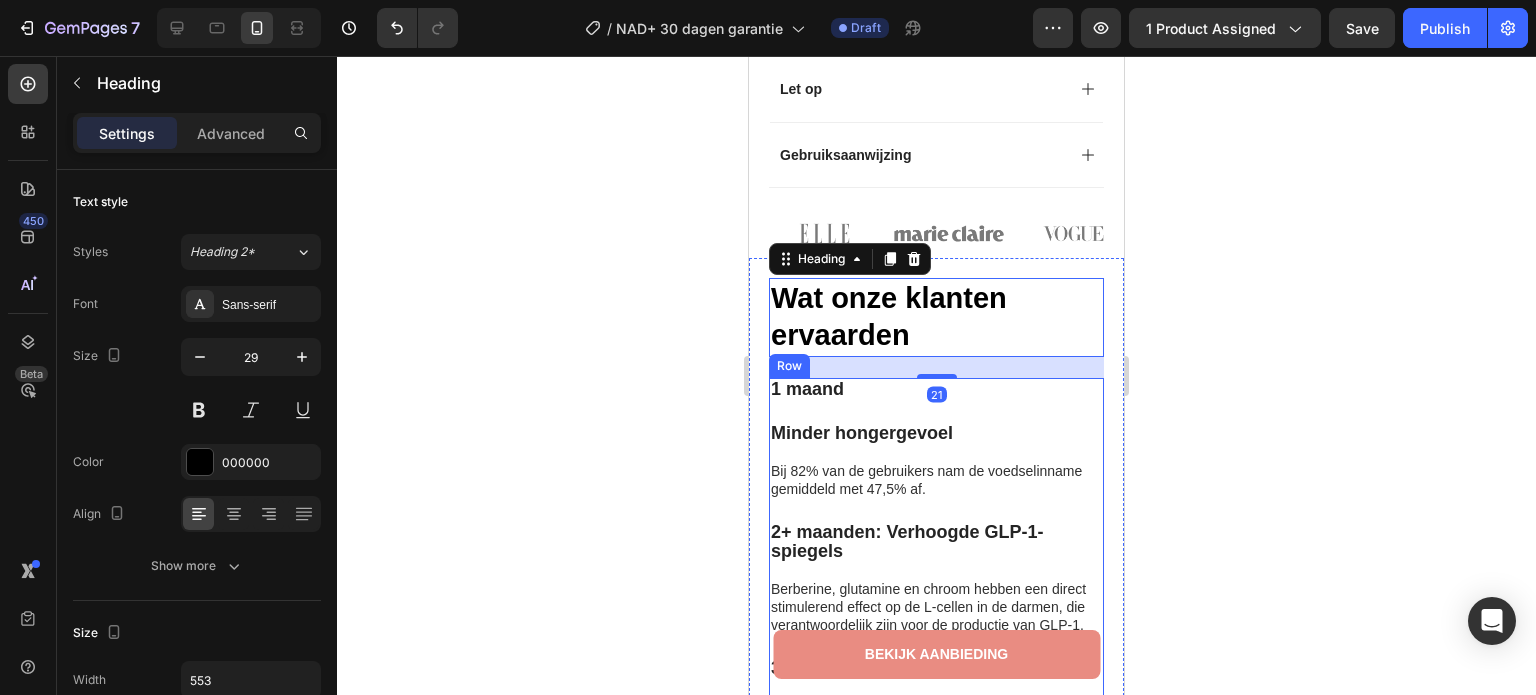 click on "1 maand" at bounding box center (807, 389) 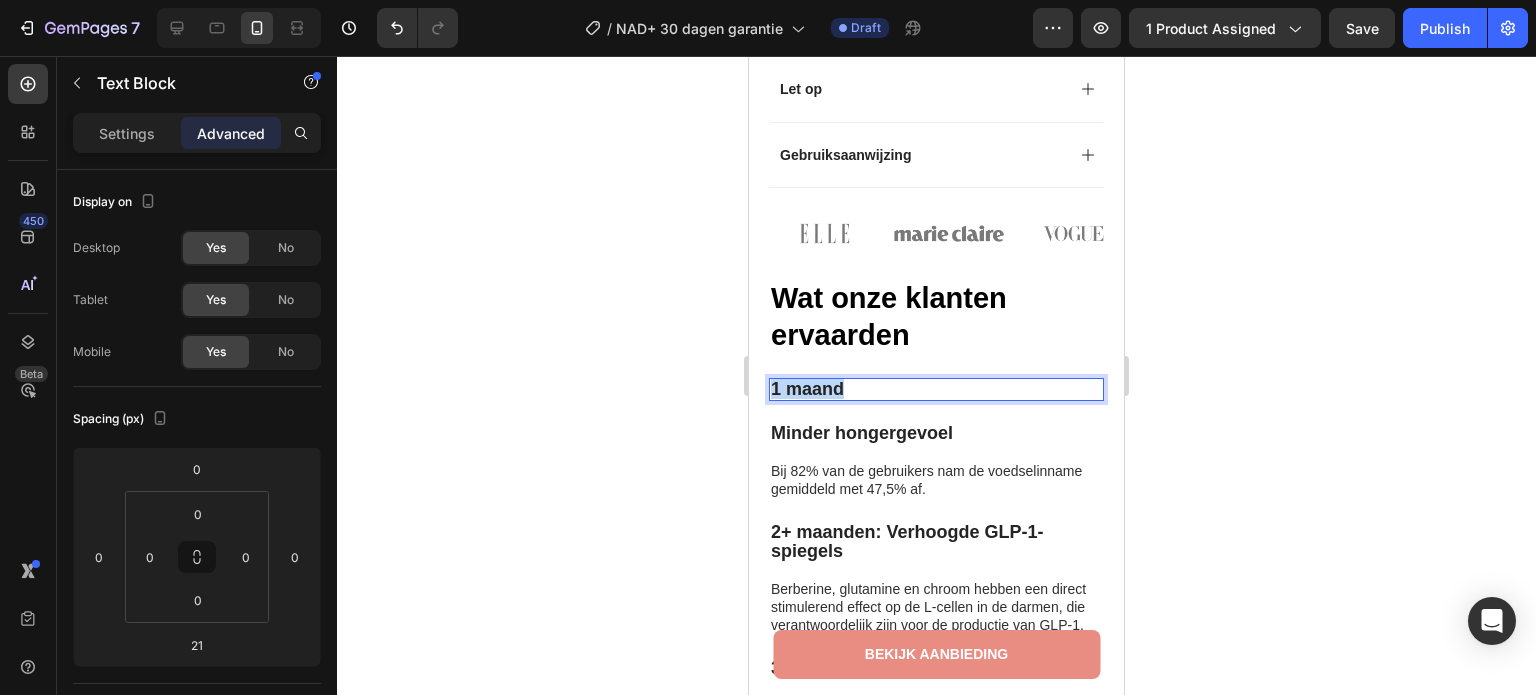 click on "1 maand" at bounding box center (807, 389) 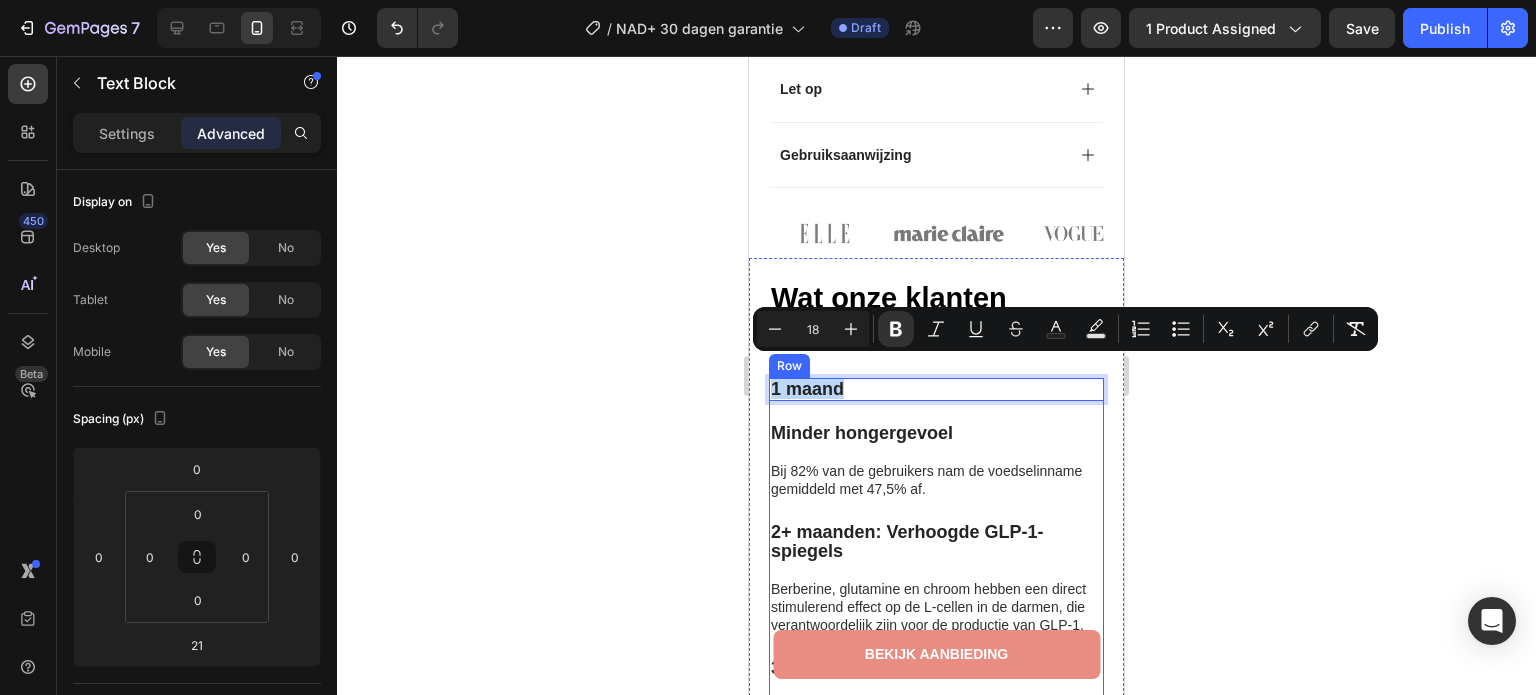 click on "1 maand Text Block   21 Minder hongergevoel Bij 82% van de gebruikers nam de voedselinname gemiddeld met 47,5% af. Text Block" at bounding box center [936, 449] 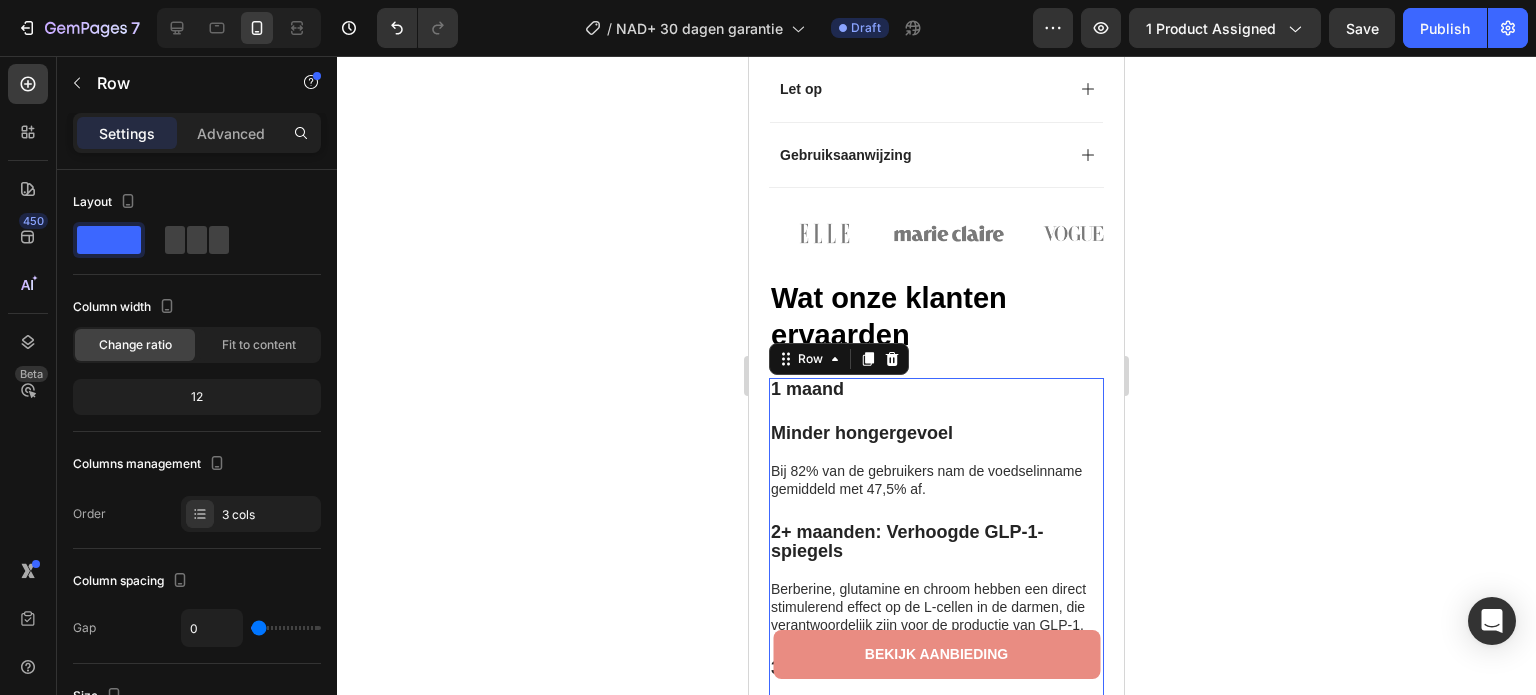 click on "1 maand" at bounding box center [936, 389] 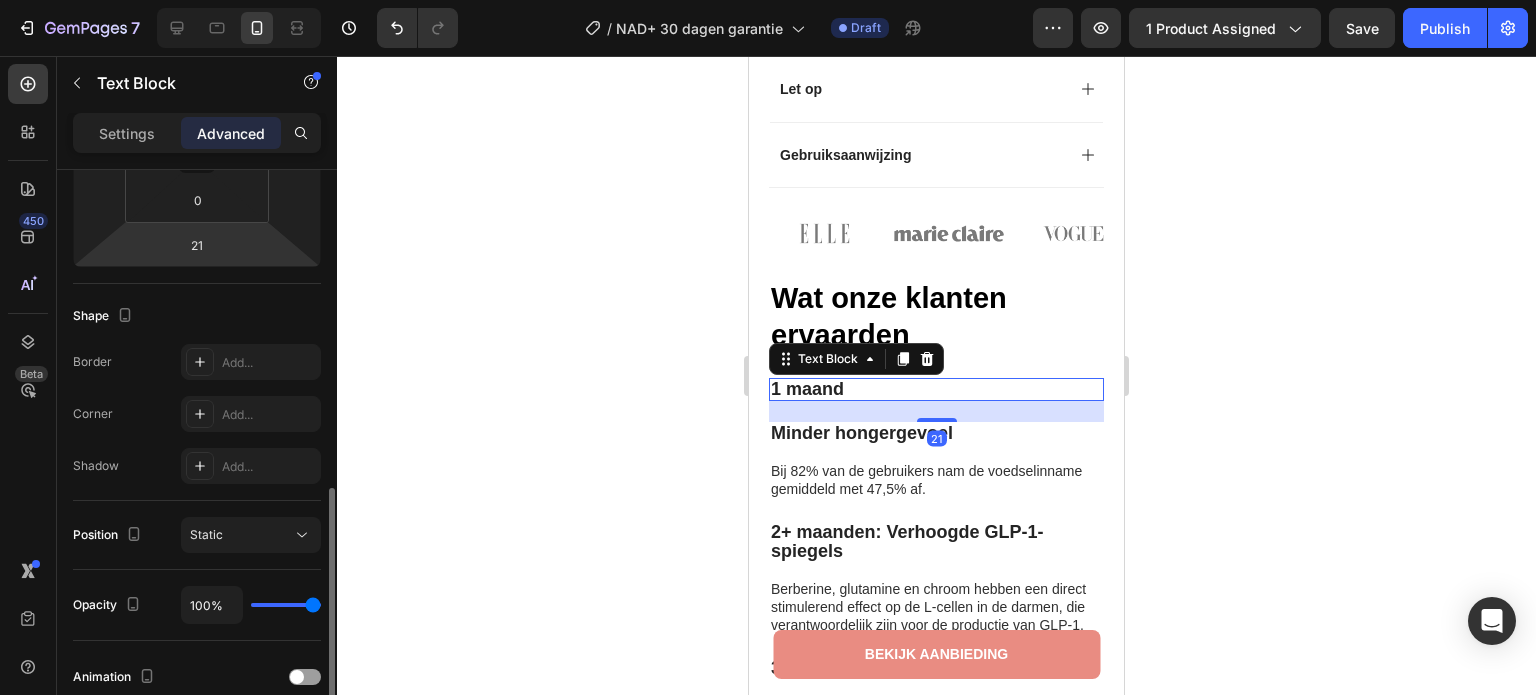 scroll, scrollTop: 500, scrollLeft: 0, axis: vertical 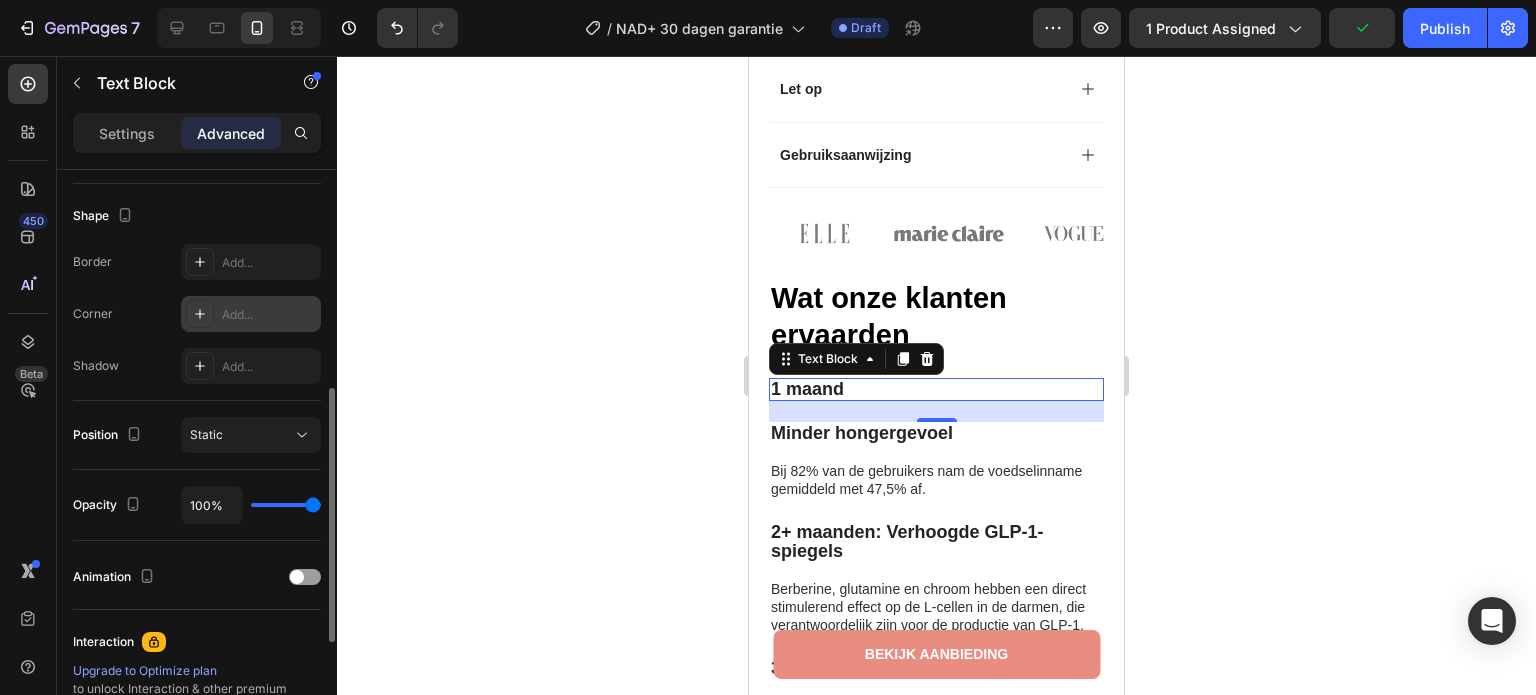 click 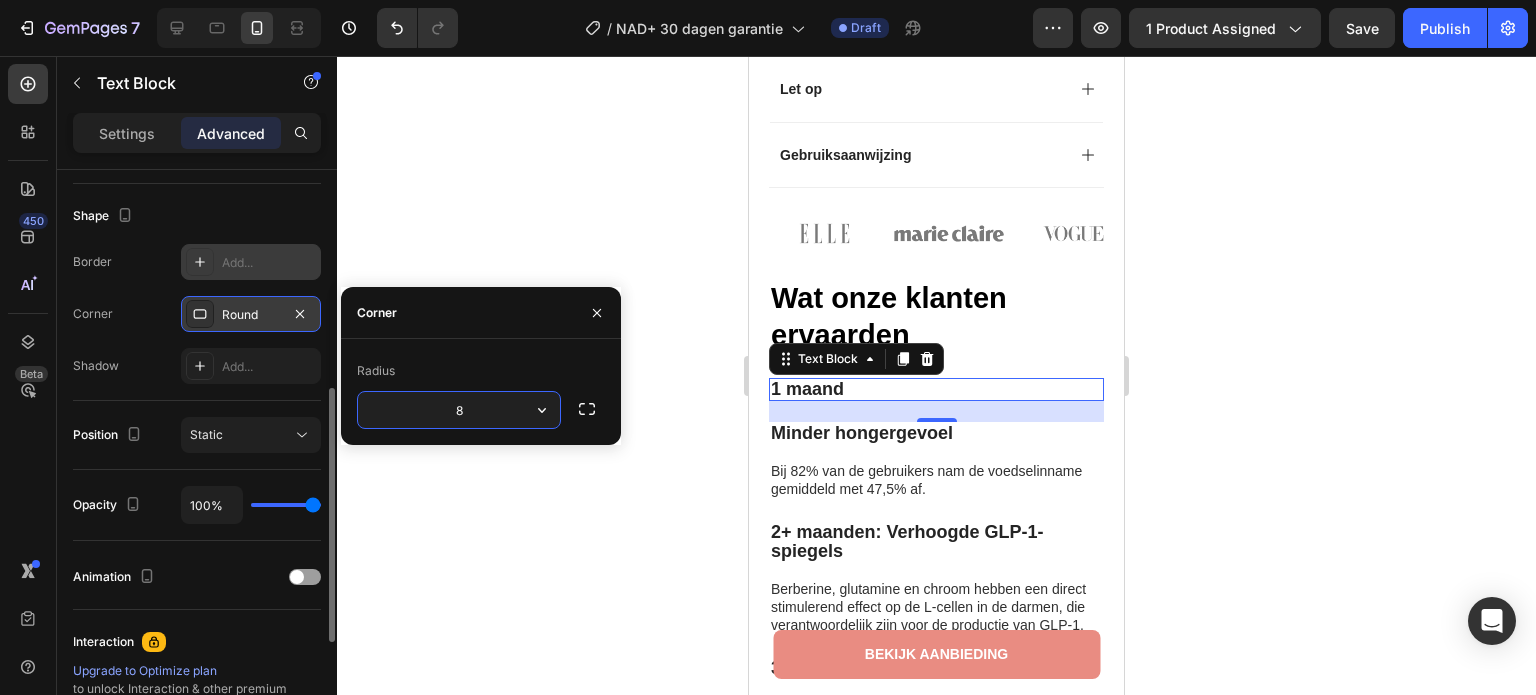 click 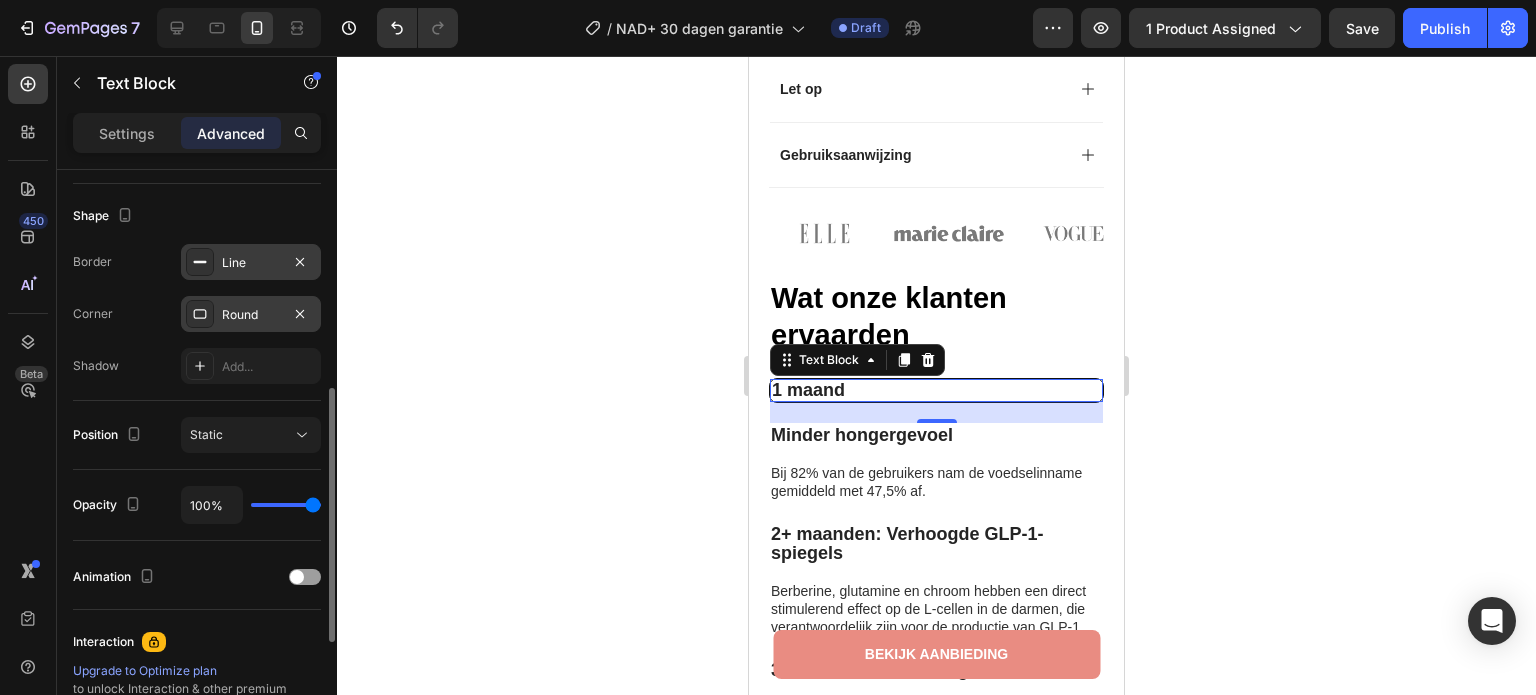 click on "Shape Border Line Corner Round Shadow Add..." 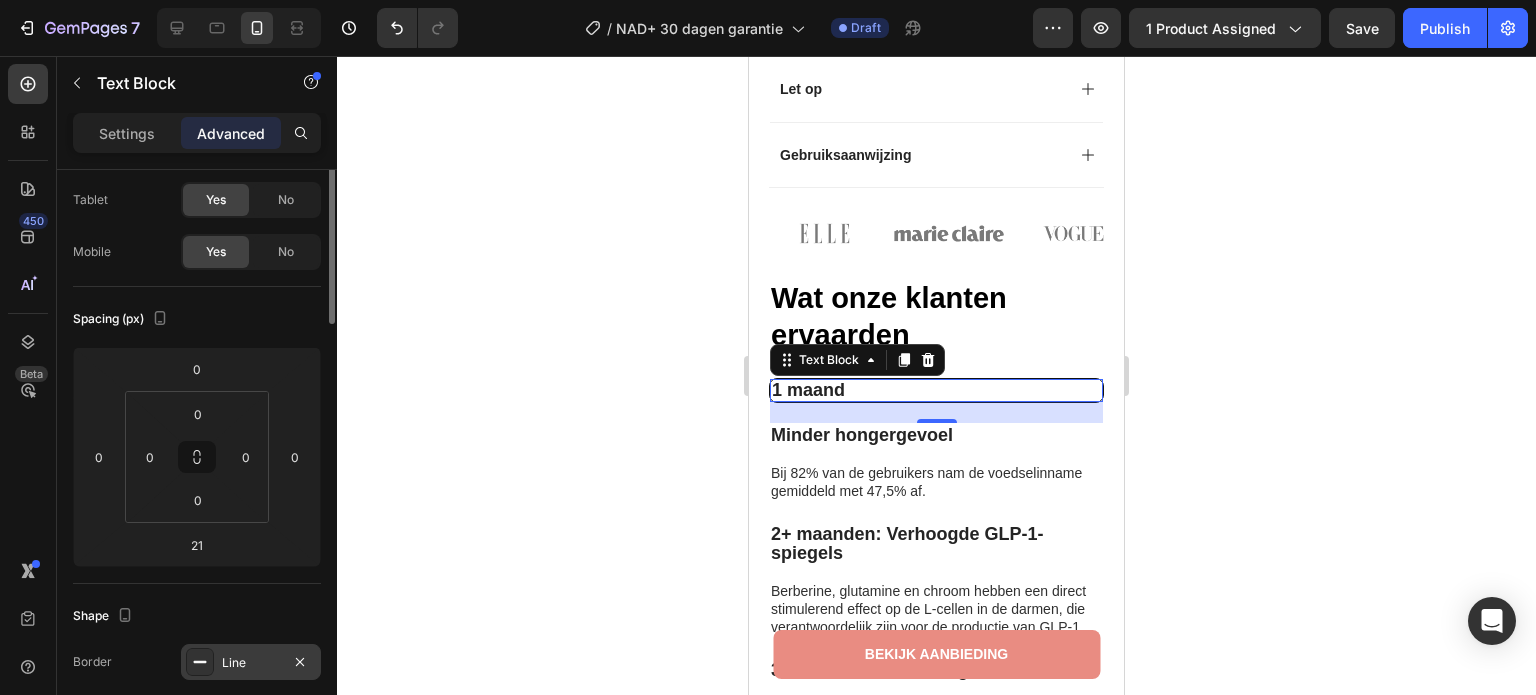 scroll, scrollTop: 0, scrollLeft: 0, axis: both 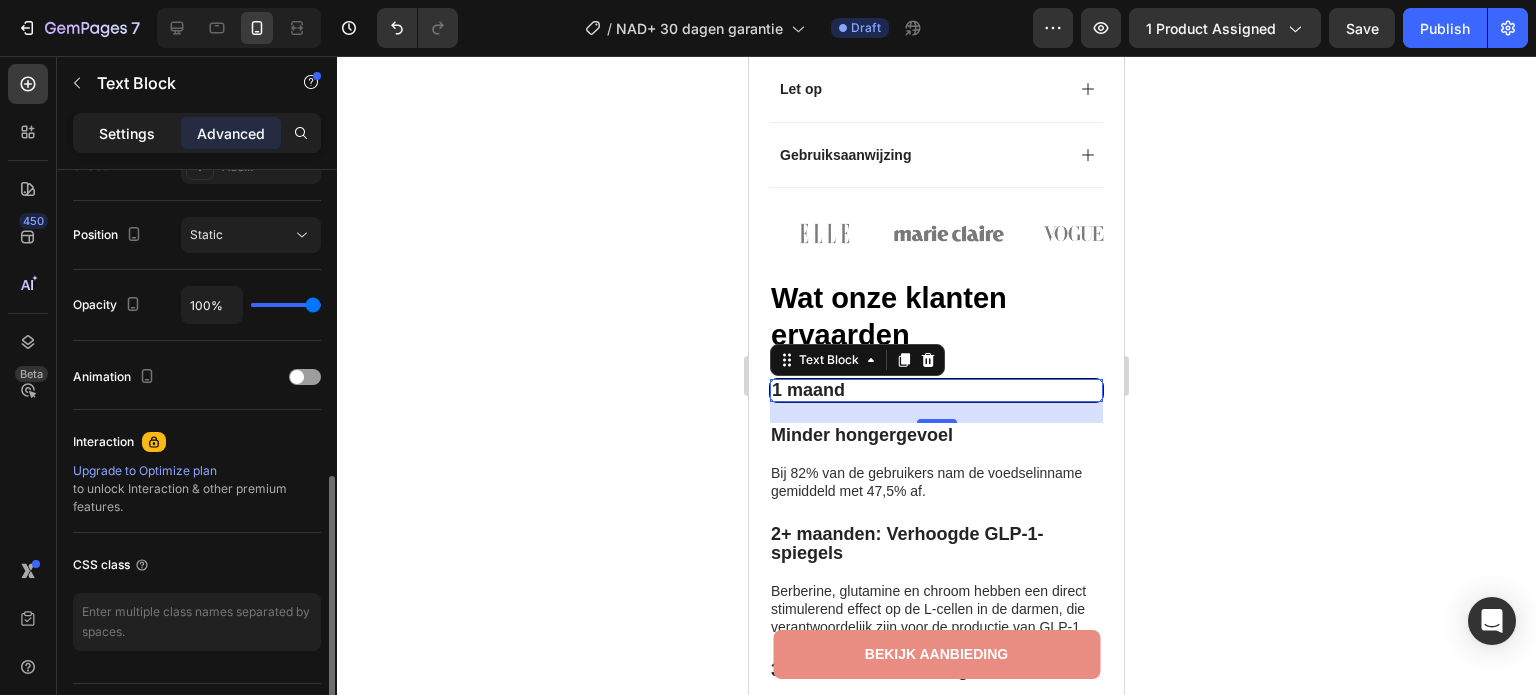 click on "Settings" at bounding box center (127, 133) 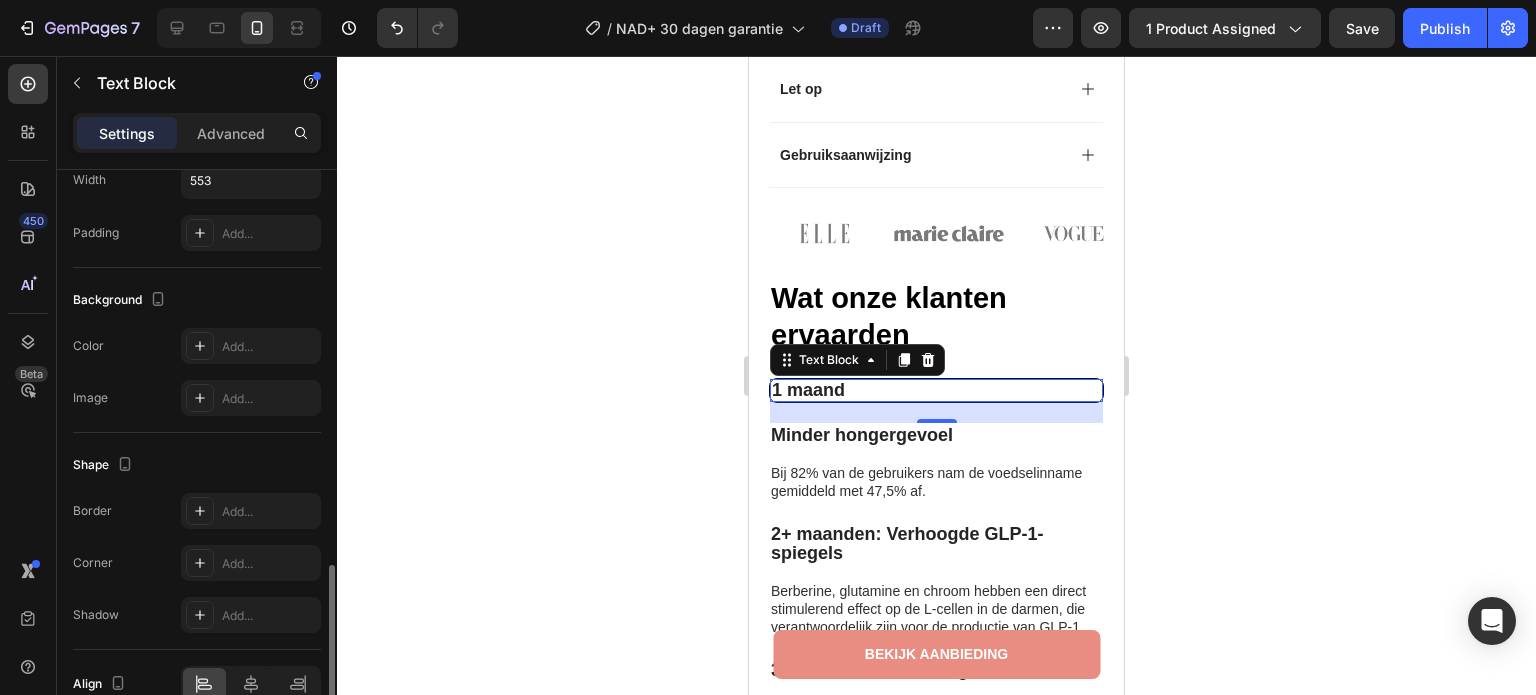 scroll, scrollTop: 600, scrollLeft: 0, axis: vertical 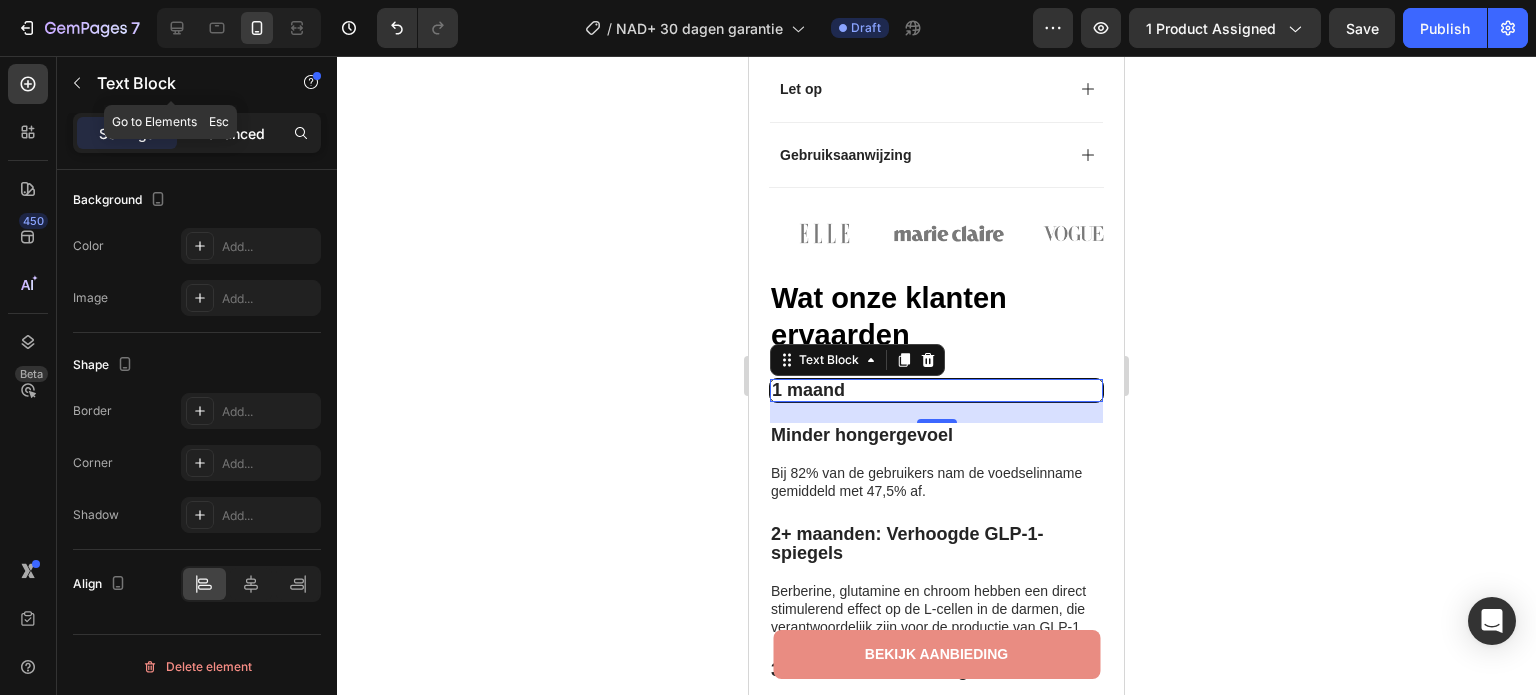 click on "Advanced" at bounding box center (231, 133) 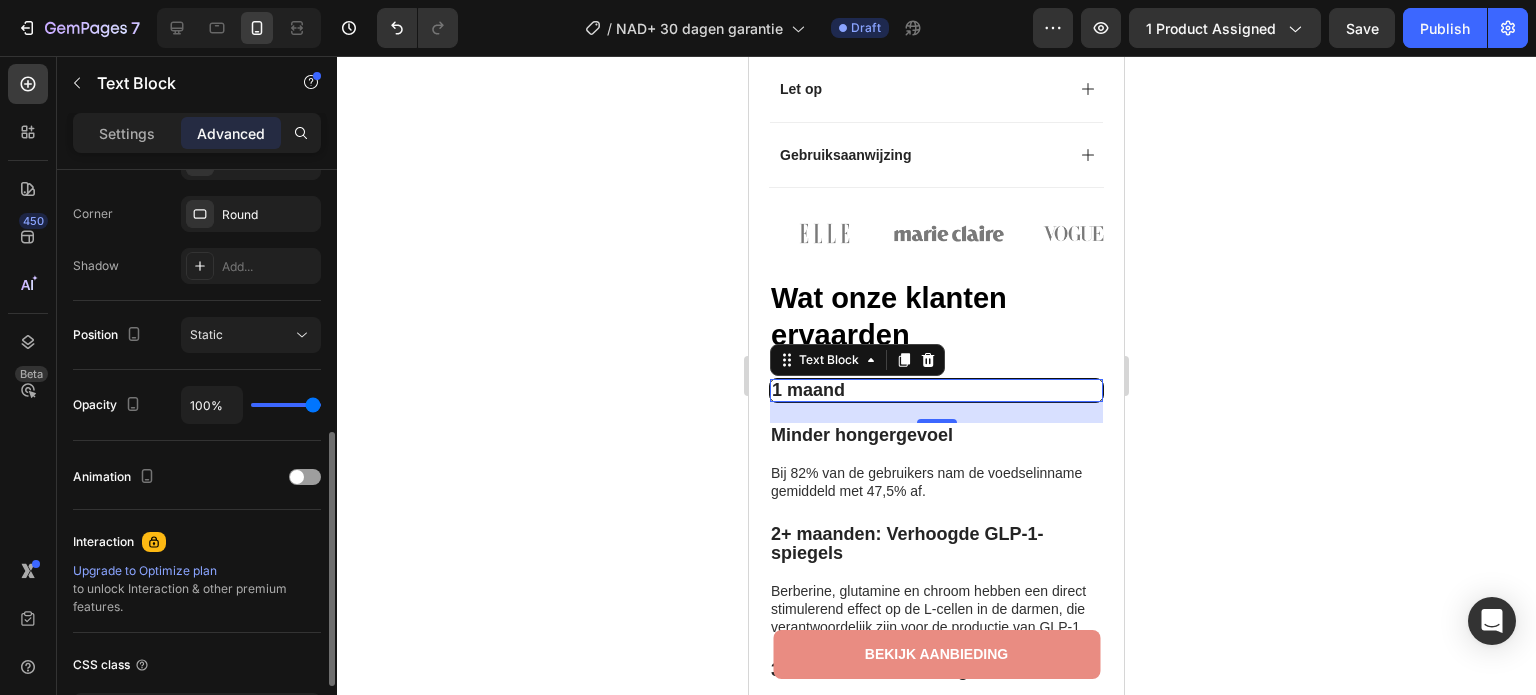 scroll, scrollTop: 400, scrollLeft: 0, axis: vertical 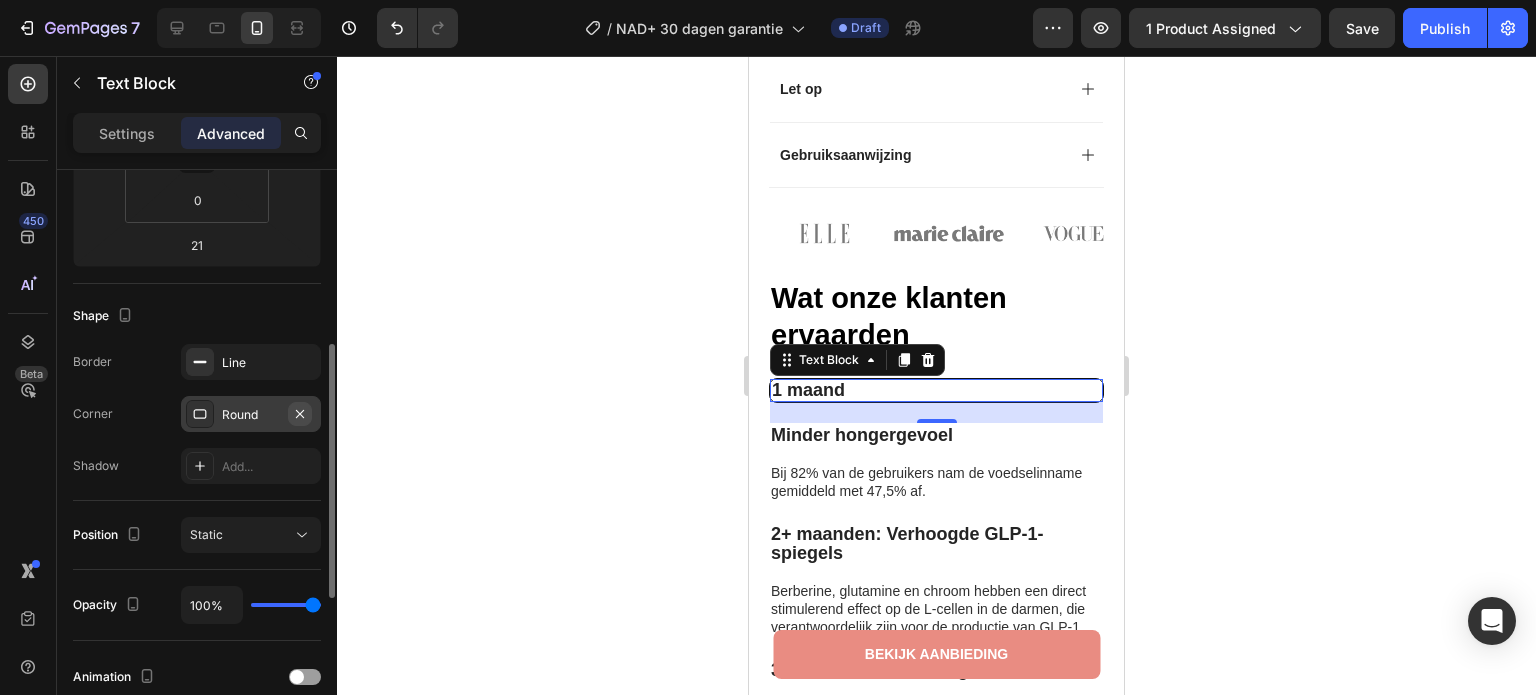 click 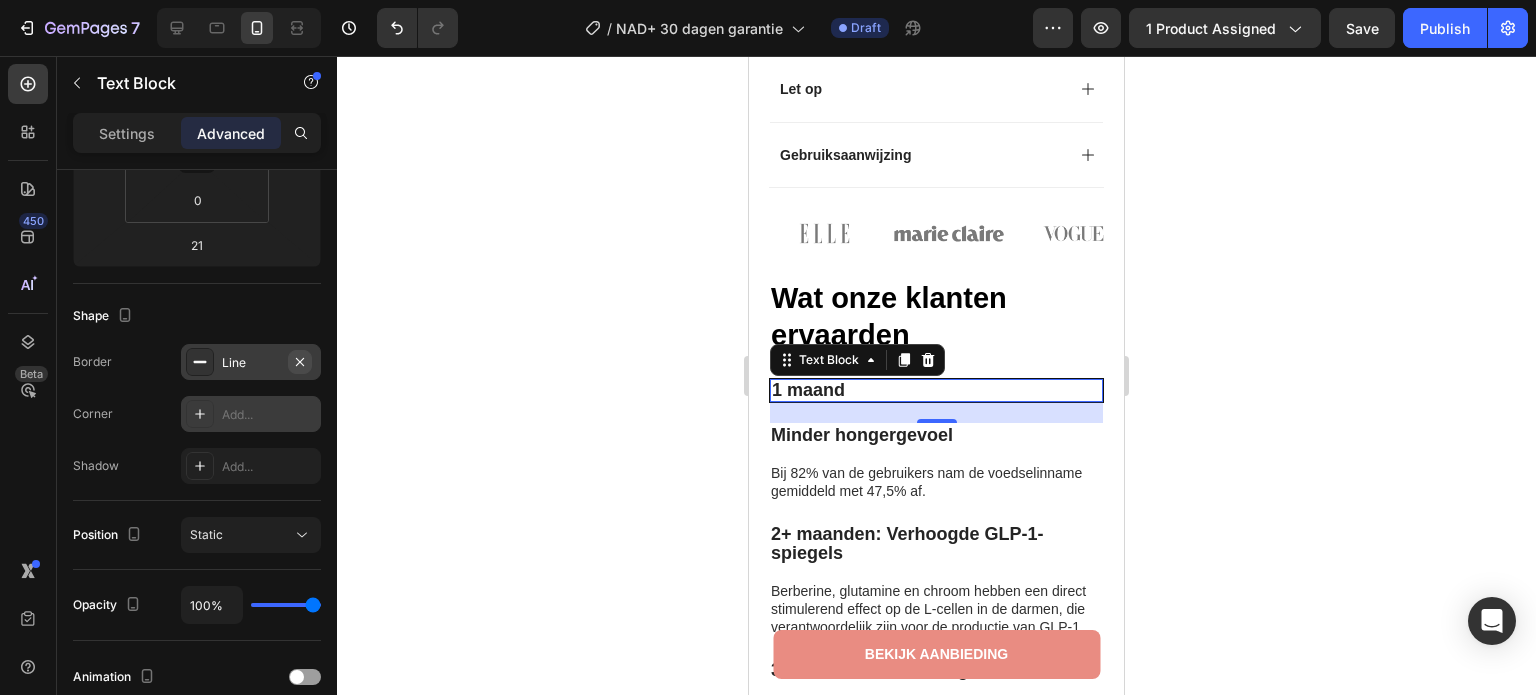 click 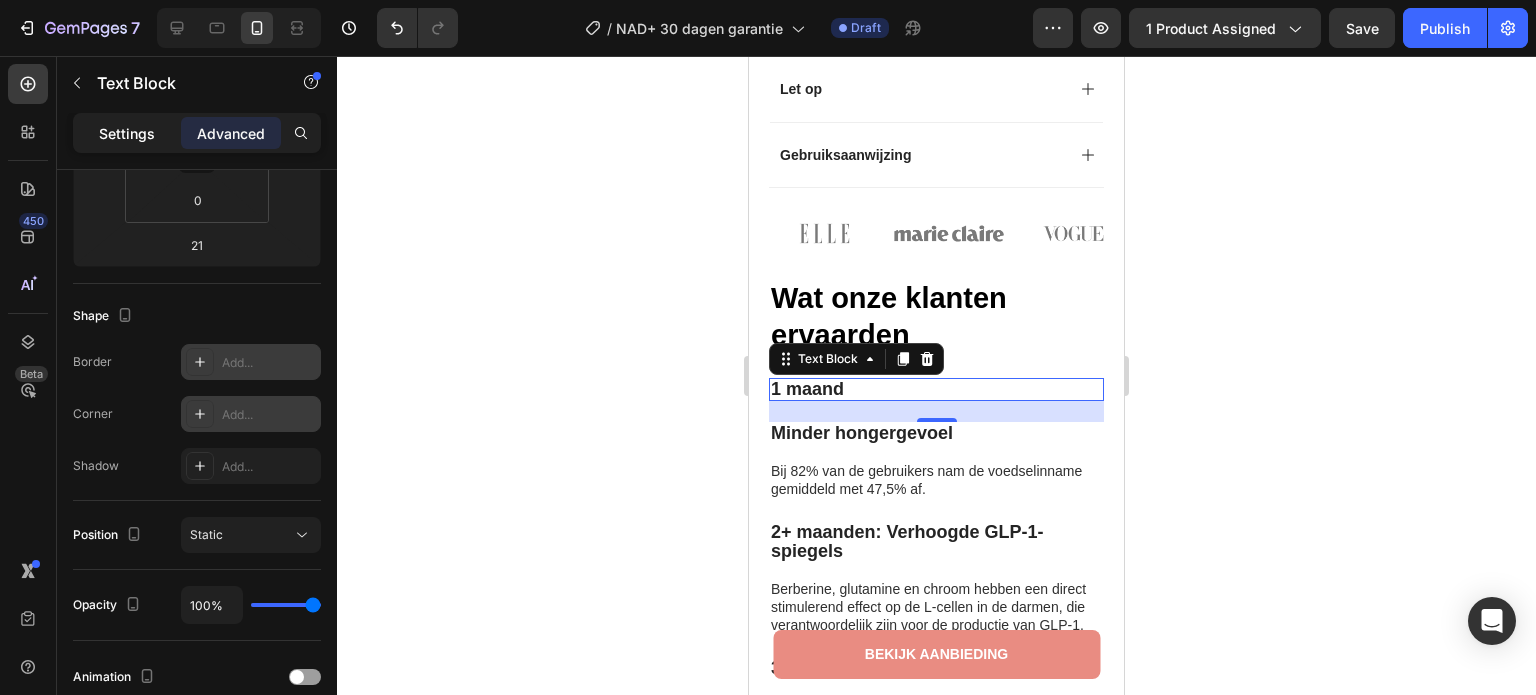 click on "Settings" at bounding box center [127, 133] 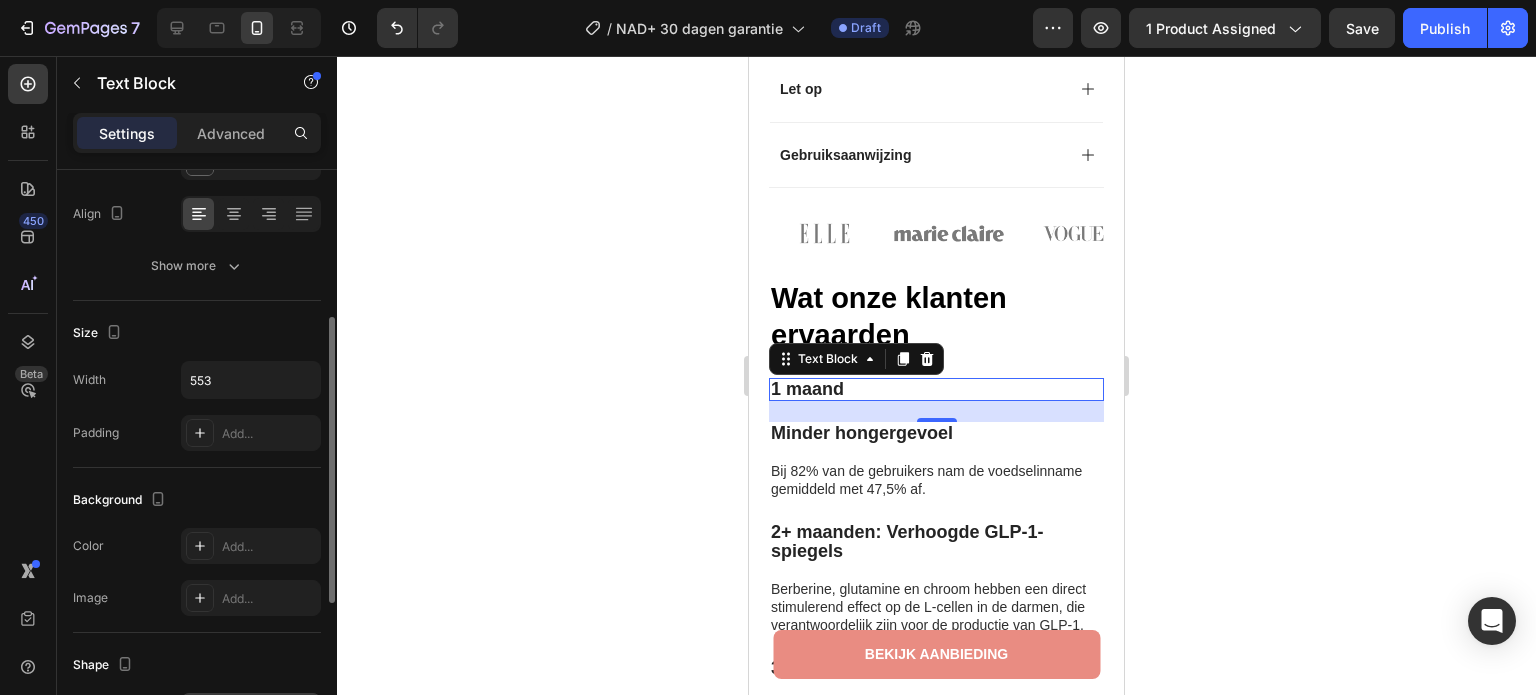 scroll, scrollTop: 600, scrollLeft: 0, axis: vertical 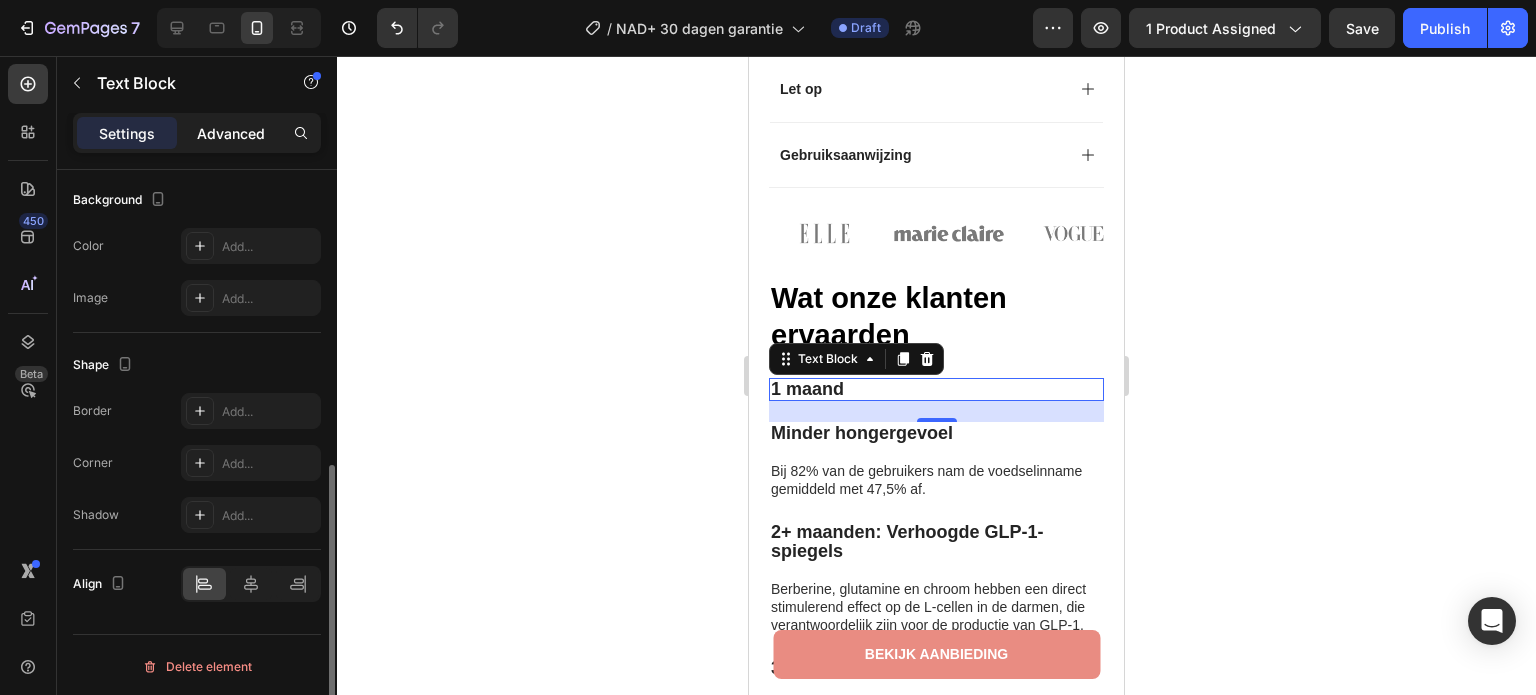 click on "Advanced" at bounding box center [231, 133] 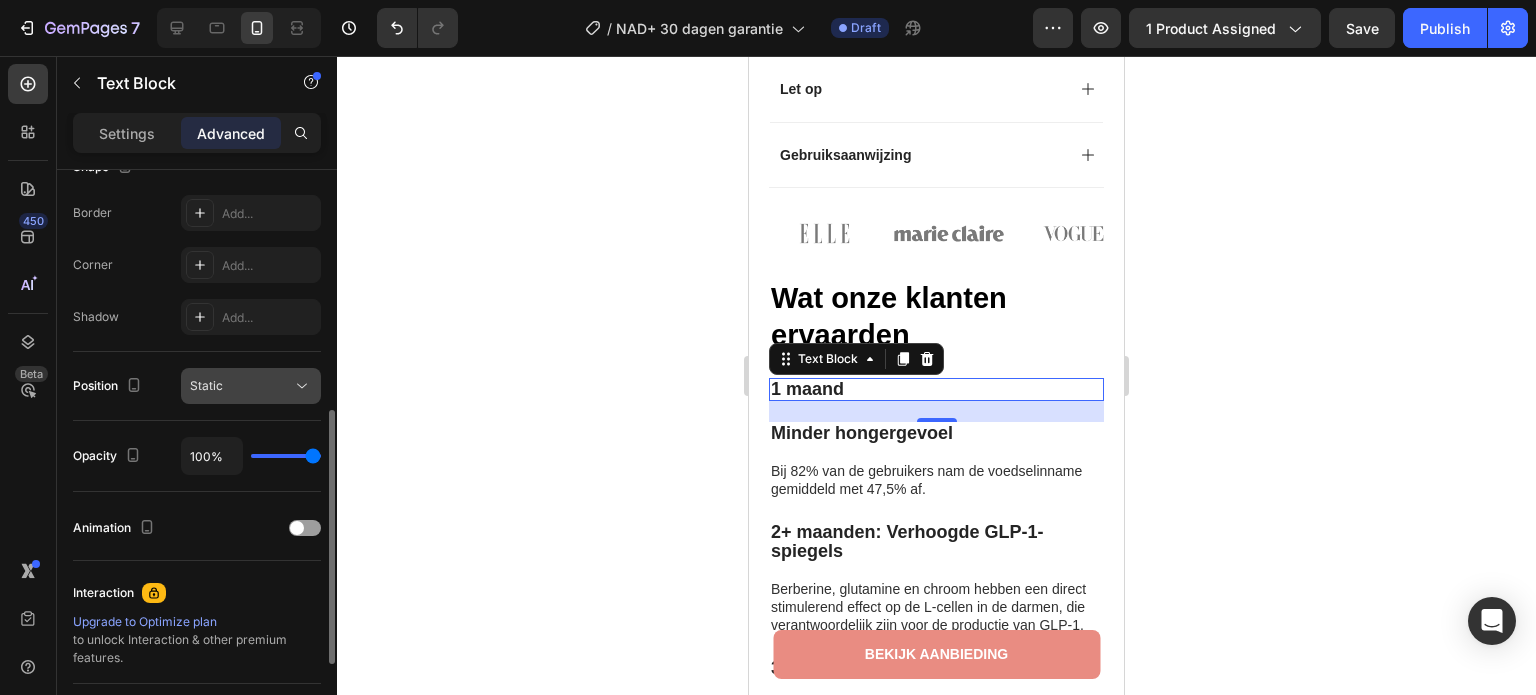 scroll, scrollTop: 349, scrollLeft: 0, axis: vertical 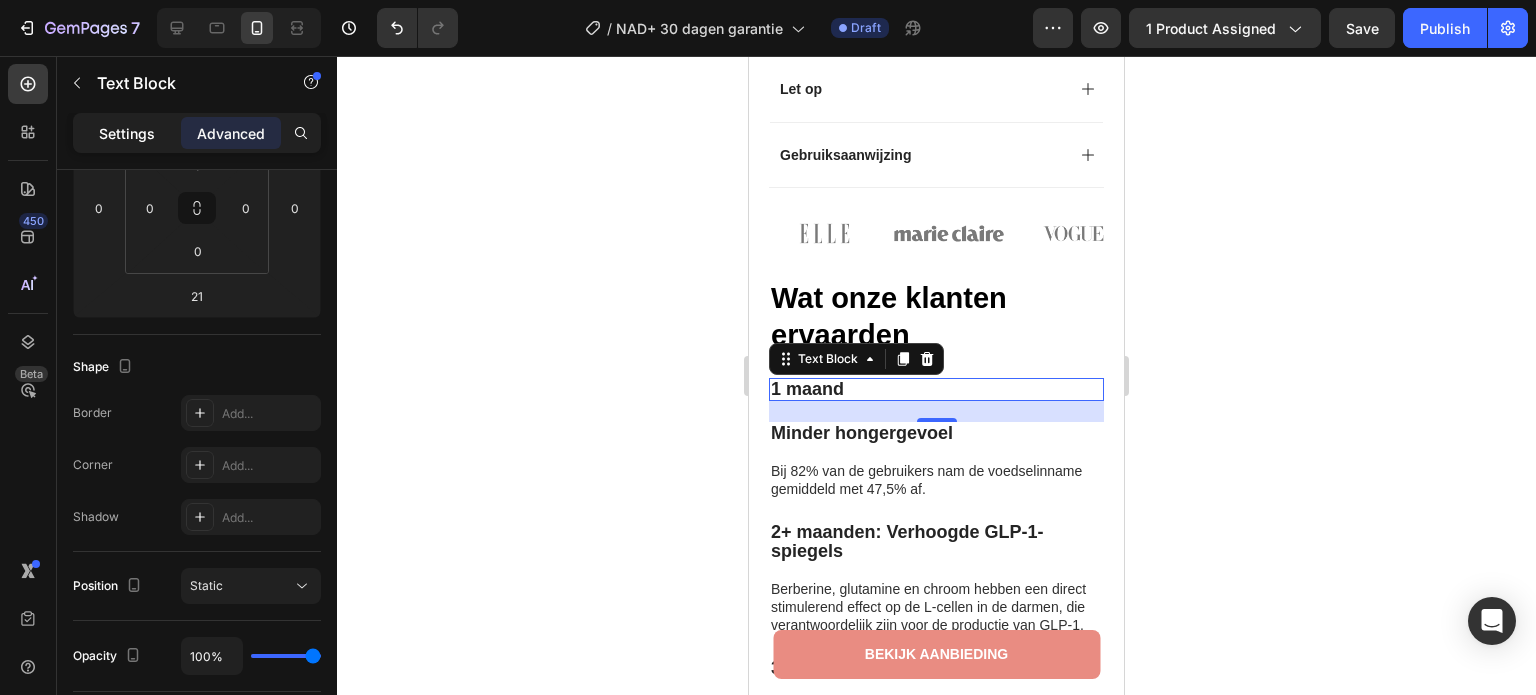 click on "Settings" at bounding box center [127, 133] 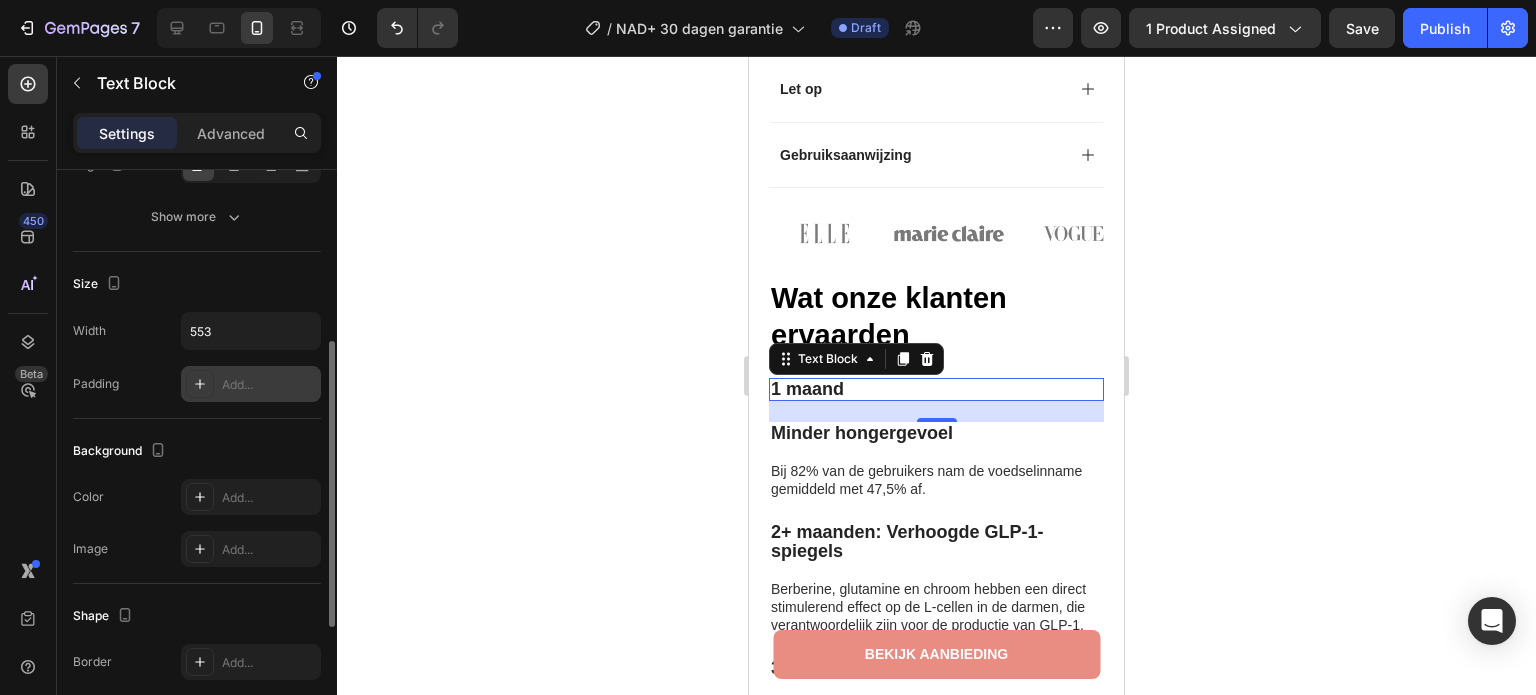 click at bounding box center [200, 384] 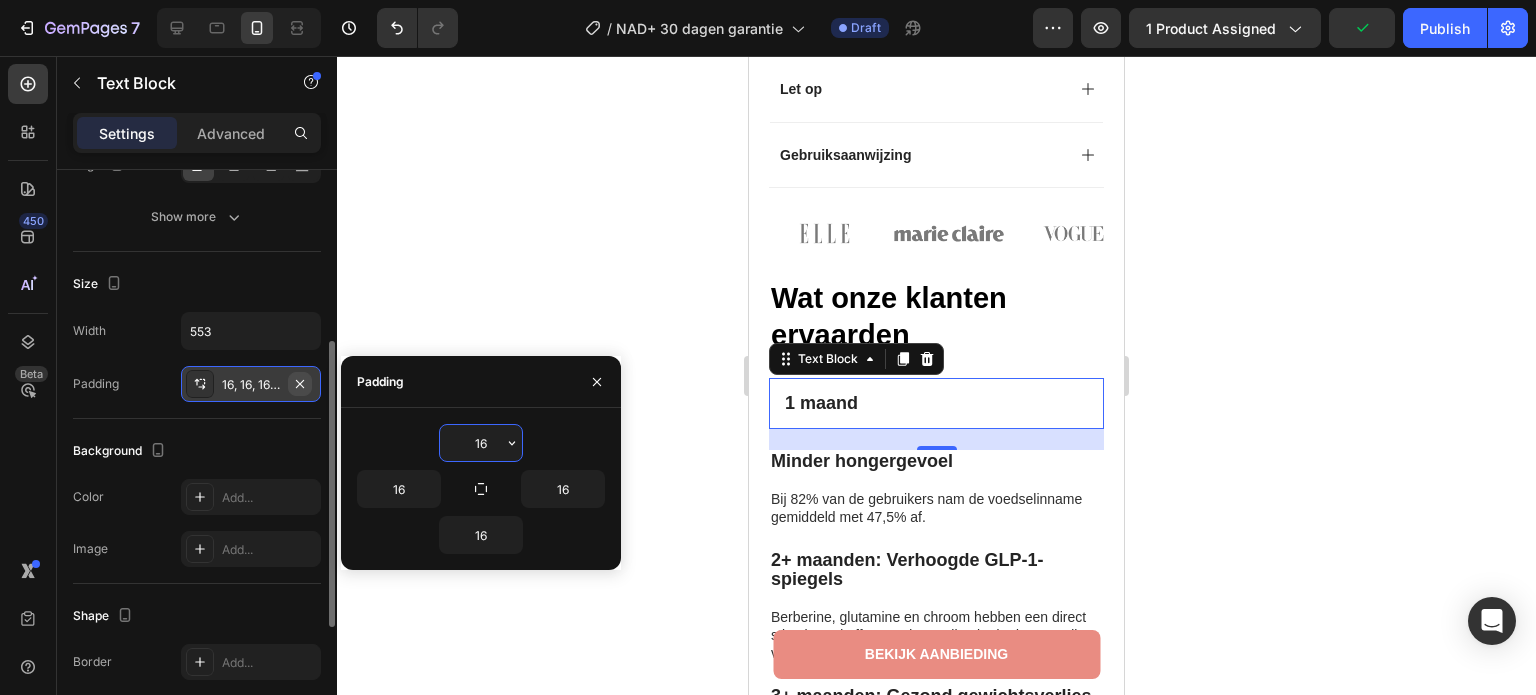 click 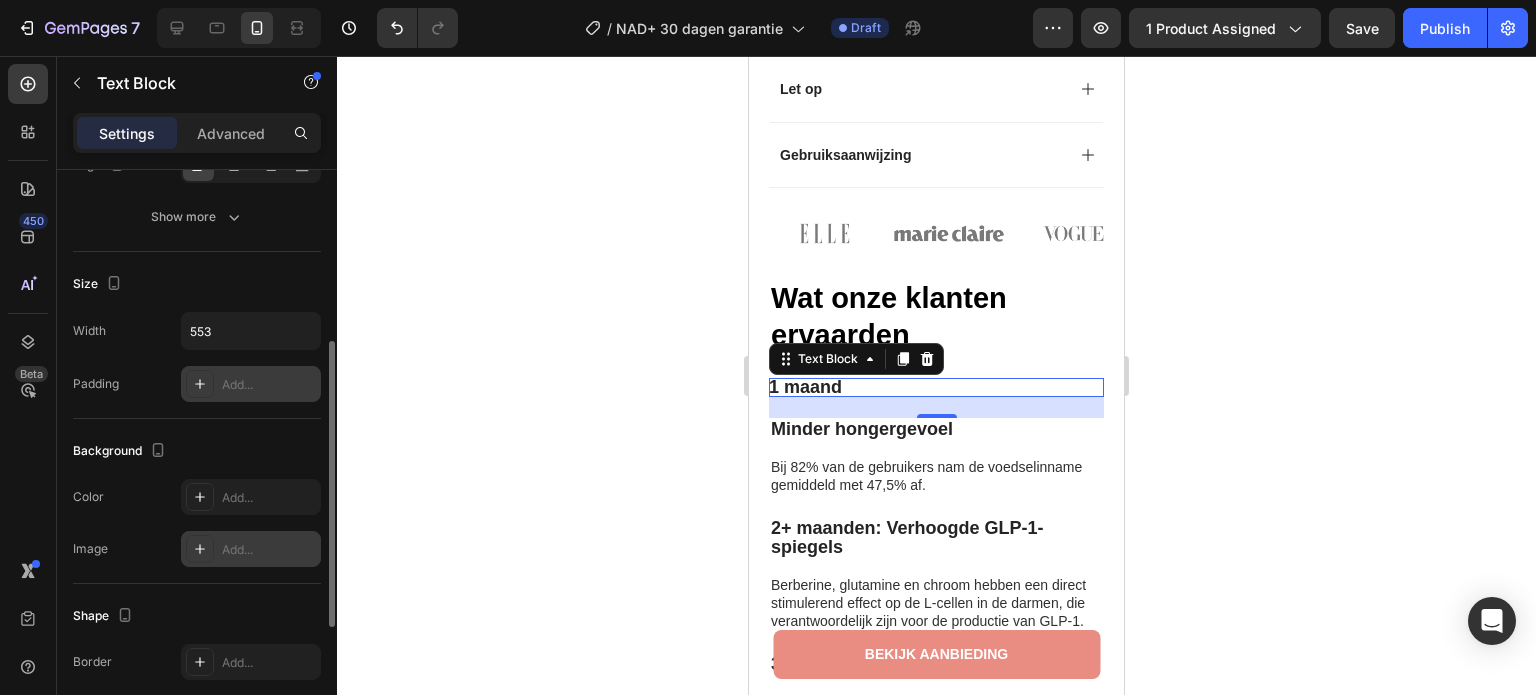 scroll, scrollTop: 449, scrollLeft: 0, axis: vertical 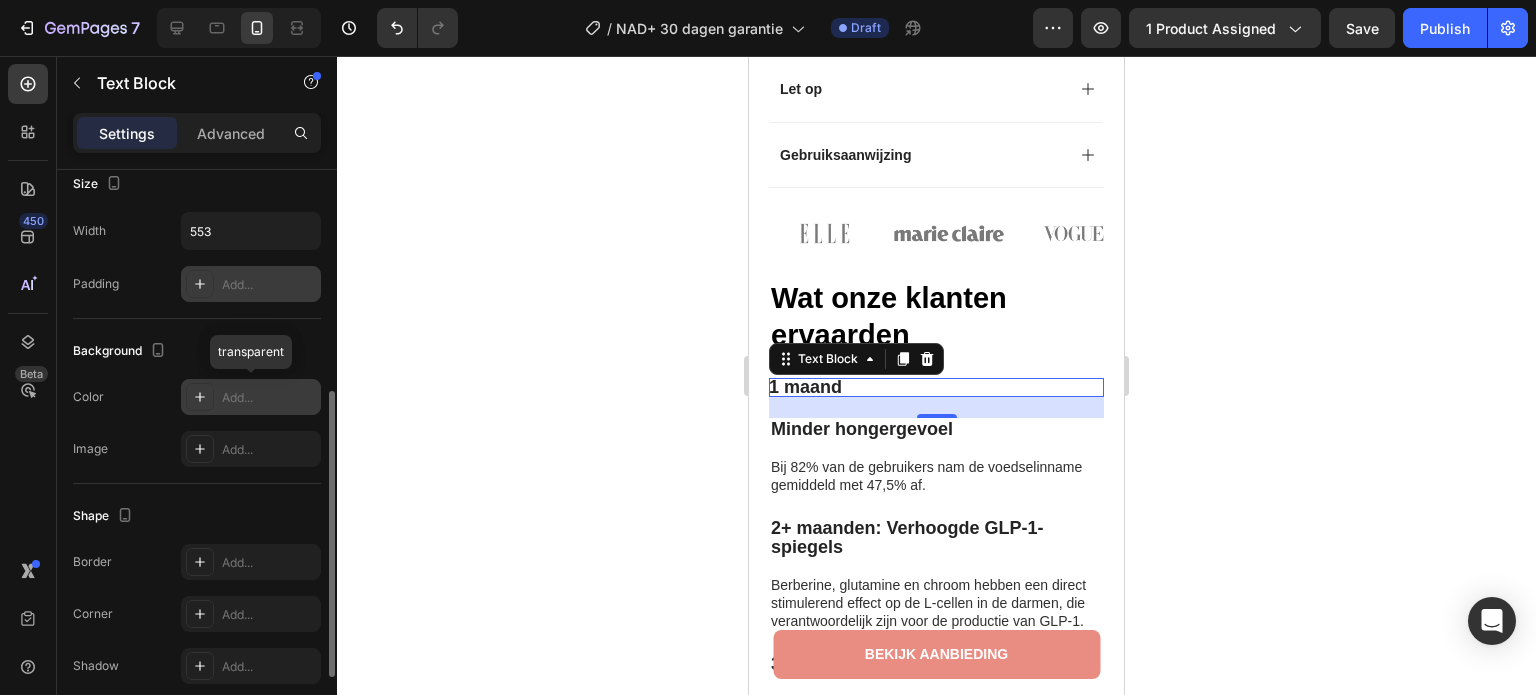 click 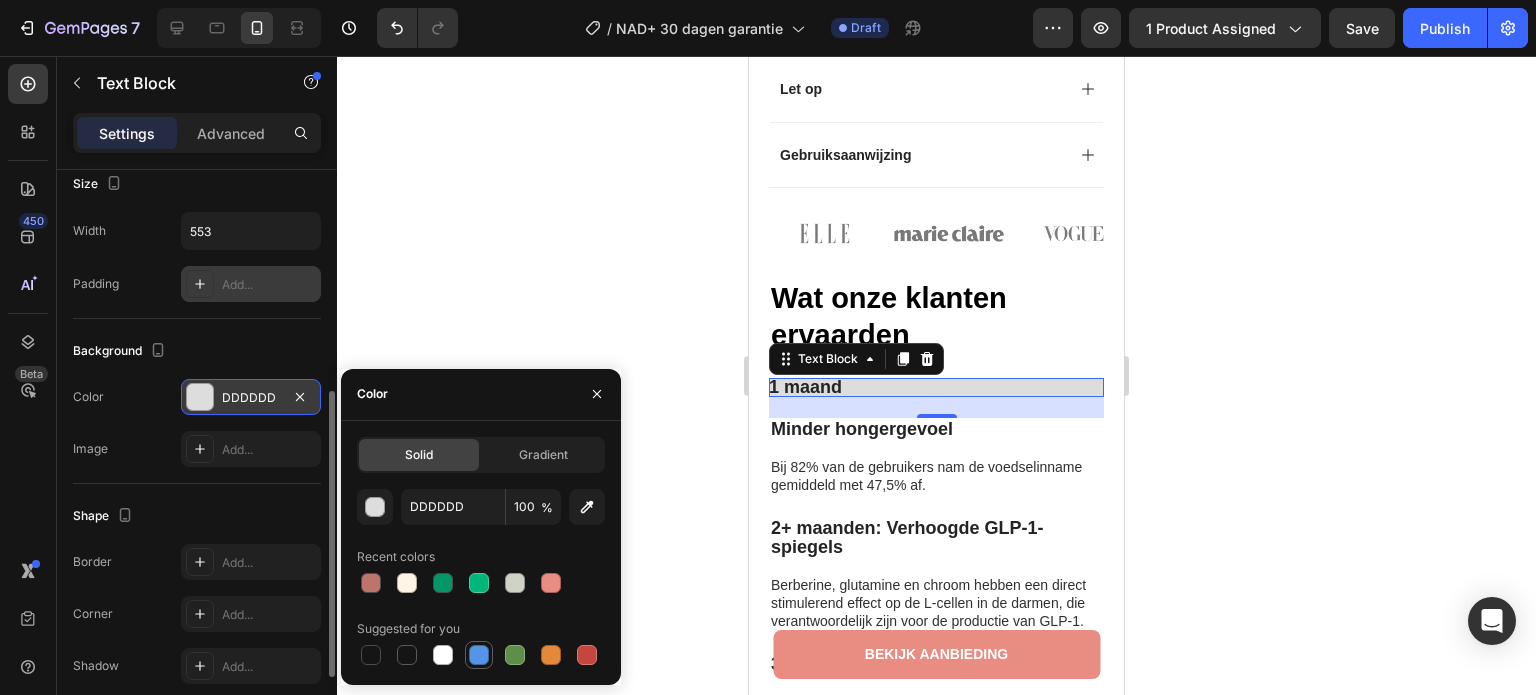 click at bounding box center (479, 655) 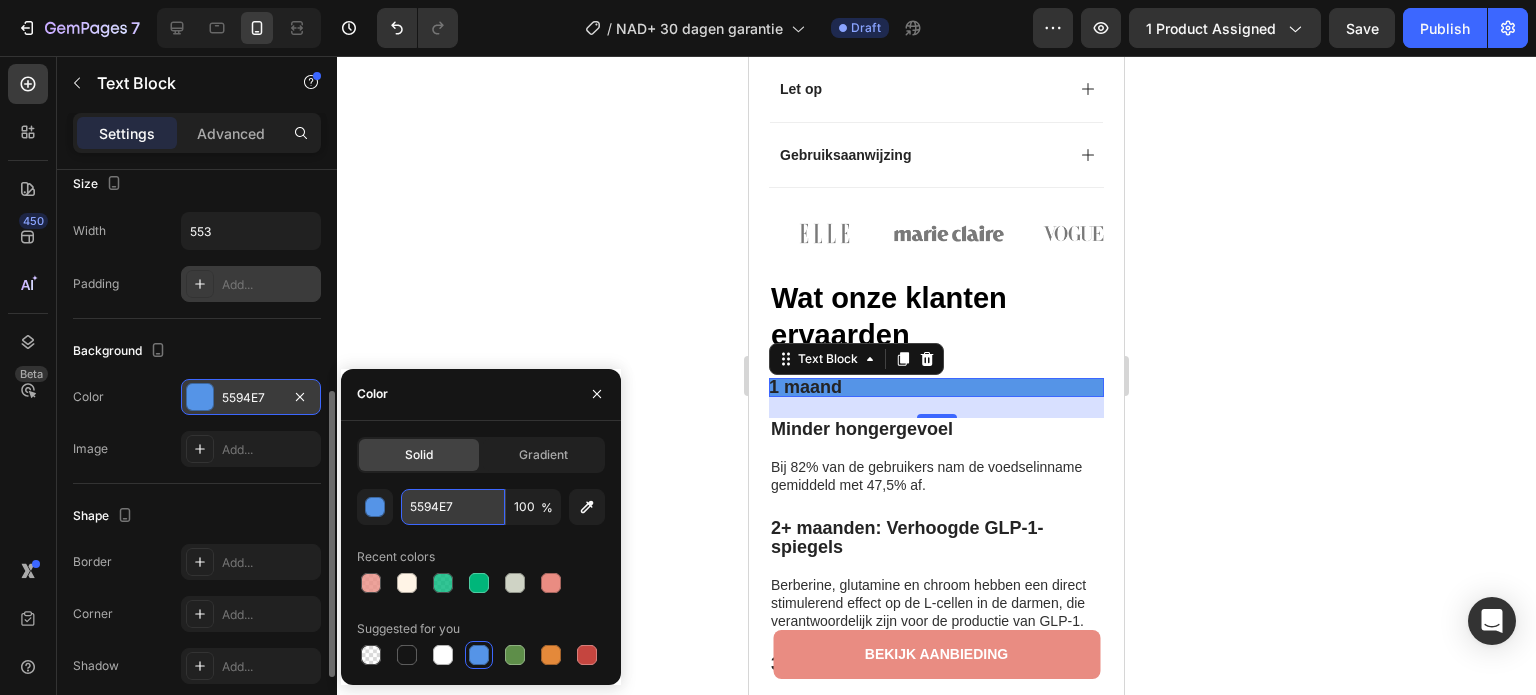 click on "5594E7" at bounding box center [453, 507] 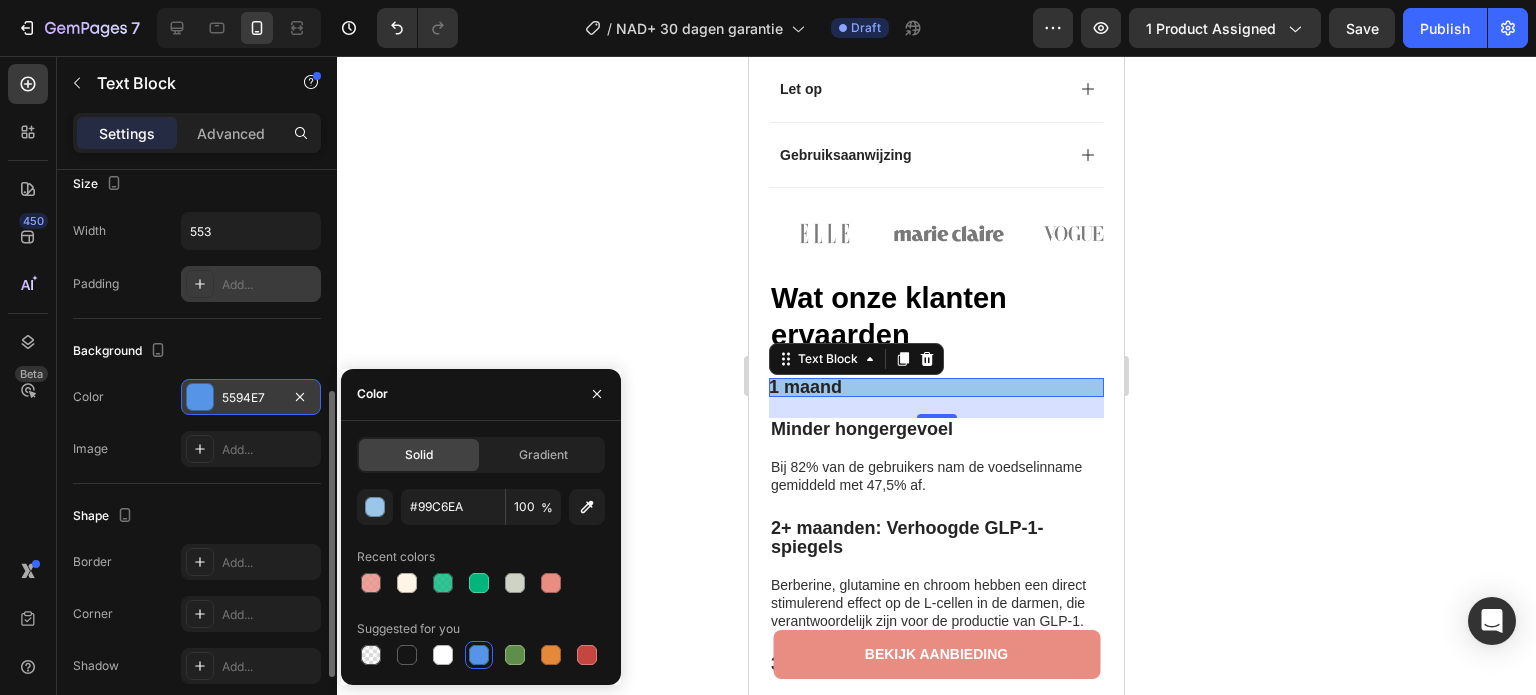 click on "Shape" at bounding box center [197, 516] 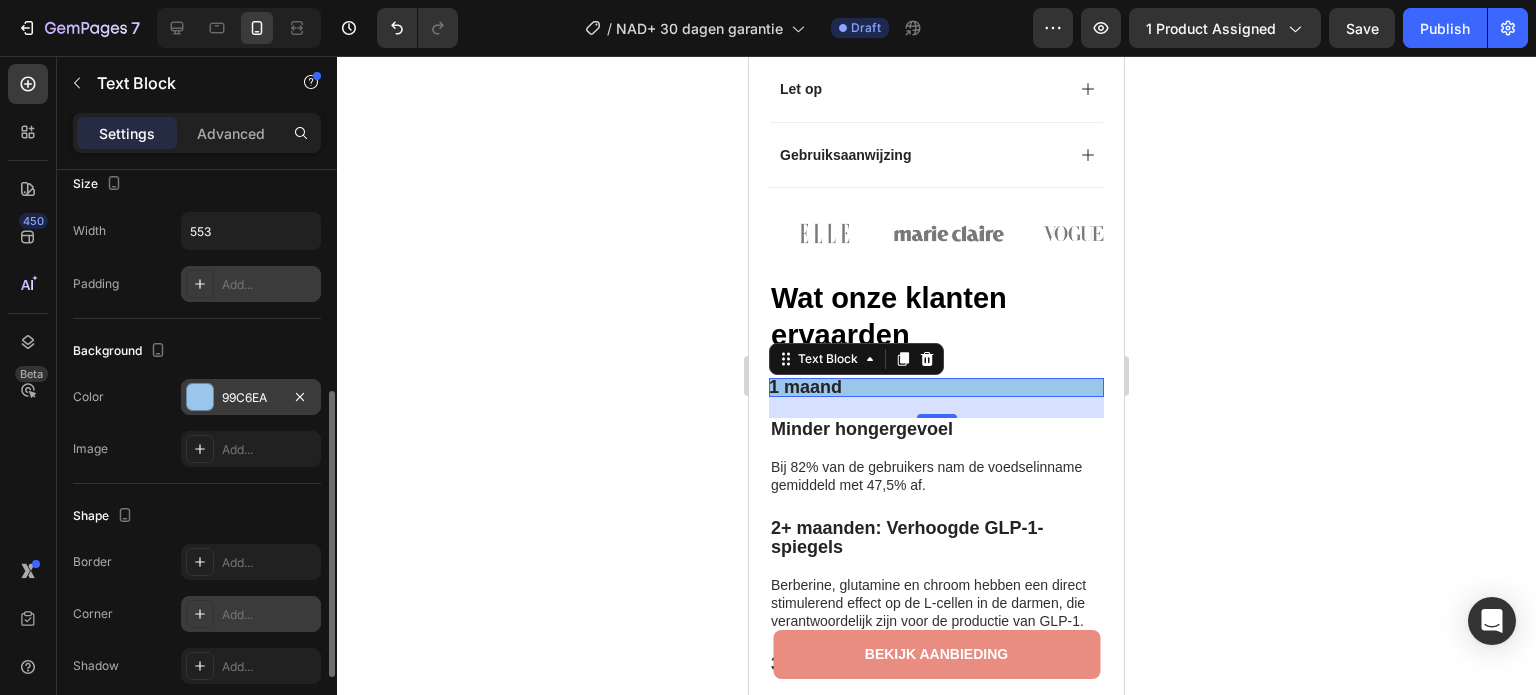 click on "Add..." at bounding box center (269, 615) 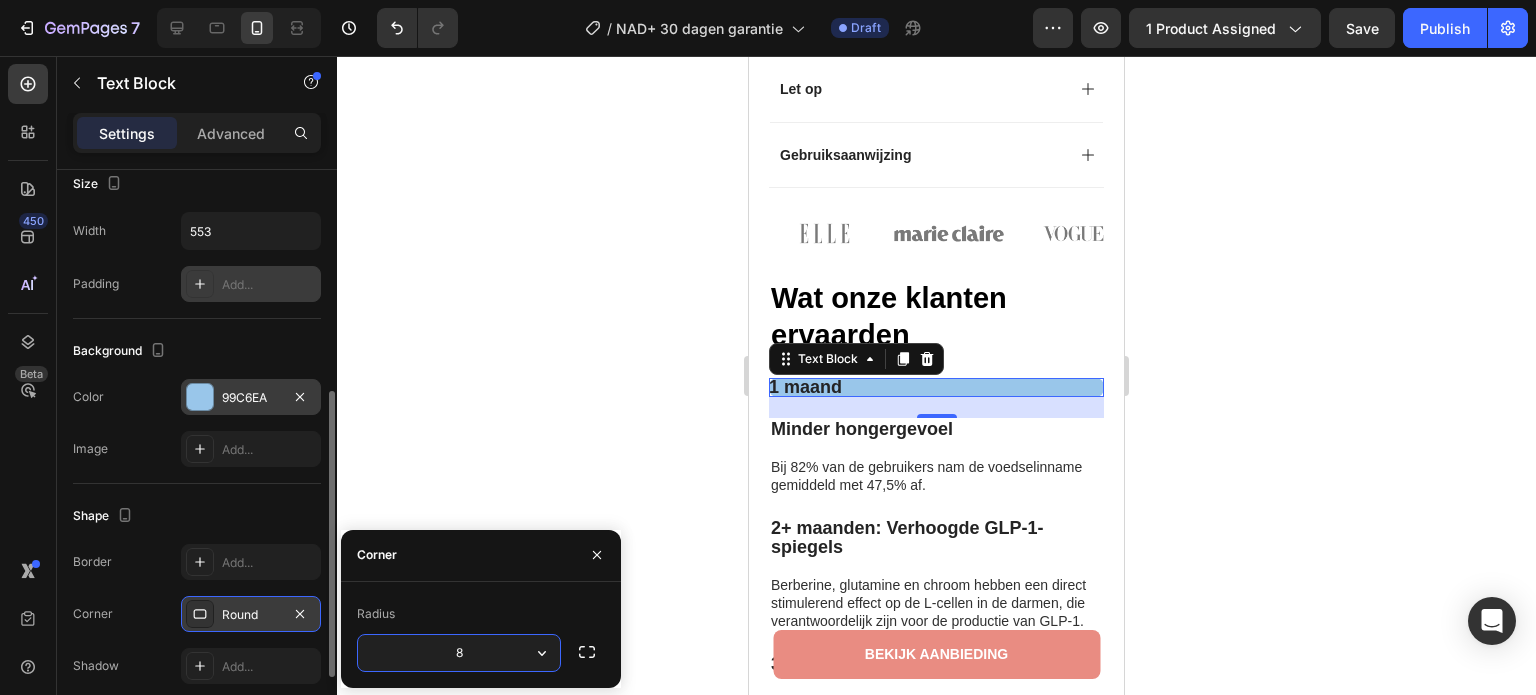click on "Shape" at bounding box center [197, 516] 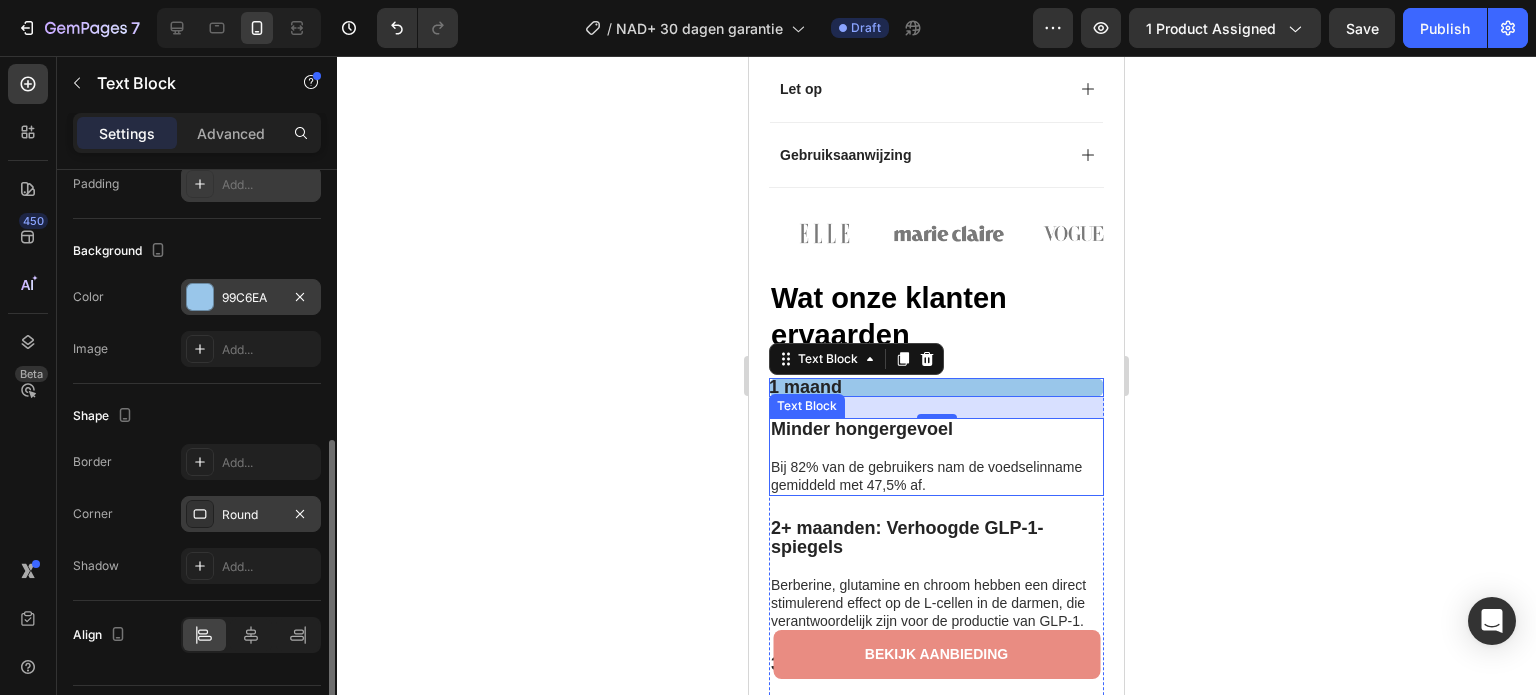 click on "Bij 82% van de gebruikers nam de voedselinname gemiddeld met 47,5% af." at bounding box center [926, 476] 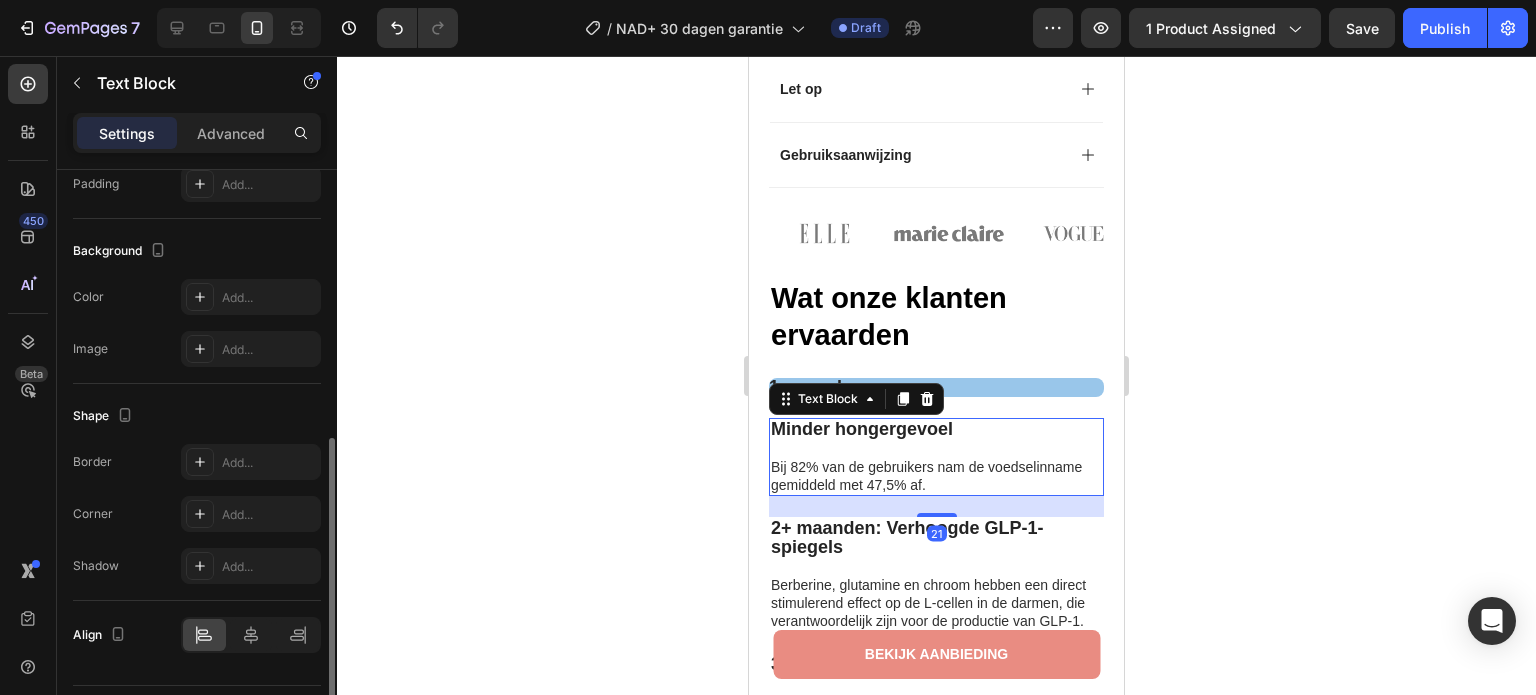 scroll, scrollTop: 548, scrollLeft: 0, axis: vertical 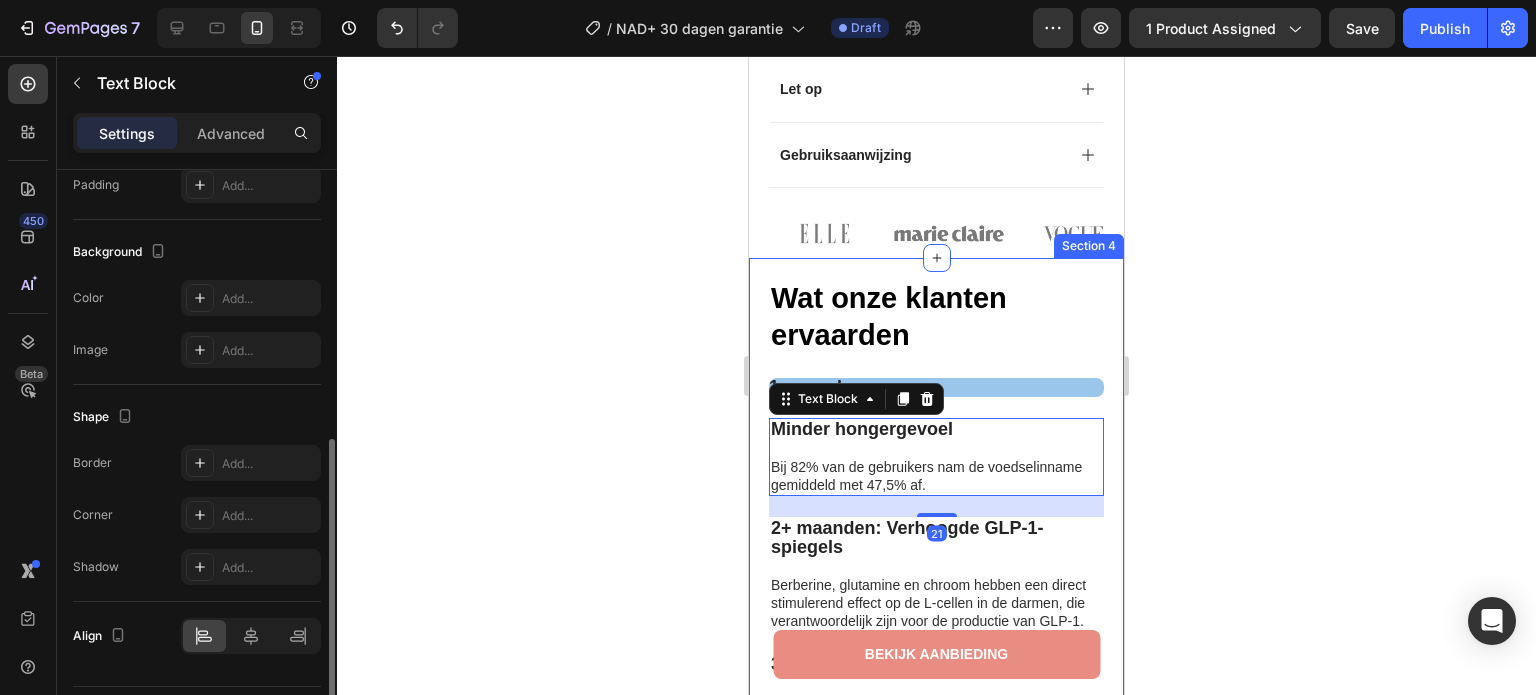 click on "Wat onze klanten ervaarden Heading 1 maand Text Block Minder hongergevoel Bij 82% van de gebruikers nam de voedselinname gemiddeld met 47,5% af. Text Block   21 2+ maanden: Verhoogde GLP-1-spiegels   Berberine, glutamine en chroom hebben een direct stimulerend effect op de L‑cellen in de darmen, die verantwoordelijk zijn voor de productie van GLP‑1. Text Block 3+ maanden: Gezond gewichtsverlies   Bevat geen cafeïne, laxerende stoffen of andere synthetische toevoegingen — dus geen hartkloppingen, crash of andere nare bijwerkingen. Text Block Row Image Image “Ik had mijn twijfels bij de werking van zo'n pleister, maar ben blij dat ik het geprobeerd heb. Op de eerste dag merkte ik al dat mijn eetbuien minder werden. Momenteel al 9 kg verschil op de weegschaal.” Text Block
Icon Monique N. (Utrecht, NL) Text Block Row Row Section 4" at bounding box center (936, 650) 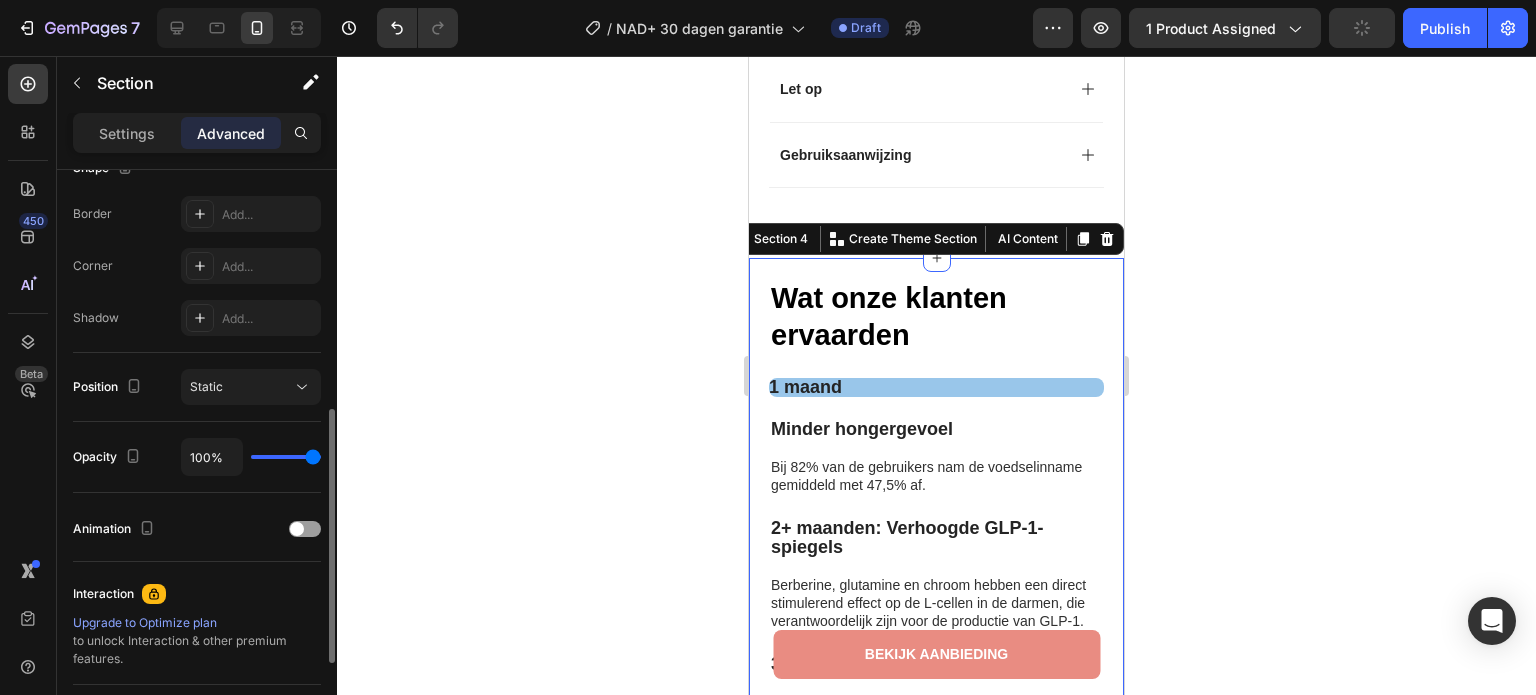 scroll, scrollTop: 0, scrollLeft: 0, axis: both 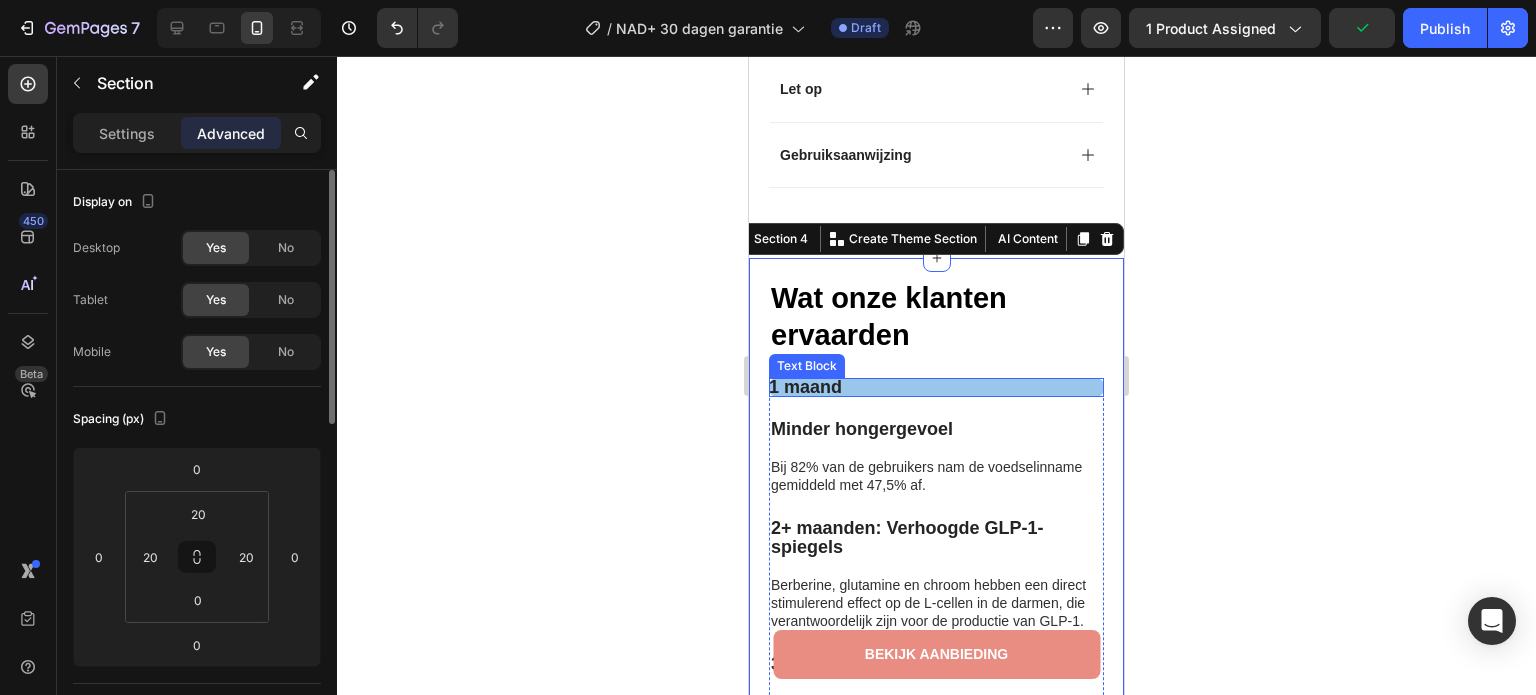 click on "1 maand" at bounding box center [936, 387] 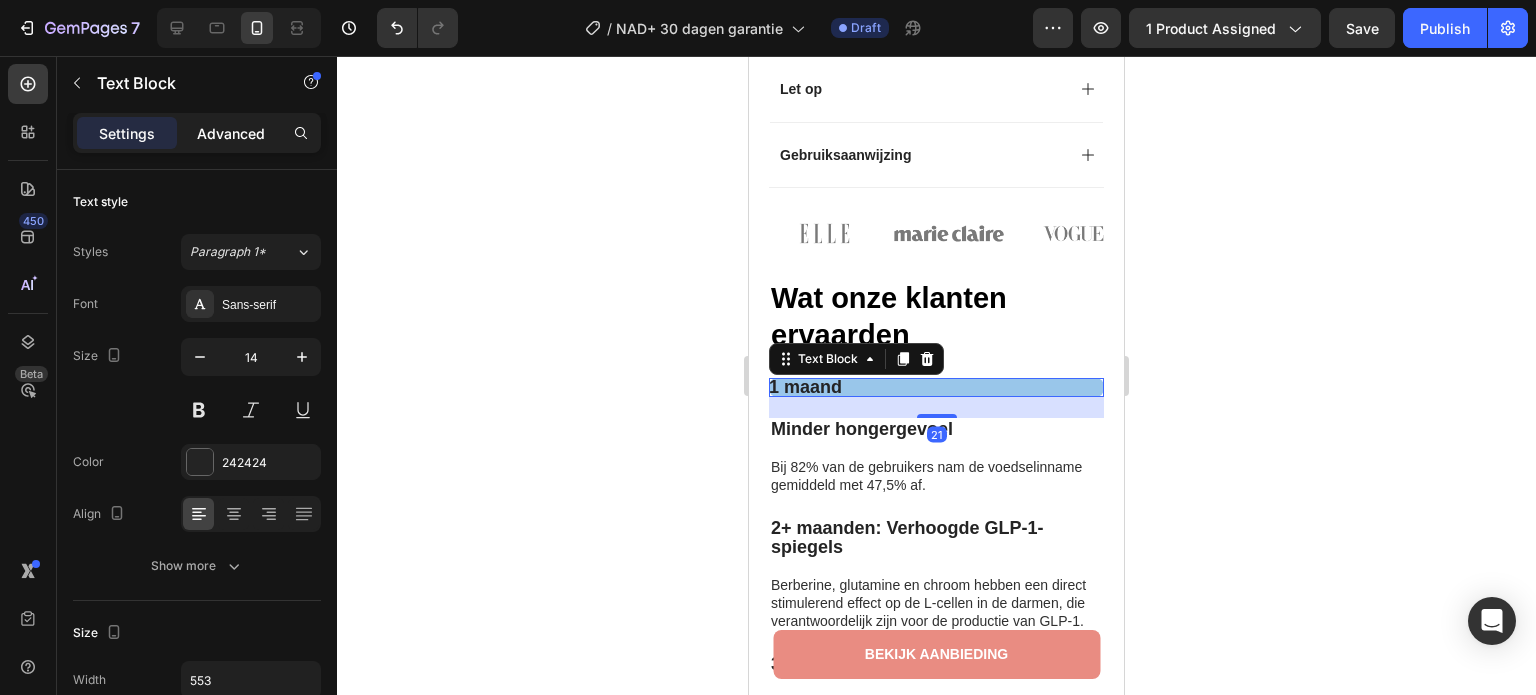 click on "Advanced" at bounding box center [231, 133] 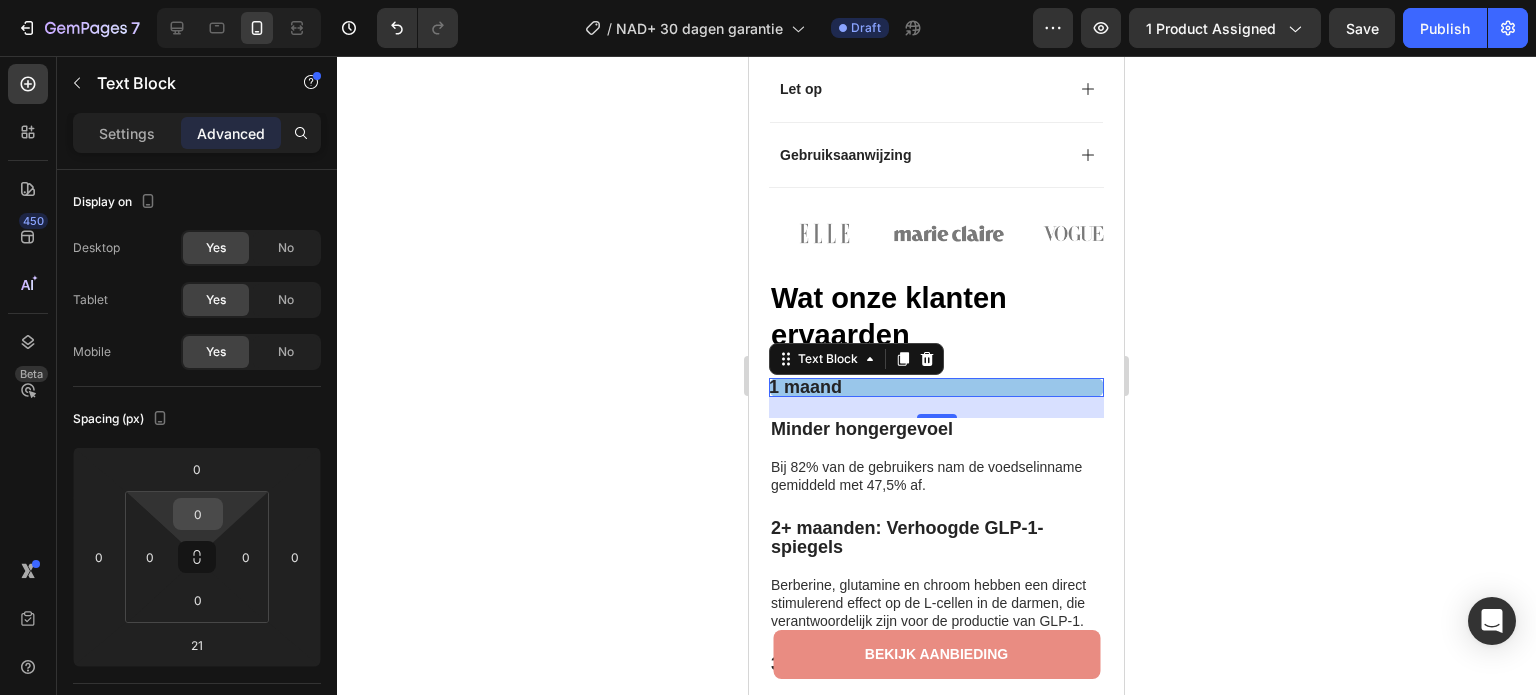 click on "0" at bounding box center (198, 514) 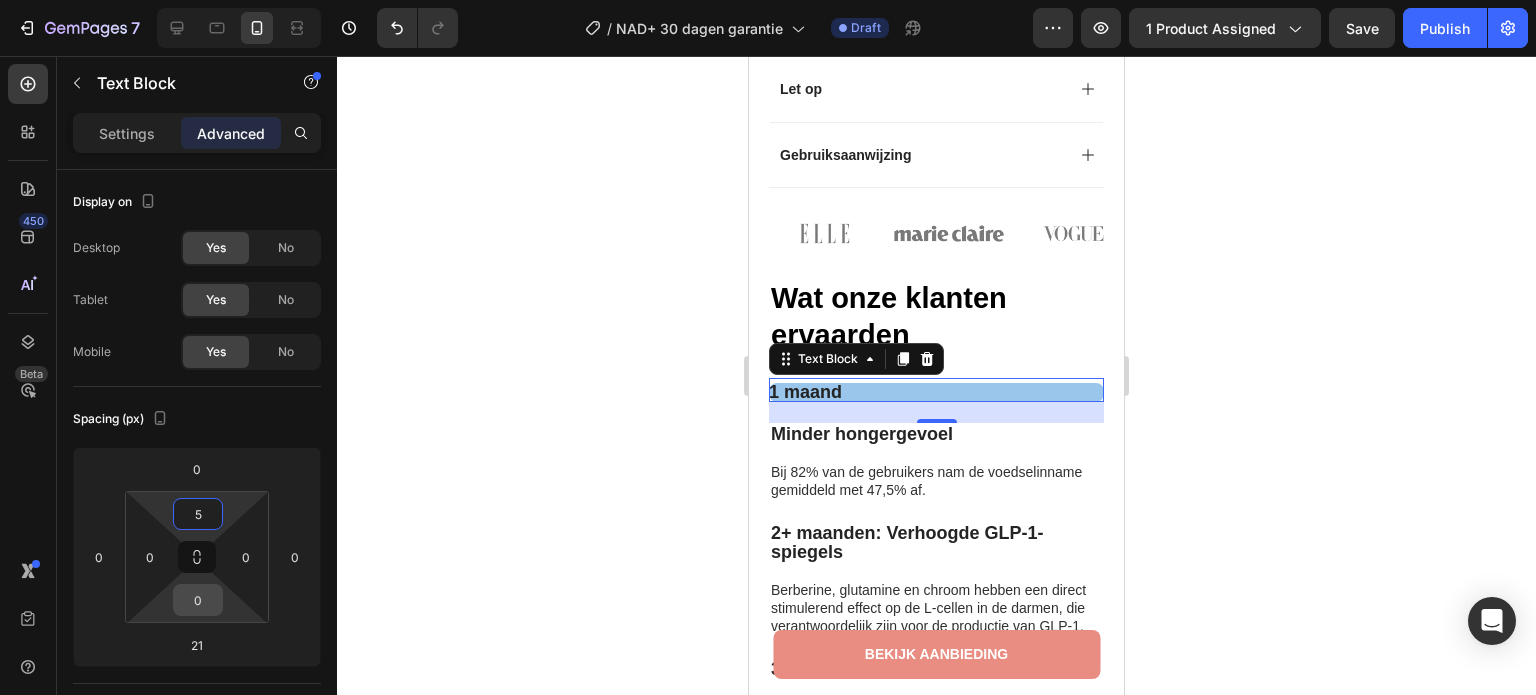 type on "5" 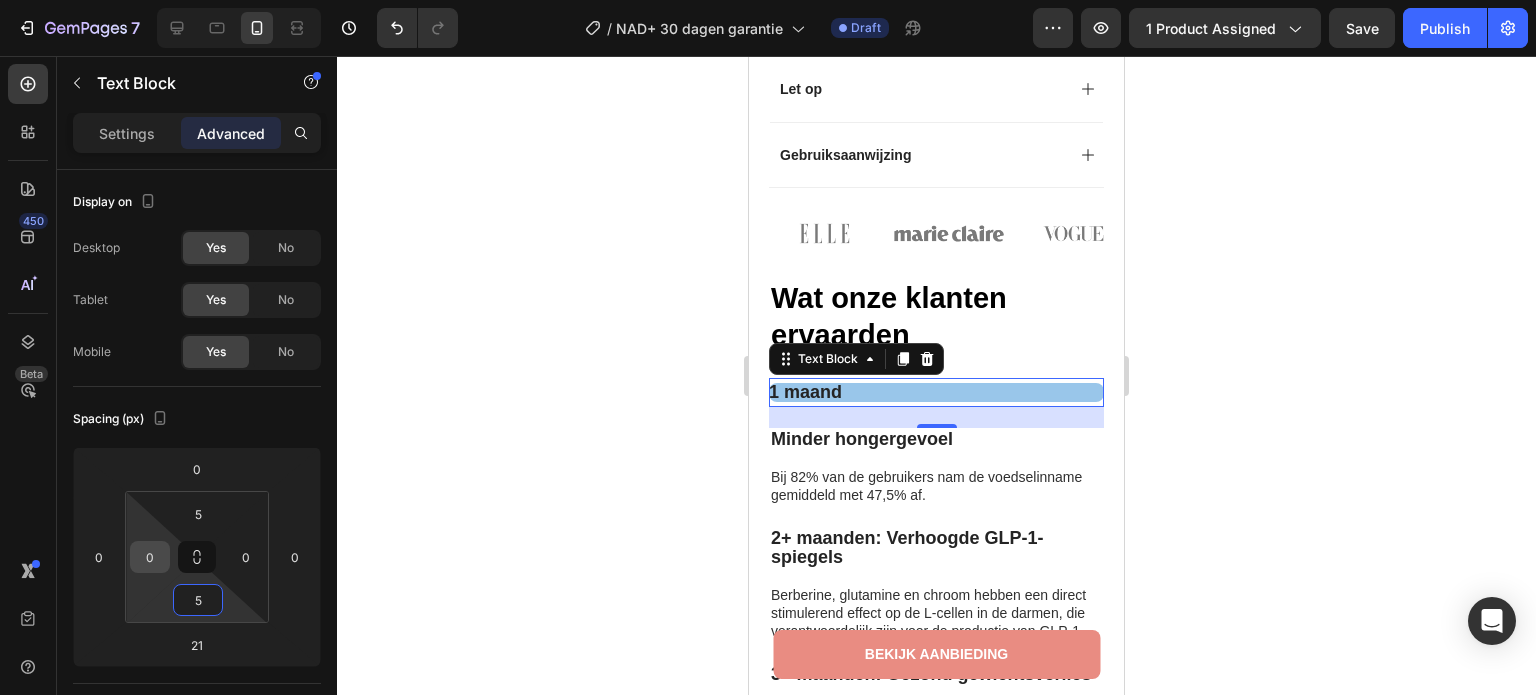 type on "5" 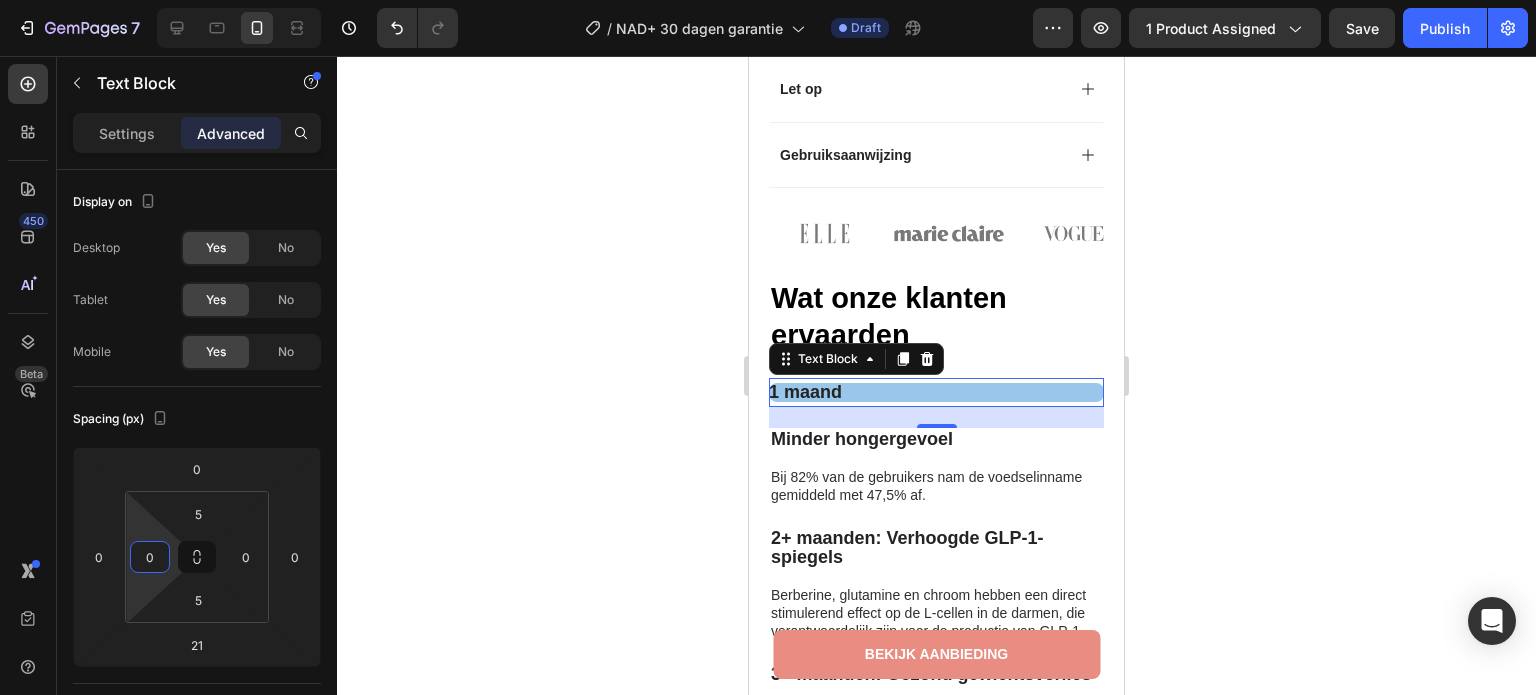 click on "0" at bounding box center (150, 557) 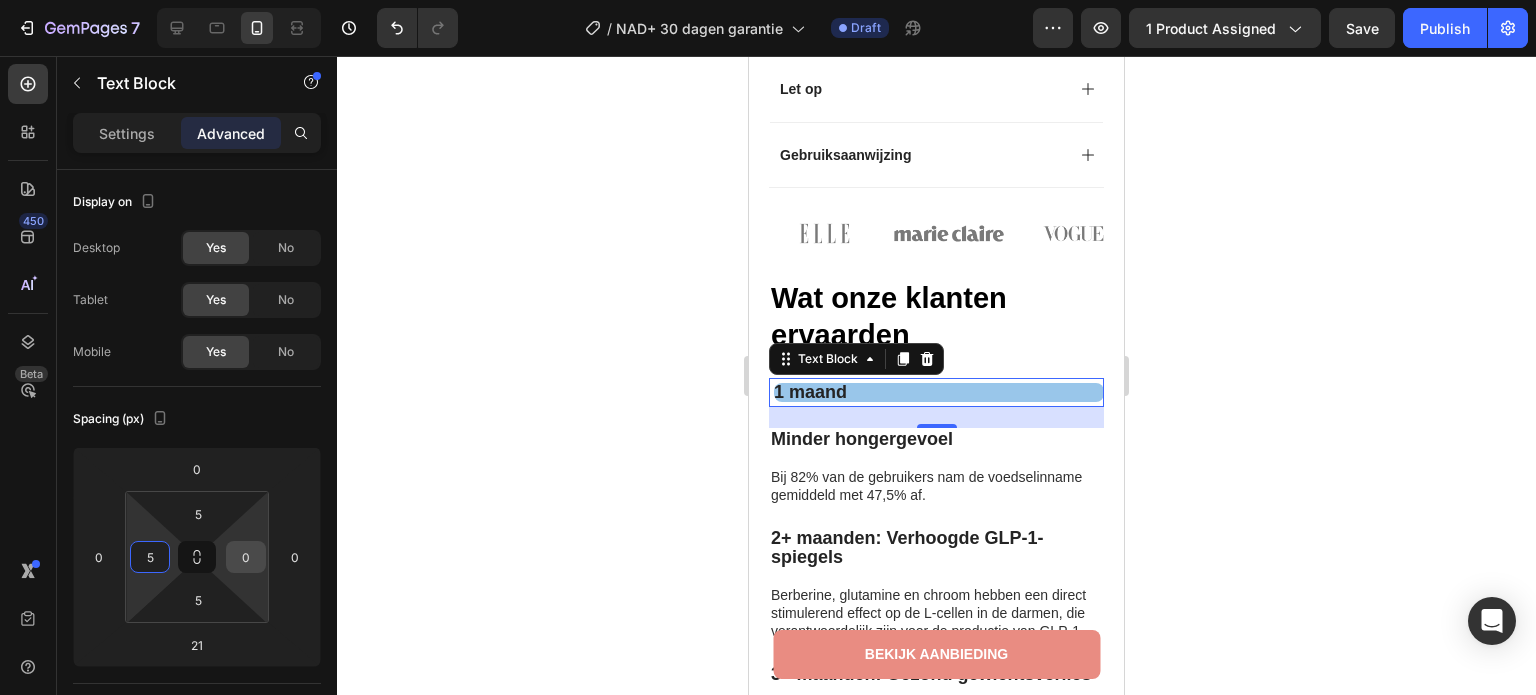 type on "5" 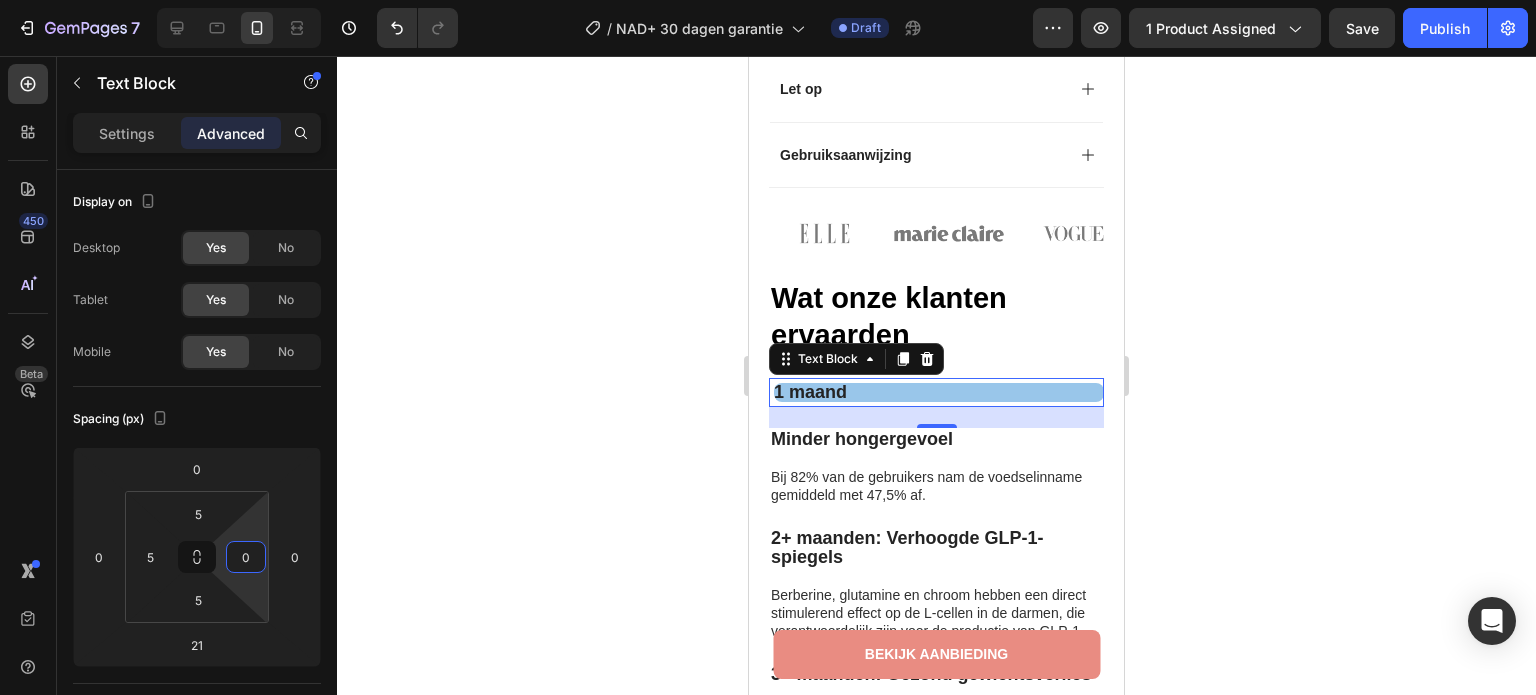 click on "0" at bounding box center (246, 557) 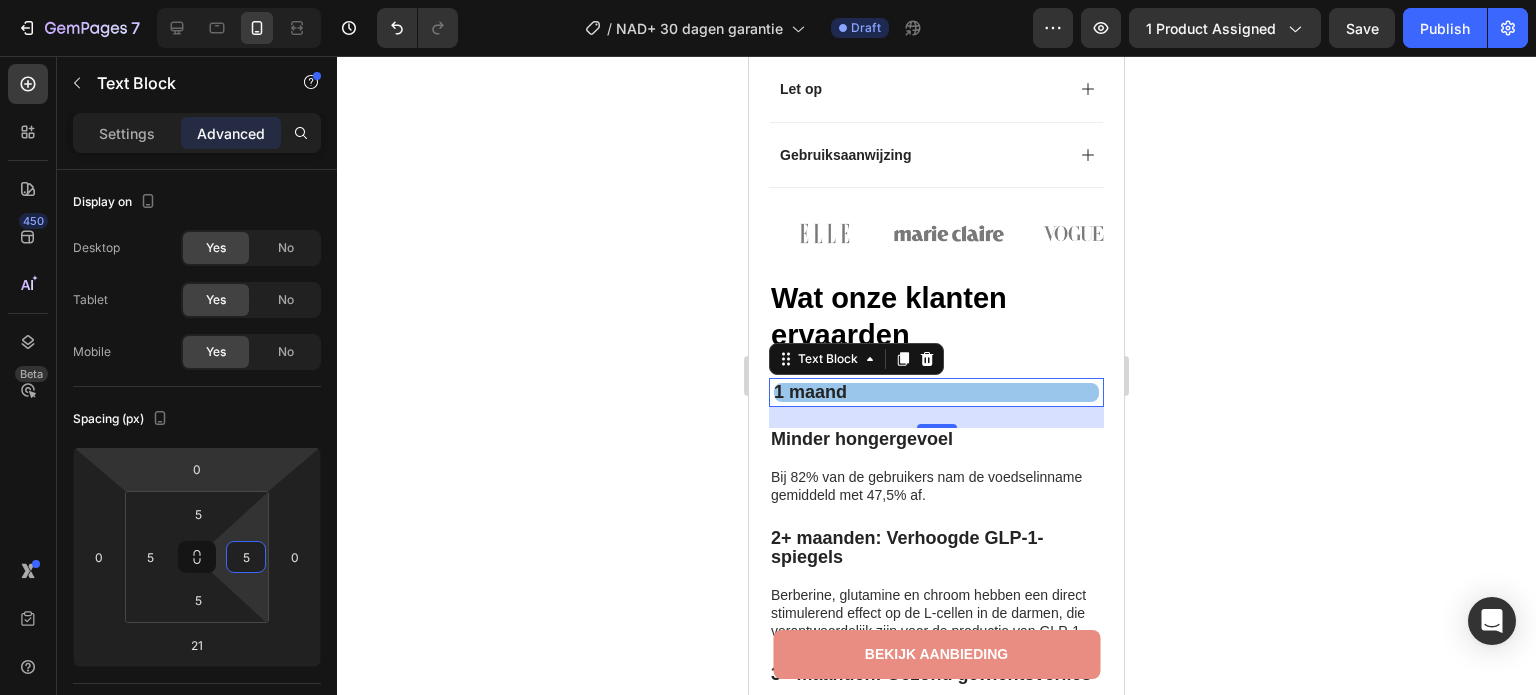 click on "Settings Advanced" at bounding box center (197, 133) 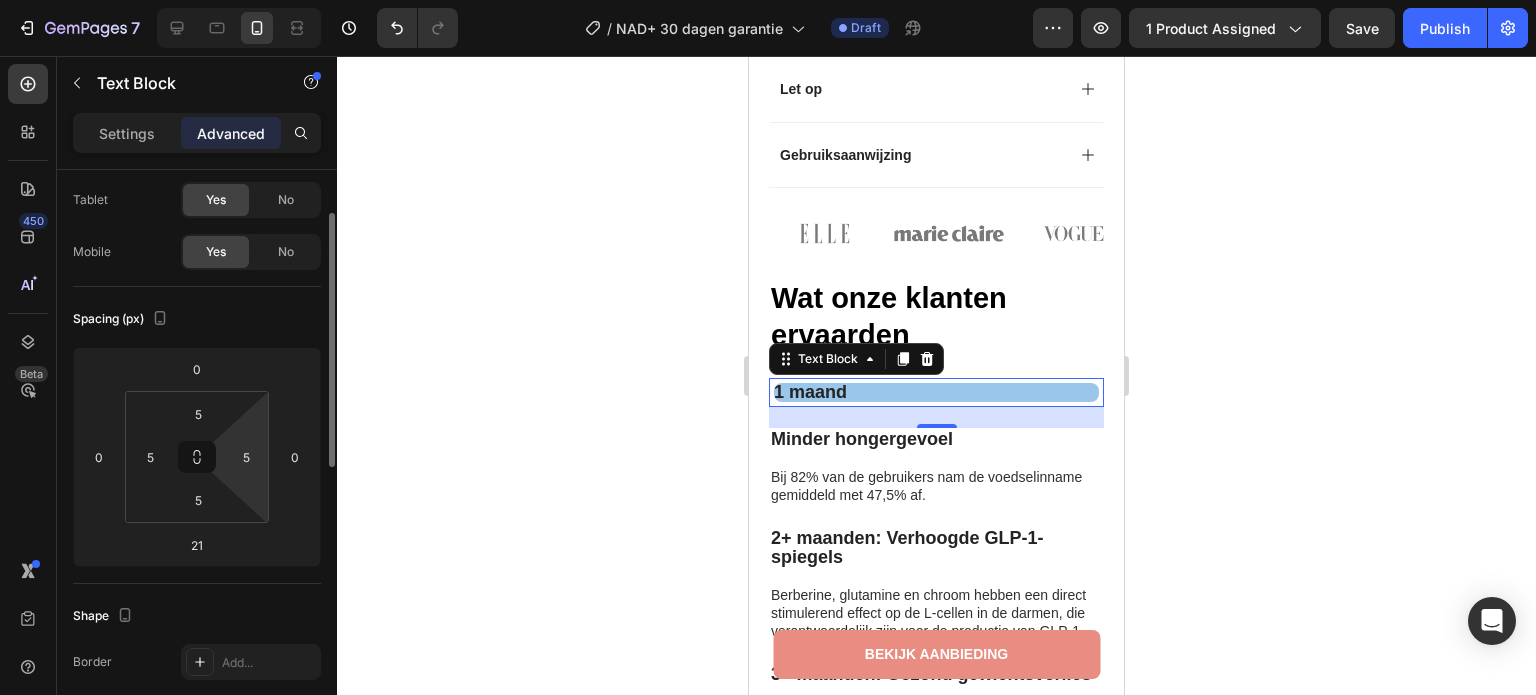 scroll, scrollTop: 200, scrollLeft: 0, axis: vertical 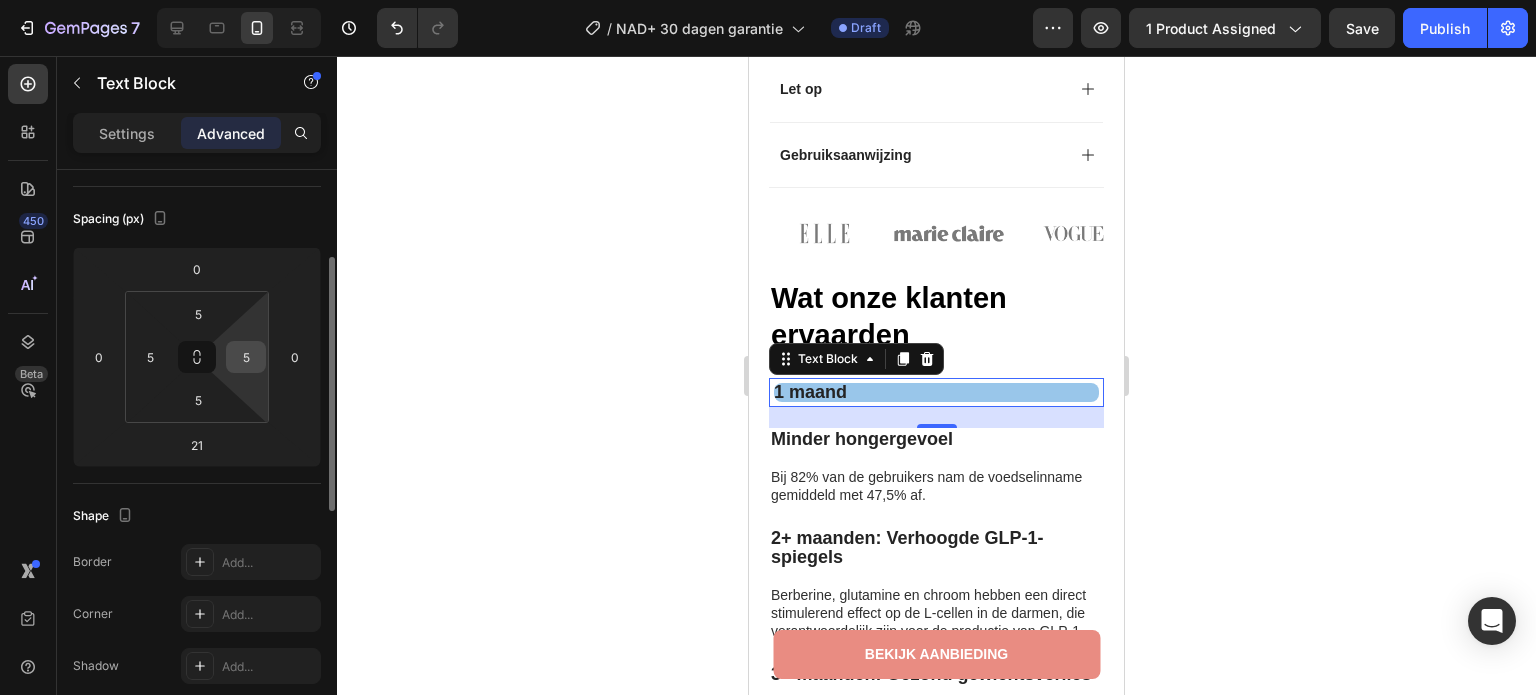 click on "5" at bounding box center [246, 357] 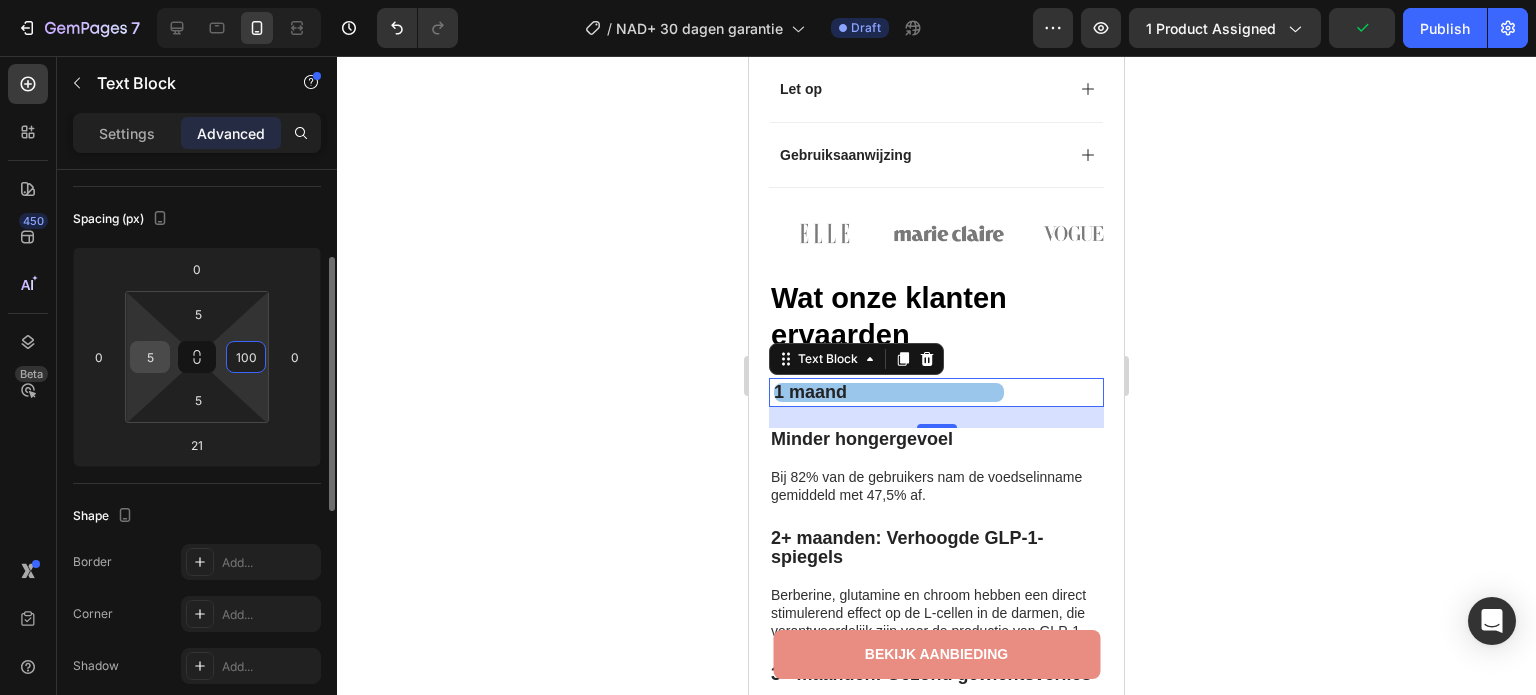 type on "100" 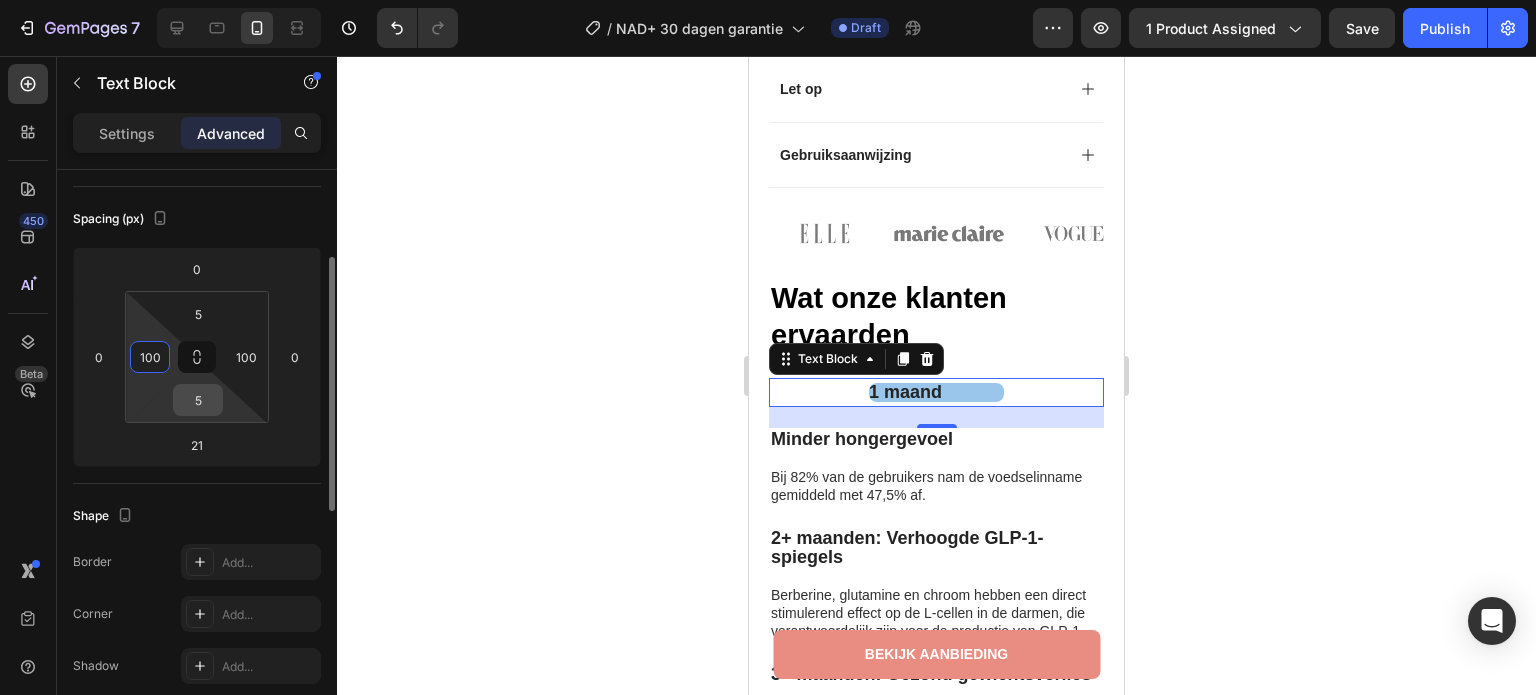 type on "100" 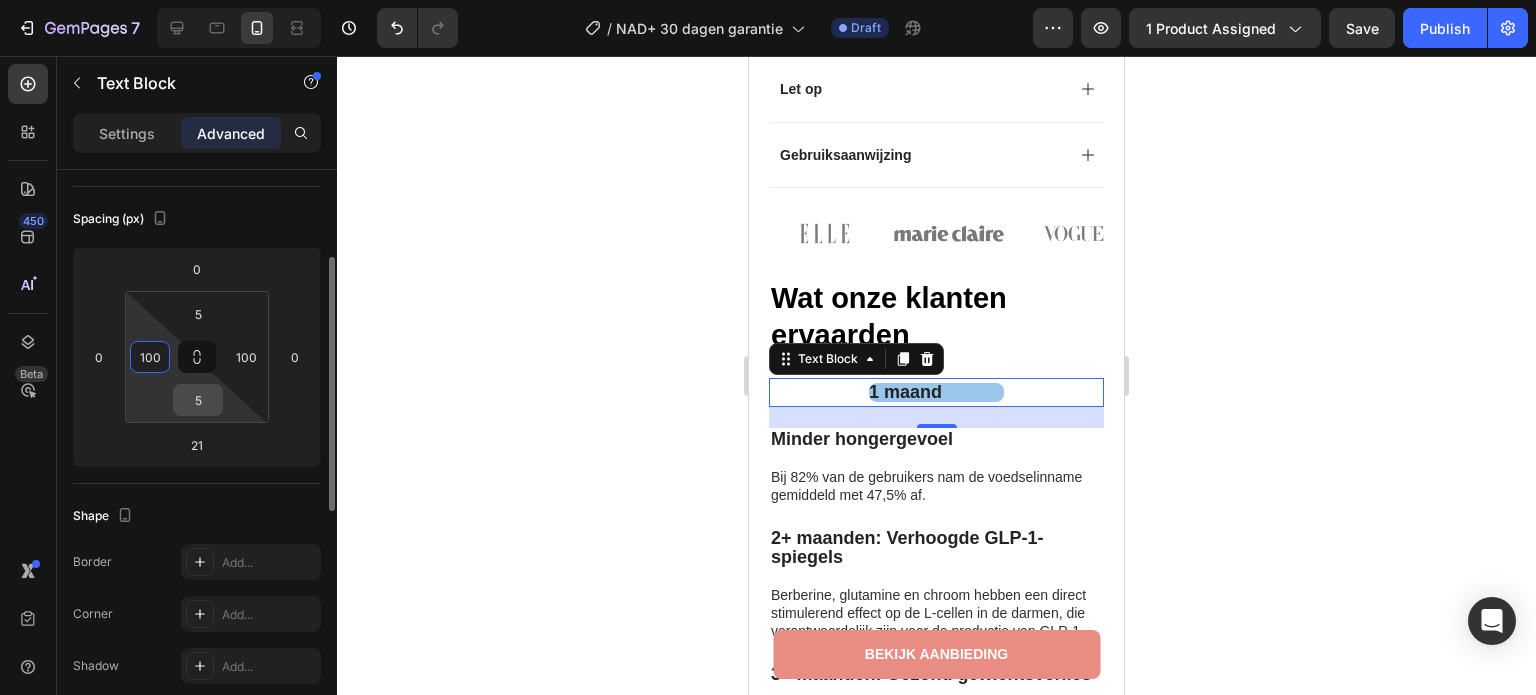 click on "5" at bounding box center (198, 400) 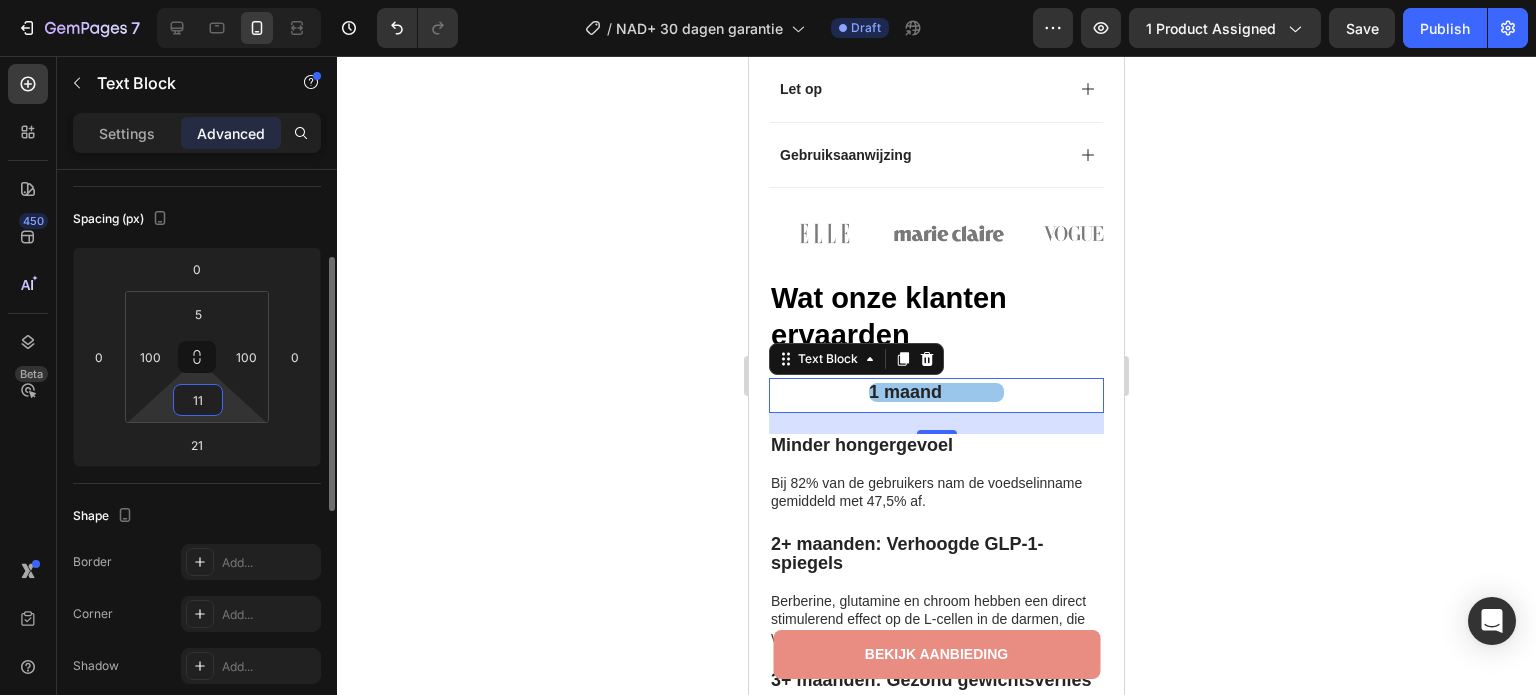 type on "1" 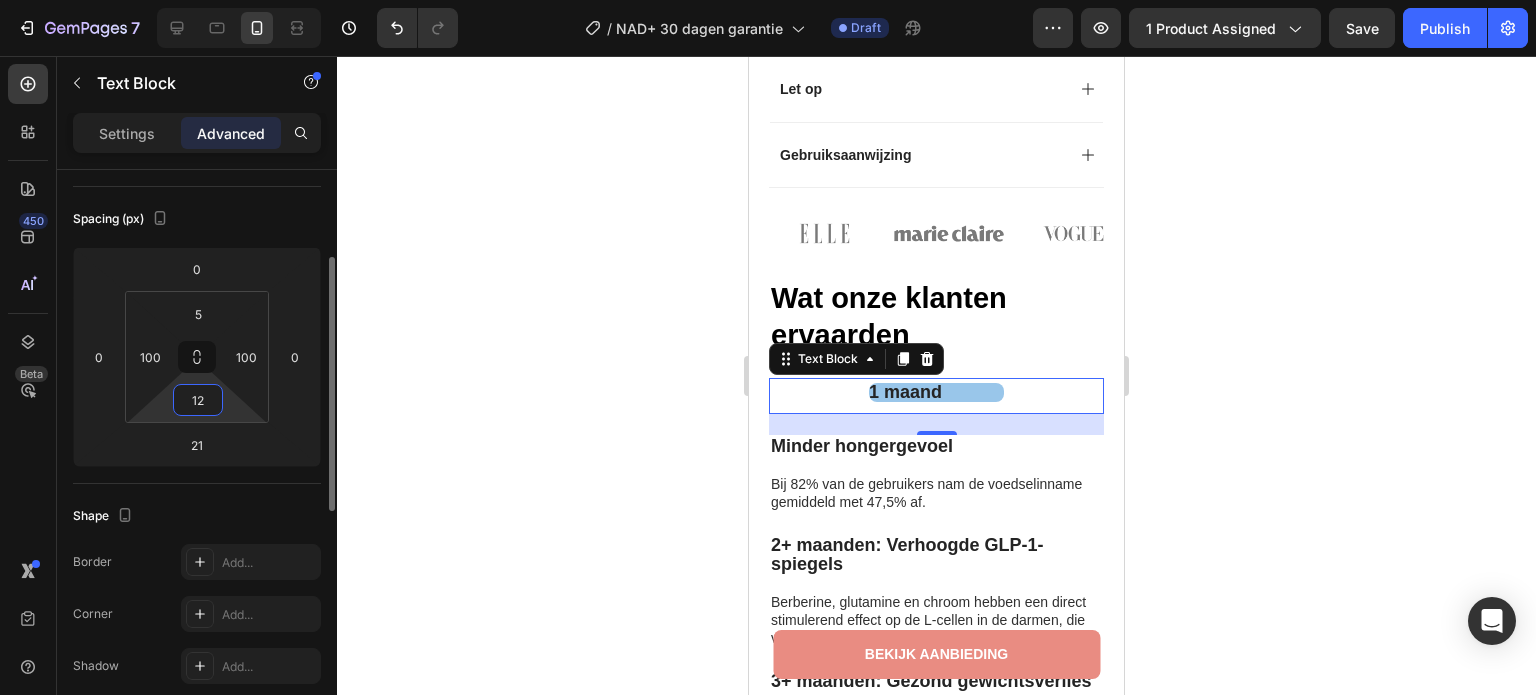 type on "1" 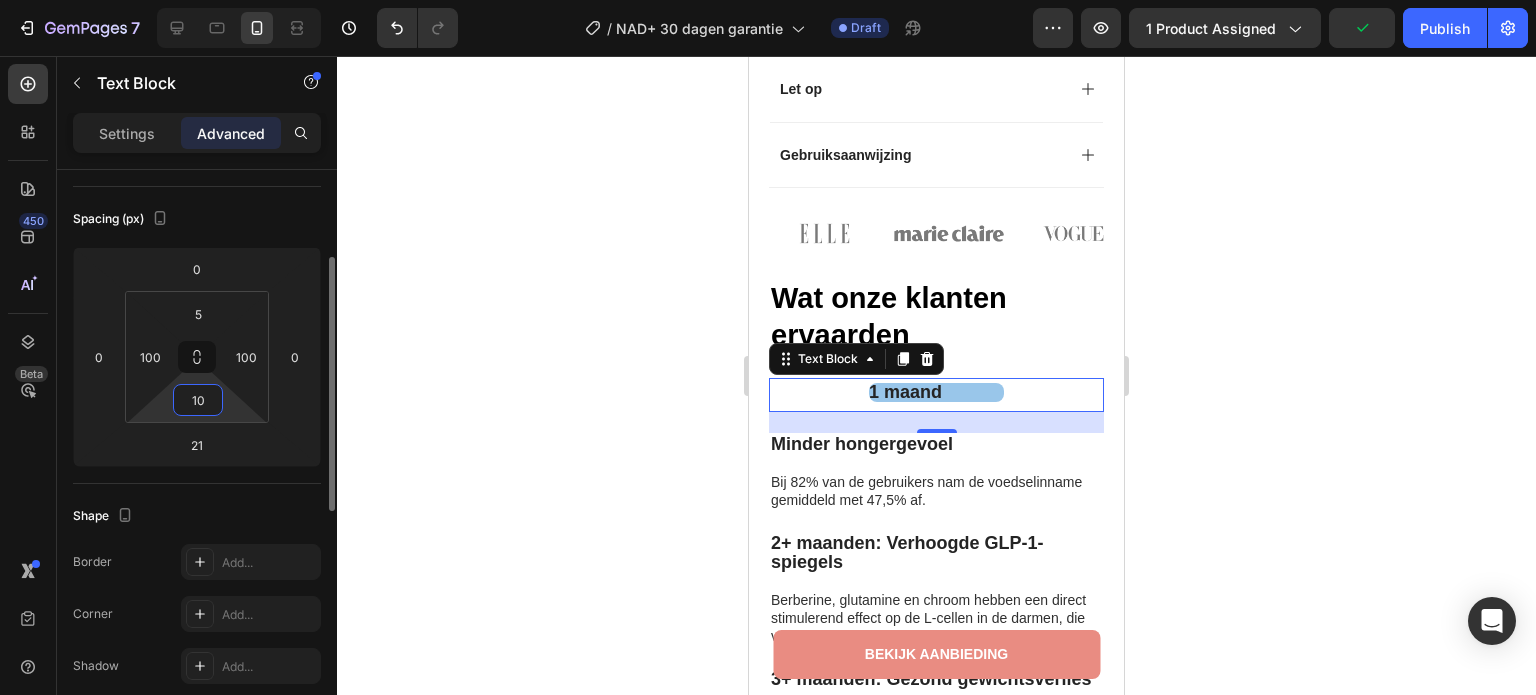 type on "1" 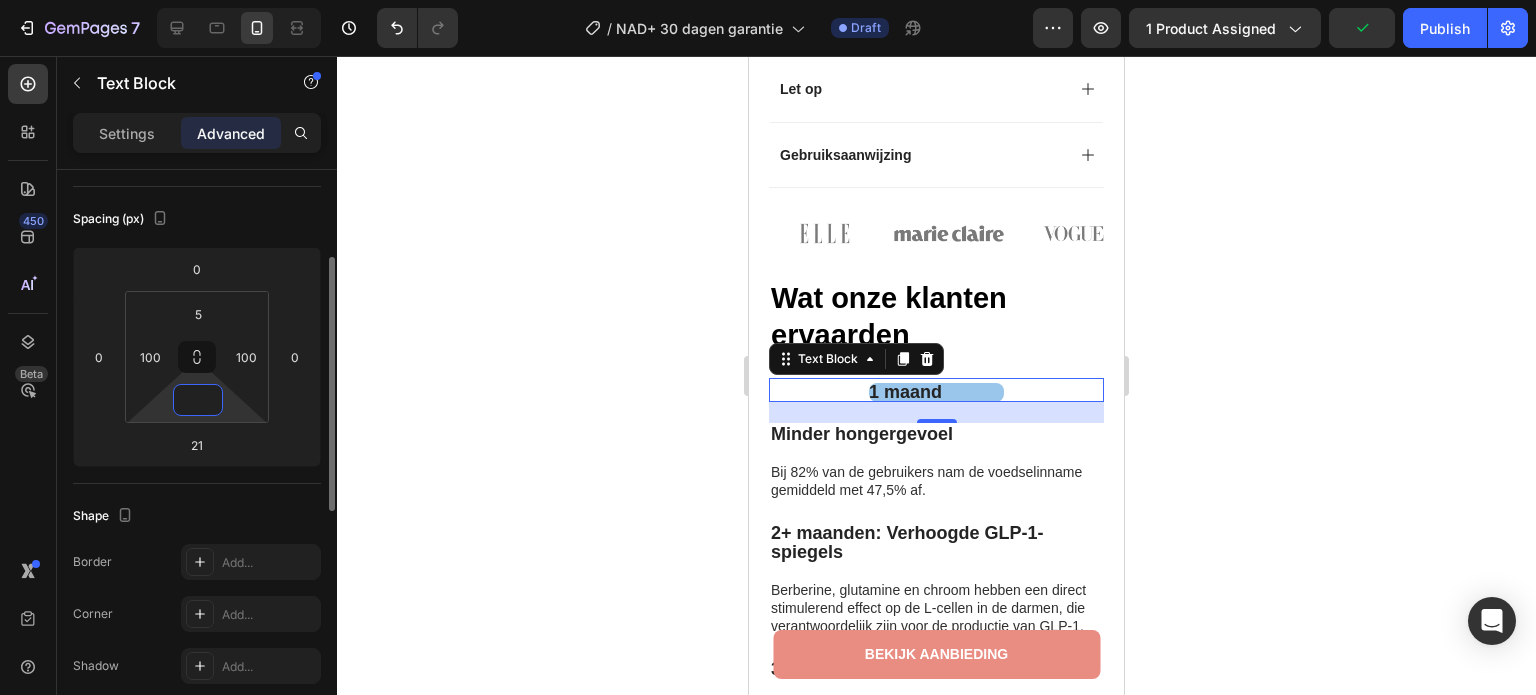 type on "1" 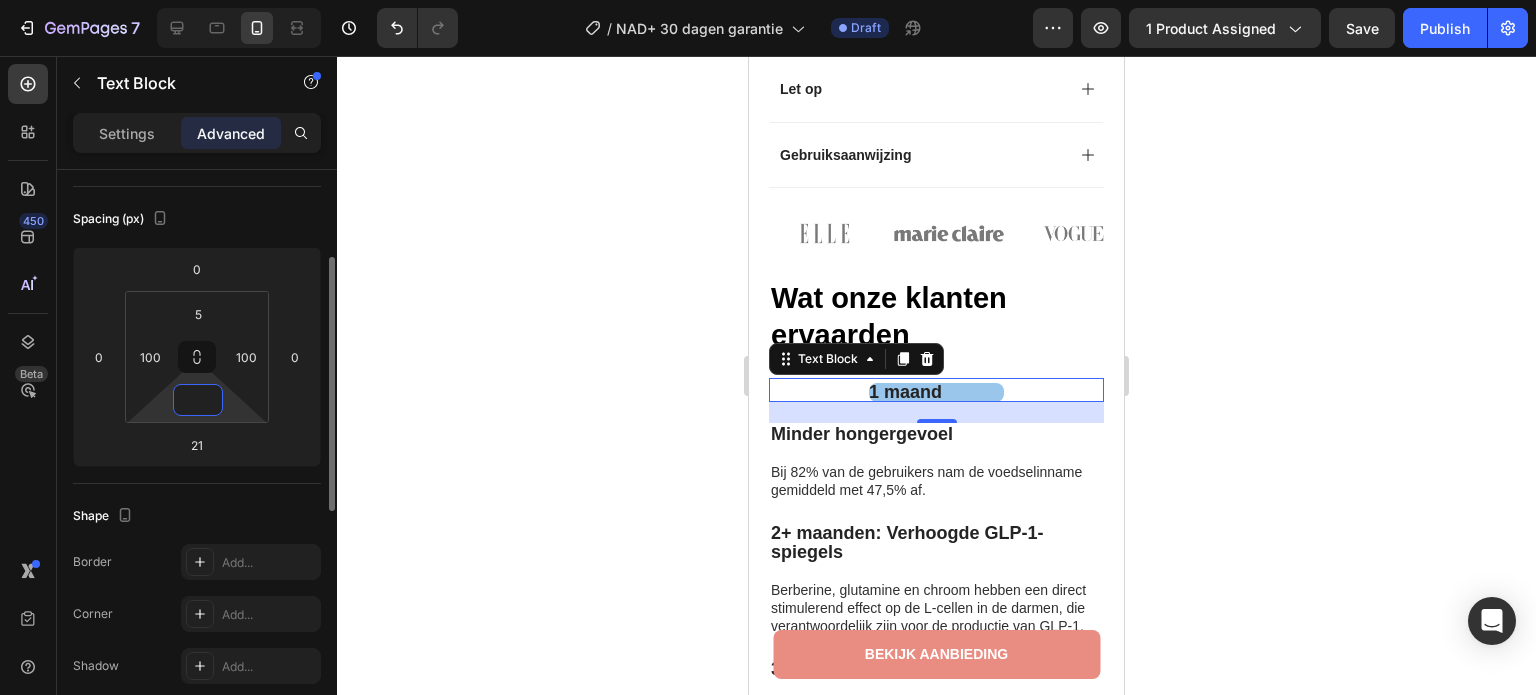 type on "5" 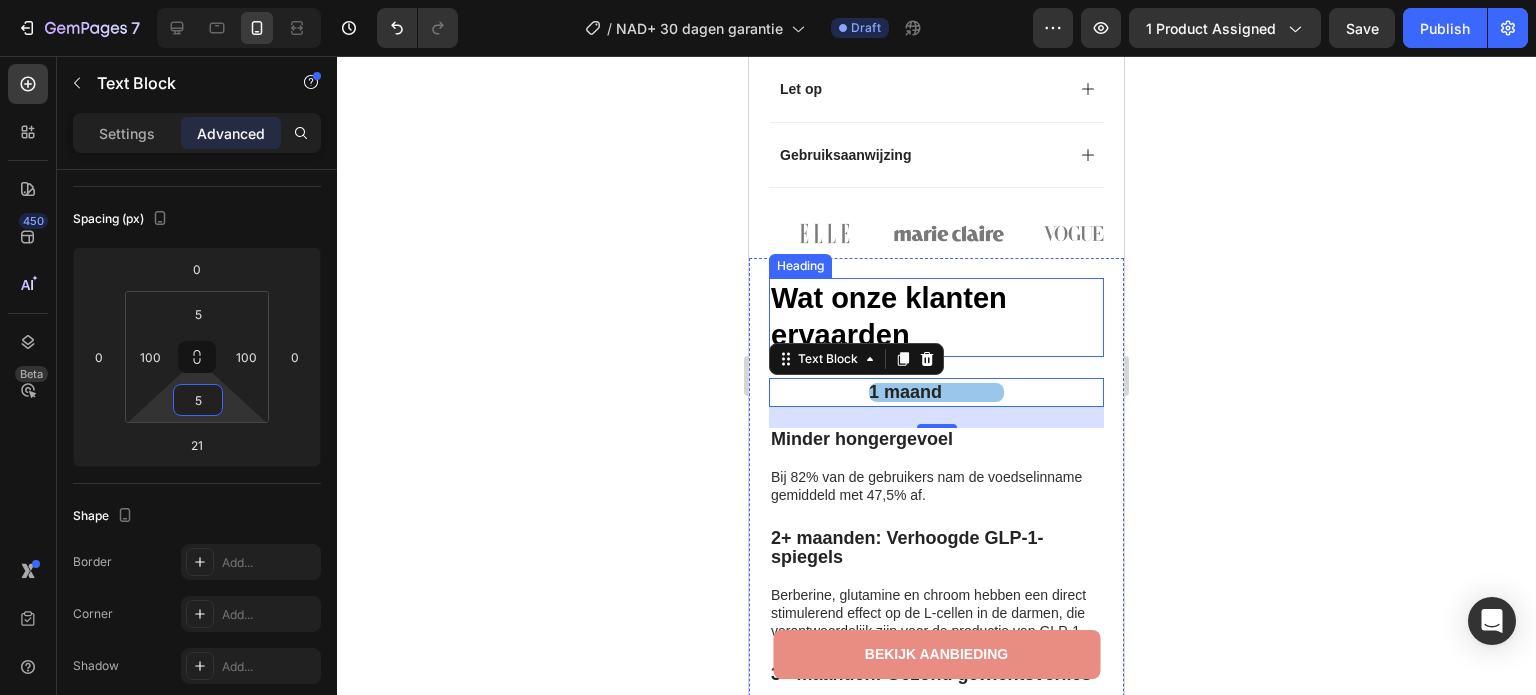 click on "Wat onze klanten ervaarden" at bounding box center [889, 317] 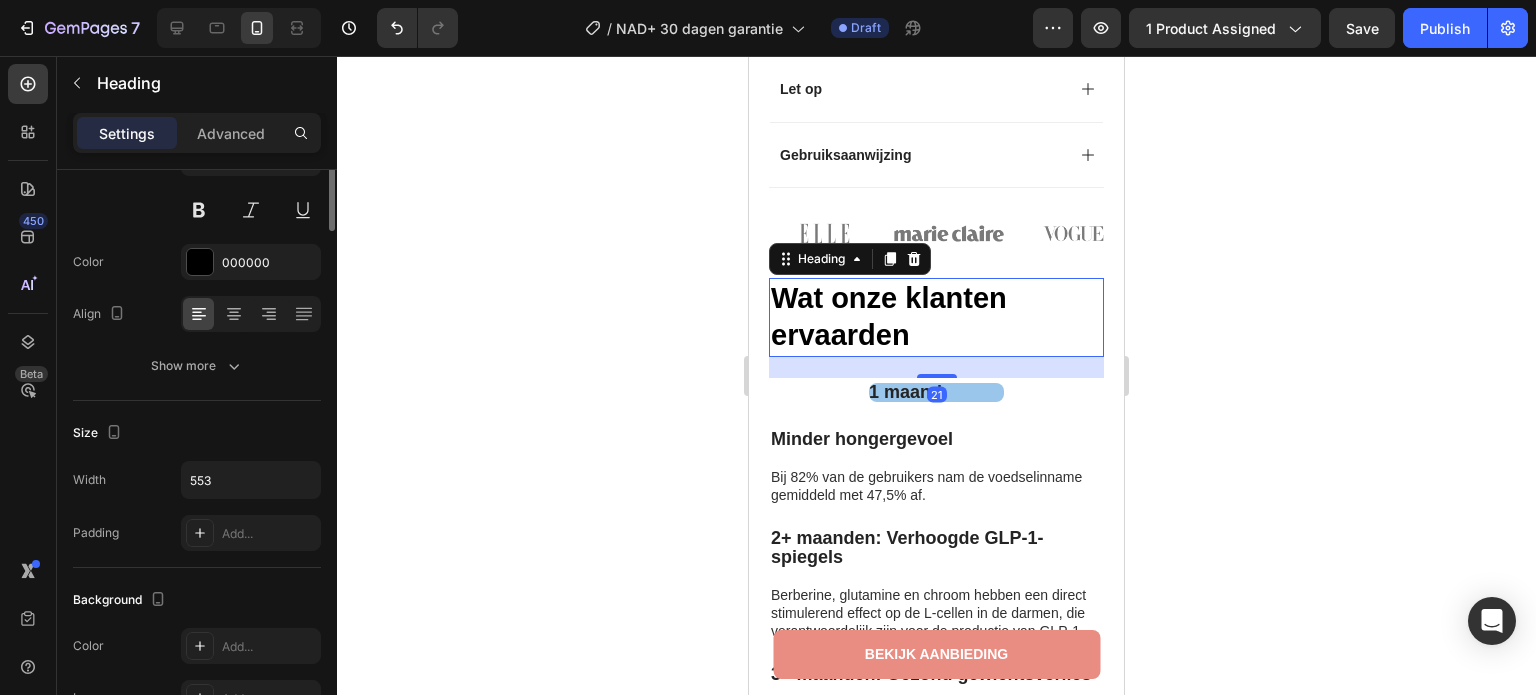 scroll, scrollTop: 0, scrollLeft: 0, axis: both 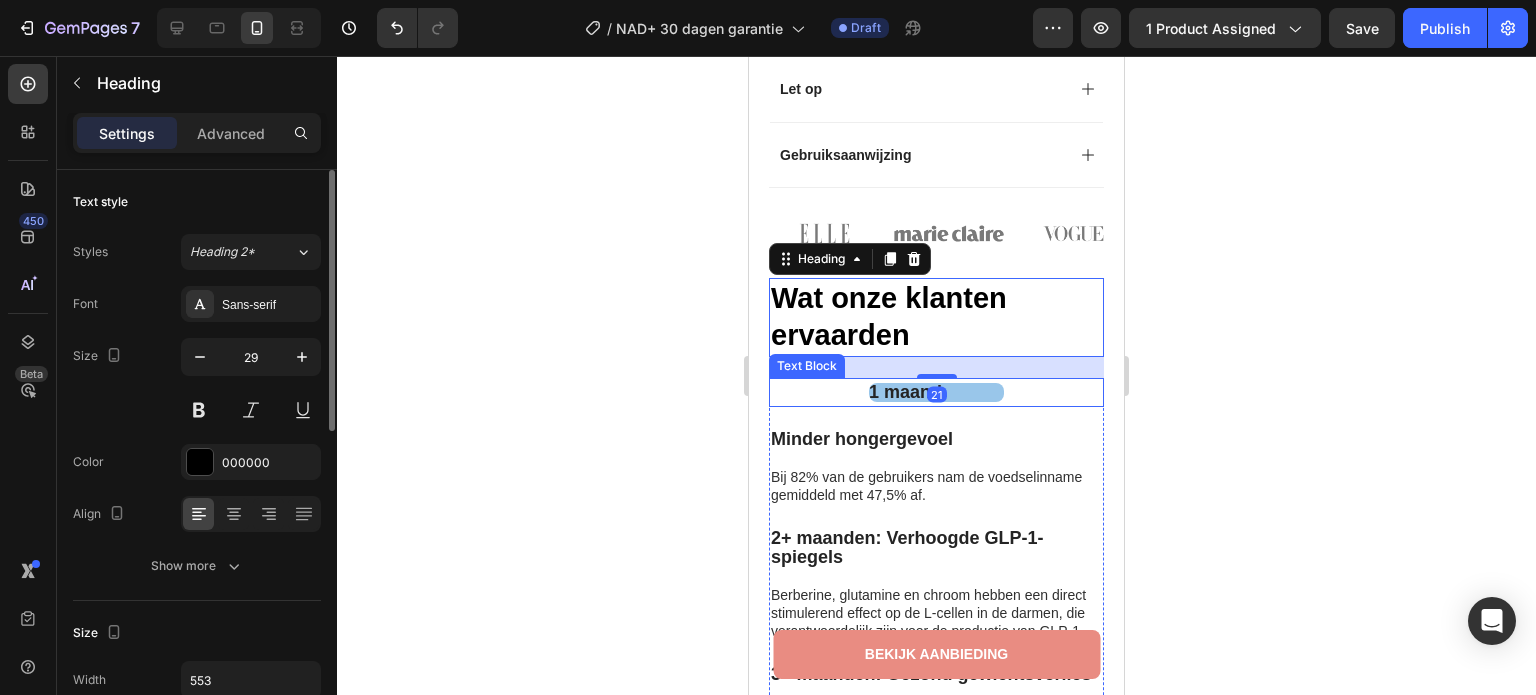 click on "1 maand" at bounding box center (936, 392) 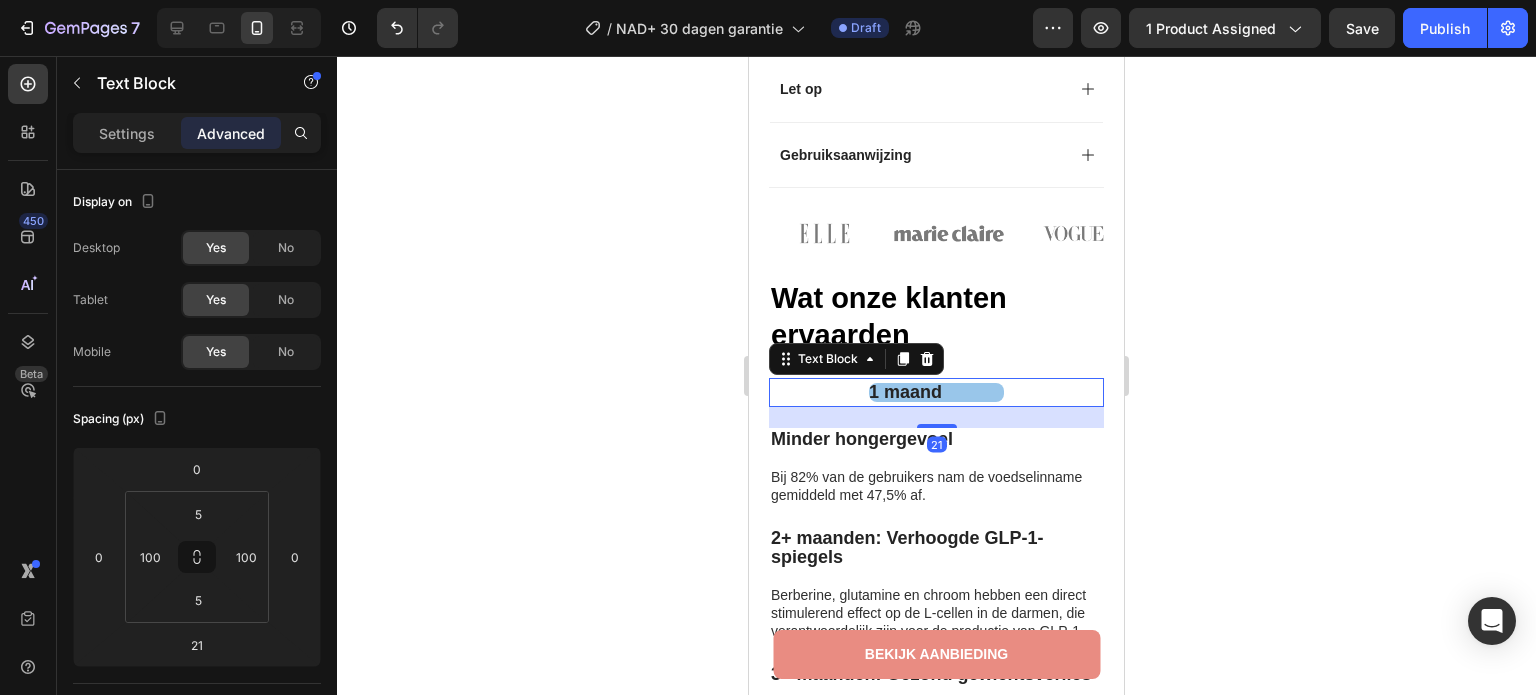 click on "1 maand Text Block   21" at bounding box center (936, 392) 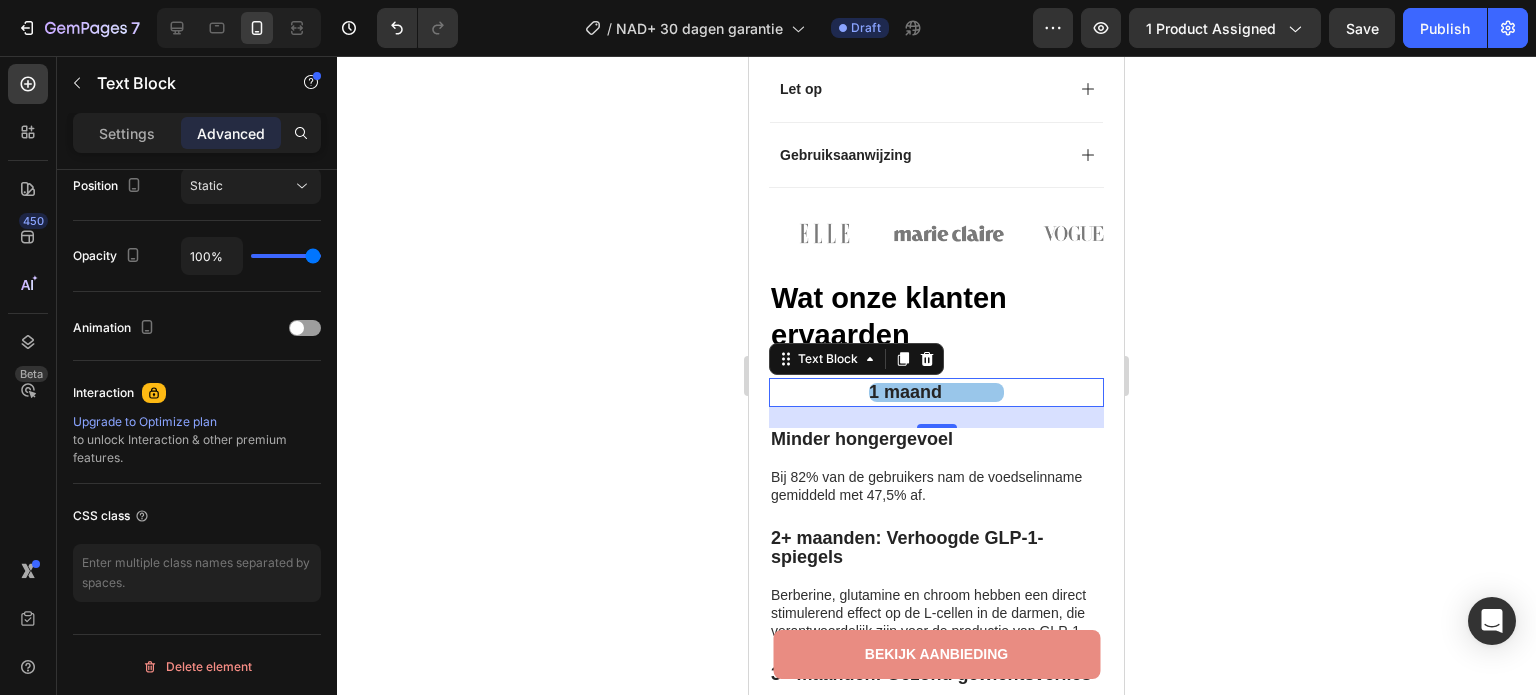 scroll, scrollTop: 549, scrollLeft: 0, axis: vertical 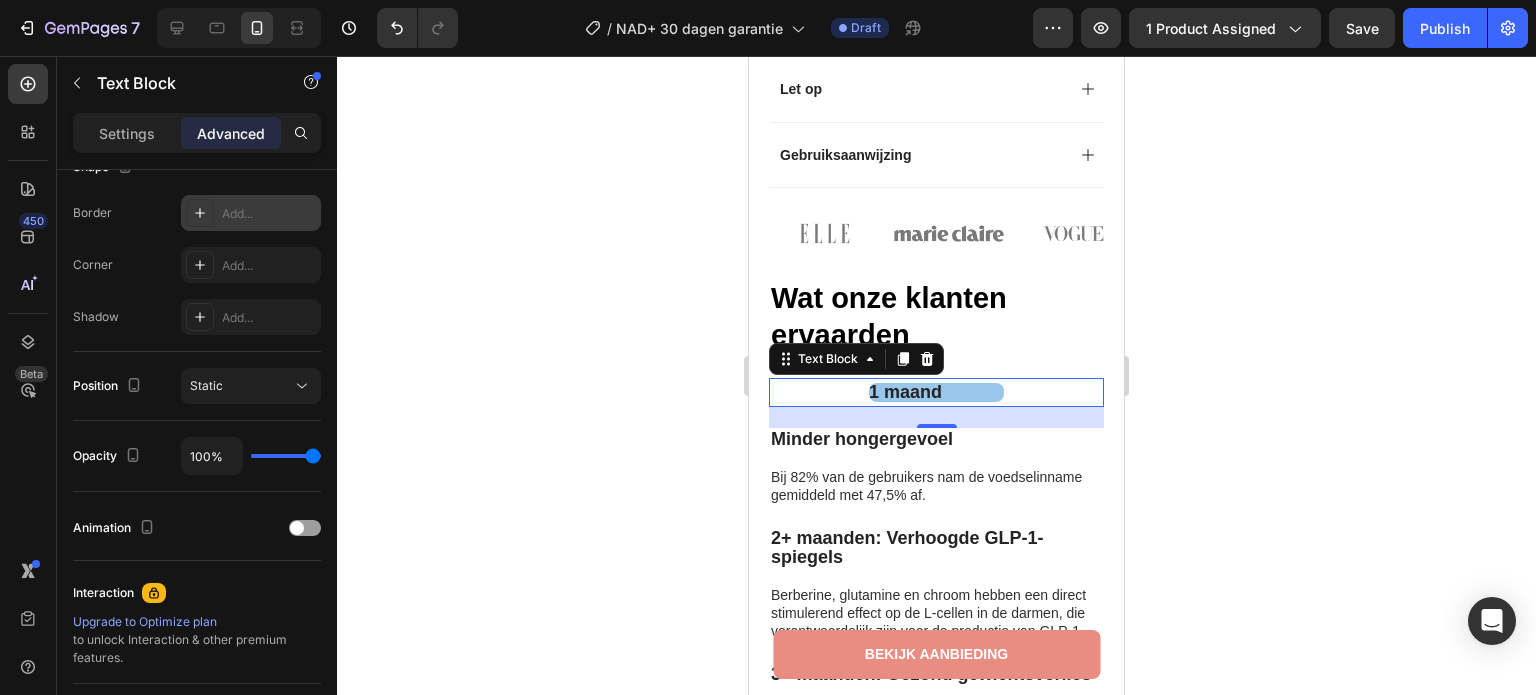 click 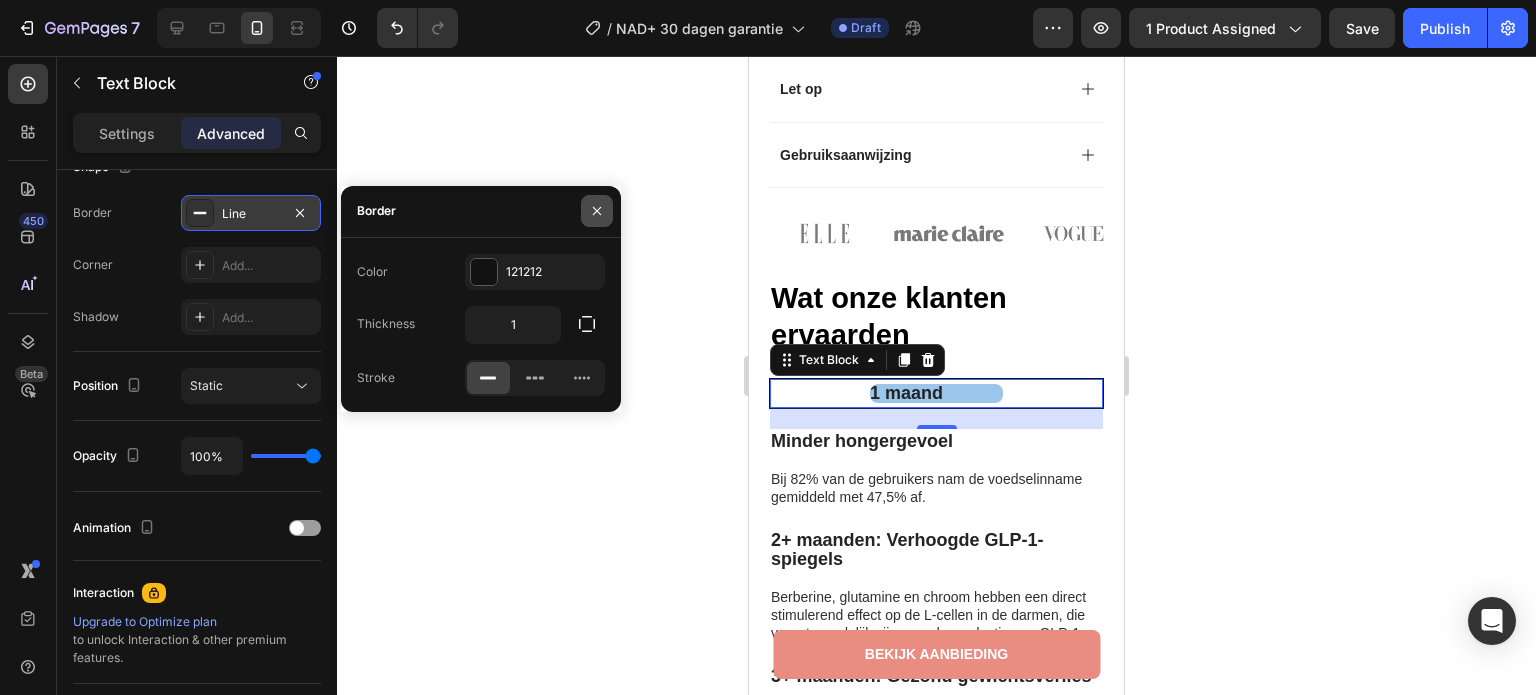 click at bounding box center [597, 211] 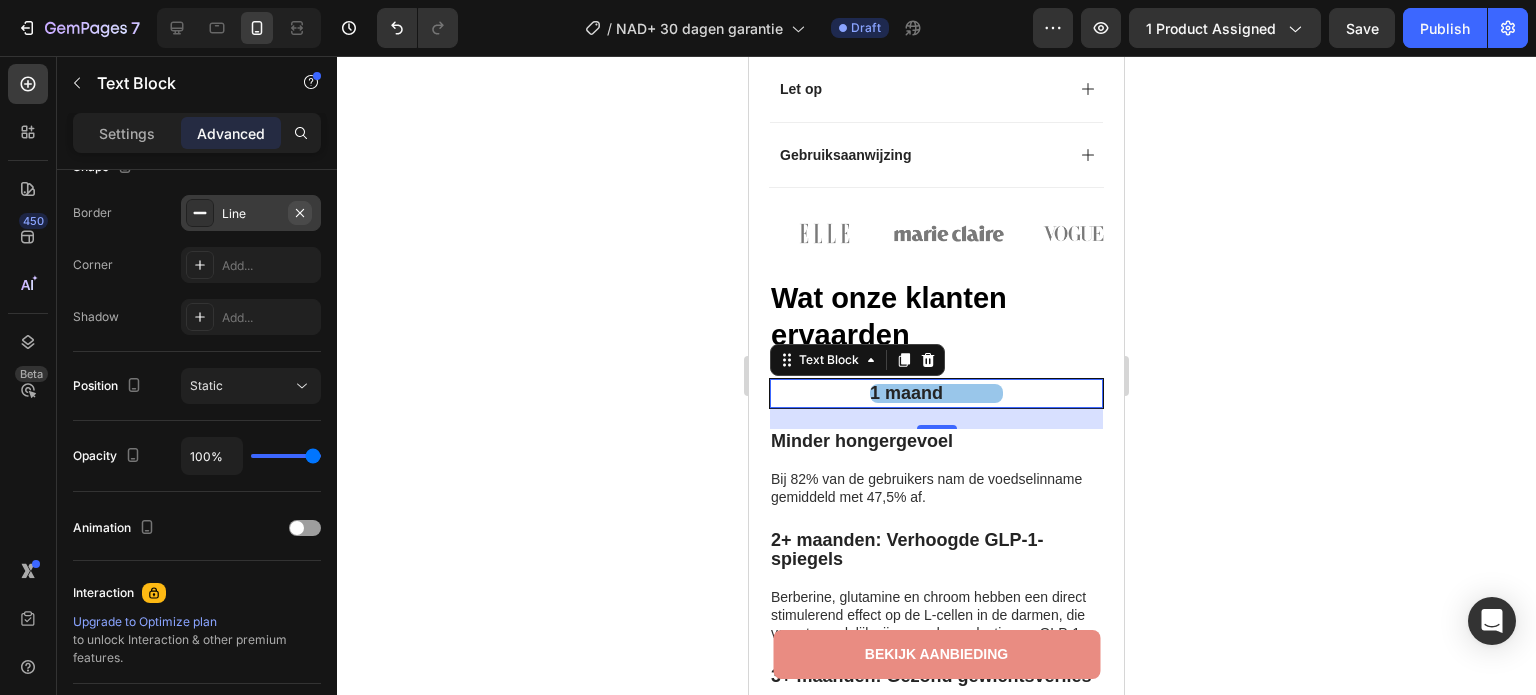 click 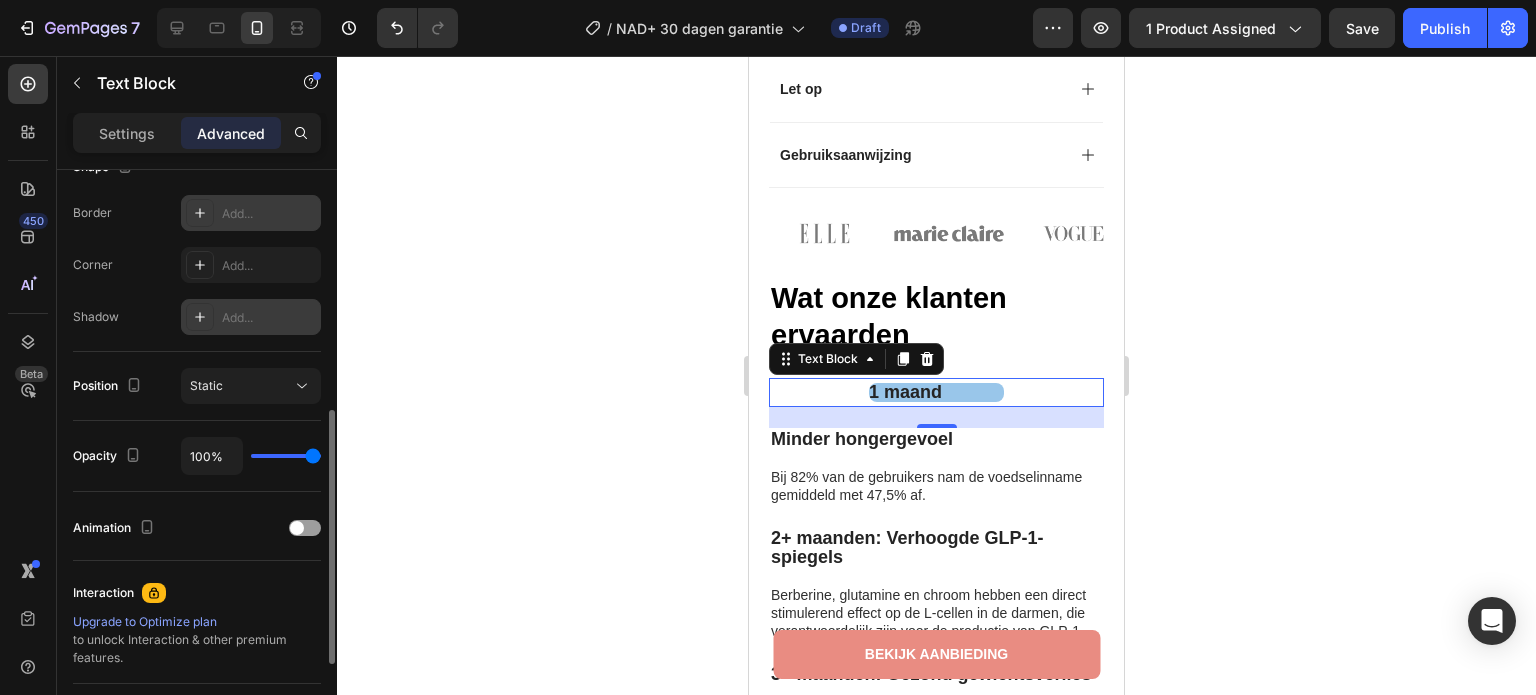 click on "Add..." at bounding box center [251, 317] 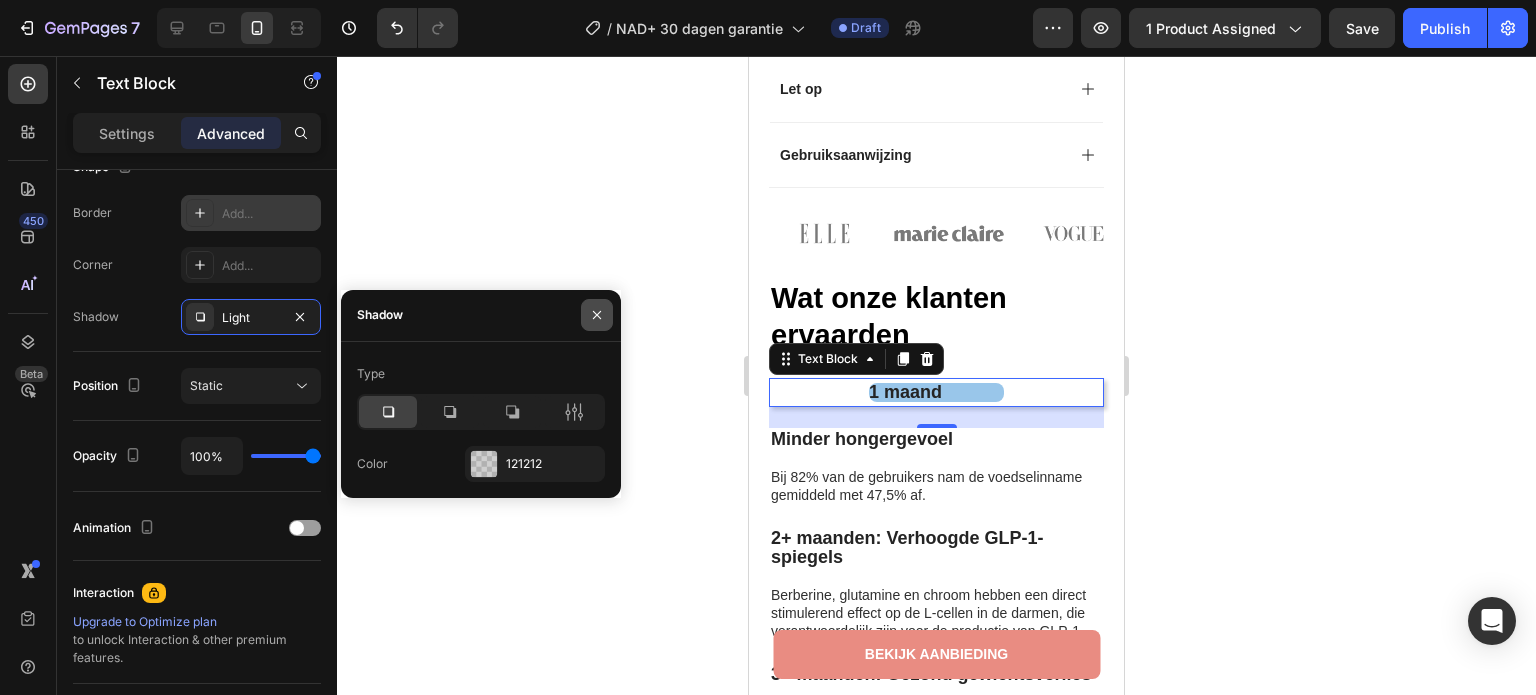click 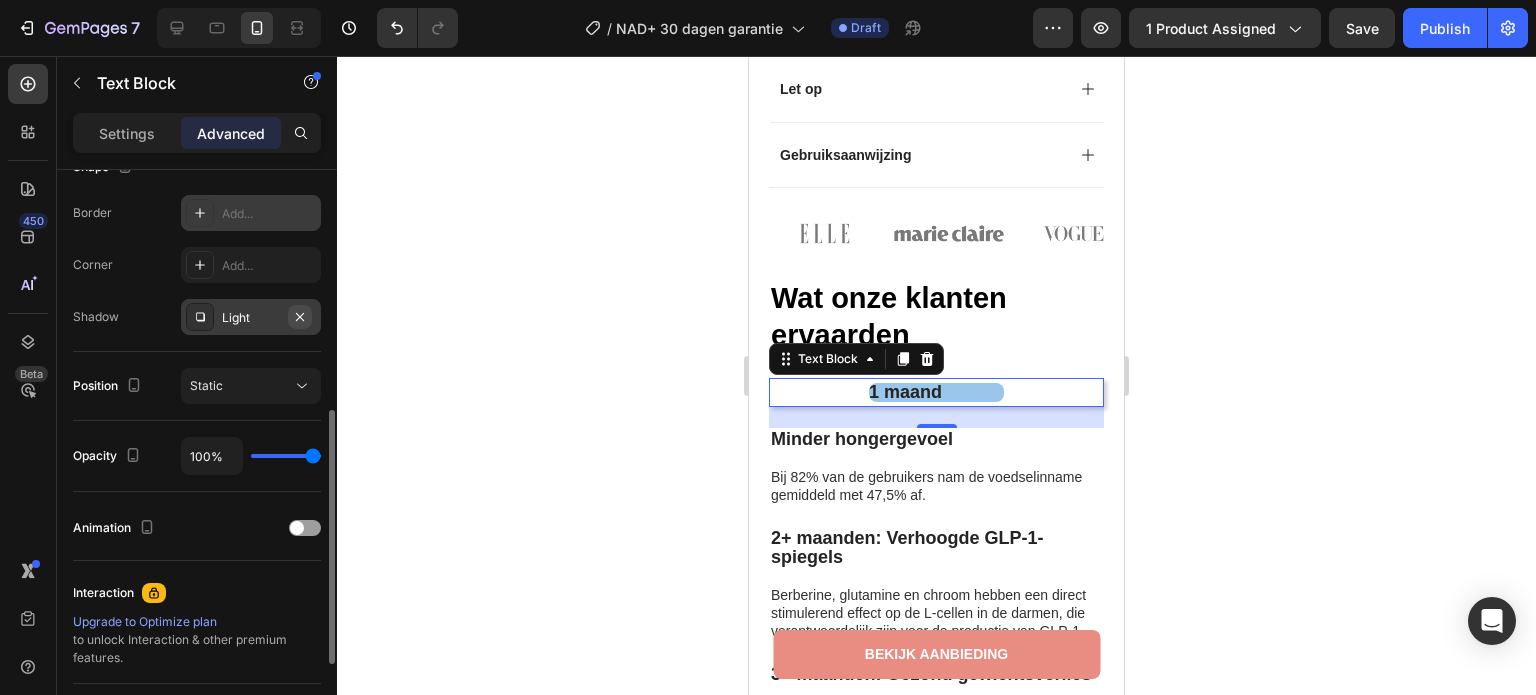 click 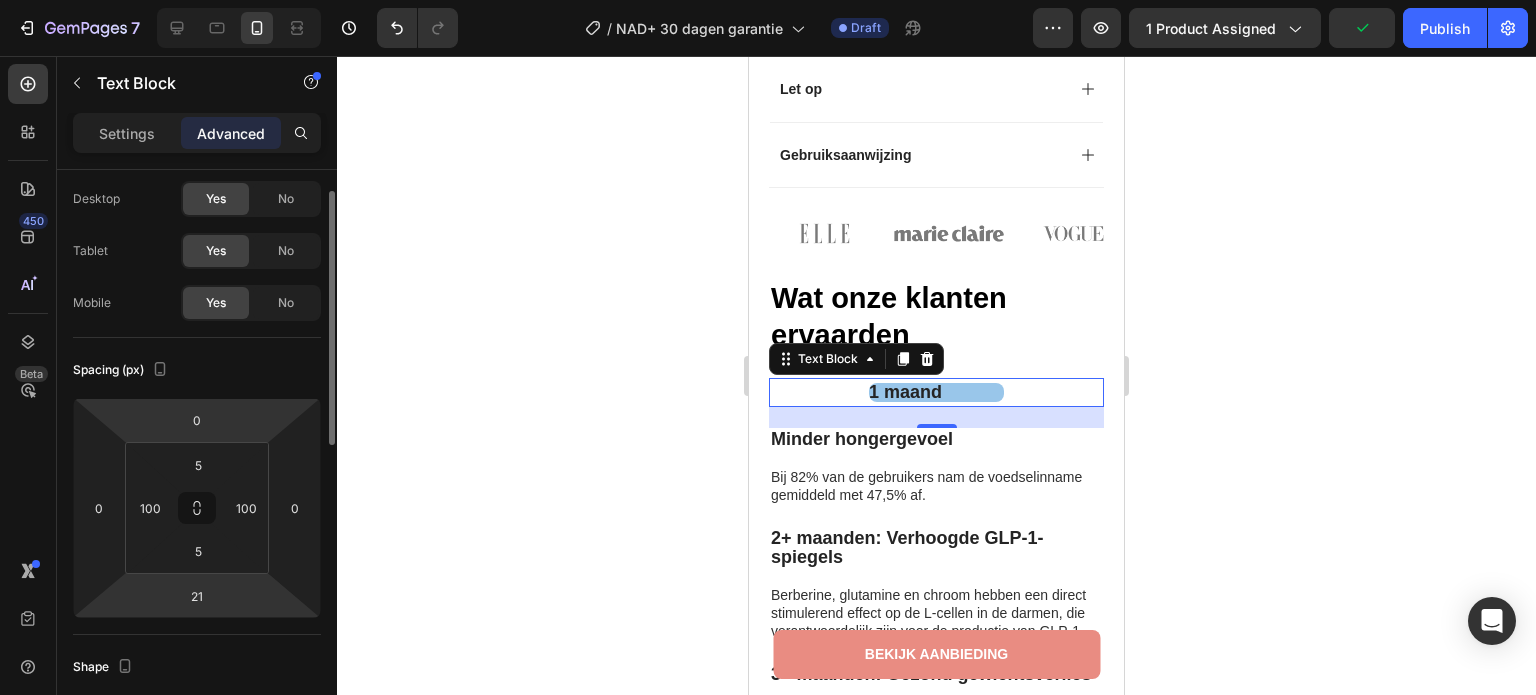 scroll, scrollTop: 0, scrollLeft: 0, axis: both 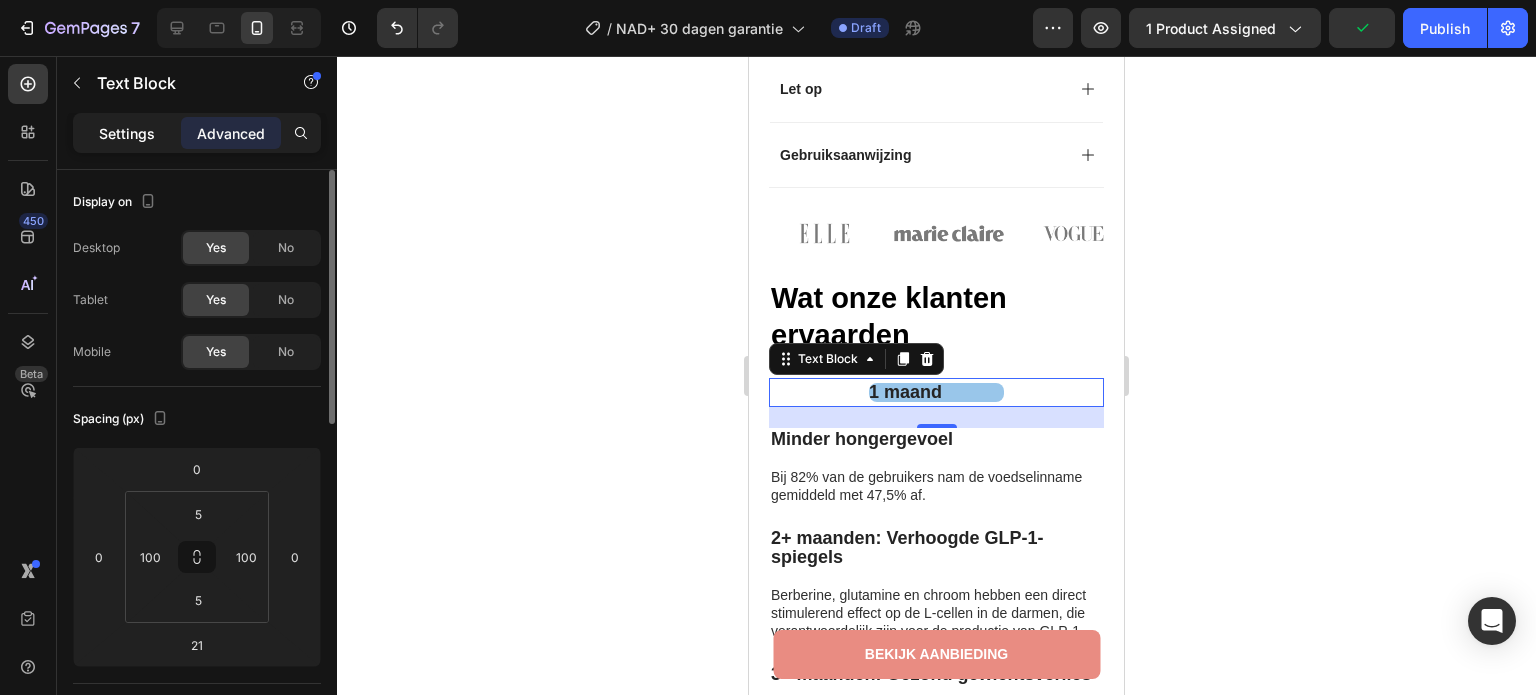 click on "Settings" at bounding box center [127, 133] 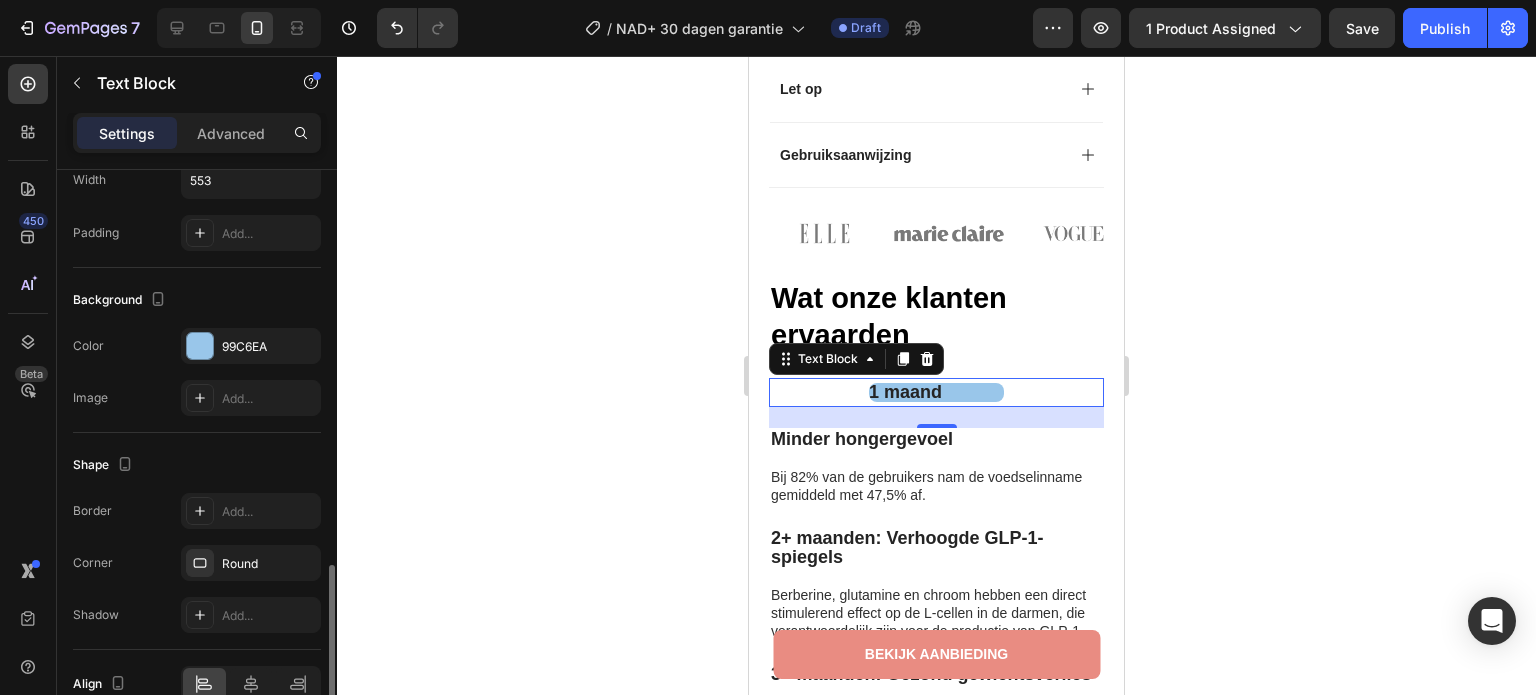 scroll, scrollTop: 600, scrollLeft: 0, axis: vertical 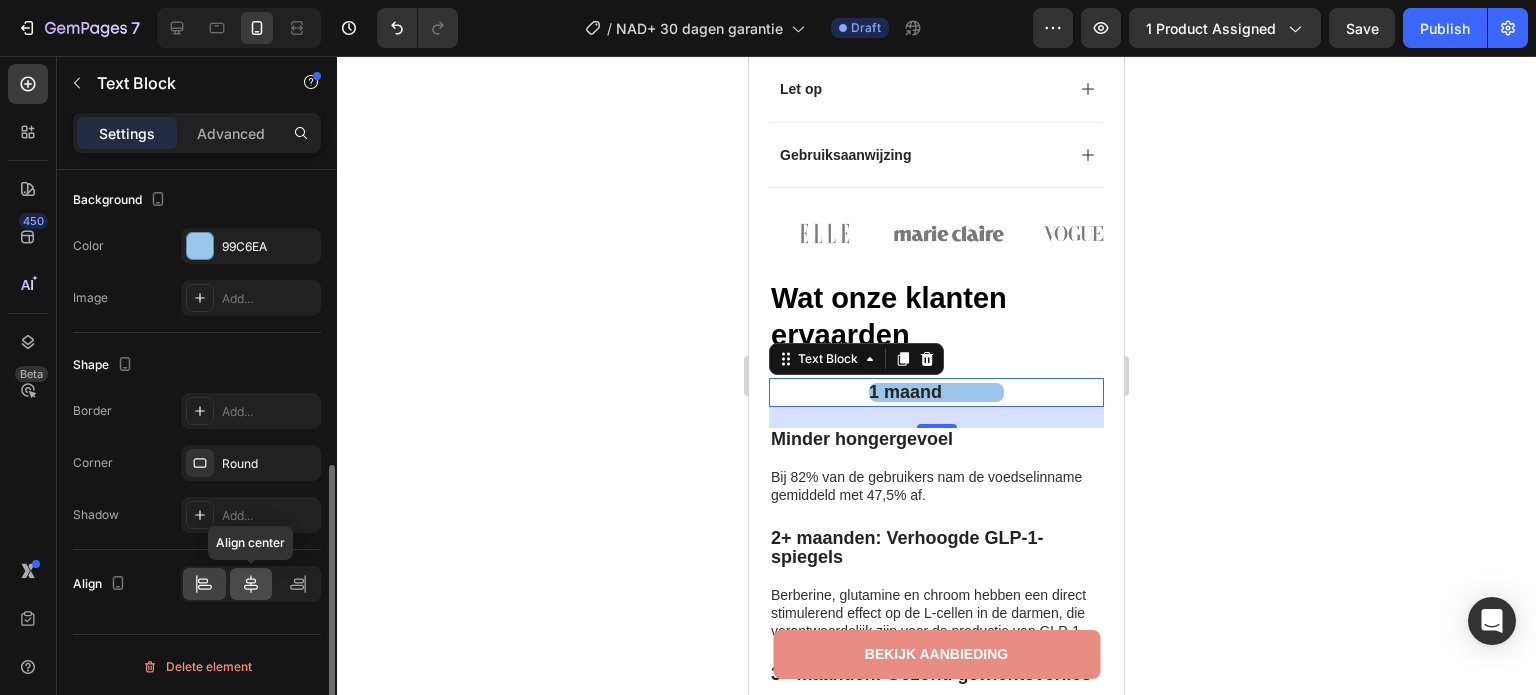click 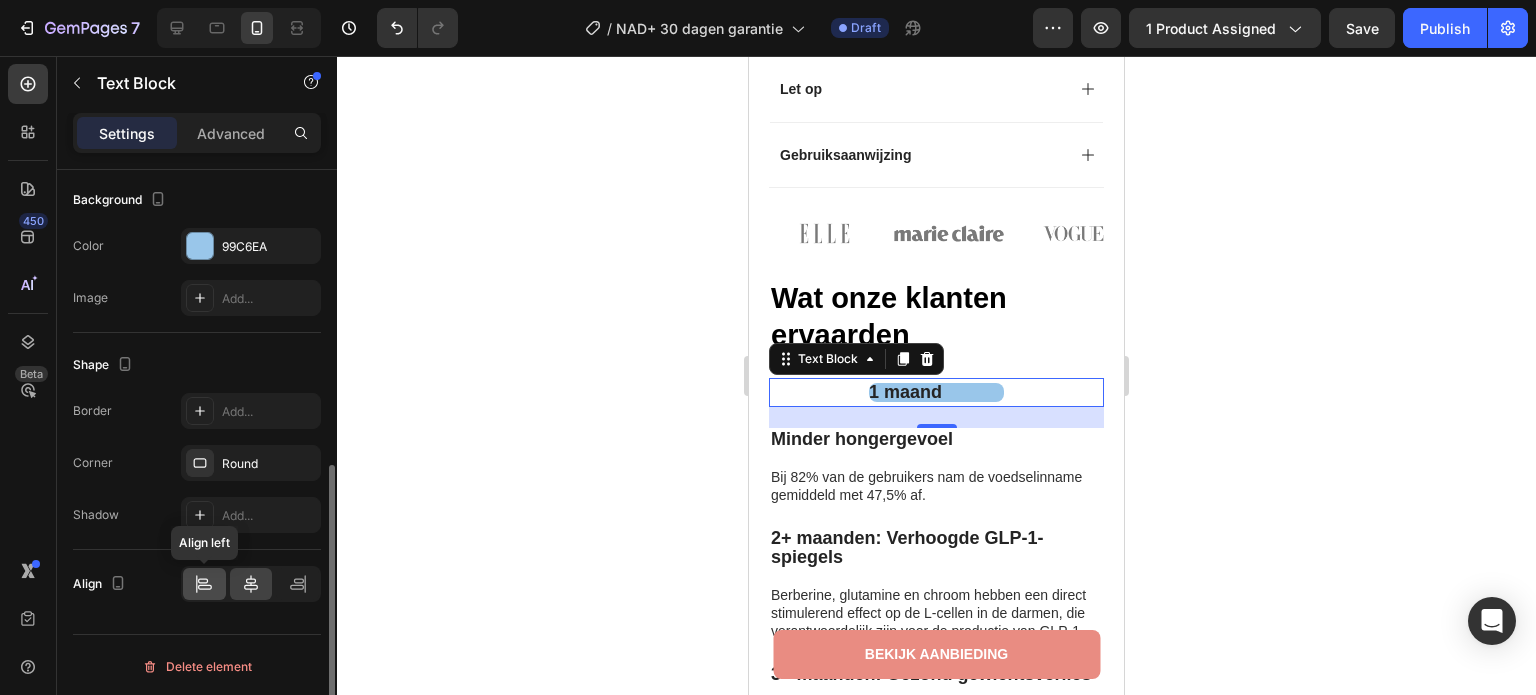 click 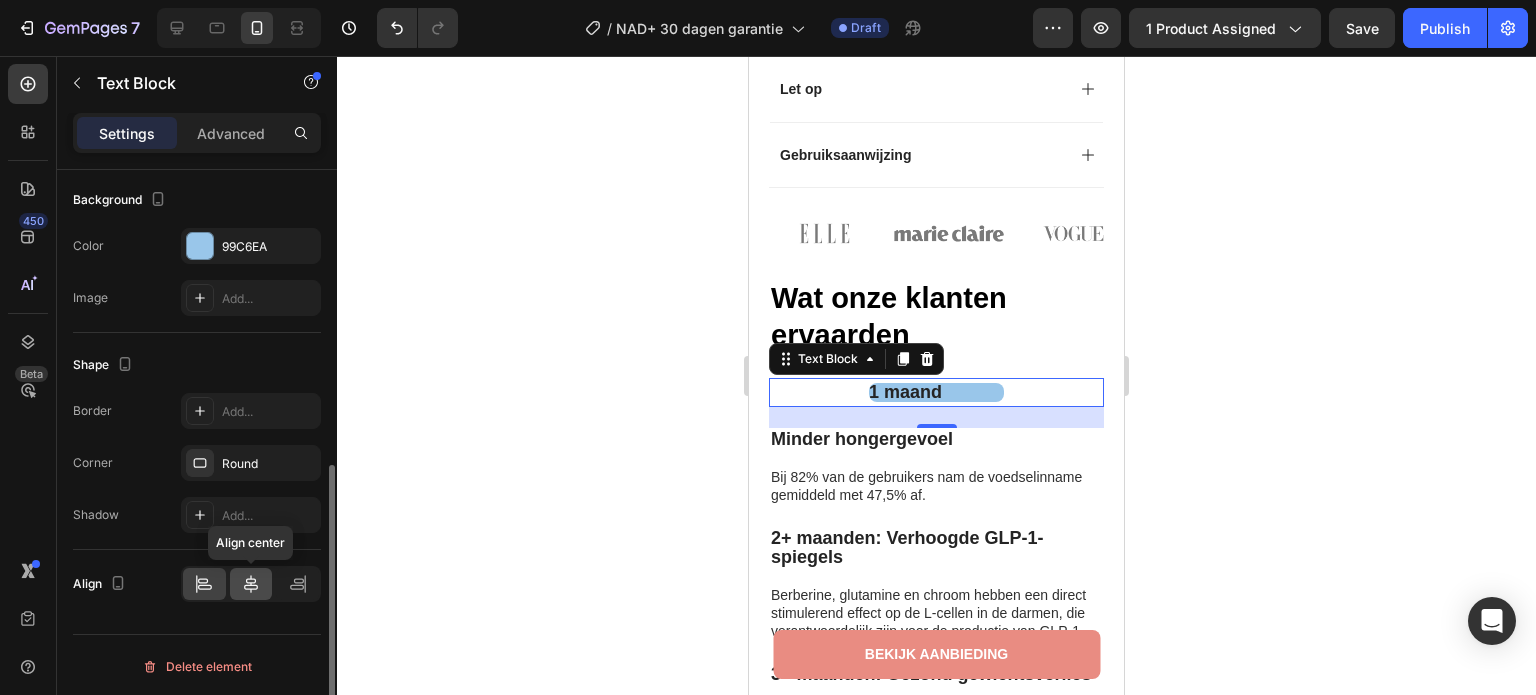 click 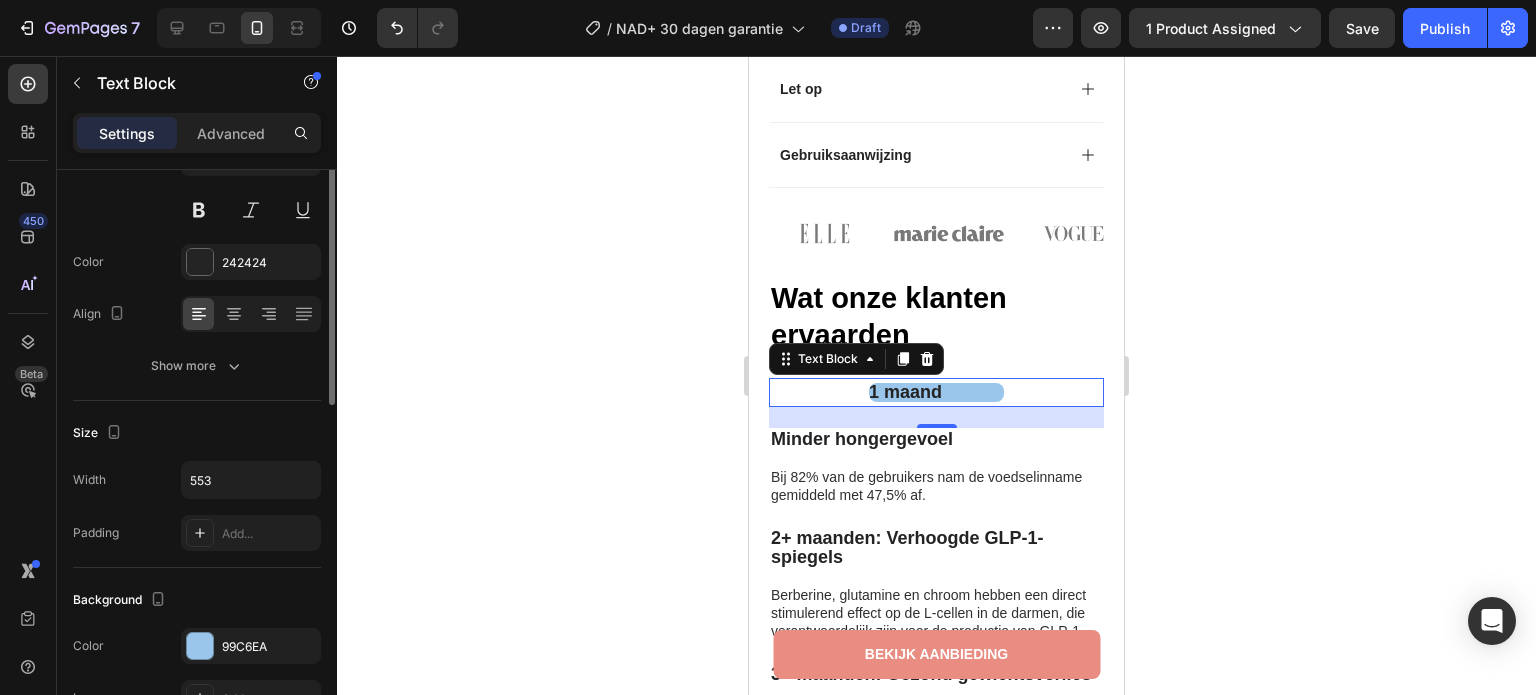 scroll, scrollTop: 0, scrollLeft: 0, axis: both 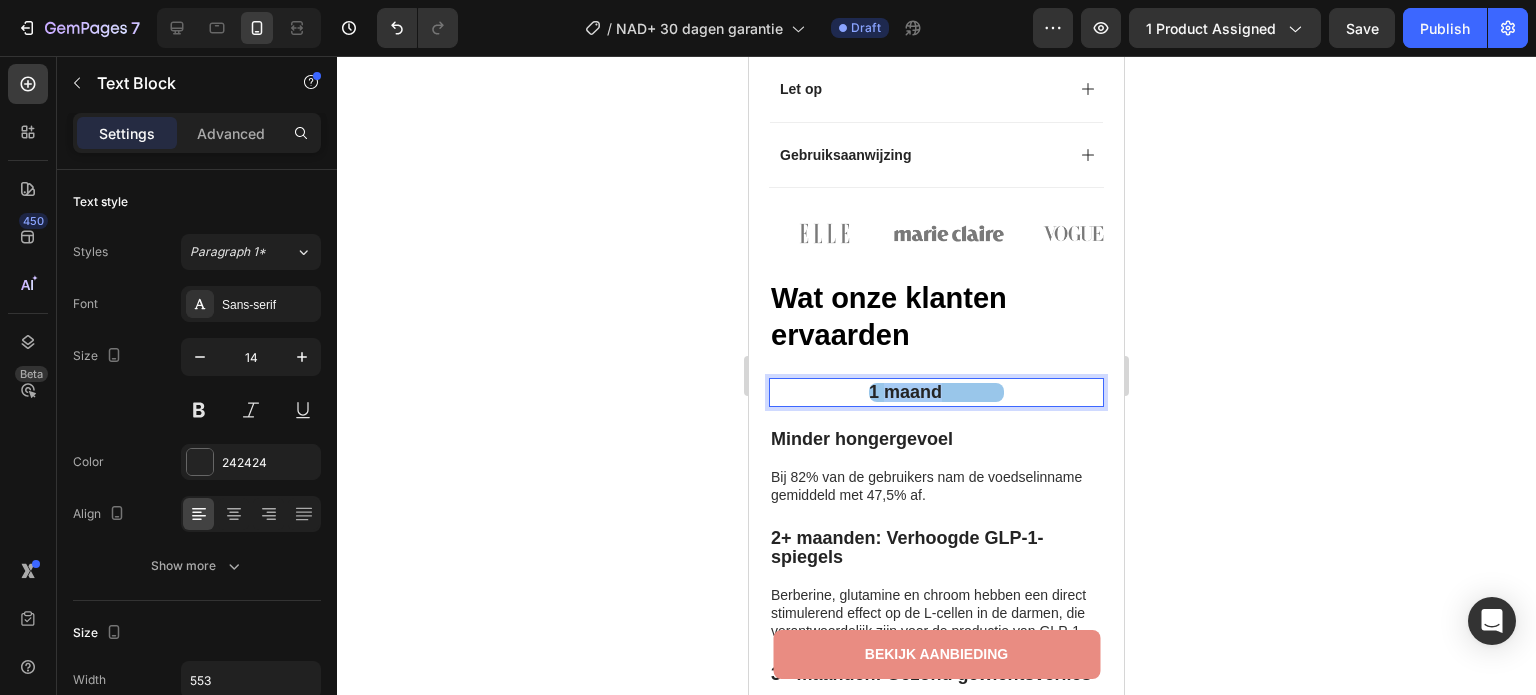 click on "1 maand" at bounding box center (905, 392) 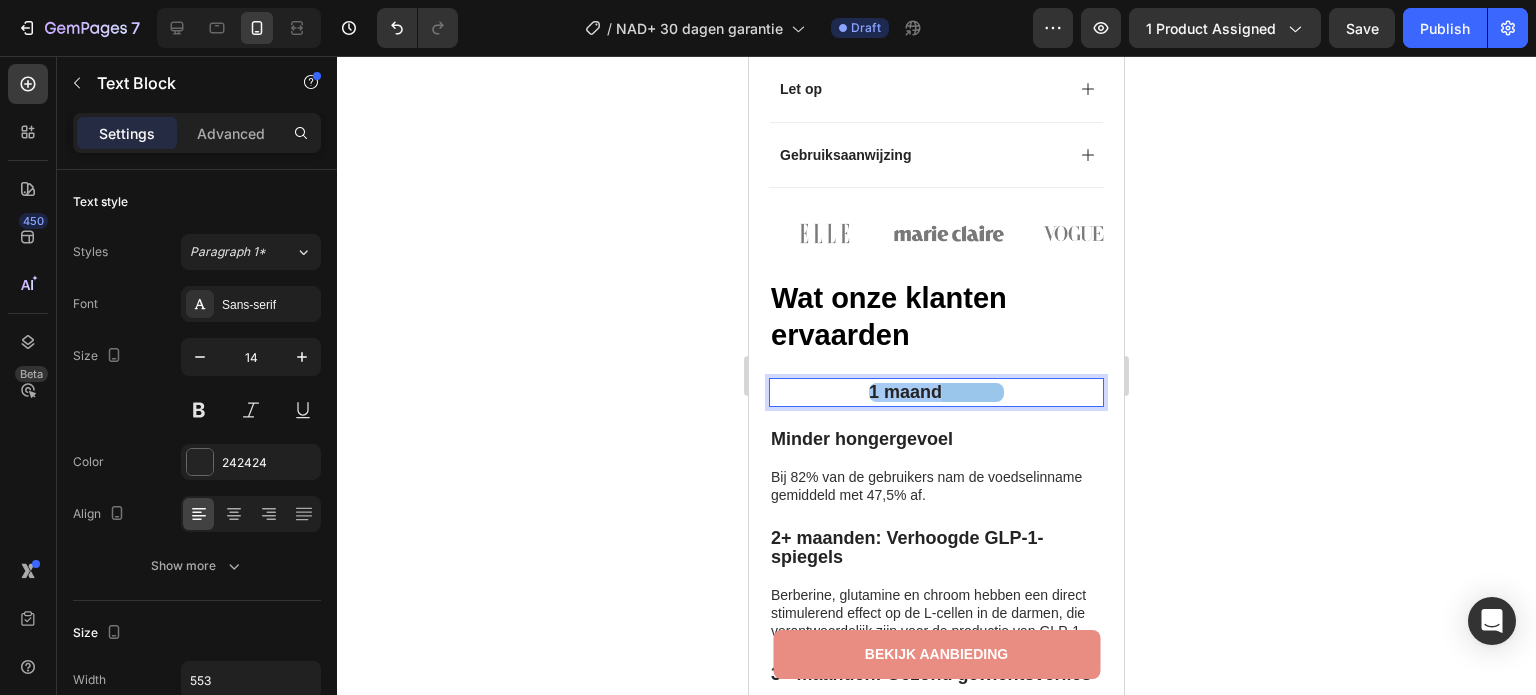 click on "1 maand" at bounding box center (905, 392) 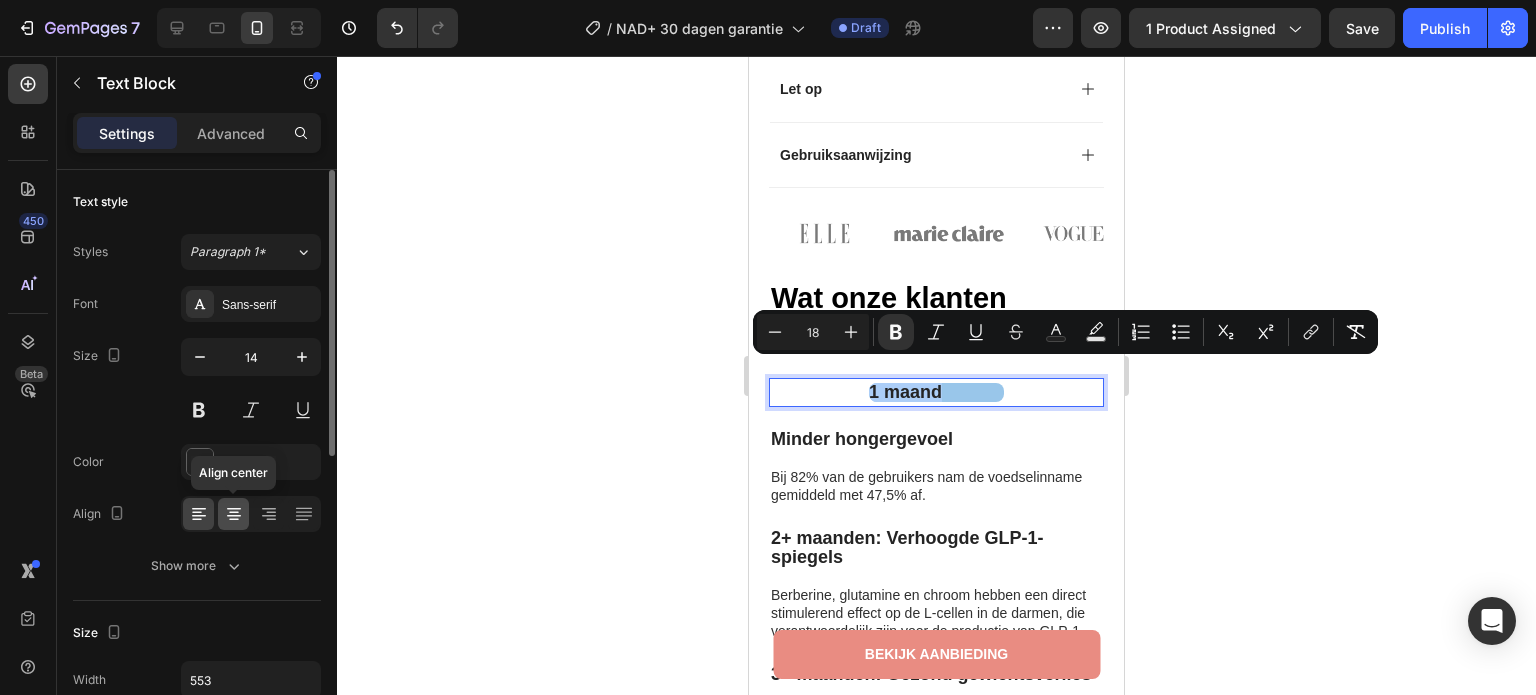 click 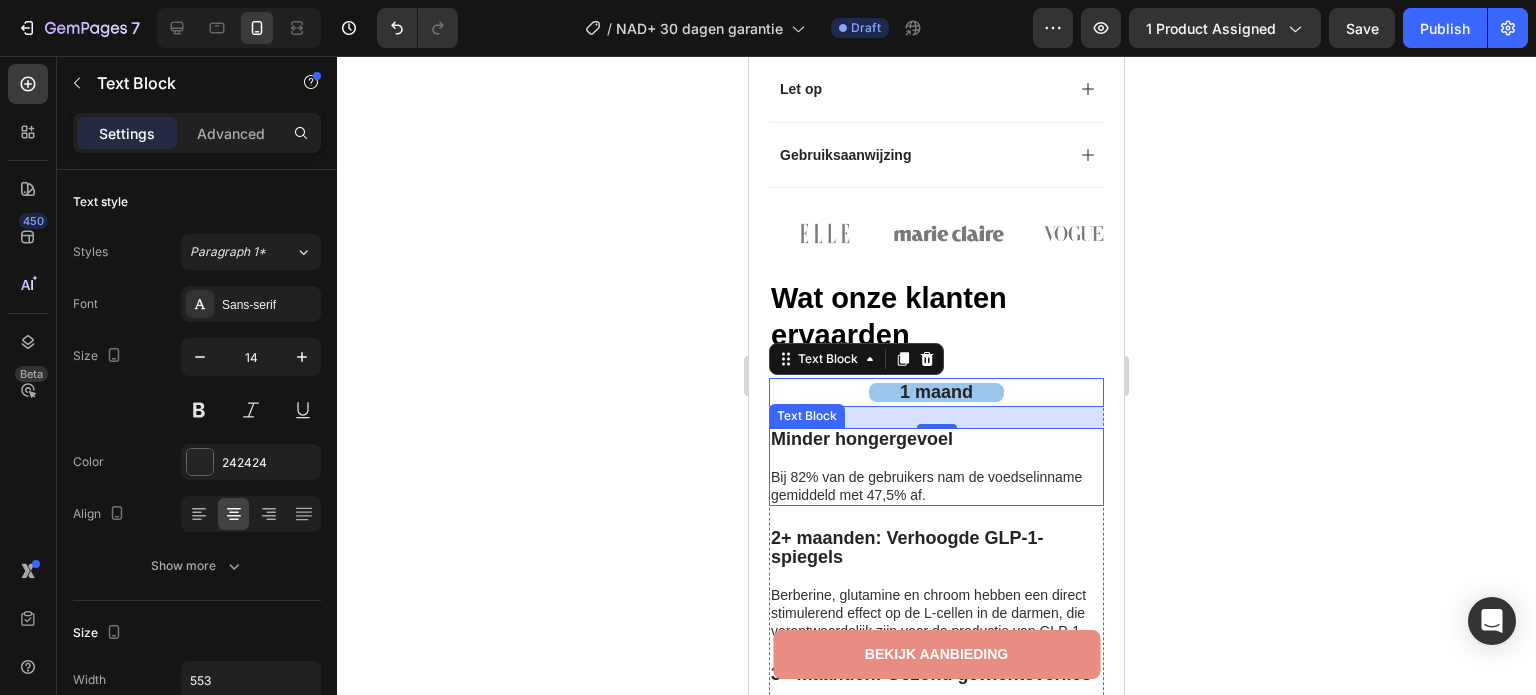 click on "Minder hongergevoel" at bounding box center (936, 439) 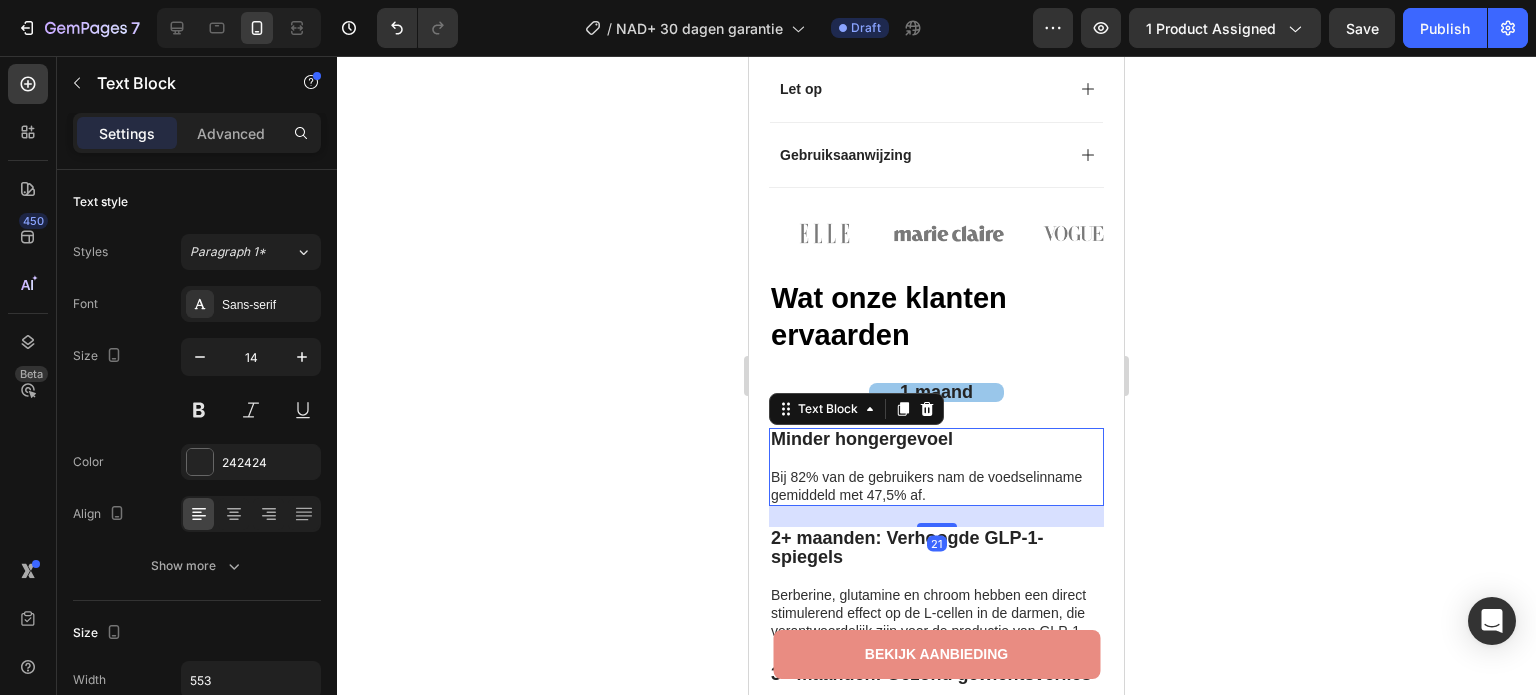 click on "Wat onze klanten ervaarden Heading 1 maand Text Block Minder hongergevoel Bij 82% van de gebruikers nam de voedselinname gemiddeld met 47,5% af. Text Block   21 2+ maanden: Verhoogde GLP-1-spiegels   Berberine, glutamine en chroom hebben een direct stimulerend effect op de L‑cellen in de darmen, die verantwoordelijk zijn voor de productie van GLP‑1. Text Block 3+ maanden: Gezond gewichtsverlies   Bevat geen cafeïne, laxerende stoffen of andere synthetische toevoegingen — dus geen hartkloppingen, crash of andere nare bijwerkingen. Text Block Row Image Image “Ik had mijn twijfels bij de werking van zo'n pleister, maar ben blij dat ik het geprobeerd heb. Op de eerste dag merkte ik al dat mijn eetbuien minder werden. Momenteel al 9 kg verschil op de weegschaal.” Text Block
Icon Monique N. (Utrecht, NL) Text Block Row Row Section 4" at bounding box center (936, 655) 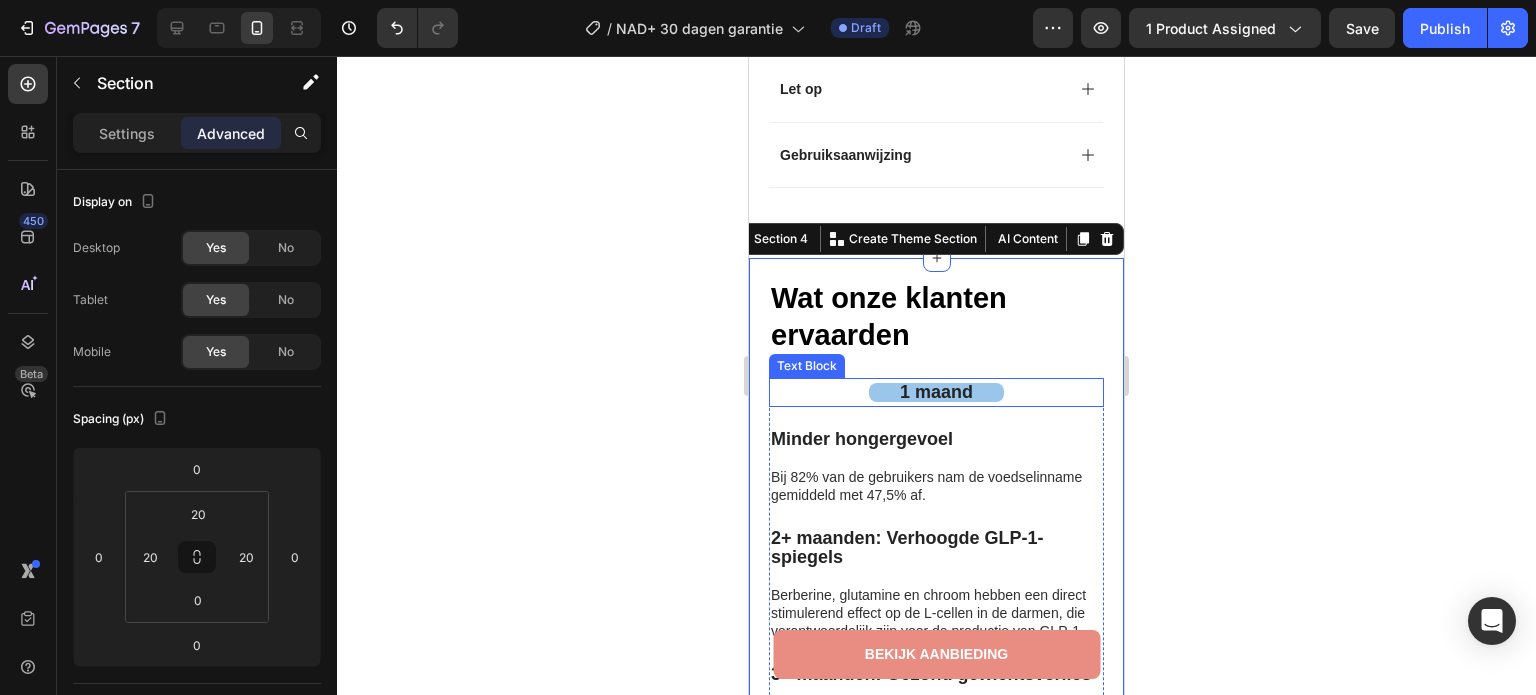 click on "1 maand" at bounding box center [936, 392] 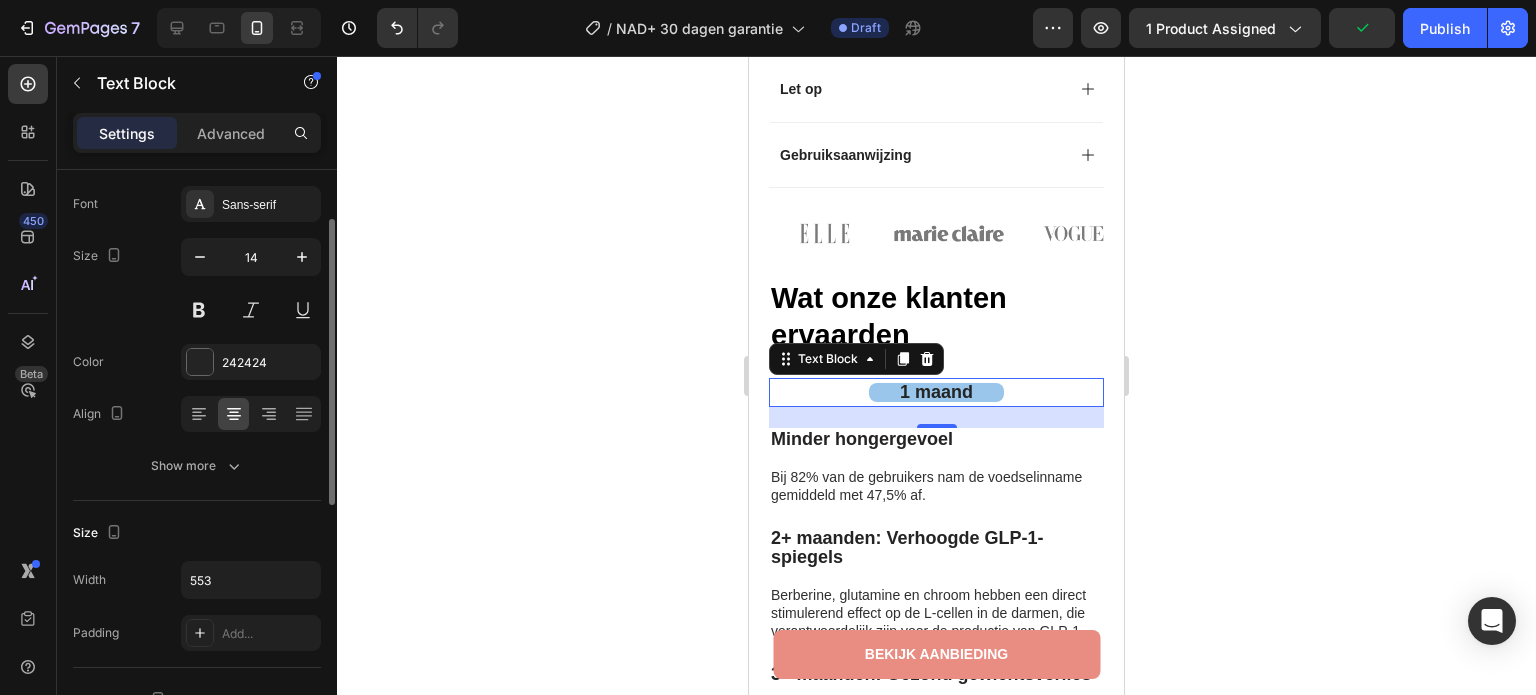 scroll, scrollTop: 200, scrollLeft: 0, axis: vertical 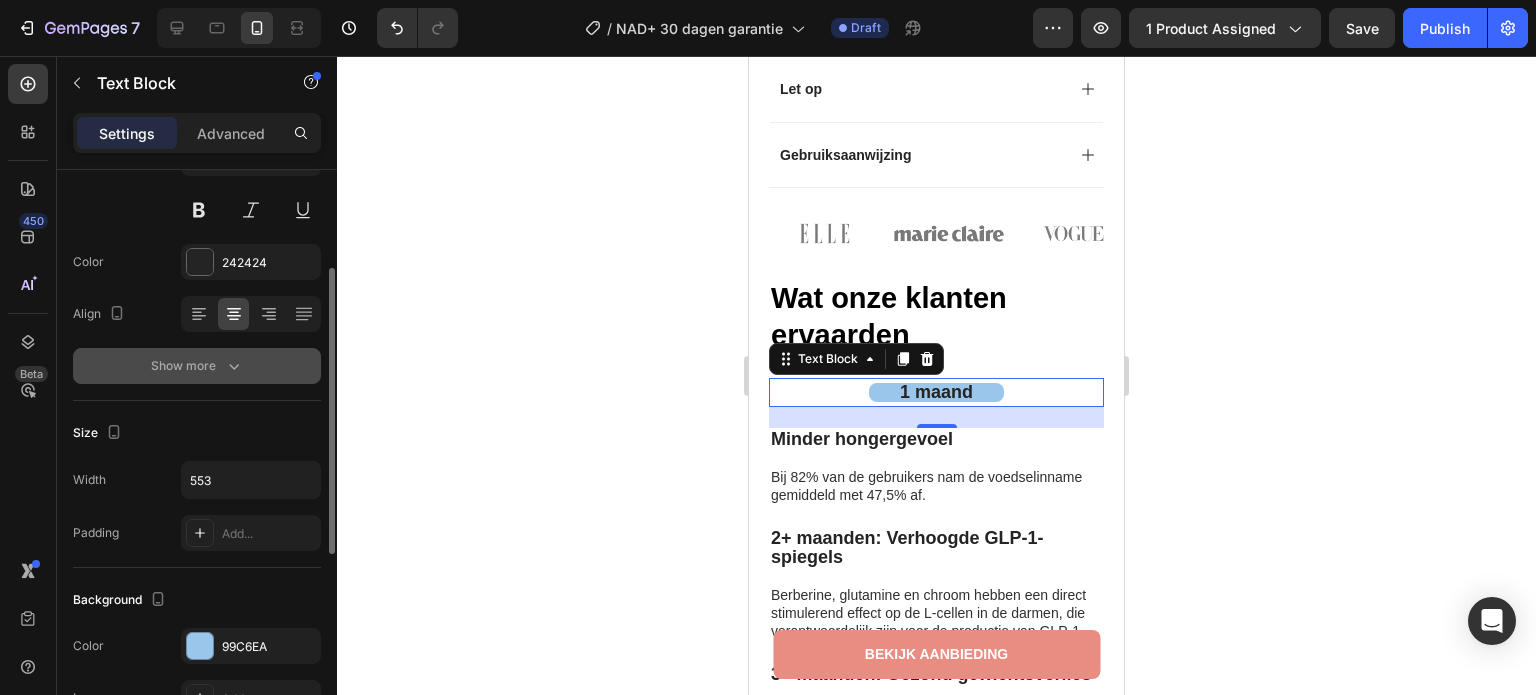click on "Show more" at bounding box center [197, 366] 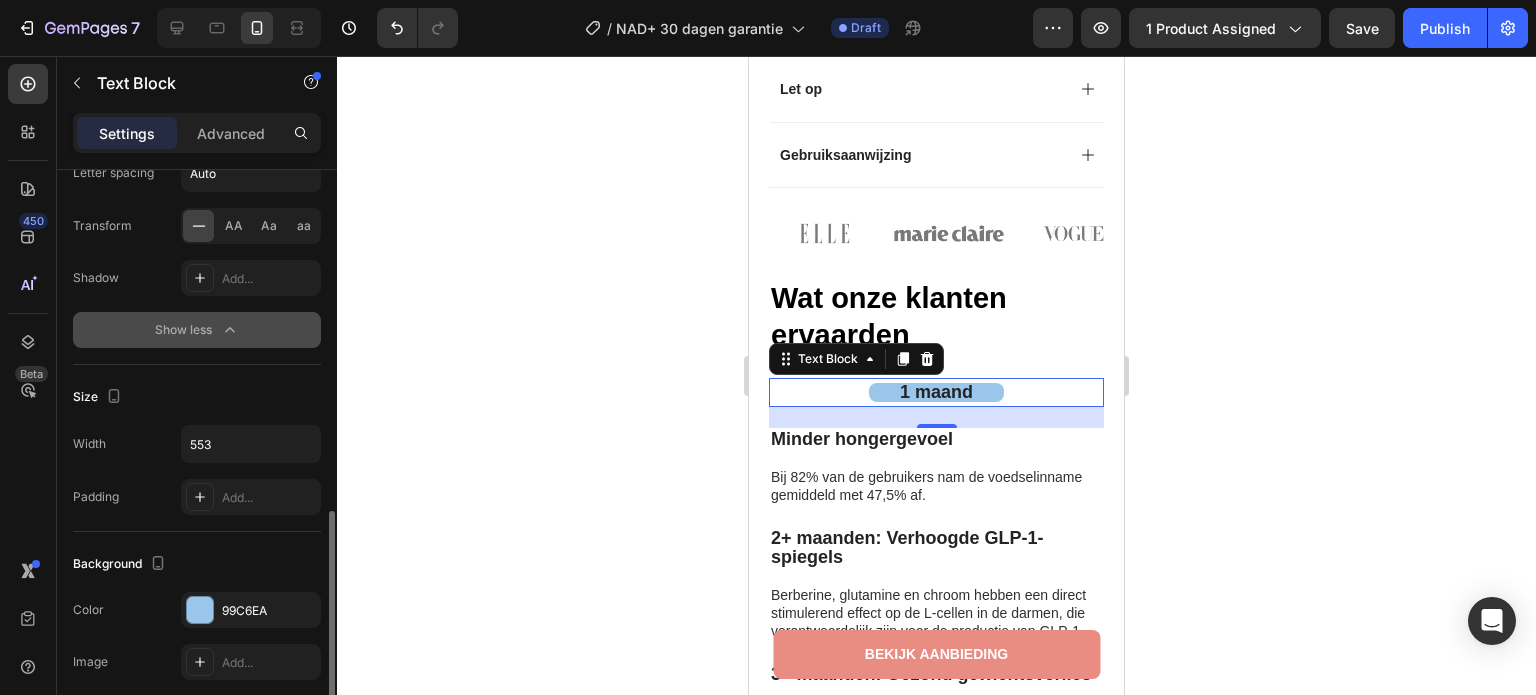 scroll, scrollTop: 864, scrollLeft: 0, axis: vertical 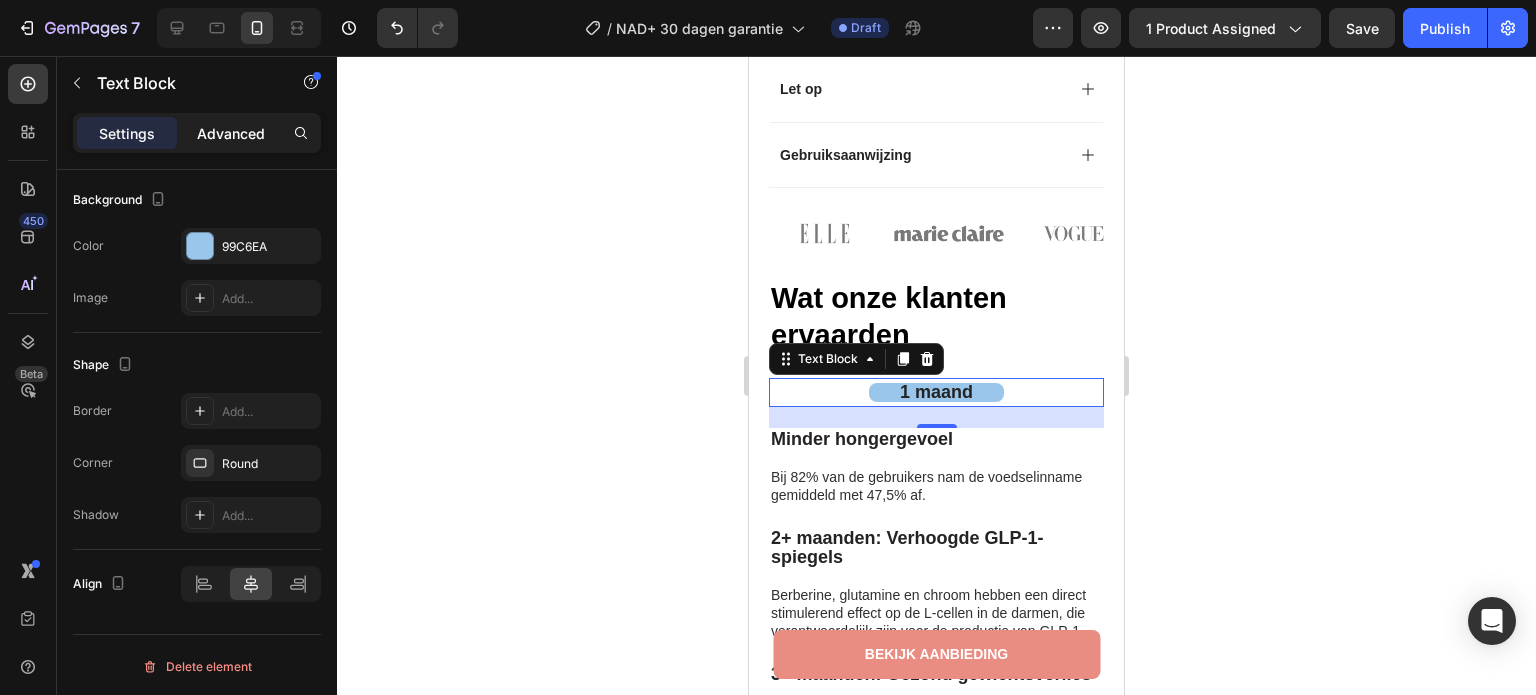 click on "Advanced" at bounding box center [231, 133] 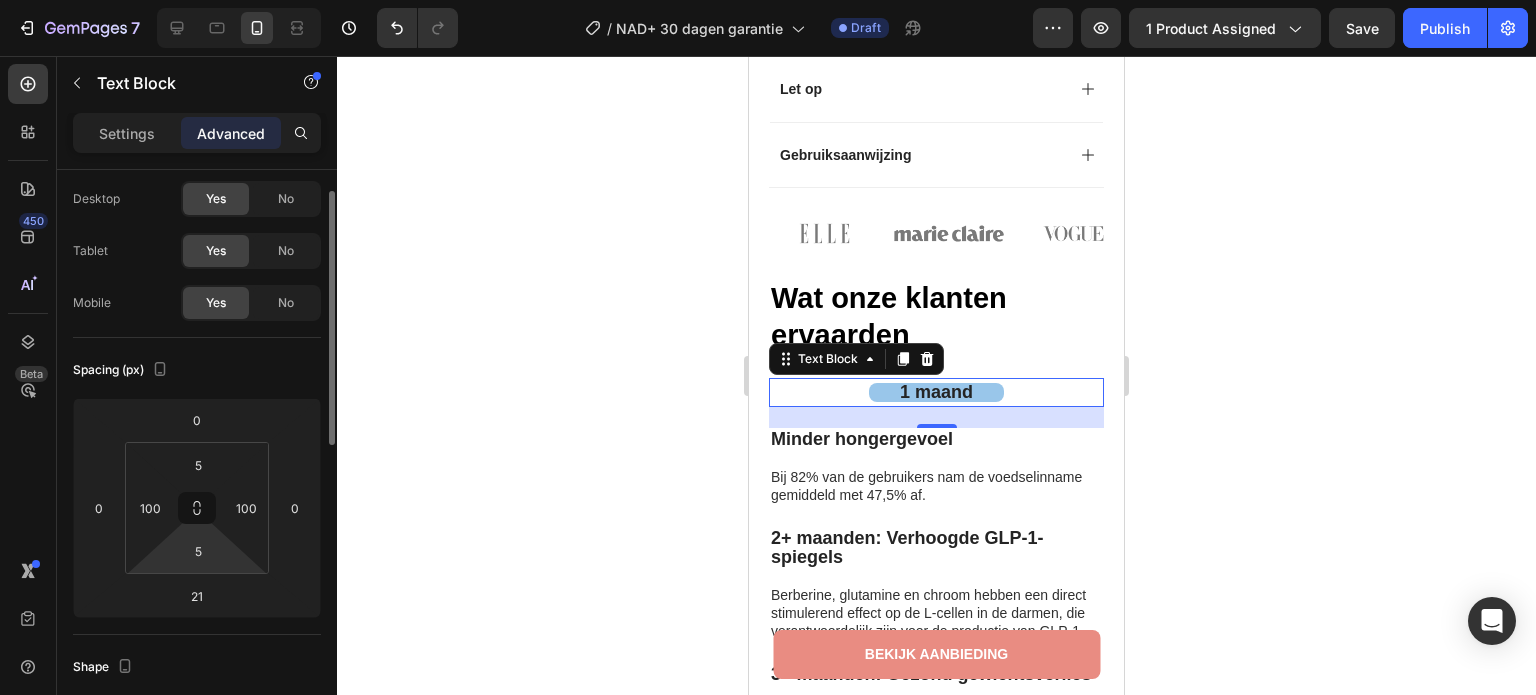 scroll, scrollTop: 0, scrollLeft: 0, axis: both 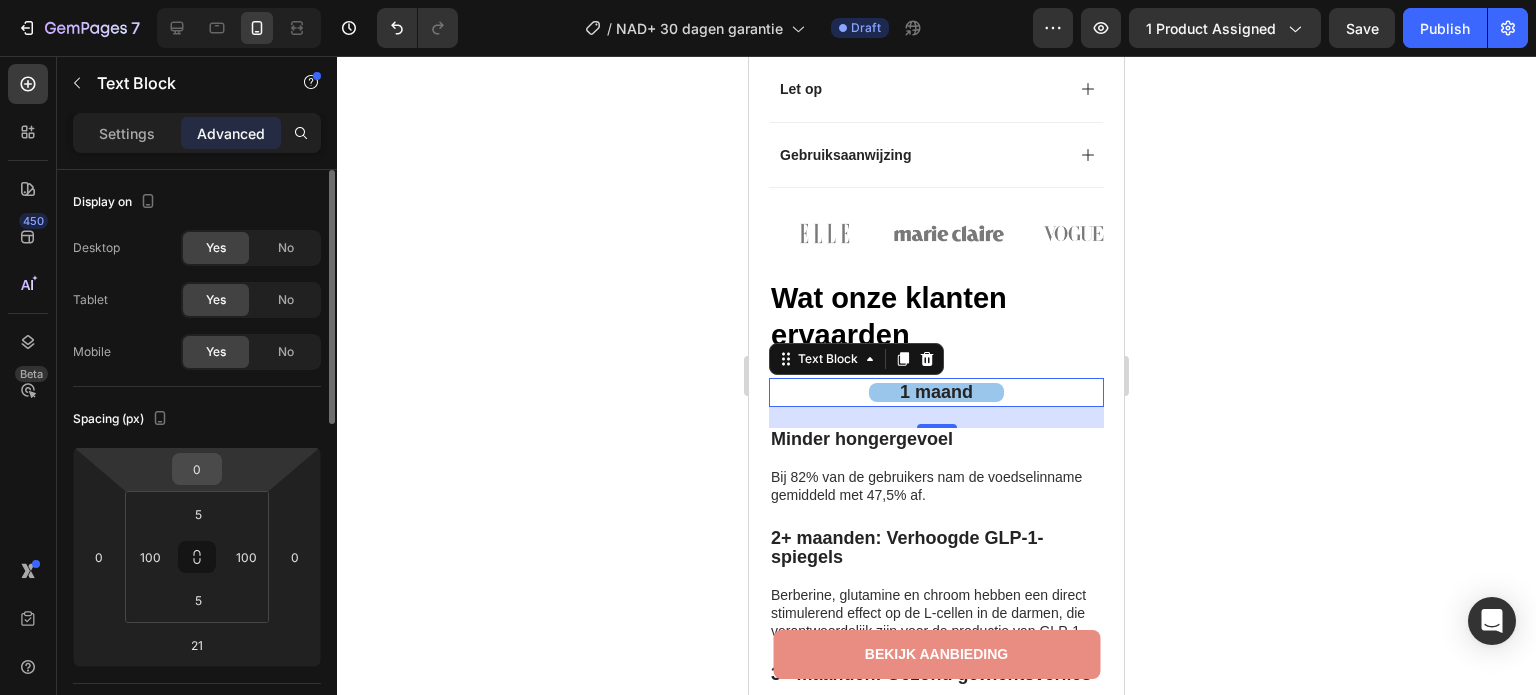 click on "0" at bounding box center (197, 469) 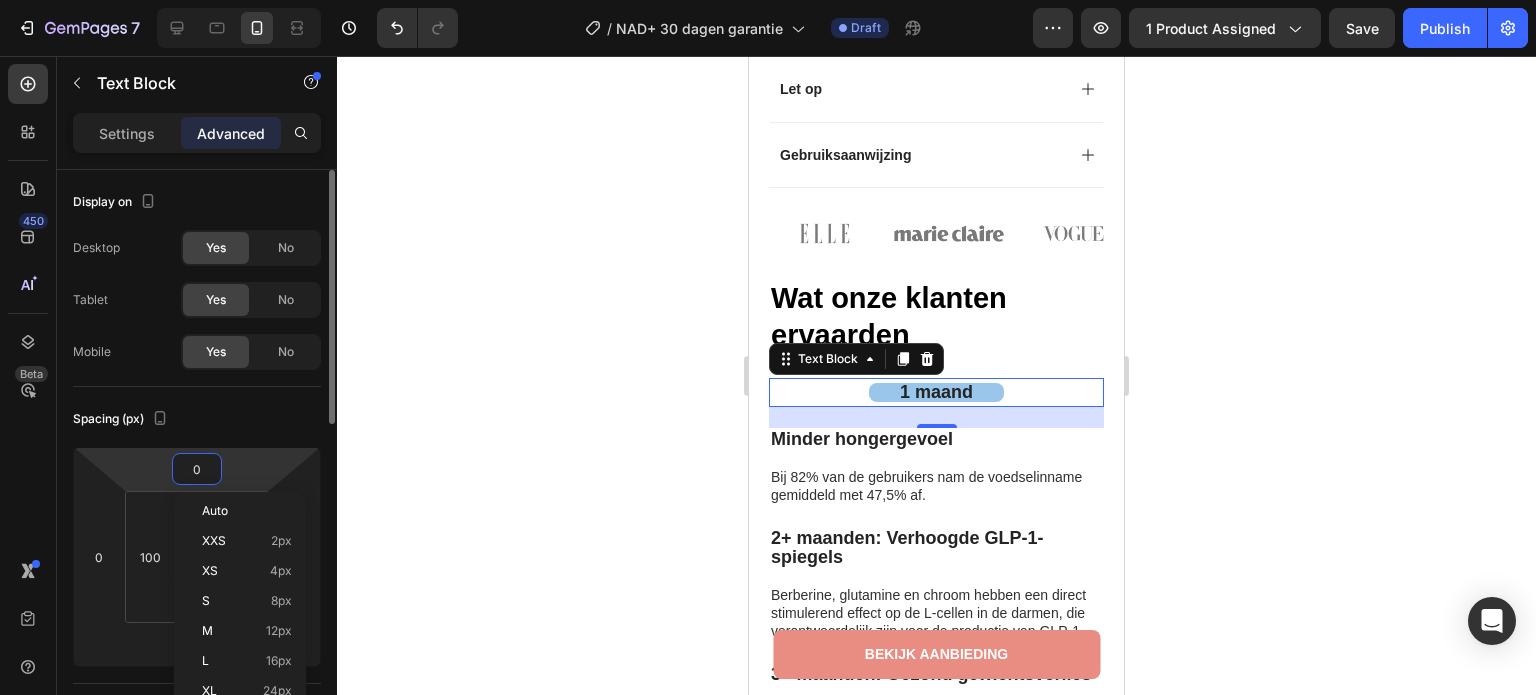 click on "Spacing (px)" at bounding box center [197, 419] 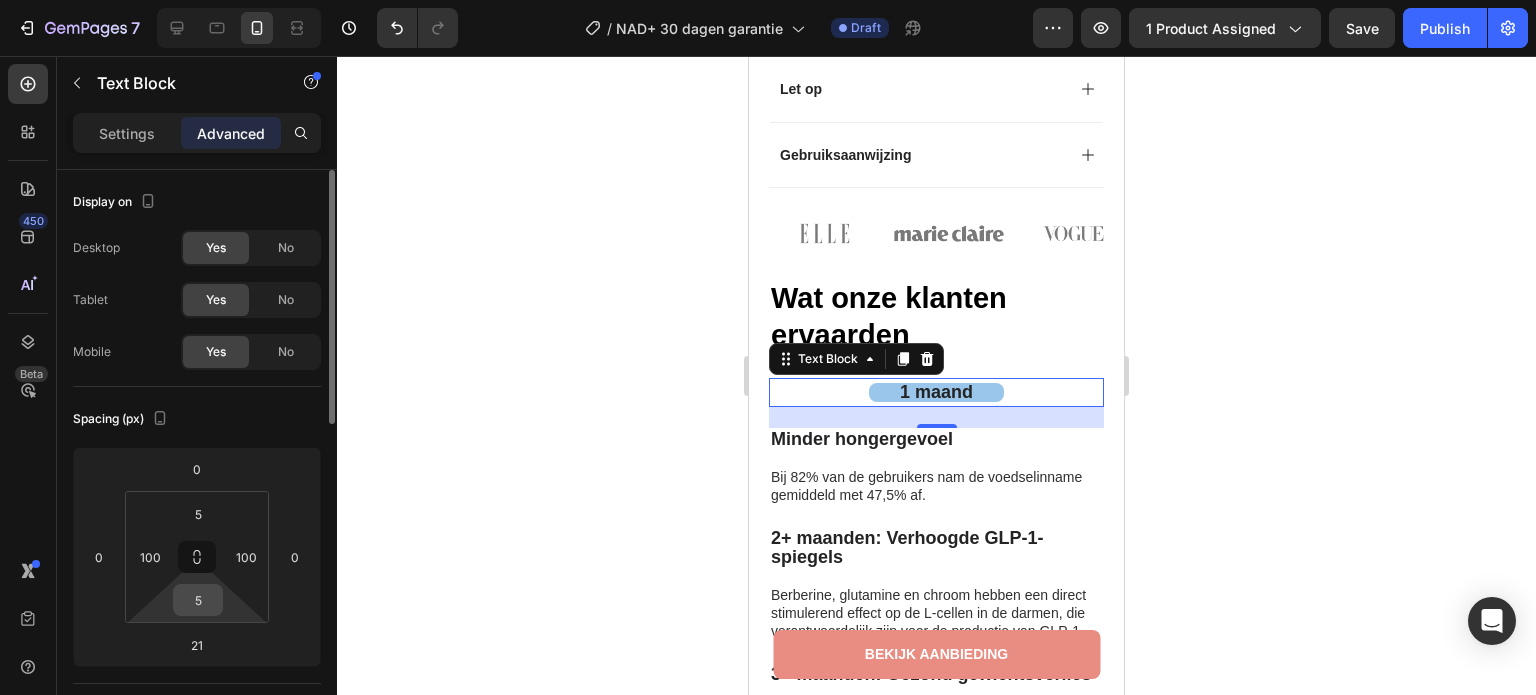 click on "5" at bounding box center [198, 600] 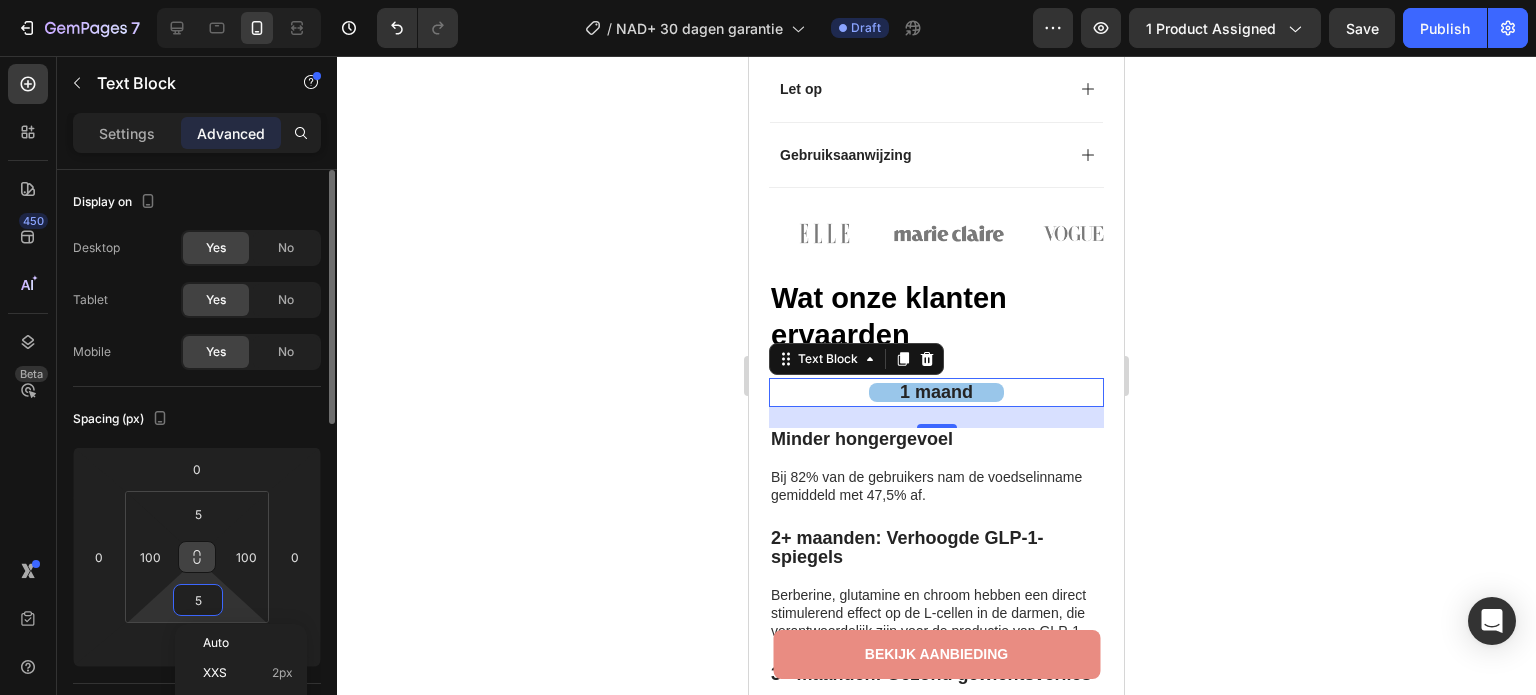 type on "2" 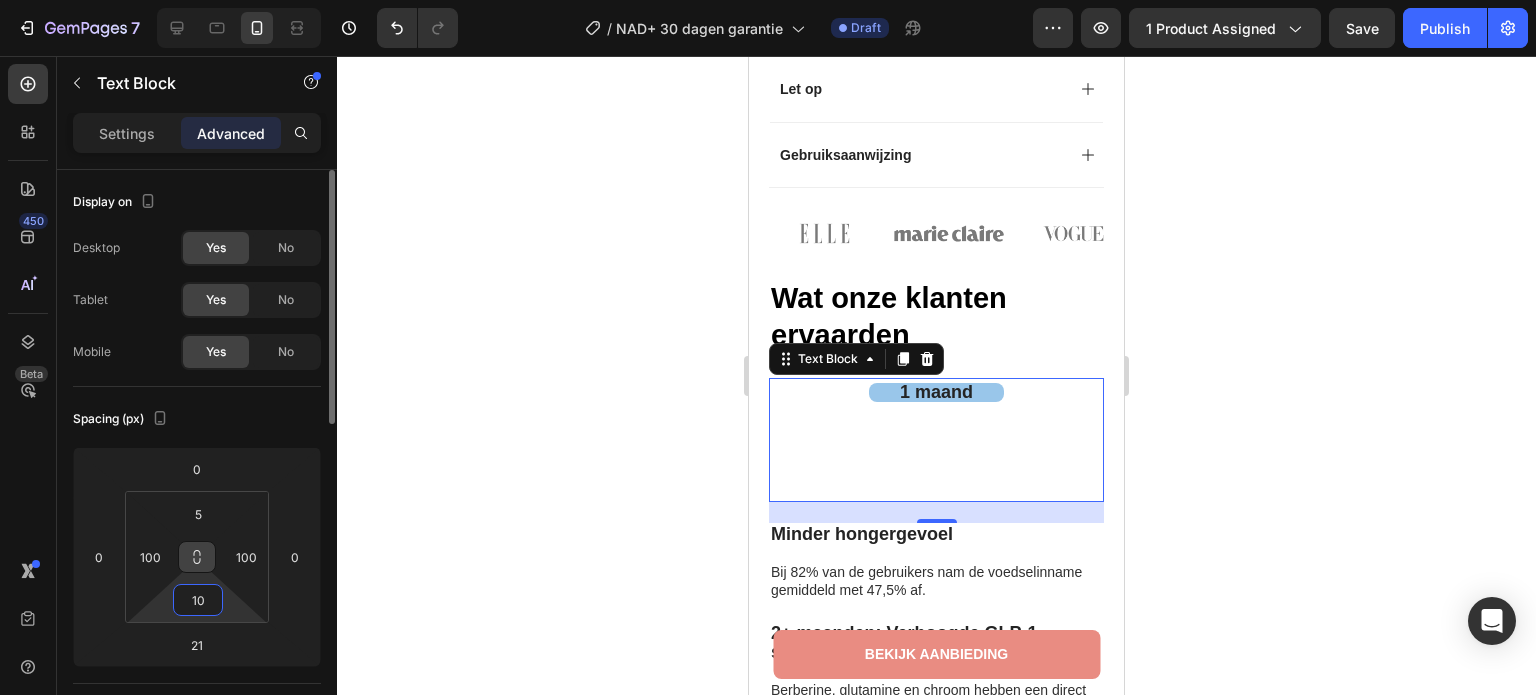type on "1" 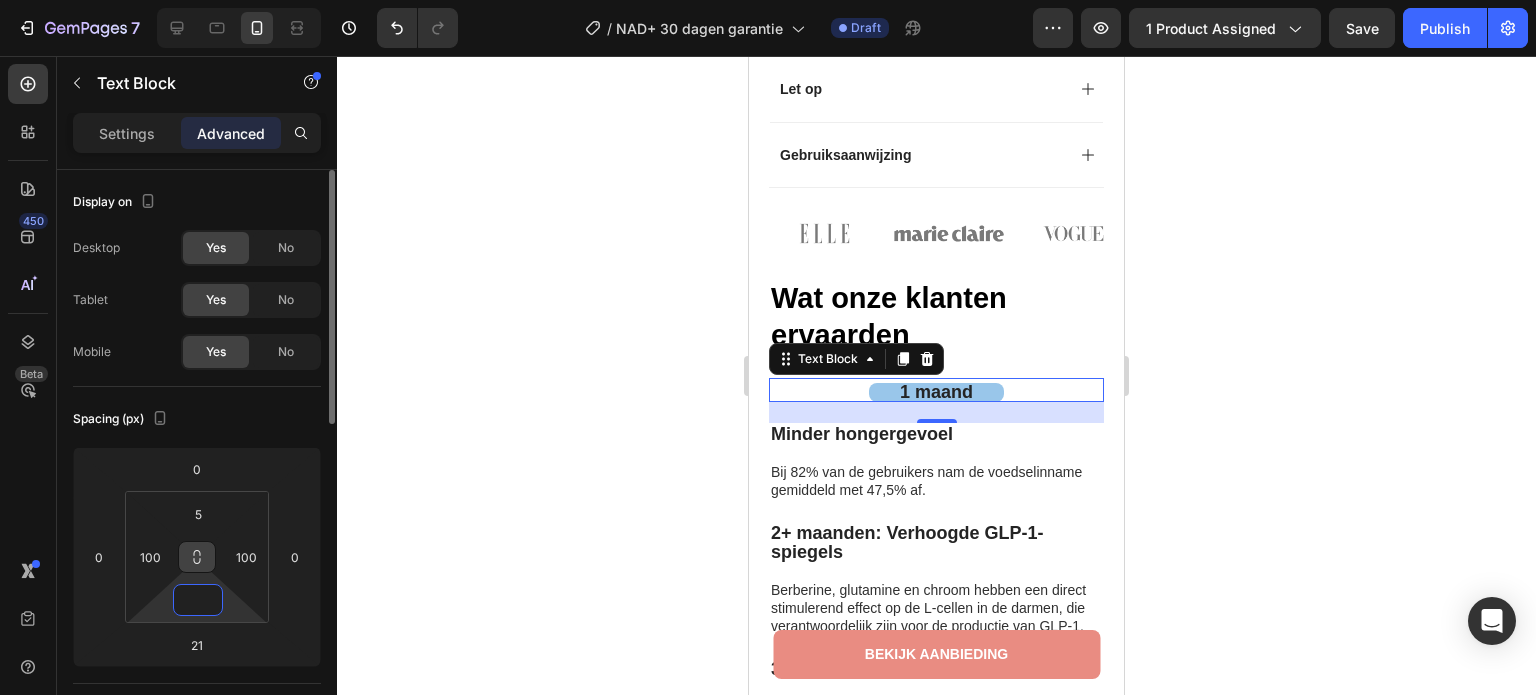 type on "5" 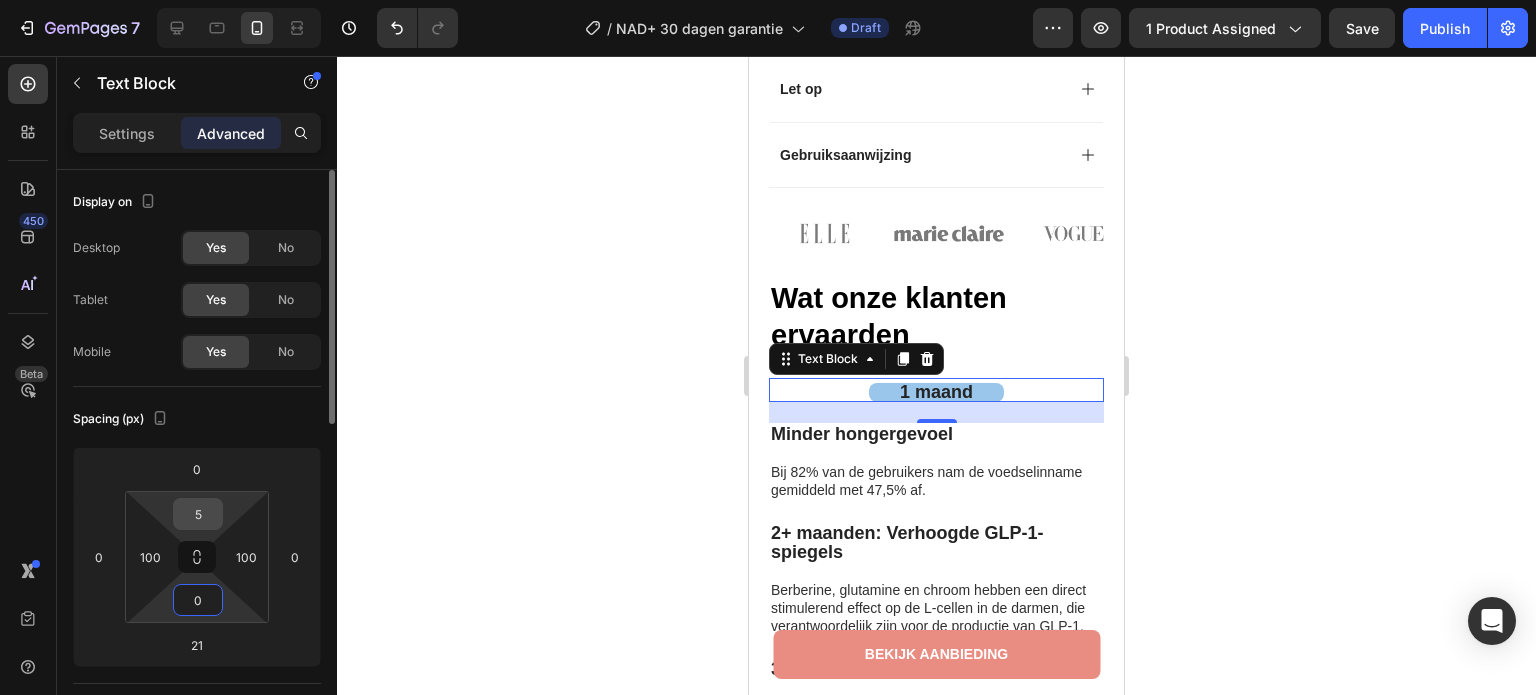 type on "0" 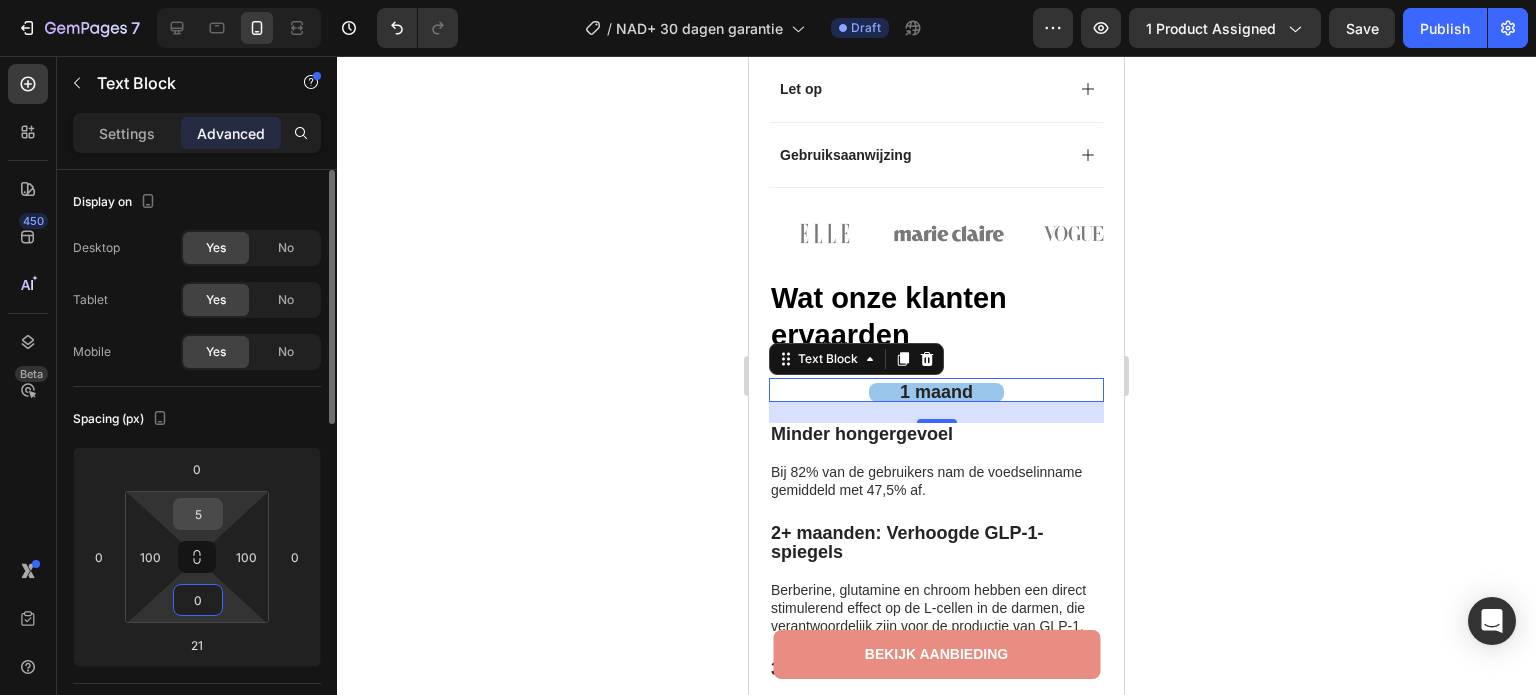 click on "5" at bounding box center [198, 514] 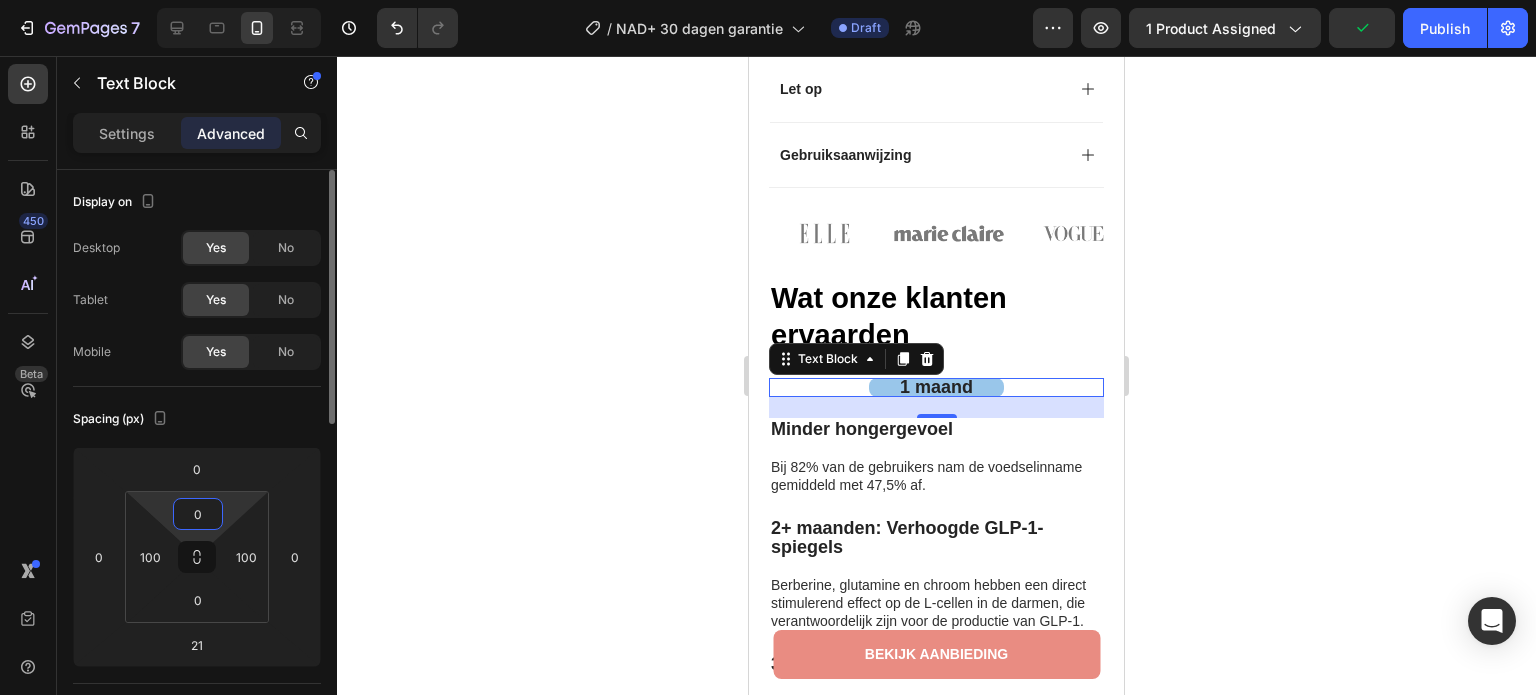 type on "0" 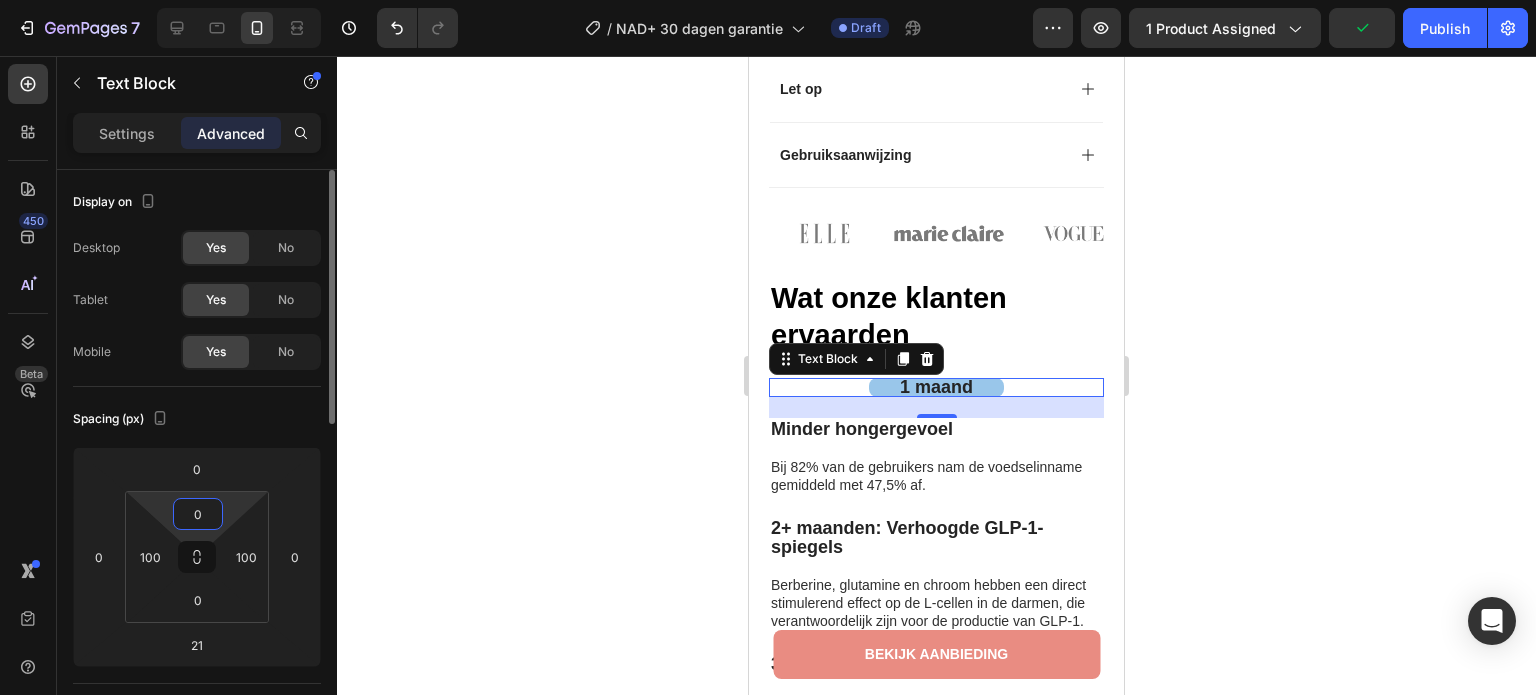 click on "Spacing (px) 0 0 21 0 0 100 0 100" 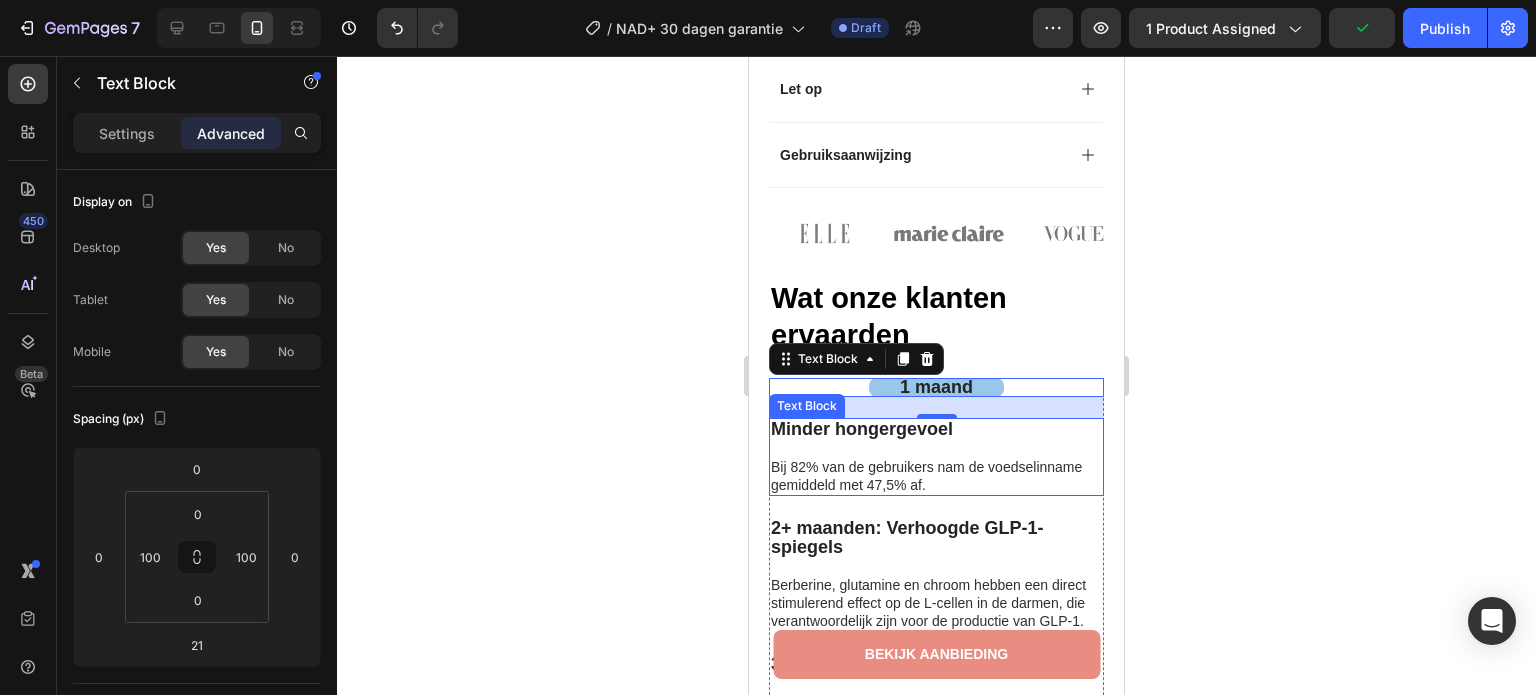 click on "Minder hongergevoel" at bounding box center [862, 429] 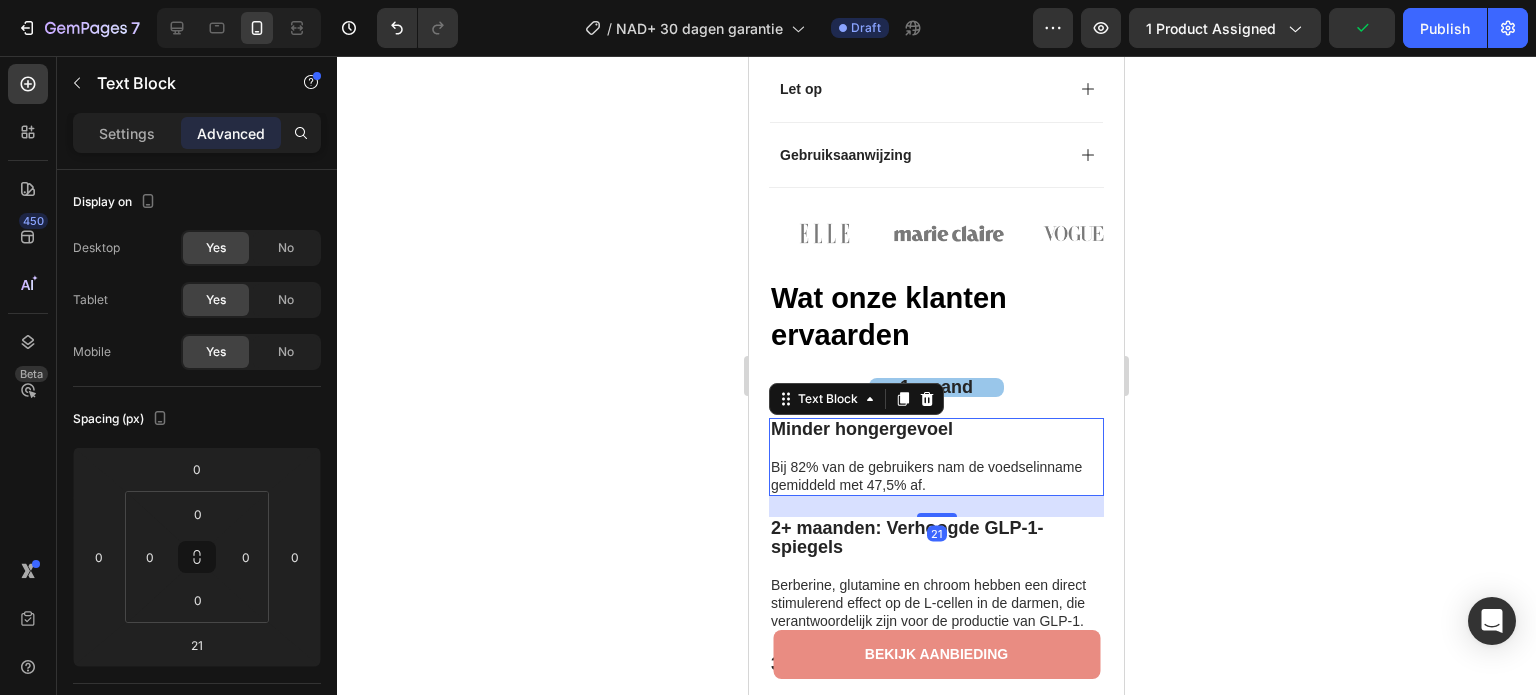 click on "Wat onze klanten ervaarden" at bounding box center [936, 317] 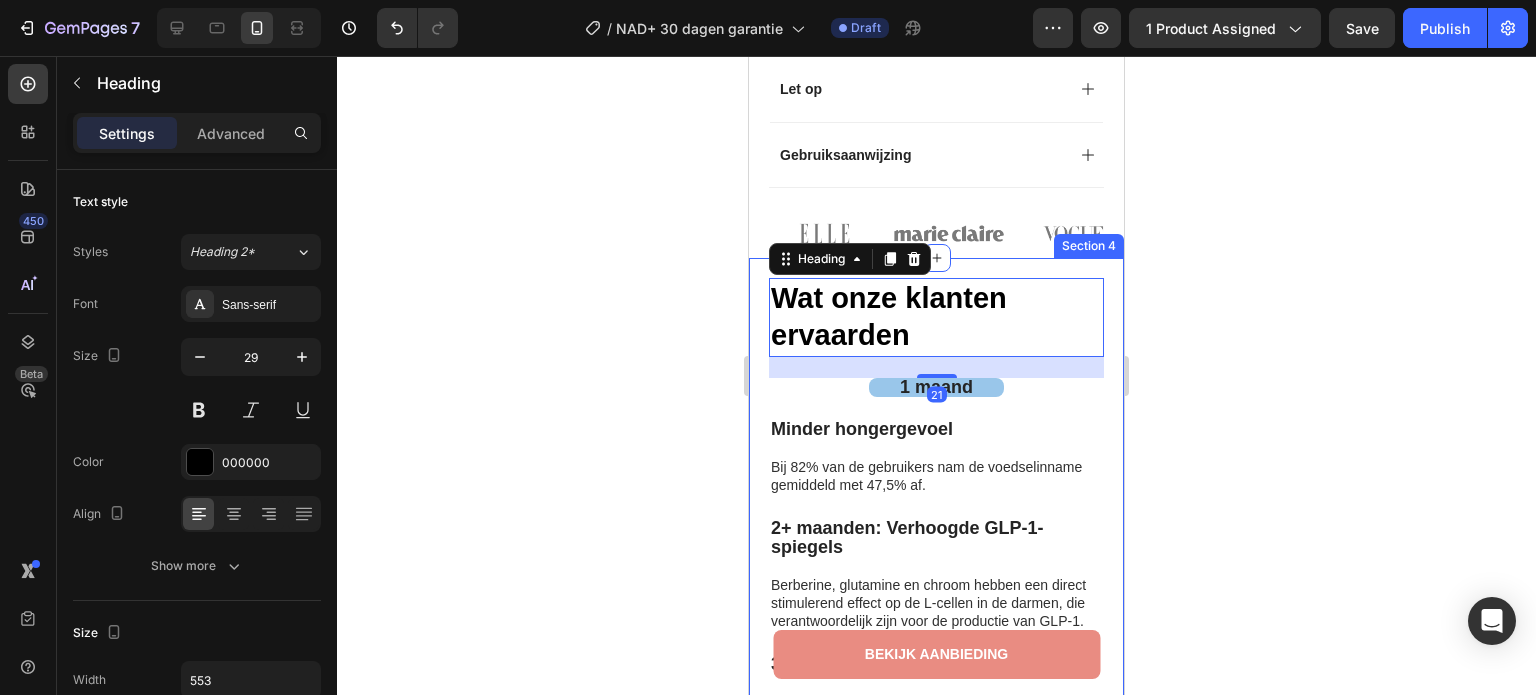 click on "Wat onze klanten ervaarden Heading   21 1 maand Text Block Minder hongergevoel Bij 82% van de gebruikers nam de voedselinname gemiddeld met 47,5% af. Text Block 2+ maanden: Verhoogde GLP-1-spiegels   Berberine, glutamine en chroom hebben een direct stimulerend effect op de L‑cellen in de darmen, die verantwoordelijk zijn voor de productie van GLP‑1. Text Block 3+ maanden: Gezond gewichtsverlies   Bevat geen cafeïne, laxerende stoffen of andere synthetische toevoegingen — dus geen hartkloppingen, crash of andere nare bijwerkingen. Text Block Row Image Image “Ik had mijn twijfels bij de werking van zo'n pleister, maar ben blij dat ik het geprobeerd heb. Op de eerste dag merkte ik al dat mijn eetbuien minder werden. Momenteel al 9 kg verschil op de weegschaal.” Text Block
Icon Monique N. (Utrecht, NL) Text Block Row Row Section 4" at bounding box center [936, 650] 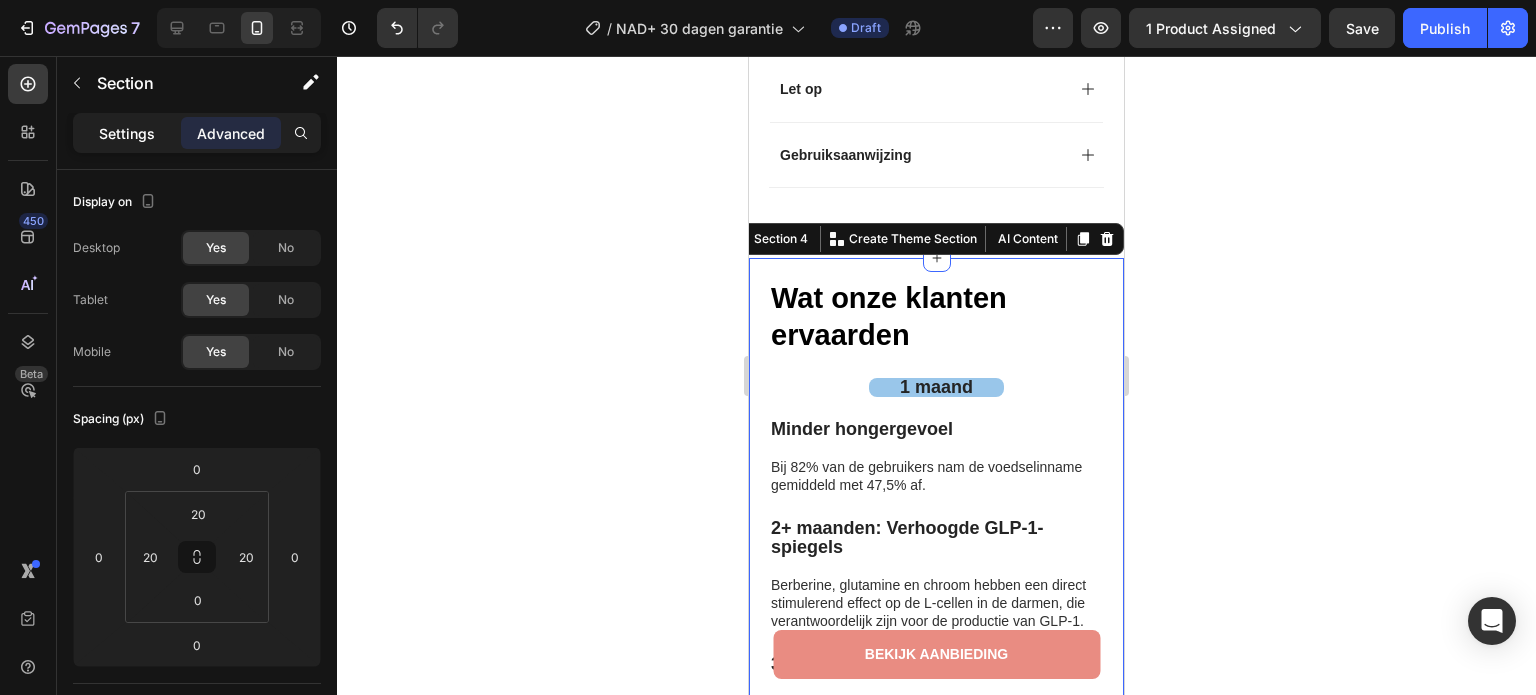 click on "Settings" 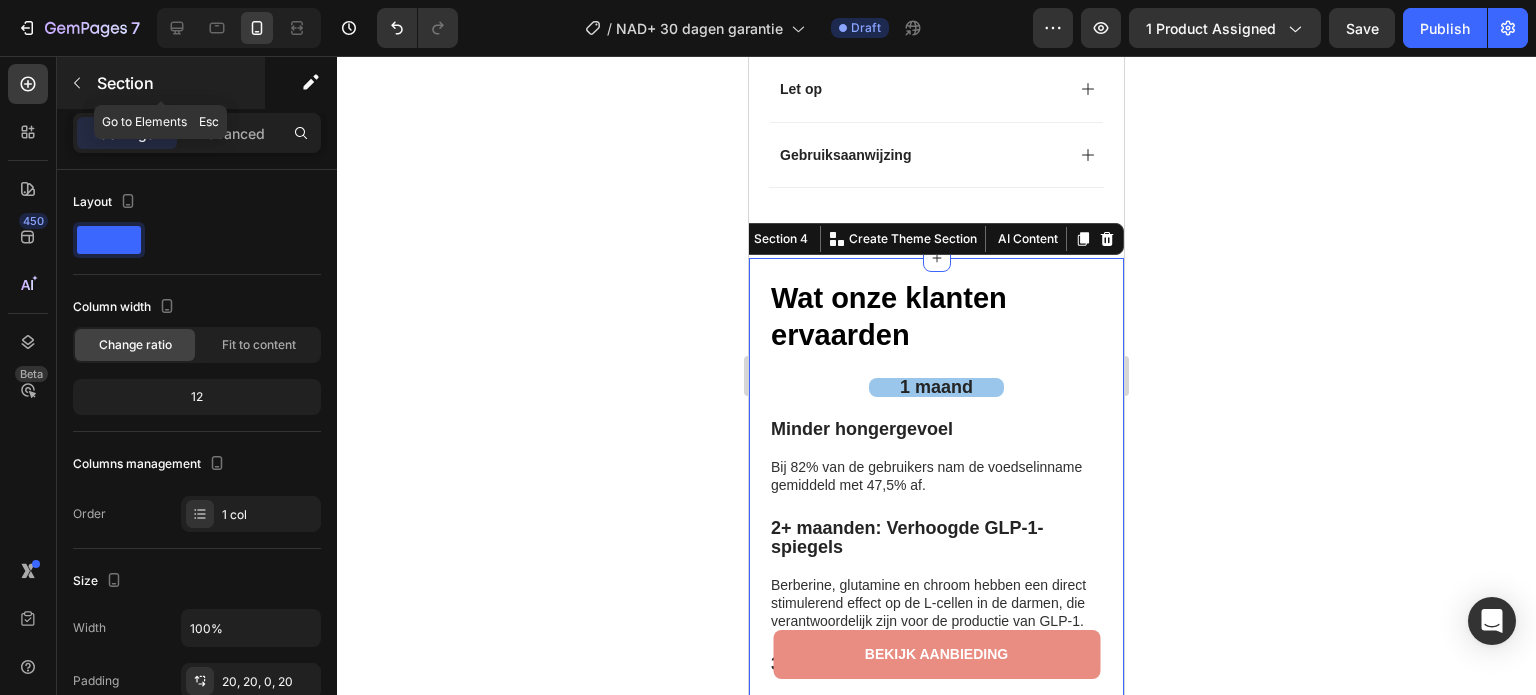 click at bounding box center [77, 83] 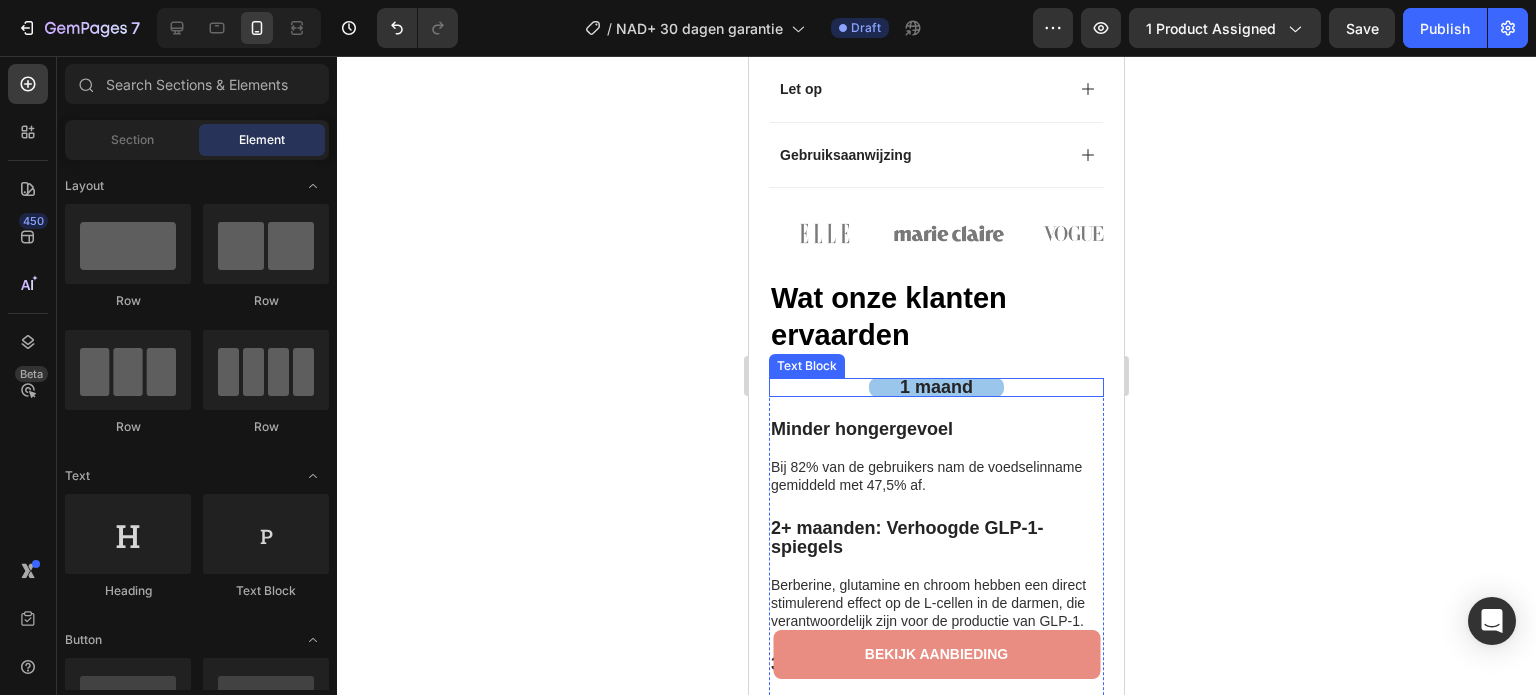 click on "1 maand" at bounding box center (936, 387) 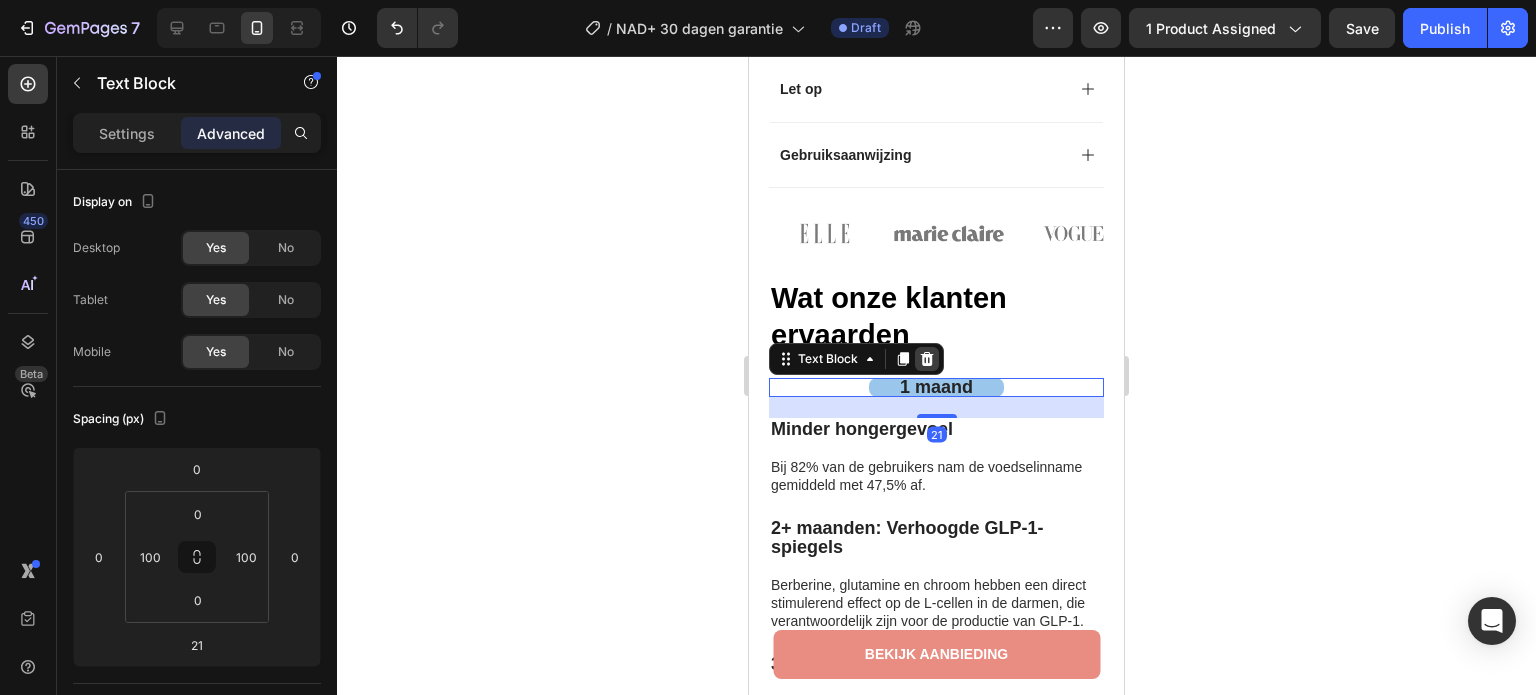 click 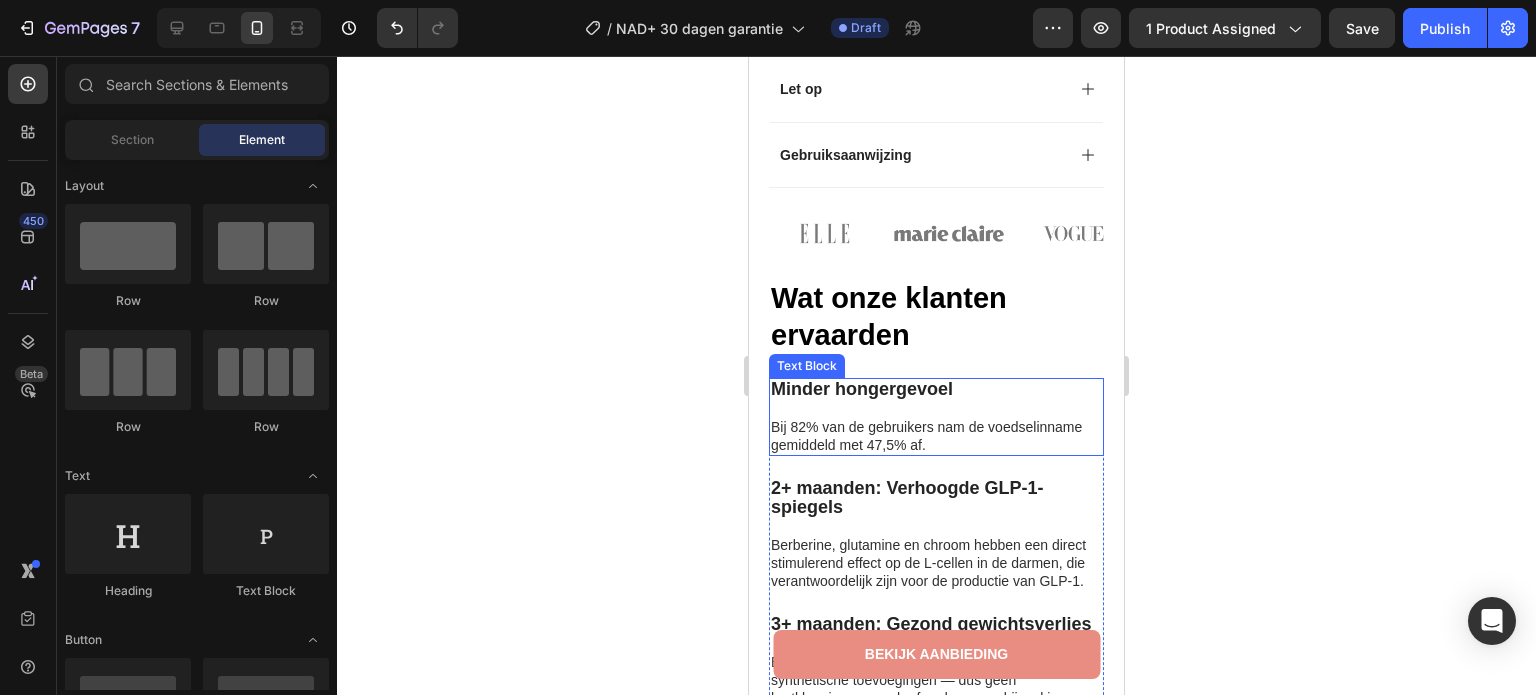 click on "Minder hongergevoel" at bounding box center (862, 389) 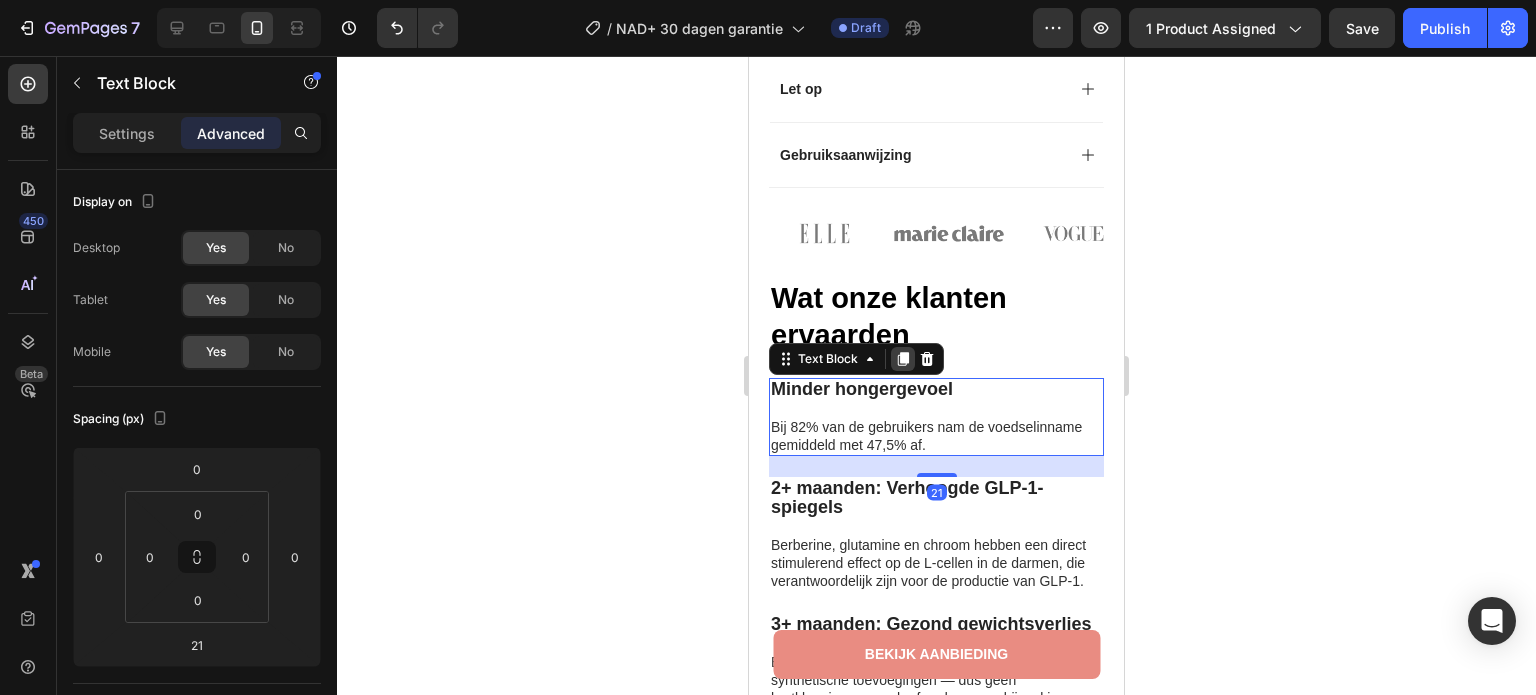click 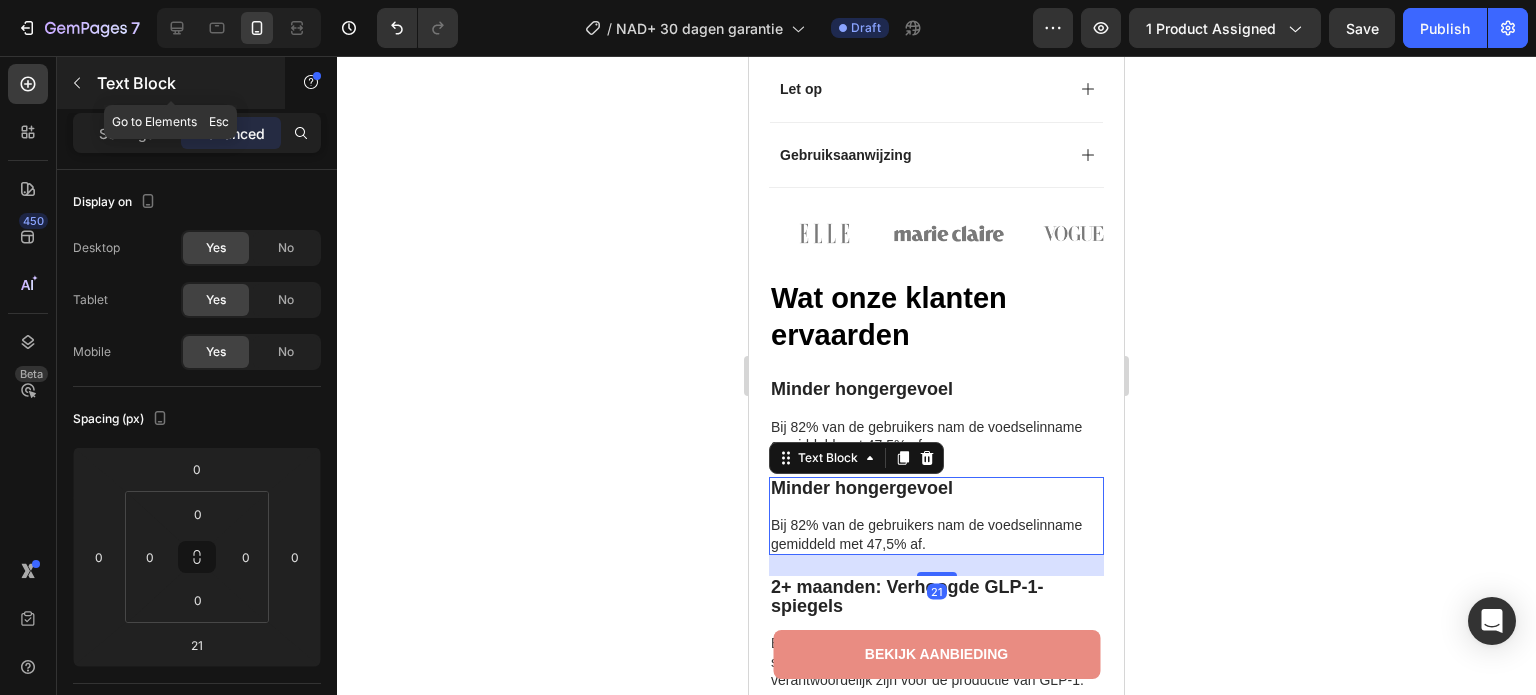click at bounding box center (77, 83) 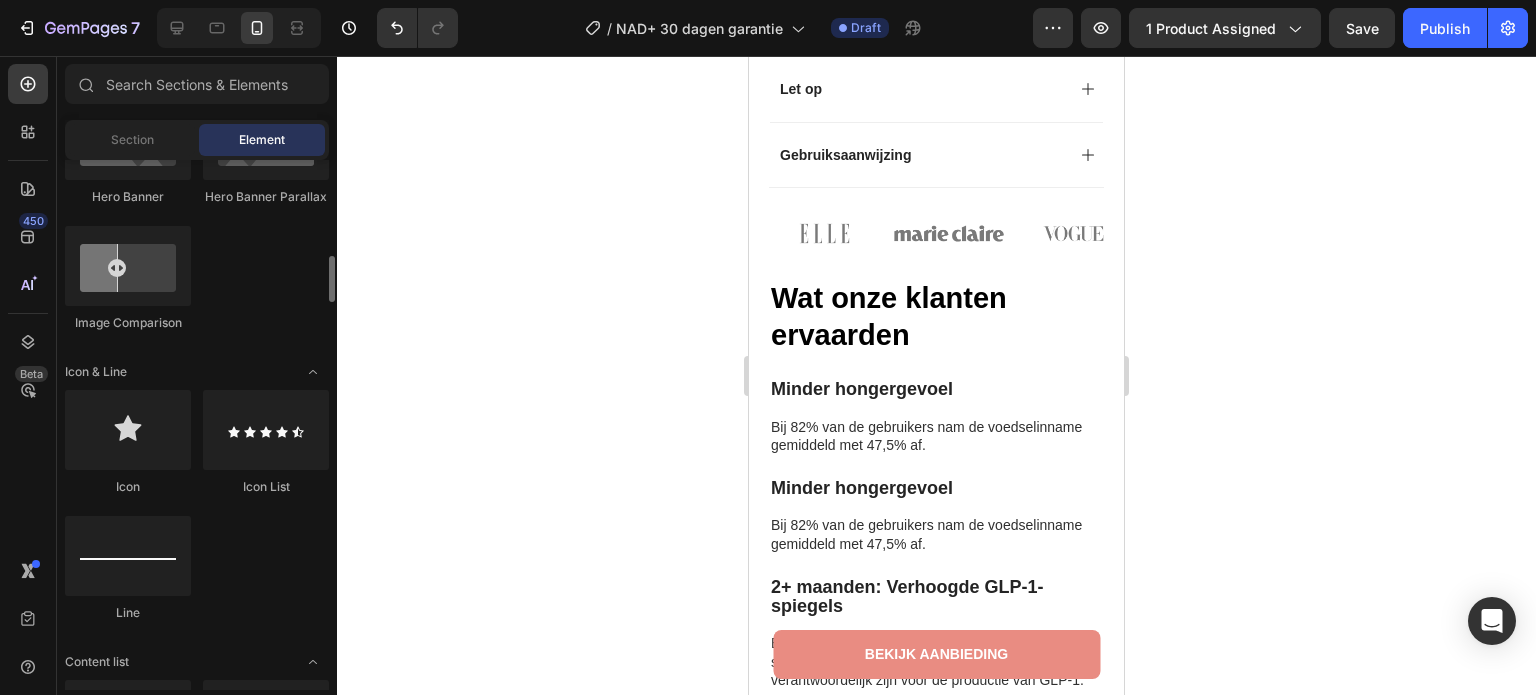 scroll, scrollTop: 1400, scrollLeft: 0, axis: vertical 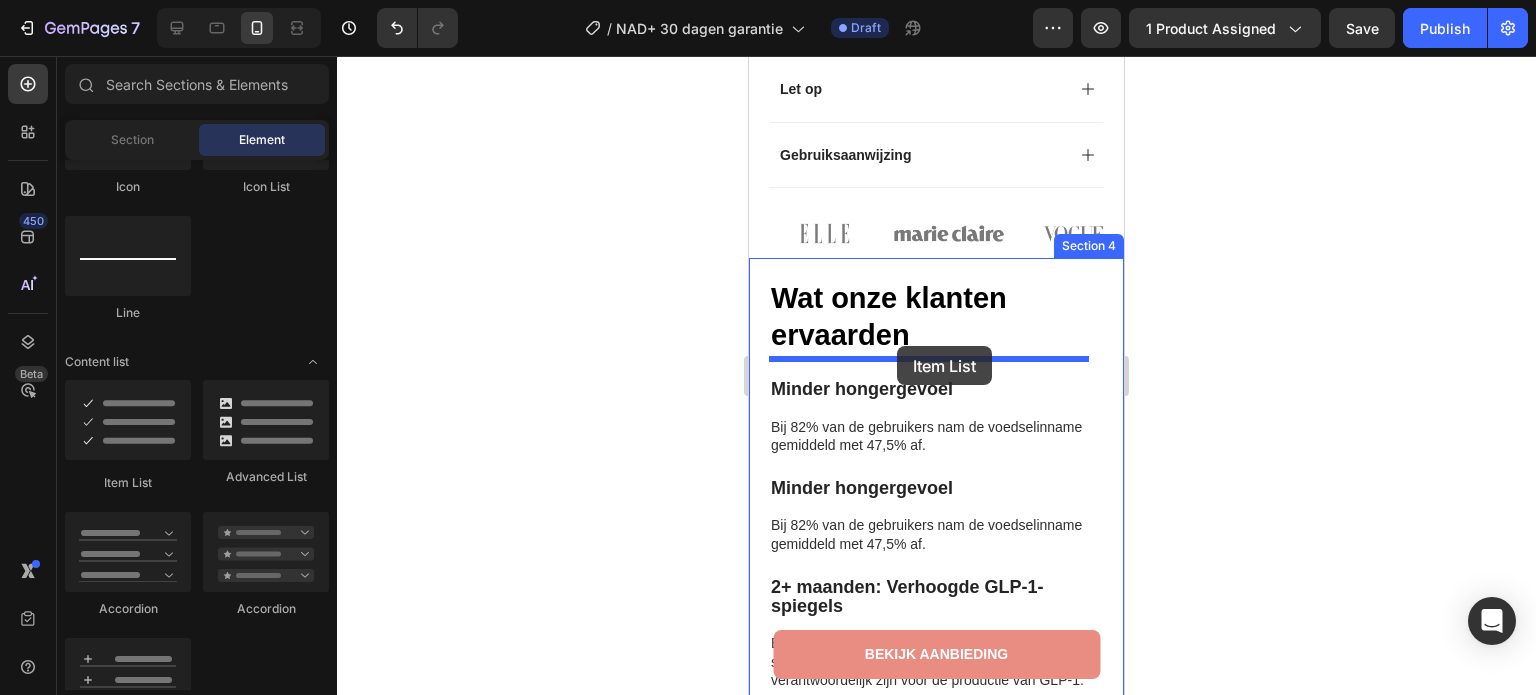 drag, startPoint x: 874, startPoint y: 495, endPoint x: 897, endPoint y: 346, distance: 150.76472 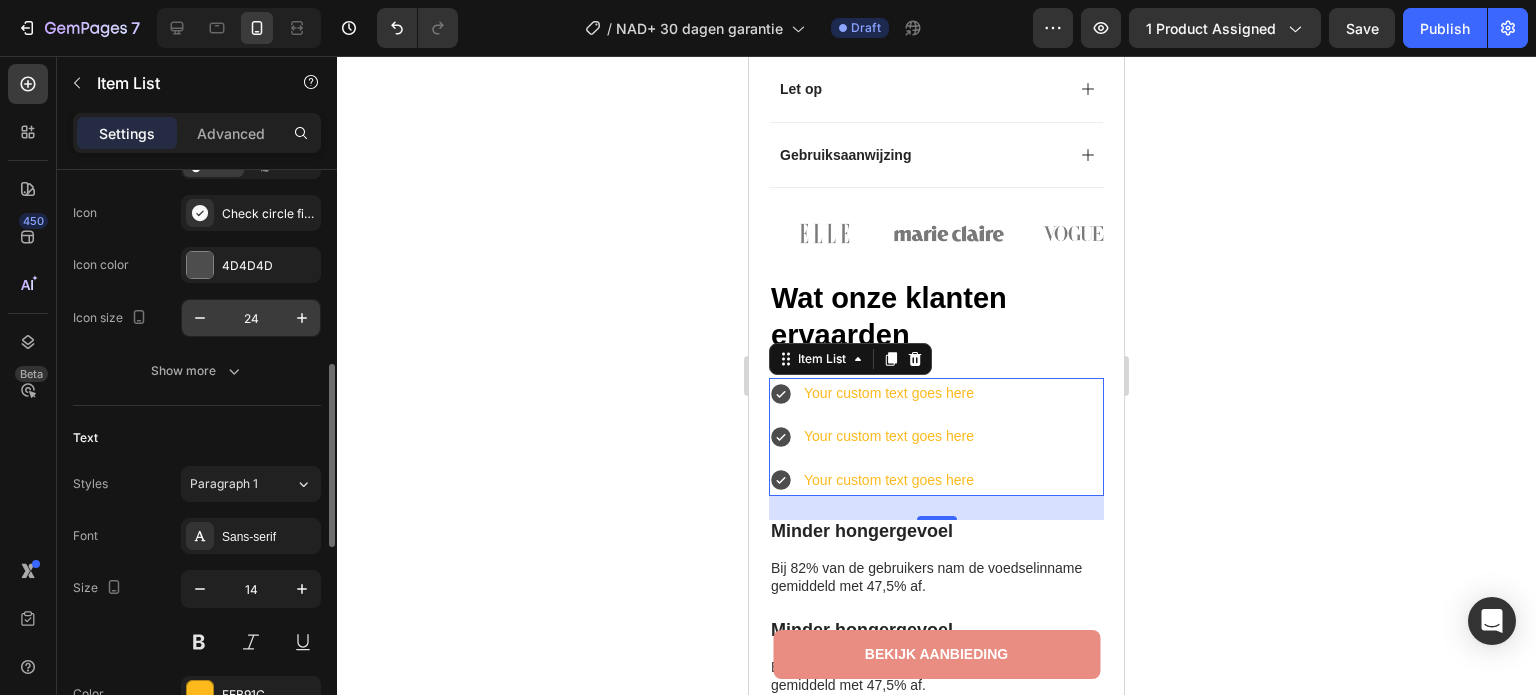 scroll, scrollTop: 300, scrollLeft: 0, axis: vertical 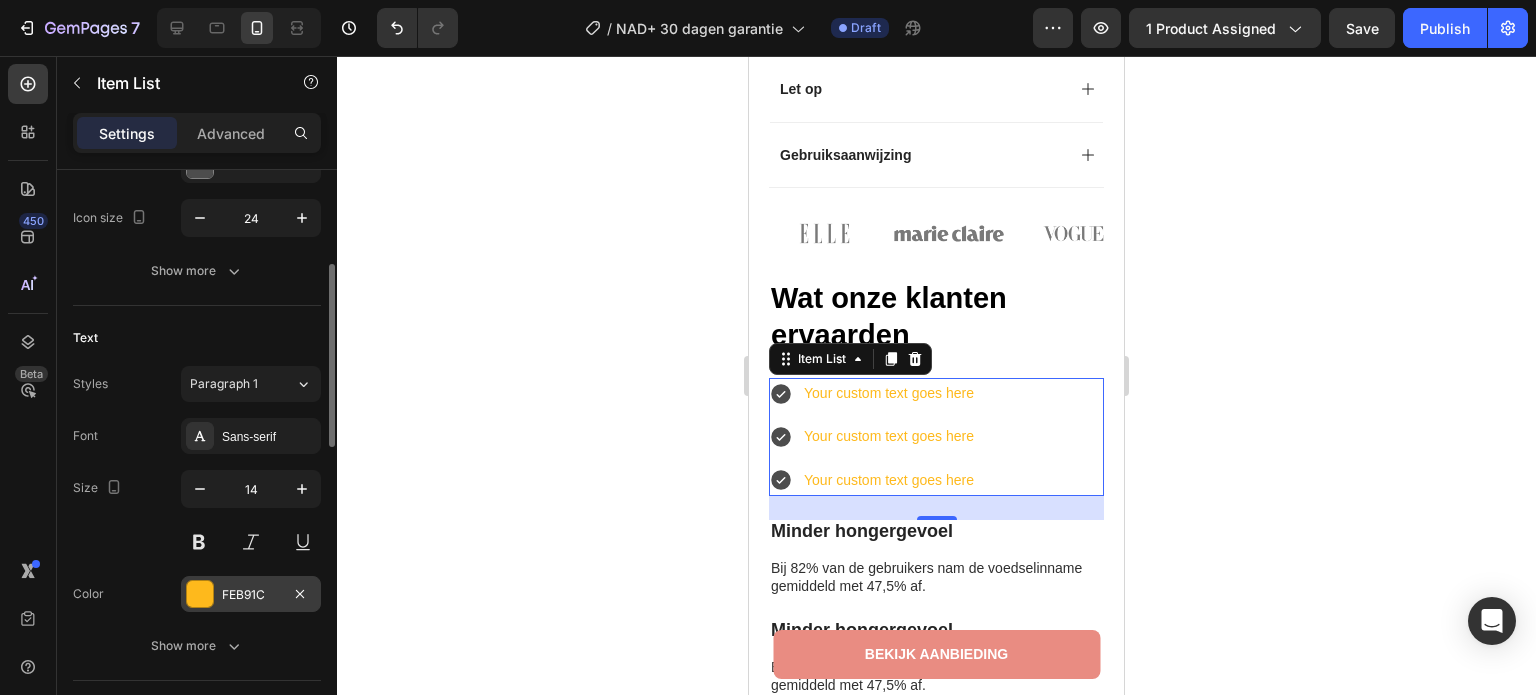 click on "FEB91C" at bounding box center [251, 595] 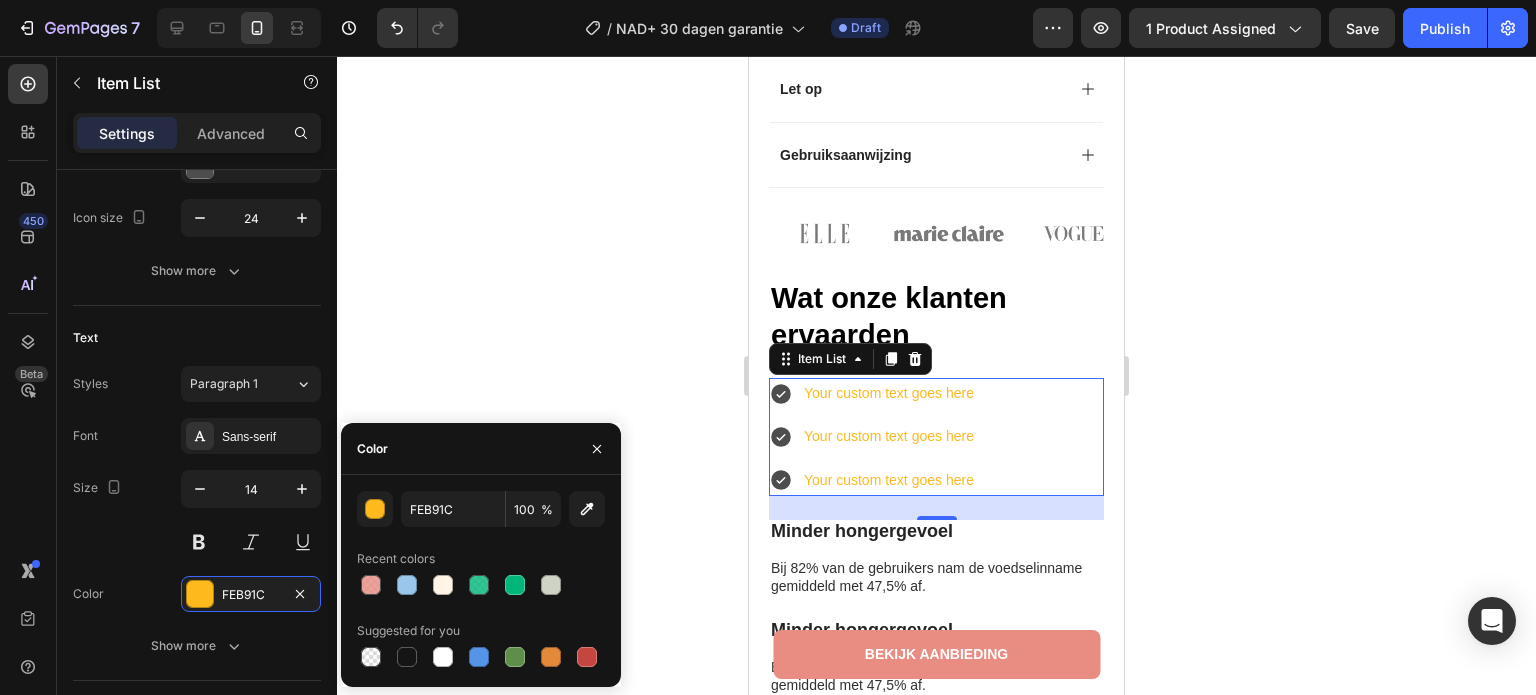 drag, startPoint x: 388, startPoint y: 615, endPoint x: 392, endPoint y: 635, distance: 20.396078 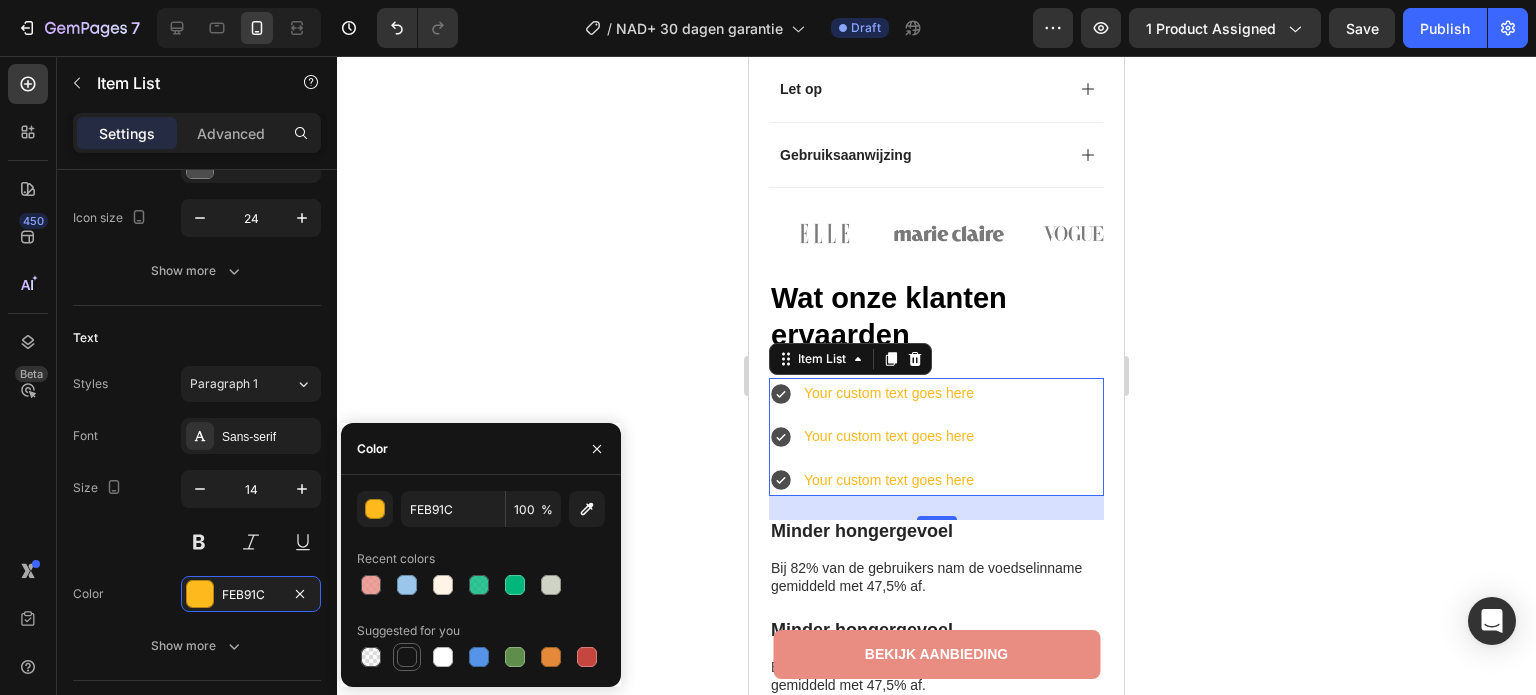 click at bounding box center [407, 657] 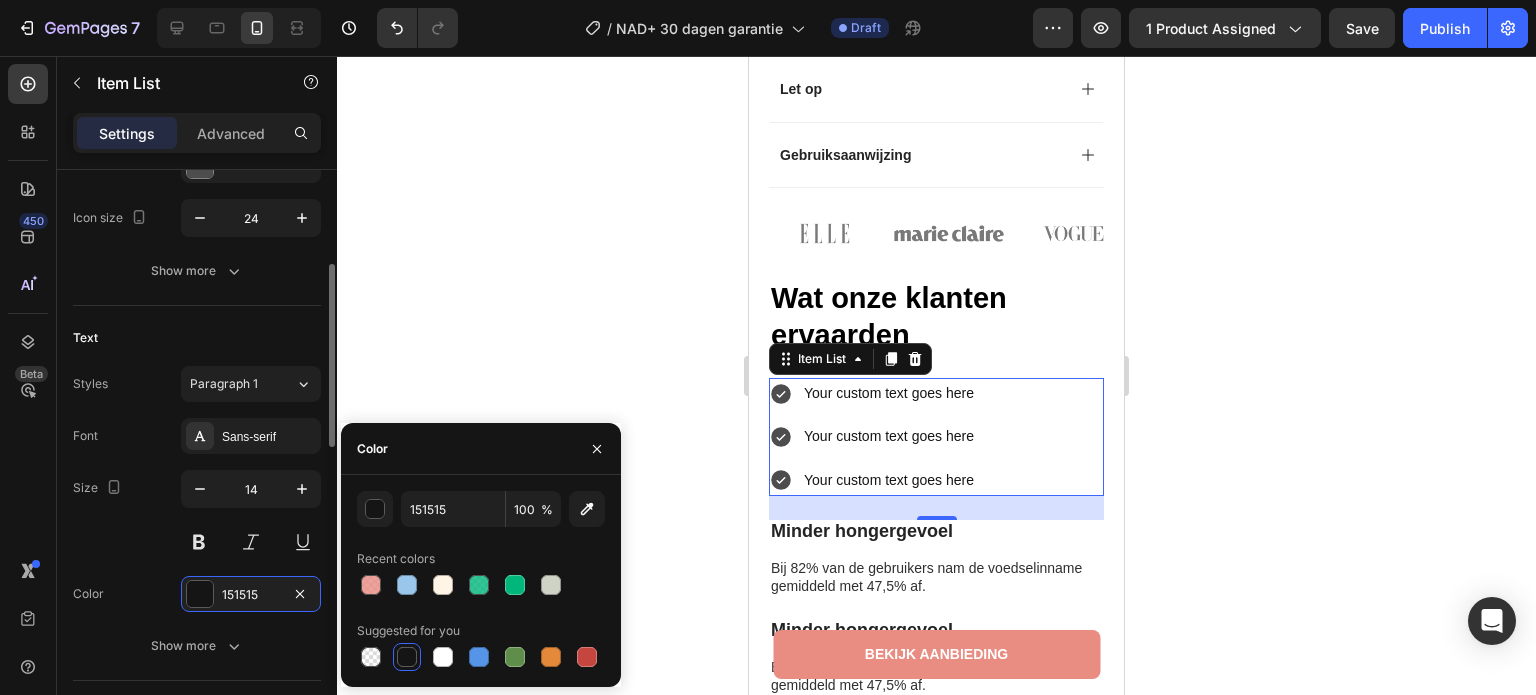 click on "Size 14" at bounding box center [197, 515] 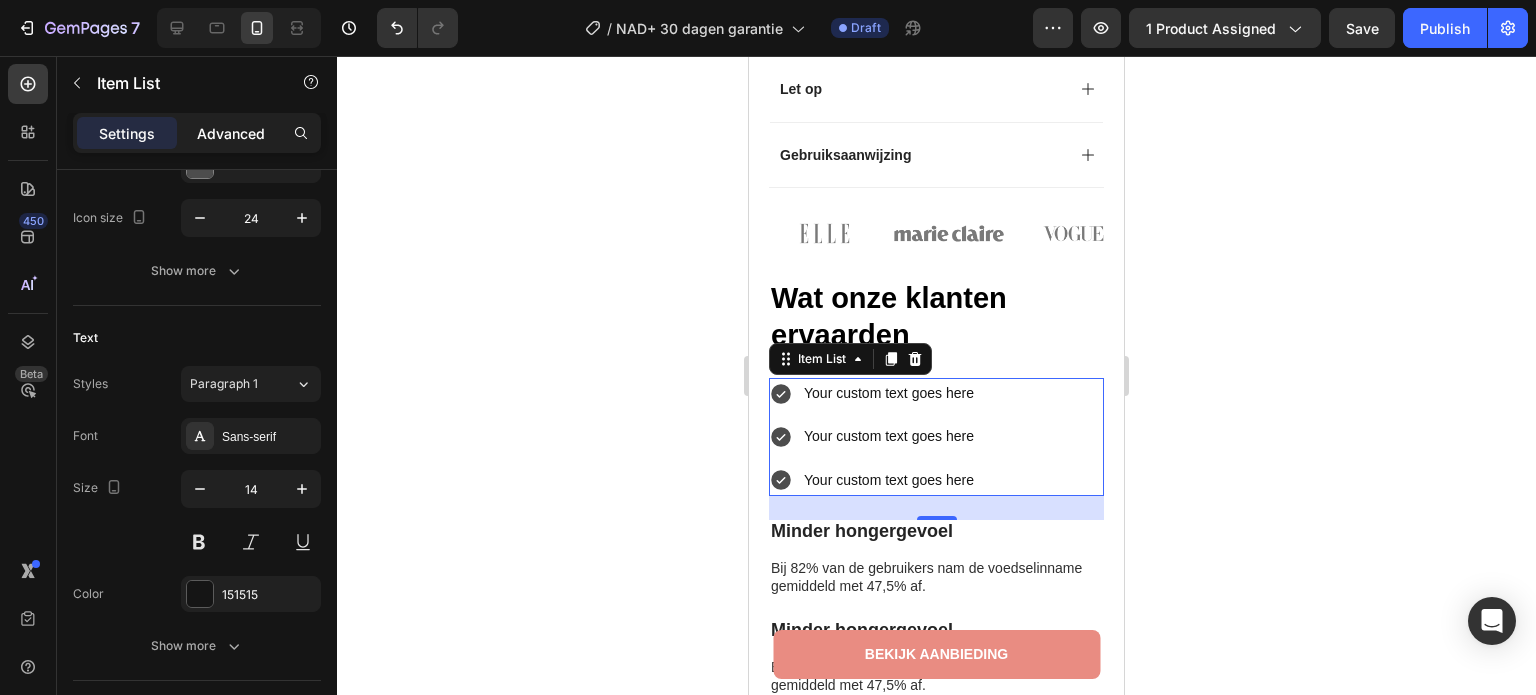 click on "Advanced" at bounding box center (231, 133) 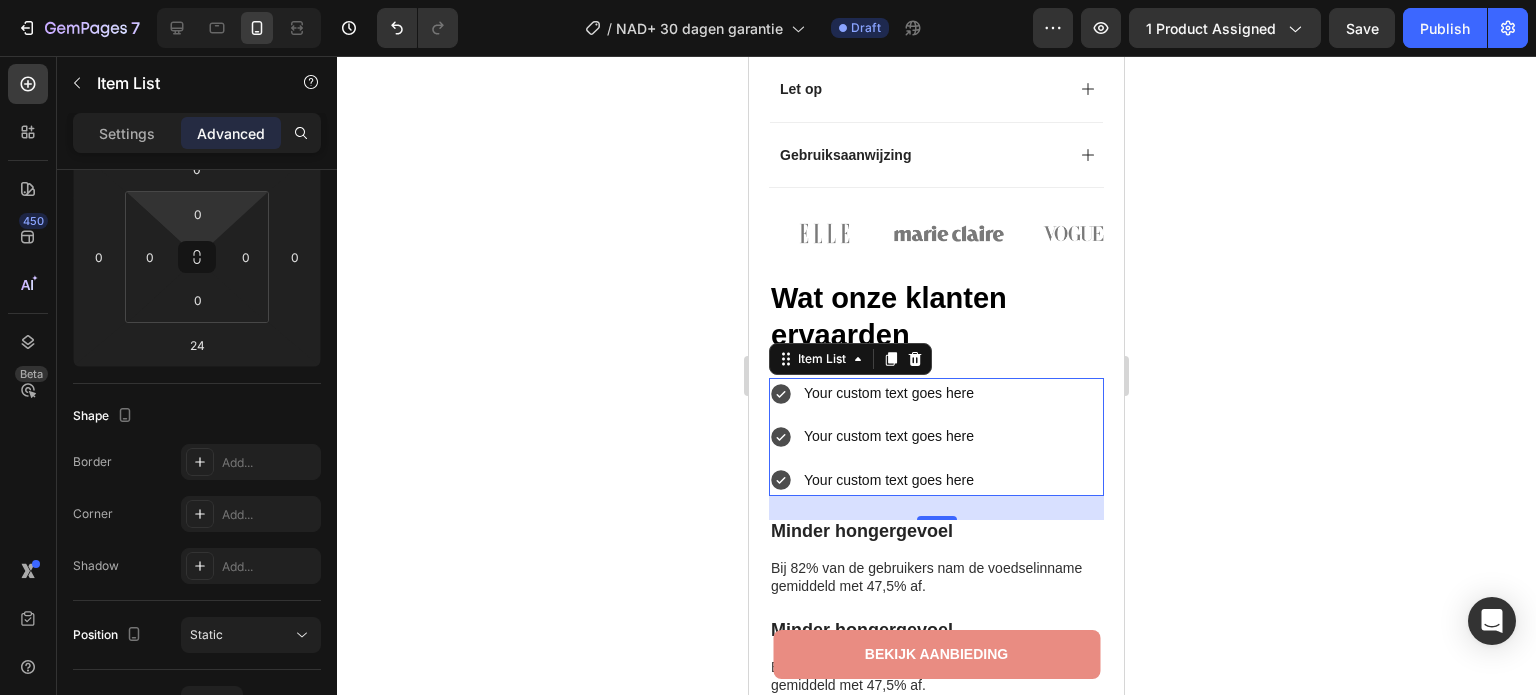 scroll, scrollTop: 0, scrollLeft: 0, axis: both 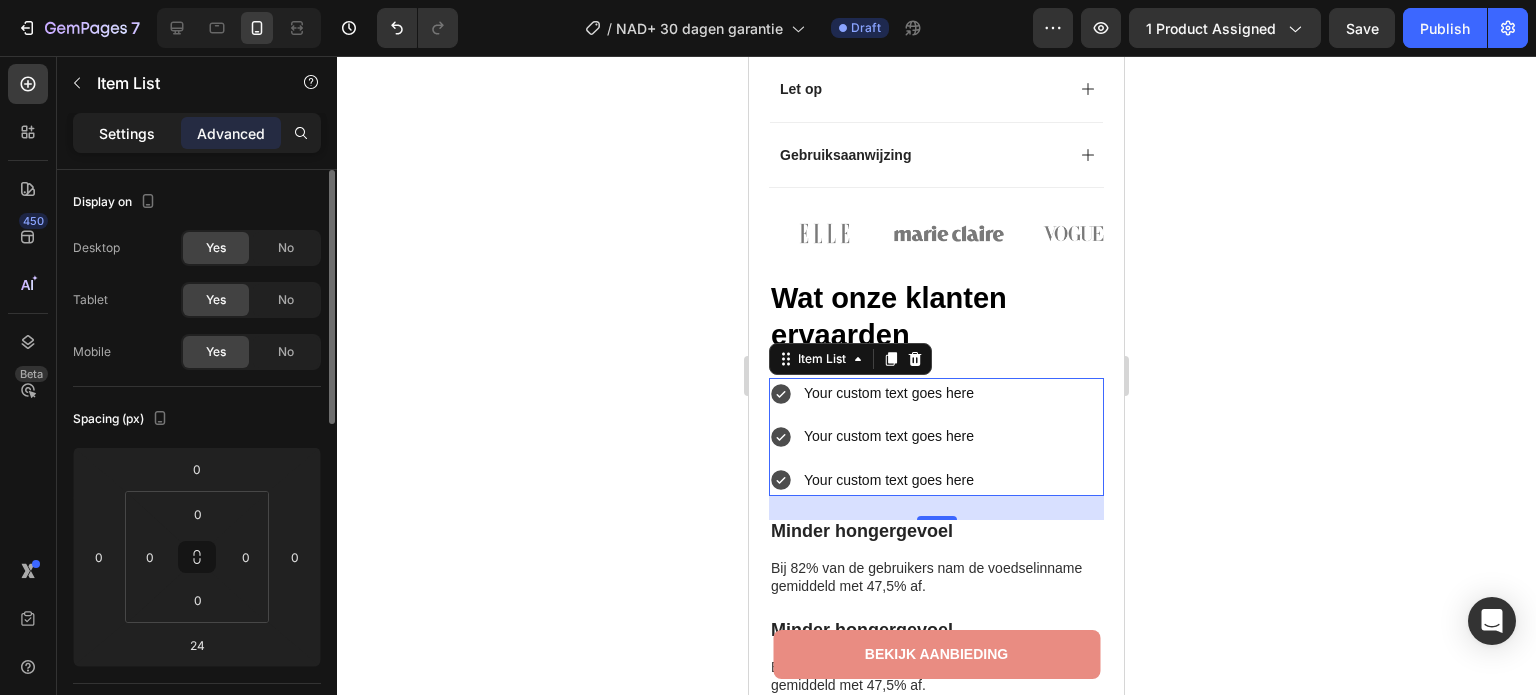 click on "Settings" at bounding box center (127, 133) 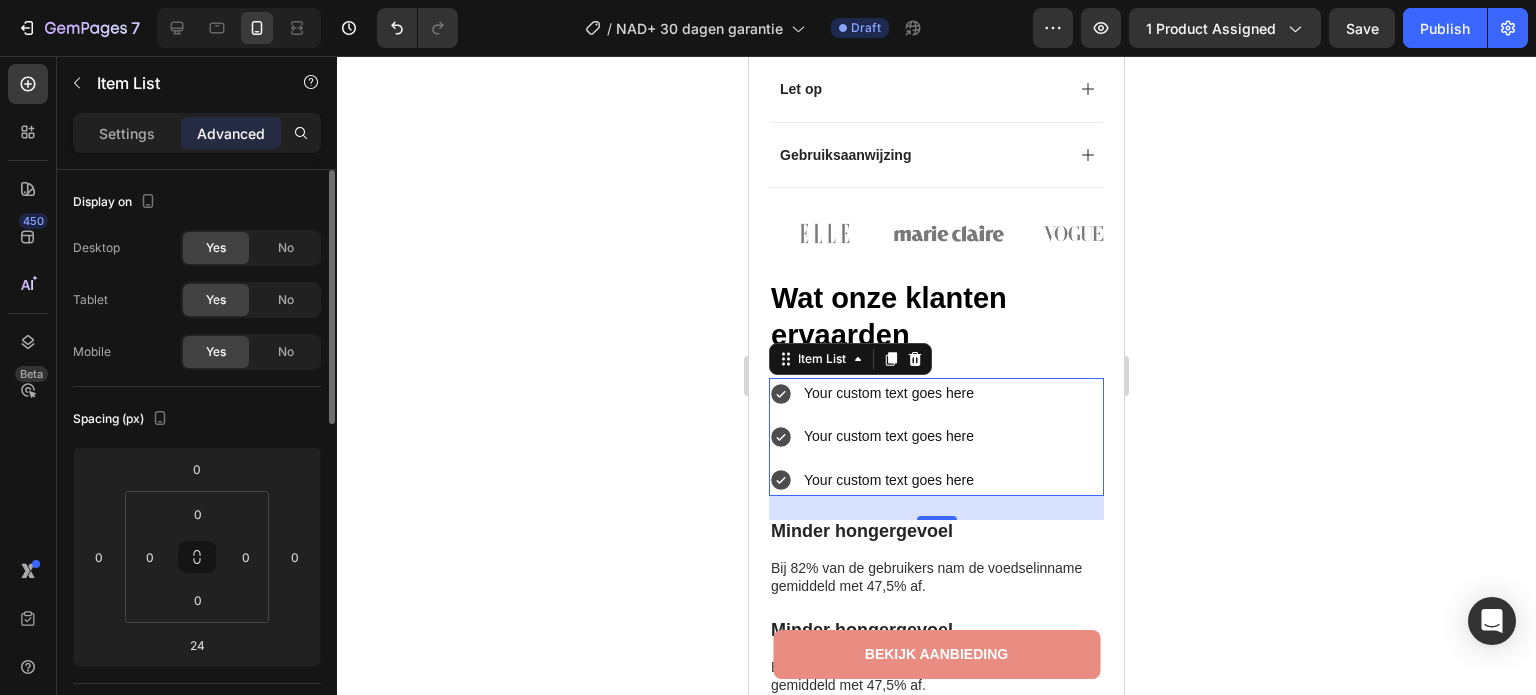 type on "8" 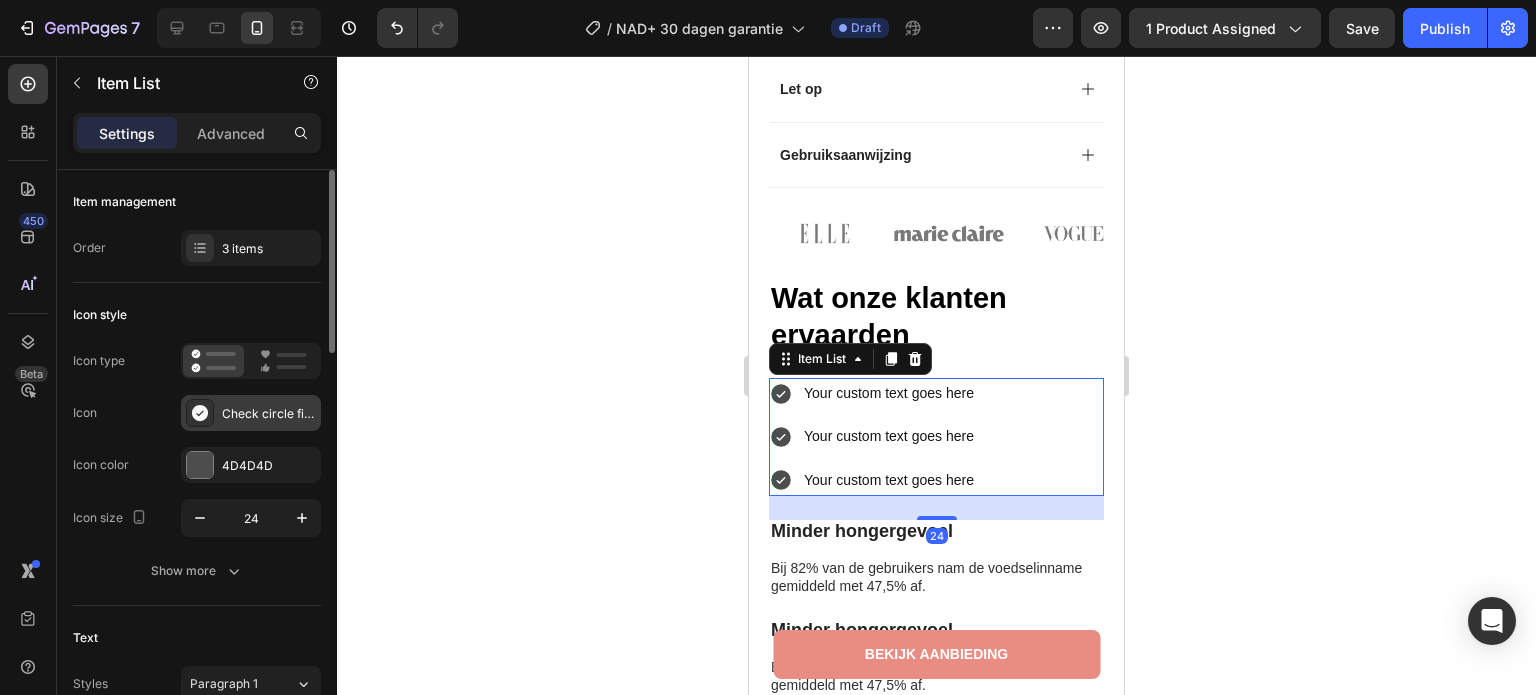 click on "Check circle filled" at bounding box center [251, 413] 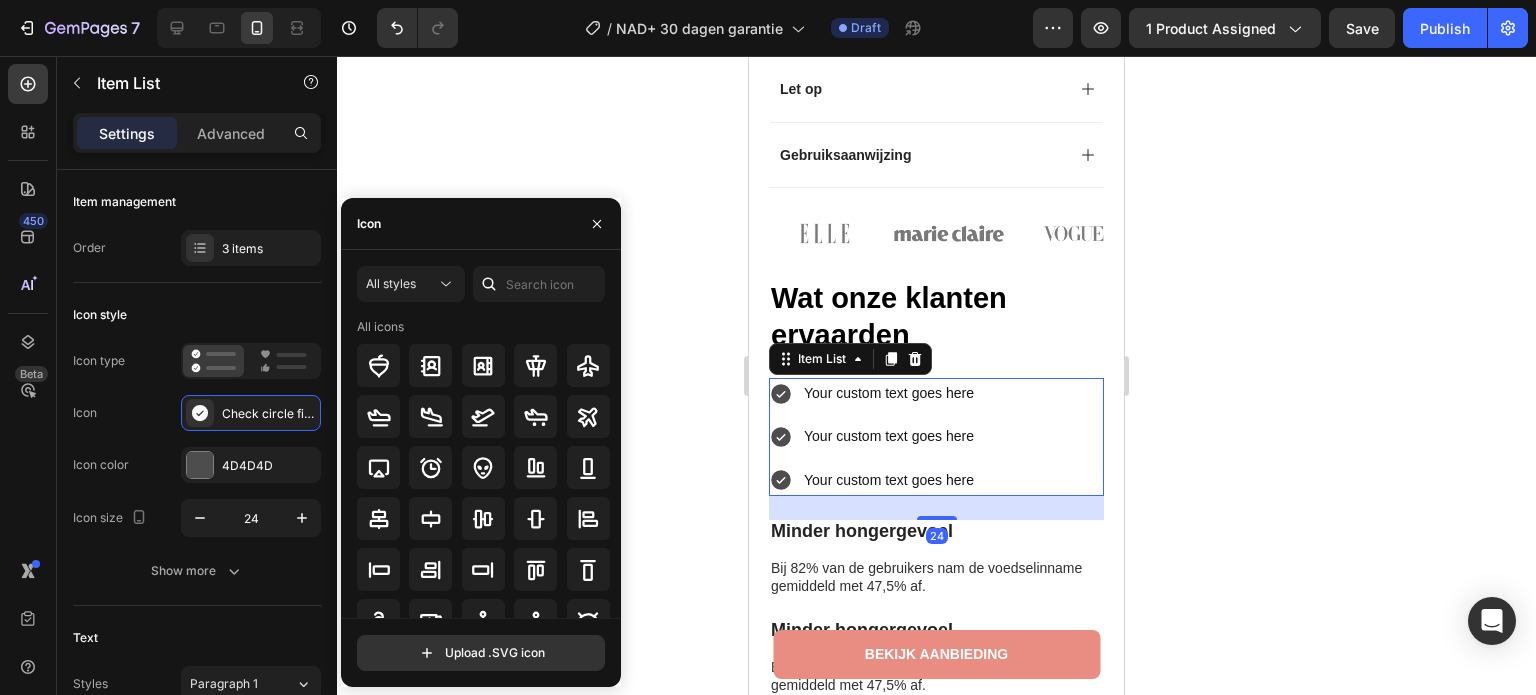 click on "Icon" at bounding box center (481, 224) 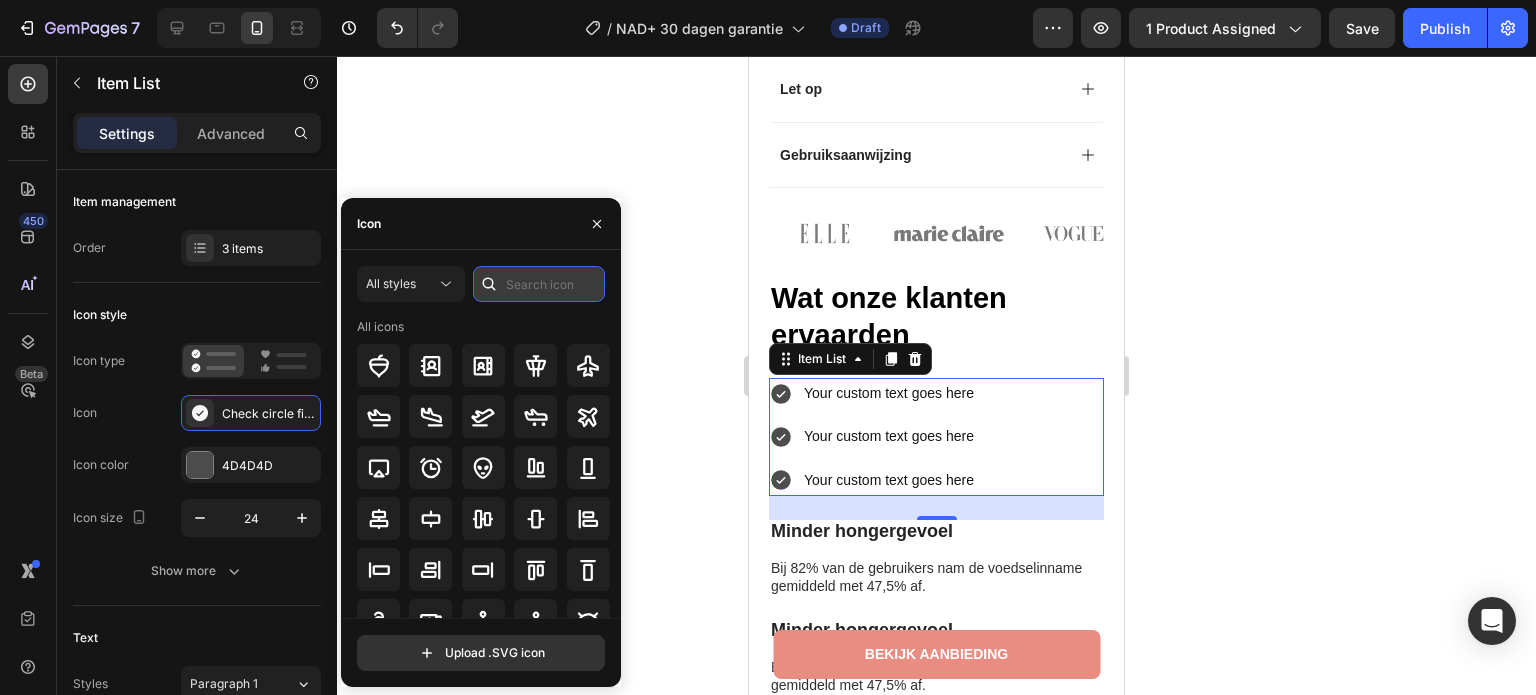 click at bounding box center (539, 284) 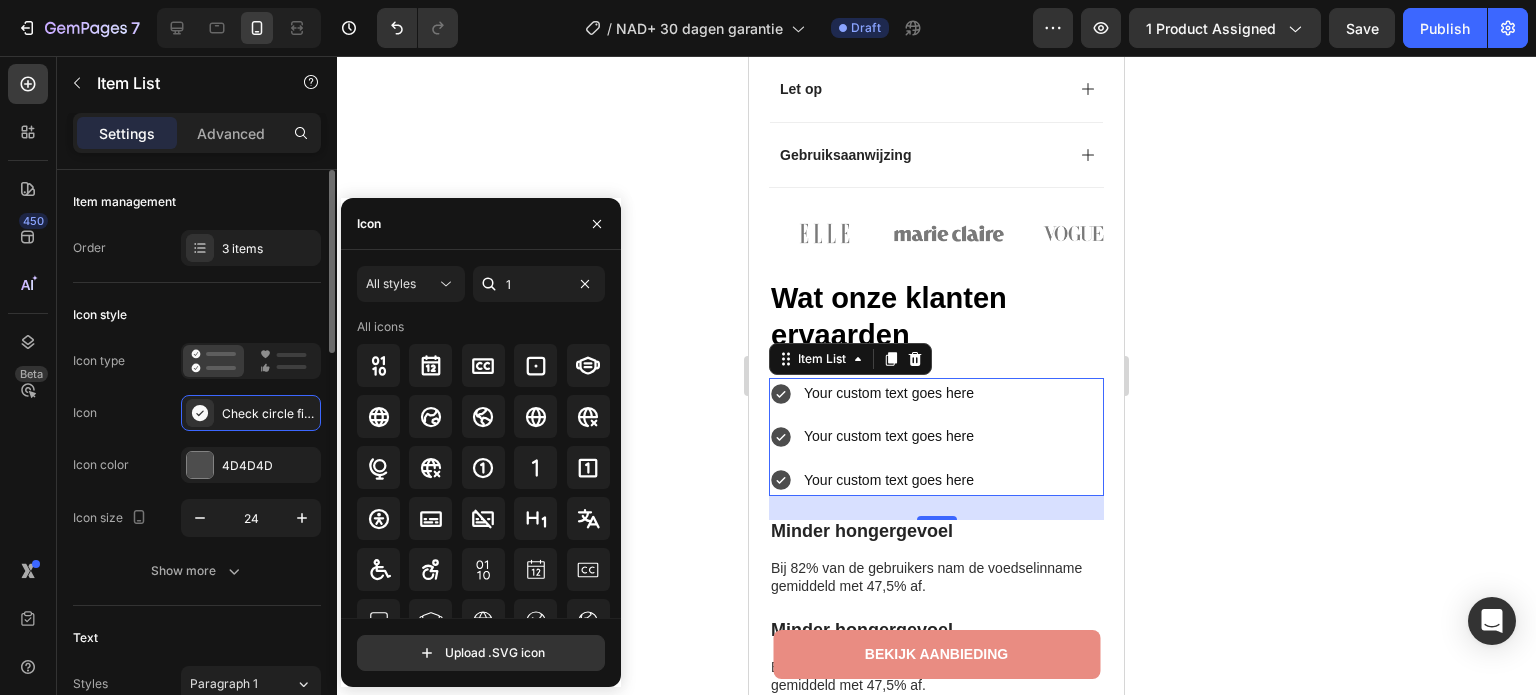 click on "Icon type" at bounding box center [99, 361] 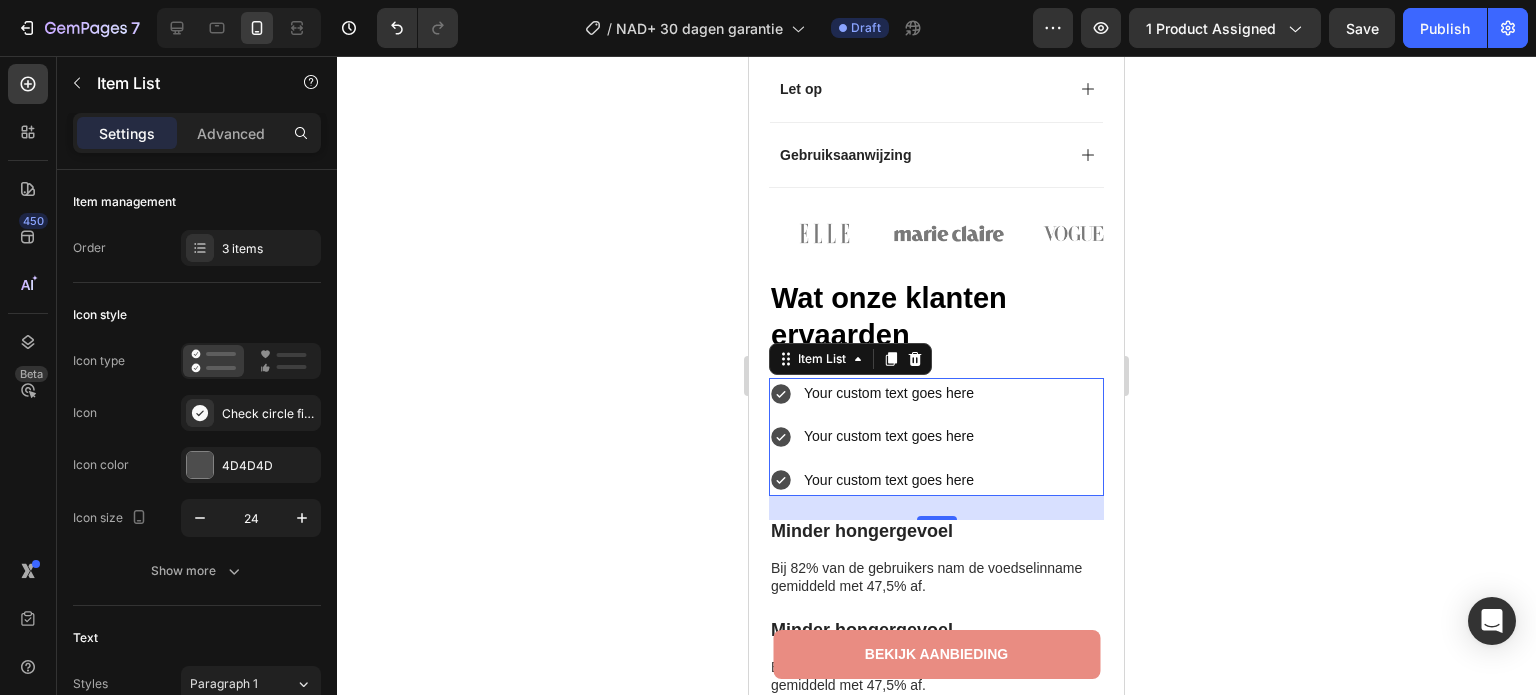 click on "Your custom text goes here" at bounding box center [889, 436] 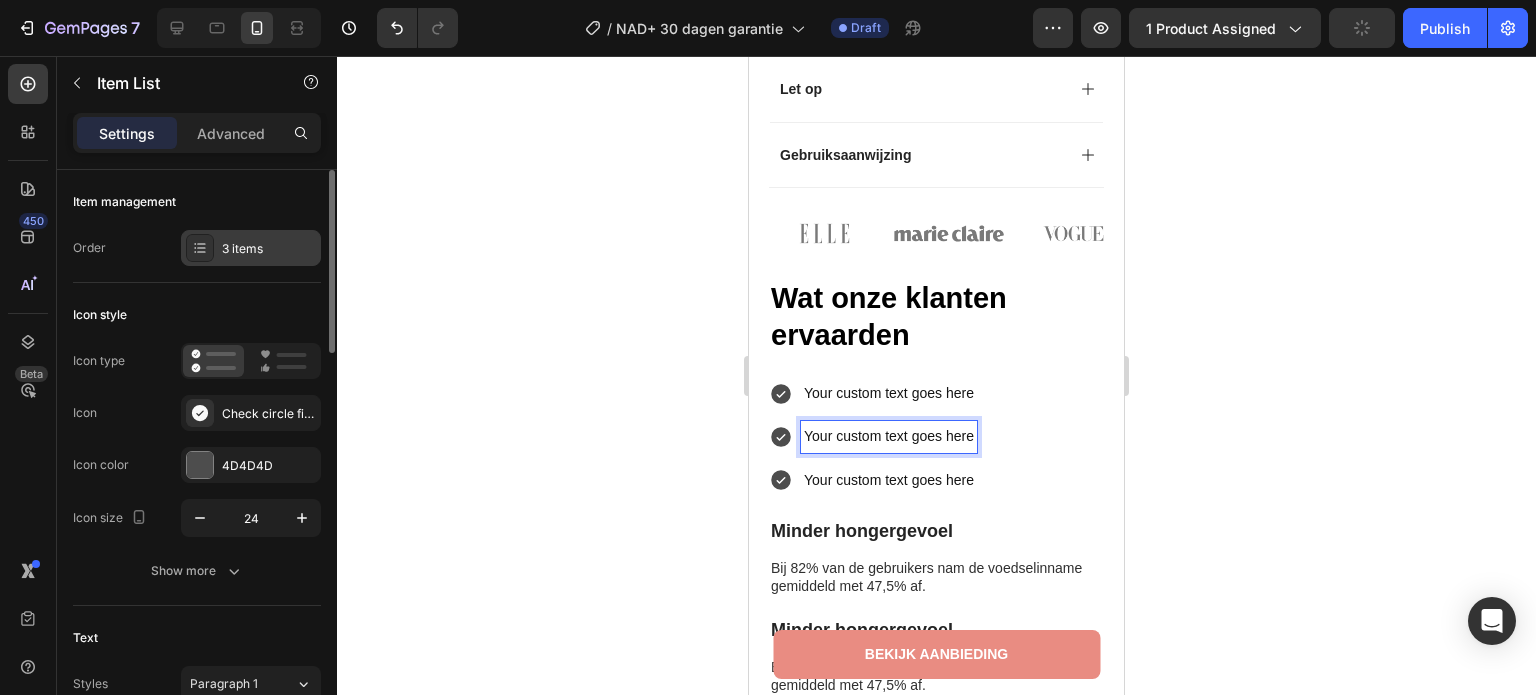 click on "3 items" at bounding box center [251, 248] 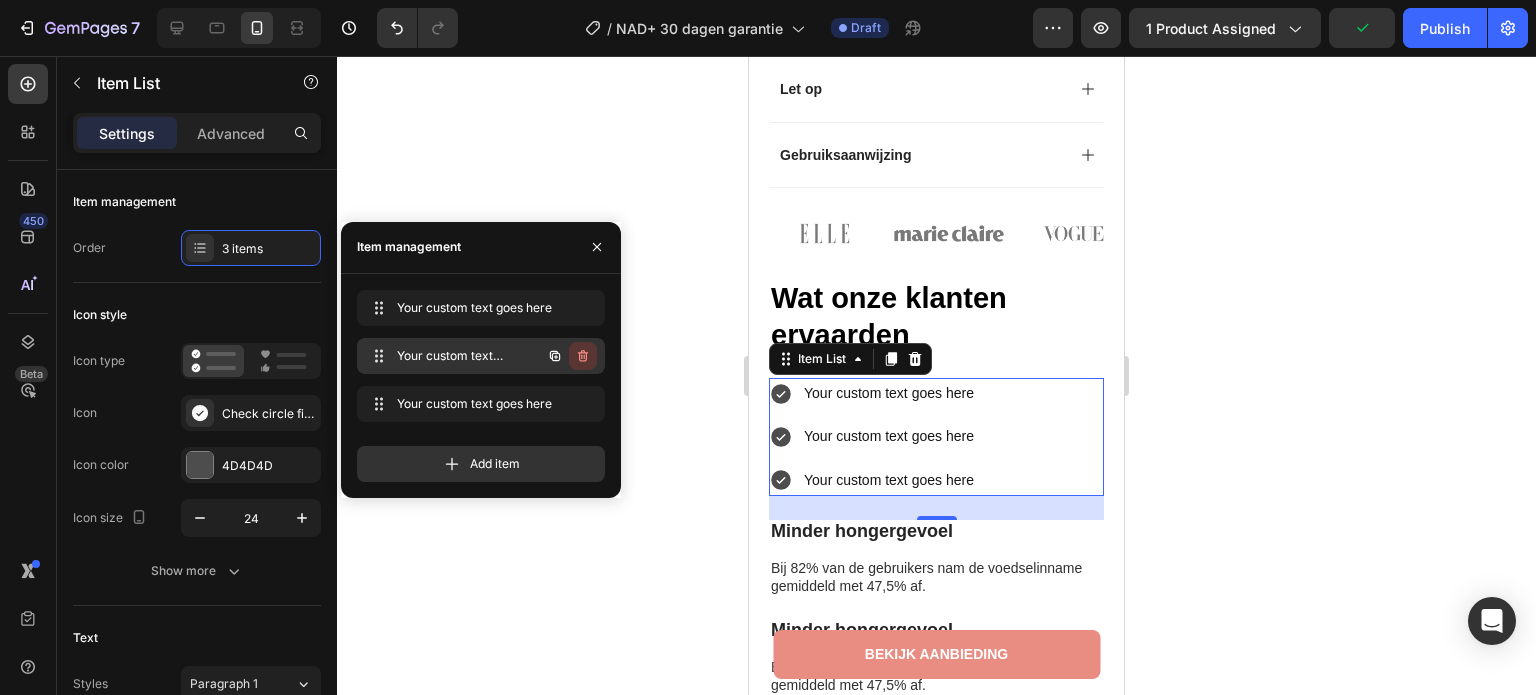 click 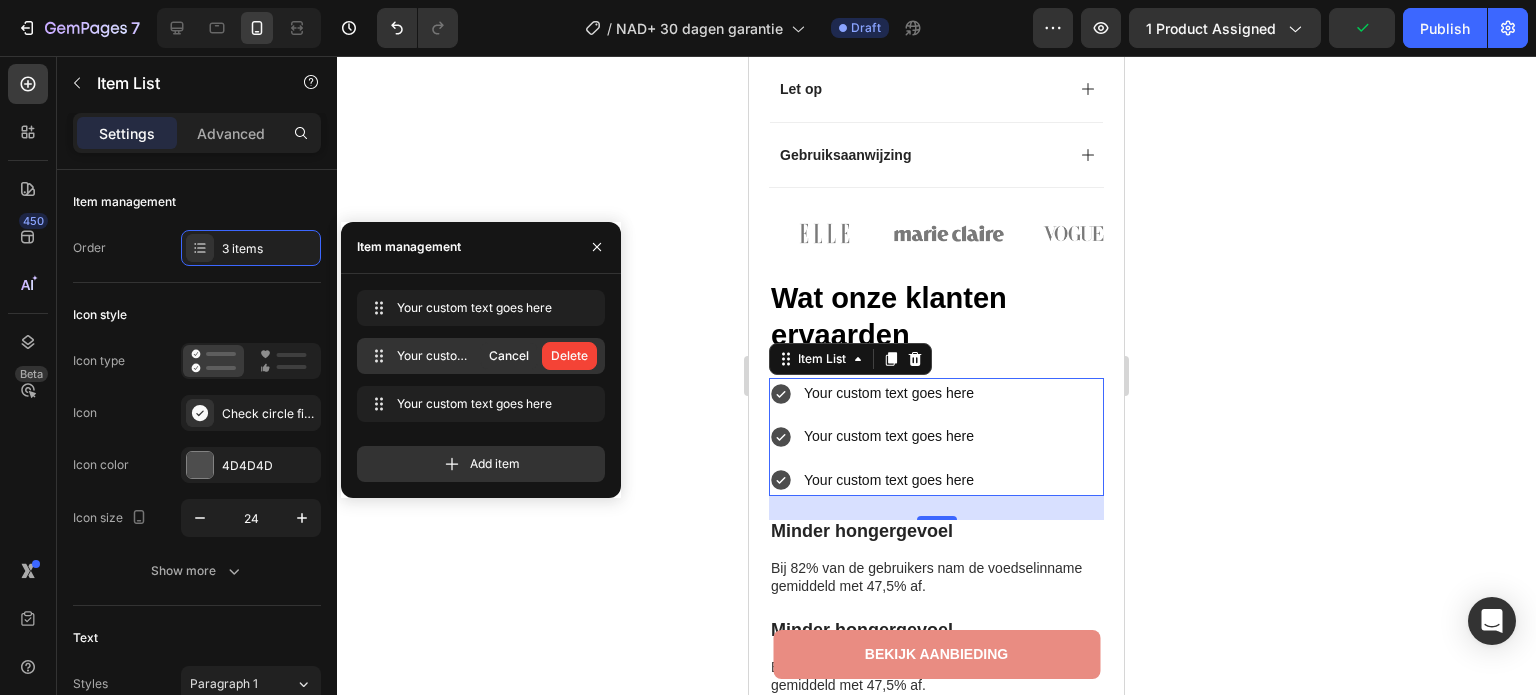 click on "Delete" at bounding box center [569, 356] 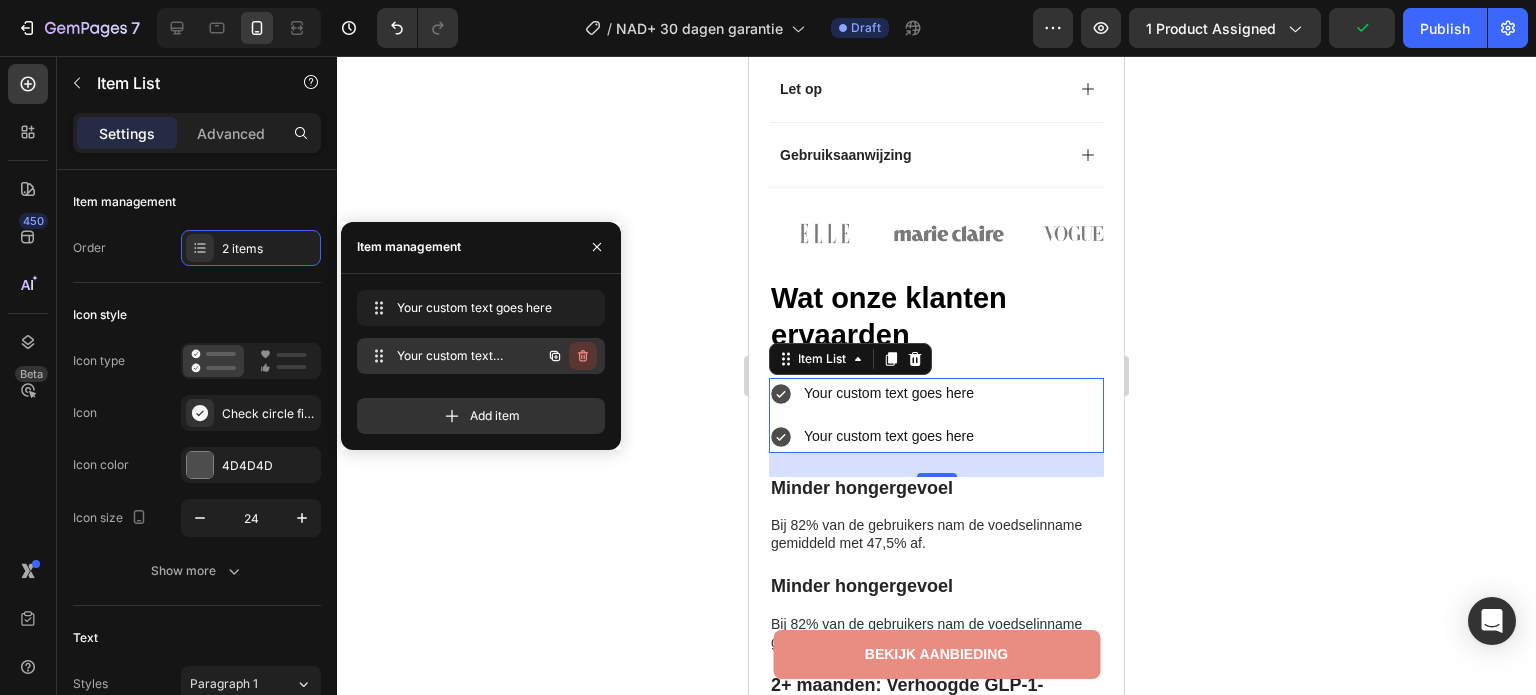click 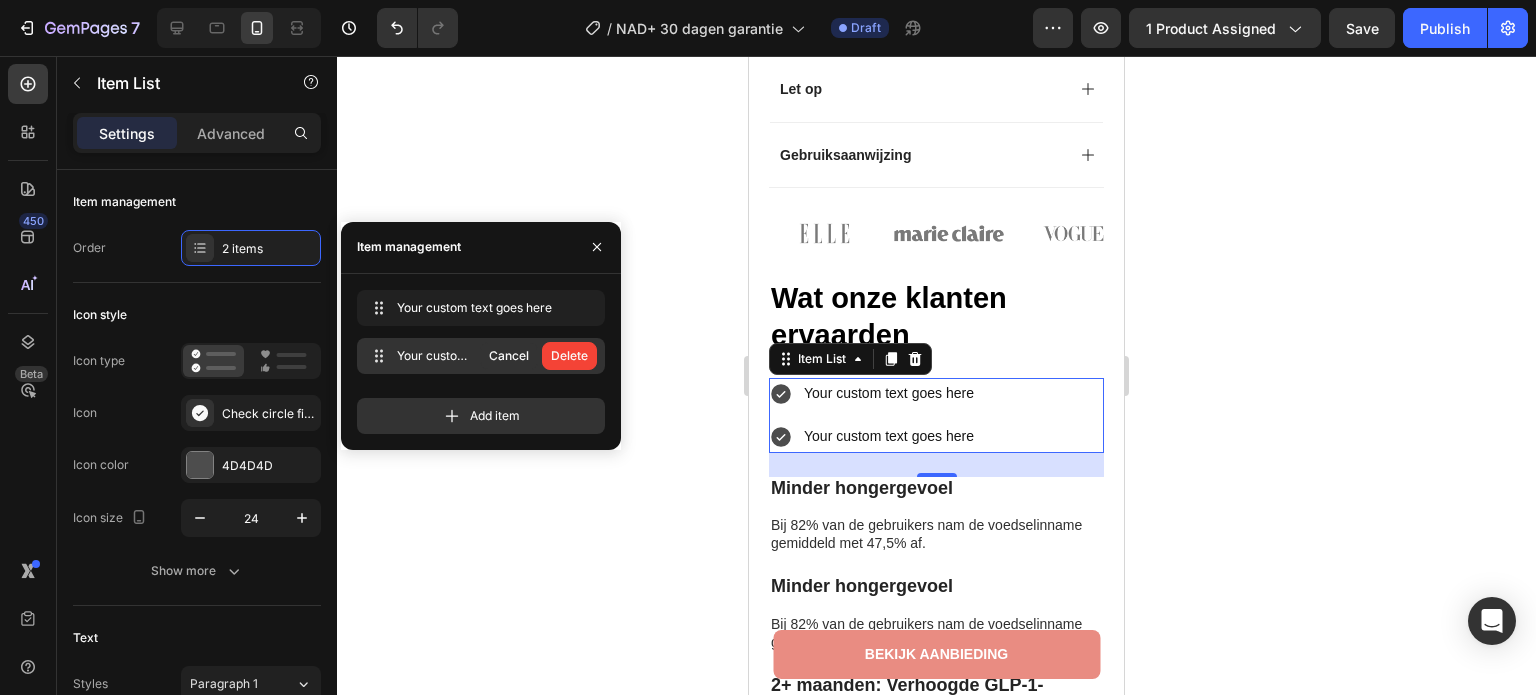 click on "Delete" at bounding box center (569, 356) 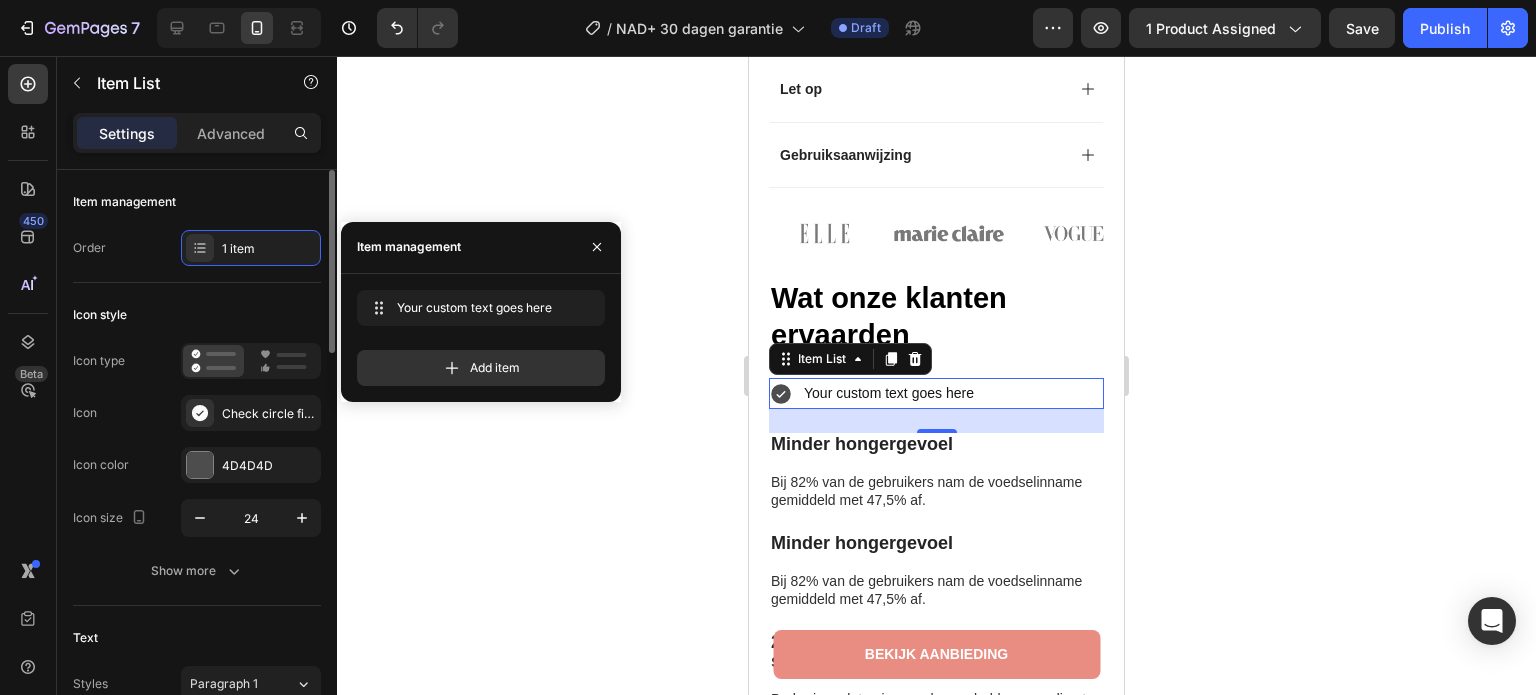 click on "Icon" at bounding box center (85, 413) 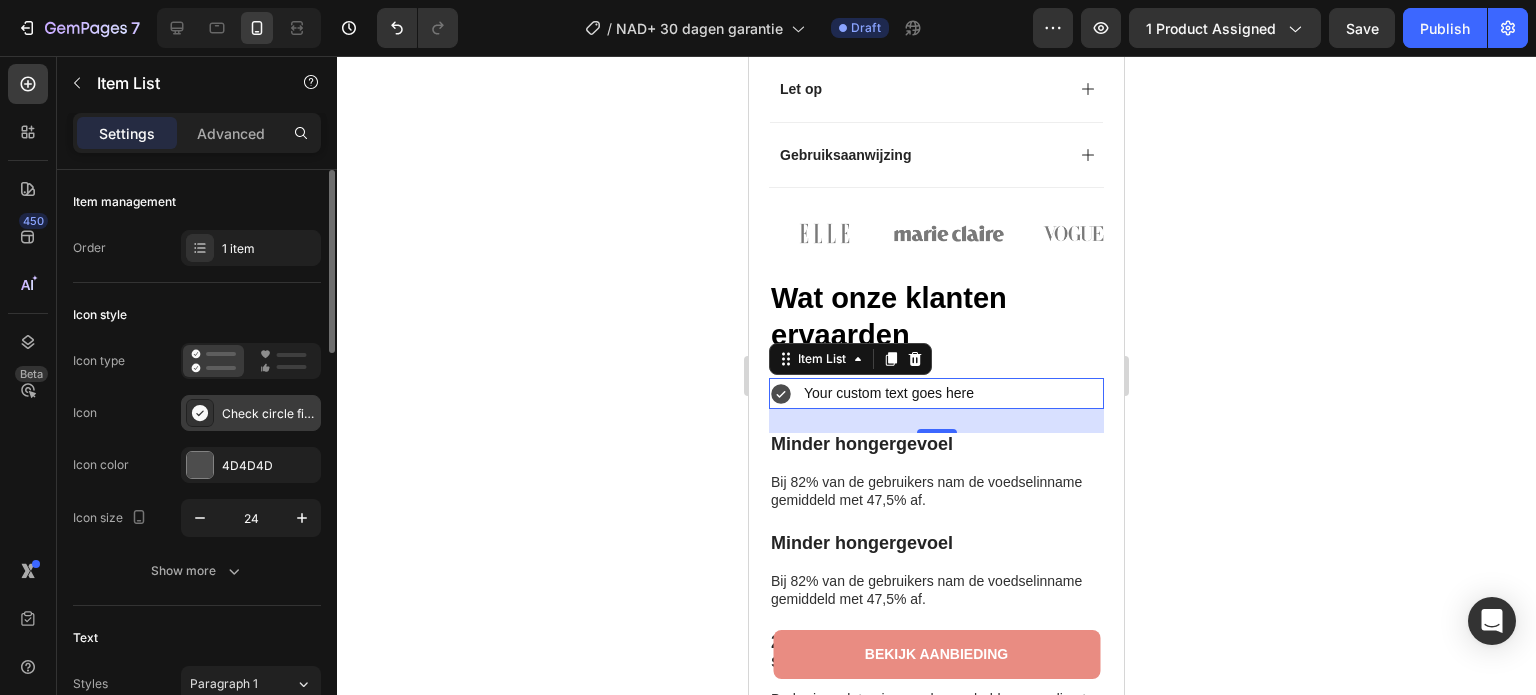 click on "Check circle filled" at bounding box center [251, 413] 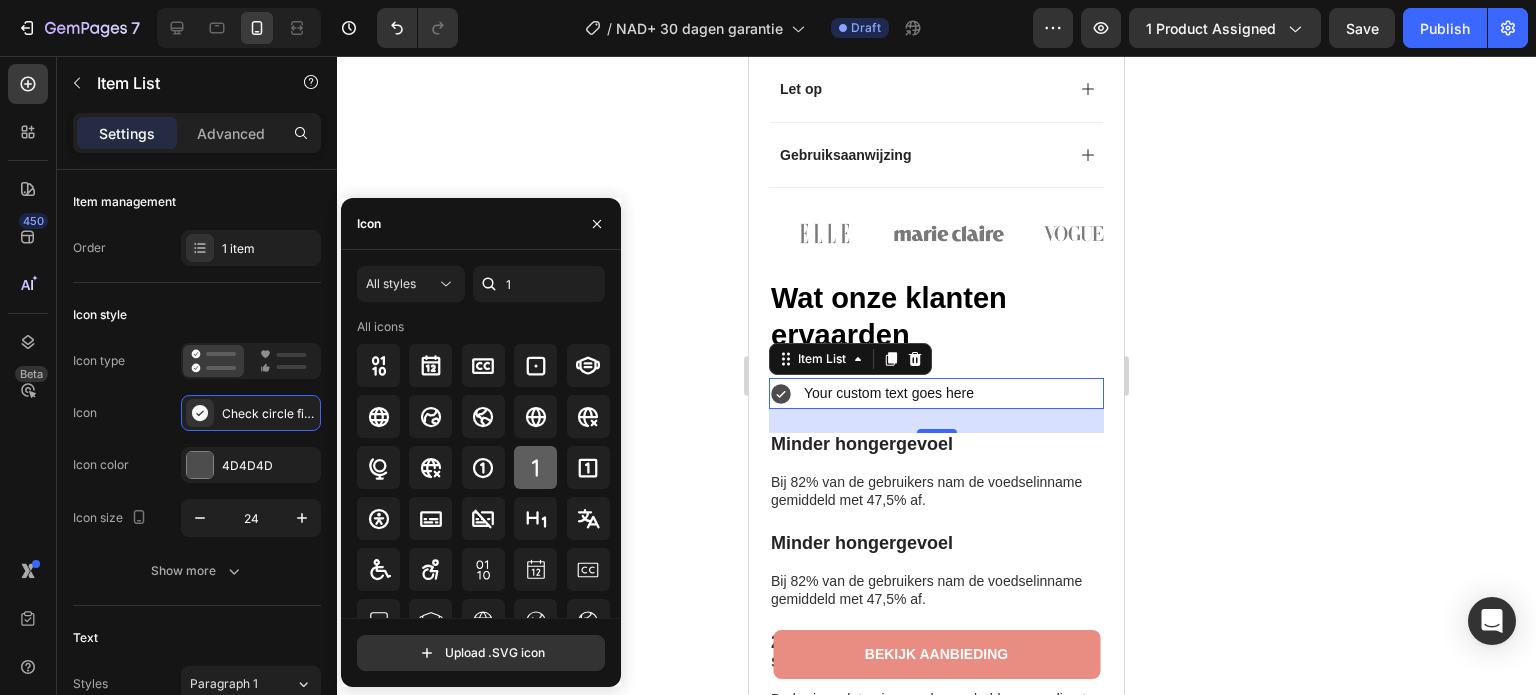 click 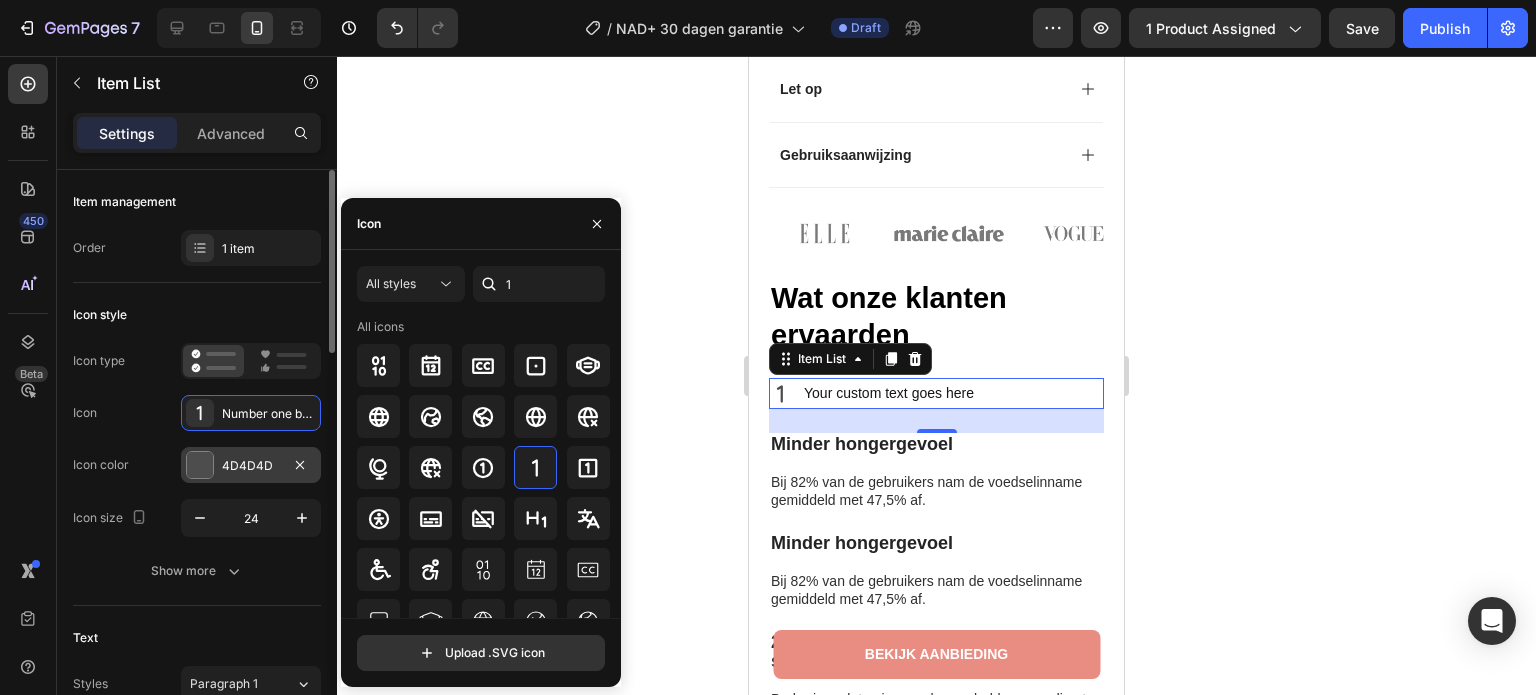 click on "4D4D4D" at bounding box center (251, 466) 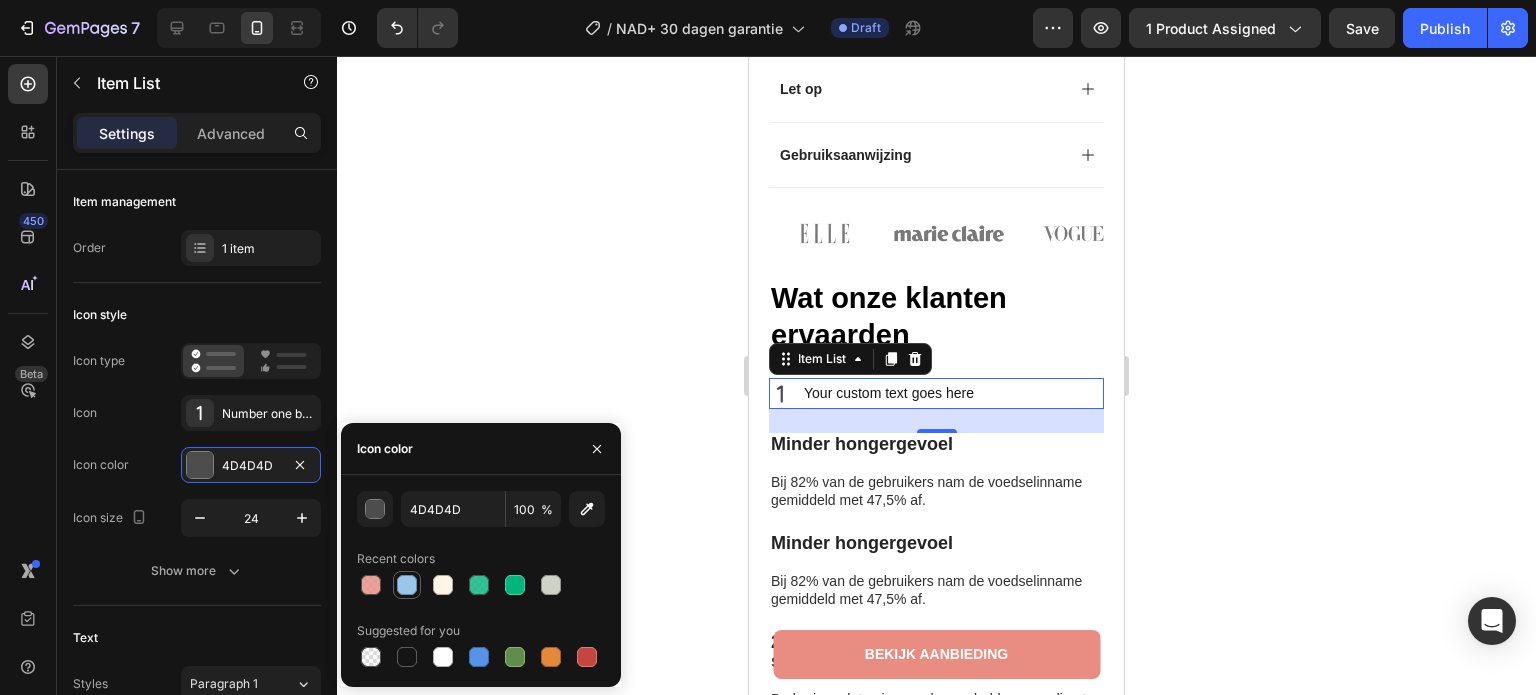 click at bounding box center (407, 585) 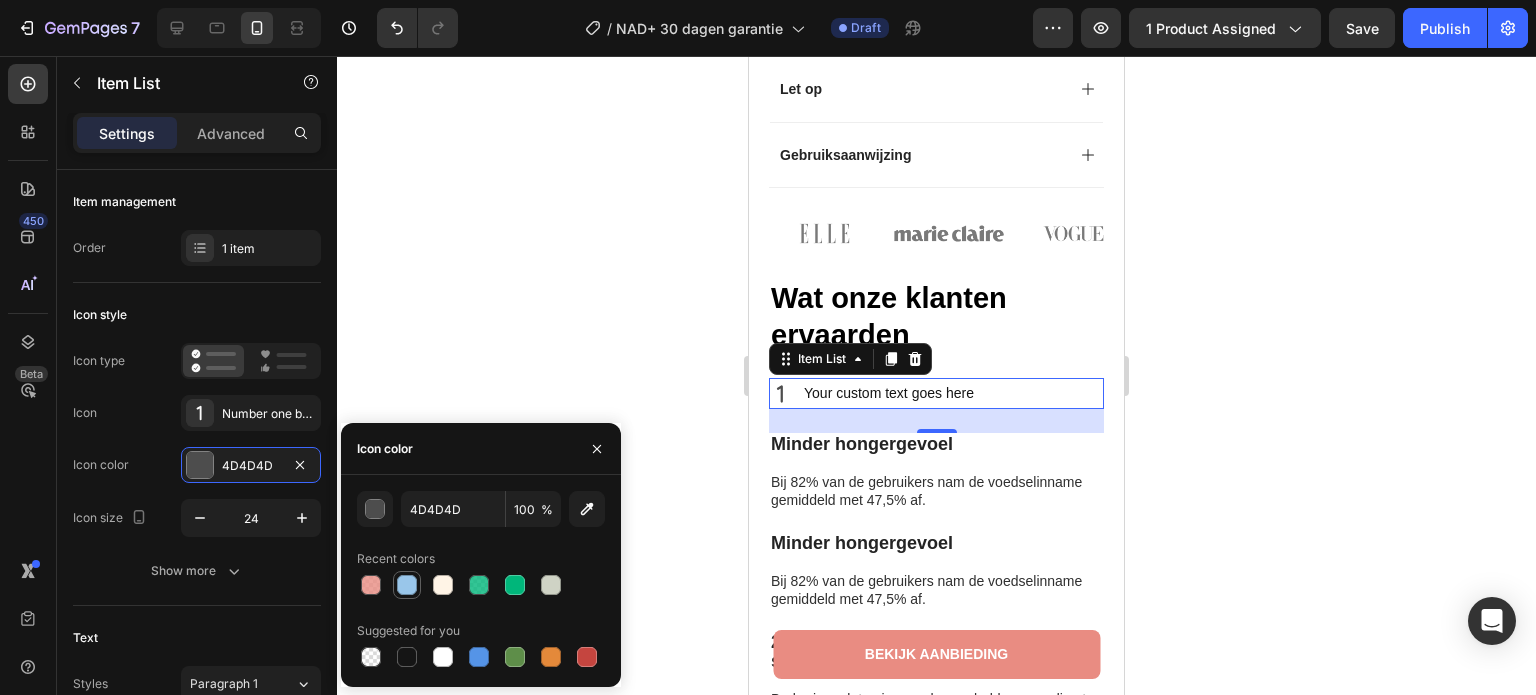 type on "99C6EA" 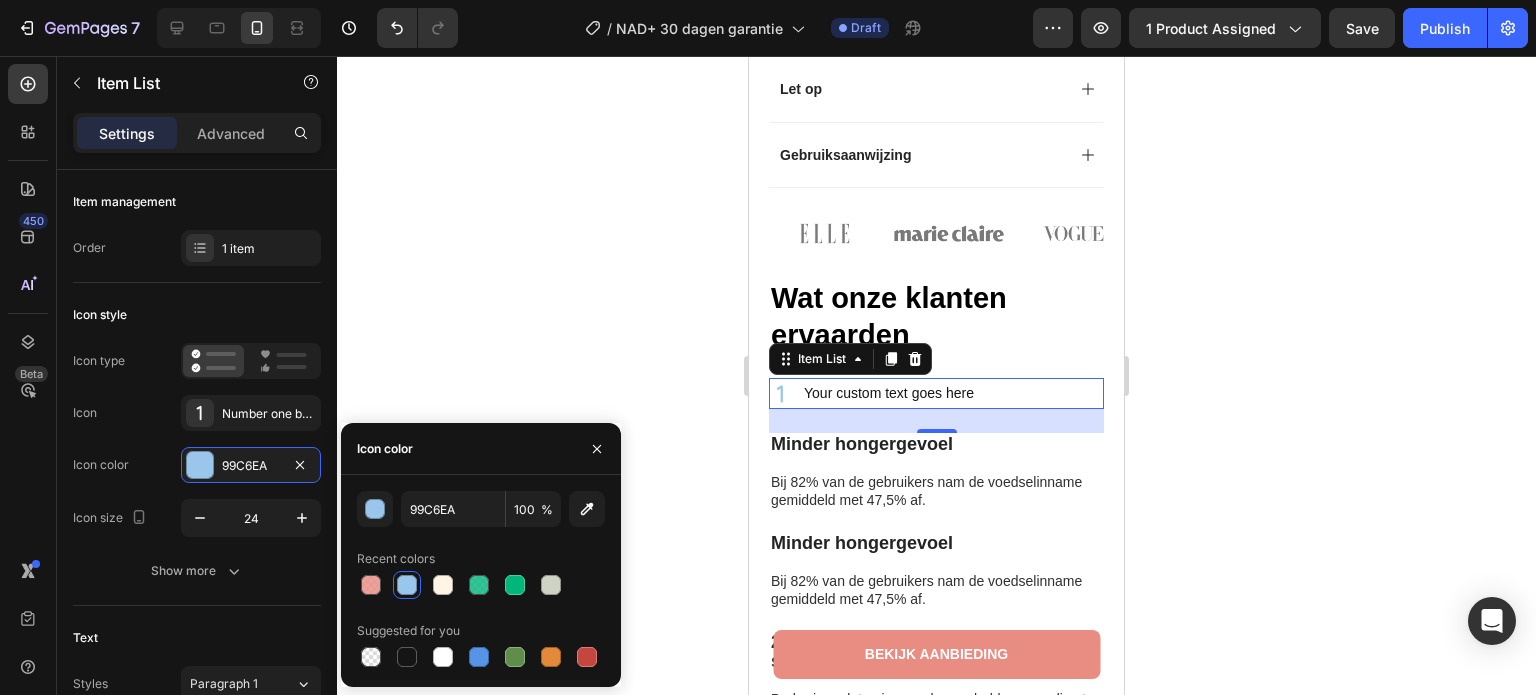 click 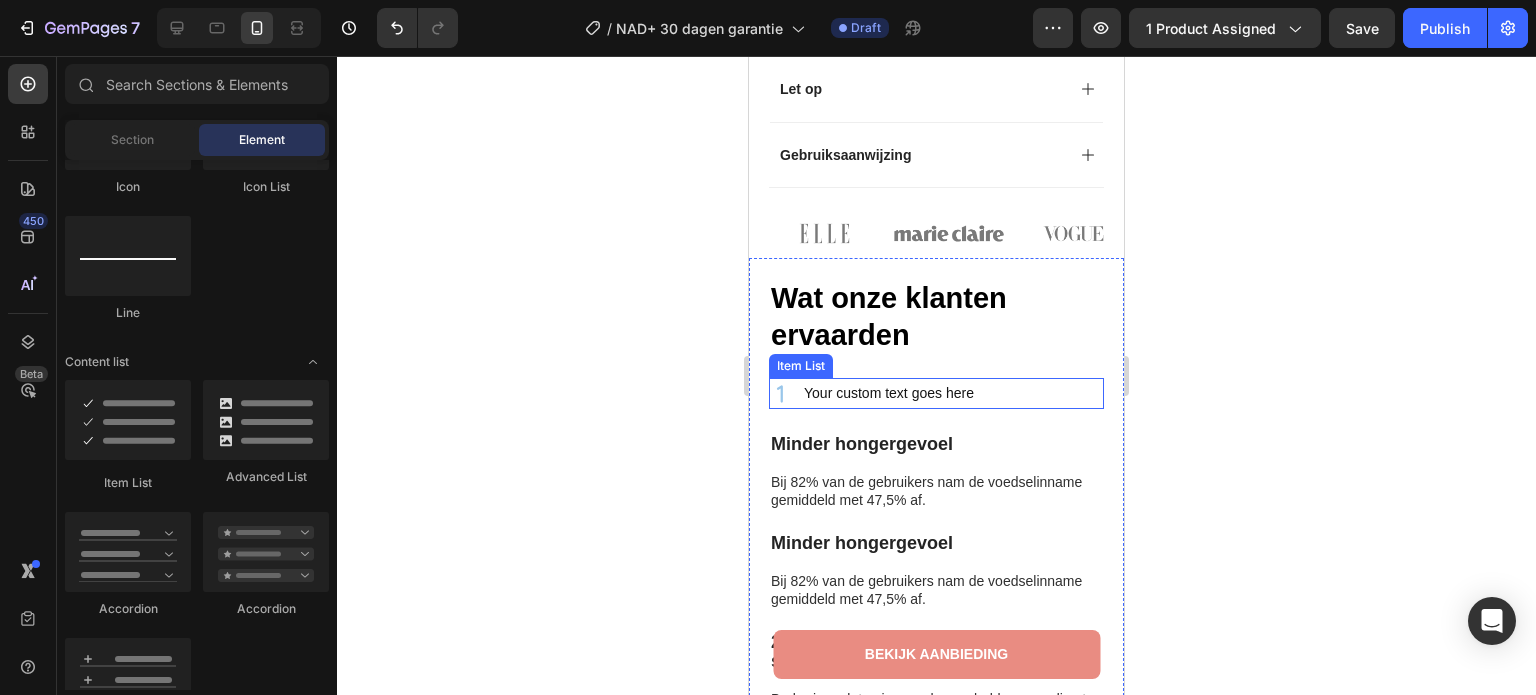 click on "Your custom text goes here" at bounding box center (889, 393) 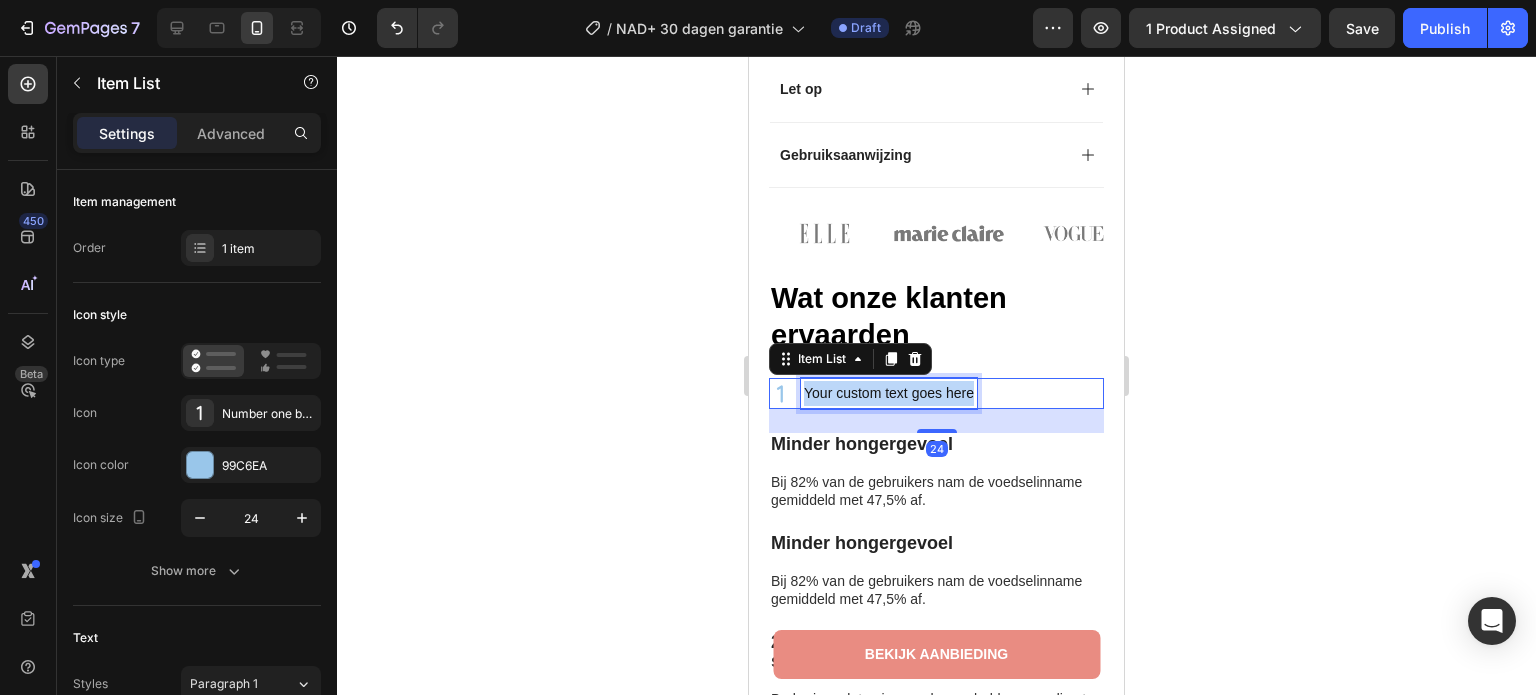 click on "Your custom text goes here" at bounding box center (889, 393) 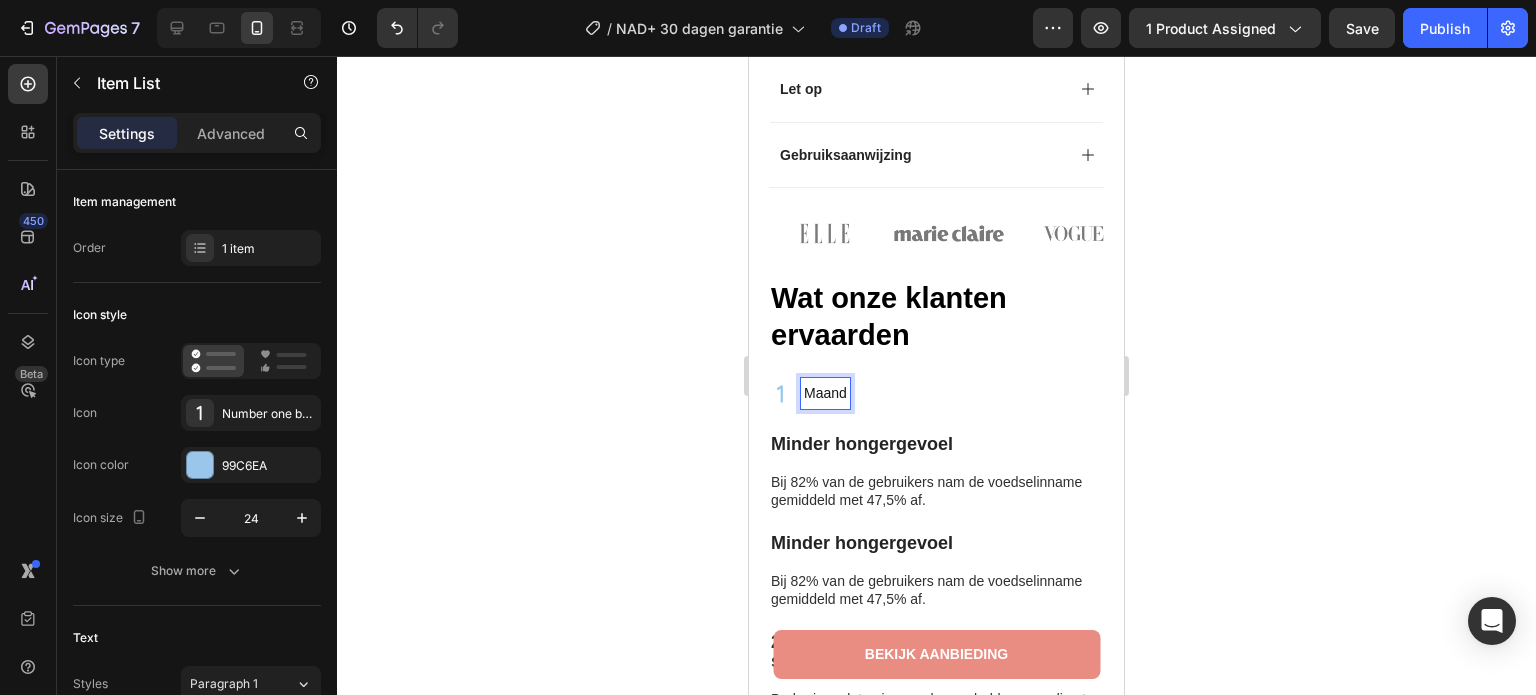 click on "Maand" at bounding box center [936, 393] 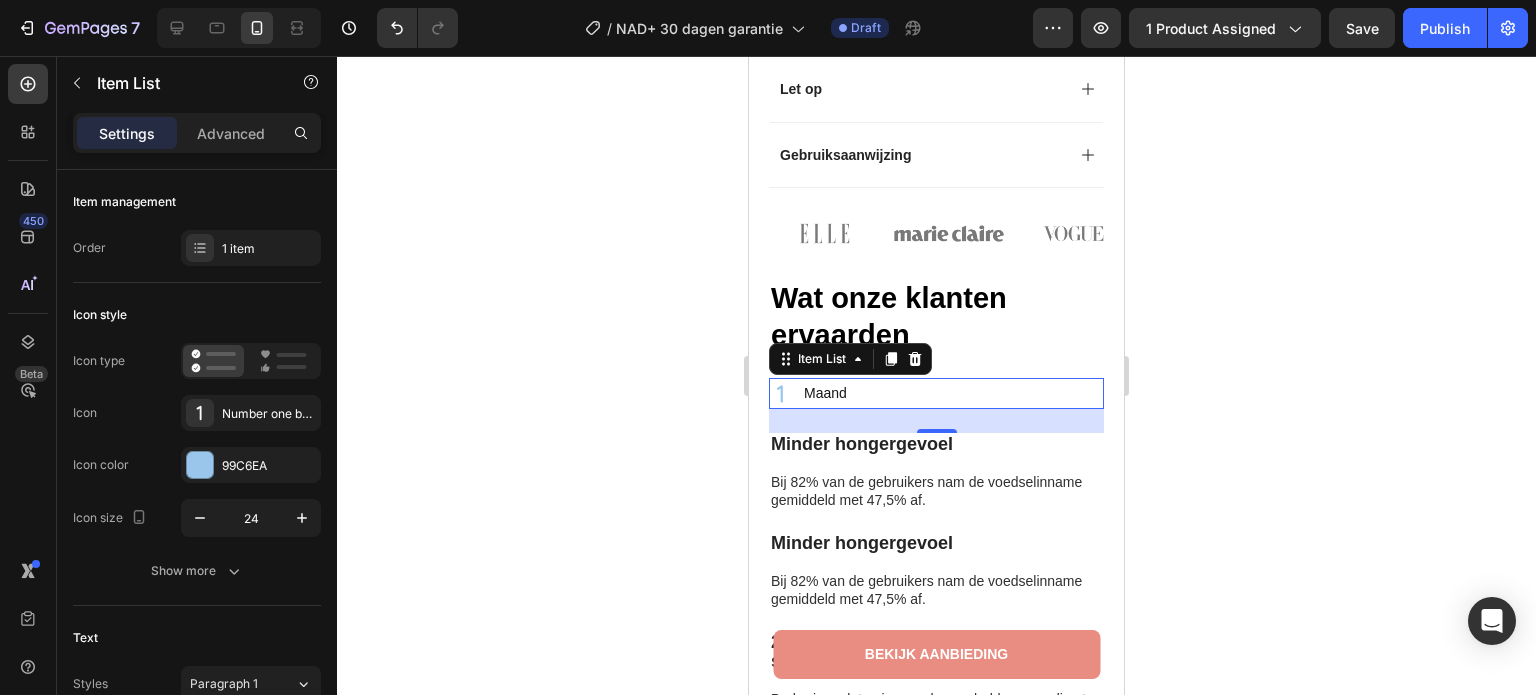 click on "Maand" at bounding box center (936, 393) 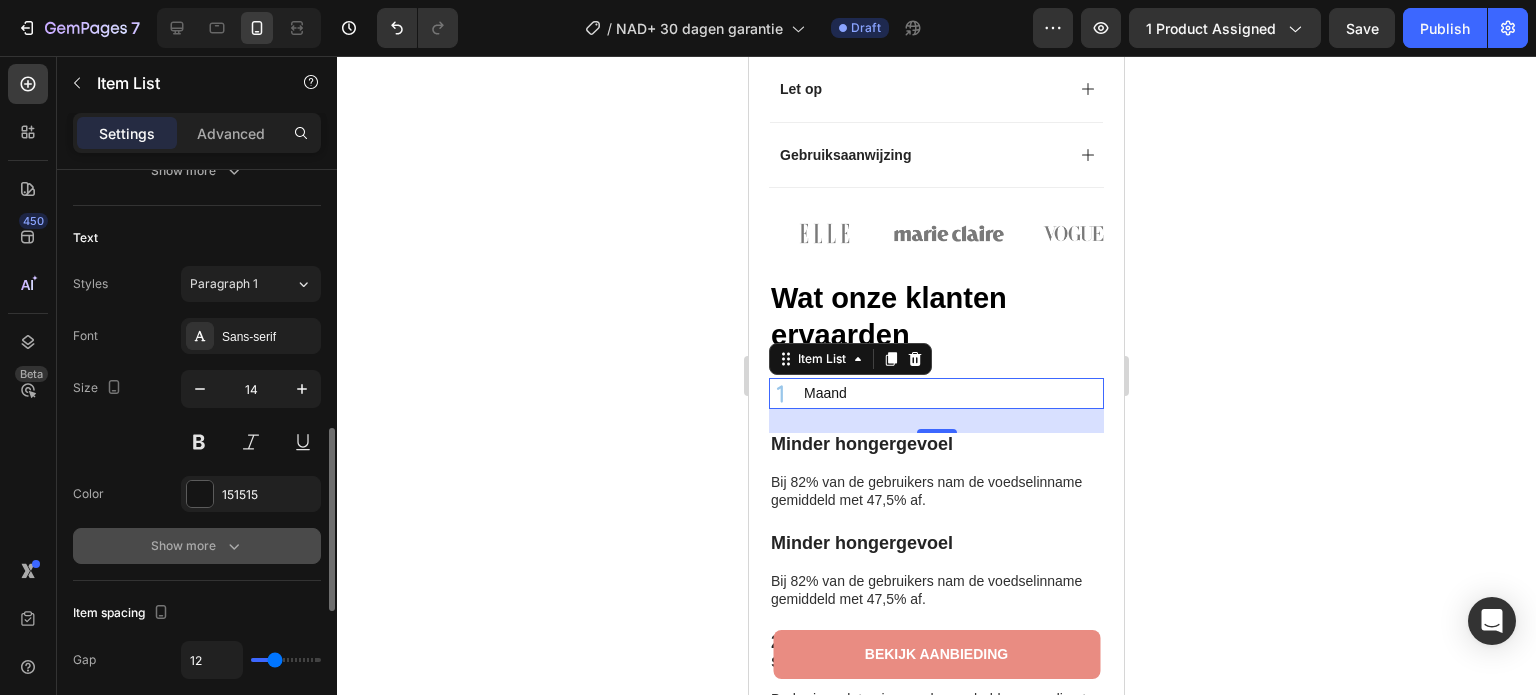 scroll, scrollTop: 600, scrollLeft: 0, axis: vertical 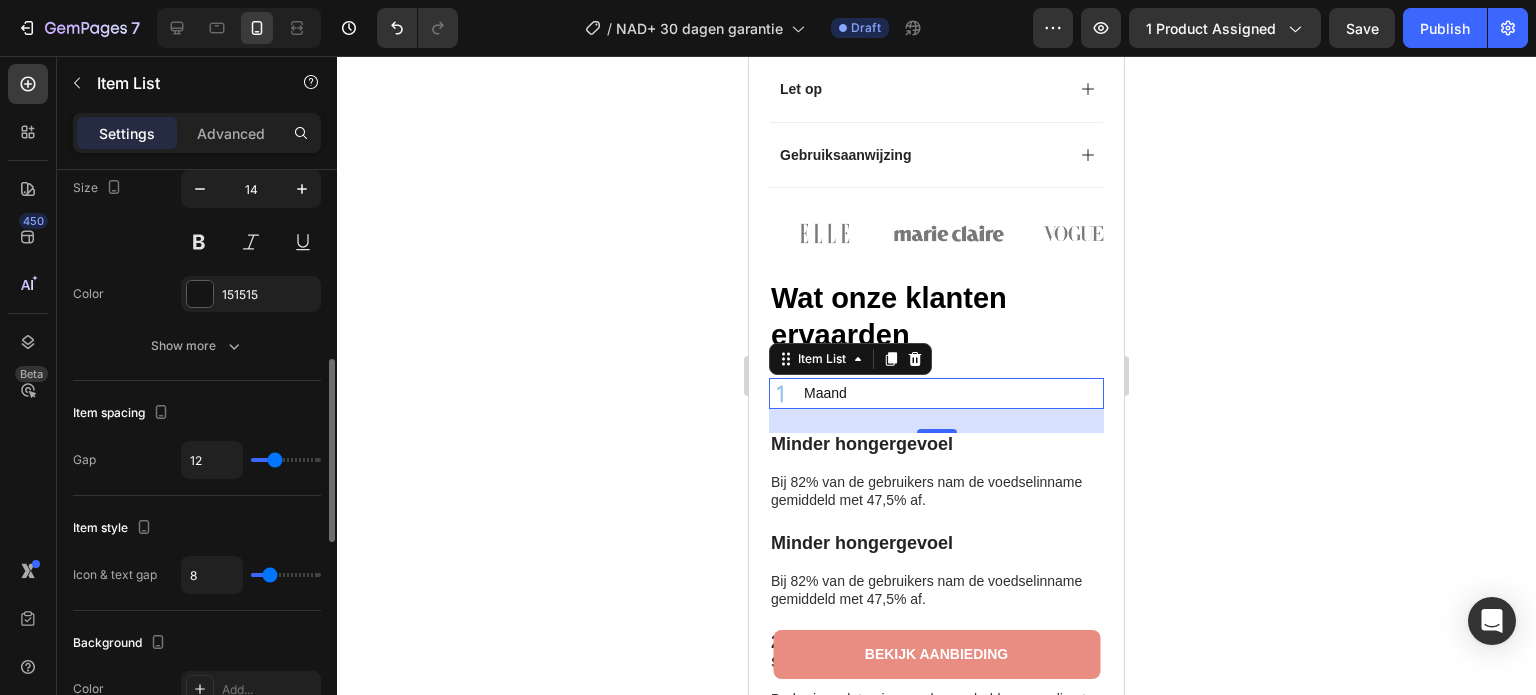 type on "7" 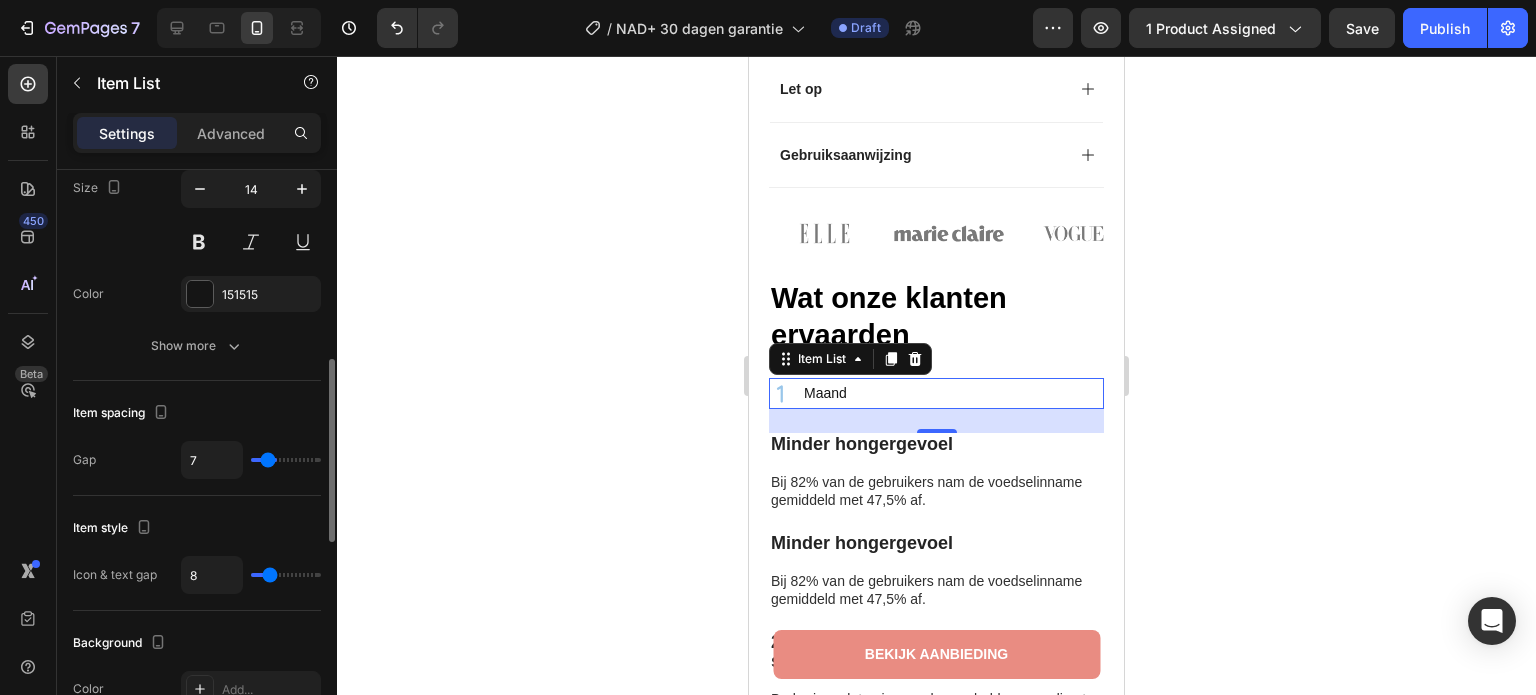 type on "6" 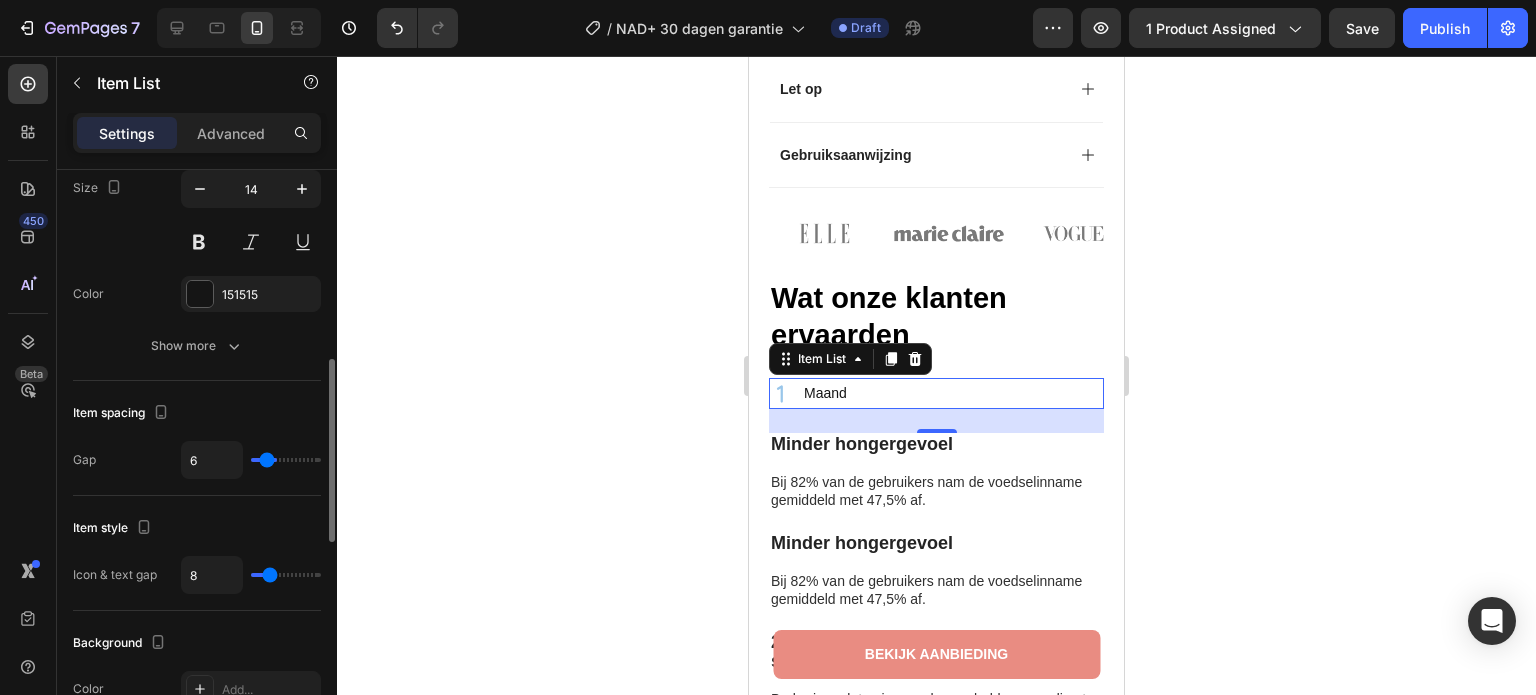 type on "5" 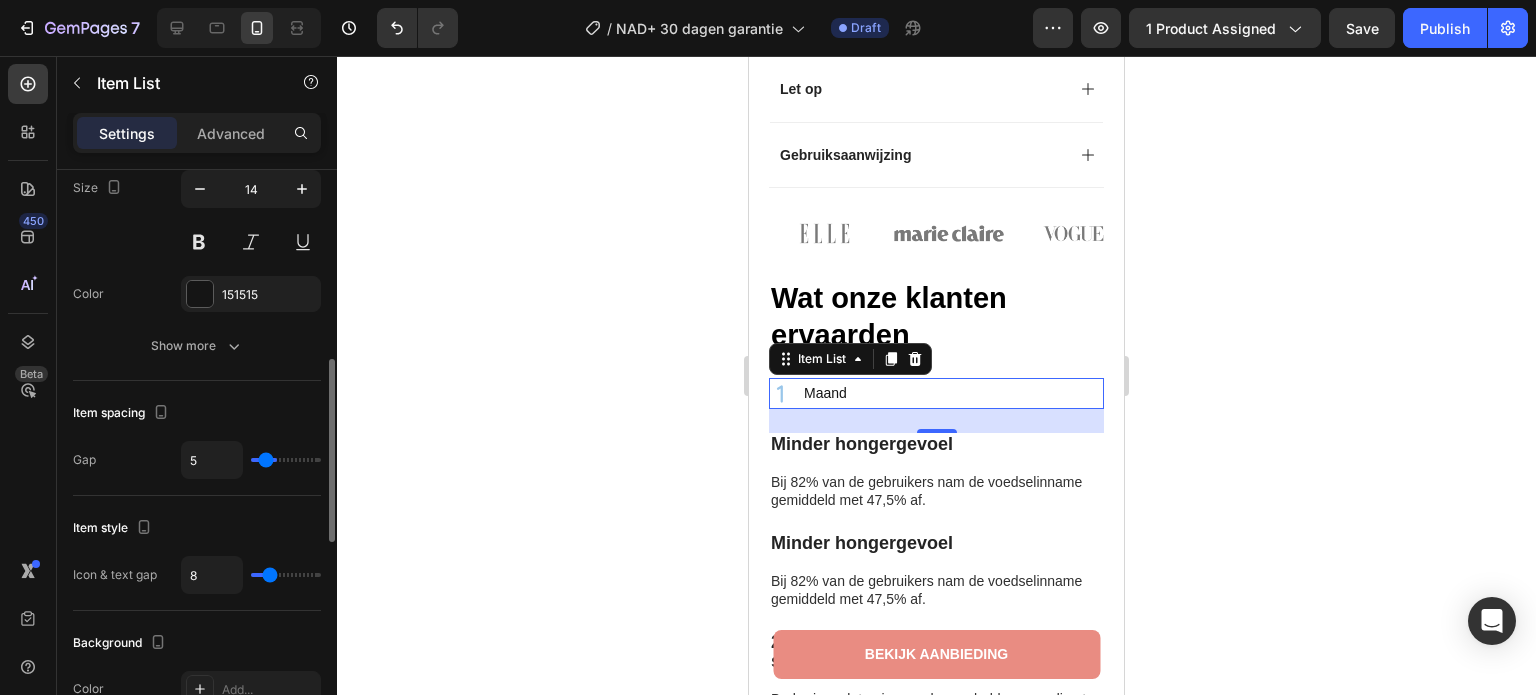 type on "4" 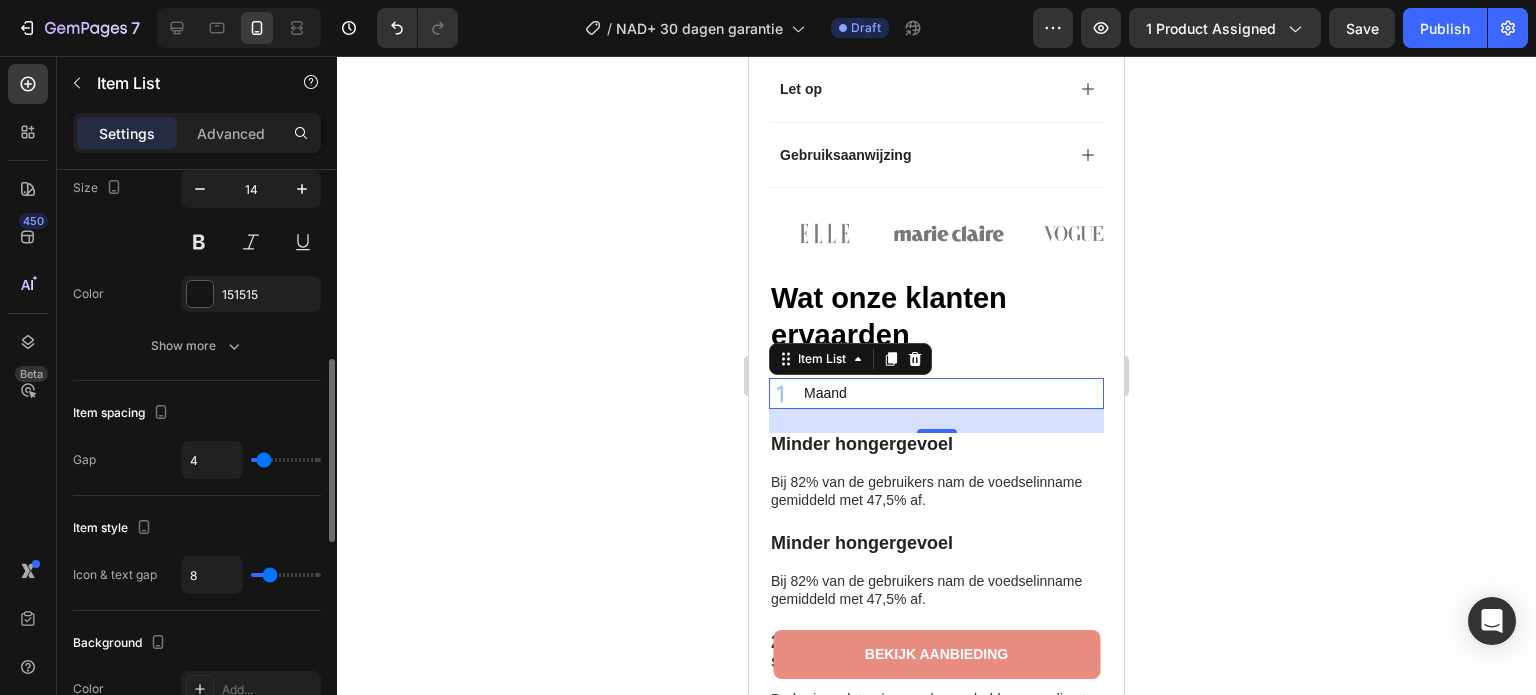 type on "3" 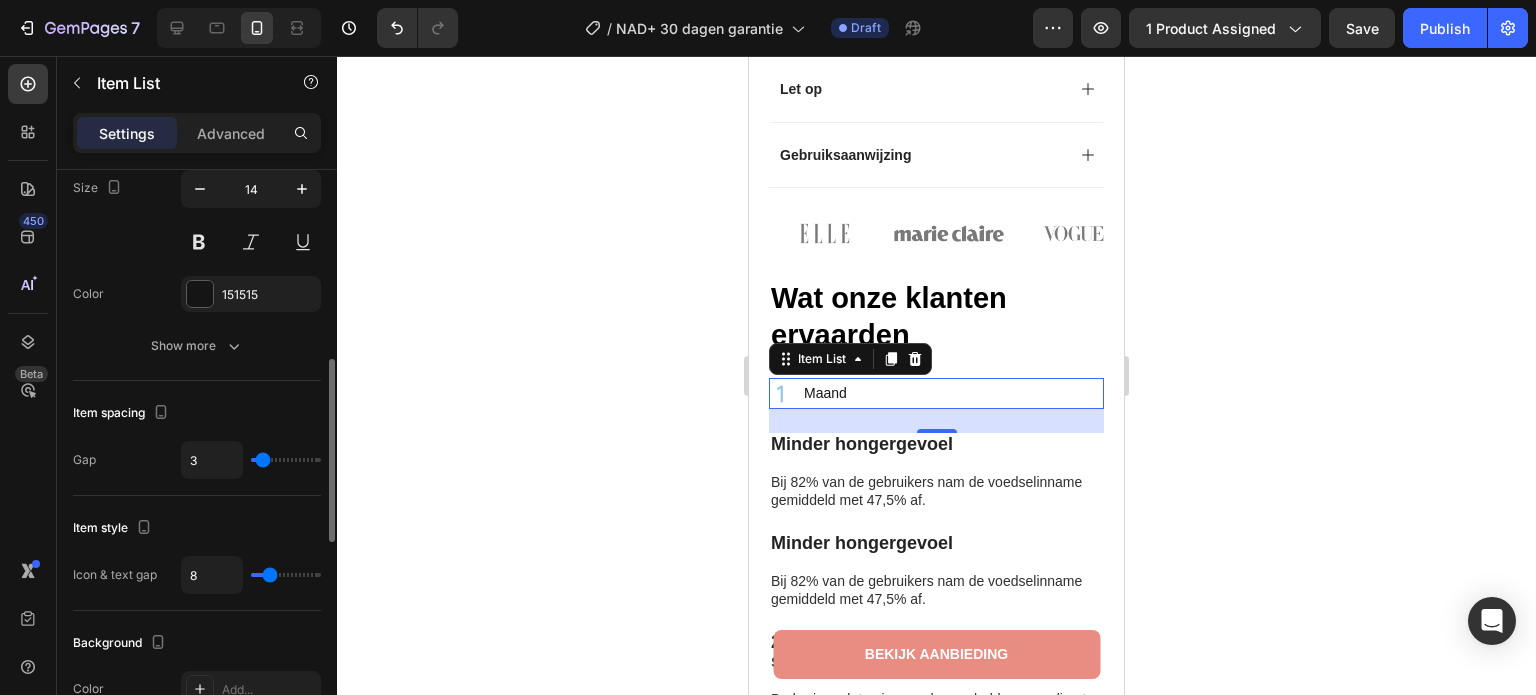 type on "1" 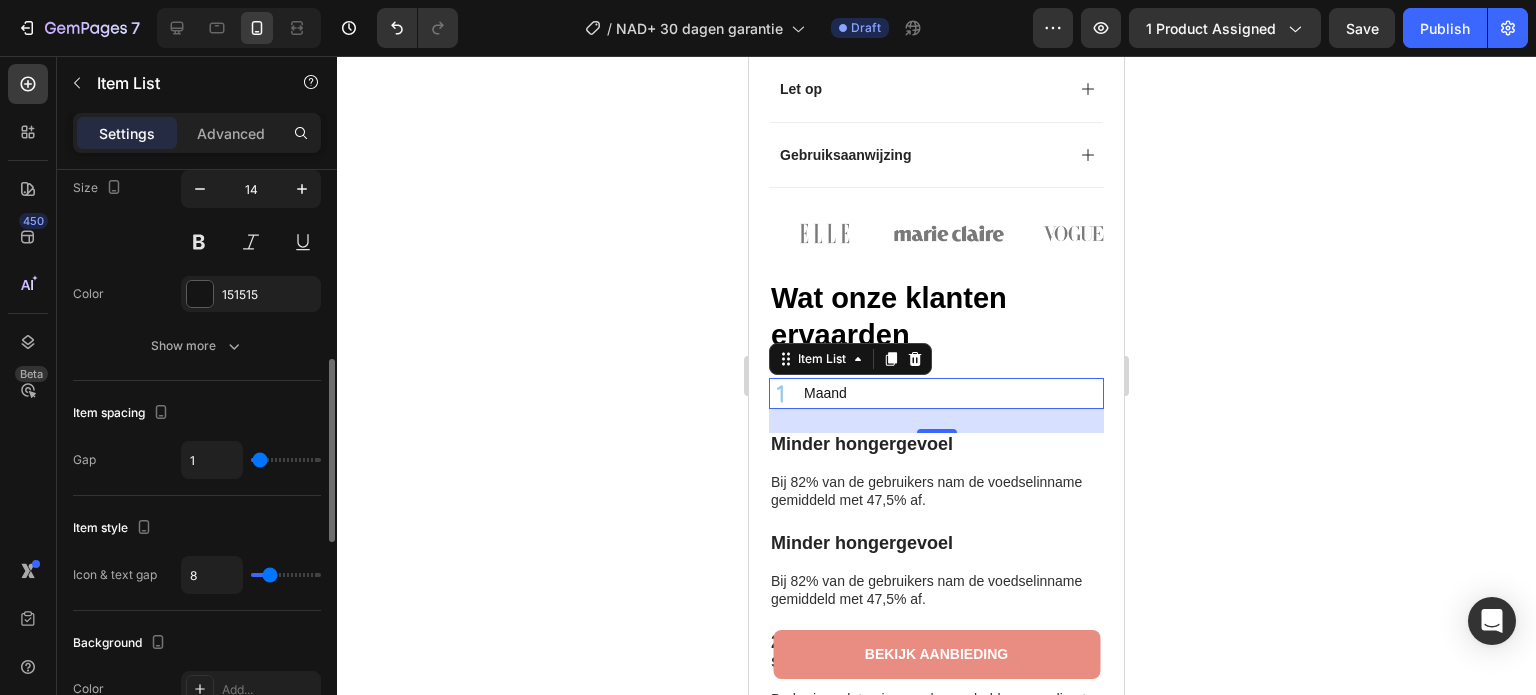 type on "0" 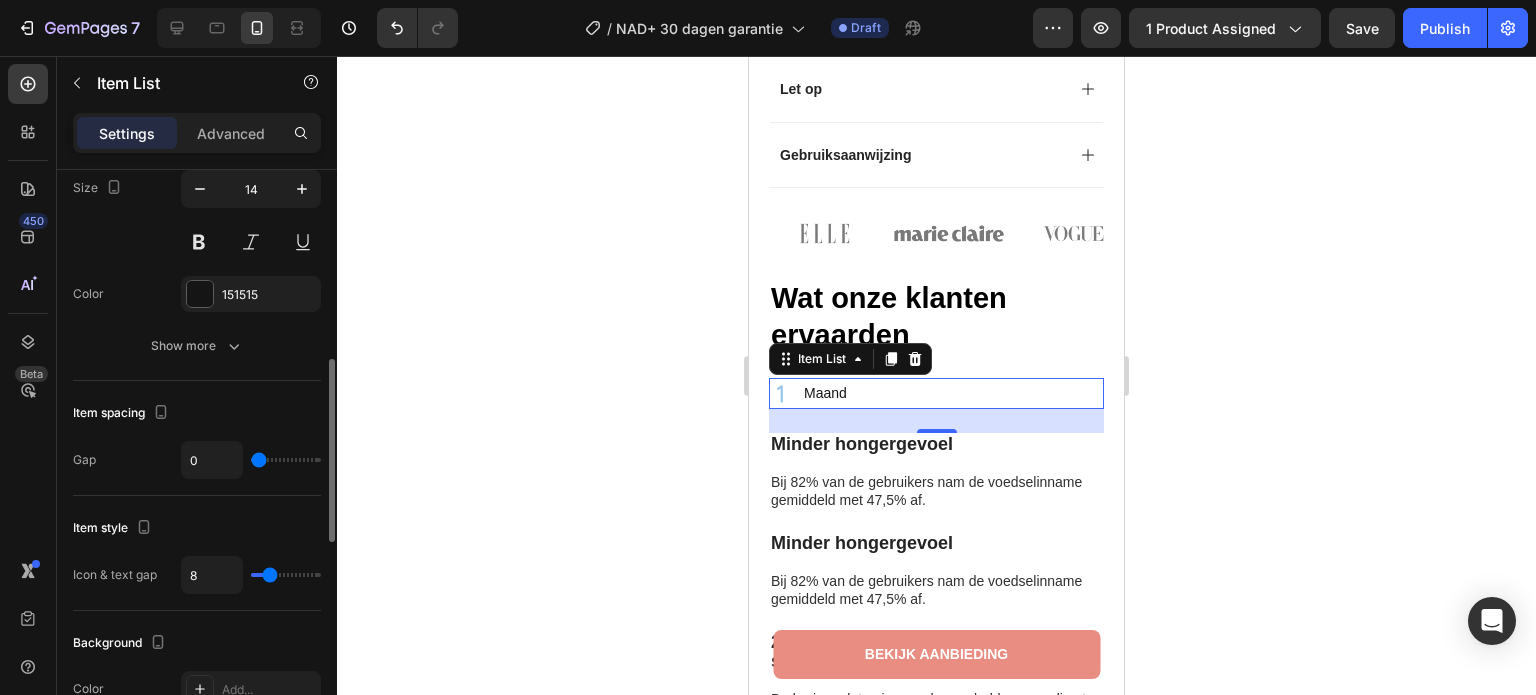 type on "1" 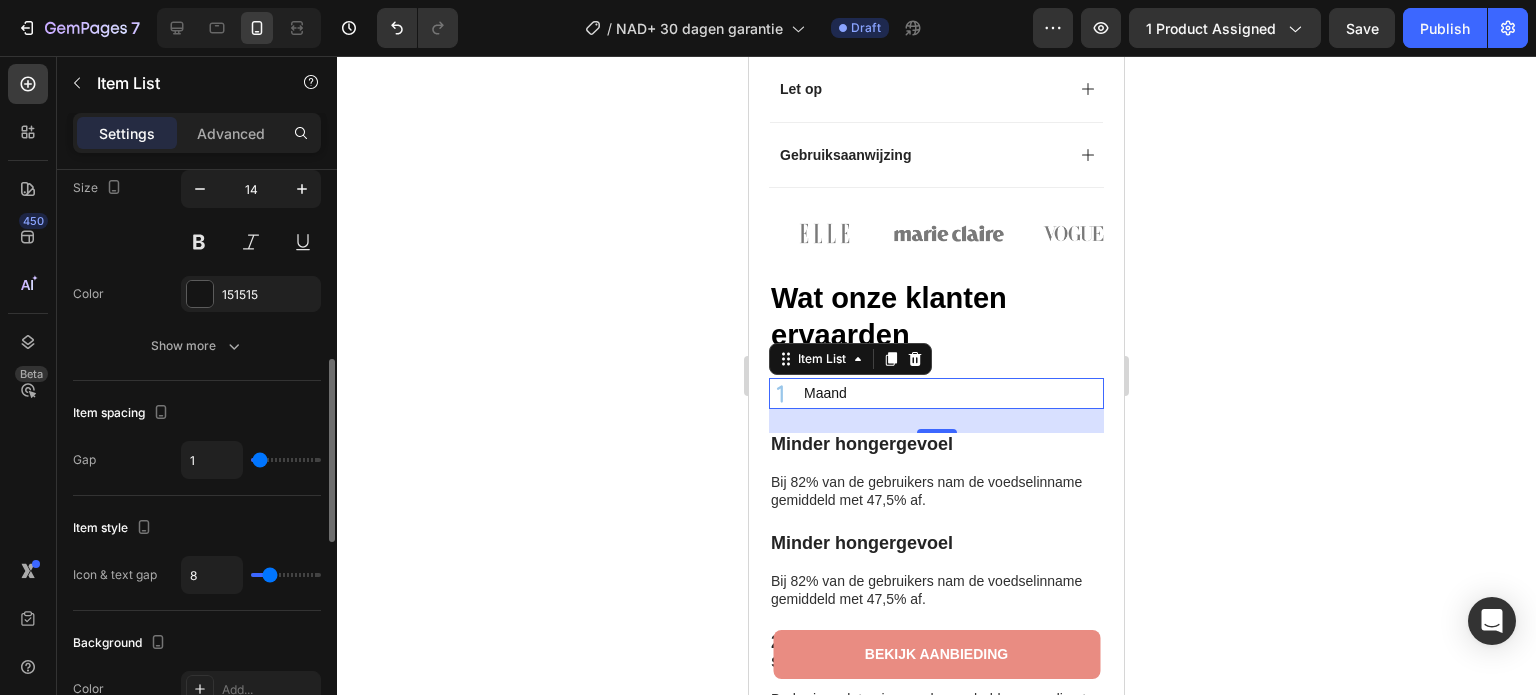 type on "3" 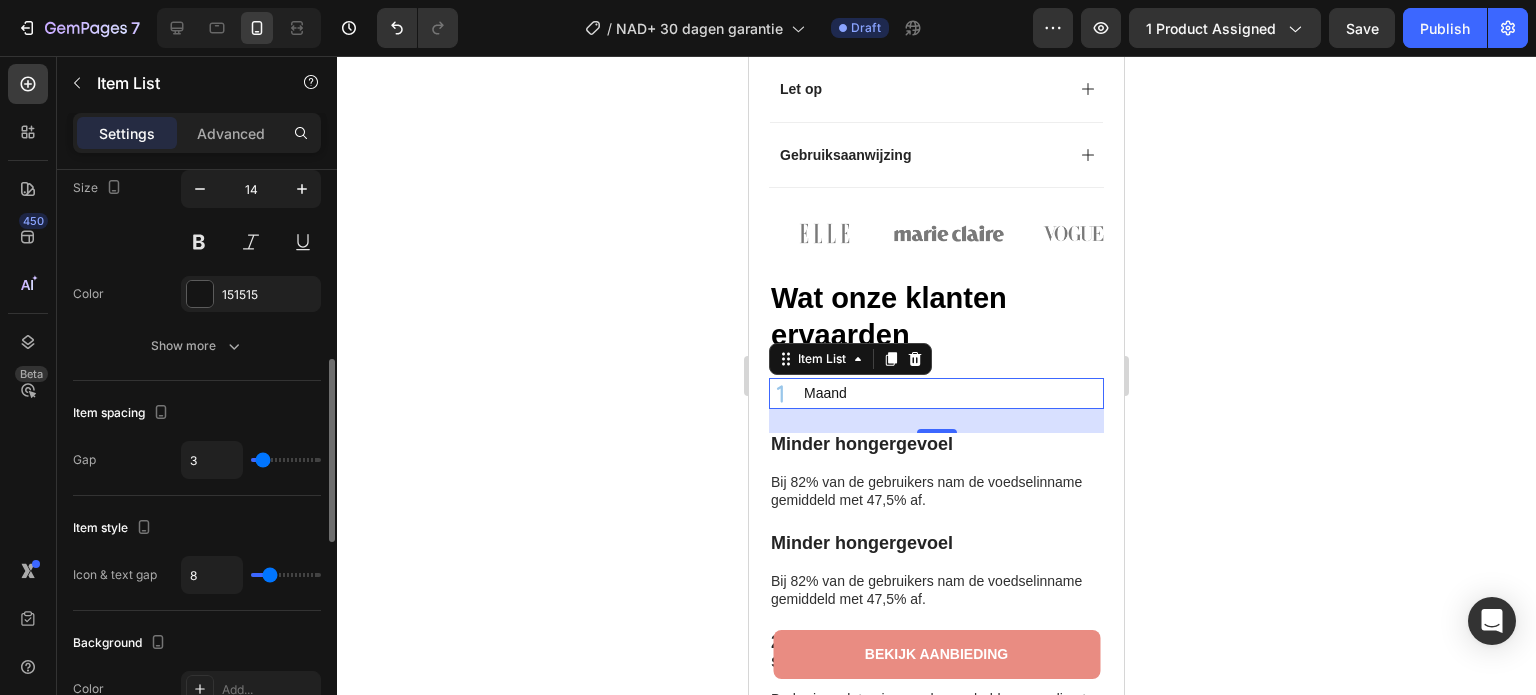 type on "4" 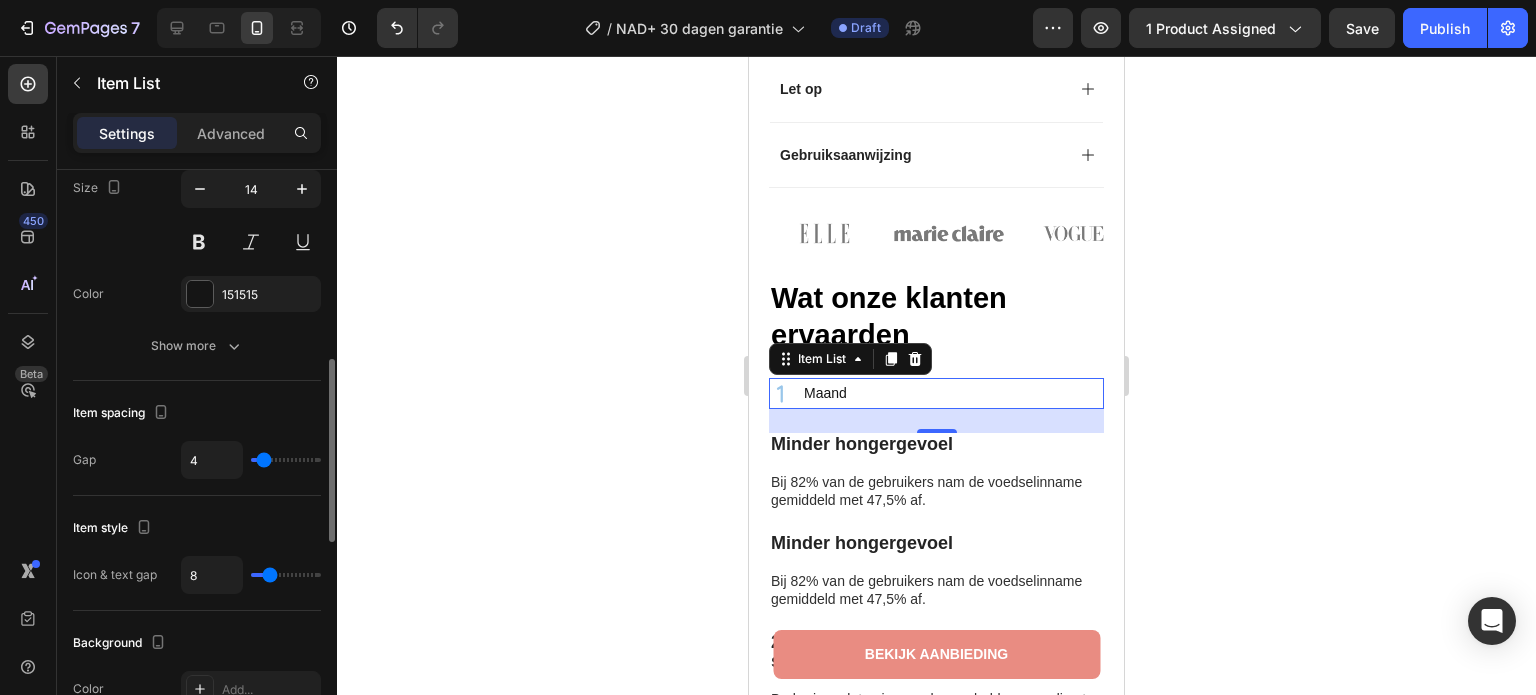 type on "5" 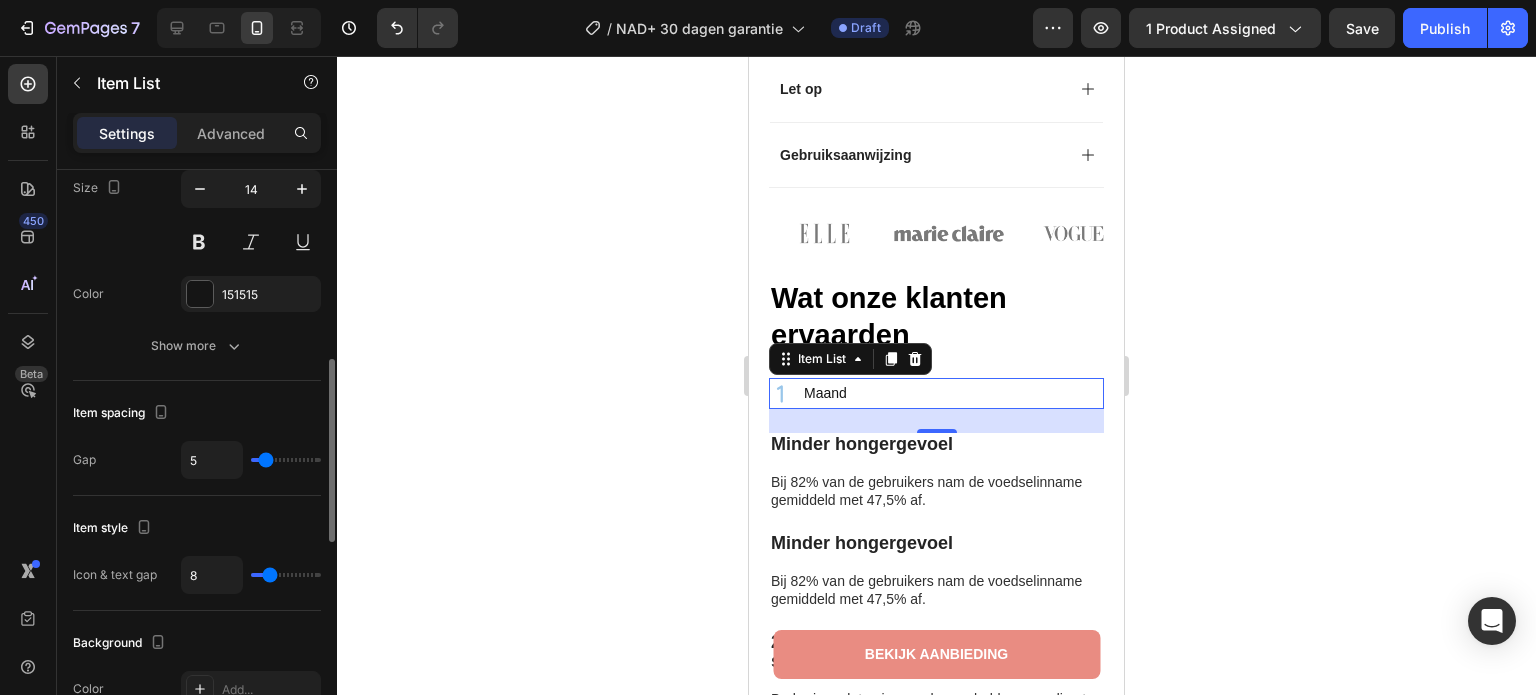 type on "5" 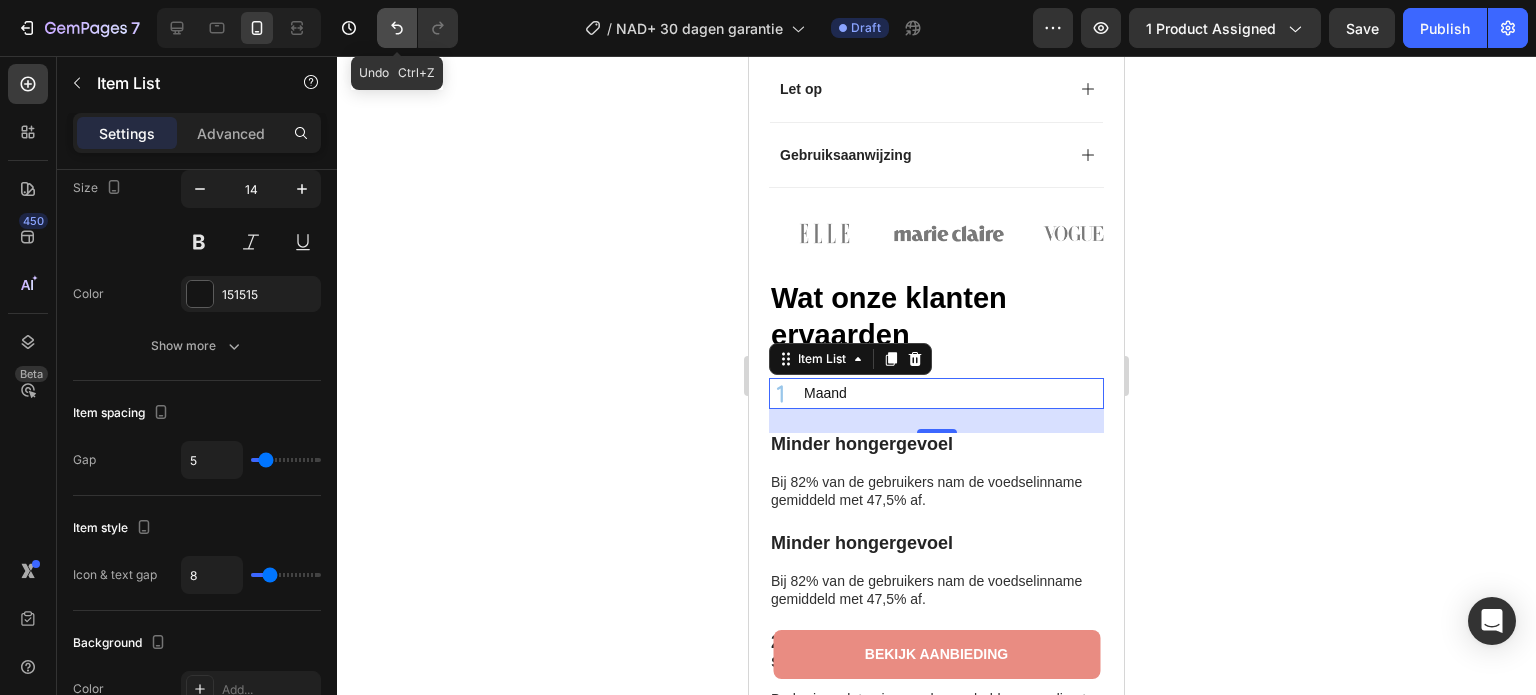 click 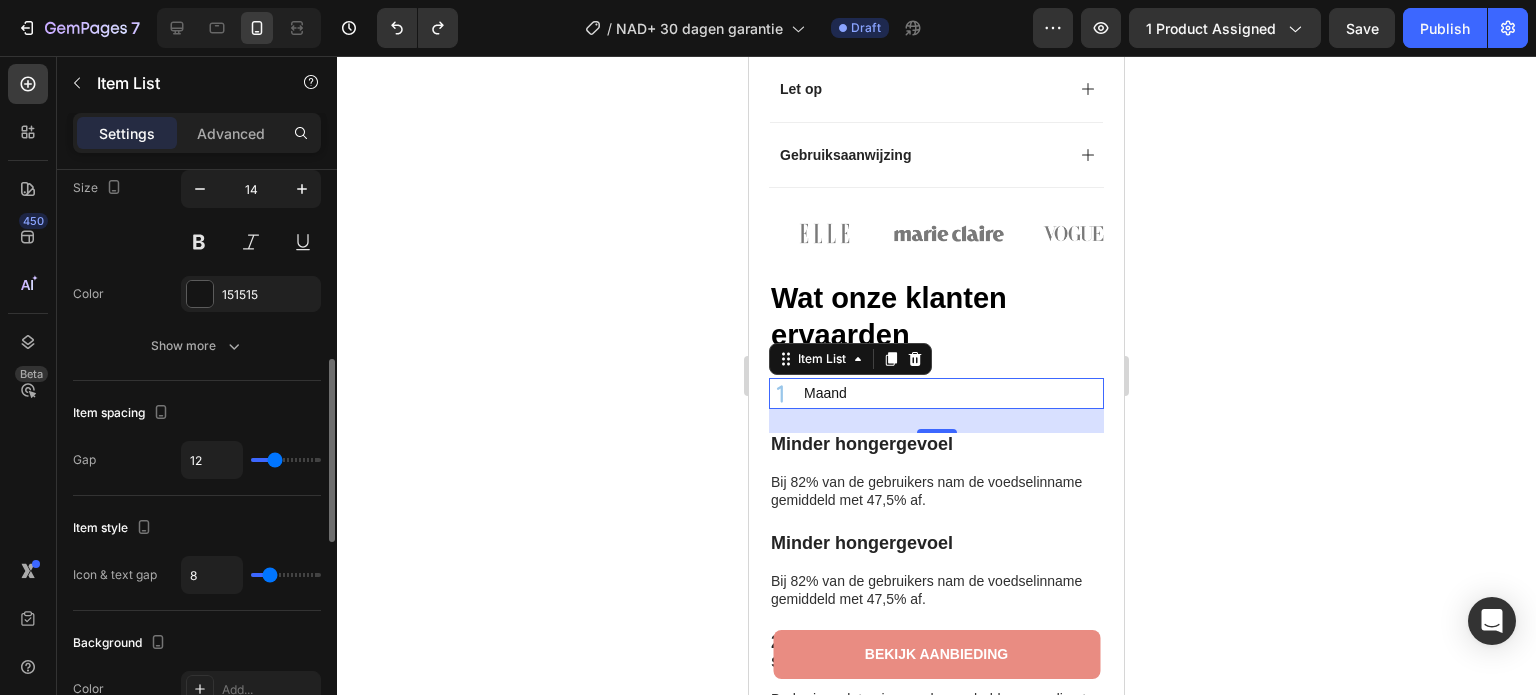 type on "6" 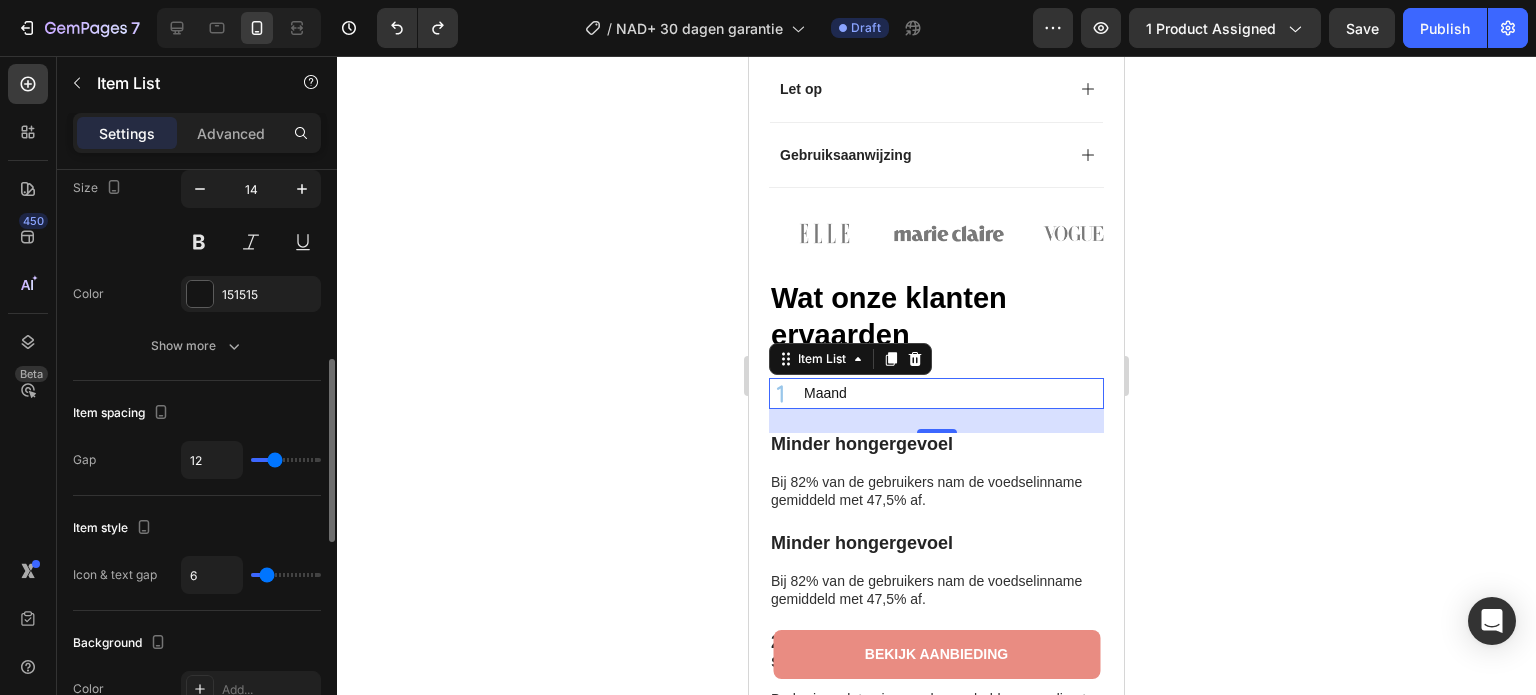 type on "5" 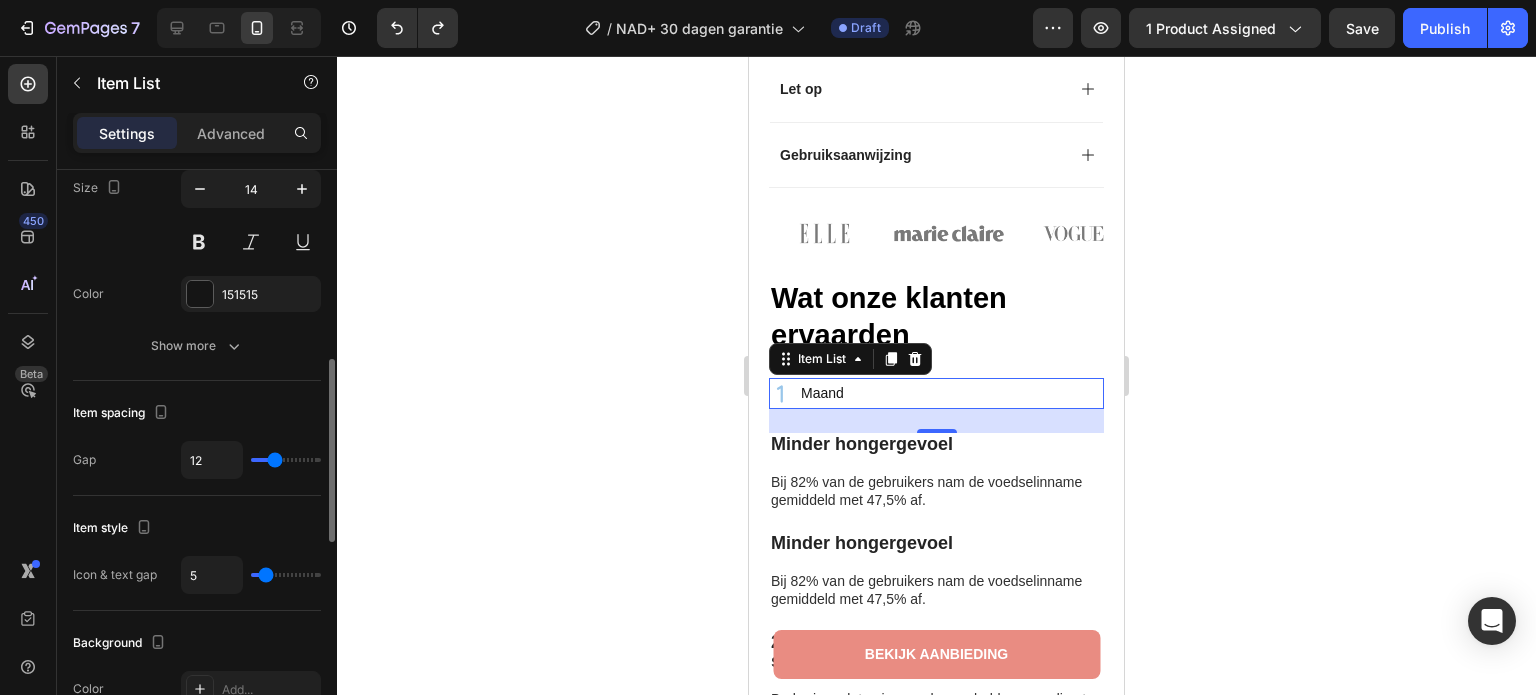type on "4" 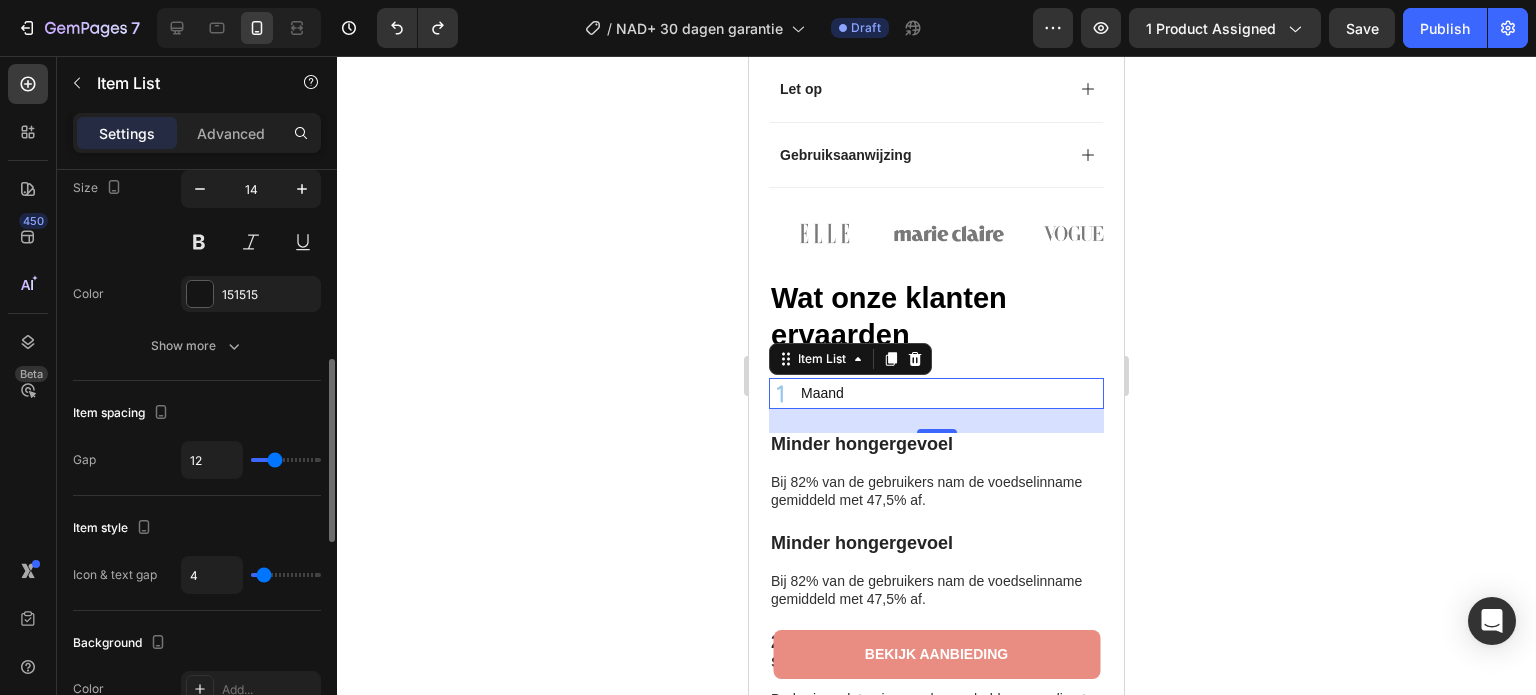 type on "3" 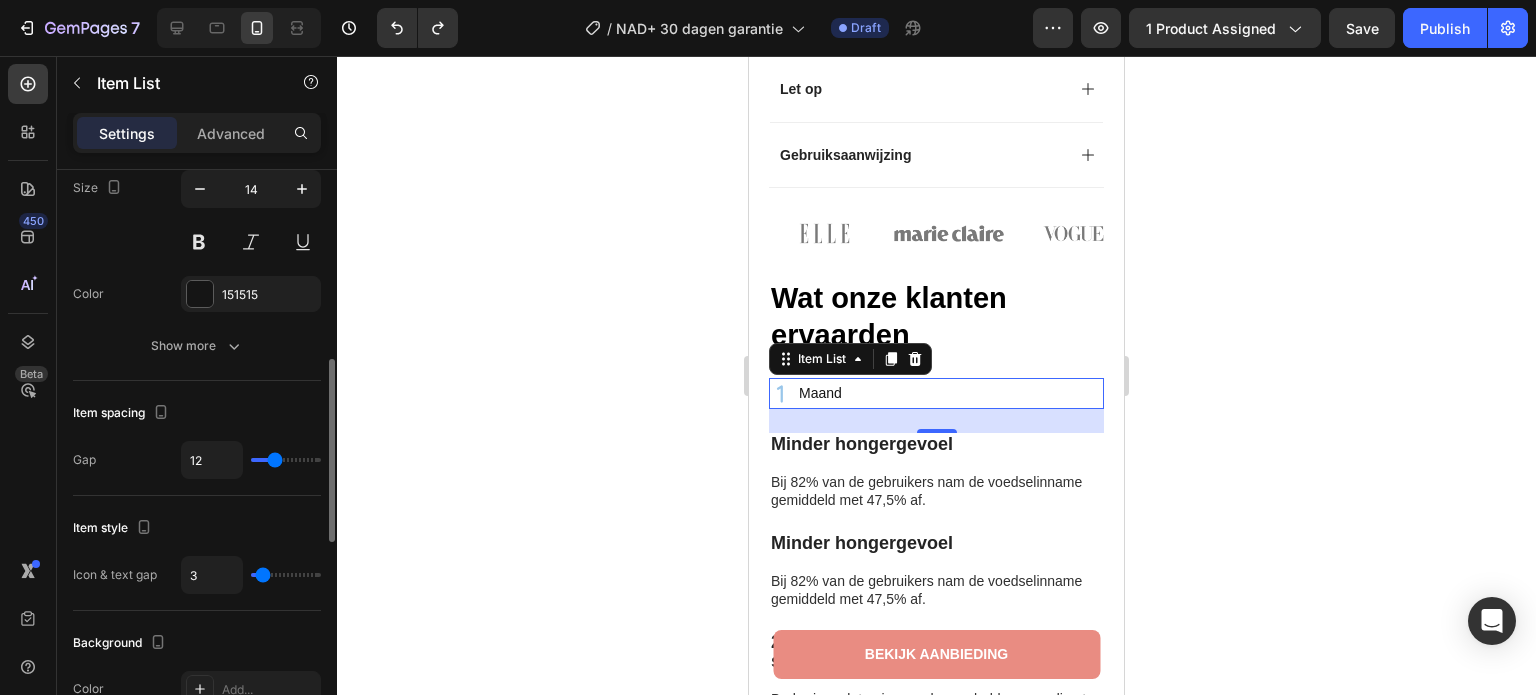 type on "2" 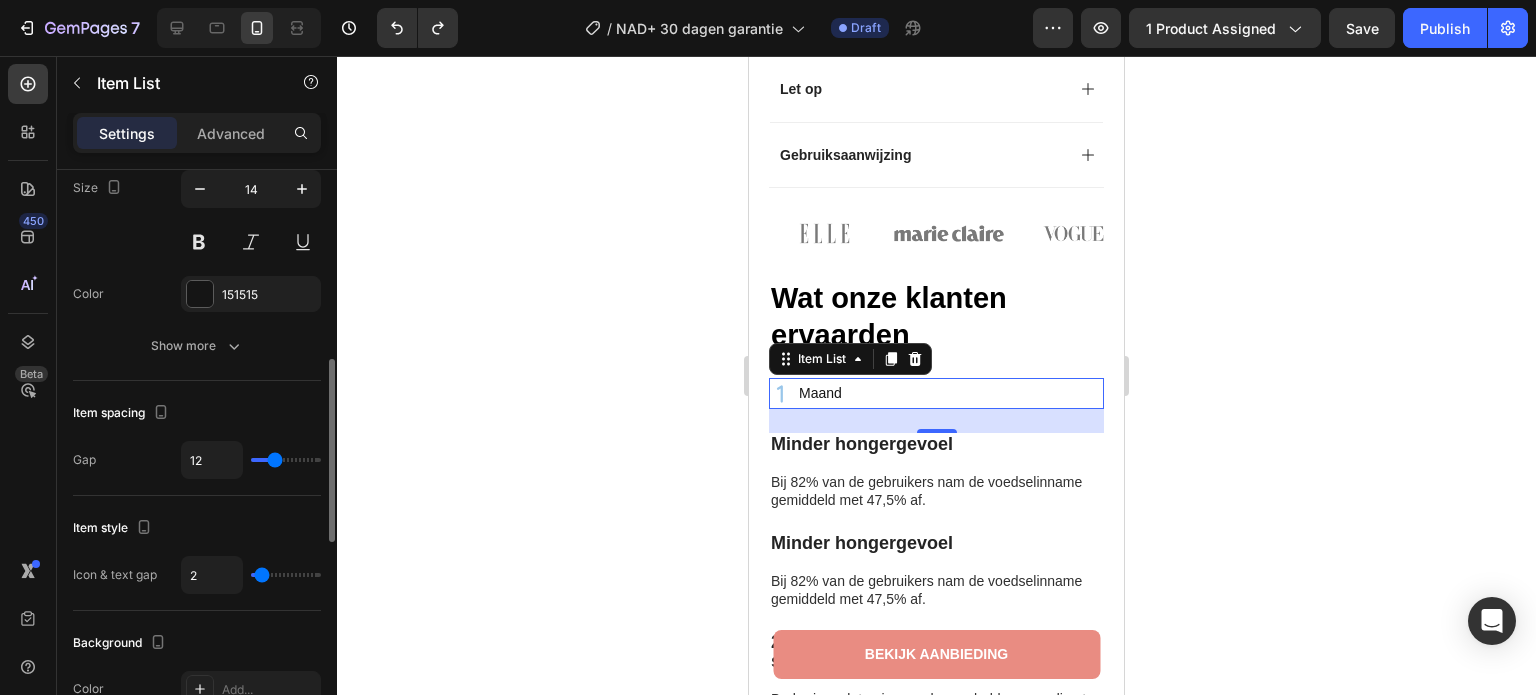 type on "1" 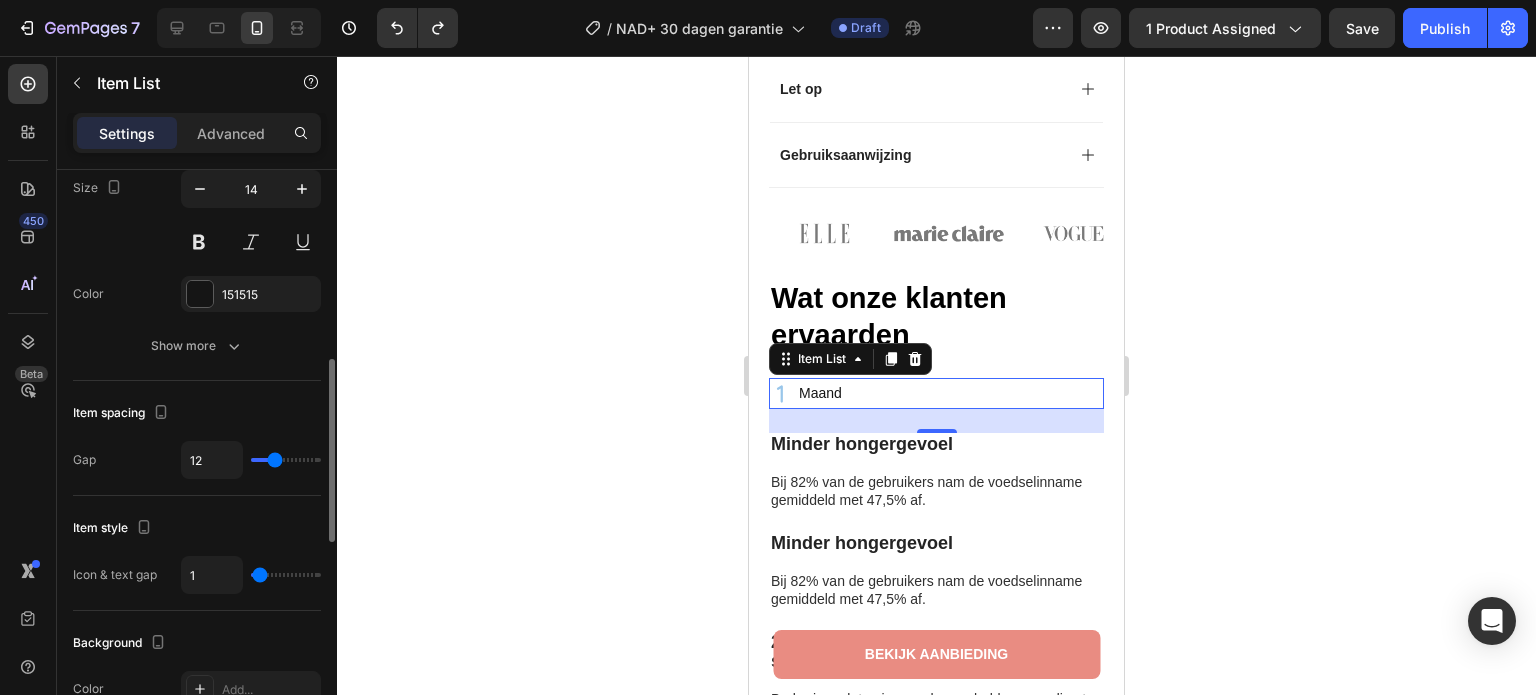 type on "0" 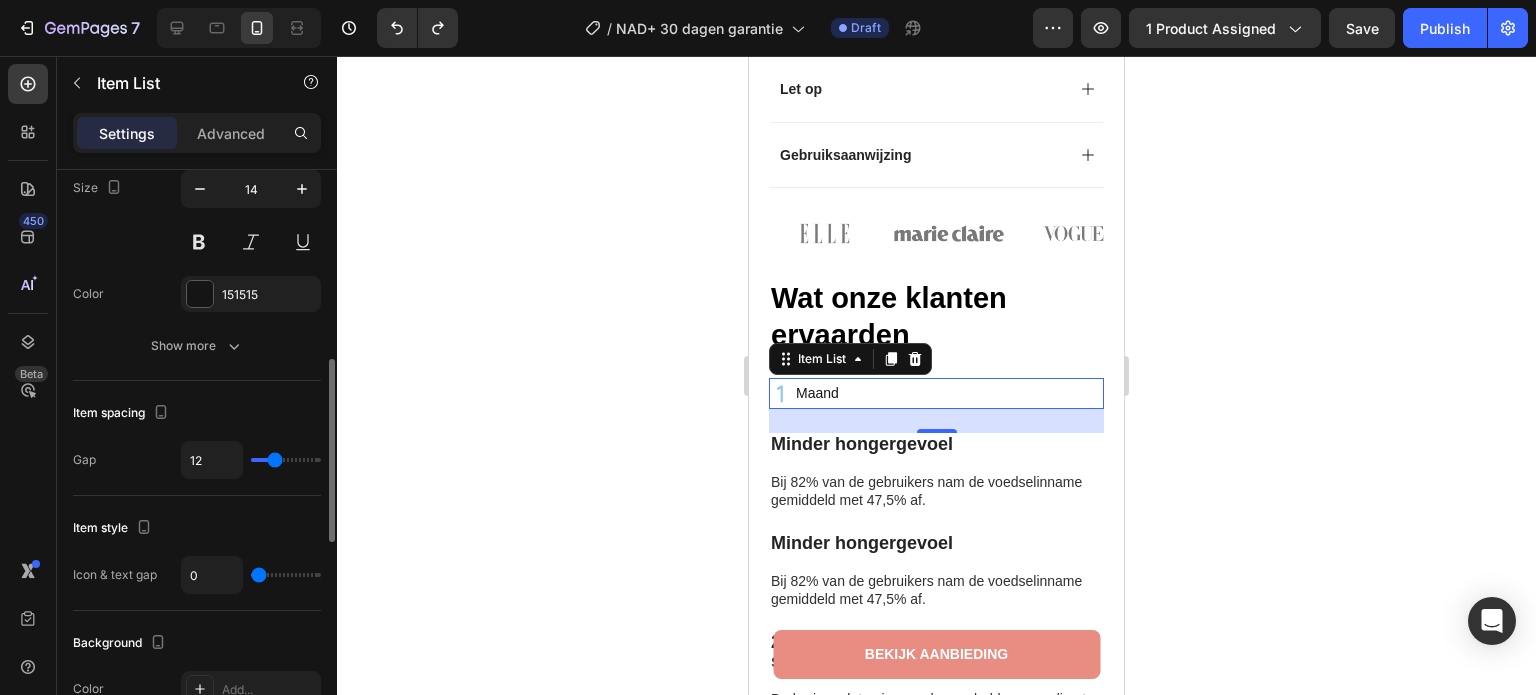 drag, startPoint x: 268, startPoint y: 575, endPoint x: 242, endPoint y: 581, distance: 26.683329 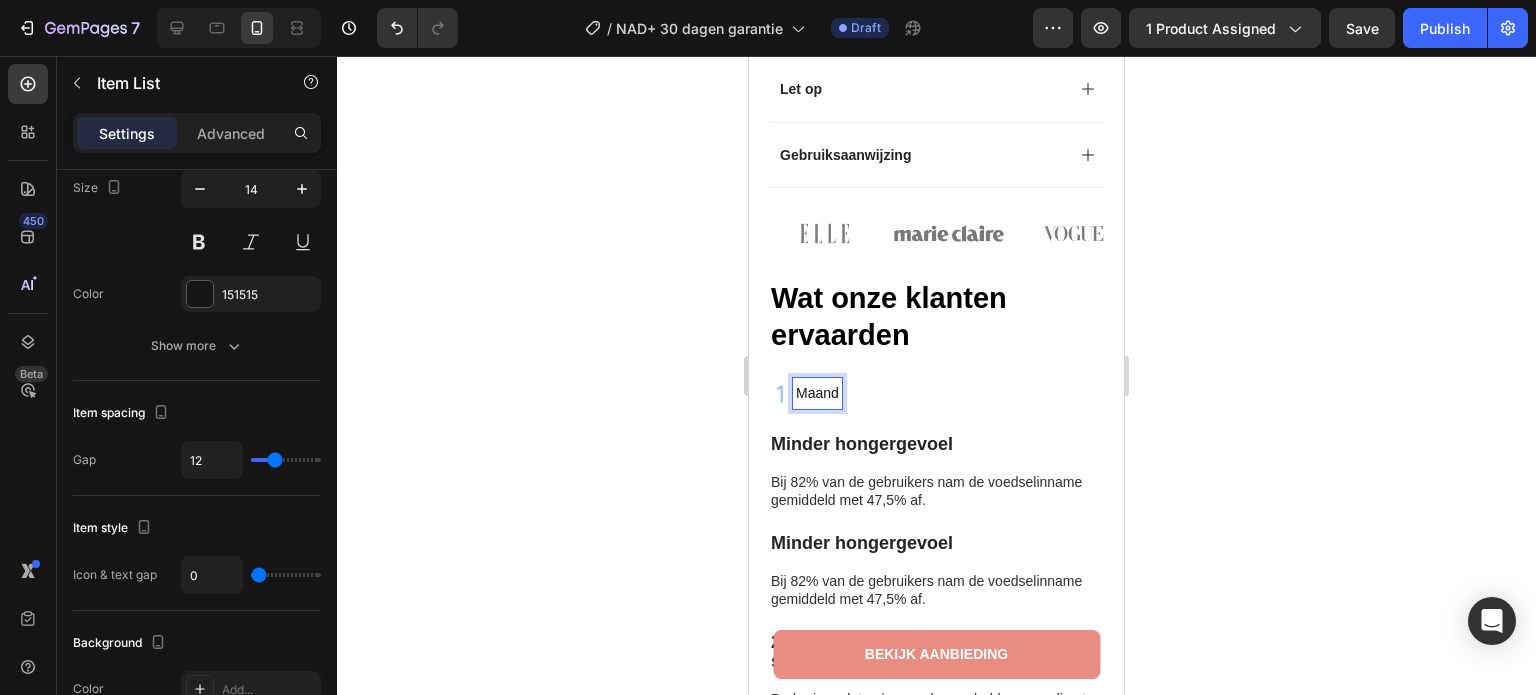 click on "Maand" at bounding box center (817, 393) 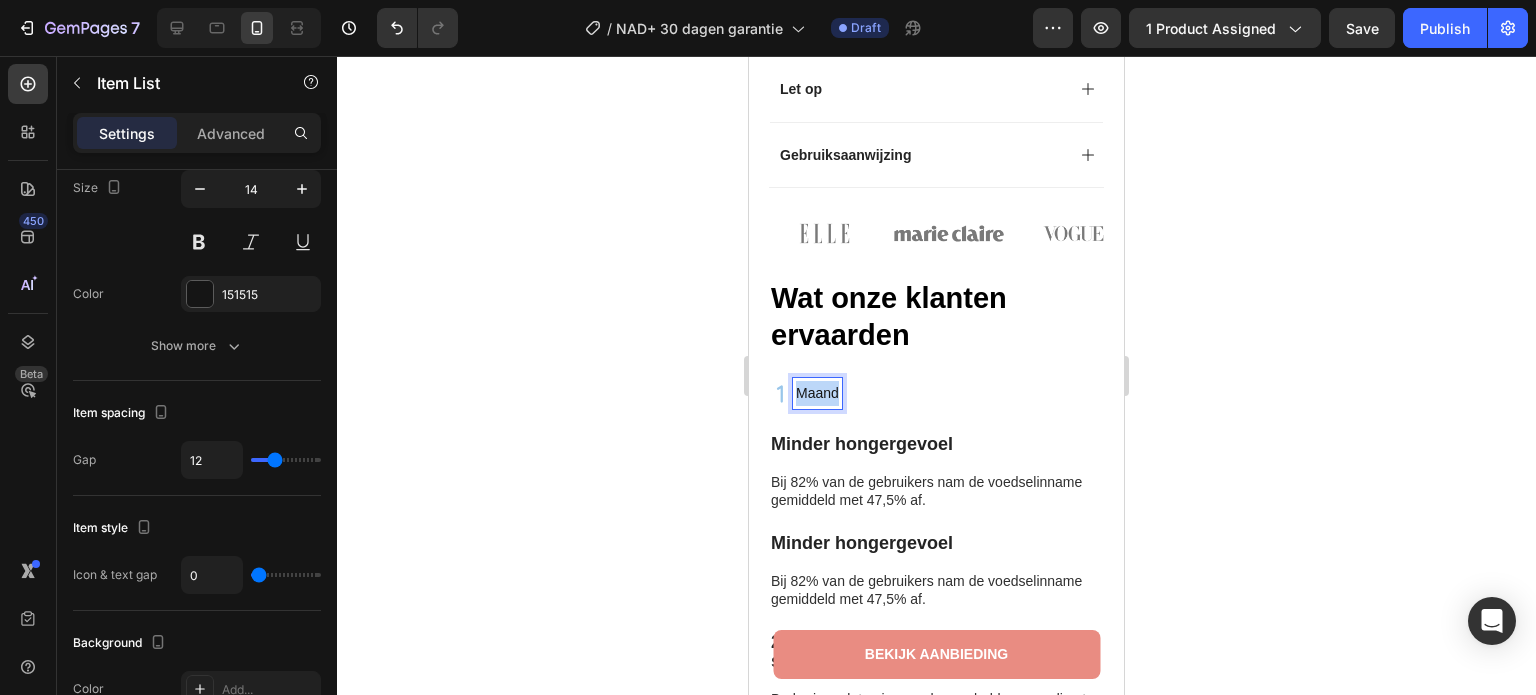 click on "Maand" at bounding box center [817, 393] 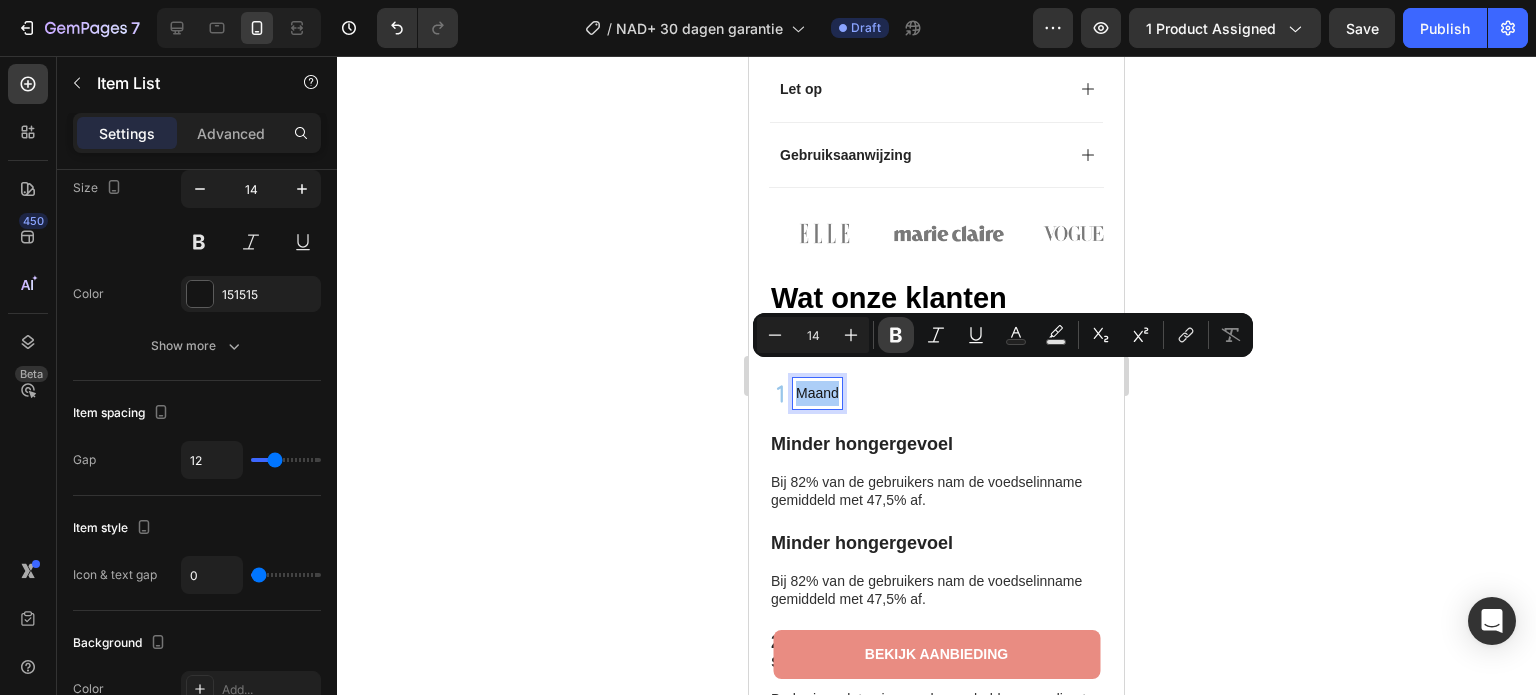 click 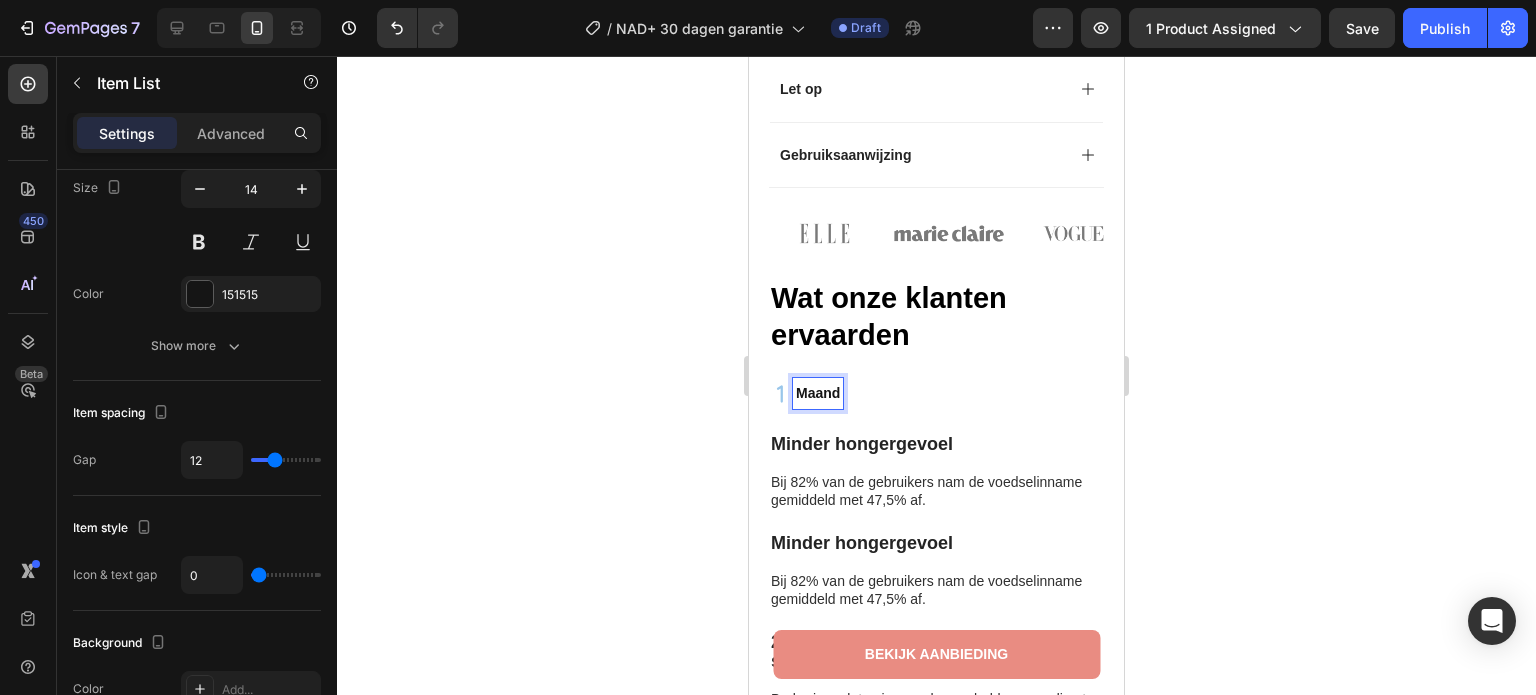click on "Minder hongergevoel" at bounding box center [862, 444] 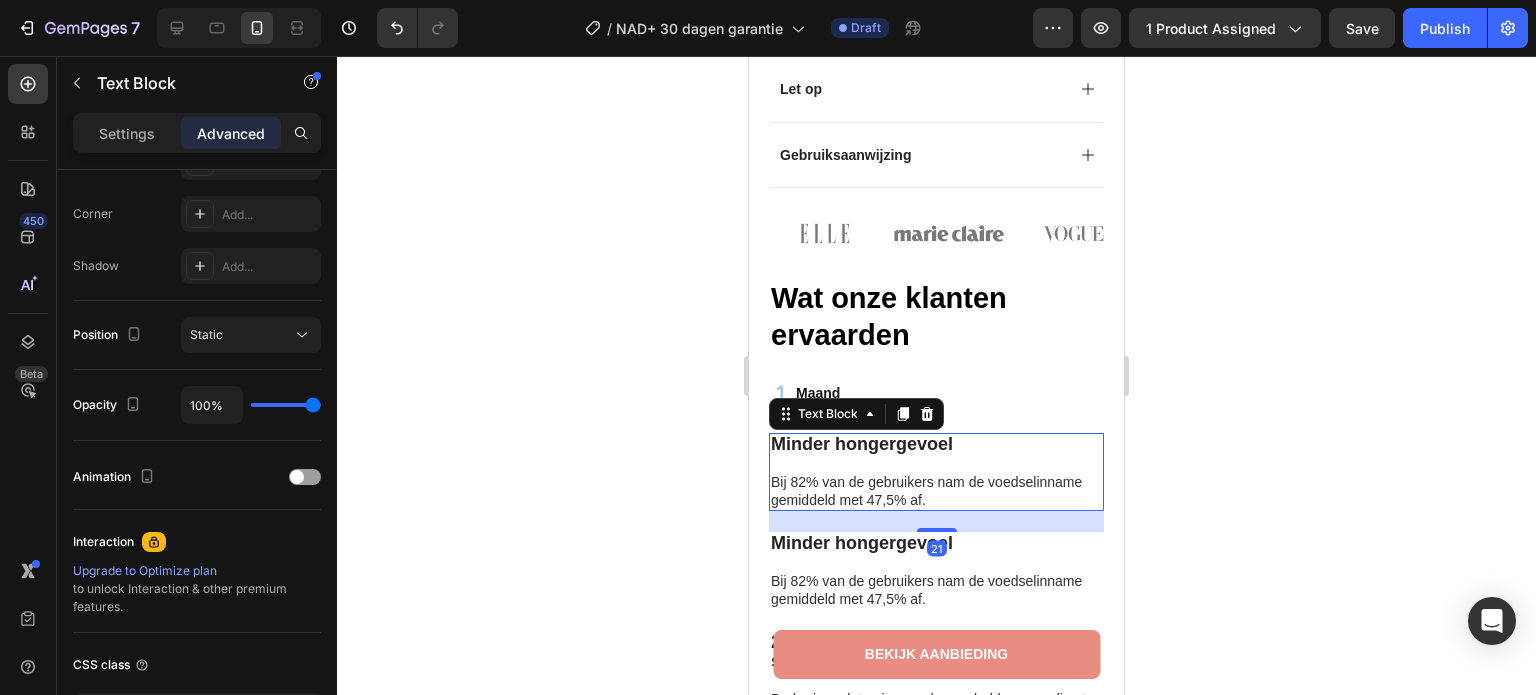 scroll, scrollTop: 0, scrollLeft: 0, axis: both 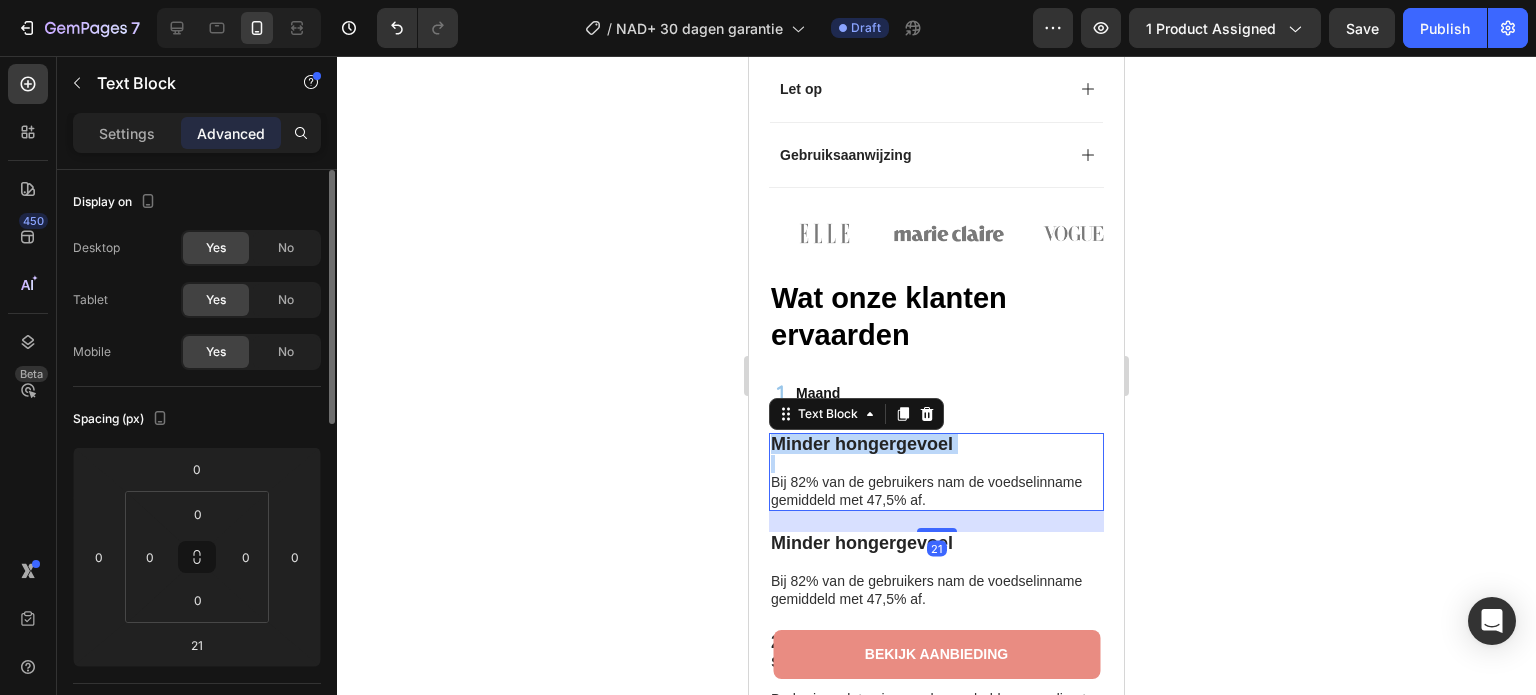 click on "Minder hongergevoel" at bounding box center [862, 444] 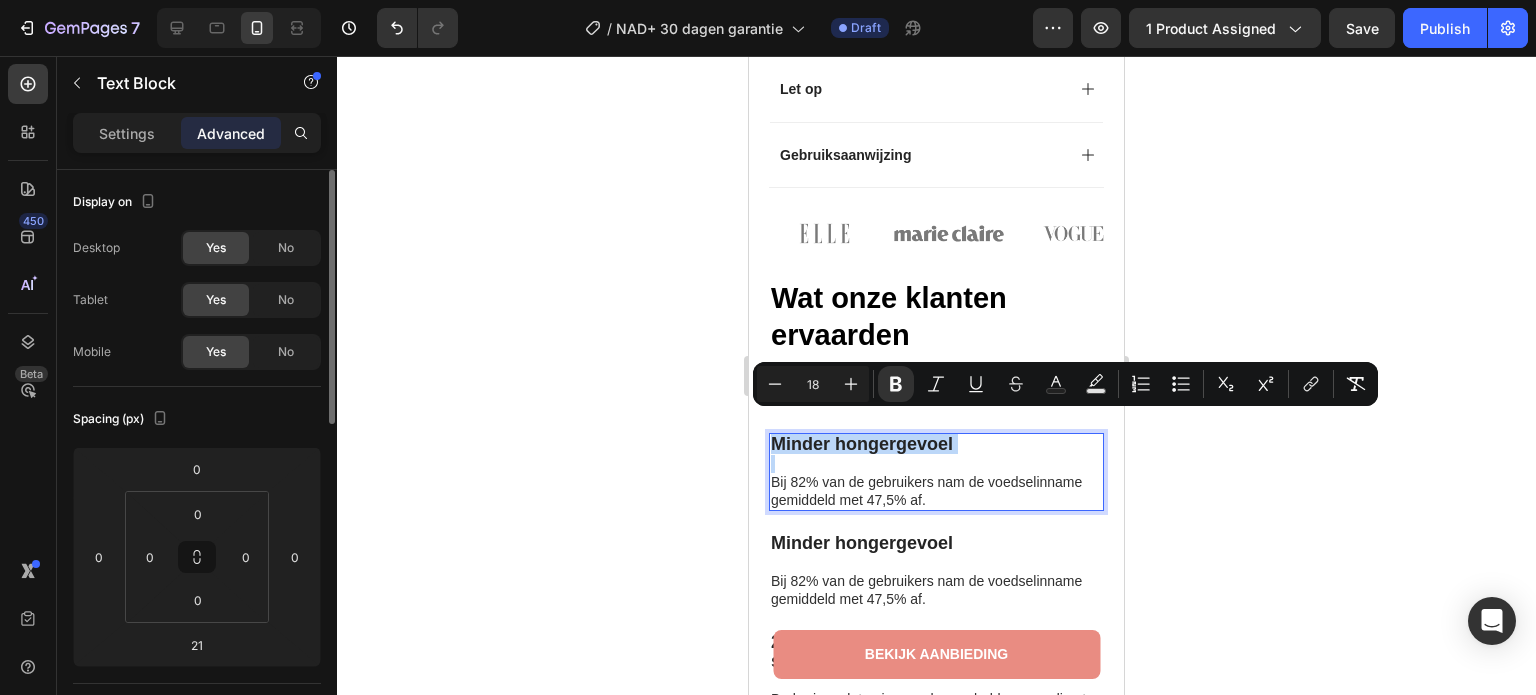 click on "Minder hongergevoel" at bounding box center (862, 444) 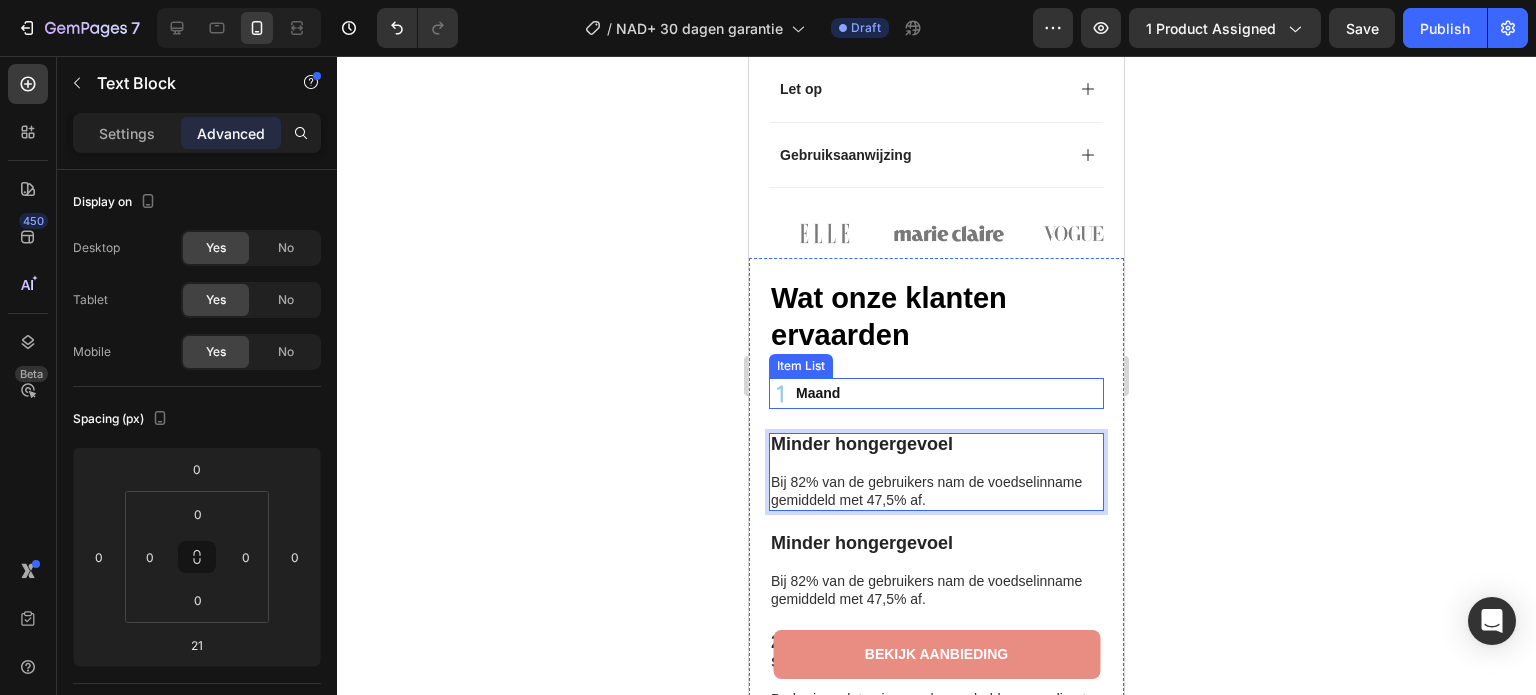 click on "Maand" at bounding box center (818, 393) 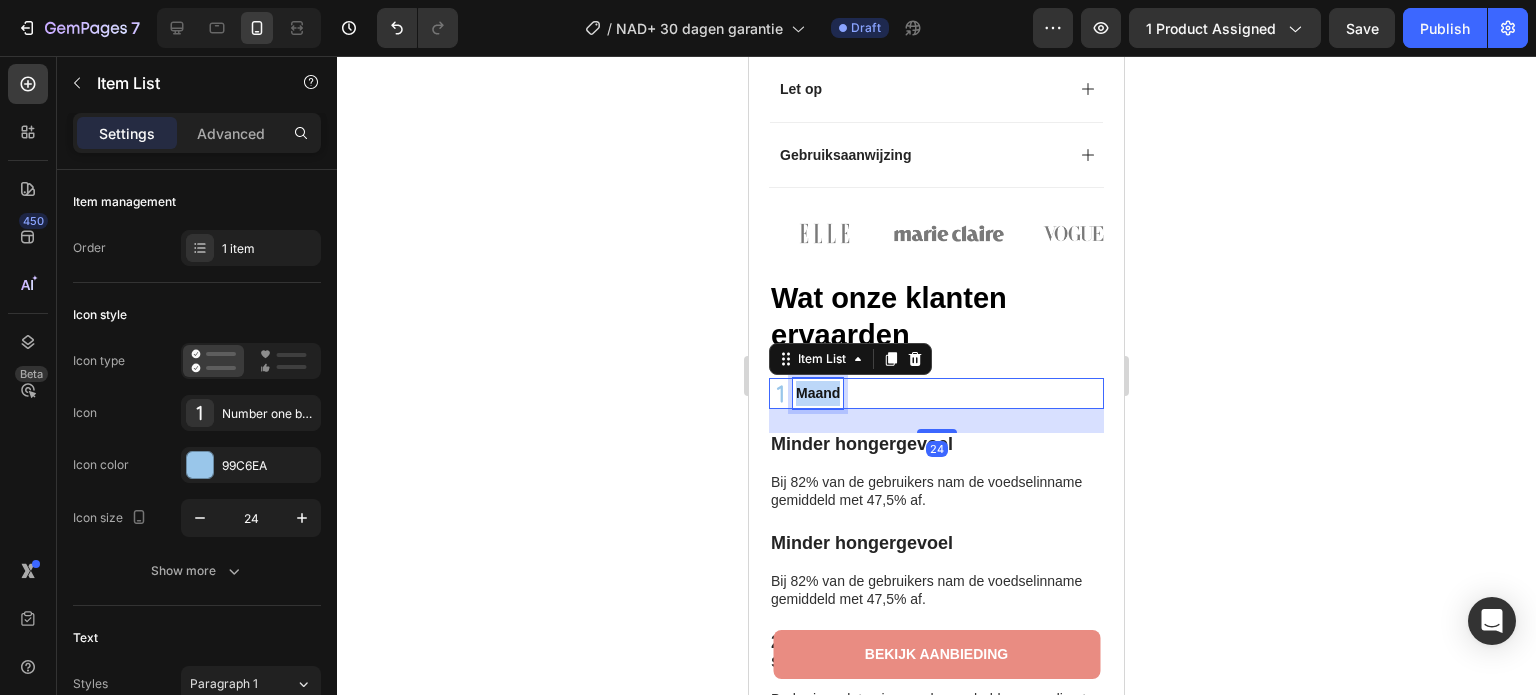 click on "Maand" at bounding box center [818, 393] 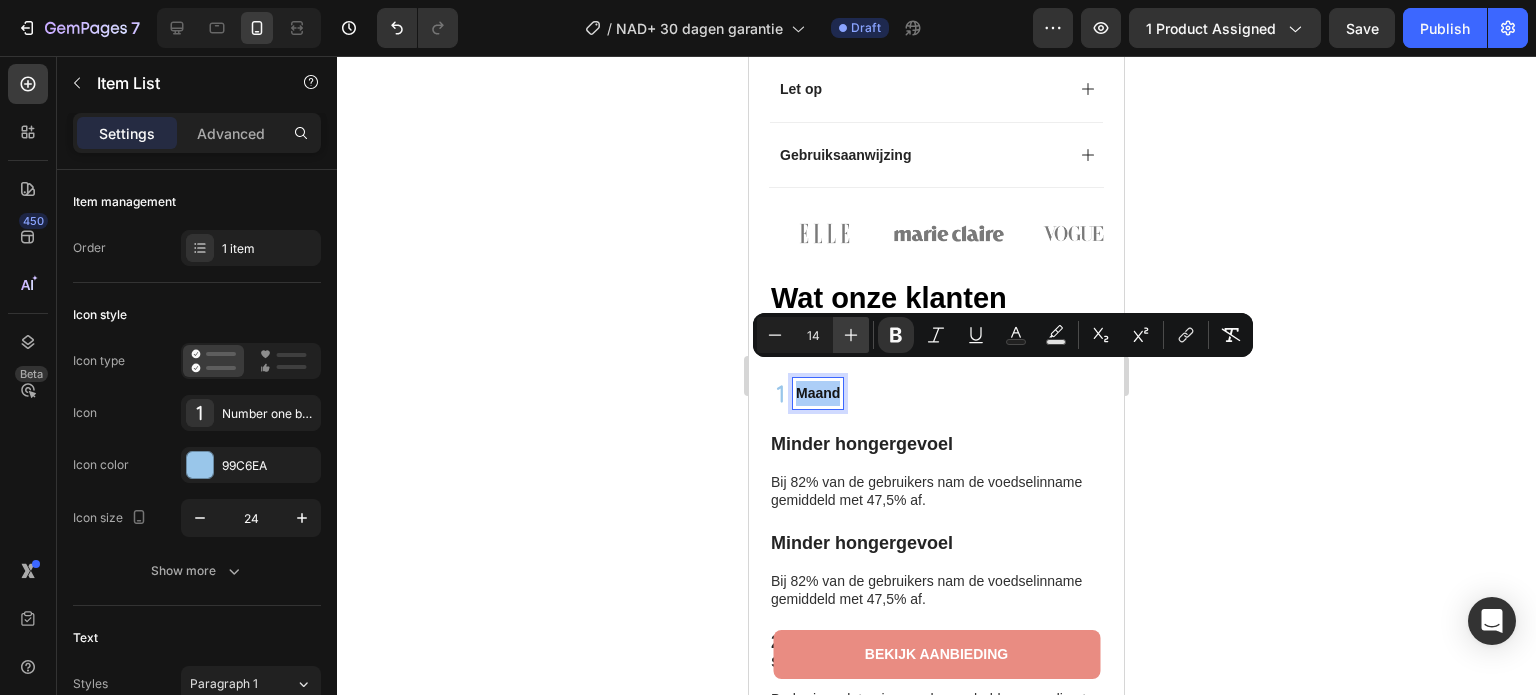 click 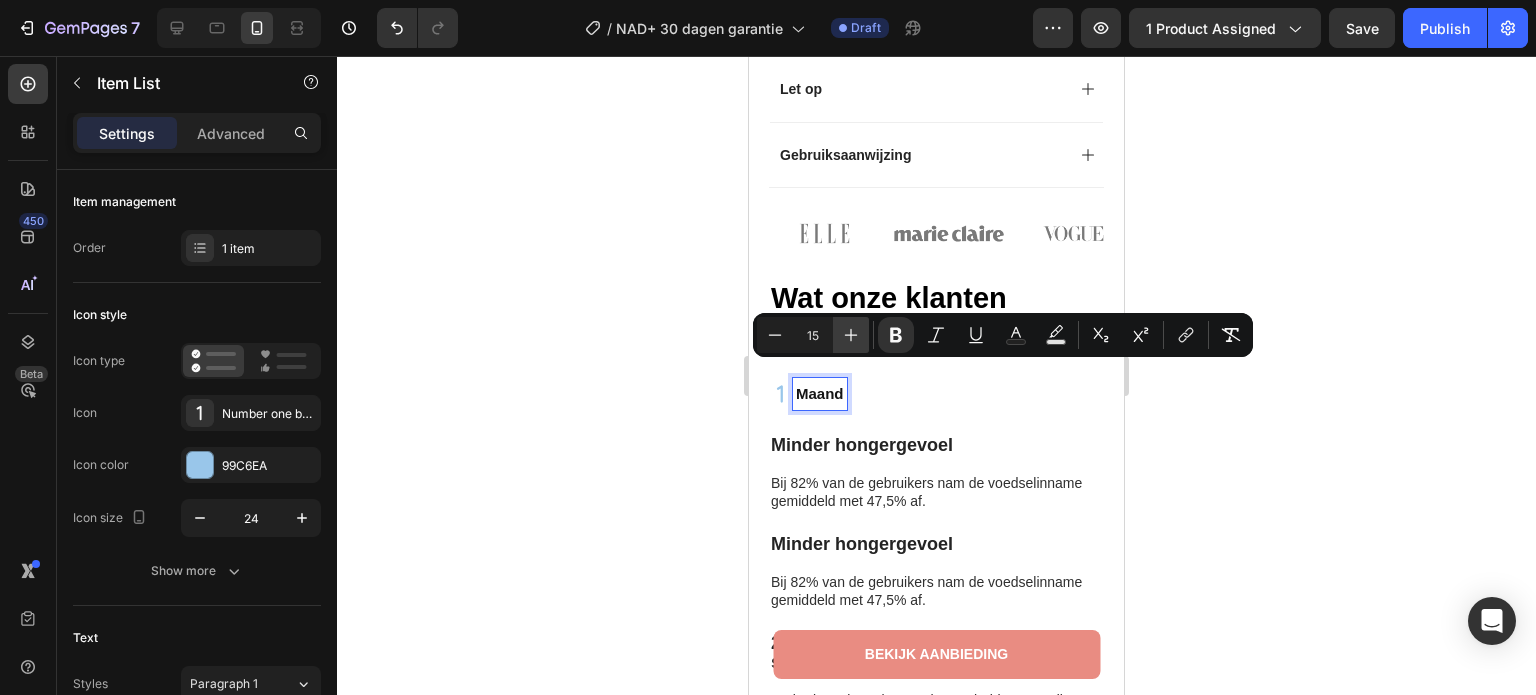 click 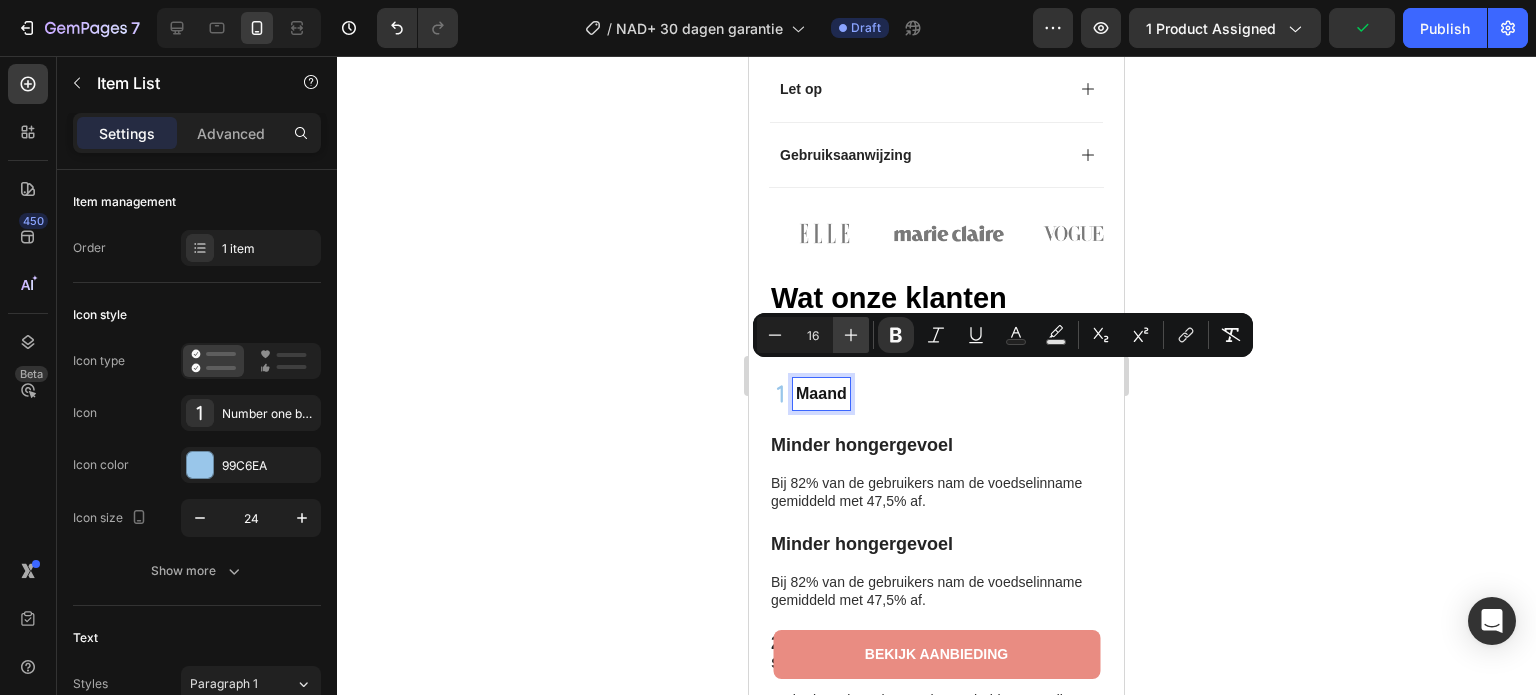 click 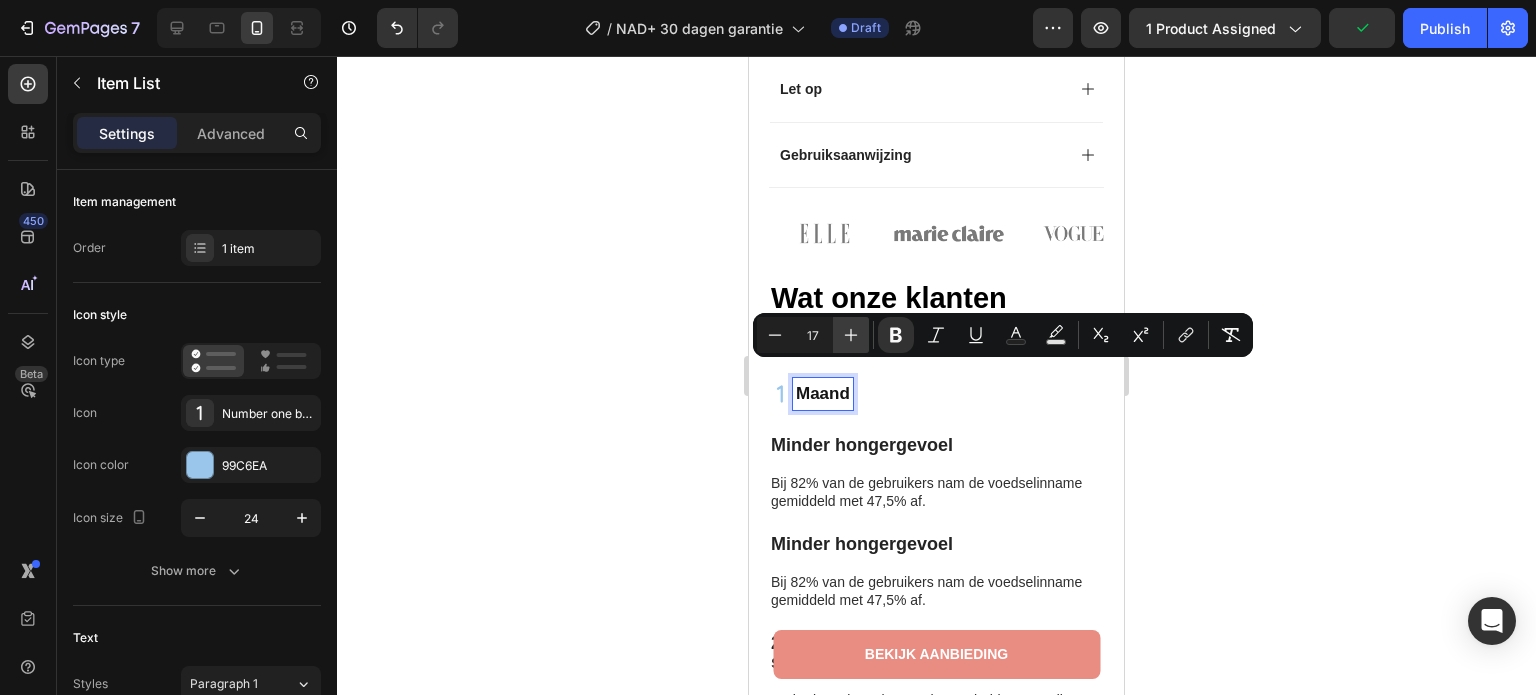 click 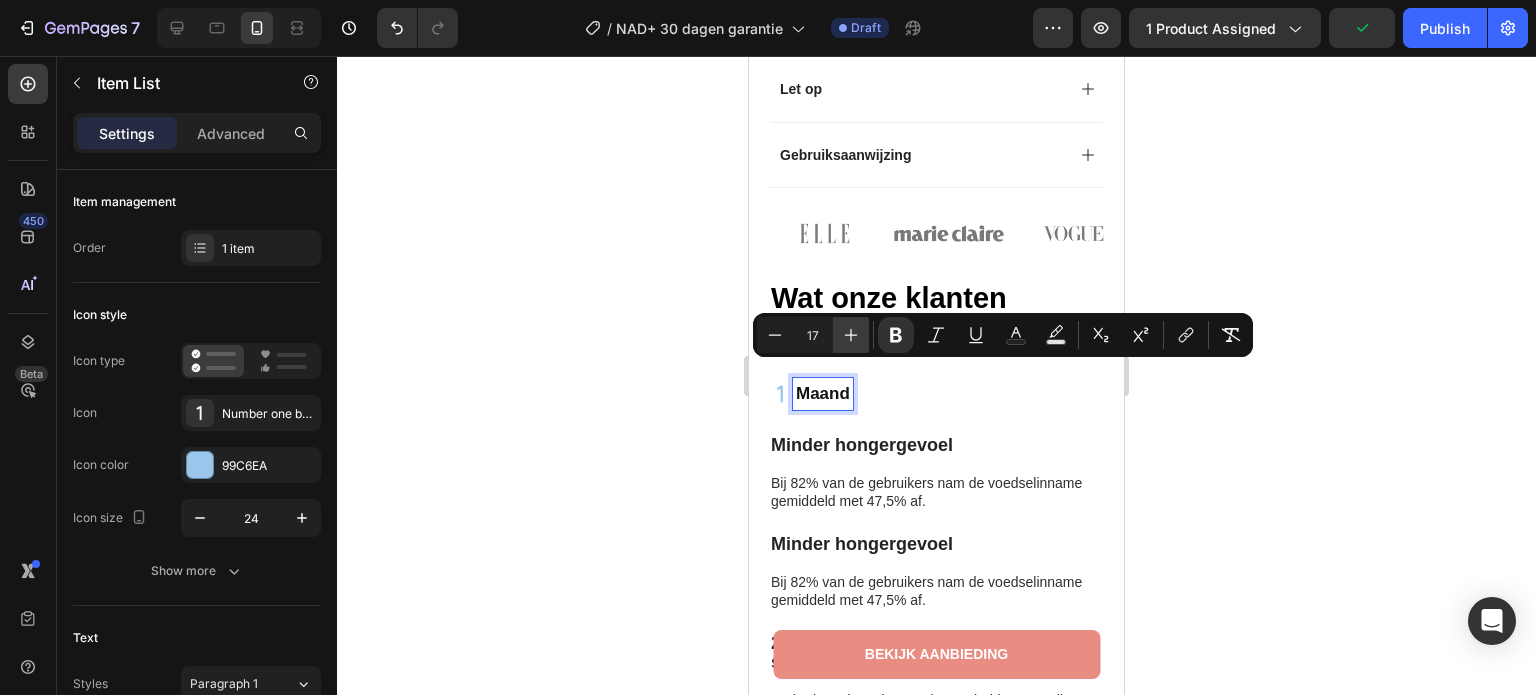 type on "18" 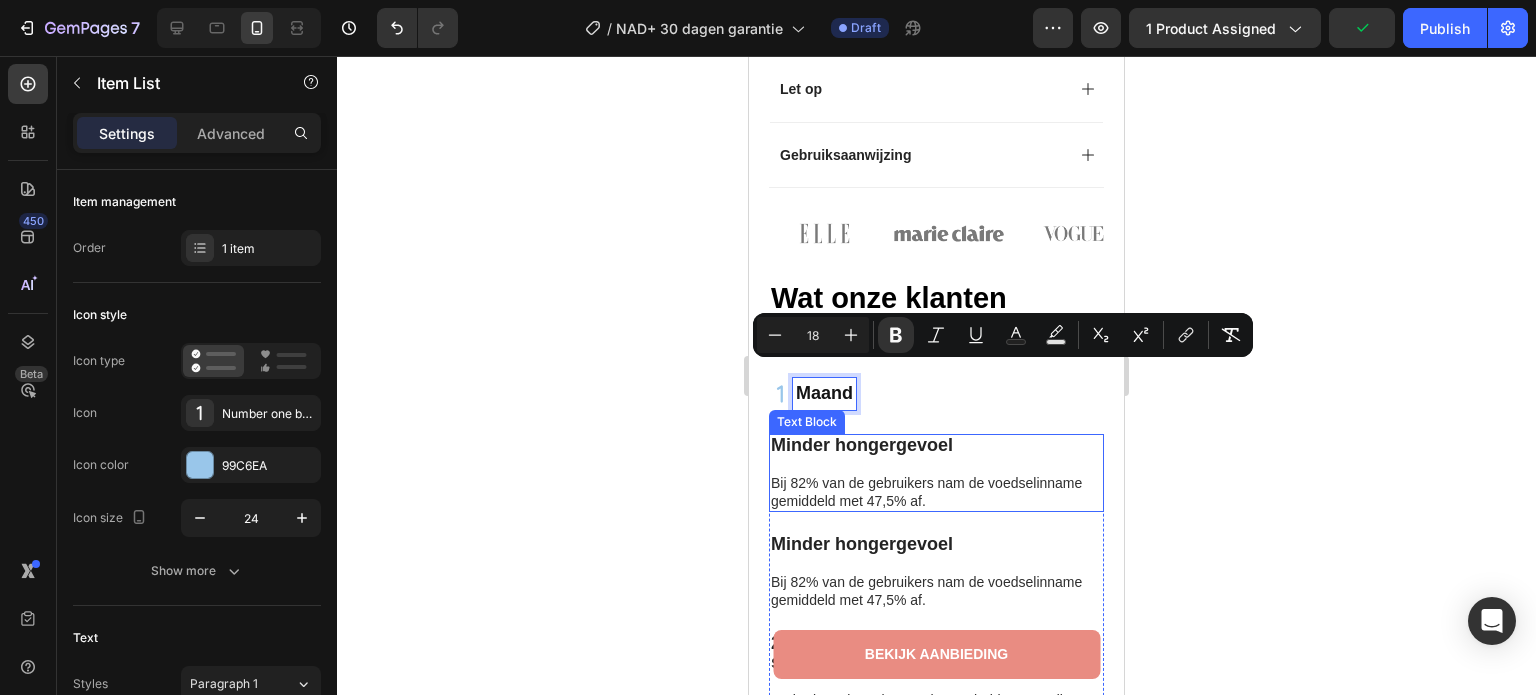 click on "Bij 82% van de gebruikers nam de voedselinname gemiddeld met 47,5% af." at bounding box center (926, 492) 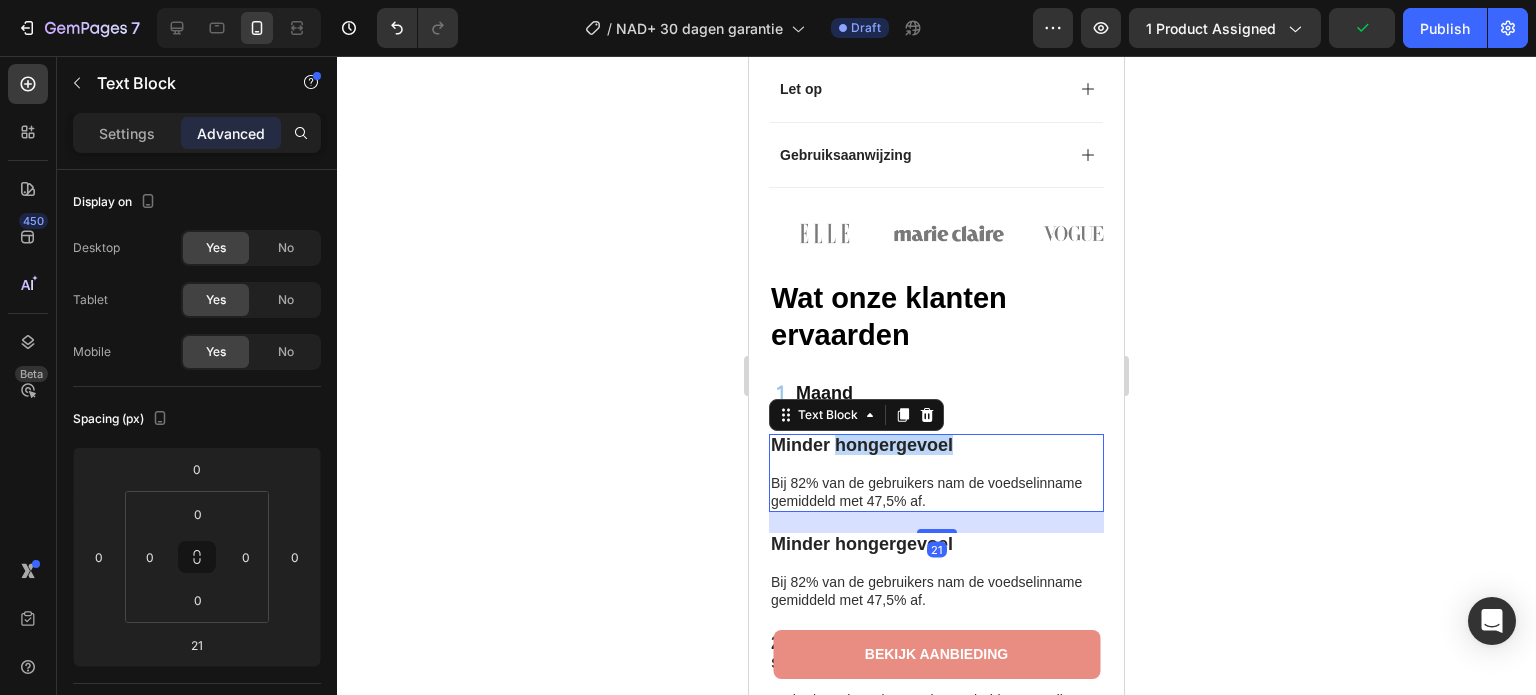 click on "Minder hongergevoel" at bounding box center (862, 445) 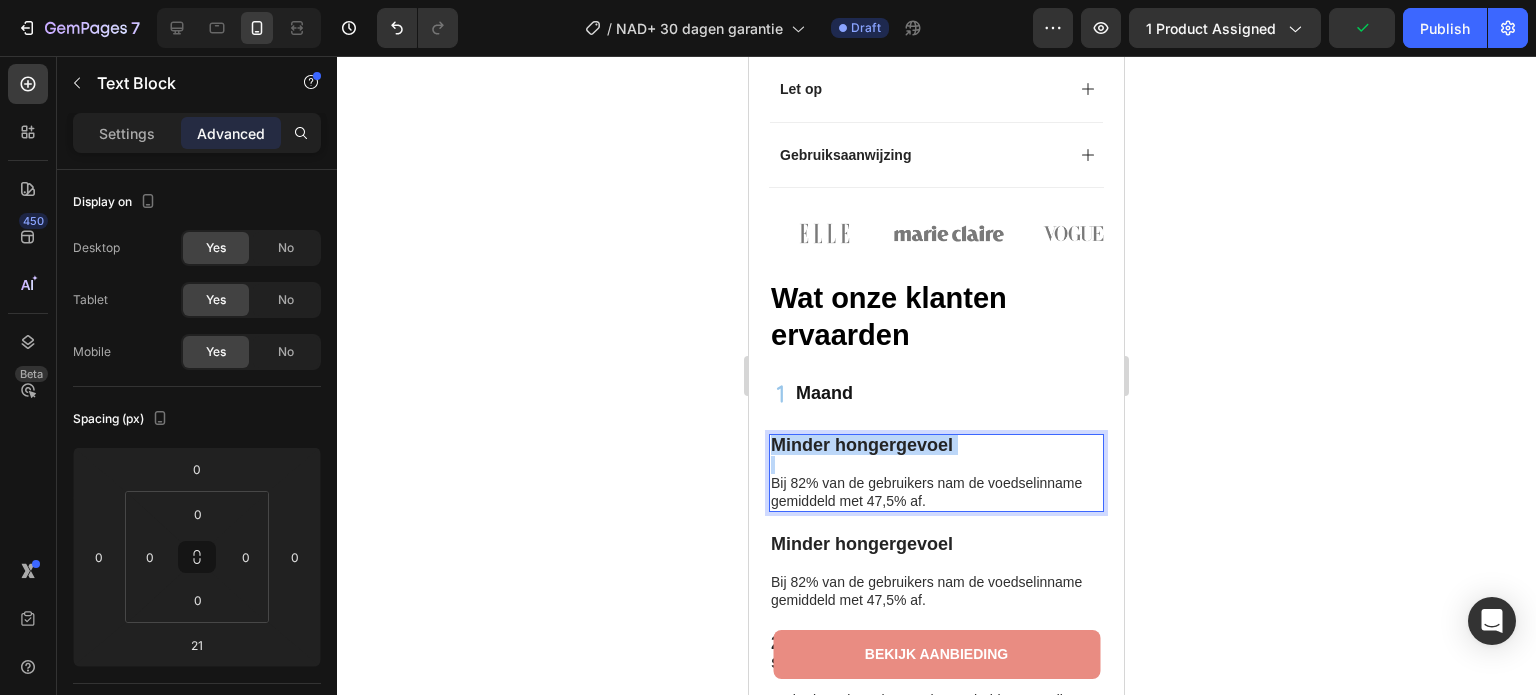 click on "Minder hongergevoel" at bounding box center [862, 445] 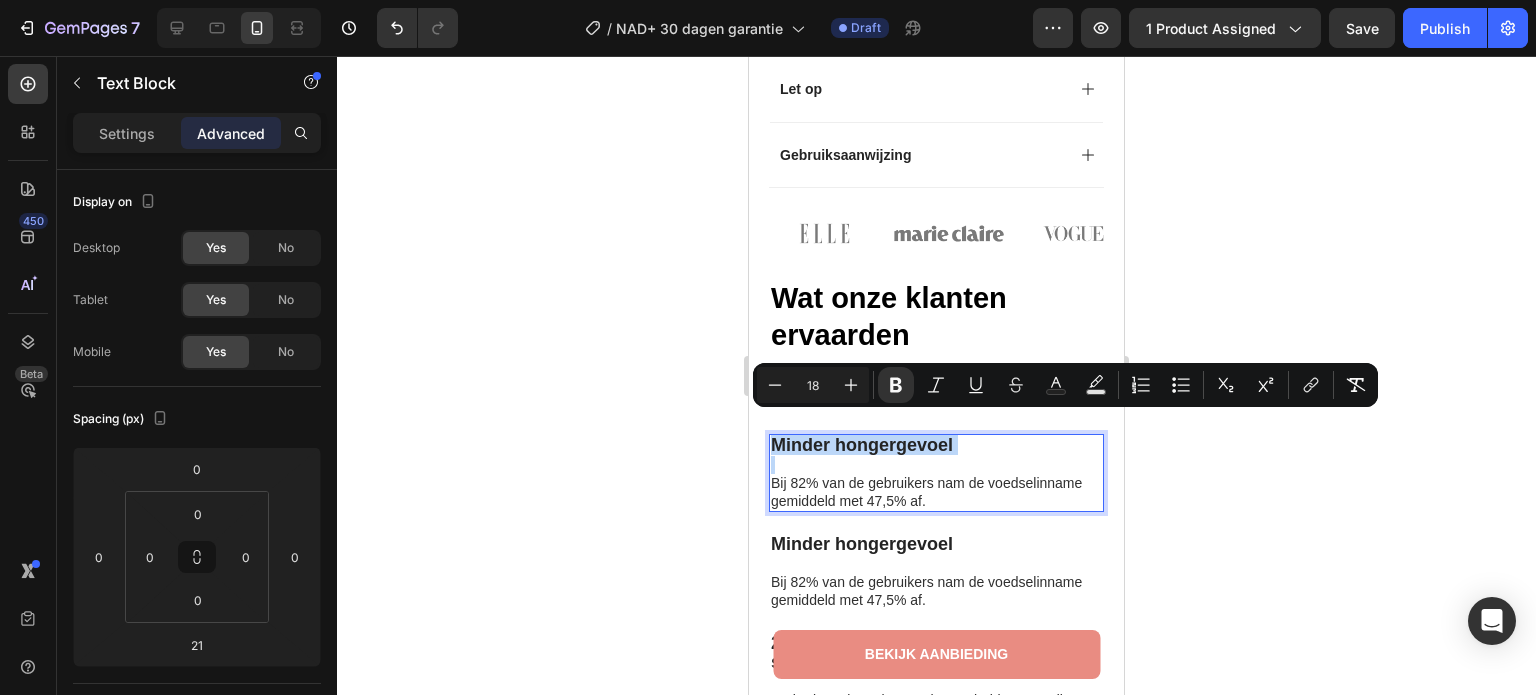 click at bounding box center (936, 465) 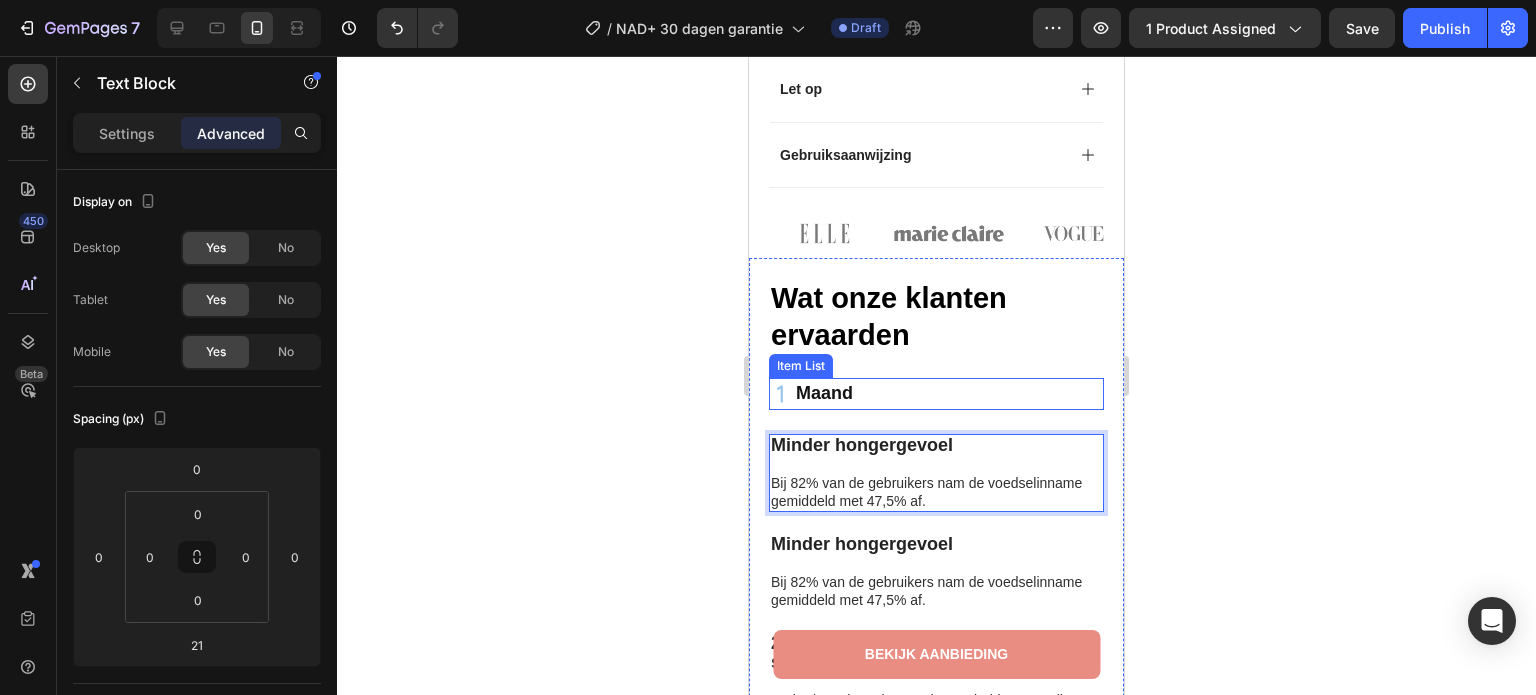 click on "Maand" at bounding box center (936, 394) 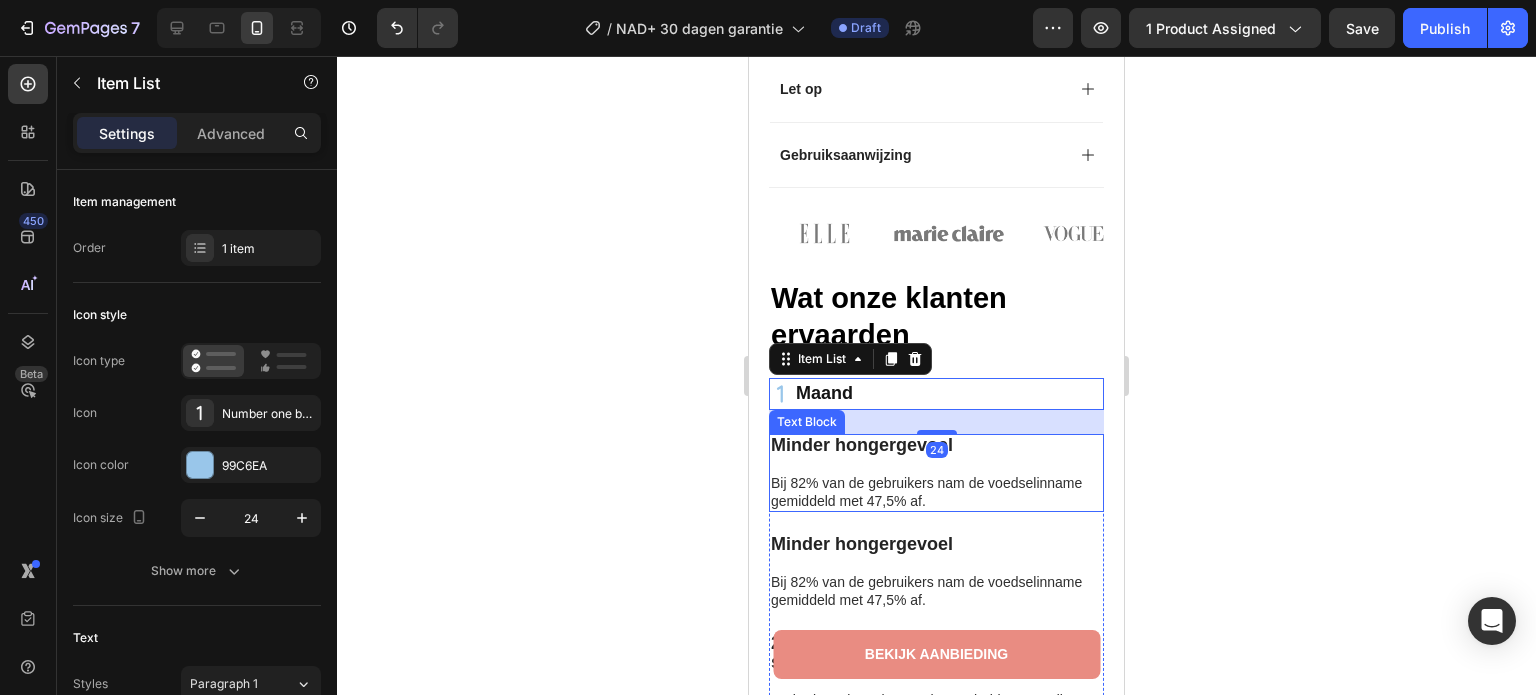 click on "Minder hongergevoel" at bounding box center [862, 445] 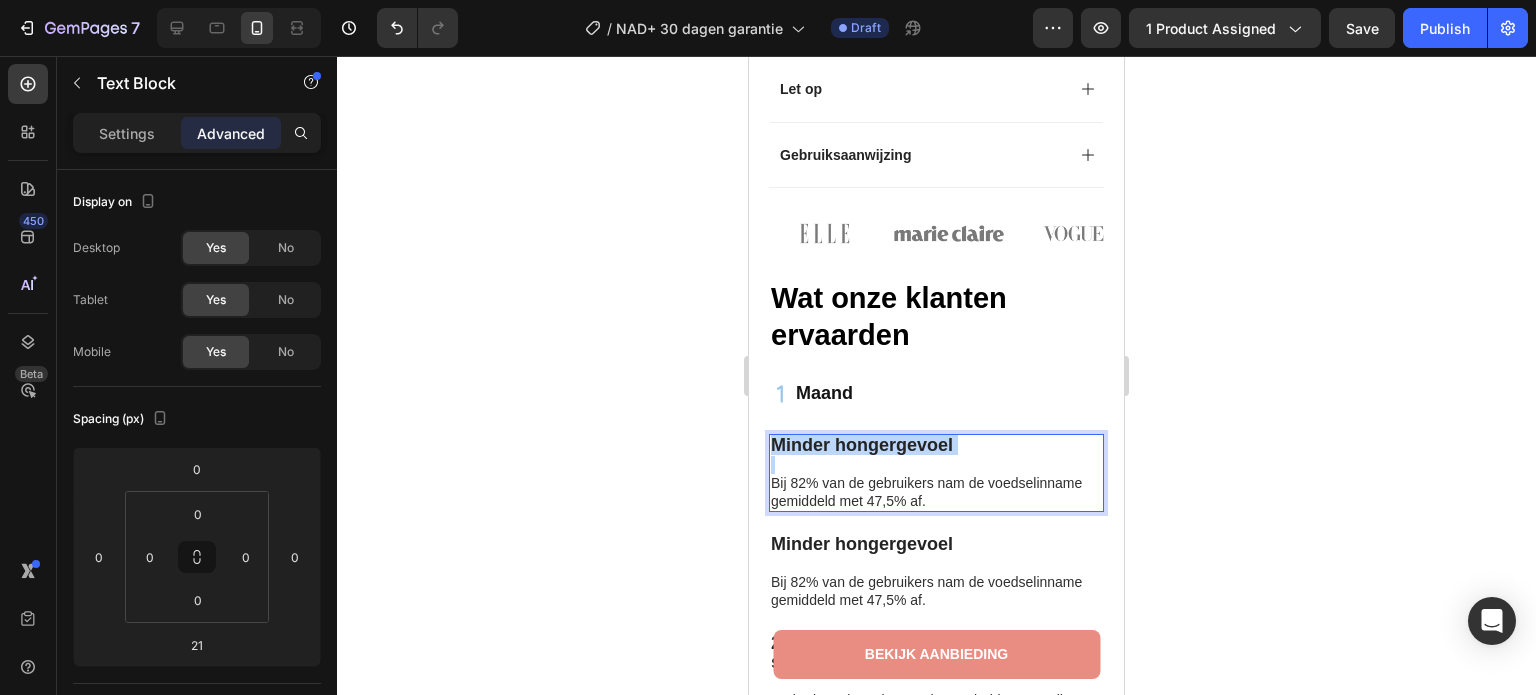 click on "Minder hongergevoel" at bounding box center (862, 445) 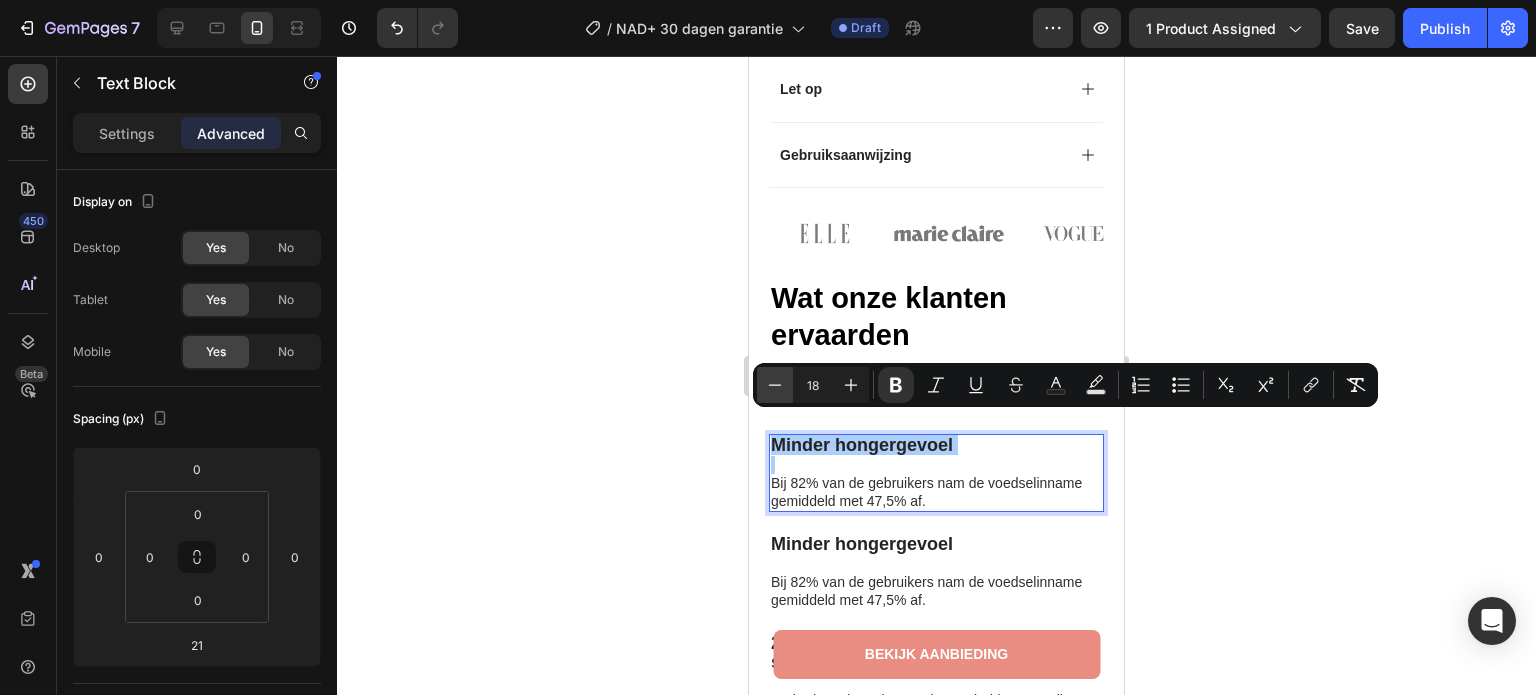 click 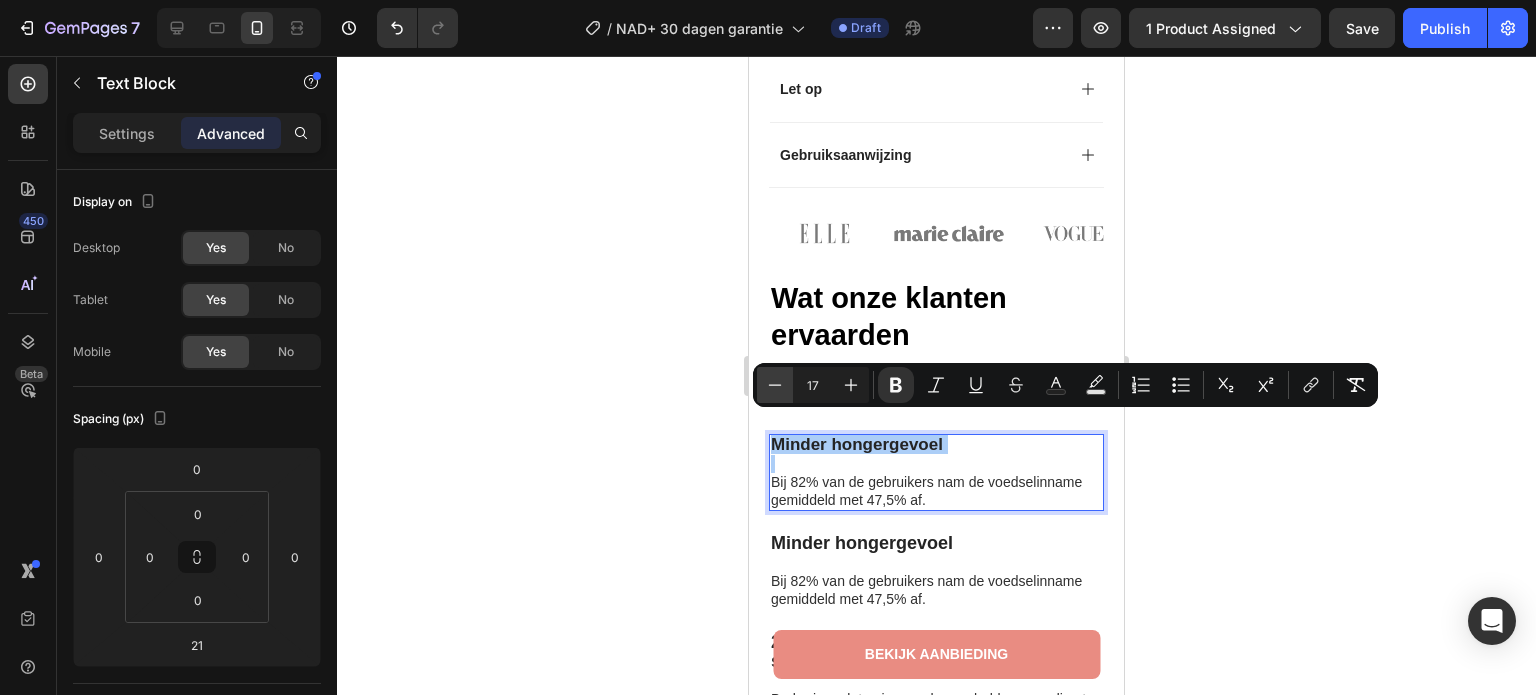 click 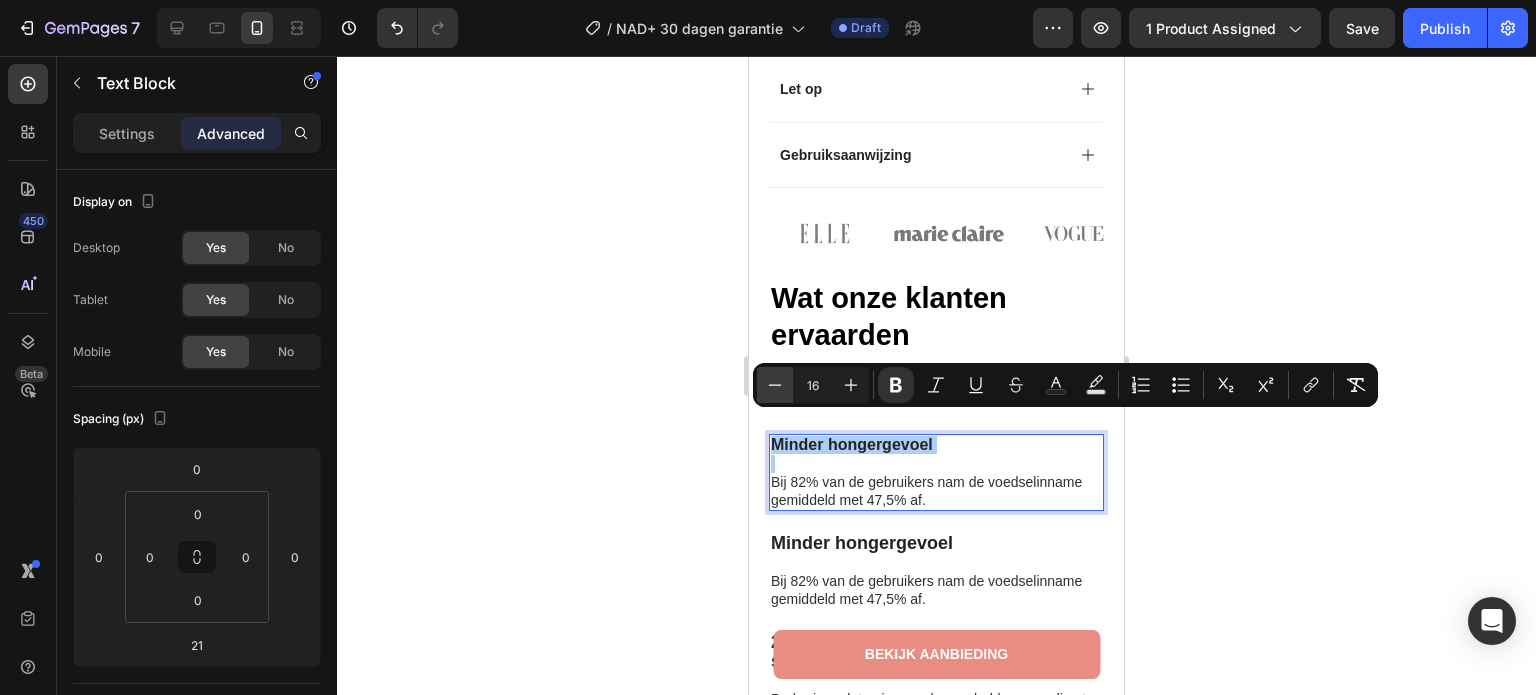 click 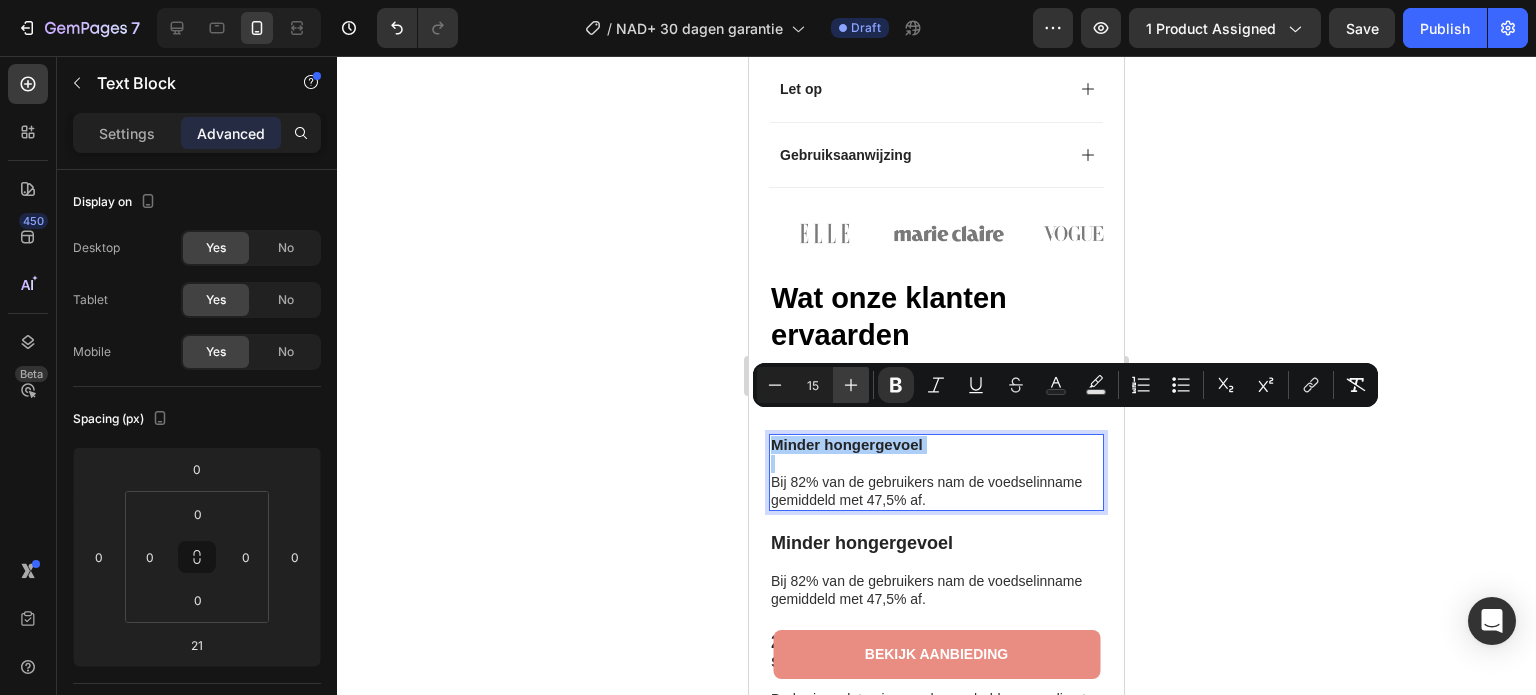click 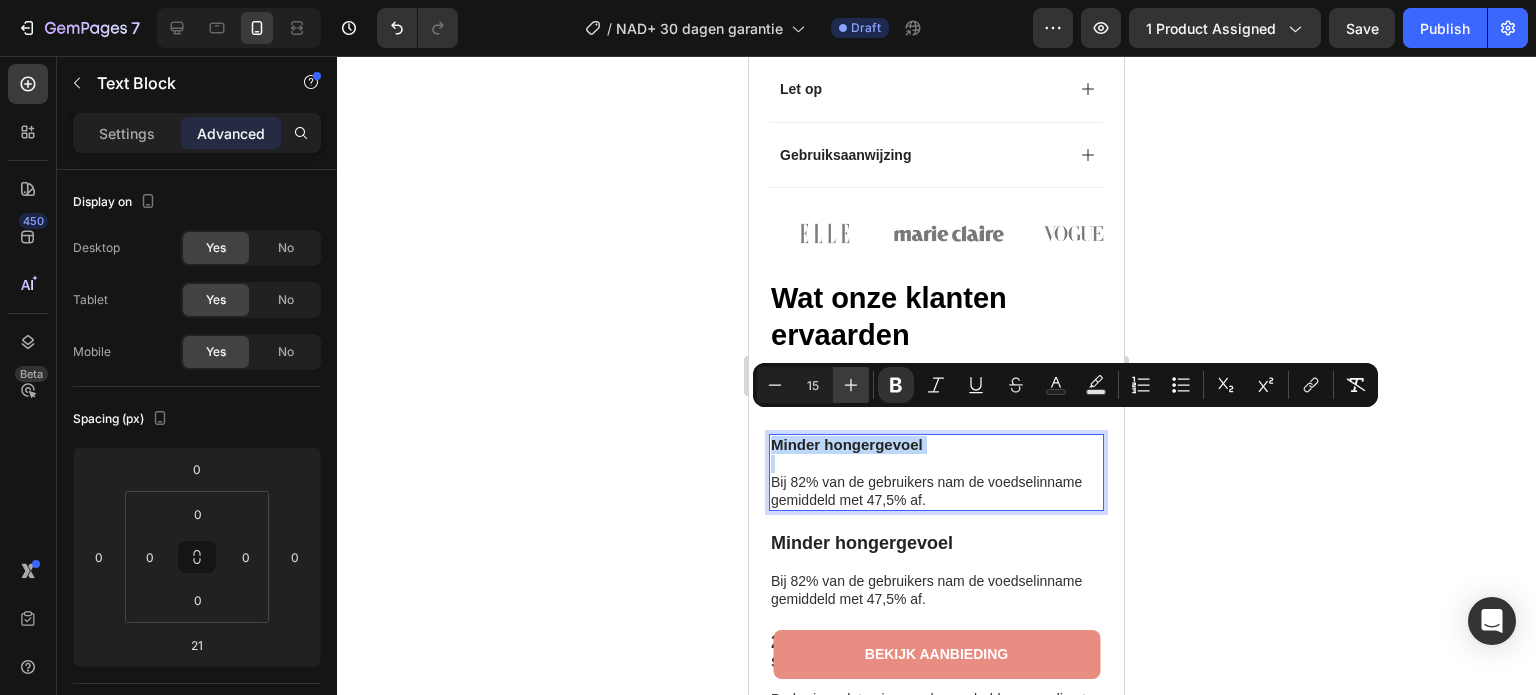 type on "16" 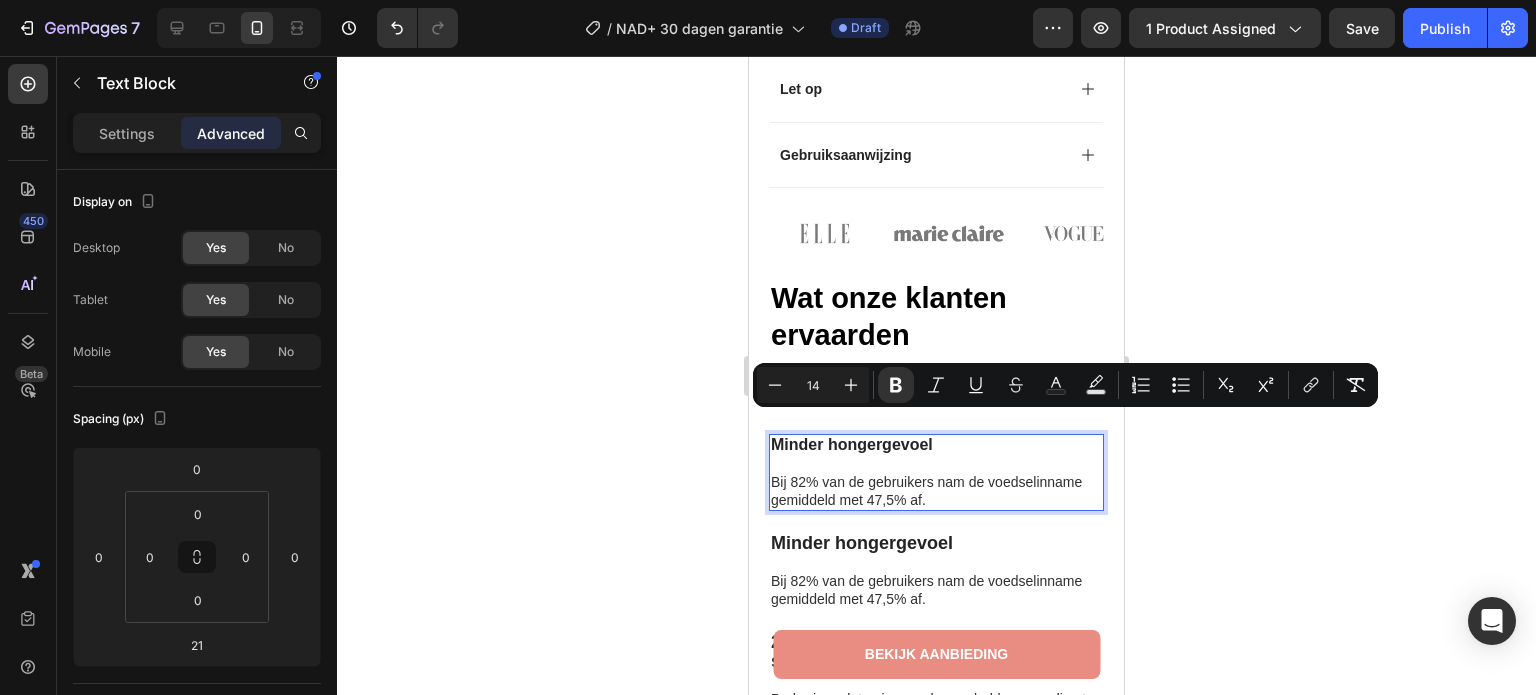 click on "Bij 82% van de gebruikers nam de voedselinname gemiddeld met 47,5% af." at bounding box center [926, 491] 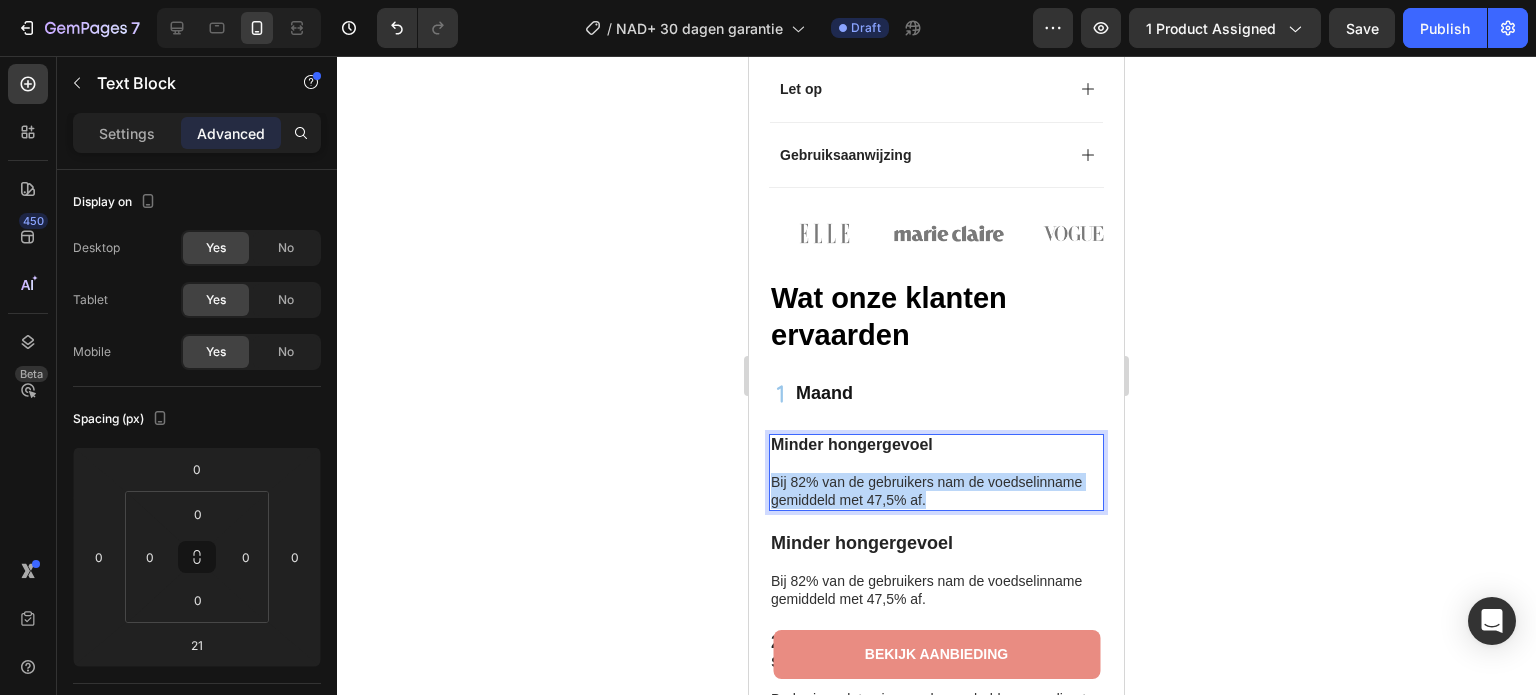 click on "Bij 82% van de gebruikers nam de voedselinname gemiddeld met 47,5% af." at bounding box center (926, 491) 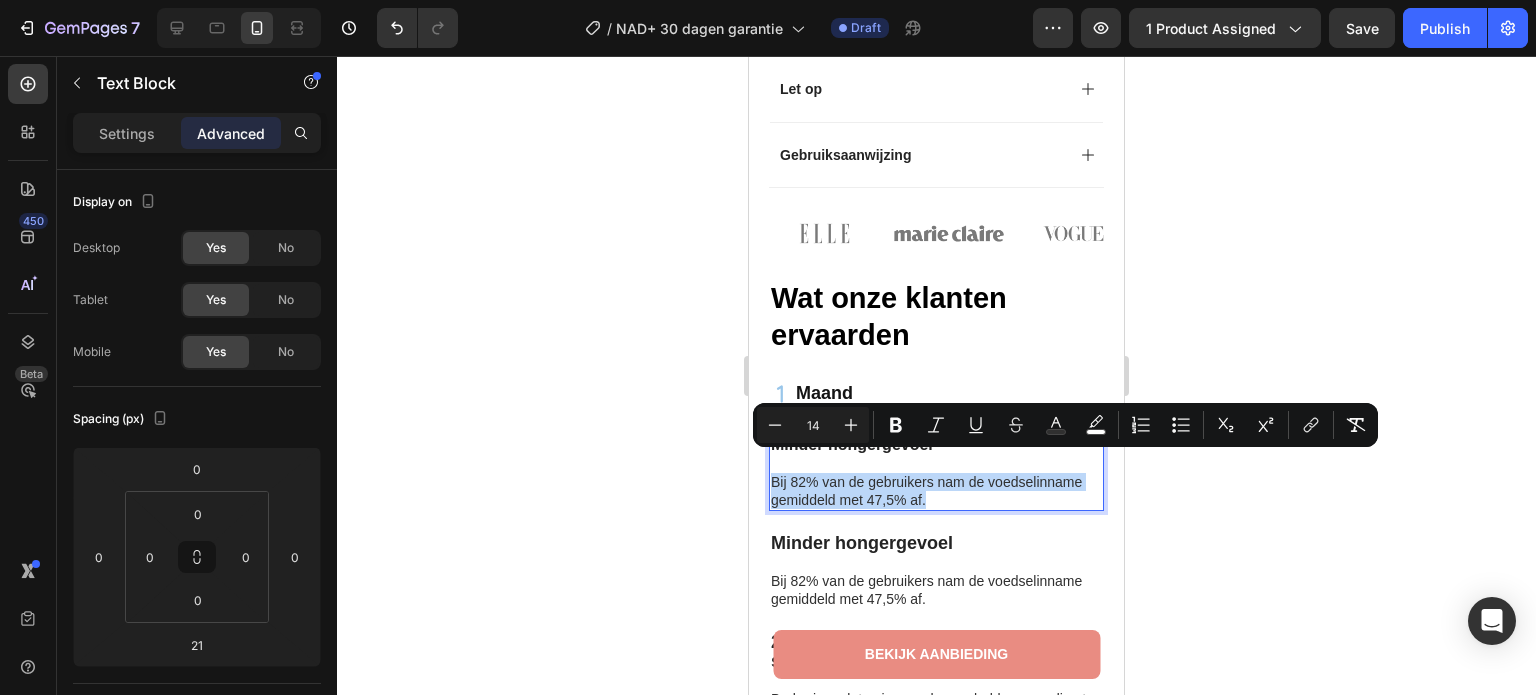 click on "Maand" at bounding box center (824, 393) 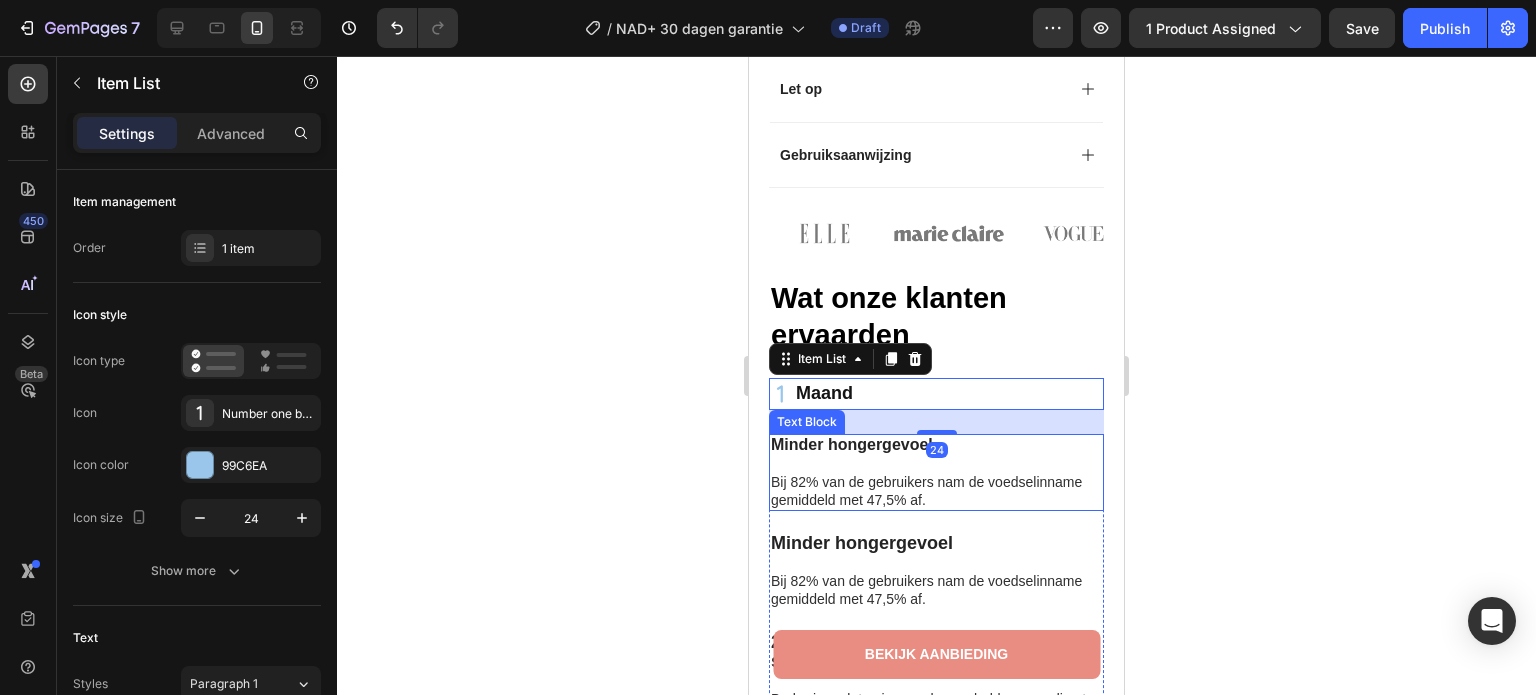 click on "Minder hongergevoel" at bounding box center [852, 444] 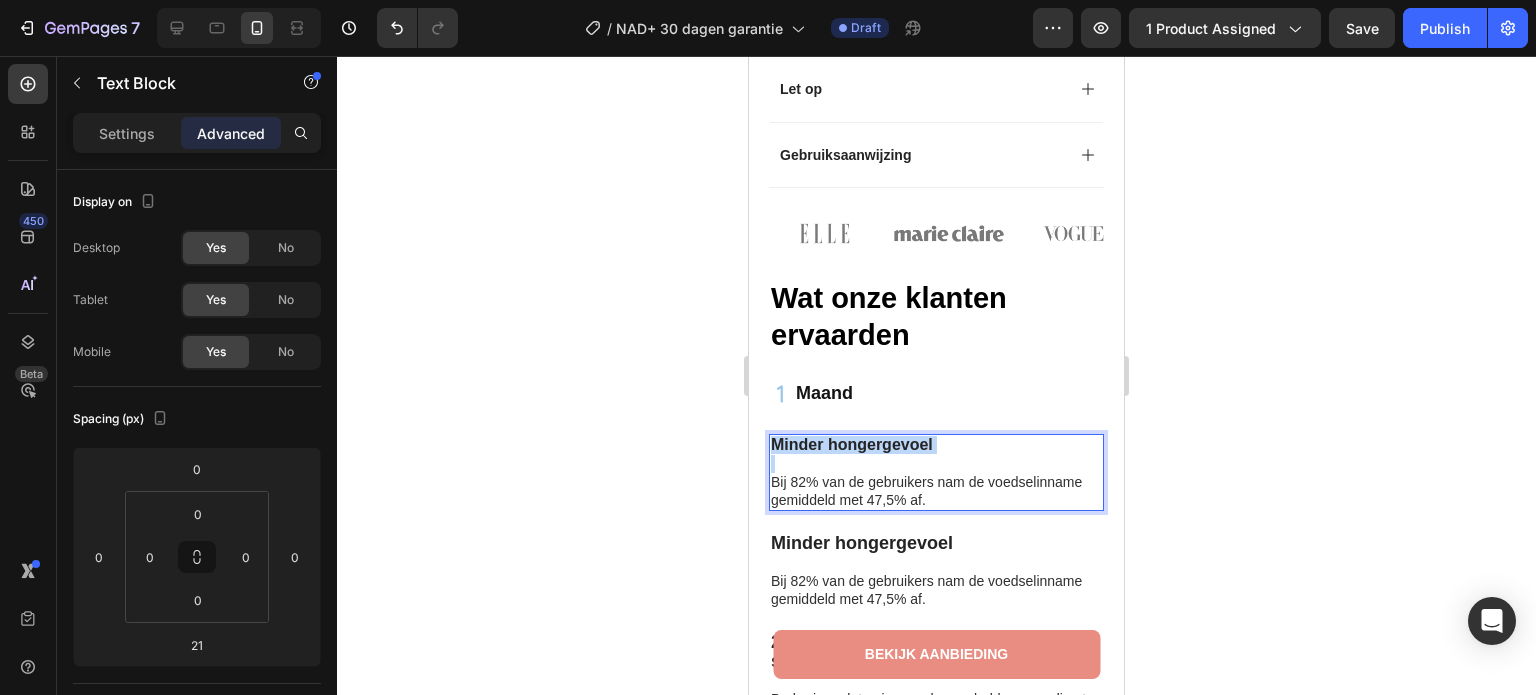 click on "Minder hongergevoel" at bounding box center [852, 444] 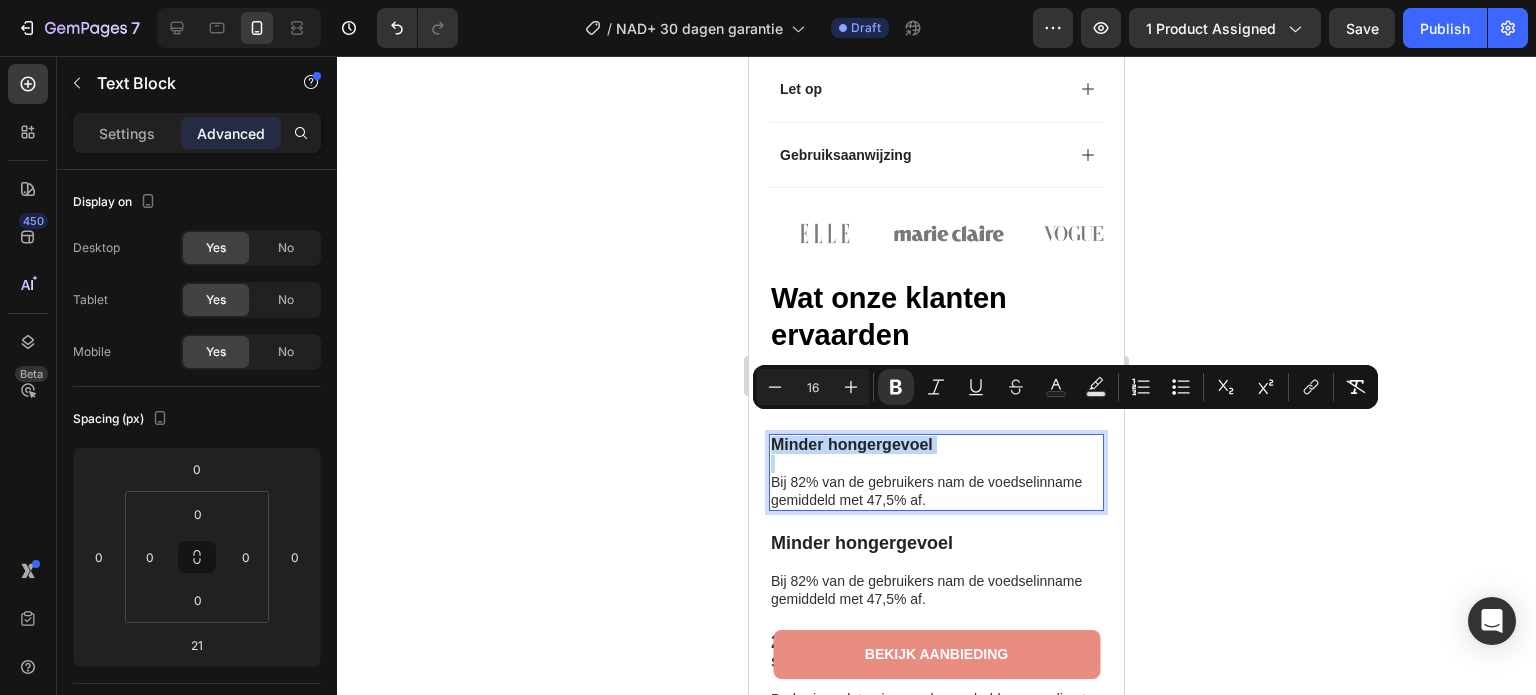 click on "Minder hongergevoel" at bounding box center [852, 444] 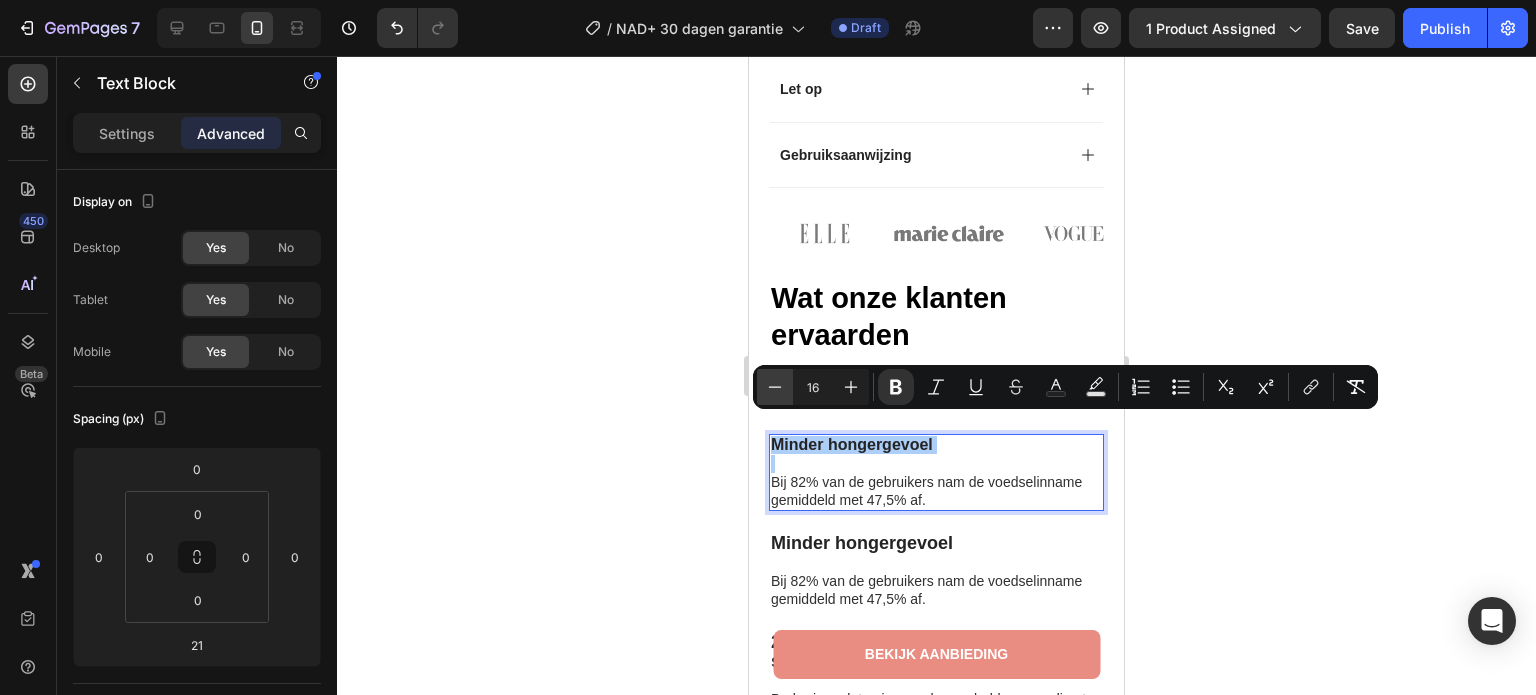 click 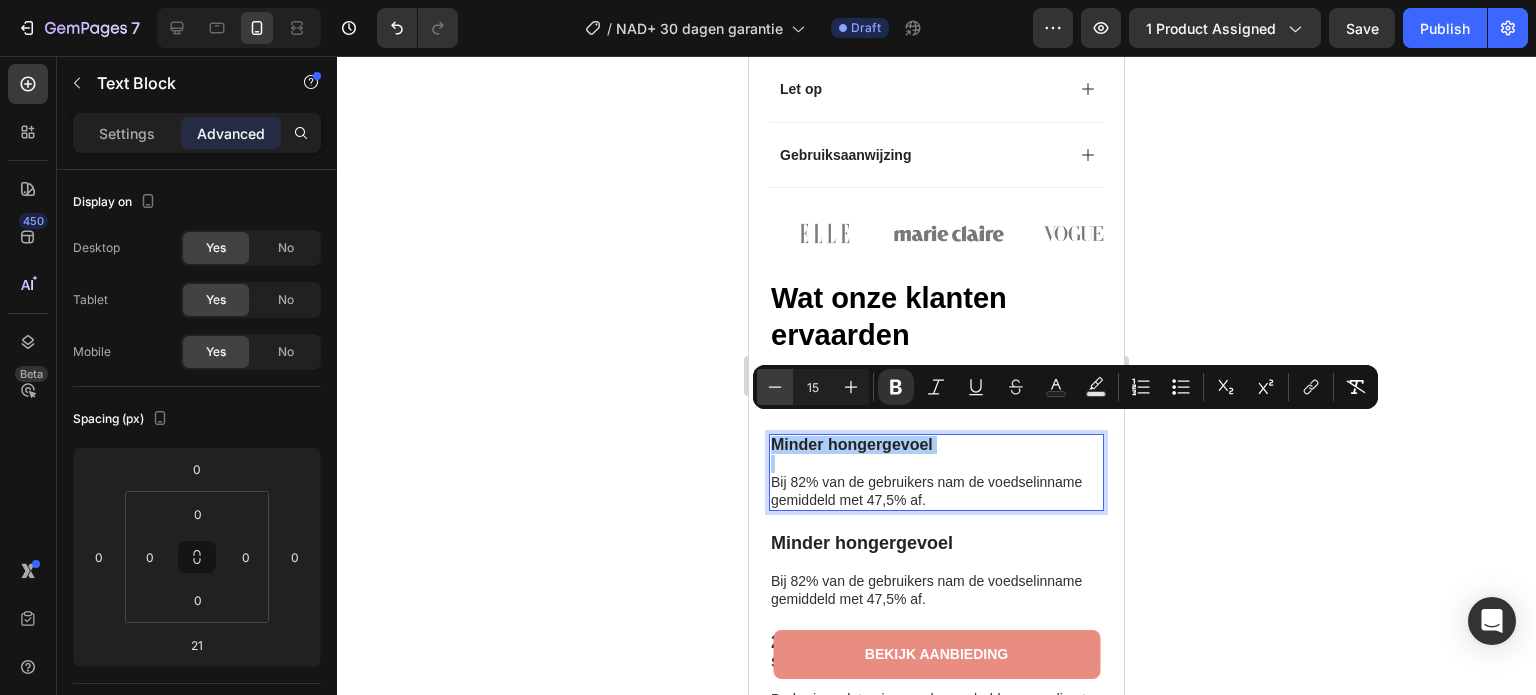 click 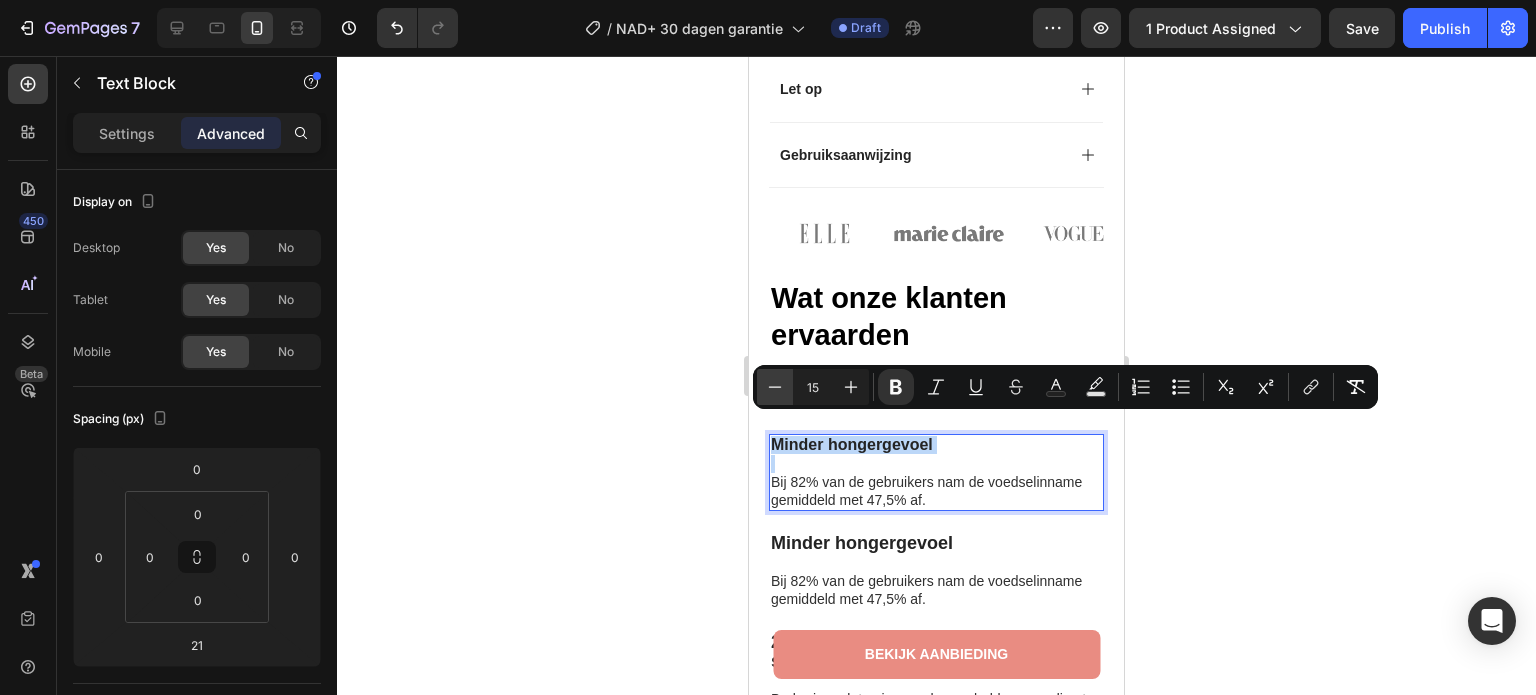 type on "14" 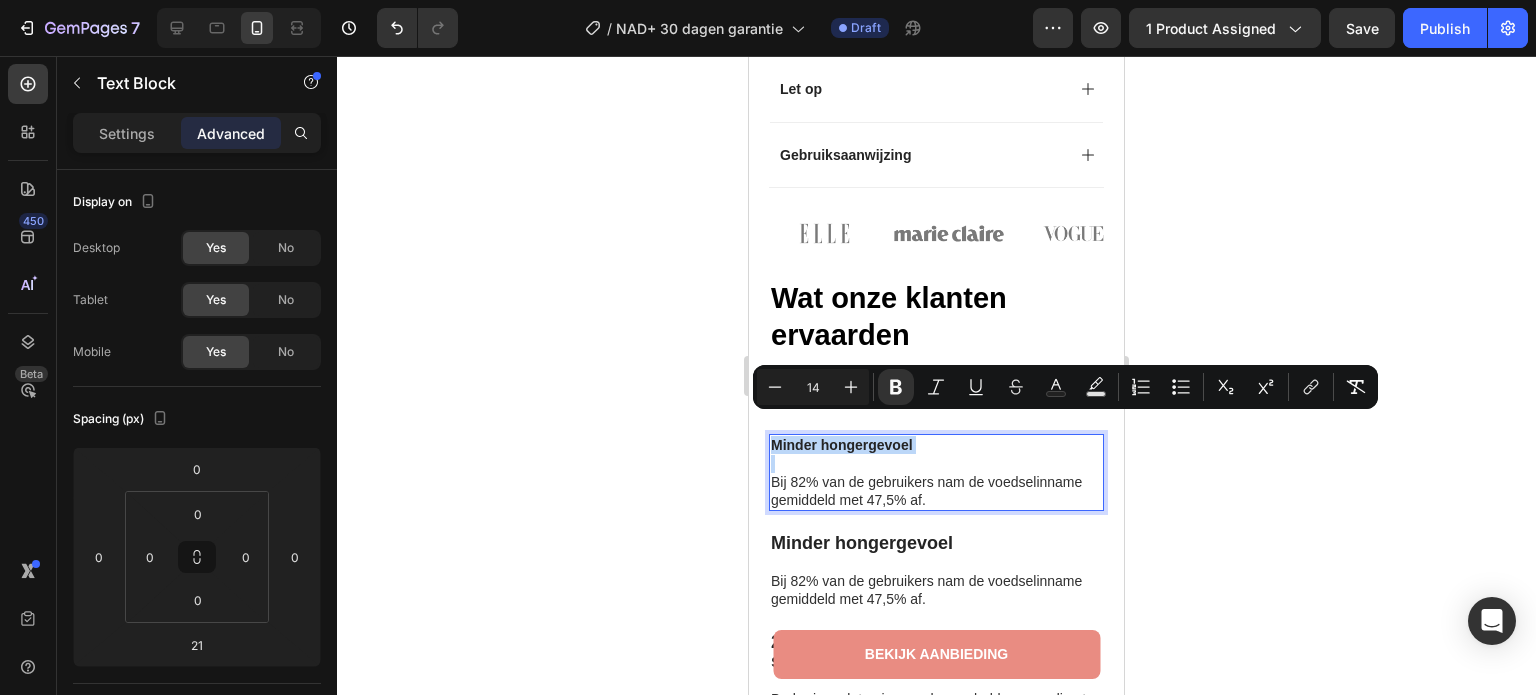 click at bounding box center [936, 464] 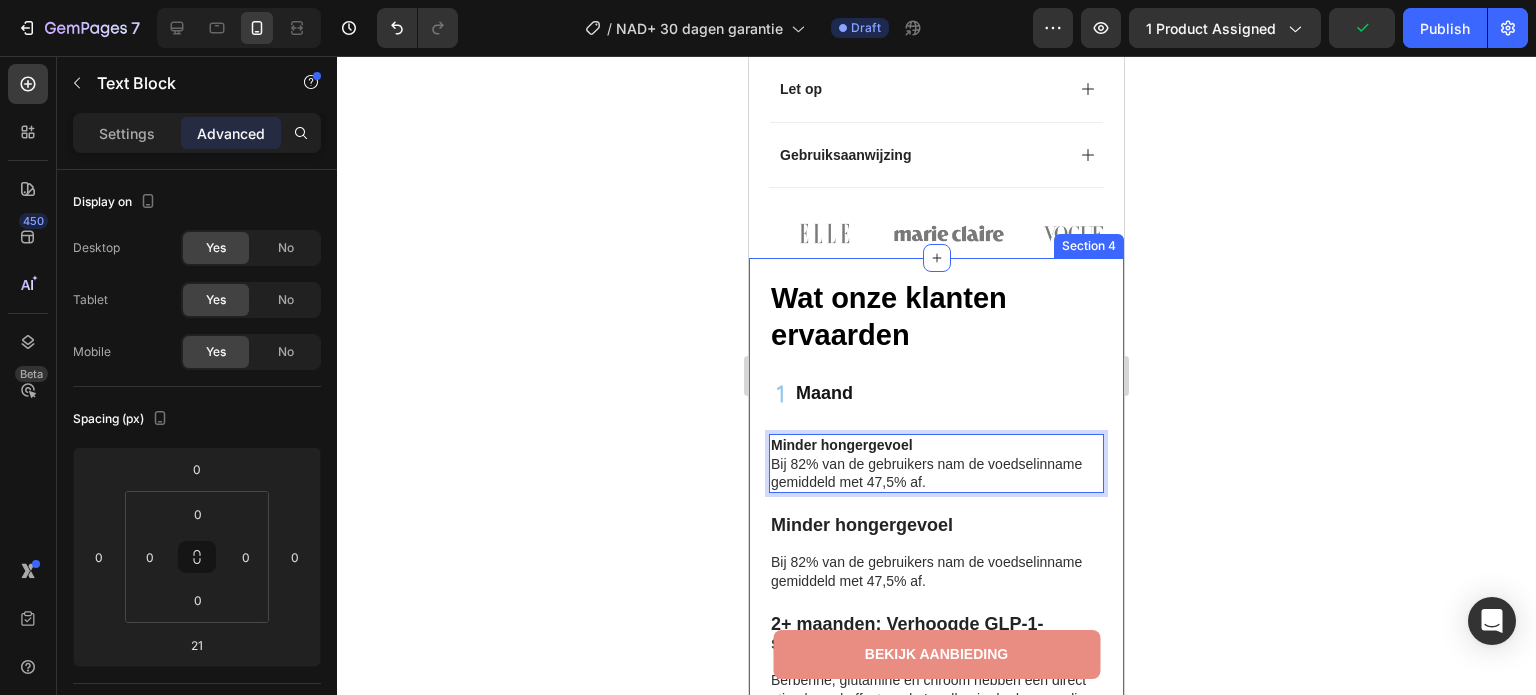 click on "Wat onze klanten ervaarden Heading
Maand Item List Minder hongergevoel Bij 82% van de gebruikers nam de voedselinname gemiddeld met 47,5% af. Text Block   21 Minder hongergevoel   Bij 82% van de gebruikers nam de voedselinname gemiddeld met 47,5% af. Text Block 2+ maanden: Verhoogde GLP-1-spiegels   Berberine, glutamine en chroom hebben een direct stimulerend effect op de L‑cellen in de darmen, die verantwoordelijk zijn voor de productie van GLP‑1. Text Block 3+ maanden: Gezond gewichtsverlies   Bevat geen cafeïne, laxerende stoffen of andere synthetische toevoegingen — dus geen hartkloppingen, crash of andere nare bijwerkingen. Text Block Row Image Image “Ik had mijn twijfels bij de werking van zo'n pleister, maar ben blij dat ik het geprobeerd heb. Op de eerste dag merkte ik al dat mijn eetbuien minder werden. Momenteel al 9 kg verschil op de weegschaal.” Text Block
Icon Monique N. (Utrecht, NL) Text Block Row Row" at bounding box center (936, 708) 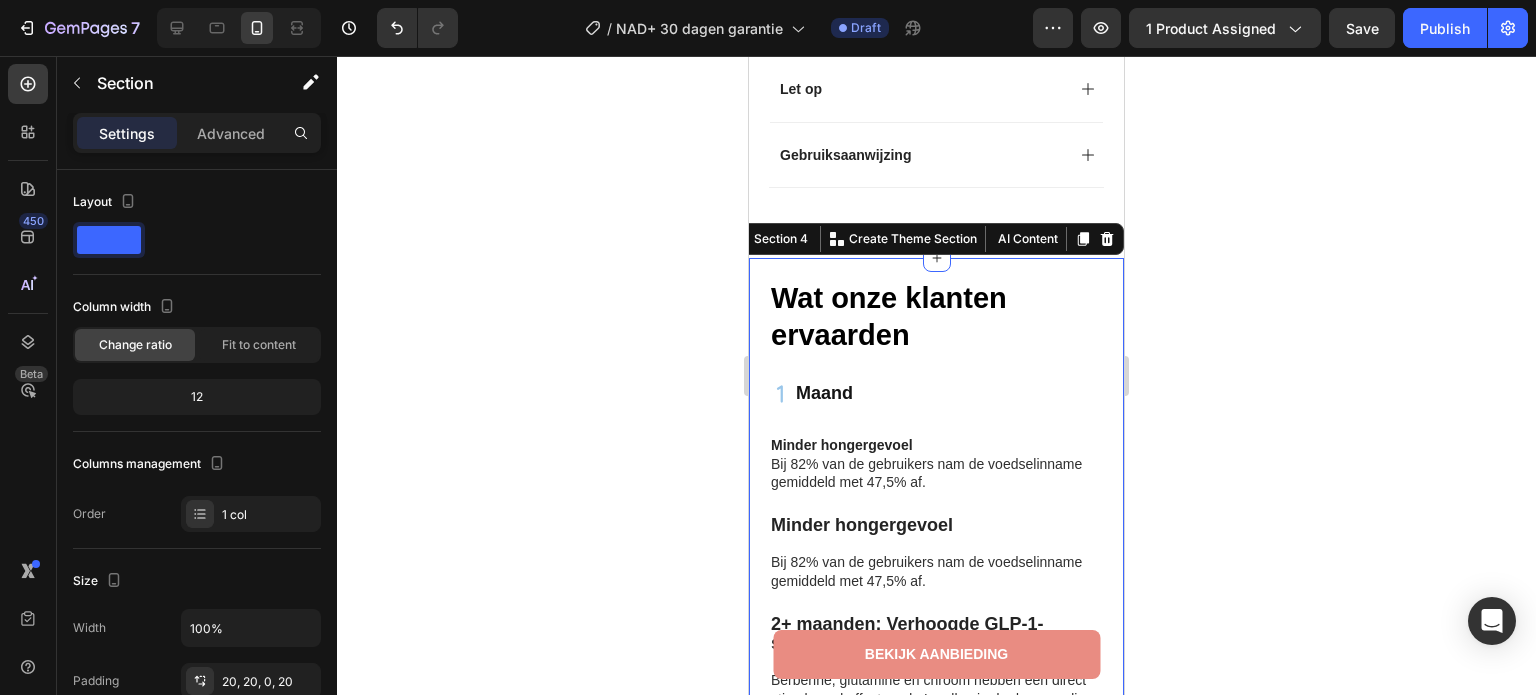 click on "Wat onze klanten ervaarden Heading
Maand Item List Minder hongergevoel Bij 82% van de gebruikers nam de voedselinname gemiddeld met 47,5% af. Text Block Minder hongergevoel   Bij 82% van de gebruikers nam de voedselinname gemiddeld met 47,5% af. Text Block 2+ maanden: Verhoogde GLP-1-spiegels   Berberine, glutamine en chroom hebben een direct stimulerend effect op de L‑cellen in de darmen, die verantwoordelijk zijn voor de productie van GLP‑1. Text Block 3+ maanden: Gezond gewichtsverlies   Bevat geen cafeïne, laxerende stoffen of andere synthetische toevoegingen — dus geen hartkloppingen, crash of andere nare bijwerkingen. Text Block Row Image Image “Ik had mijn twijfels bij de werking van zo'n pleister, maar ben blij dat ik het geprobeerd heb. Op de eerste dag merkte ik al dat mijn eetbuien minder werden. Momenteel al 9 kg verschil op de weegschaal.” Text Block
Icon Monique N. (Utrecht, NL) Text Block Row Row" at bounding box center [936, 708] 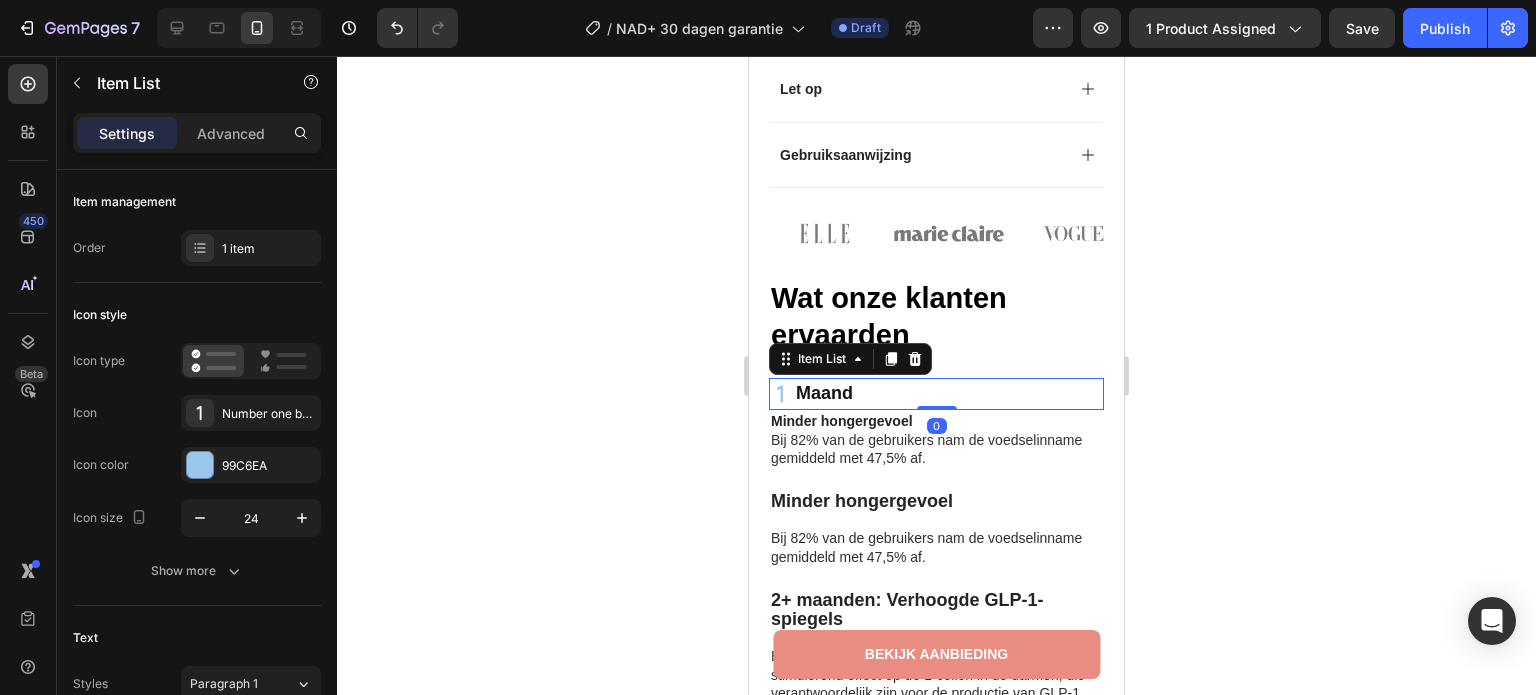 drag, startPoint x: 926, startPoint y: 414, endPoint x: 968, endPoint y: 355, distance: 72.42237 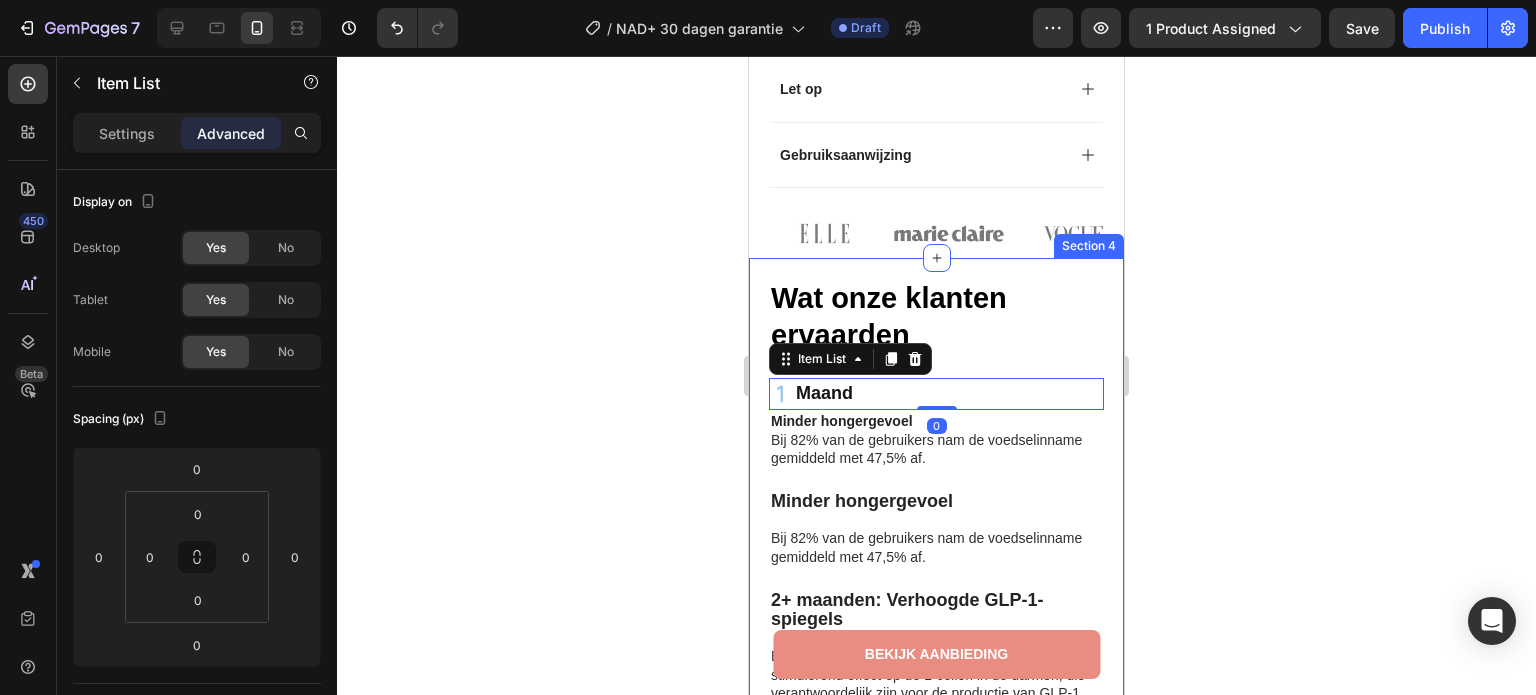click on "Wat onze klanten ervaarden Heading
Maand Item List   0 Minder hongergevoel Bij 82% van de gebruikers nam de voedselinname gemiddeld met 47,5% af. Text Block Minder hongergevoel   Bij 82% van de gebruikers nam de voedselinname gemiddeld met 47,5% af. Text Block 2+ maanden: Verhoogde GLP-1-spiegels   Berberine, glutamine en chroom hebben een direct stimulerend effect op de L‑cellen in de darmen, die verantwoordelijk zijn voor de productie van GLP‑1. Text Block 3+ maanden: Gezond gewichtsverlies   Bevat geen cafeïne, laxerende stoffen of andere synthetische toevoegingen — dus geen hartkloppingen, crash of andere nare bijwerkingen. Text Block Row Image Image “Ik had mijn twijfels bij de werking van zo'n pleister, maar ben blij dat ik het geprobeerd heb. Op de eerste dag merkte ik al dat mijn eetbuien minder werden. Momenteel al 9 kg verschil op de weegschaal.” Text Block
Icon Monique N. (Utrecht, NL) Text Block Row Row" at bounding box center (936, 696) 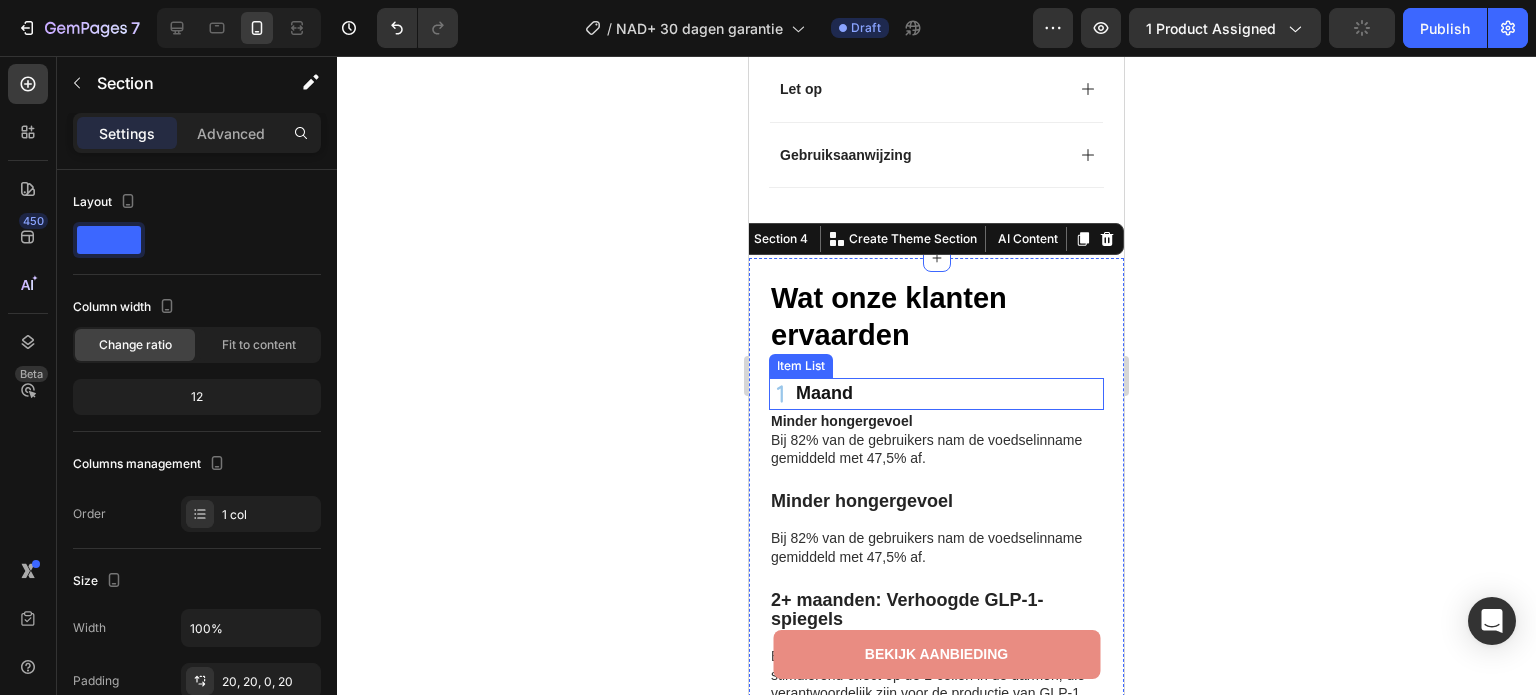click on "Maand" at bounding box center [936, 394] 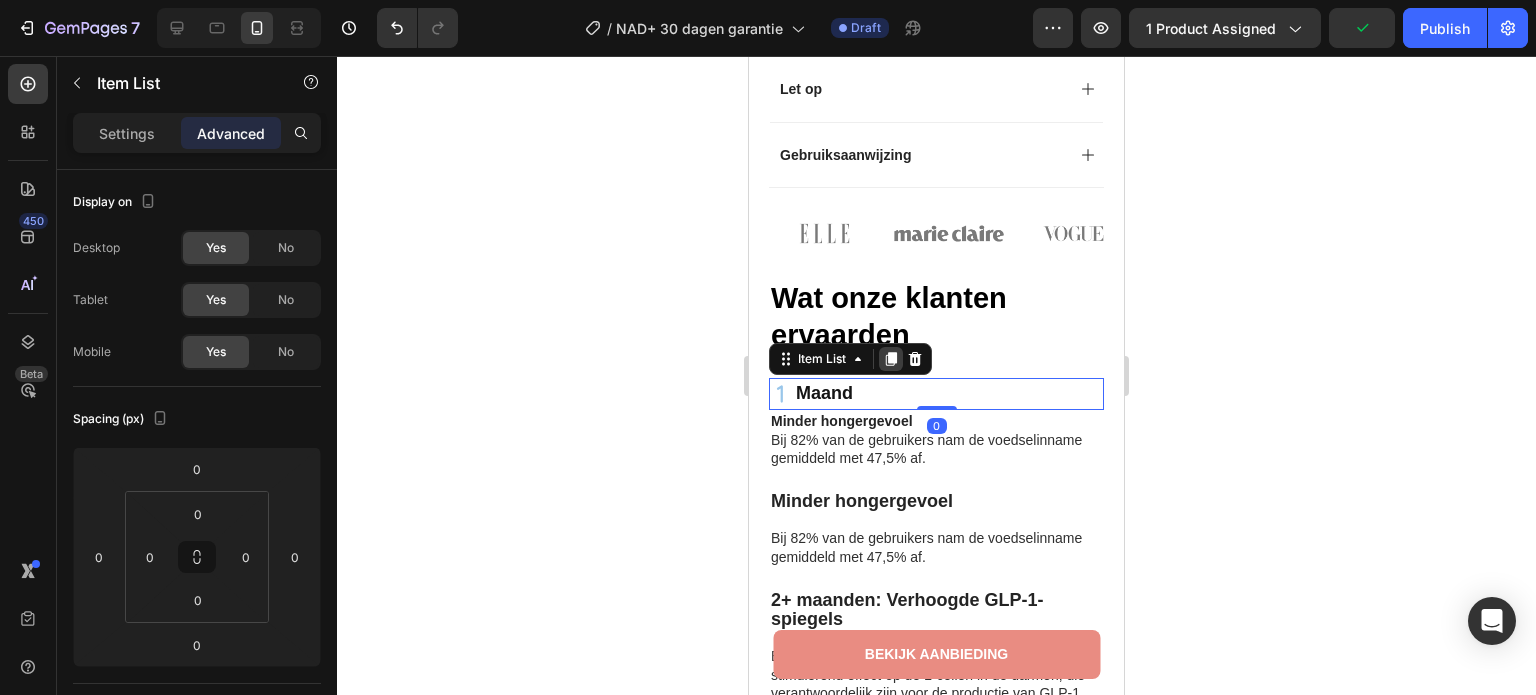 click 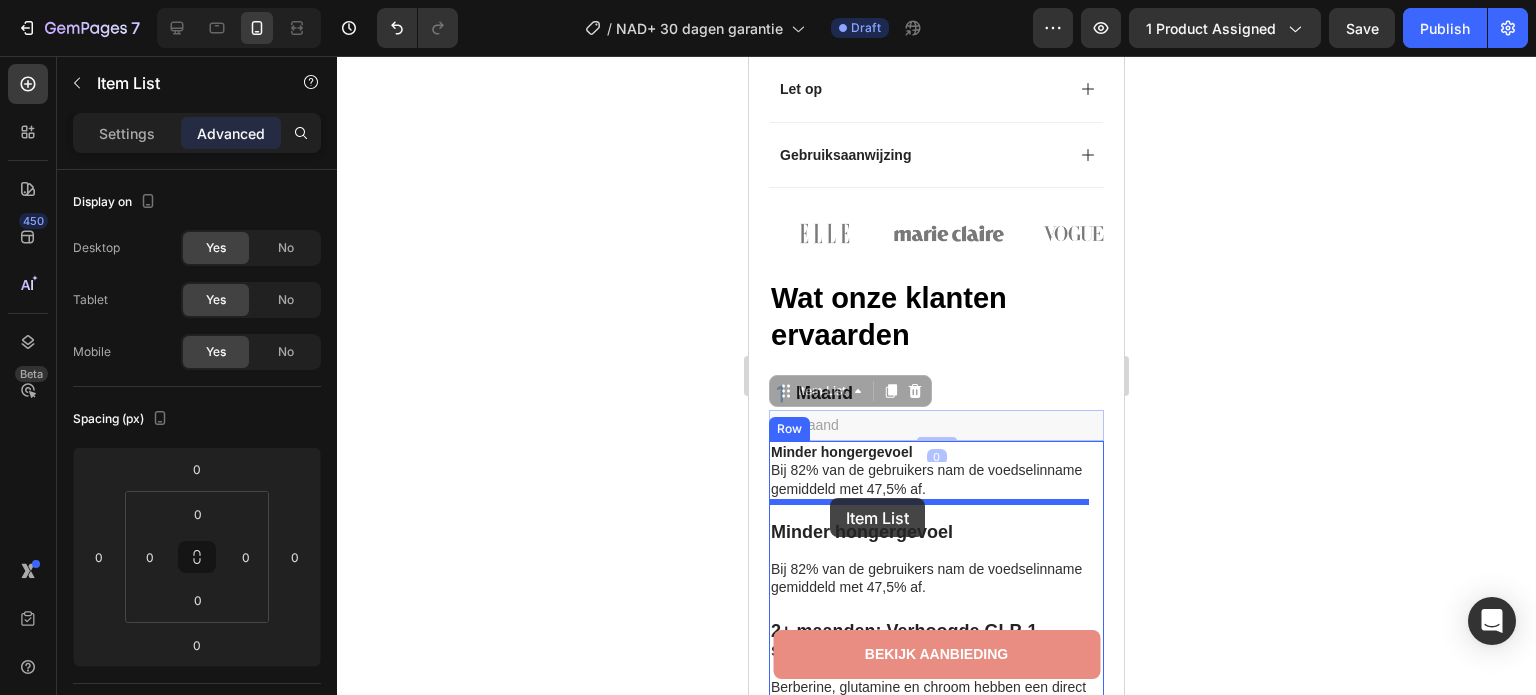 drag, startPoint x: 787, startPoint y: 378, endPoint x: 830, endPoint y: 498, distance: 127.471565 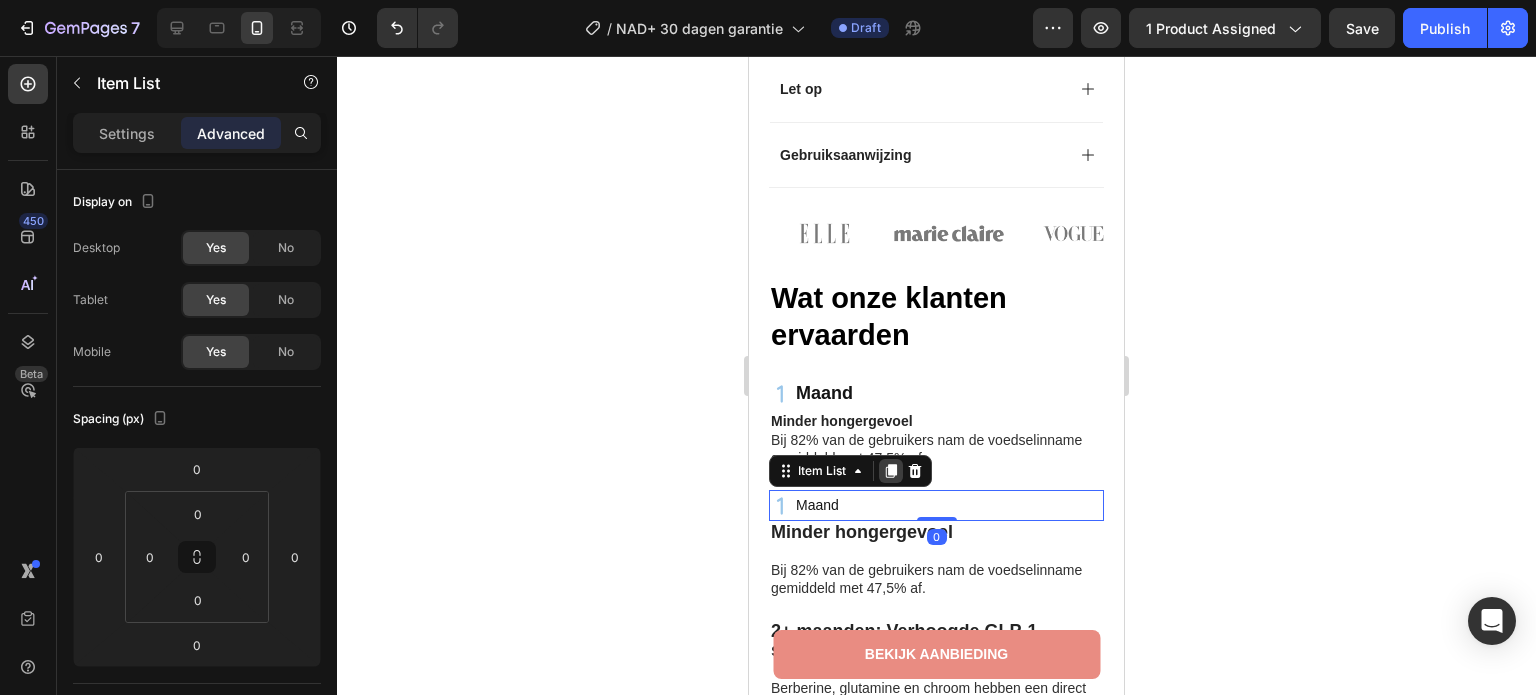 click 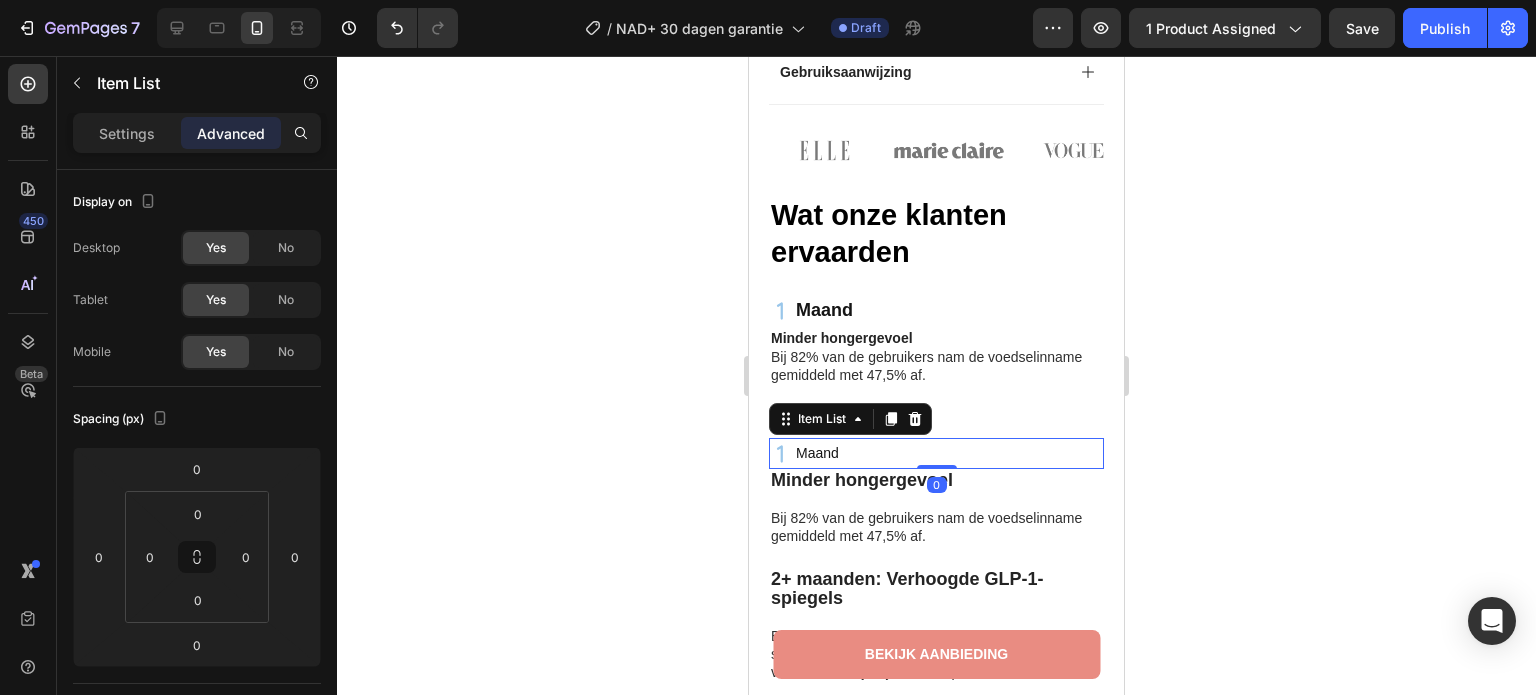 scroll, scrollTop: 1259, scrollLeft: 0, axis: vertical 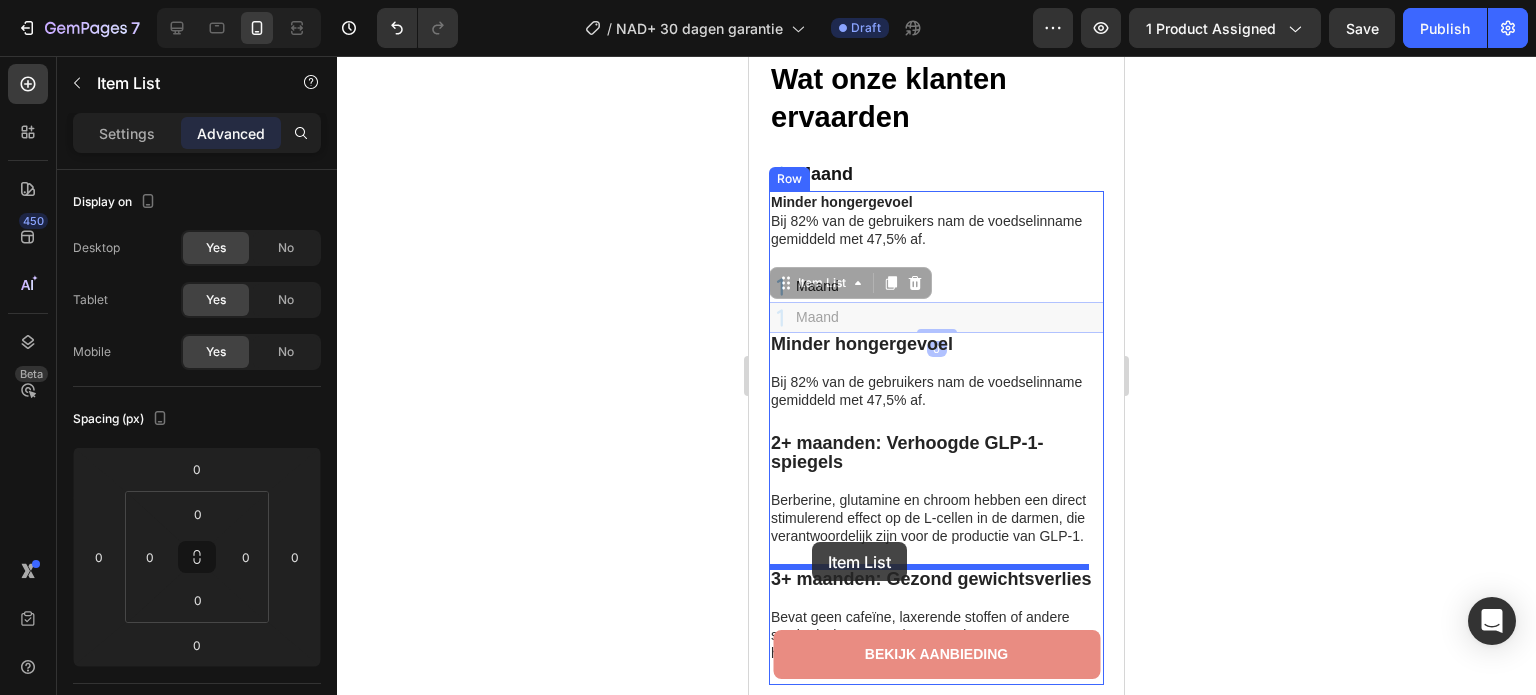 drag, startPoint x: 807, startPoint y: 286, endPoint x: 812, endPoint y: 542, distance: 256.04883 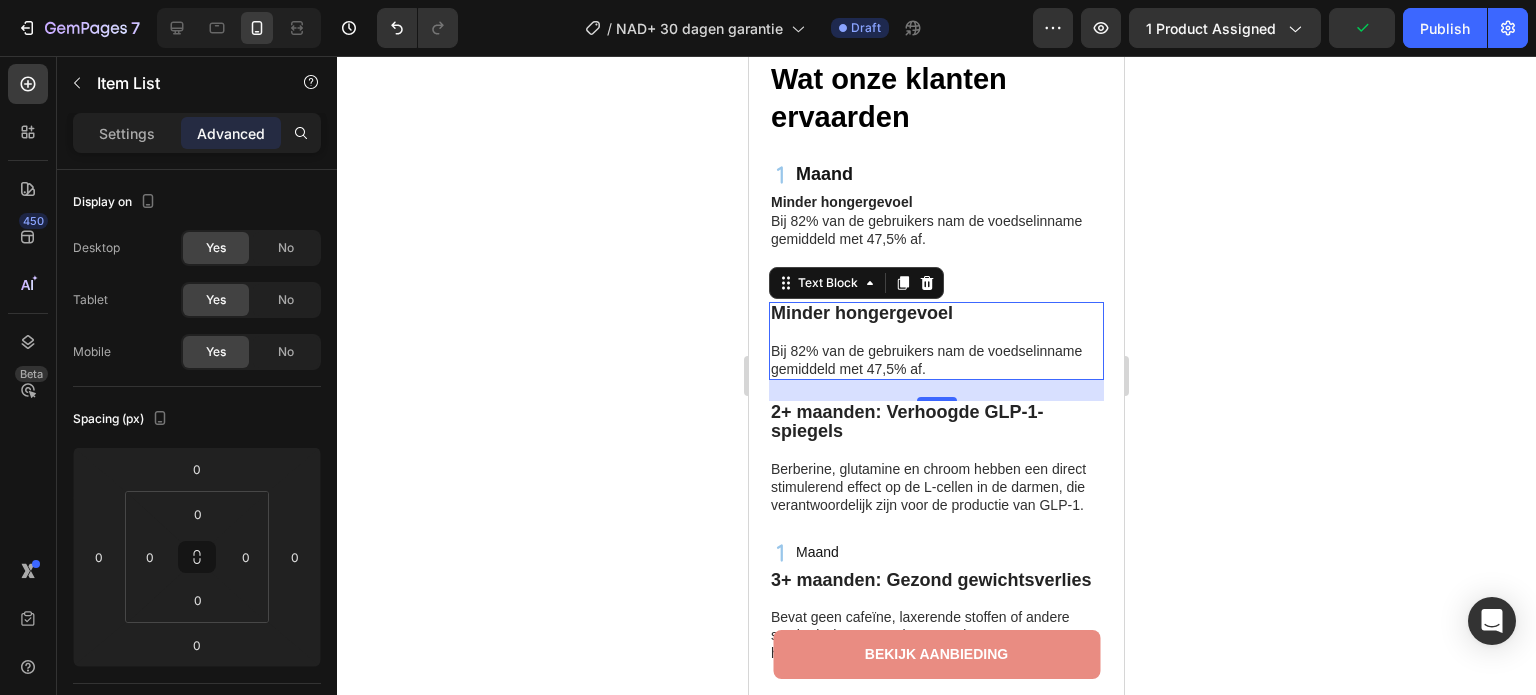 click on "Bij 82% van de gebruikers nam de voedselinname gemiddeld met 47,5% af." at bounding box center (926, 360) 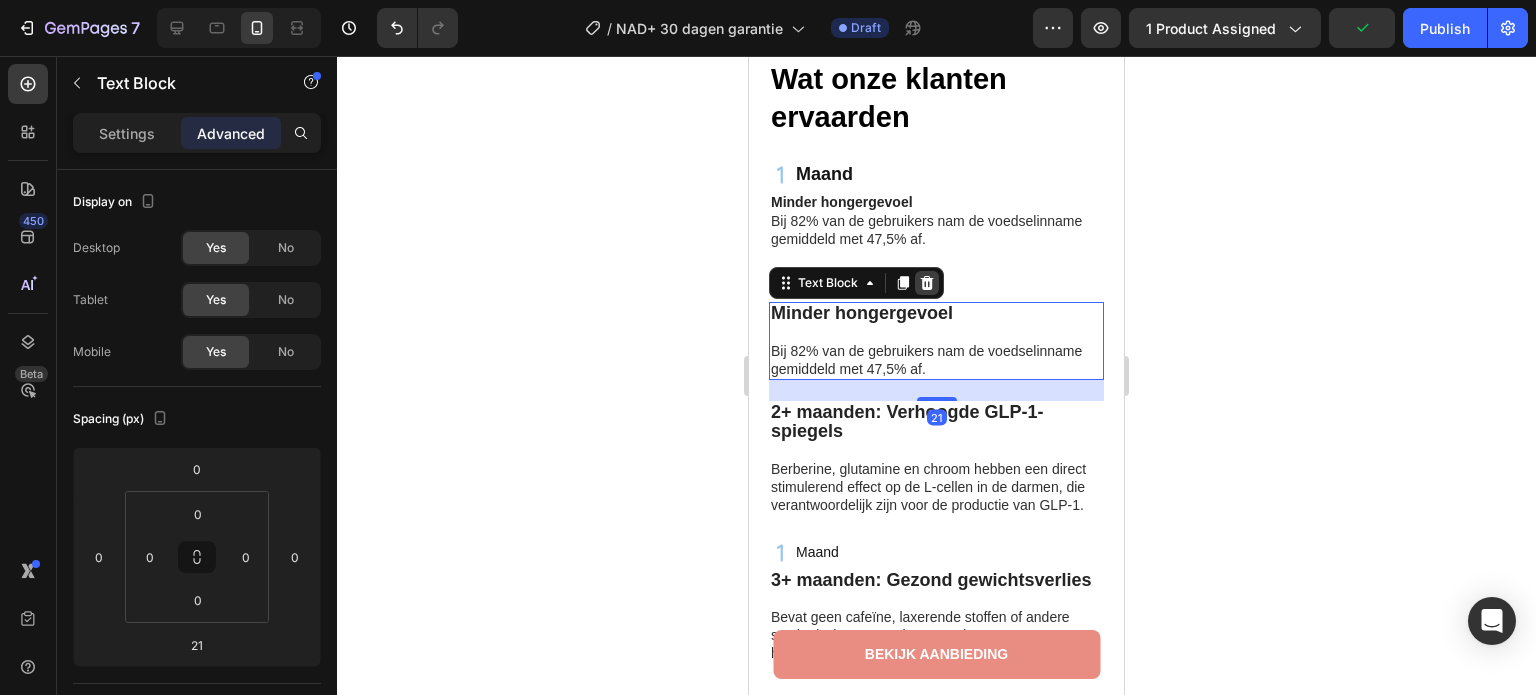 click 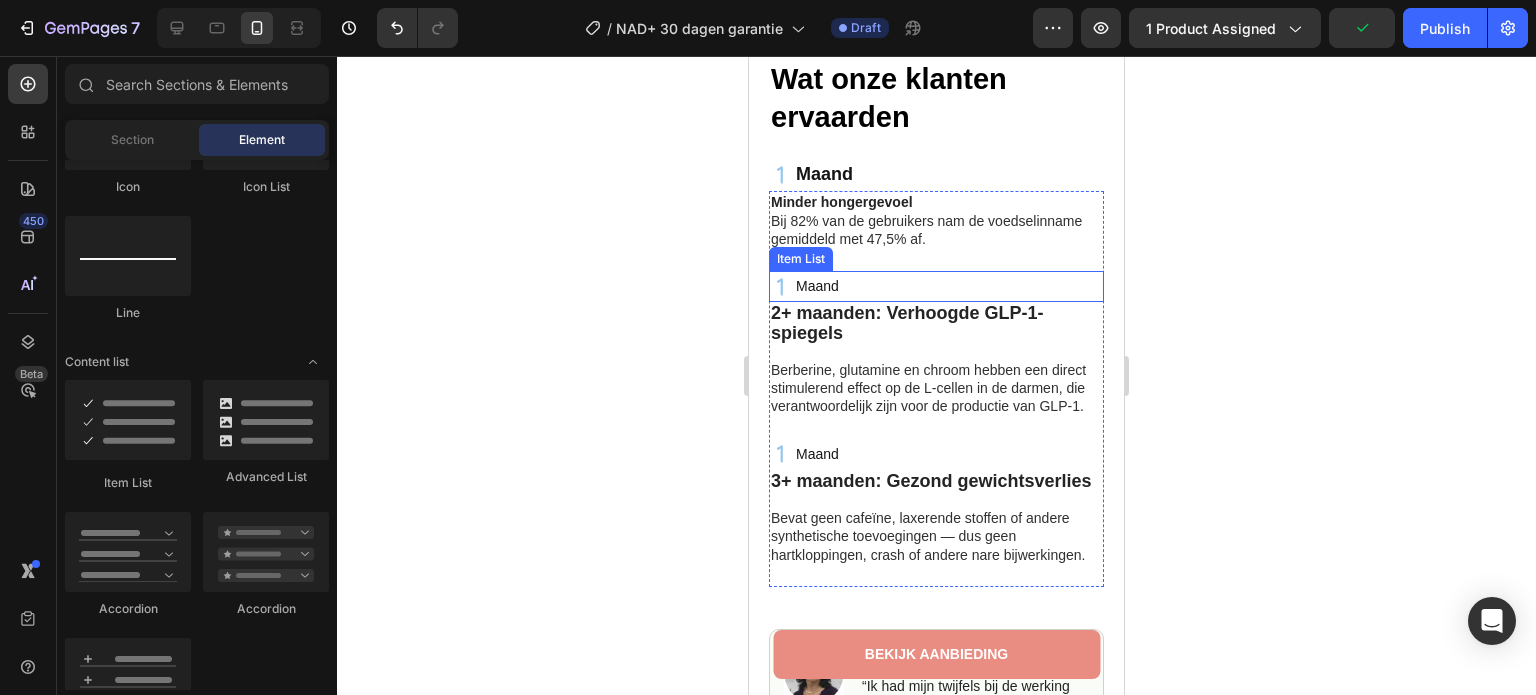 click on "Maand" at bounding box center [936, 286] 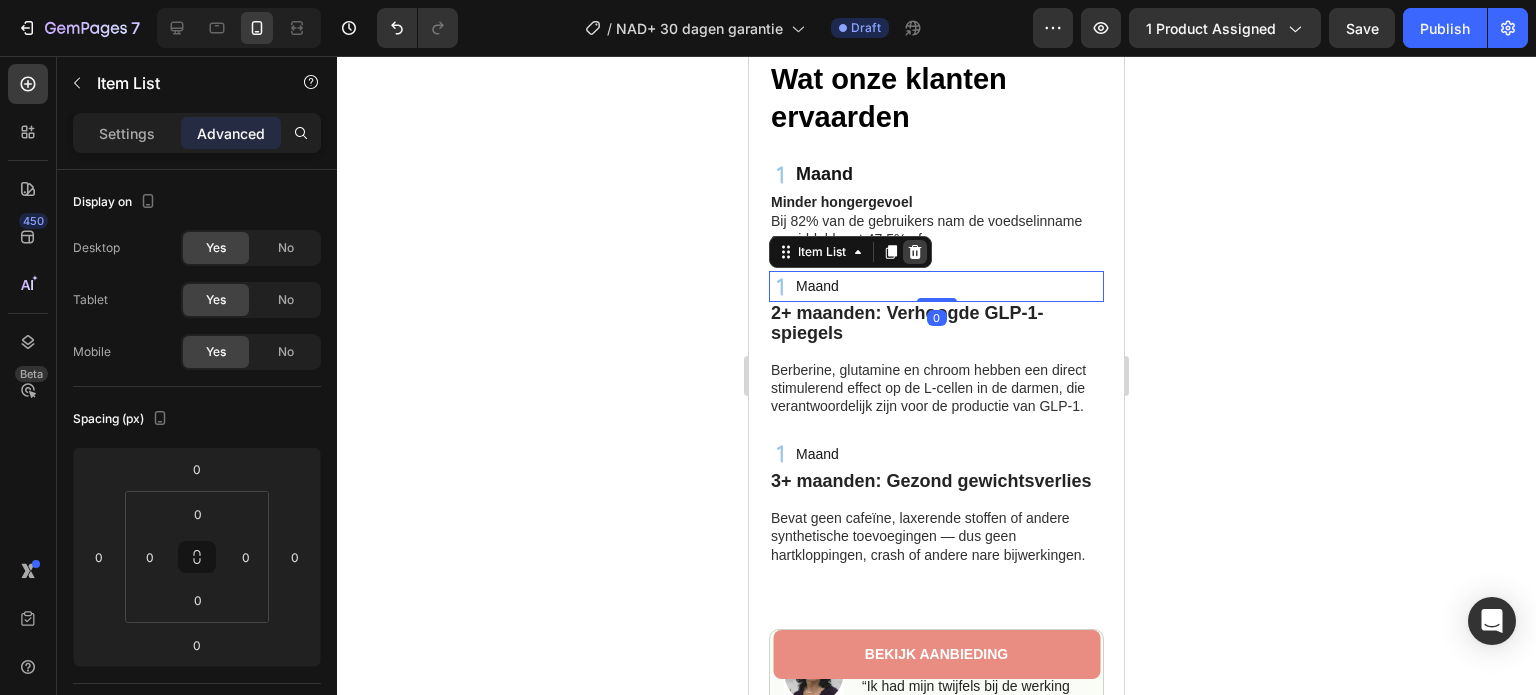 click 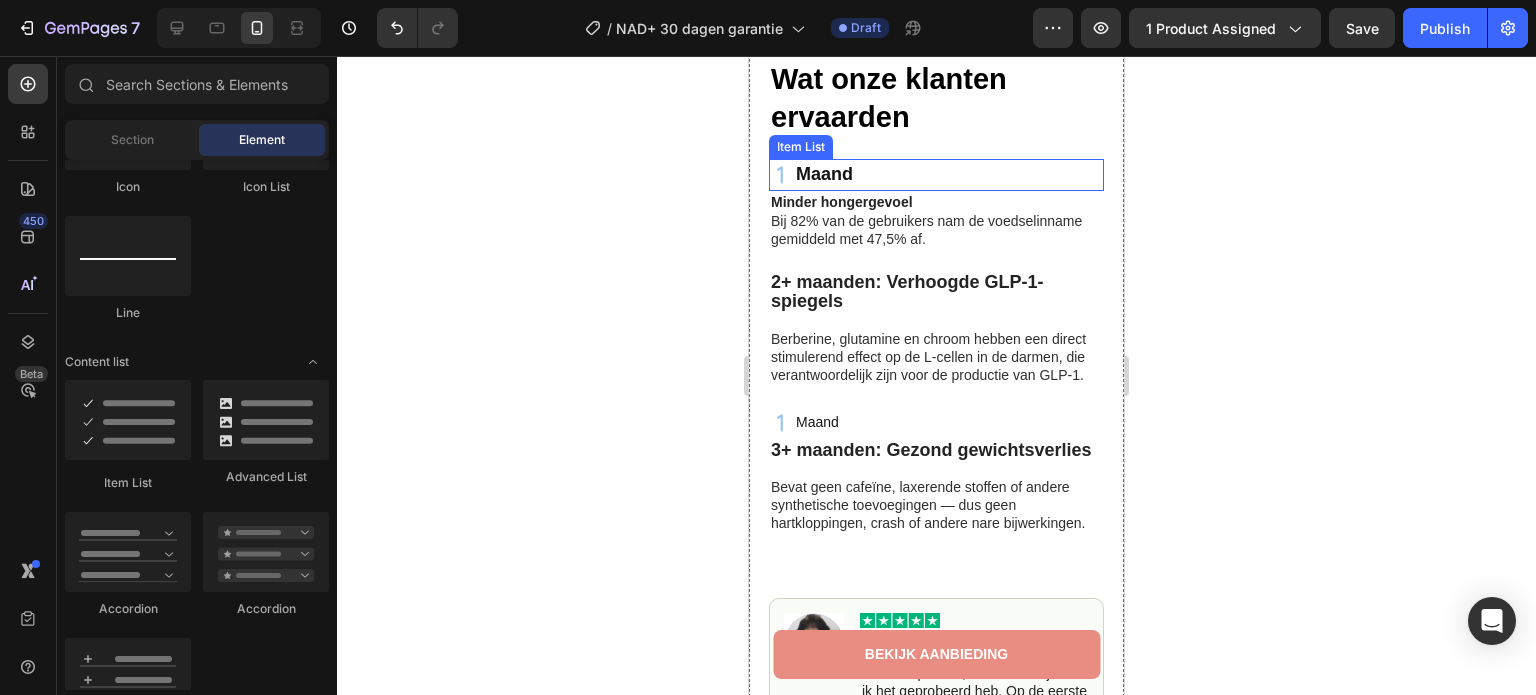 click on "Maand" at bounding box center [824, 174] 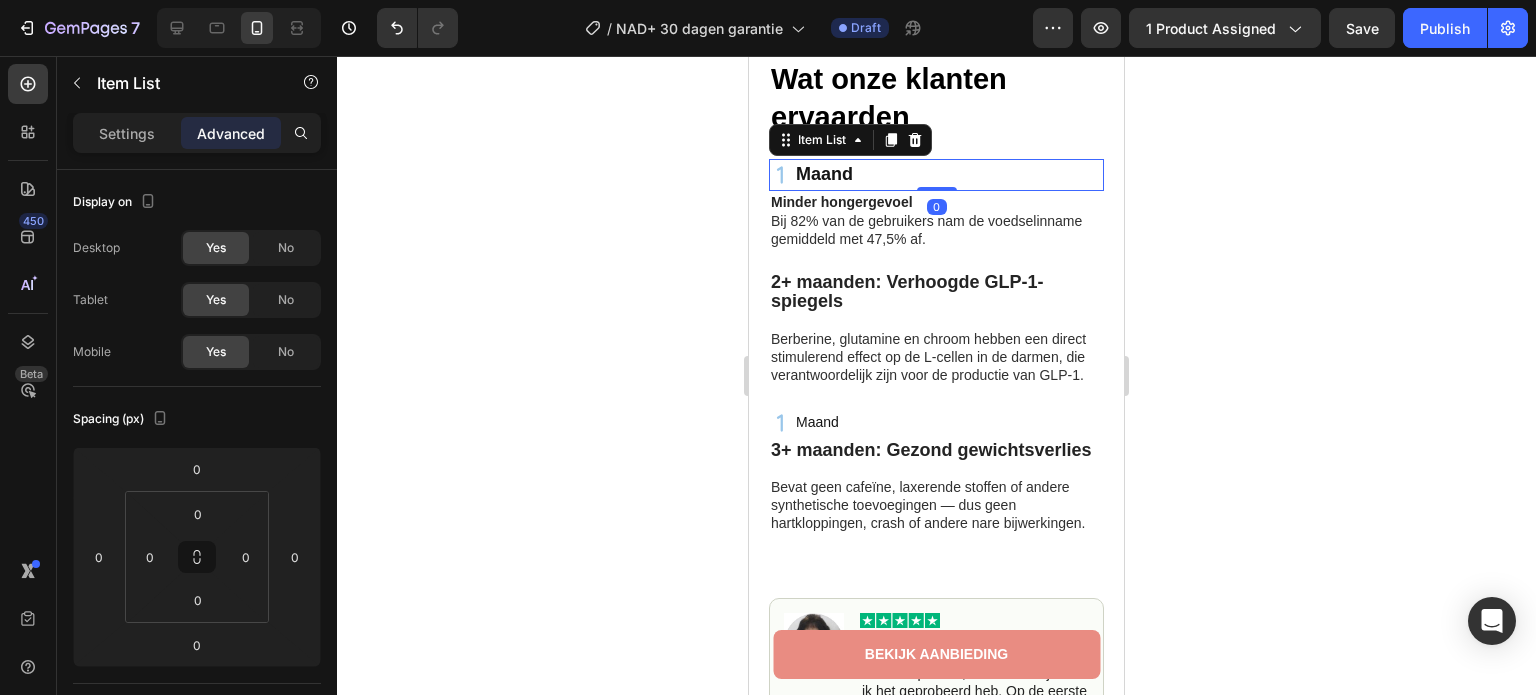 click on "Maand" at bounding box center [936, 175] 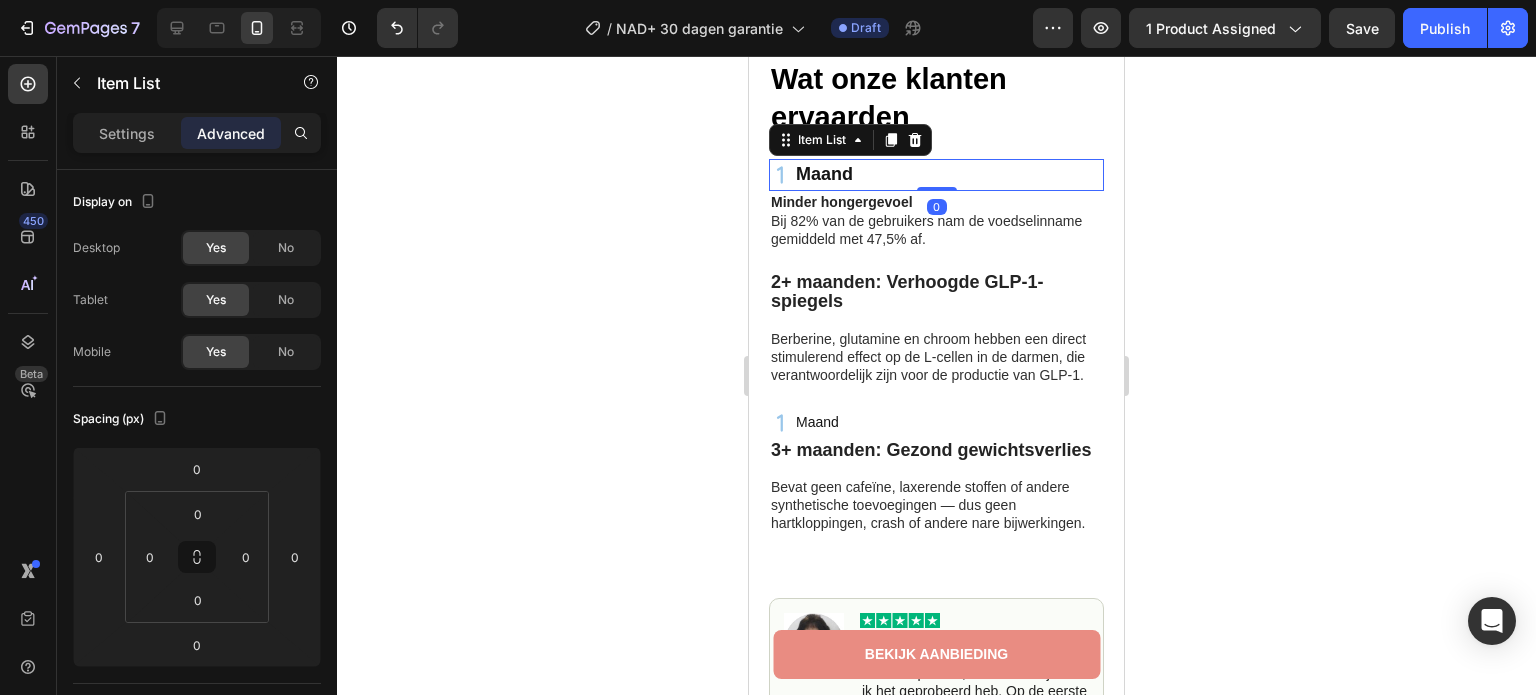 click on "Item List" at bounding box center [850, 140] 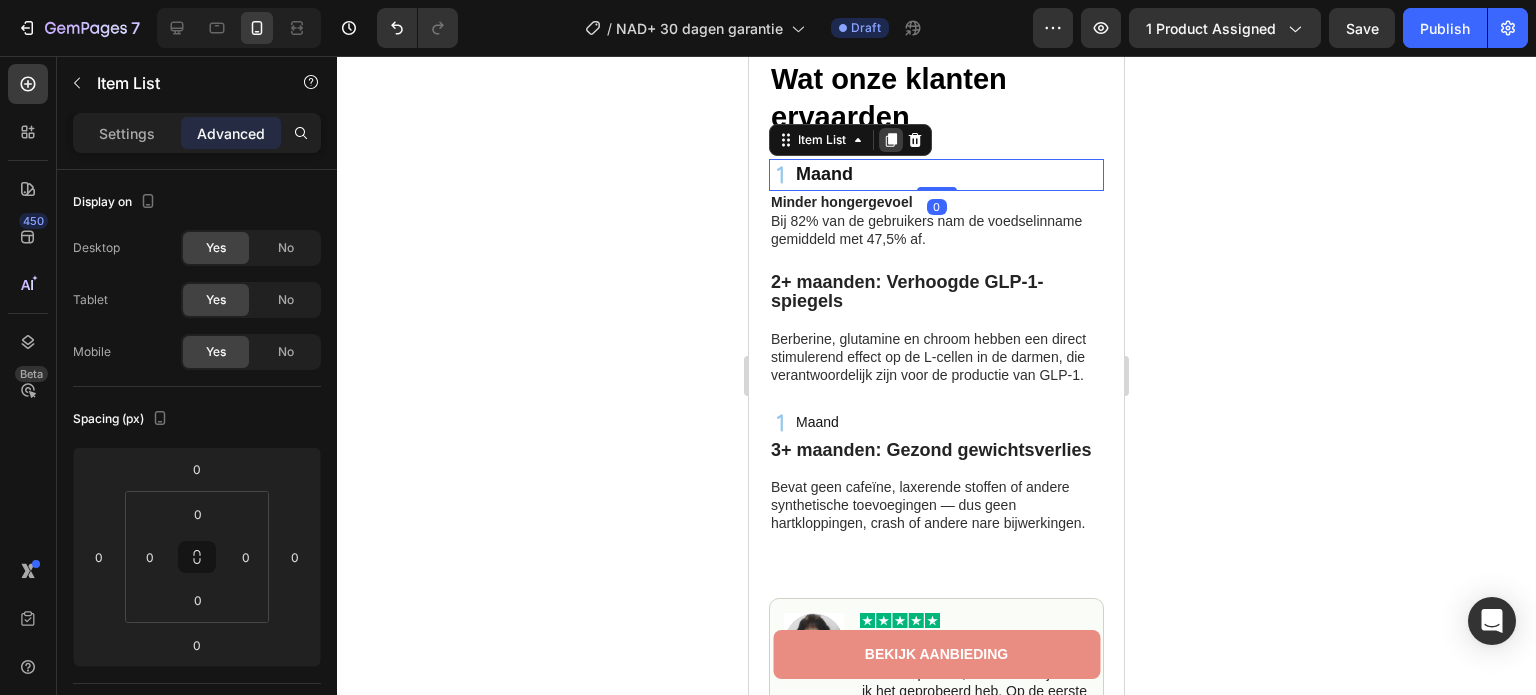 click 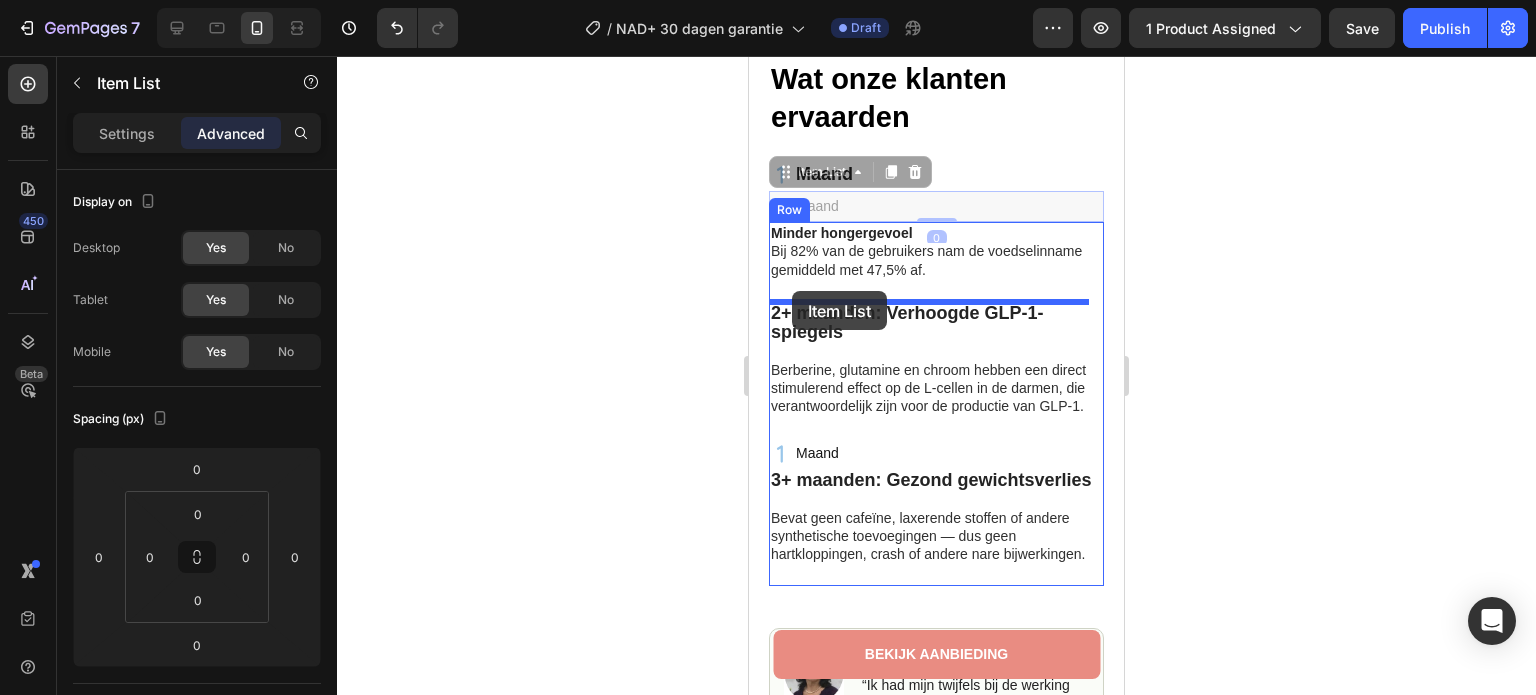 drag, startPoint x: 784, startPoint y: 171, endPoint x: 792, endPoint y: 291, distance: 120.26637 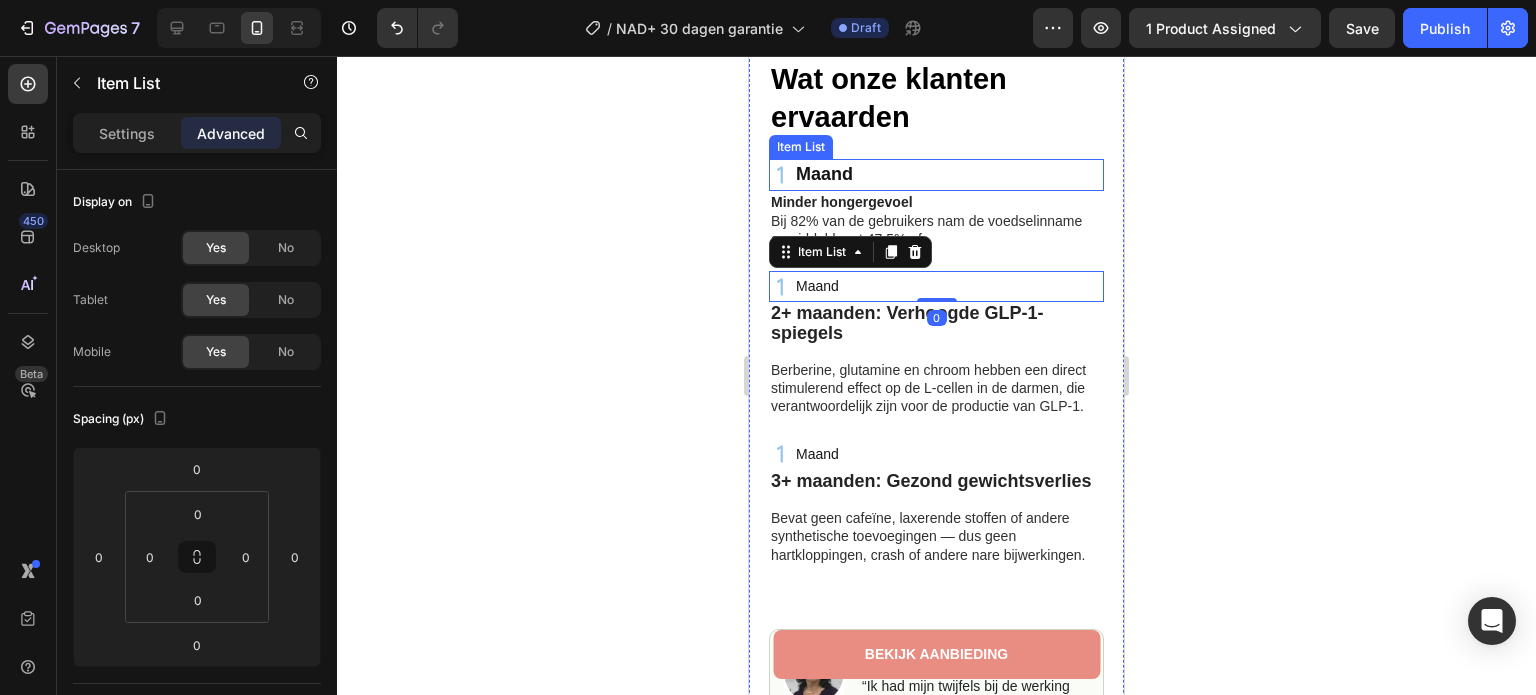 click on "Maand" at bounding box center [824, 174] 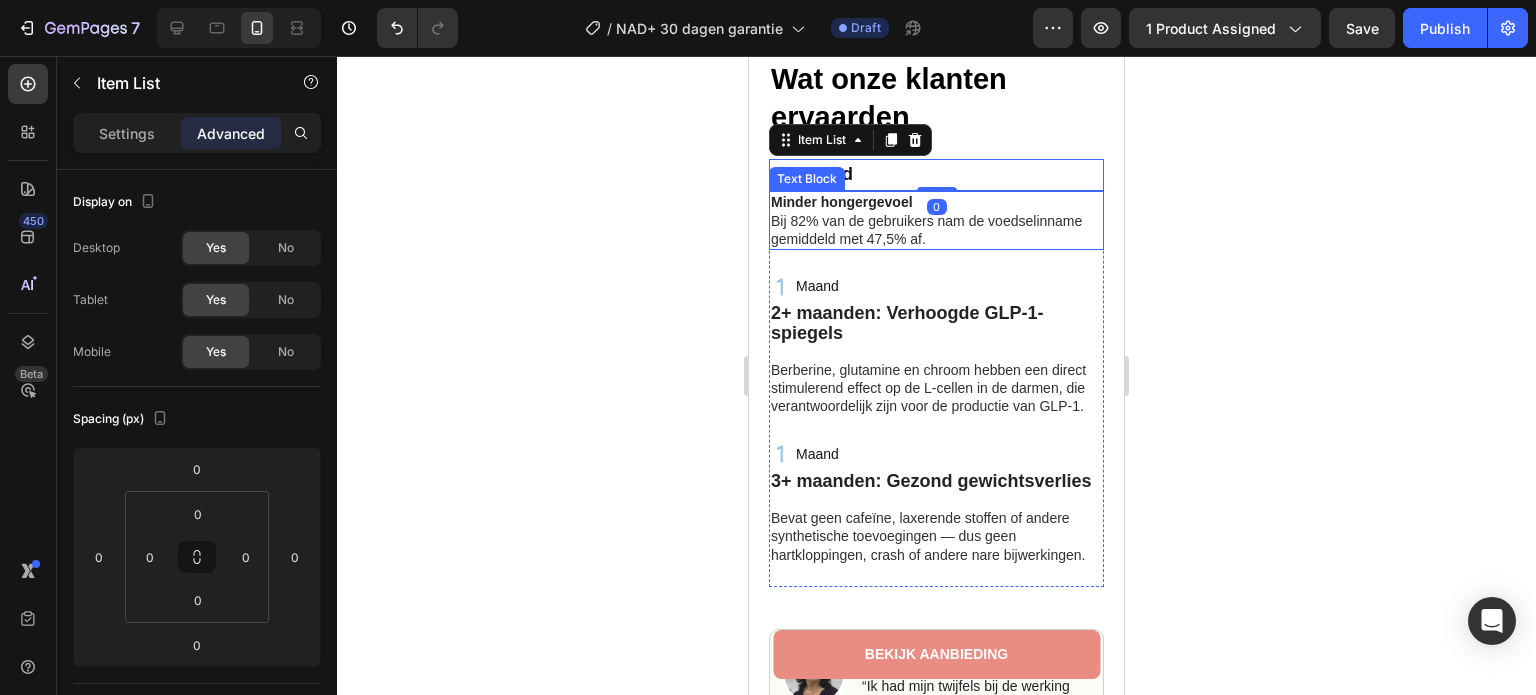 click on "Text Block" at bounding box center [807, 179] 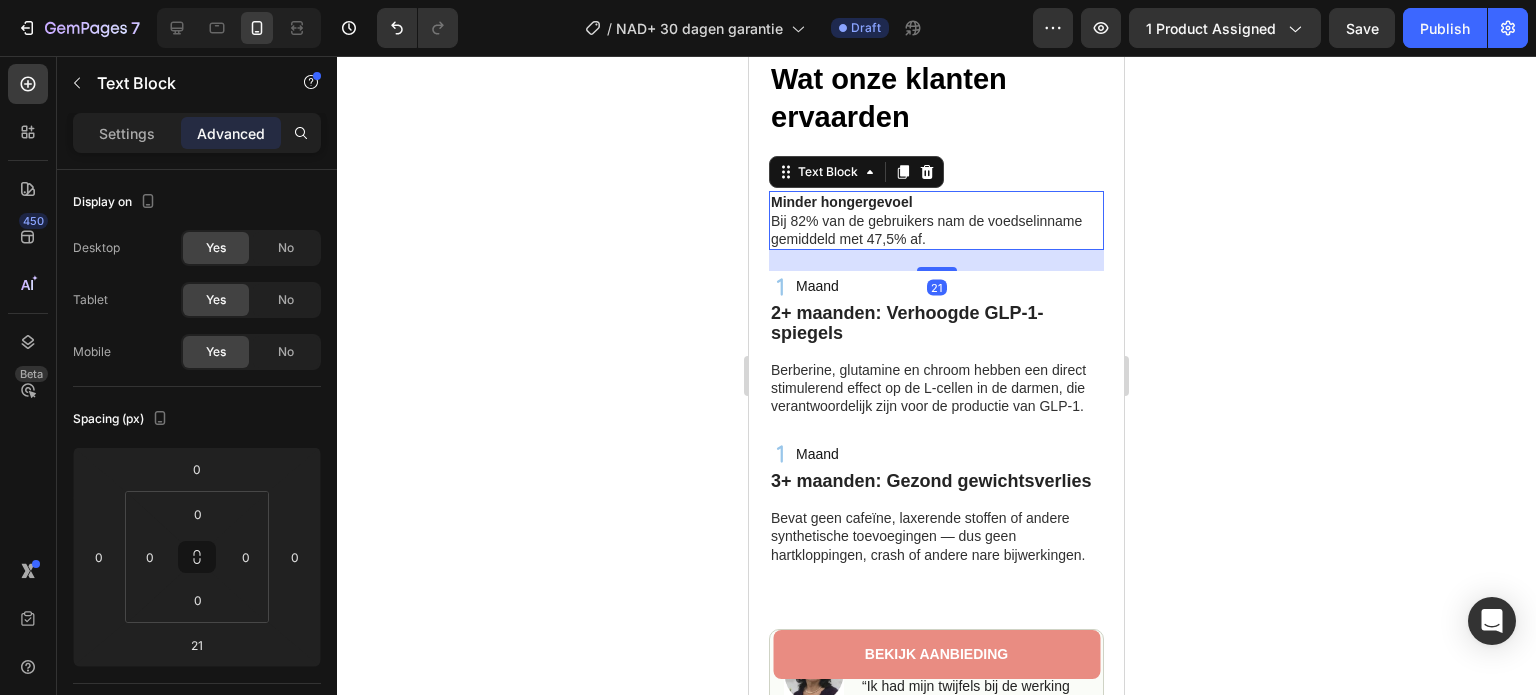 click on "Text Block" at bounding box center [828, 172] 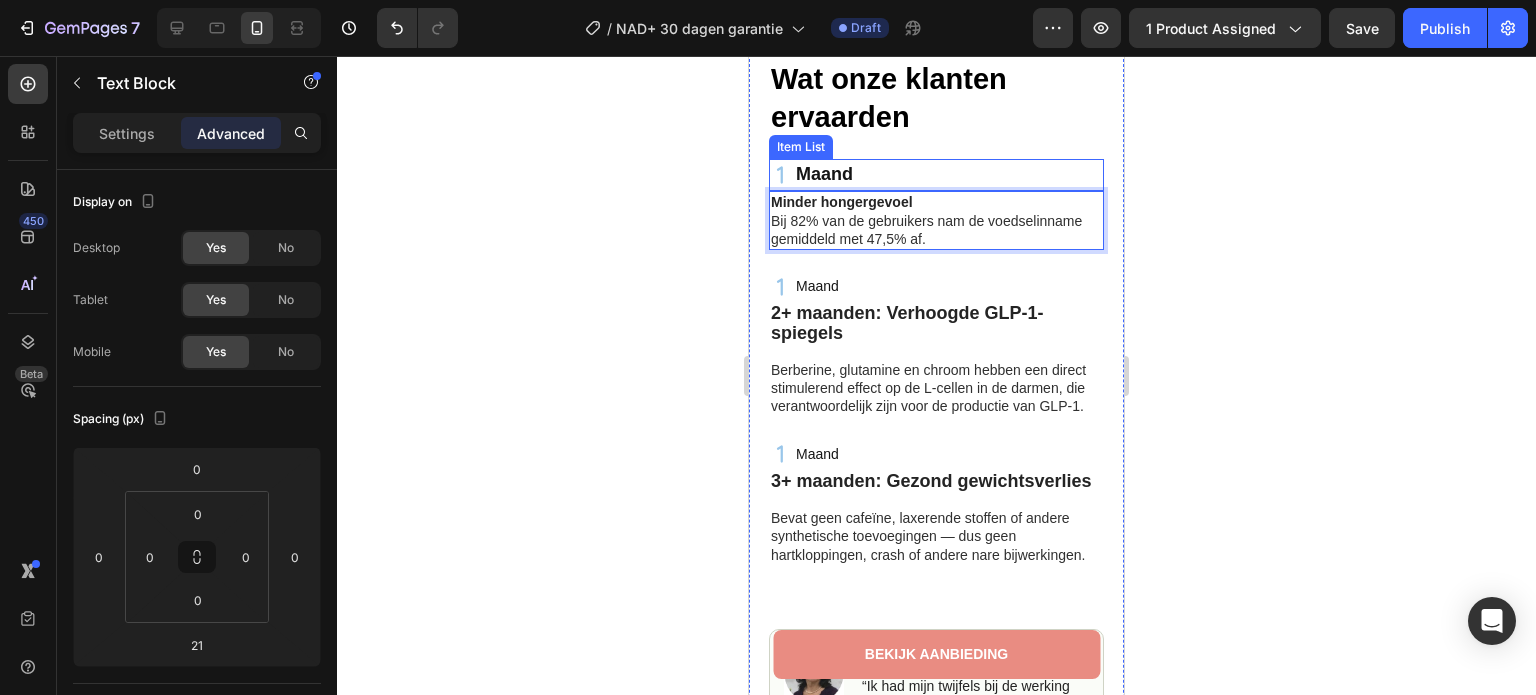 click on "Maand" at bounding box center (824, 174) 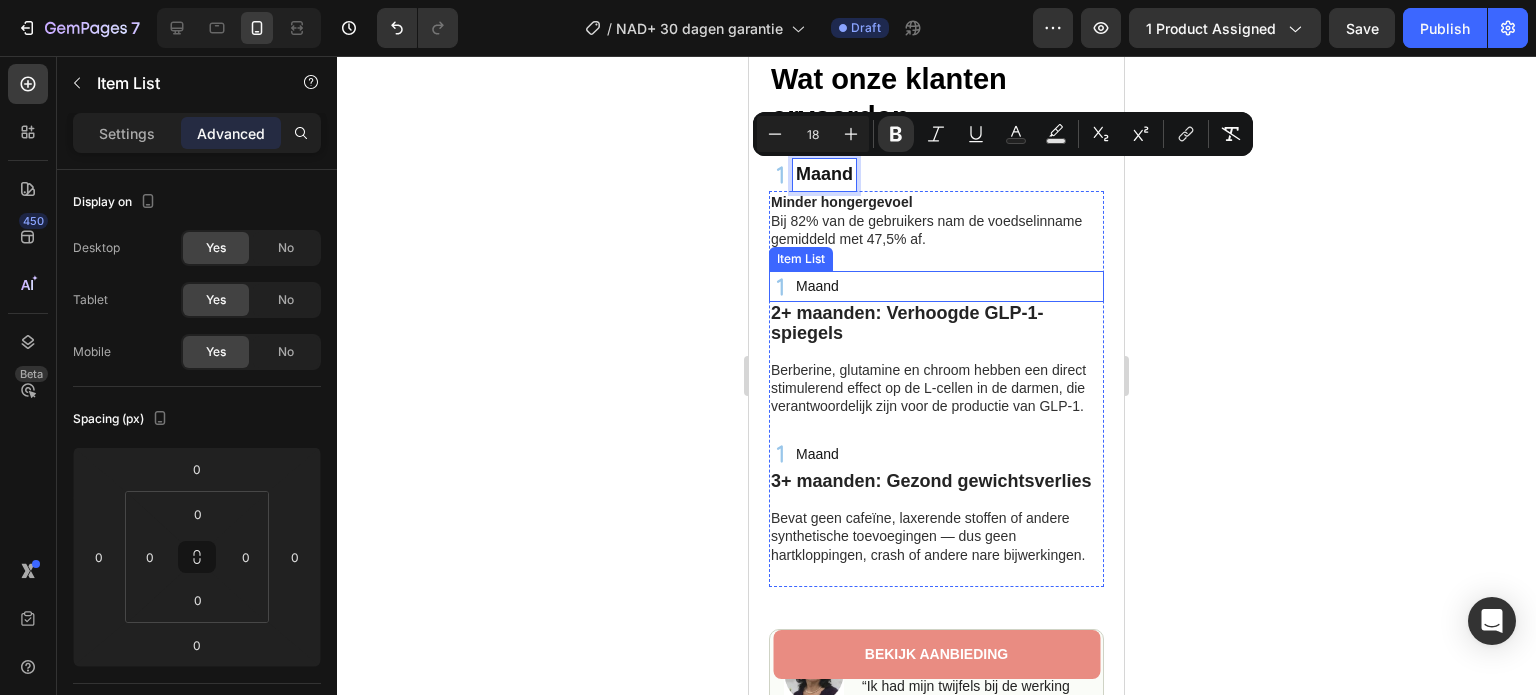 click on "Maand" at bounding box center [817, 286] 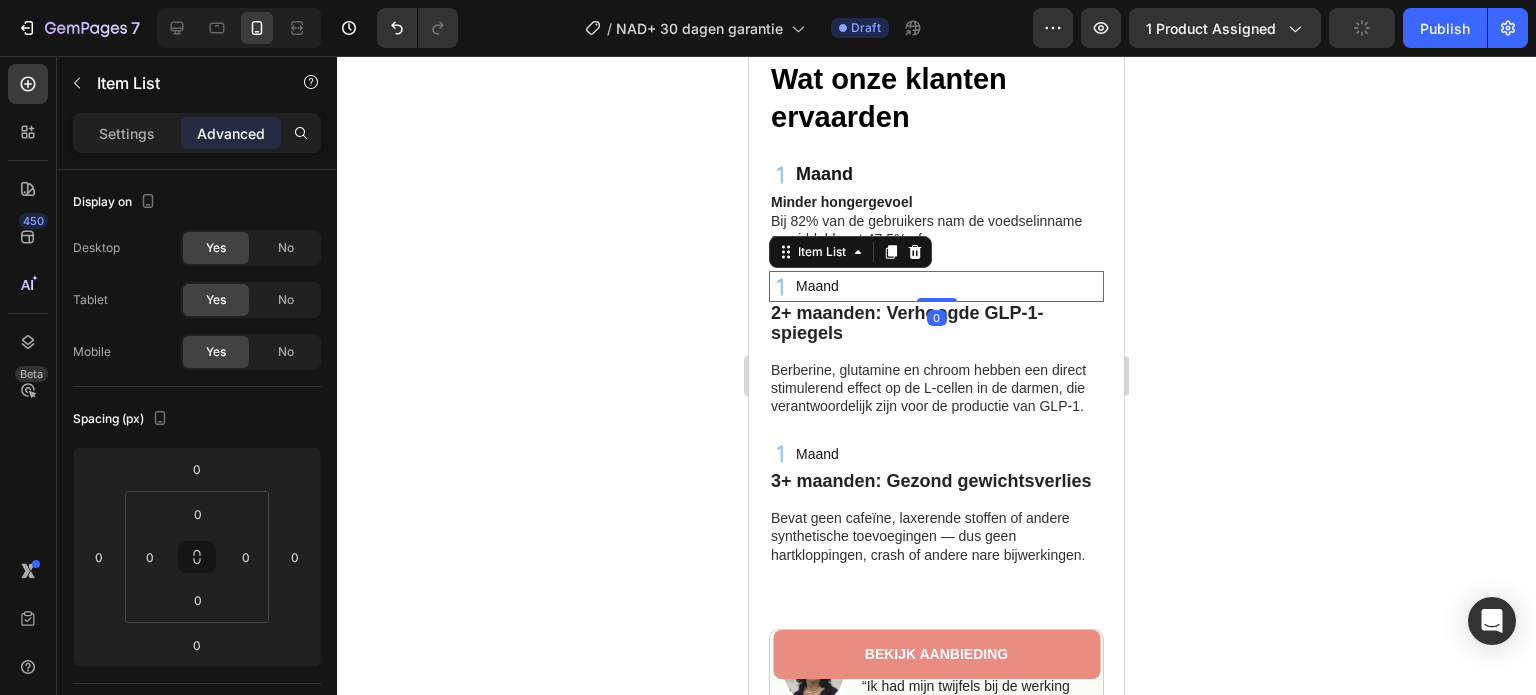 click on "Maand" at bounding box center [817, 286] 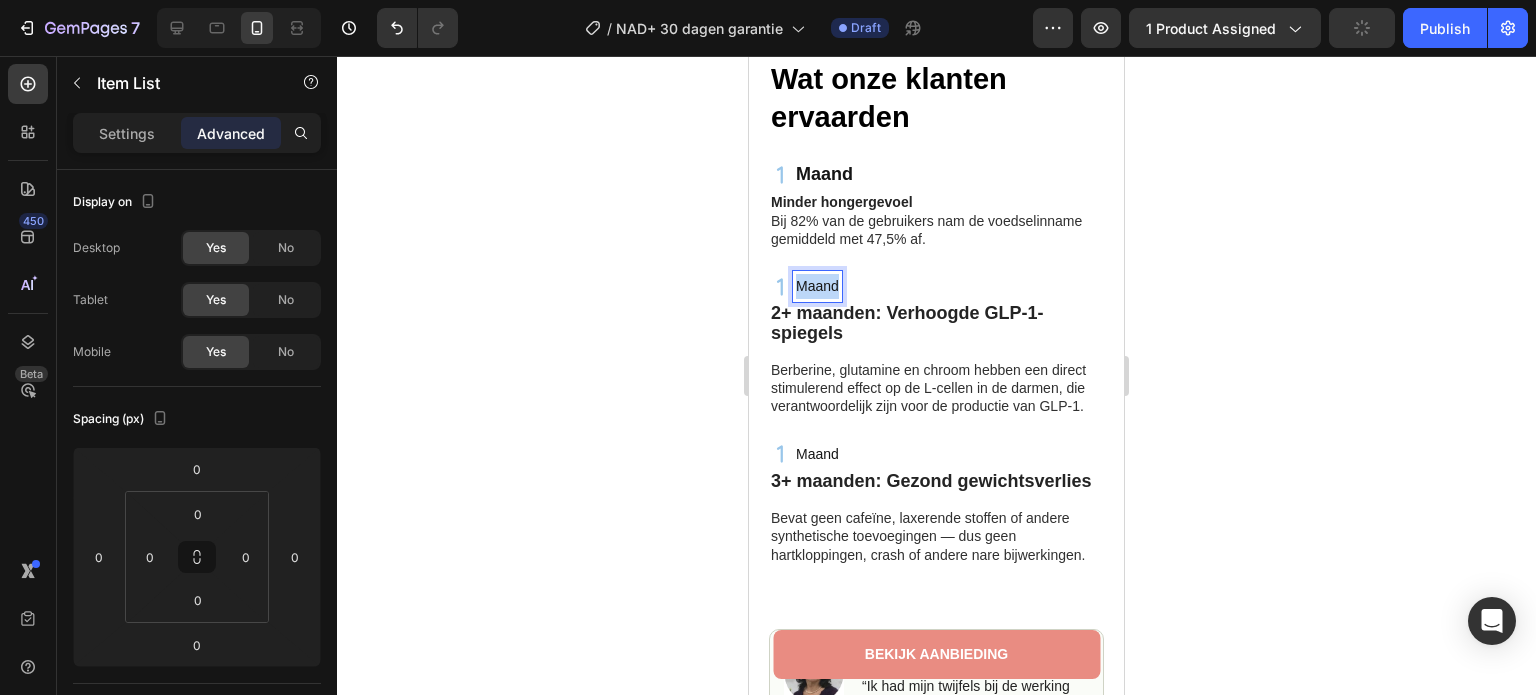 click on "Maand" at bounding box center (817, 286) 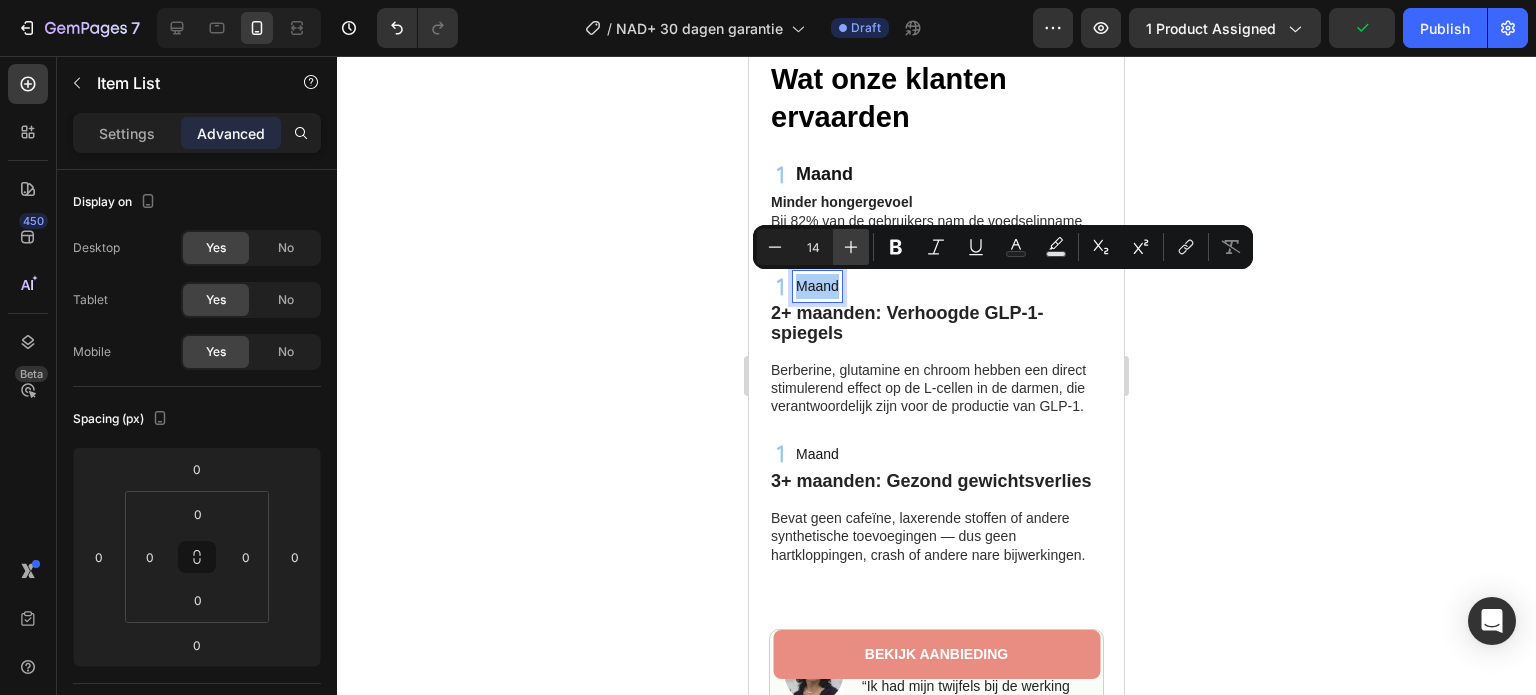 click 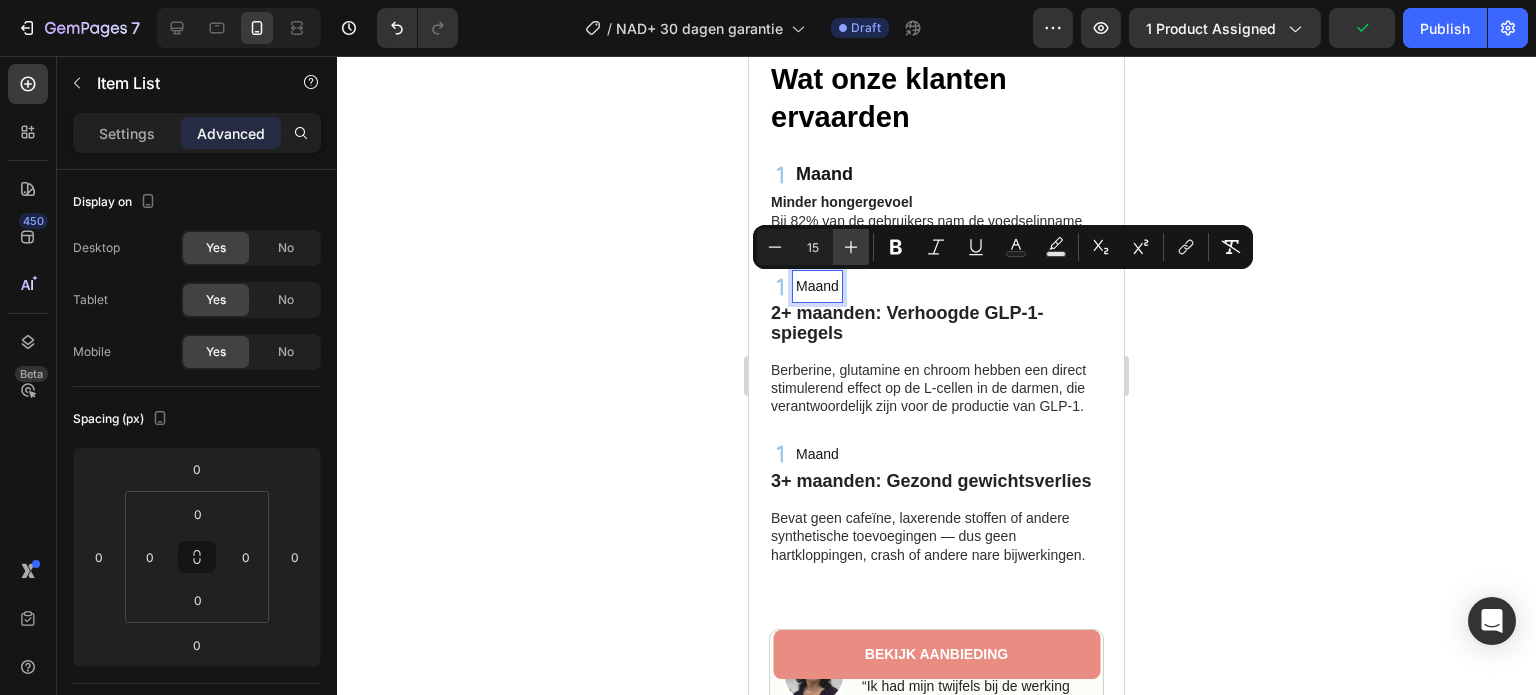 click 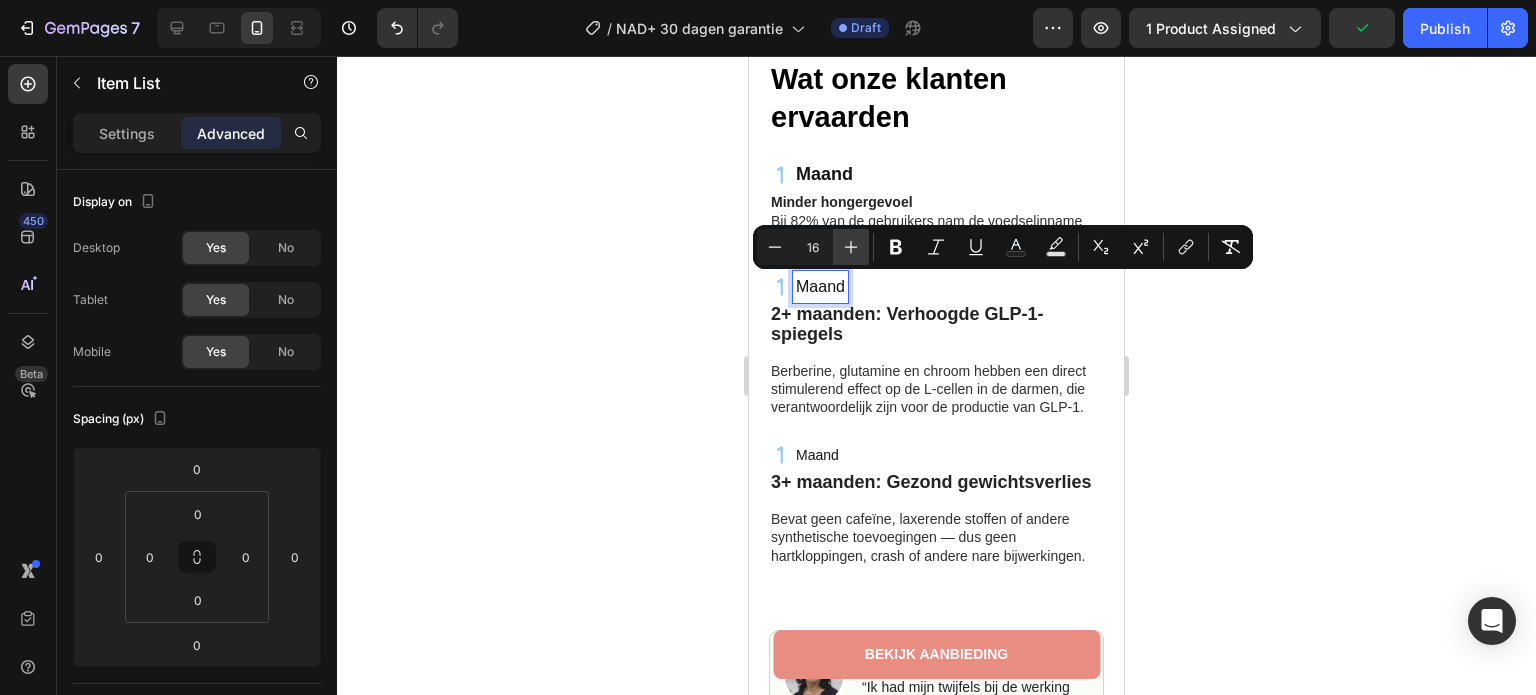 click 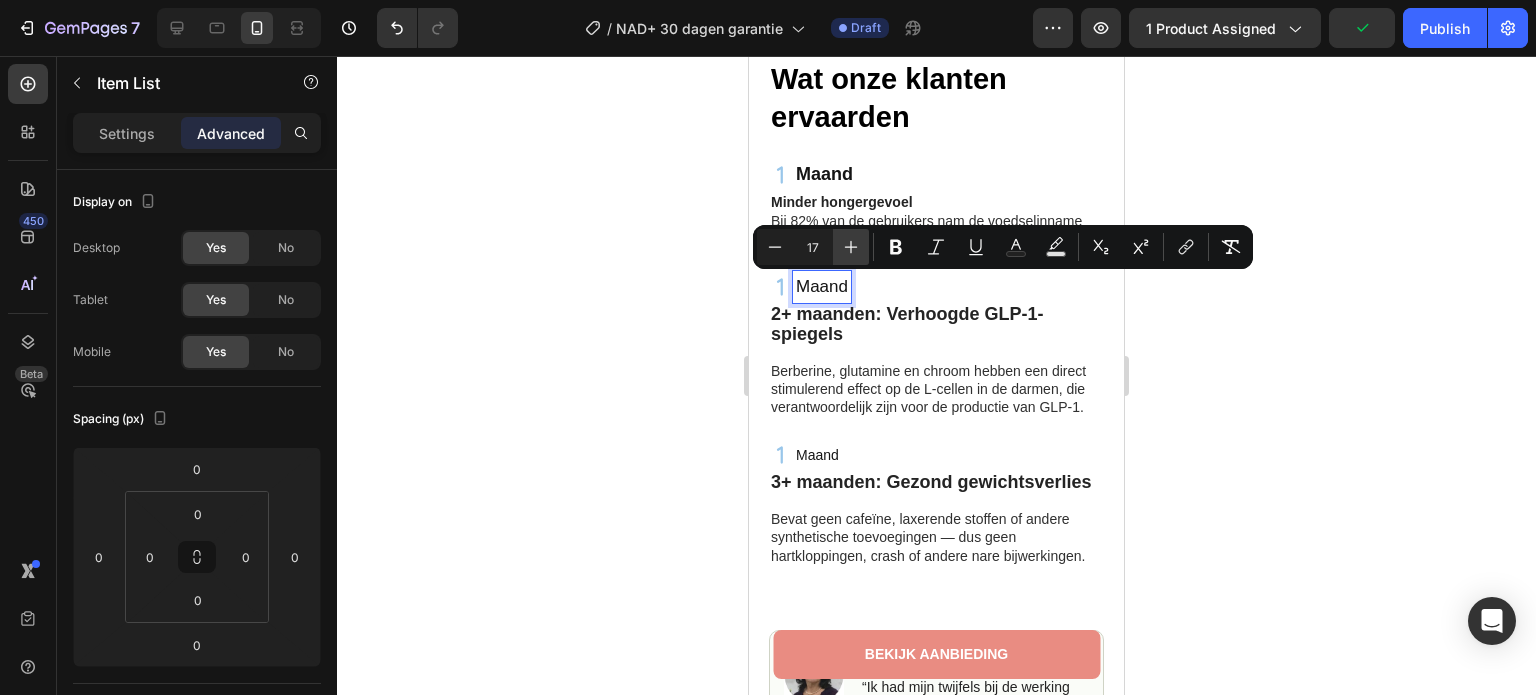 click 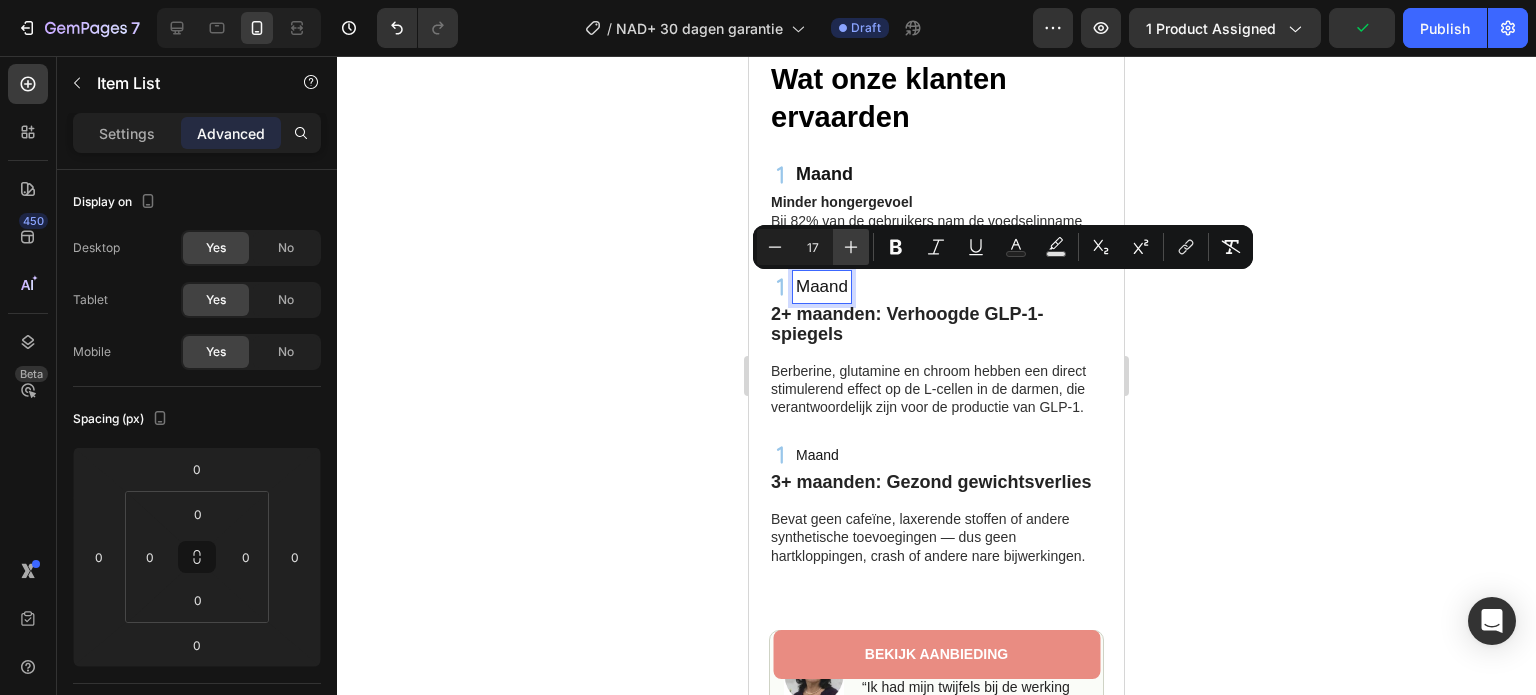 type on "18" 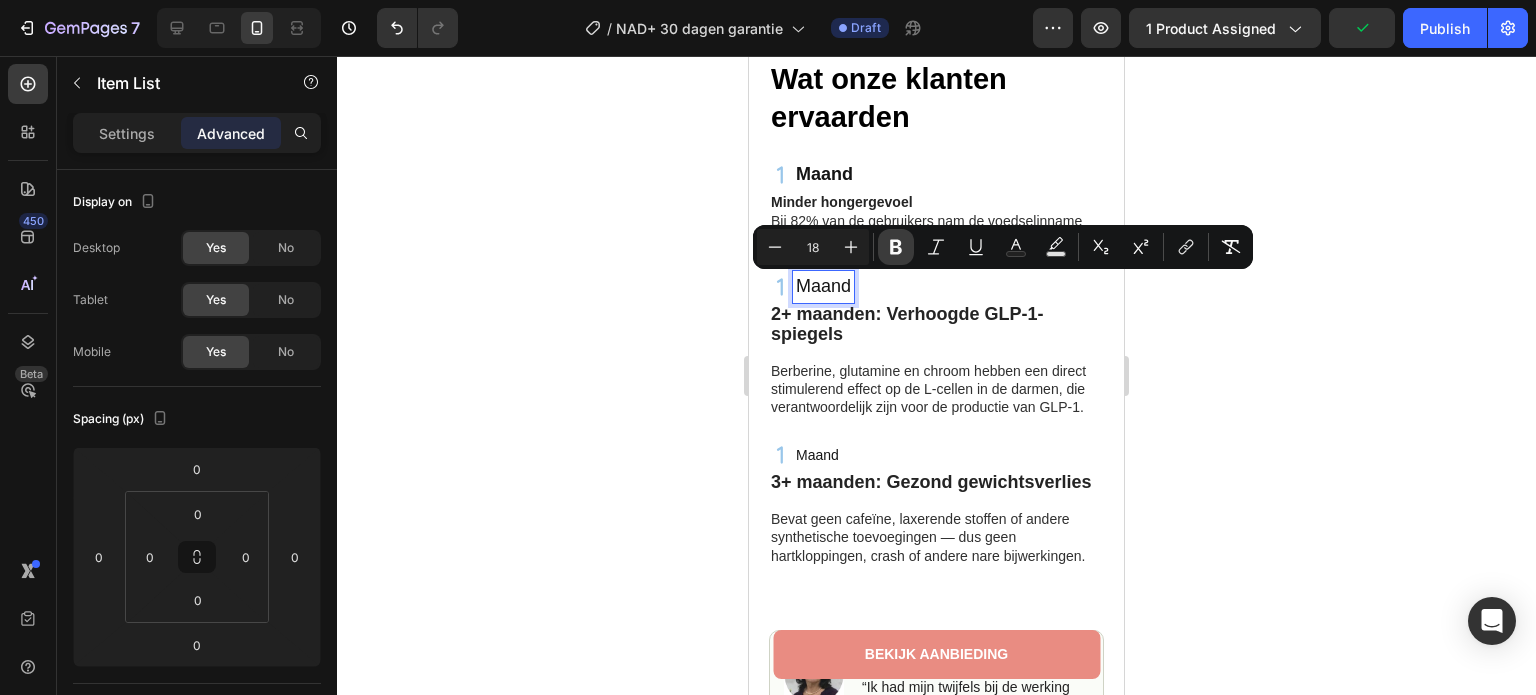 click 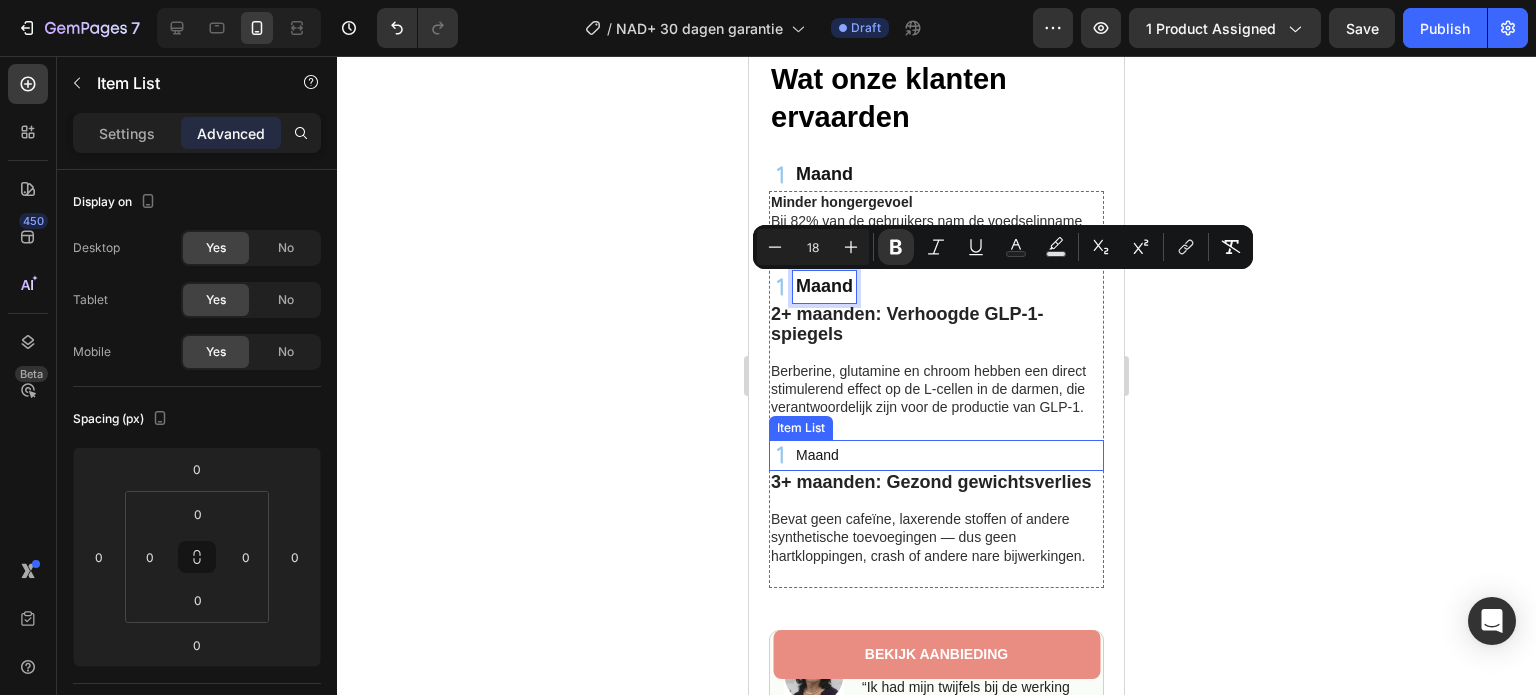 click on "Maand" at bounding box center [817, 455] 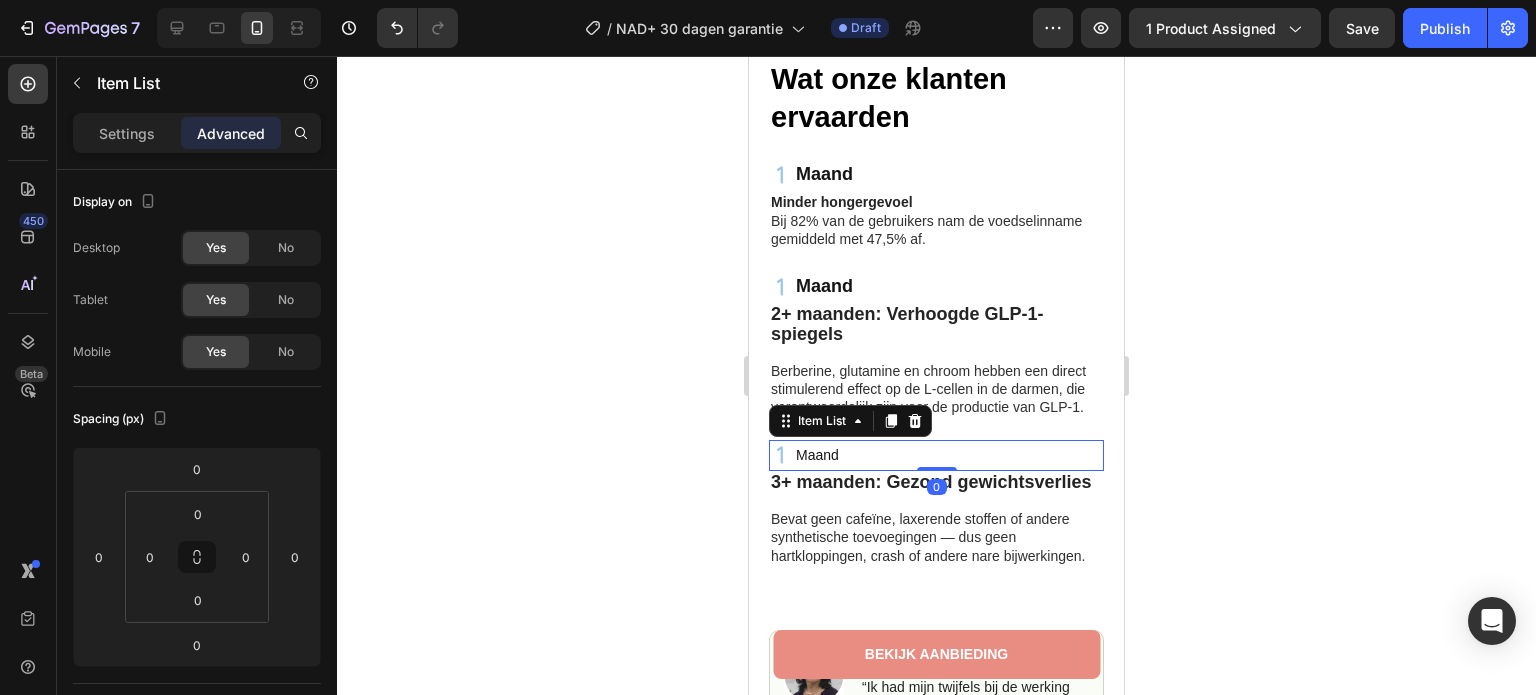 click on "Maand" at bounding box center (817, 455) 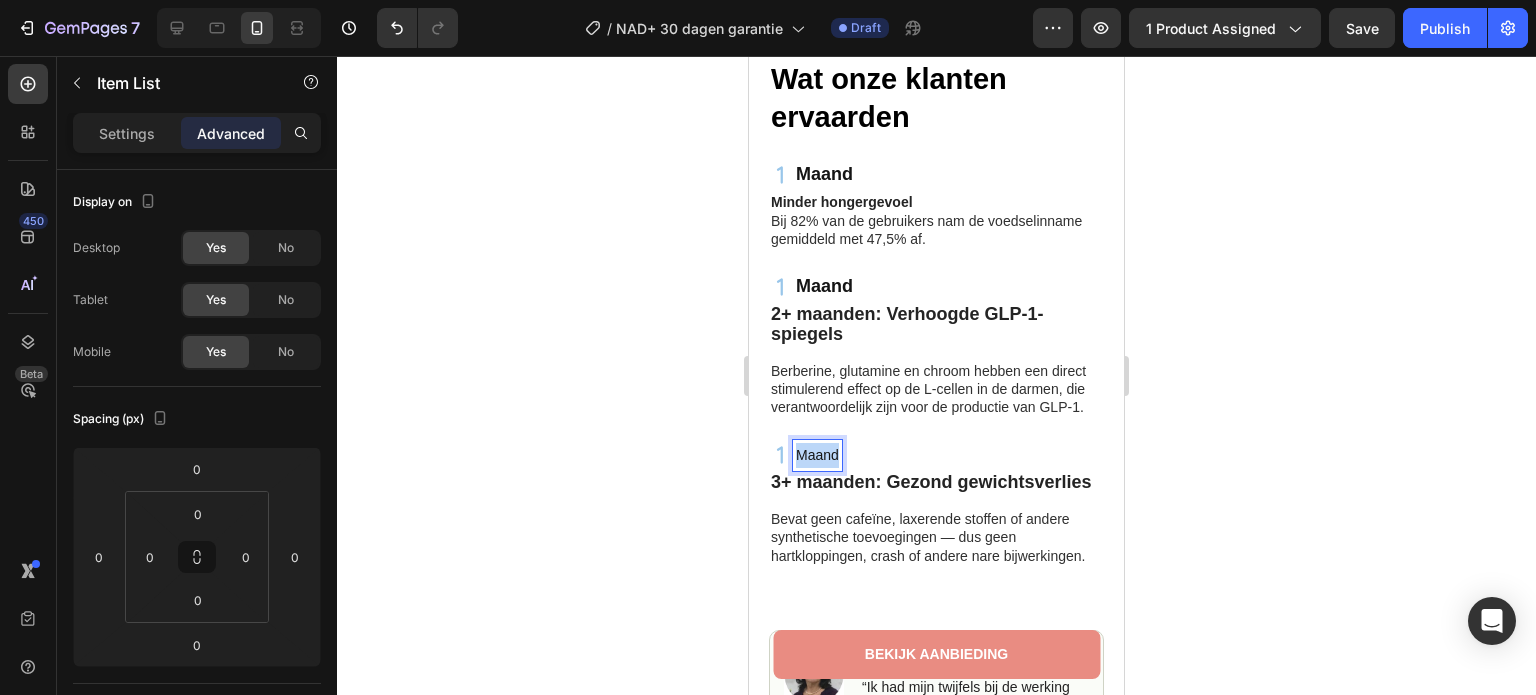 click on "Maand" at bounding box center (817, 455) 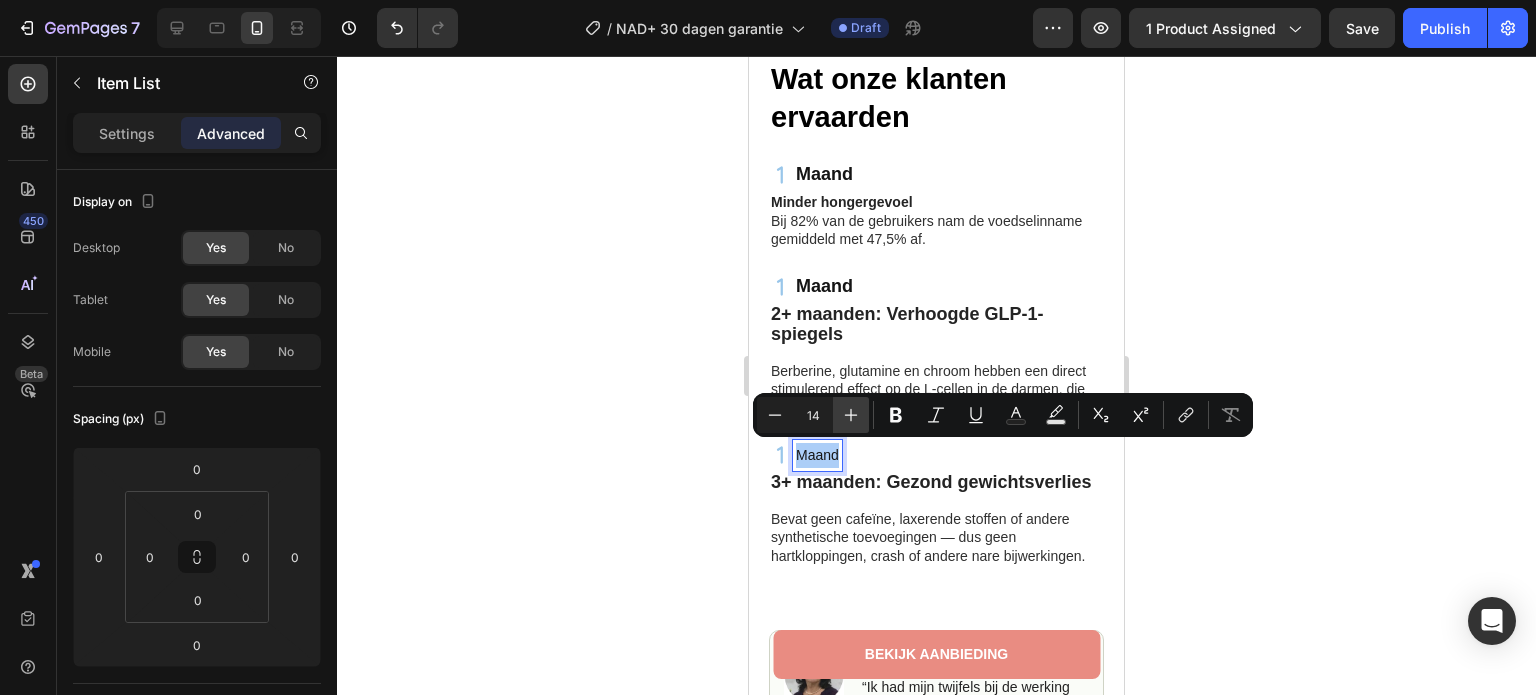 click 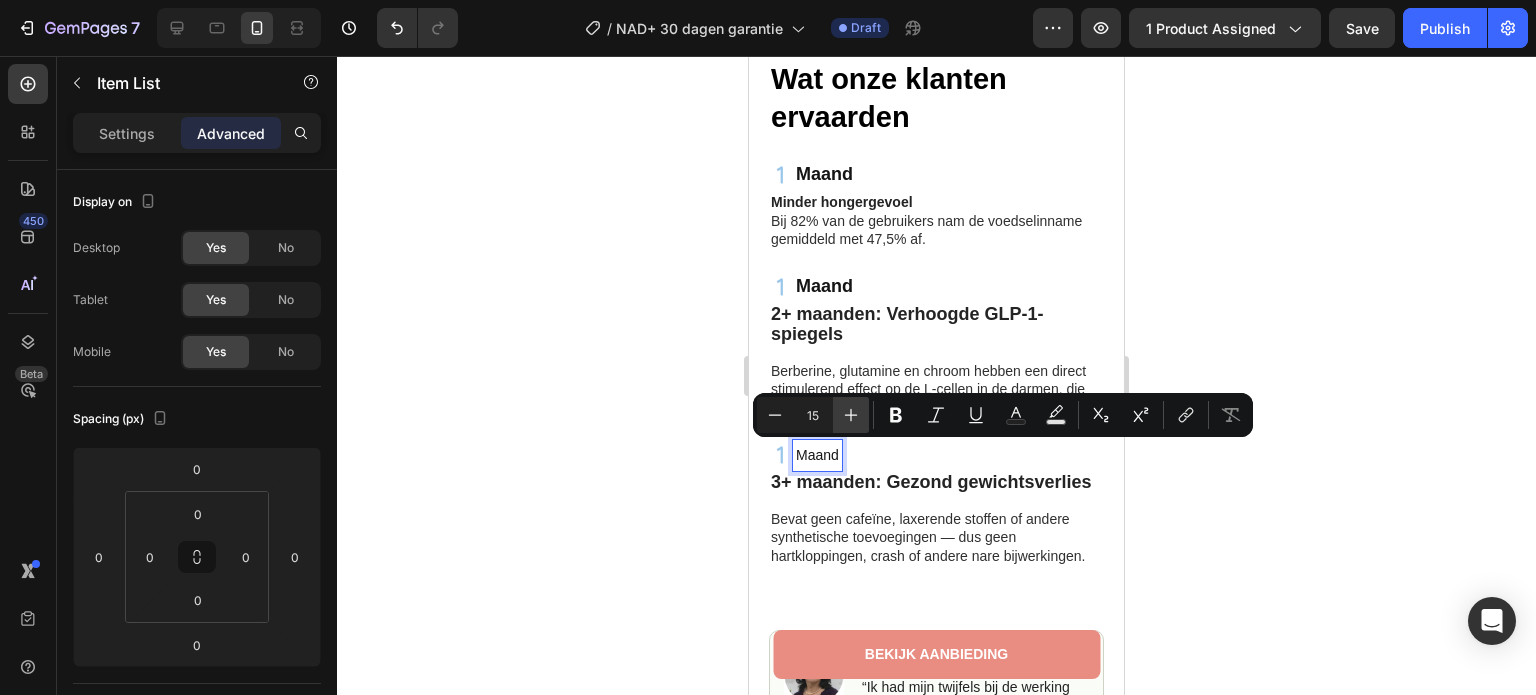 click 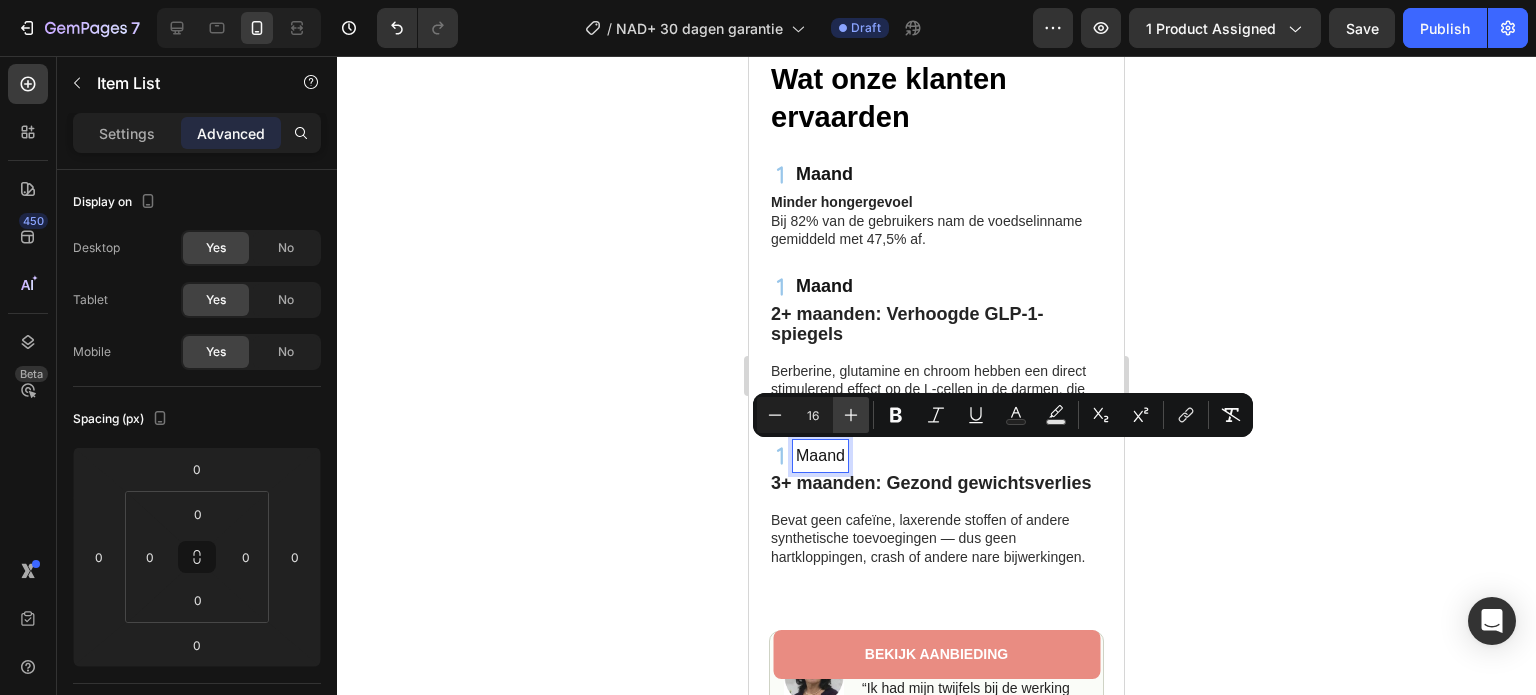 click 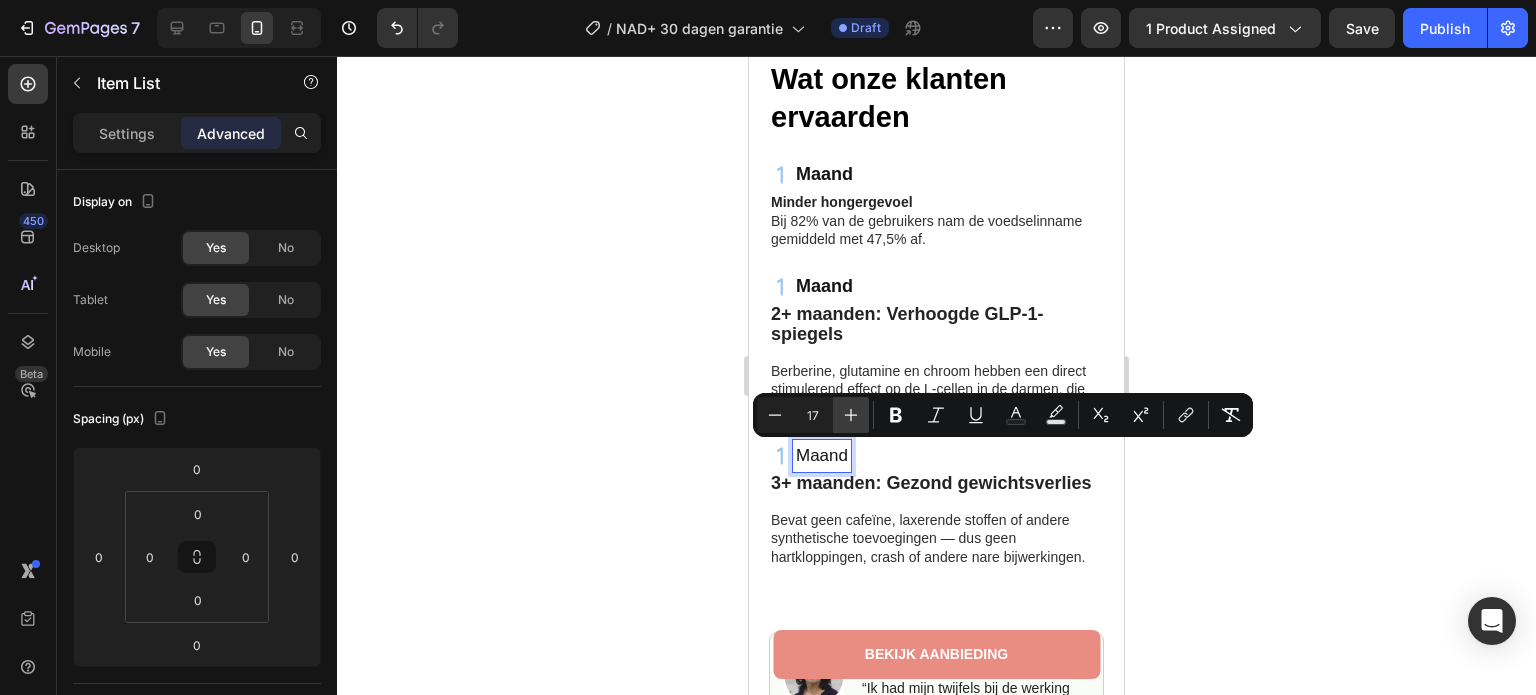 click 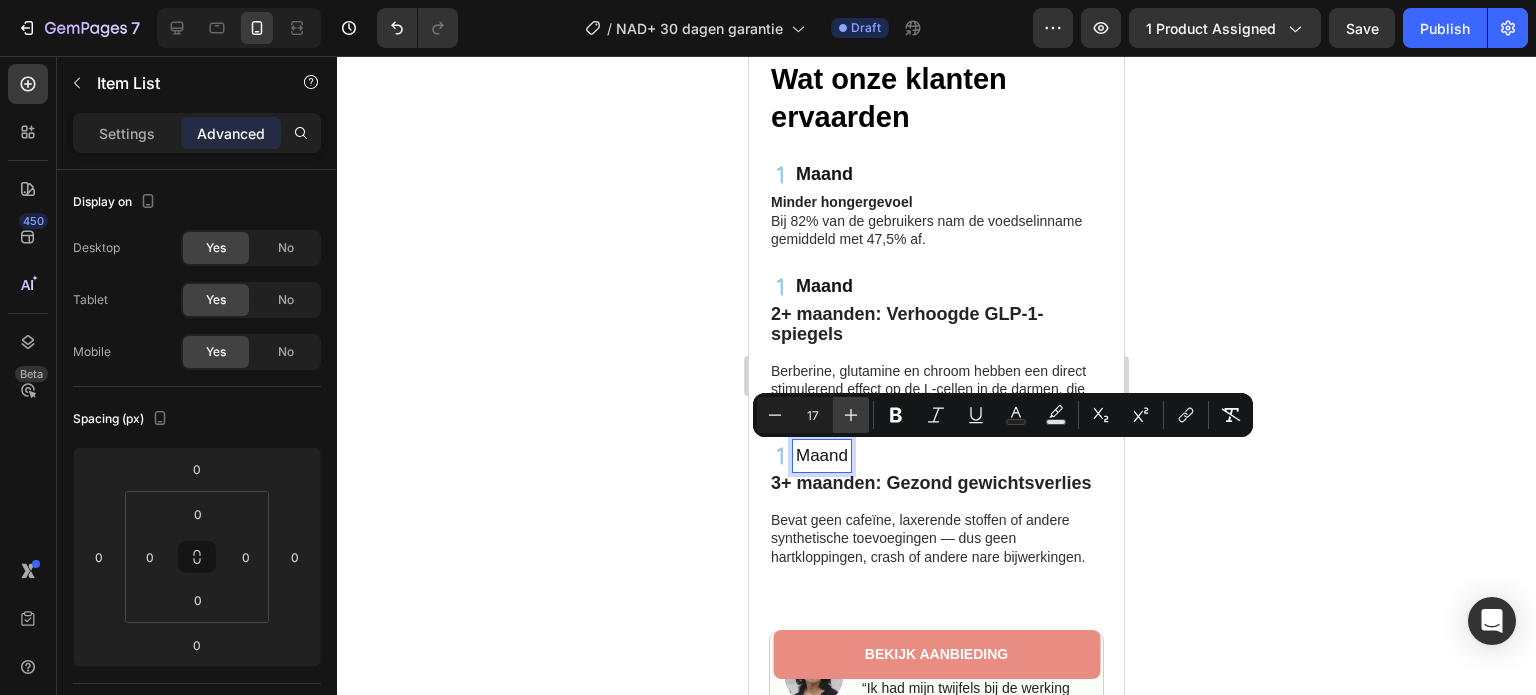 type on "18" 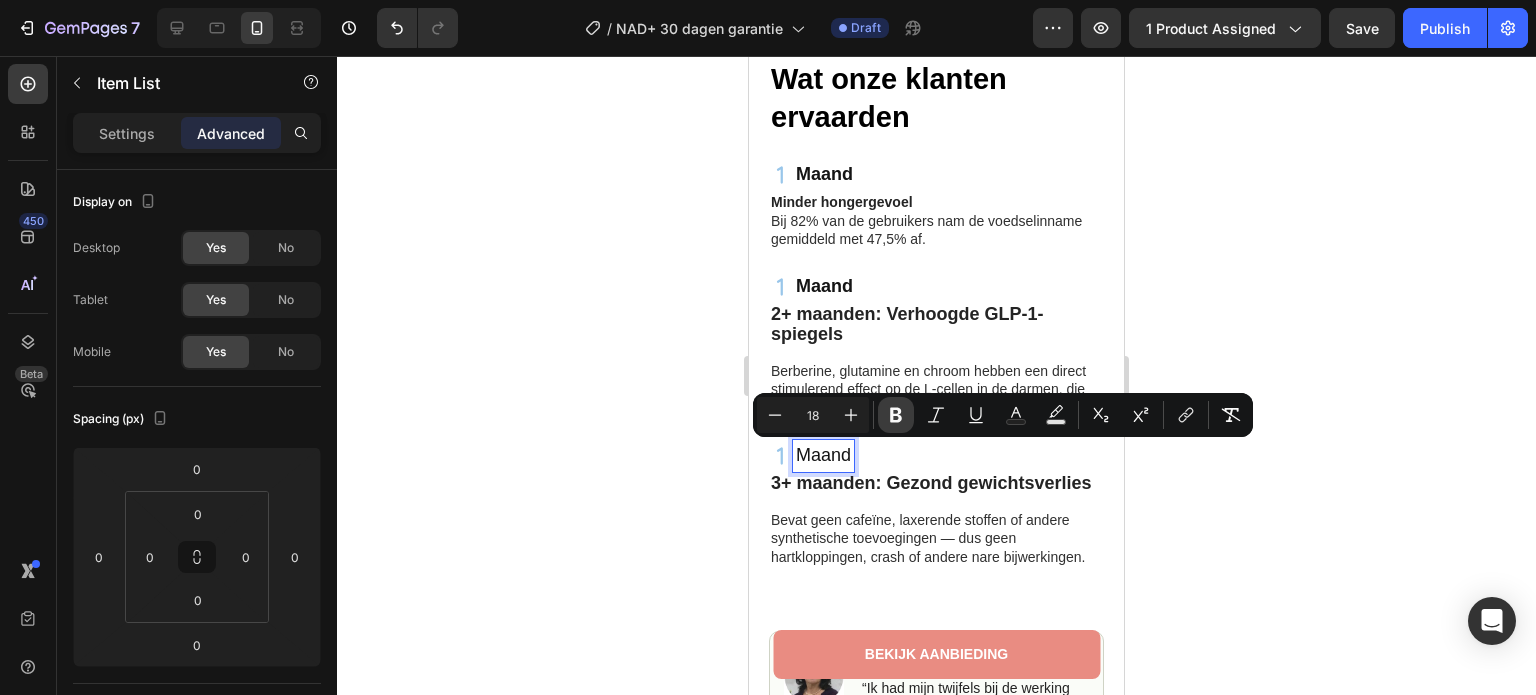 click on "Bold" at bounding box center (896, 415) 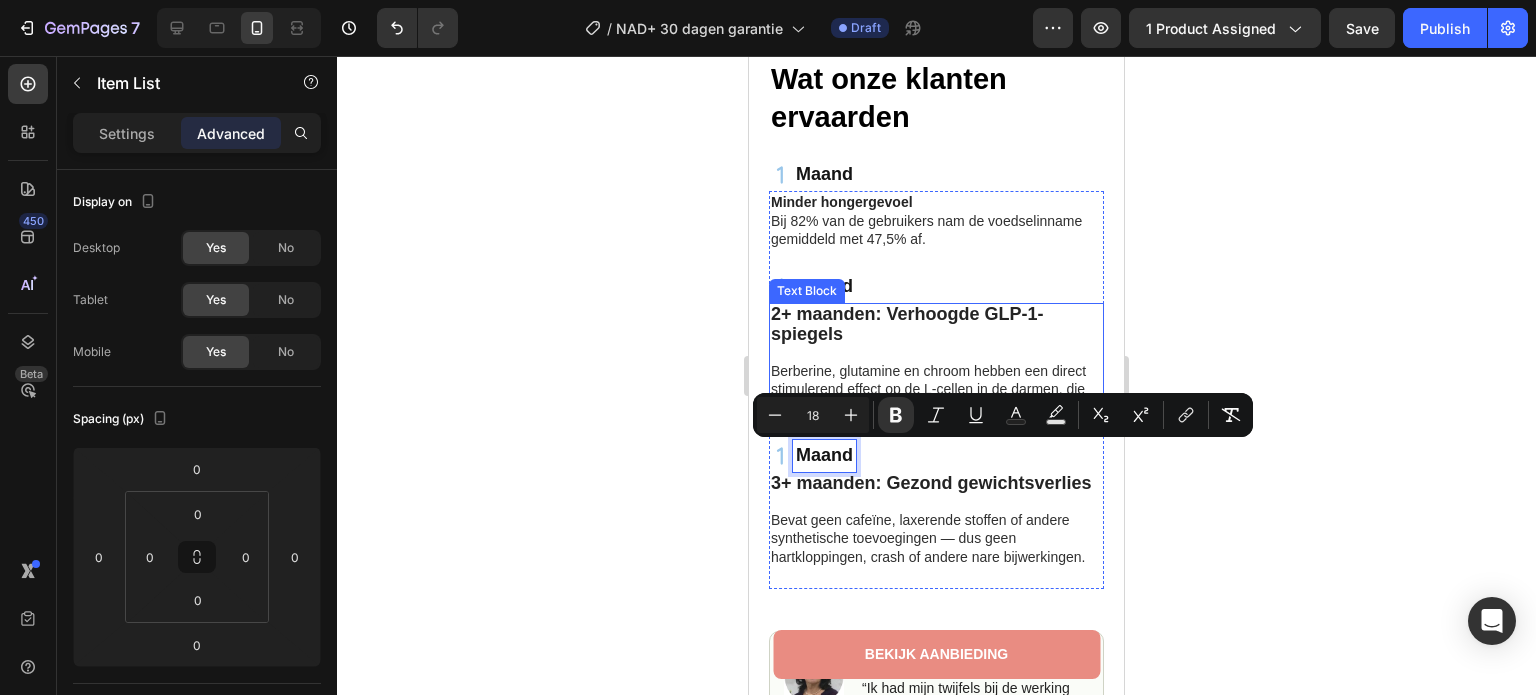 click at bounding box center [936, 353] 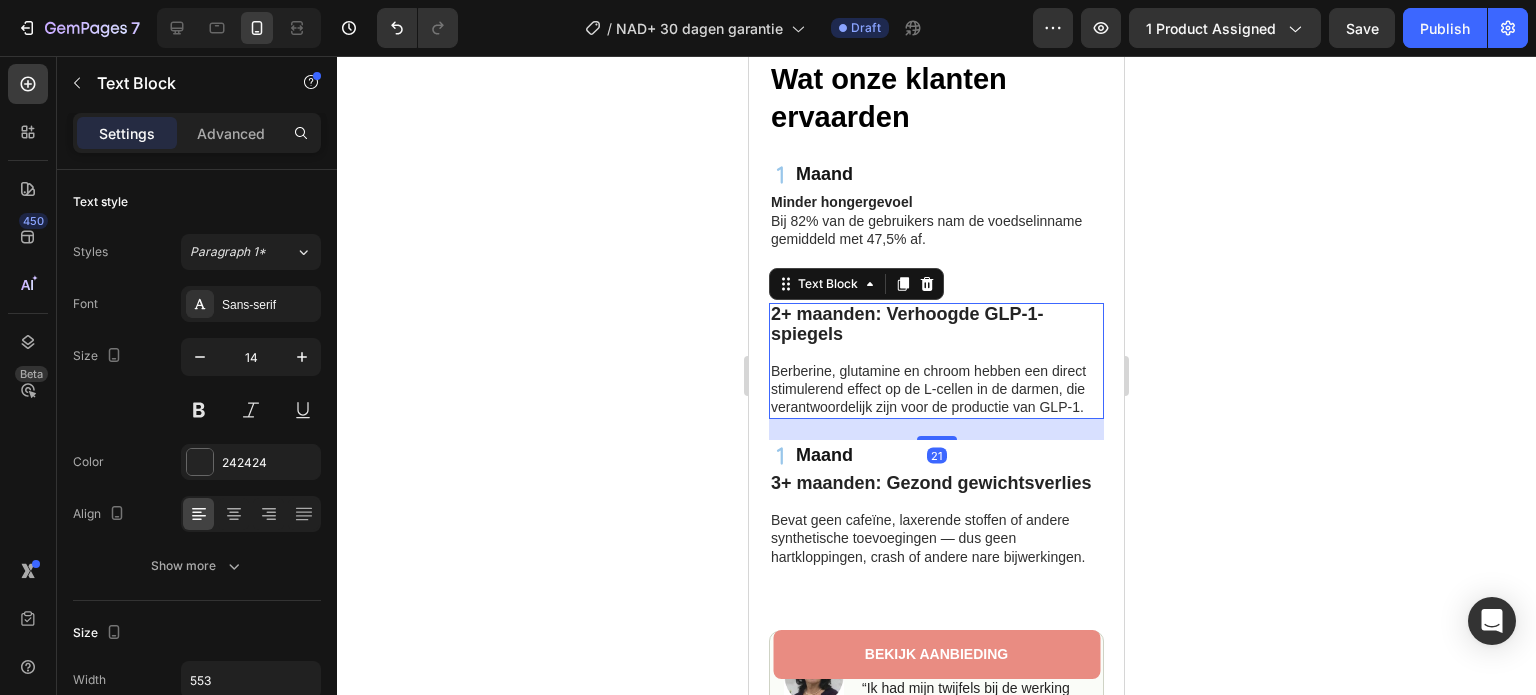 click on "2+ maanden: Verhoogde GLP-1-spiegels" at bounding box center (907, 323) 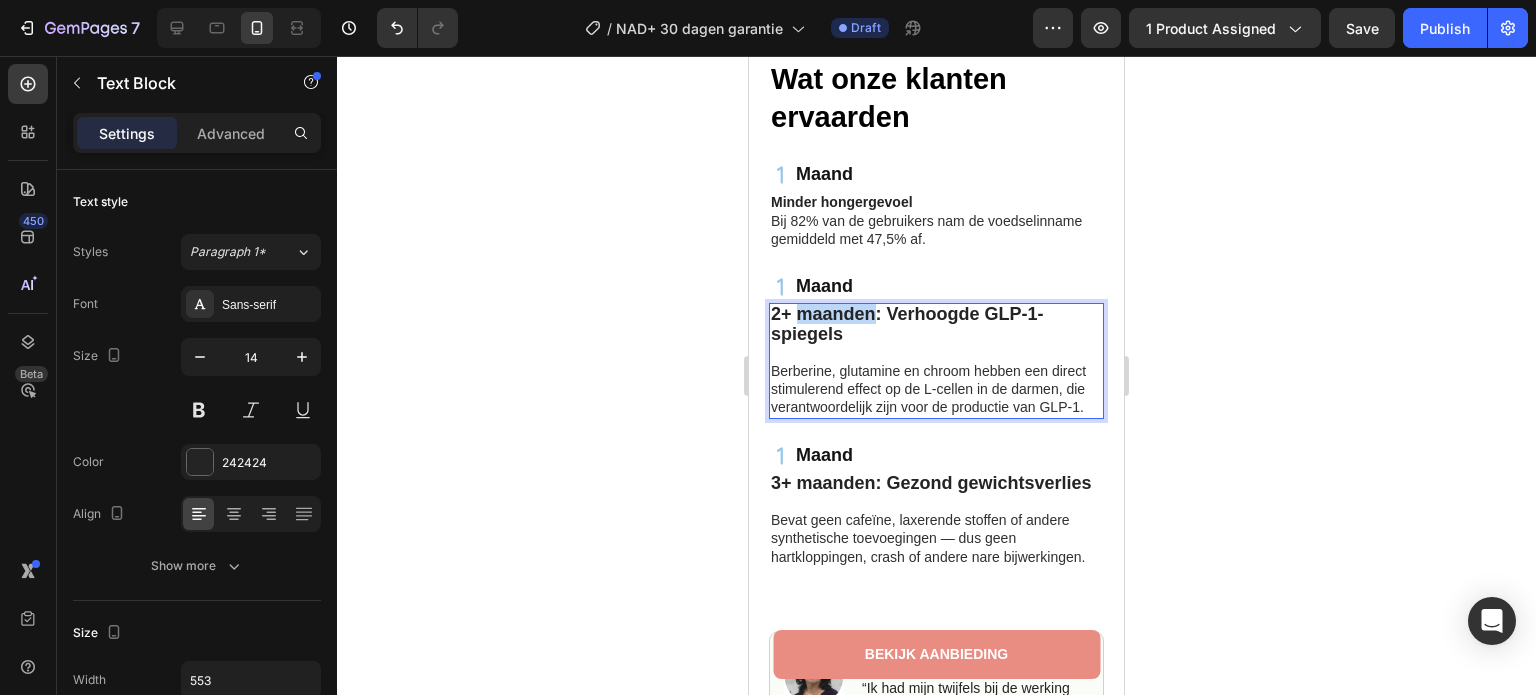 click on "2+ maanden: Verhoogde GLP-1-spiegels" at bounding box center (907, 323) 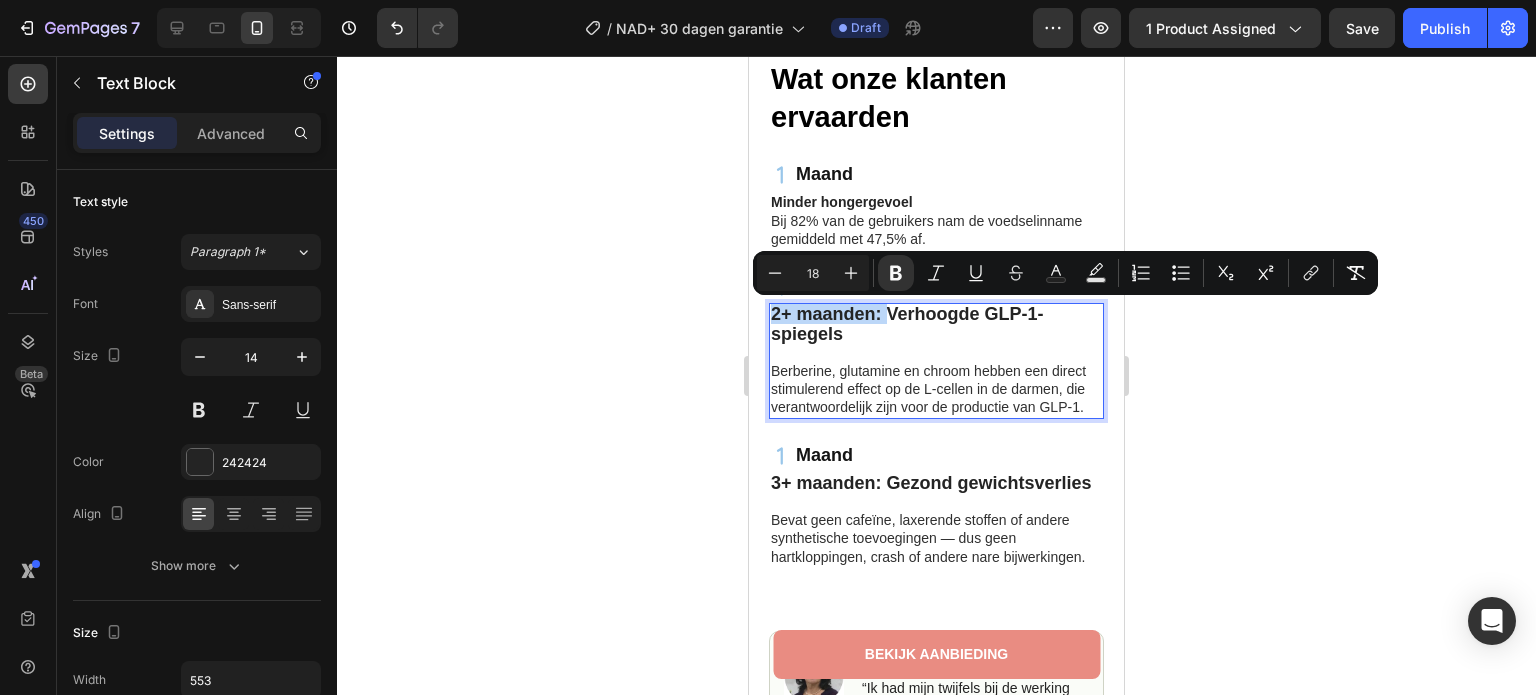 drag, startPoint x: 889, startPoint y: 309, endPoint x: 770, endPoint y: 319, distance: 119.419426 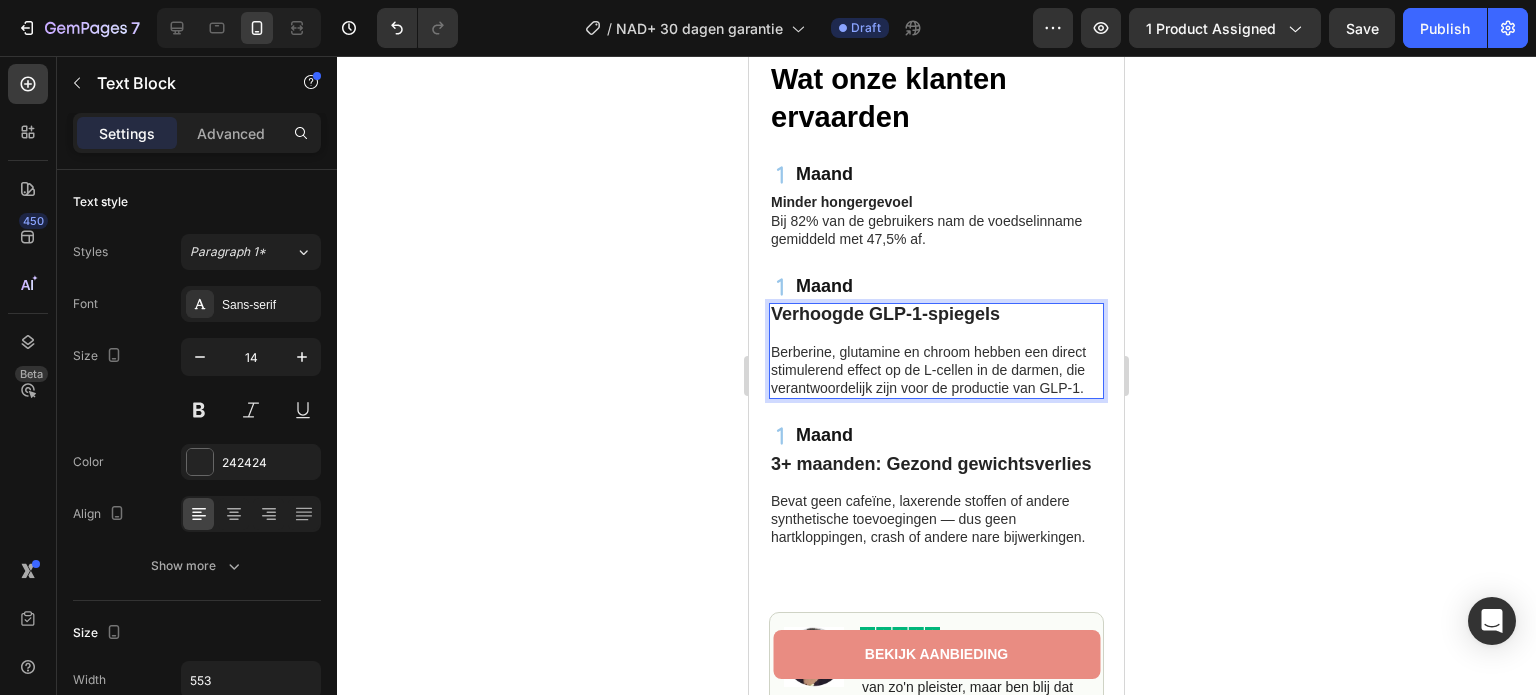 click on "Verhoogde GLP-1-spiegels" at bounding box center (885, 314) 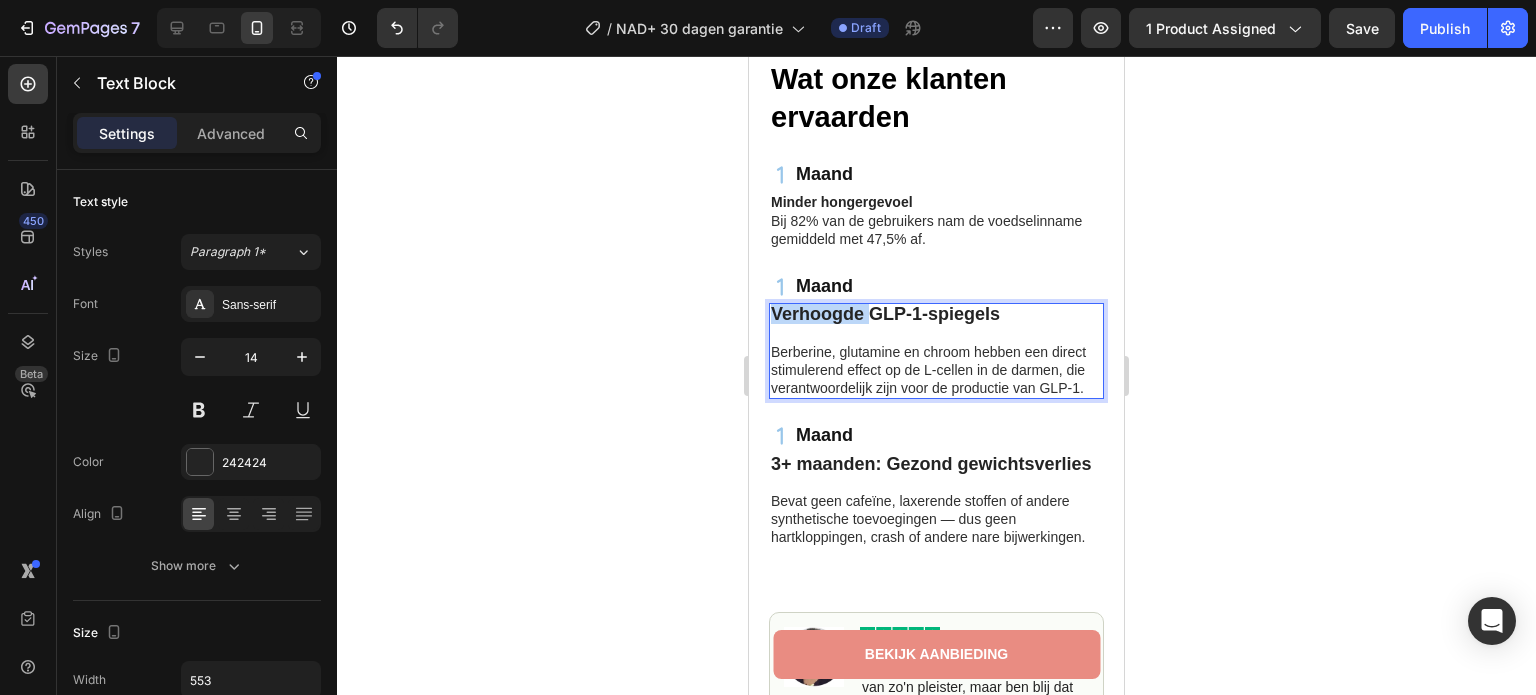 click on "Verhoogde GLP-1-spiegels" at bounding box center [885, 314] 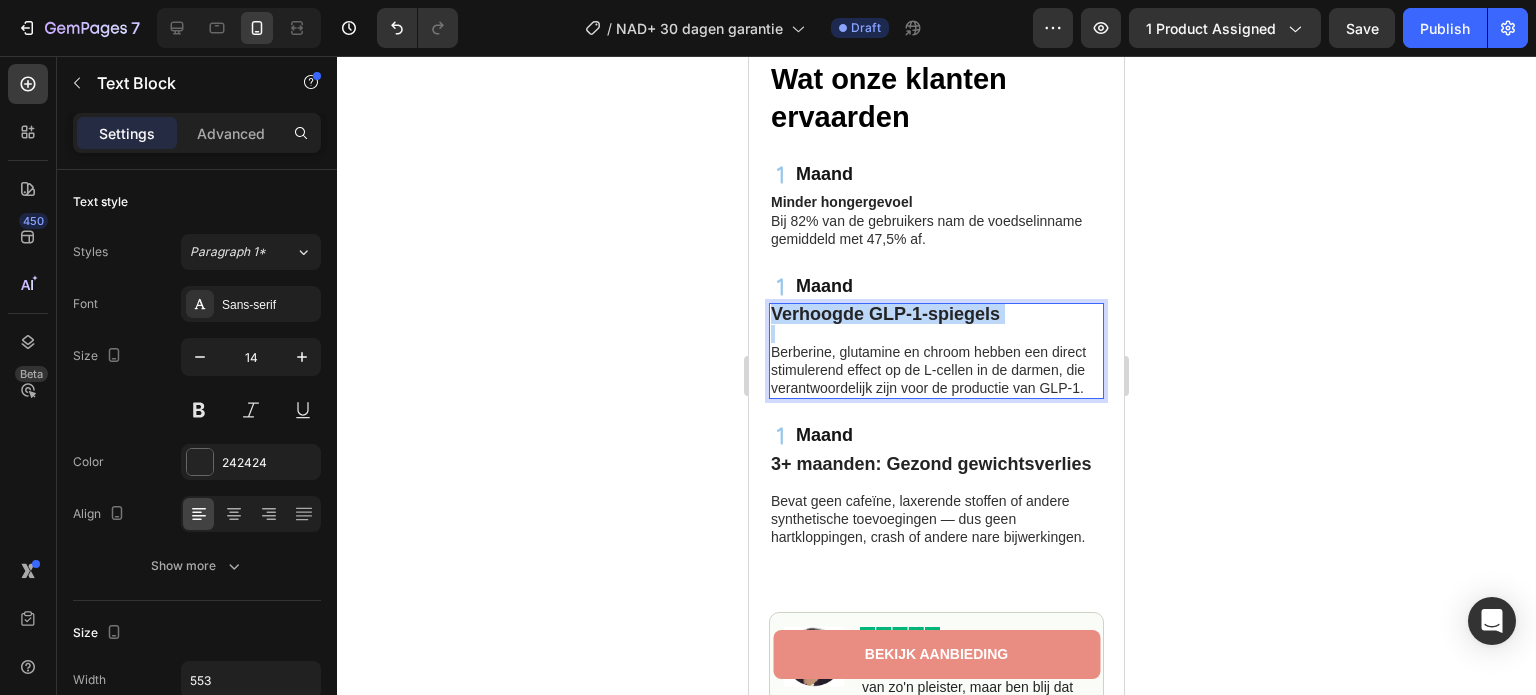 click on "Verhoogde GLP-1-spiegels" at bounding box center [885, 314] 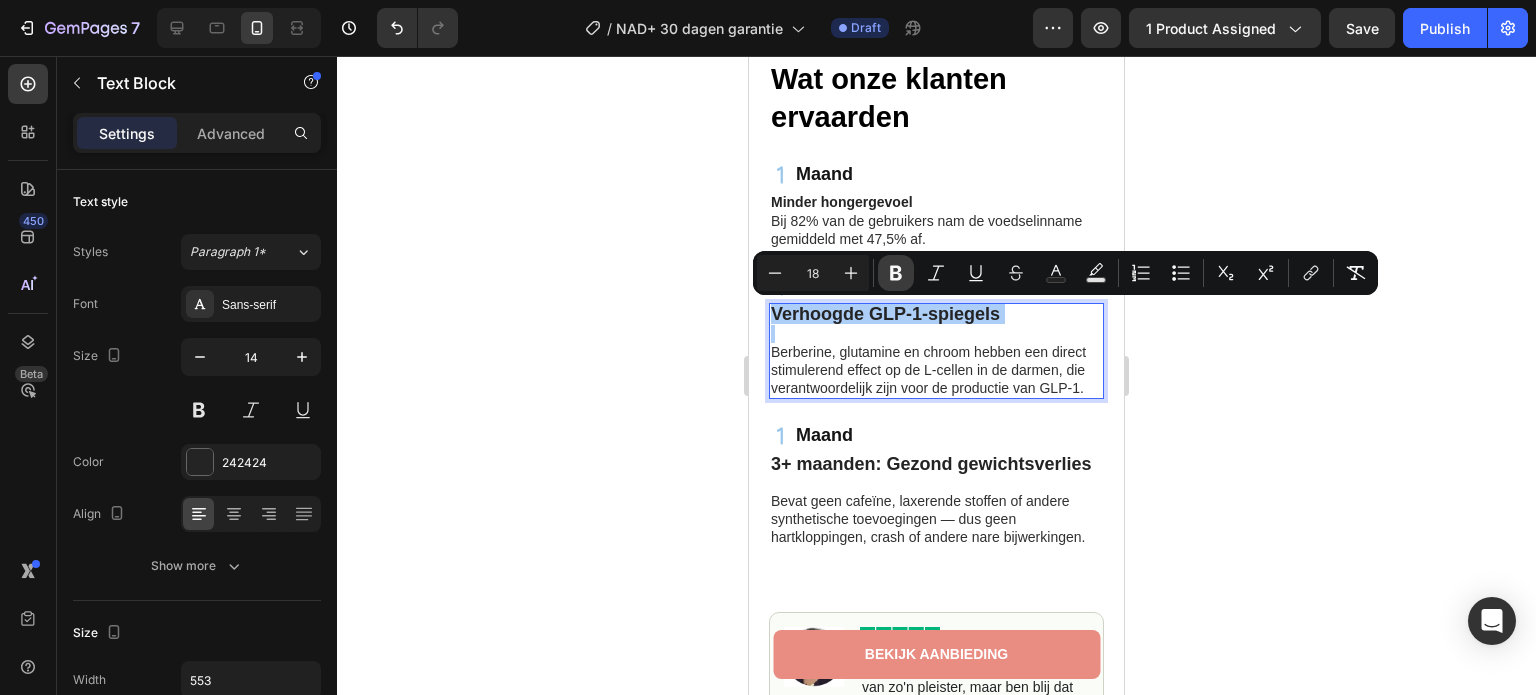 click 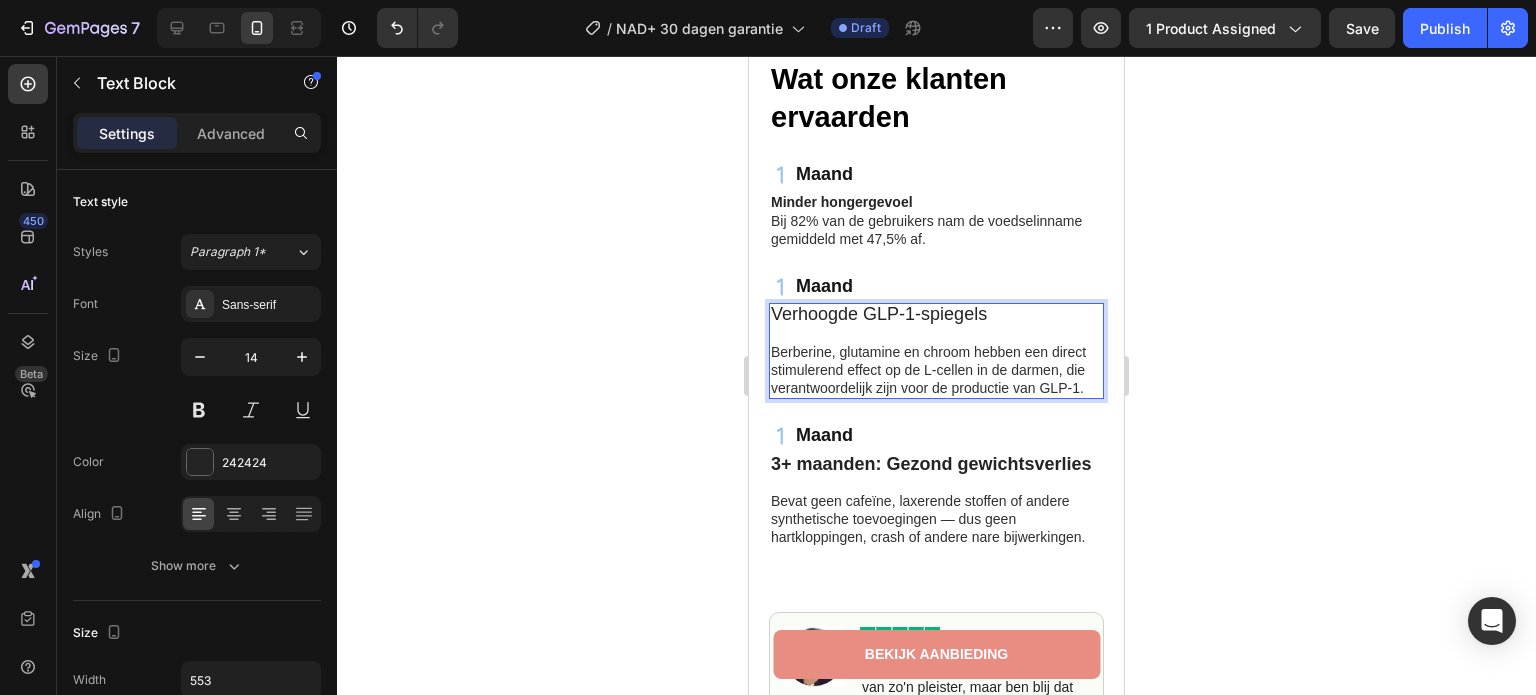 click on "Verhoogde GLP-1-spiegels" at bounding box center (879, 314) 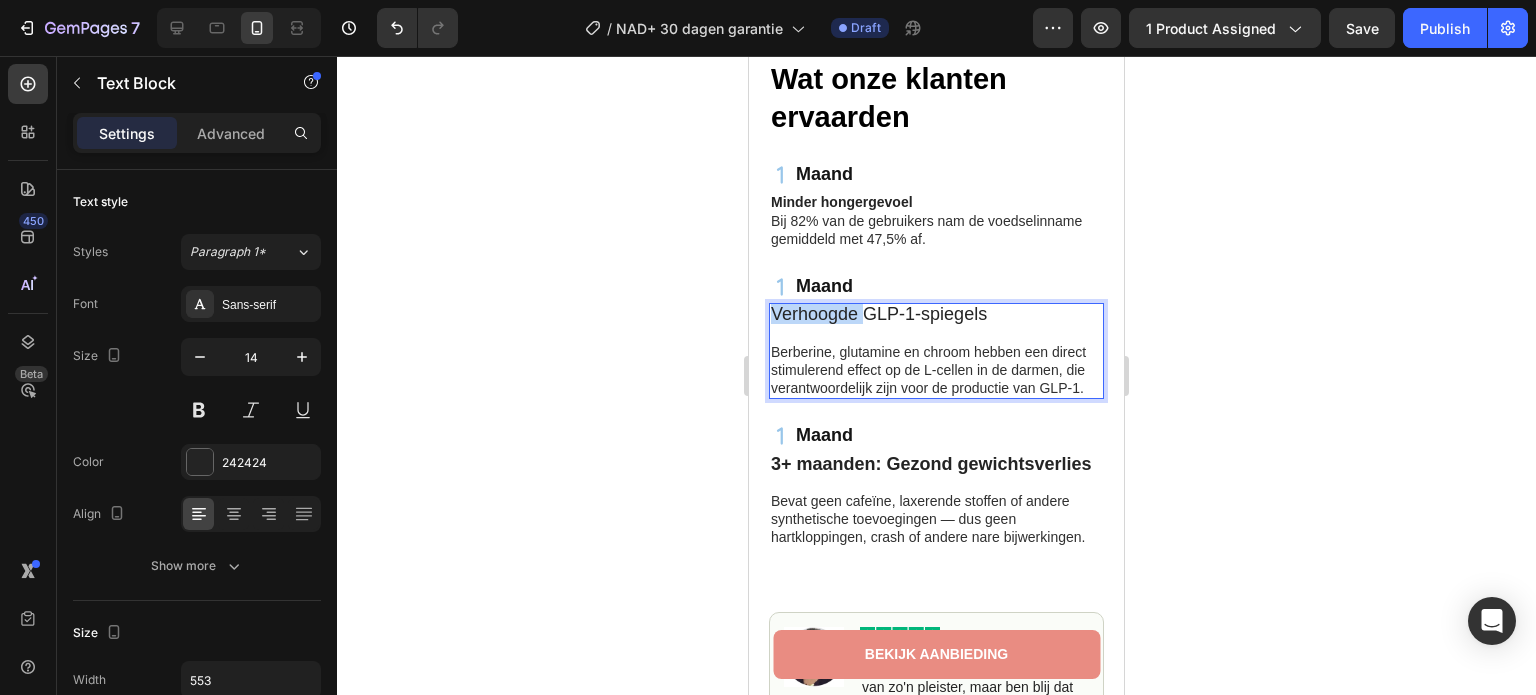 click on "Verhoogde GLP-1-spiegels" at bounding box center [879, 314] 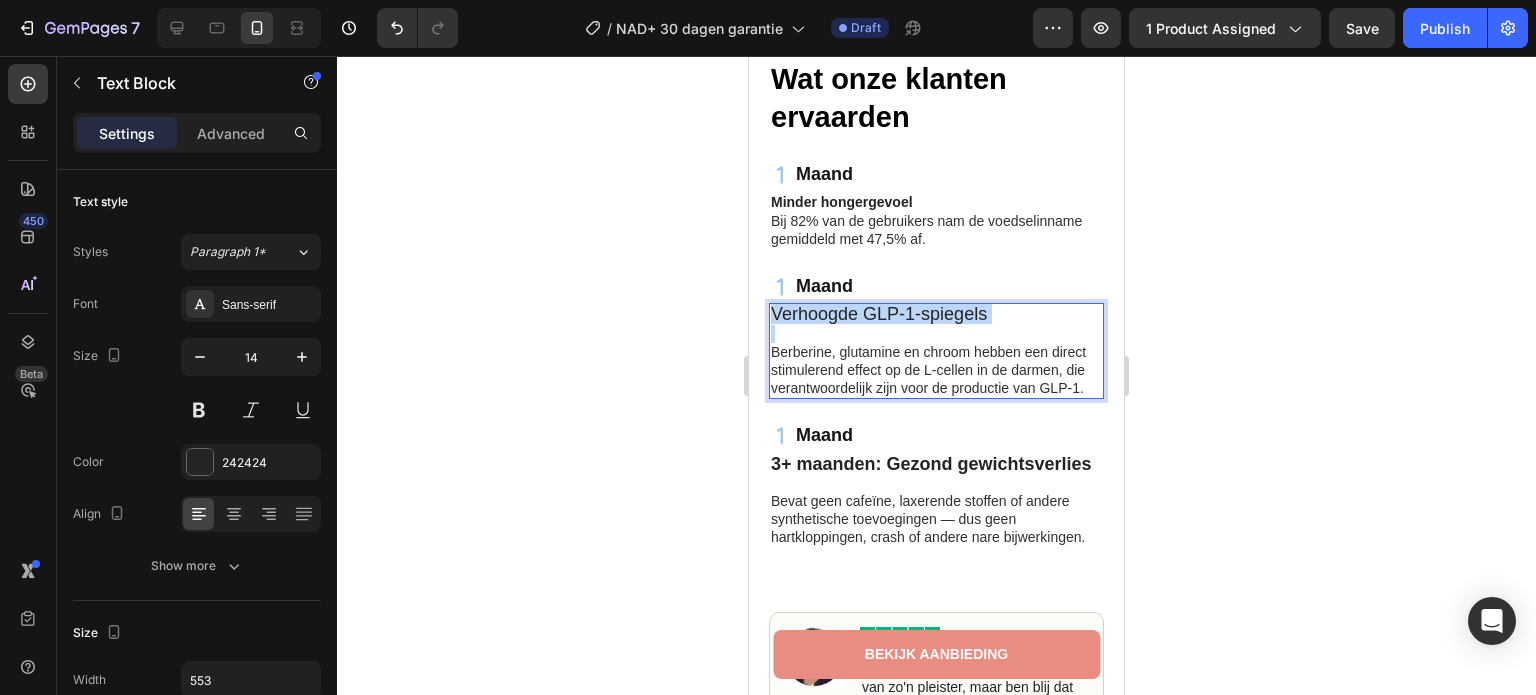 click on "Verhoogde GLP-1-spiegels" at bounding box center (879, 314) 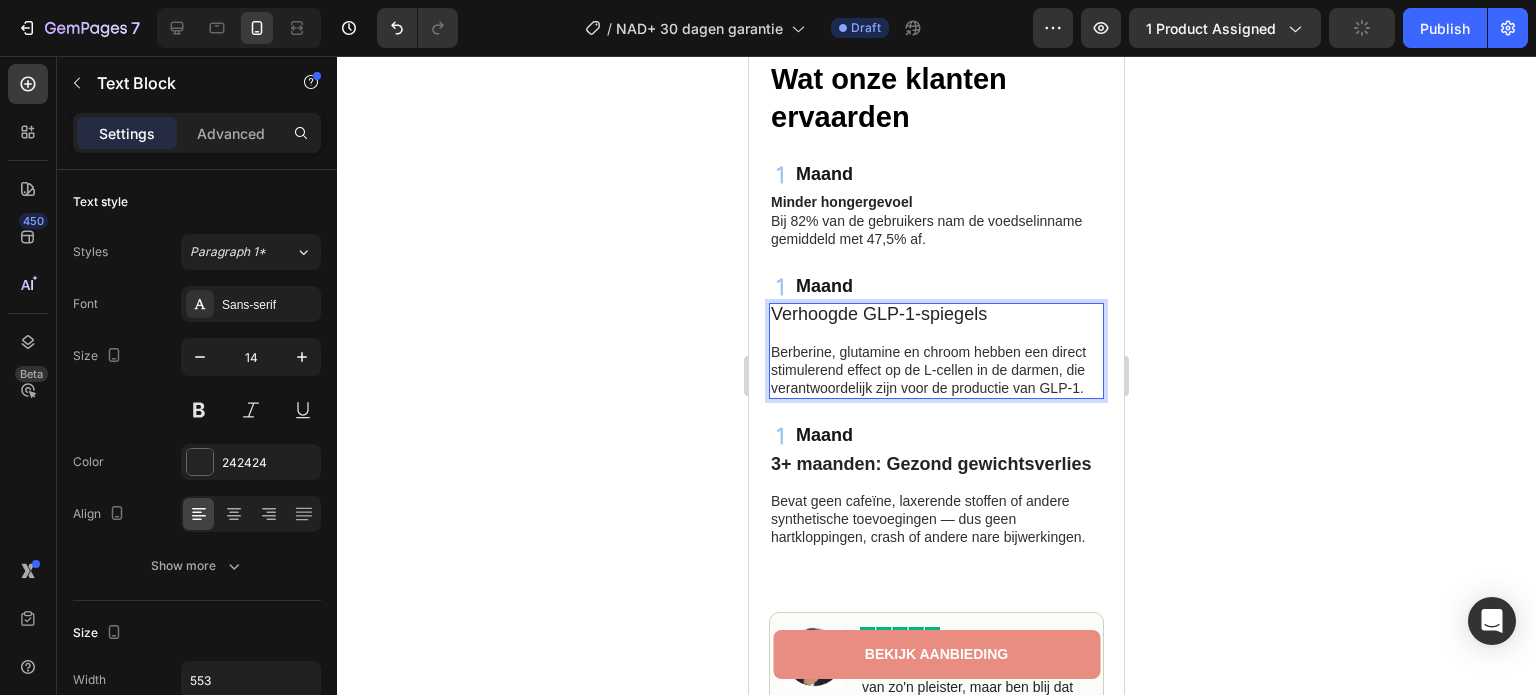 click 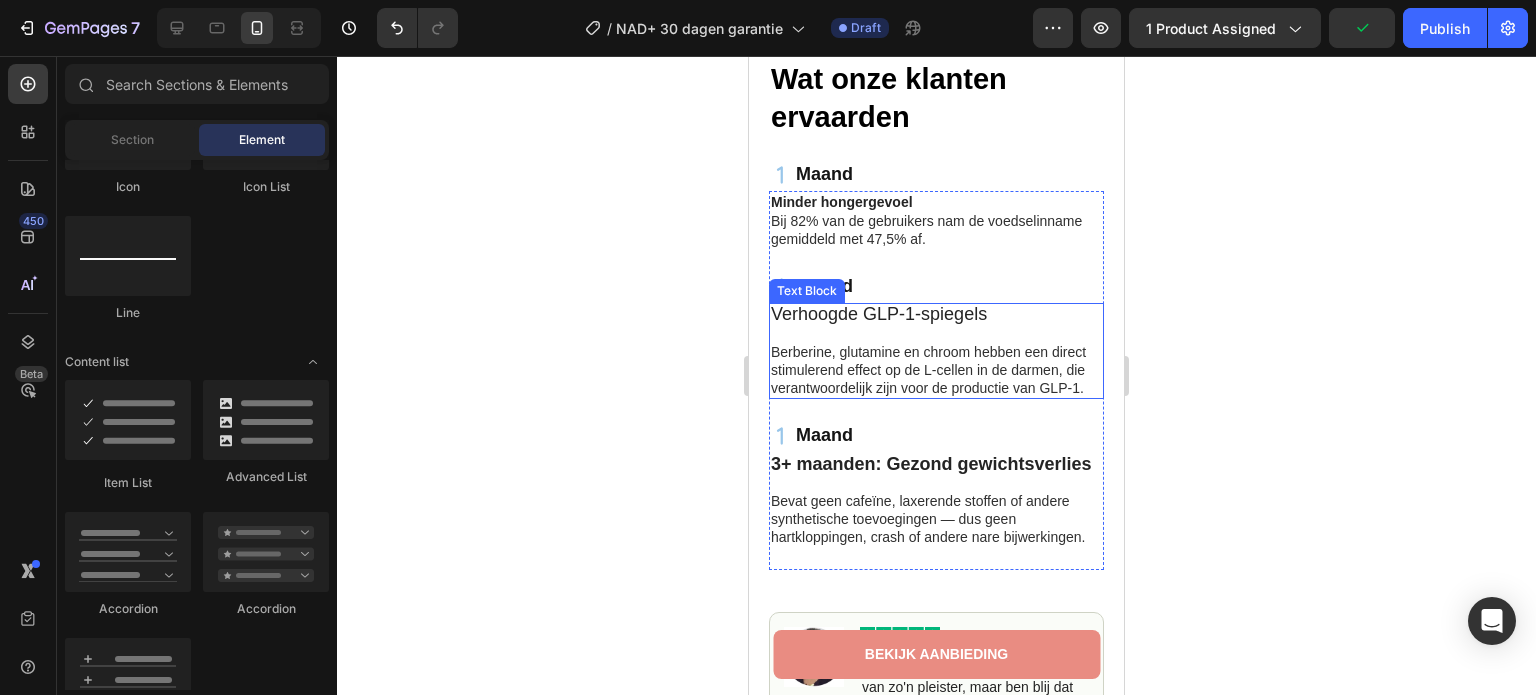 click on "Verhoogde GLP-1-spiegels" at bounding box center (879, 314) 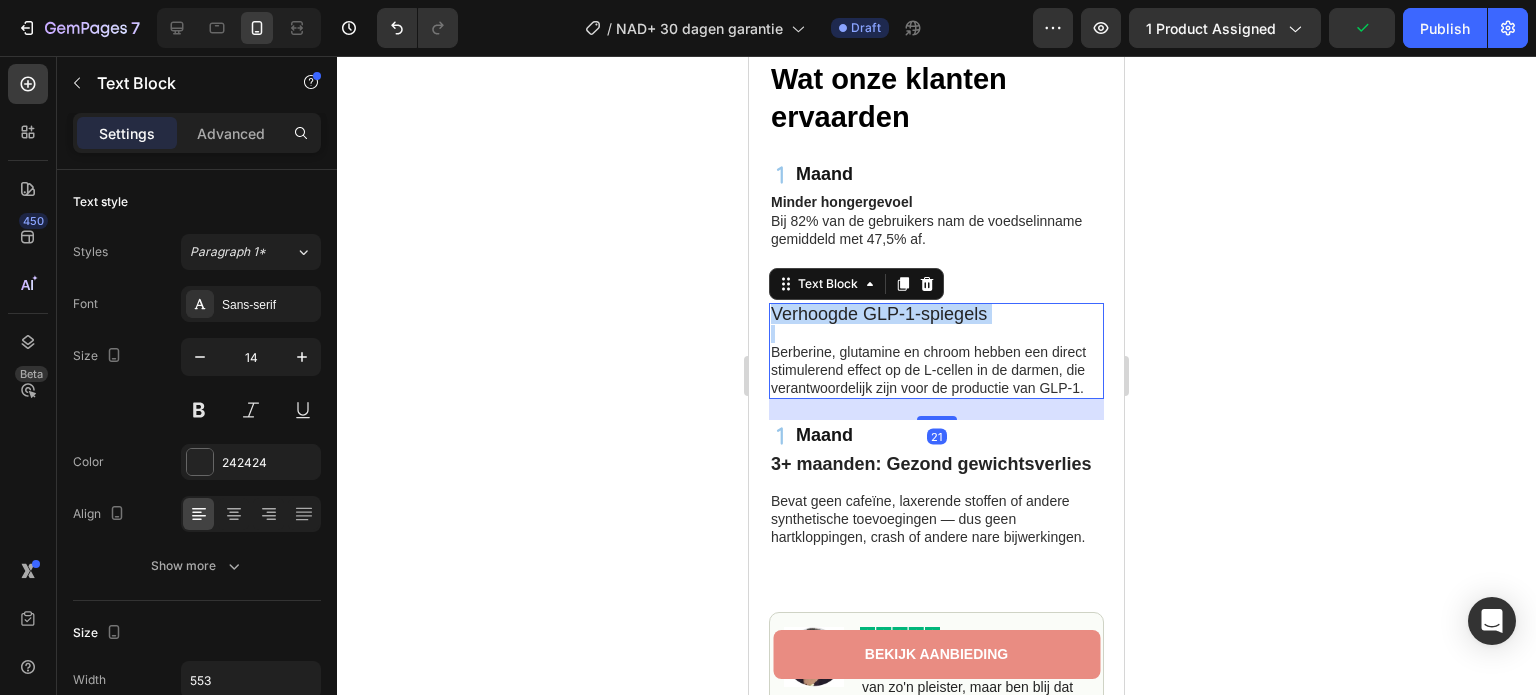 click on "Verhoogde GLP-1-spiegels" at bounding box center (879, 314) 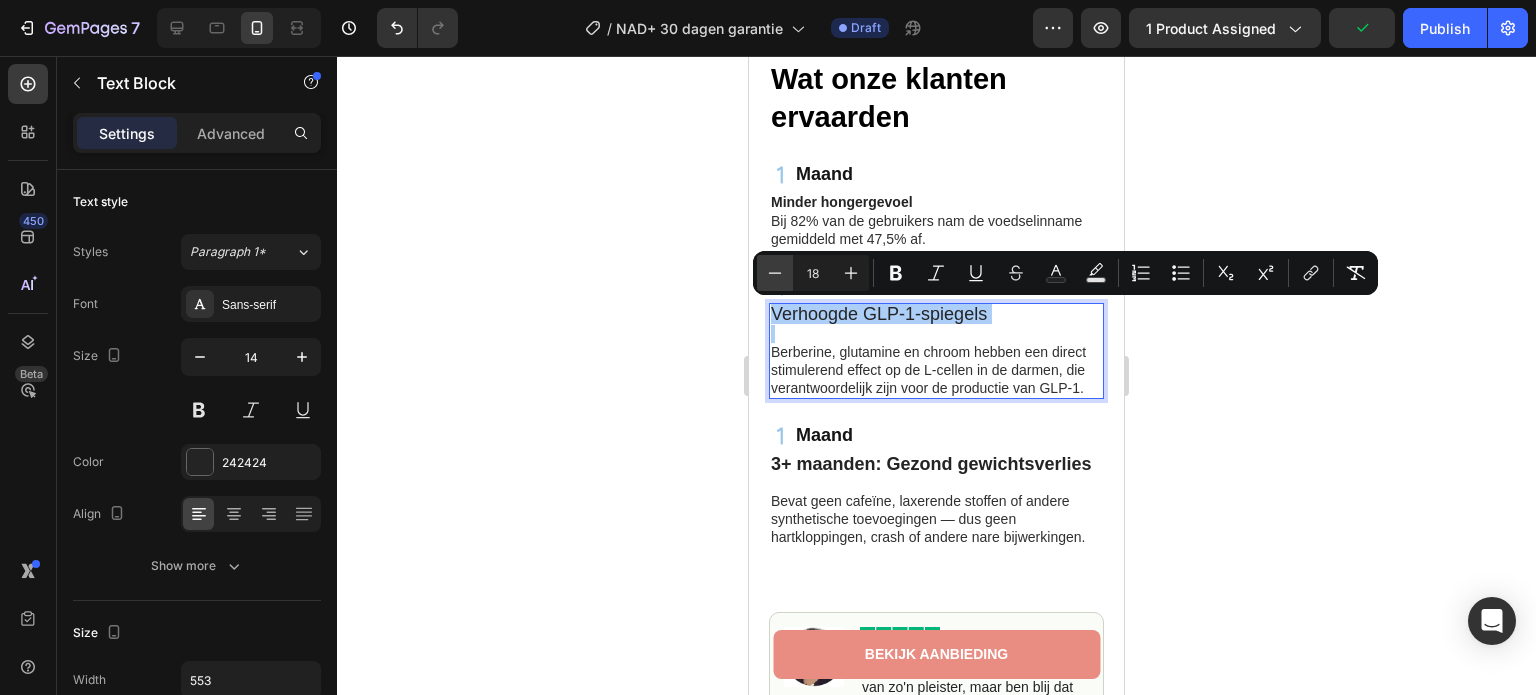 click 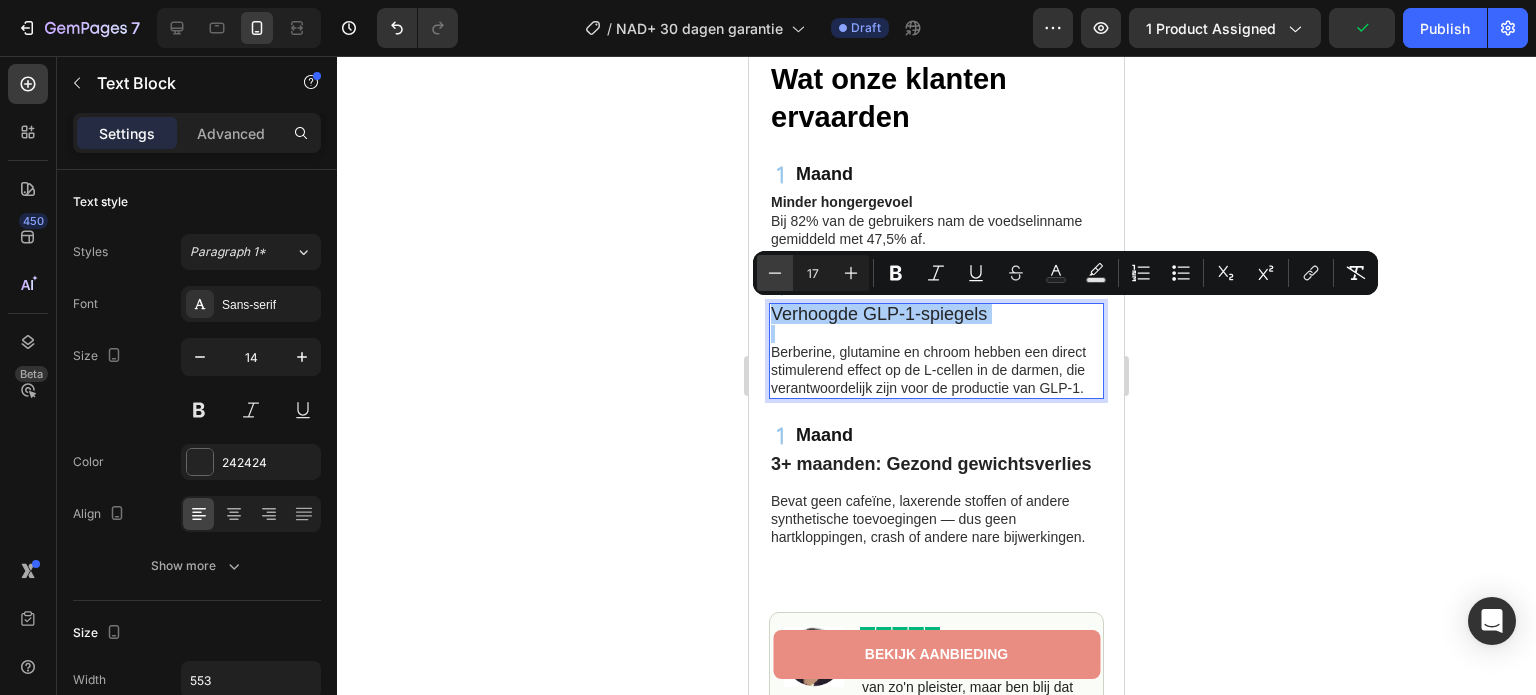 click 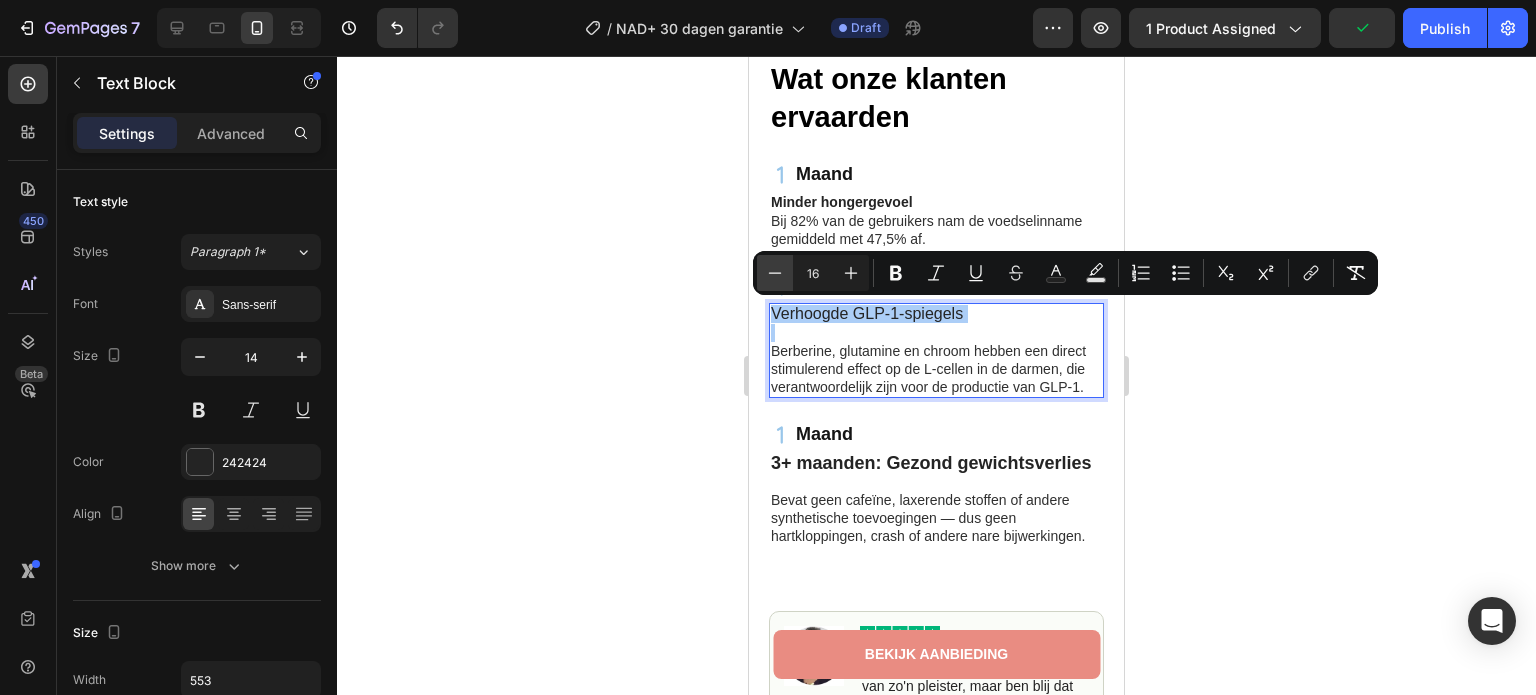 click 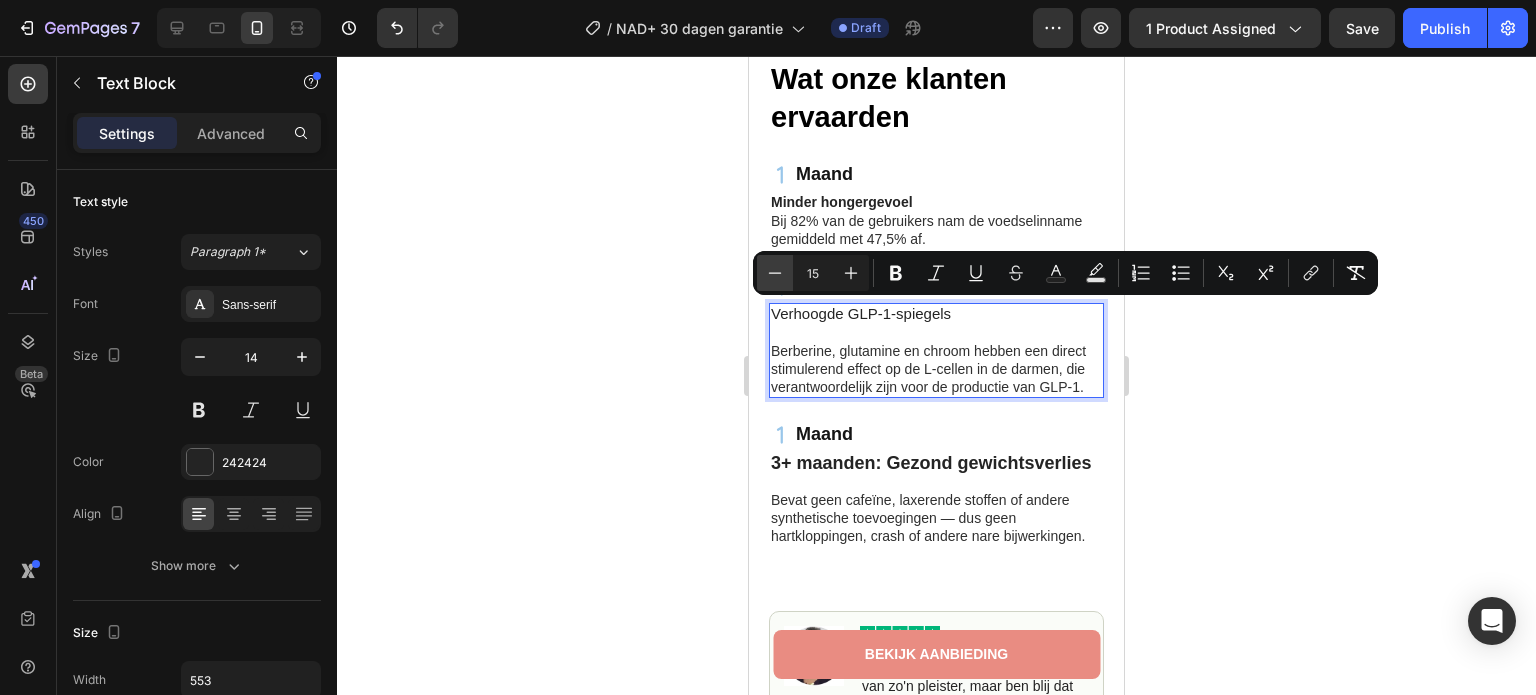 click 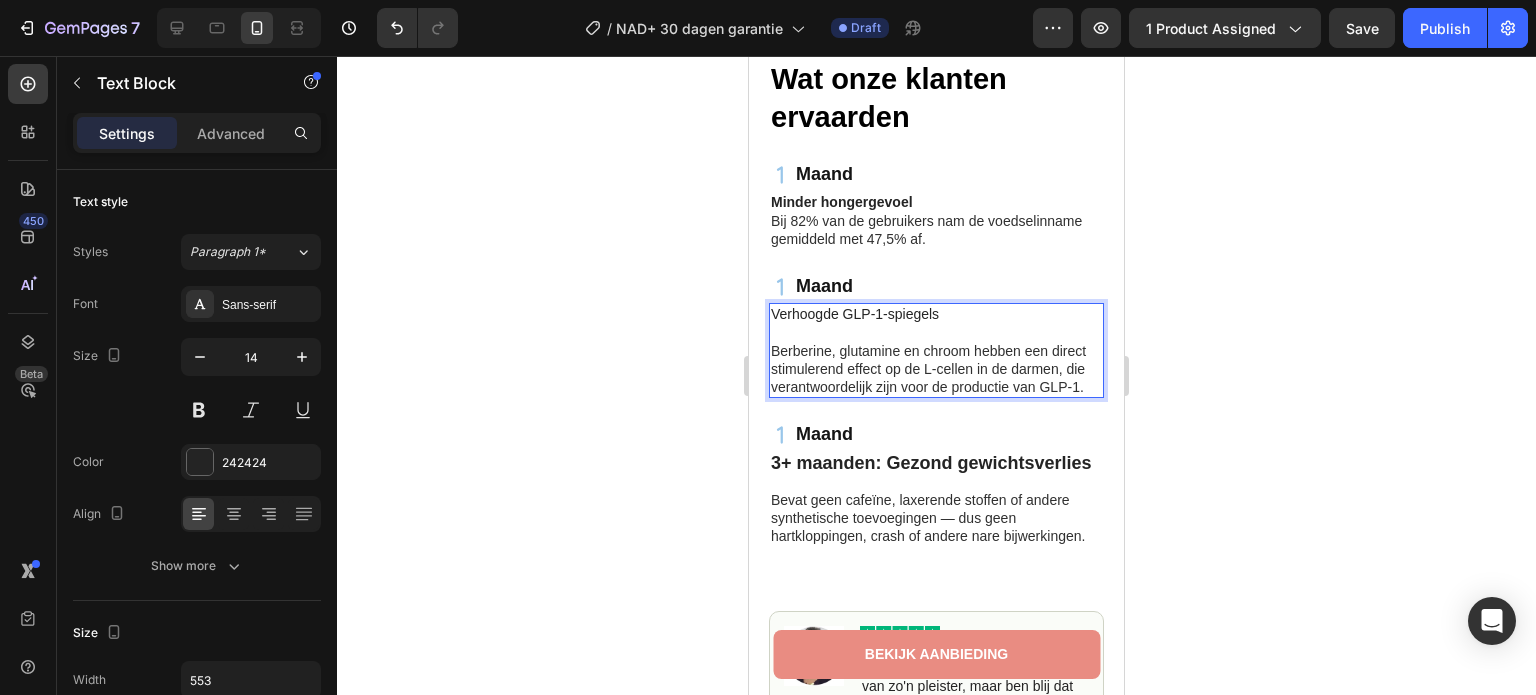 click on "Berberine, glutamine en chroom hebben een direct stimulerend effect op de L‑cellen in de darmen, die verantwoordelijk zijn voor de productie van GLP‑1." at bounding box center (928, 369) 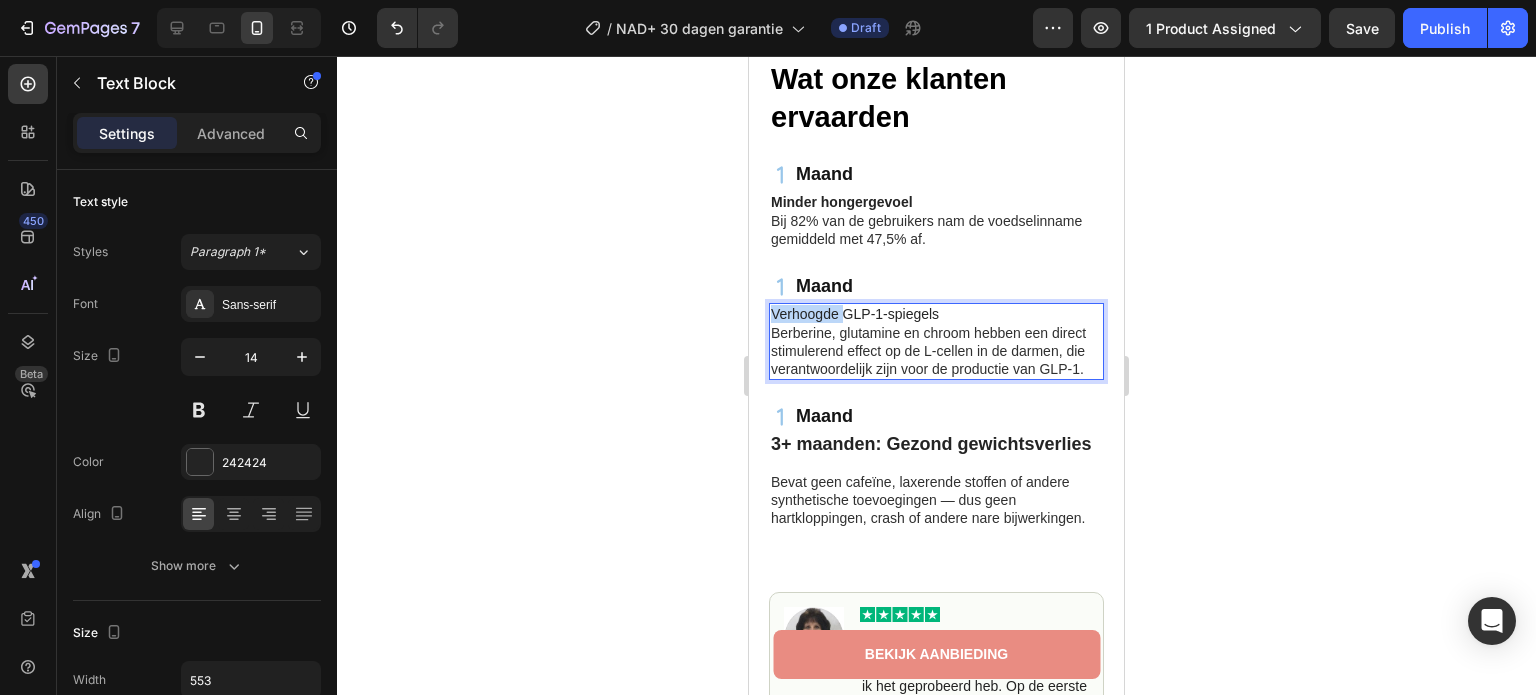 click on "Verhoogde GLP-1-spiegels" at bounding box center [855, 314] 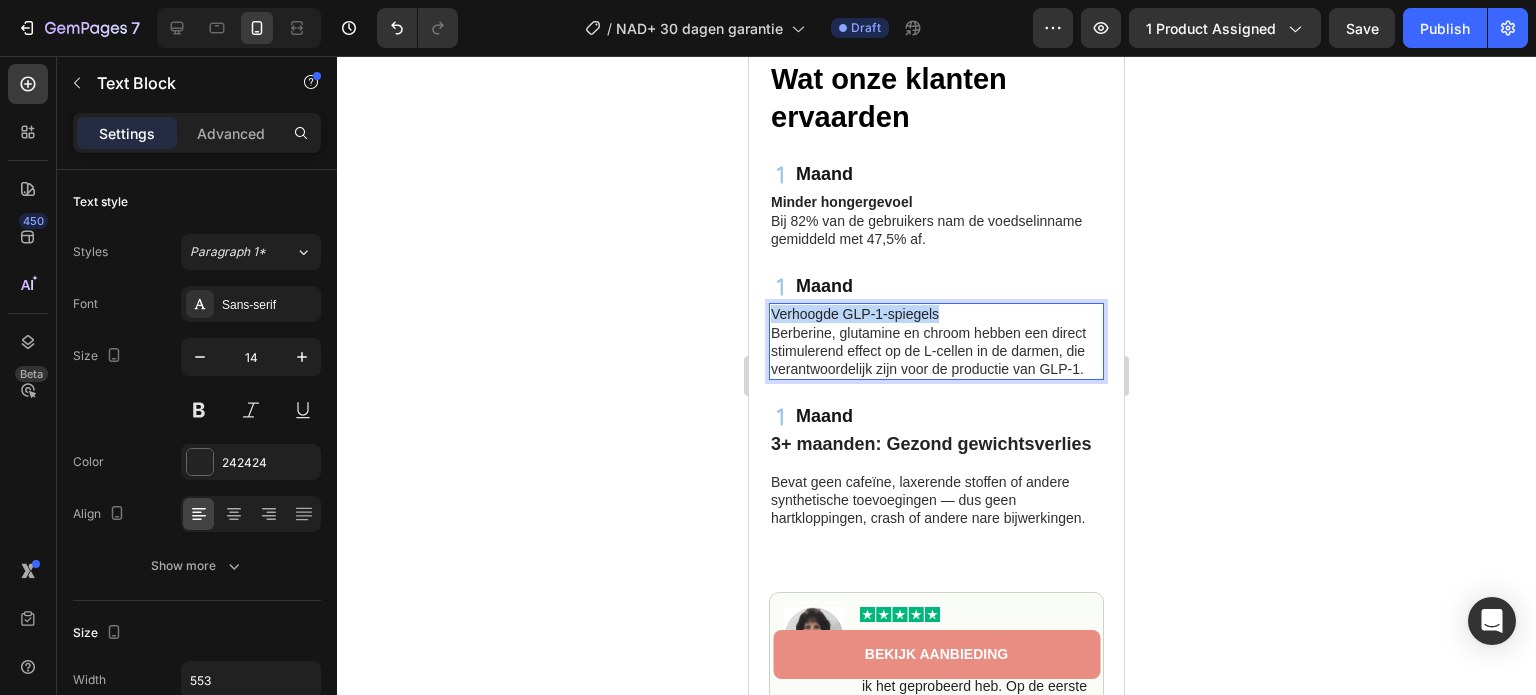 click on "Verhoogde GLP-1-spiegels" at bounding box center [855, 314] 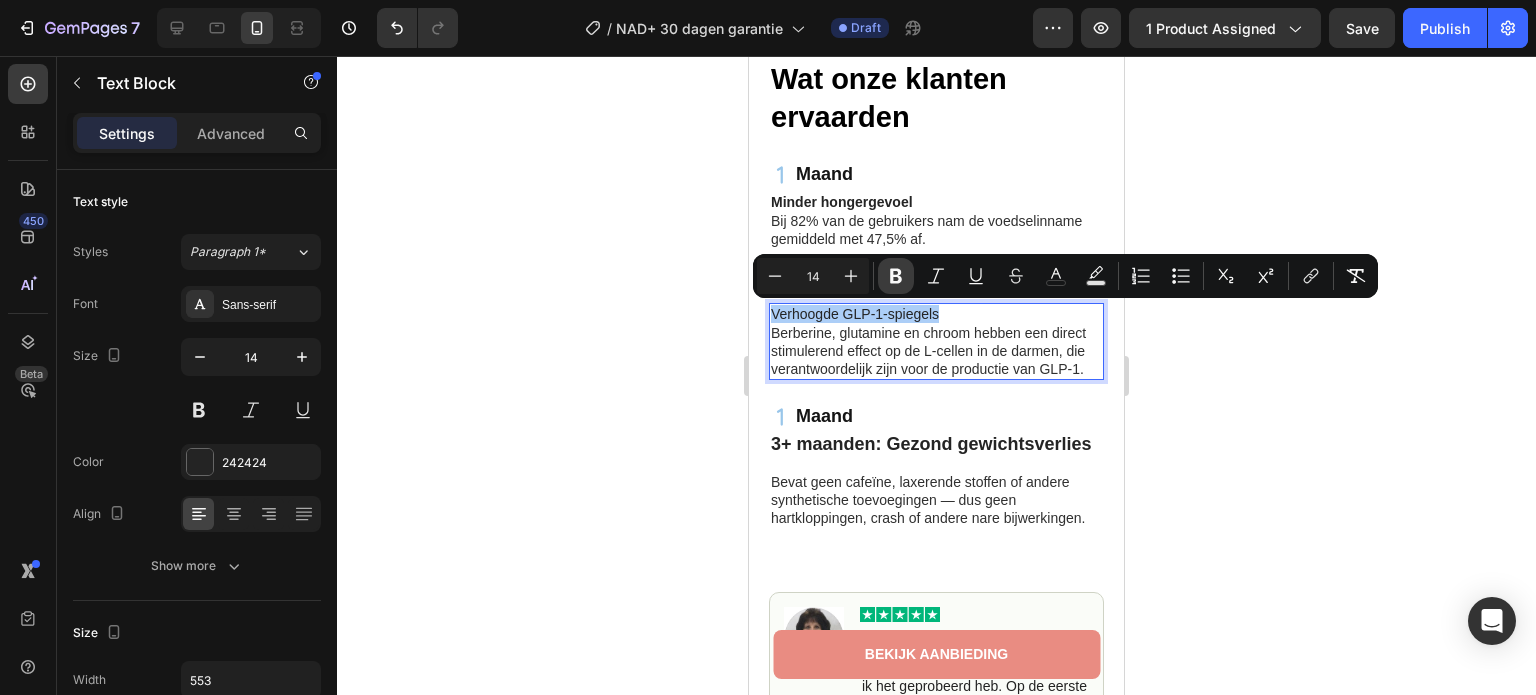 click 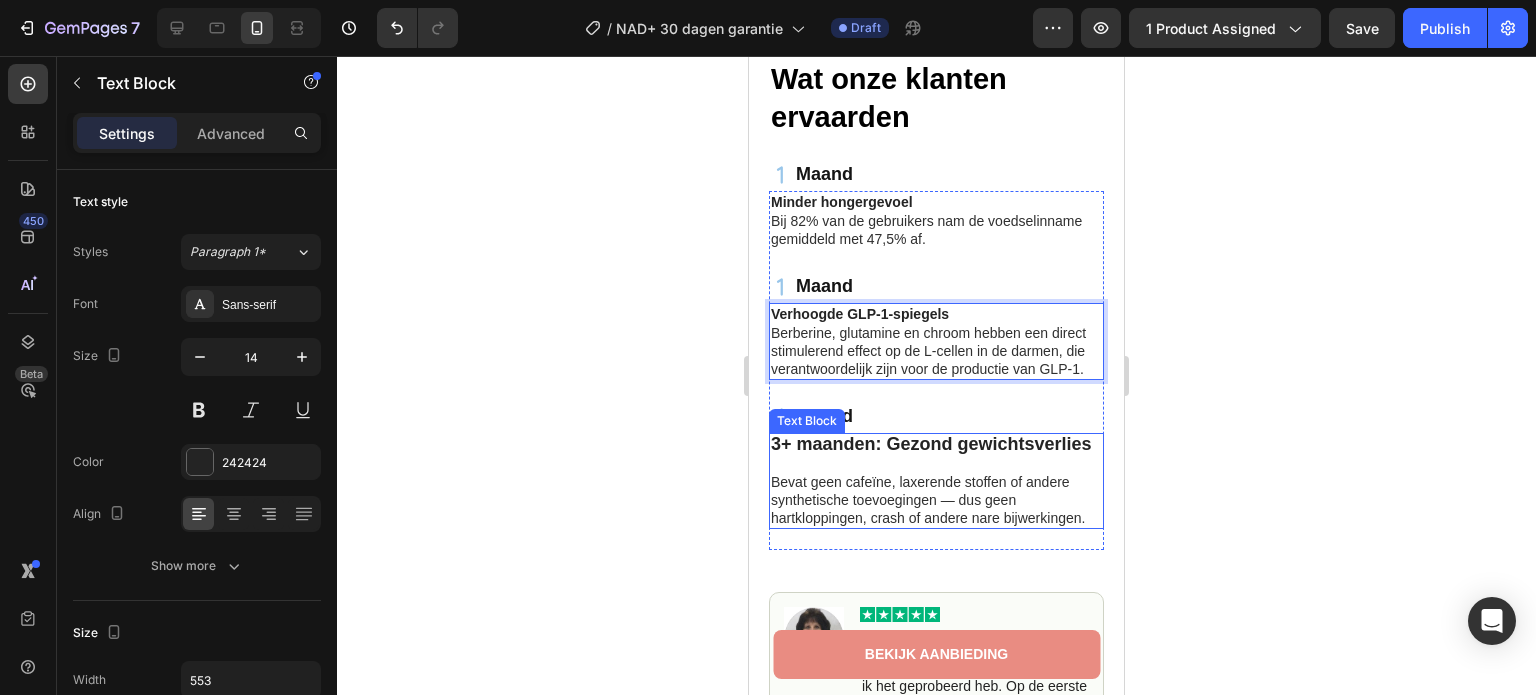 click on "3+ maanden: Gezond gewichtsverlies" at bounding box center (931, 444) 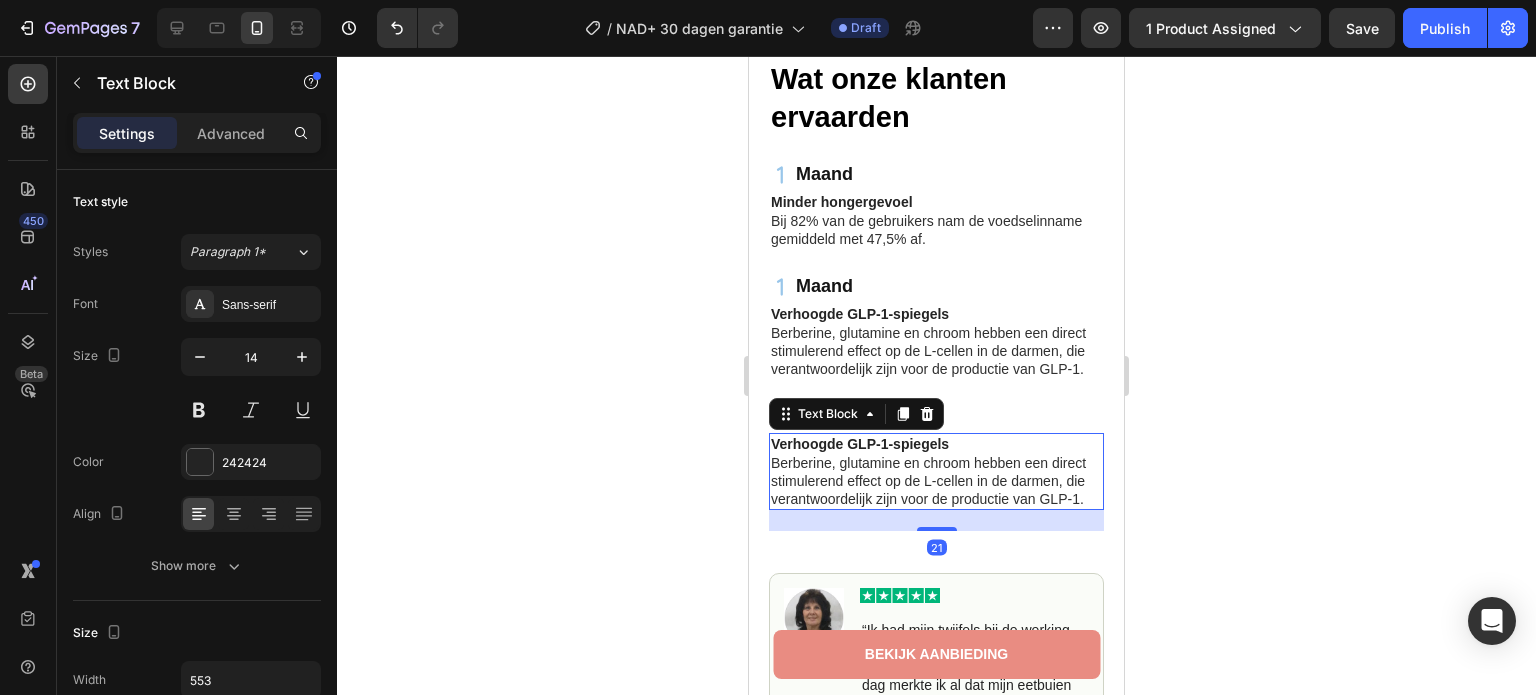drag, startPoint x: 1159, startPoint y: 435, endPoint x: 374, endPoint y: 383, distance: 786.7204 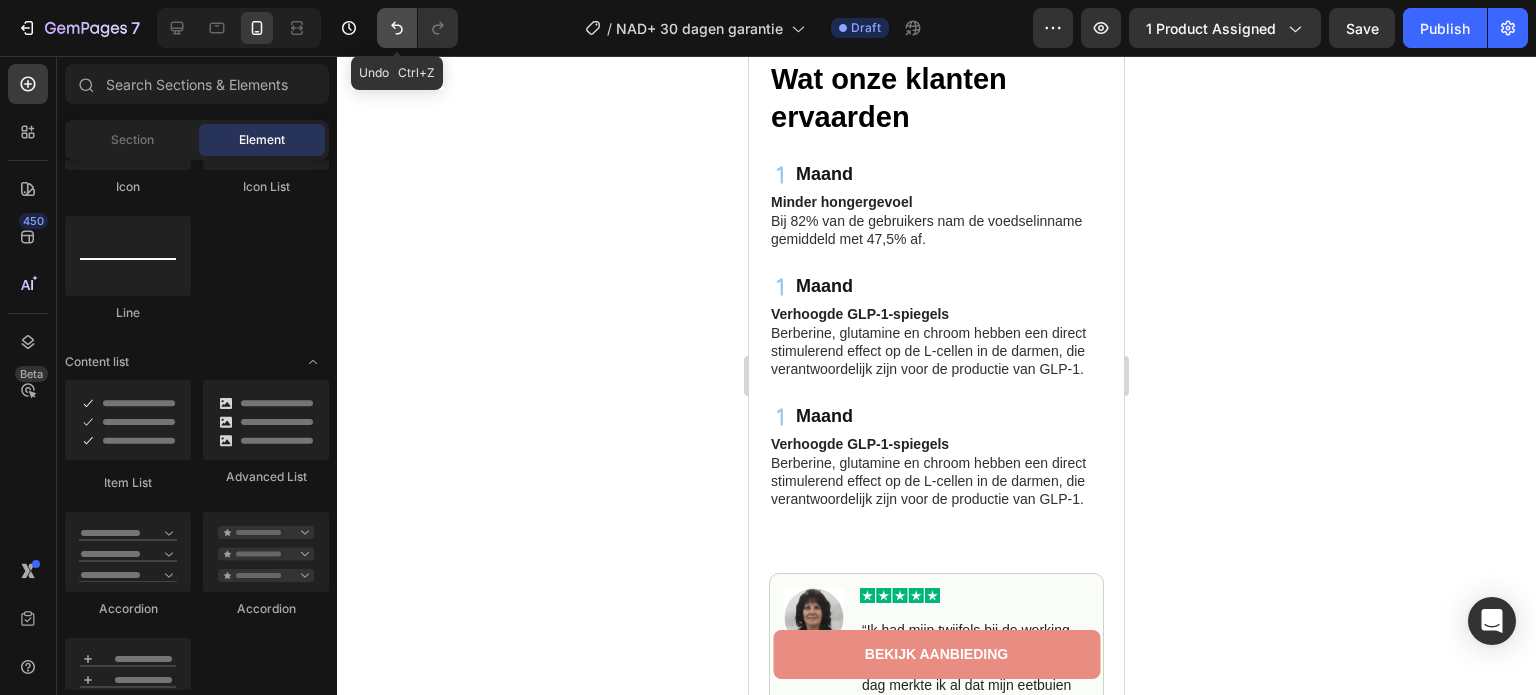 click 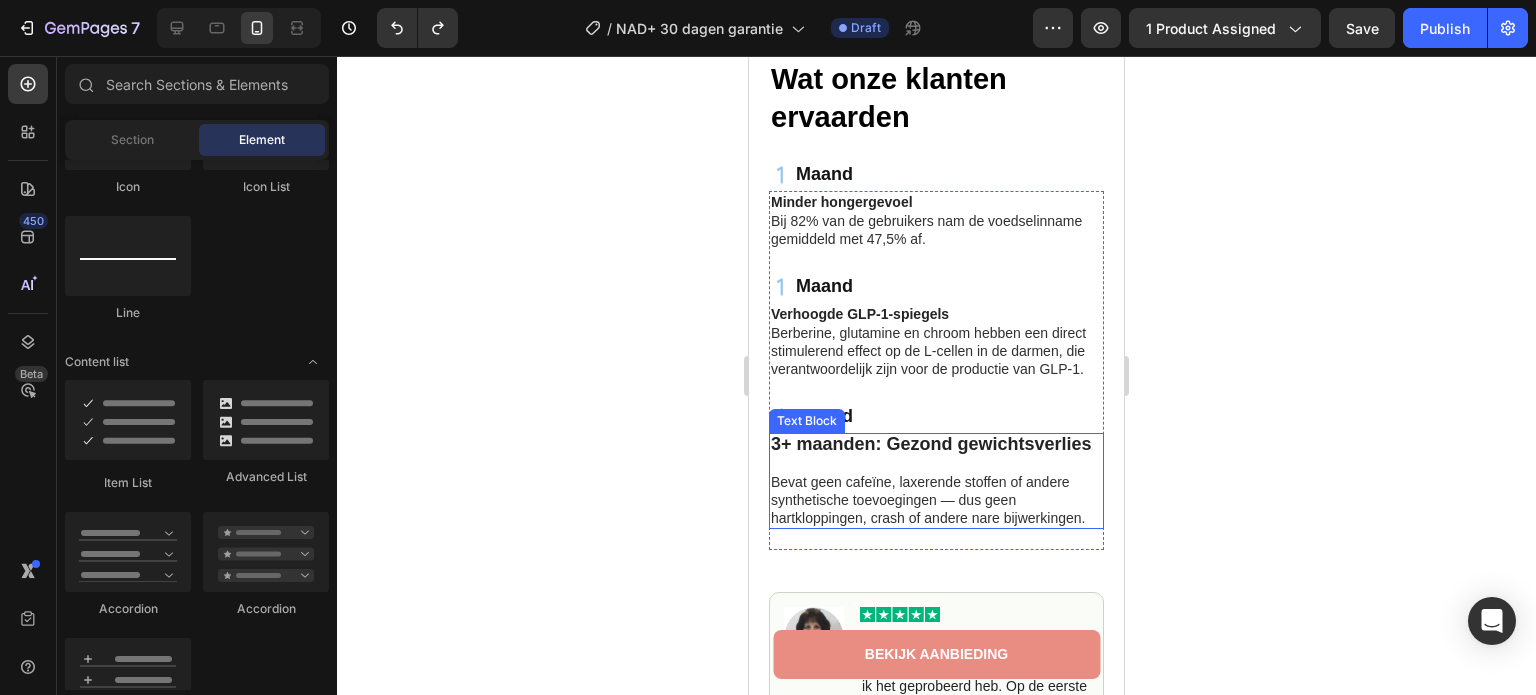 click on "3+ maanden: Gezond gewichtsverlies" at bounding box center [931, 444] 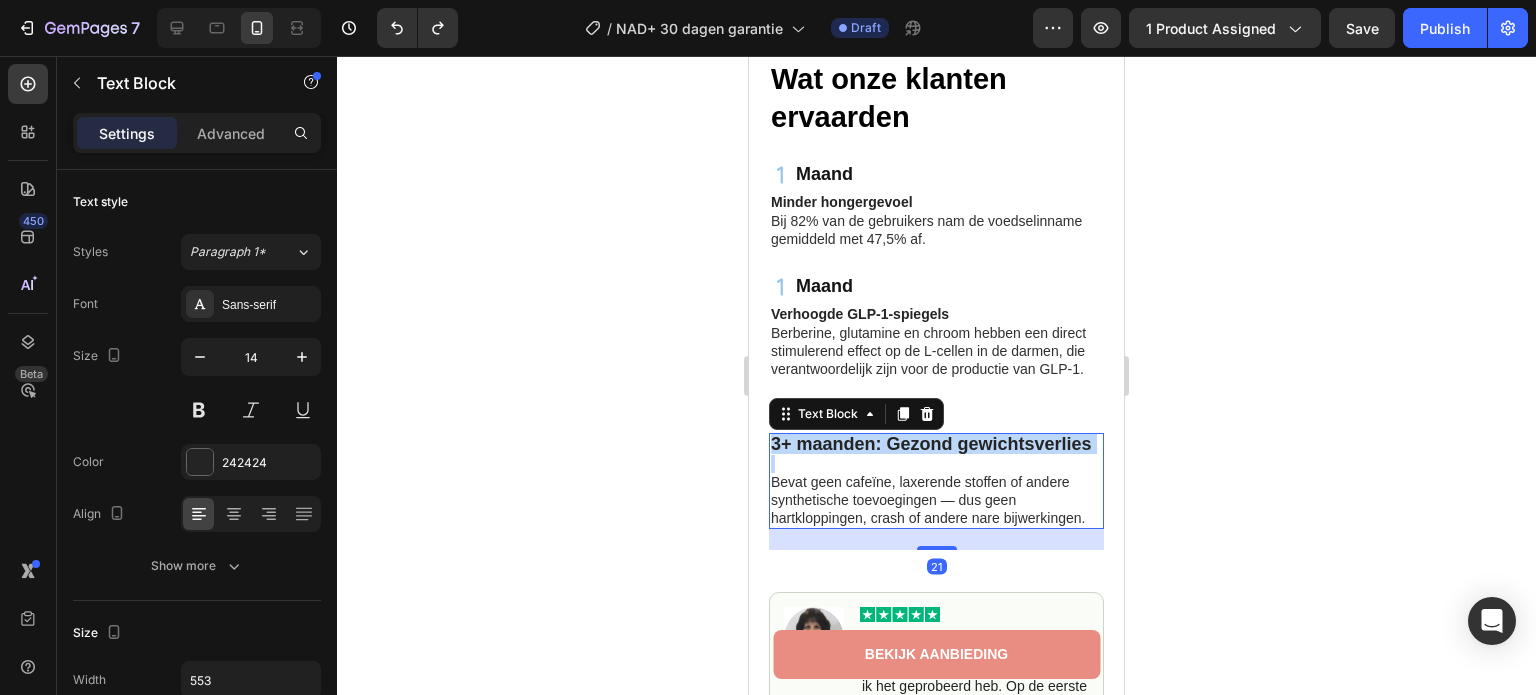 click on "3+ maanden: Gezond gewichtsverlies" at bounding box center [931, 444] 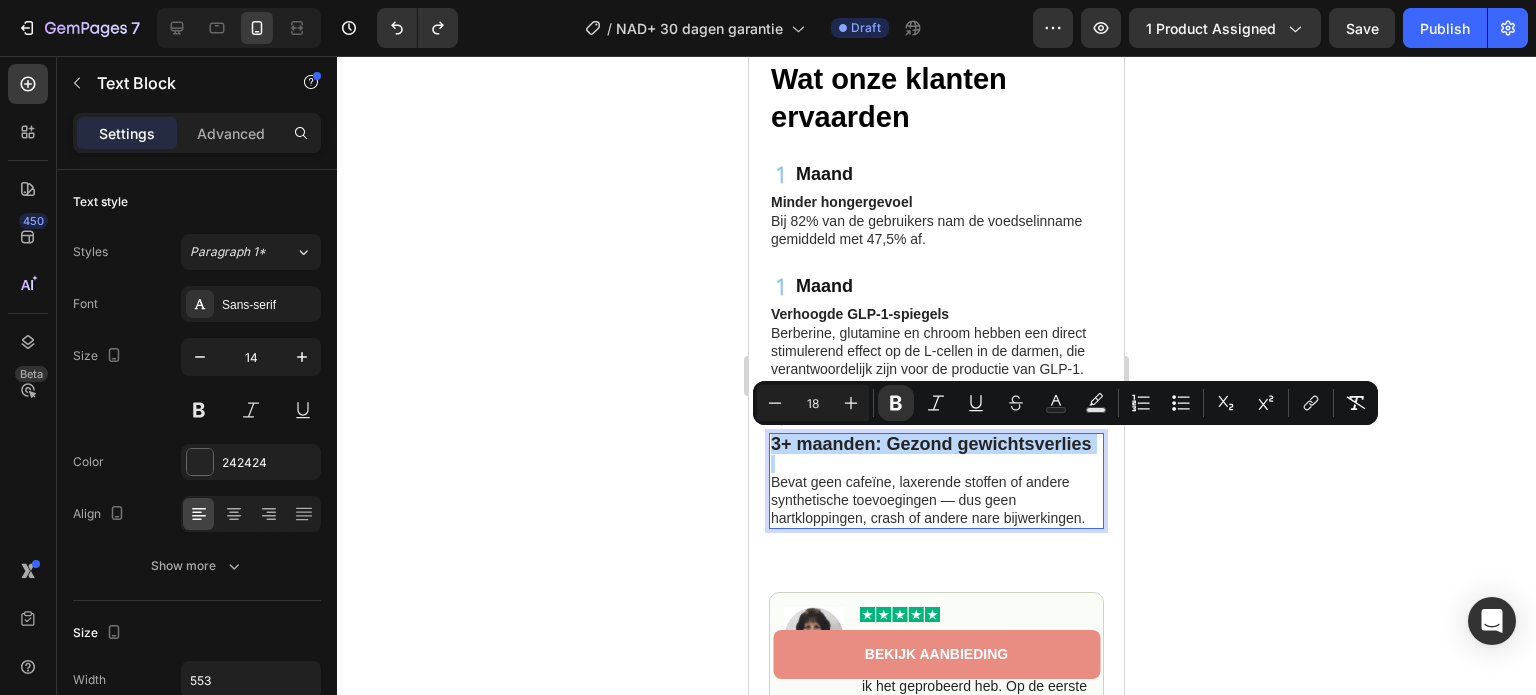 click on "3+ maanden: Gezond gewichtsverlies" at bounding box center [931, 444] 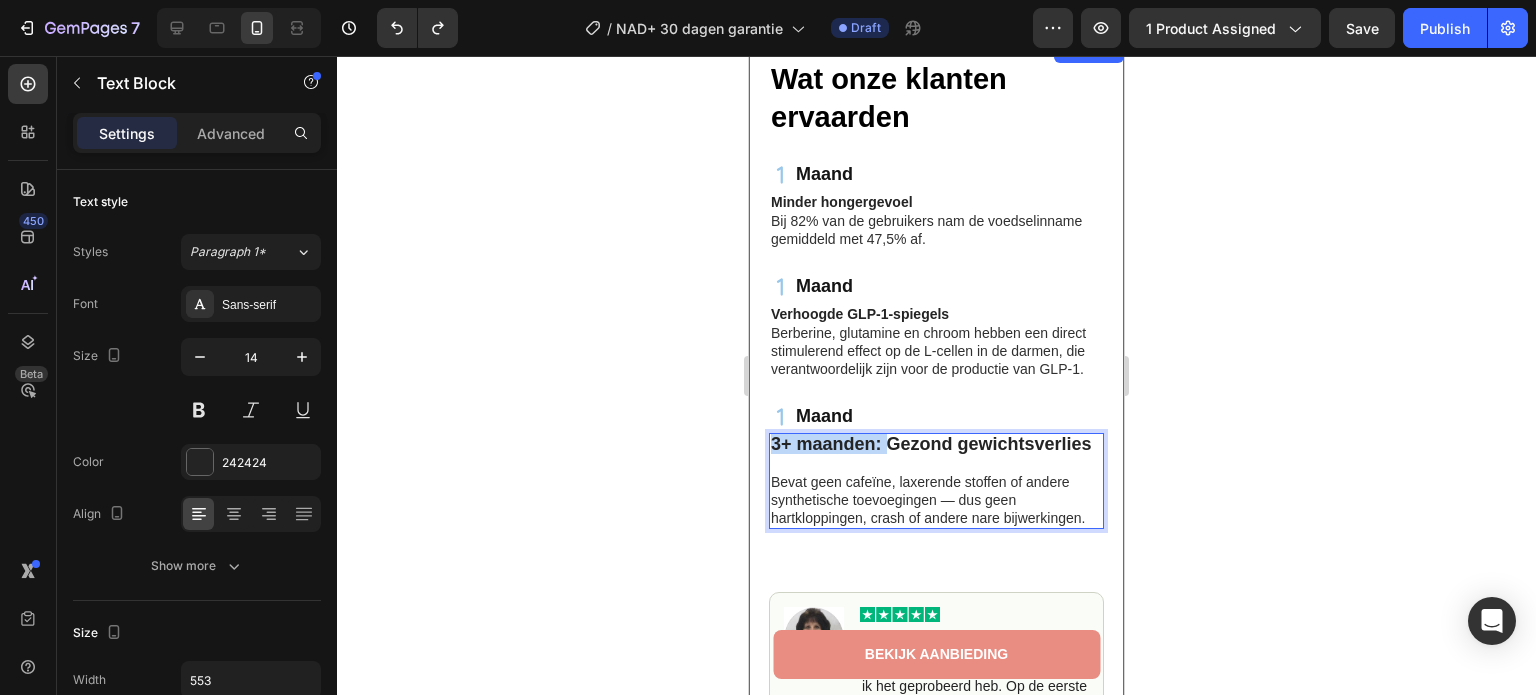 drag, startPoint x: 890, startPoint y: 442, endPoint x: 766, endPoint y: 445, distance: 124.036285 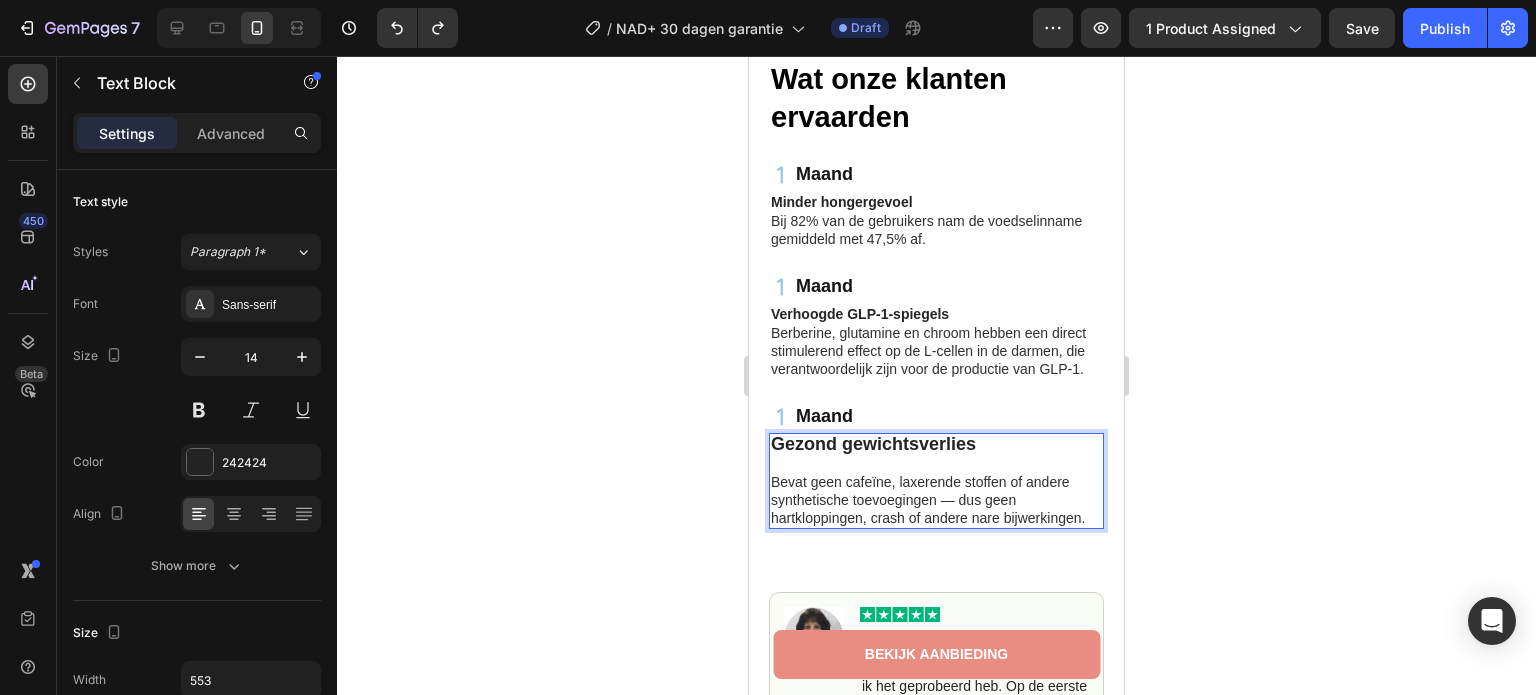 click at bounding box center [936, 464] 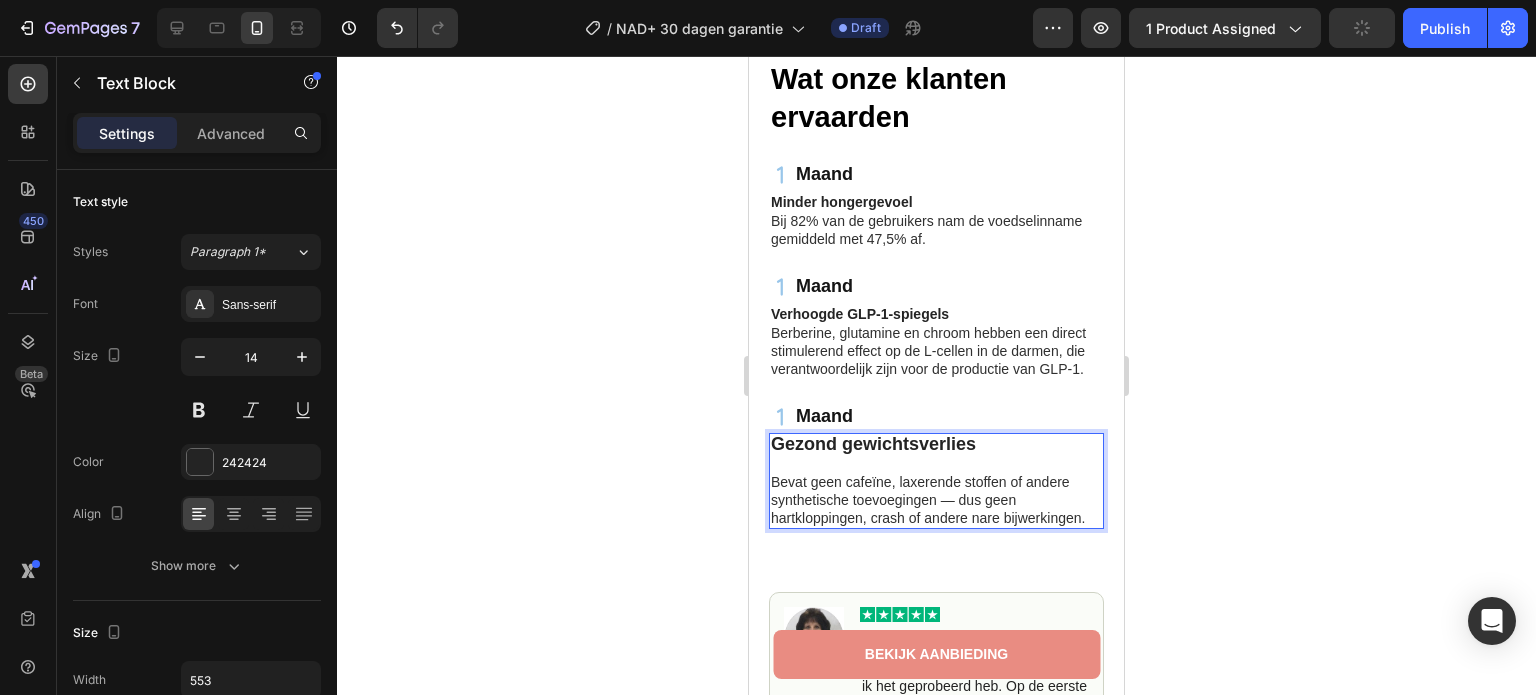 click on "Gezond gewichtsverlies" at bounding box center [873, 444] 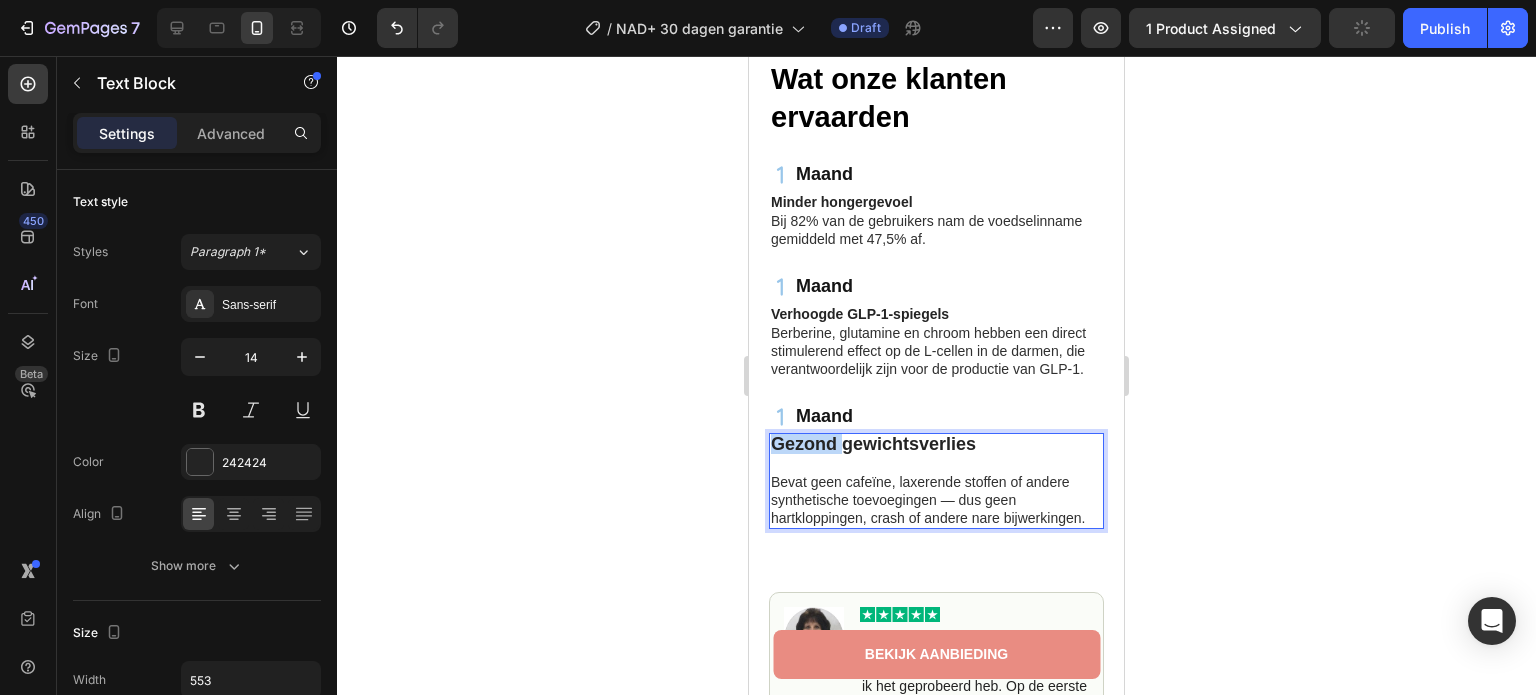 click on "Gezond gewichtsverlies" at bounding box center [873, 444] 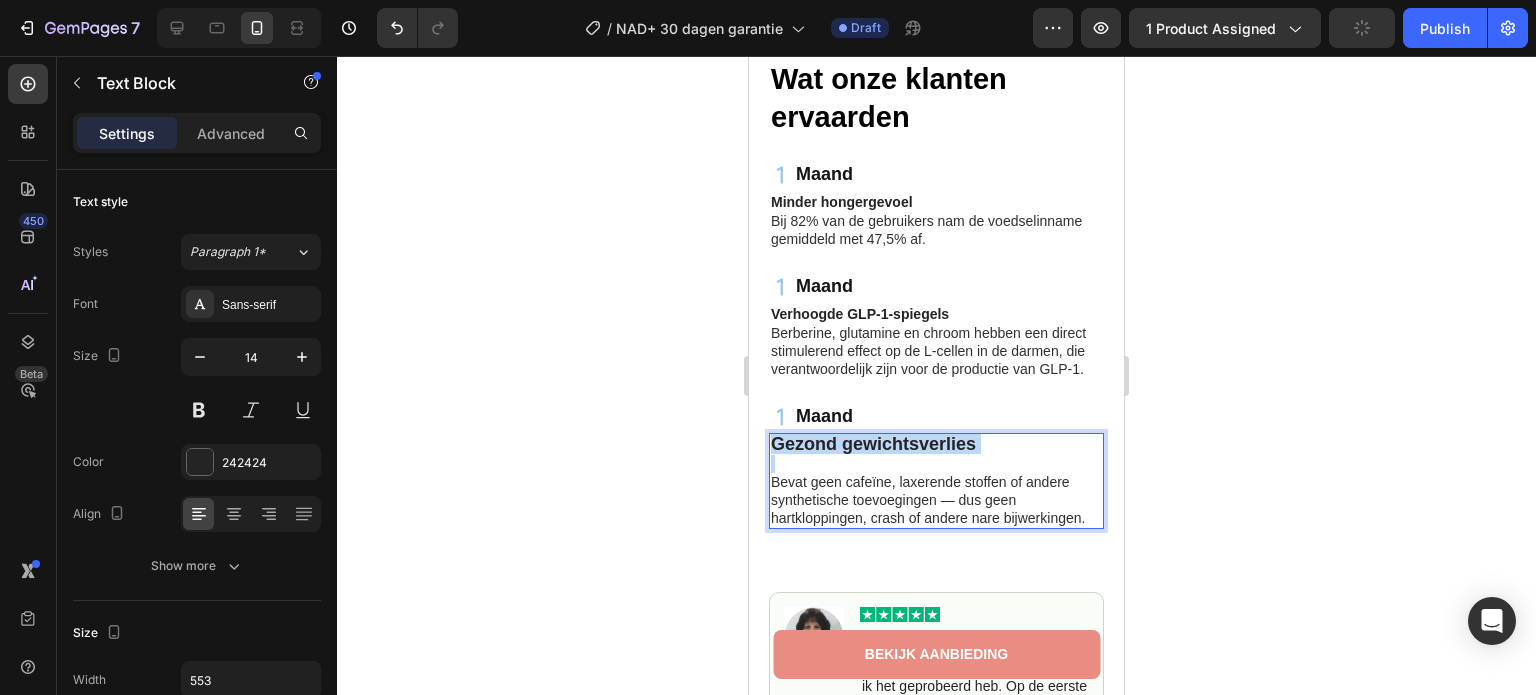 click on "Gezond gewichtsverlies" at bounding box center (873, 444) 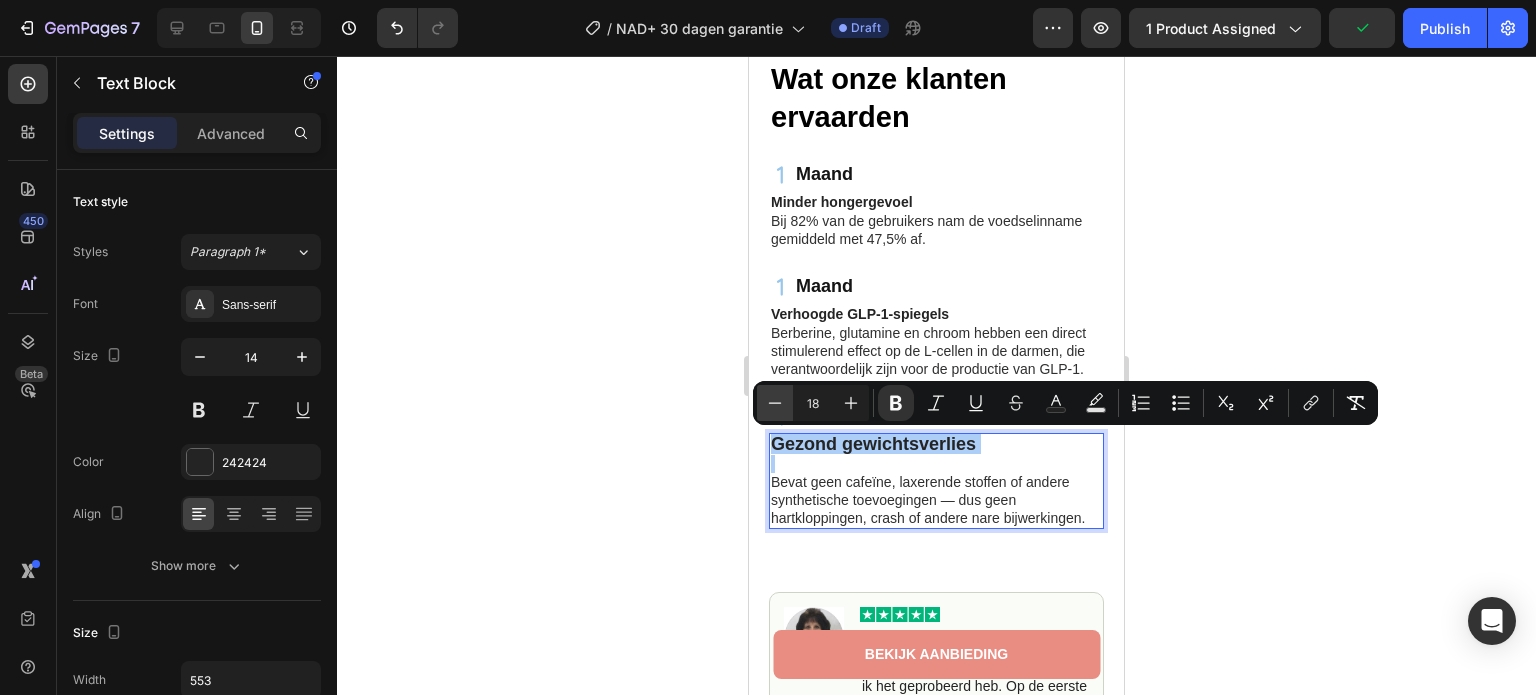 click 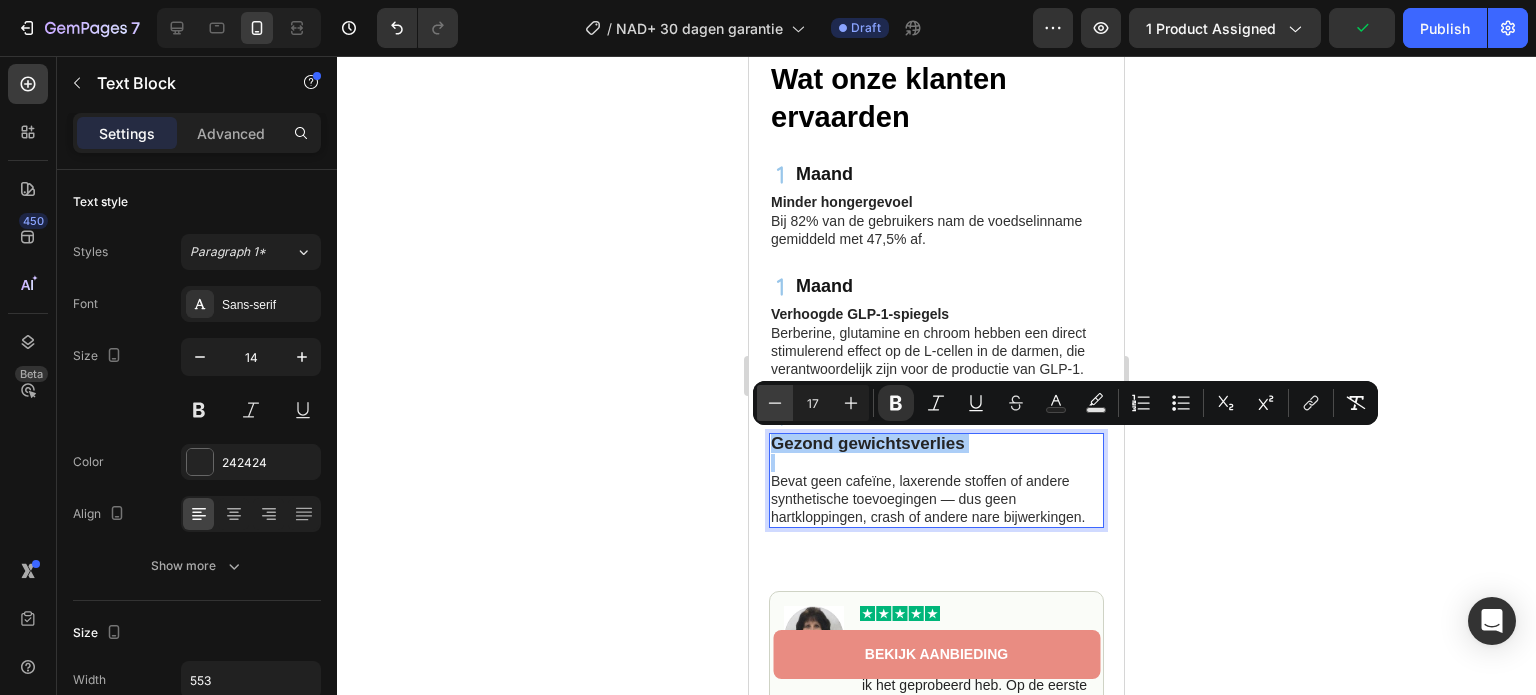 click 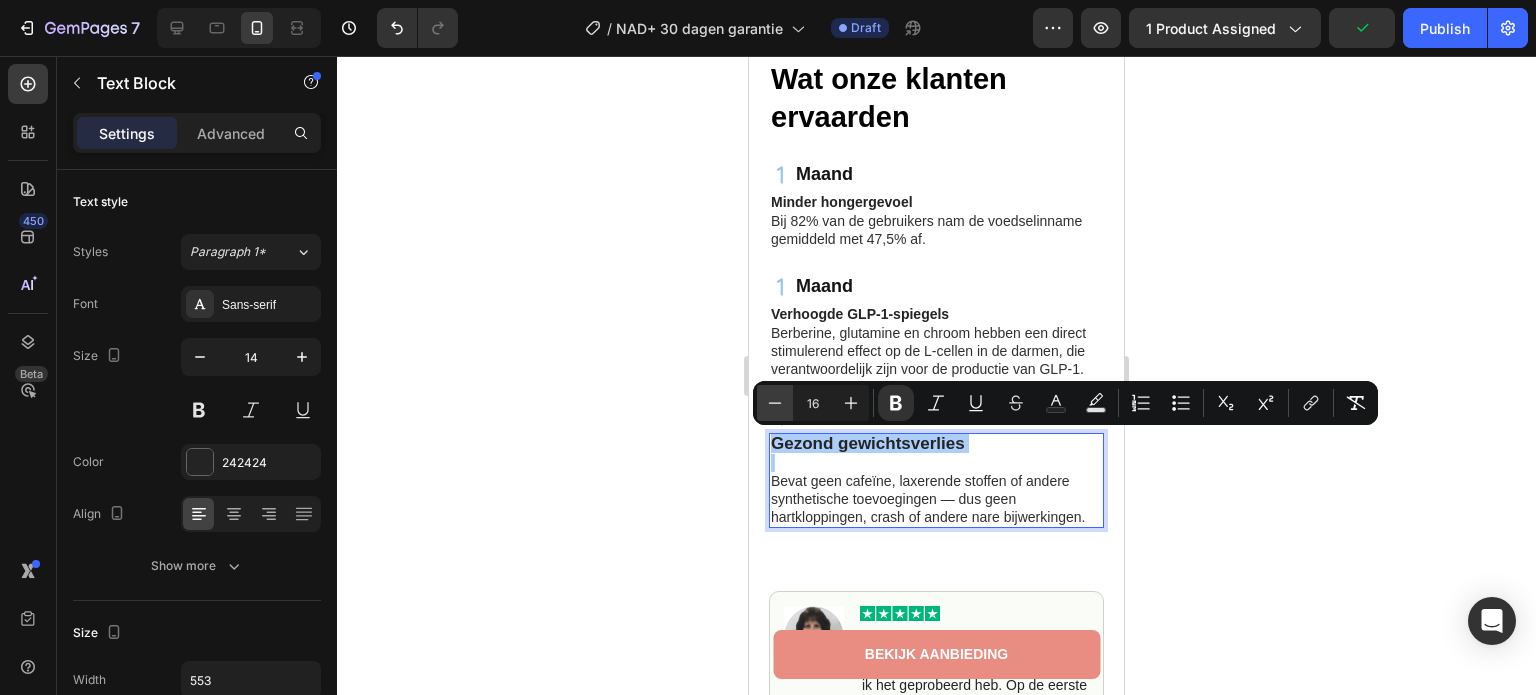 click 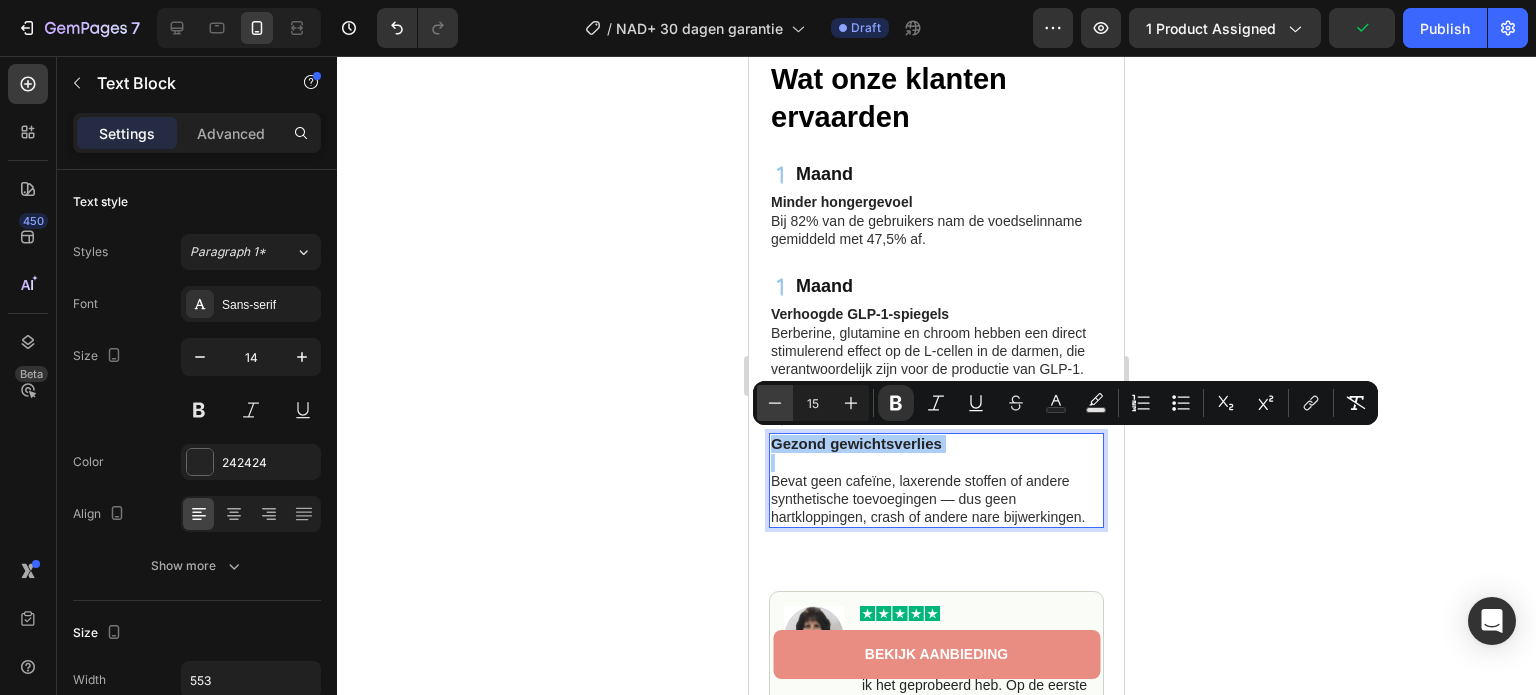 click on "Minus" at bounding box center [775, 403] 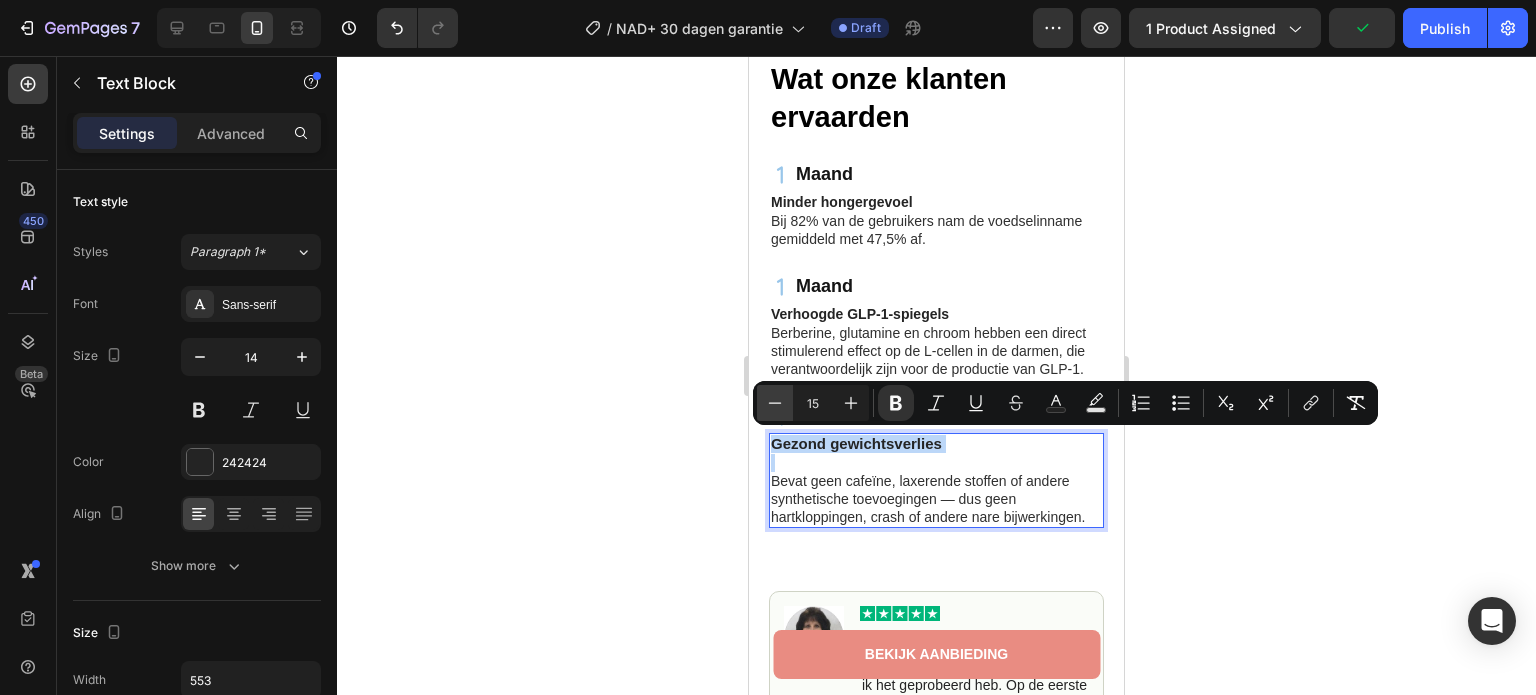 type on "14" 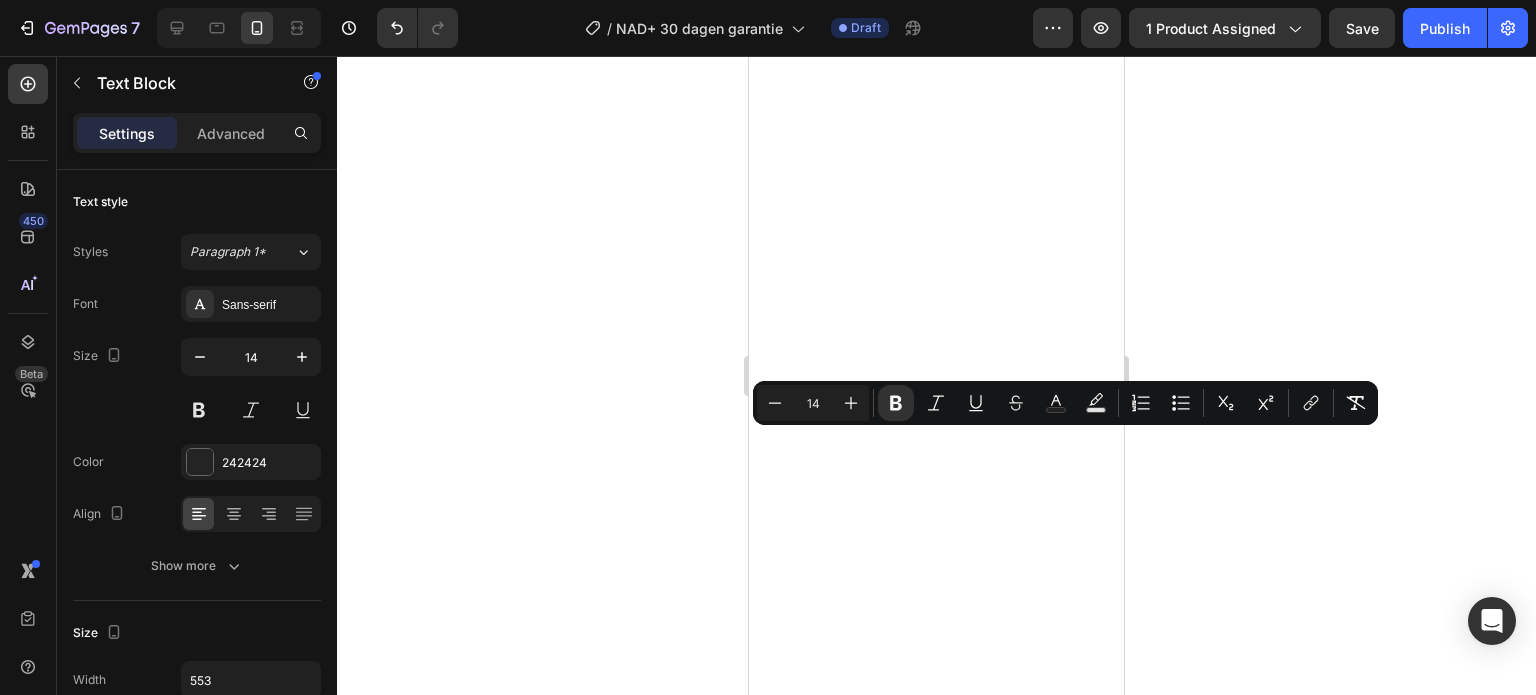 click 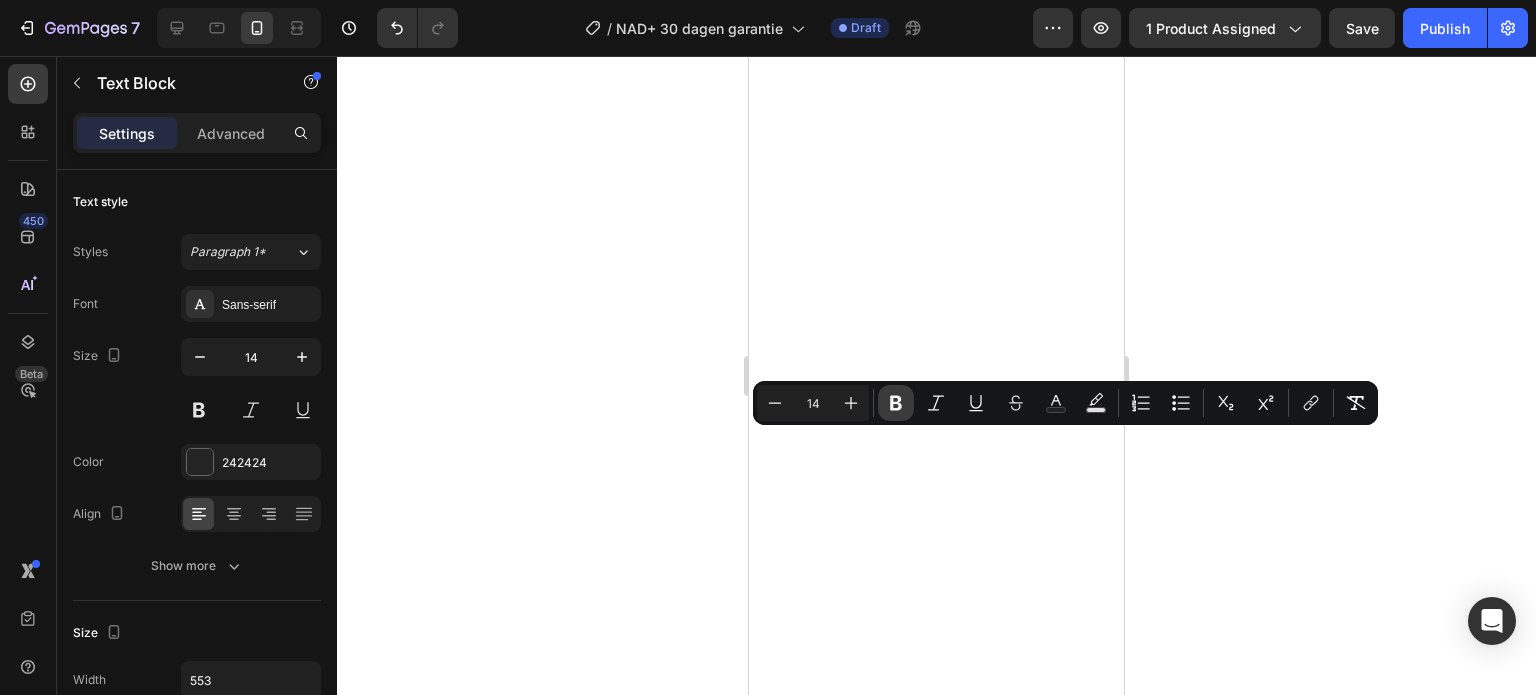 scroll, scrollTop: 0, scrollLeft: 0, axis: both 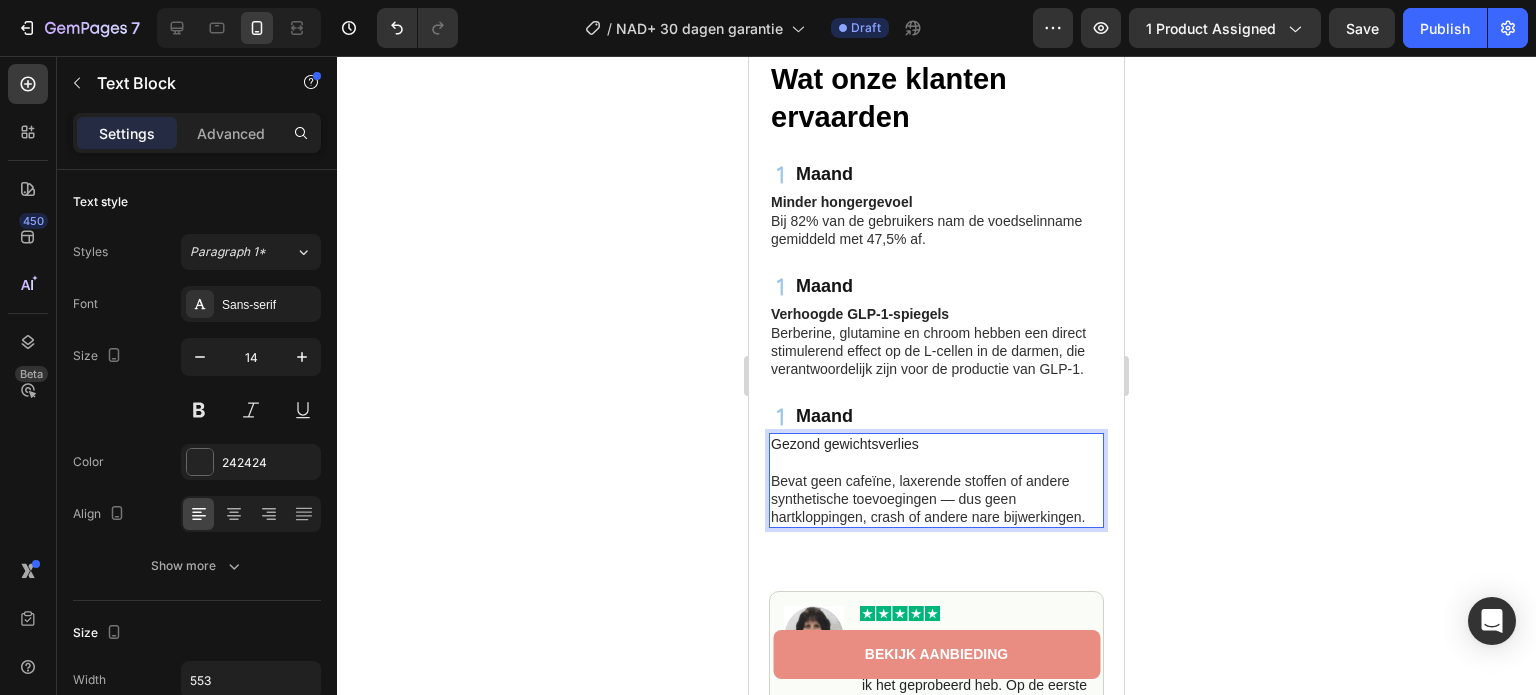click at bounding box center [936, 463] 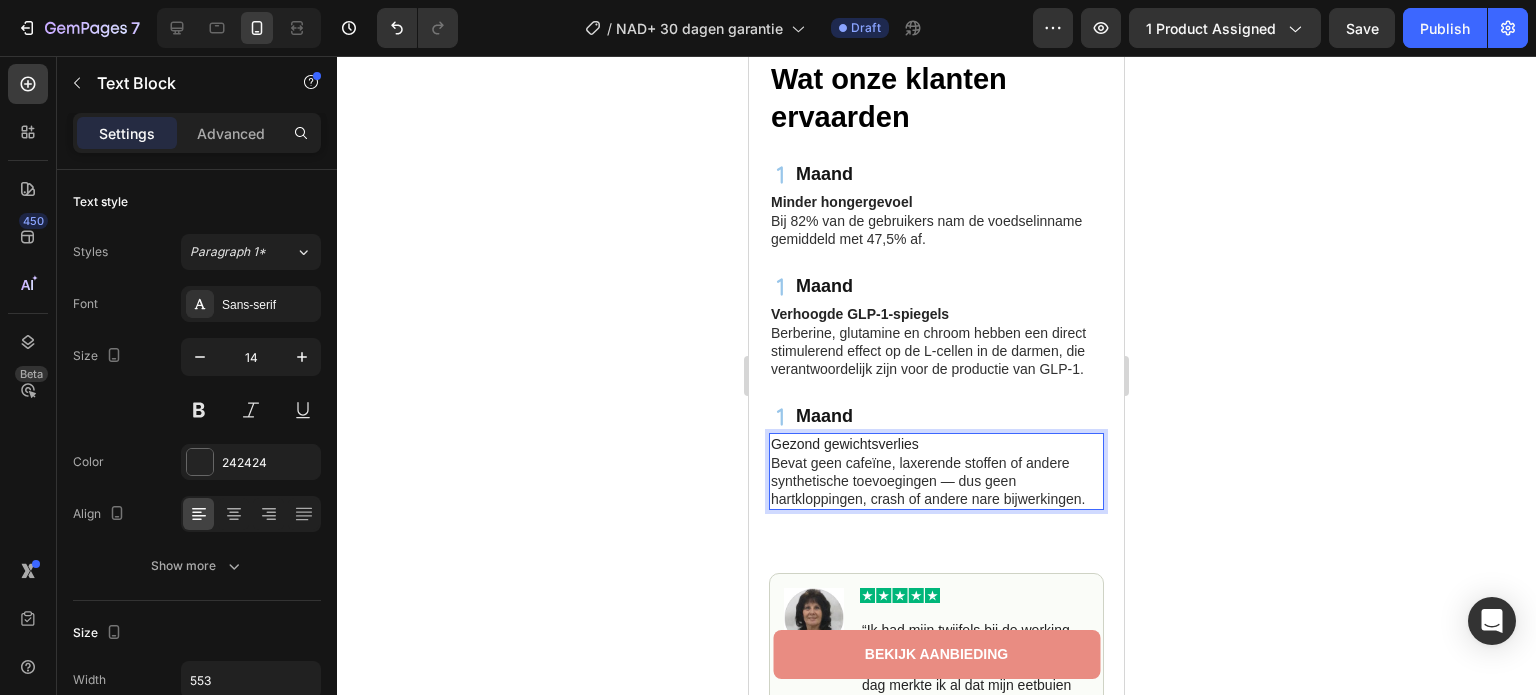 click on "Gezond gewichtsverlies" at bounding box center (845, 444) 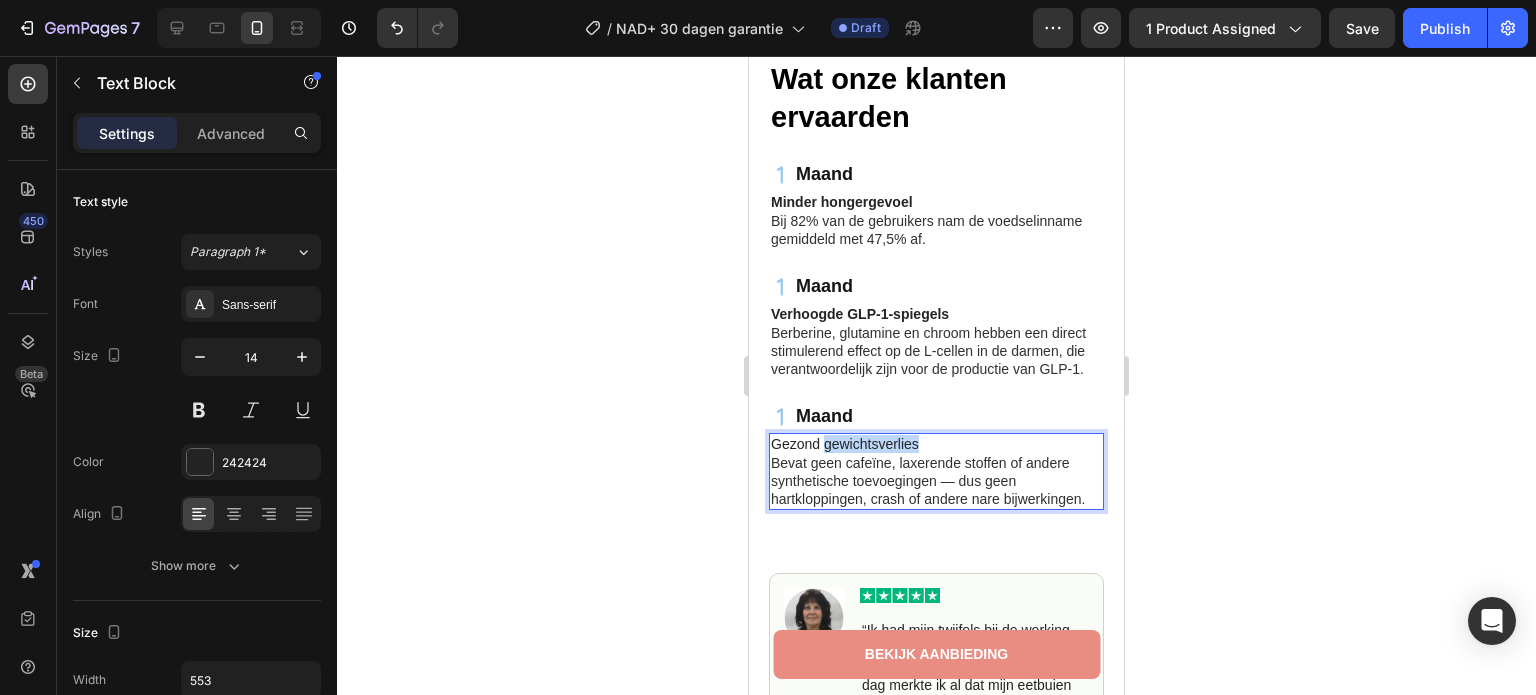click on "Gezond gewichtsverlies" at bounding box center (845, 444) 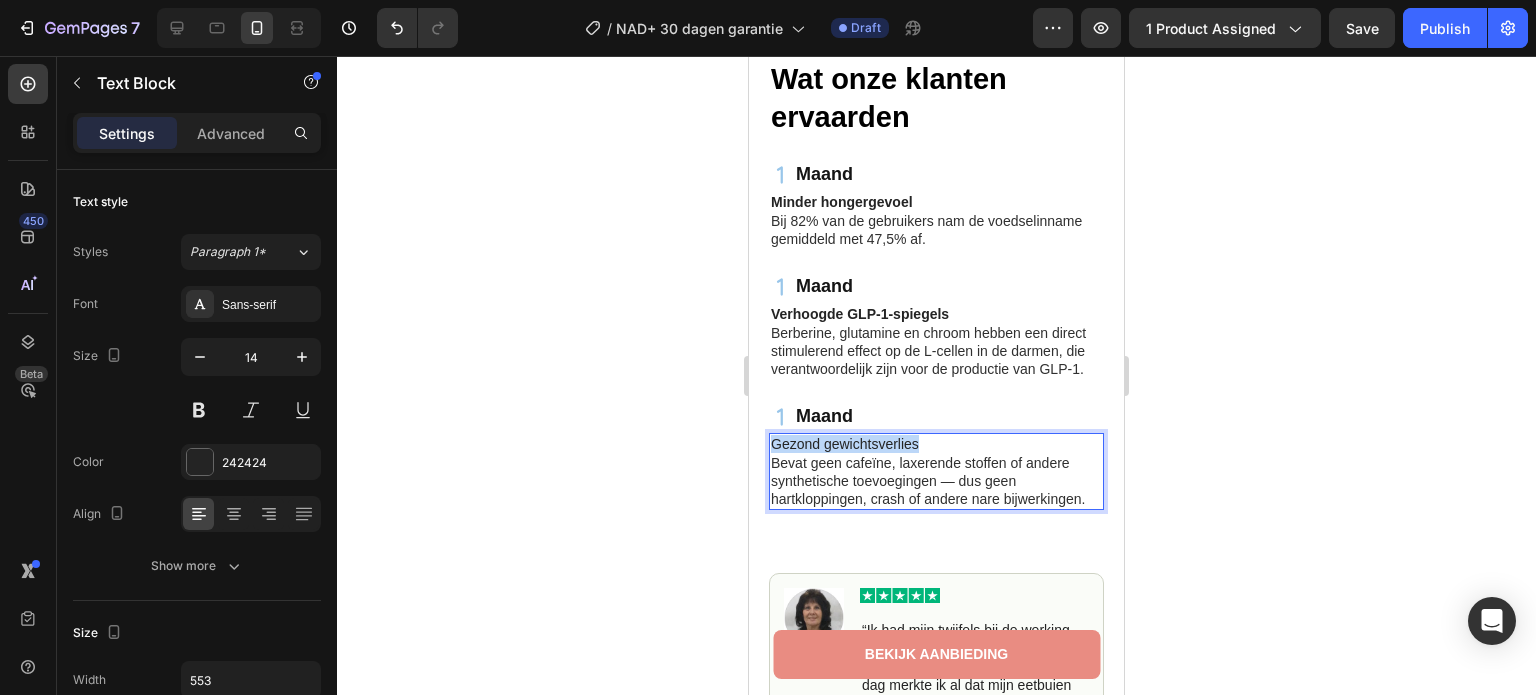 click on "Gezond gewichtsverlies" at bounding box center (845, 444) 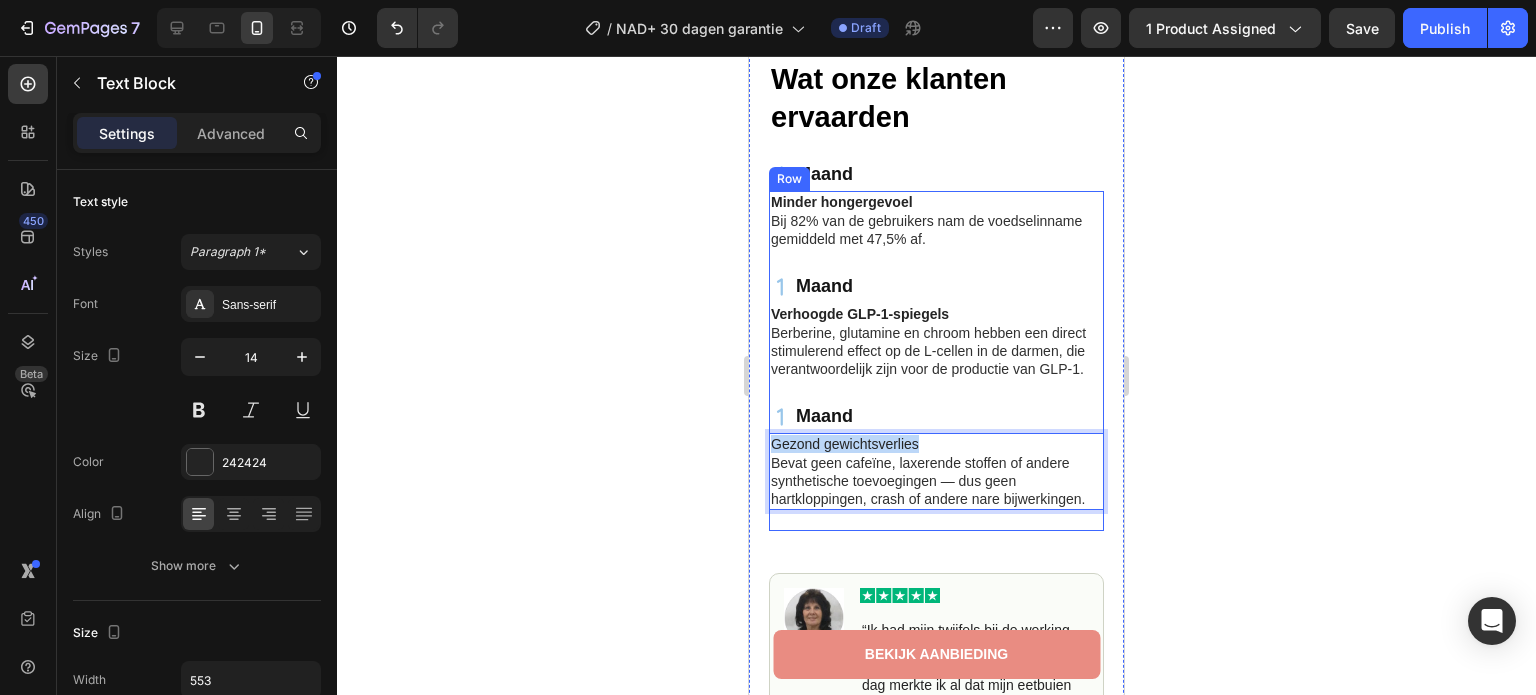click on "Verhoogde GLP-1-spiegels Berberine, glutamine en chroom hebben een direct stimulerend effect op de L‑cellen in de darmen, die verantwoordelijk zijn voor de productie van GLP‑1. Text Block
Maand Item List" at bounding box center (936, 368) 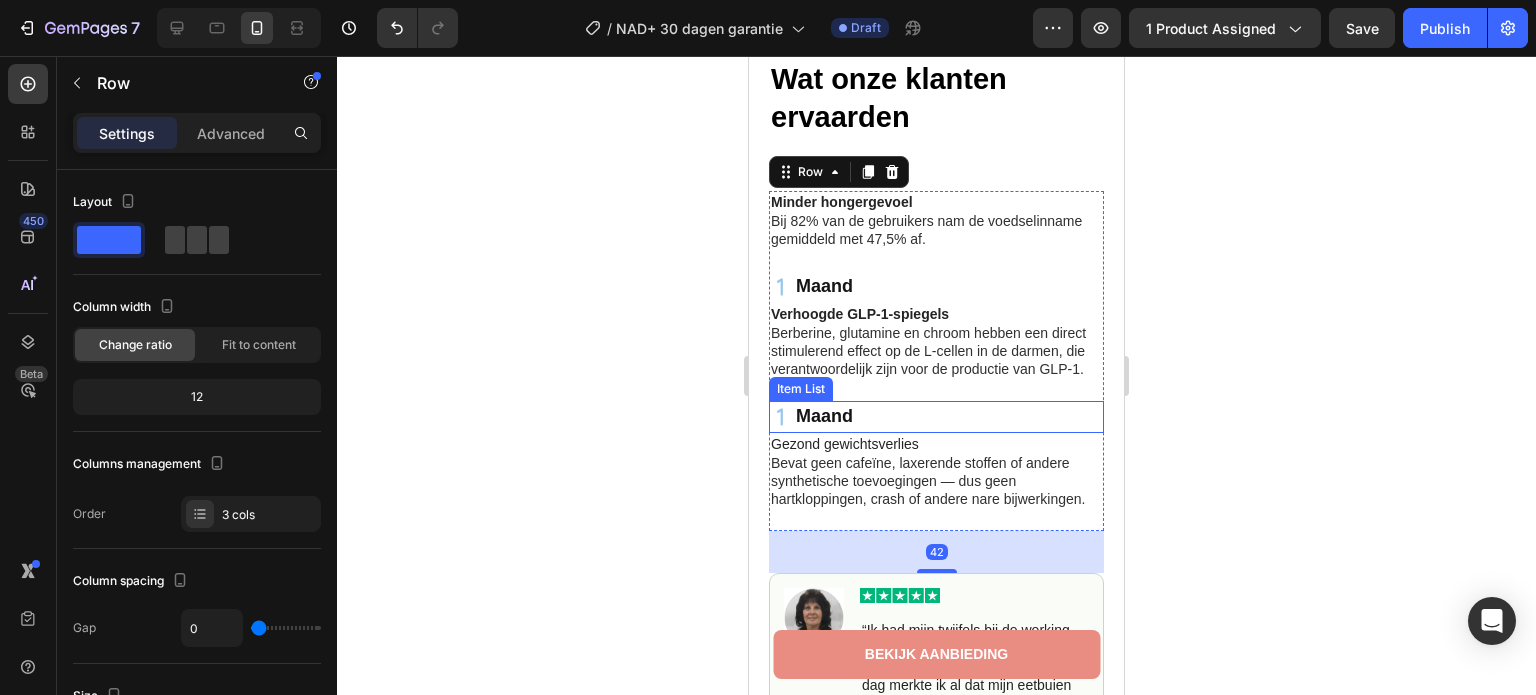 click on "Gezond gewichtsverlies" at bounding box center (845, 444) 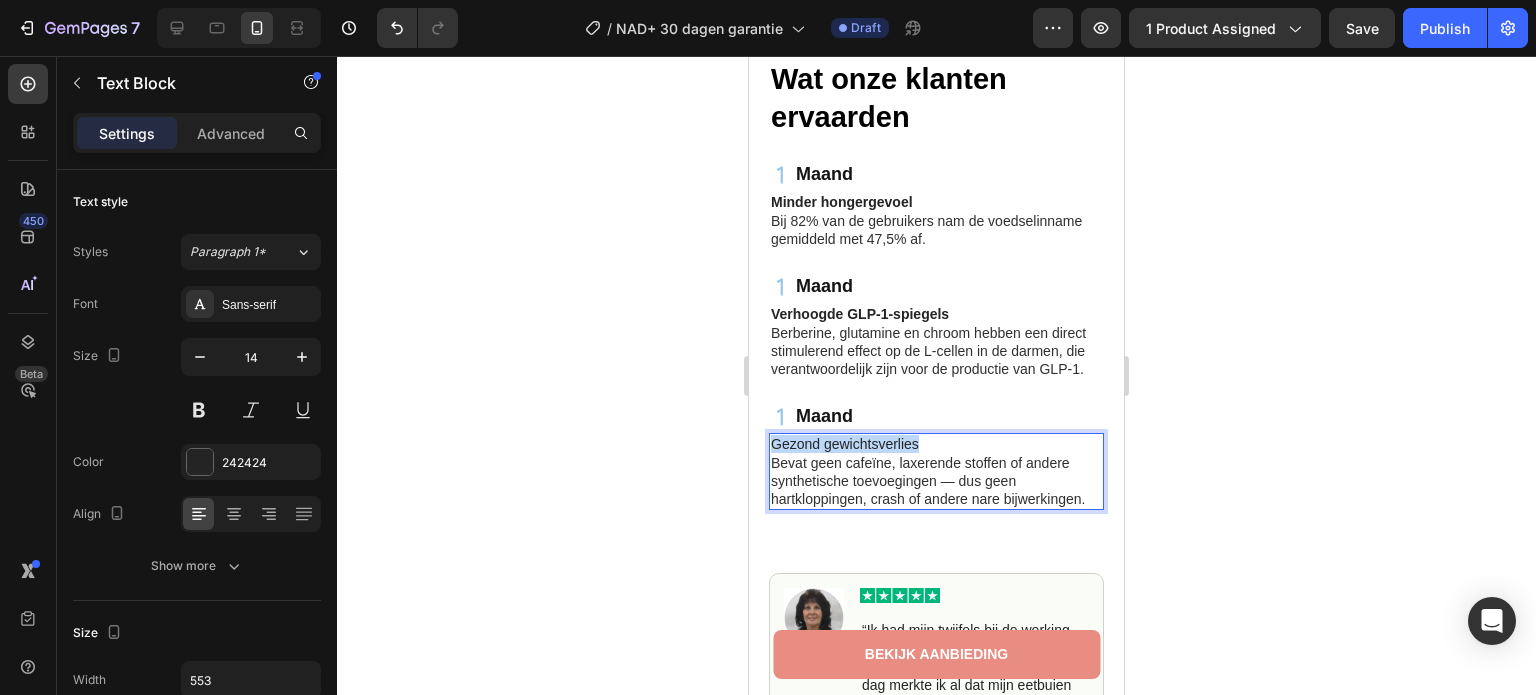 click on "Gezond gewichtsverlies" at bounding box center (845, 444) 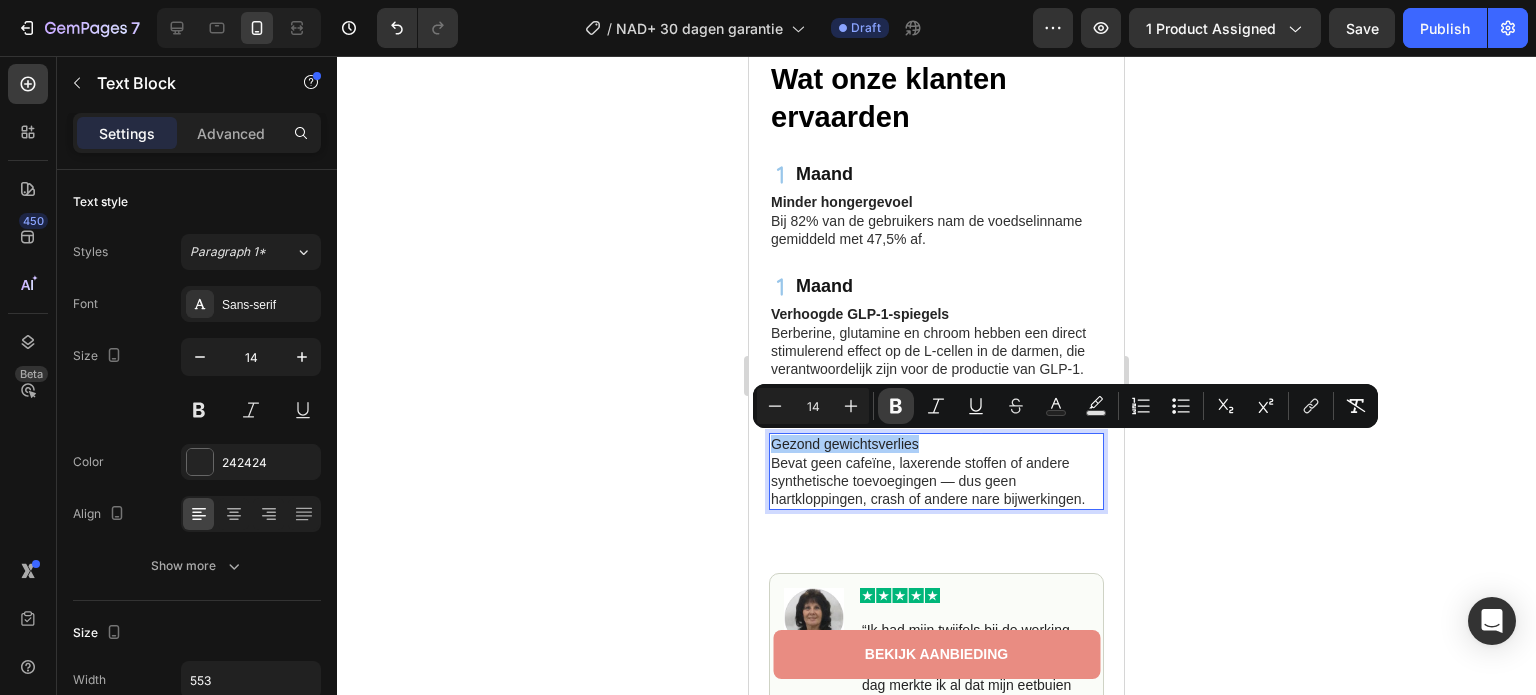 click on "Bold" at bounding box center (896, 406) 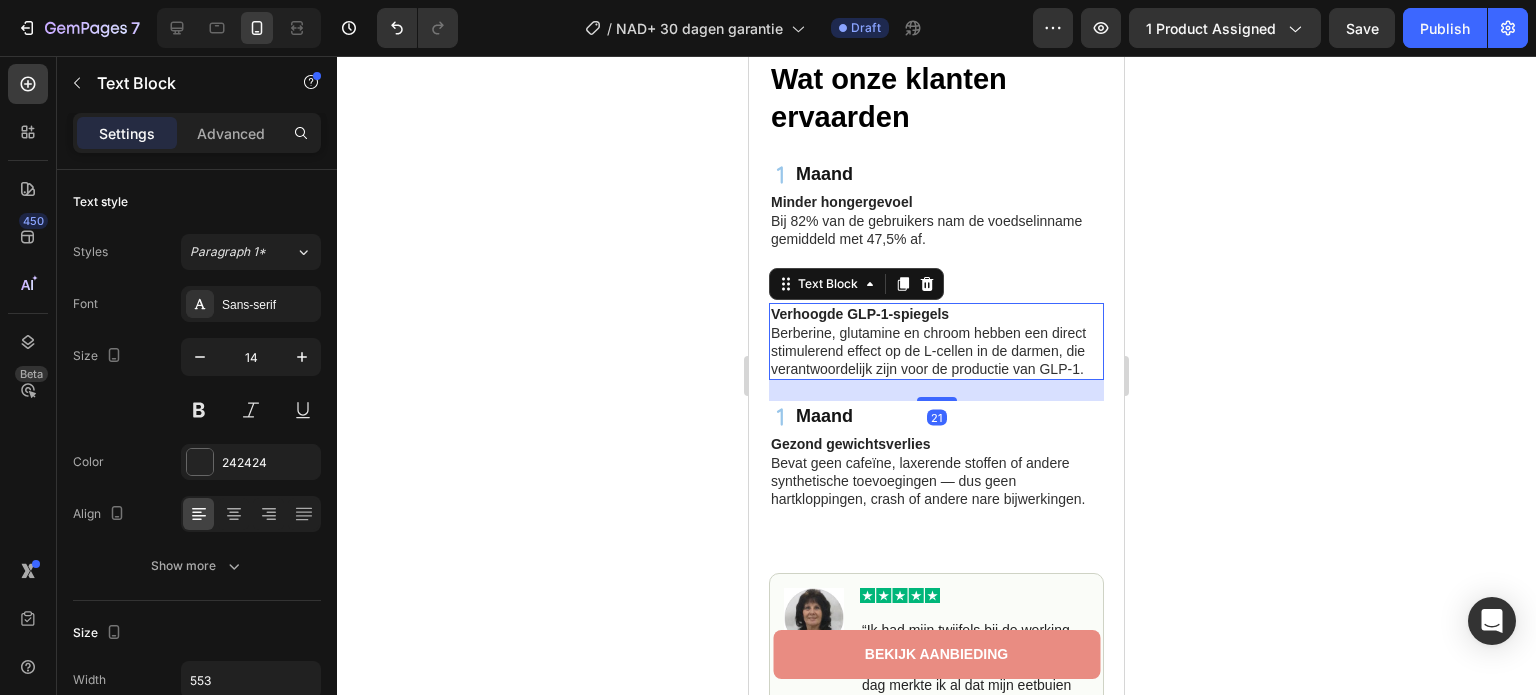 click on "Berberine, glutamine en chroom hebben een direct stimulerend effect op de L‑cellen in de darmen, die verantwoordelijk zijn voor de productie van GLP‑1." at bounding box center [928, 351] 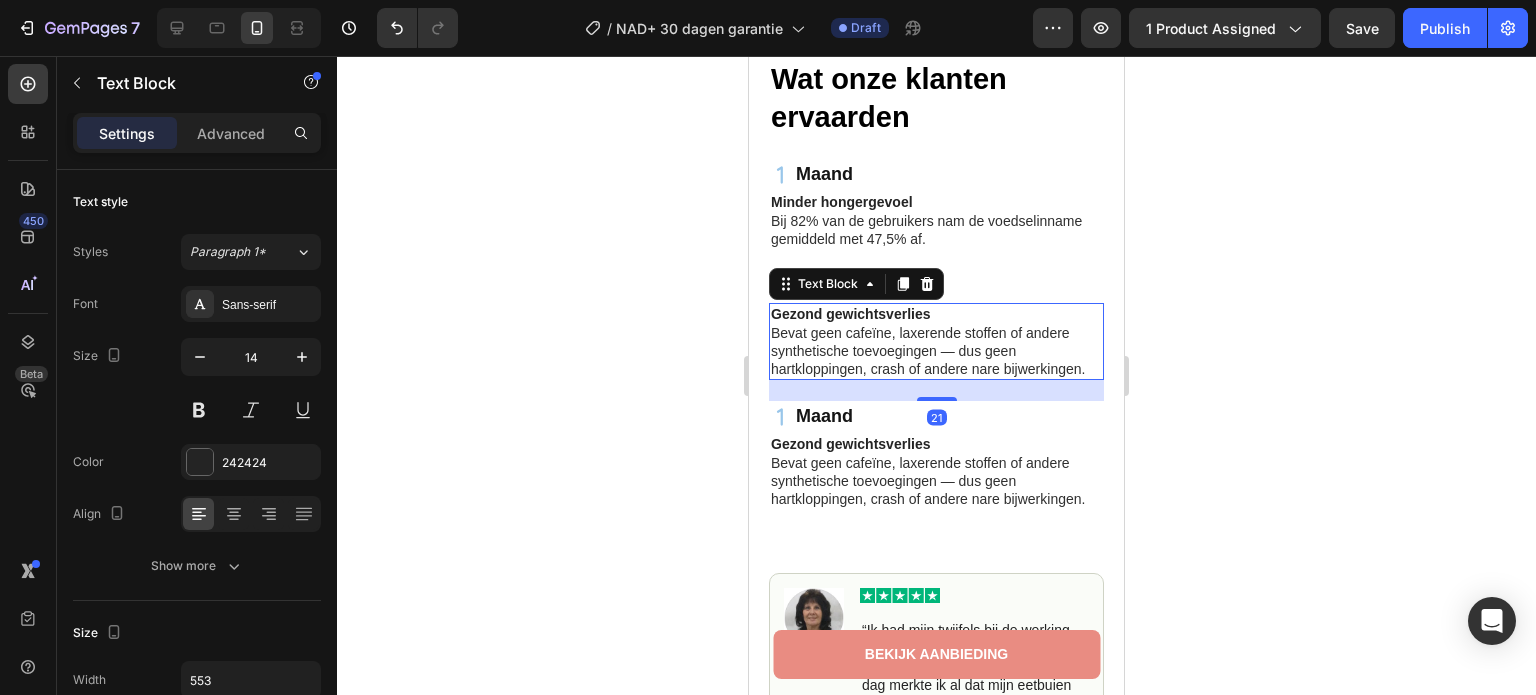 click on "21" at bounding box center [936, 390] 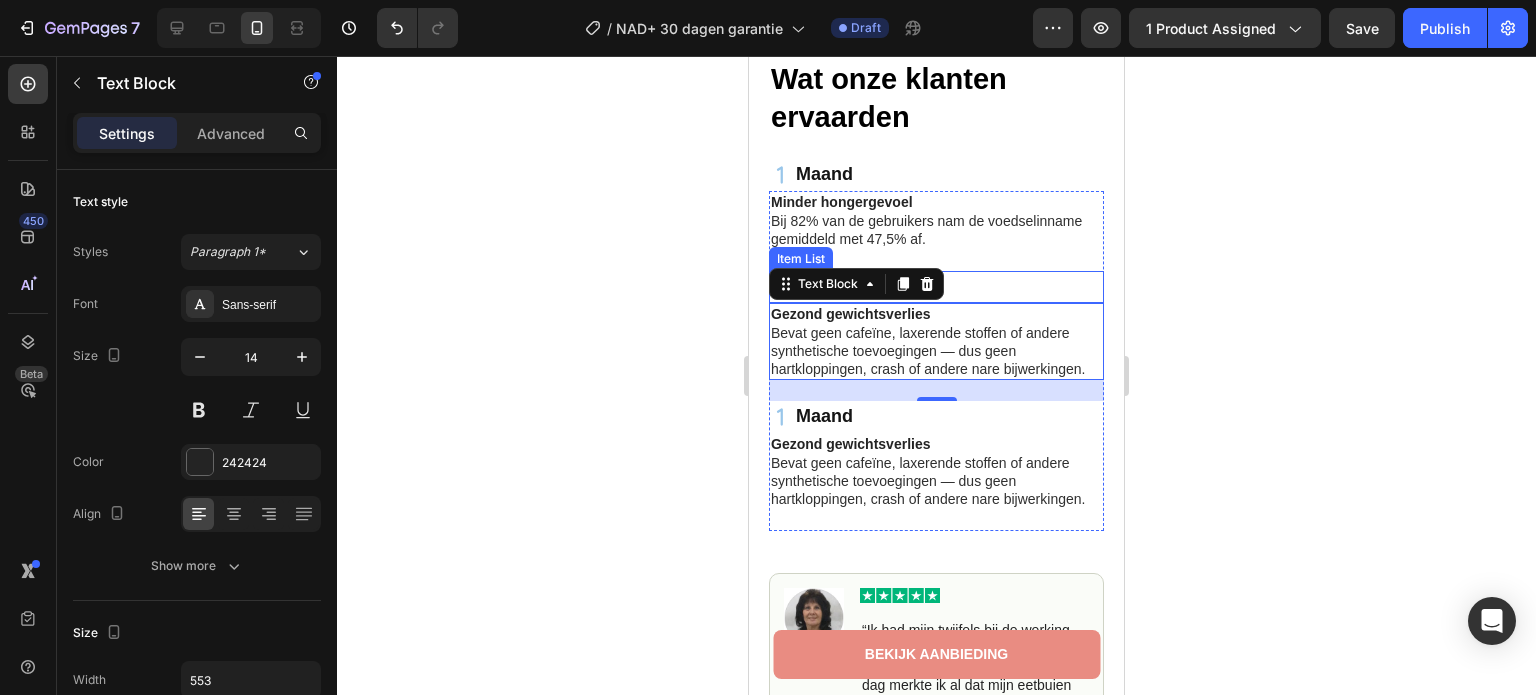 click on "Bij 82% van de gebruikers nam de voedselinname gemiddeld met 47,5% af." at bounding box center (936, 230) 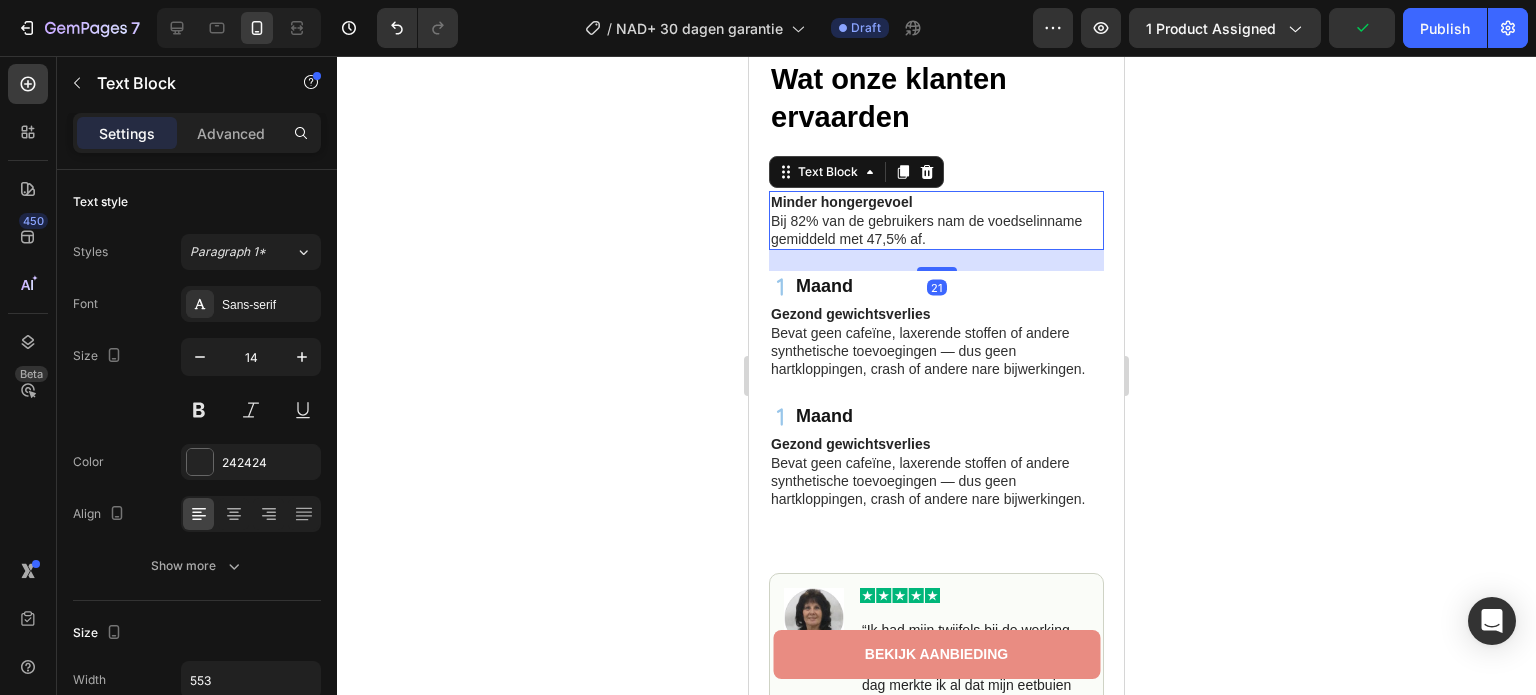 click 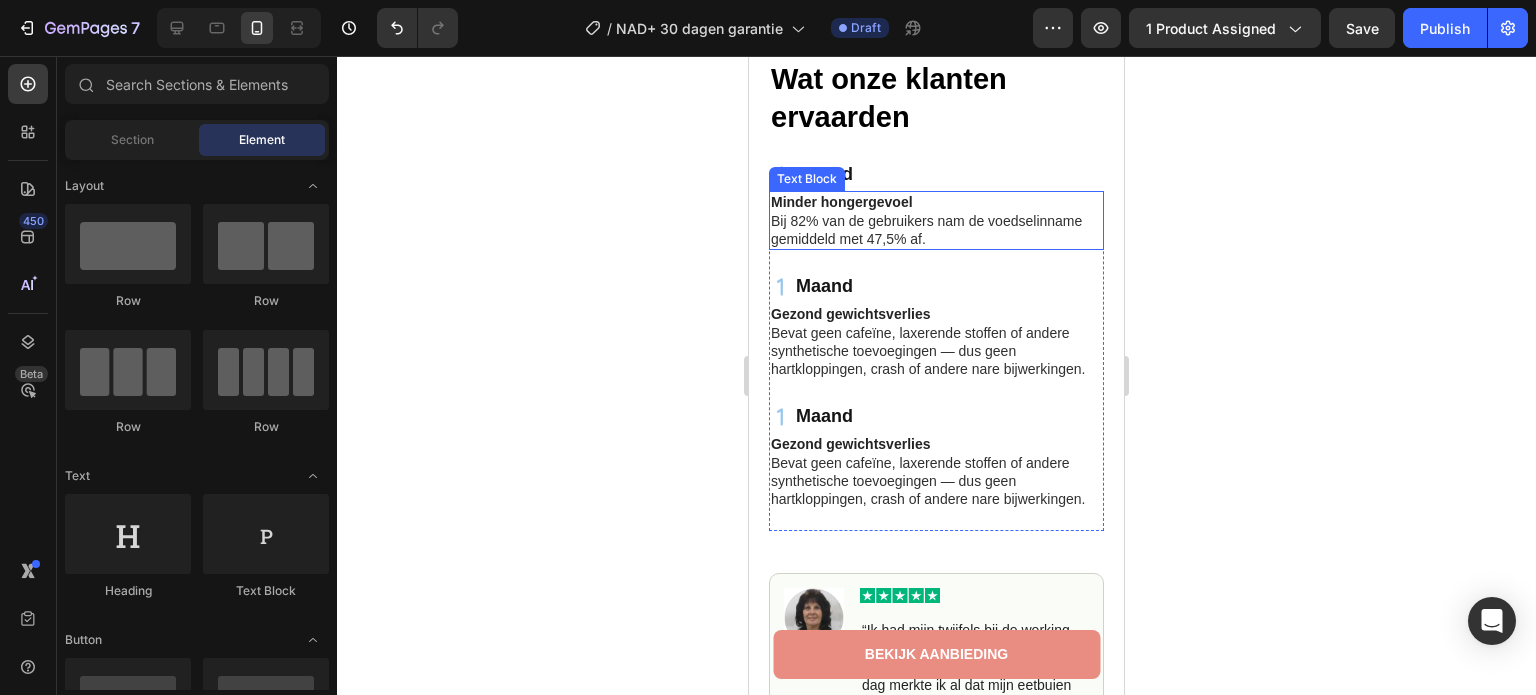 click on "Bij 82% van de gebruikers nam de voedselinname gemiddeld met 47,5% af." at bounding box center (926, 230) 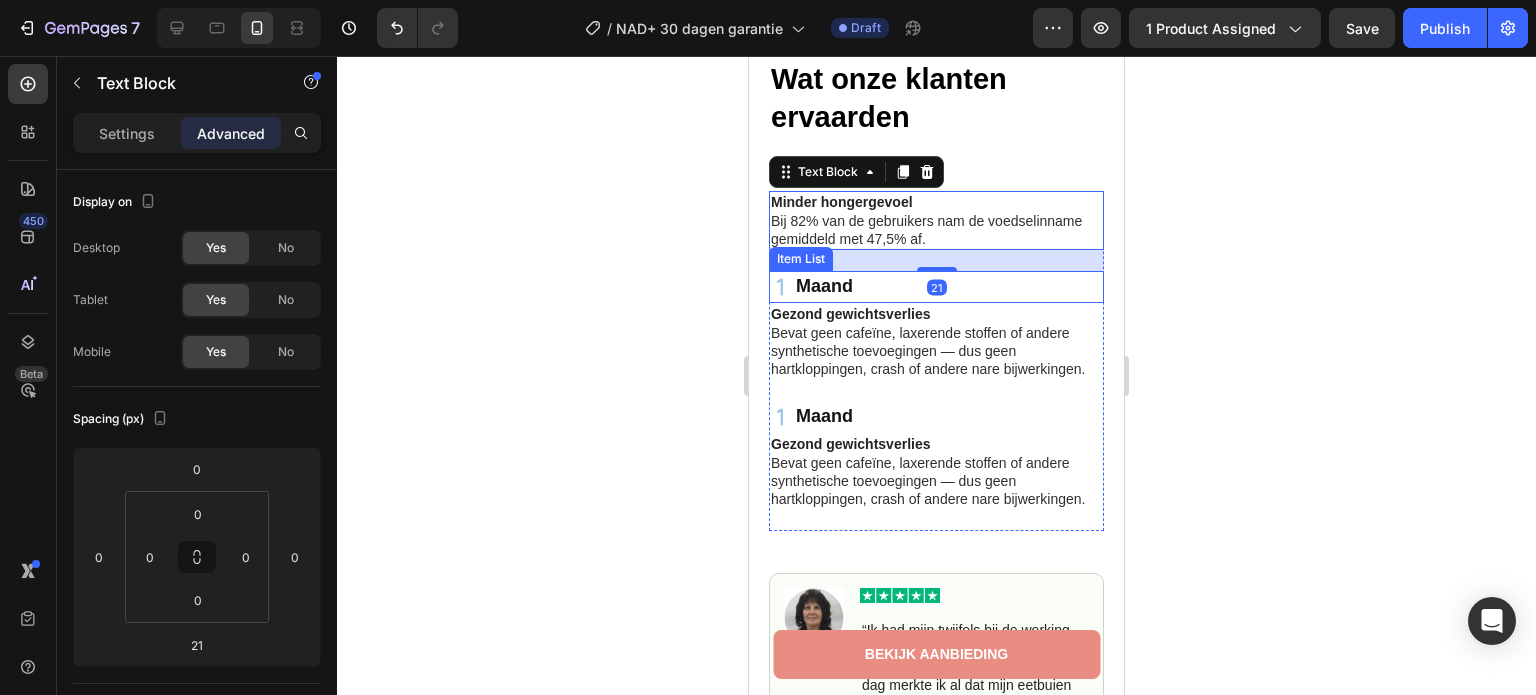 click on "Maand" at bounding box center (936, 287) 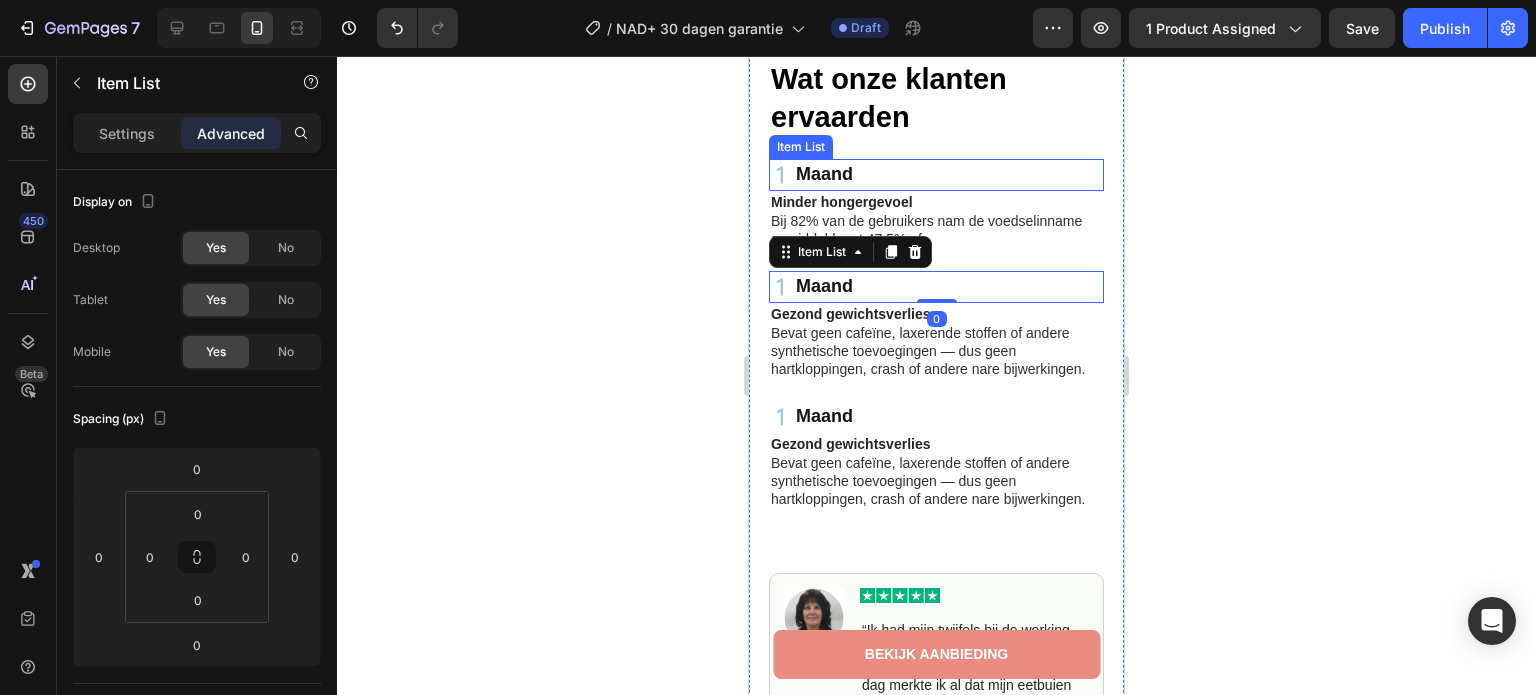 click on "Maand" at bounding box center (936, 175) 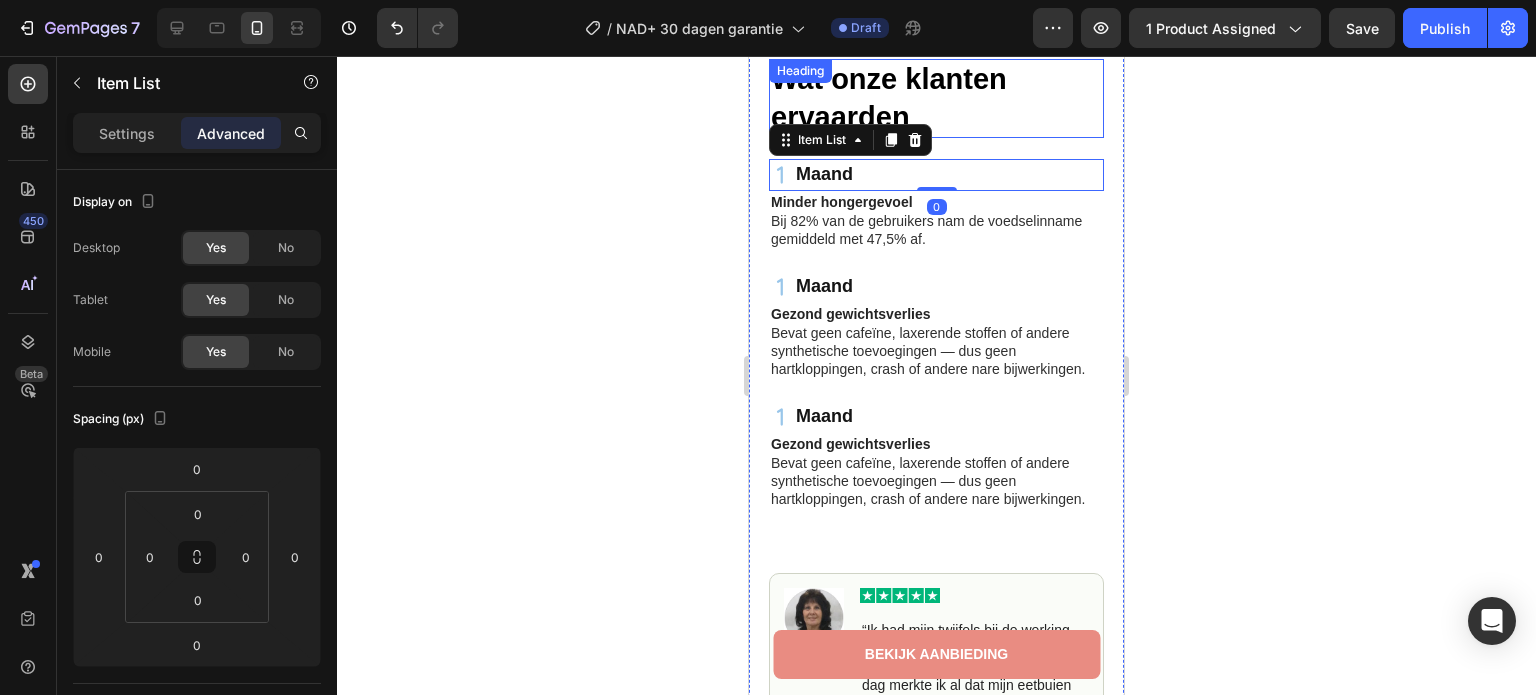 click on "Wat onze klanten ervaarden" at bounding box center (936, 98) 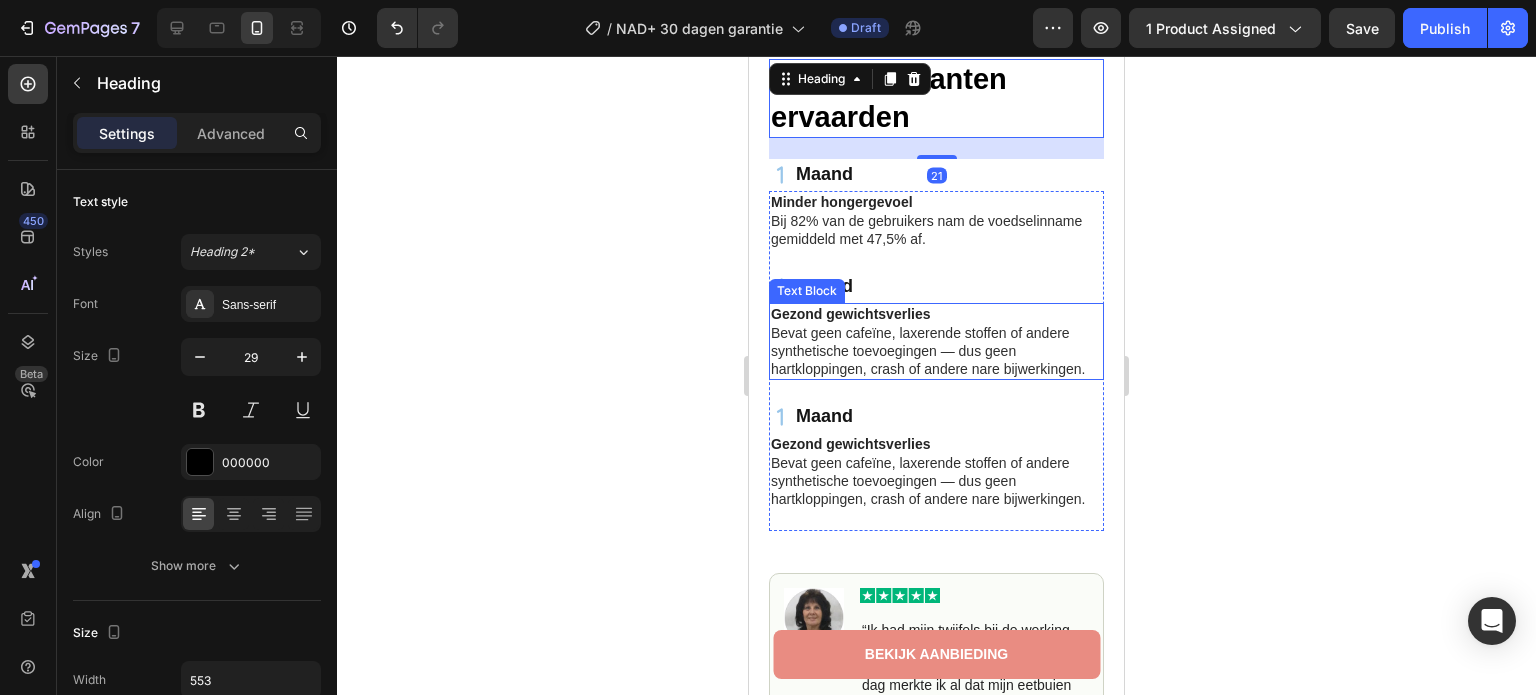 click on "Gezond gewichtsverlies" at bounding box center (936, 314) 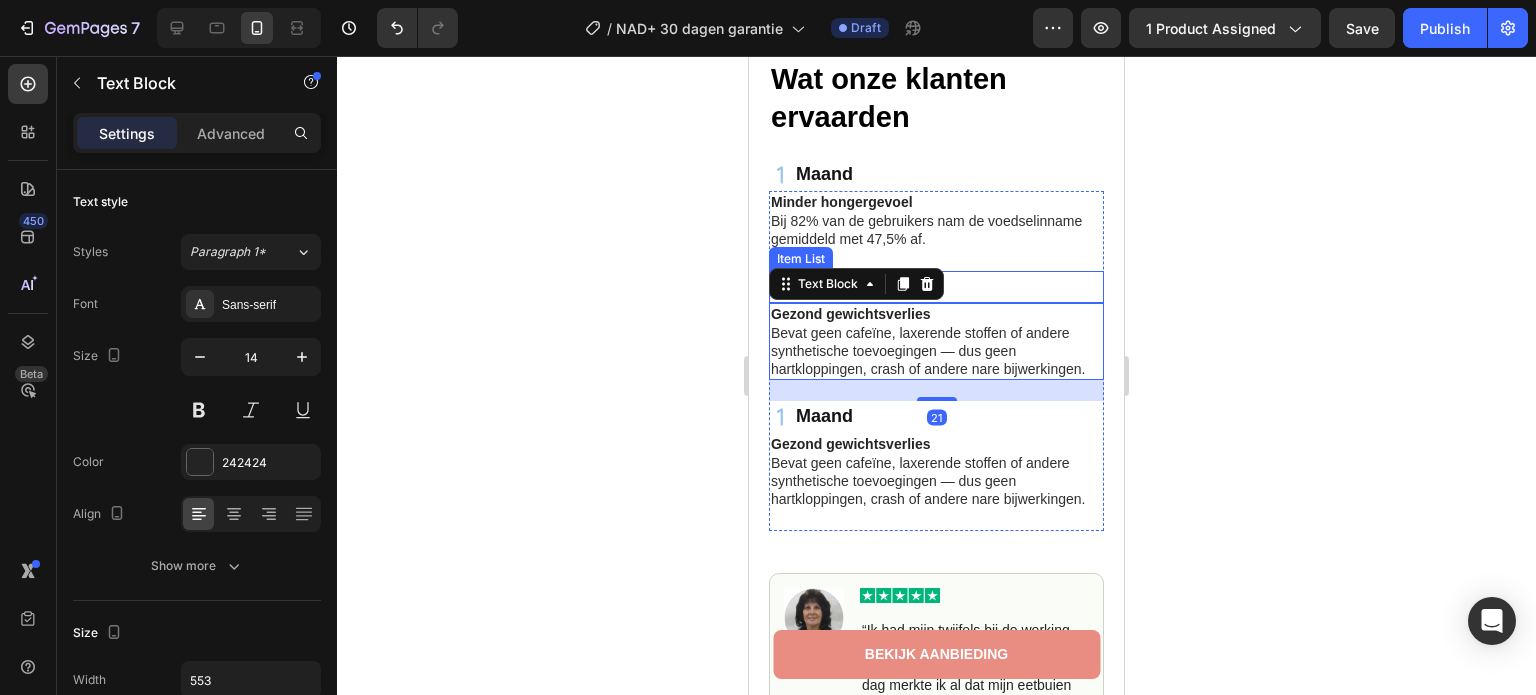 click on "Maand" at bounding box center [936, 287] 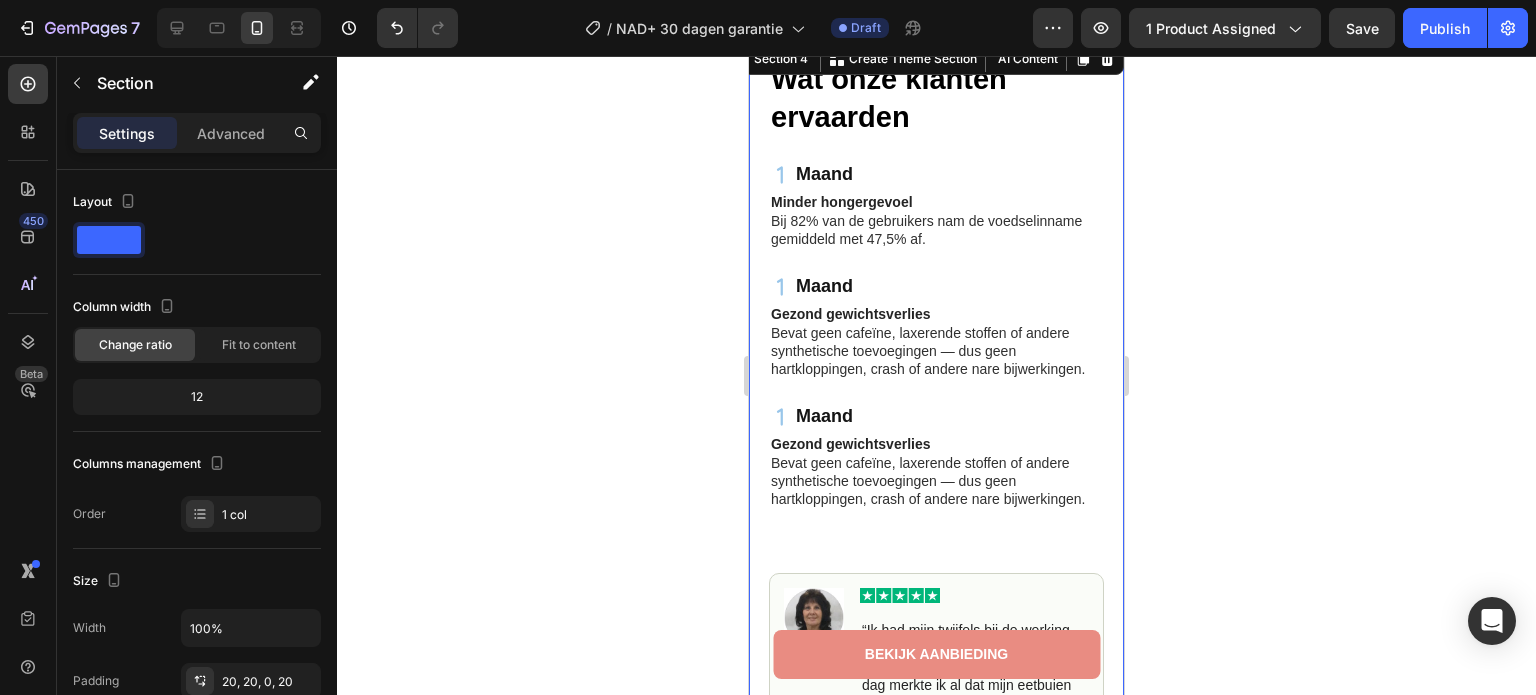 click on "Icon Monique N. ([CITY], [STATE]) Text Block Row Row" at bounding box center [936, 431] 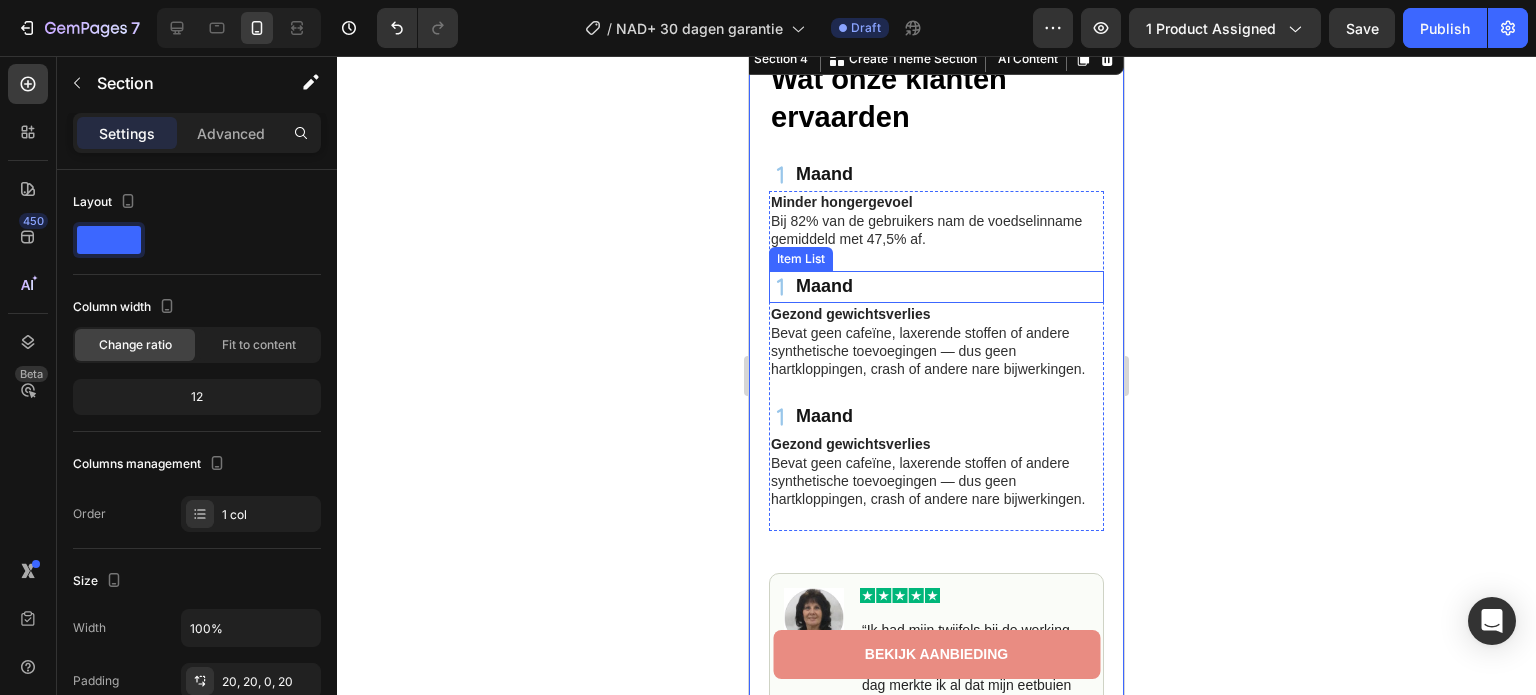 click 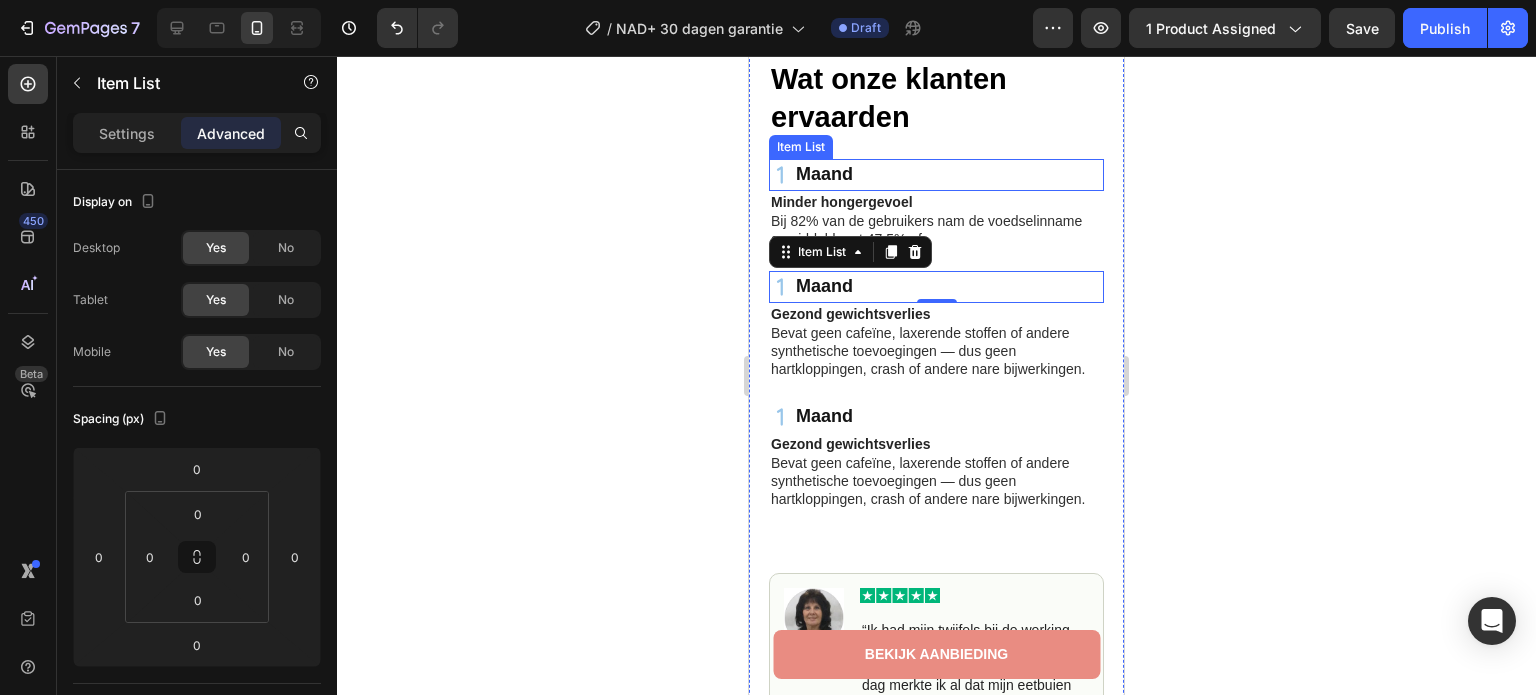 click 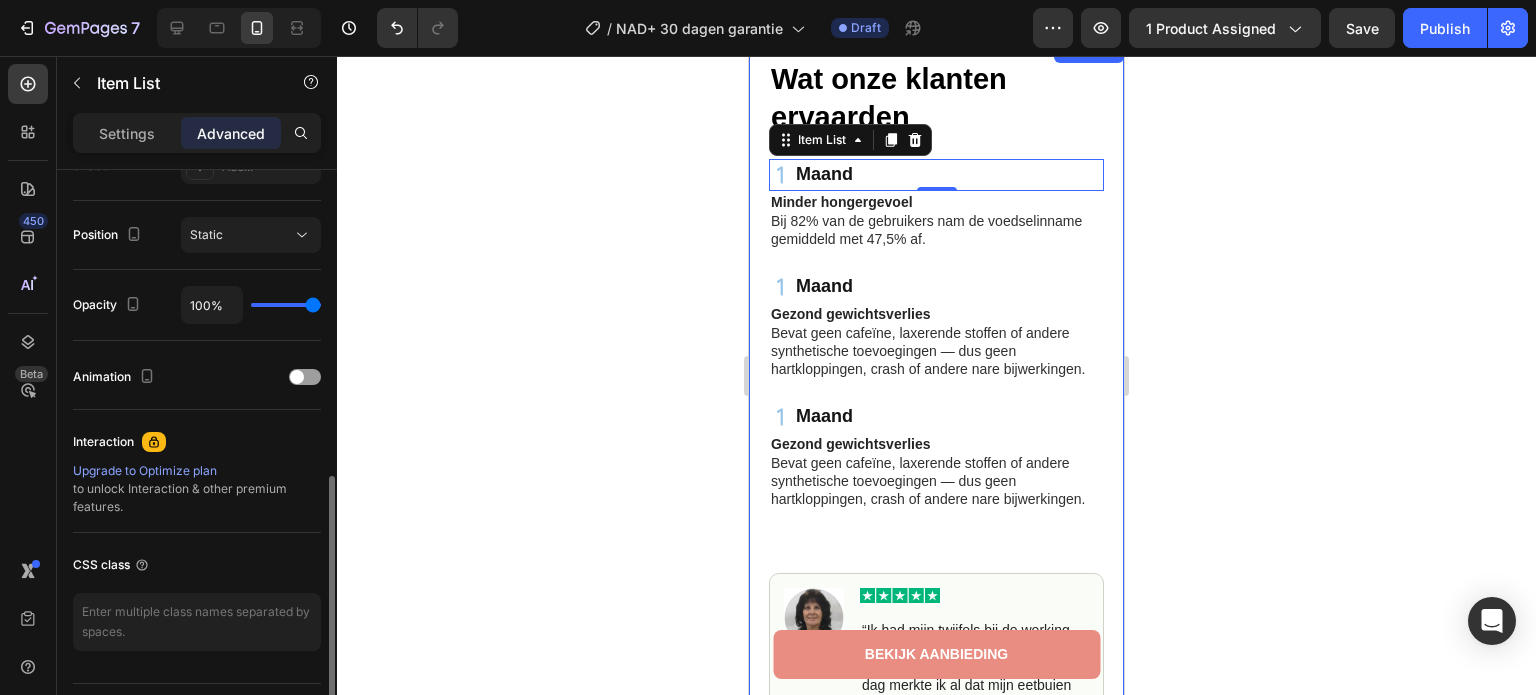 scroll, scrollTop: 100, scrollLeft: 0, axis: vertical 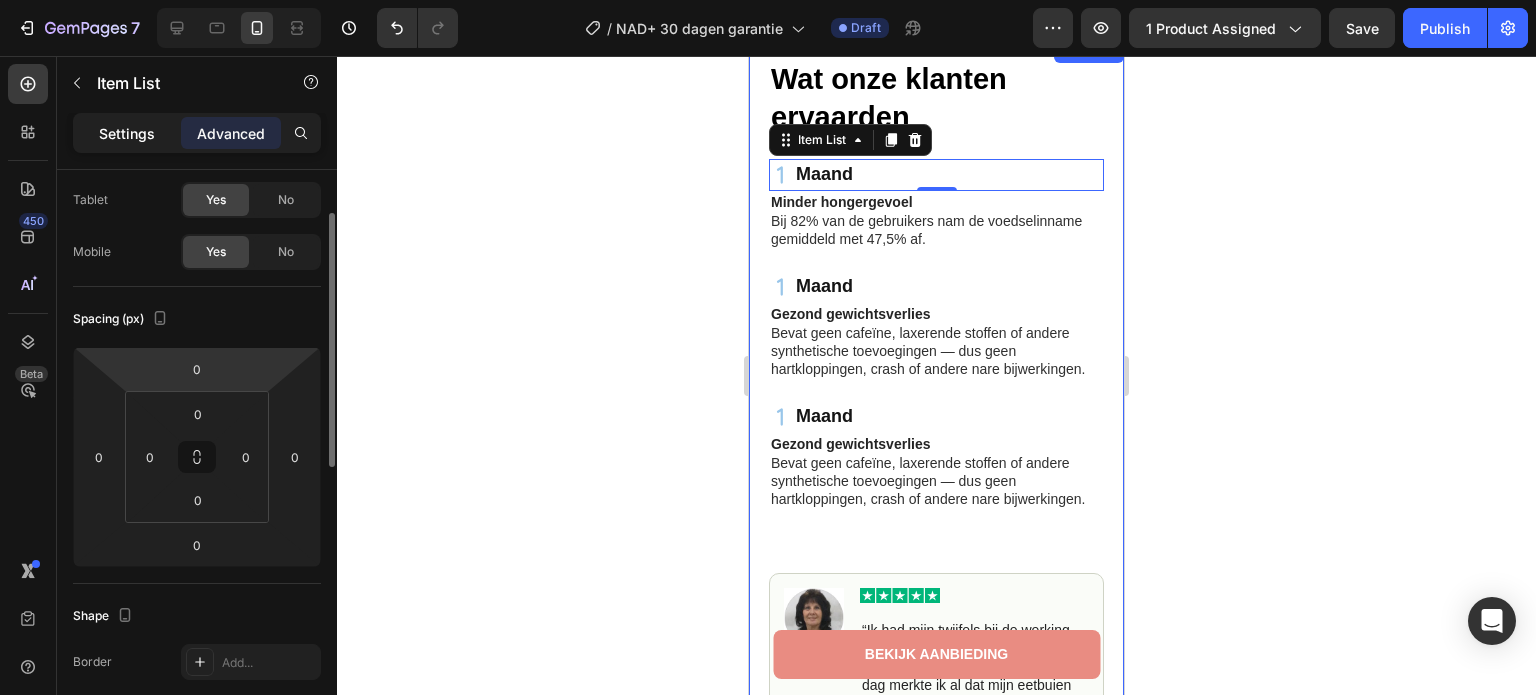 click on "Settings" at bounding box center [127, 133] 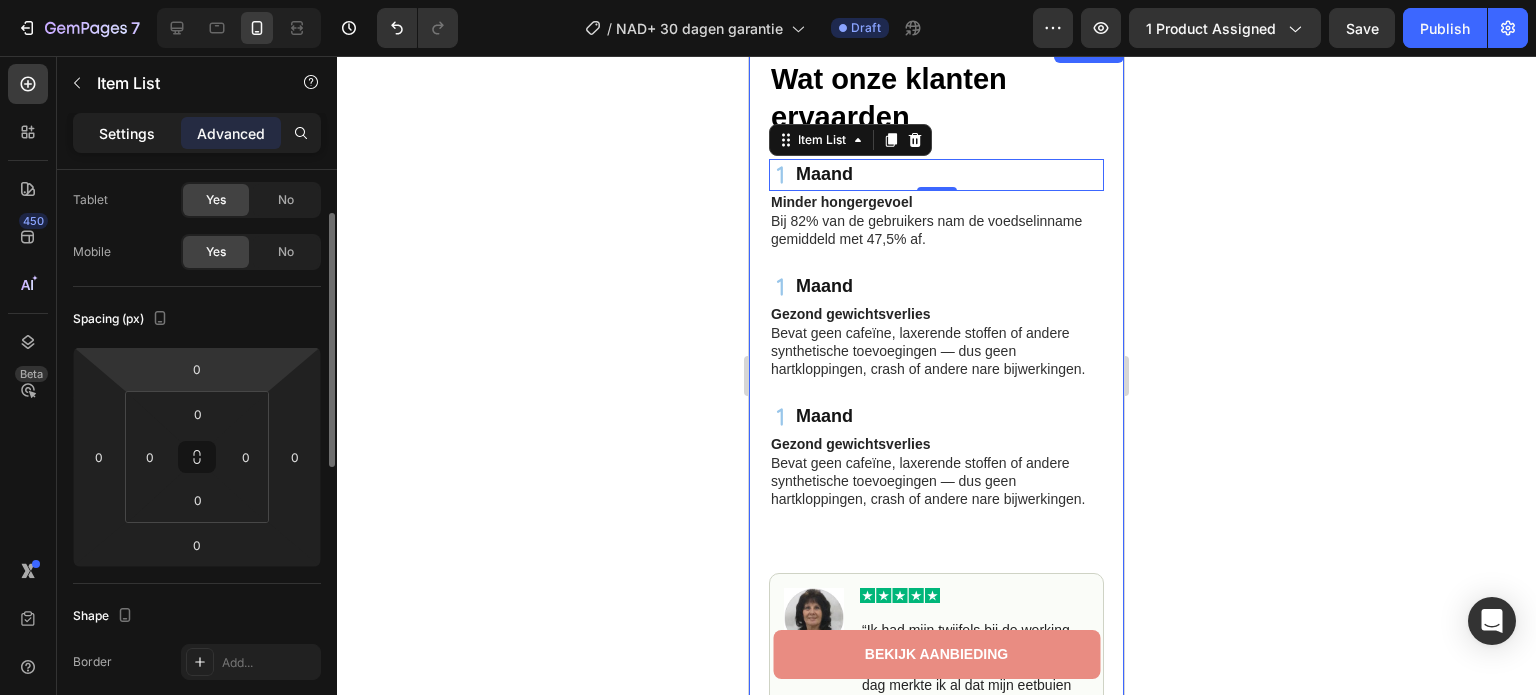 type on "0" 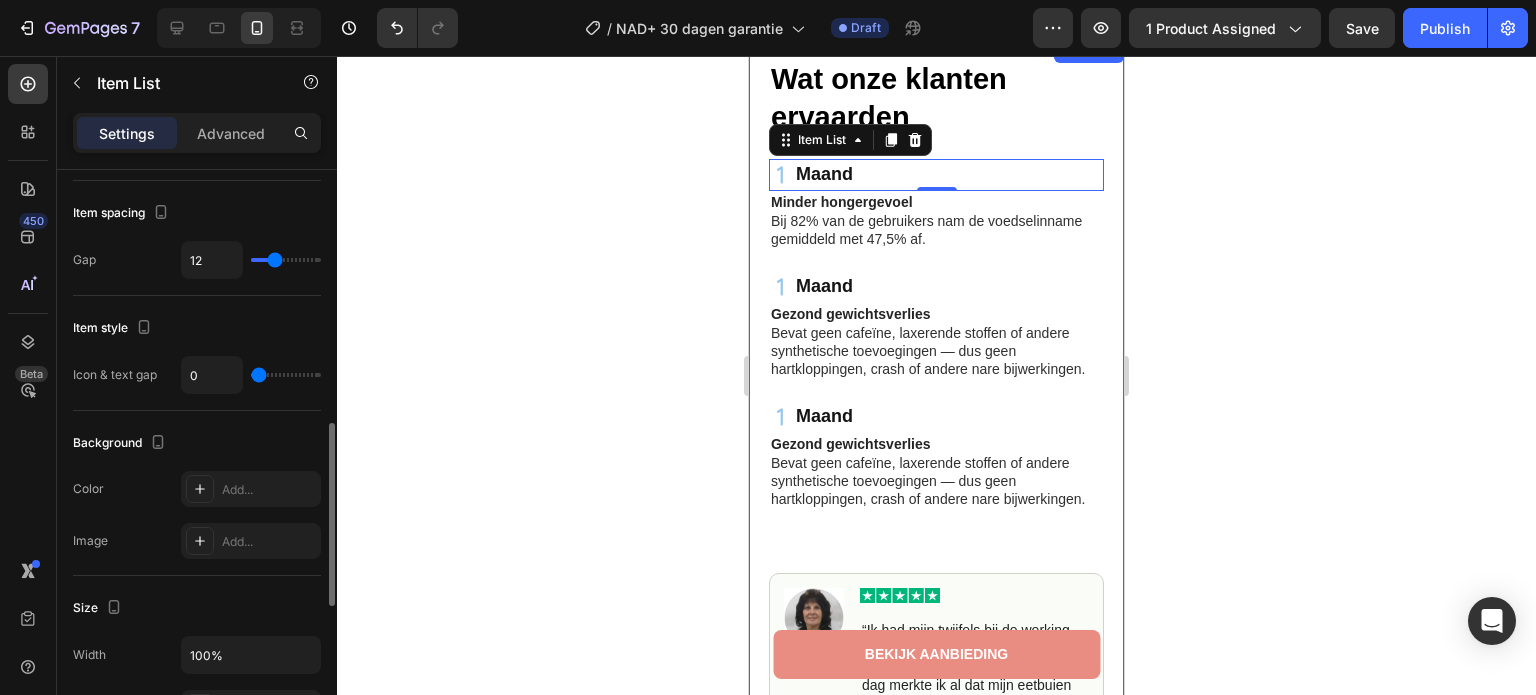 scroll, scrollTop: 0, scrollLeft: 0, axis: both 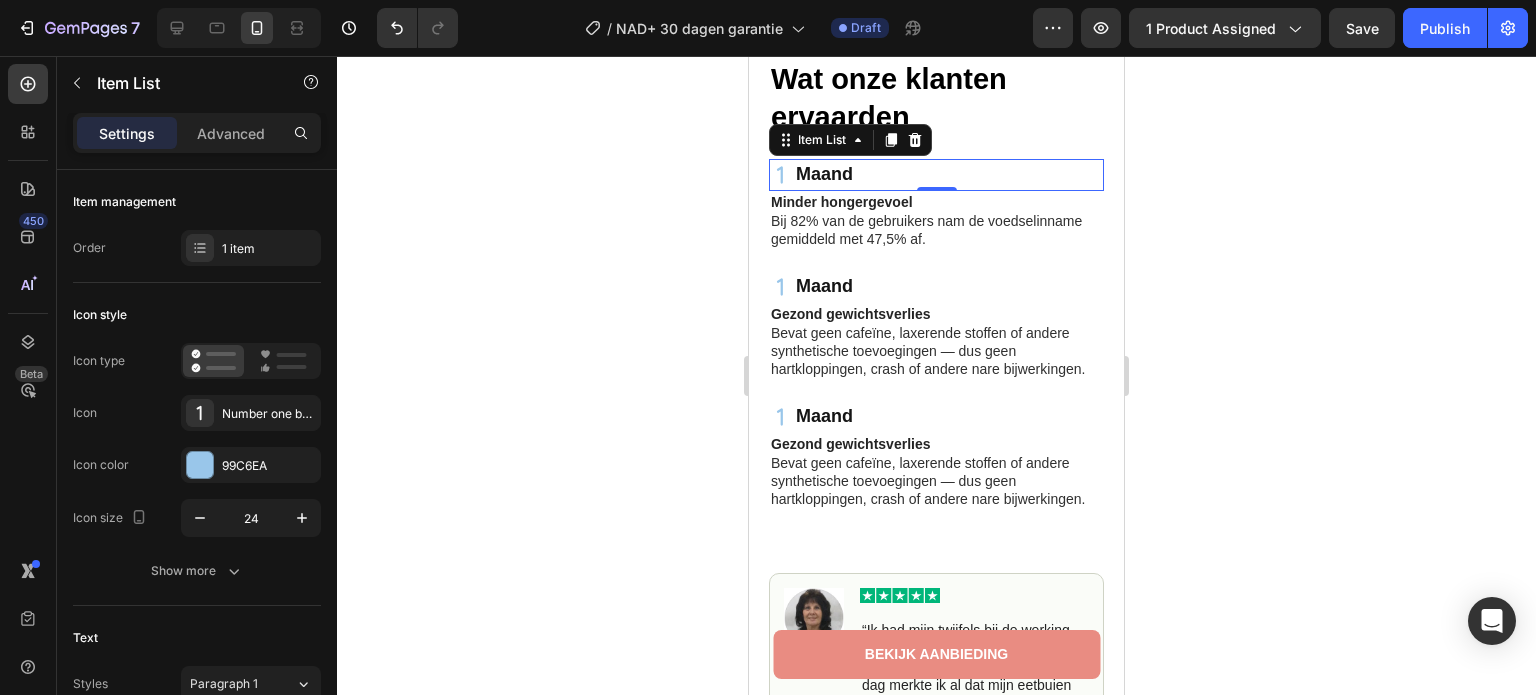 click 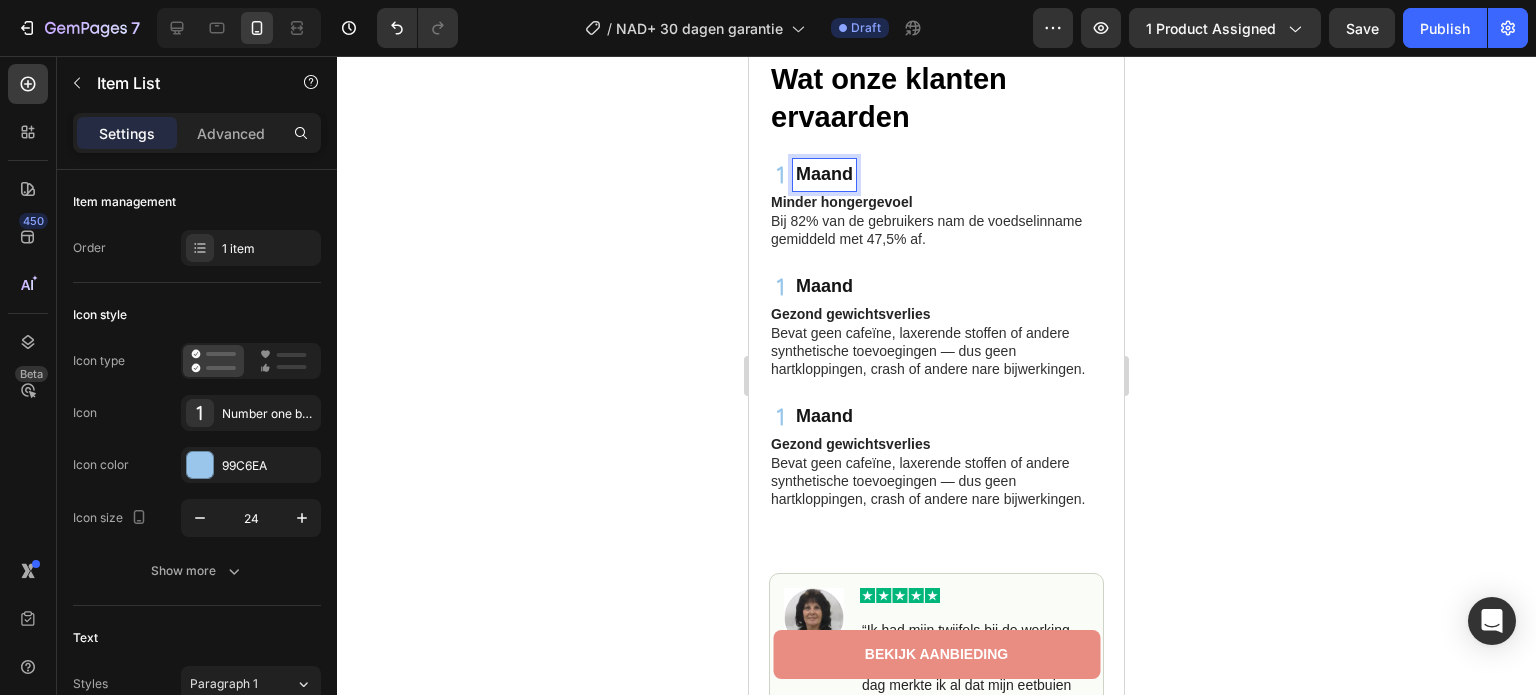click 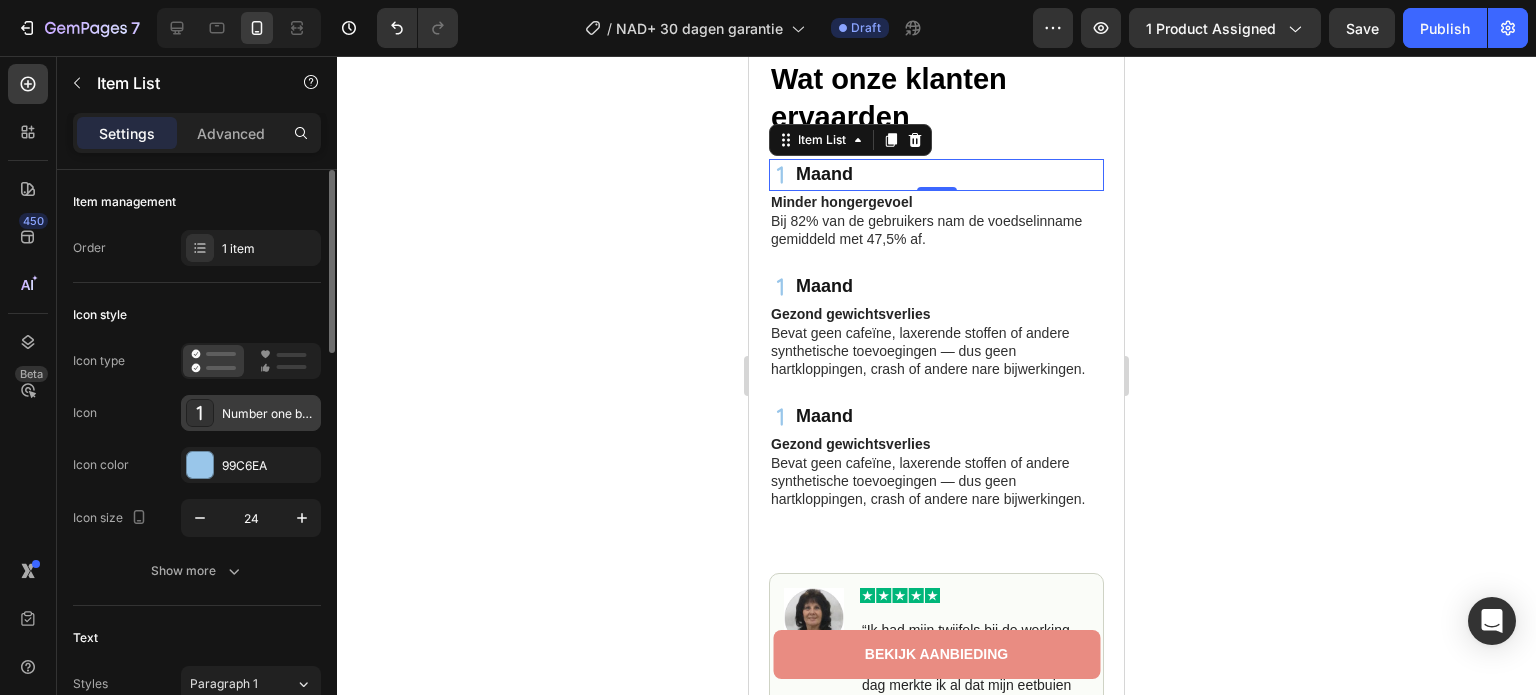 click 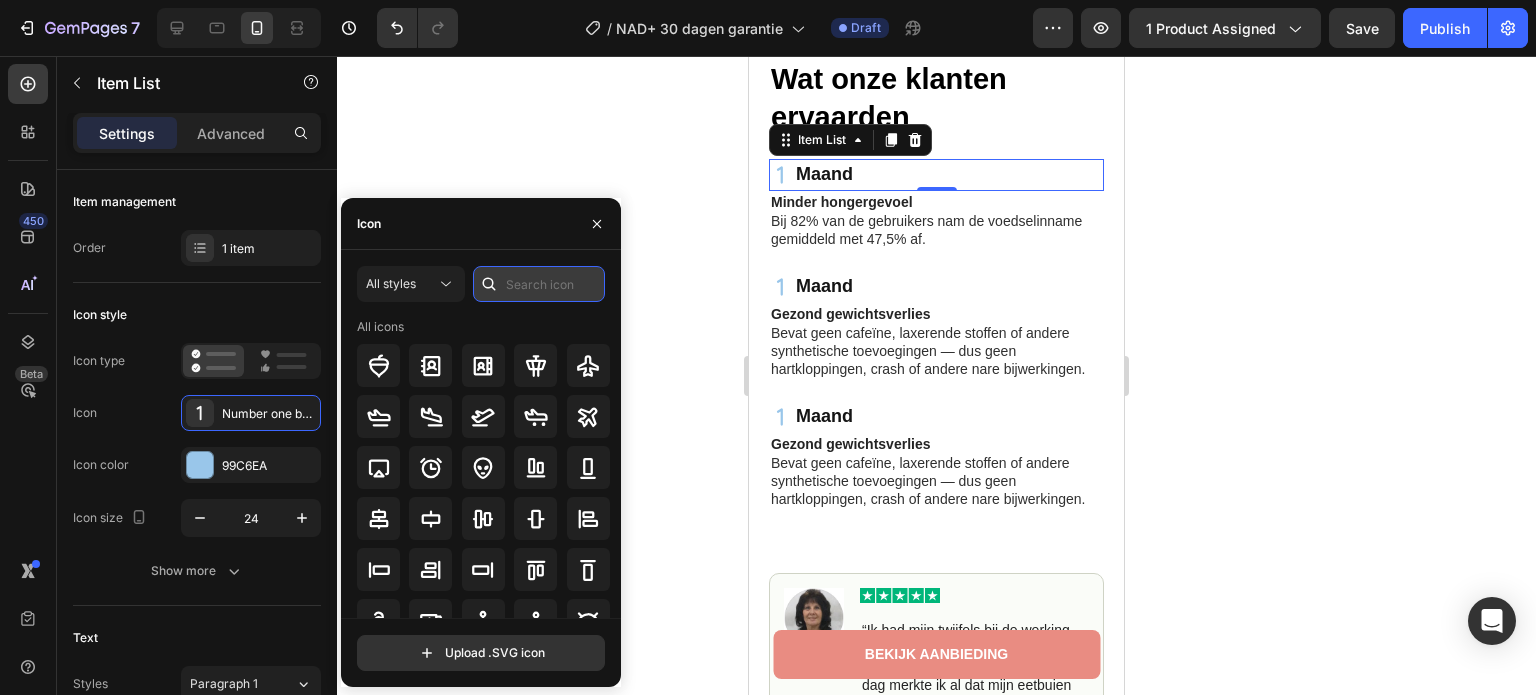 click at bounding box center [539, 284] 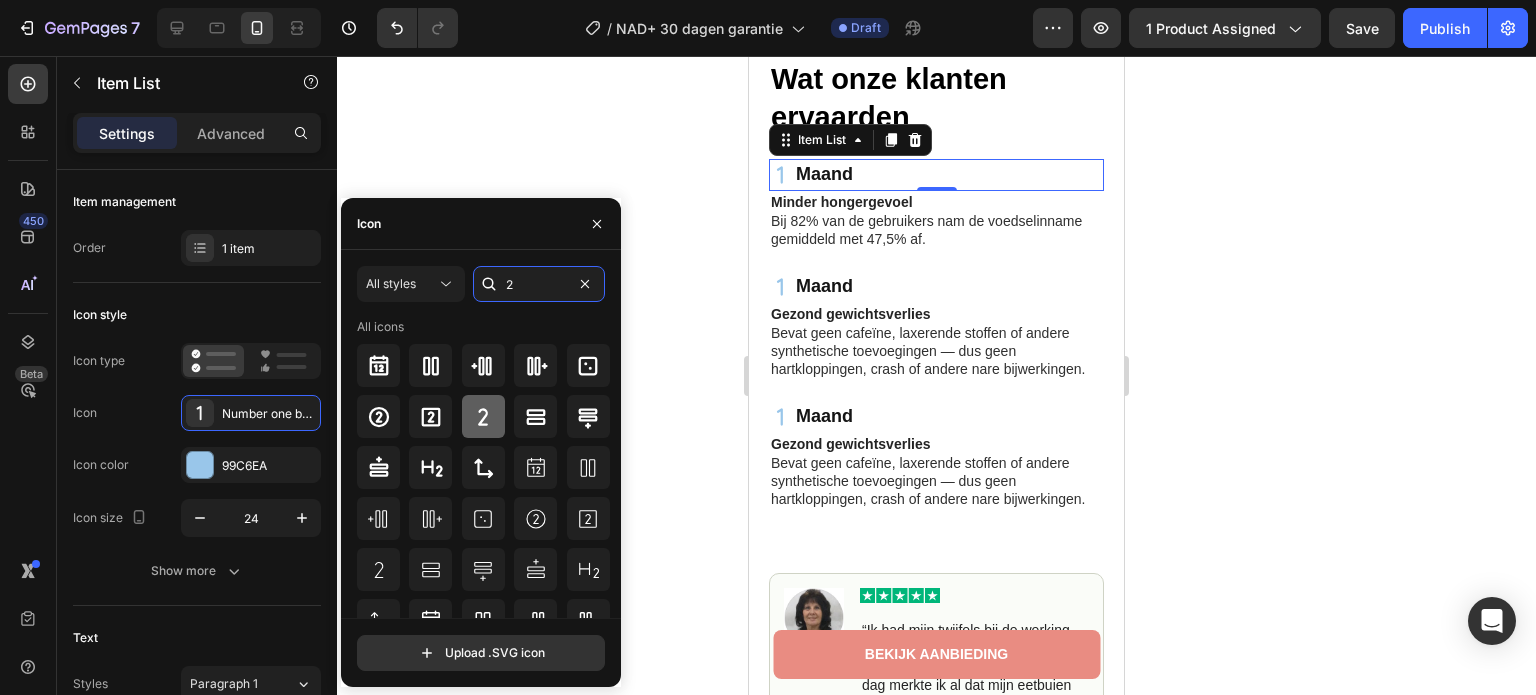 type on "2" 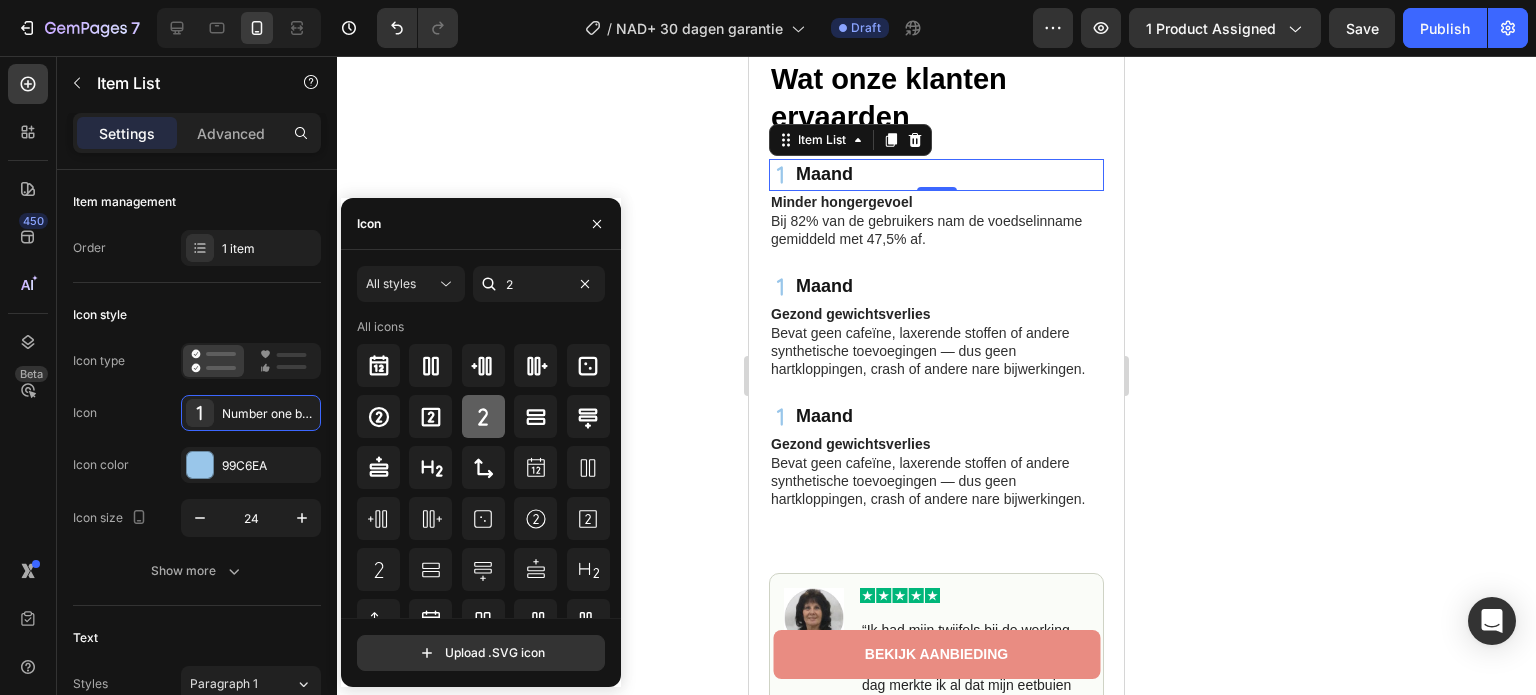 click 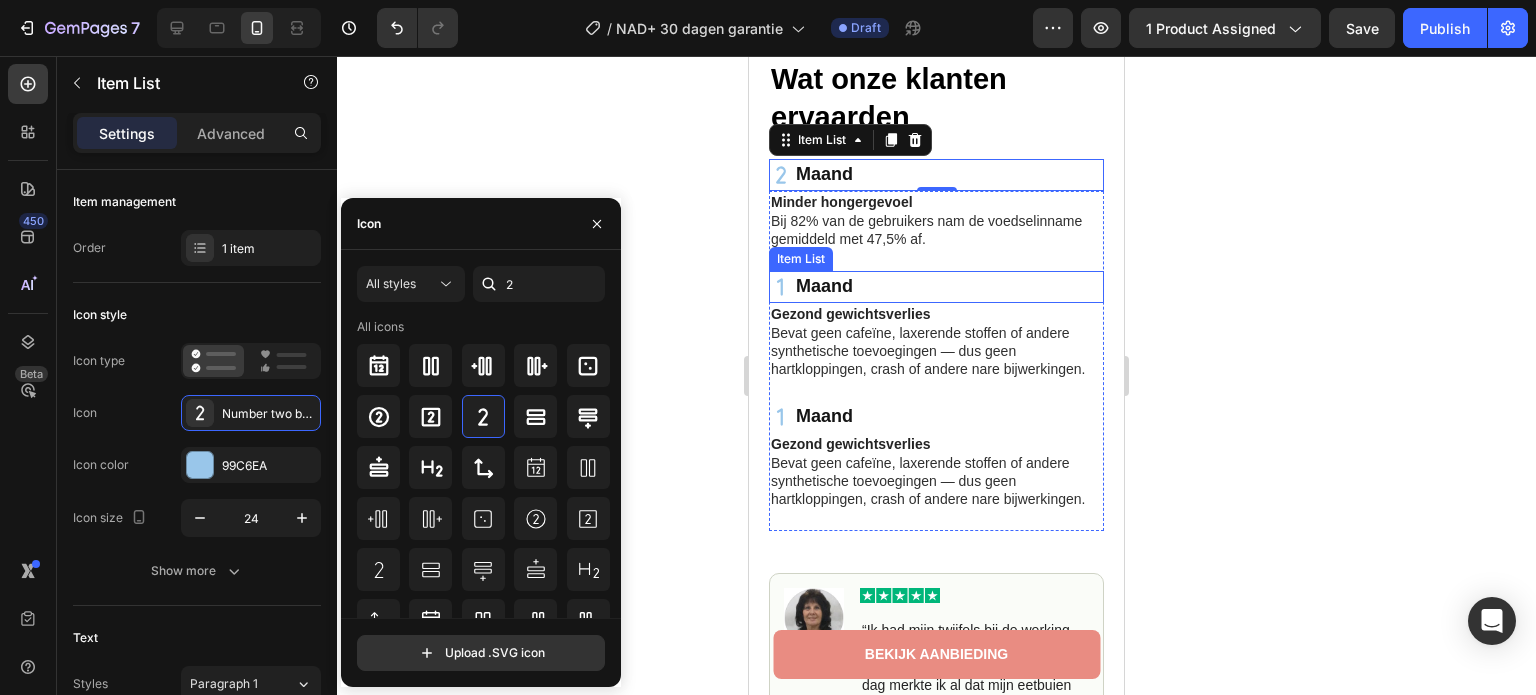 click on "Maand" at bounding box center [936, 287] 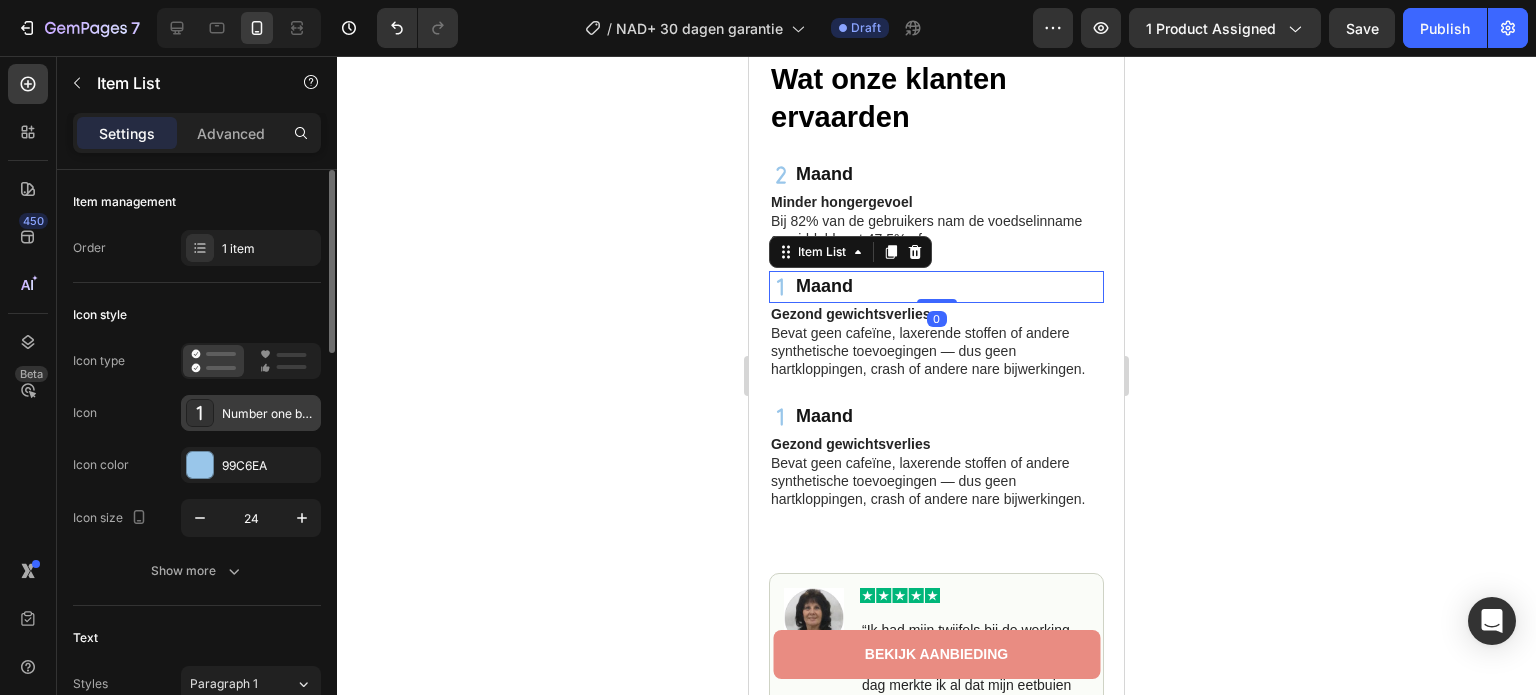 click on "Number one bold" at bounding box center [269, 414] 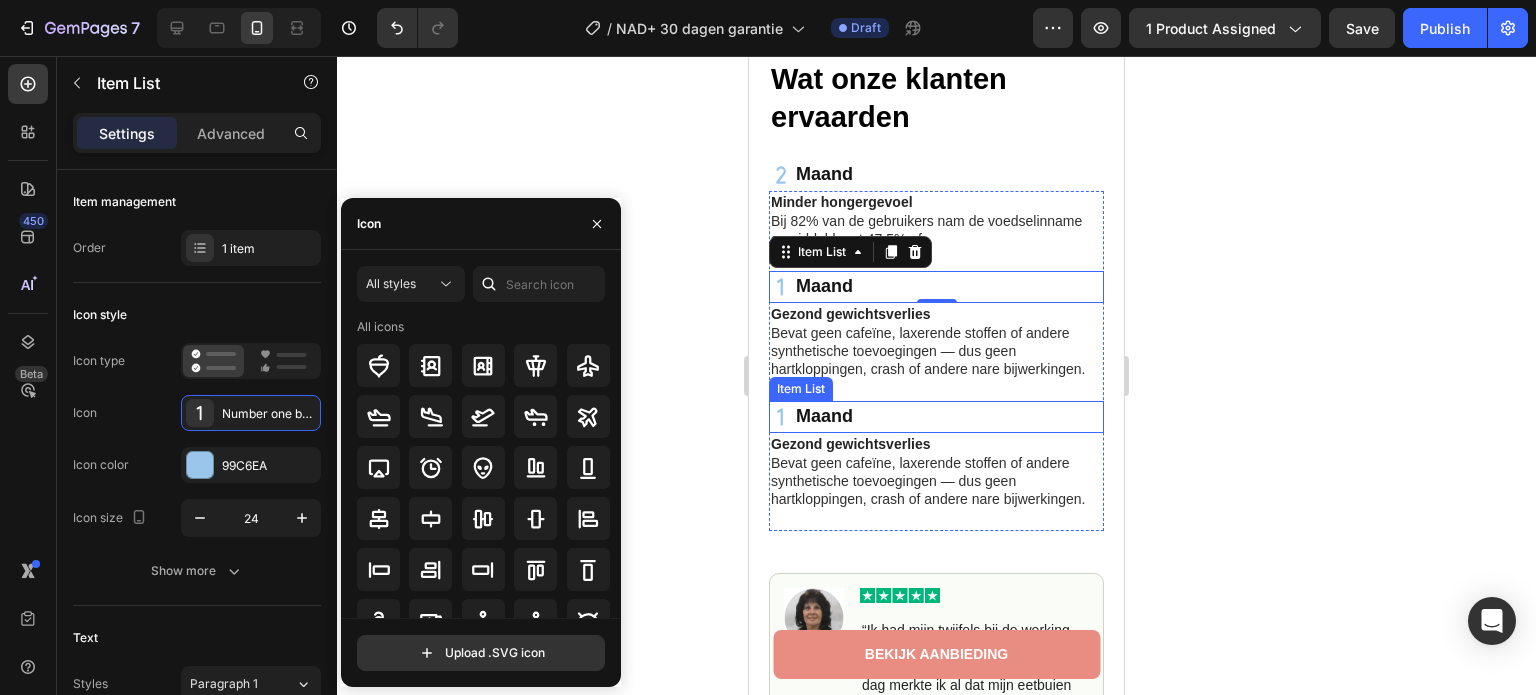 click on "Maand" at bounding box center [936, 417] 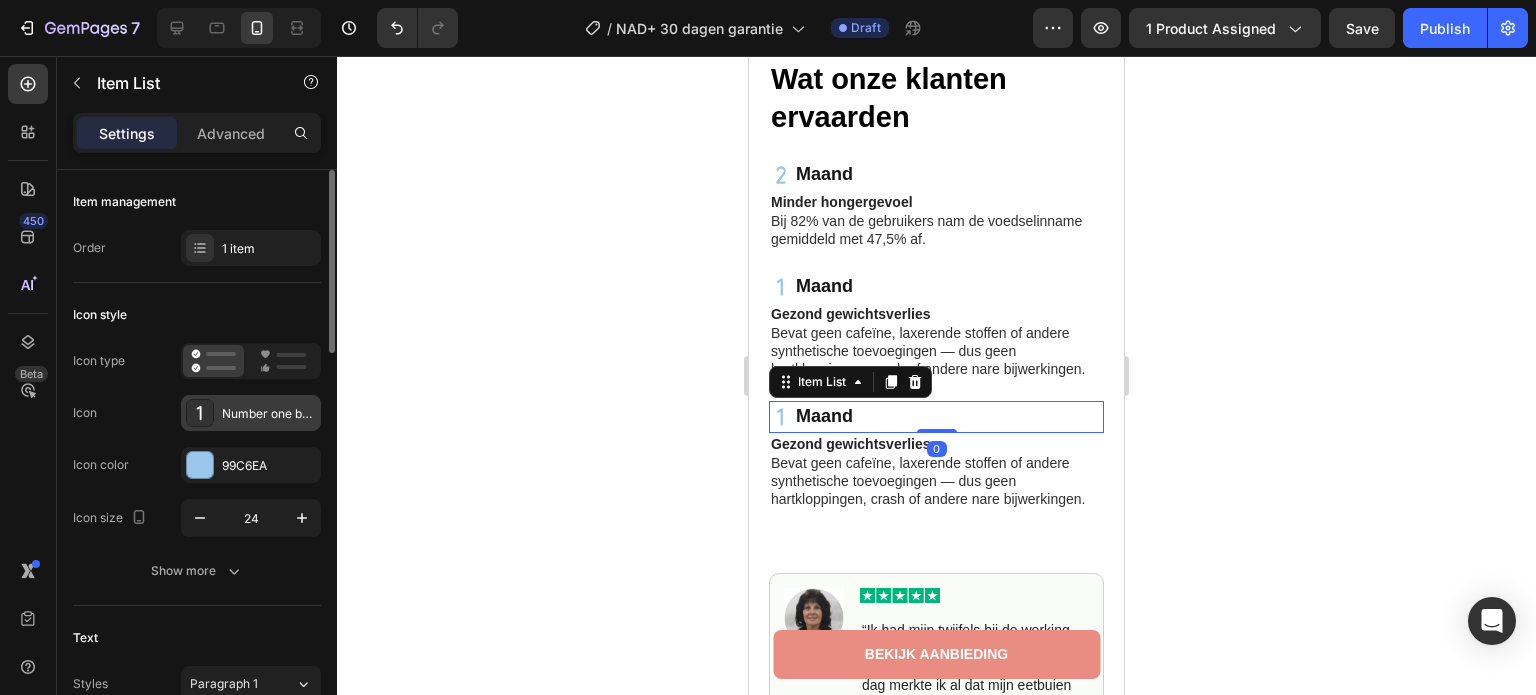 click on "Number one bold" at bounding box center (269, 414) 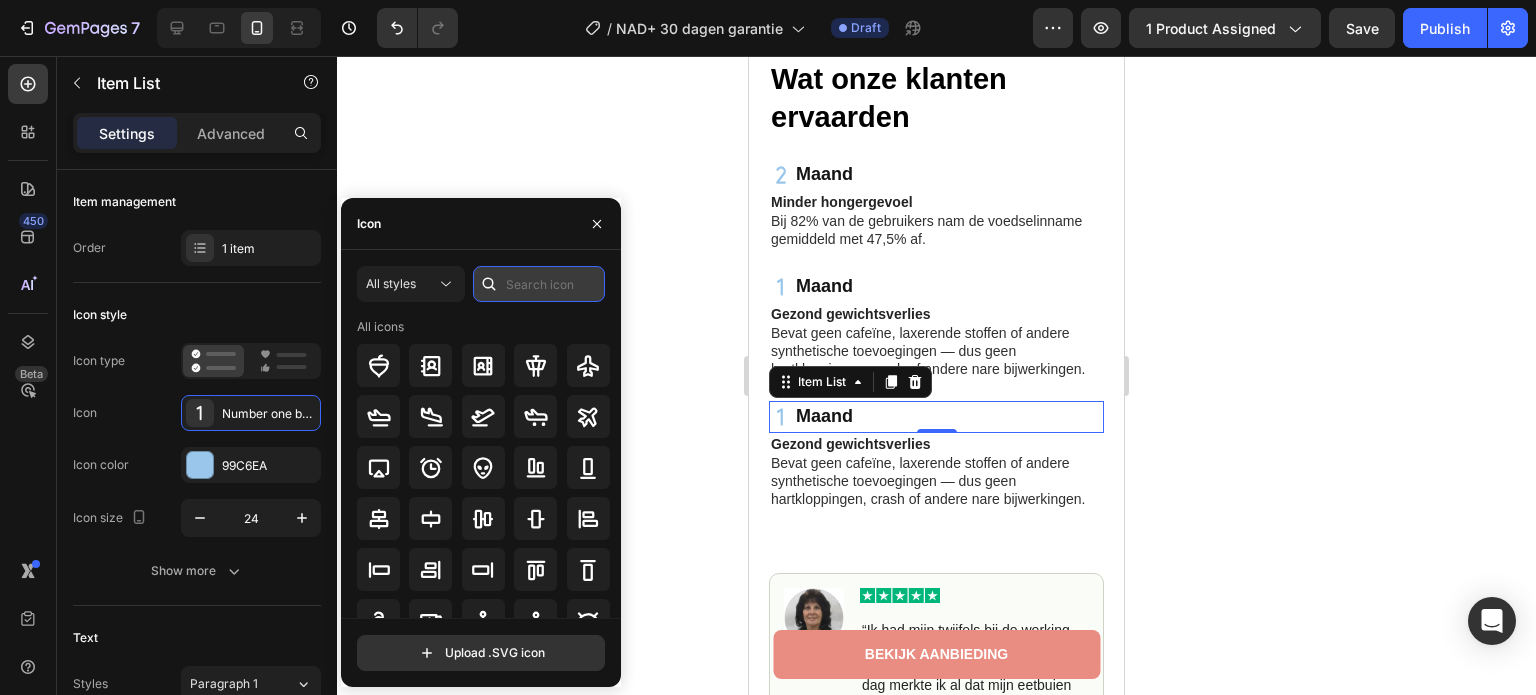 click at bounding box center (539, 284) 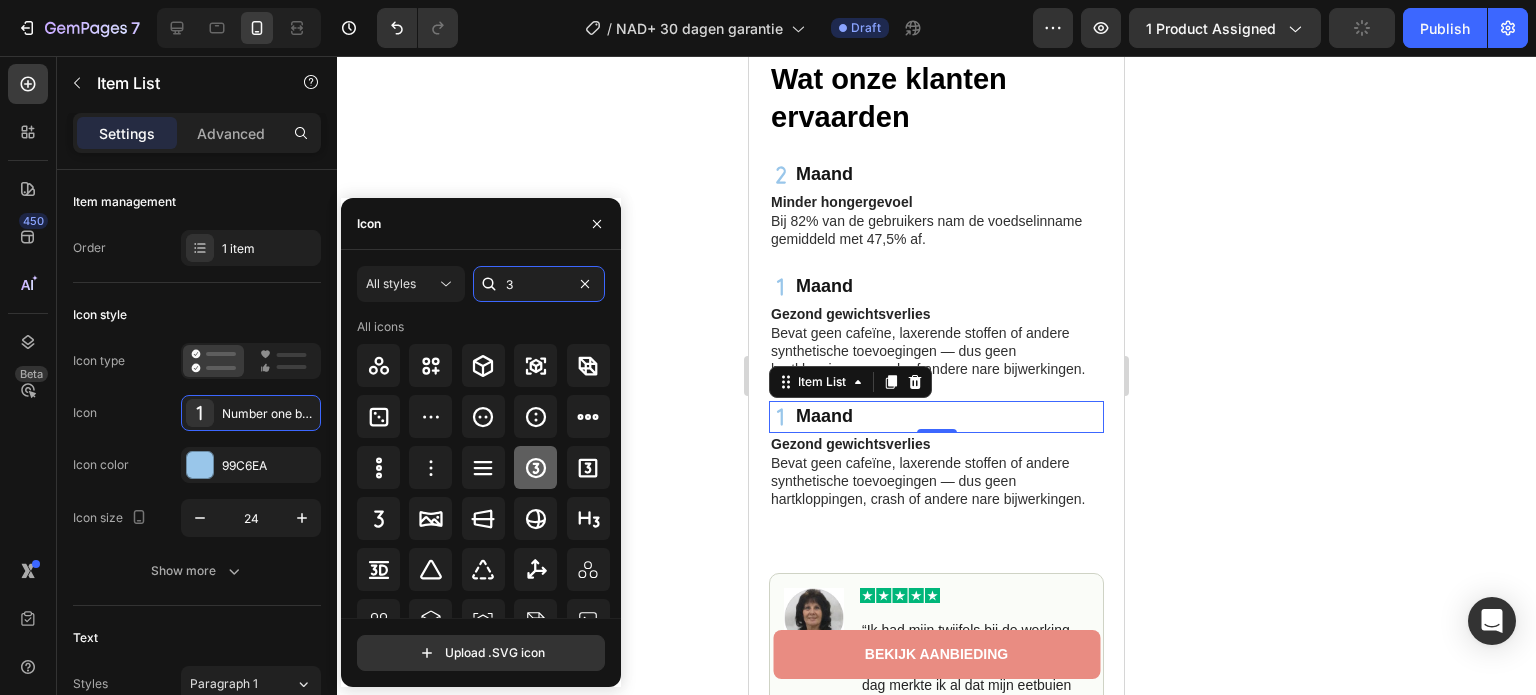 type on "3" 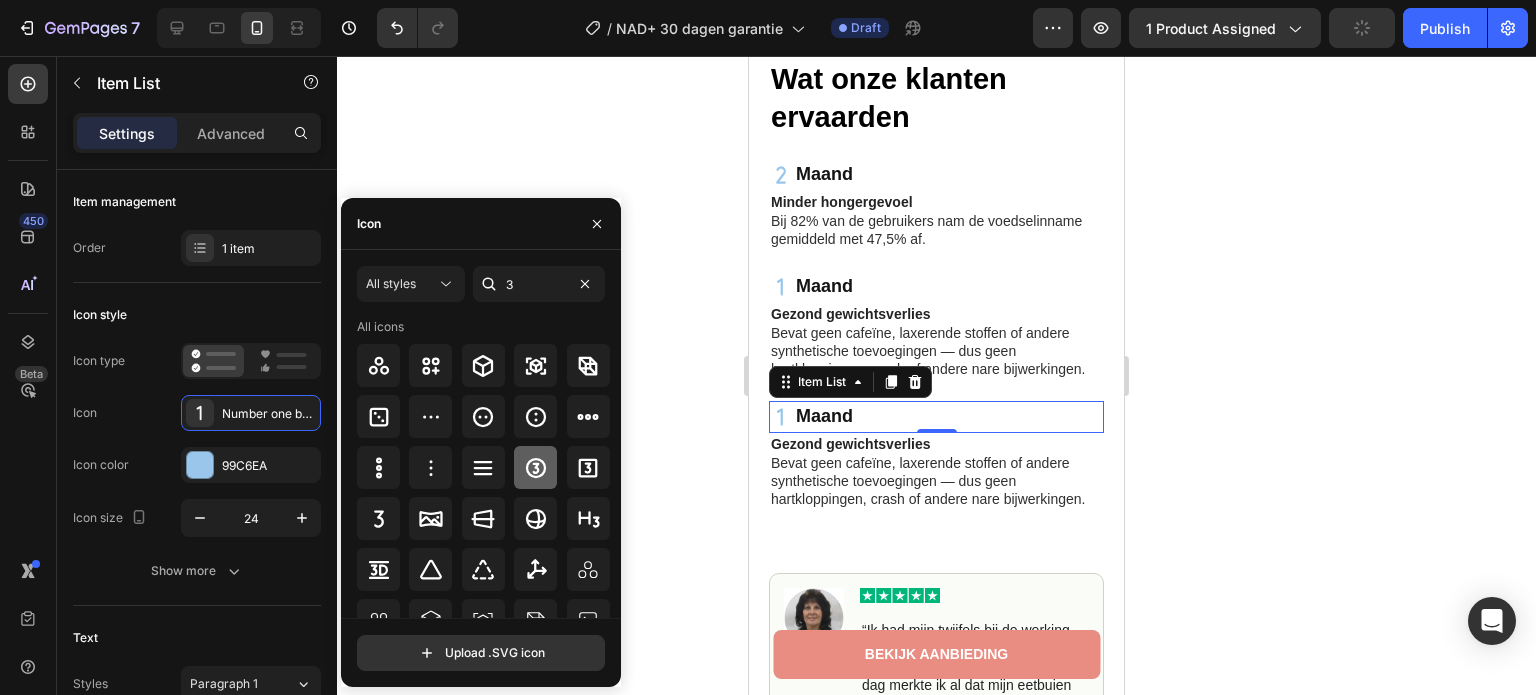 click 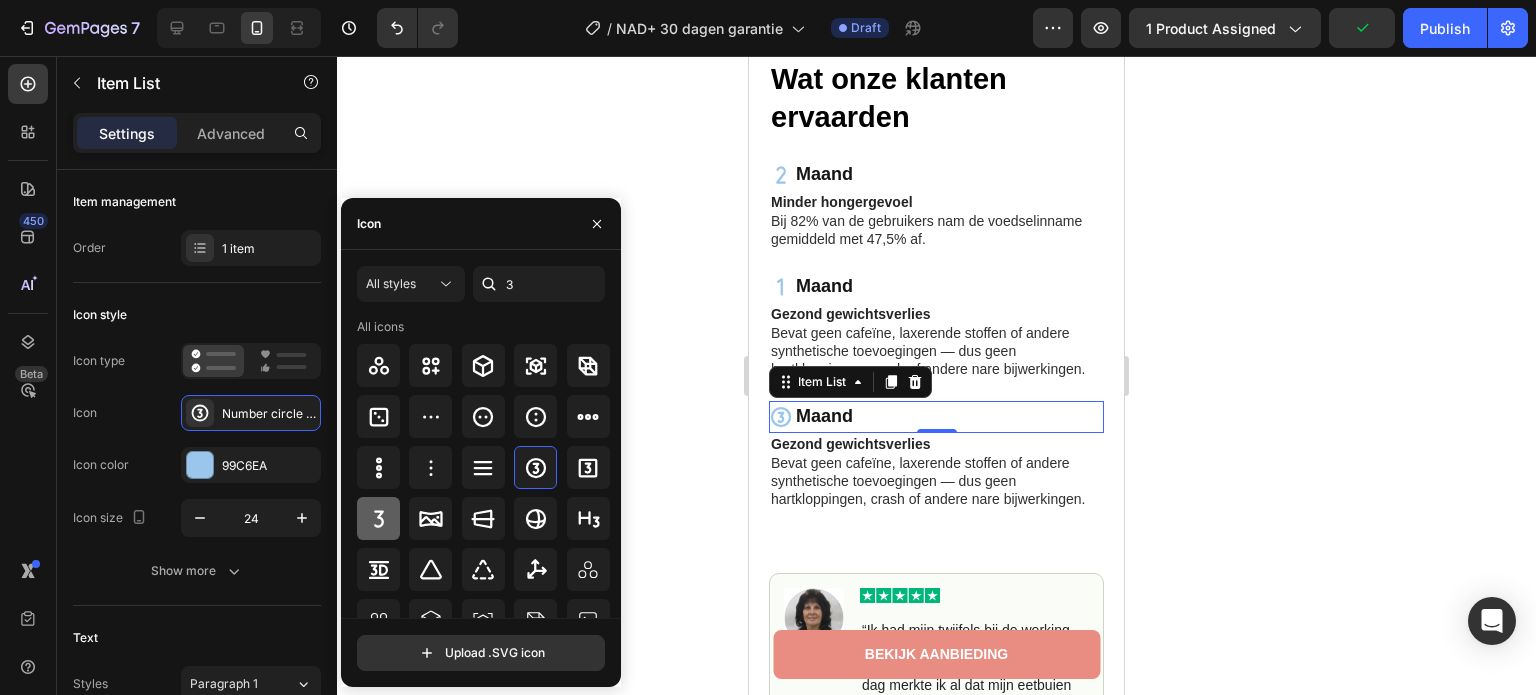 click 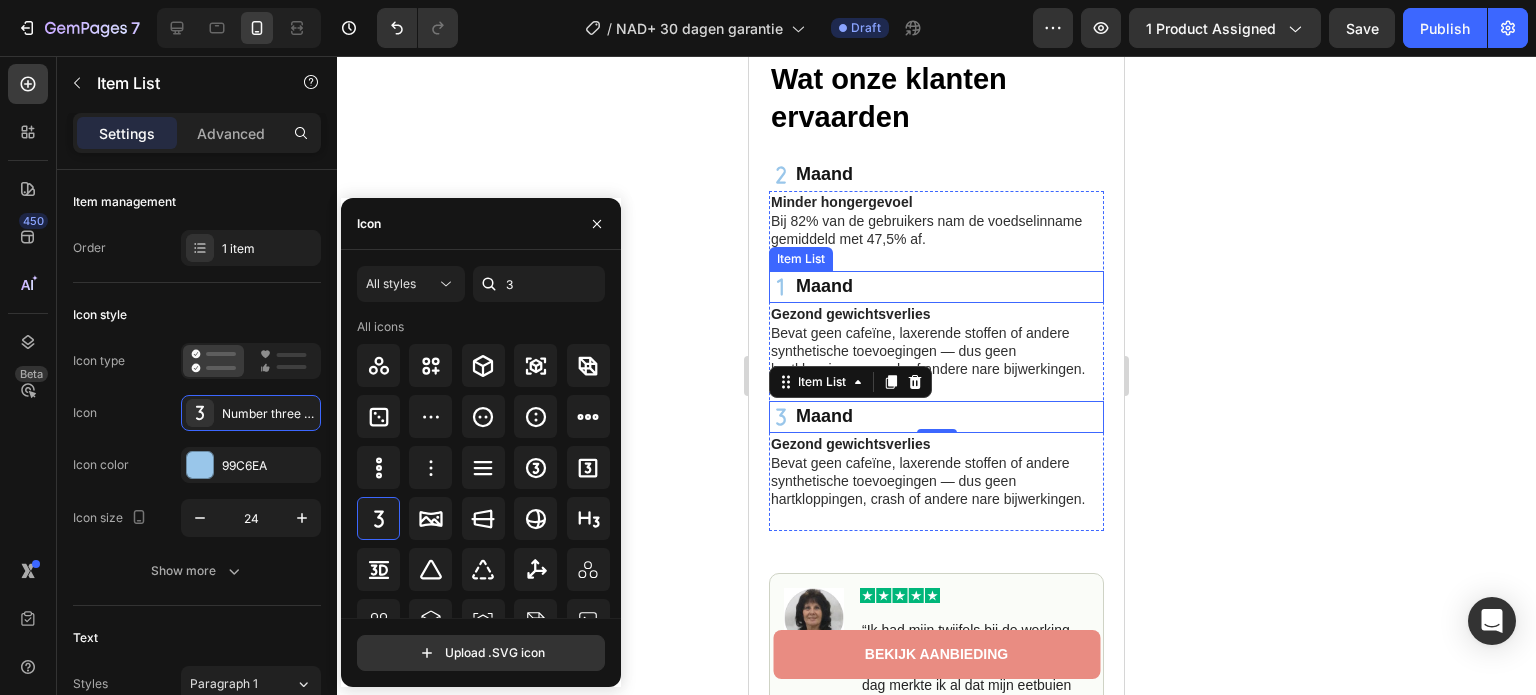 click on "Maand" at bounding box center [824, 286] 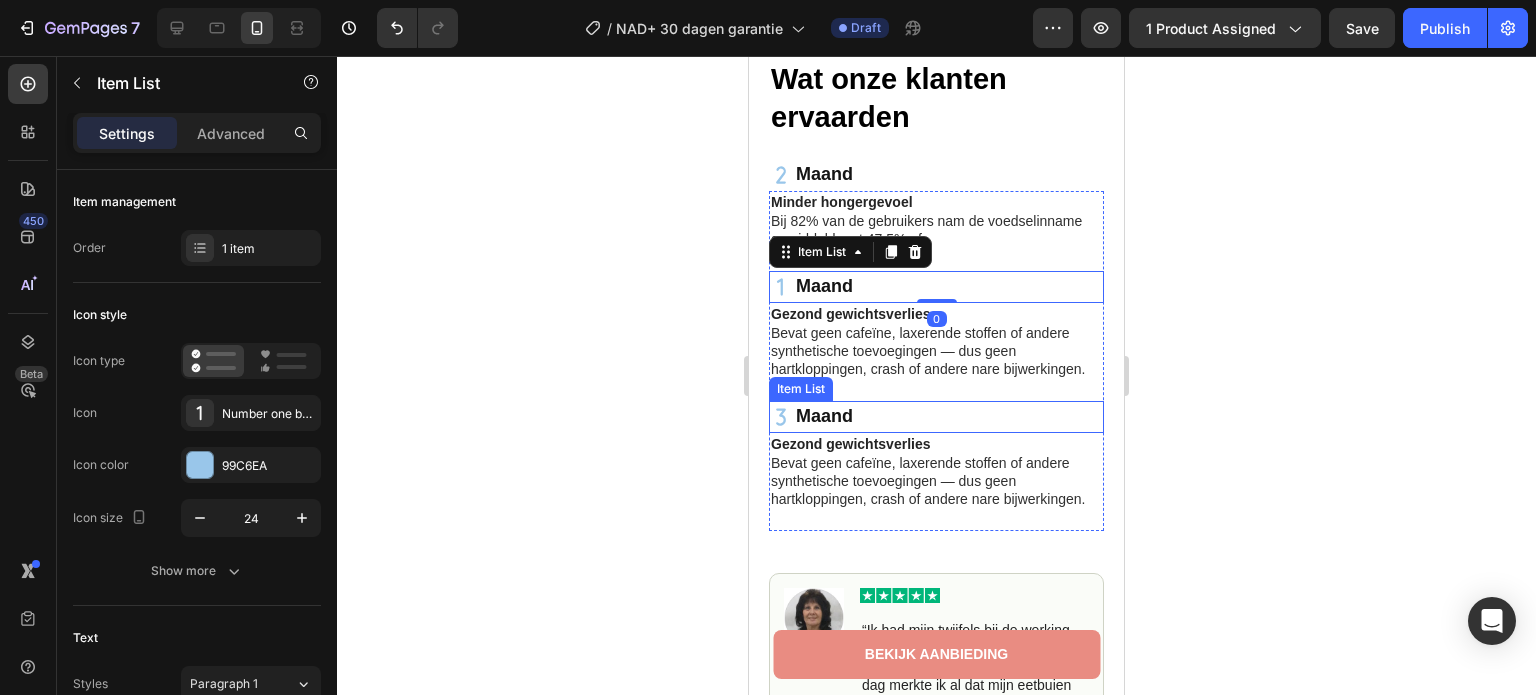 click on "Maand" at bounding box center (824, 416) 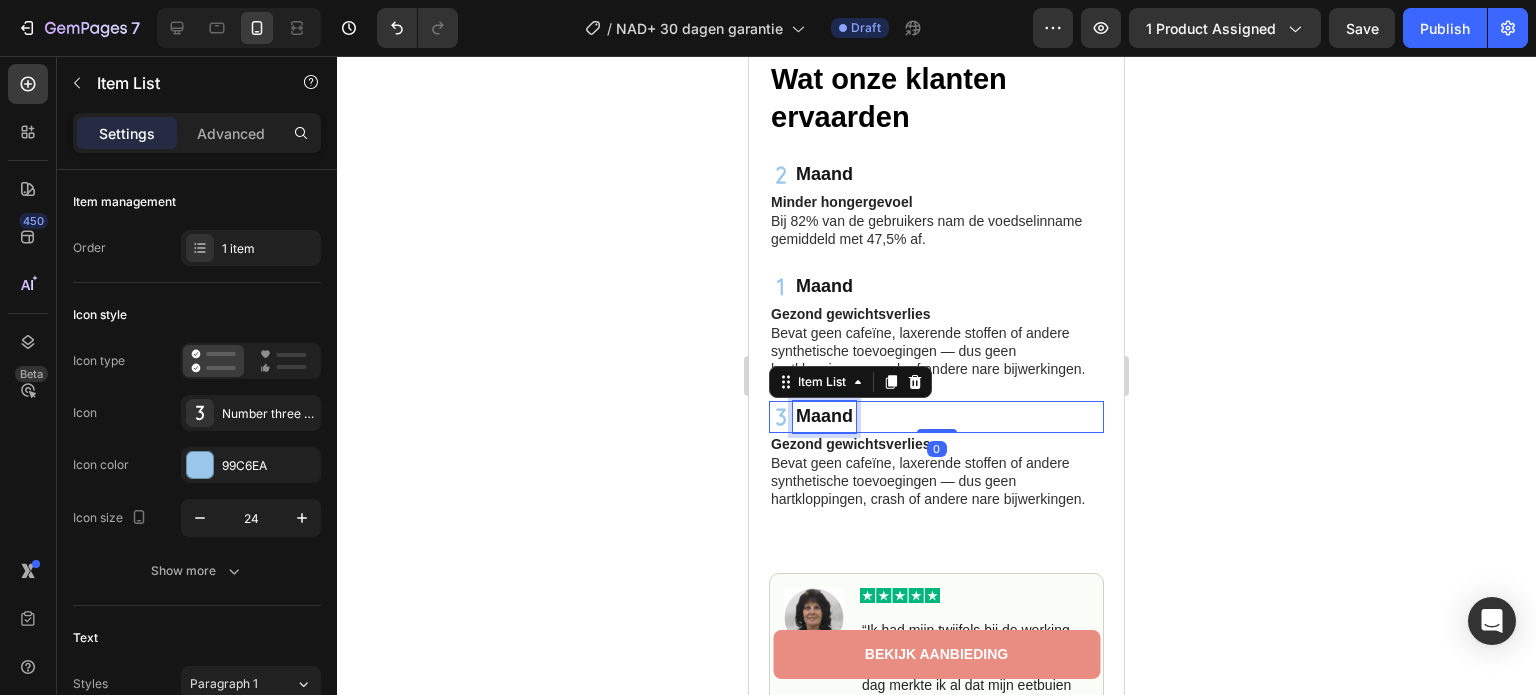 click on "Maand" at bounding box center [824, 416] 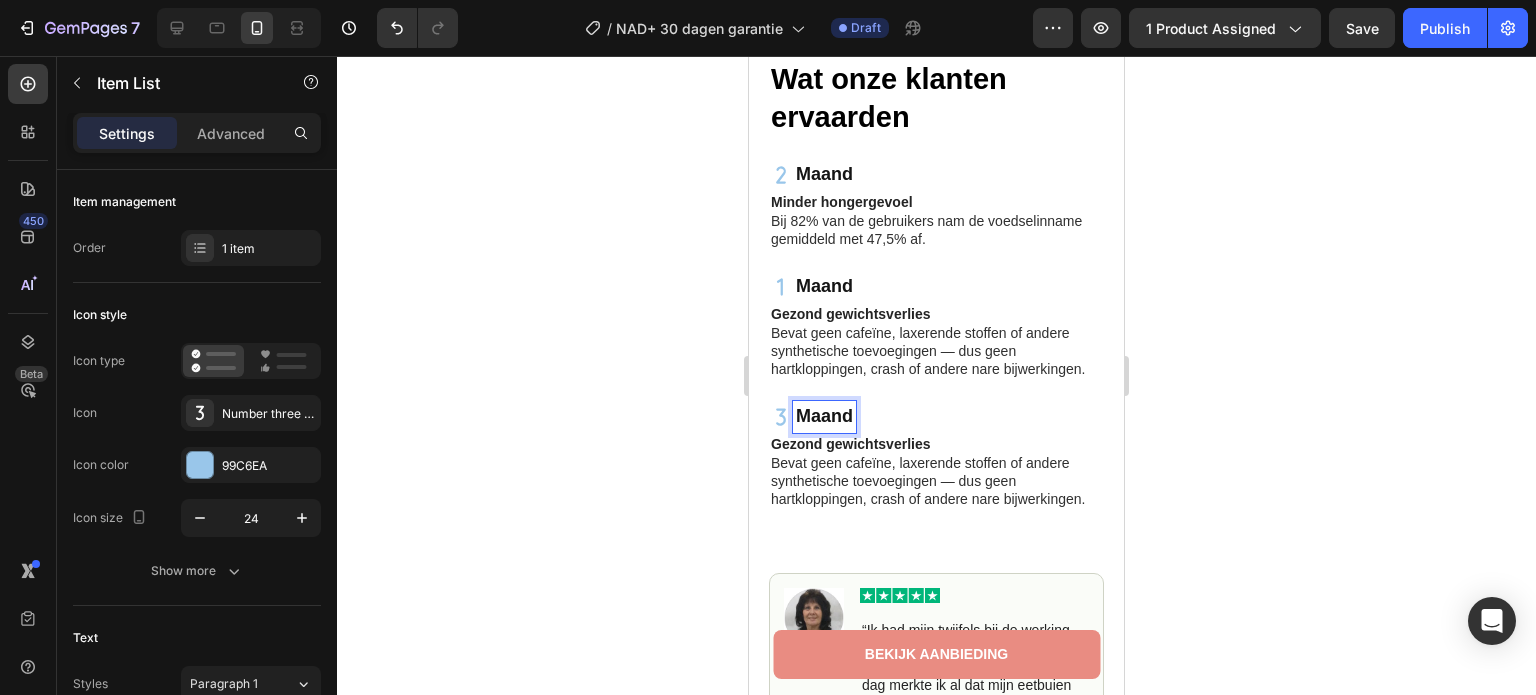 click on "Maand" at bounding box center (824, 416) 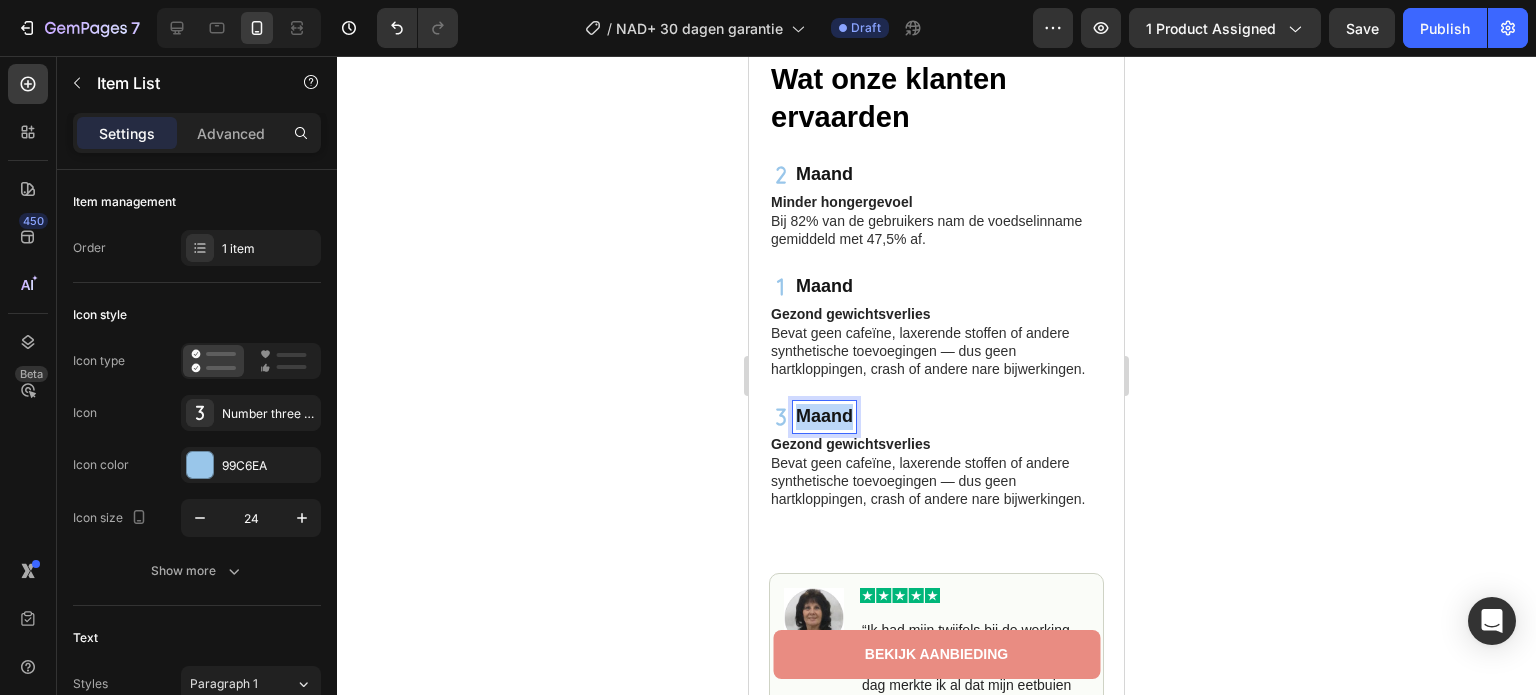 click on "Maand" at bounding box center [824, 416] 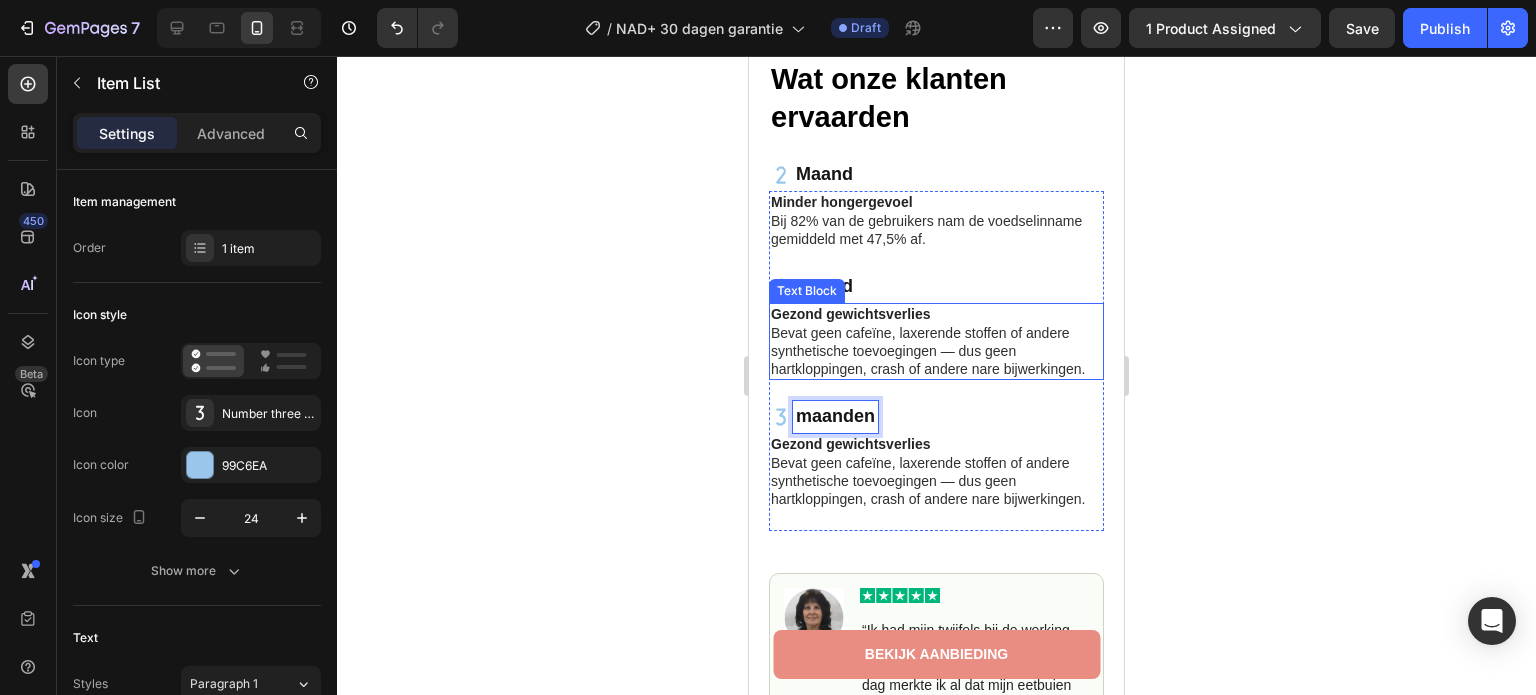 click on "Text Block" at bounding box center (807, 291) 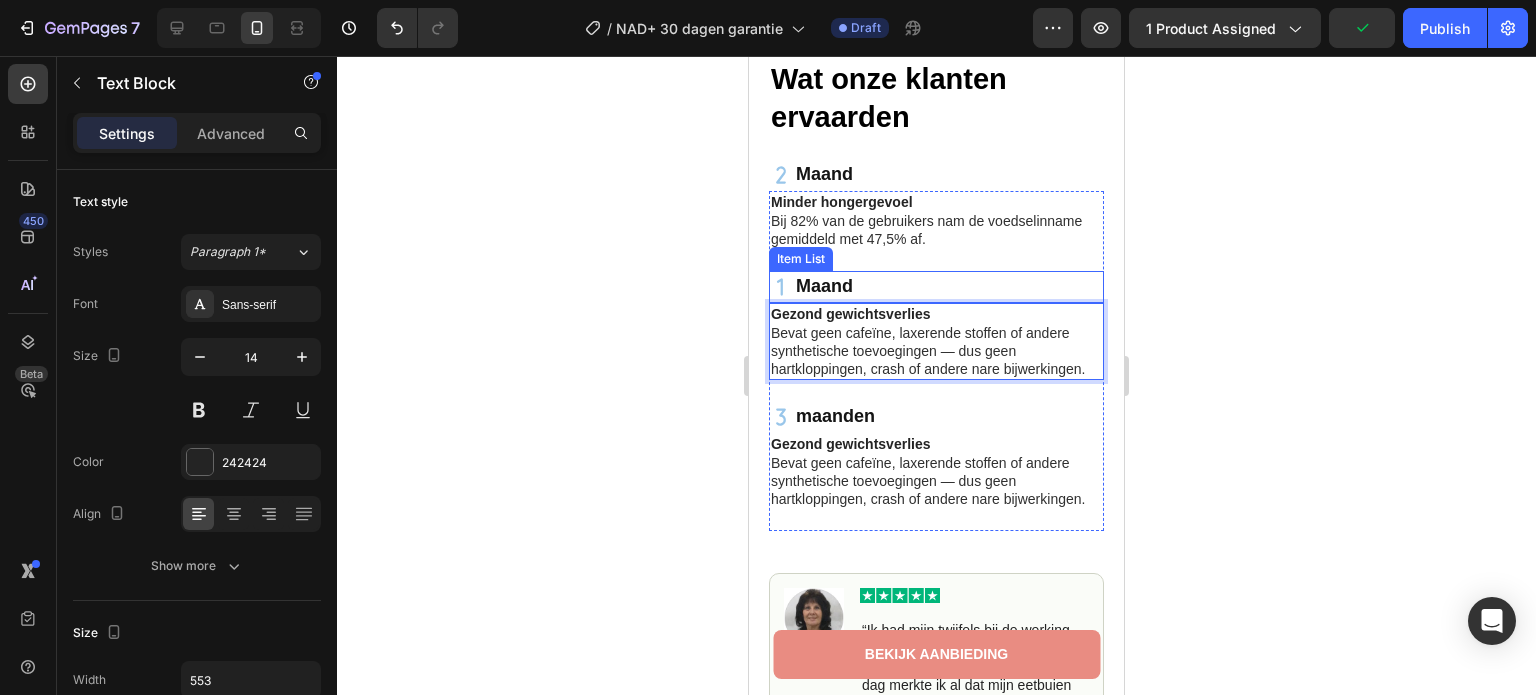 click on "Maand" at bounding box center (824, 286) 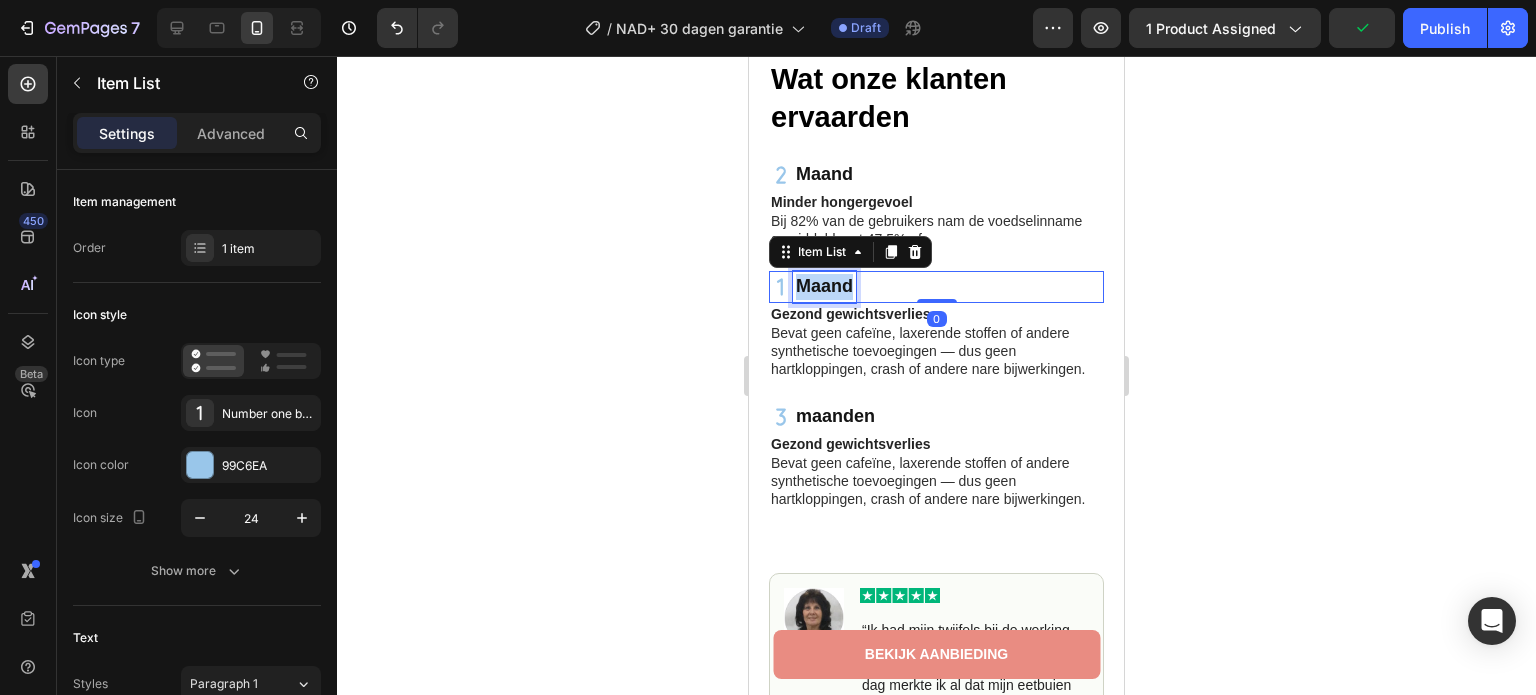 click on "Maand" at bounding box center (824, 286) 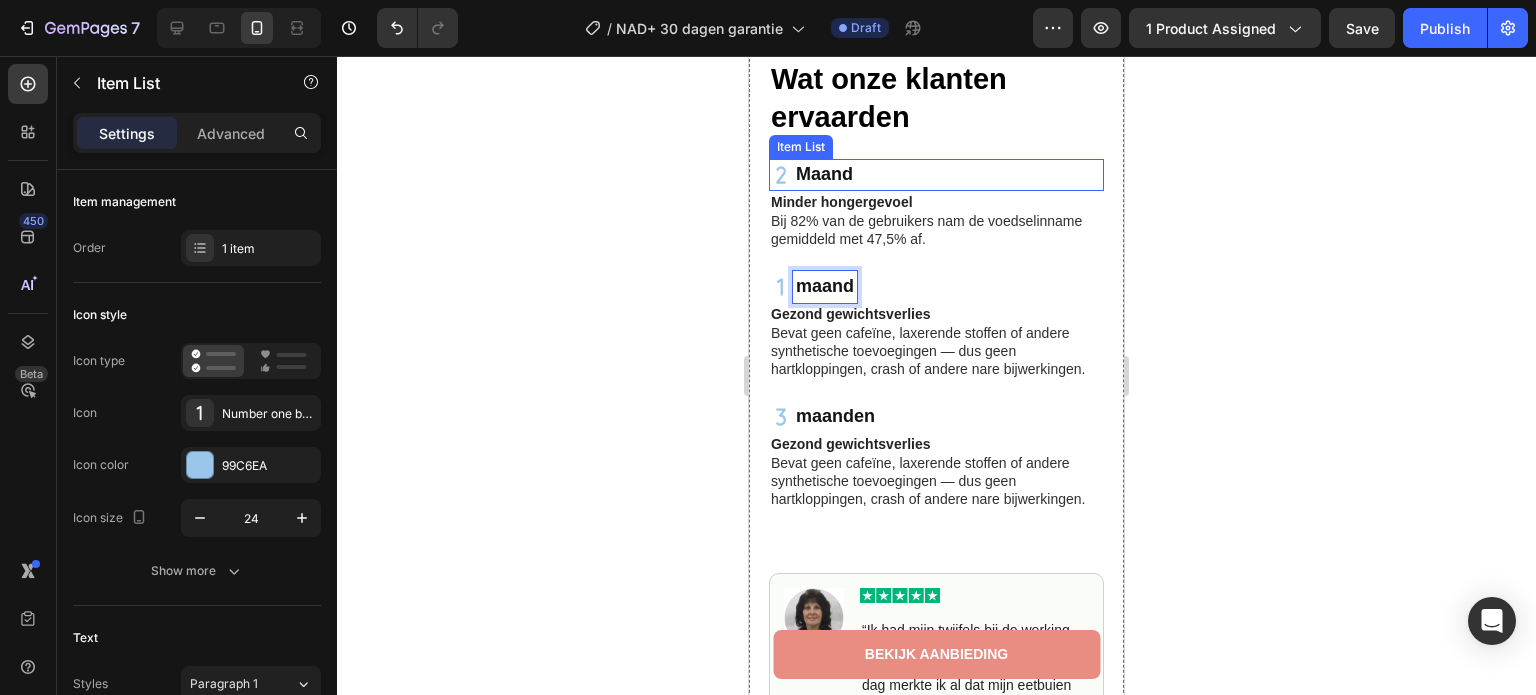 click on "Maand" at bounding box center [824, 174] 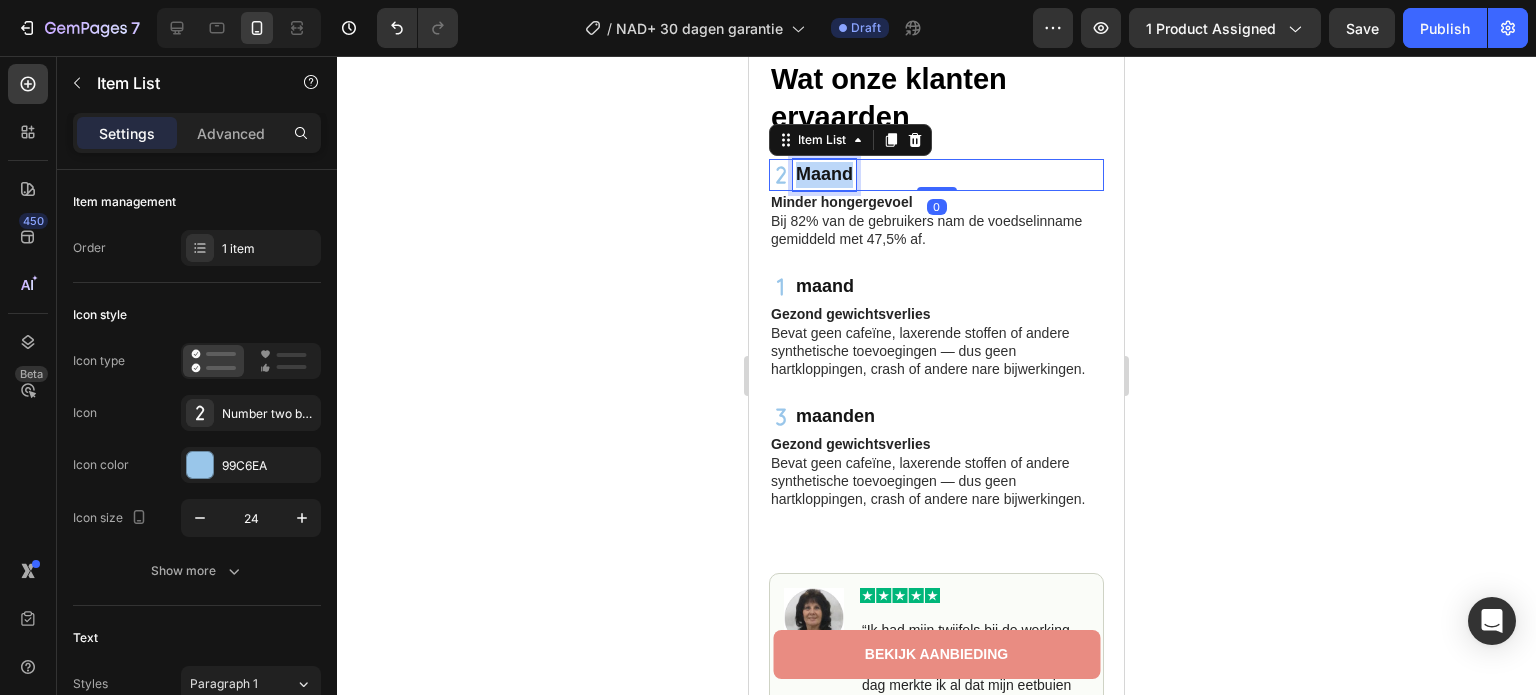 click on "Maand" at bounding box center [824, 174] 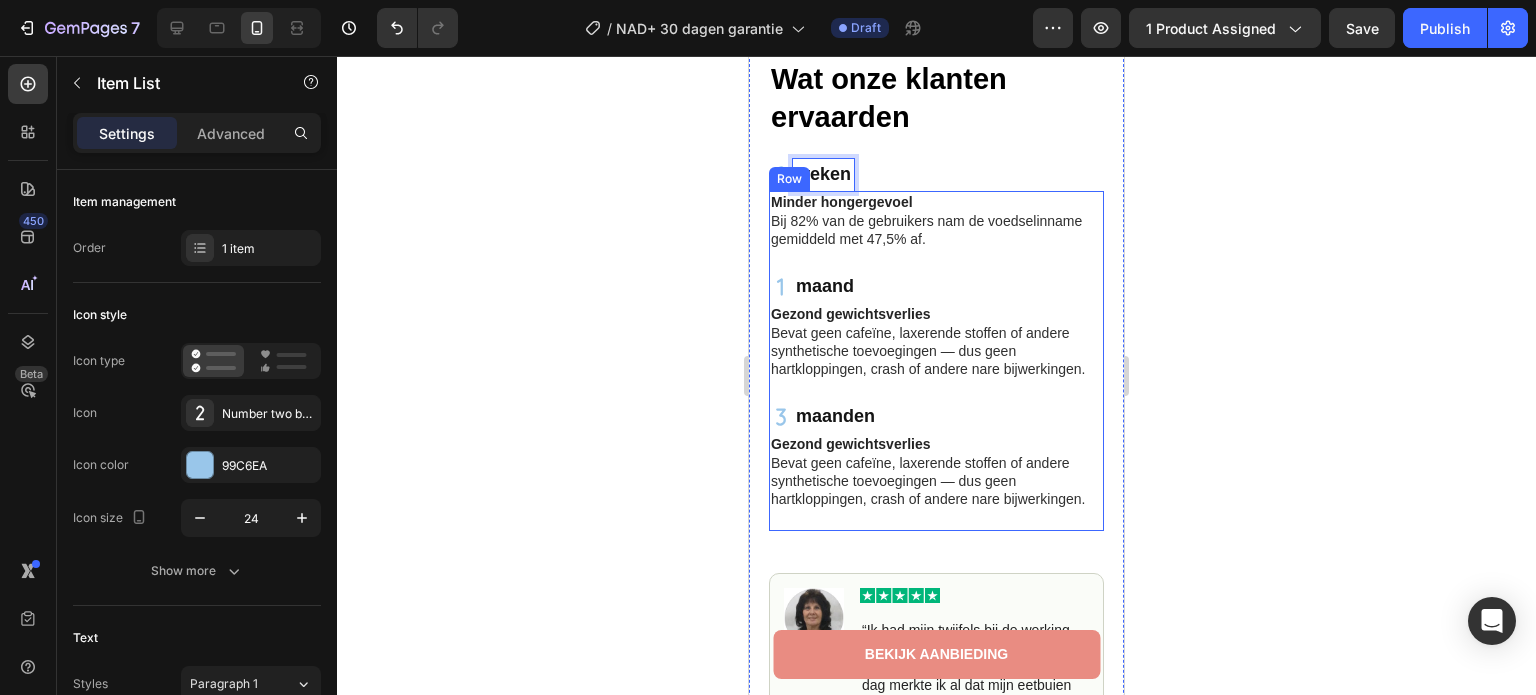 click on "Minder hongergevoel Bij 82% van de gebruikers nam de voedselinname gemiddeld met 47,5% af. Text Block
maand Item List" at bounding box center [936, 247] 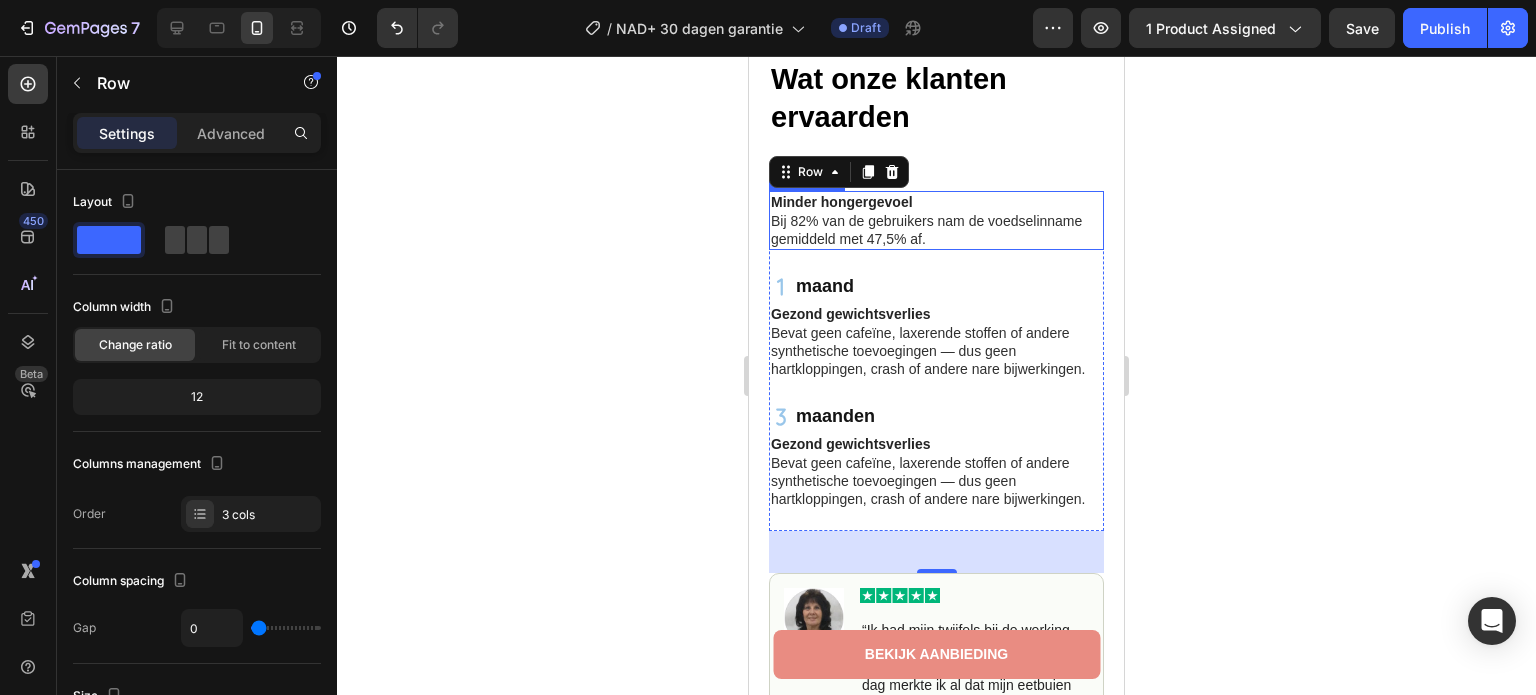 click on "Bij 82% van de gebruikers nam de voedselinname gemiddeld met 47,5% af." at bounding box center [926, 230] 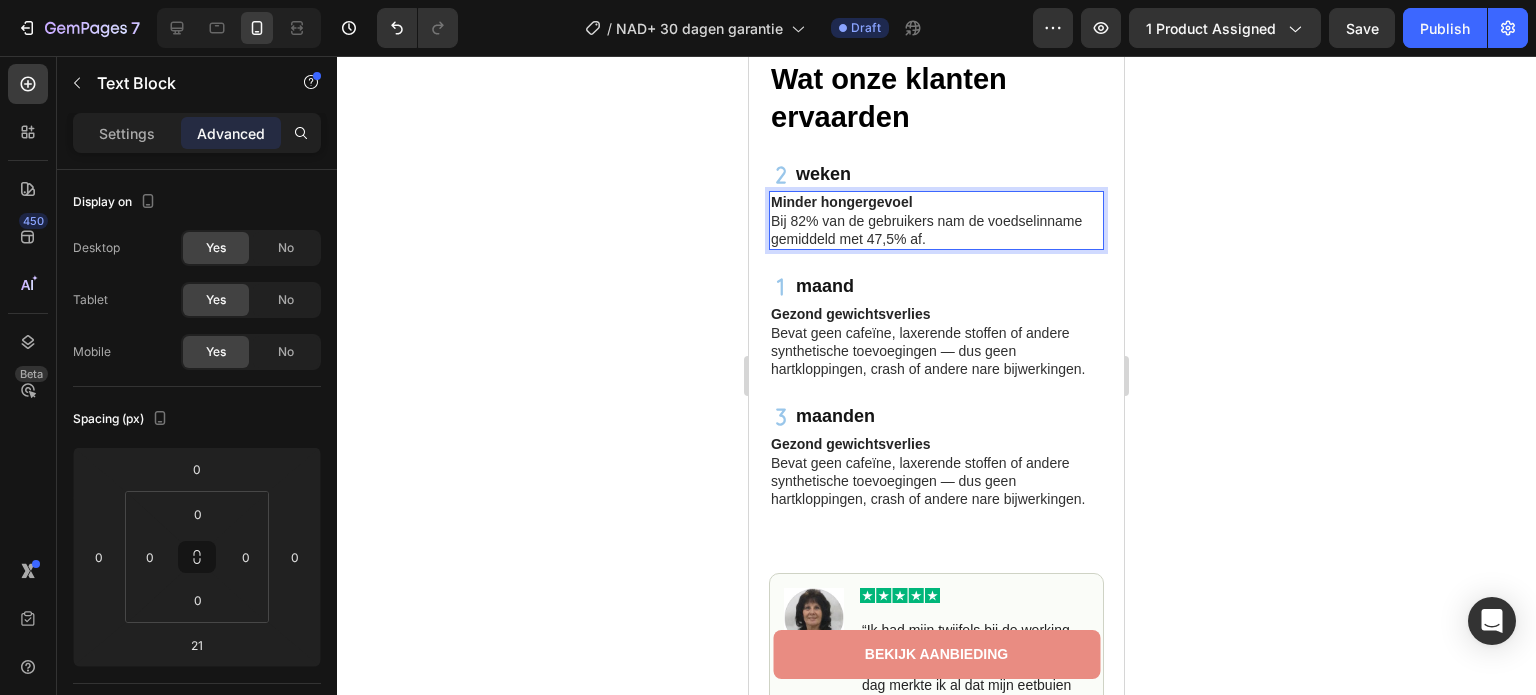 click on "Bij 82% van de gebruikers nam de voedselinname gemiddeld met 47,5% af." at bounding box center [926, 230] 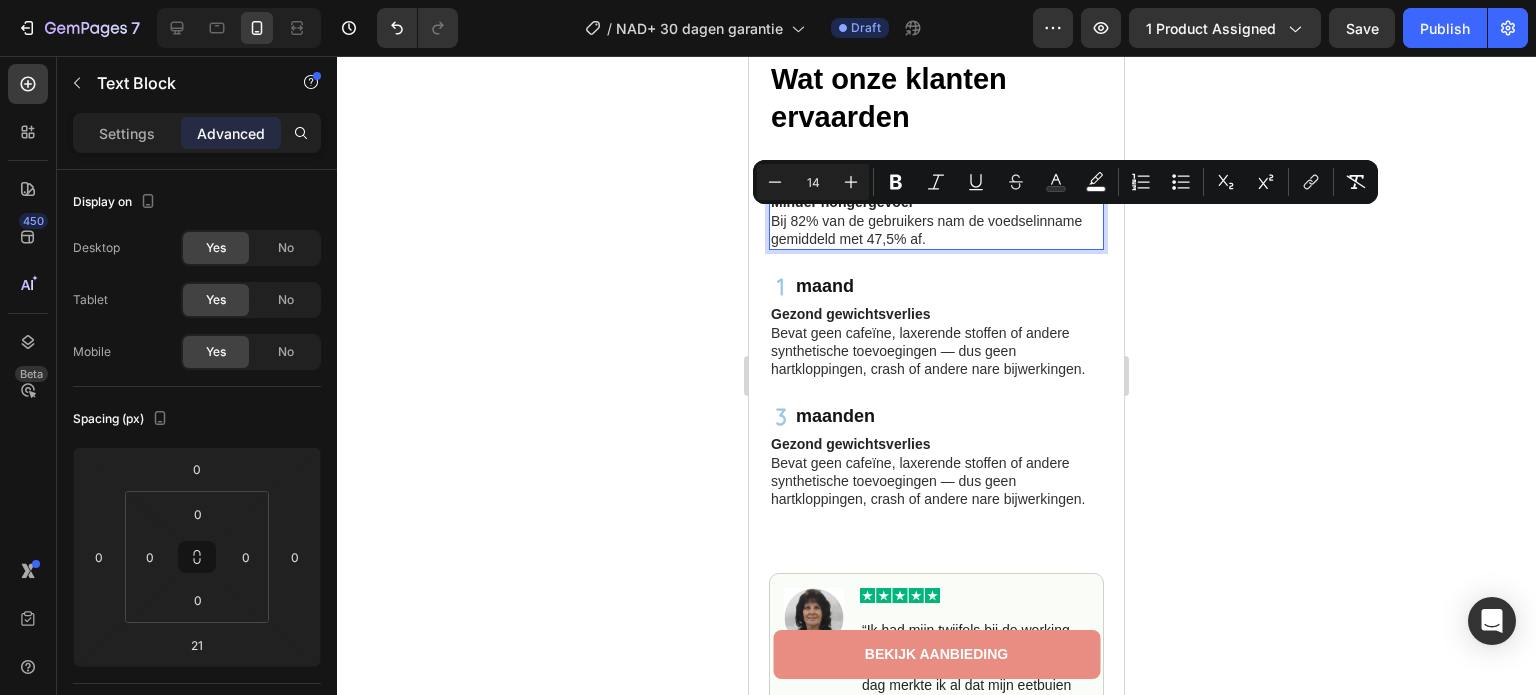 click on "Bij 82% van de gebruikers nam de voedselinname gemiddeld met 47,5% af." at bounding box center [936, 230] 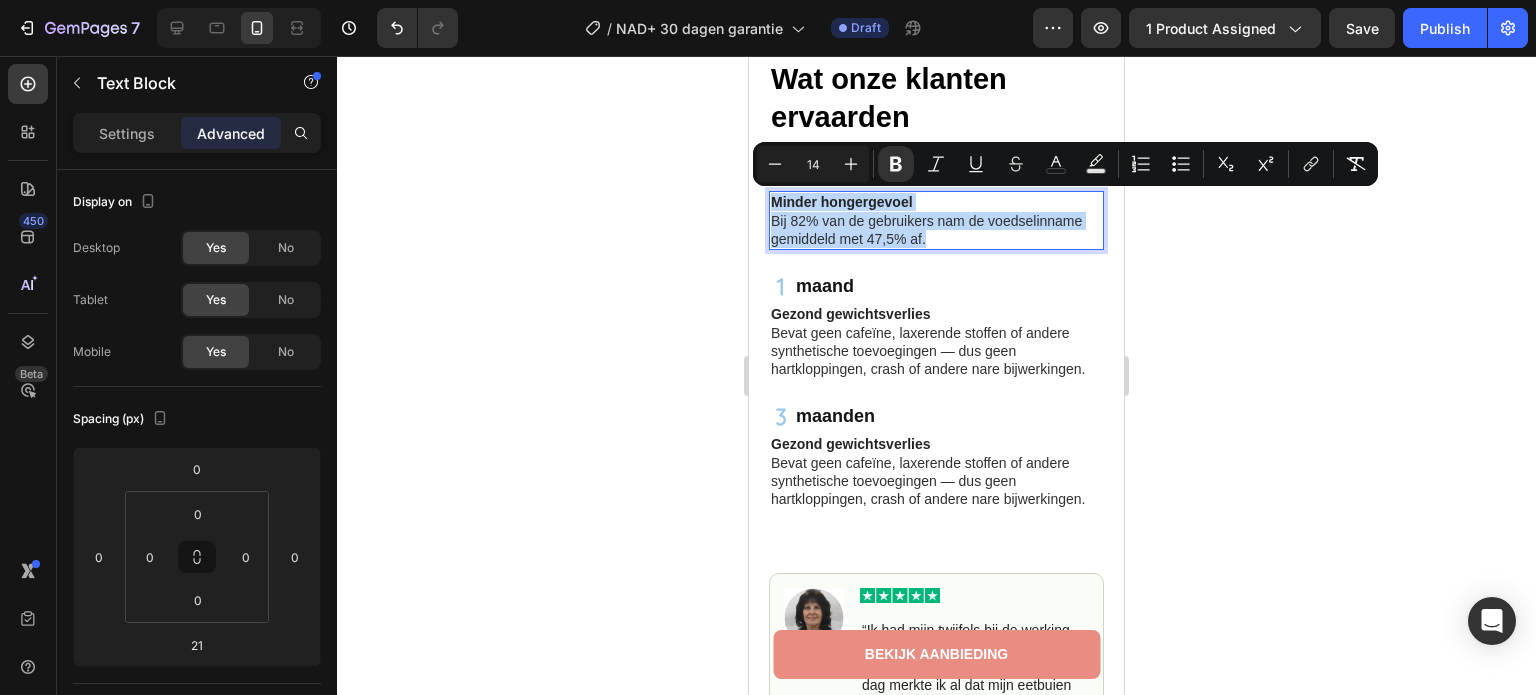 drag, startPoint x: 980, startPoint y: 240, endPoint x: 771, endPoint y: 201, distance: 212.60762 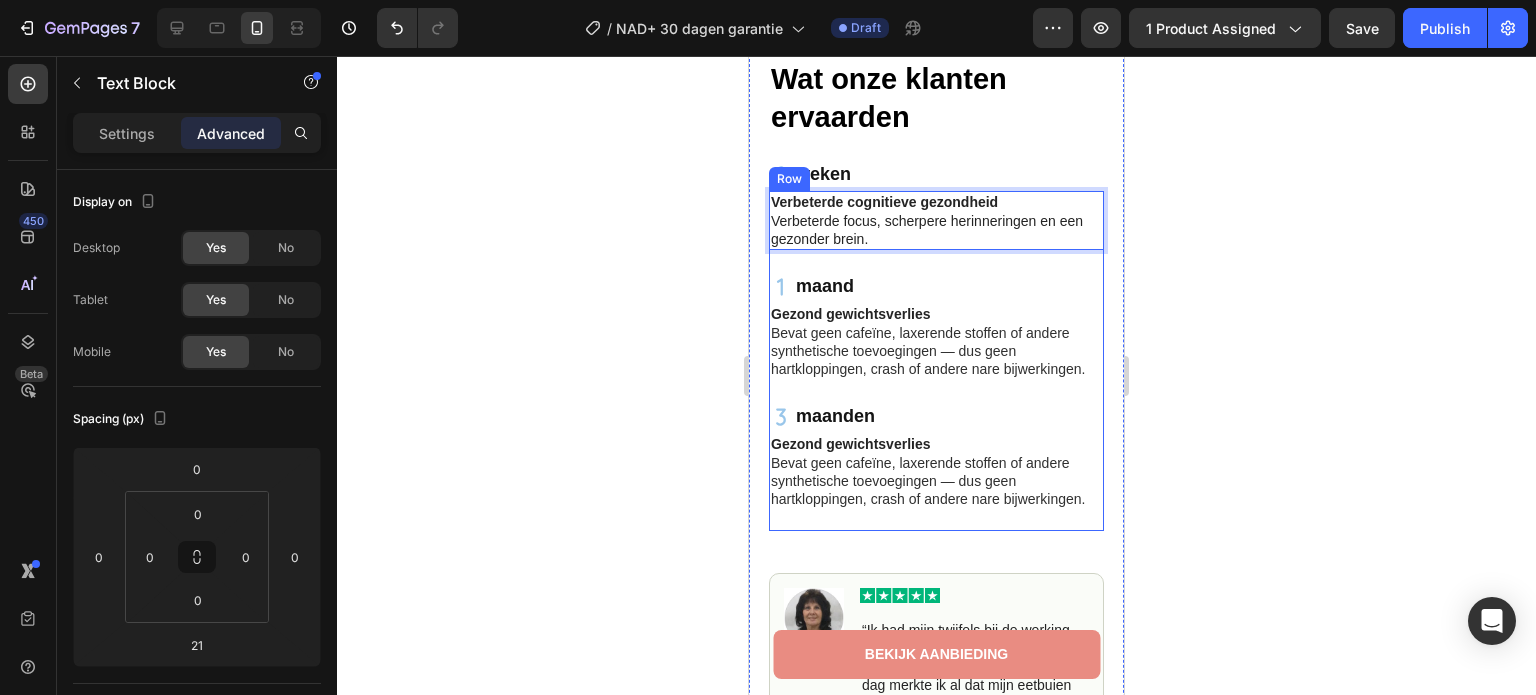 click on "Verbeterde cognitieve gezondheid Verbeterde focus, scherpere herinneringen en een gezonder brein. Text Block   21
maand Item List" at bounding box center [936, 247] 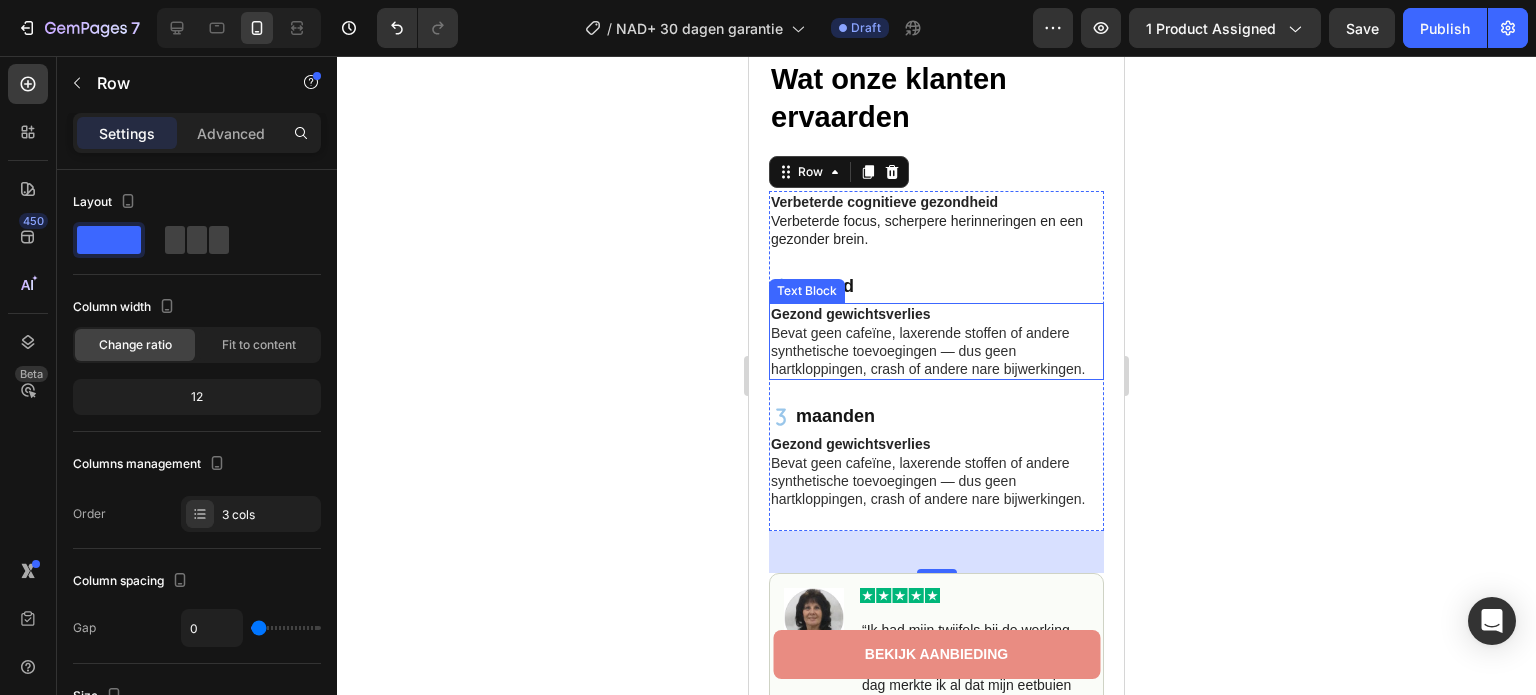 click on "Bevat geen cafeïne, laxerende stoffen of andere synthetische toevoegingen — dus geen hartkloppingen, crash of andere nare bijwerkingen." at bounding box center [928, 351] 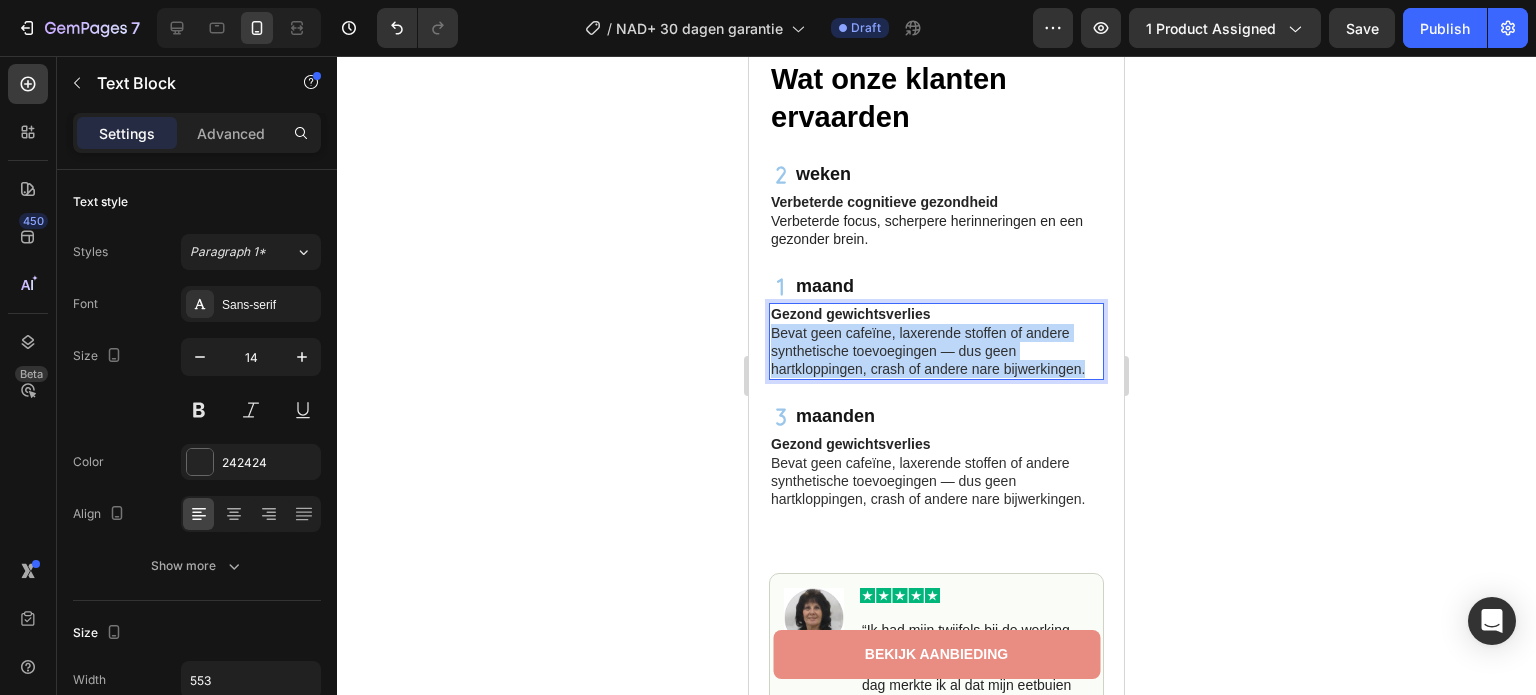 click on "Bevat geen cafeïne, laxerende stoffen of andere synthetische toevoegingen — dus geen hartkloppingen, crash of andere nare bijwerkingen." at bounding box center [928, 351] 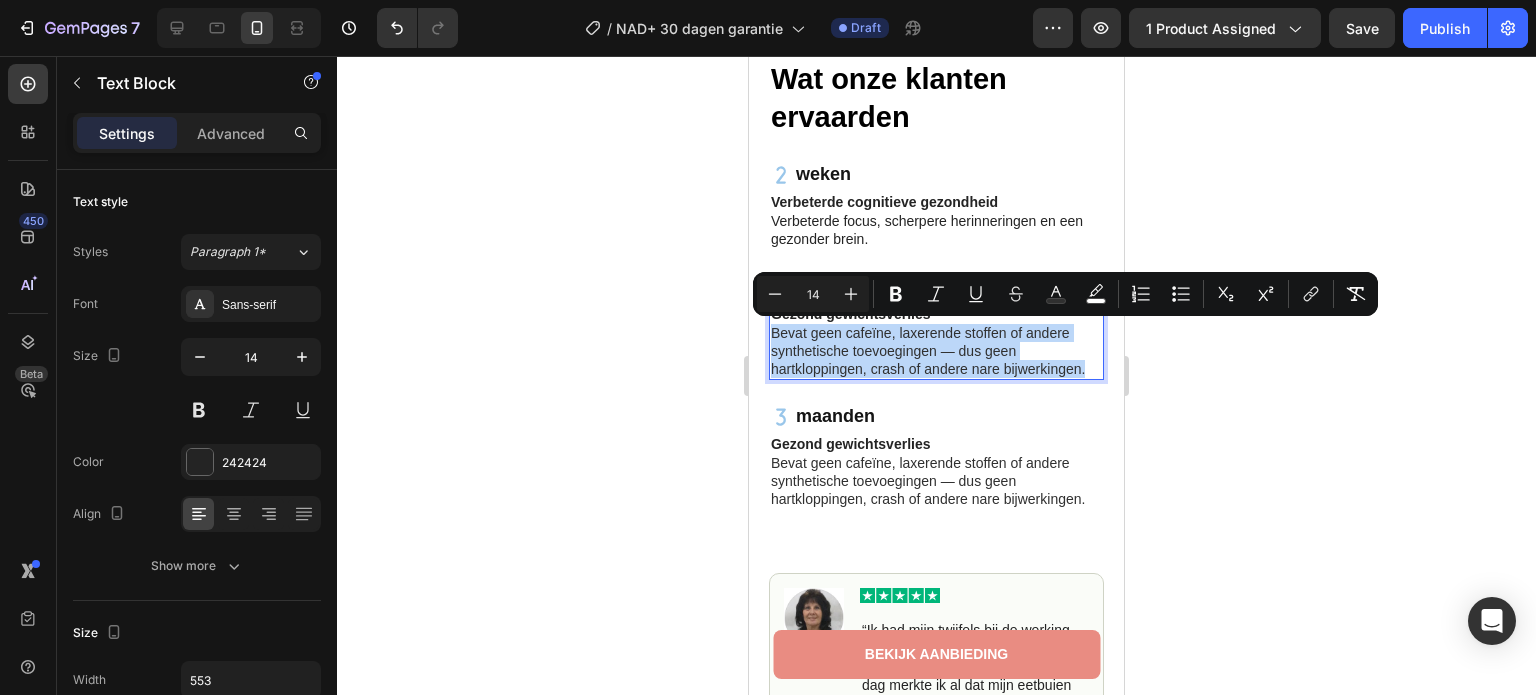 click on "Bevat geen cafeïne, laxerende stoffen of andere synthetische toevoegingen — dus geen hartkloppingen, crash of andere nare bijwerkingen." at bounding box center (936, 351) 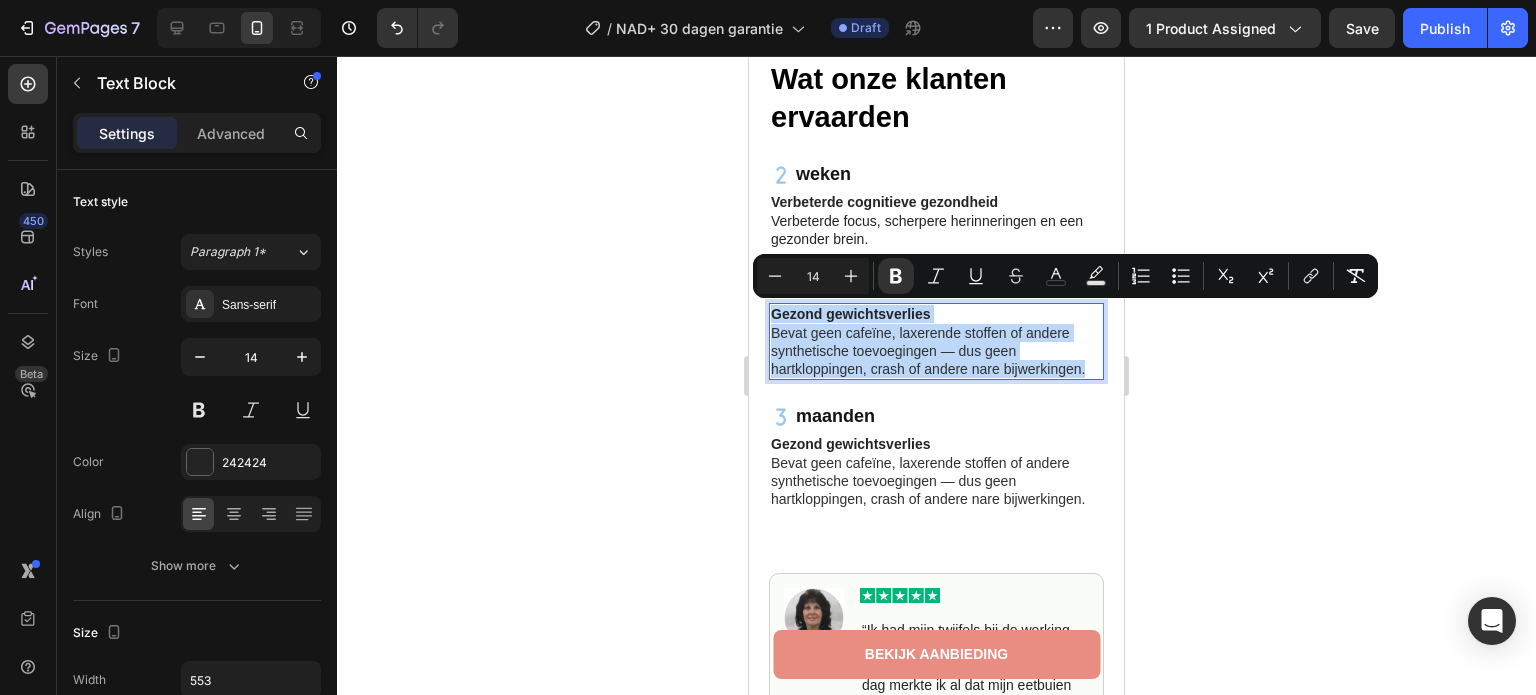 drag, startPoint x: 1087, startPoint y: 370, endPoint x: 1483, endPoint y: 361, distance: 396.10226 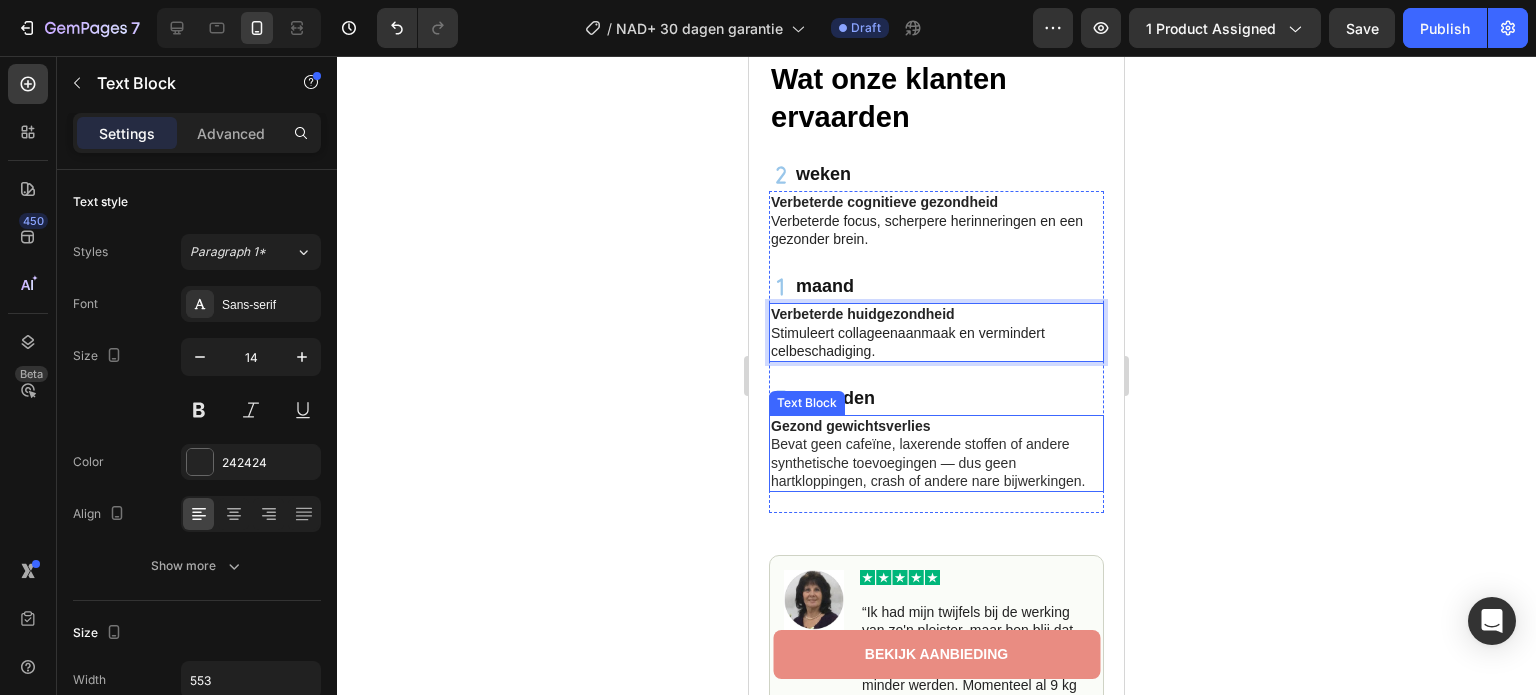 click on "Bevat geen cafeïne, laxerende stoffen of andere synthetische toevoegingen — dus geen hartkloppingen, crash of andere nare bijwerkingen." at bounding box center [928, 462] 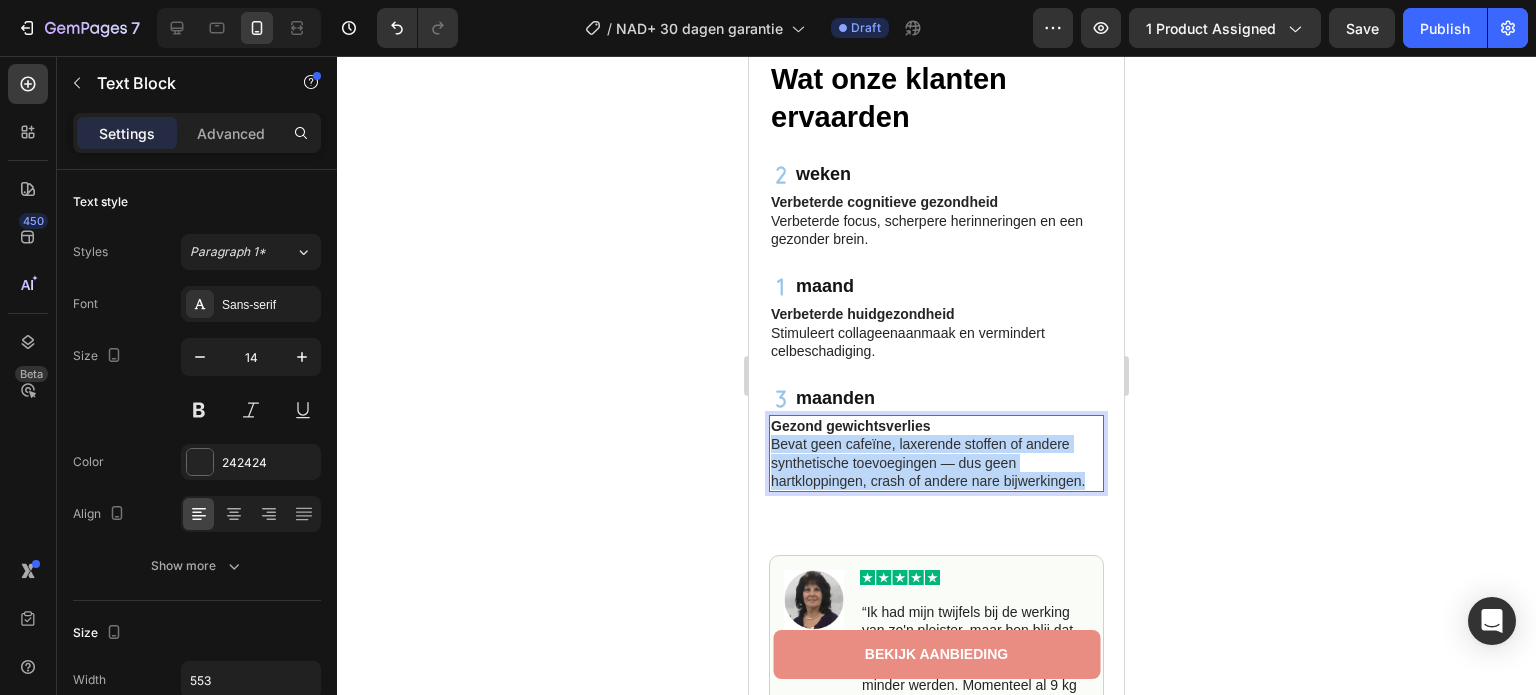 click on "Bevat geen cafeïne, laxerende stoffen of andere synthetische toevoegingen — dus geen hartkloppingen, crash of andere nare bijwerkingen." at bounding box center [928, 462] 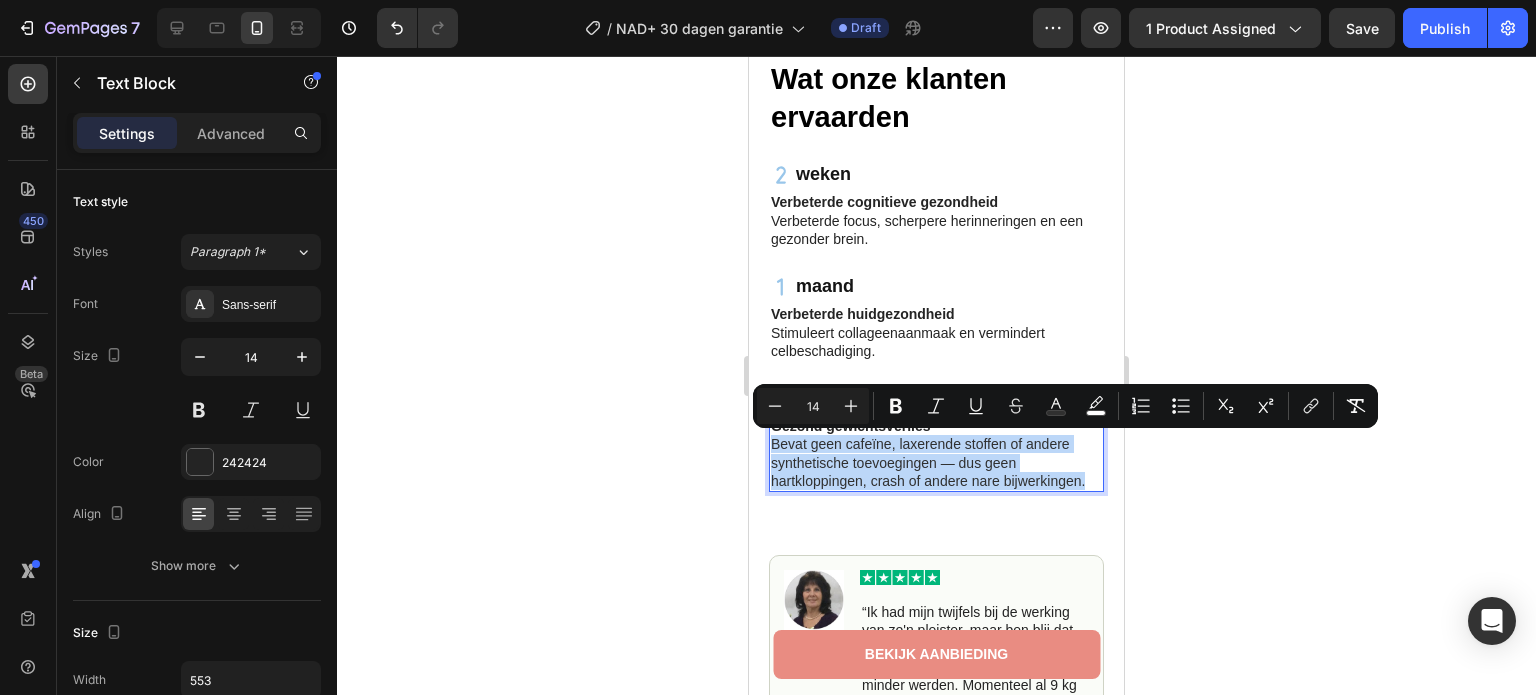 click on "Bevat geen cafeïne, laxerende stoffen of andere synthetische toevoegingen — dus geen hartkloppingen, crash of andere nare bijwerkingen." at bounding box center (936, 462) 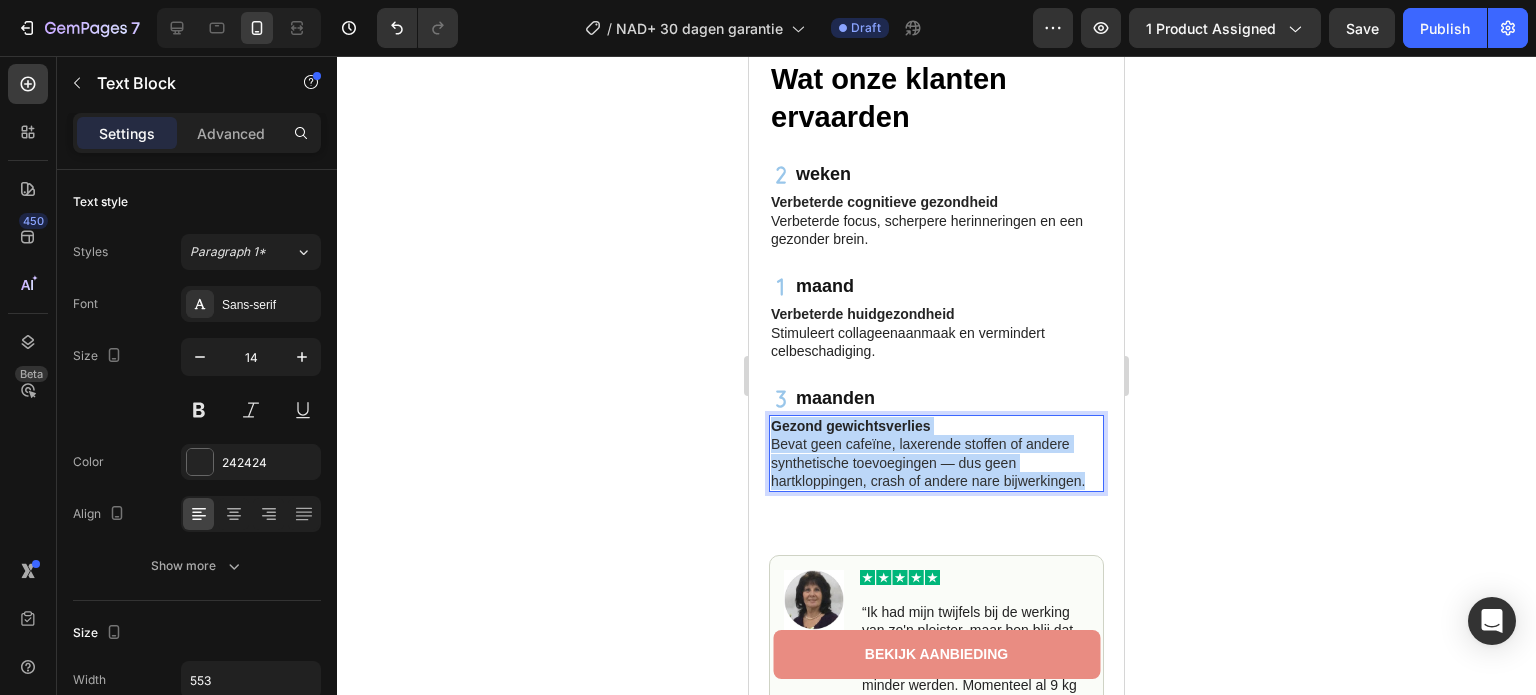 drag, startPoint x: 1085, startPoint y: 478, endPoint x: 770, endPoint y: 431, distance: 318.48706 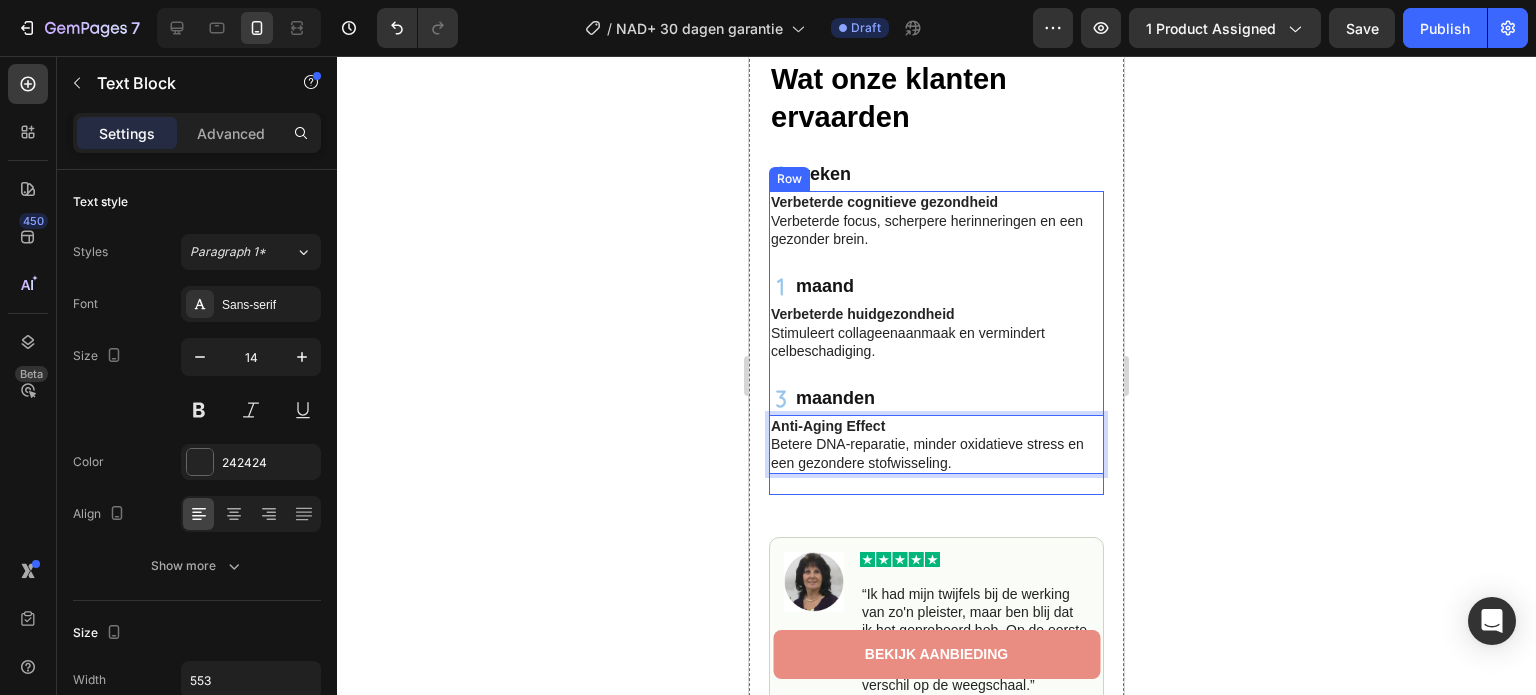 click on "Anti-Aging Effect Betere DNA-reparatie, minder oxidatieve stress en een gezondere stofwisseling. Text Block   21" at bounding box center (936, 455) 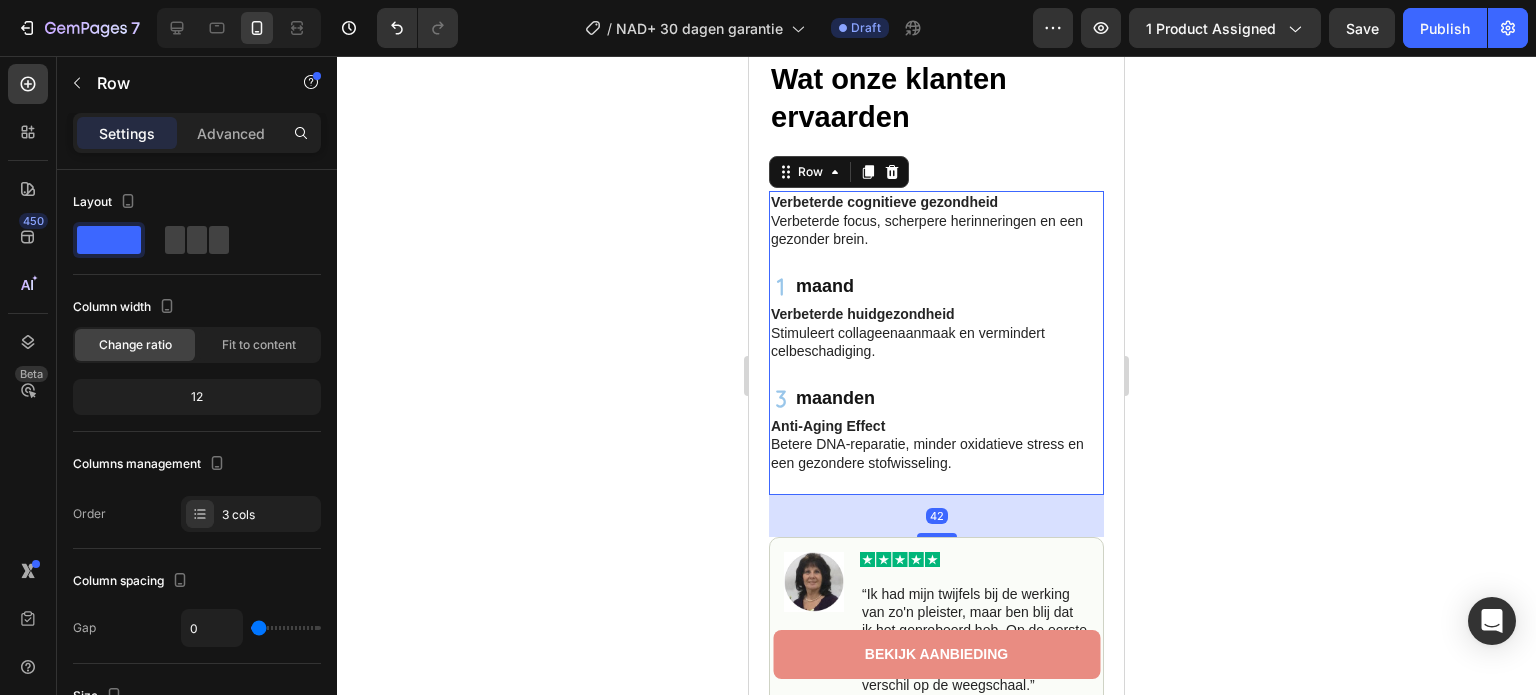 click on "Verbeterde huidgezondheid Stimuleert collageenaanmaak en vermindert celbeschadiging. Text Block
maanden Item List" at bounding box center (936, 359) 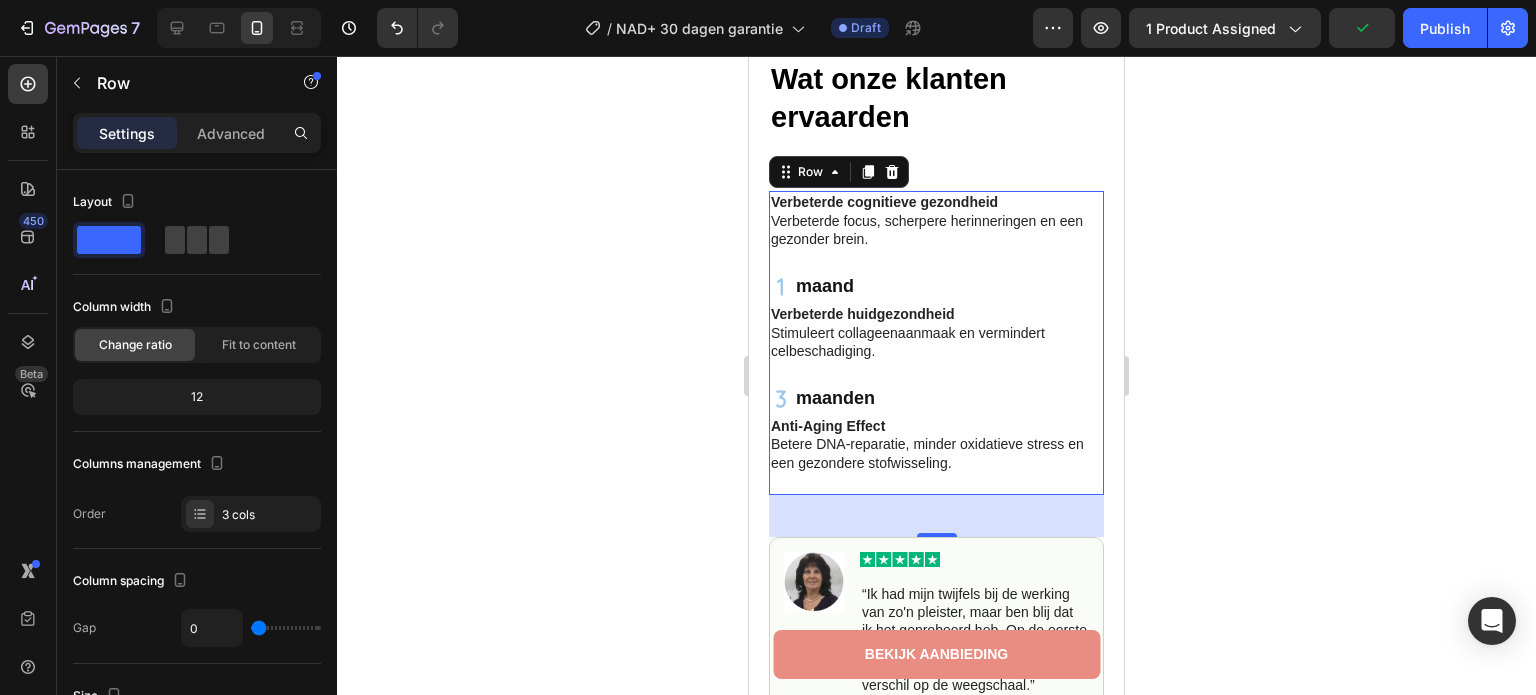 click on "Verbeterde huidgezondheid Stimuleert collageenaanmaak en vermindert celbeschadiging. Text Block
maanden Item List" at bounding box center [936, 359] 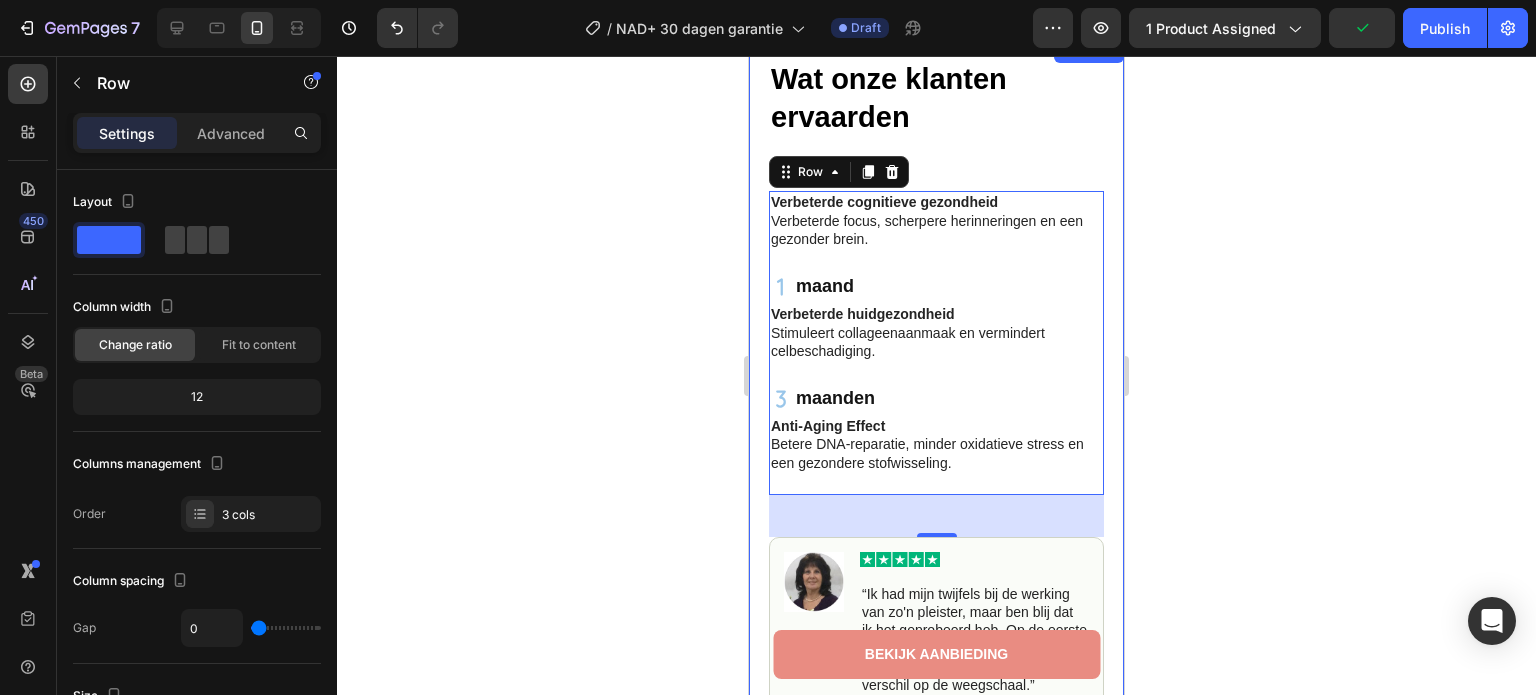 click on "Icon Monique N. ([CITY], [STATE]) Text Block Row Row" at bounding box center [936, 412] 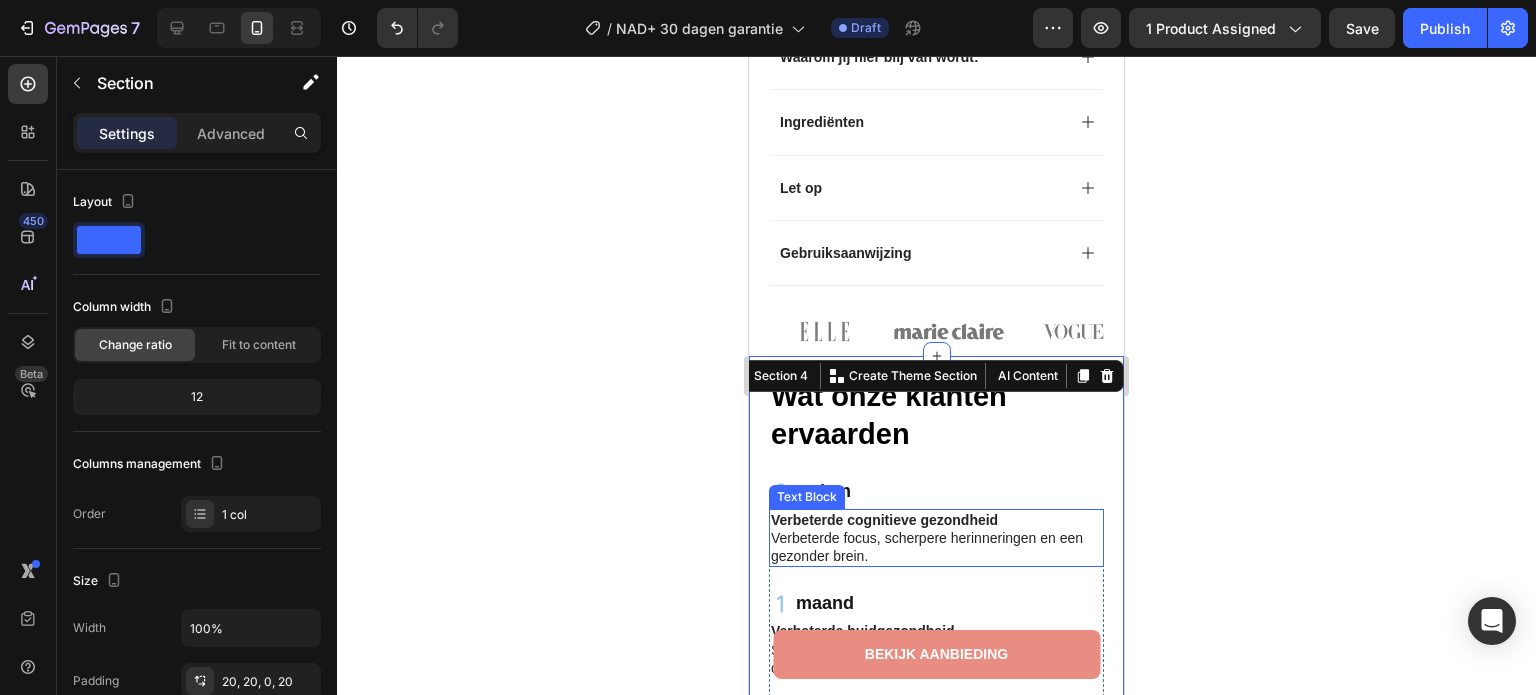 scroll, scrollTop: 1059, scrollLeft: 0, axis: vertical 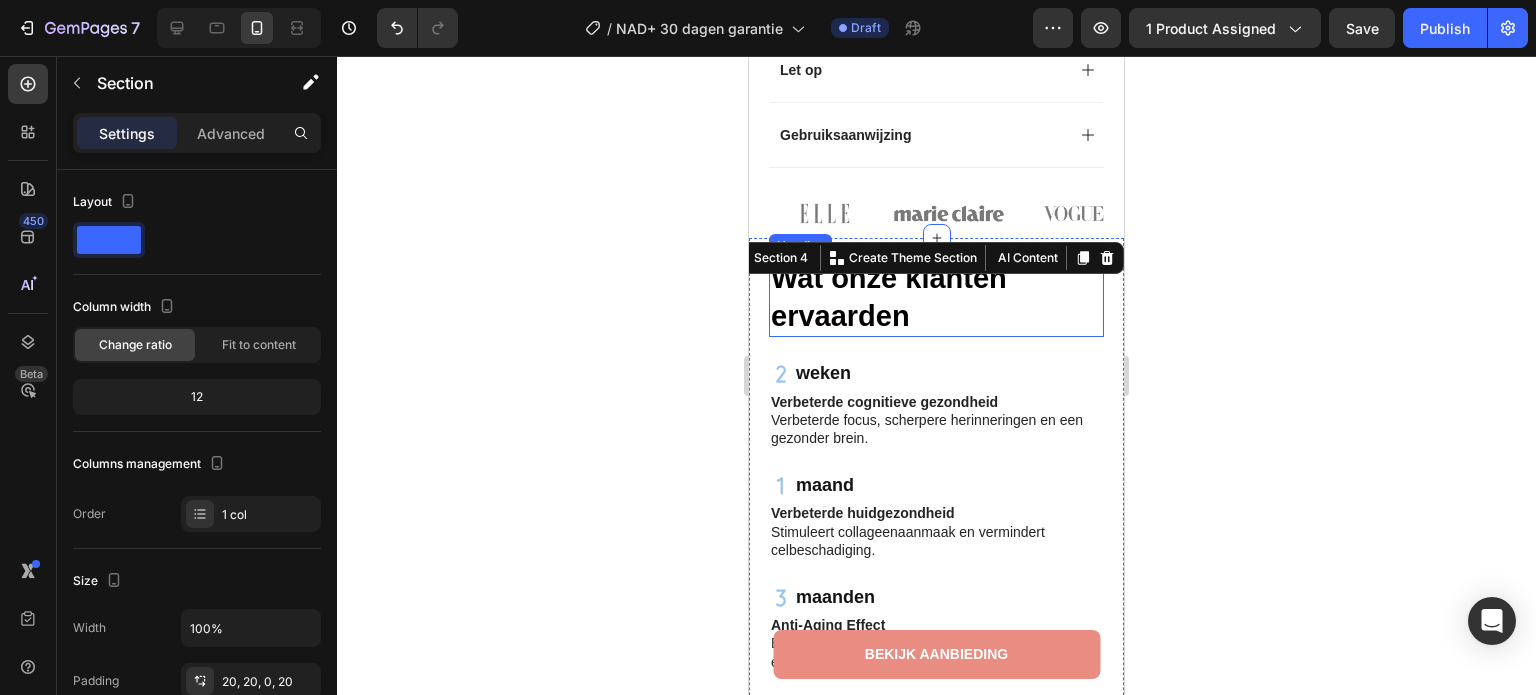 click on "Wat onze klanten ervaarden" at bounding box center (889, 297) 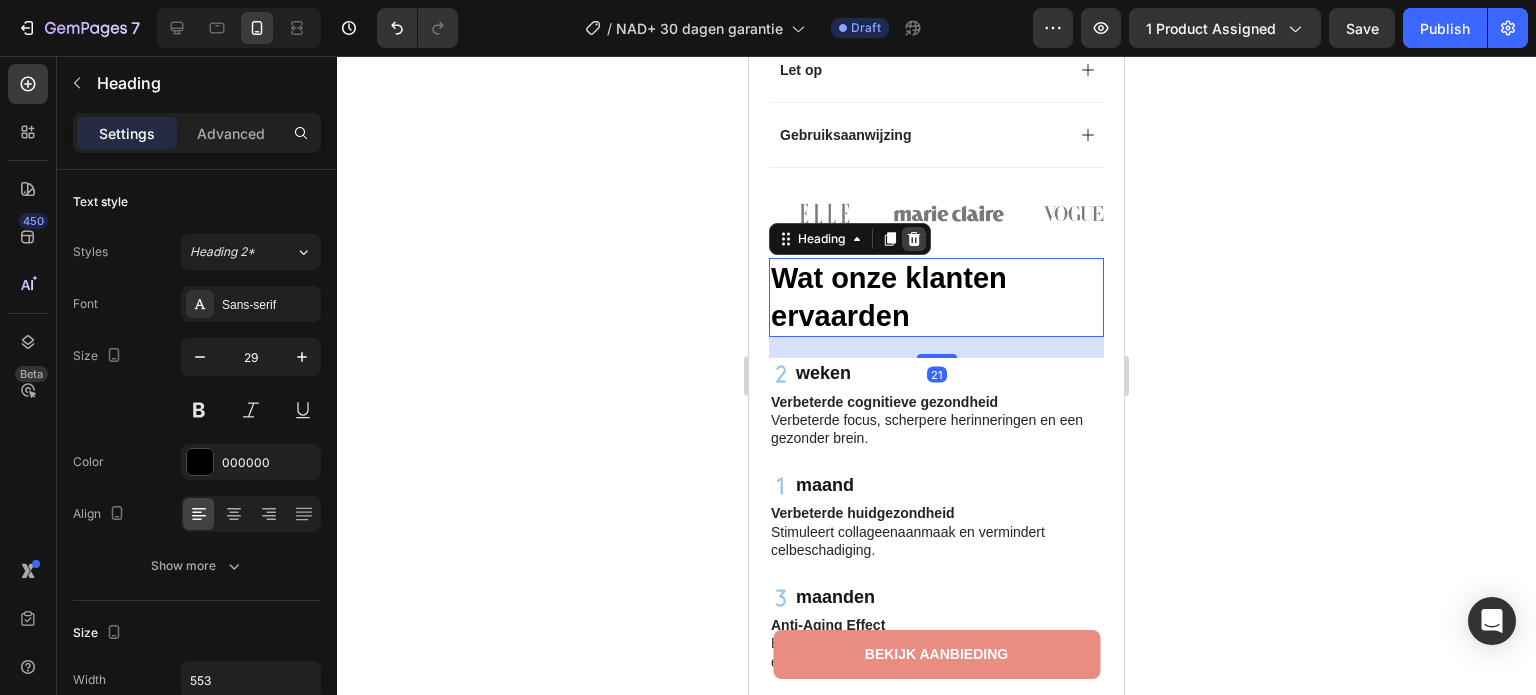 click 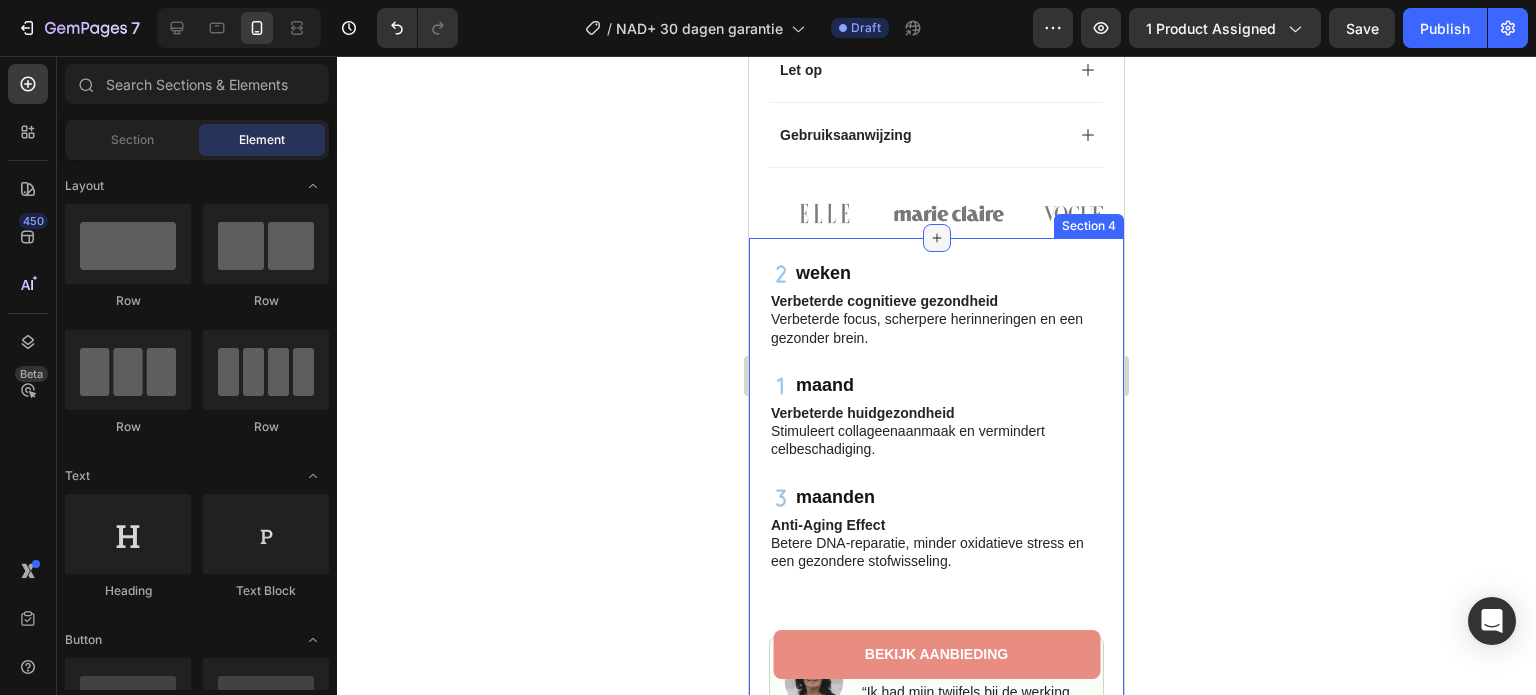 click at bounding box center (937, 238) 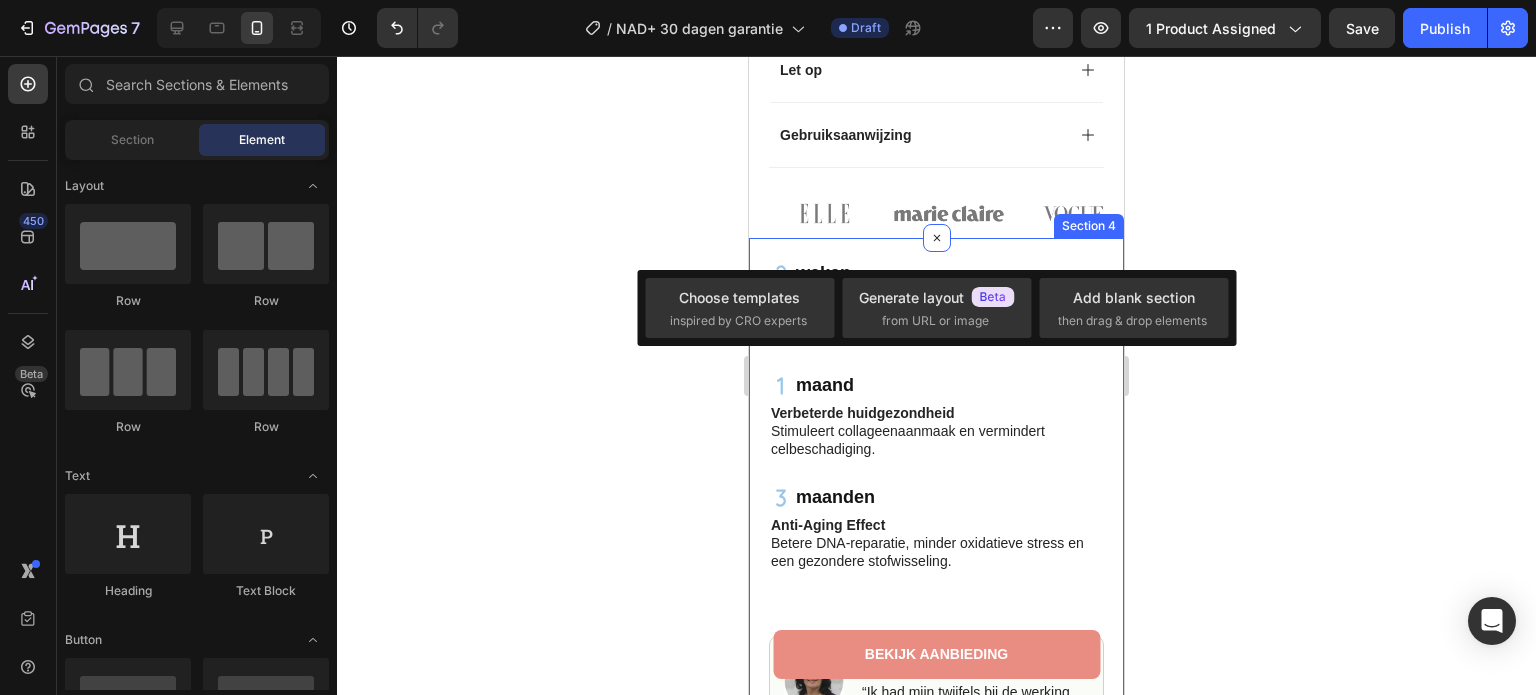 click on "Icon Monique N. ([CITY], [STATE]) Text Block Row Row Section 4" at bounding box center (936, 551) 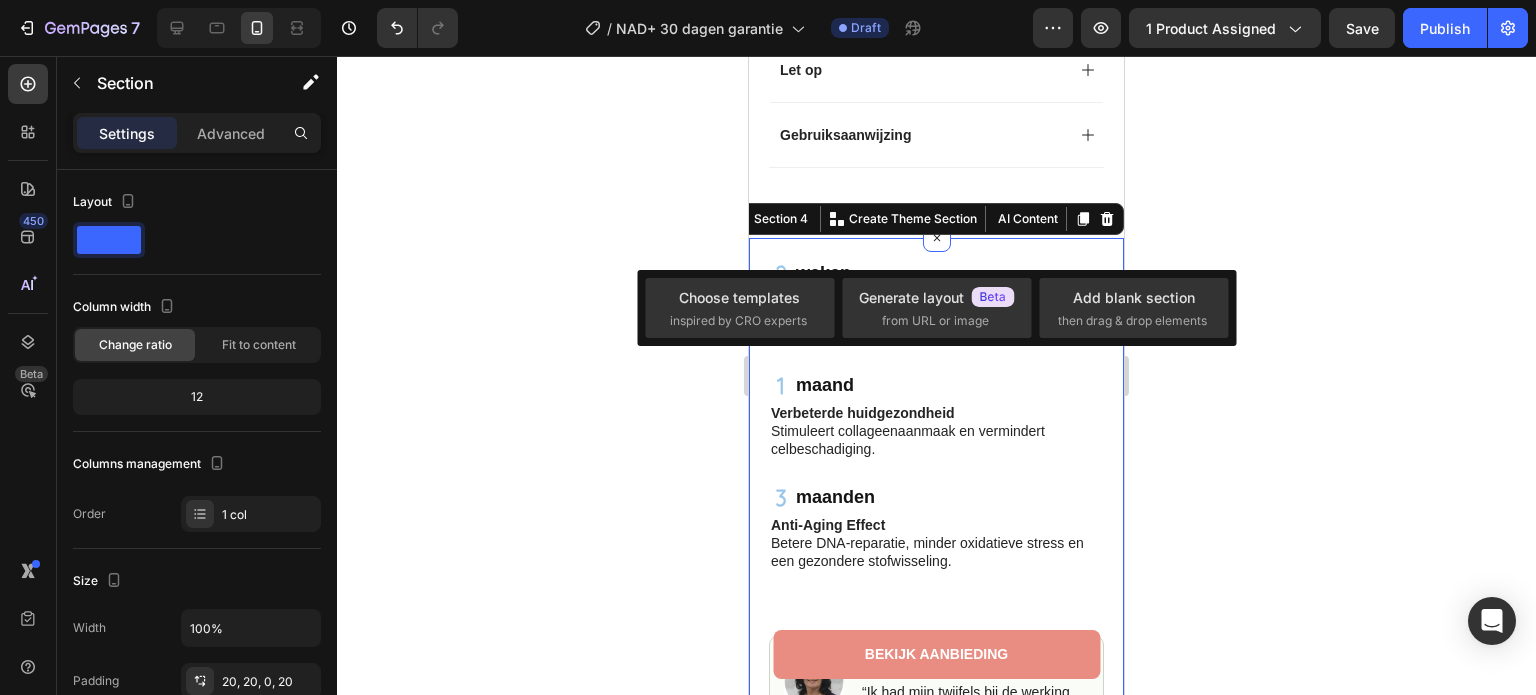 click on "Product Images Row Image 4.9 / 5.0 van 10.349 reviews Text Block Row GLP-1 Afslank Pleisters Product Title Geen prikken, geen pillen Text Block Kaching Bundles Kaching Bundles Bestel nu - Nog slechts  5  op voorraad Text Block Voeg toe aan winkelwagen Add to Cart Image Image Alle transacties beveiligd en versleuteld Text Block Advanced List
Waarom jij hier blij van wordt:
Ingrediënten
Let op
Gebruiksaanwijzing Accordion Image Image Image Image Image Carousel Row Product" at bounding box center [936, -280] 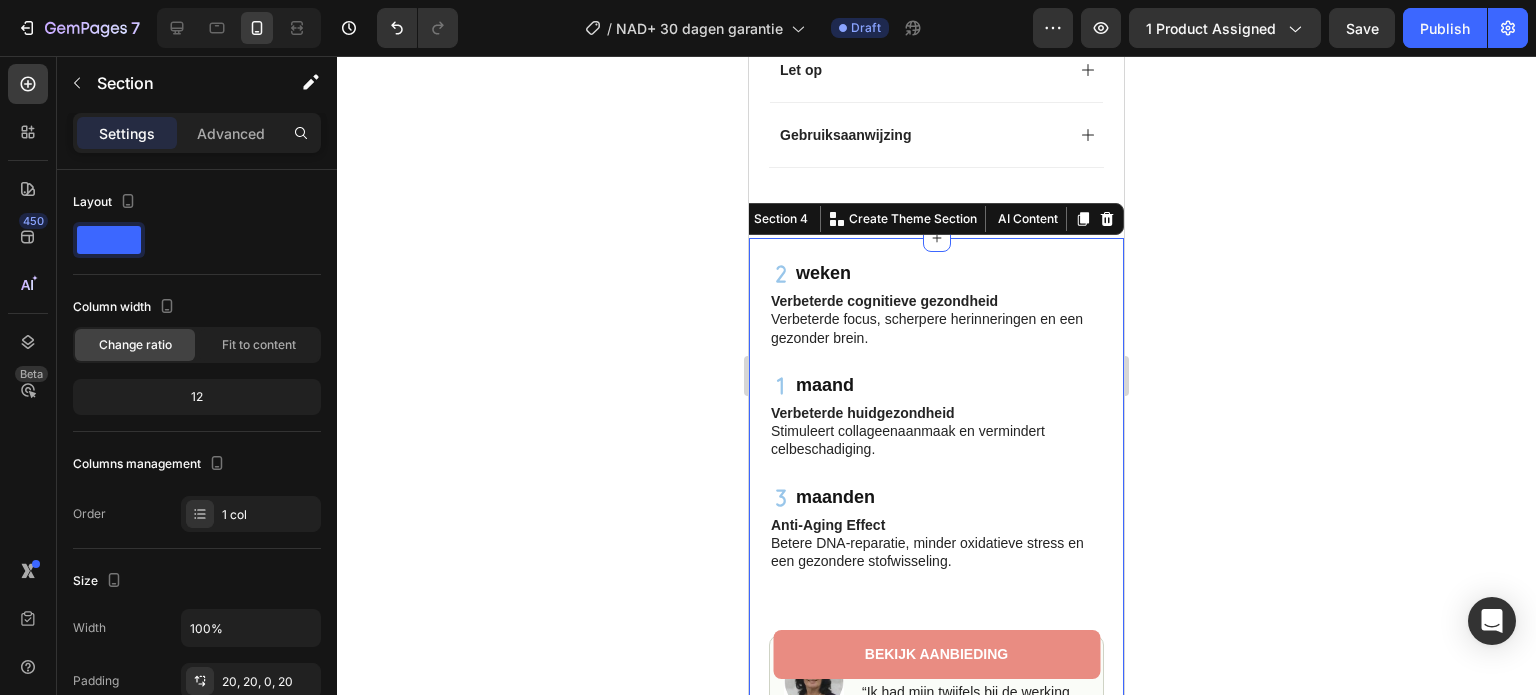 click on "Icon Monique N. ([CITY], [STATE]) Text Block Row Row Section 4   You can create reusable sections Create Theme Section AI Content Write with GemAI What would you like to describe here? Tone and Voice Persuasive Product NAD+ Verjonging Pleisters Show more Generate" at bounding box center (936, 551) 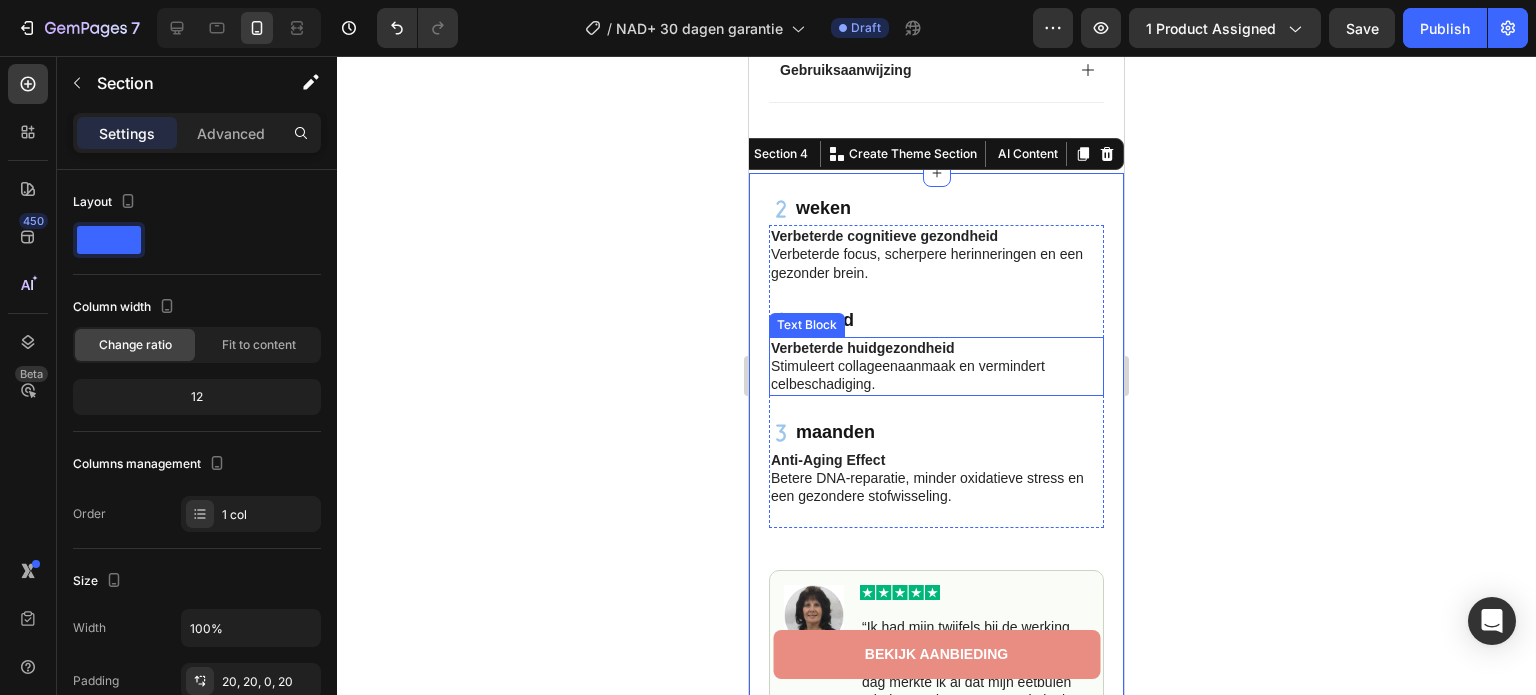 scroll, scrollTop: 1159, scrollLeft: 0, axis: vertical 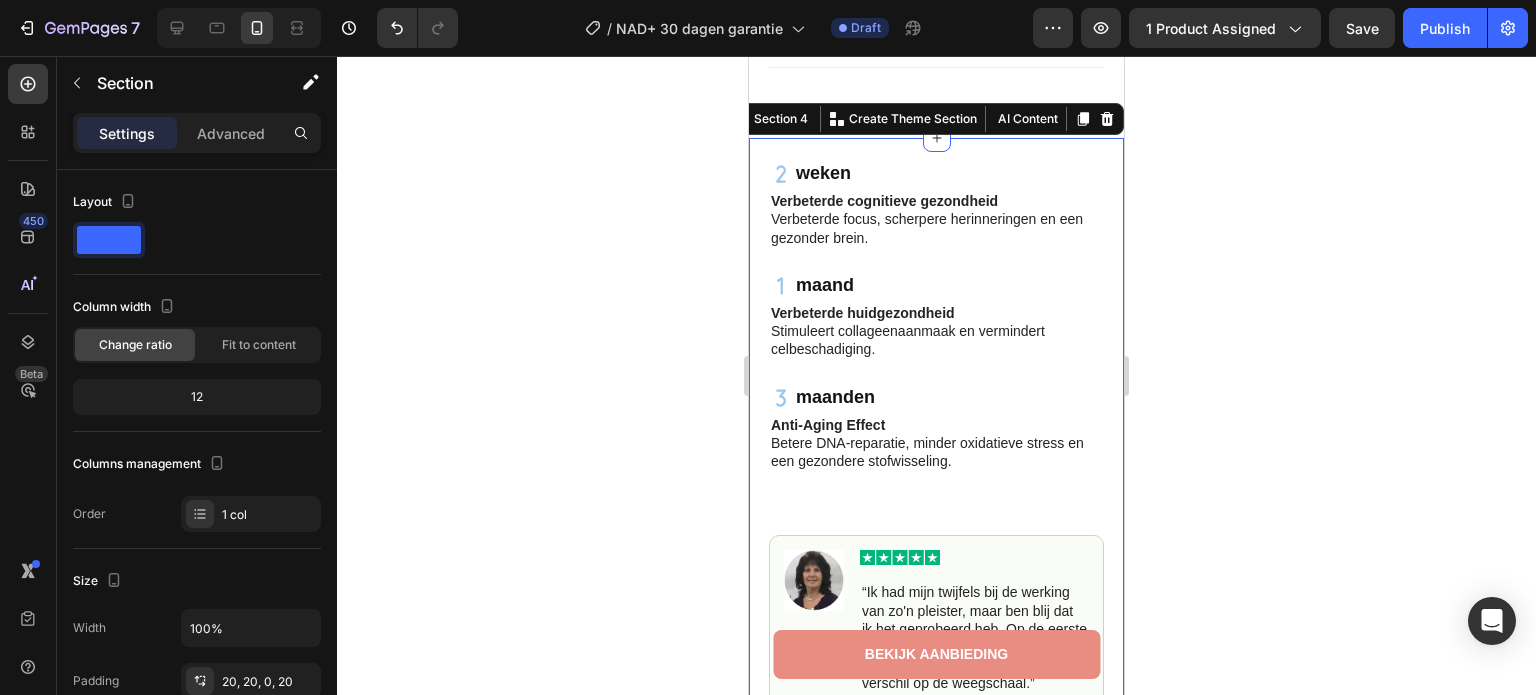 click on "Icon Monique N. ([CITY], [STATE]) Text Block Row Row" at bounding box center [936, 461] 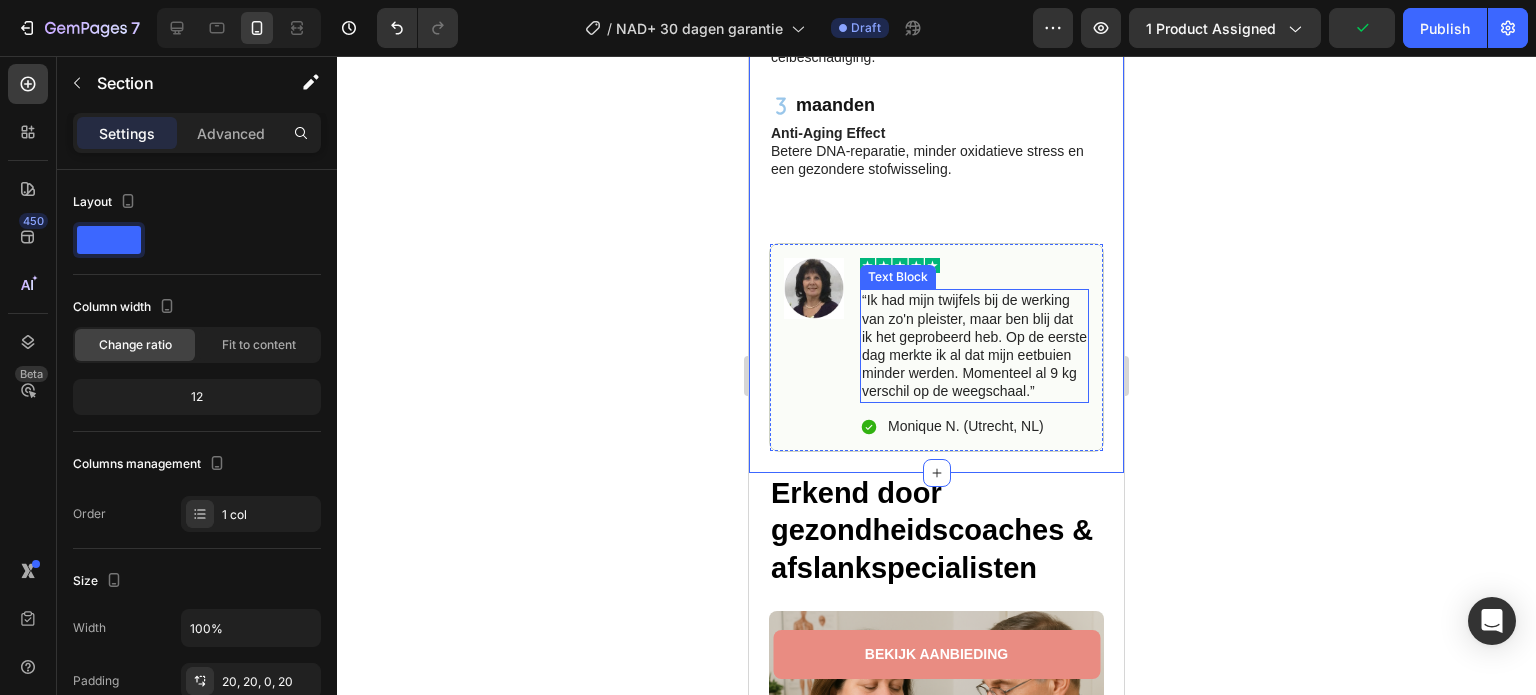 scroll, scrollTop: 1459, scrollLeft: 0, axis: vertical 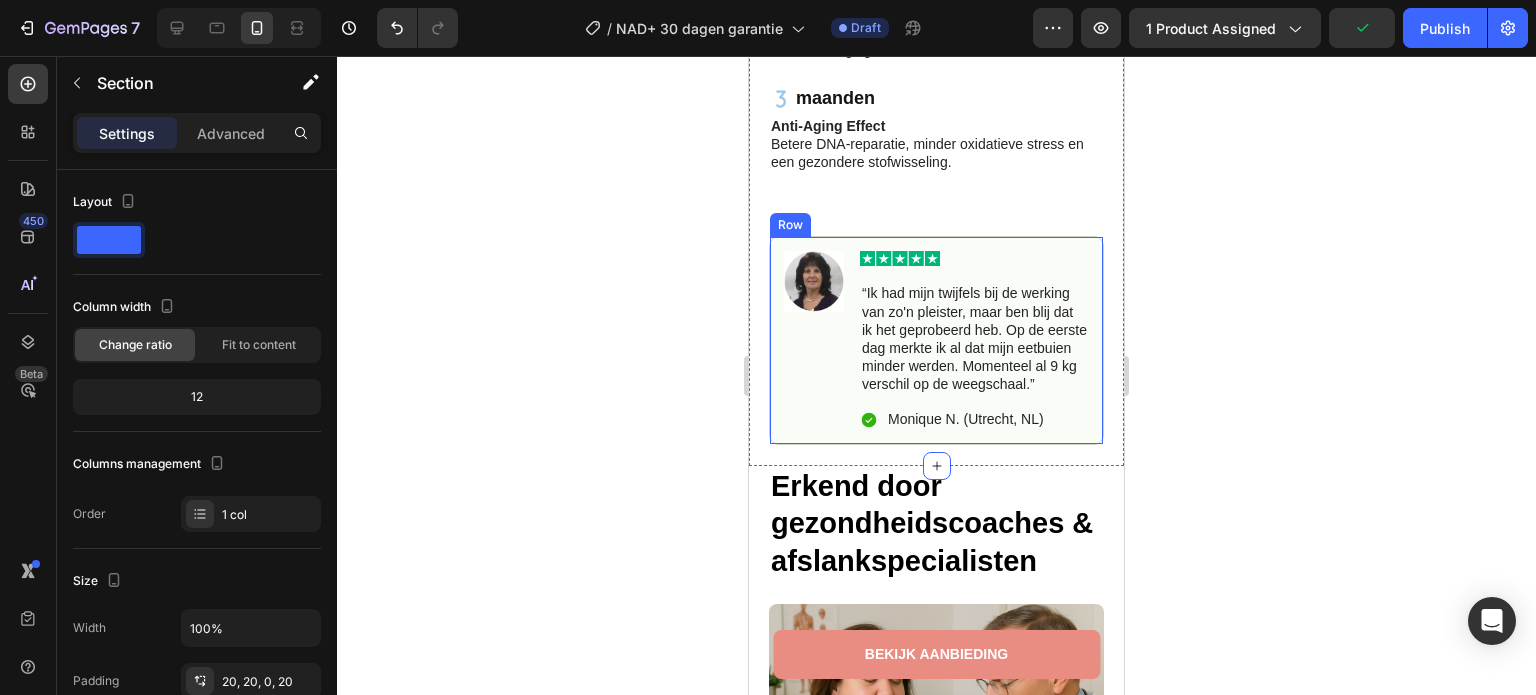 click on "Icon Monique N. ([CITY], [STATE]) Text Block Row Row" at bounding box center (936, 340) 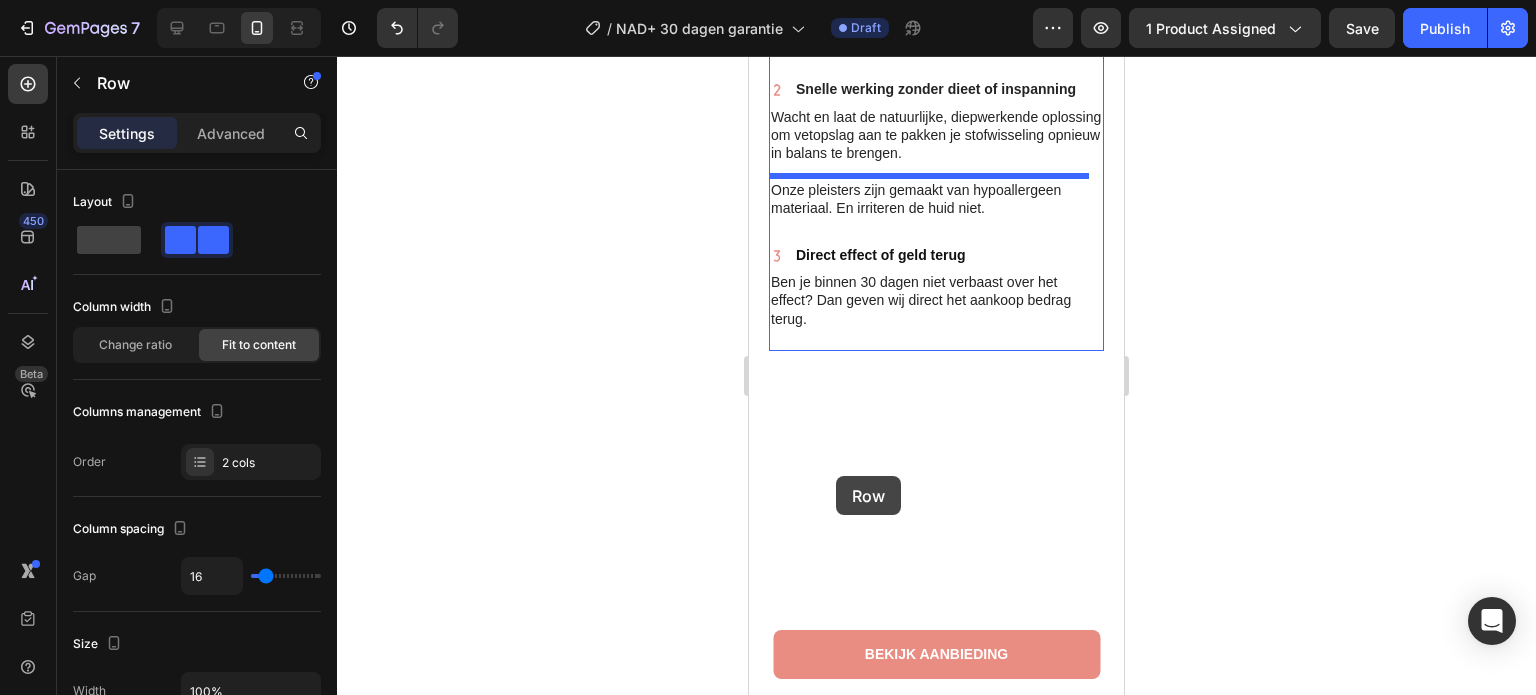 scroll, scrollTop: 4559, scrollLeft: 0, axis: vertical 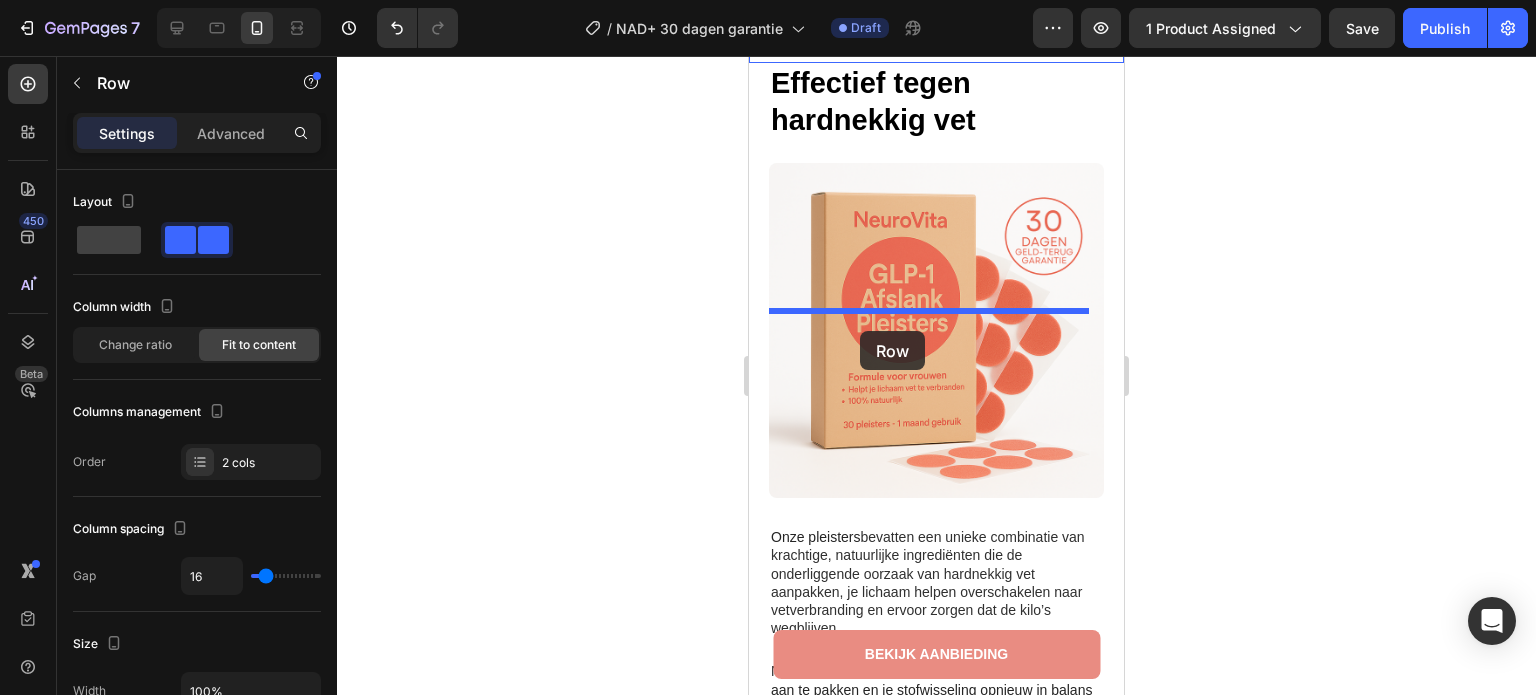 drag, startPoint x: 801, startPoint y: 231, endPoint x: 860, endPoint y: 331, distance: 116.10771 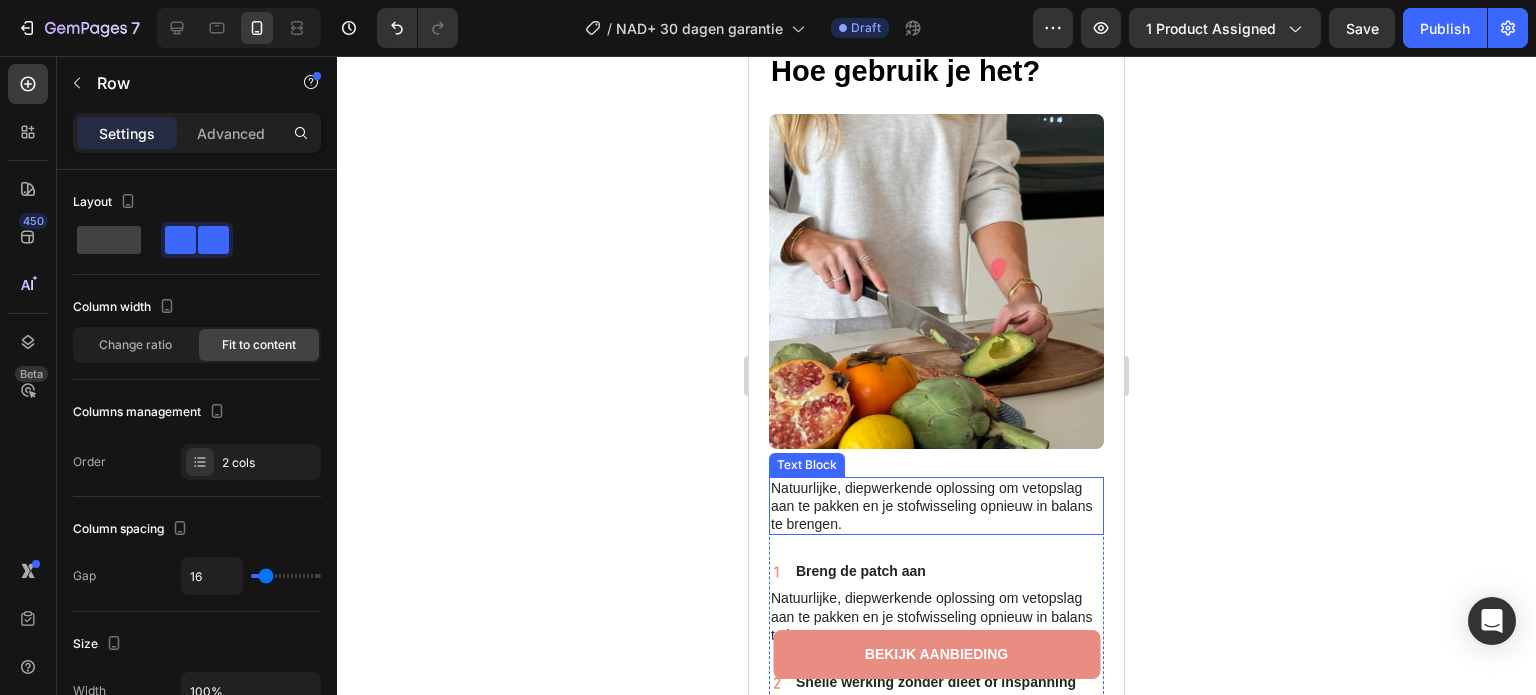 scroll, scrollTop: 3459, scrollLeft: 0, axis: vertical 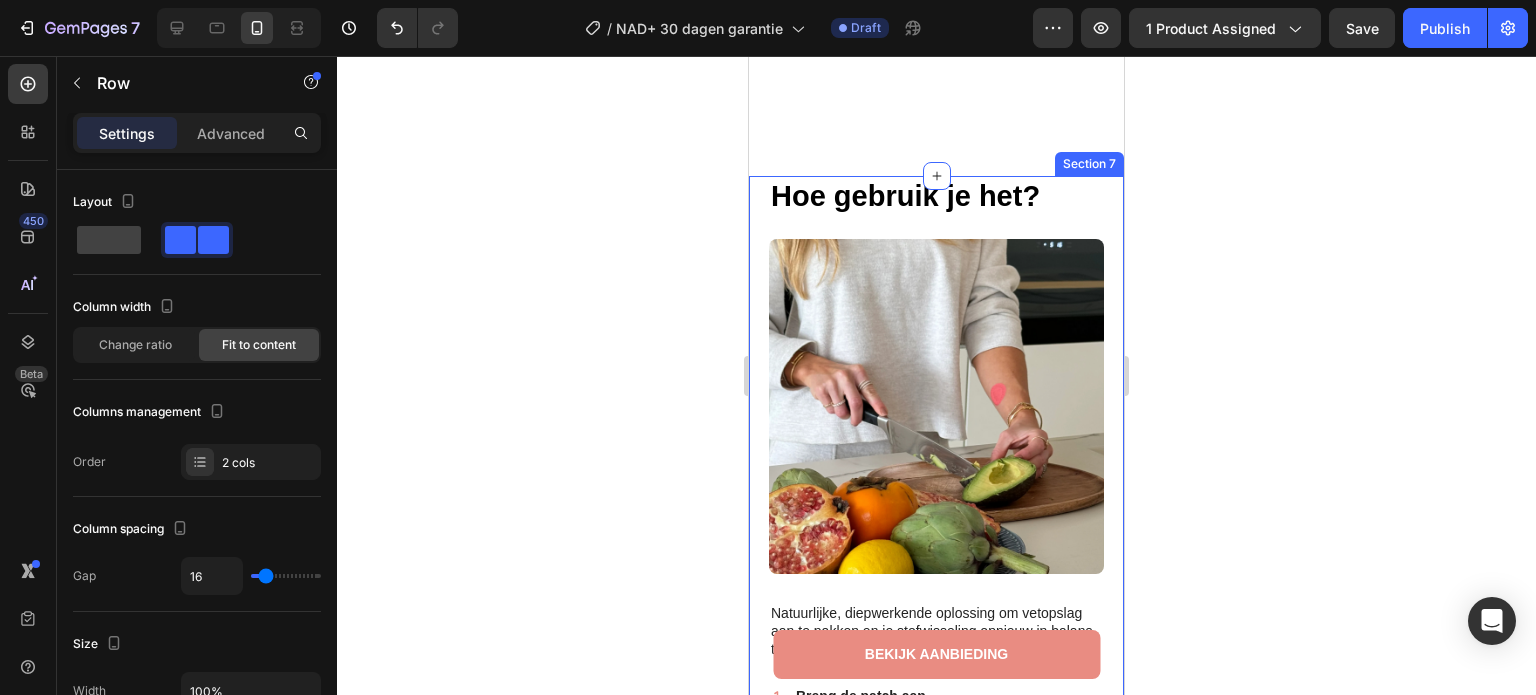 click on "Icon" at bounding box center (936, 793) 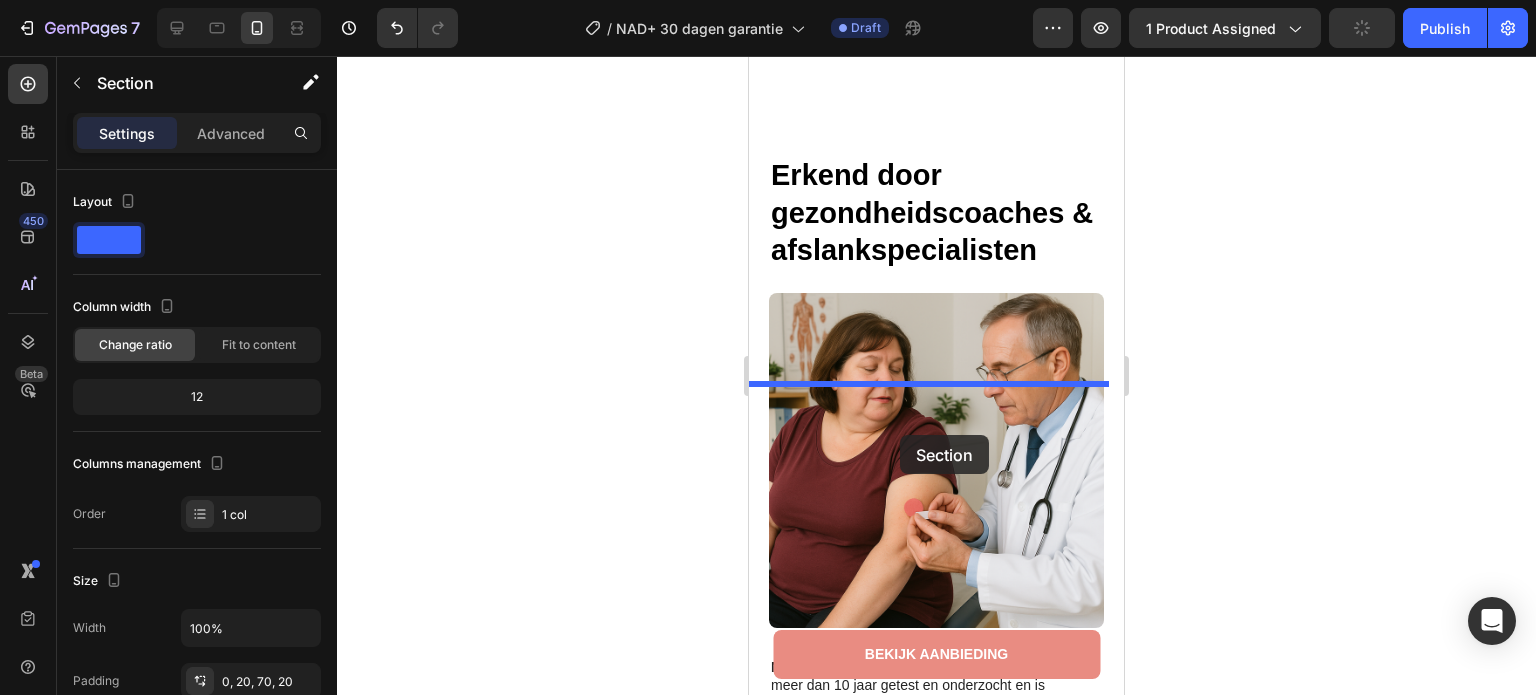scroll, scrollTop: 1659, scrollLeft: 0, axis: vertical 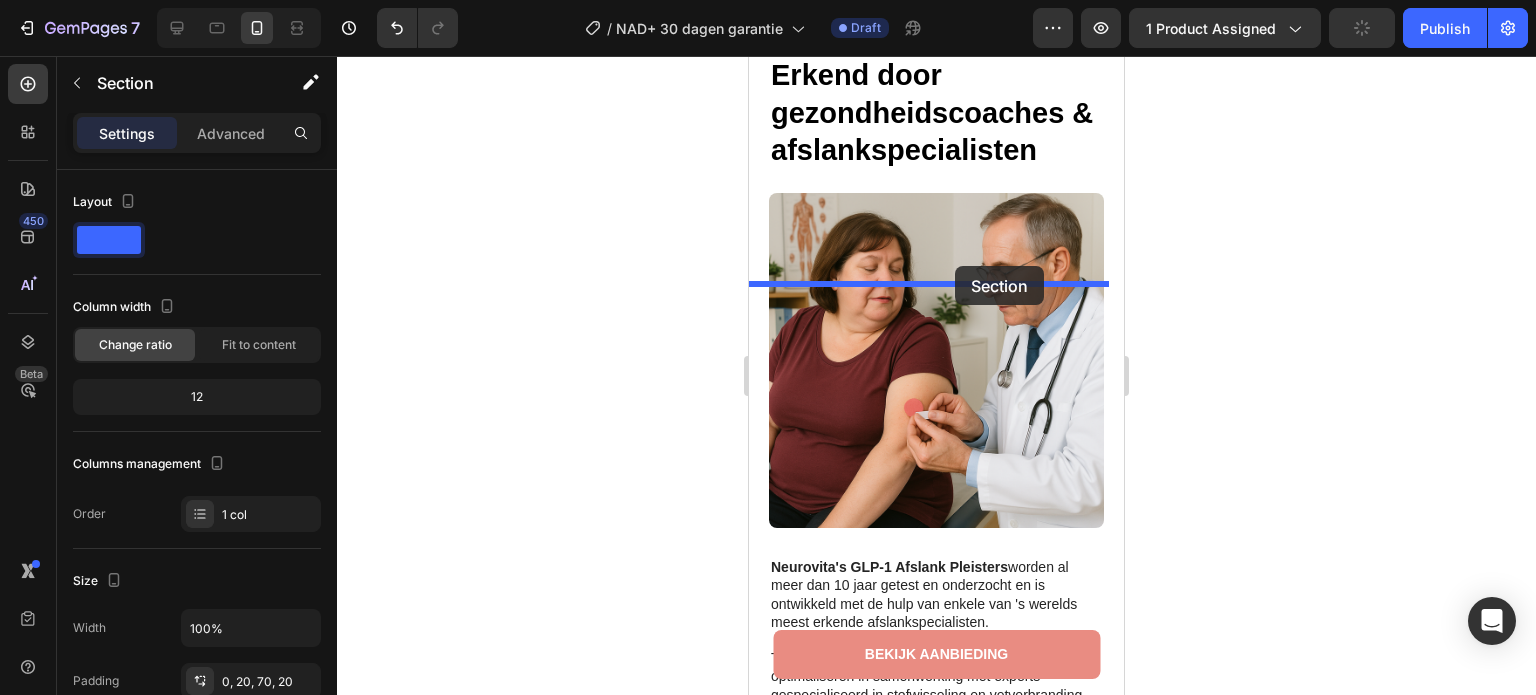 drag, startPoint x: 757, startPoint y: 480, endPoint x: 955, endPoint y: 264, distance: 293.01877 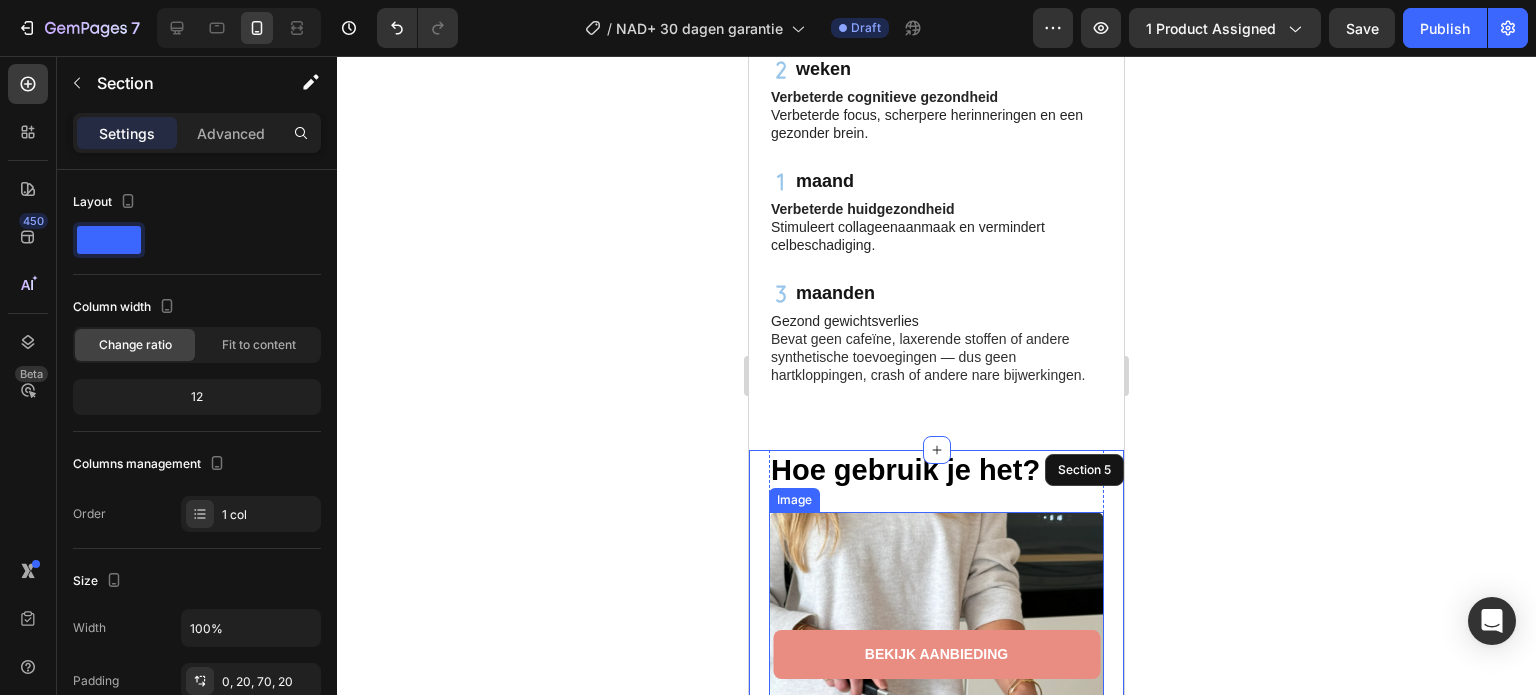 scroll, scrollTop: 1259, scrollLeft: 0, axis: vertical 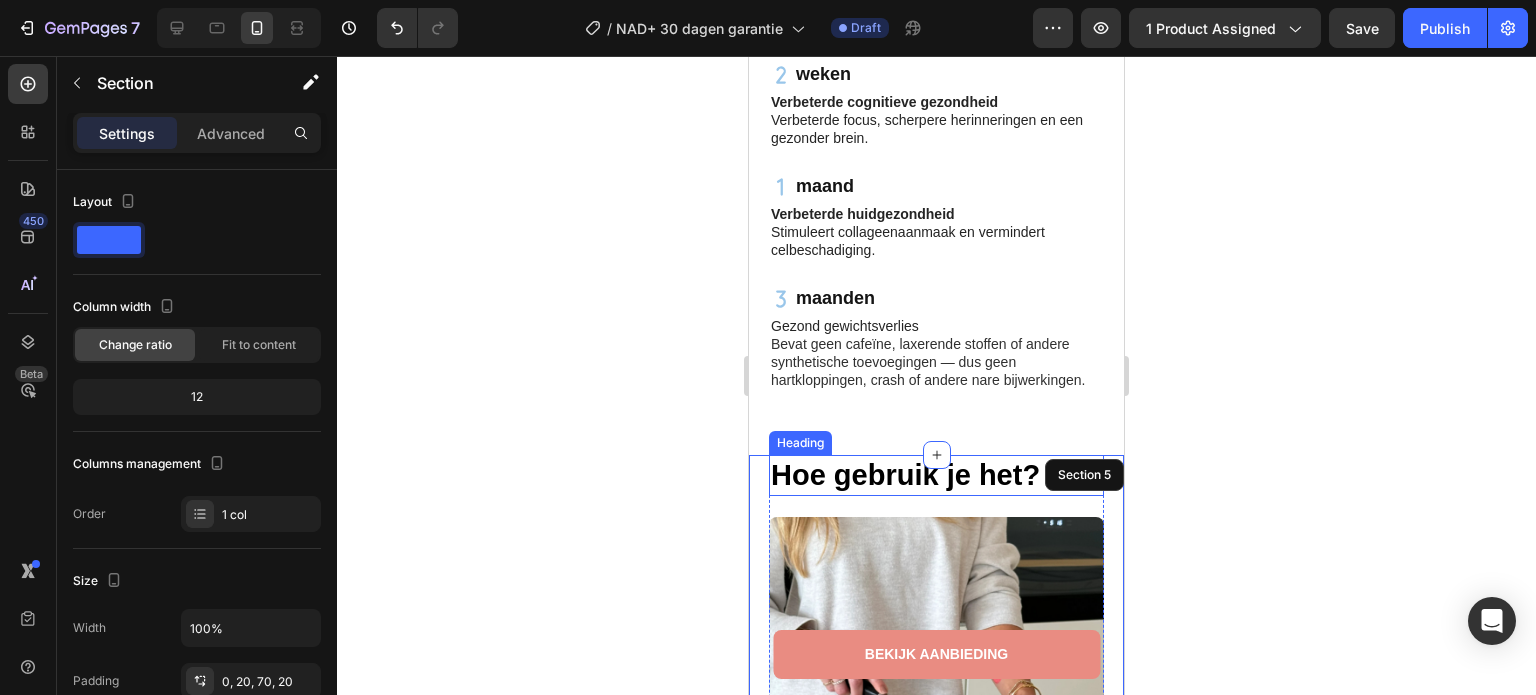 click on "Hoe gebruik je het?" at bounding box center [905, 475] 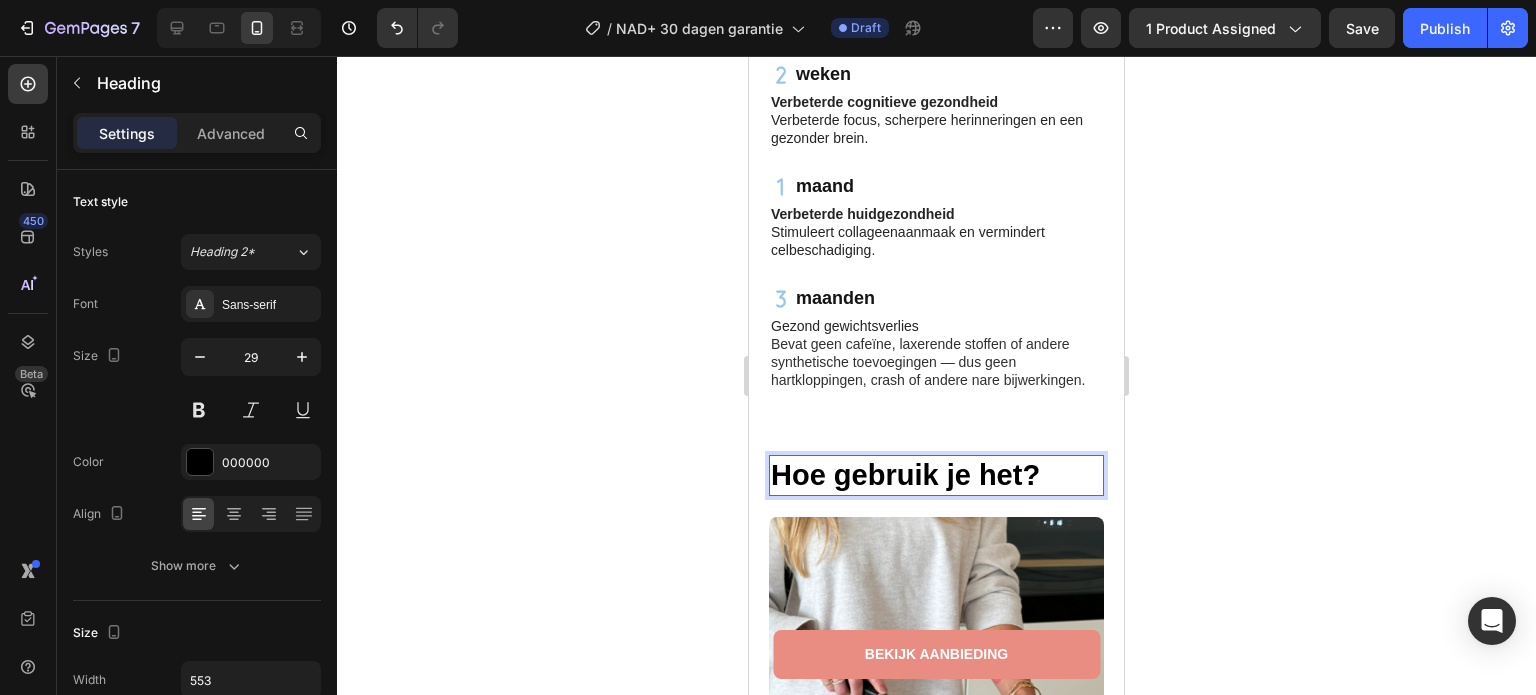 click on "Hoe gebruik je het?" at bounding box center (905, 475) 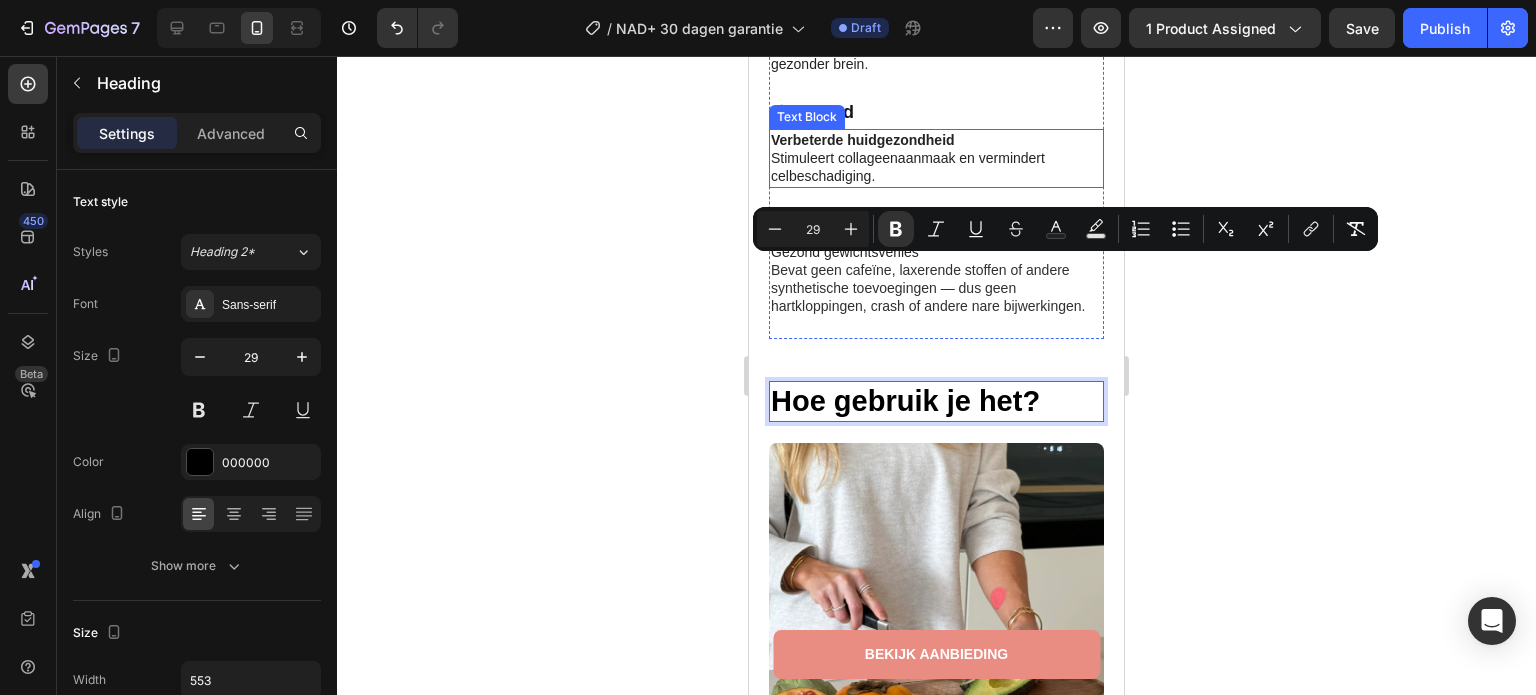 scroll, scrollTop: 1459, scrollLeft: 0, axis: vertical 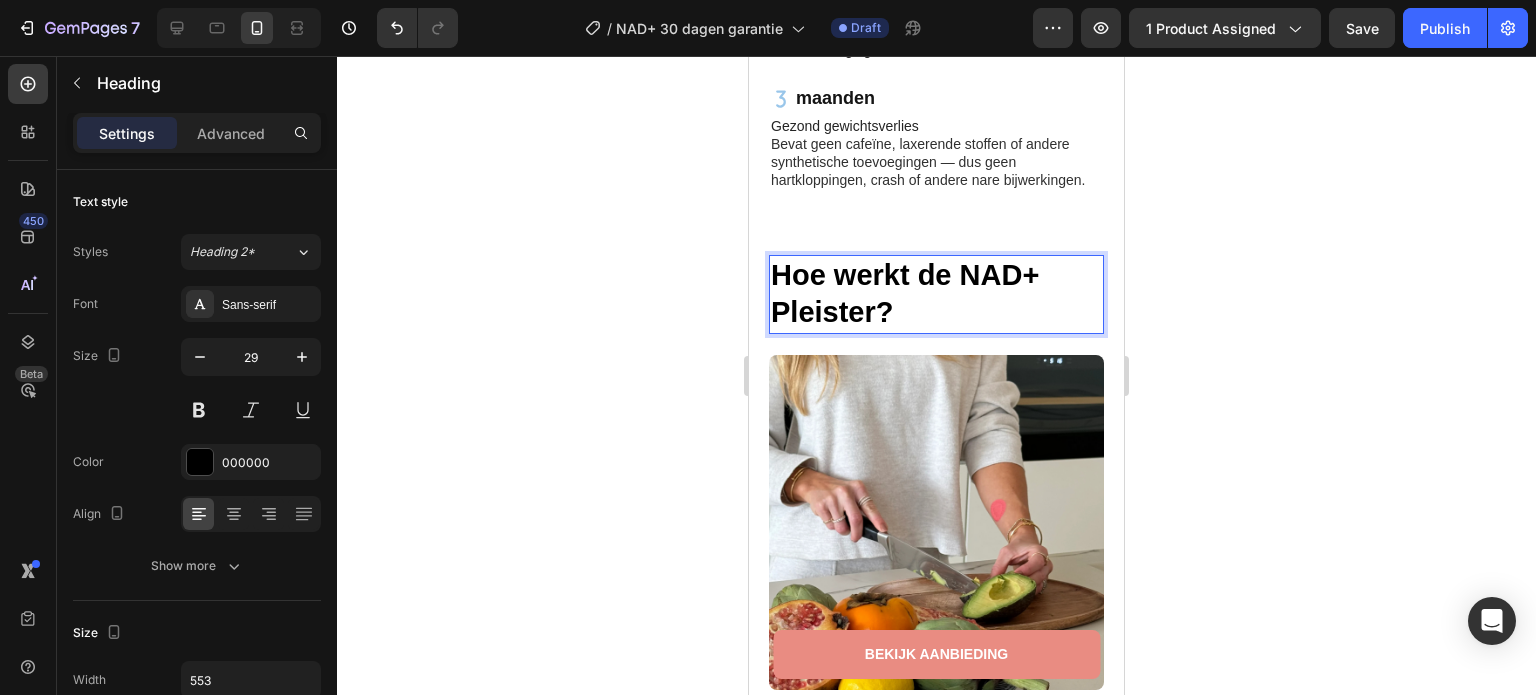 click on "weken Item List Verbeterde cognitieve gezondheid Verbeterde focus, scherpere herinneringen en een gezonder brein. Text Block
maand Item List Verbeterde huidgezondheid Stimuleert collageenaanmaak en vermindert celbeschadiging. Text Block
maanden Item List Gezond gewichtsverlies Bevat geen cafeïne, laxerende stoffen of andere synthetische toevoegingen — dus geen hartkloppingen, crash of andere nare bijwerkingen. Text Block Row" at bounding box center [936, 57] 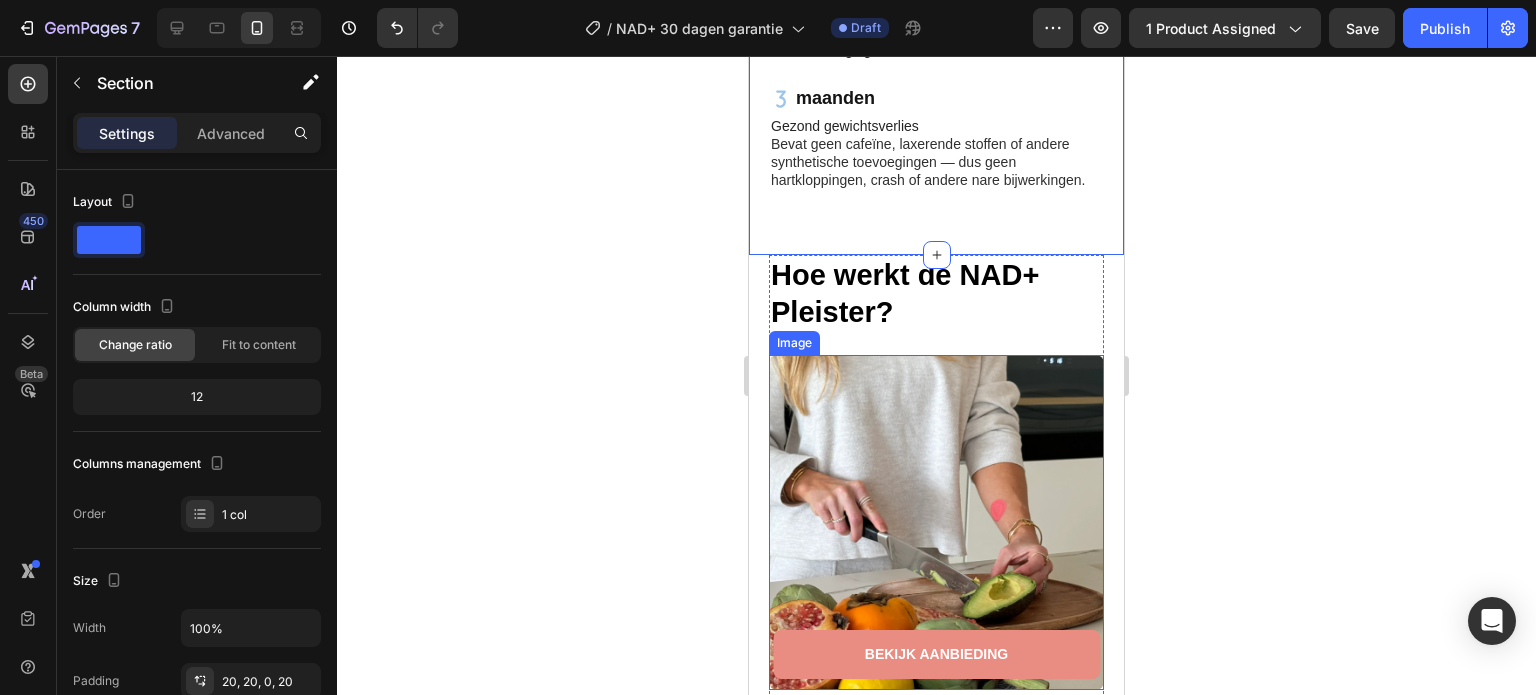 click on "⁠⁠⁠⁠⁠⁠⁠ Hoe werkt de NAD+ Pleister?" at bounding box center (936, 294) 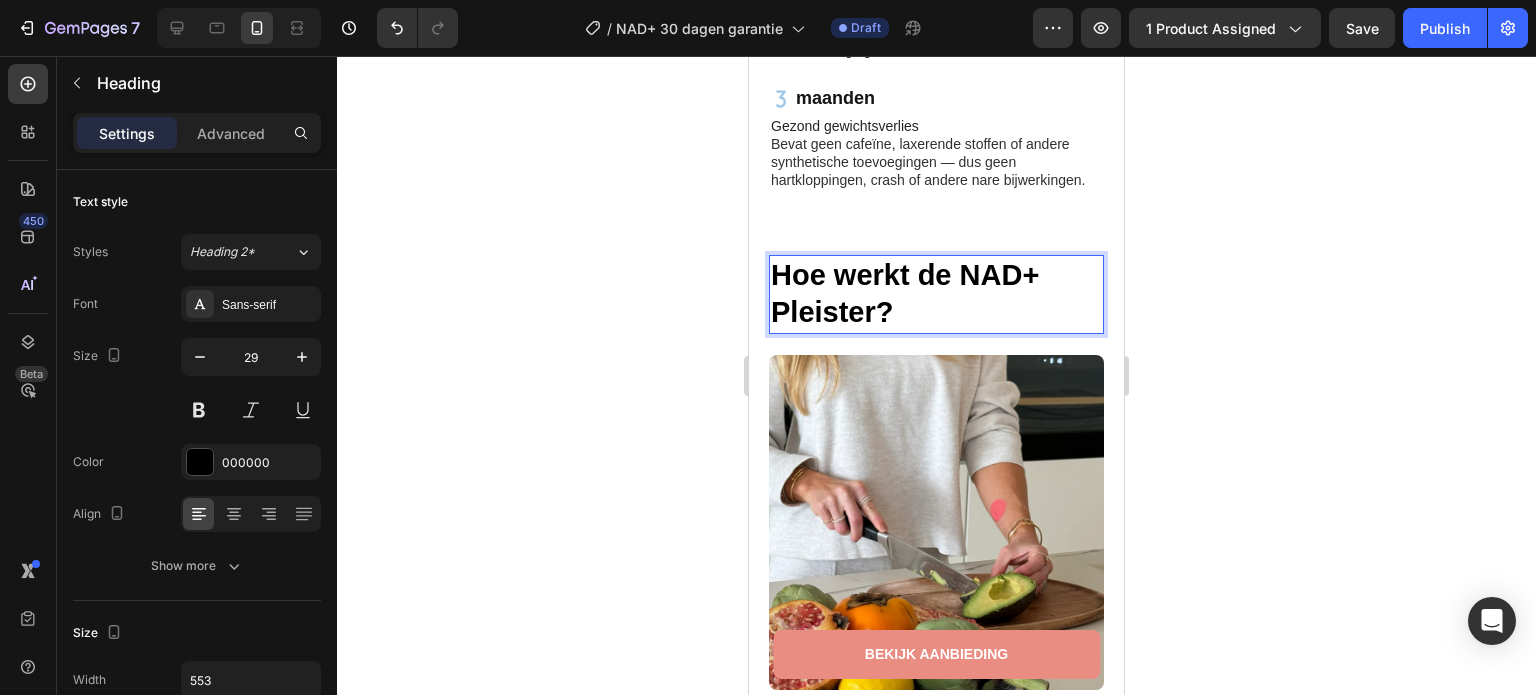 click on "Hoe werkt de NAD+ Pleister?" at bounding box center [936, 294] 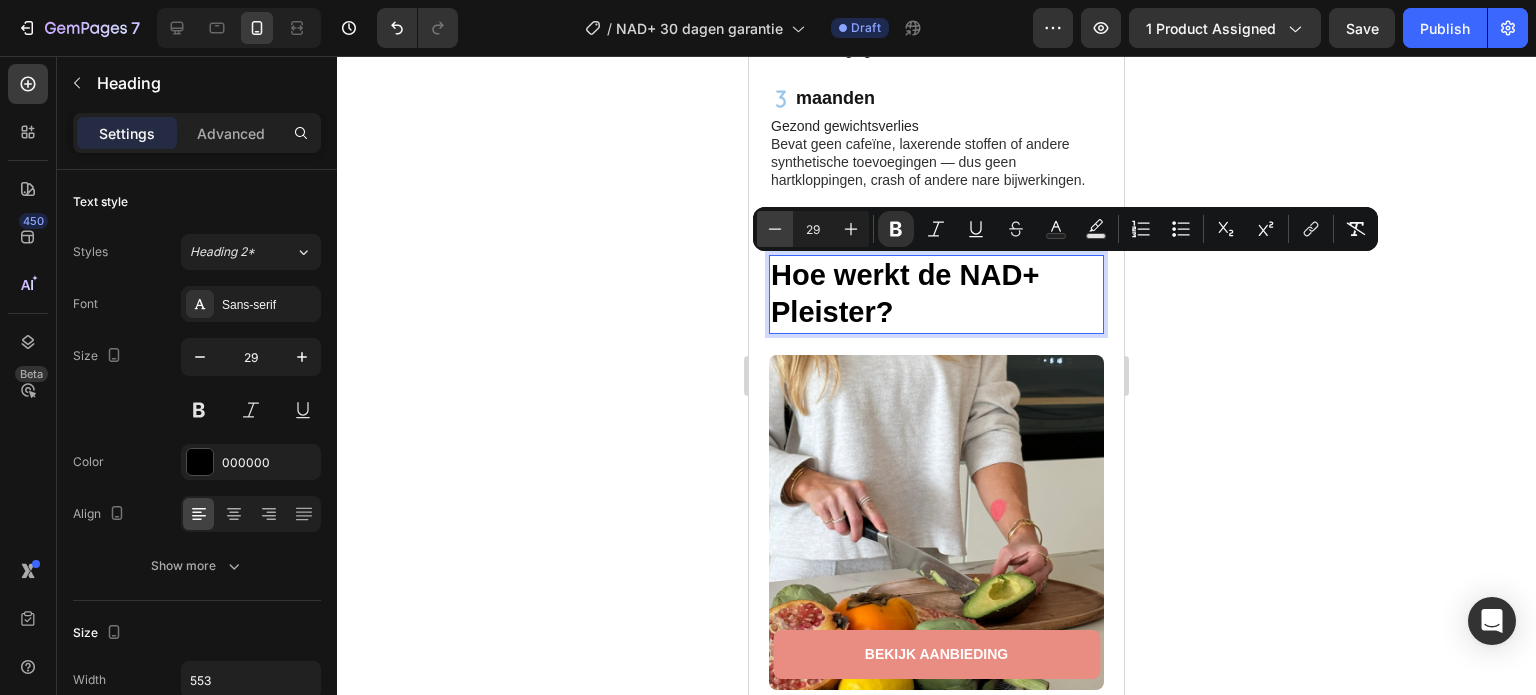 click 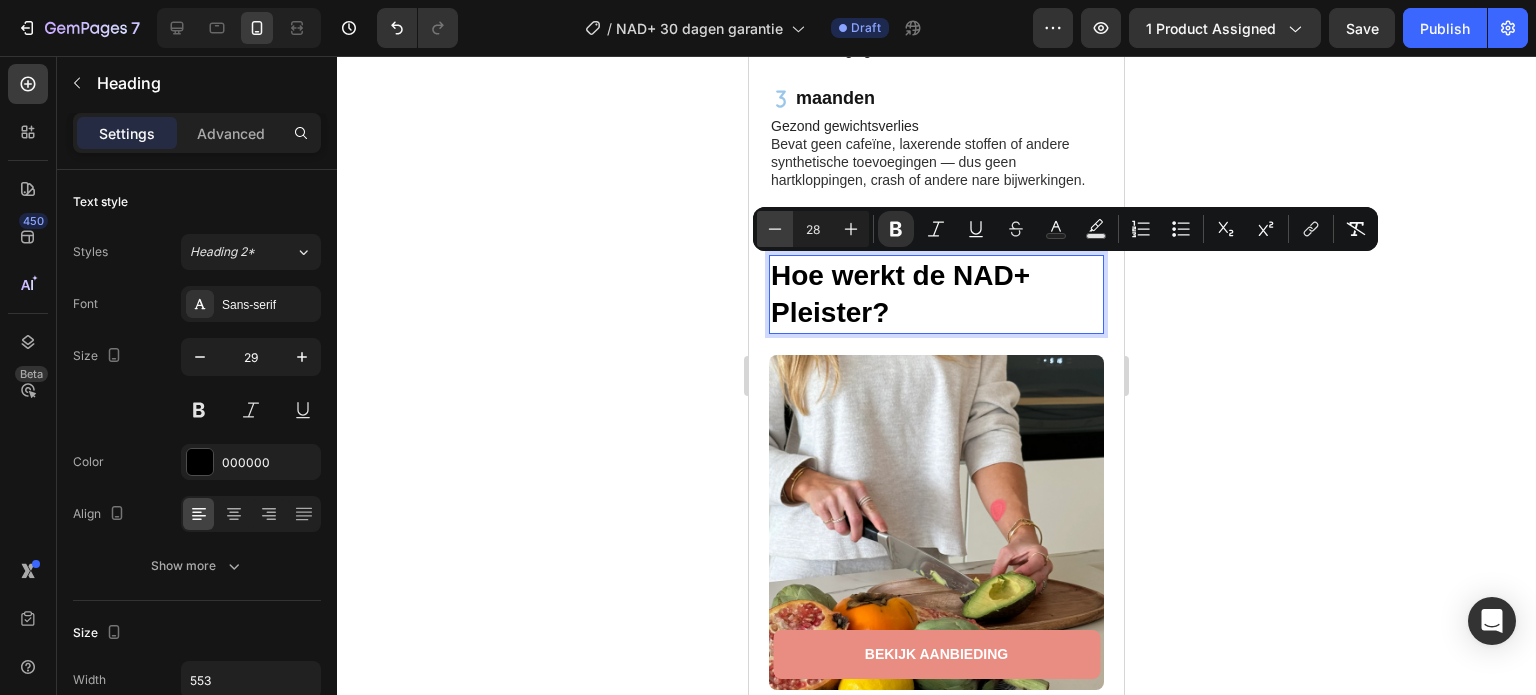 click 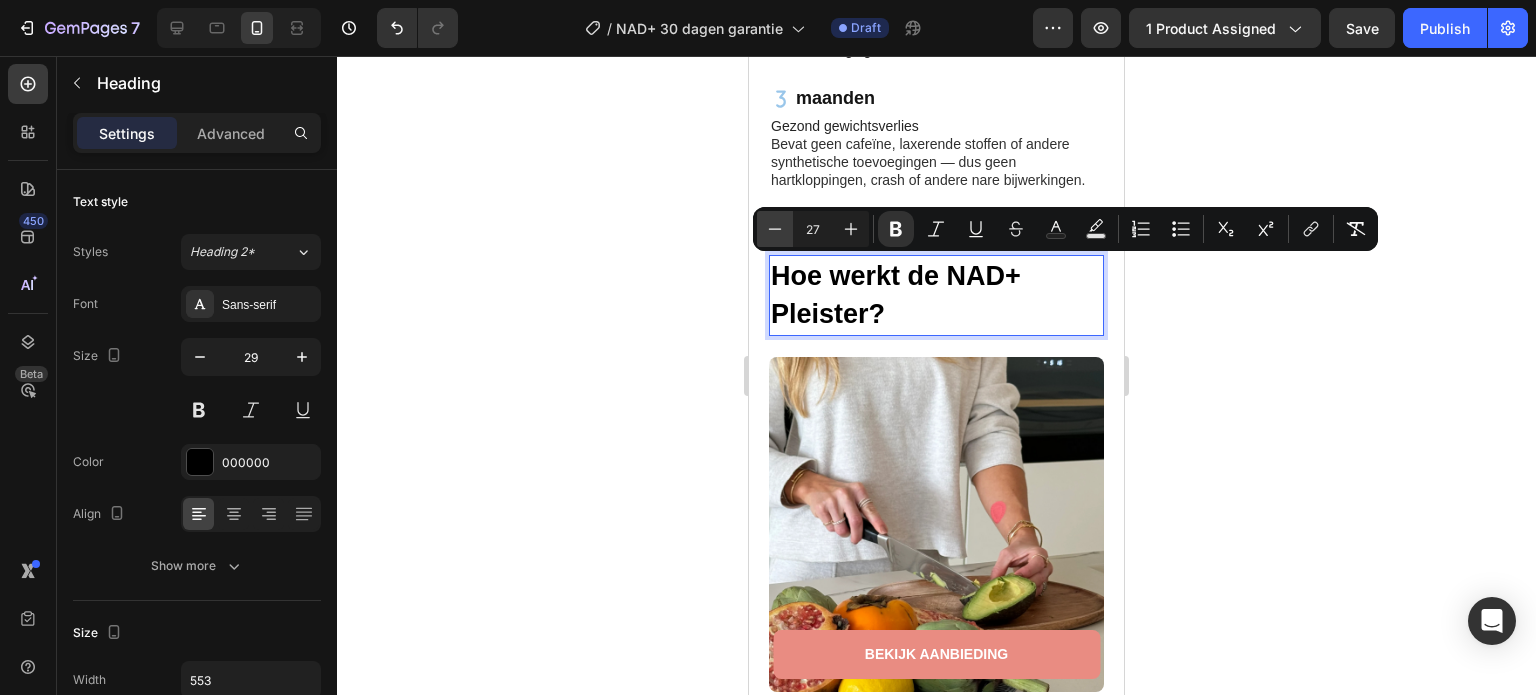 click 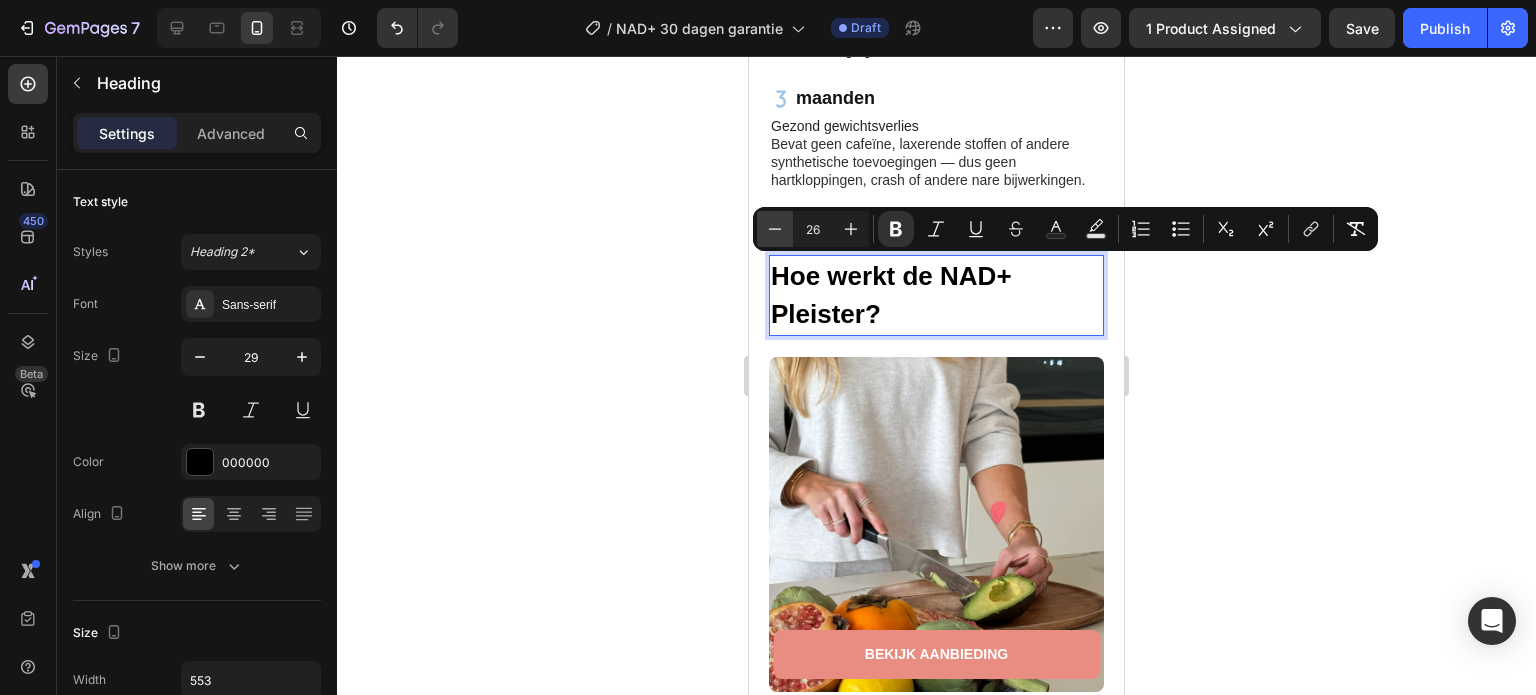click 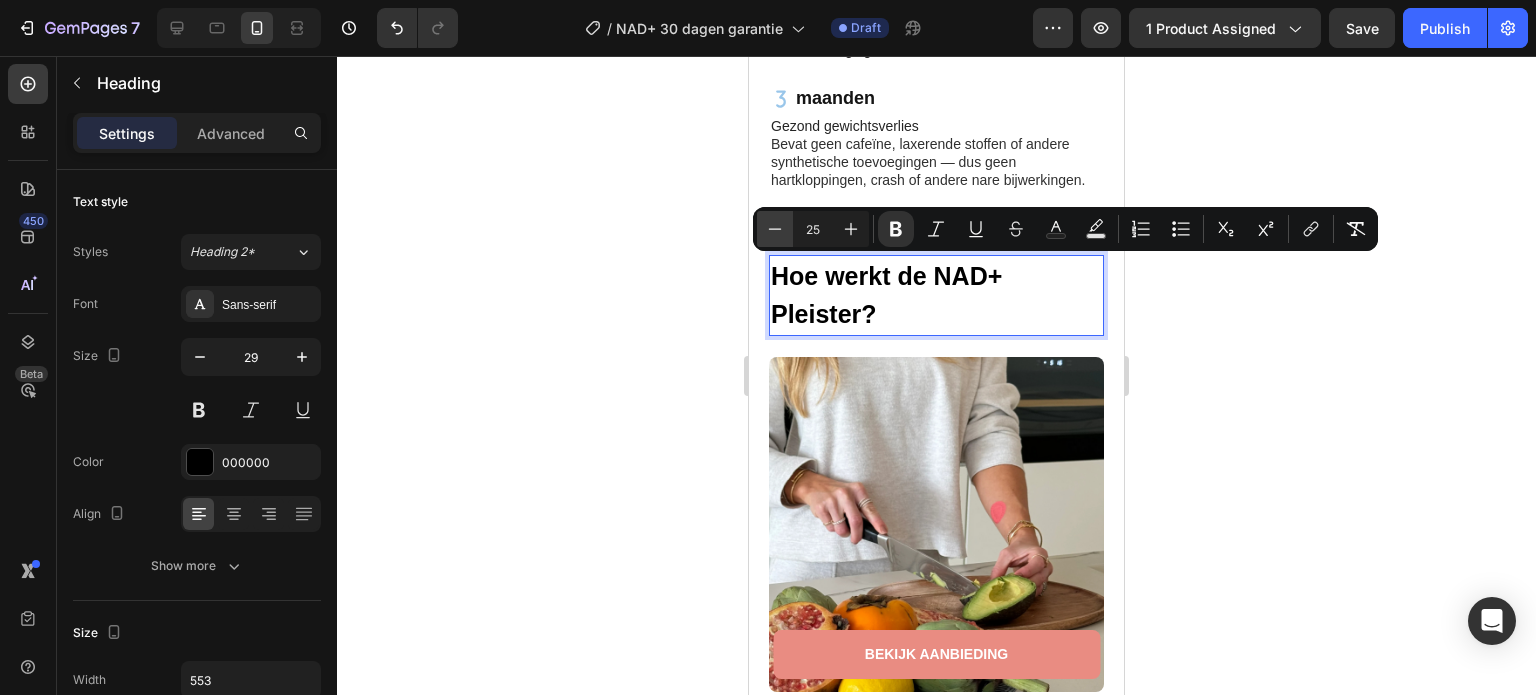 click 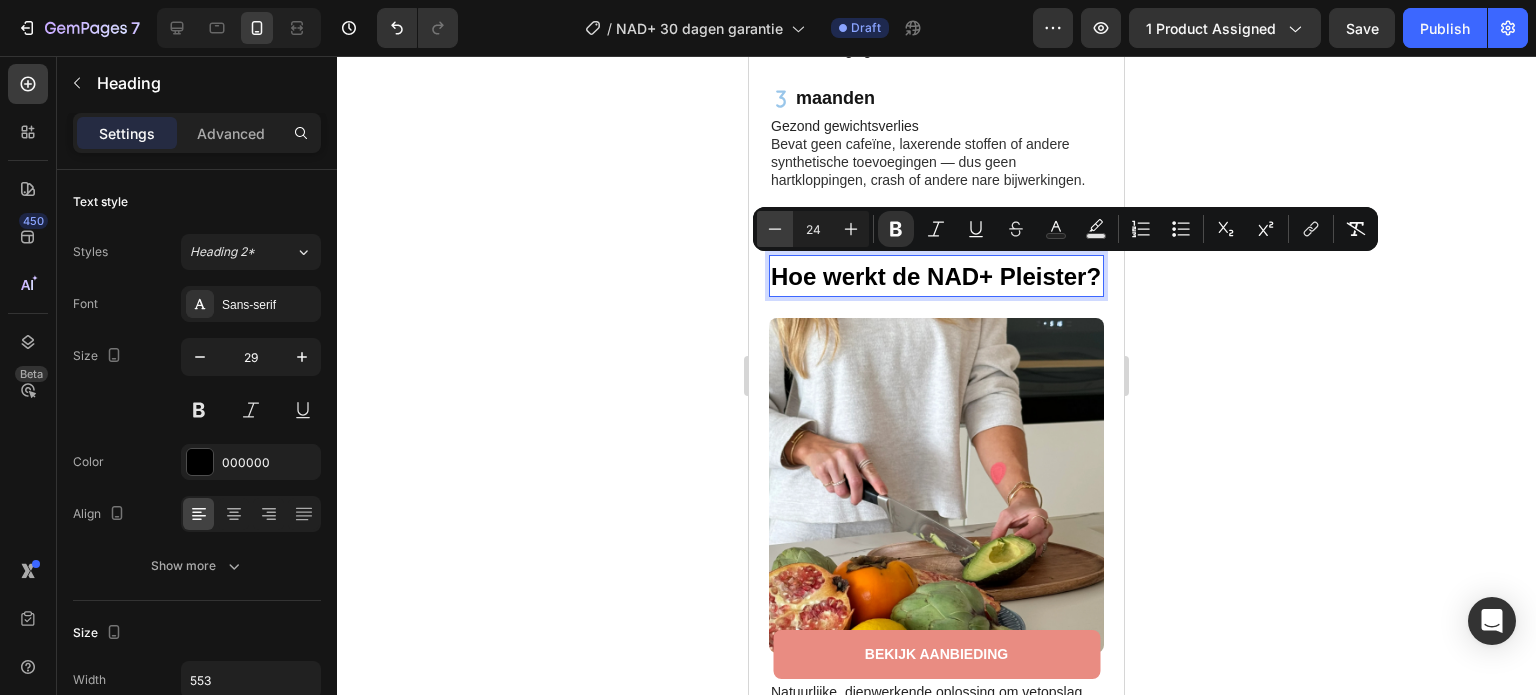 click 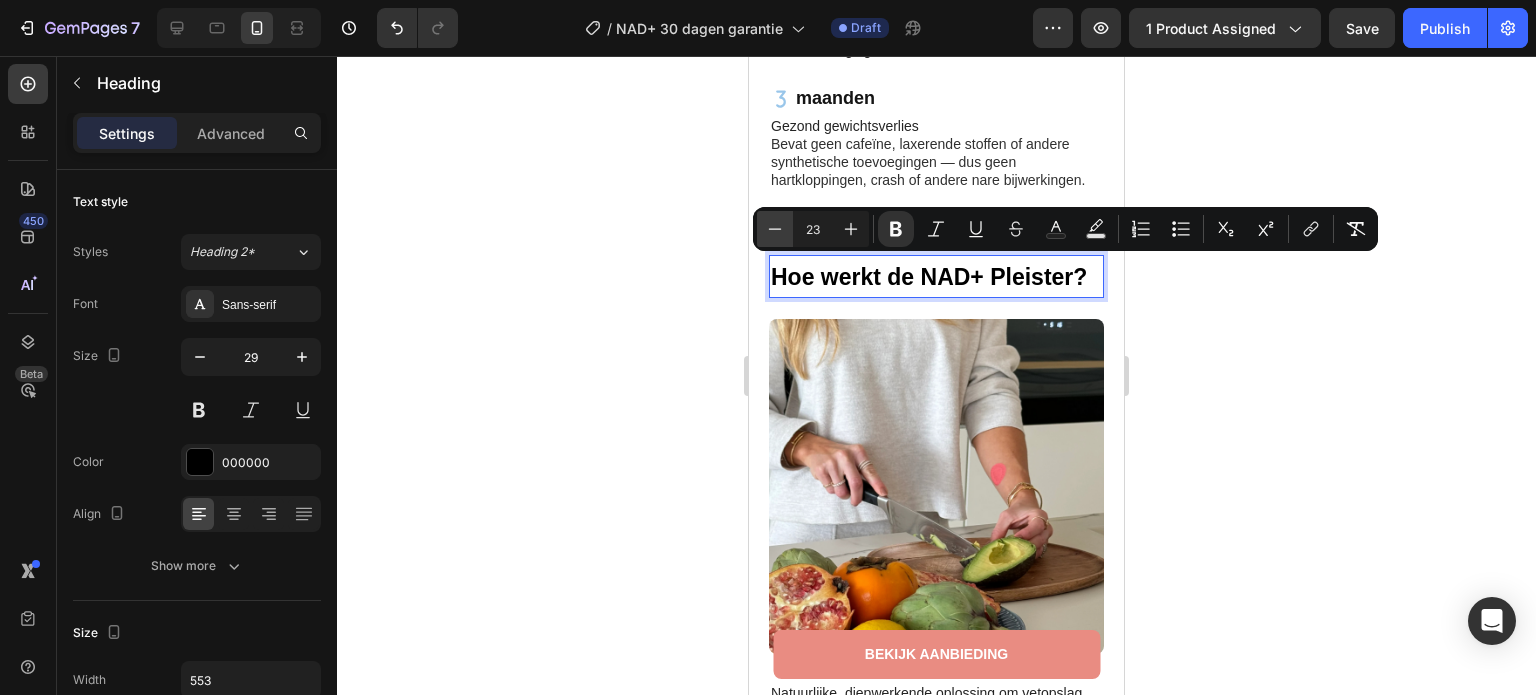 click 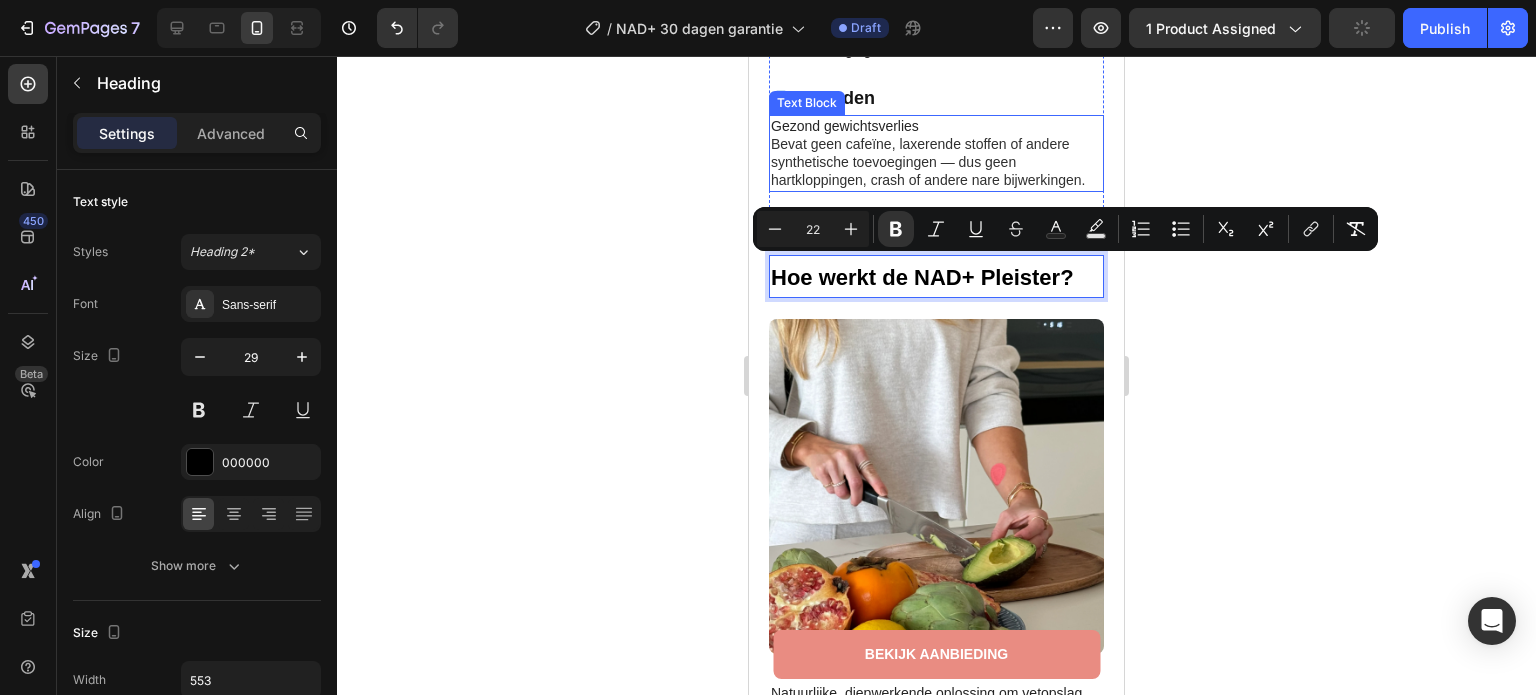 click on "Bevat geen cafeïne, laxerende stoffen of andere synthetische toevoegingen — dus geen hartkloppingen, crash of andere nare bijwerkingen." at bounding box center [928, 162] 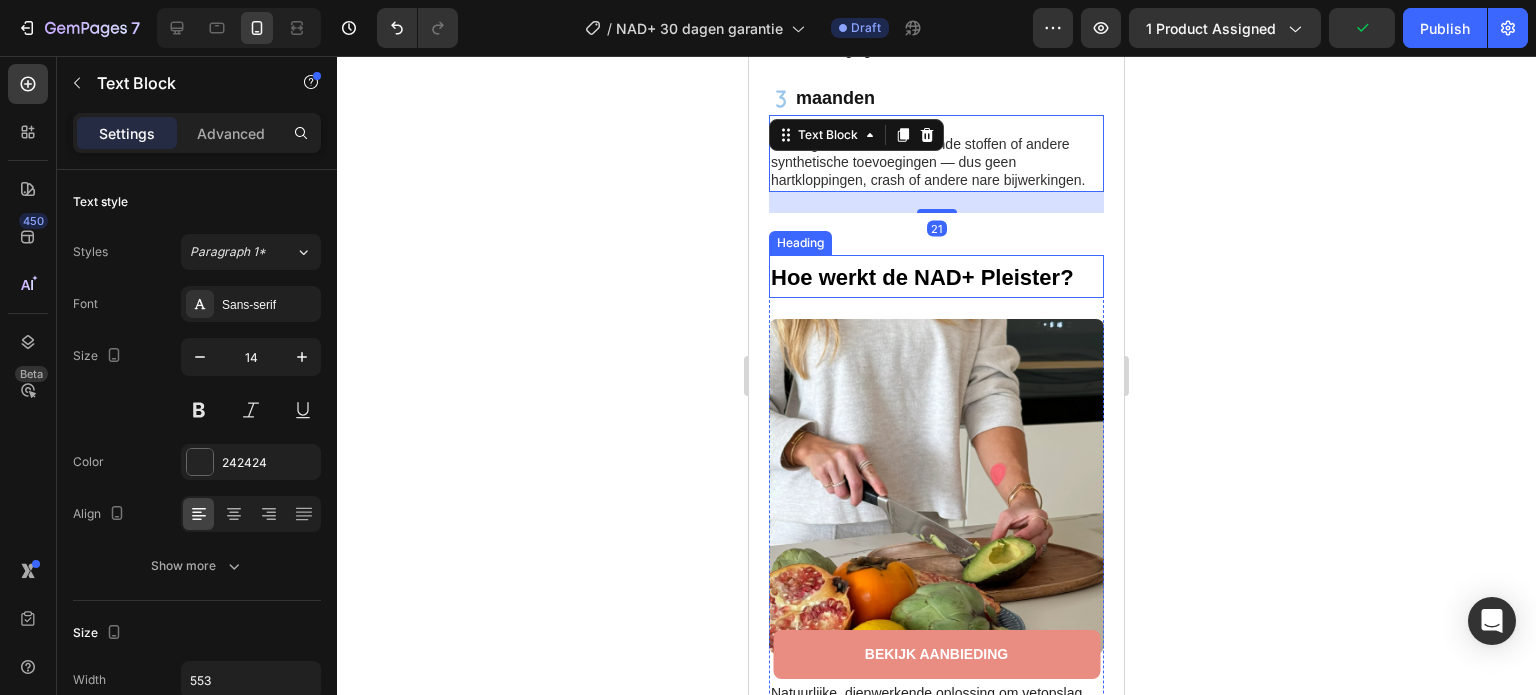 click on "Hoe werkt de NAD+ Pleister?" at bounding box center (922, 277) 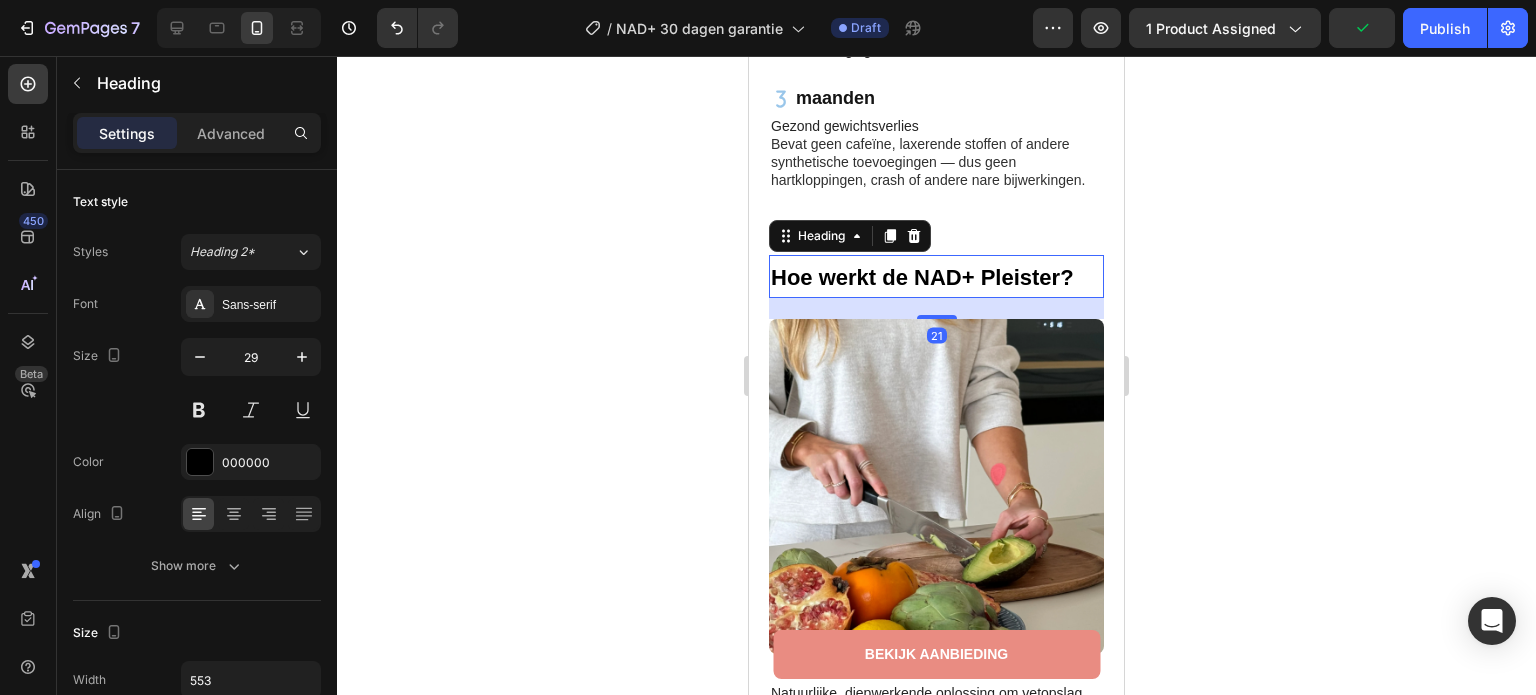 click on "Hoe werkt de NAD+ Pleister?" at bounding box center (922, 277) 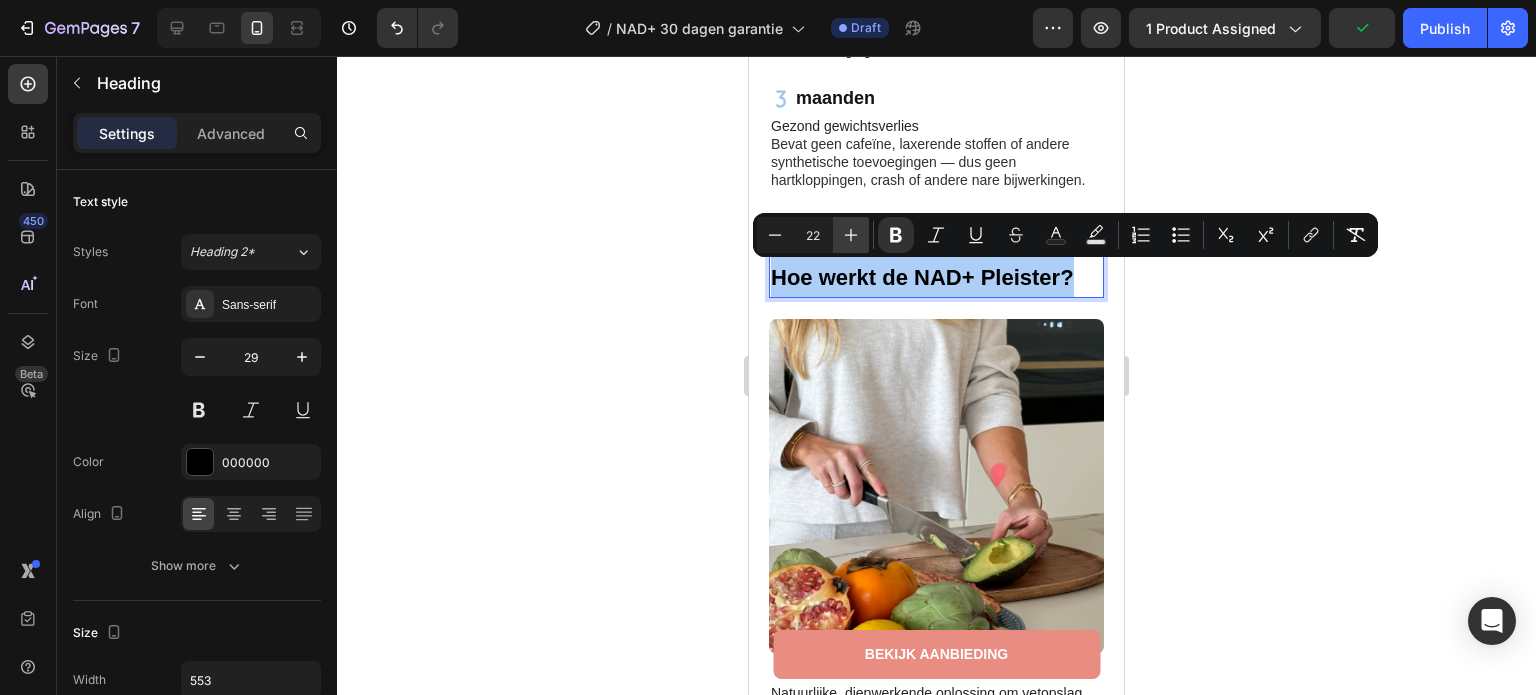 click 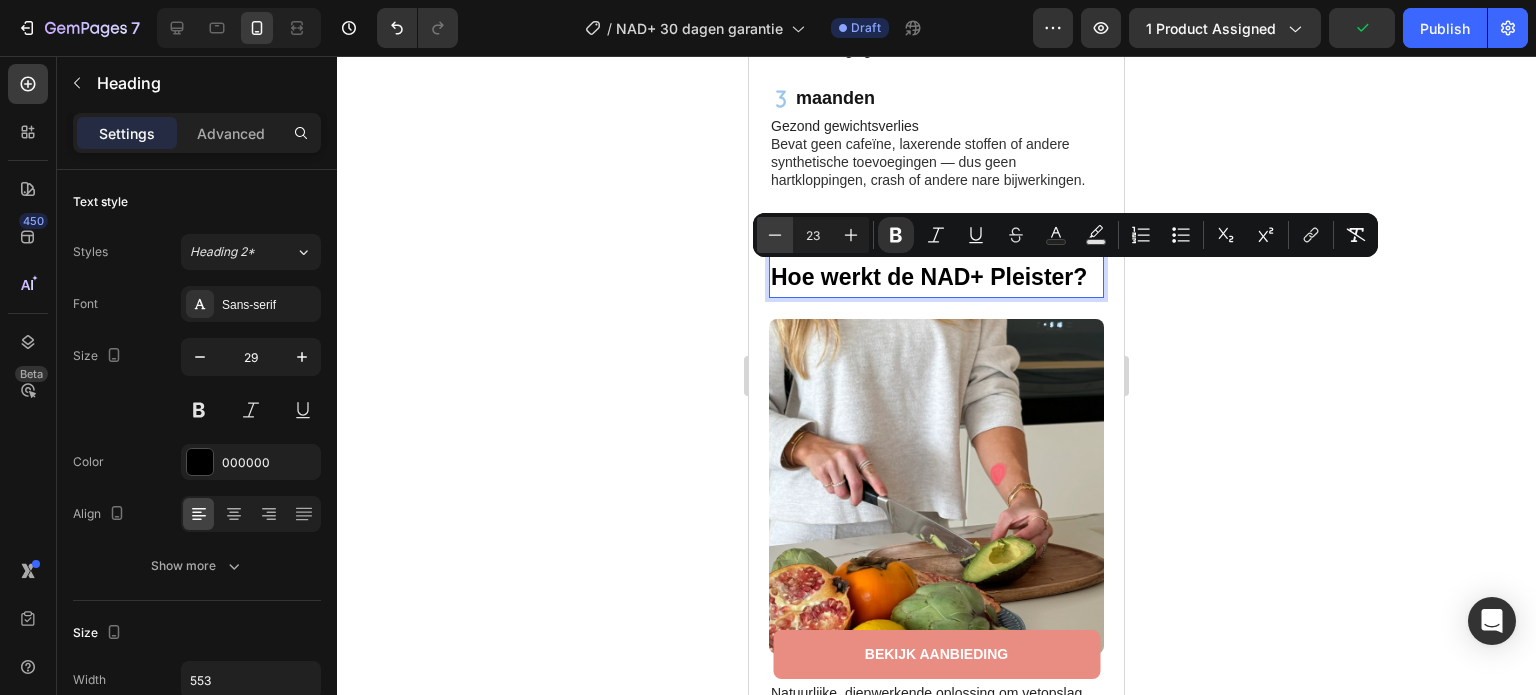 click 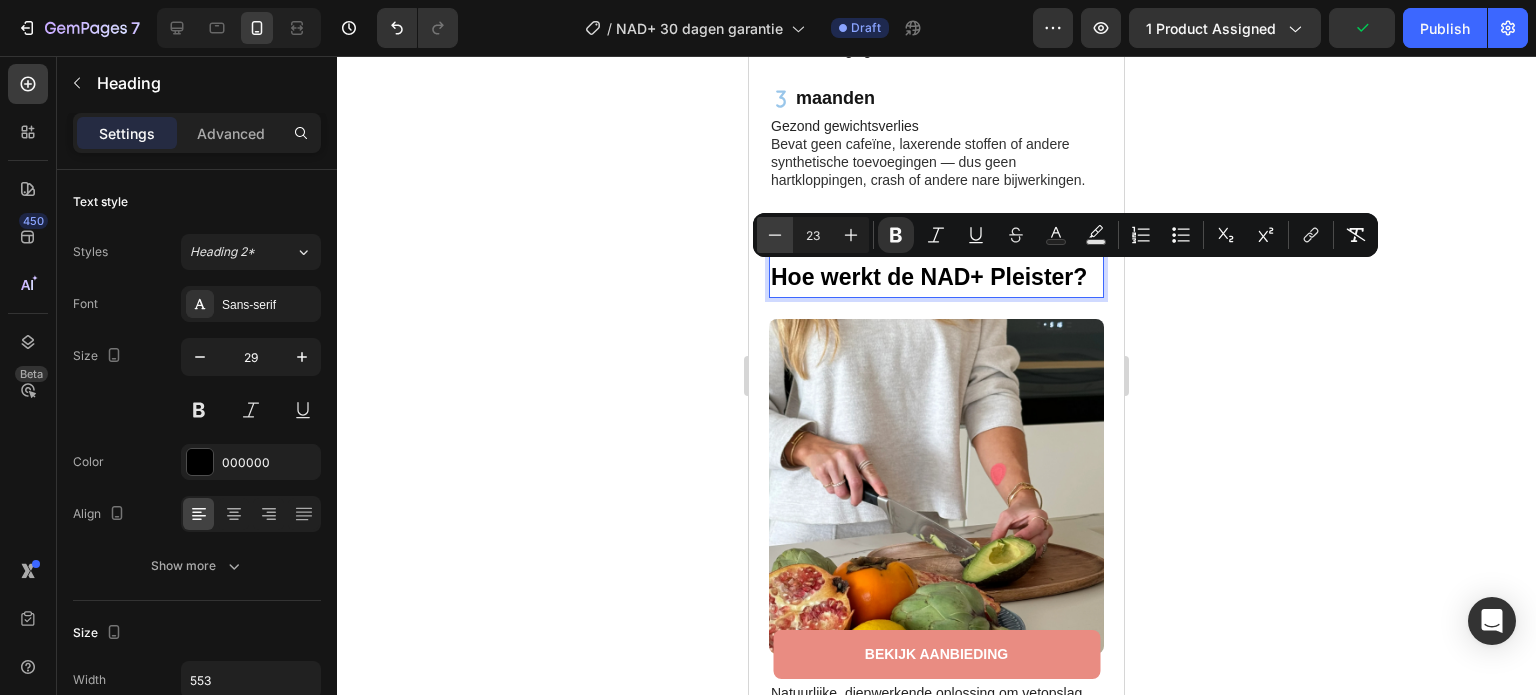 type on "22" 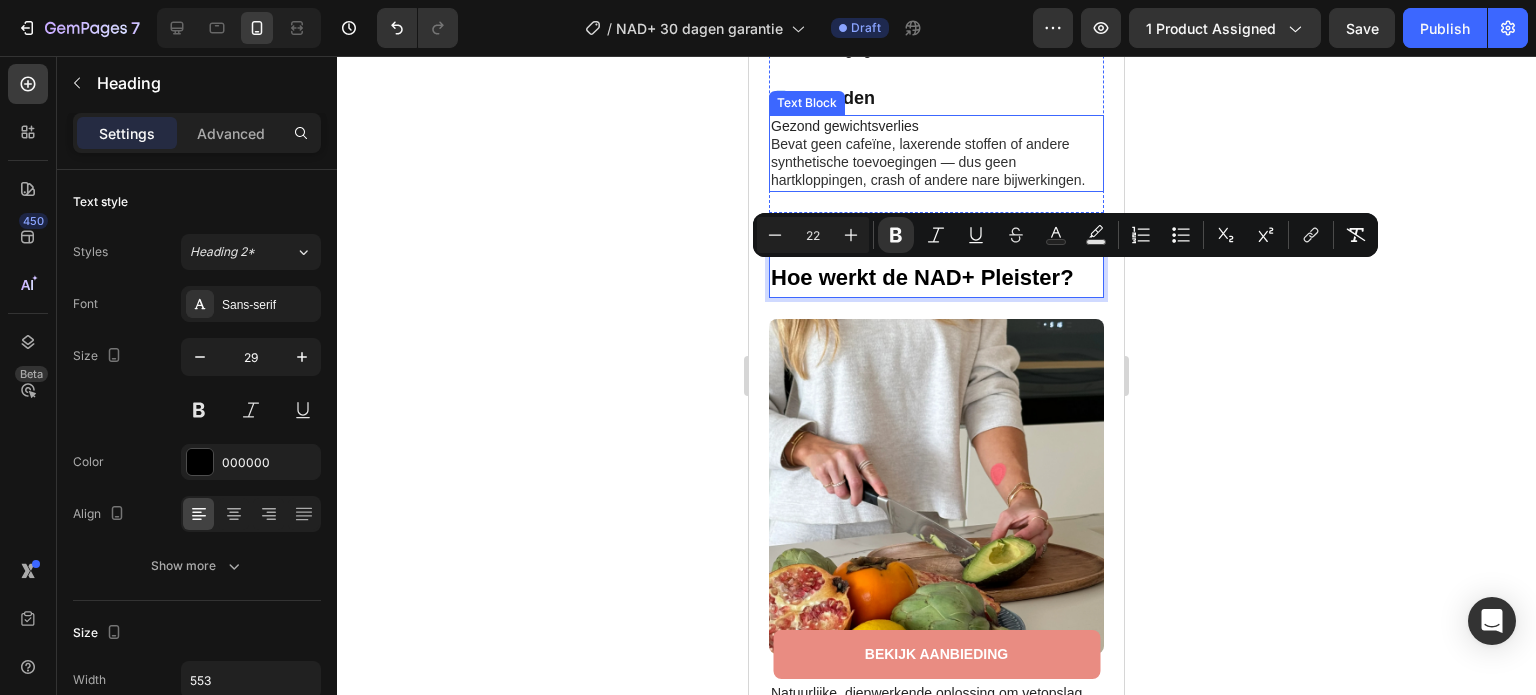 click on "Bevat geen cafeïne, laxerende stoffen of andere synthetische toevoegingen — dus geen hartkloppingen, crash of andere nare bijwerkingen." at bounding box center (928, 162) 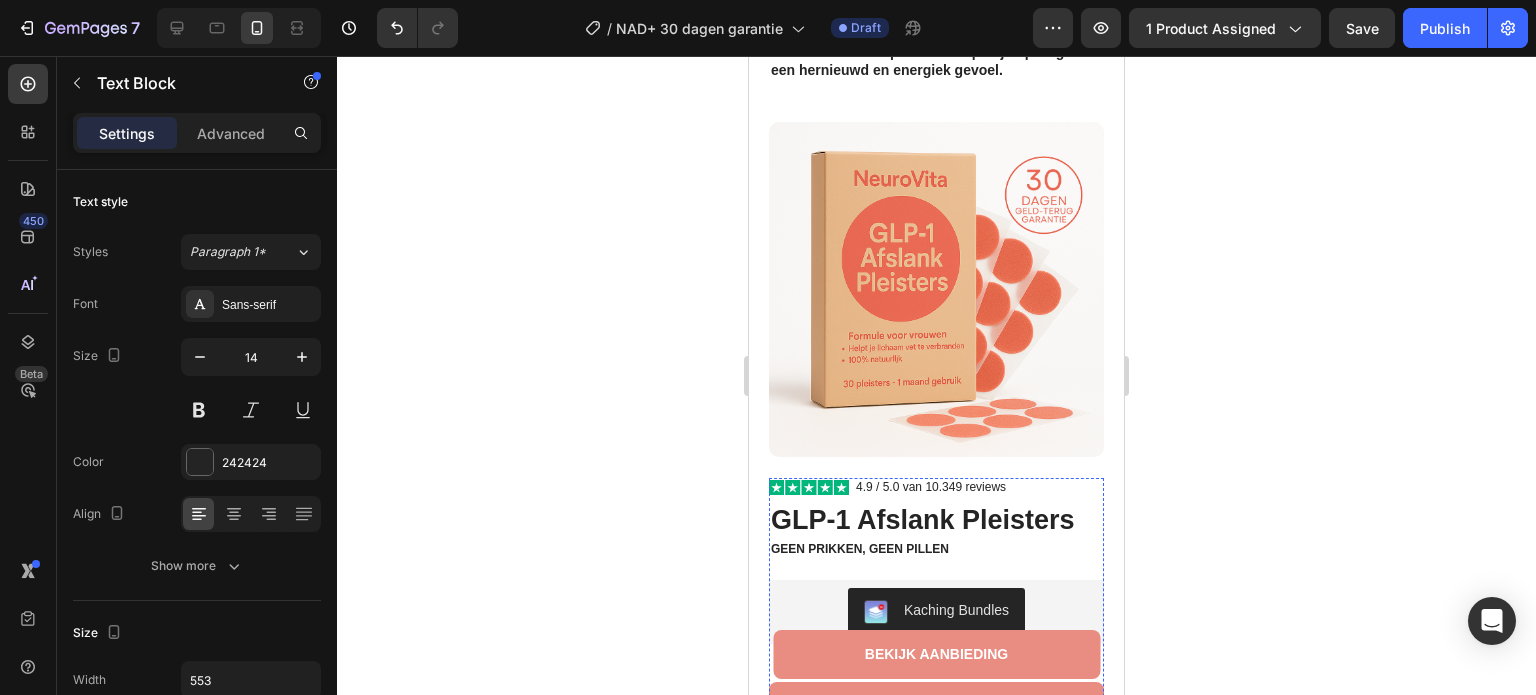 scroll, scrollTop: 0, scrollLeft: 0, axis: both 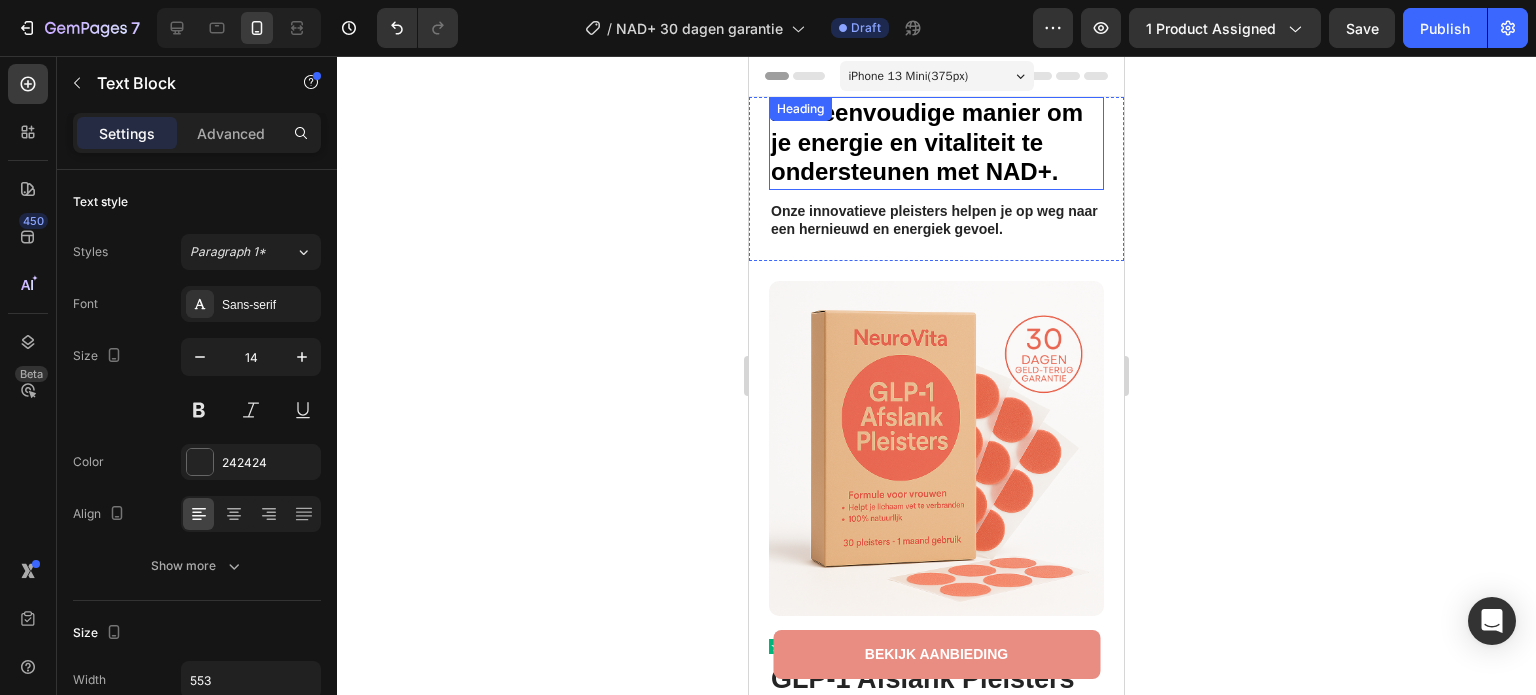 click on "Een eenvoudige manier om je energie en vitaliteit te ondersteunen met NAD+." at bounding box center (927, 142) 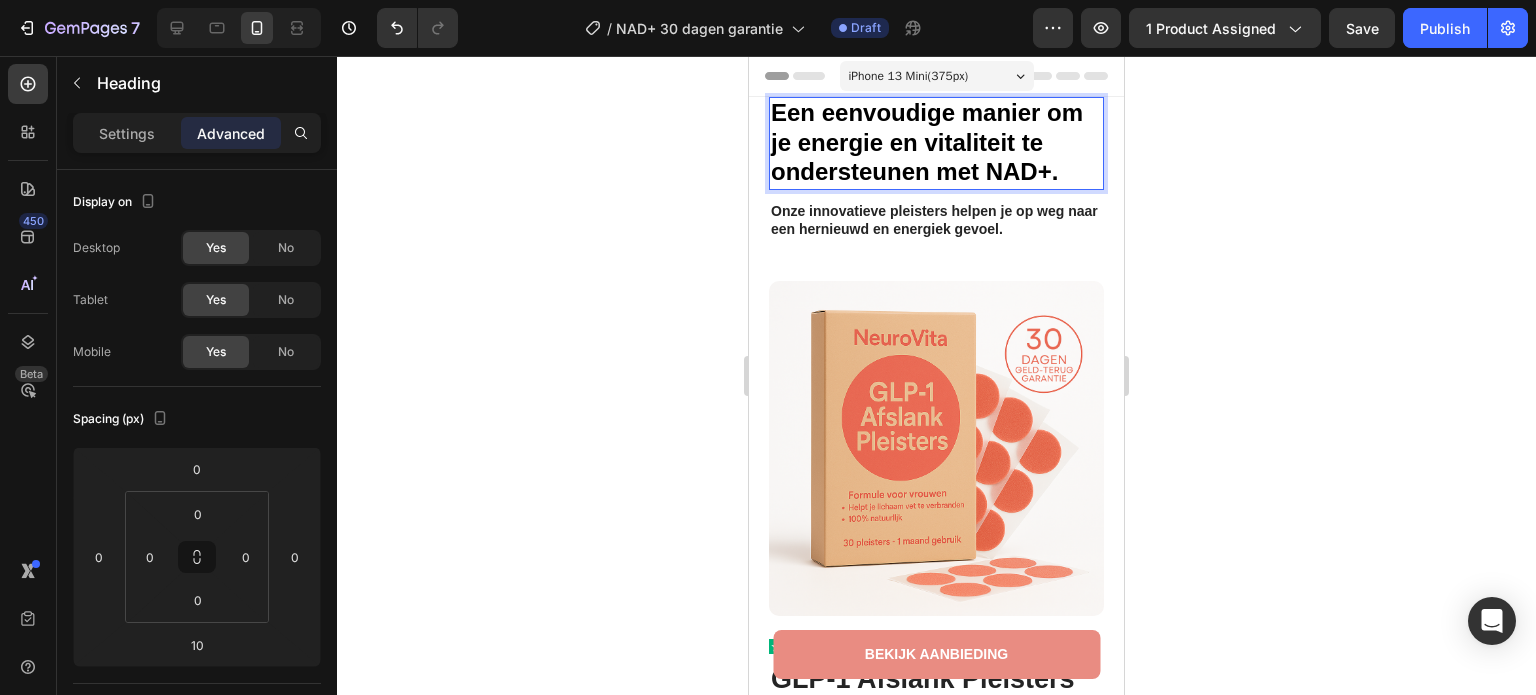 click on "Een eenvoudige manier om je energie en vitaliteit te ondersteunen met NAD+." at bounding box center (927, 142) 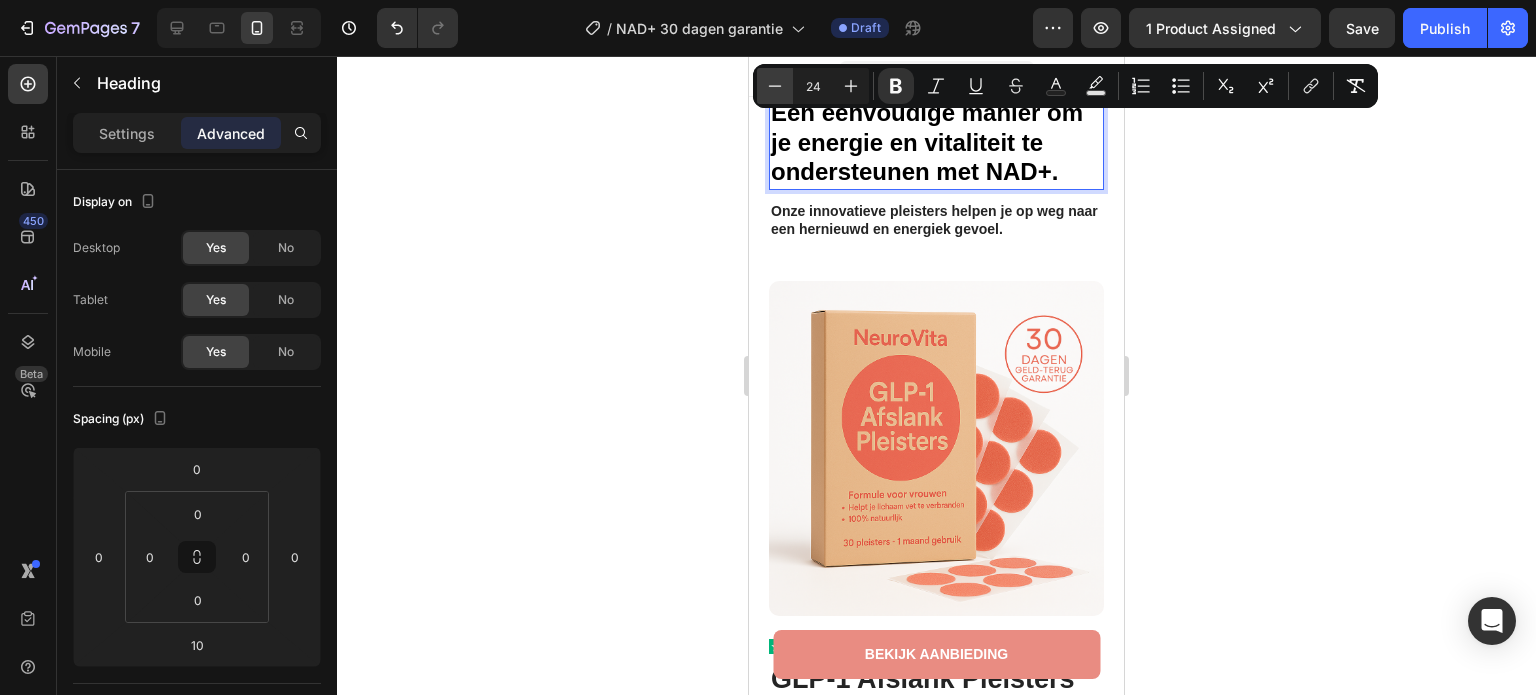 click on "Minus" at bounding box center (775, 86) 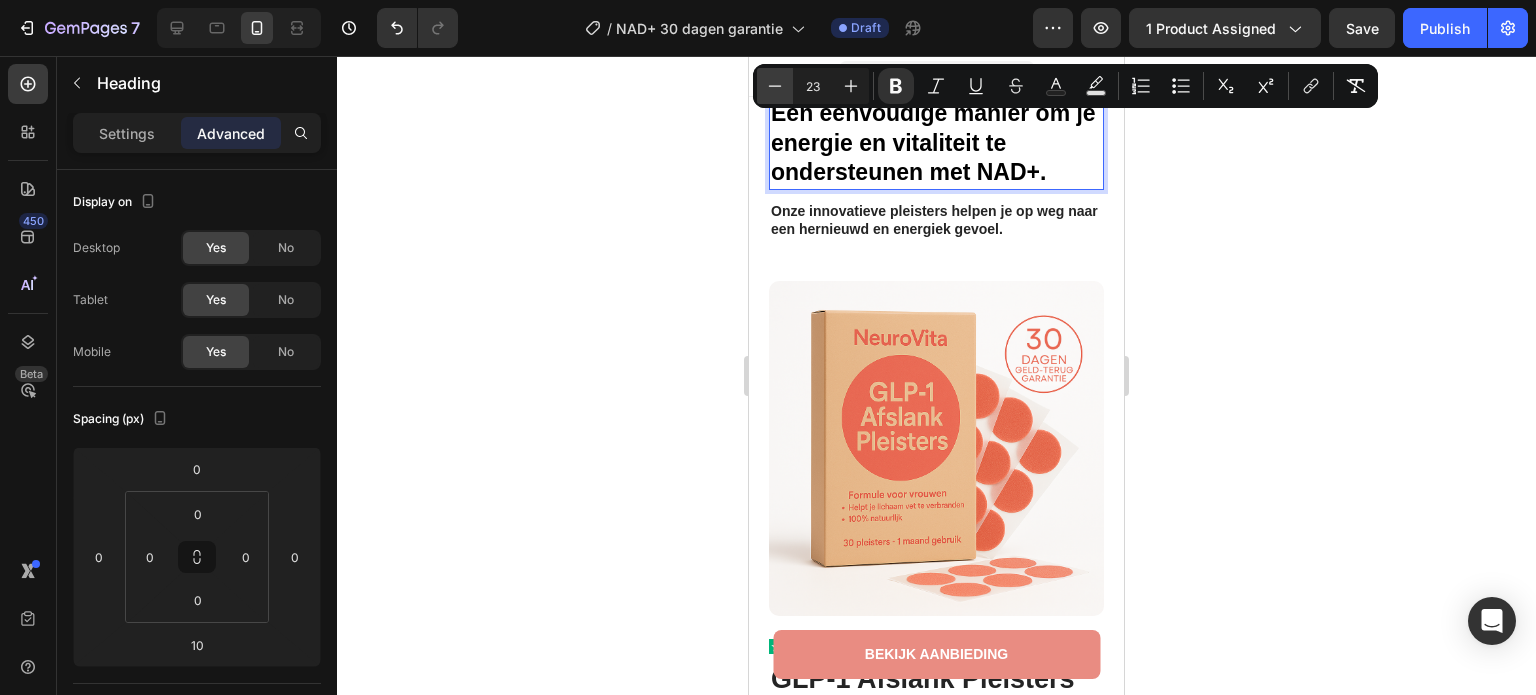 click on "Minus" at bounding box center [775, 86] 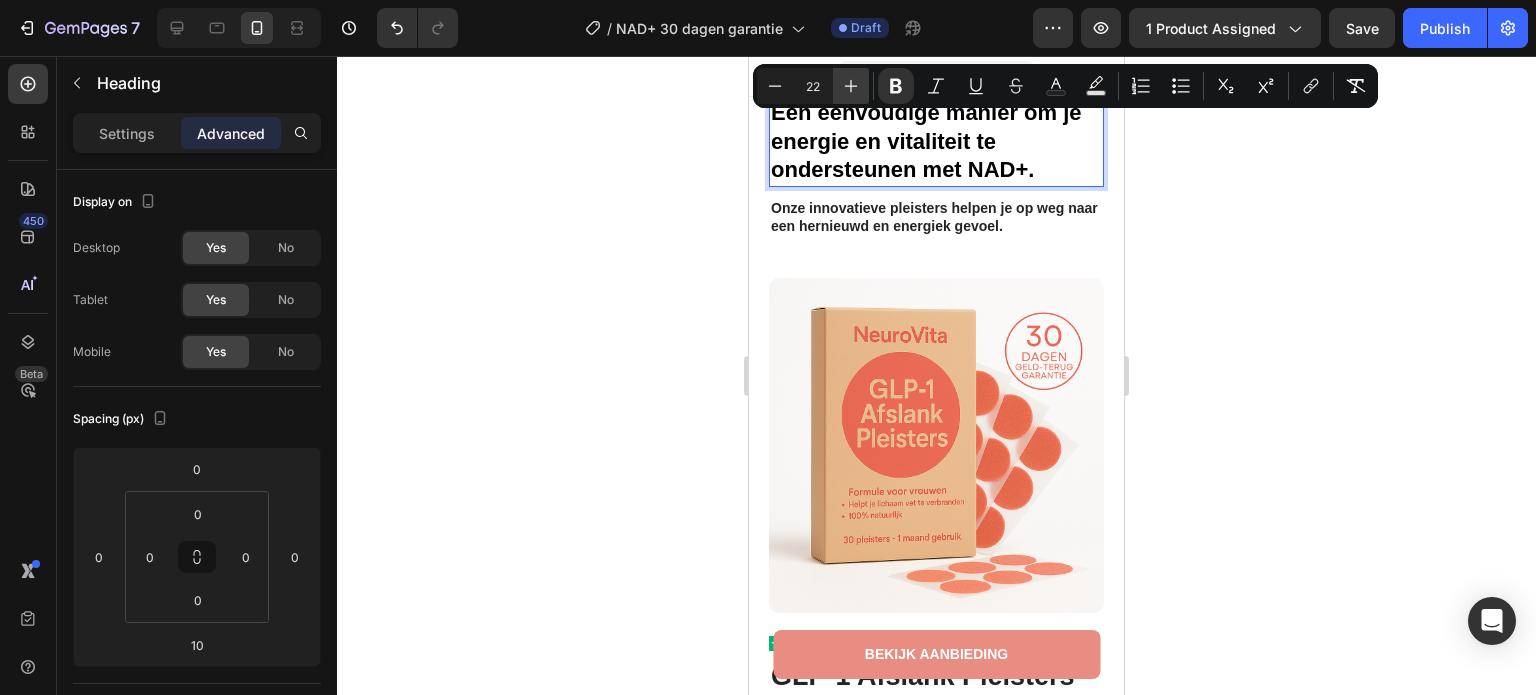 click 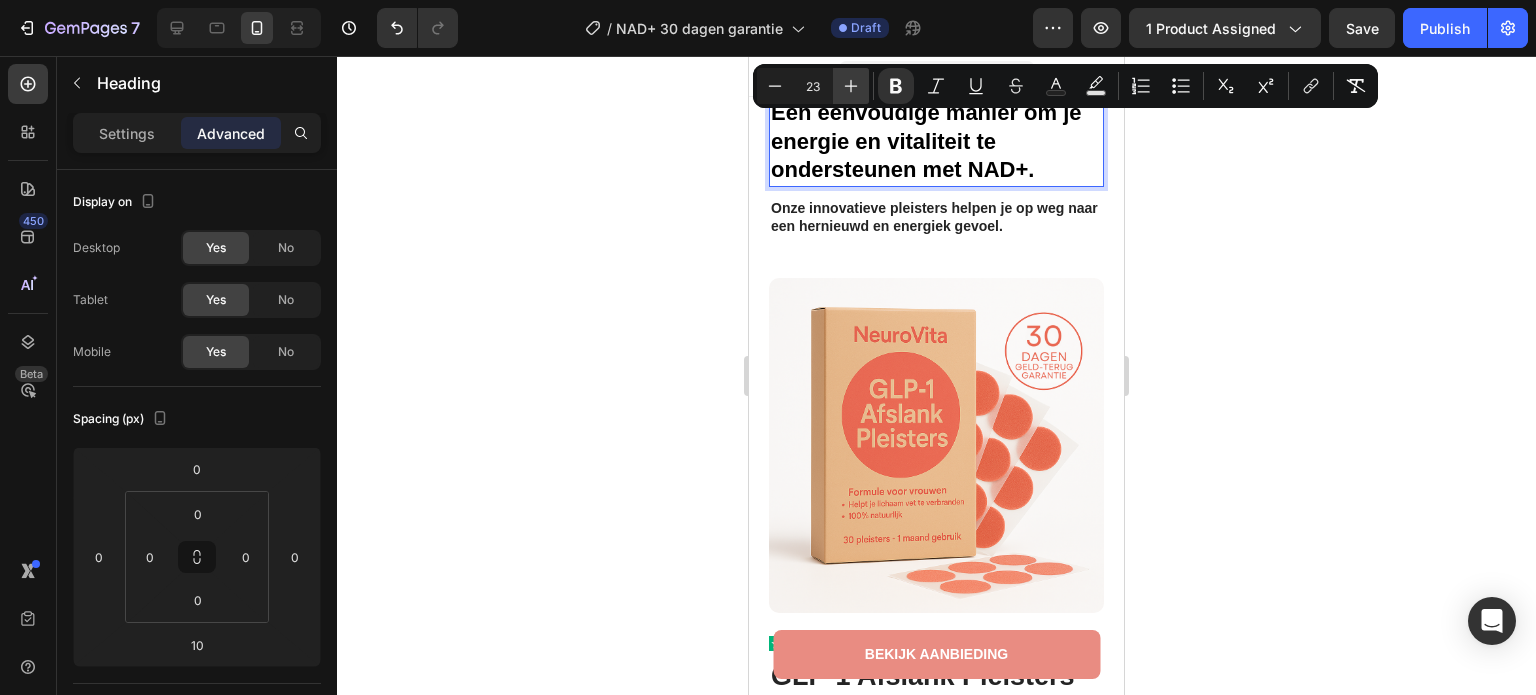click 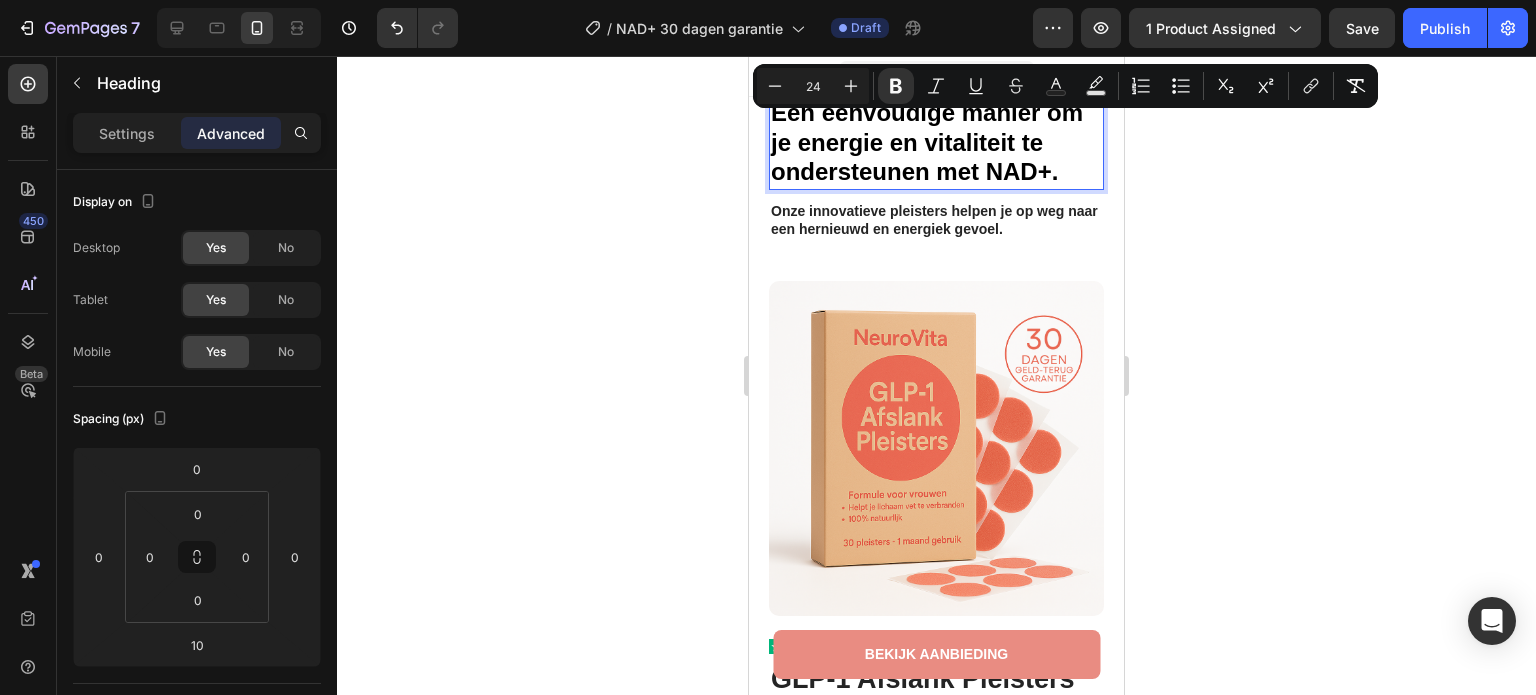 click on "Een eenvoudige manier om je energie en vitaliteit te ondersteunen met NAD+." at bounding box center (927, 142) 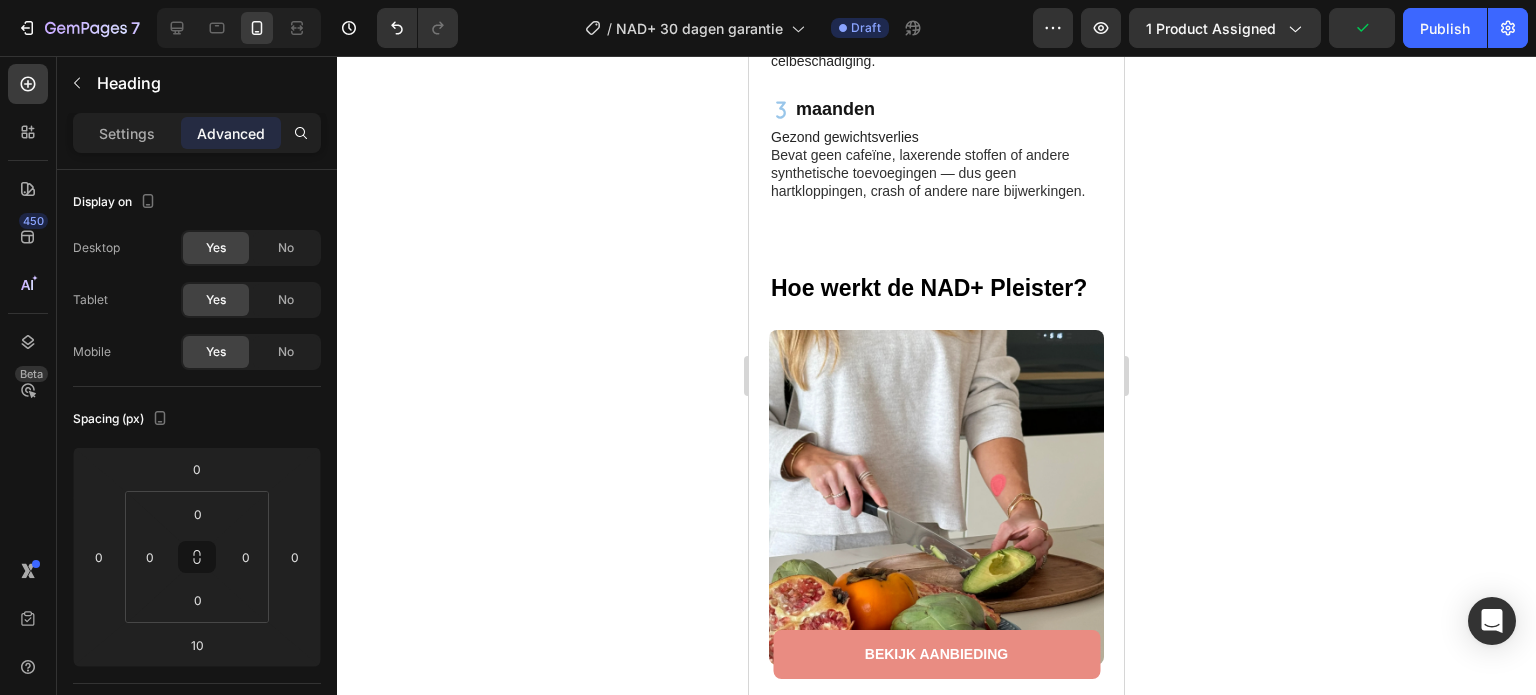 scroll, scrollTop: 1400, scrollLeft: 0, axis: vertical 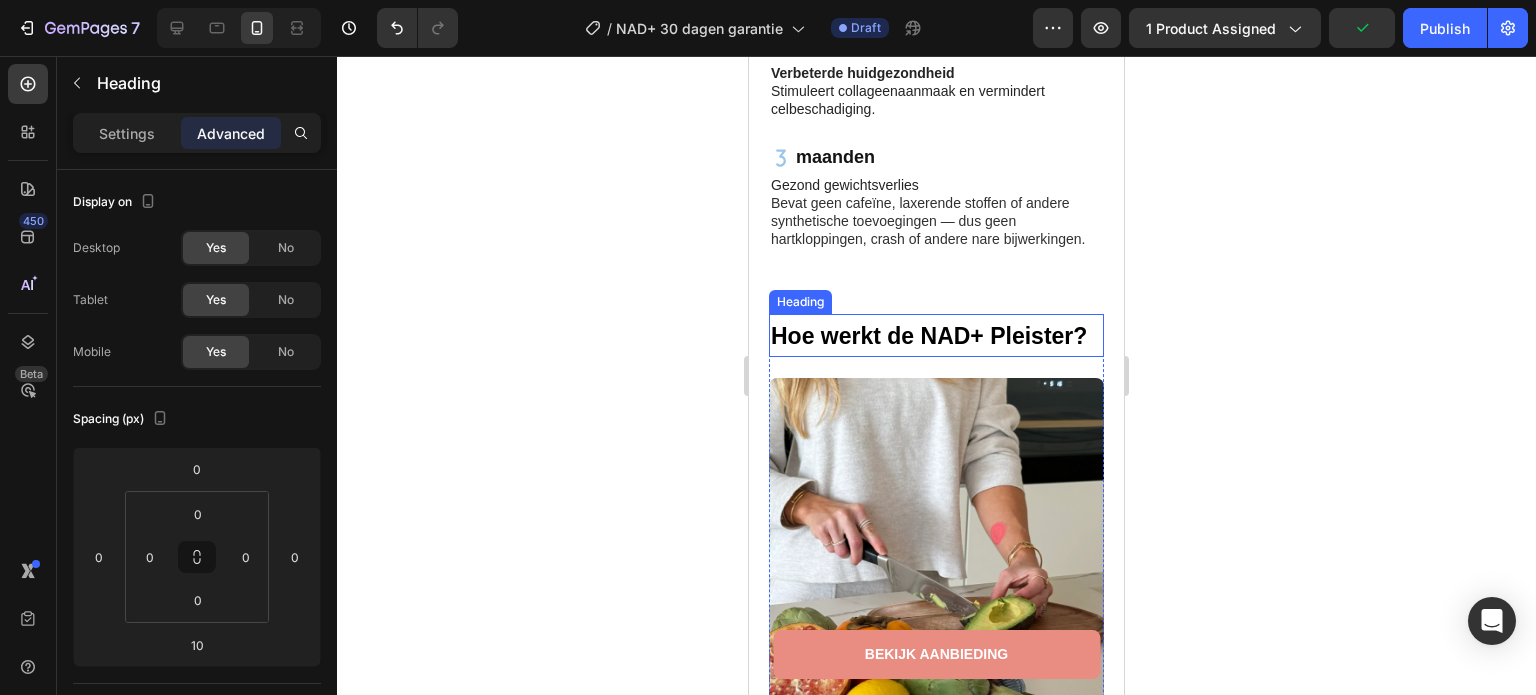 click on "Hoe werkt de NAD+ Pleister?" at bounding box center [929, 336] 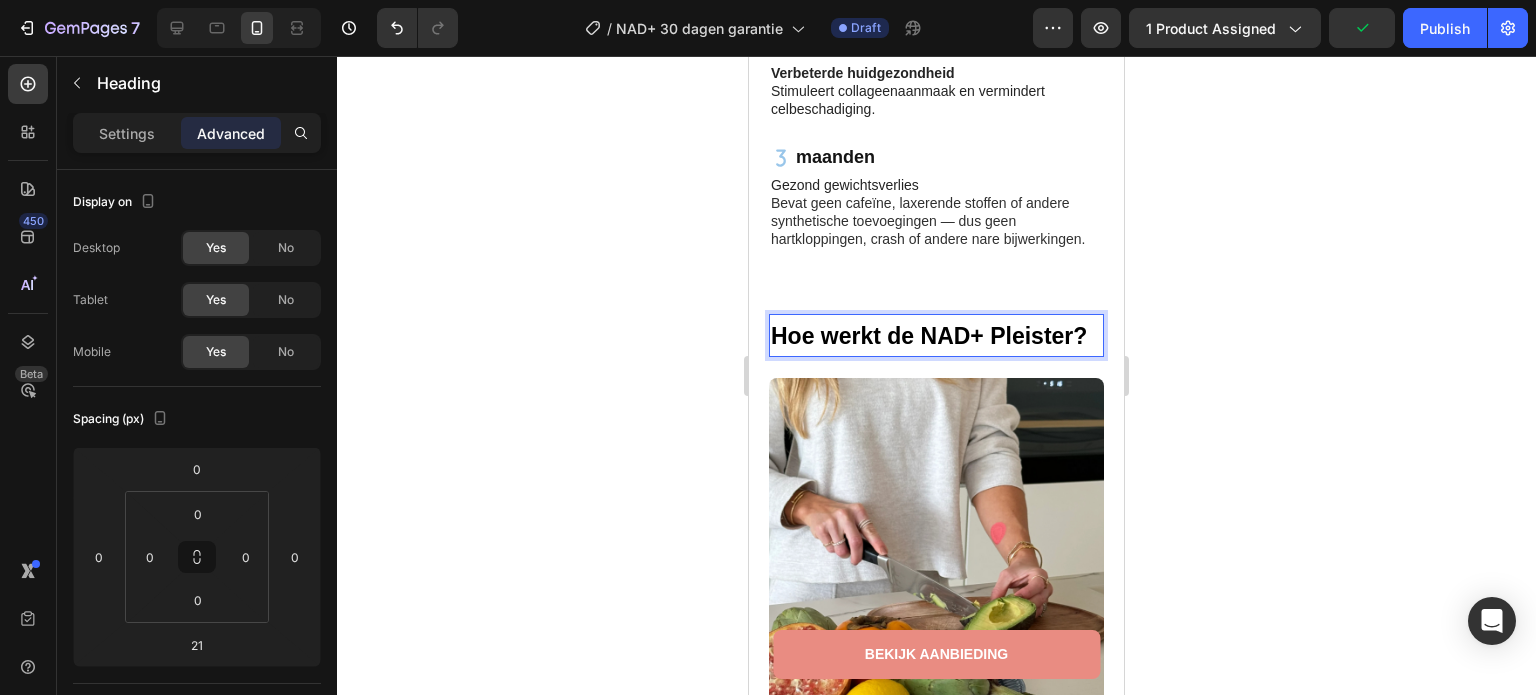 click on "Hoe werkt de NAD+ Pleister?" at bounding box center [929, 336] 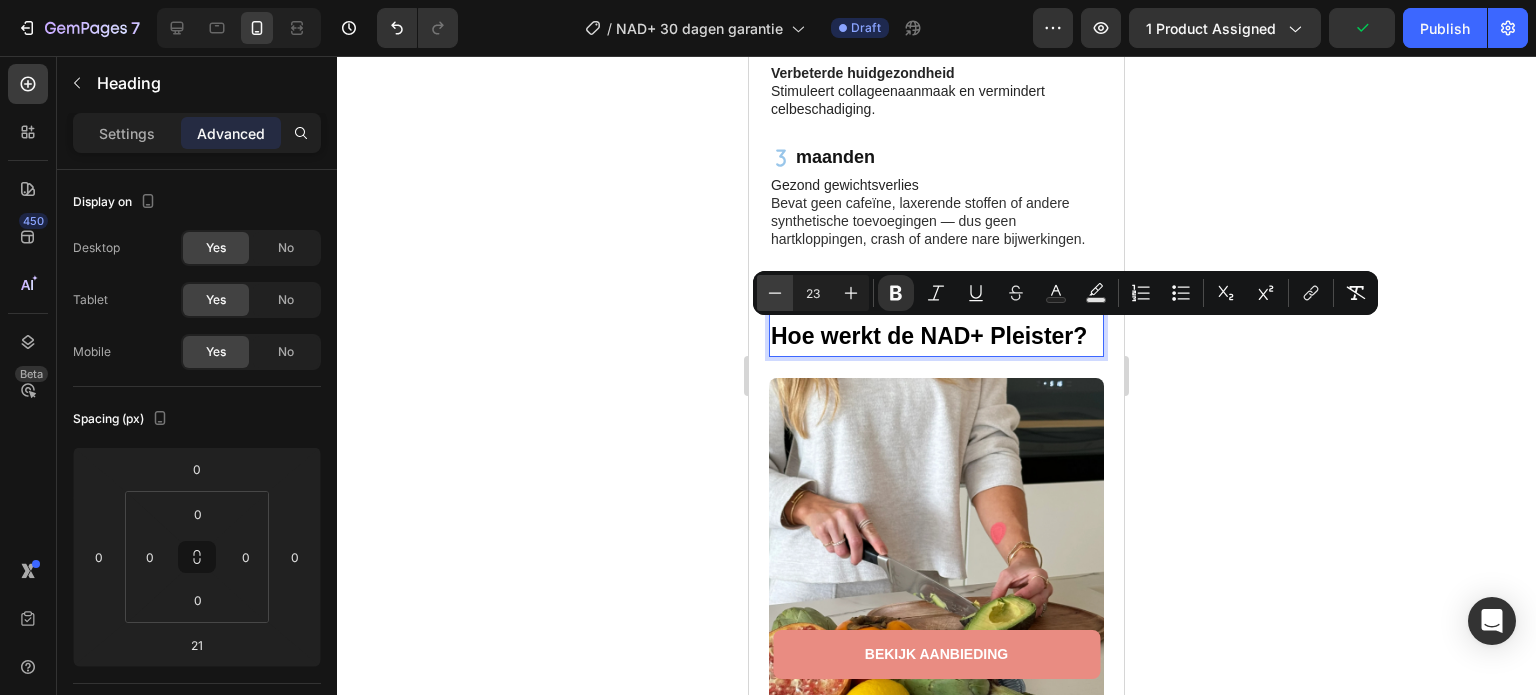 click 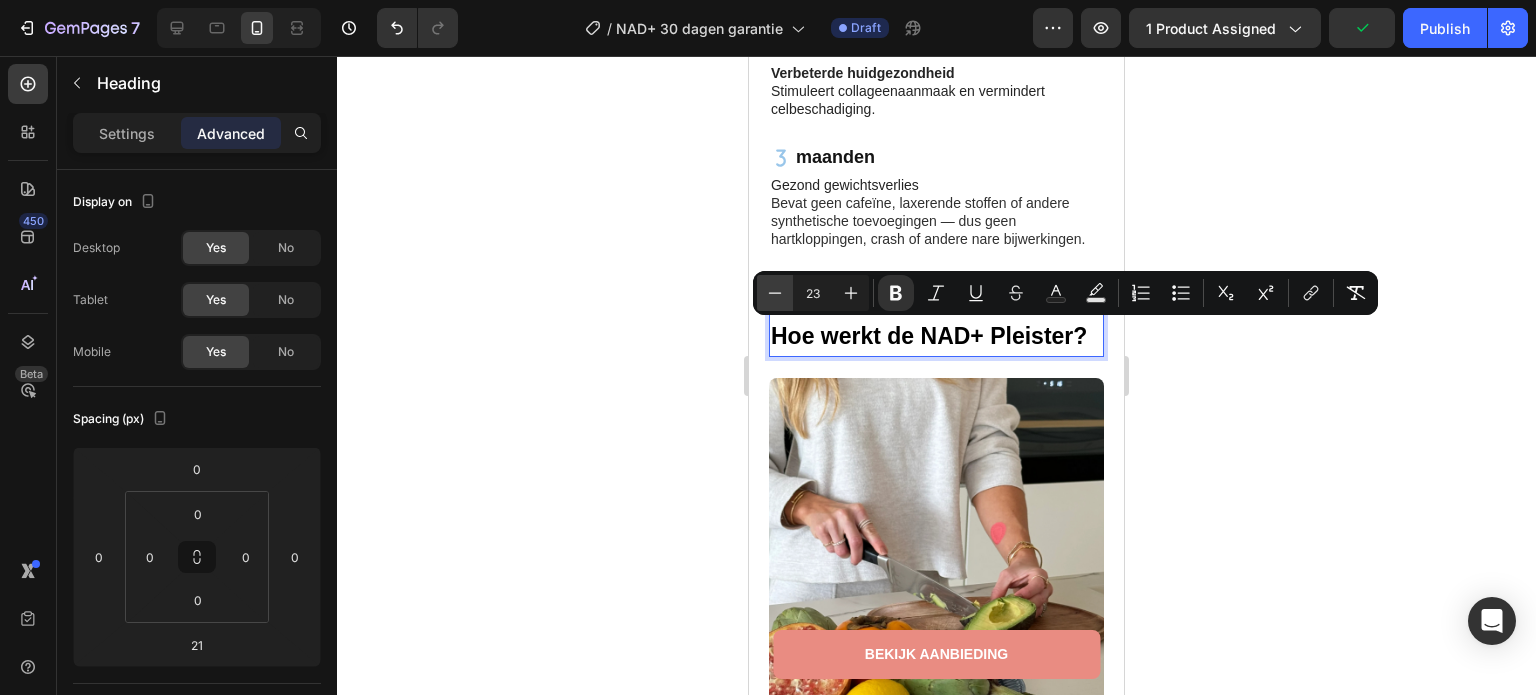 type on "22" 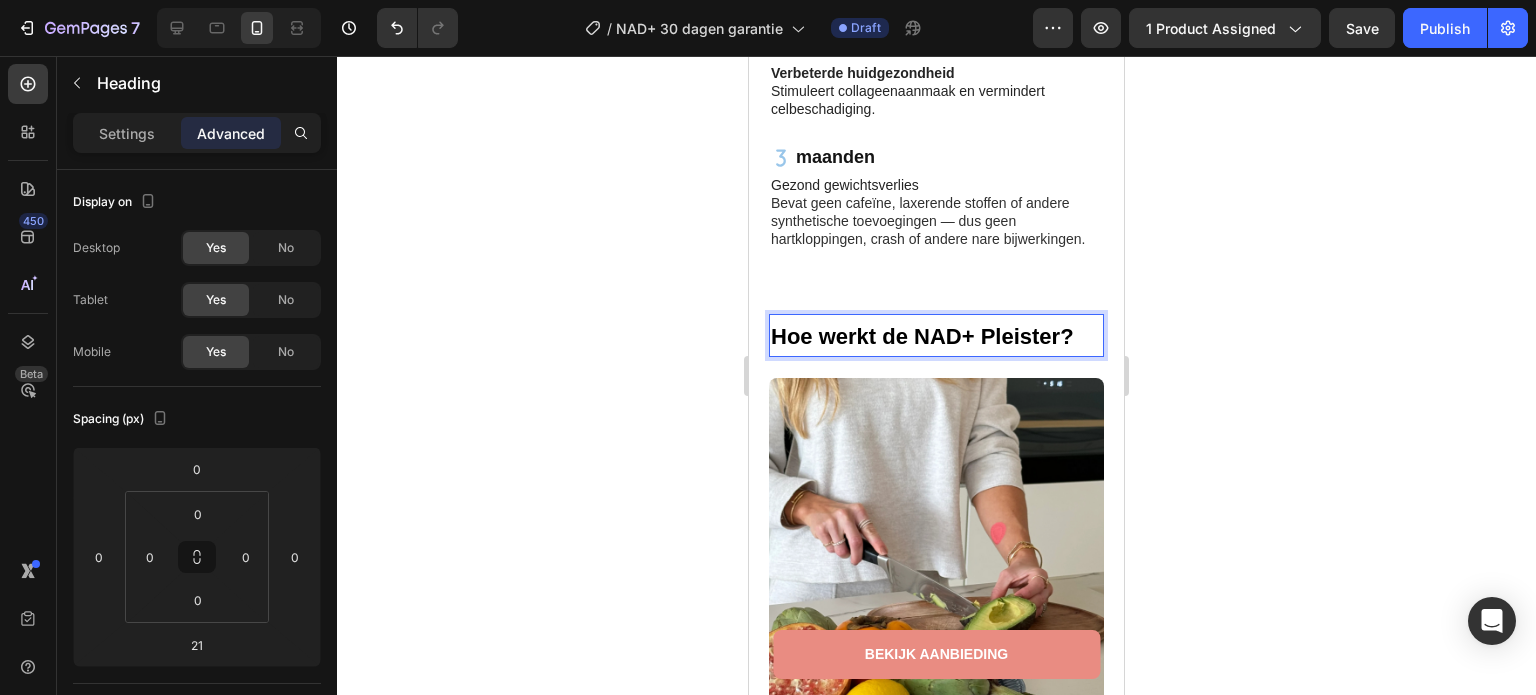 click on "Hoe werkt de NAD+ Pleister?" at bounding box center [922, 336] 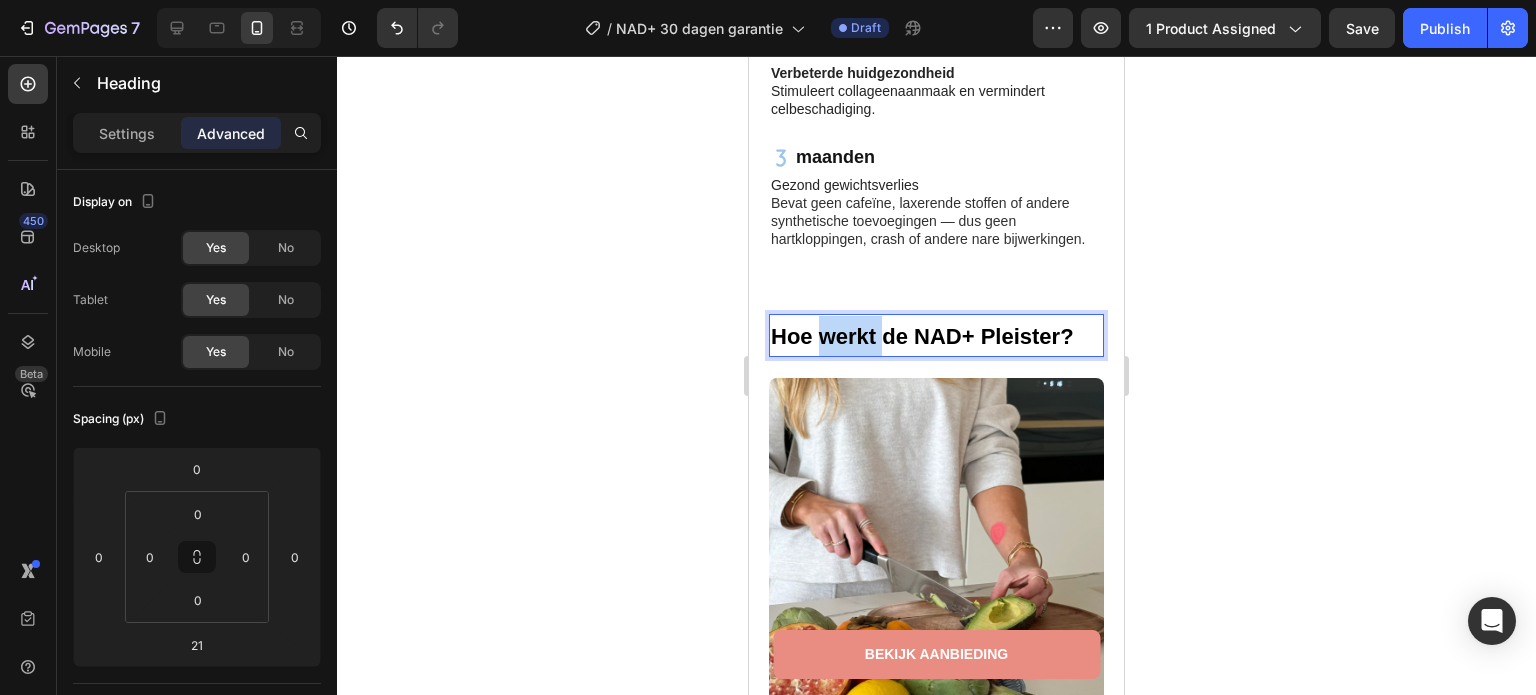 click on "Hoe werkt de NAD+ Pleister?" at bounding box center [922, 336] 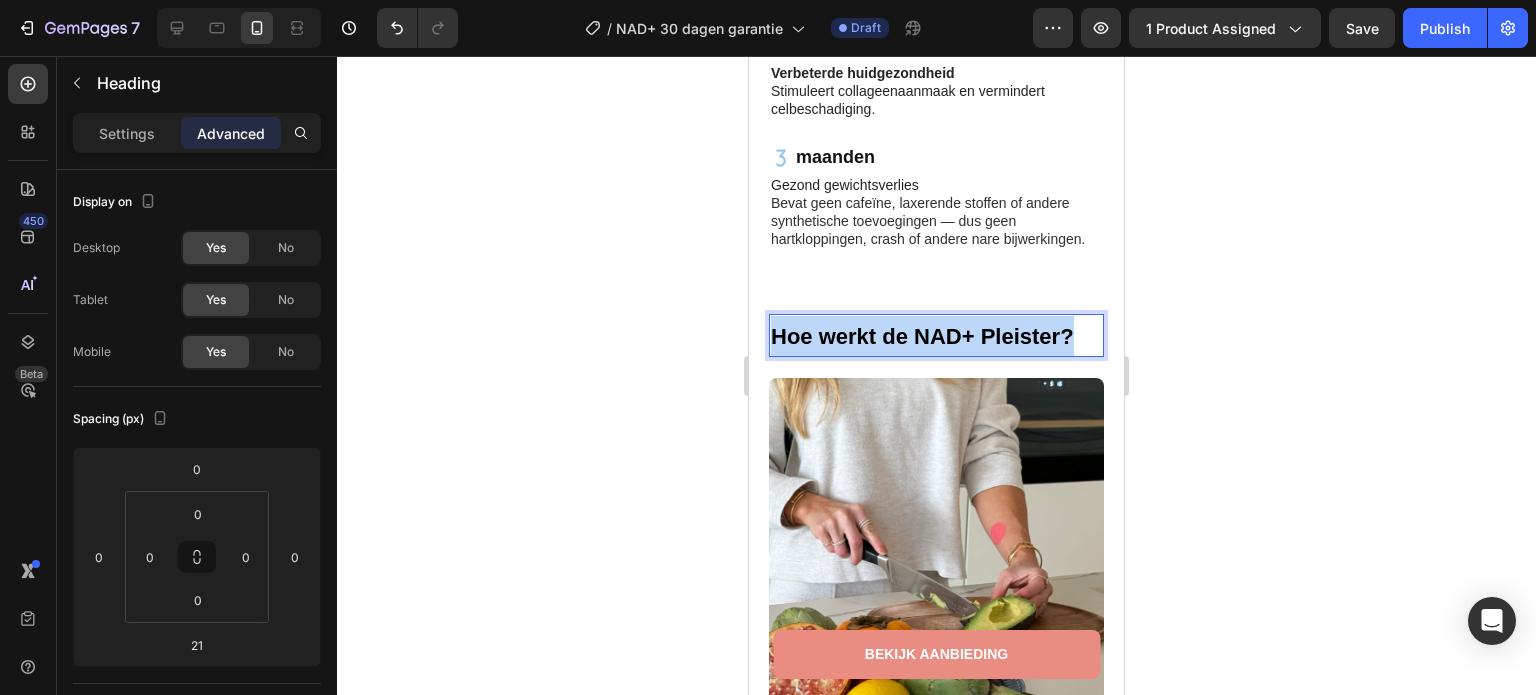 click on "Hoe werkt de NAD+ Pleister?" at bounding box center [922, 336] 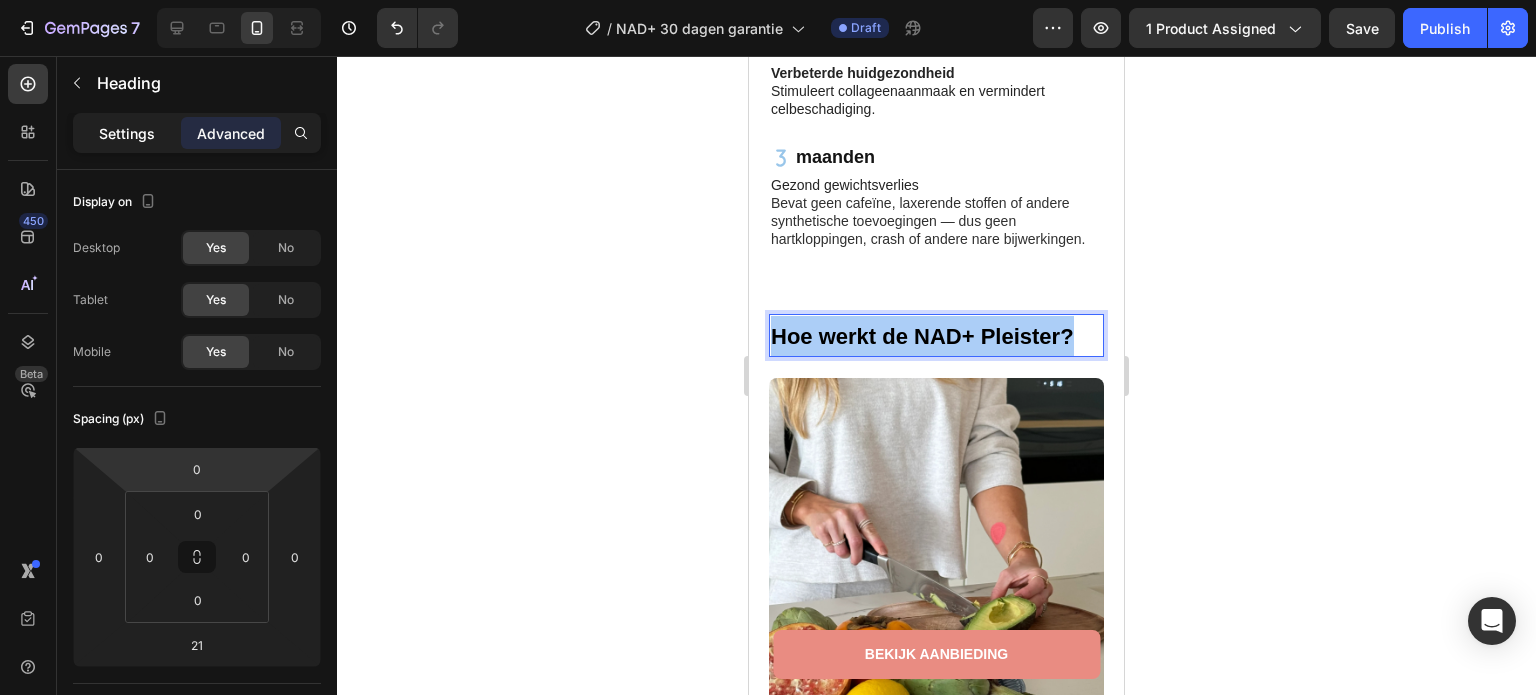 click on "Settings" at bounding box center (127, 133) 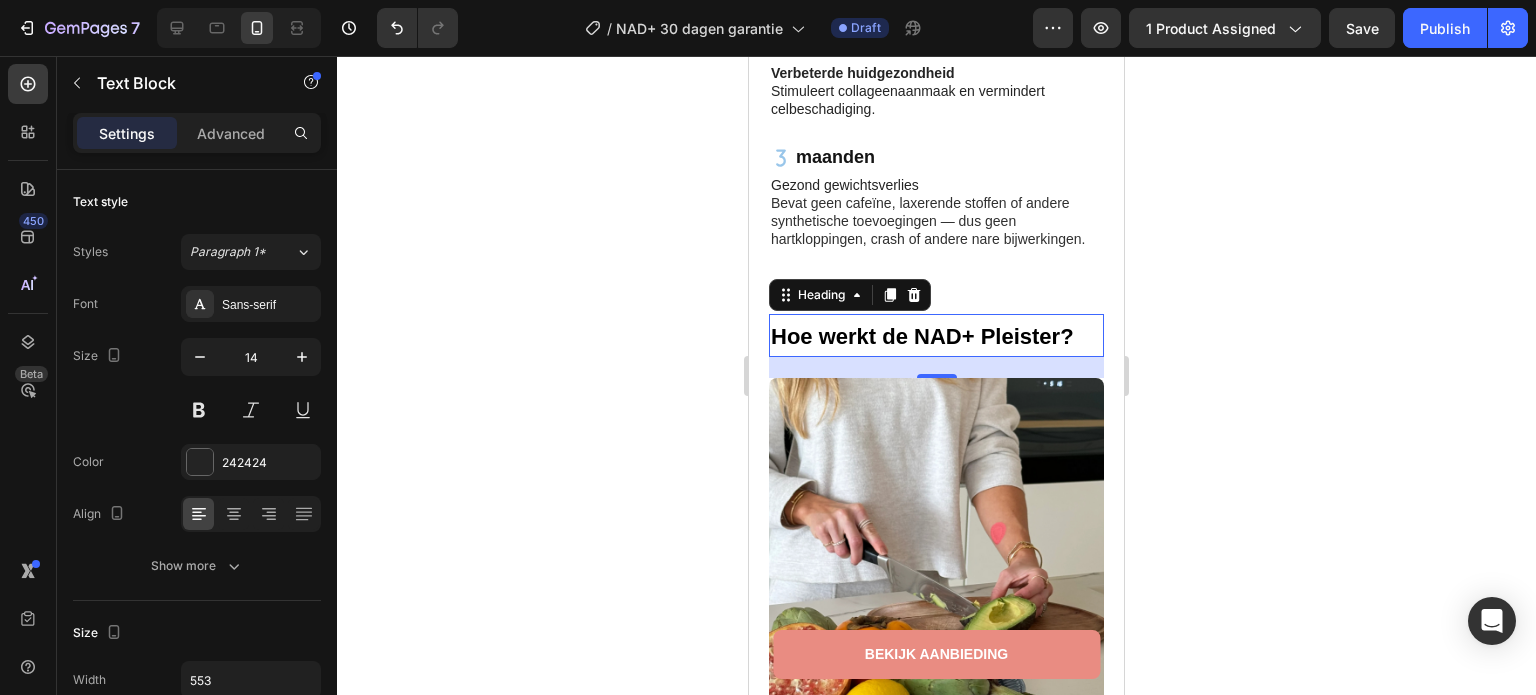 click on "Bevat geen cafeïne, laxerende stoffen of andere synthetische toevoegingen — dus geen hartkloppingen, crash of andere nare bijwerkingen." at bounding box center [928, 221] 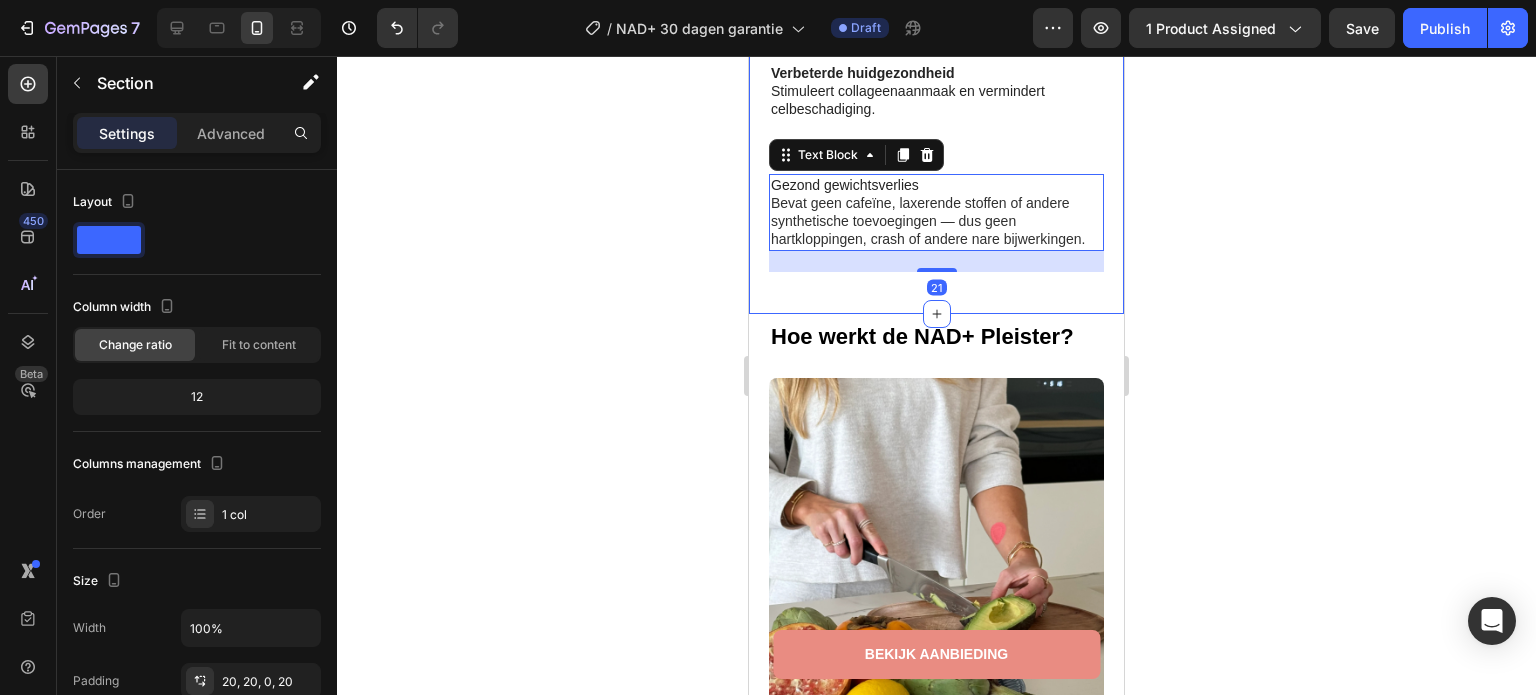 click on "weken Item List Verbeterde cognitieve gezondheid Verbeterde focus, scherpere herinneringen en een gezonder brein. Text Block
maand Item List Verbeterde huidgezondheid Stimuleert collageenaanmaak en vermindert celbeschadiging. Text Block
maanden Item List Gezond gewichtsverlies Bevat geen cafeïne, laxerende stoffen of andere synthetische toevoegingen — dus geen hartkloppingen, crash of andere nare bijwerkingen. Text Block   21 Row" at bounding box center [936, 116] 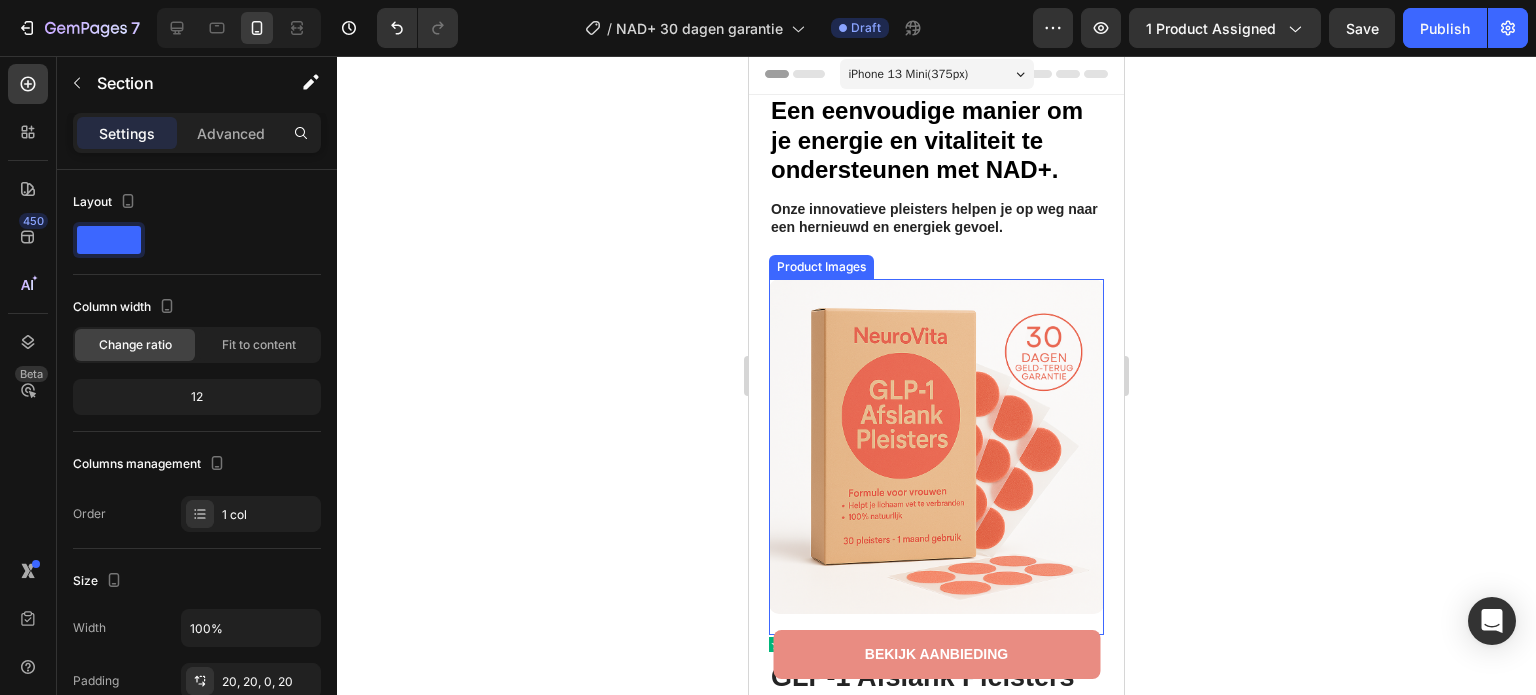 scroll, scrollTop: 0, scrollLeft: 0, axis: both 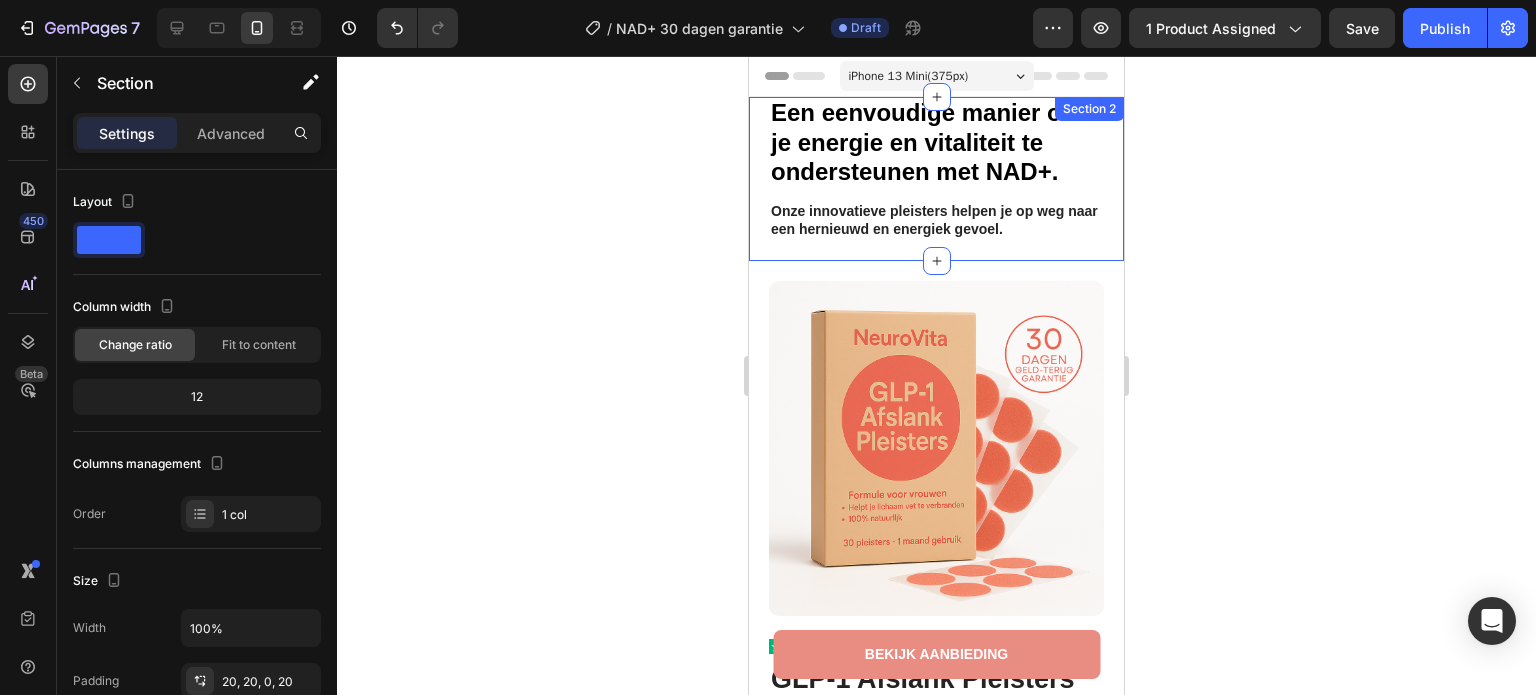 click on "Een eenvoudige manier om je energie en vitaliteit te ondersteunen met NAD+." at bounding box center (927, 142) 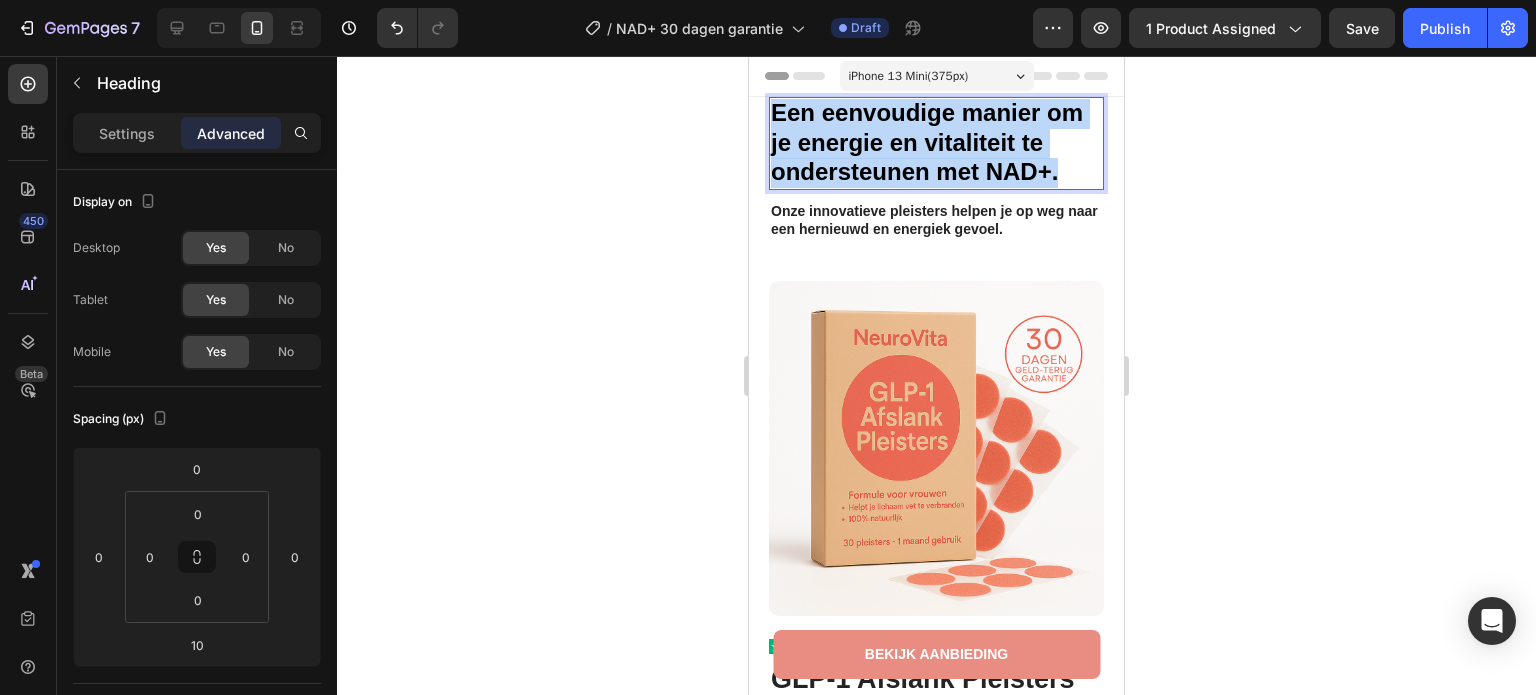 click on "Een eenvoudige manier om je energie en vitaliteit te ondersteunen met NAD+." at bounding box center (927, 142) 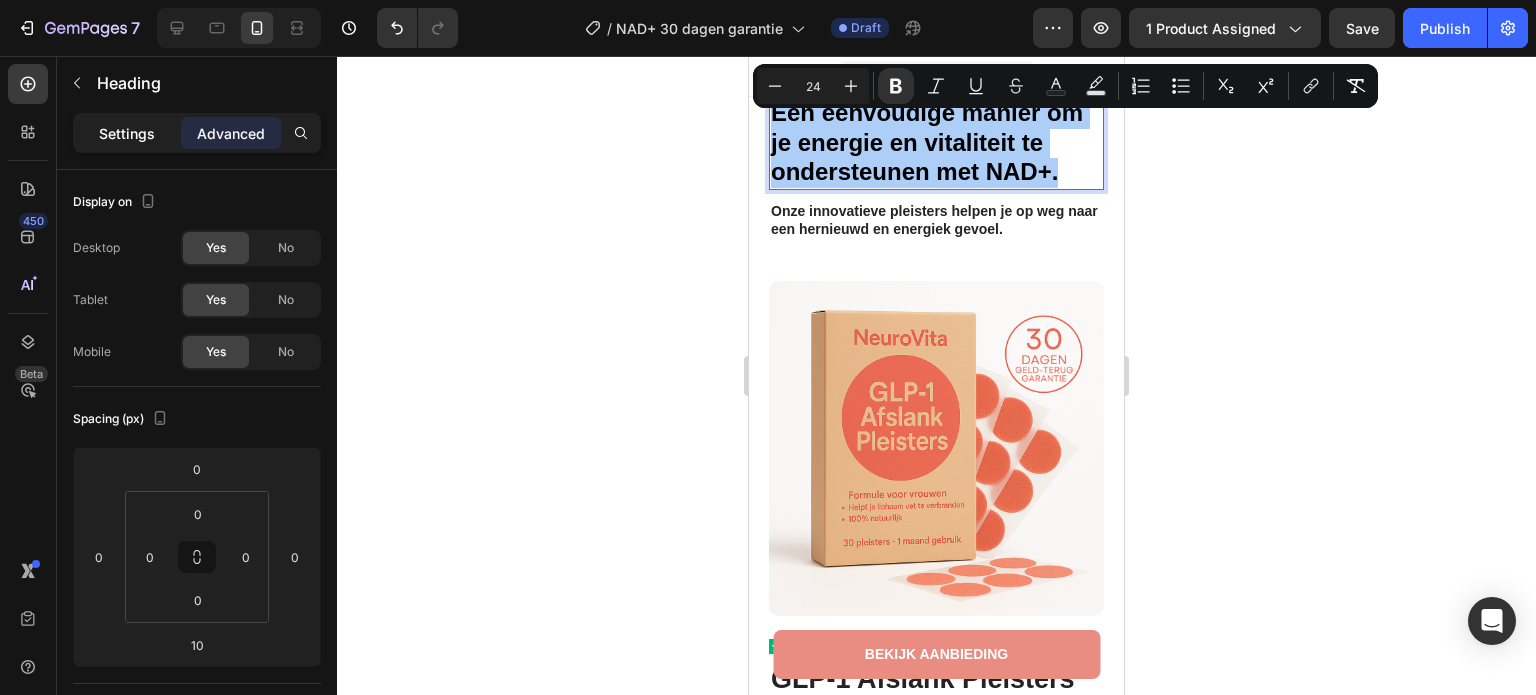click on "Settings" 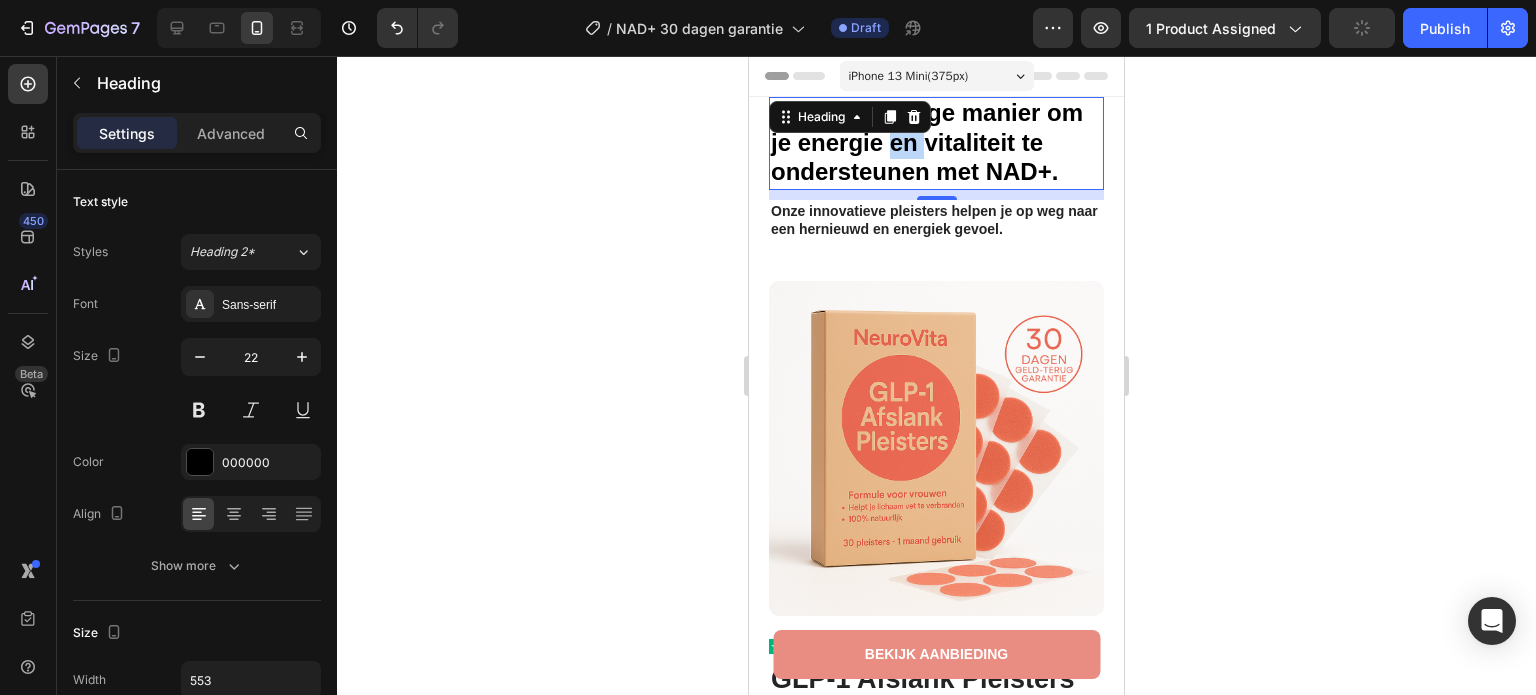 click on "Een eenvoudige manier om je energie en vitaliteit te ondersteunen met NAD+." at bounding box center [927, 142] 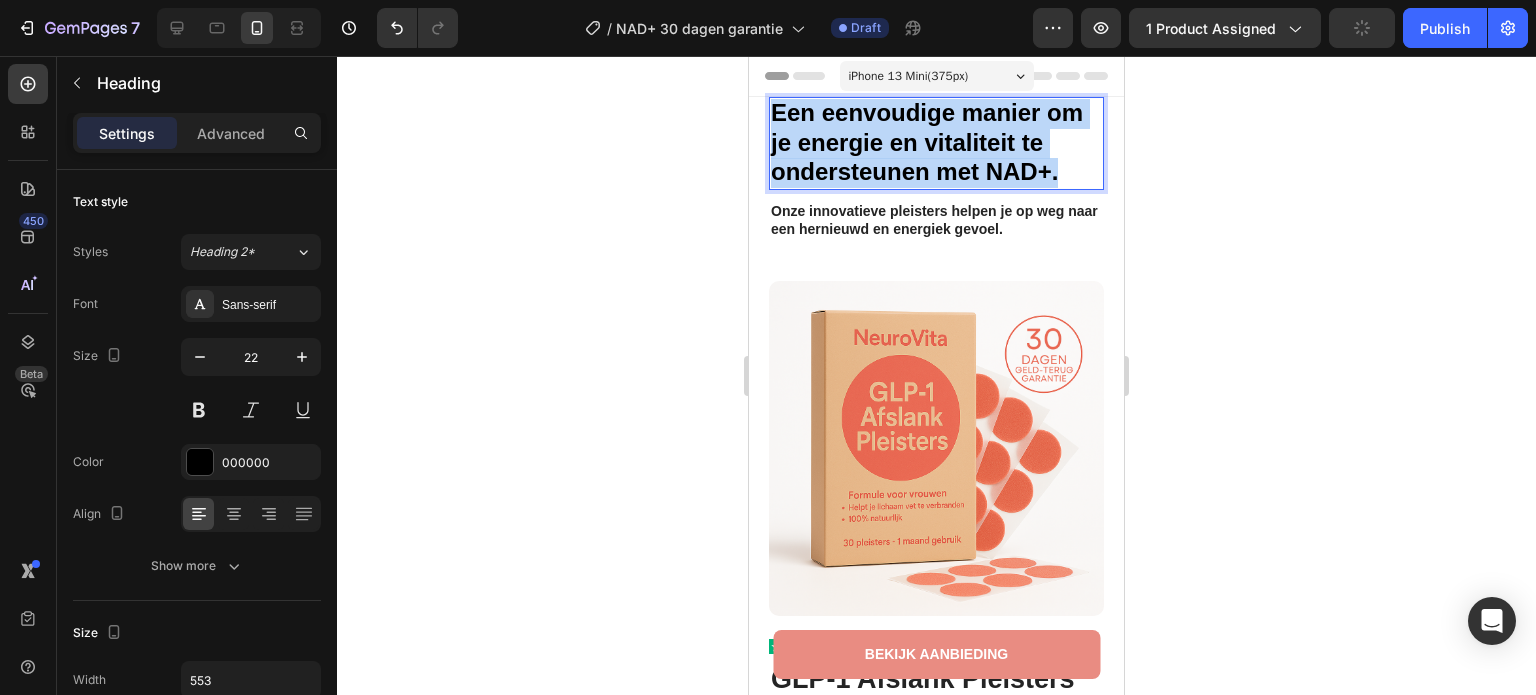 click on "Een eenvoudige manier om je energie en vitaliteit te ondersteunen met NAD+." at bounding box center [927, 142] 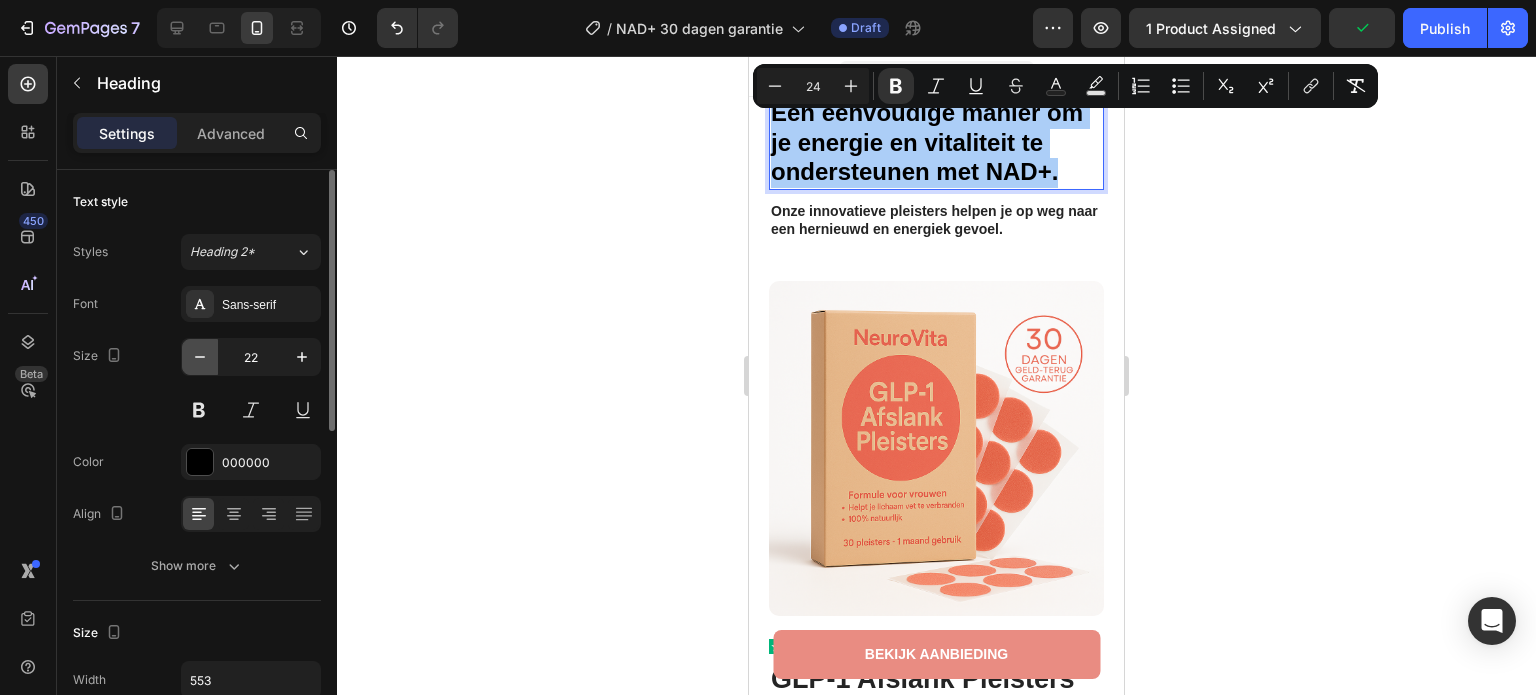 click 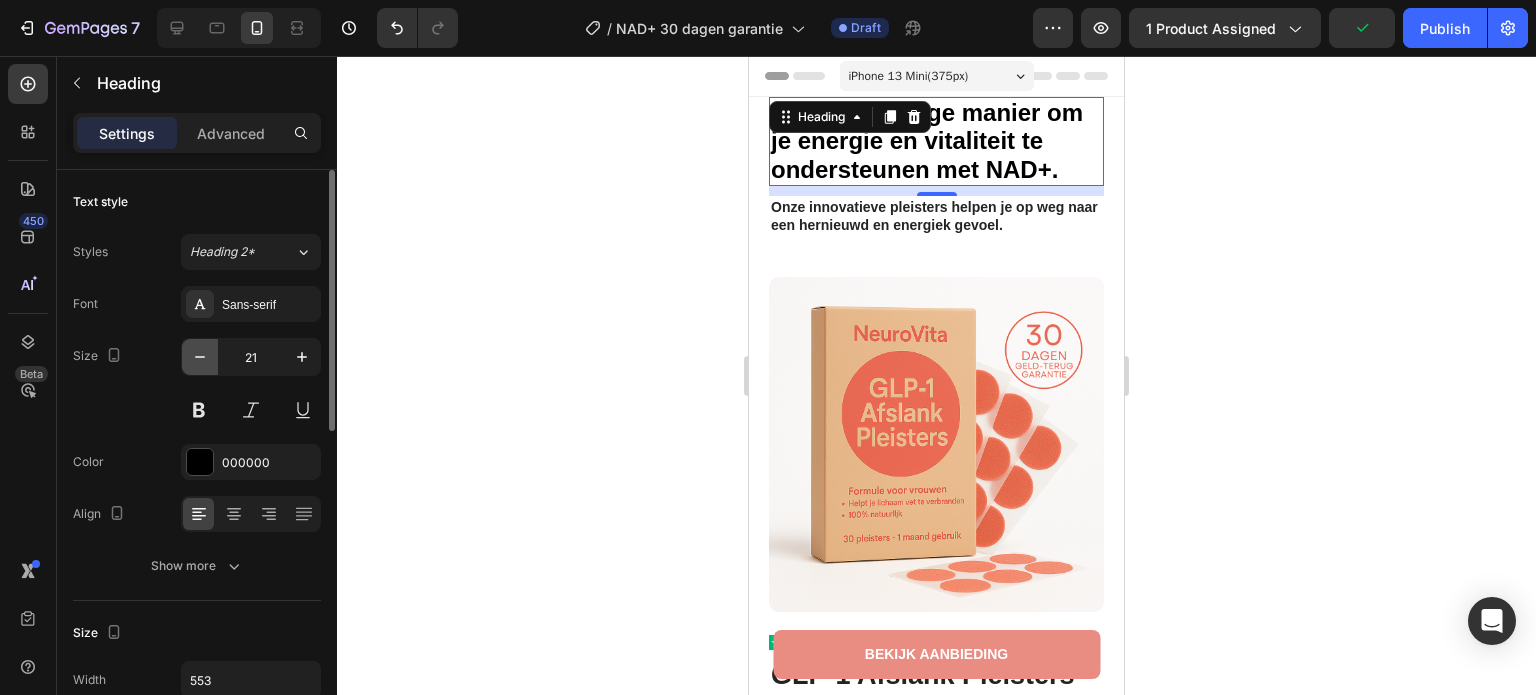 click 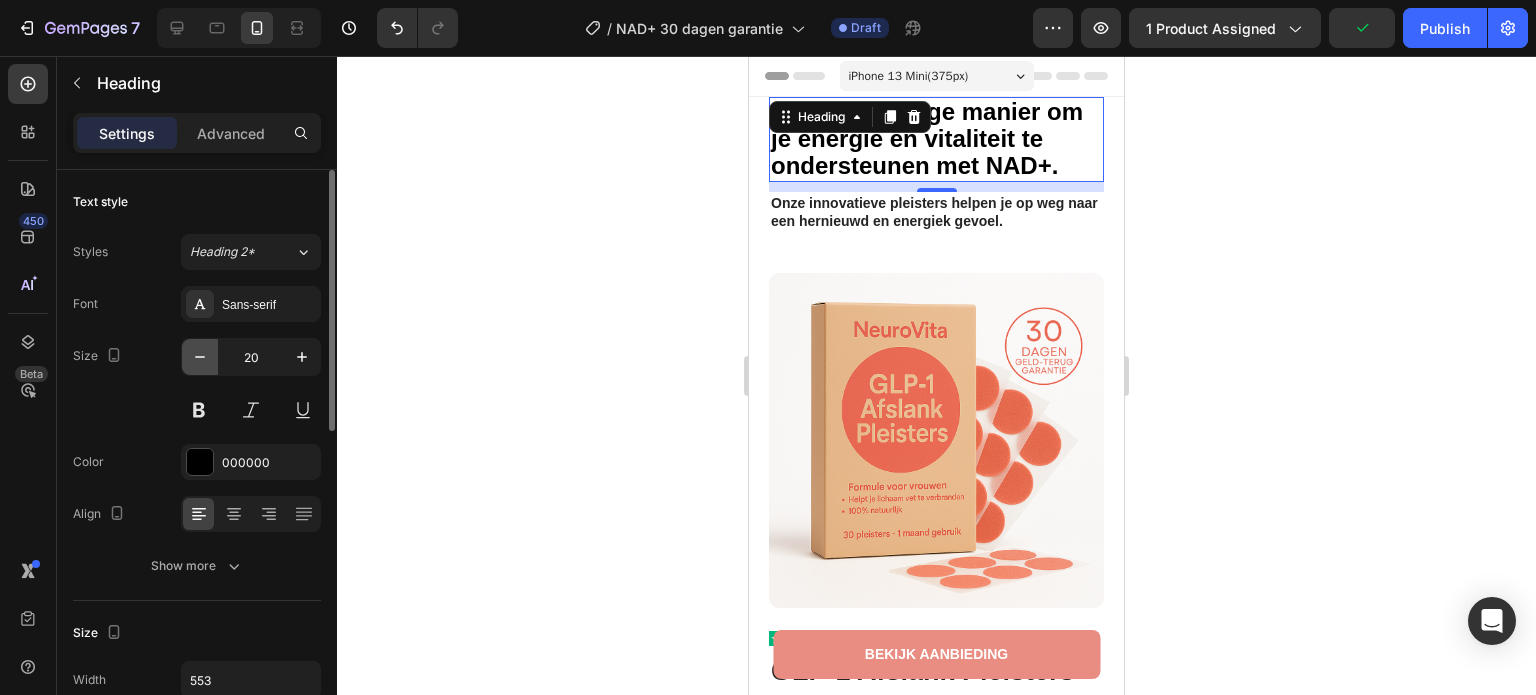 click 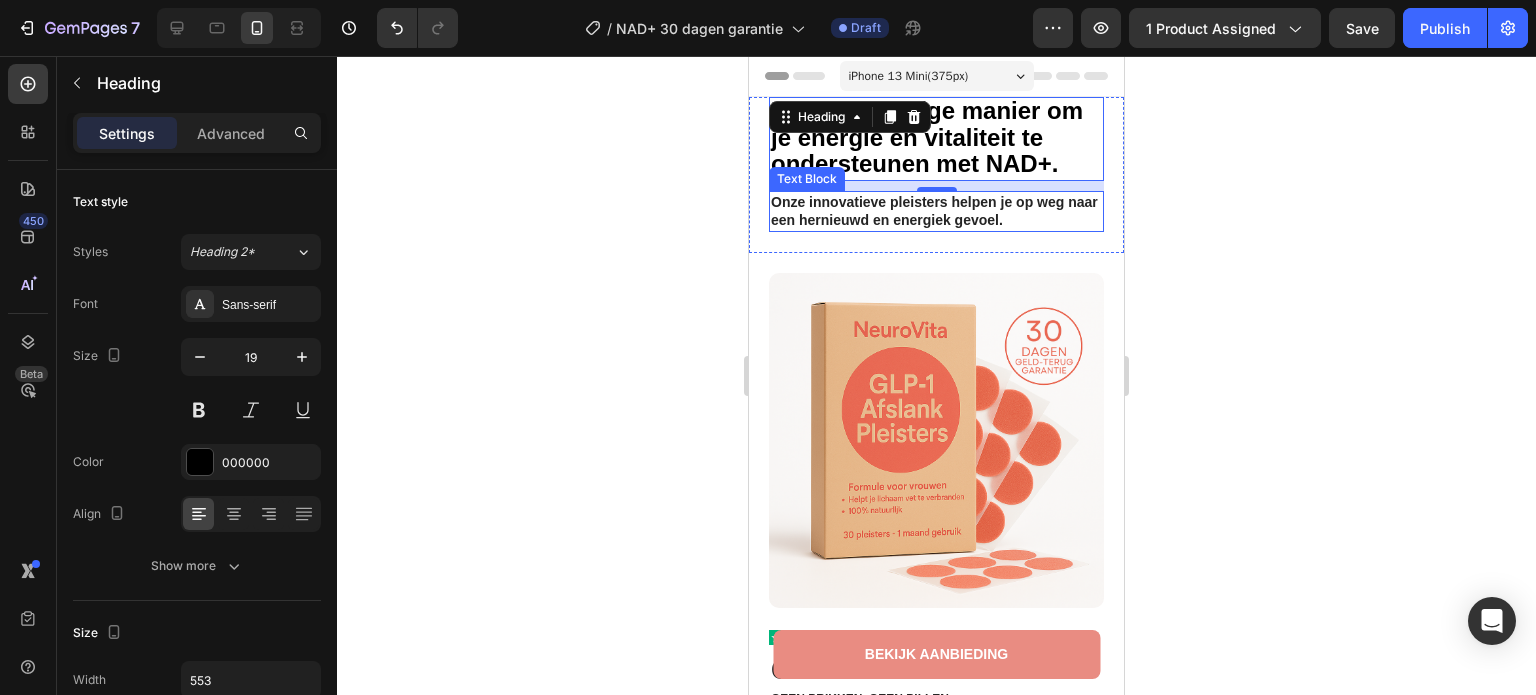 click on "Onze innovatieve pleisters helpen je op weg naar een hernieuwd en energiek gevoel." at bounding box center [936, 211] 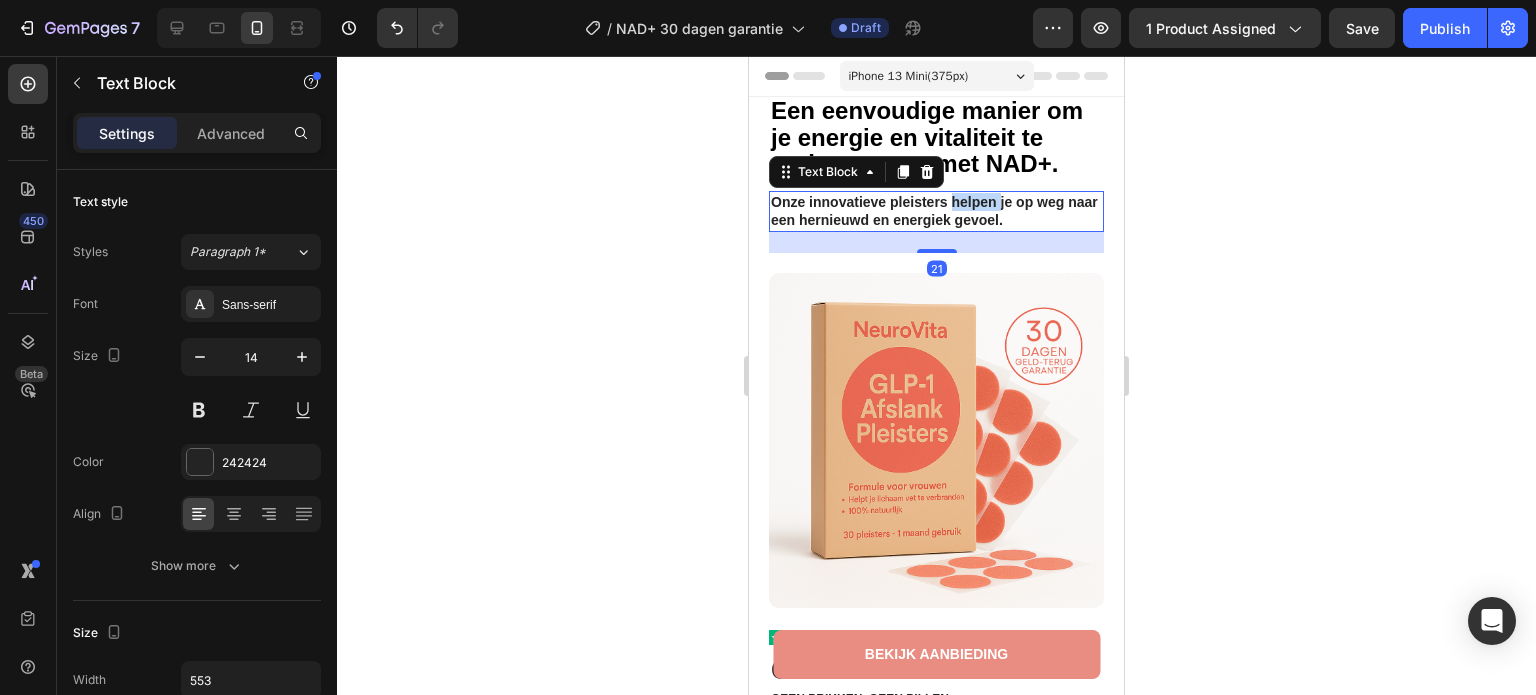 click on "Onze innovatieve pleisters helpen je op weg naar een hernieuwd en energiek gevoel." at bounding box center (936, 211) 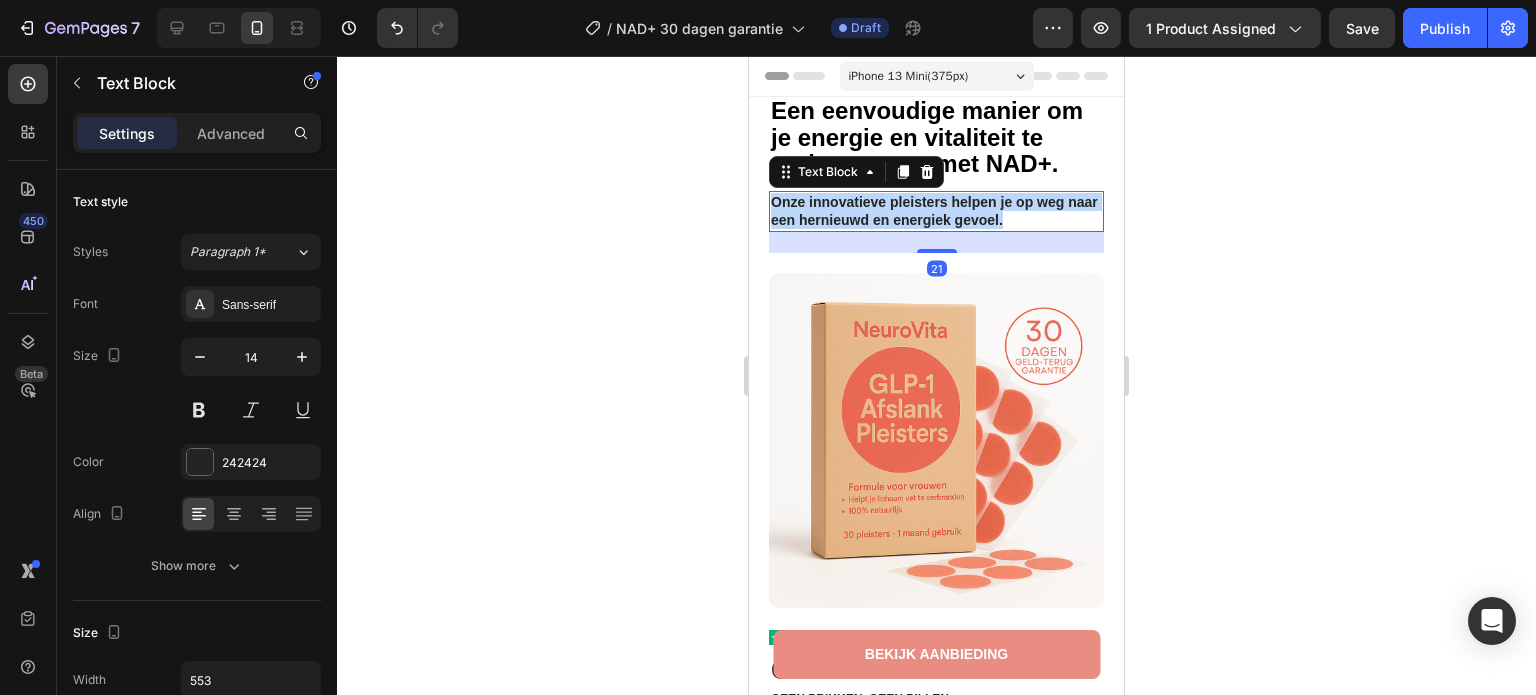click on "Onze innovatieve pleisters helpen je op weg naar een hernieuwd en energiek gevoel." at bounding box center (936, 211) 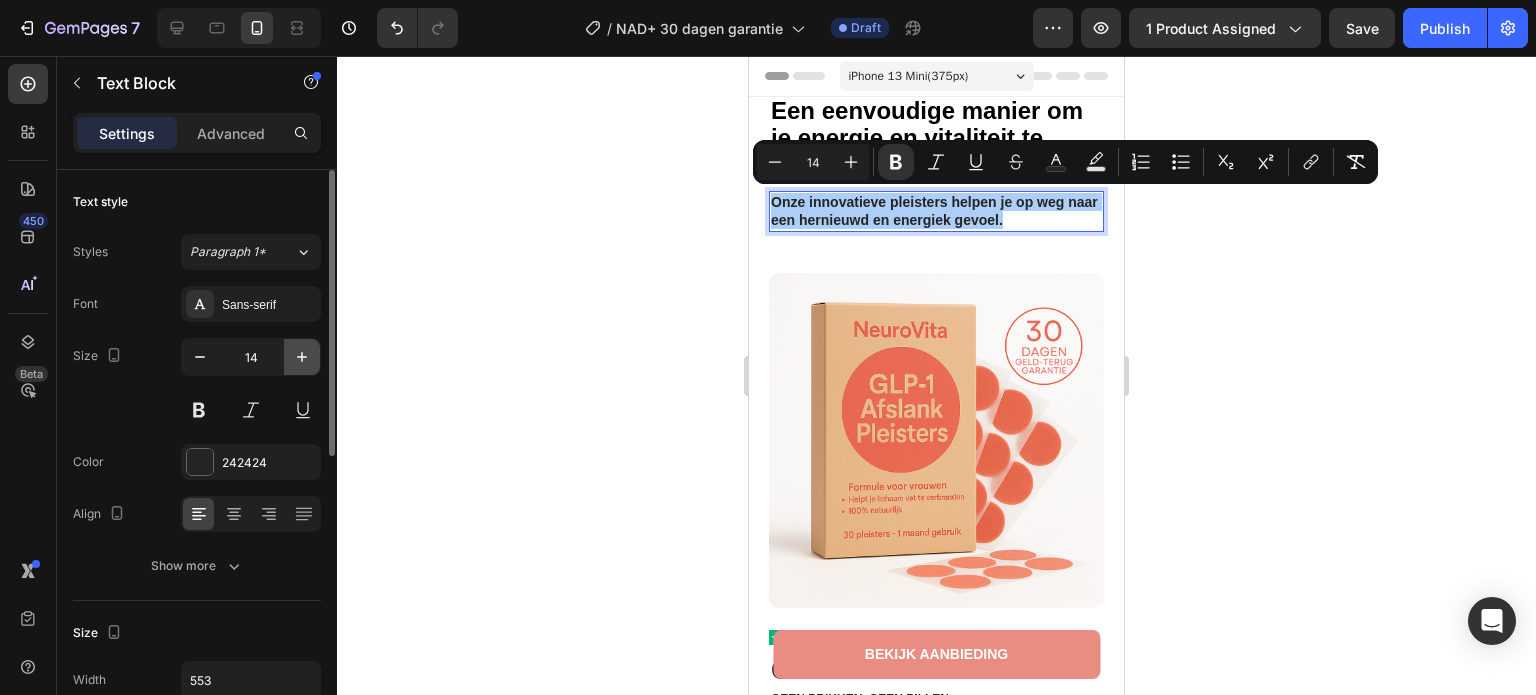 click 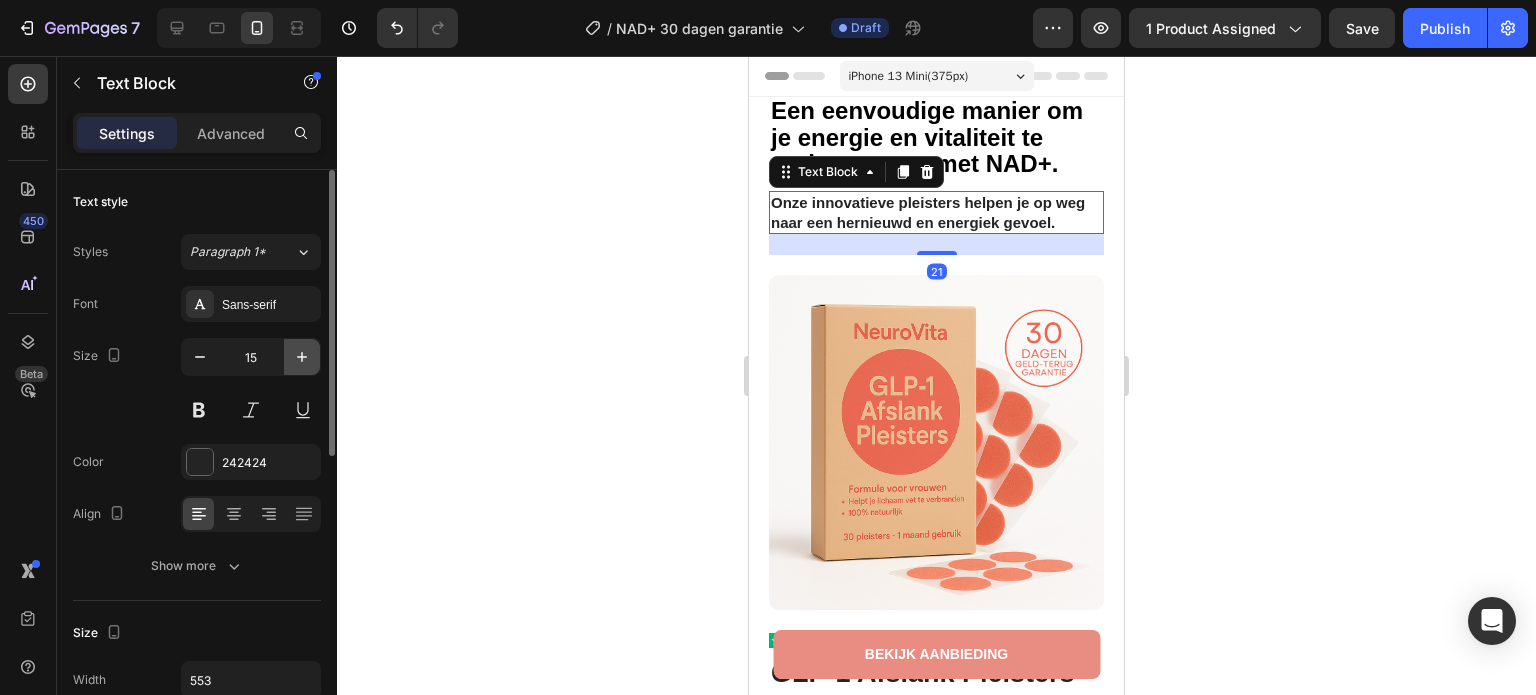 click 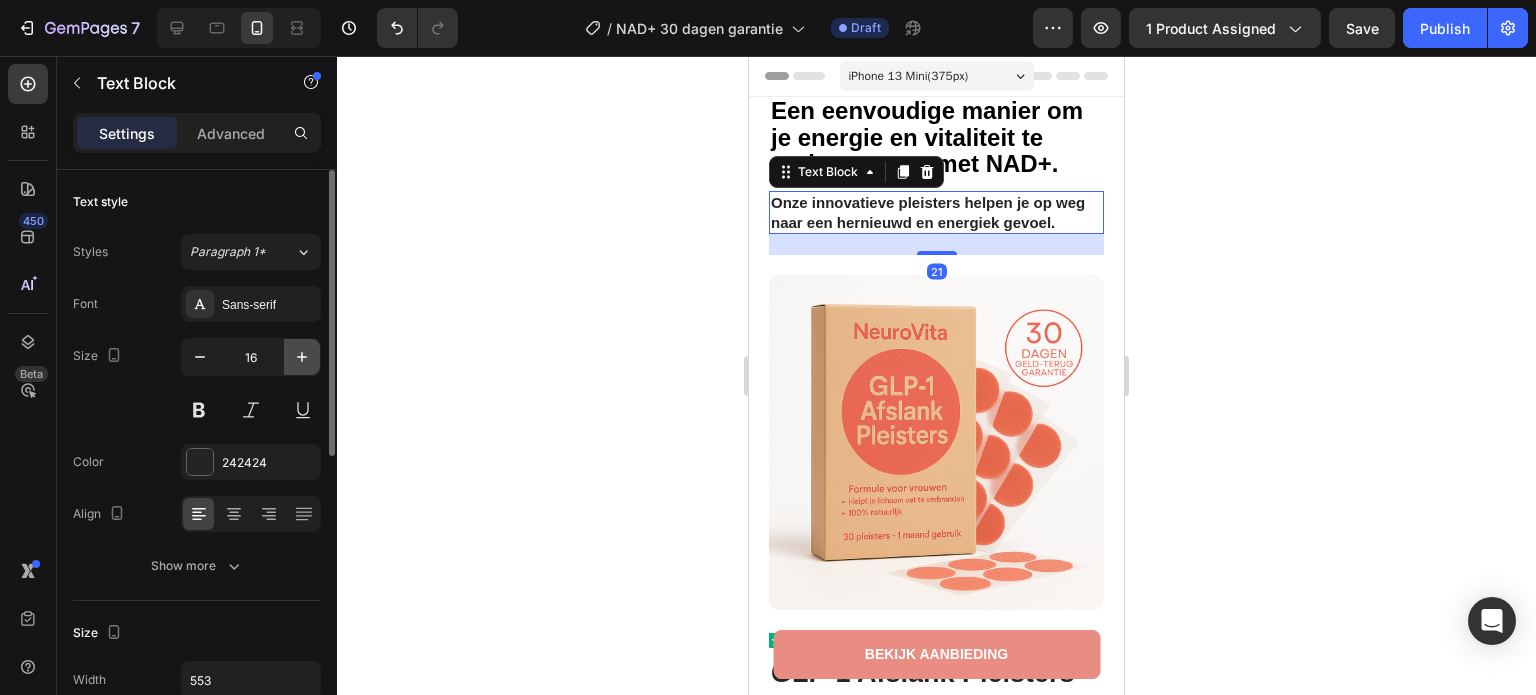 click 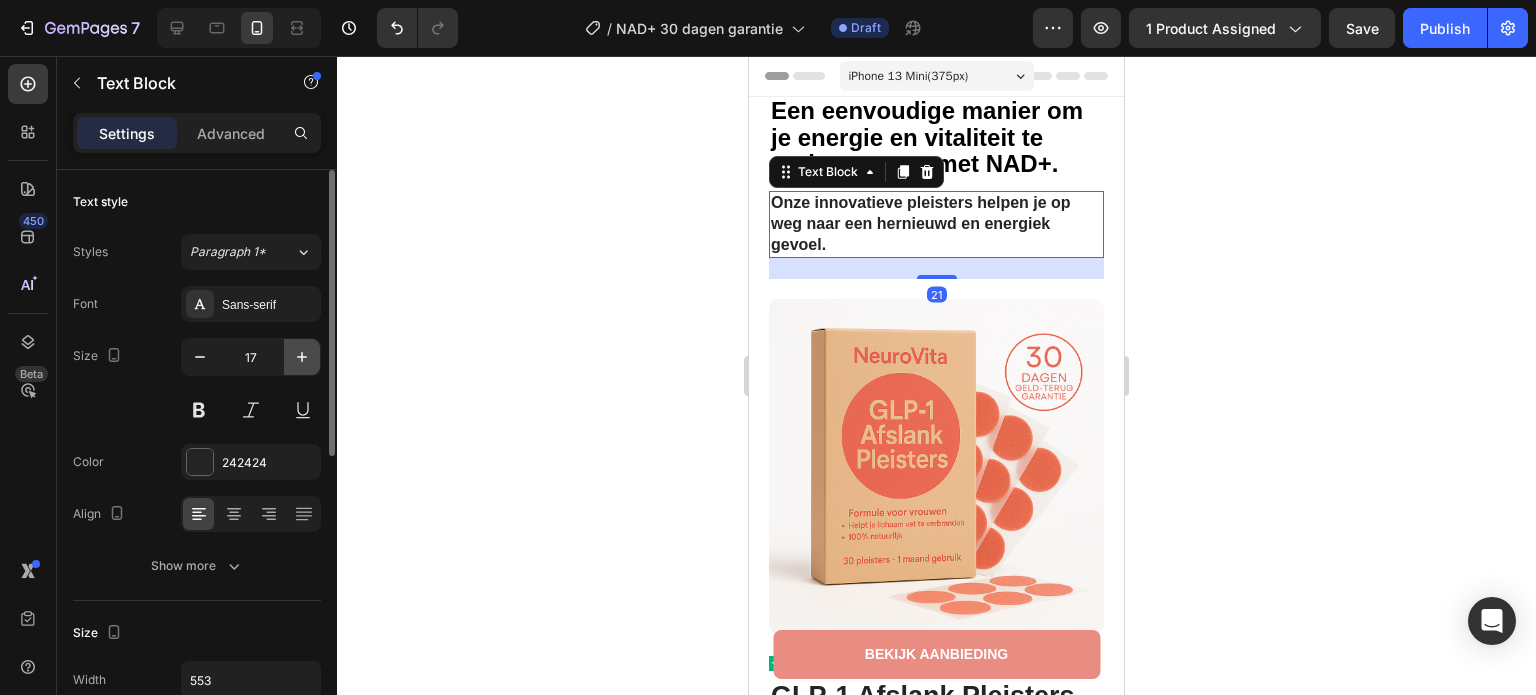 click 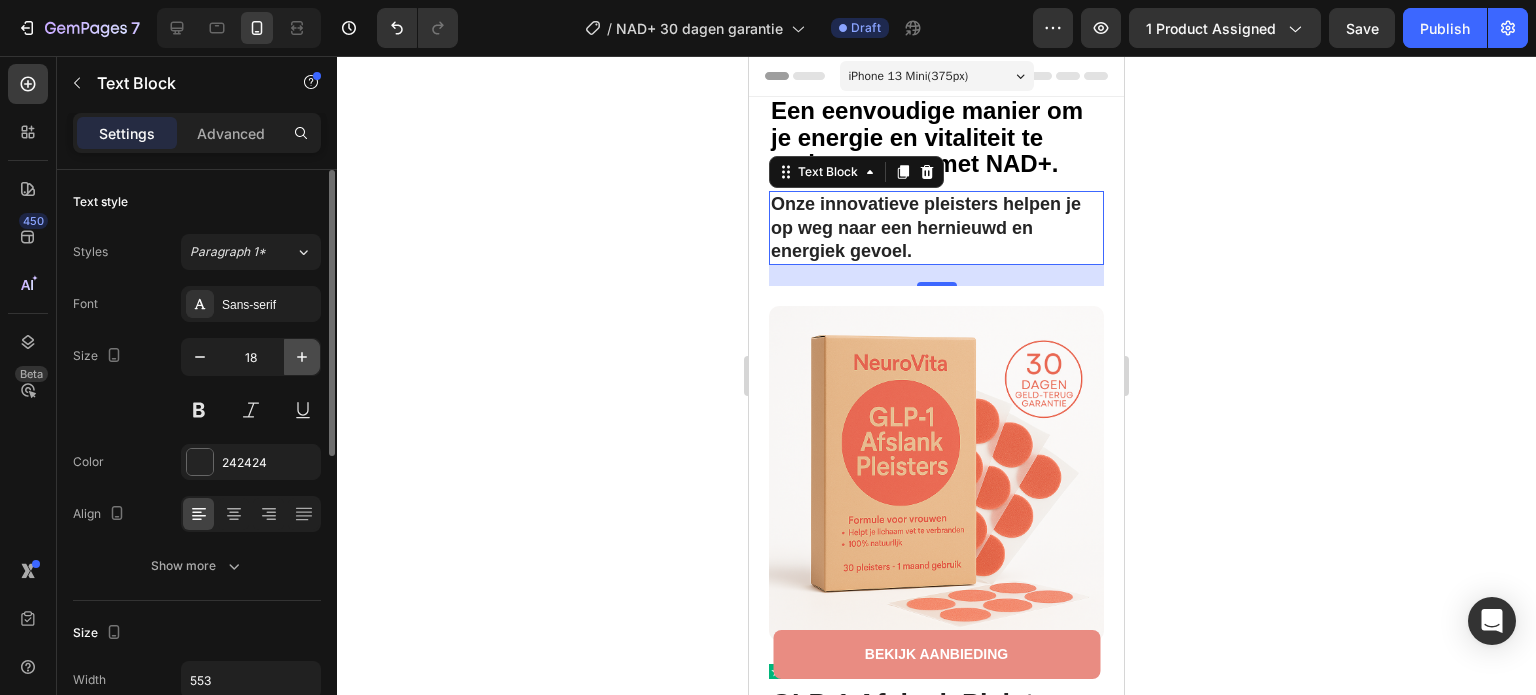 click 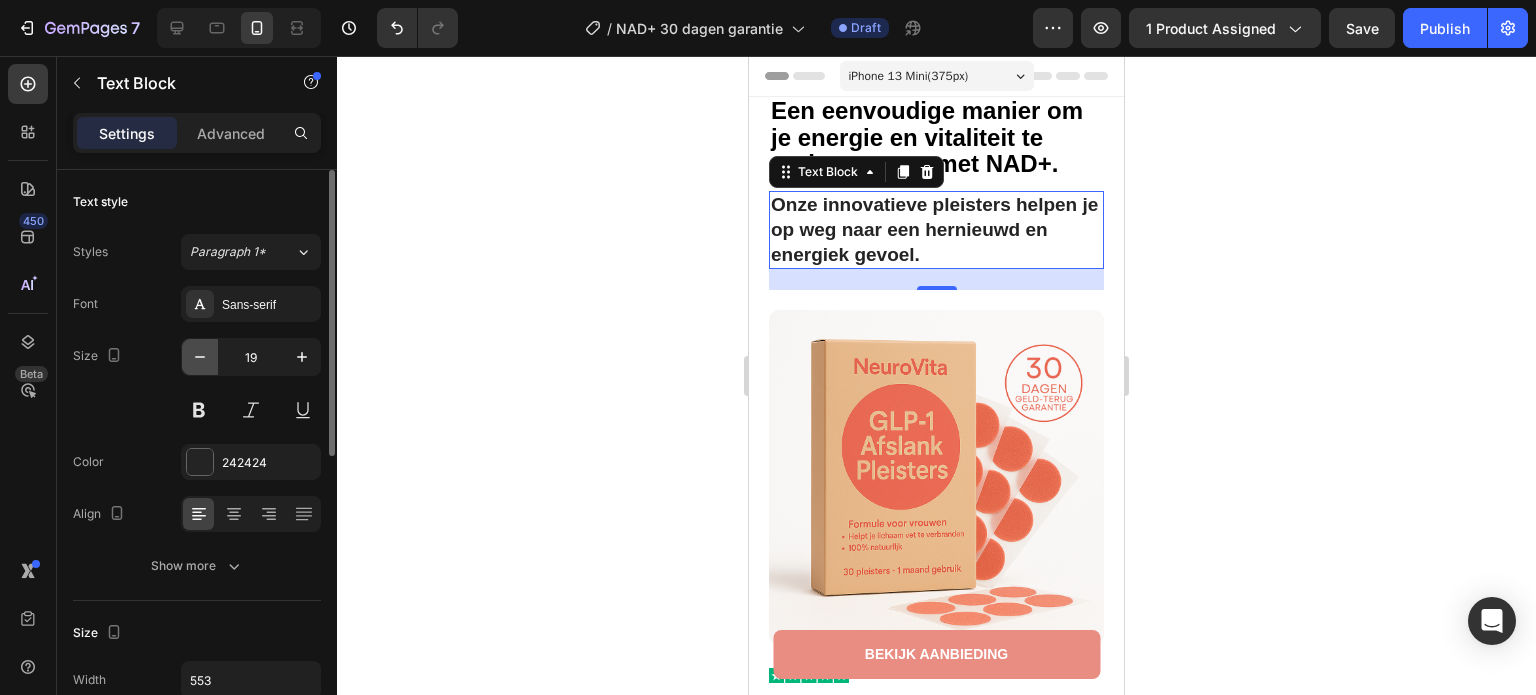 click 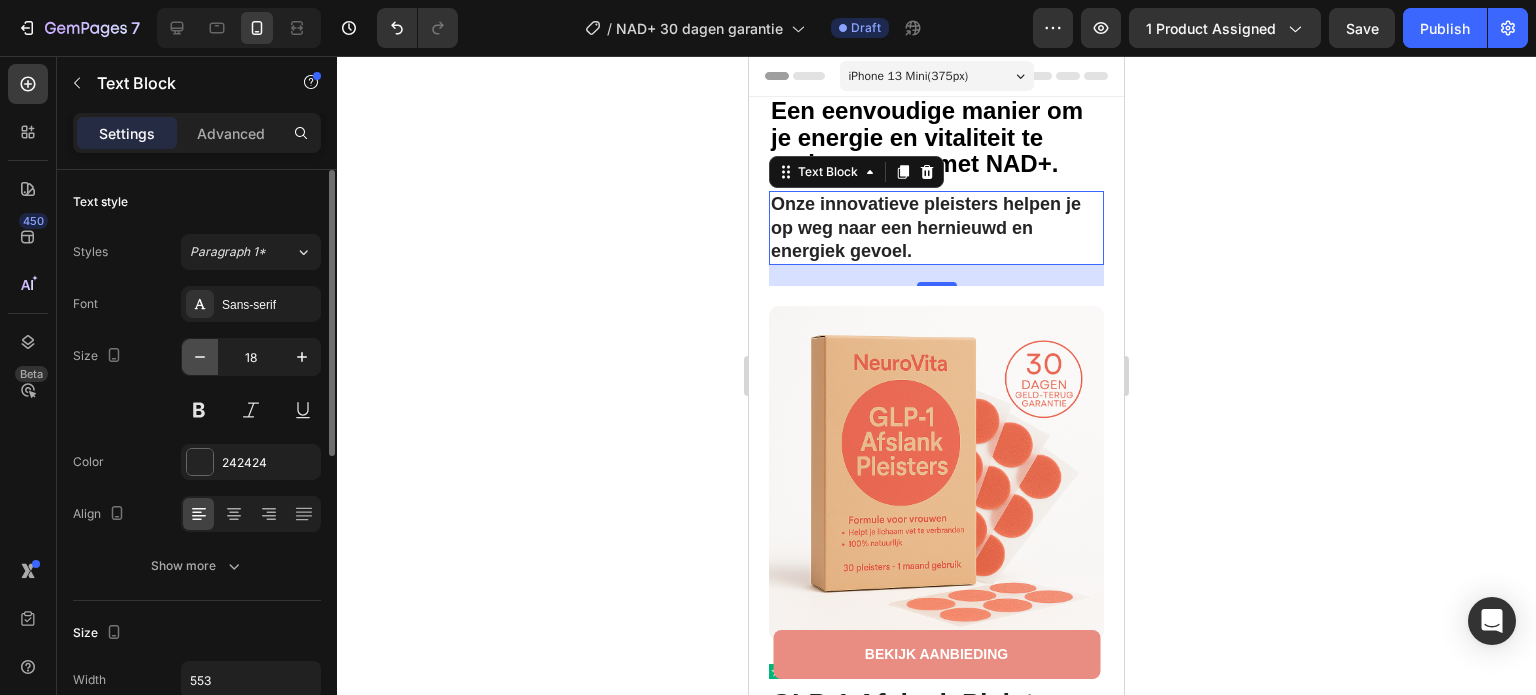 click 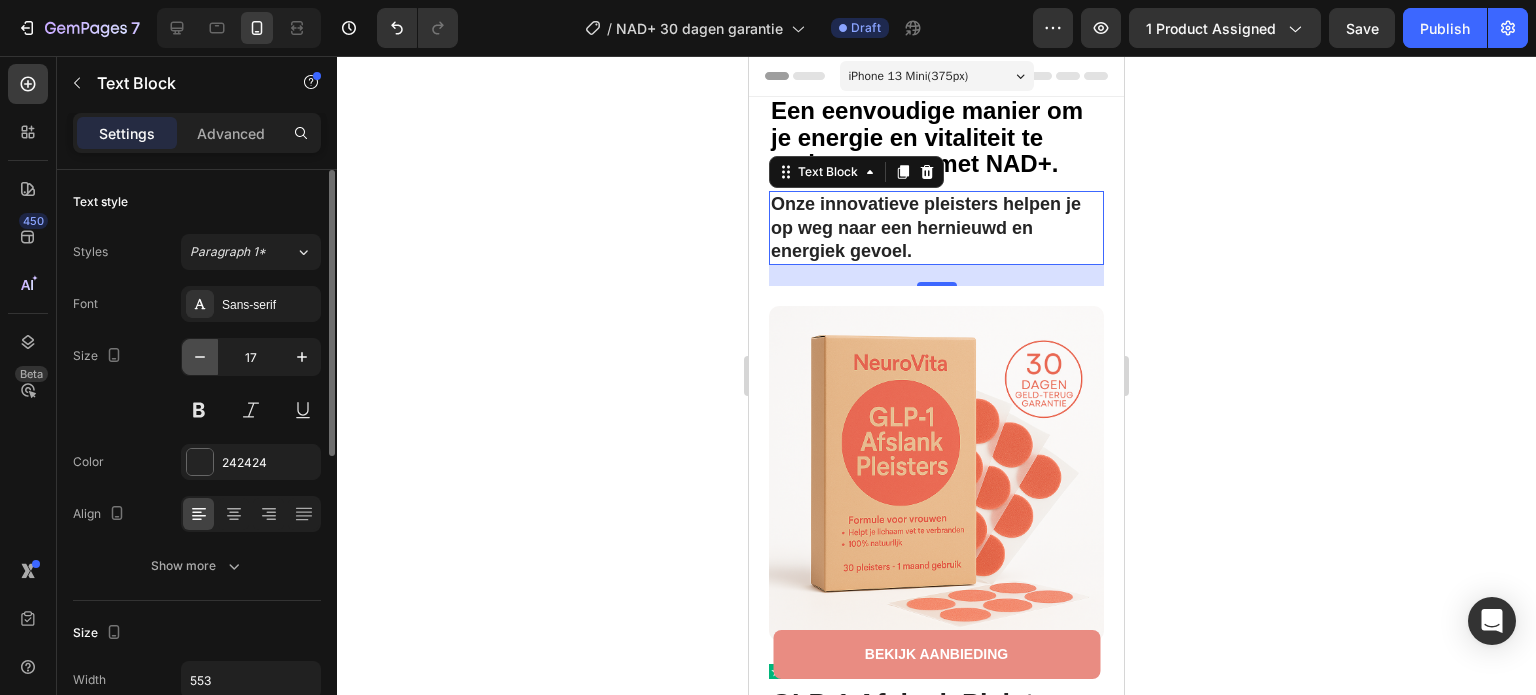 click 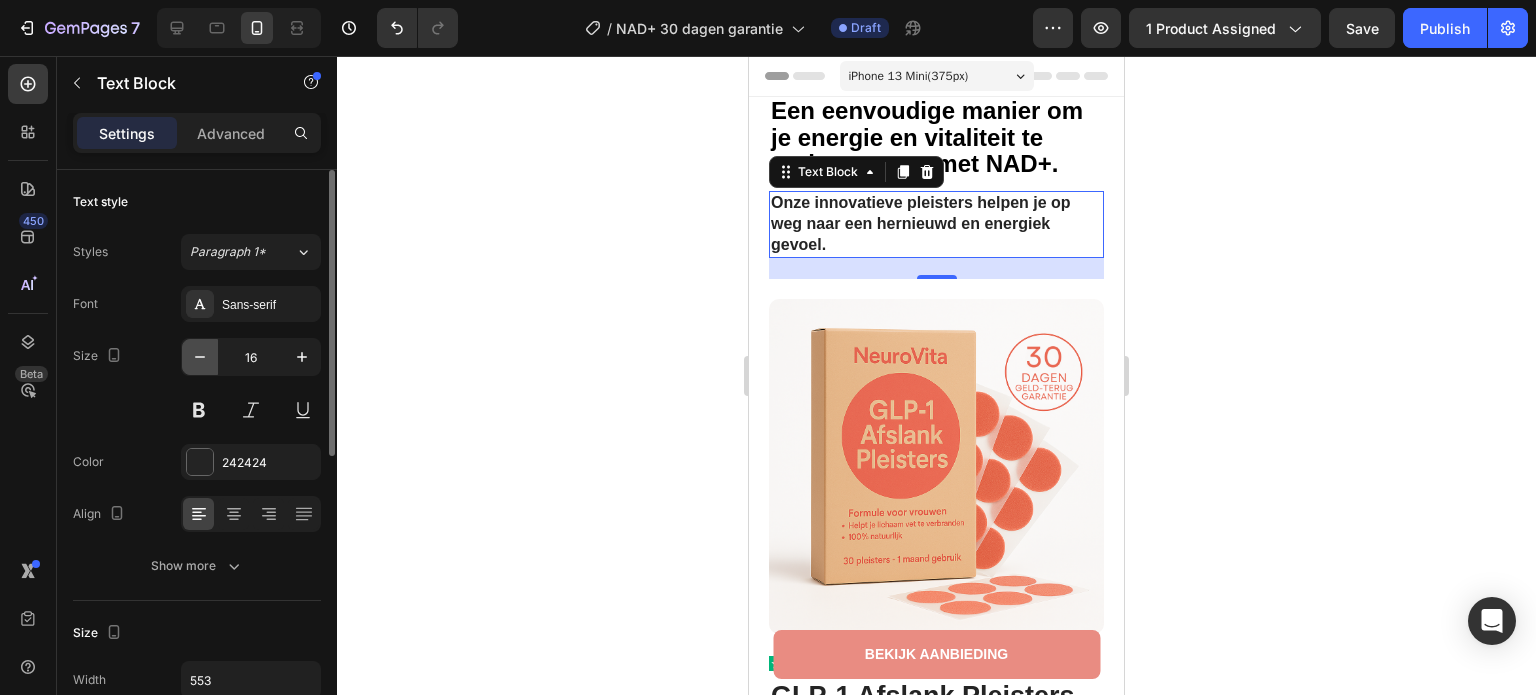 click 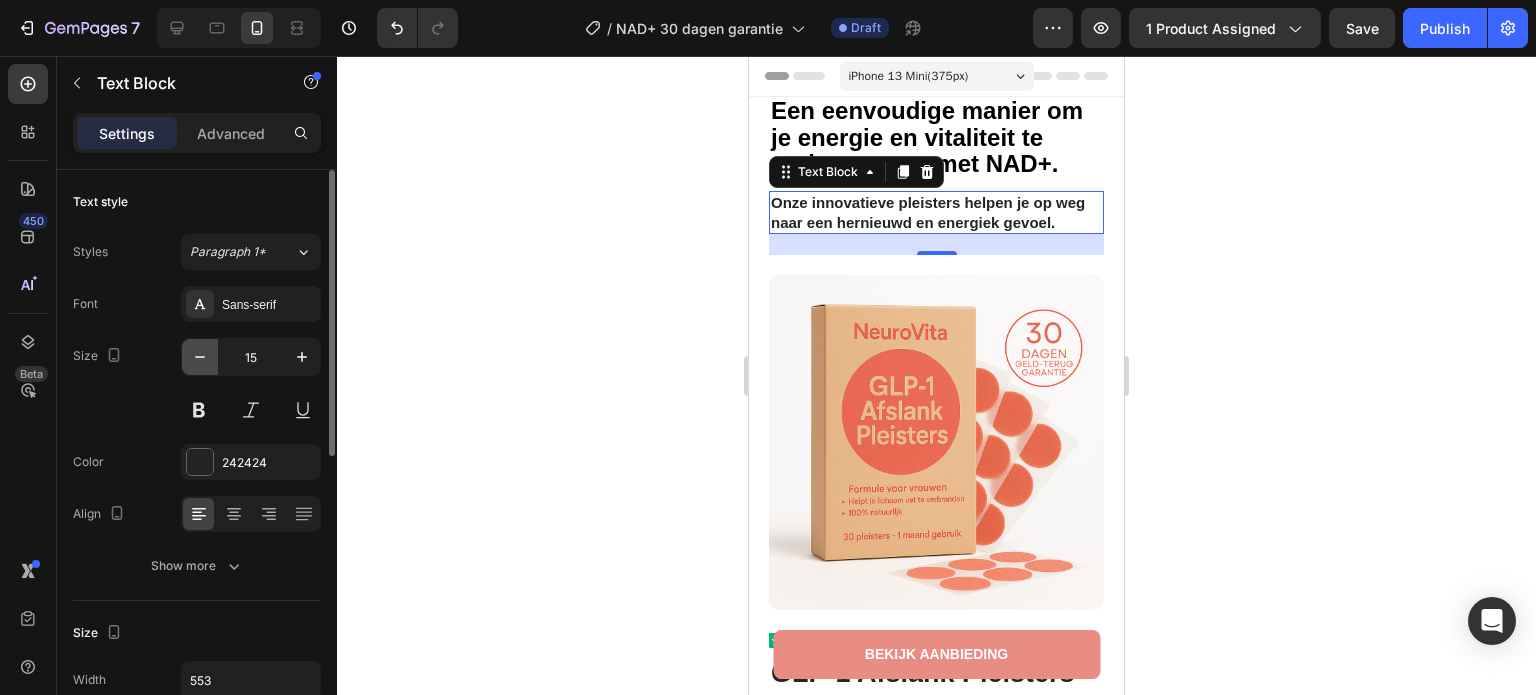 click 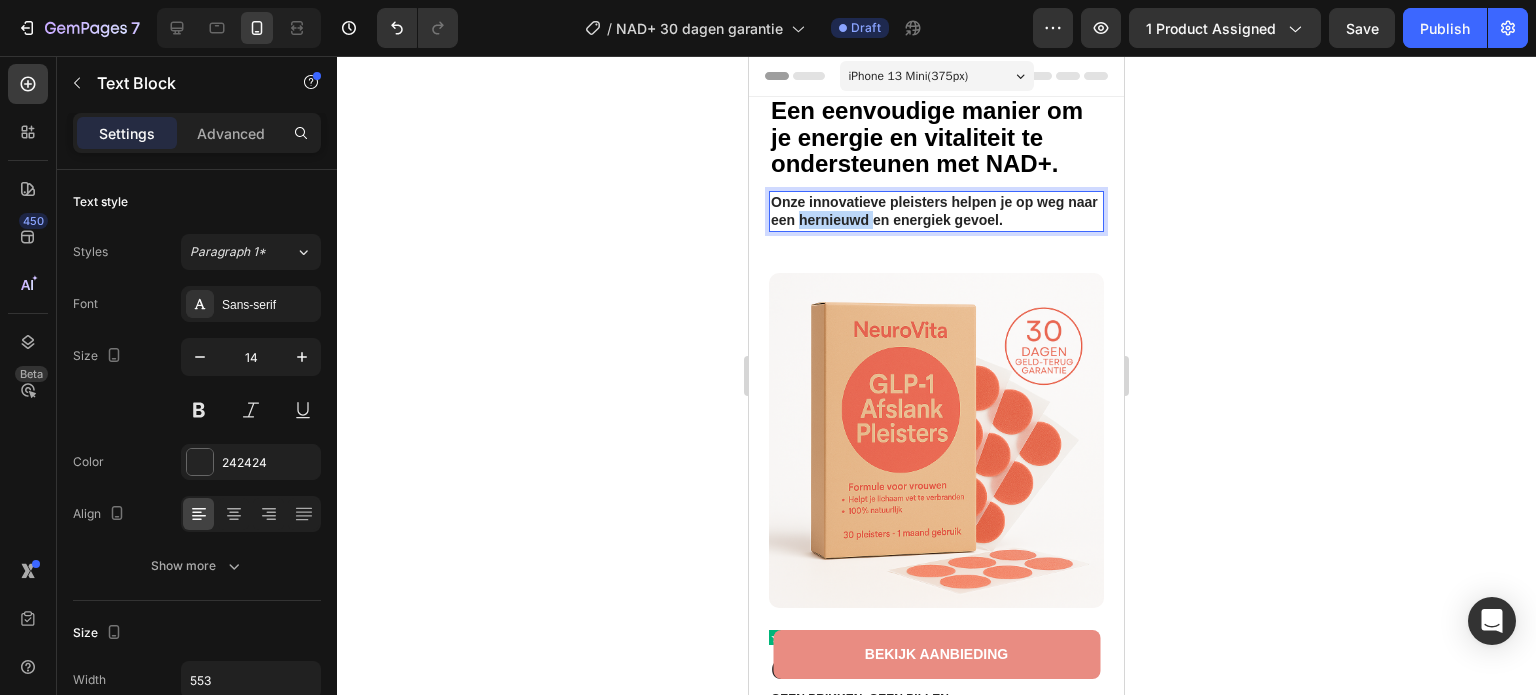 click on "Onze innovatieve pleisters helpen je op weg naar een hernieuwd en energiek gevoel." at bounding box center (934, 211) 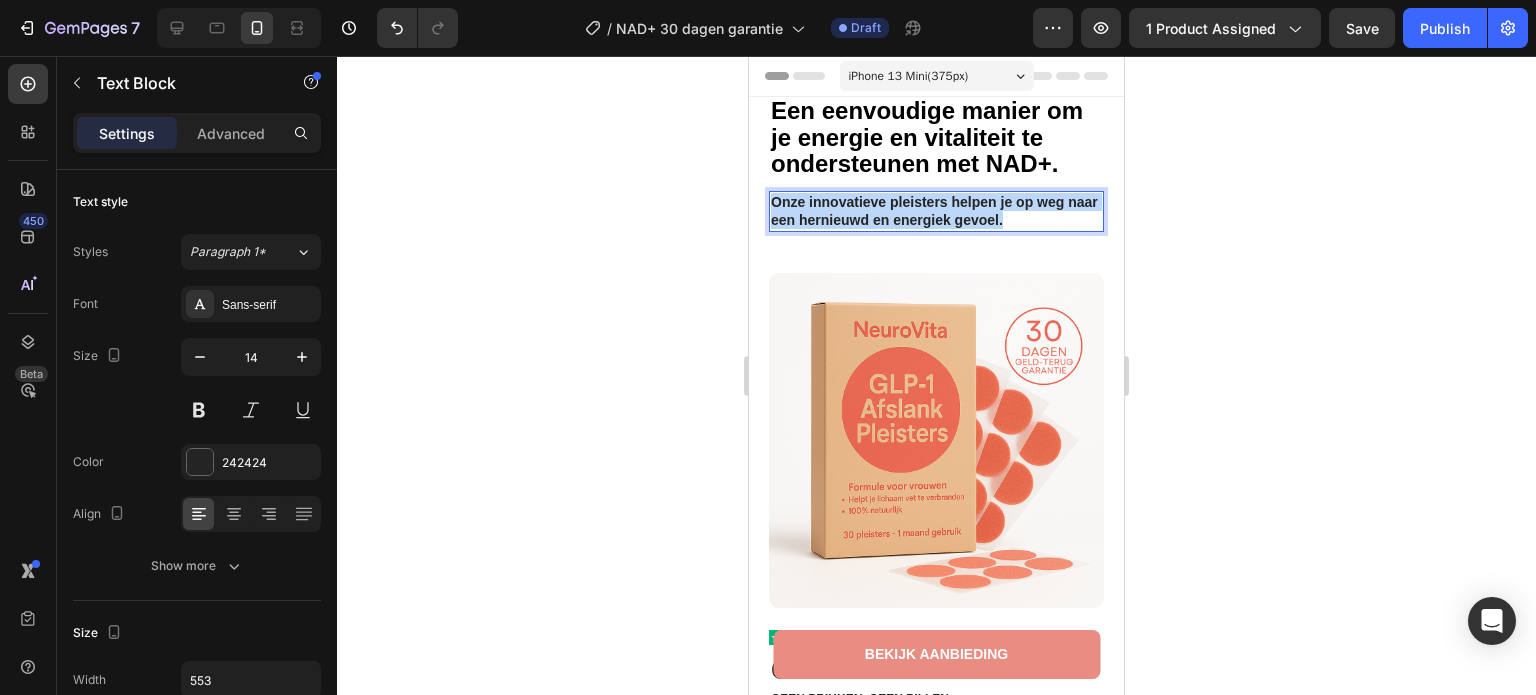 click on "Onze innovatieve pleisters helpen je op weg naar een hernieuwd en energiek gevoel." at bounding box center (934, 211) 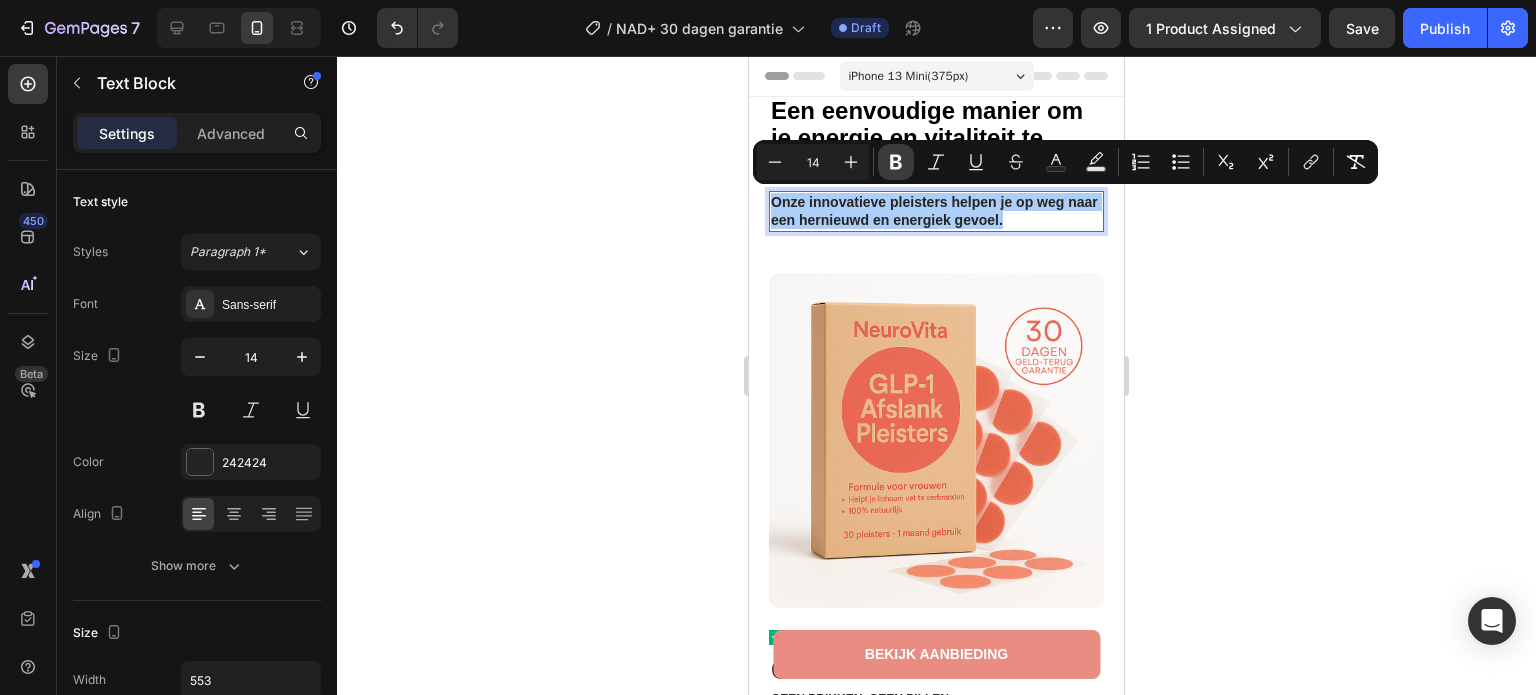 click 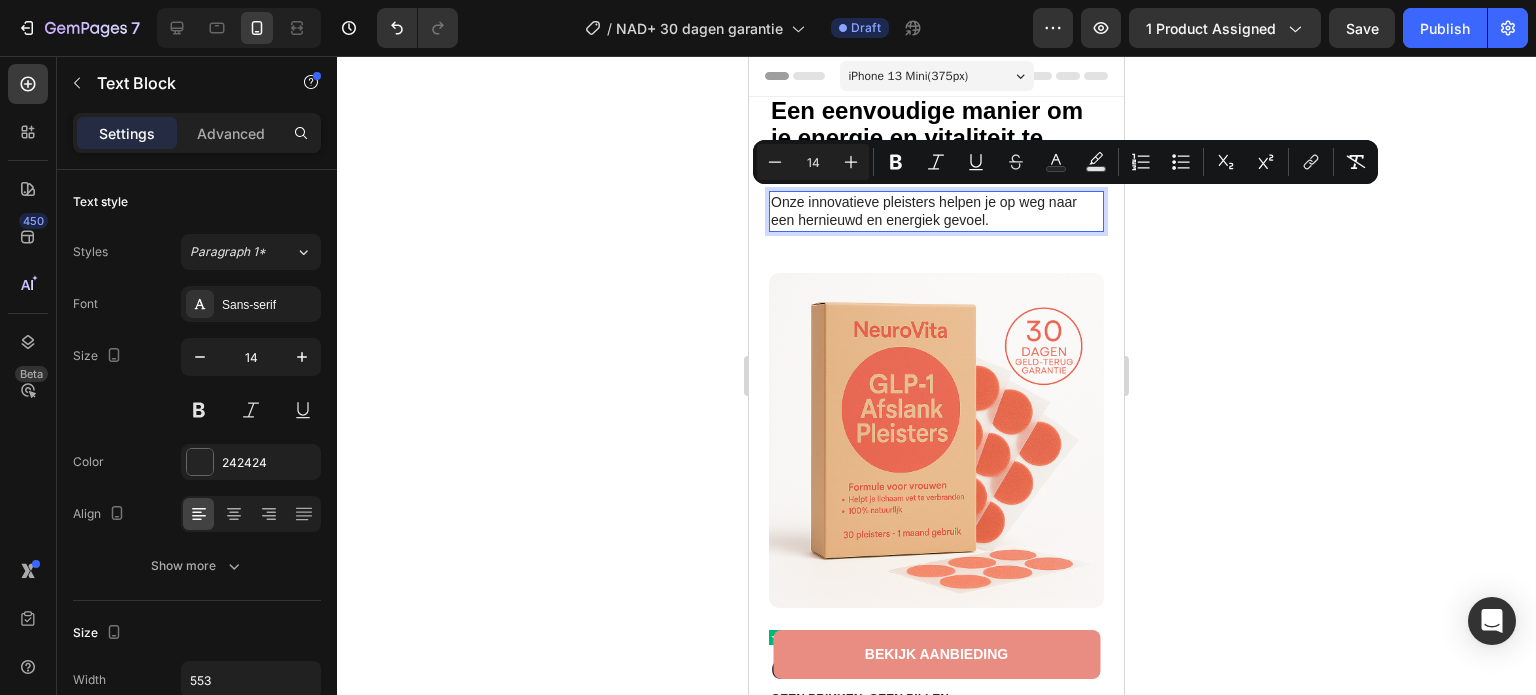 click on "Product Images Row Image 4.9 / 5.0 van 10.349 reviews Text Block Row GLP-1 Afslank Pleisters Product Title Geen prikken, geen pillen Text Block Kaching Bundles Kaching Bundles Bestel nu - Nog slechts  5  op voorraad Text Block Voeg toe aan winkelwagen Add to Cart Image Image Alle transacties beveiligd en versleuteld Text Block Advanced List
Waarom jij hier blij van wordt:
Ingrediënten
Let op
Gebruiksaanwijzing Accordion Image Image Image Image Image Carousel Row Product" at bounding box center (936, 781) 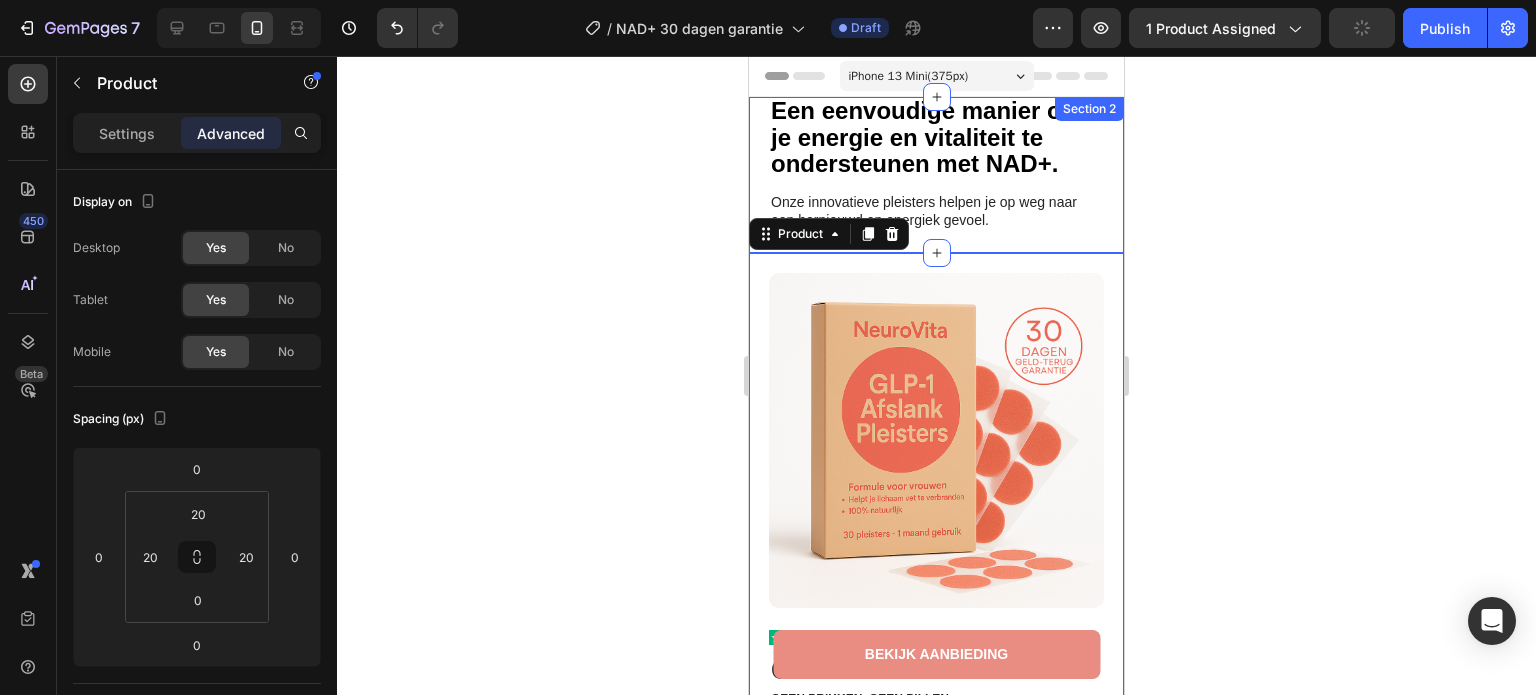click on "⁠⁠⁠⁠⁠⁠⁠ Een eenvoudige manier om je energie en vitaliteit te ondersteunen met NAD+. Heading Onze innovatieve pleisters helpen je op weg naar een hernieuwd en energiek gevoel. Text Block Section 2" at bounding box center [936, 175] 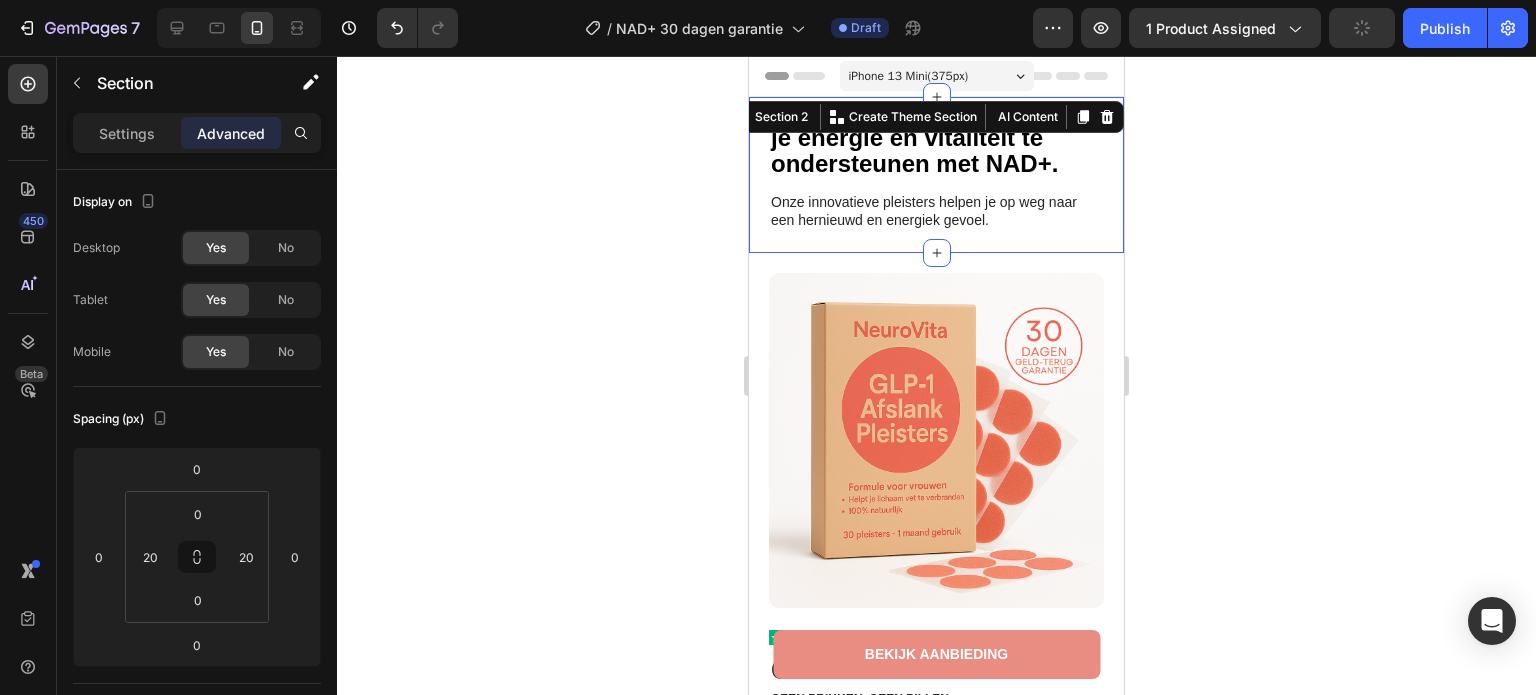 click 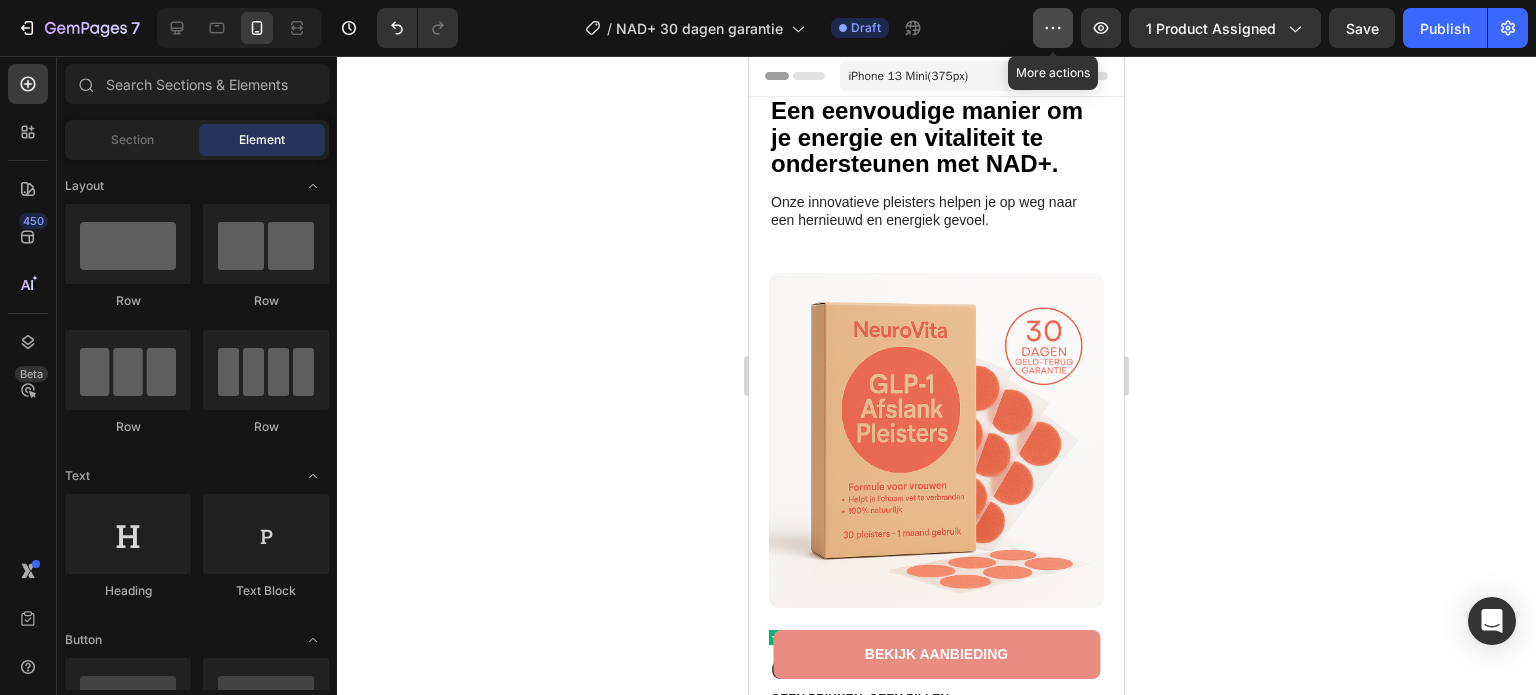 click 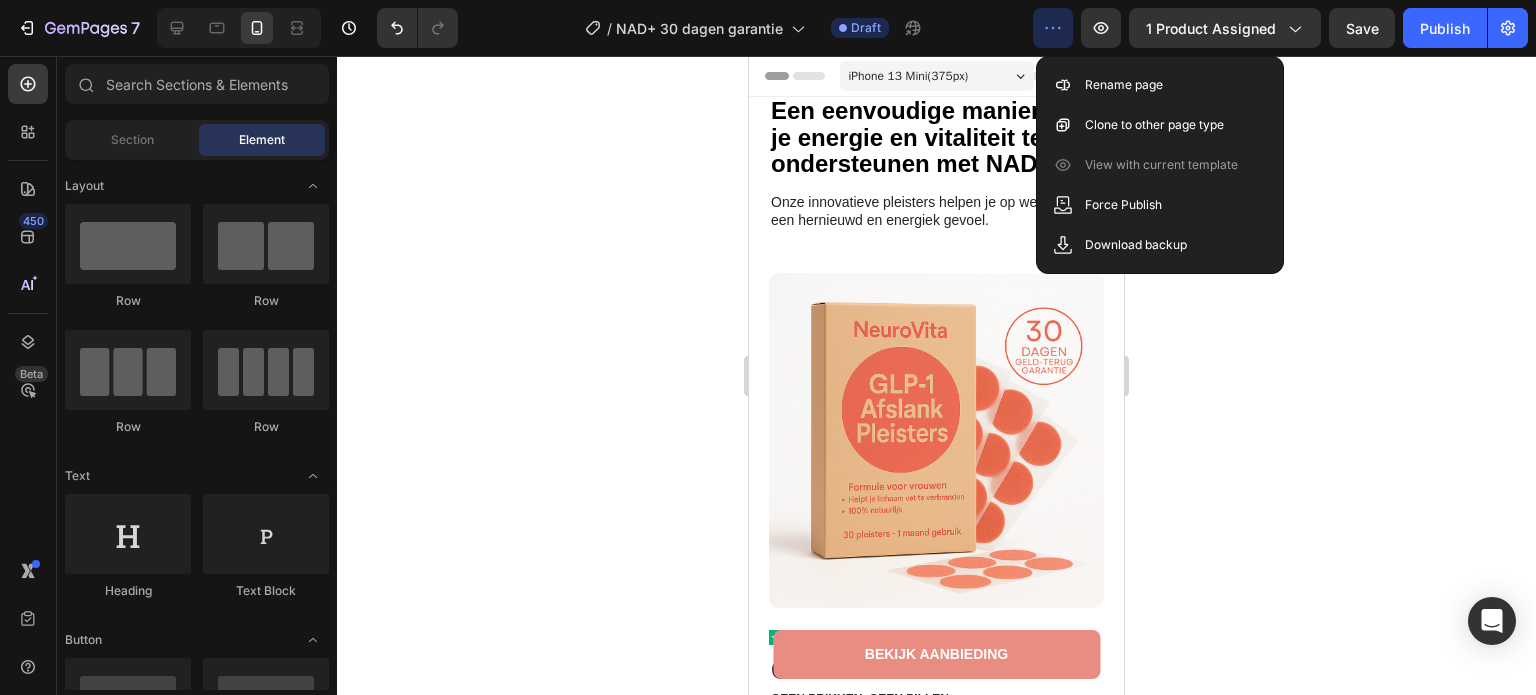 click 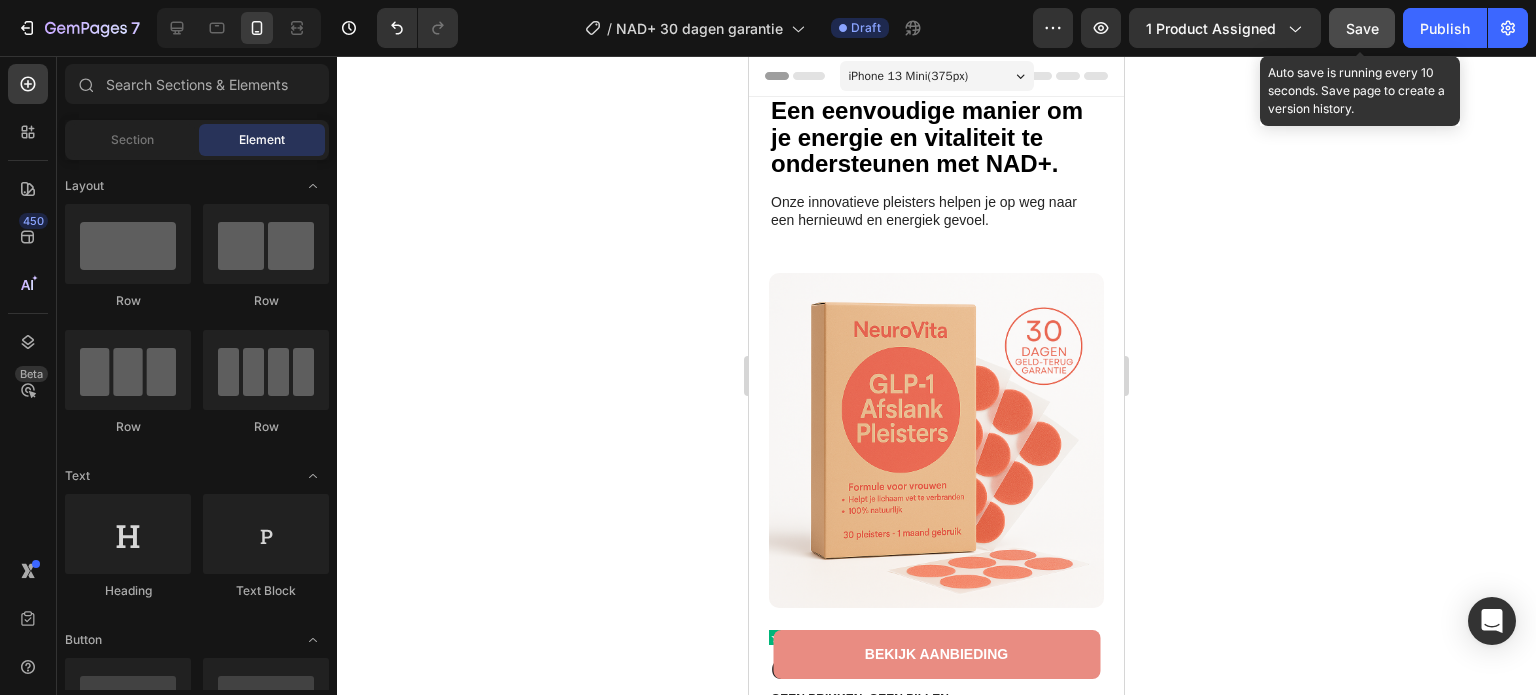 click on "Save" at bounding box center (1362, 28) 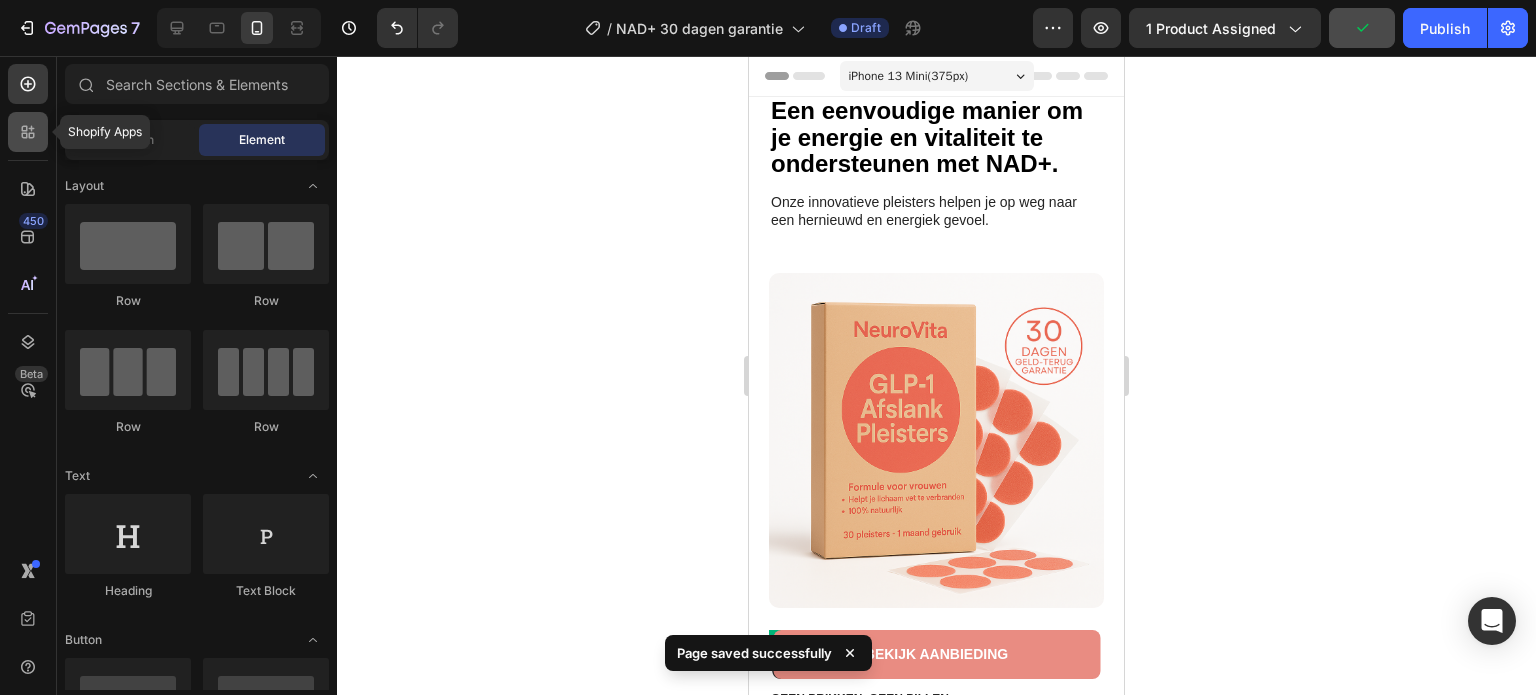 click 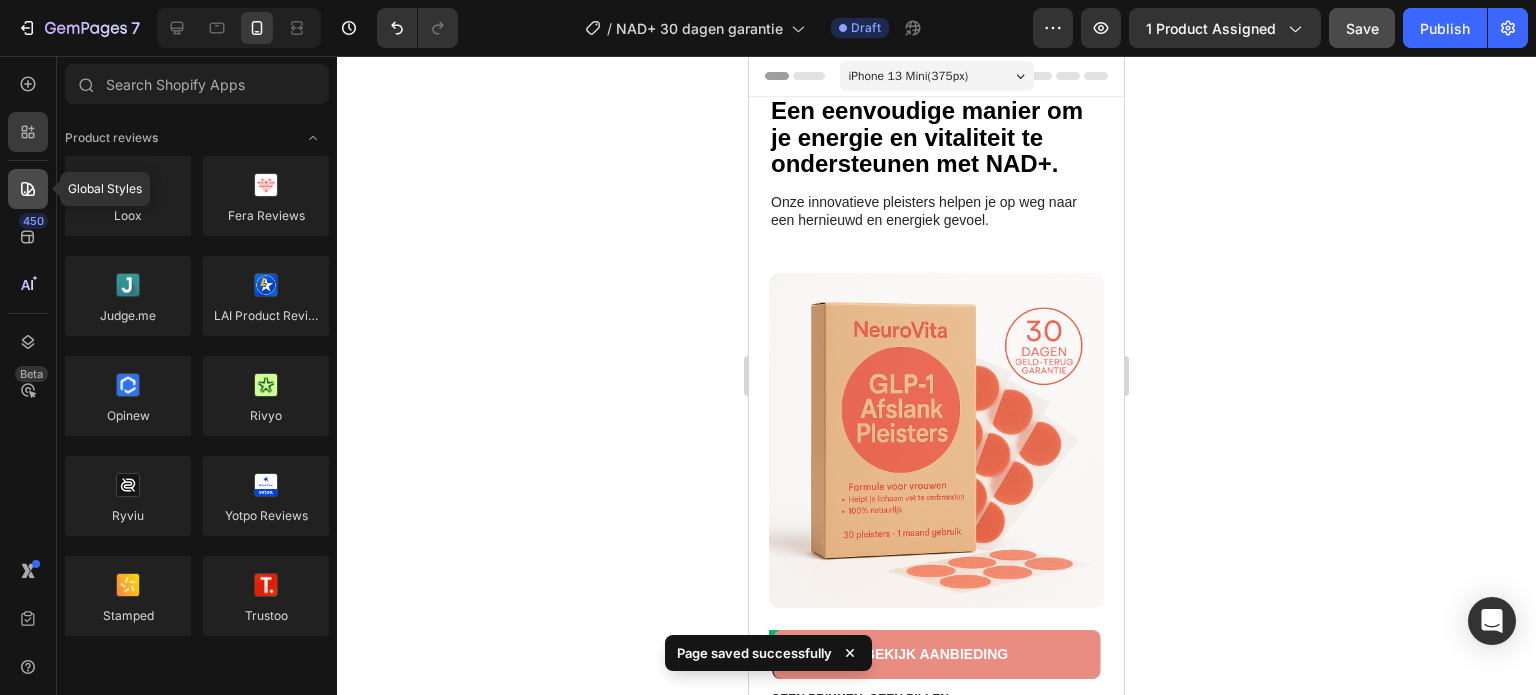 click 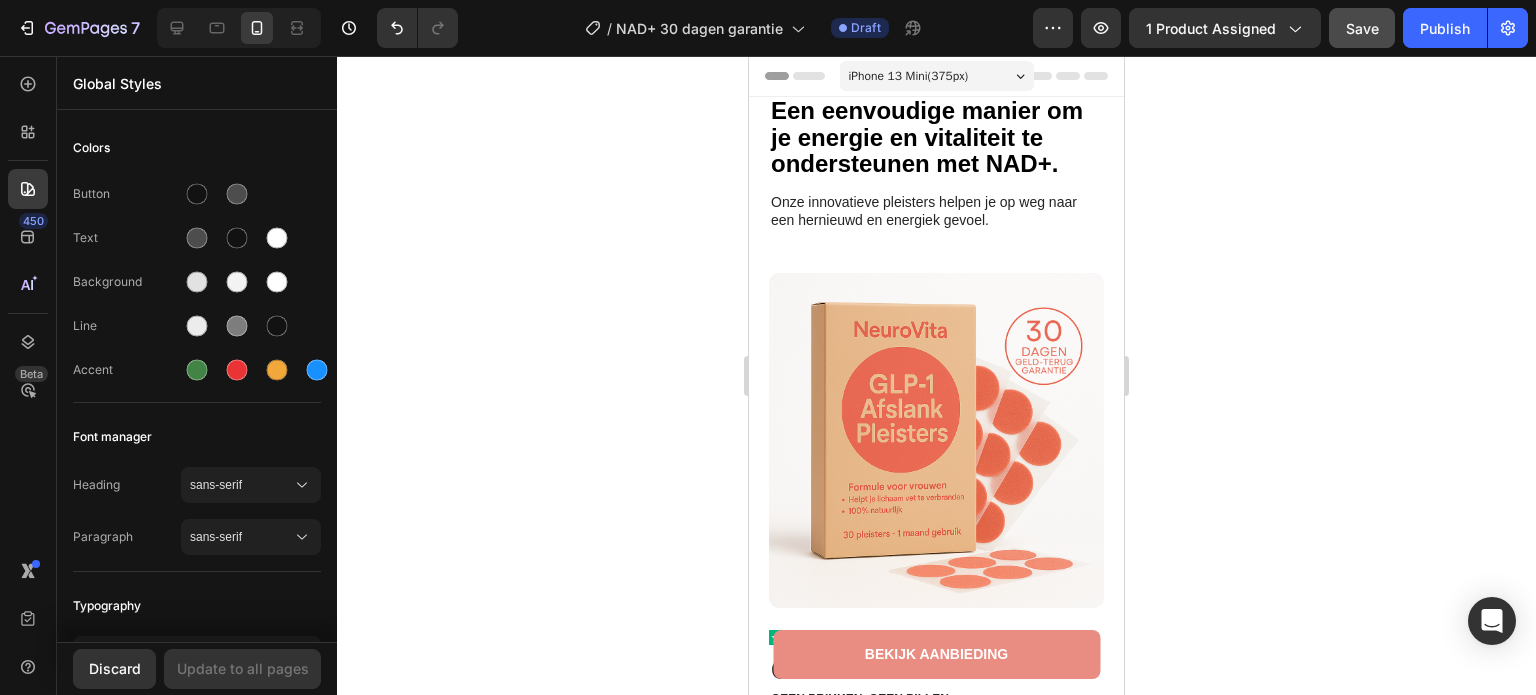 click 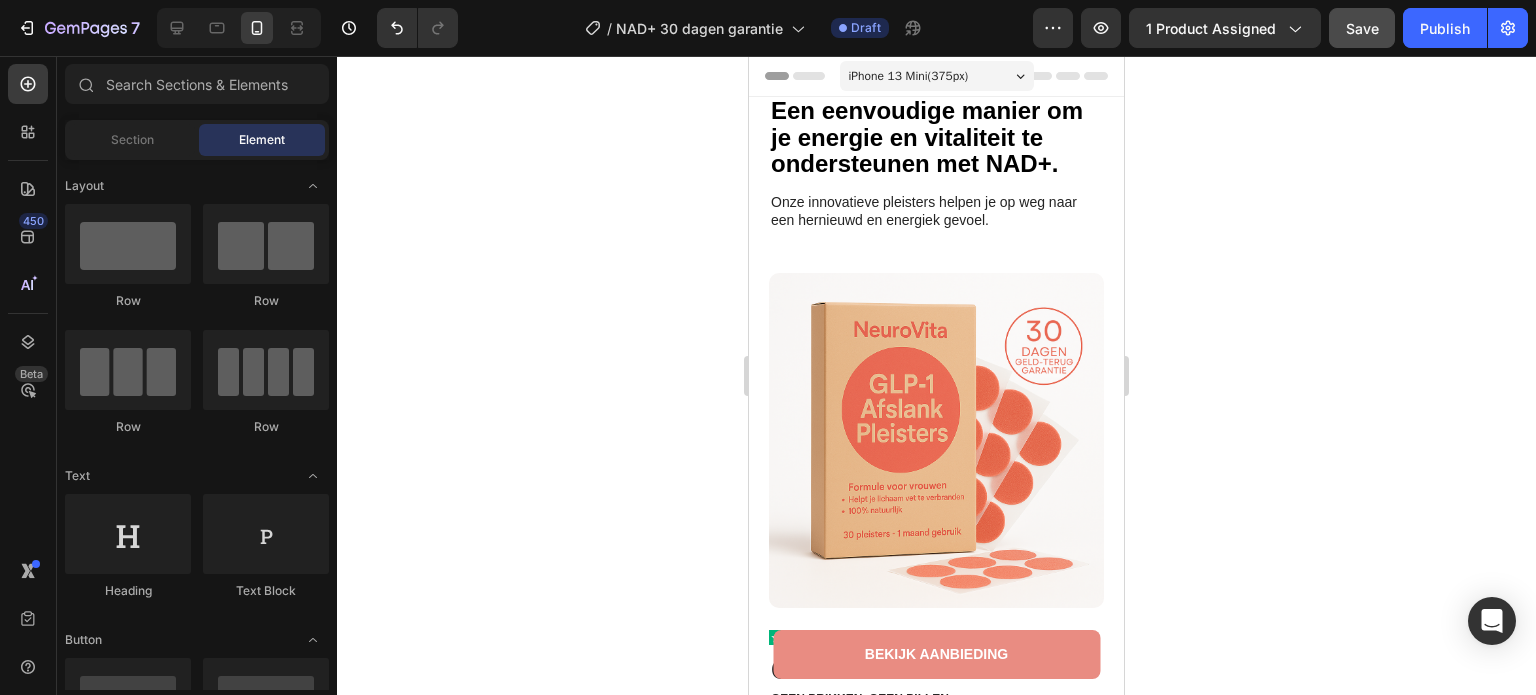 scroll, scrollTop: 1400, scrollLeft: 0, axis: vertical 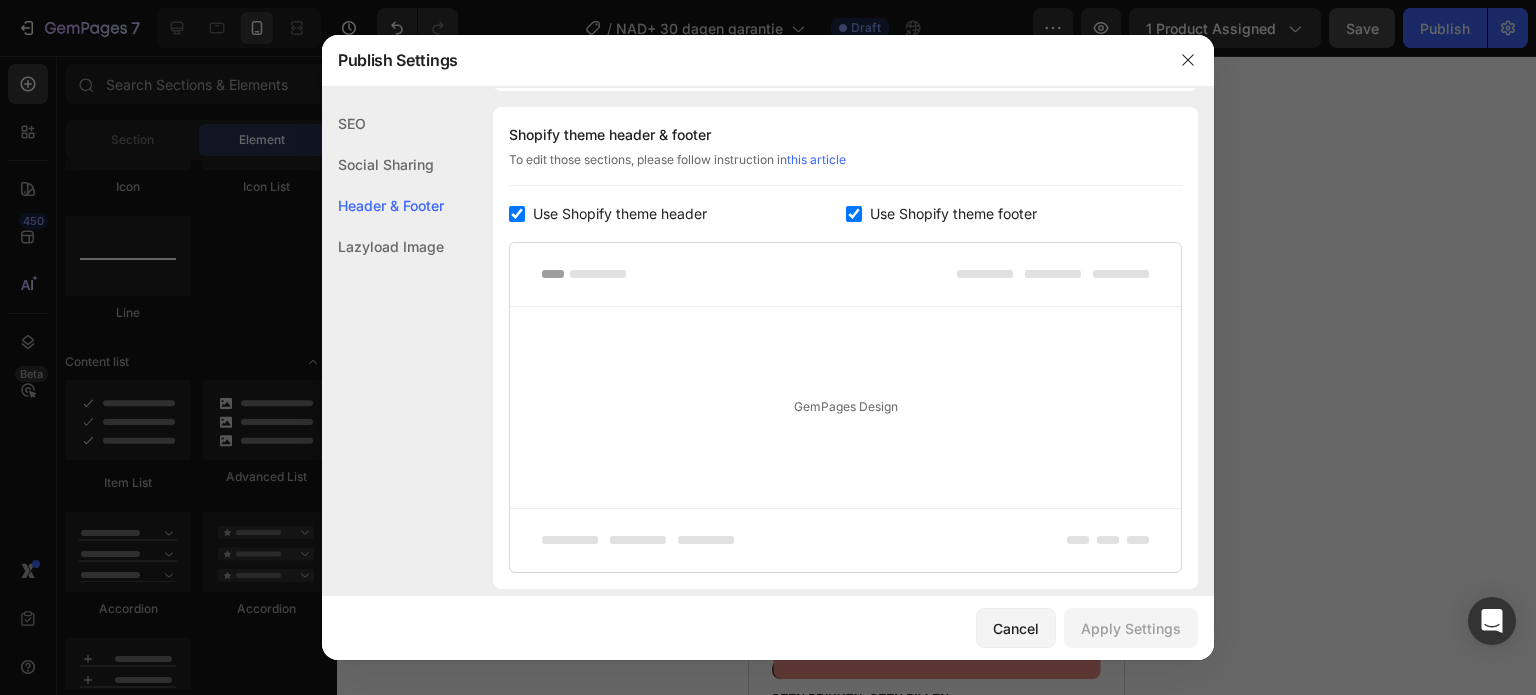 click on "Use Shopify theme header" at bounding box center (620, 214) 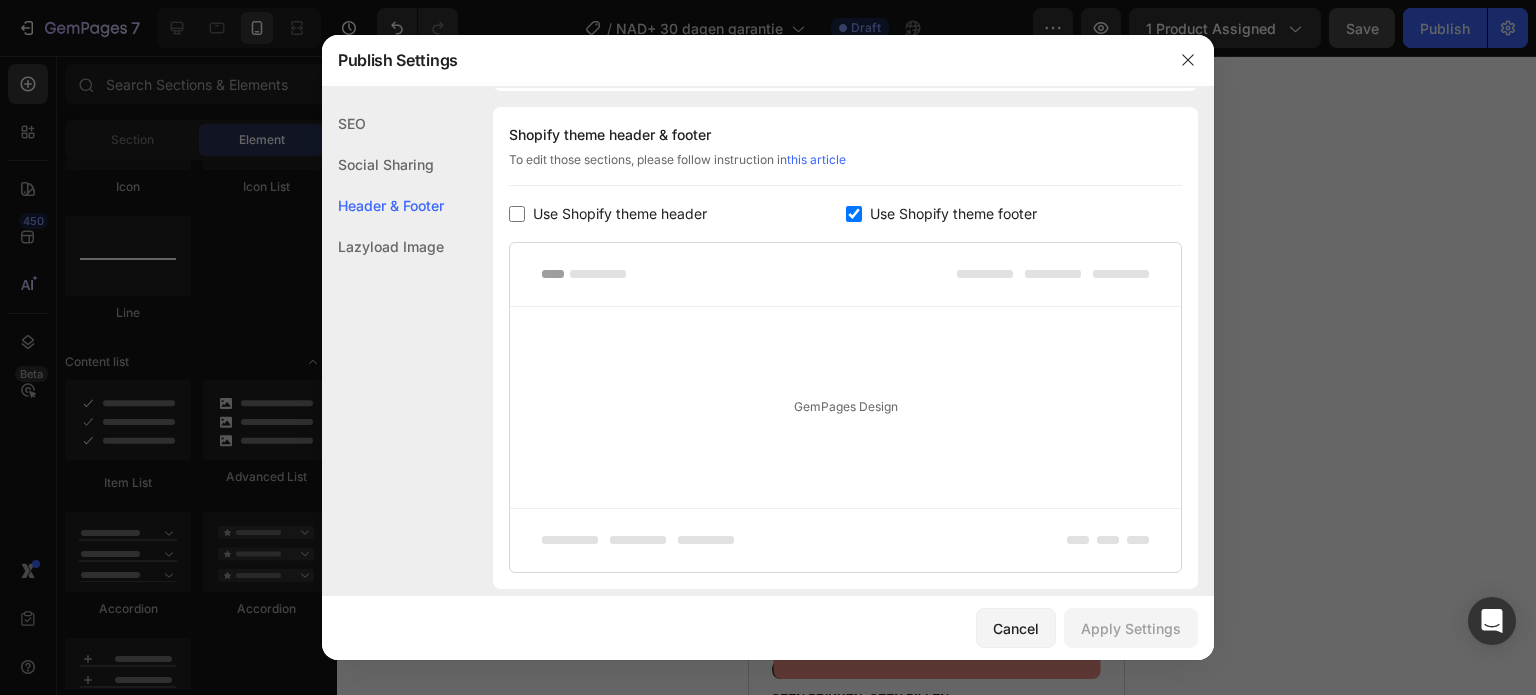 checkbox on "false" 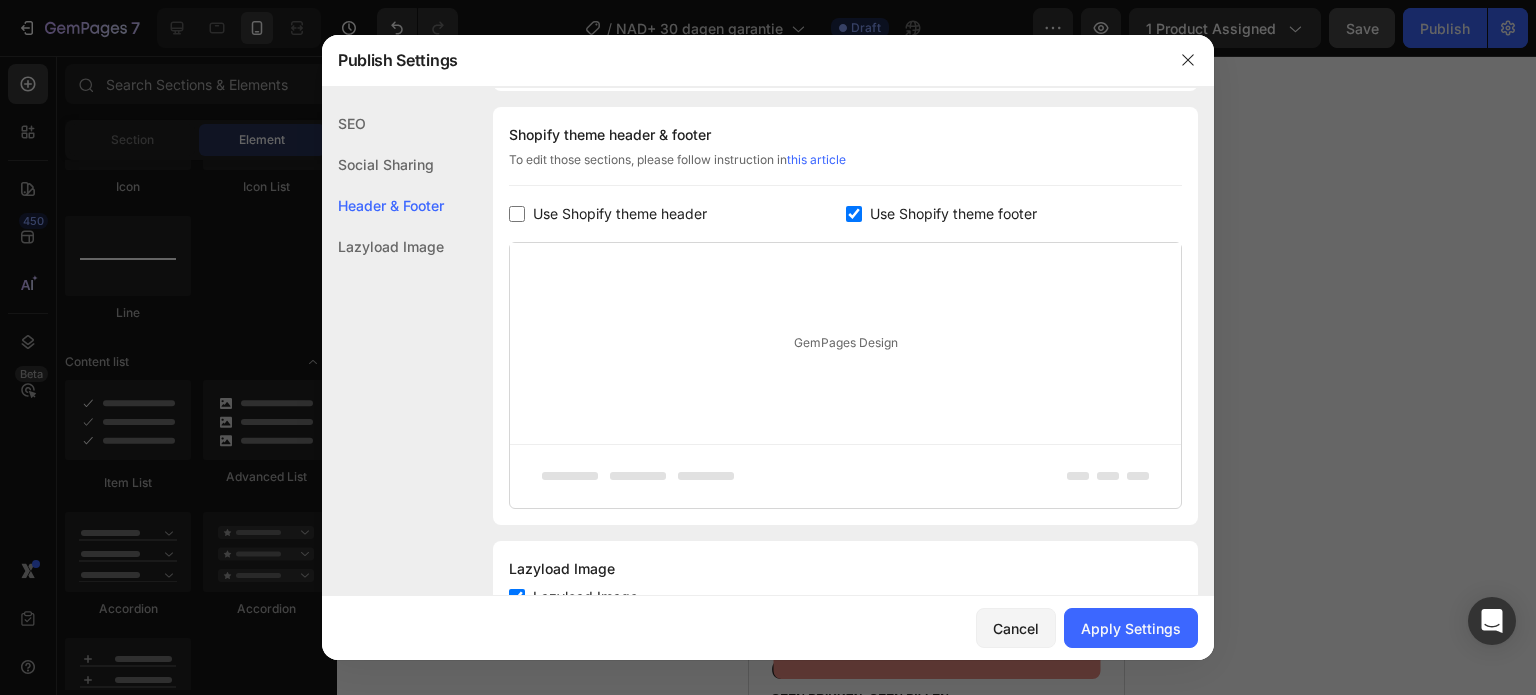 click on "Use Shopify theme footer" at bounding box center (953, 214) 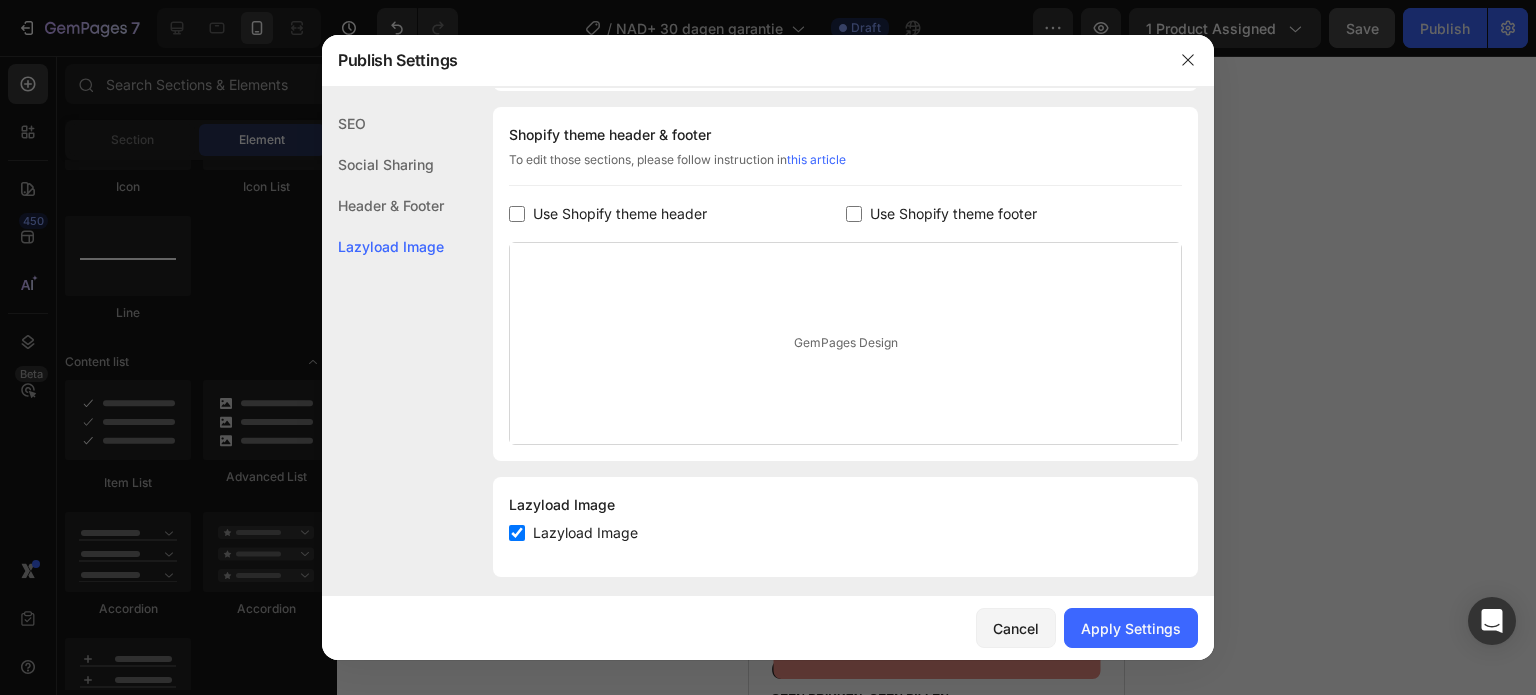 scroll, scrollTop: 302, scrollLeft: 0, axis: vertical 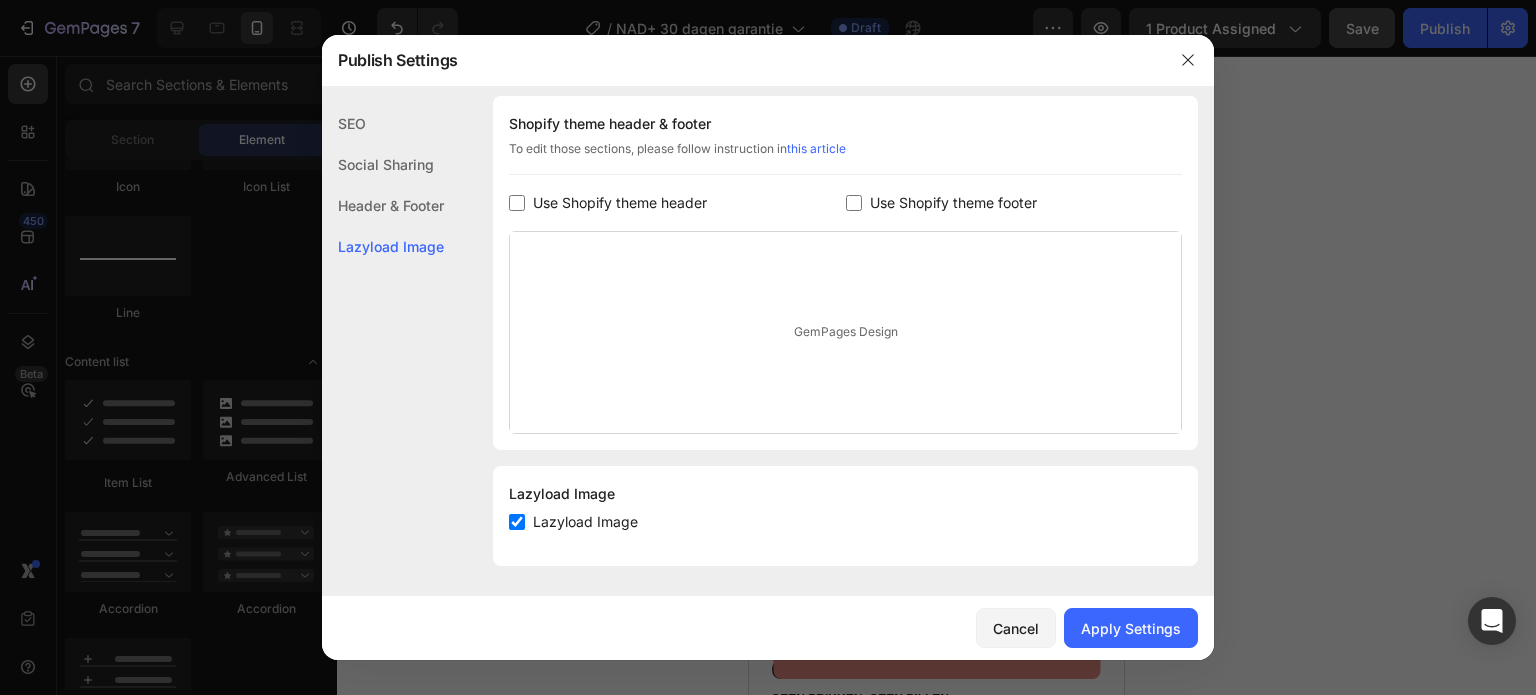 click on "Use Shopify theme footer" at bounding box center (953, 203) 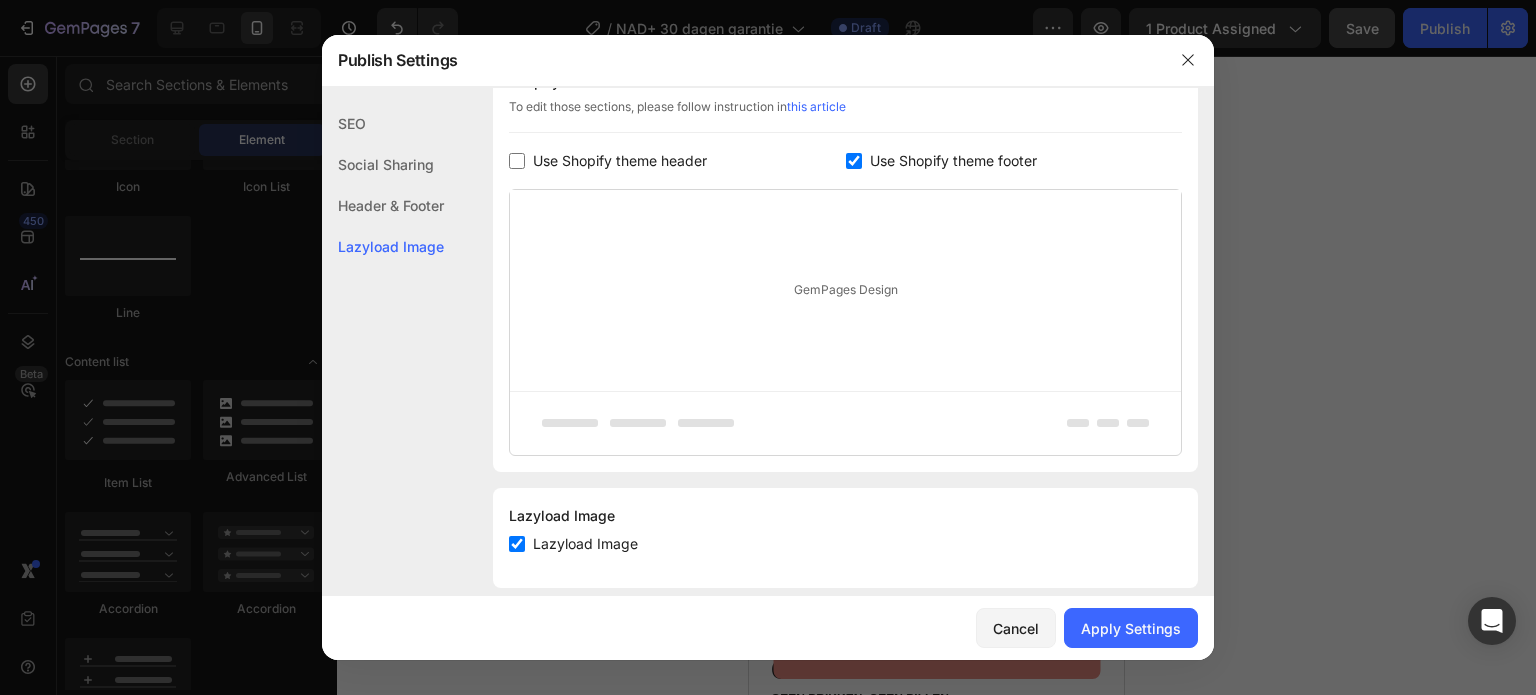 scroll, scrollTop: 366, scrollLeft: 0, axis: vertical 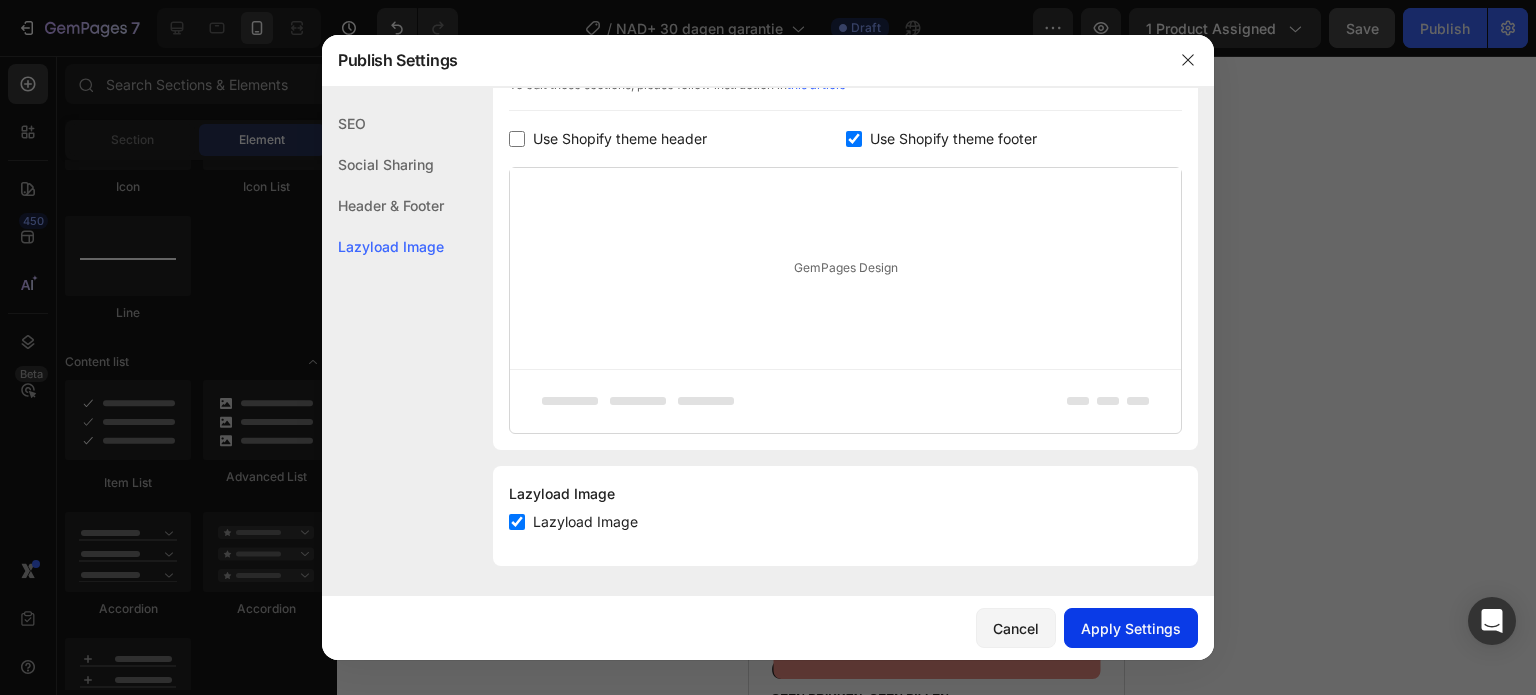 click on "Apply Settings" at bounding box center [1131, 628] 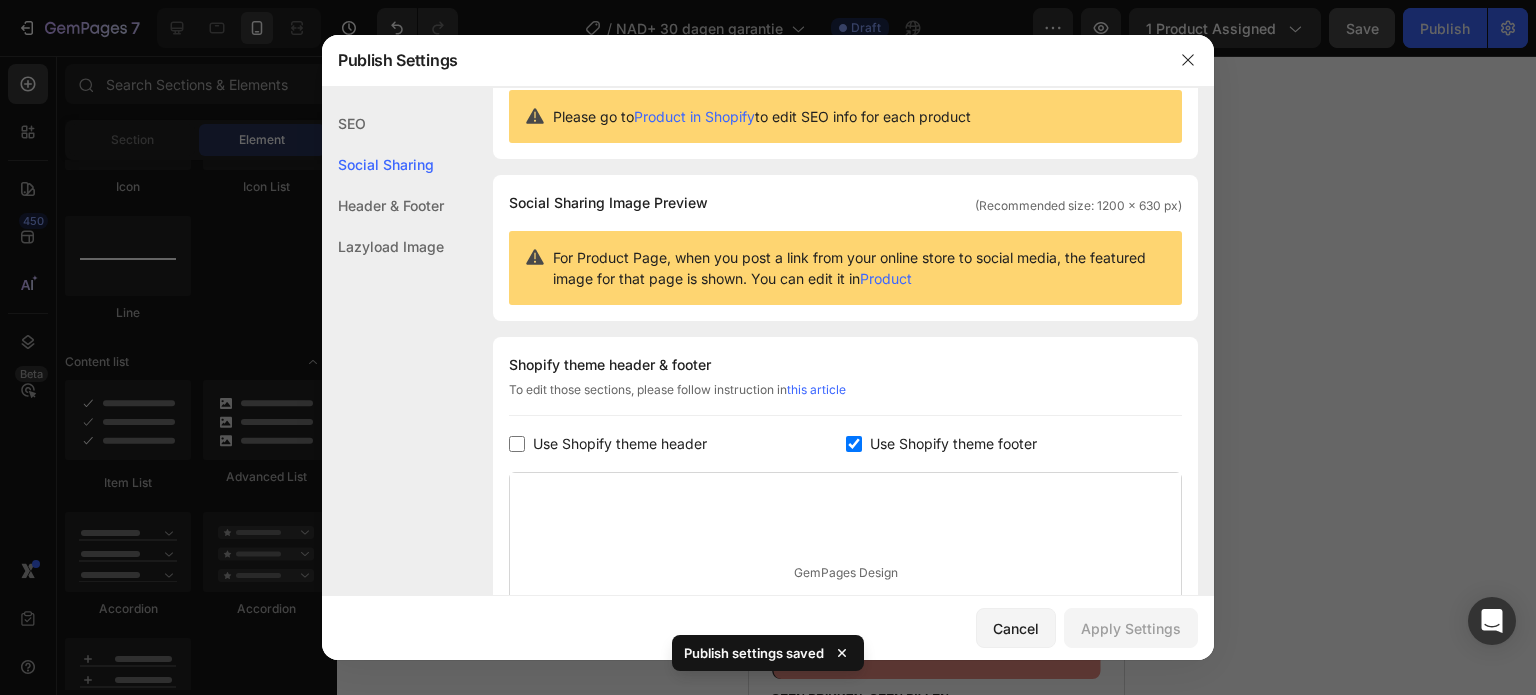 scroll, scrollTop: 0, scrollLeft: 0, axis: both 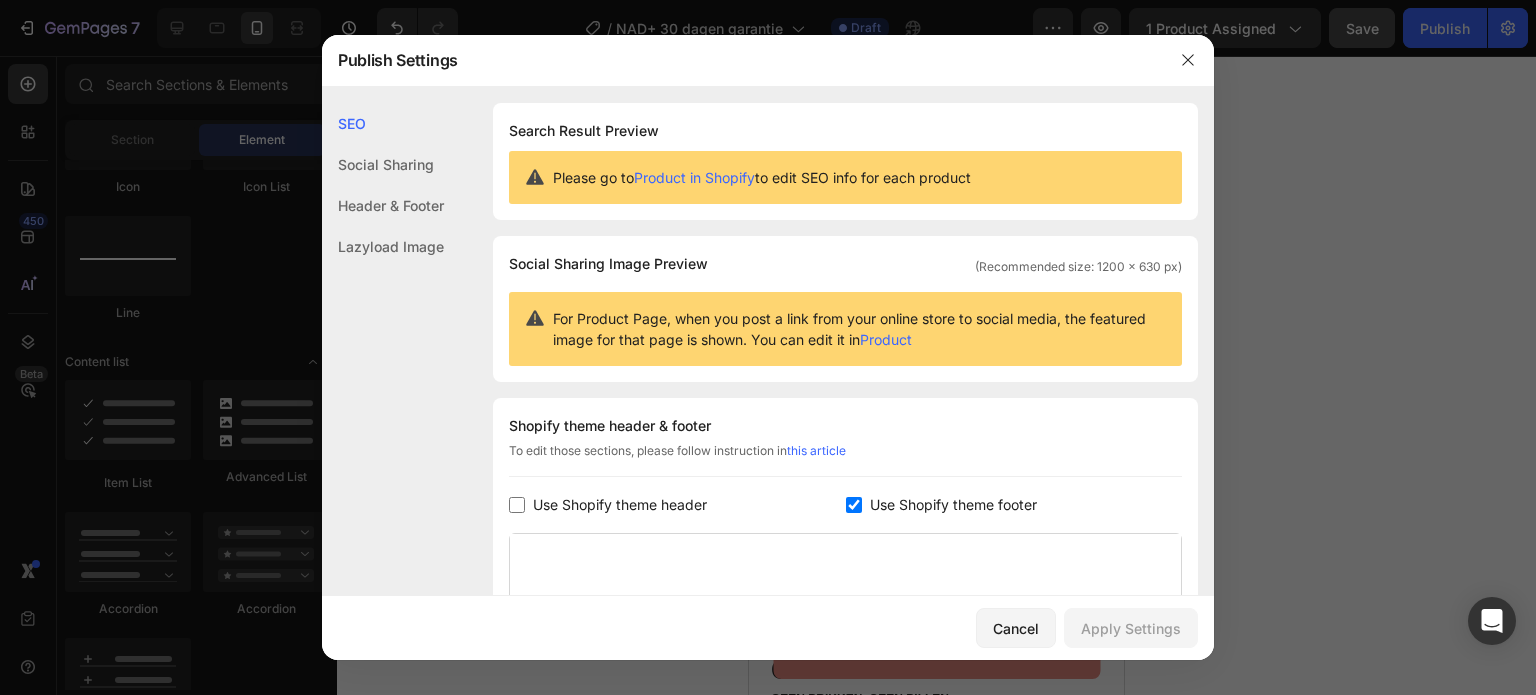 click on "Use Shopify theme footer" at bounding box center [953, 505] 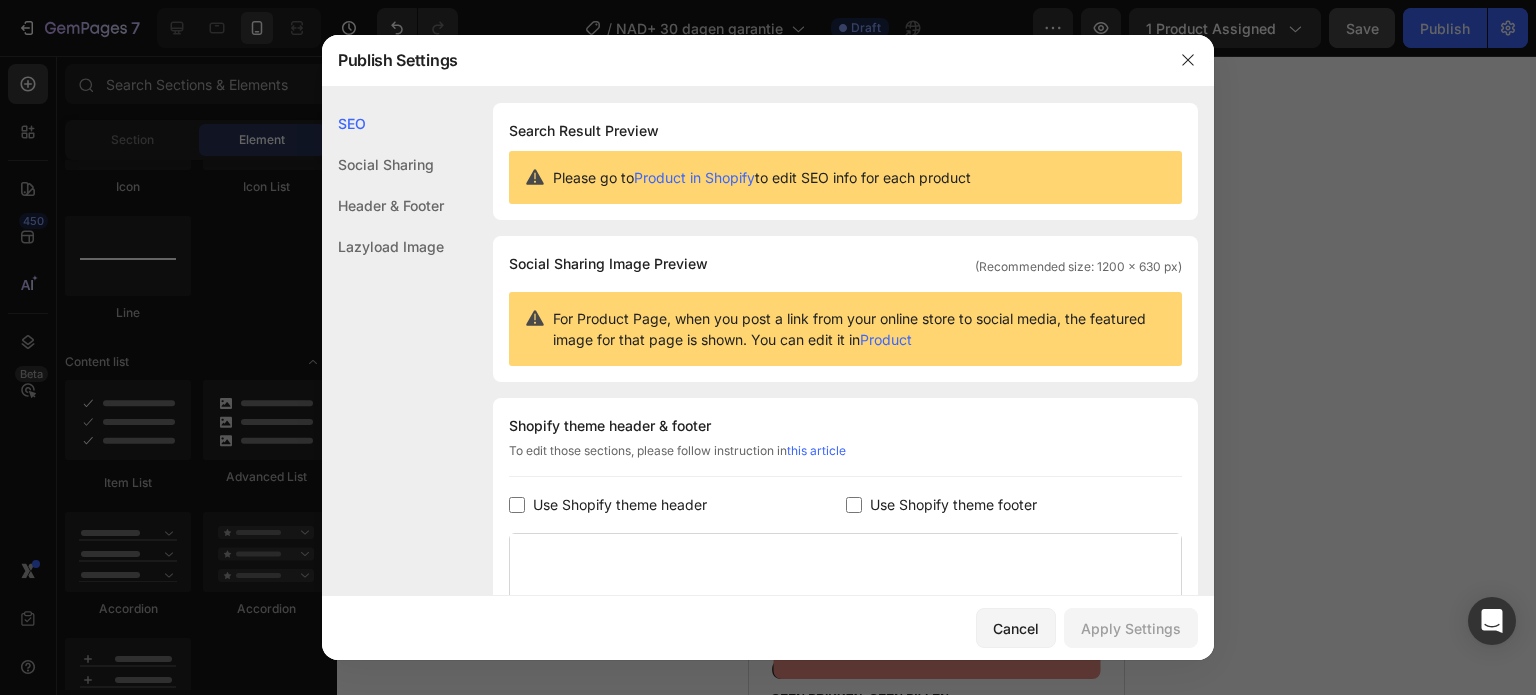 checkbox on "false" 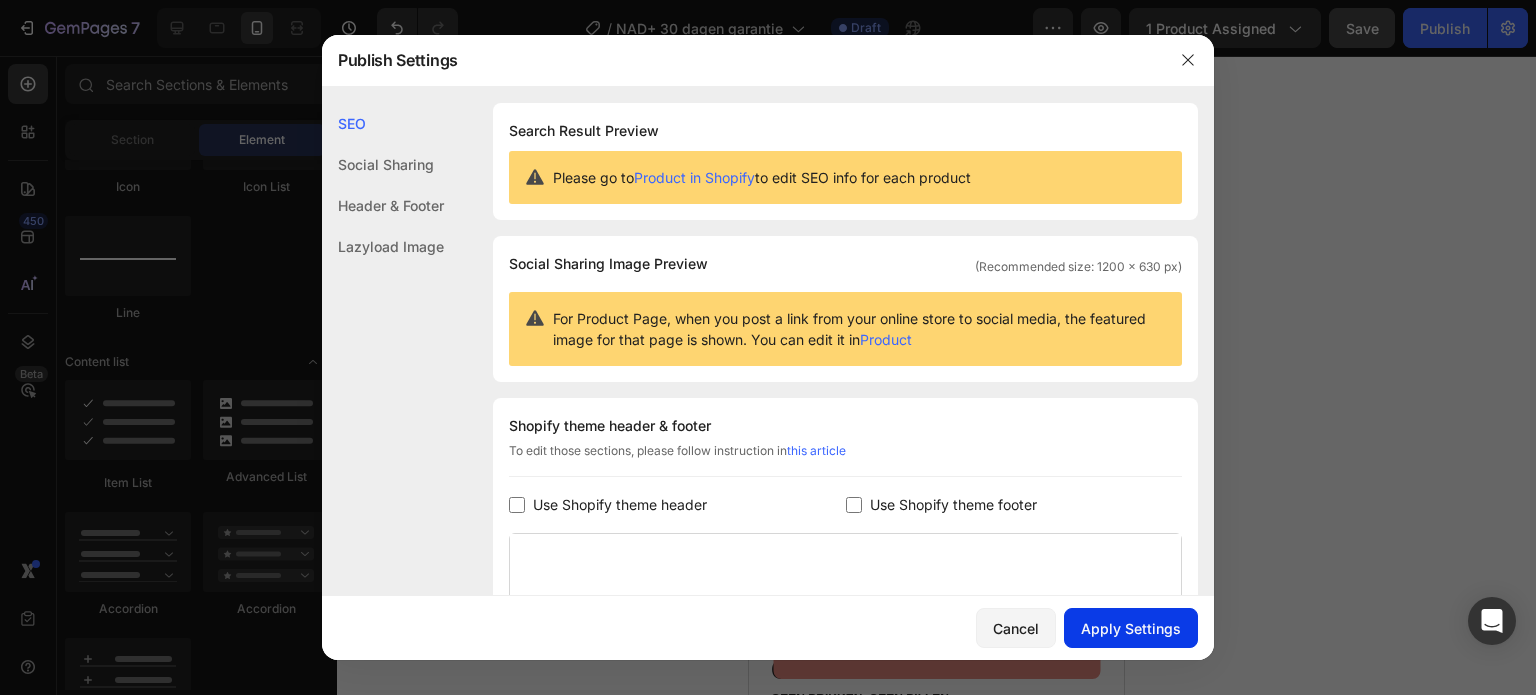 click on "Apply Settings" at bounding box center (1131, 628) 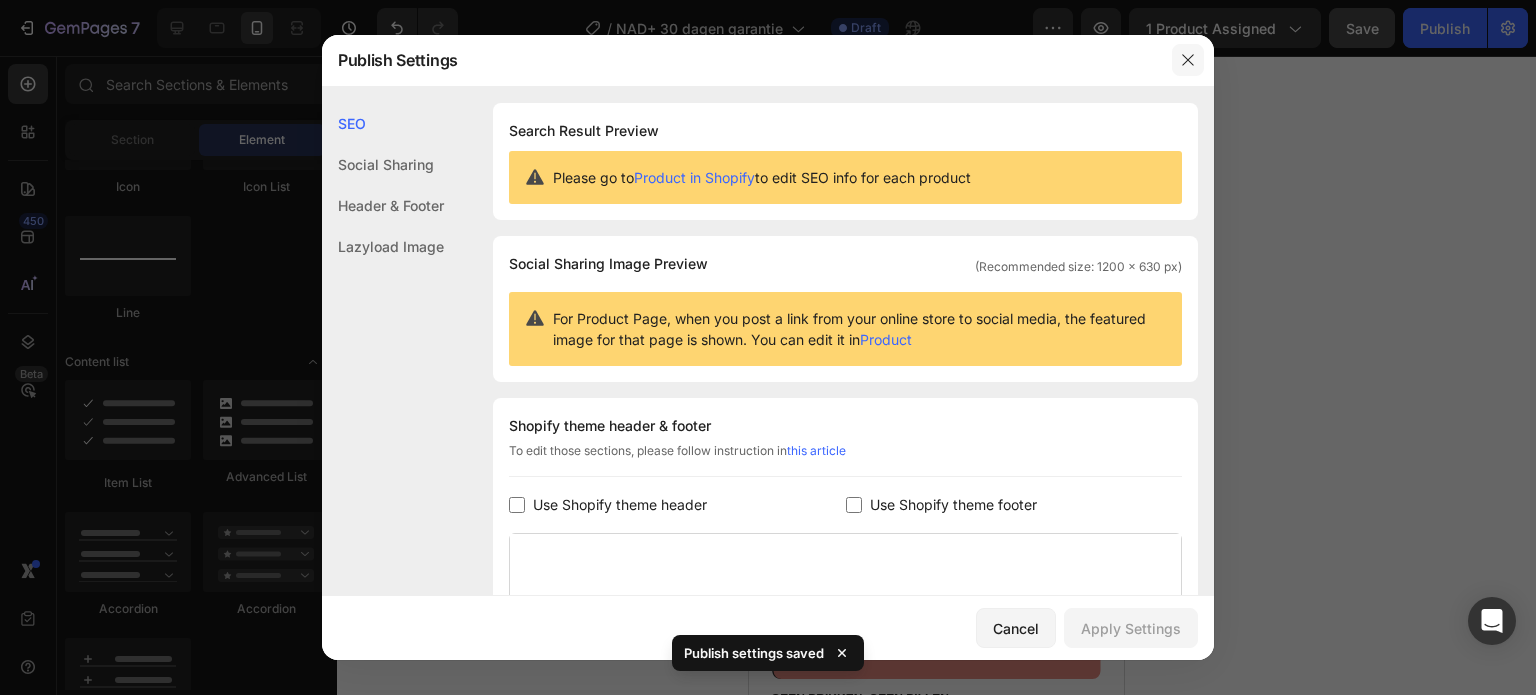 click 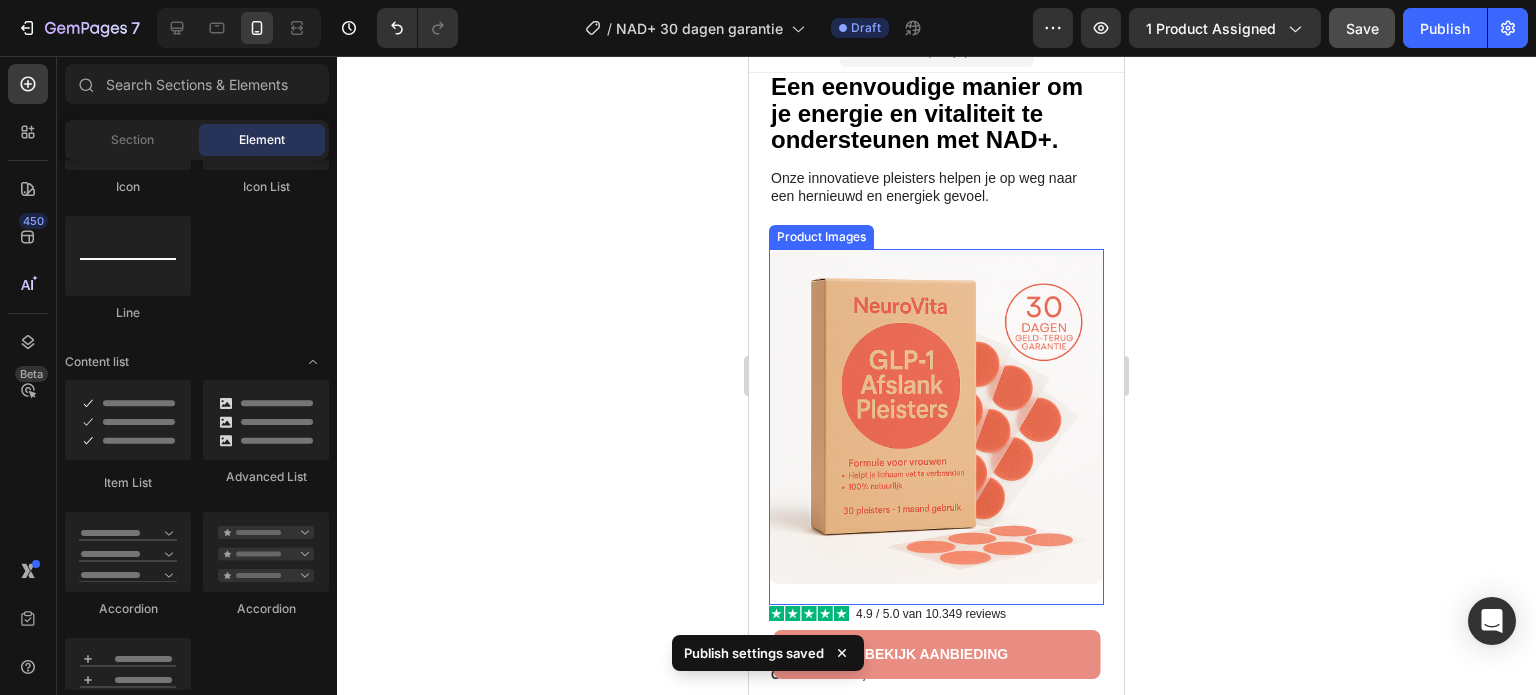 scroll, scrollTop: 100, scrollLeft: 0, axis: vertical 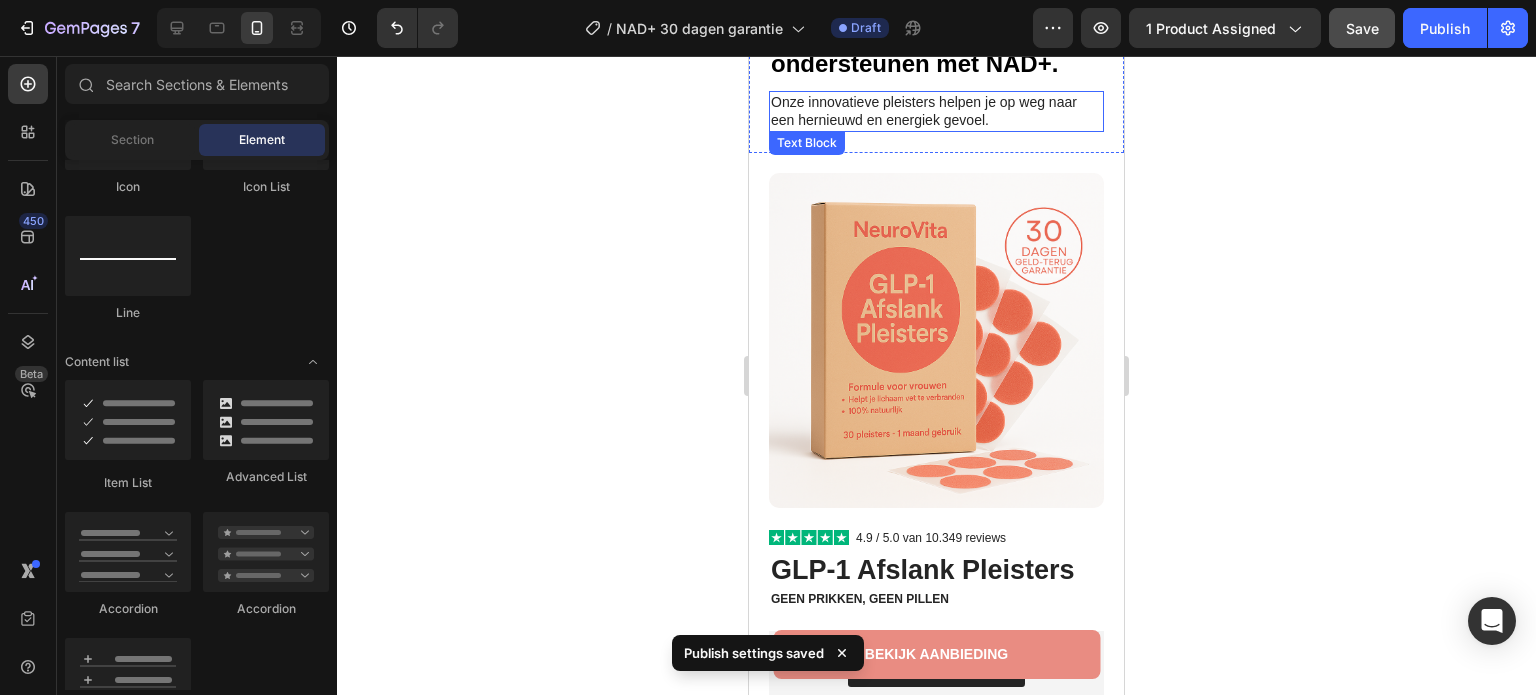click on "Onze innovatieve pleisters helpen je op weg naar een hernieuwd en energiek gevoel." at bounding box center [936, 111] 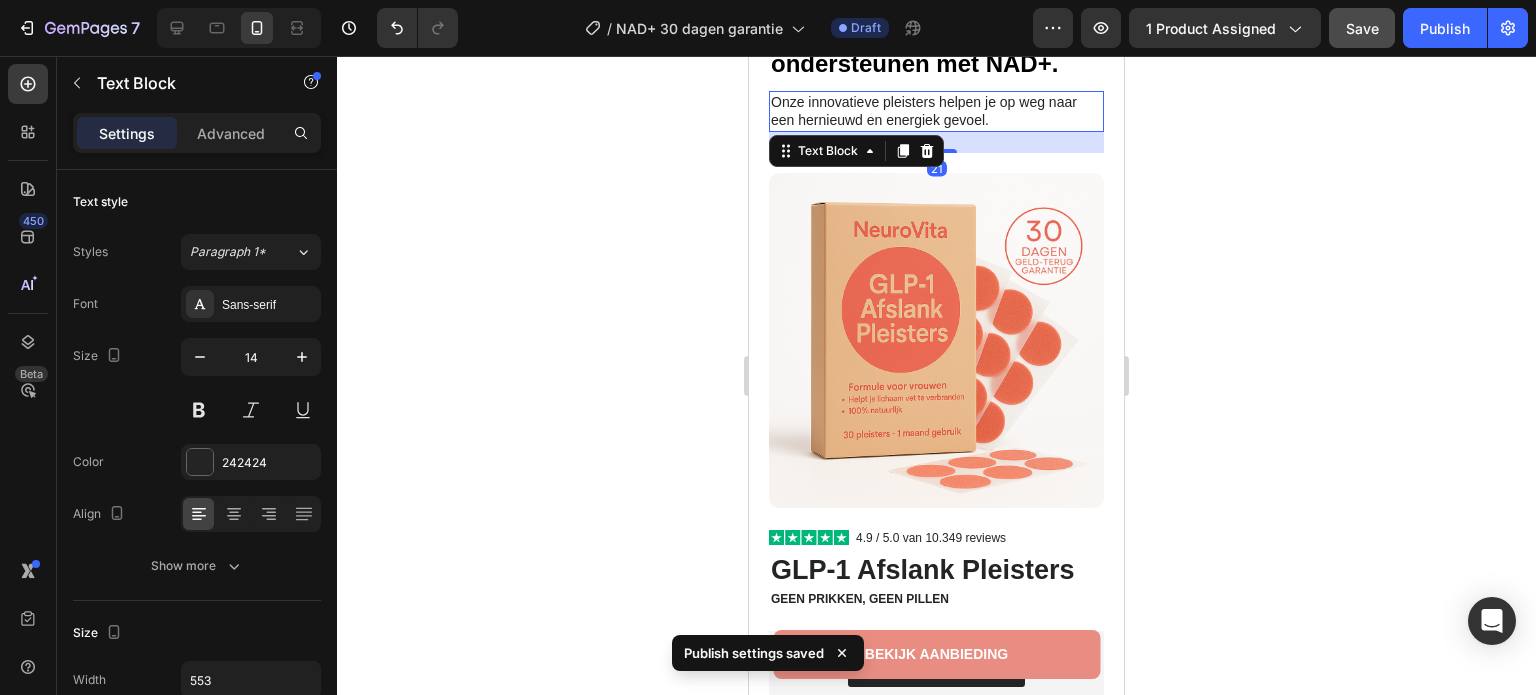 click on "21" at bounding box center [936, 142] 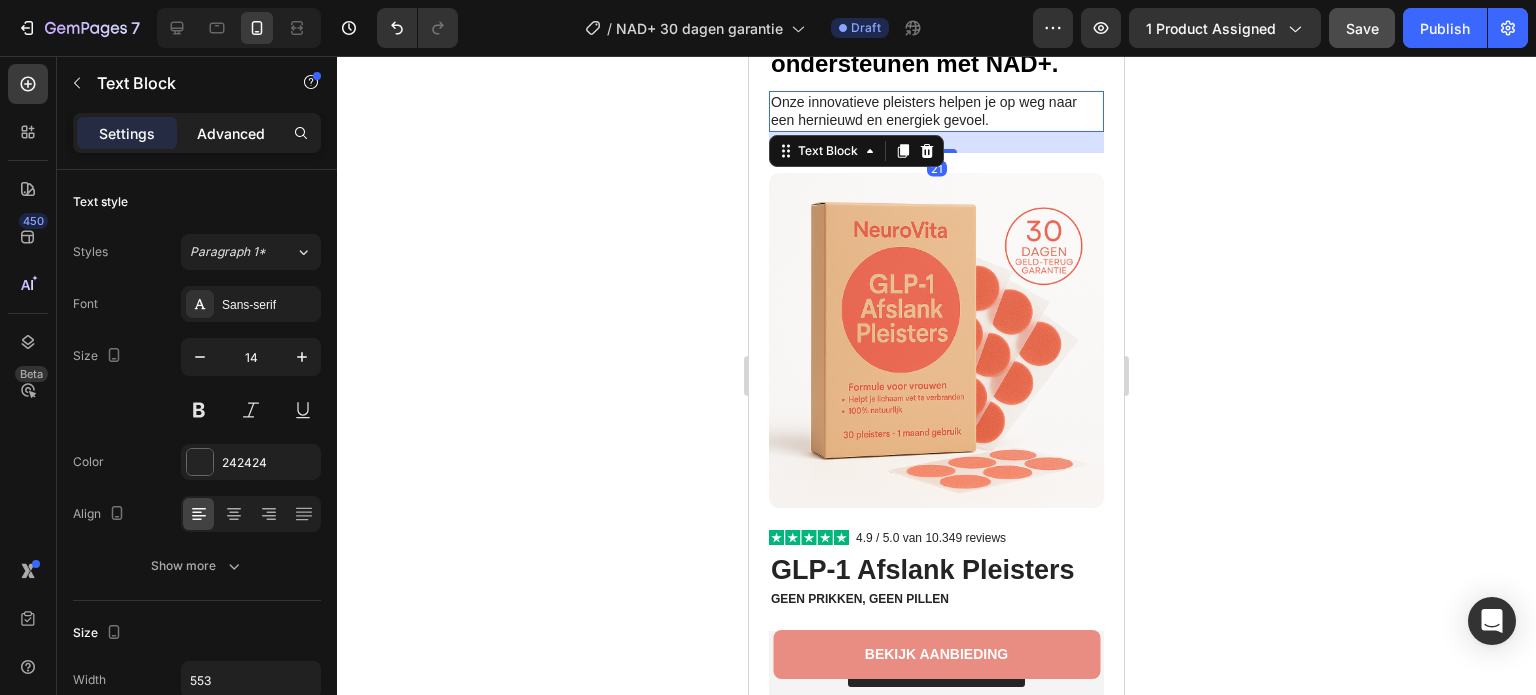 click on "Advanced" 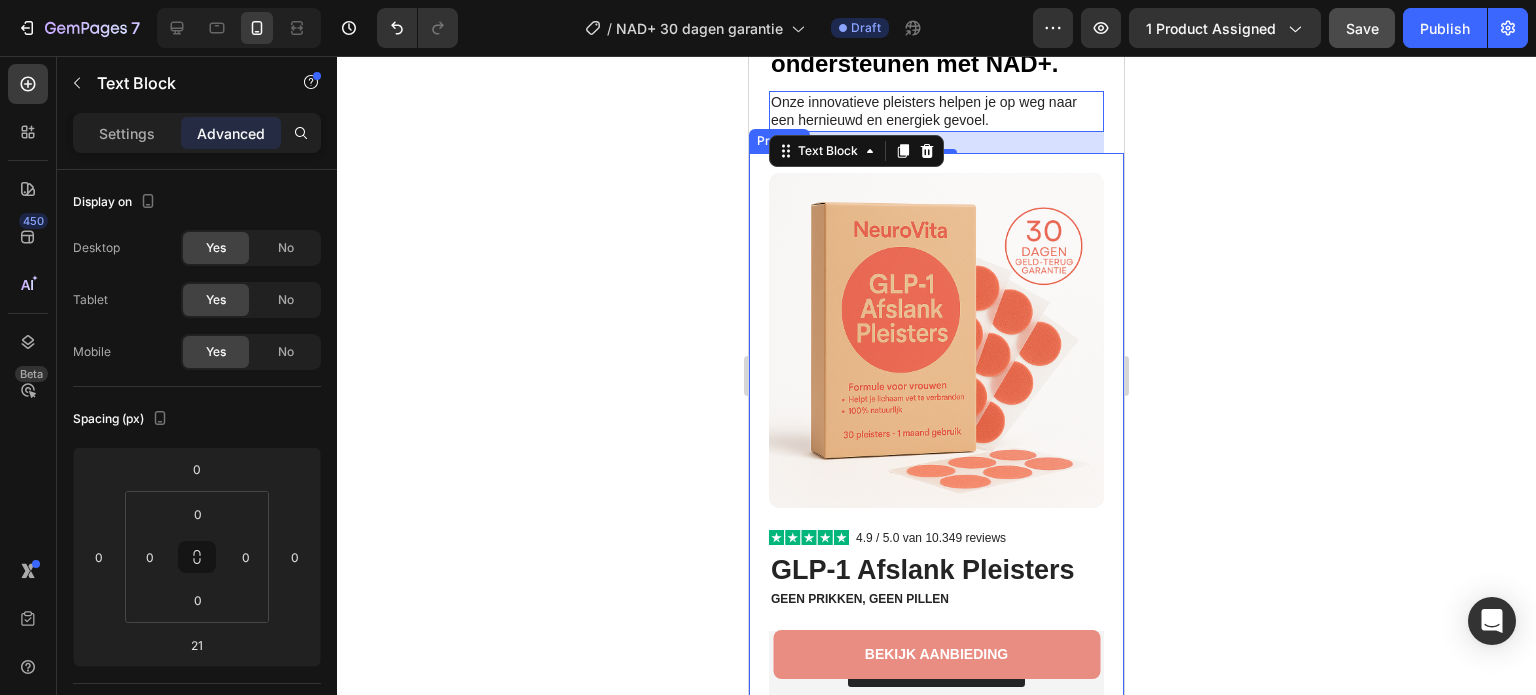 click on "Product Images Row Image 4.9 / 5.0 van 10.349 reviews Text Block Row GLP-1 Afslank Pleisters Product Title Geen prikken, geen pillen Text Block Kaching Bundles Kaching Bundles Bestel nu - Nog slechts  5  op voorraad Text Block Voeg toe aan winkelwagen Add to Cart Image Image Alle transacties beveiligd en versleuteld Text Block Advanced List
Waarom jij hier blij van wordt:
Ingrediënten
Let op
Gebruiksaanwijzing Accordion Image Image Image Image Image Carousel Row Product" at bounding box center (936, 681) 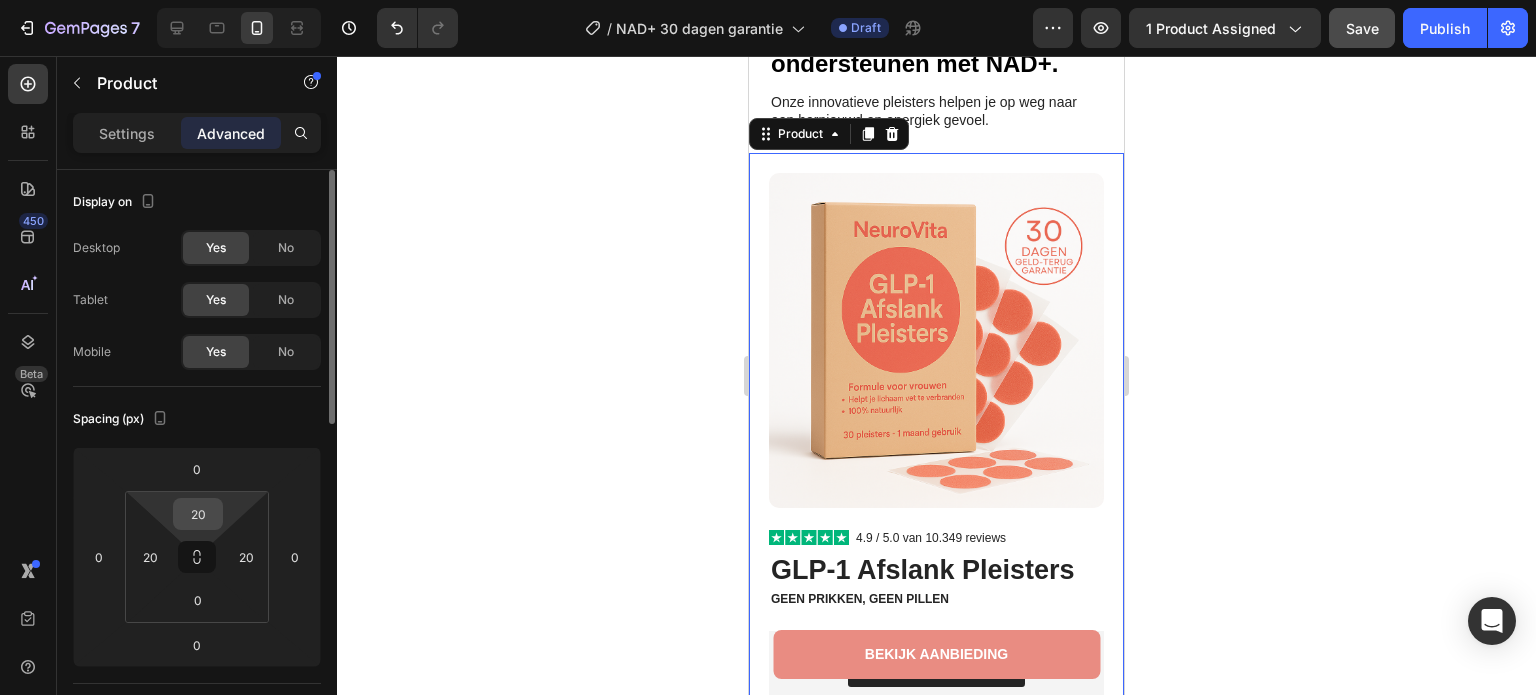click on "20" at bounding box center [198, 514] 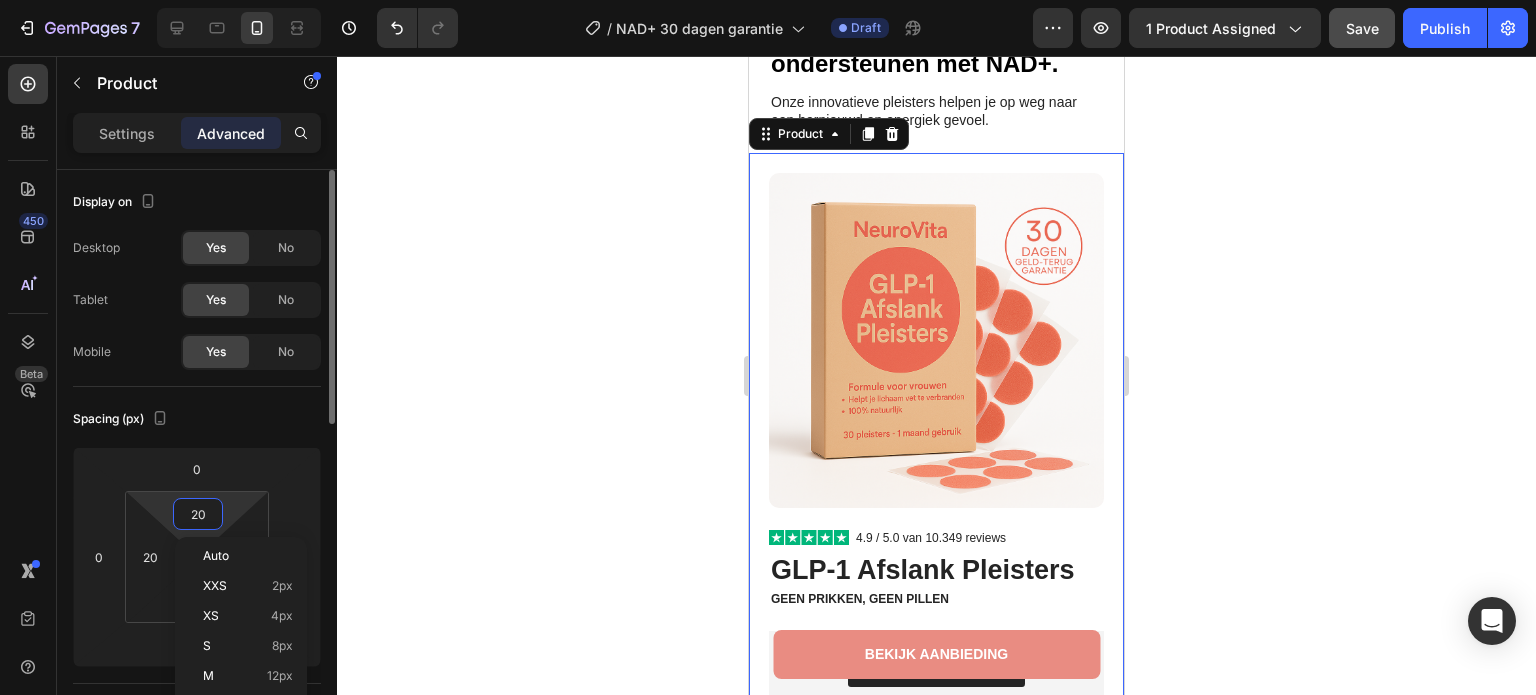 type on "0" 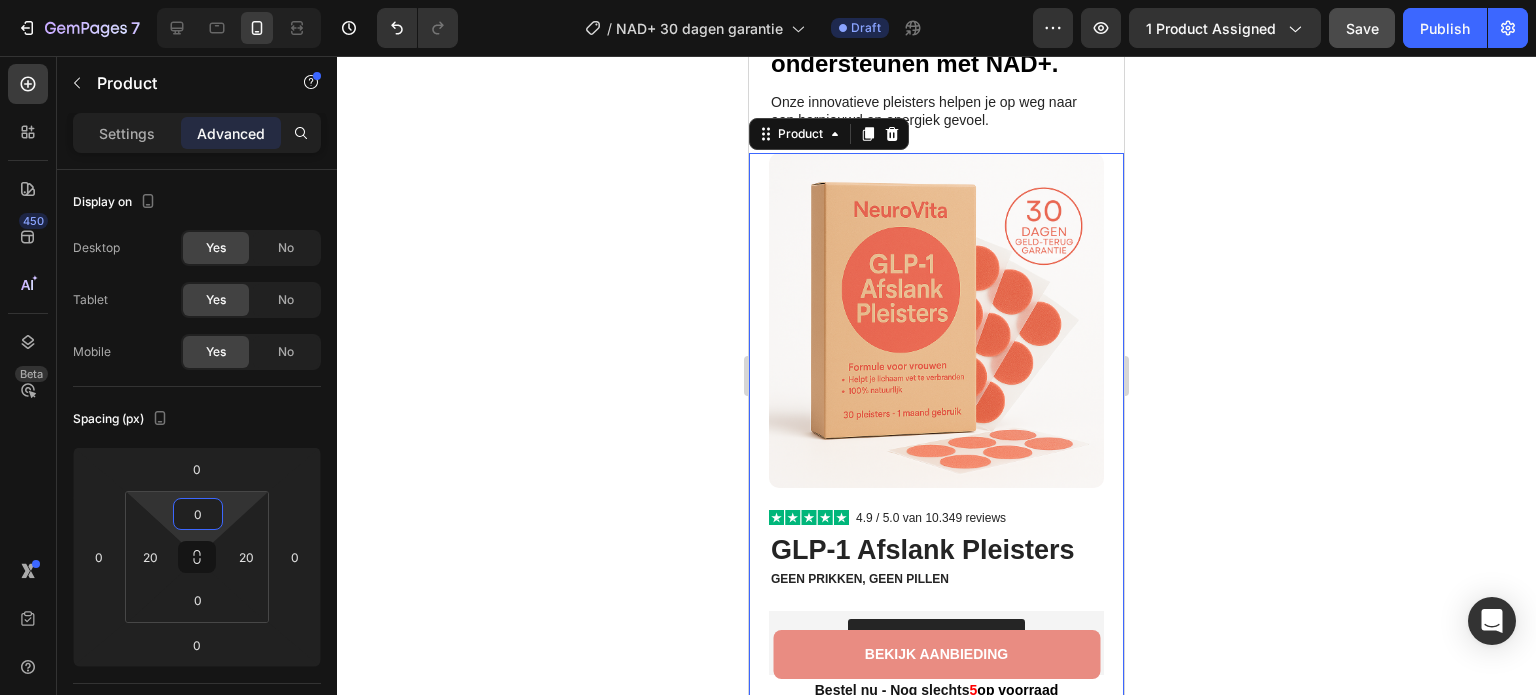 click 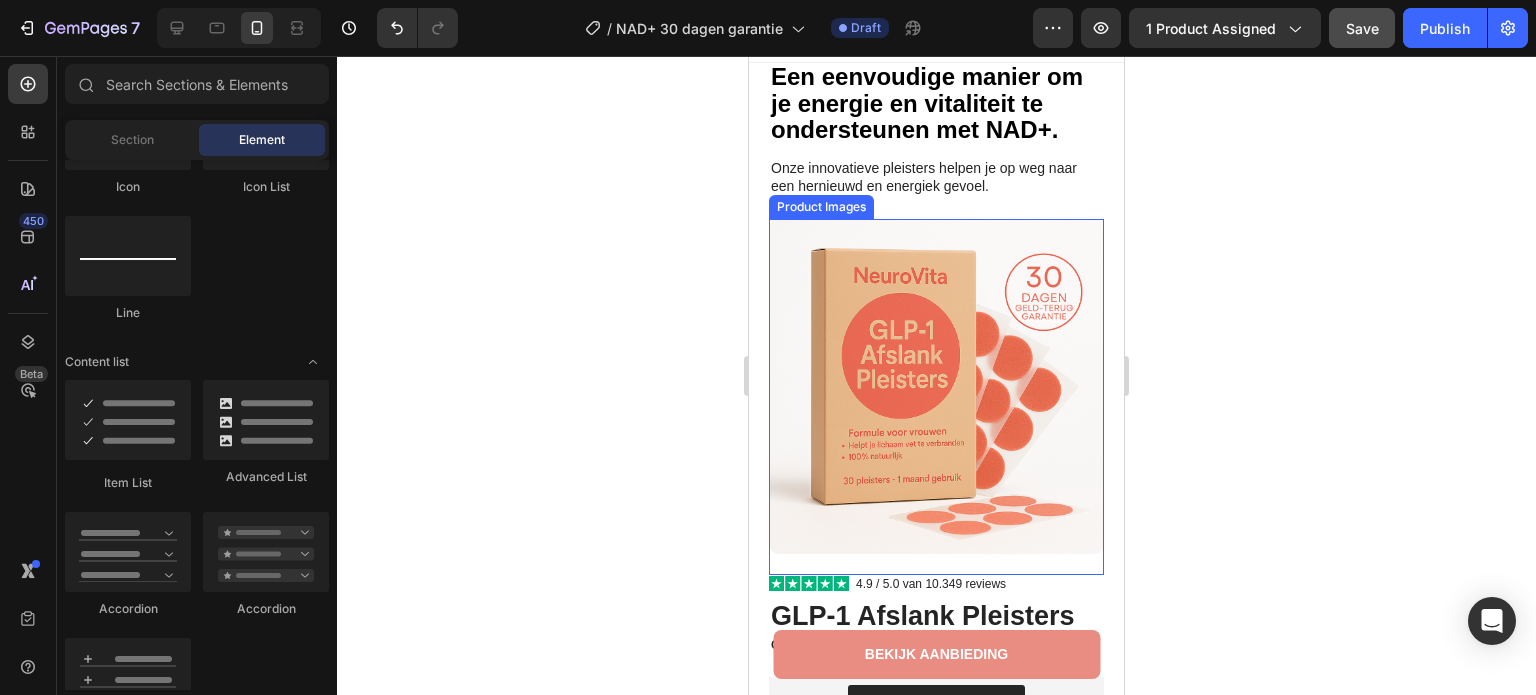 scroll, scrollTop: 0, scrollLeft: 0, axis: both 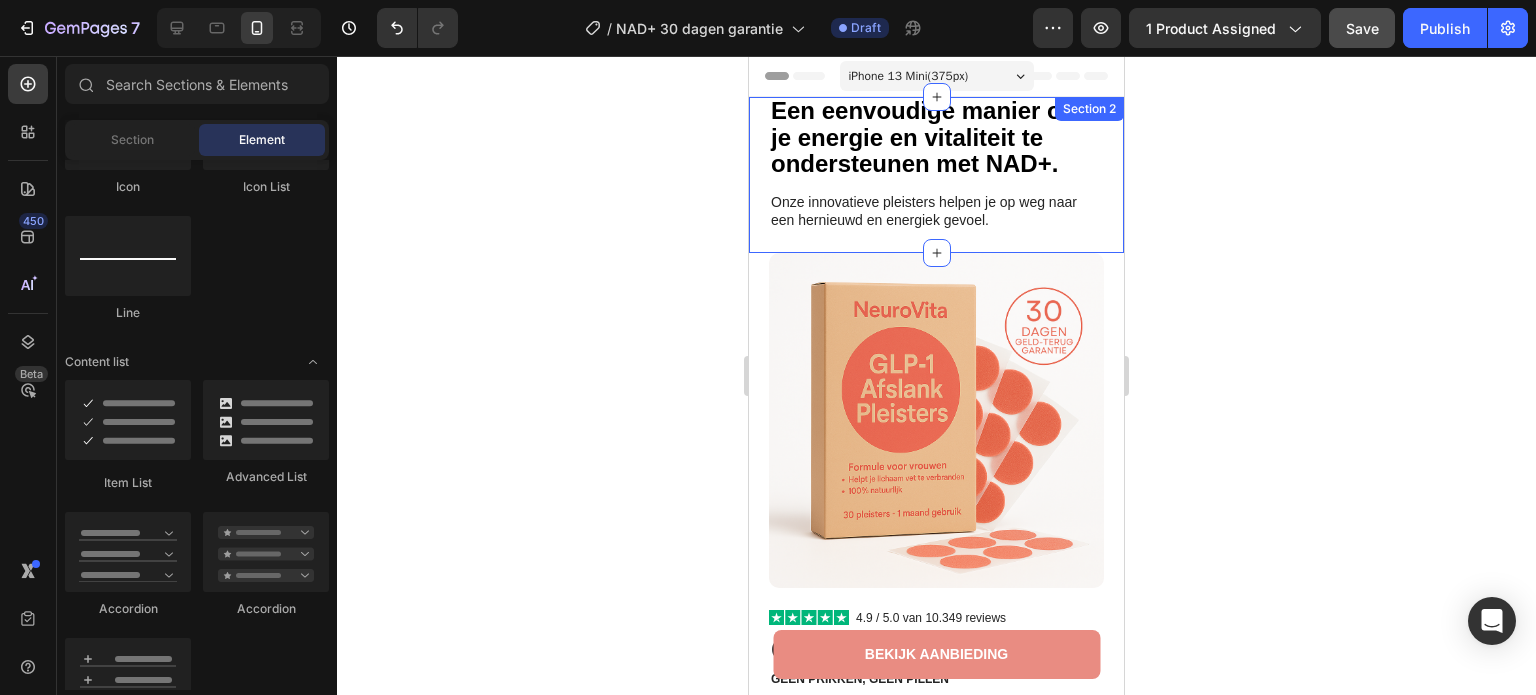 click on "⁠⁠⁠⁠⁠⁠⁠ Een eenvoudige manier om je energie en vitaliteit te ondersteunen met NAD+. Heading Onze innovatieve pleisters helpen je op weg naar een hernieuwd en energiek gevoel. Text Block Section 2" at bounding box center (936, 175) 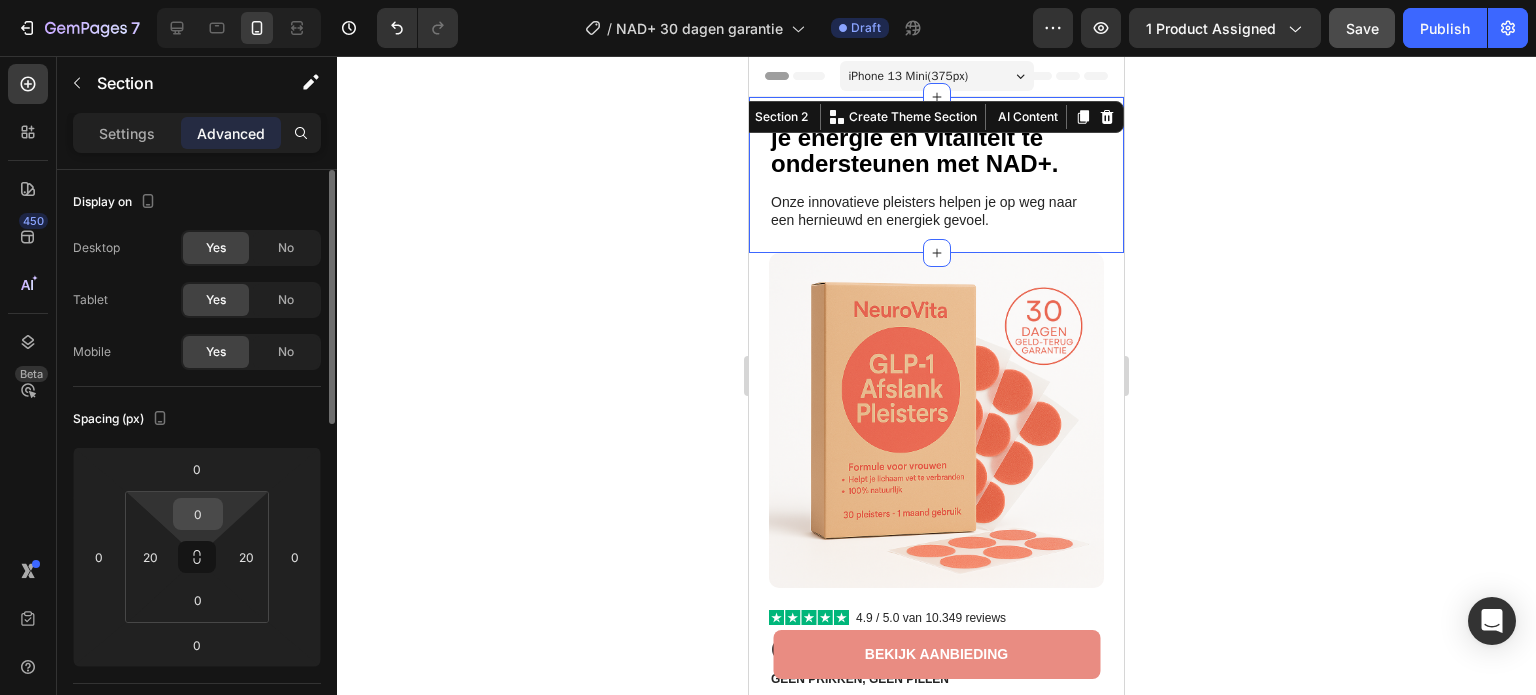 click on "0" at bounding box center (198, 514) 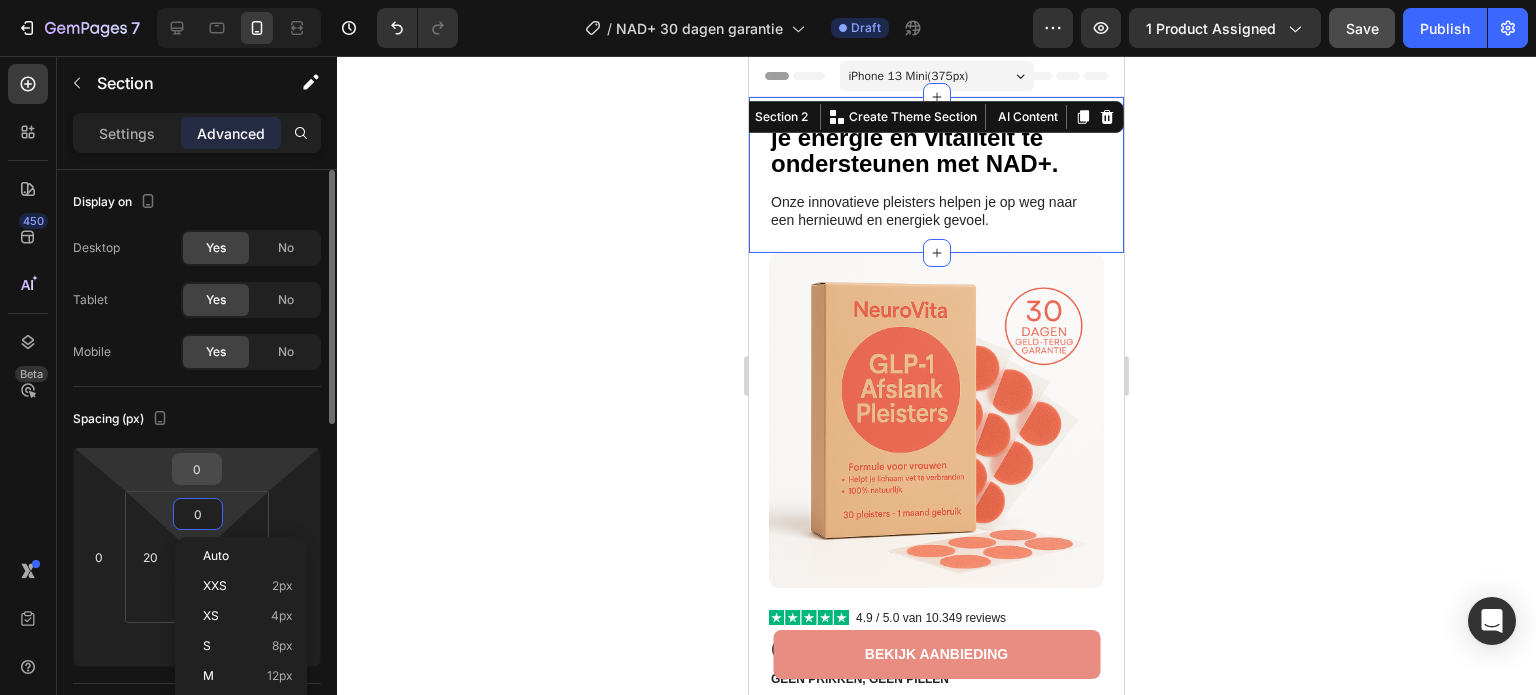 click on "0" at bounding box center (197, 469) 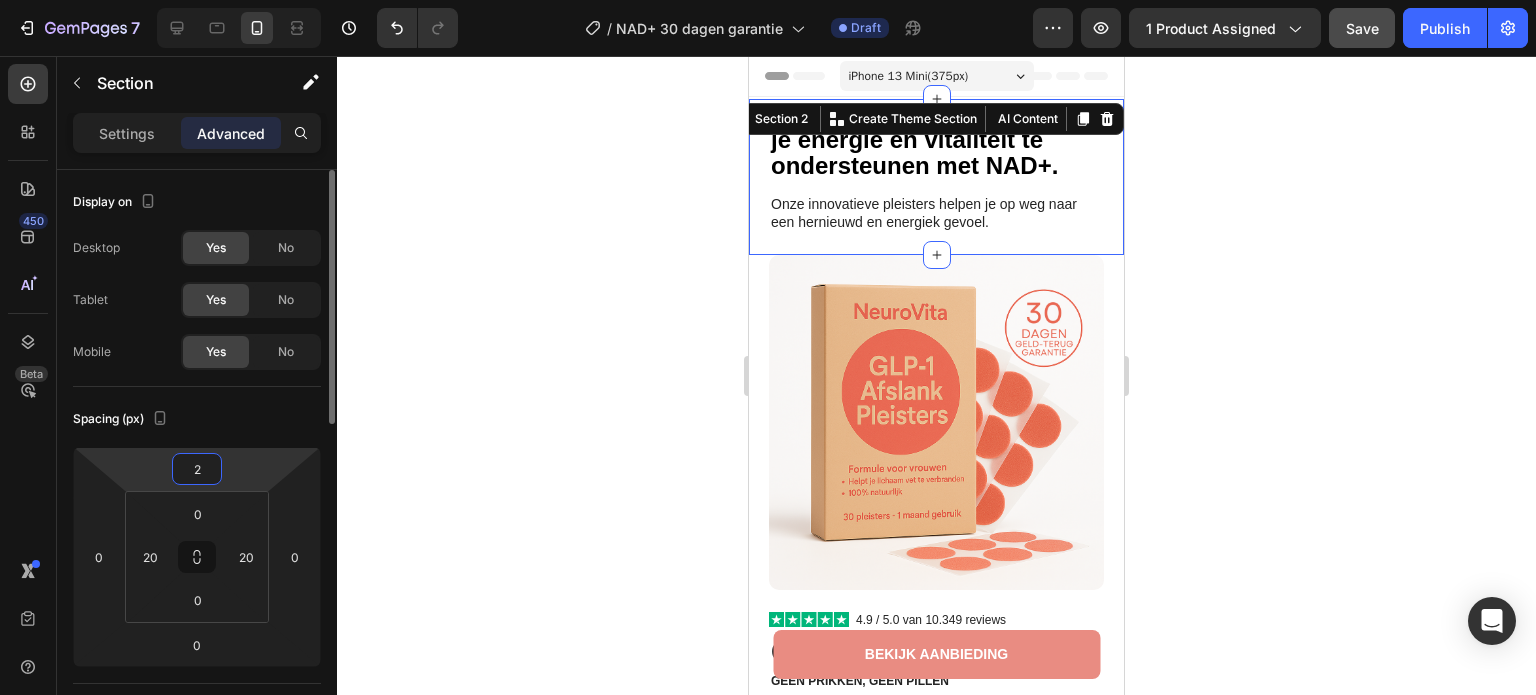 type on "21" 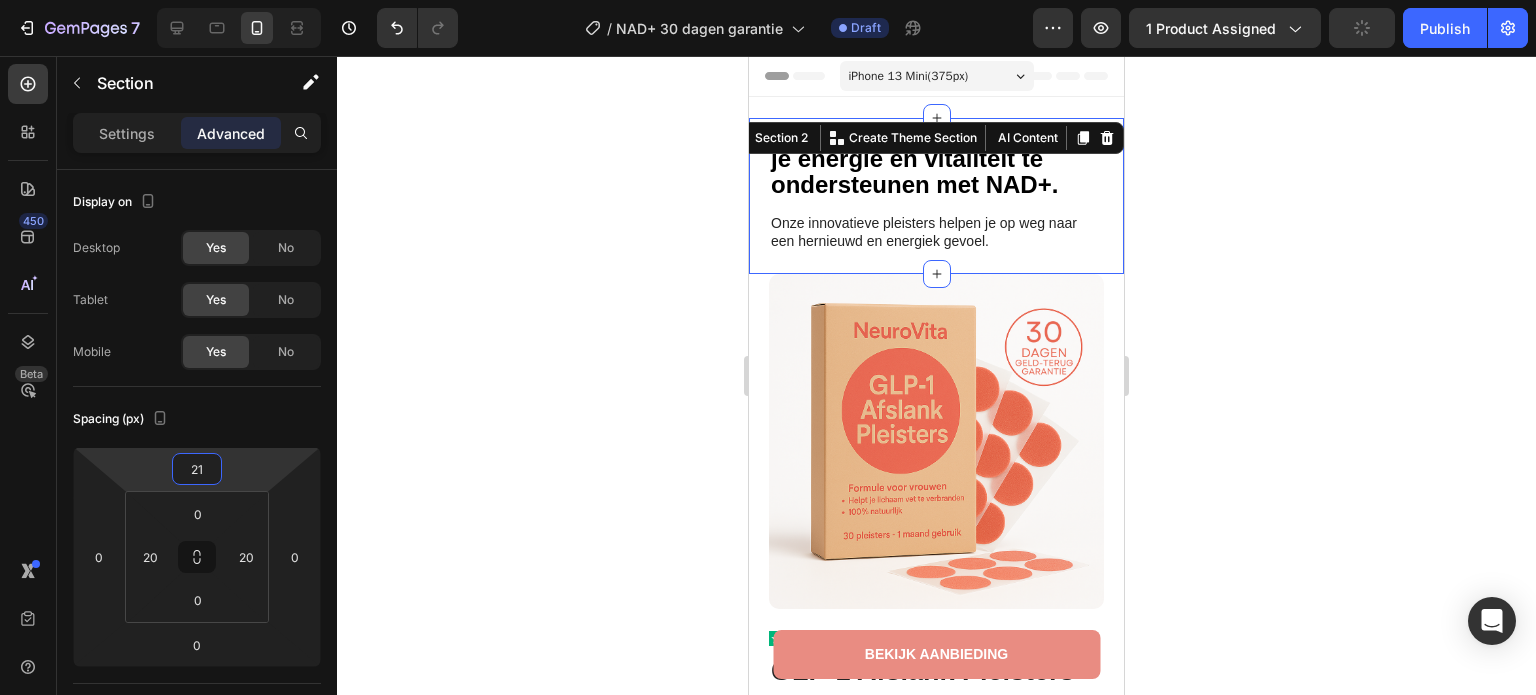 click 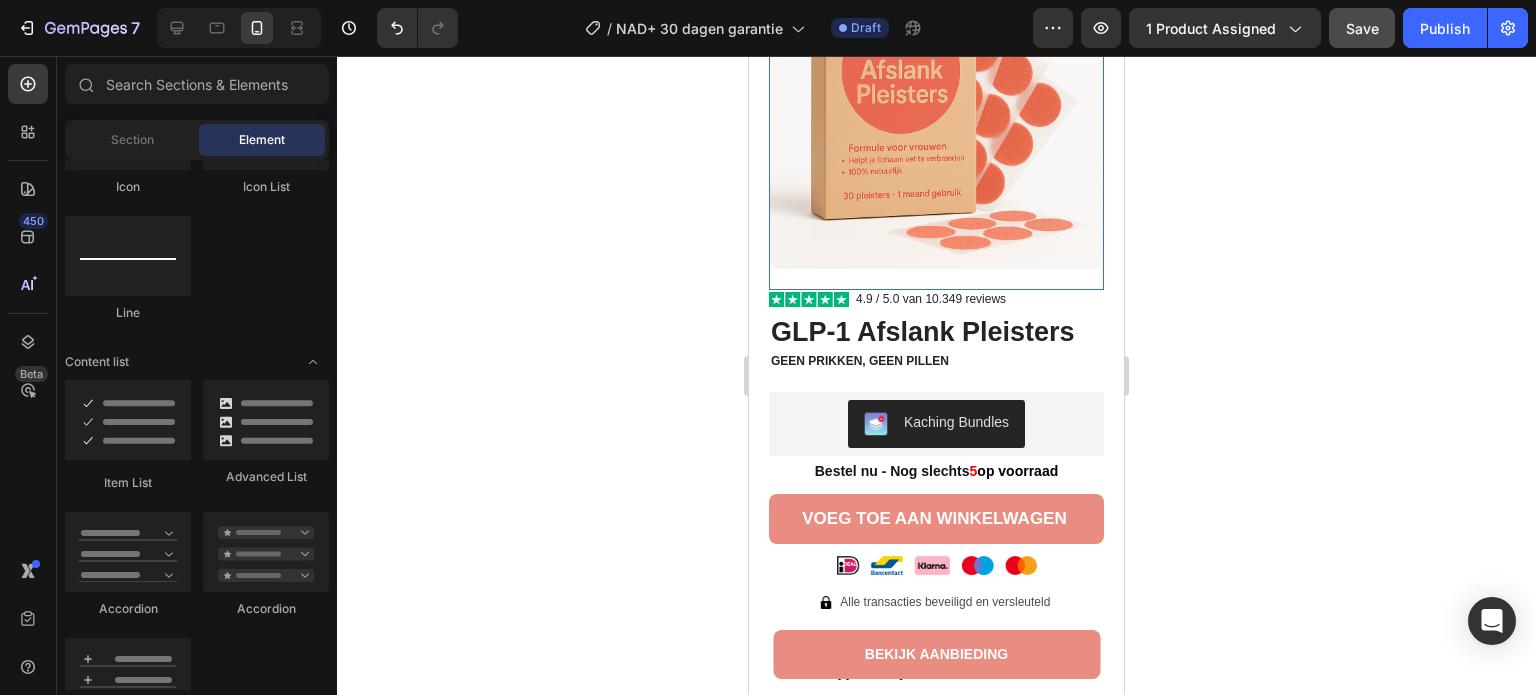 scroll, scrollTop: 500, scrollLeft: 0, axis: vertical 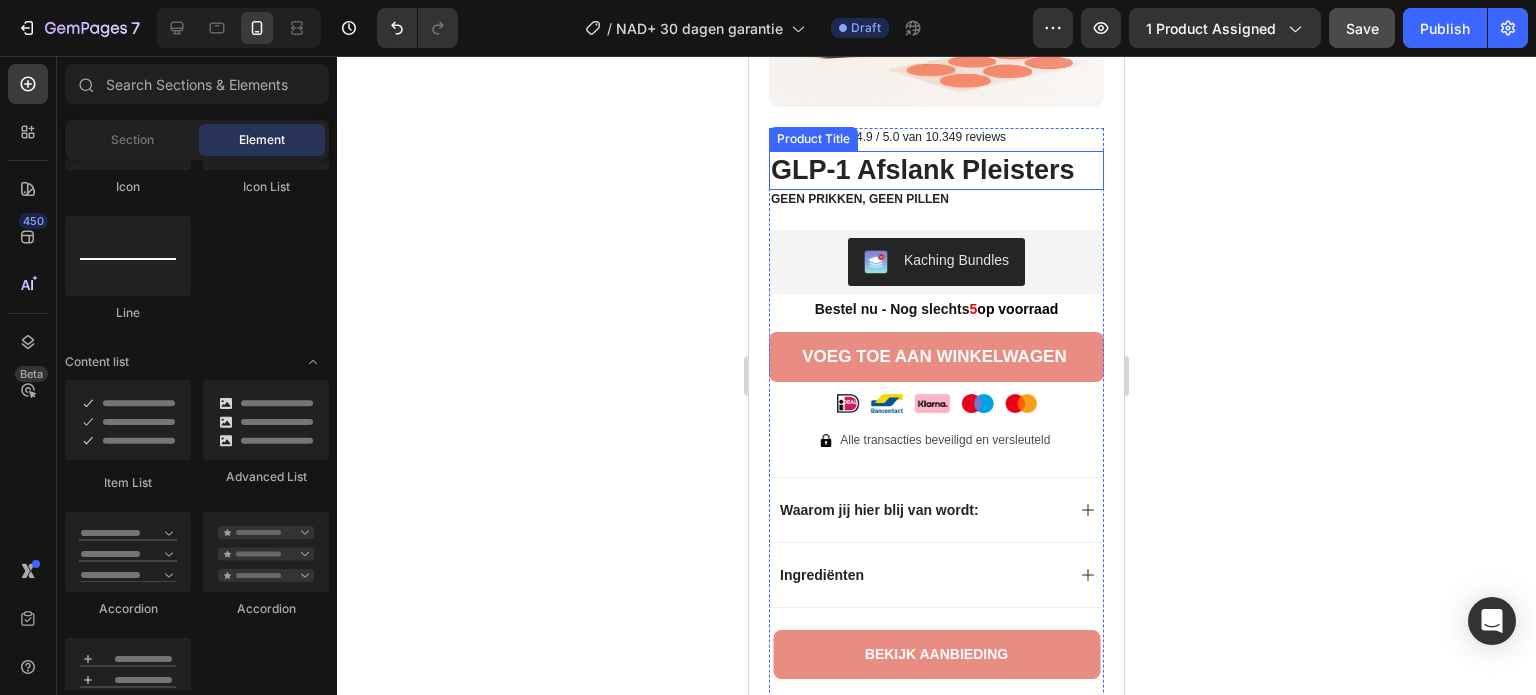 click on "GLP-1 Afslank Pleisters" at bounding box center [936, 170] 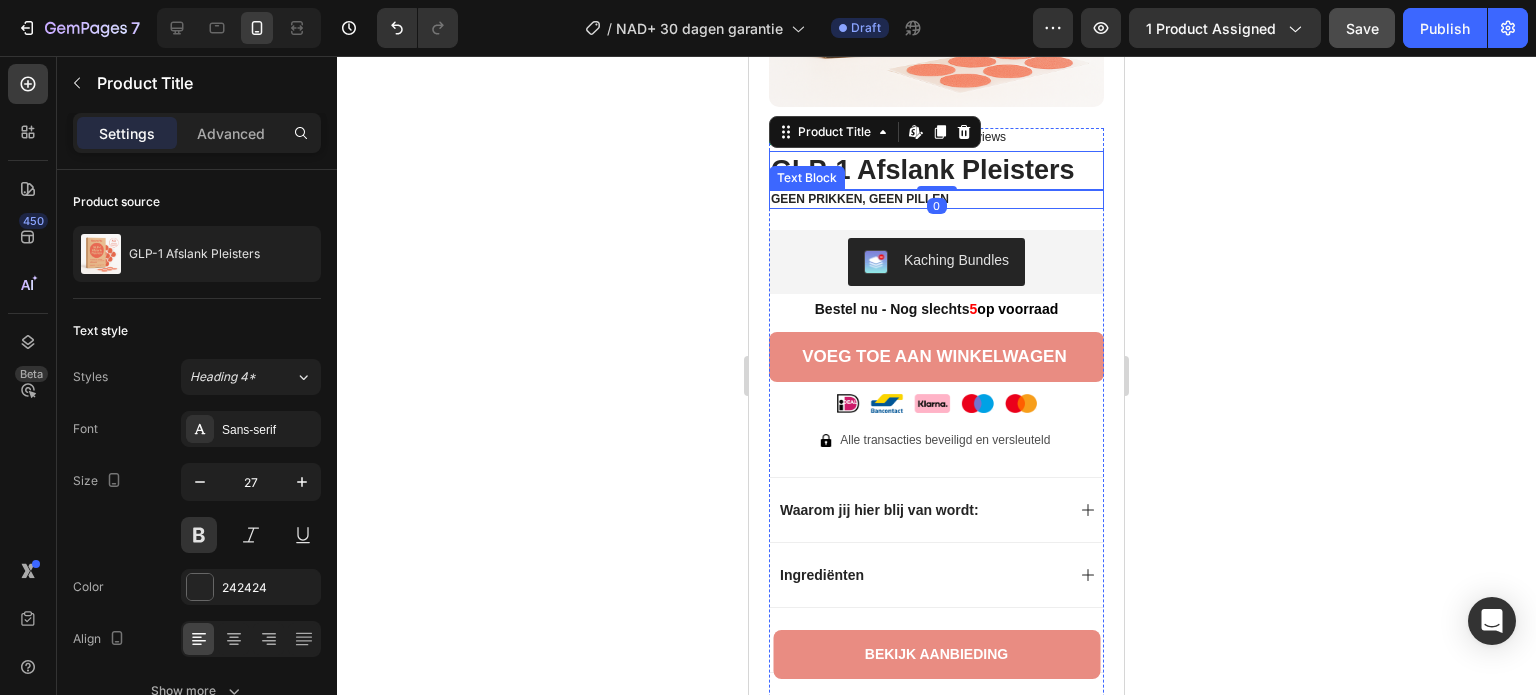 click on "Geen prikken, geen pillen" at bounding box center [936, 200] 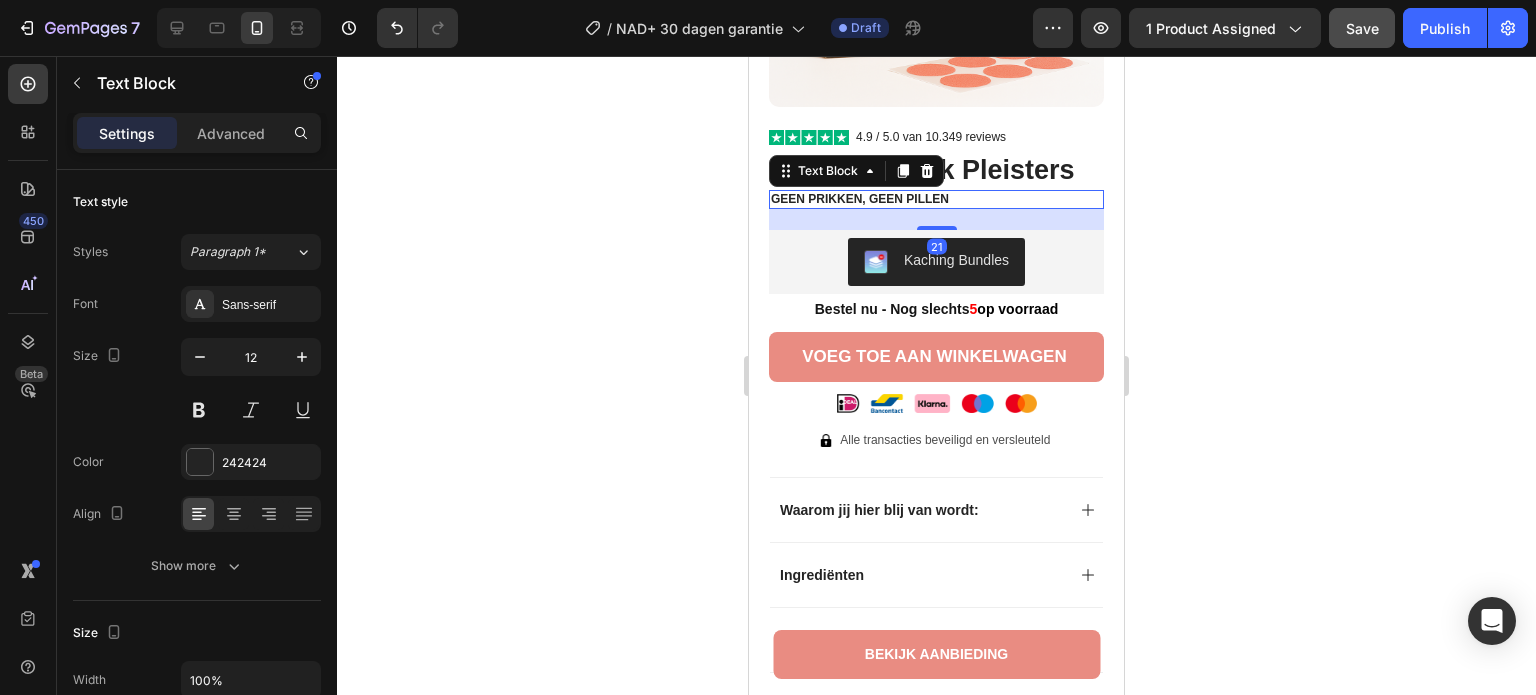 click on "Geen prikken, geen pillen" at bounding box center (936, 200) 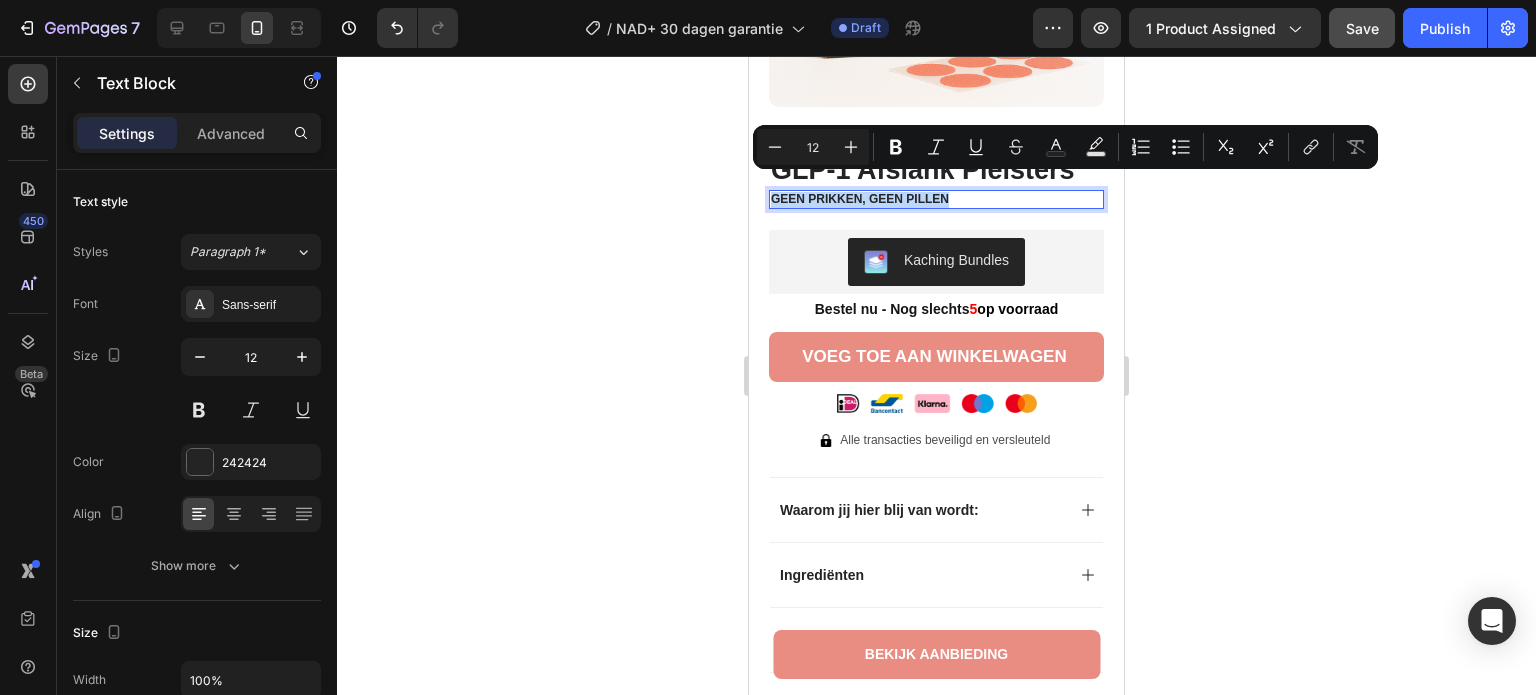 click on "Geen prikken, geen pillen" at bounding box center [936, 200] 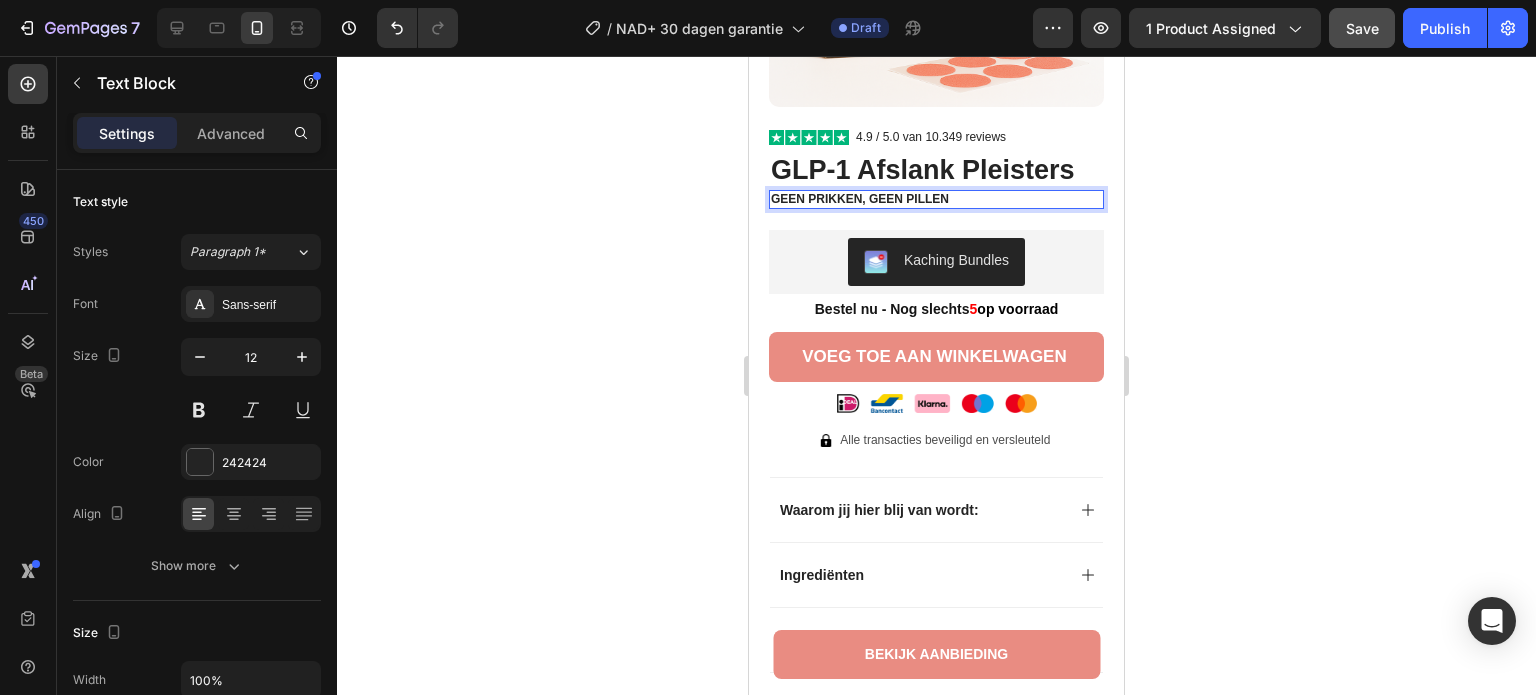 click 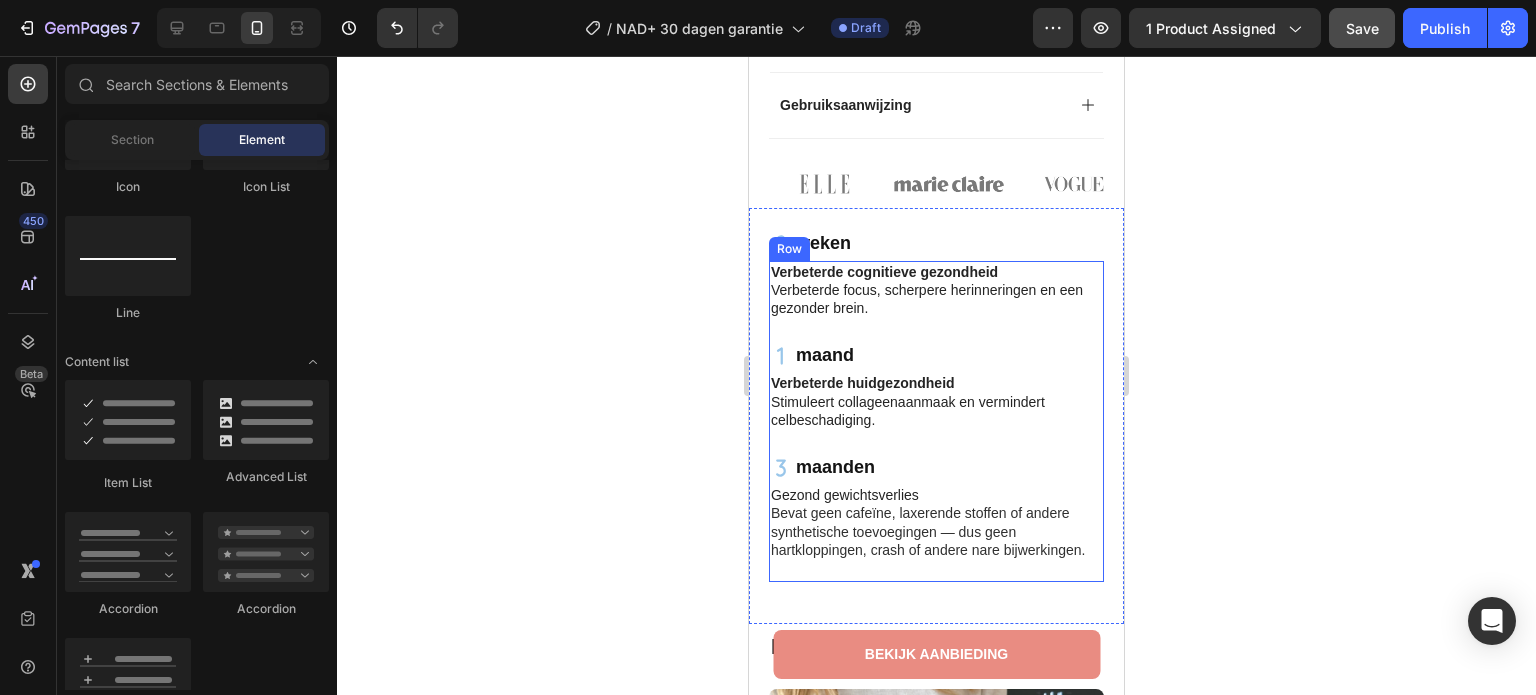 scroll, scrollTop: 1000, scrollLeft: 0, axis: vertical 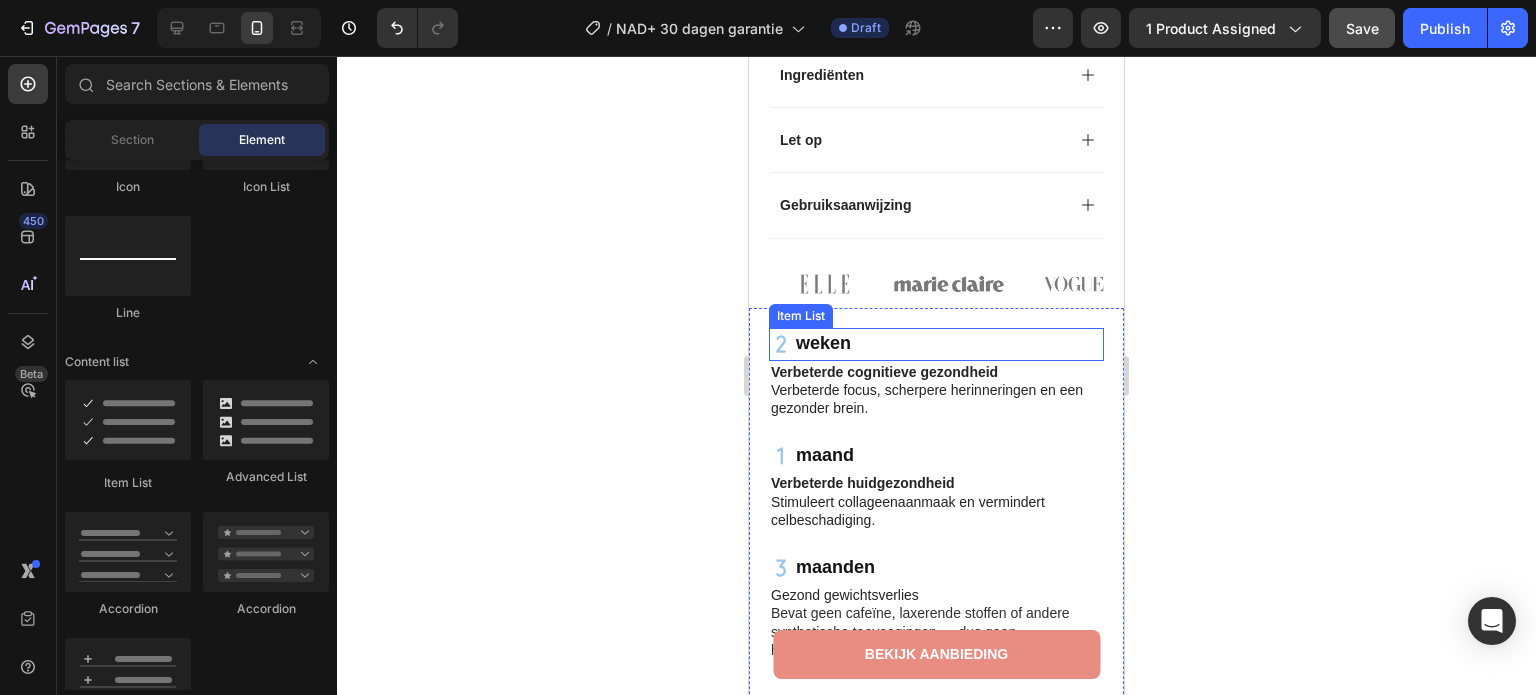 click on "weken" at bounding box center [823, 343] 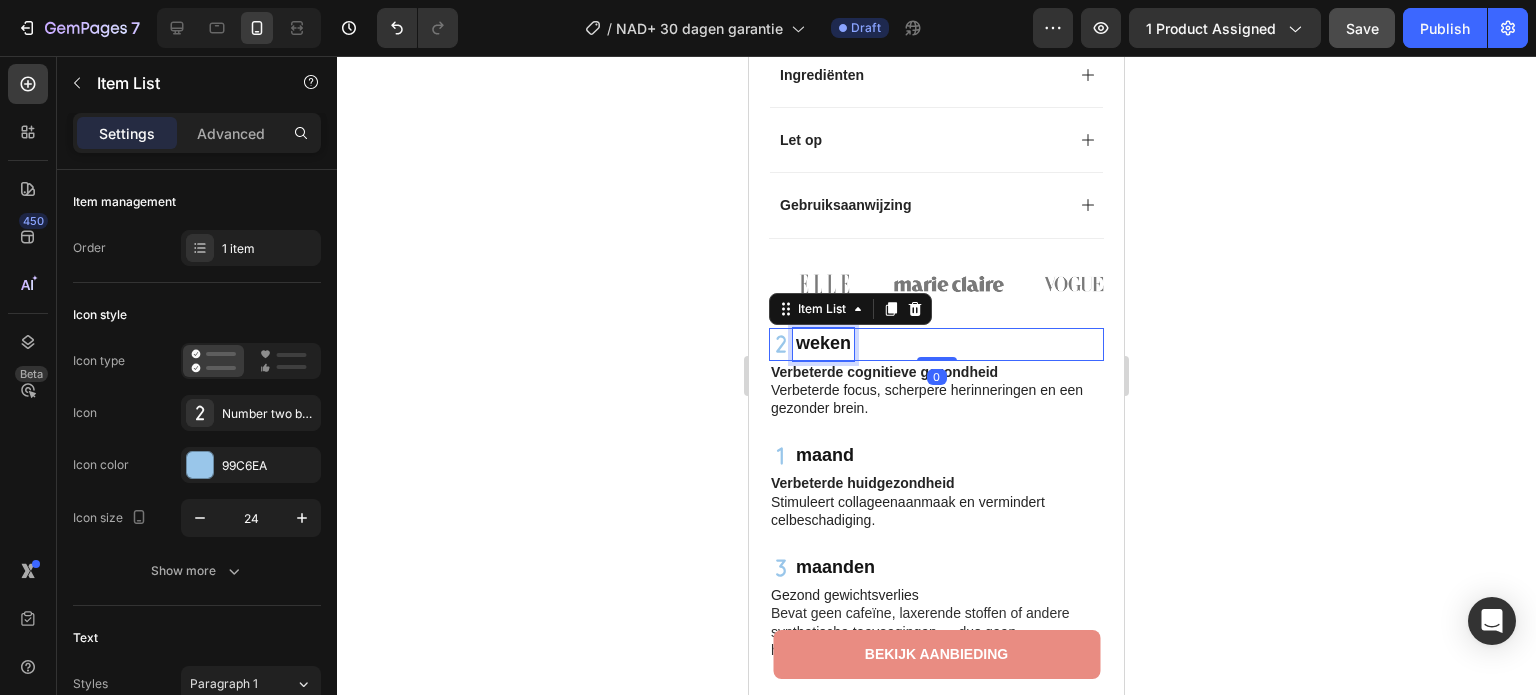 click on "weken" at bounding box center [823, 343] 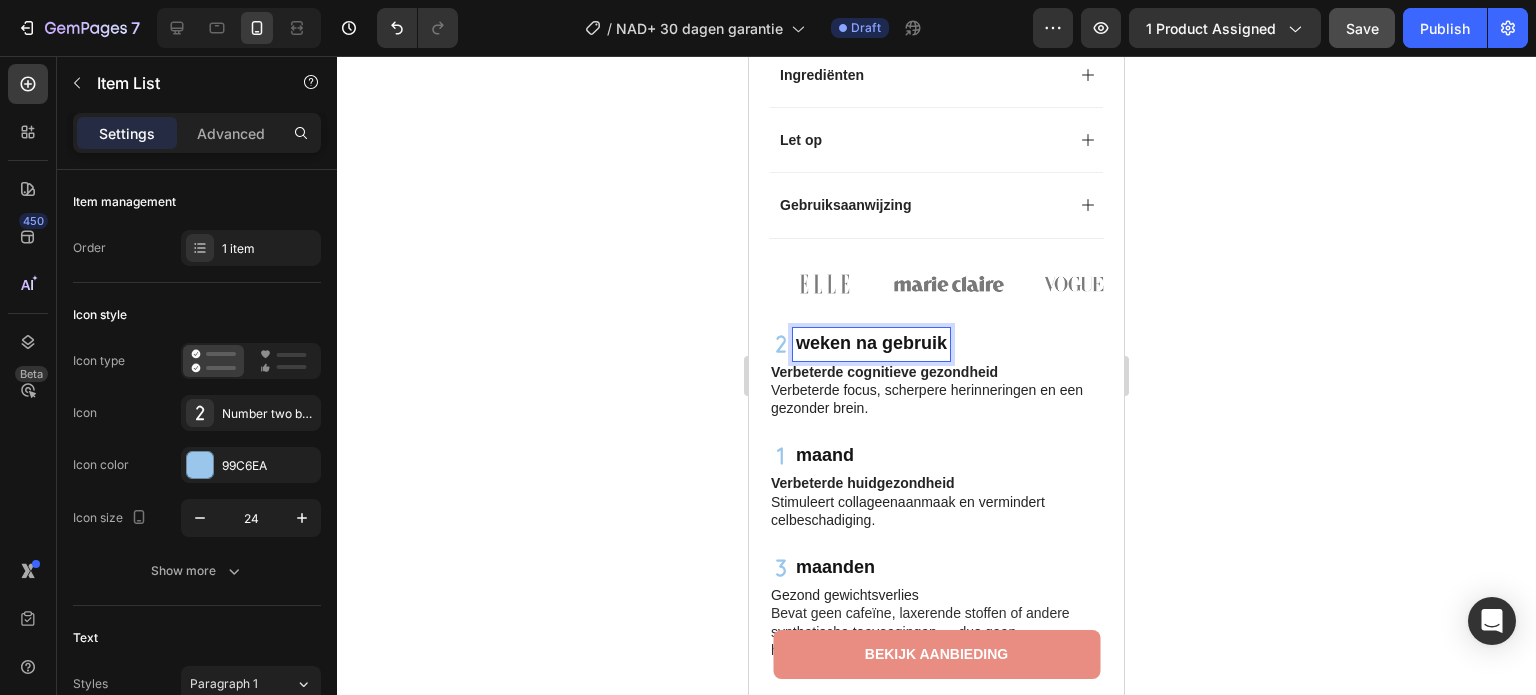 click on "weken na gebruik" at bounding box center (871, 343) 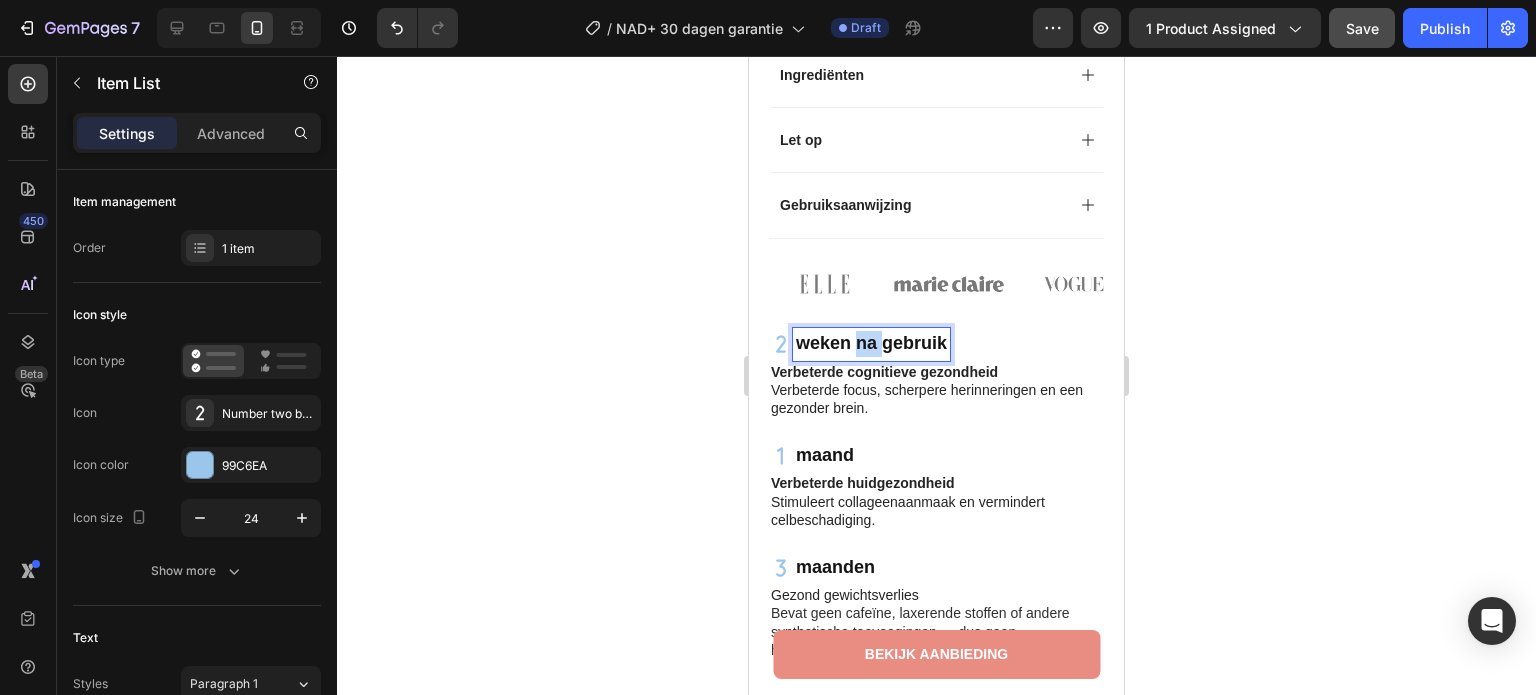 click on "weken na gebruik" at bounding box center (871, 343) 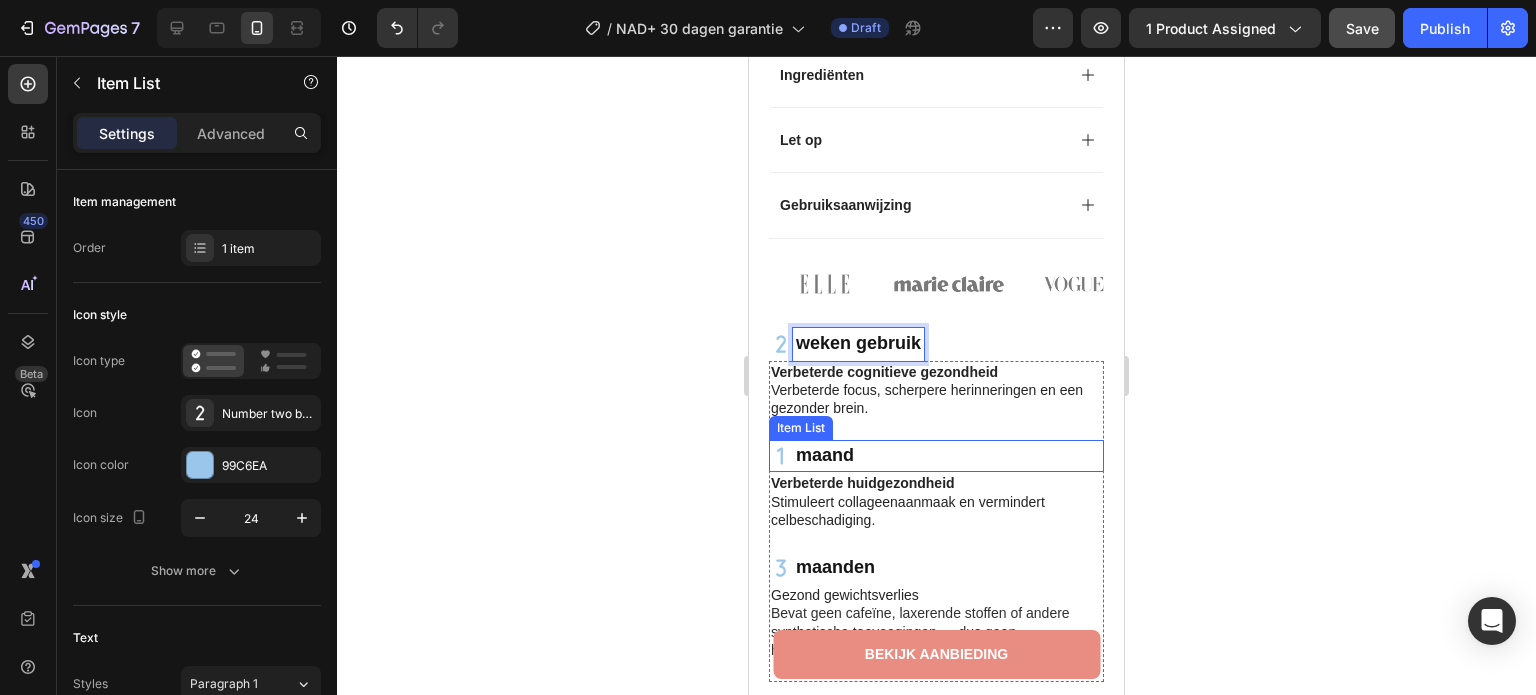 click on "maand" at bounding box center [825, 455] 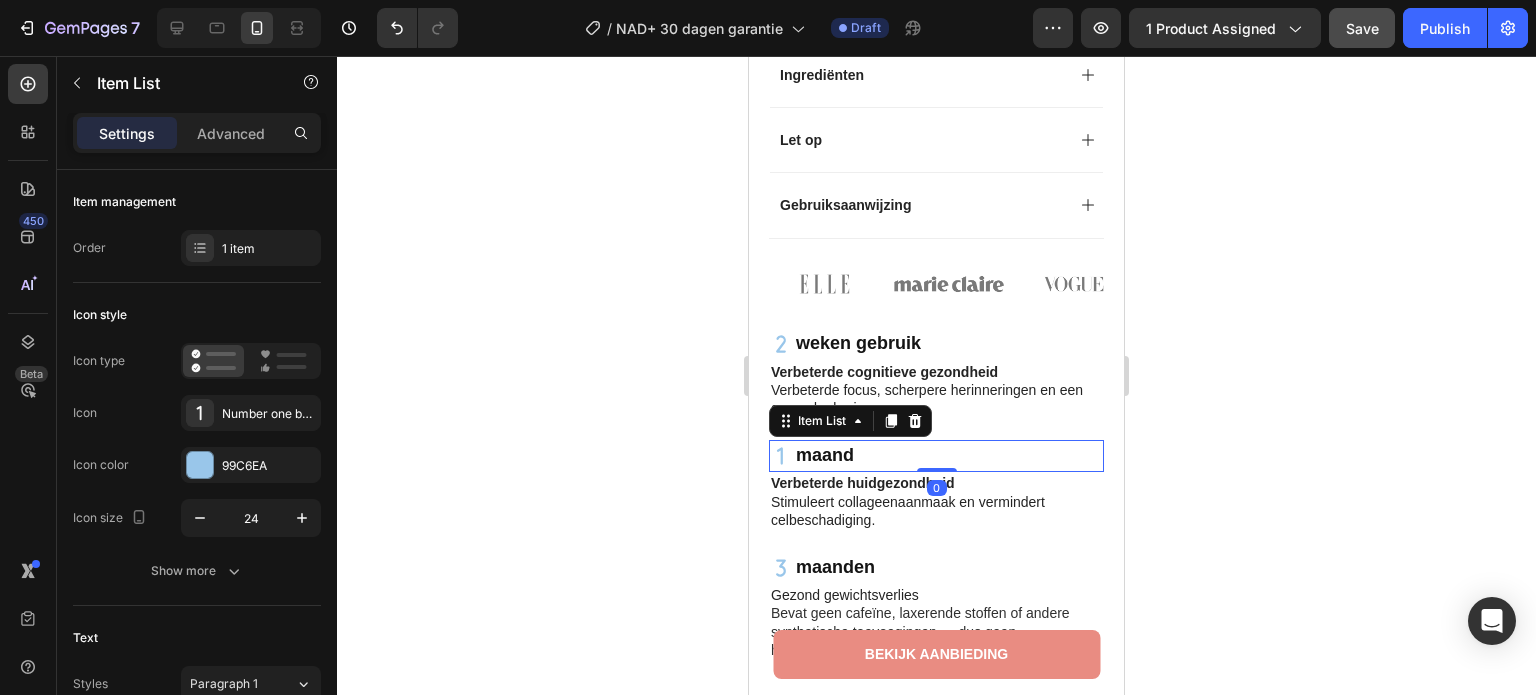click on "maand" at bounding box center (825, 455) 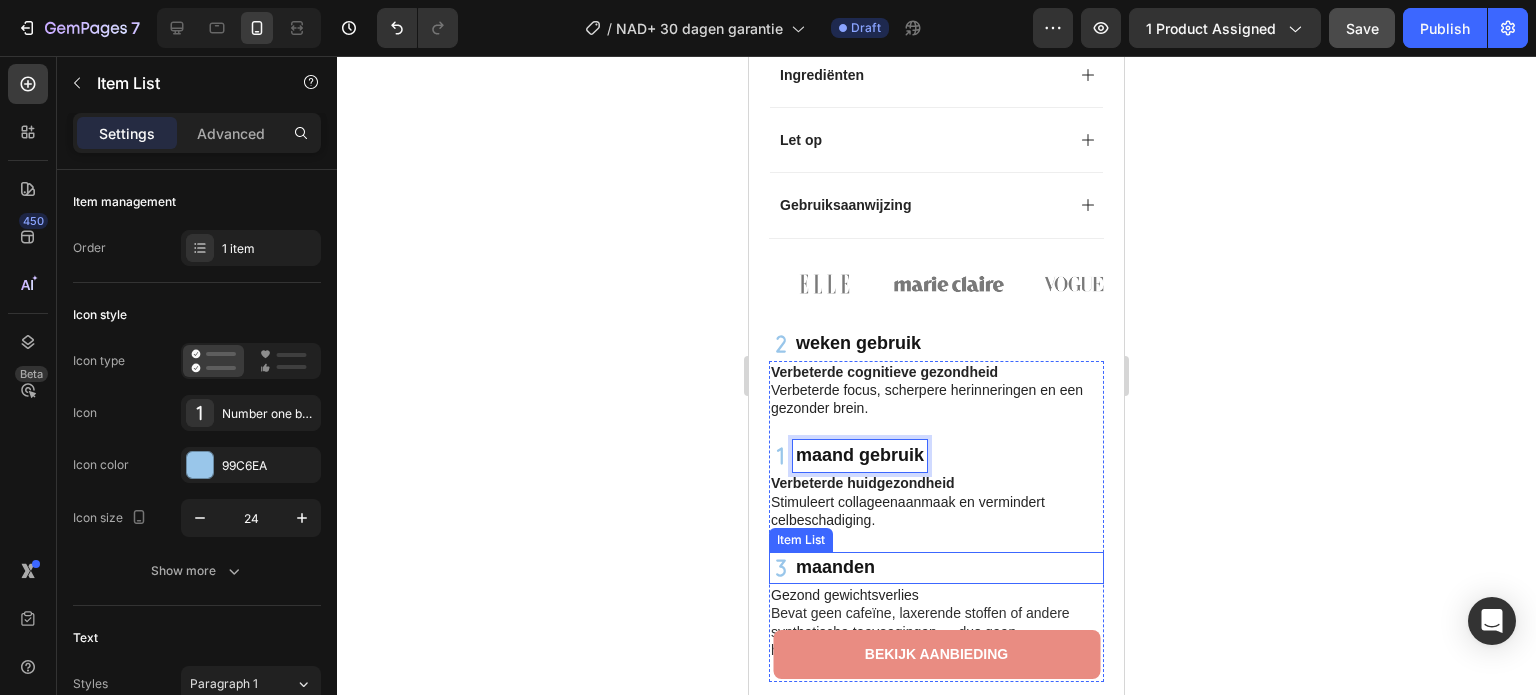 click on "maanden" at bounding box center [835, 567] 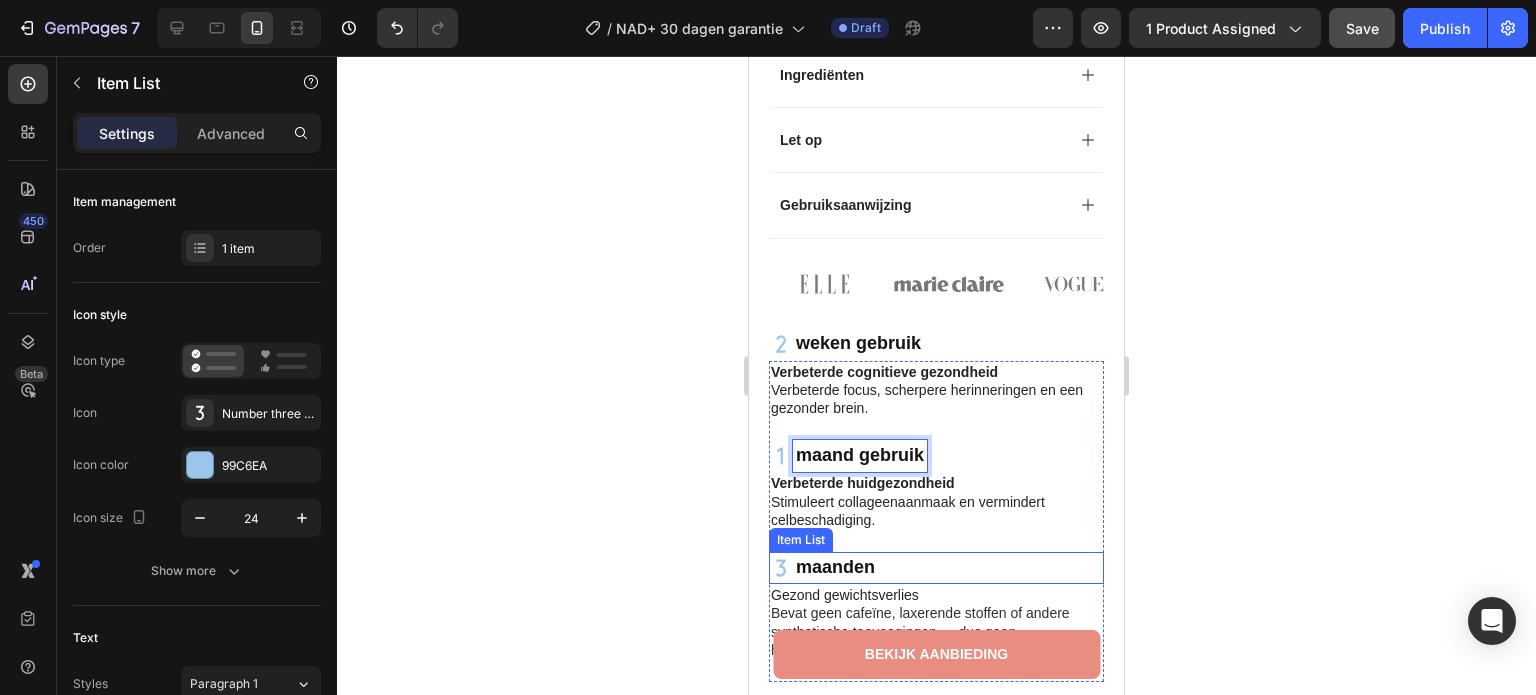 click on "maanden" at bounding box center [835, 567] 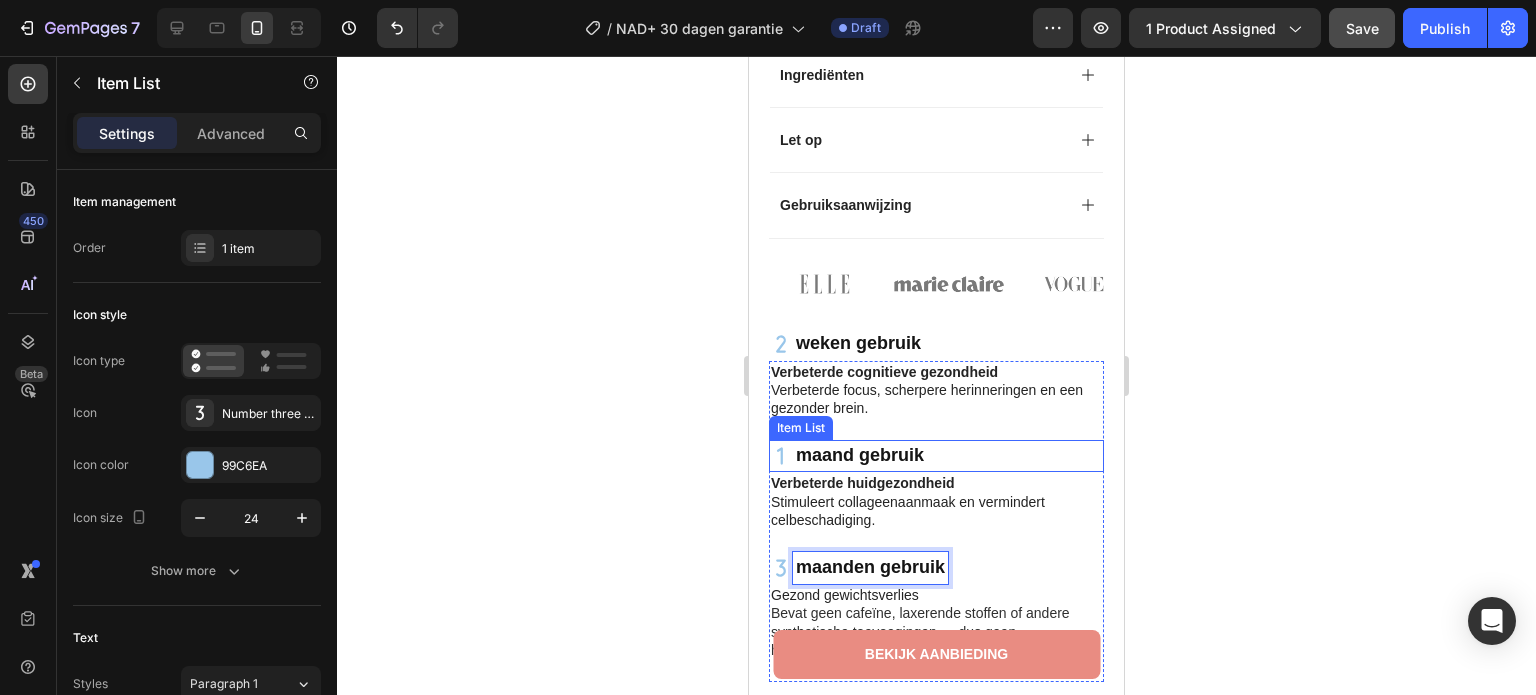 click on "maand gebruik" at bounding box center [936, 456] 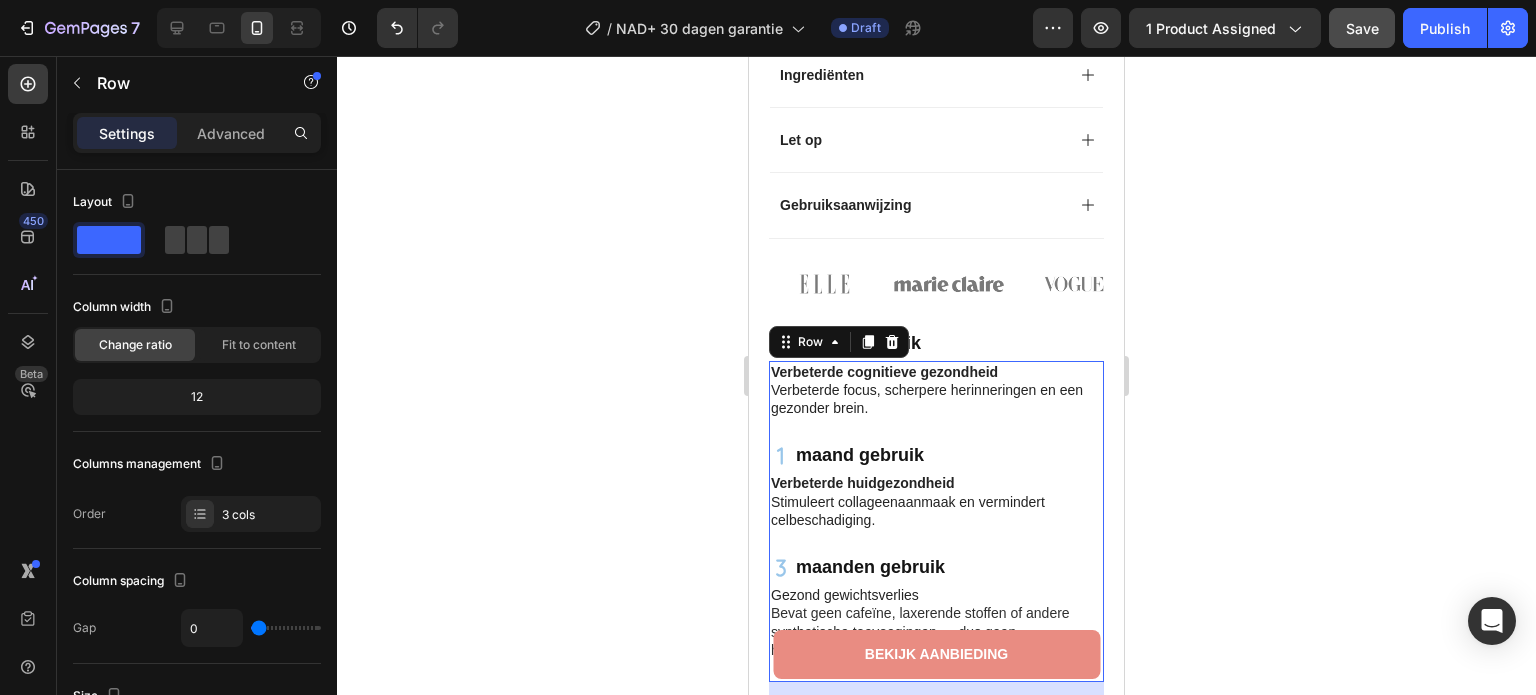 click on "Verbeterde cognitieve gezondheid Verbeterde focus, scherpere herinneringen en een gezonder brein. Text Block
maand gebruik Item List" at bounding box center (936, 417) 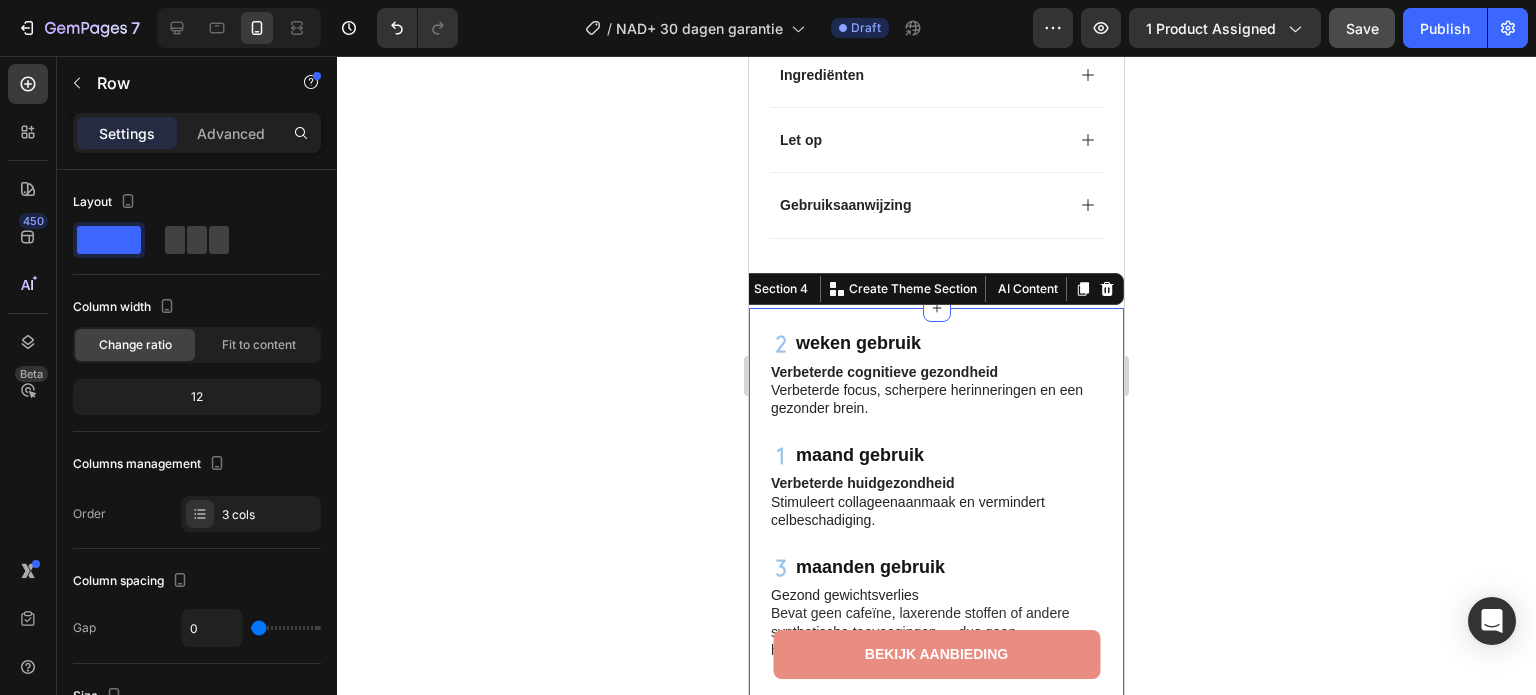 click on "Icon Monique N. ([CITY], [STATE]) Text Block Row Section 4   You can create reusable sections Create Theme Section AI Content Write with GemAI What would you like to describe here? Tone and Voice Persuasive Product NAD+ Verjonging Pleisters Show more Generate" at bounding box center (936, 516) 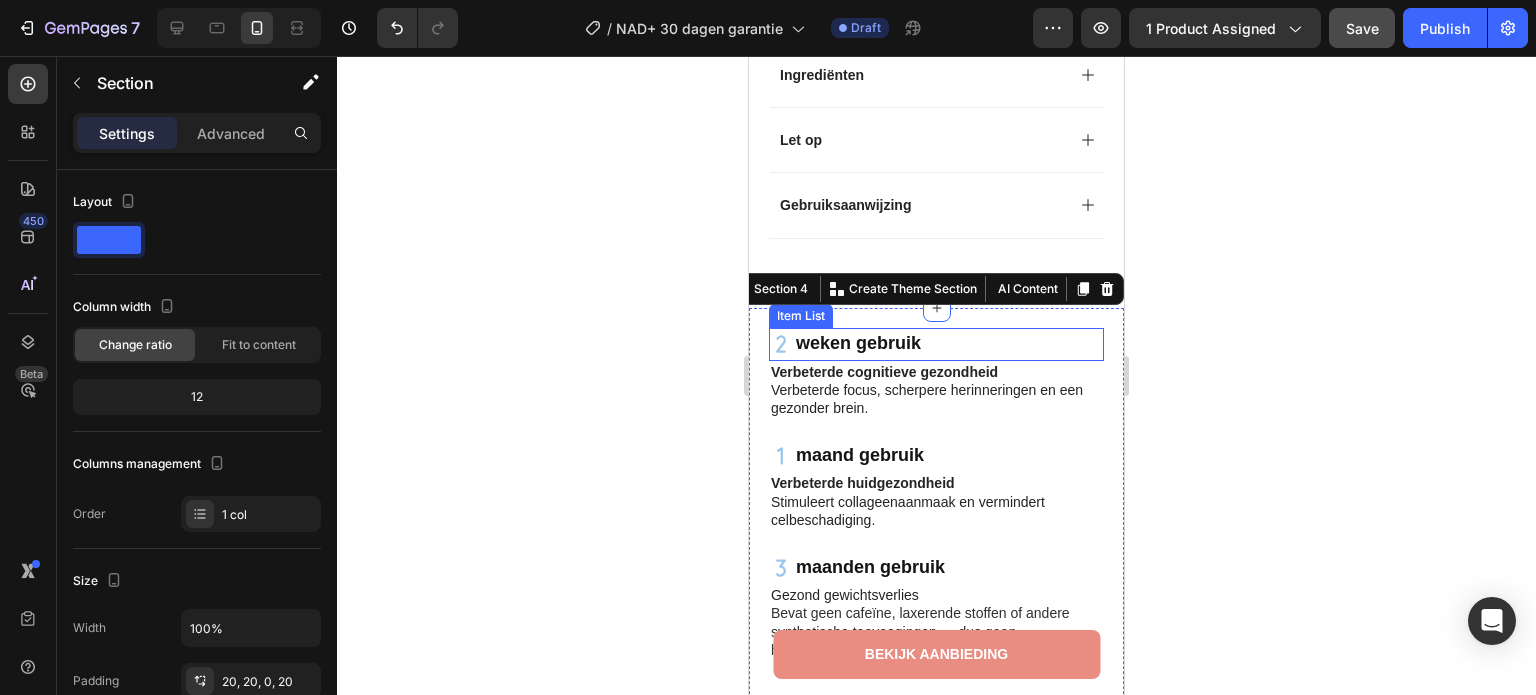 click on "weken gebruik" at bounding box center (858, 343) 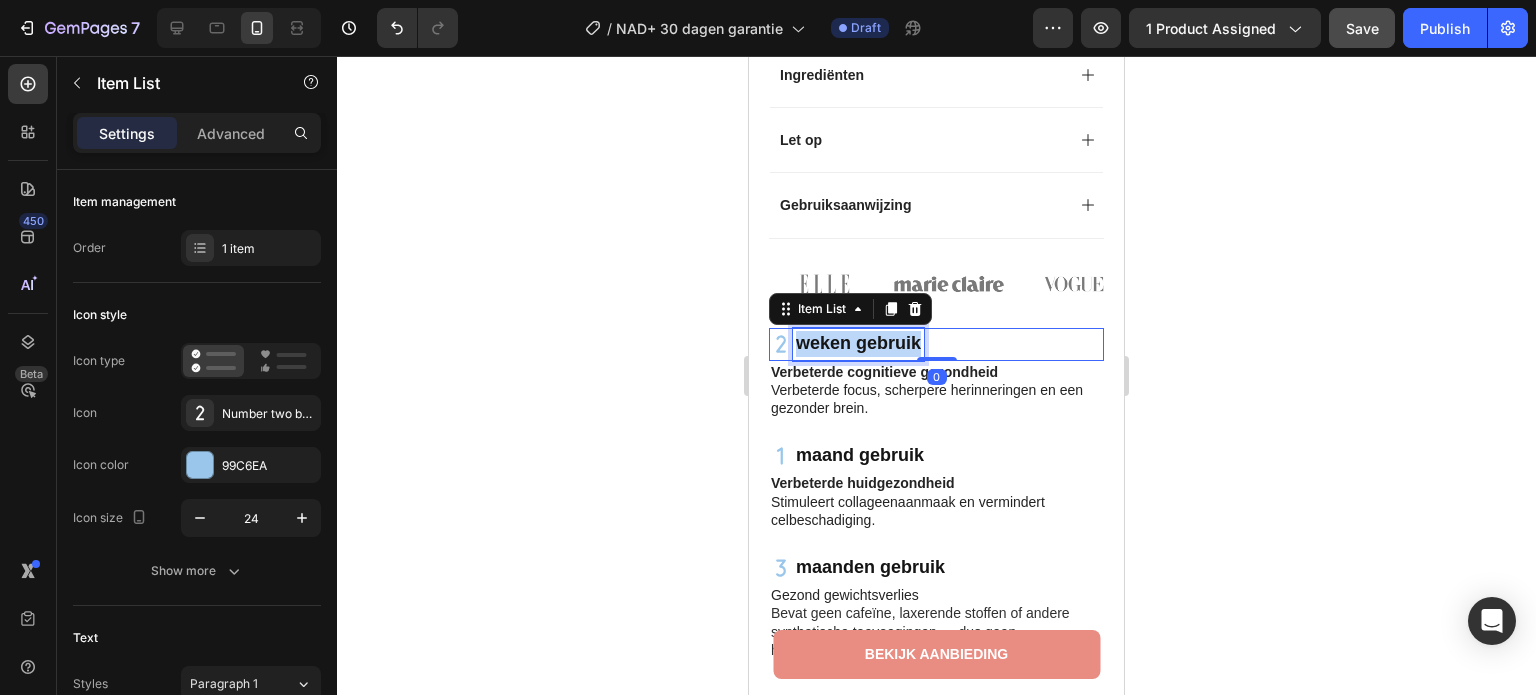 click on "weken gebruik" at bounding box center [858, 343] 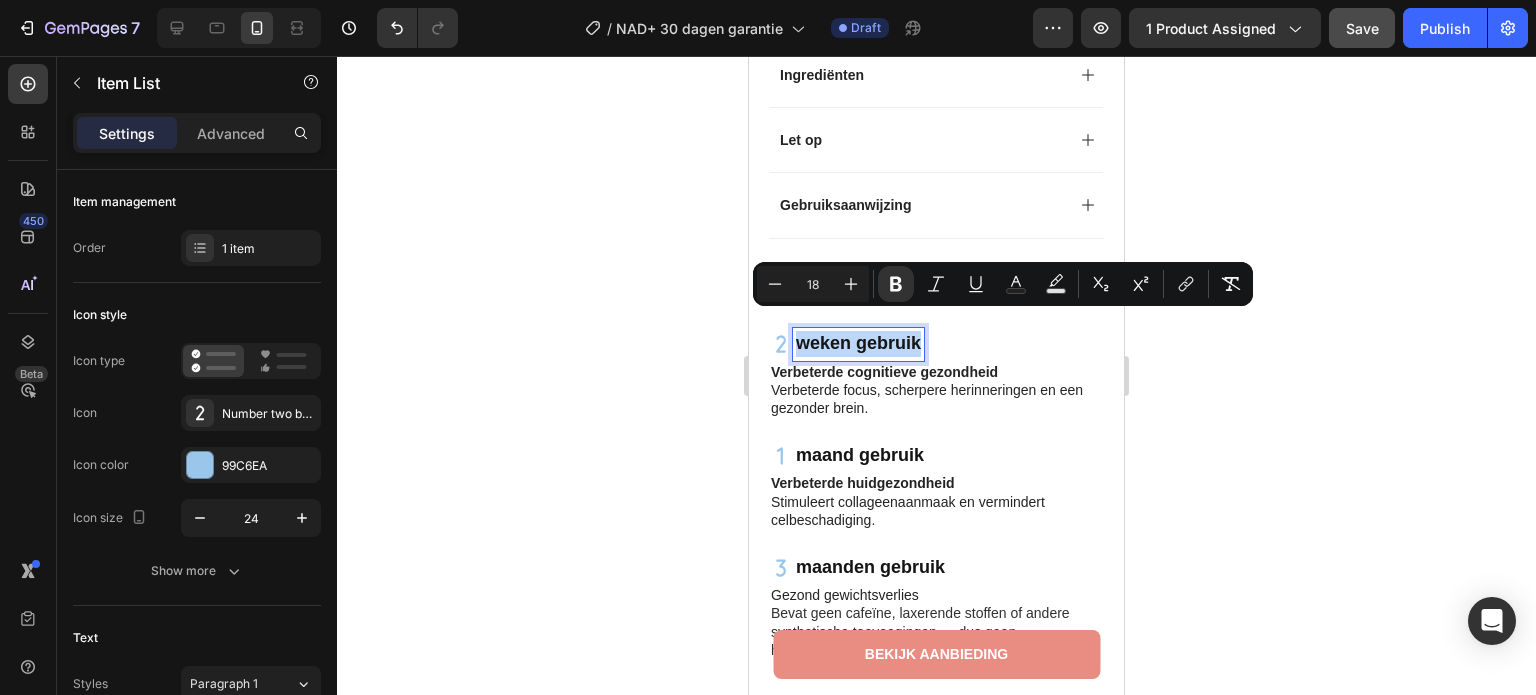 click on "weken gebruik" at bounding box center [858, 343] 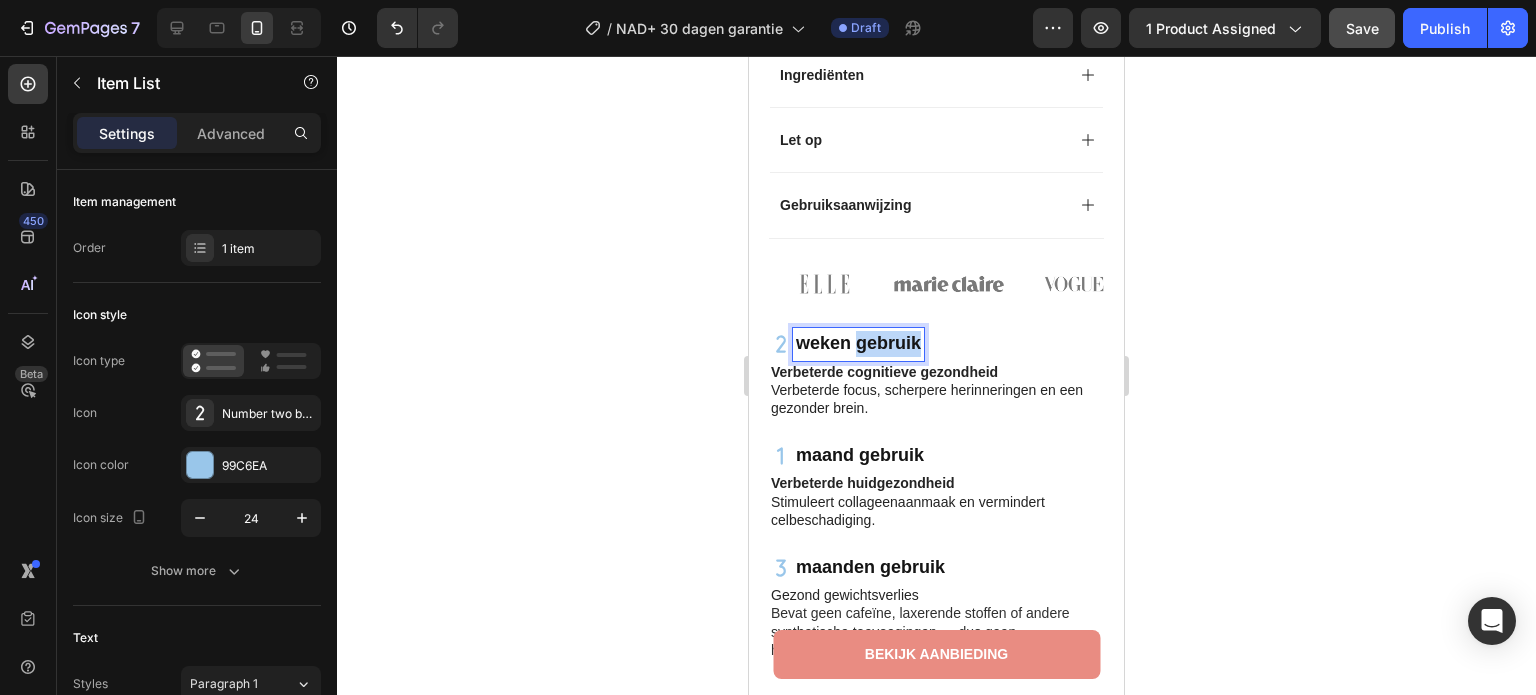 click on "weken gebruik" at bounding box center [858, 343] 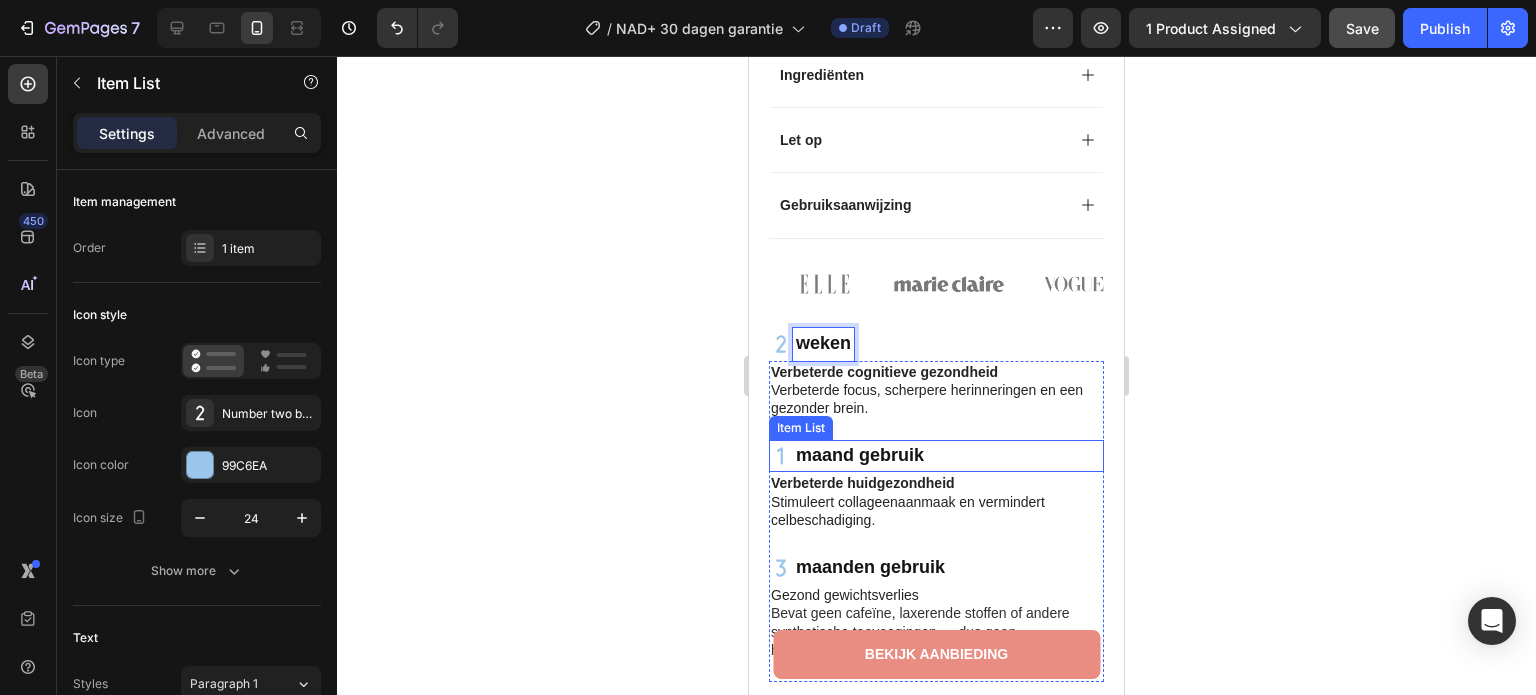 click on "maand gebruik" at bounding box center [860, 455] 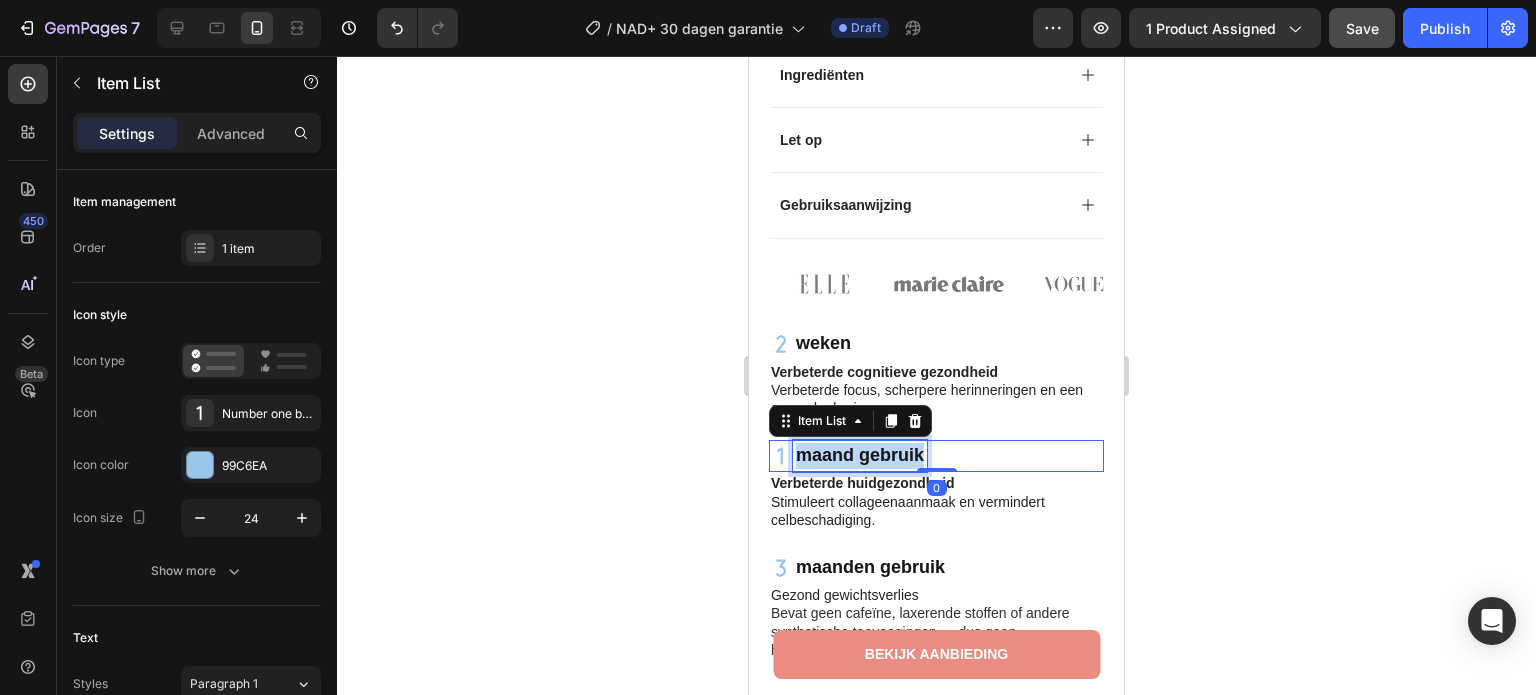 click on "maand gebruik" at bounding box center [860, 455] 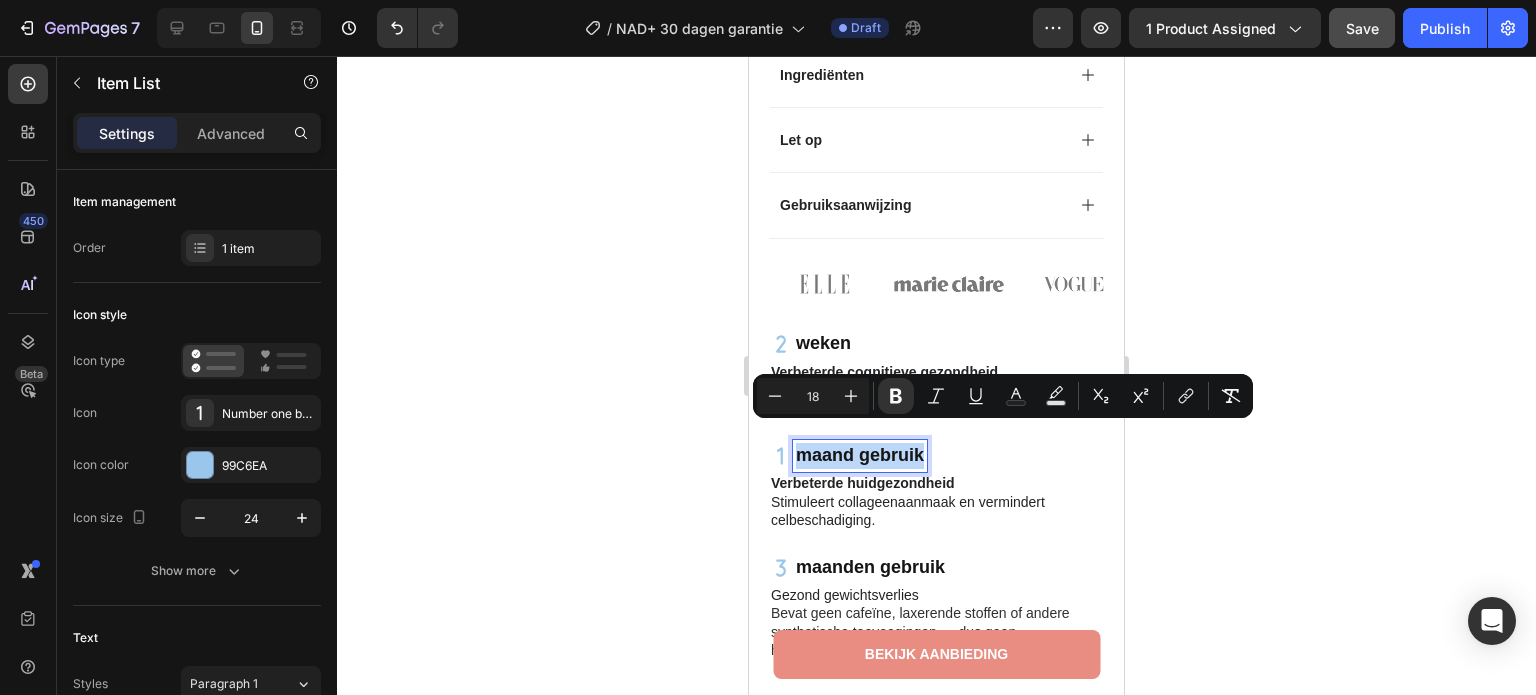 click on "maand gebruik" at bounding box center (860, 455) 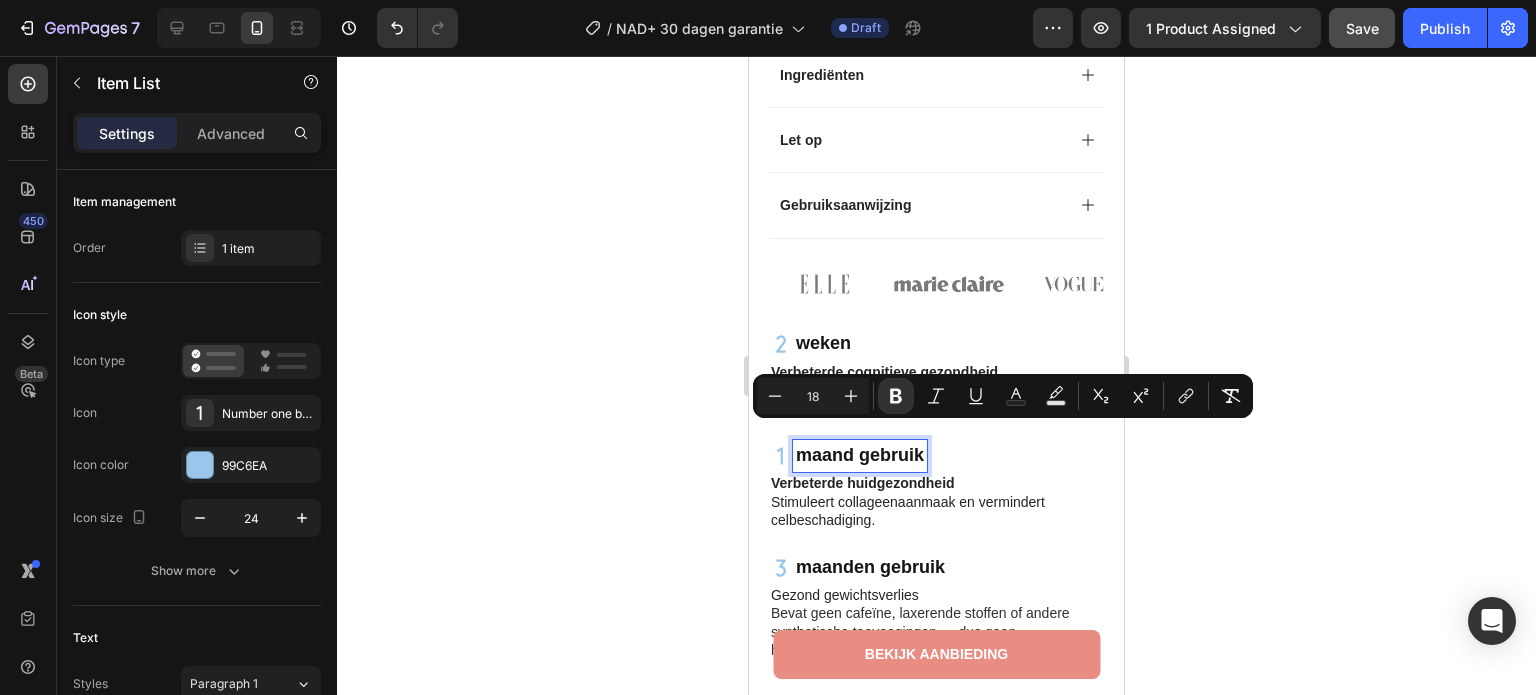 click on "maand gebruik" at bounding box center [860, 455] 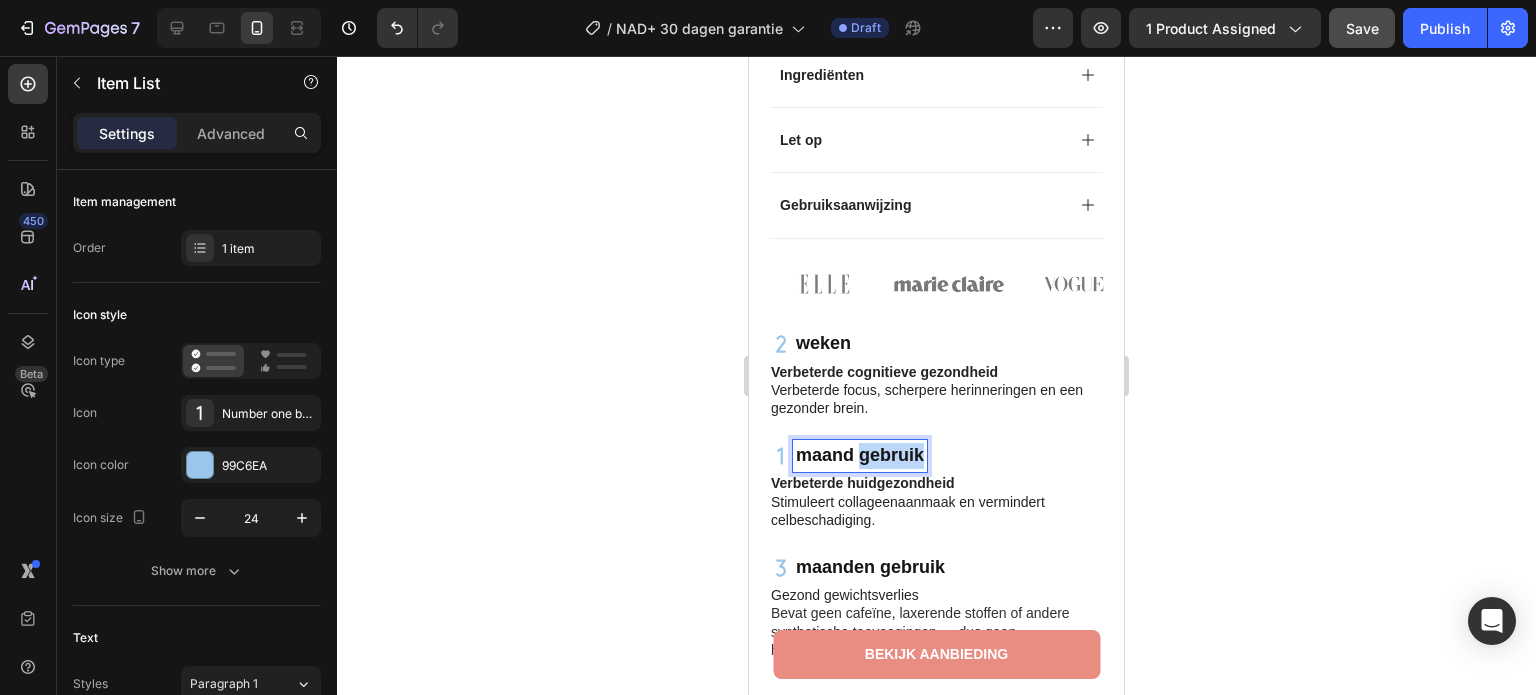 click on "maand gebruik" at bounding box center (860, 455) 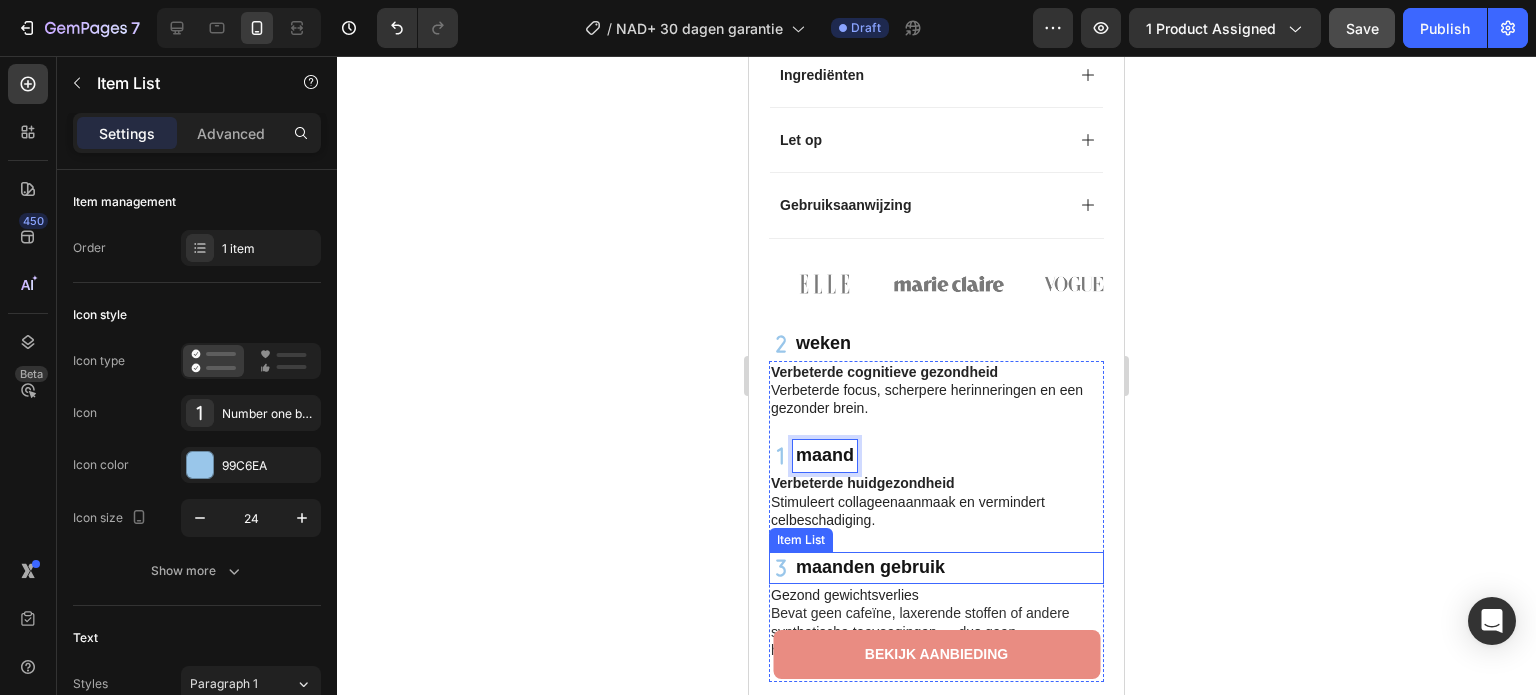 click on "maanden gebruik" at bounding box center (870, 567) 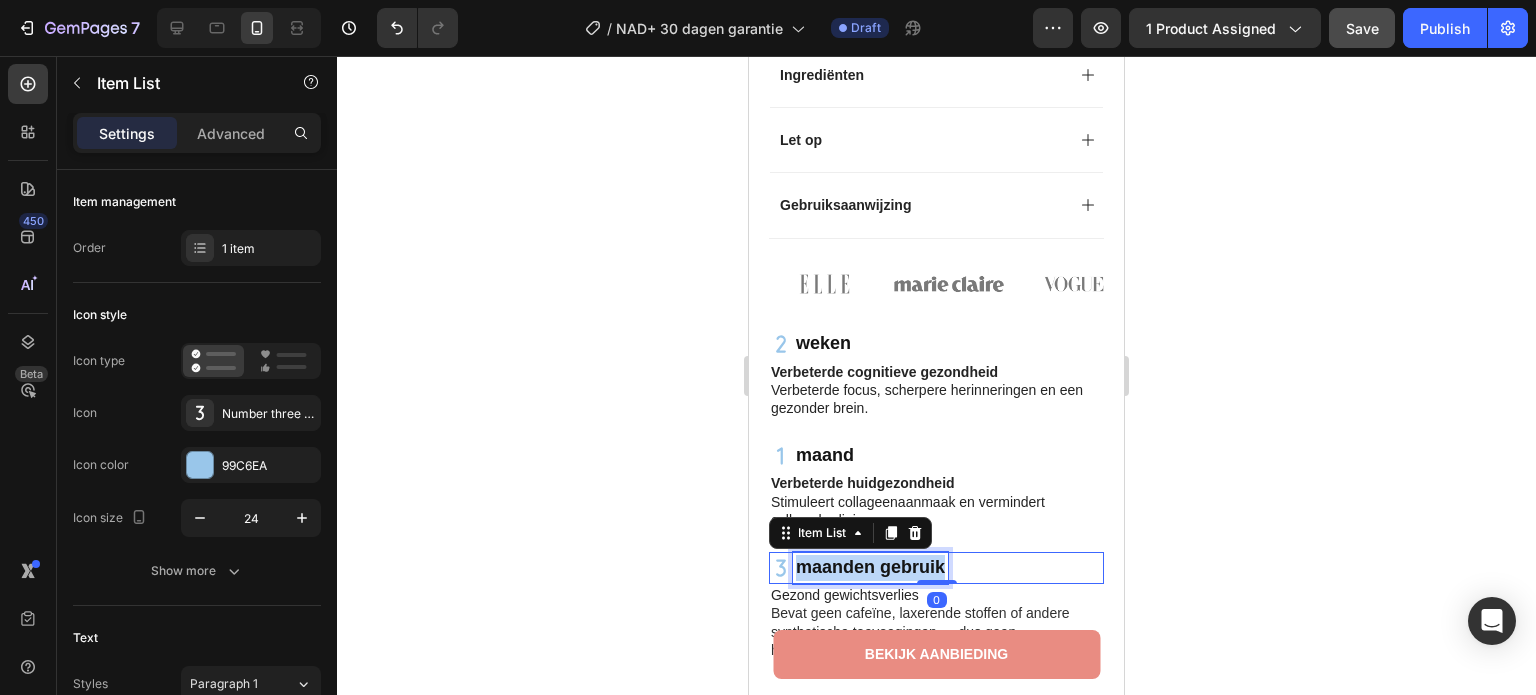 click on "maanden gebruik" at bounding box center (870, 567) 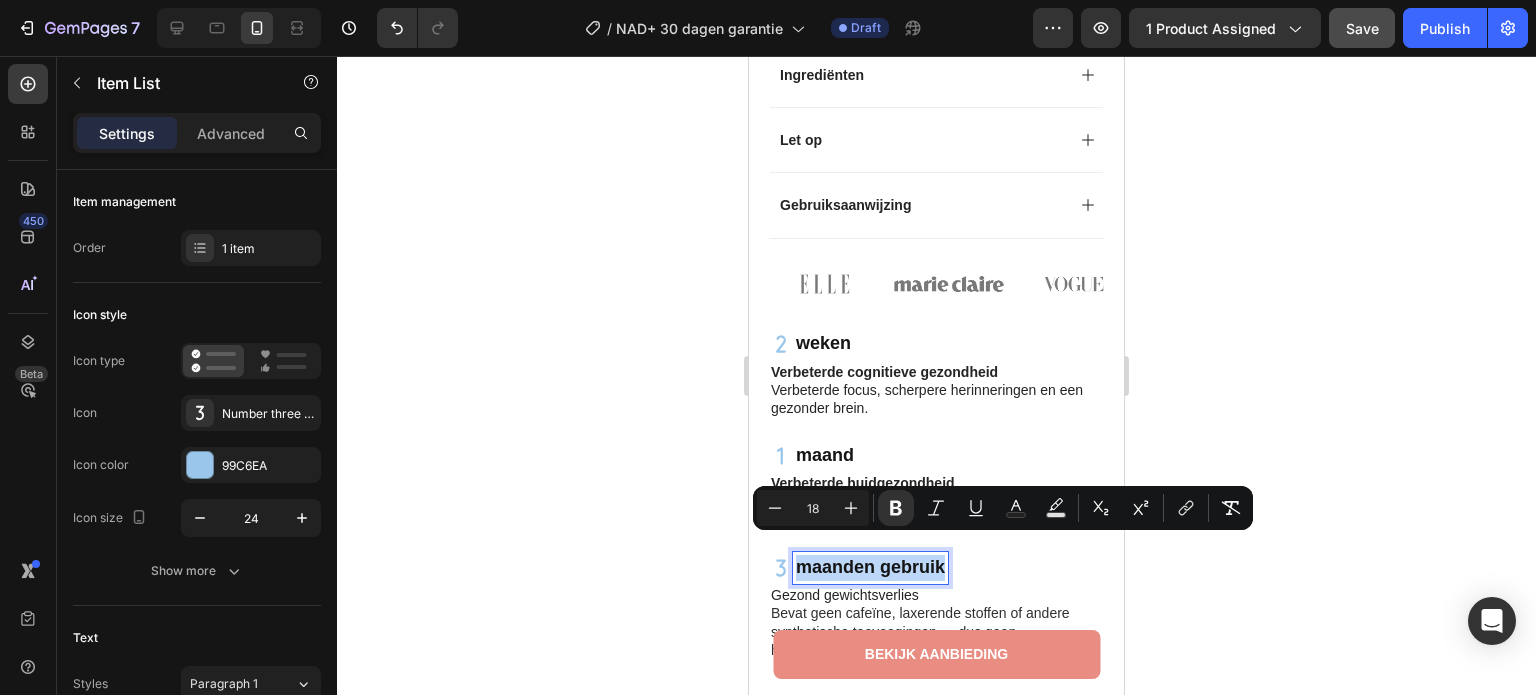 click on "maanden gebruik" at bounding box center [870, 567] 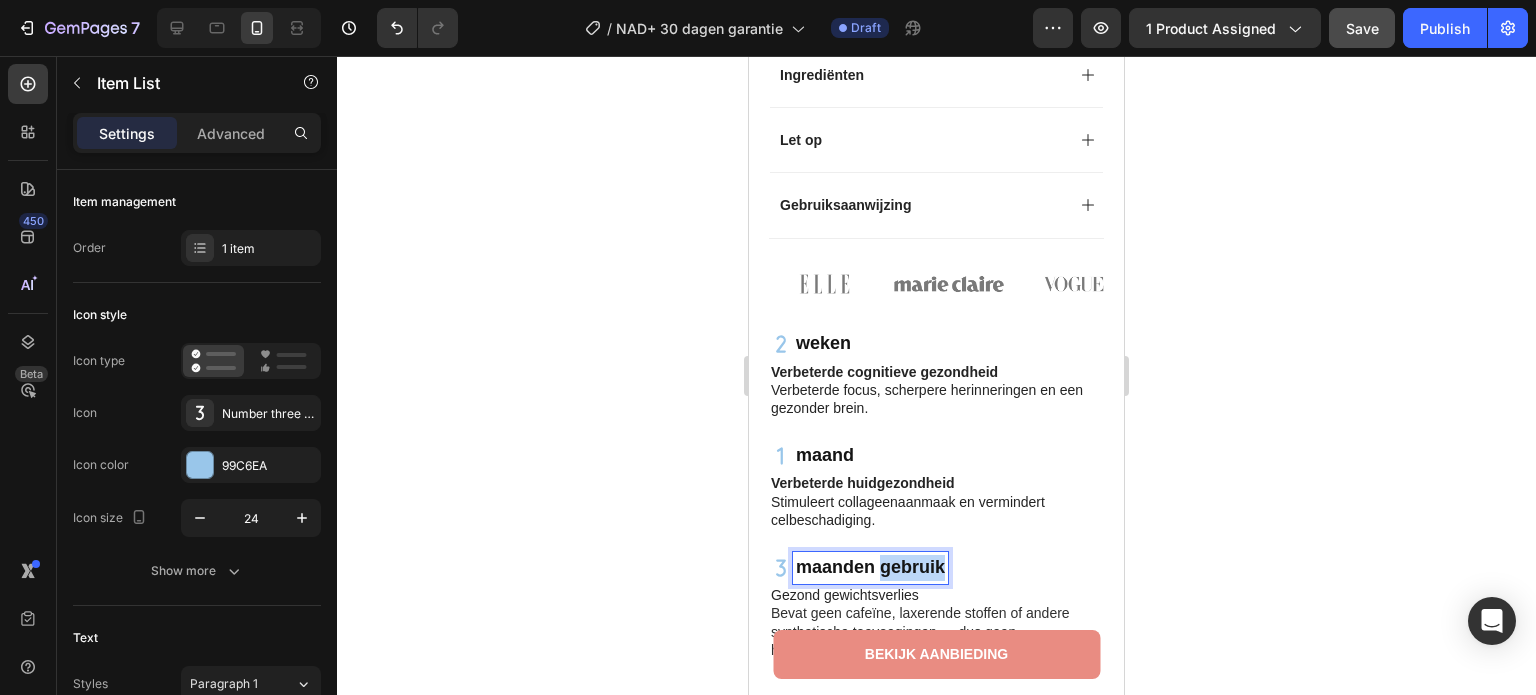 click on "maanden gebruik" at bounding box center [870, 567] 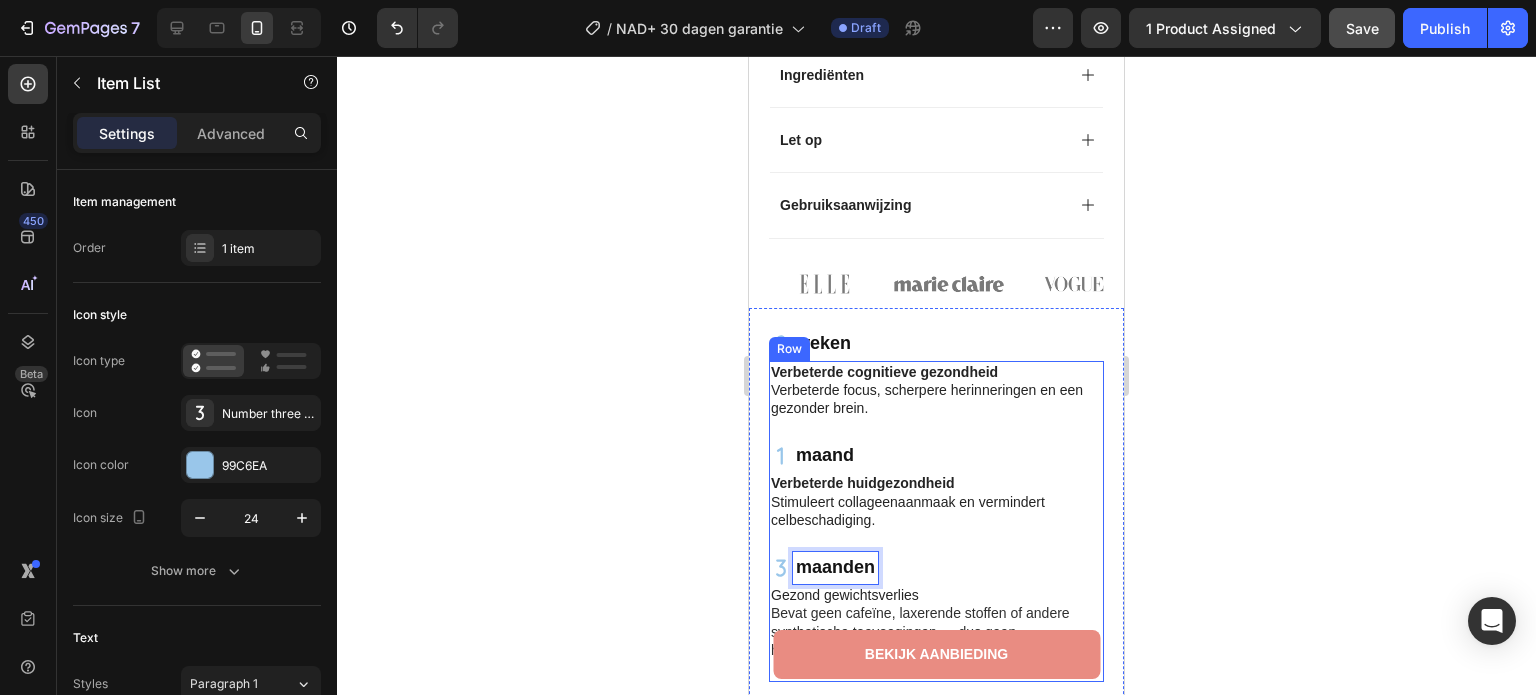 click on "Verbeterde huidgezondheid Stimuleert collageenaanmaak en vermindert celbeschadiging. Text Block
maanden Item List   0" at bounding box center [936, 528] 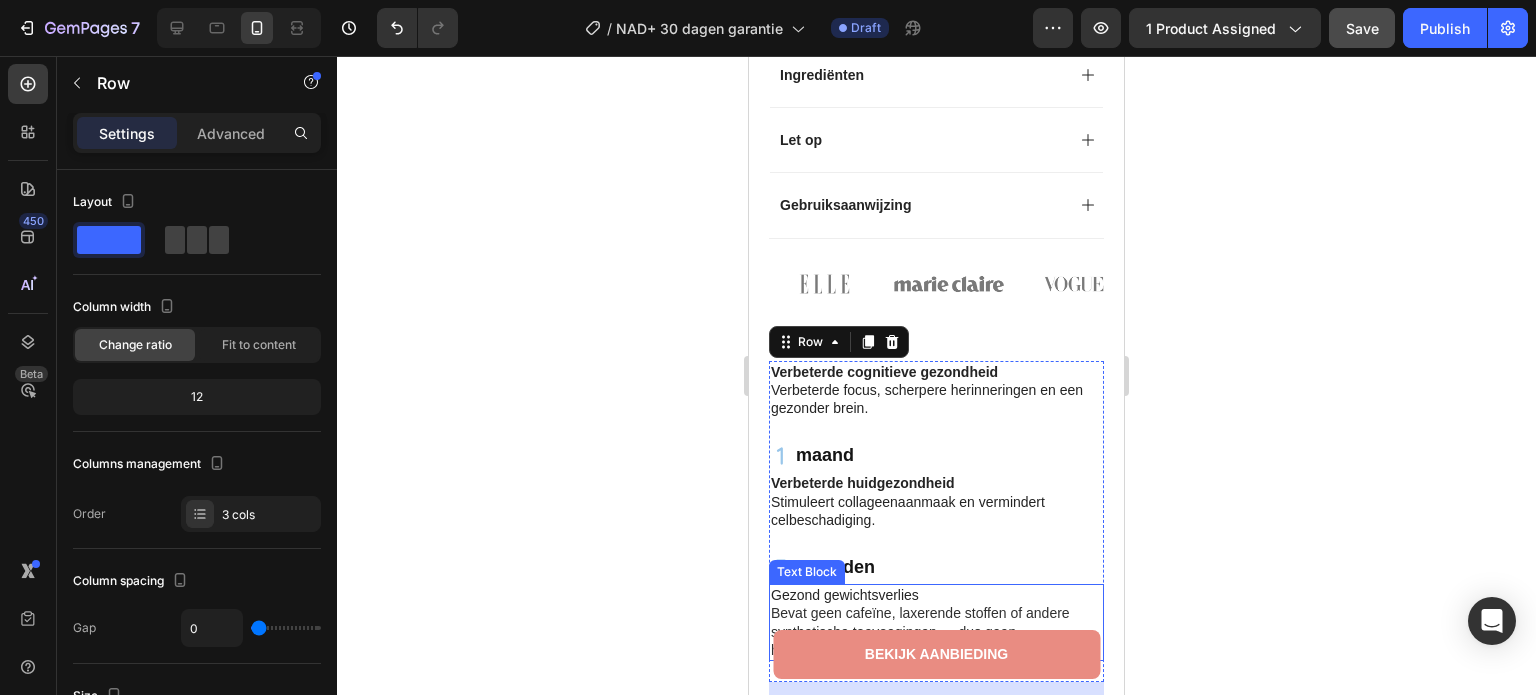 scroll, scrollTop: 1200, scrollLeft: 0, axis: vertical 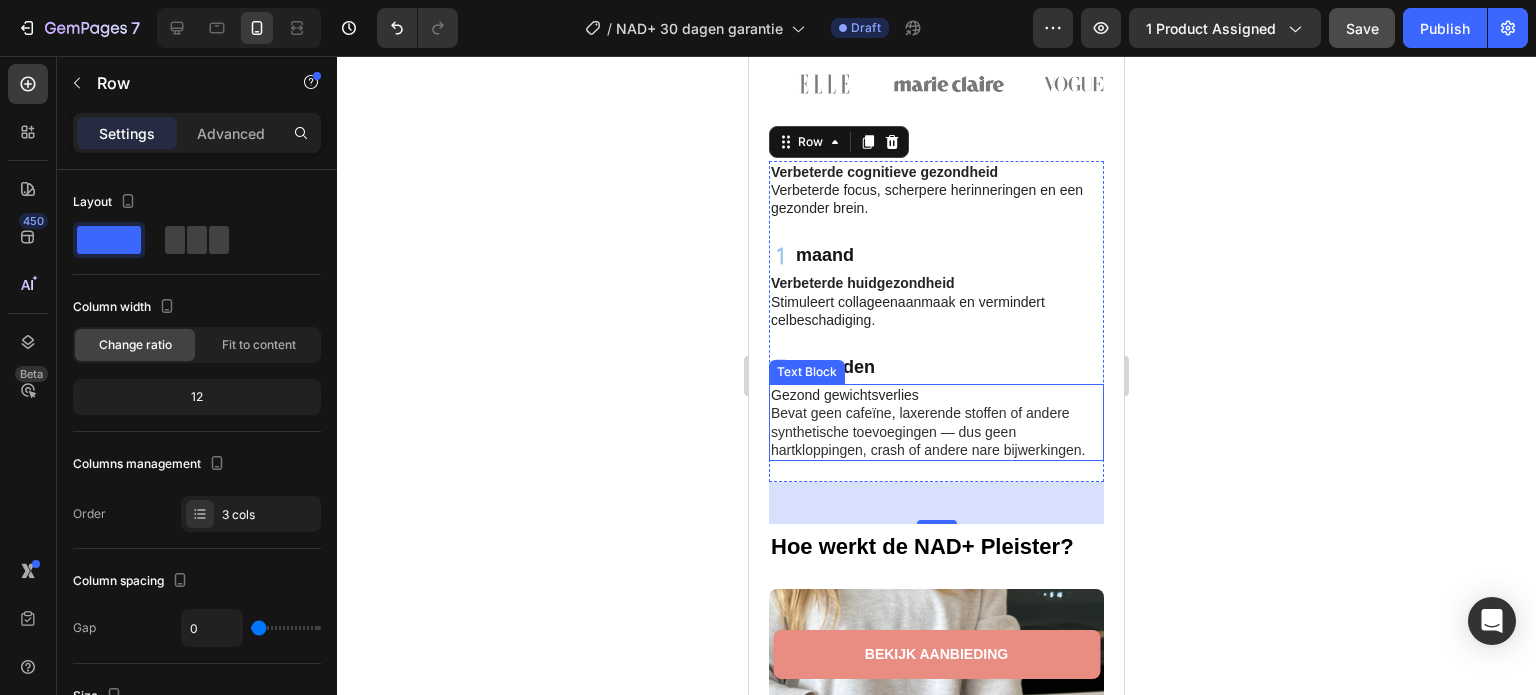 click on "Bevat geen cafeïne, laxerende stoffen of andere synthetische toevoegingen — dus geen hartkloppingen, crash of andere nare bijwerkingen." at bounding box center (928, 431) 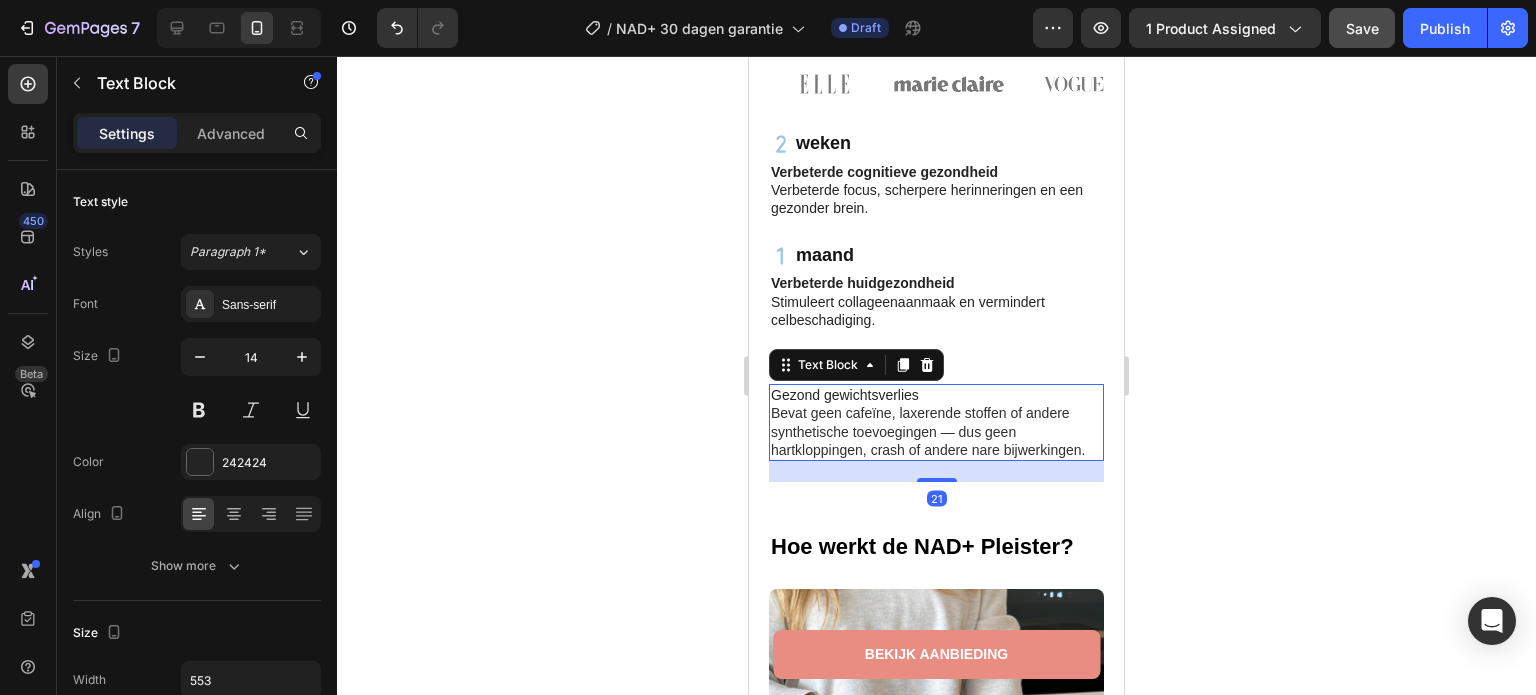 click on "Bevat geen cafeïne, laxerende stoffen of andere synthetische toevoegingen — dus geen hartkloppingen, crash of andere nare bijwerkingen." at bounding box center [928, 431] 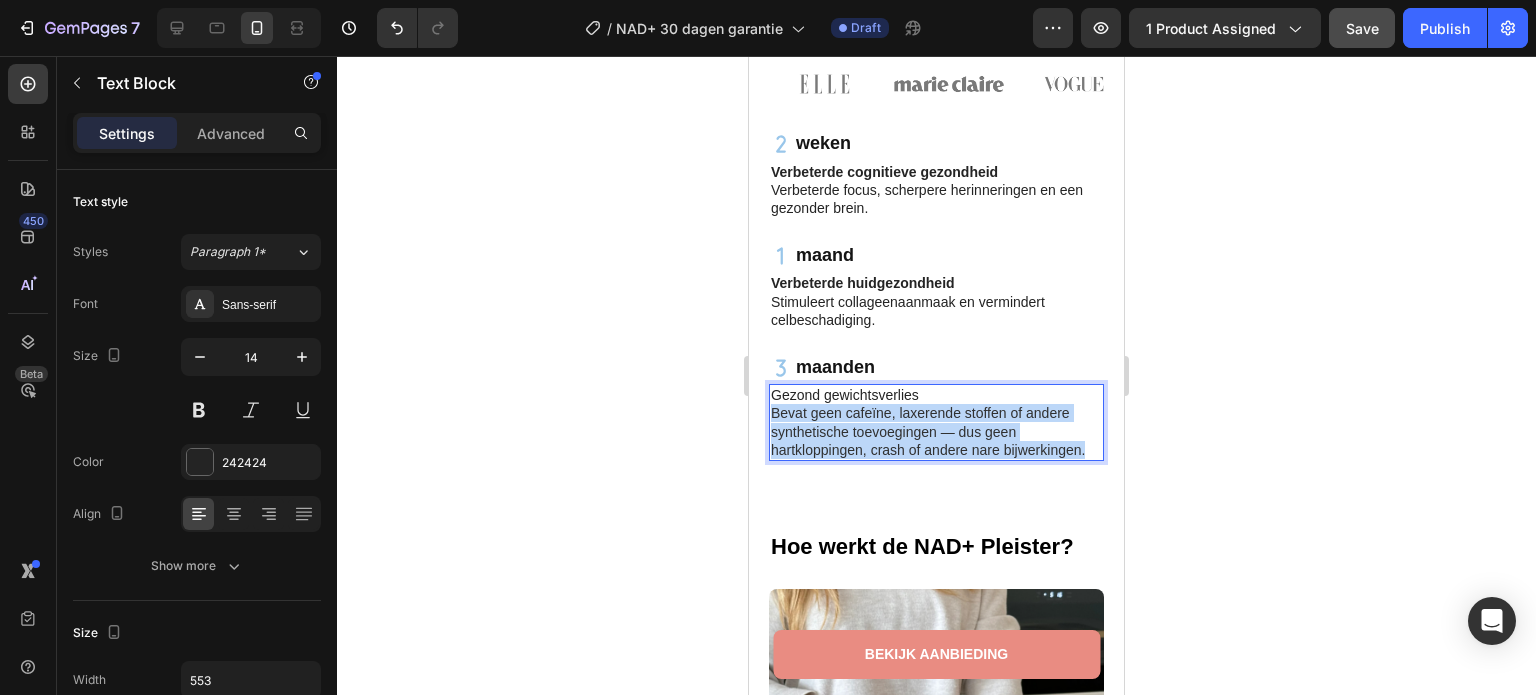 click on "Bevat geen cafeïne, laxerende stoffen of andere synthetische toevoegingen — dus geen hartkloppingen, crash of andere nare bijwerkingen." at bounding box center [928, 431] 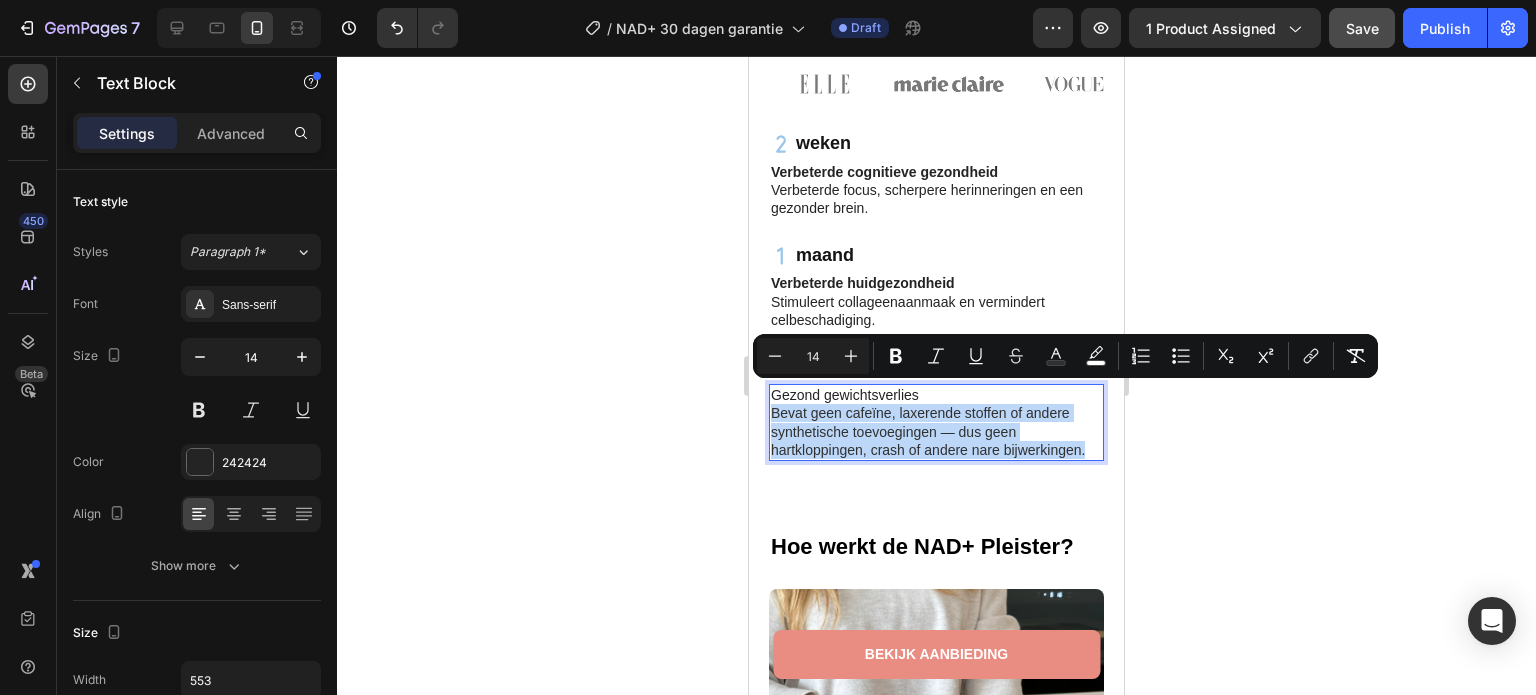click on "Bevat geen cafeïne, laxerende stoffen of andere synthetische toevoegingen — dus geen hartkloppingen, crash of andere nare bijwerkingen." at bounding box center (928, 431) 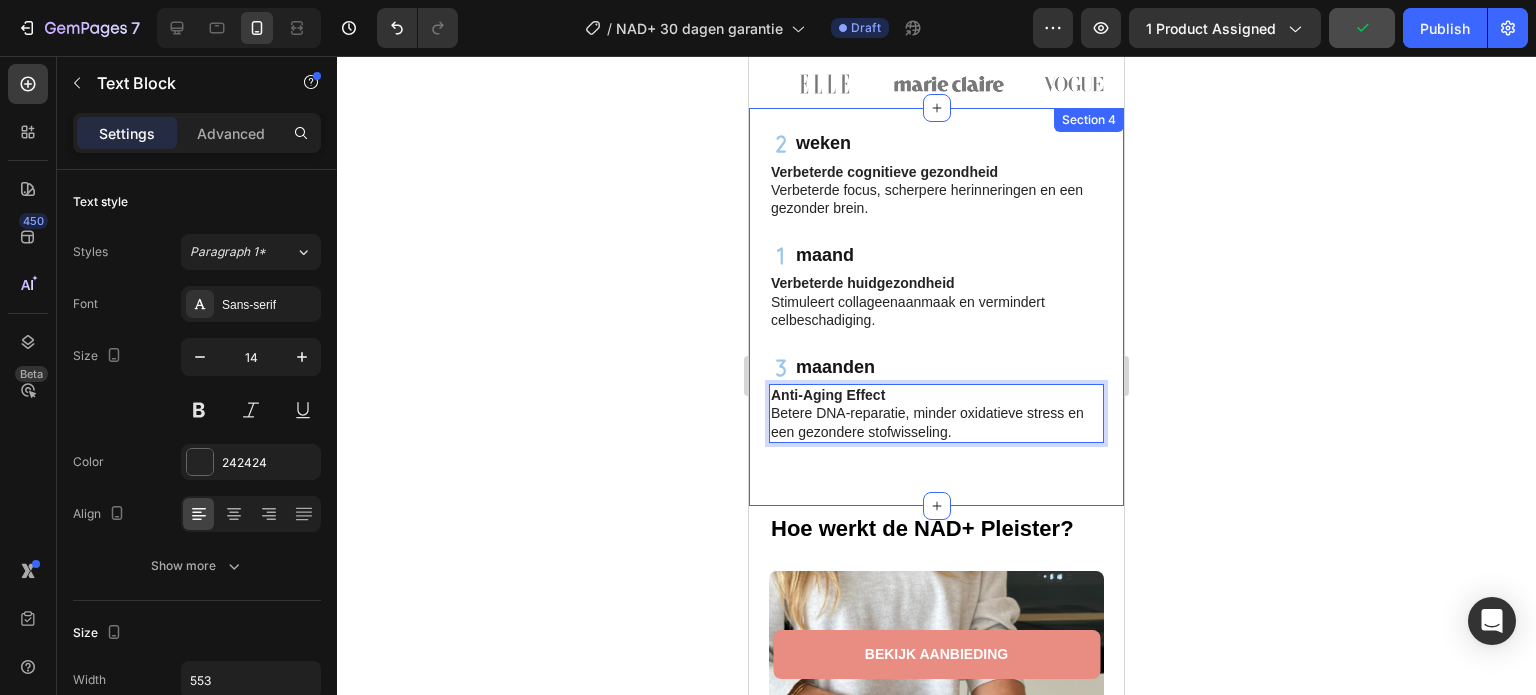 click on "weken Item List Verbeterde cognitieve gezondheid Verbeterde focus, scherpere herinneringen en een gezonder brein. Text Block
maand Item List Verbeterde huidgezondheid Stimuleert collageenaanmaak en vermindert celbeschadiging. Text Block
maanden Item List Anti-Aging Effect Betere DNA-reparatie, minder oxidatieve stress en een gezondere stofwisseling. Text Block   21 Row" at bounding box center (936, 316) 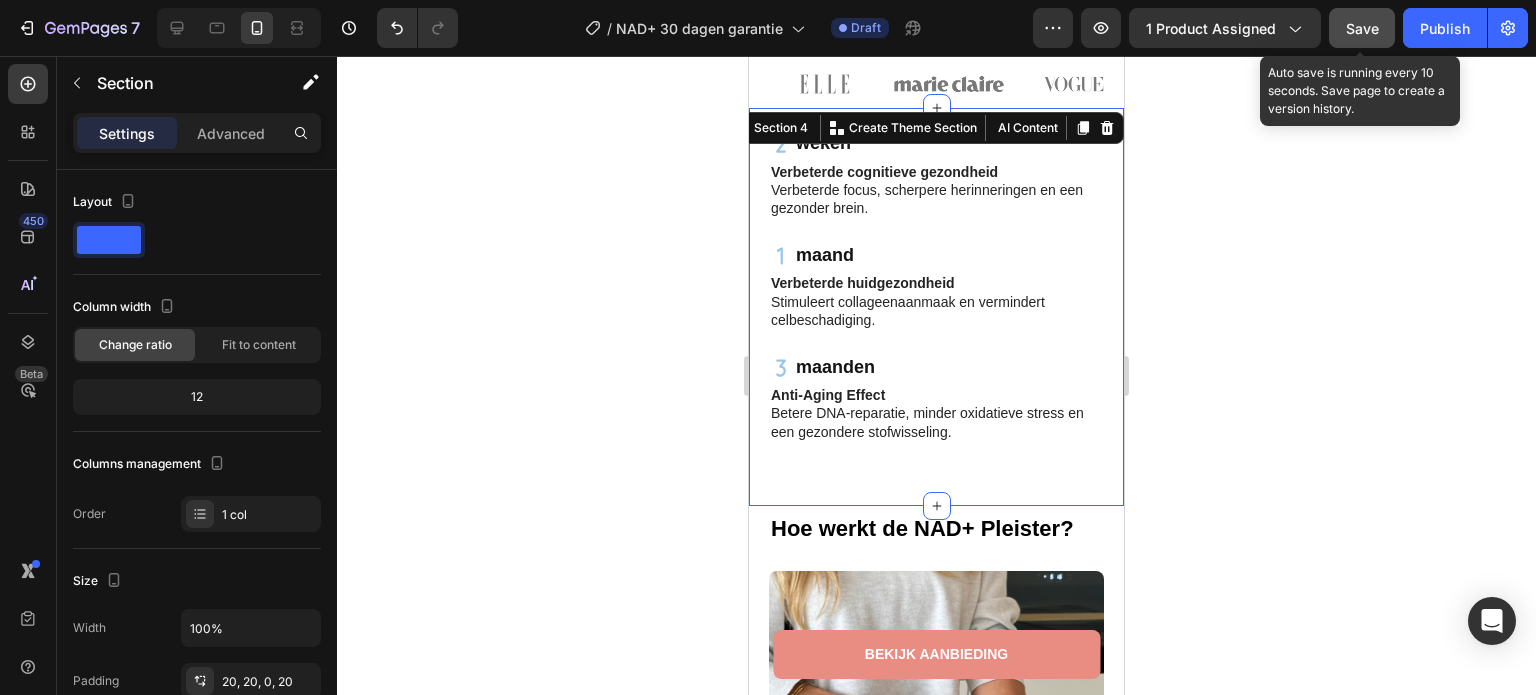 click on "Save" at bounding box center (1362, 28) 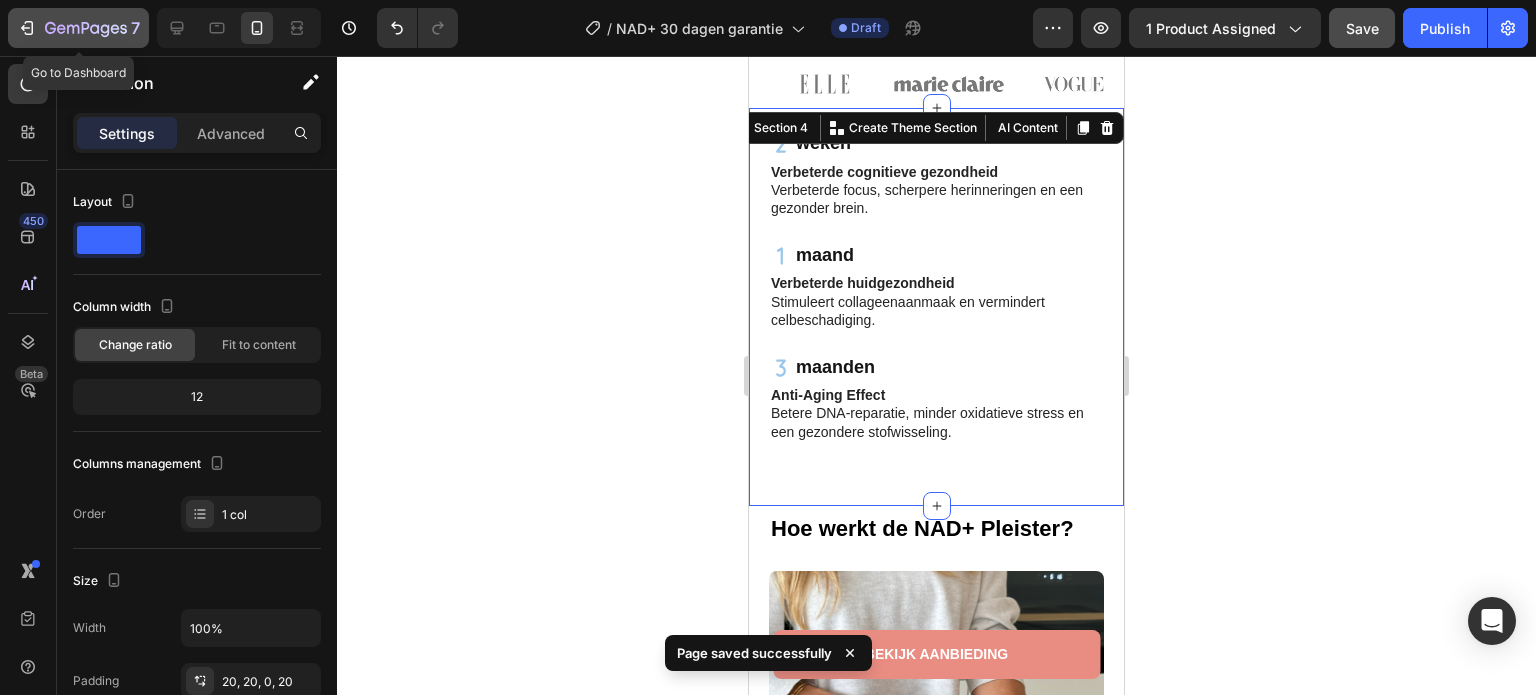 click on "7" at bounding box center [78, 28] 